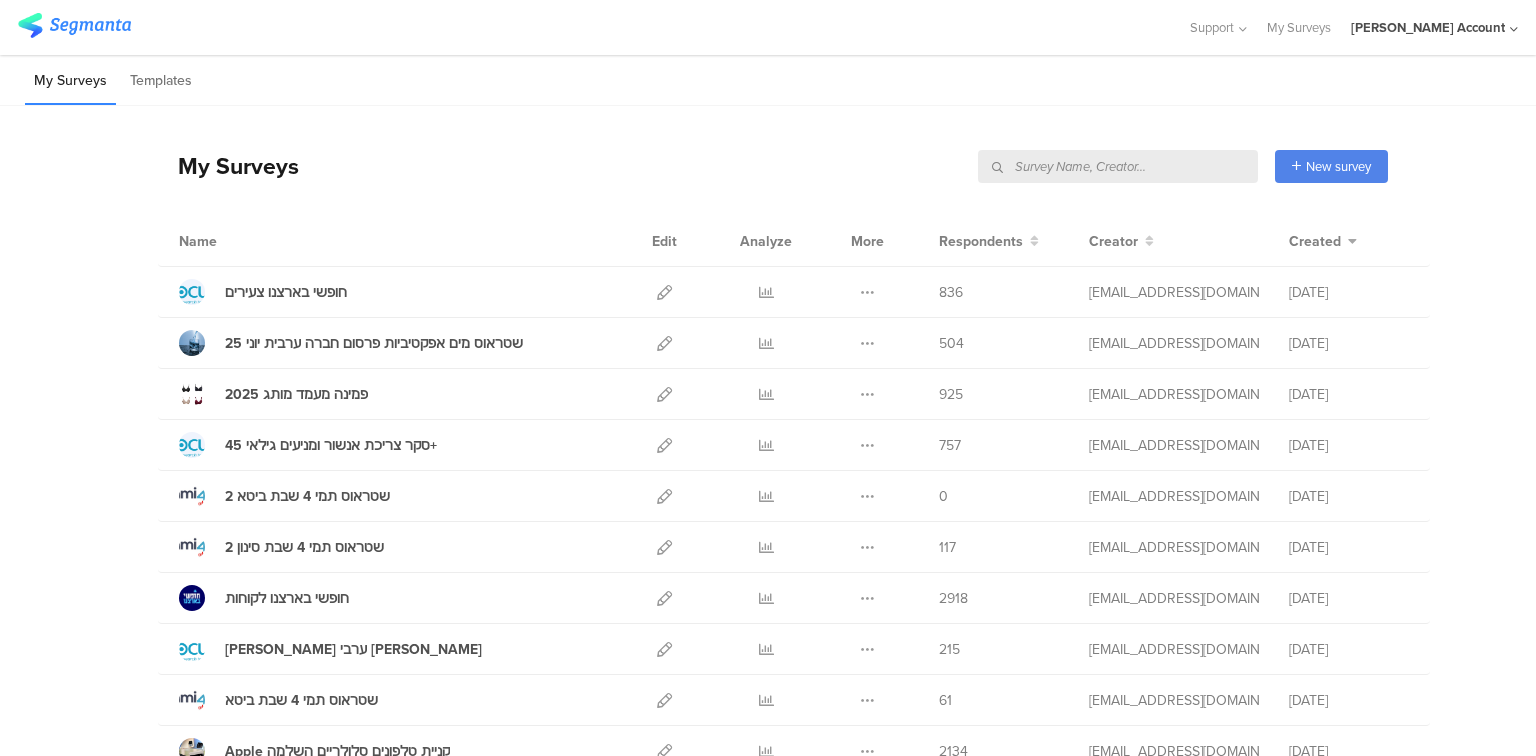 scroll, scrollTop: 0, scrollLeft: 0, axis: both 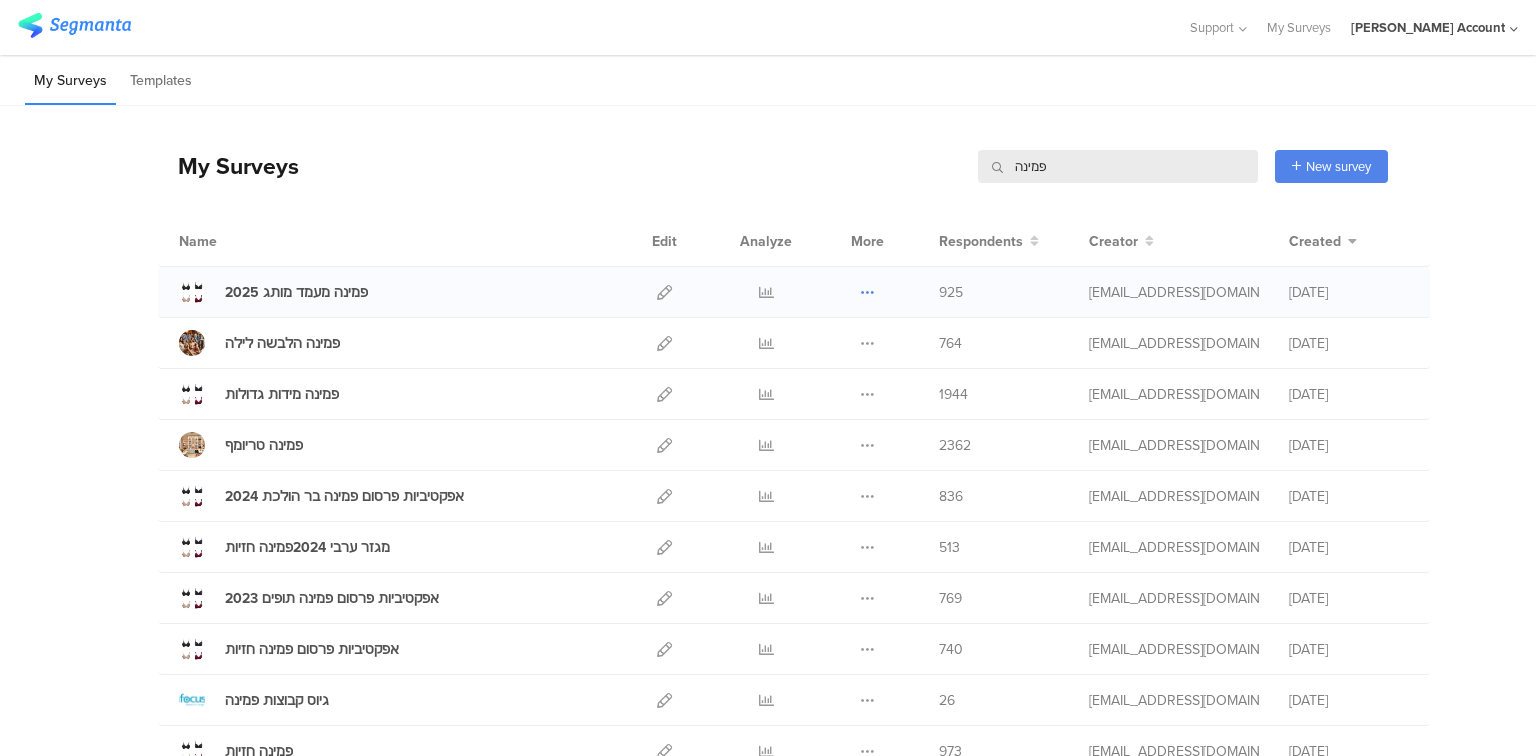 type on "פמינה" 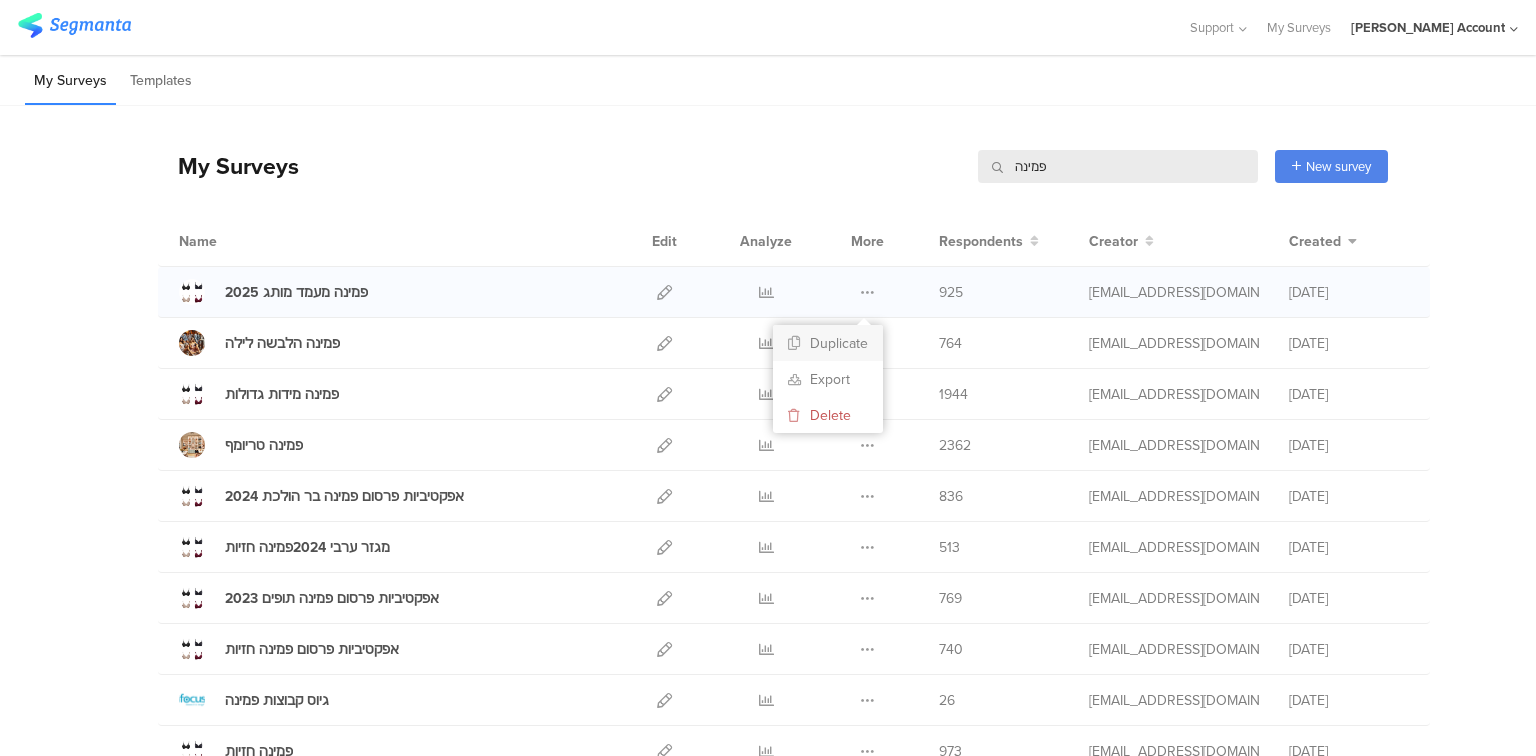 click on "Duplicate" at bounding box center (828, 343) 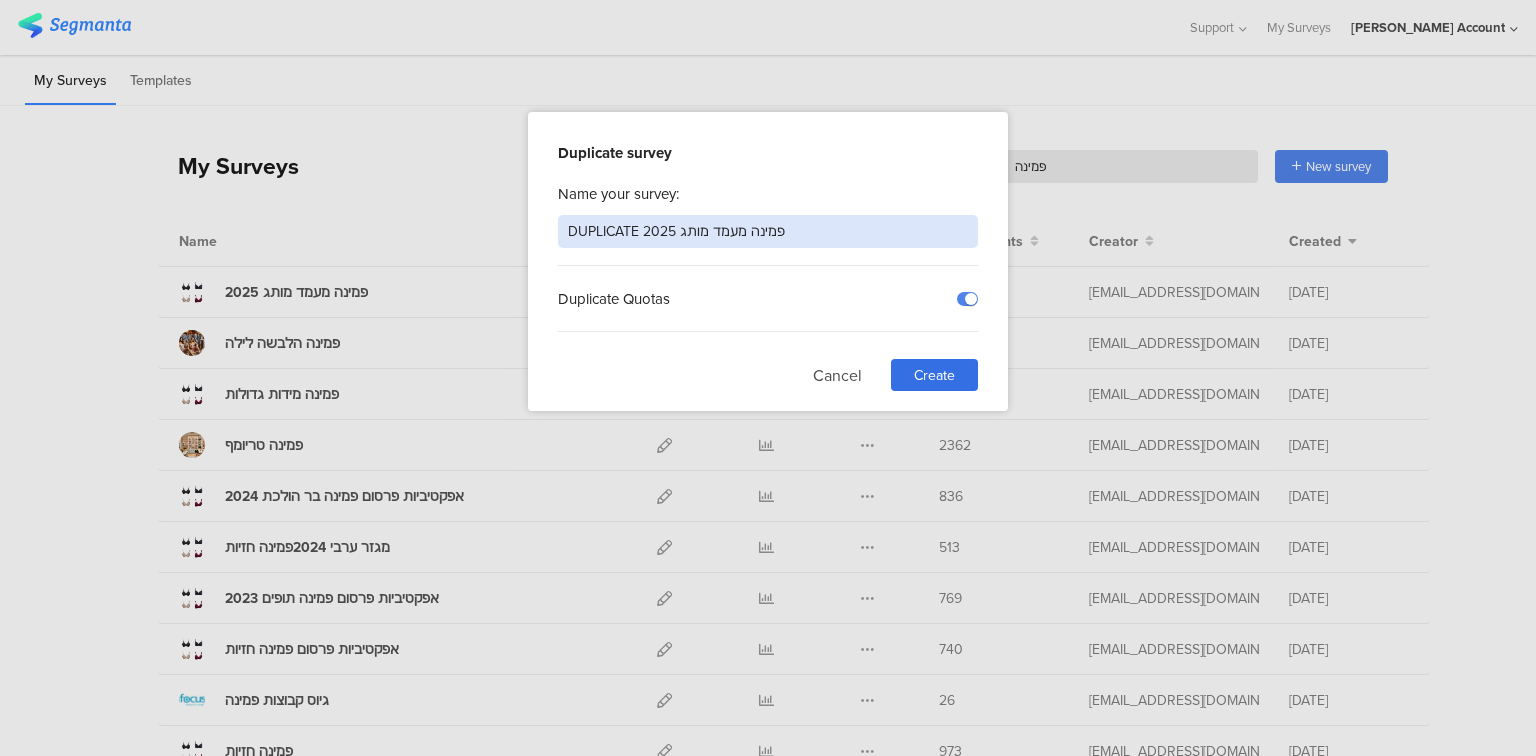 drag, startPoint x: 791, startPoint y: 234, endPoint x: 440, endPoint y: 226, distance: 351.09116 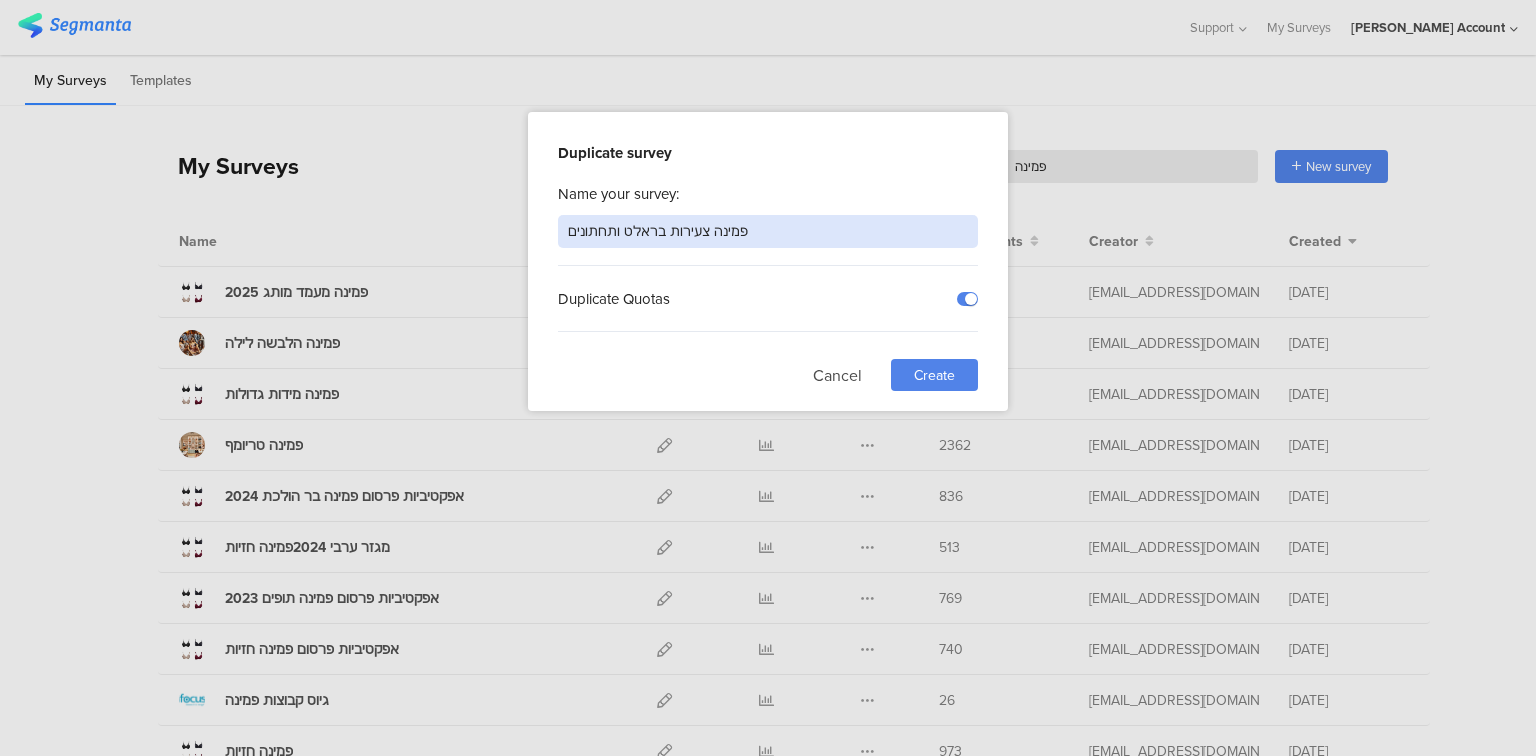 type on "פמינה צעירות בראלט ותחתונים" 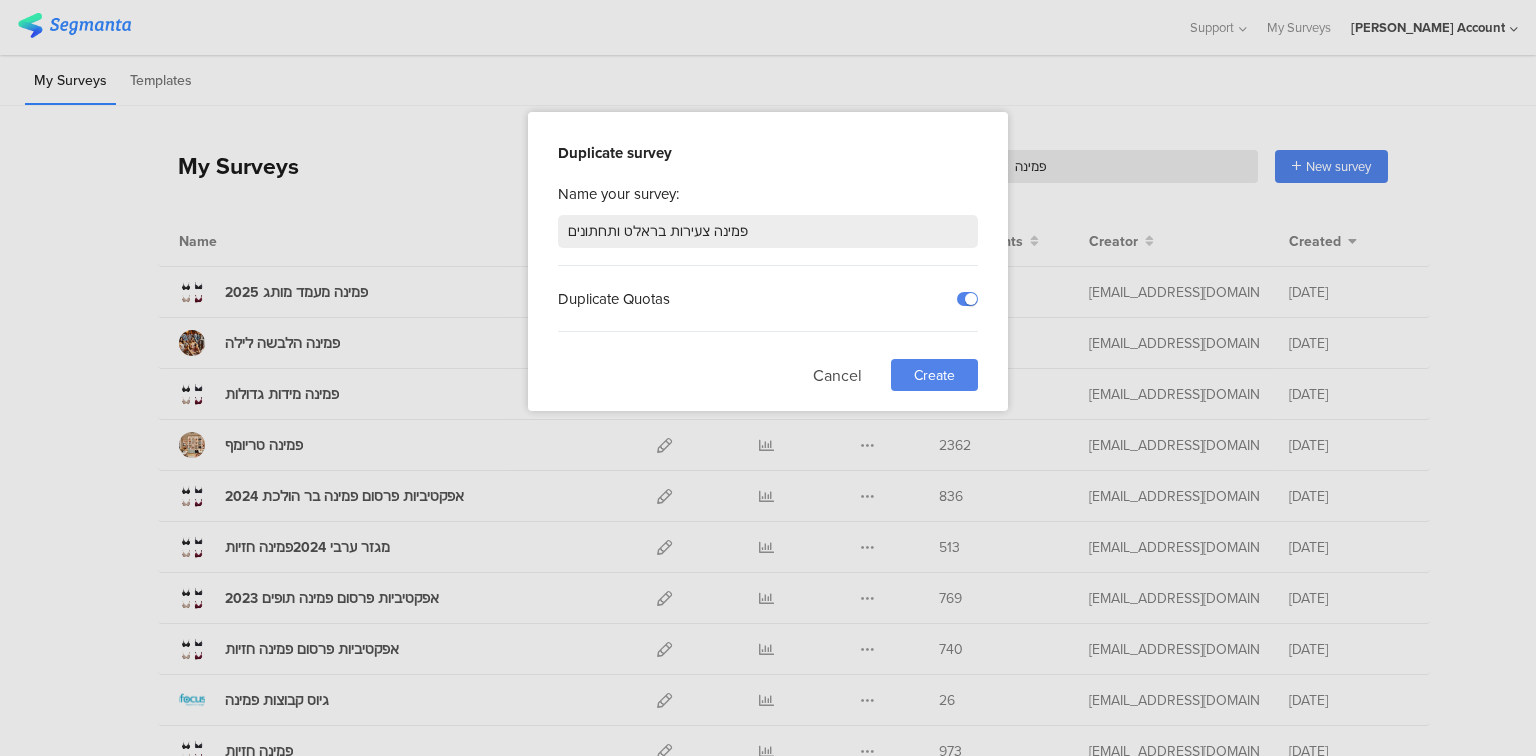 click on "Create" at bounding box center (934, 375) 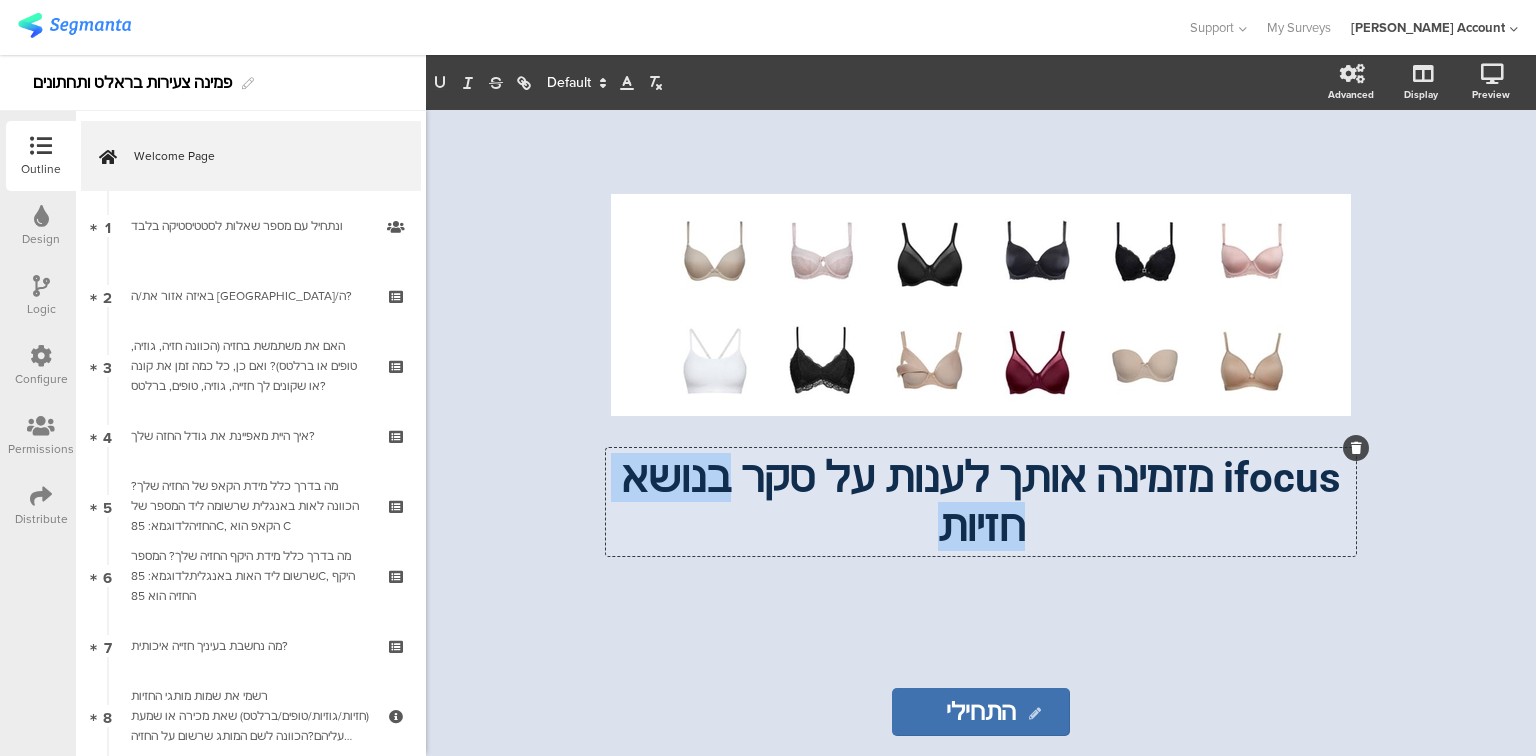 drag, startPoint x: 805, startPoint y: 511, endPoint x: 612, endPoint y: 515, distance: 193.04144 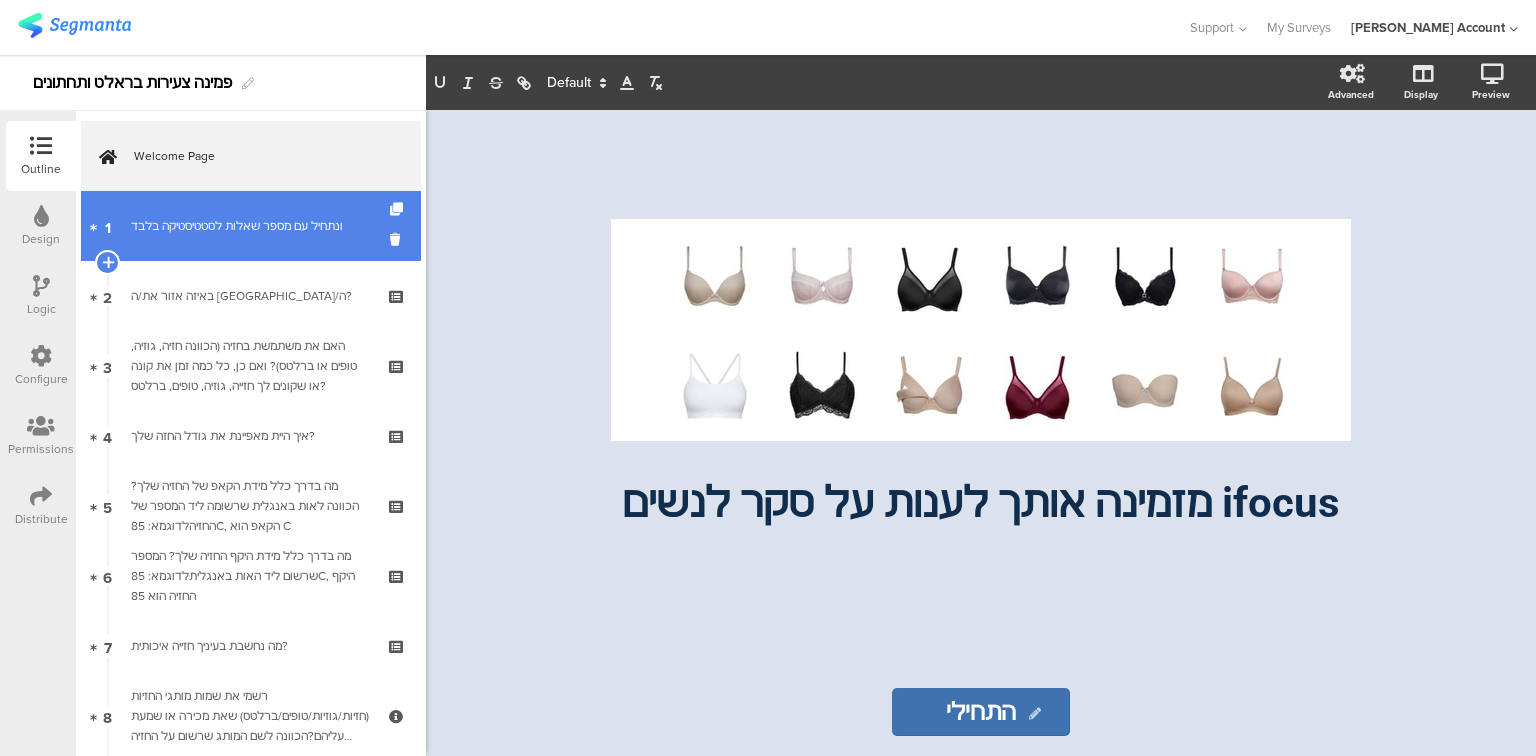 click on "ונתחיל עם מספר שאלות לסטטיסטיקה בלבד﻿﻿" at bounding box center (250, 226) 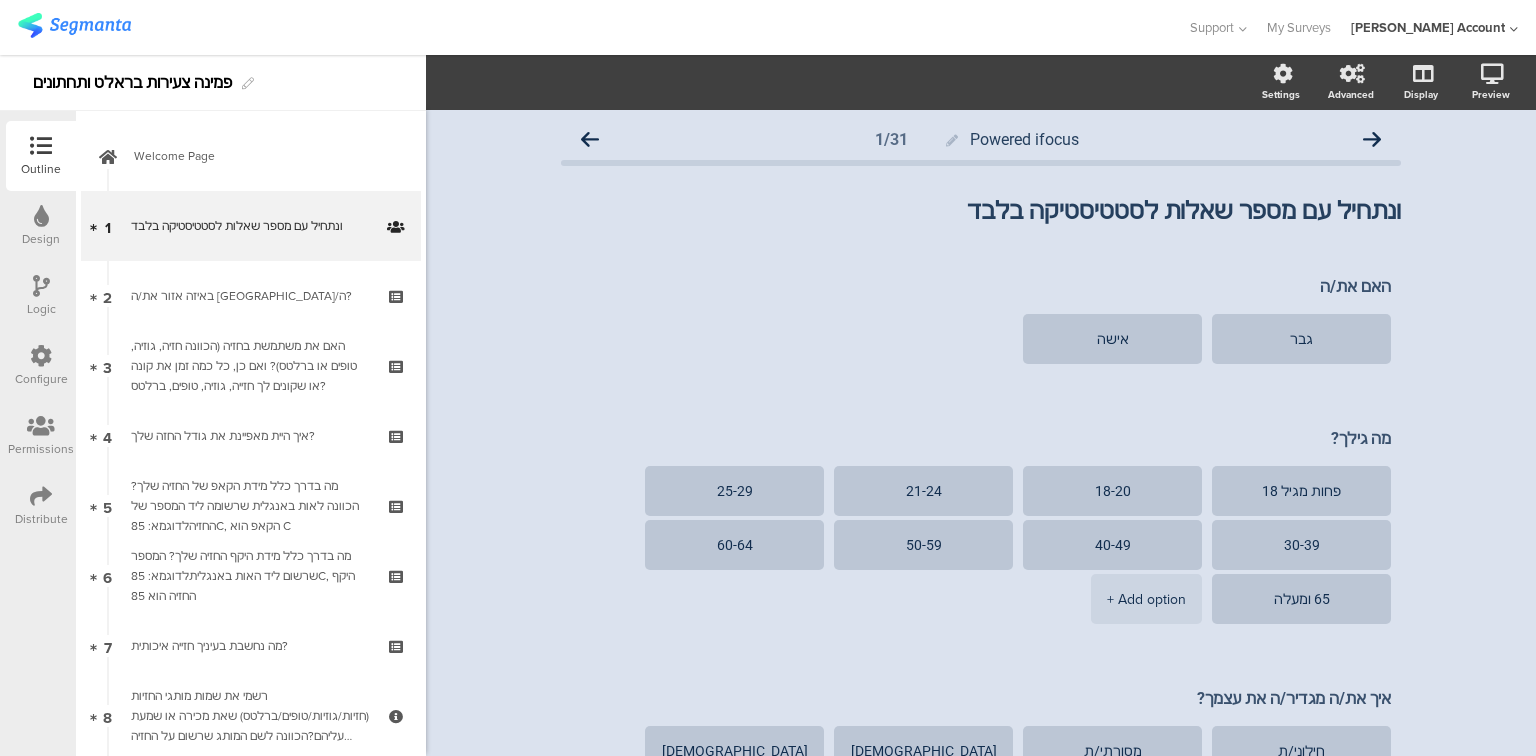 click on "Logic" at bounding box center (41, 296) 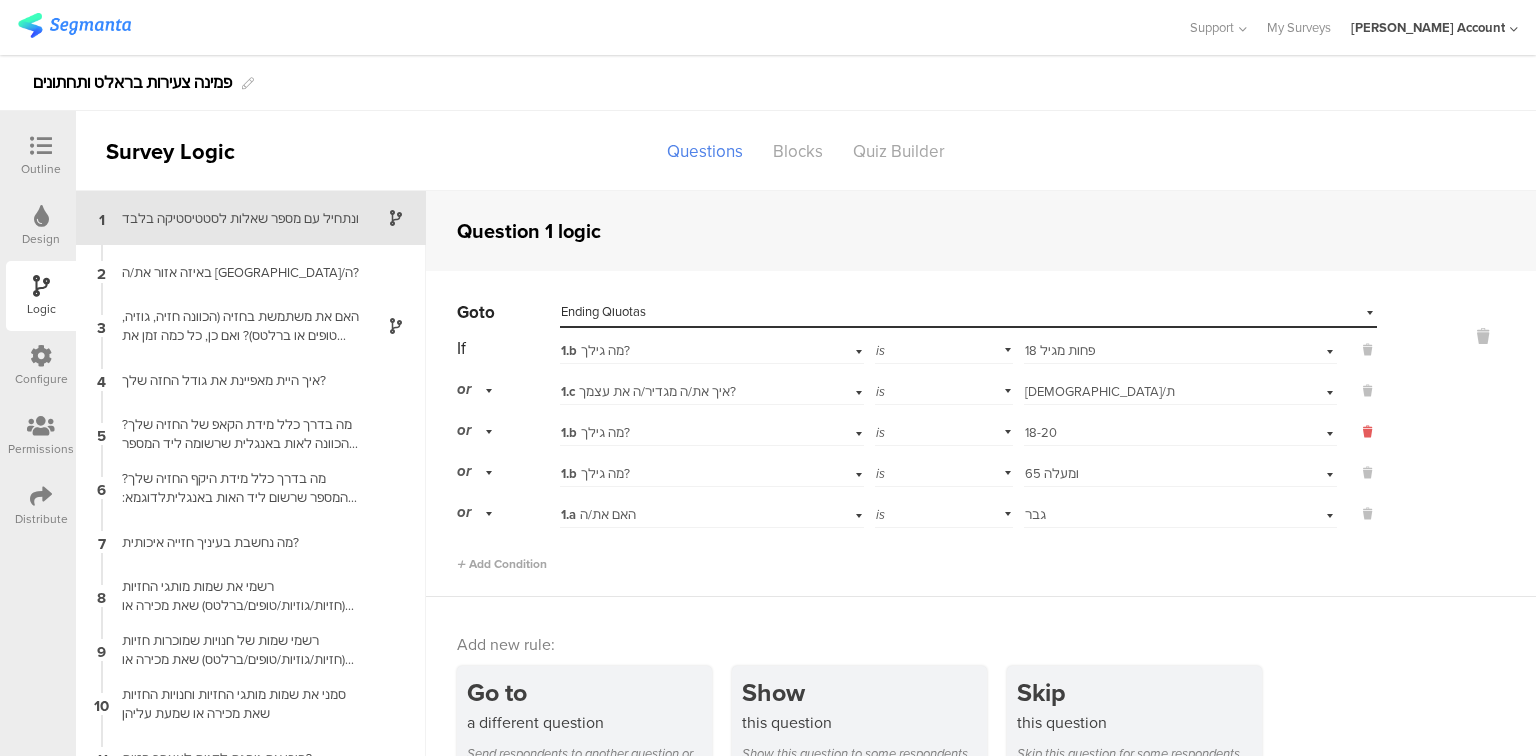 click at bounding box center (1367, 432) 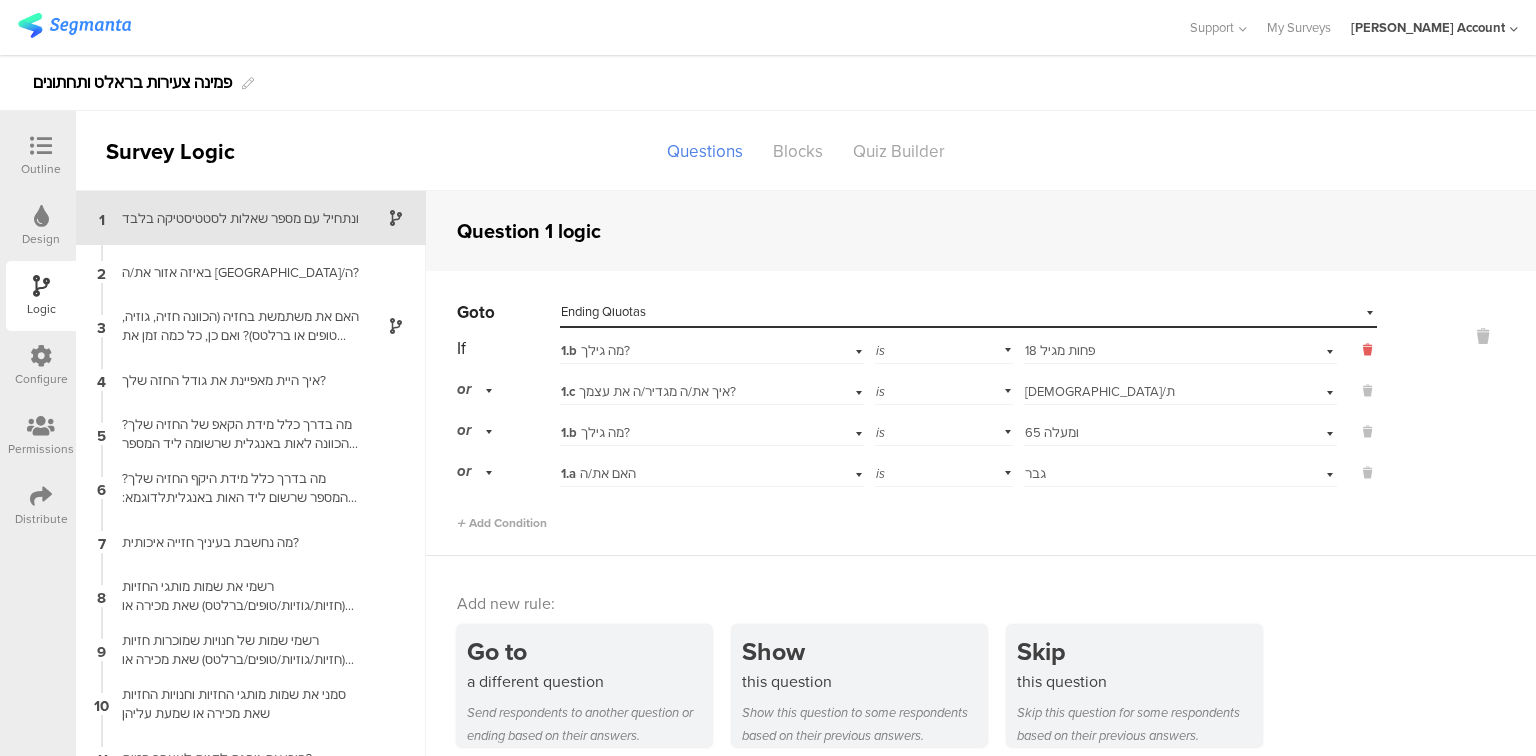 click at bounding box center [1367, 350] 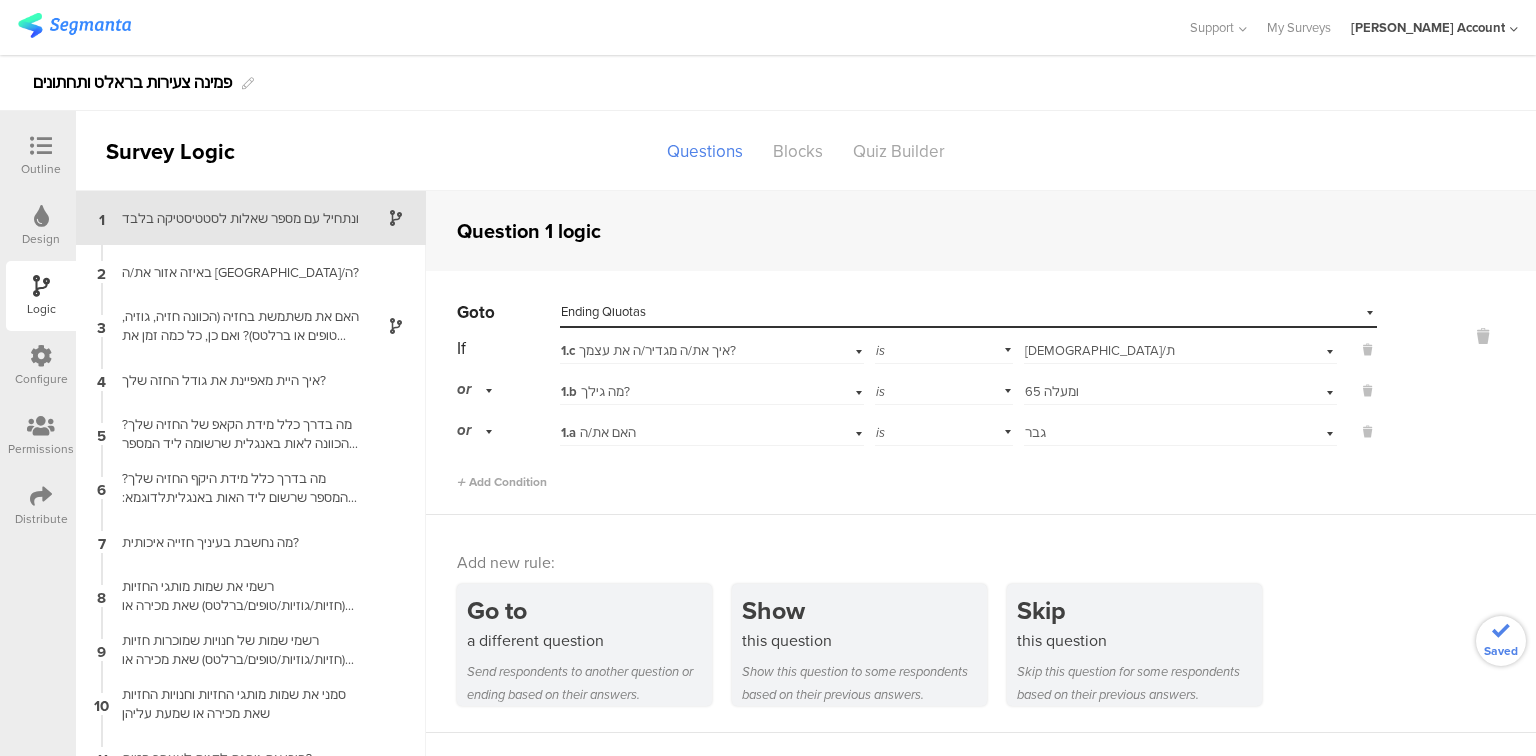 click at bounding box center (41, 146) 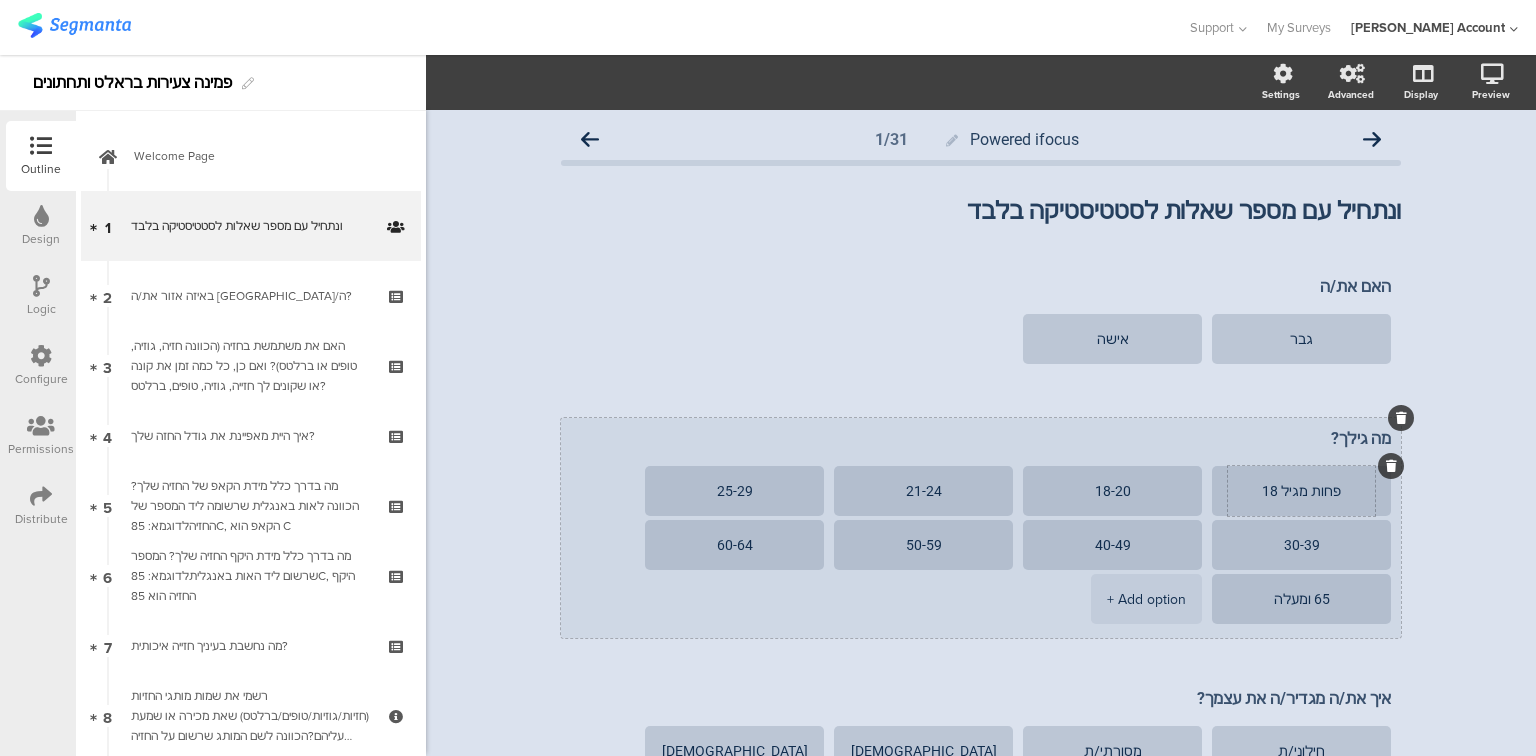 click on "פחות מגיל 18" at bounding box center [1301, 491] 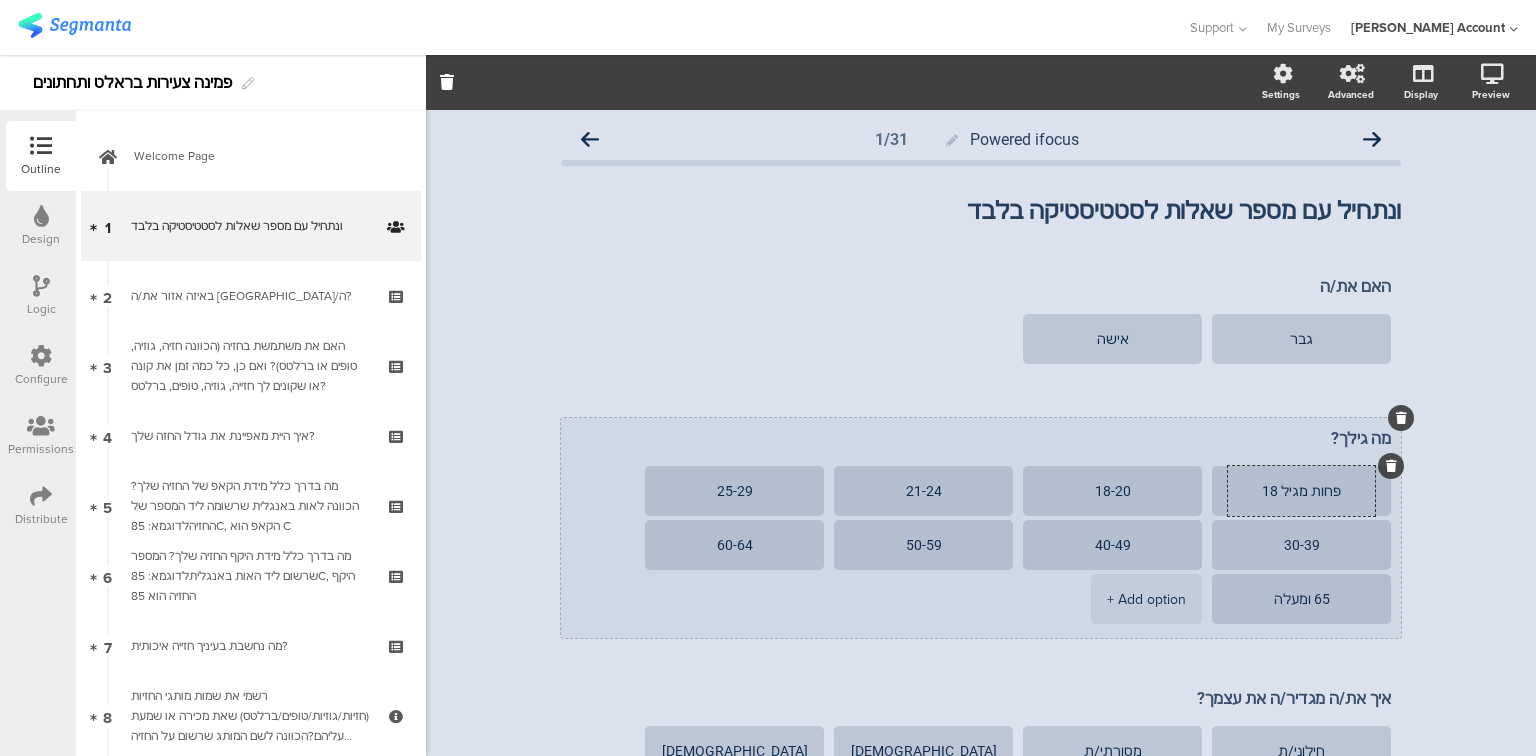 click on "פחות מגיל 18" at bounding box center [1301, 491] 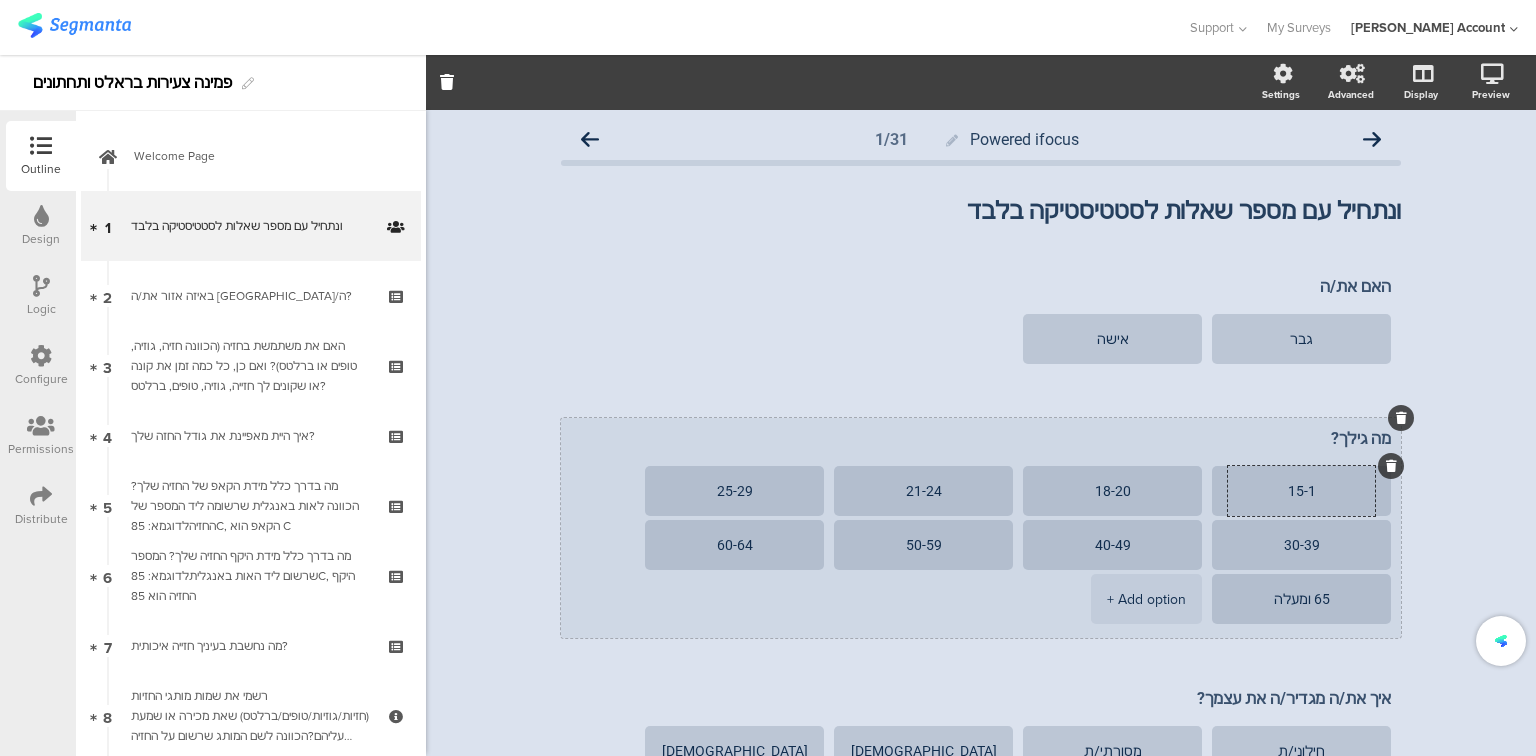 type on "15-17" 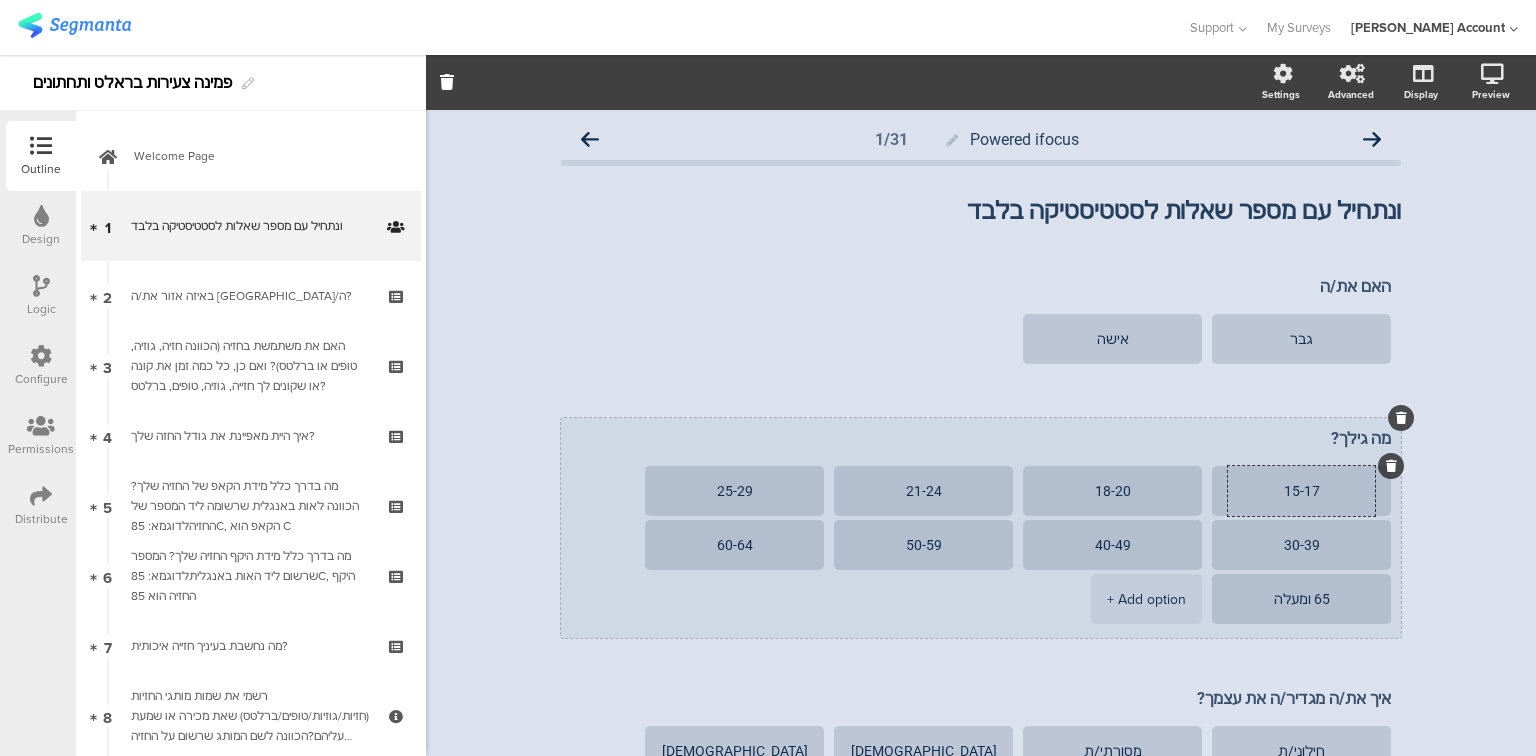 click on "15-17
18-20
21-24
25-29
30-39
40-49
50-59
60-64
65 ומעלה
+ Add option" at bounding box center [976, 547] 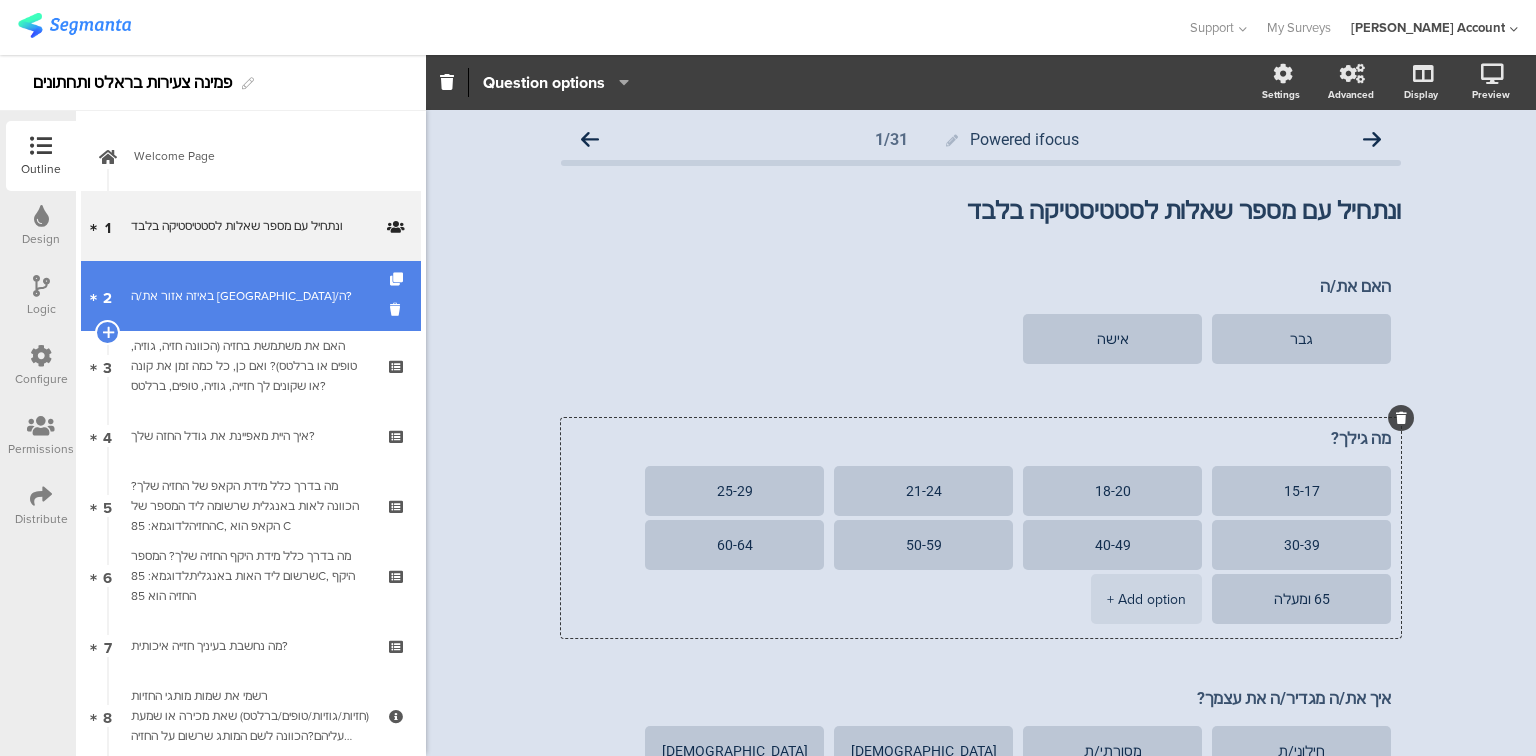 click on "באיזה אזור את/ה [GEOGRAPHIC_DATA]/ה?" at bounding box center [250, 296] 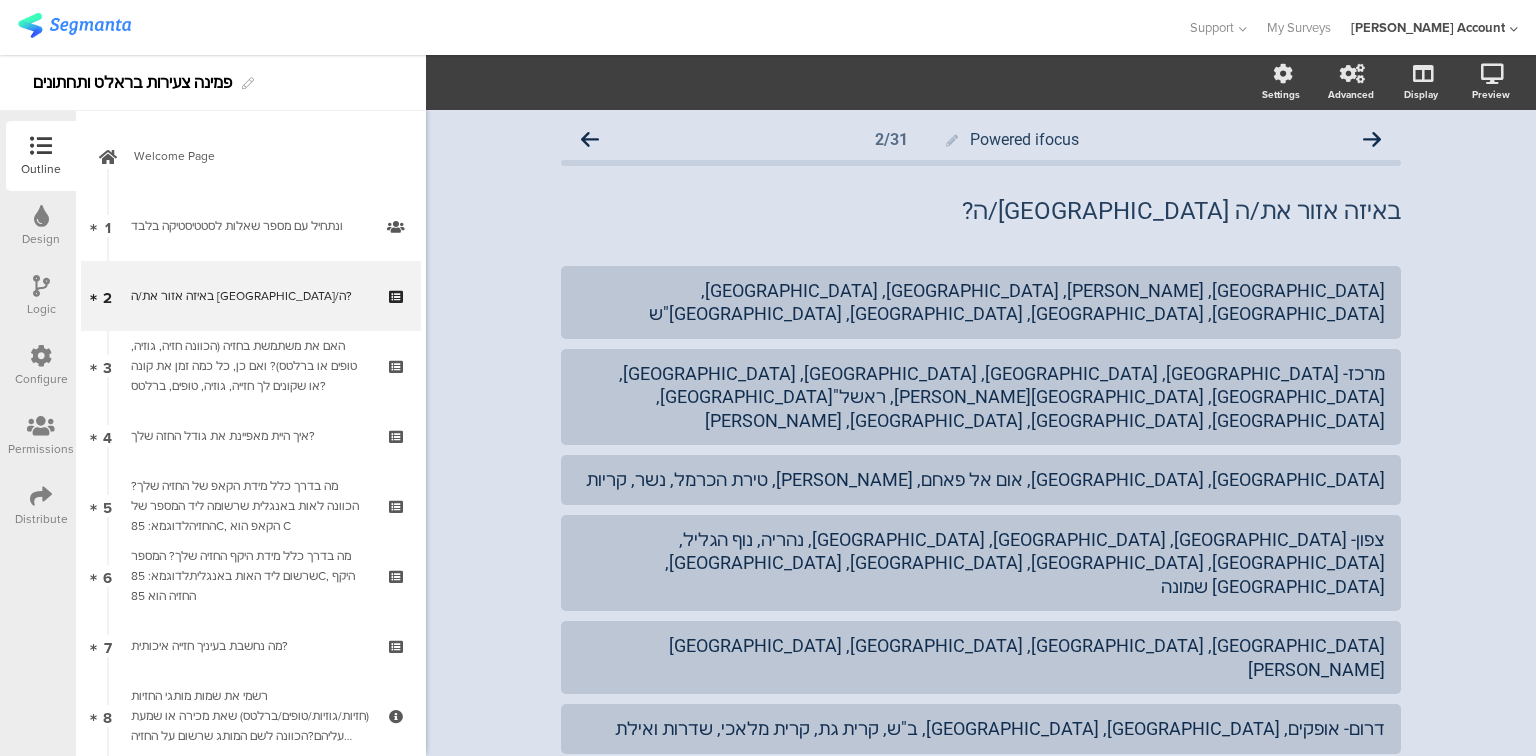click at bounding box center (41, 286) 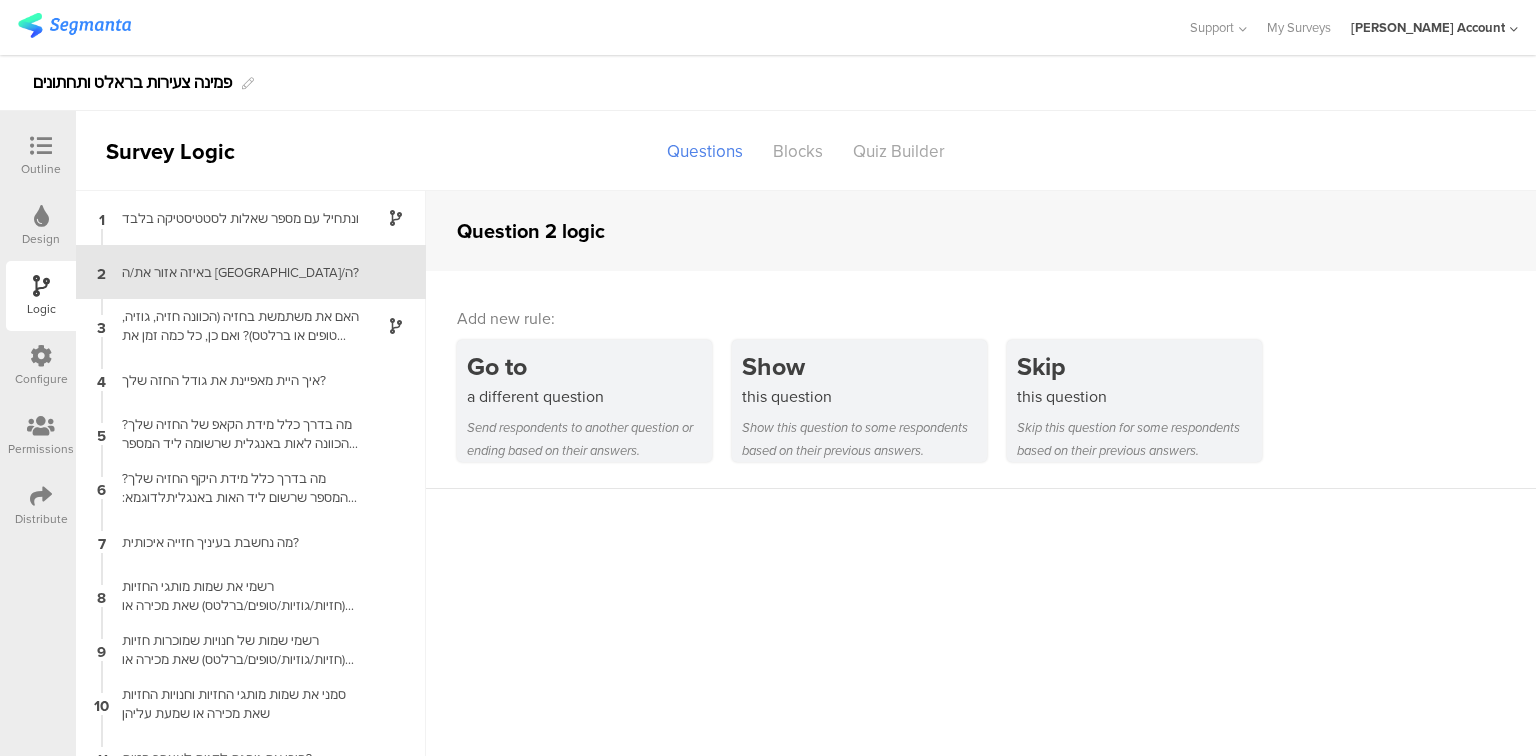 click at bounding box center [41, 147] 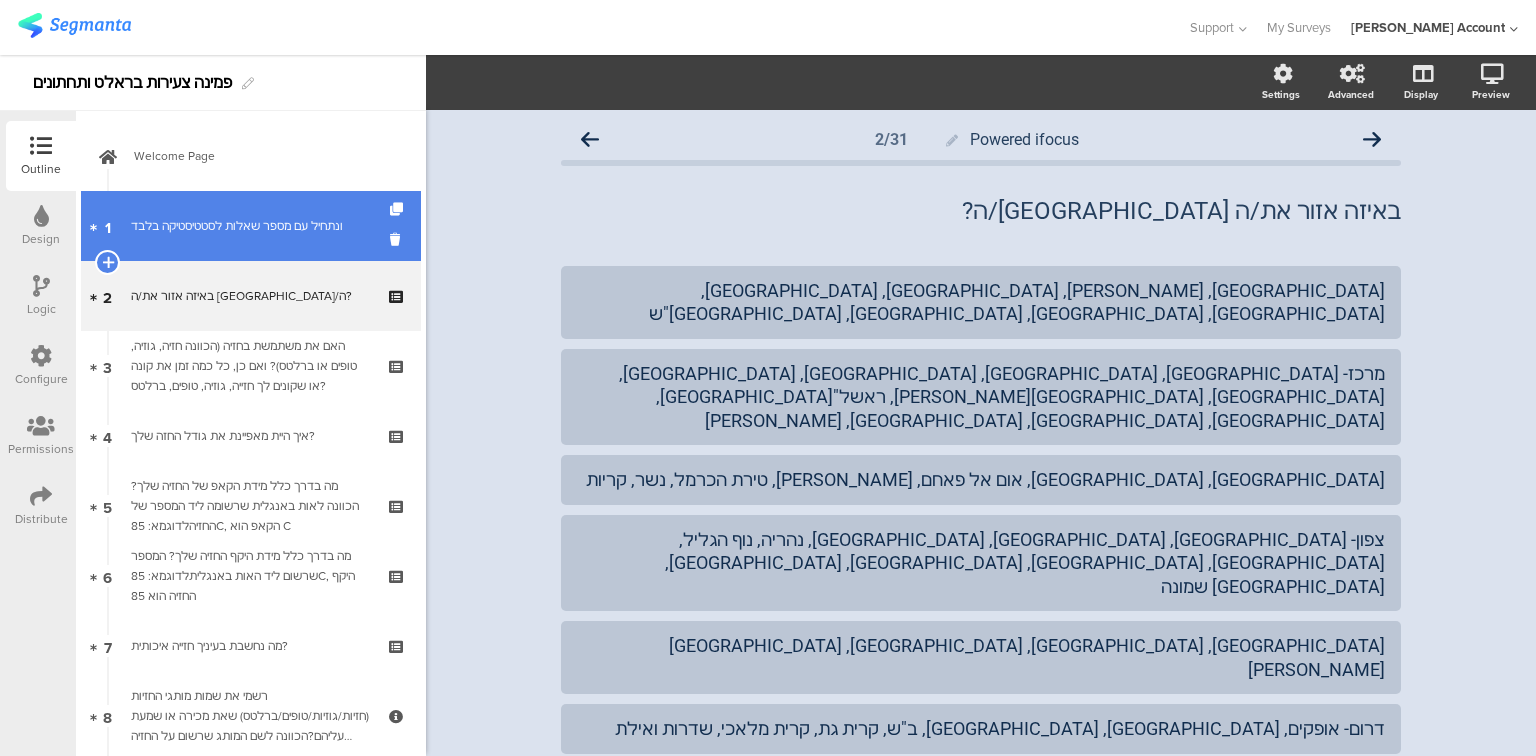 click on "1
ונתחיל עם מספר שאלות לסטטיסטיקה בלבד﻿﻿" at bounding box center [251, 226] 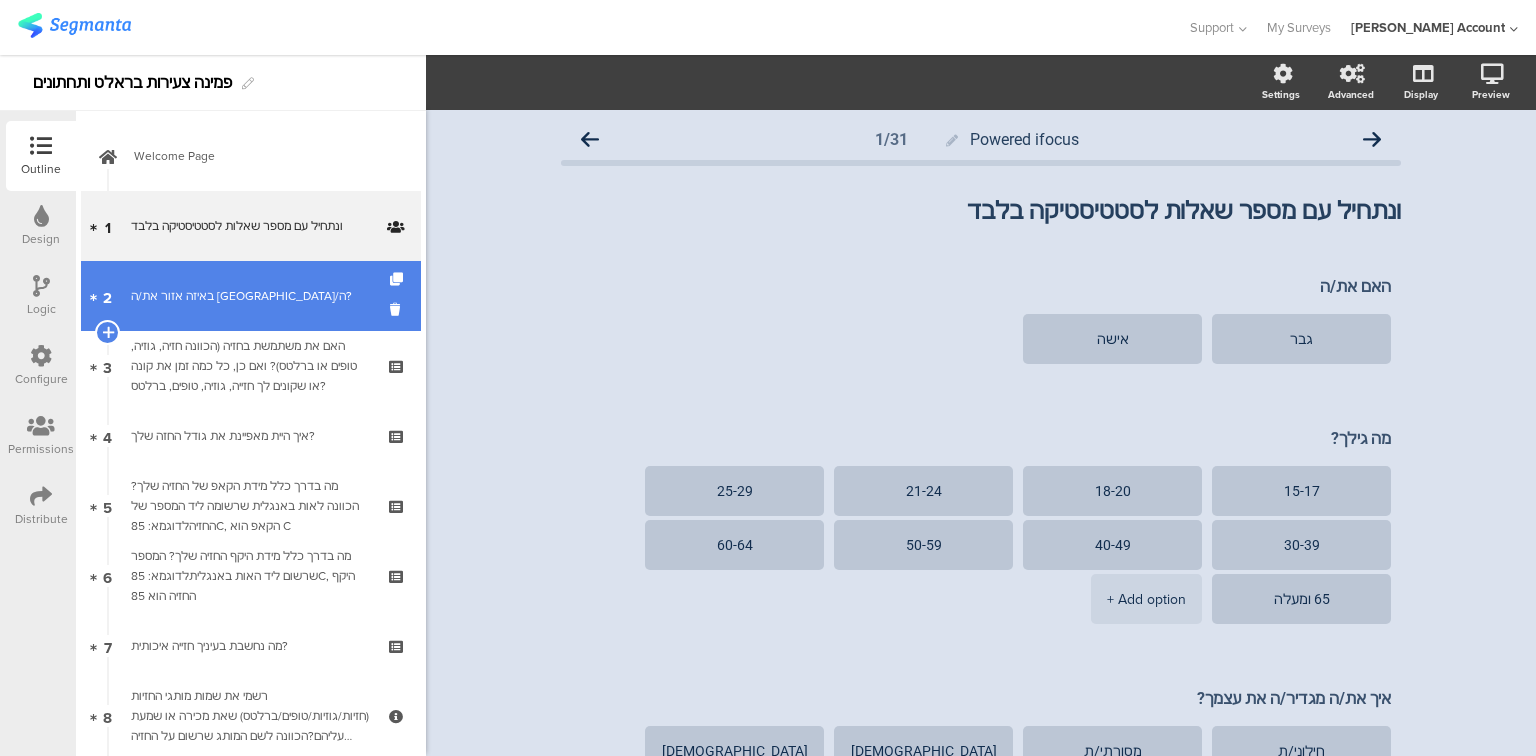 click on "2
באיזה אזור את/ה [GEOGRAPHIC_DATA]/ה?" at bounding box center (251, 296) 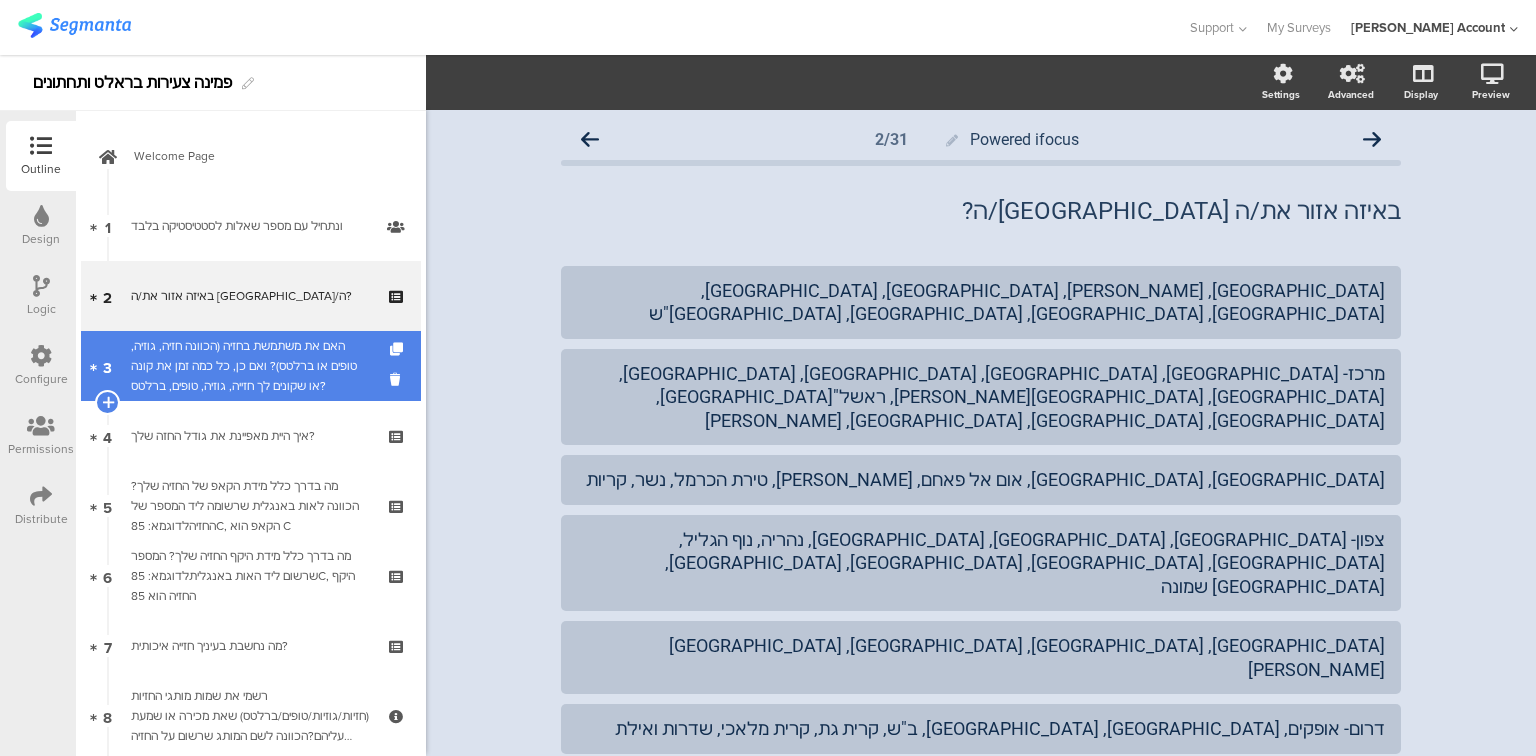 click on "האם את משתמשת בחזיה (הכוונה חזיה, גוזיה, טופים או ברלטס)? ואם כן, כל כמה זמן את קונה או שקונים לך חזייה, גוזיה, טופים, ברלטס?" at bounding box center (250, 366) 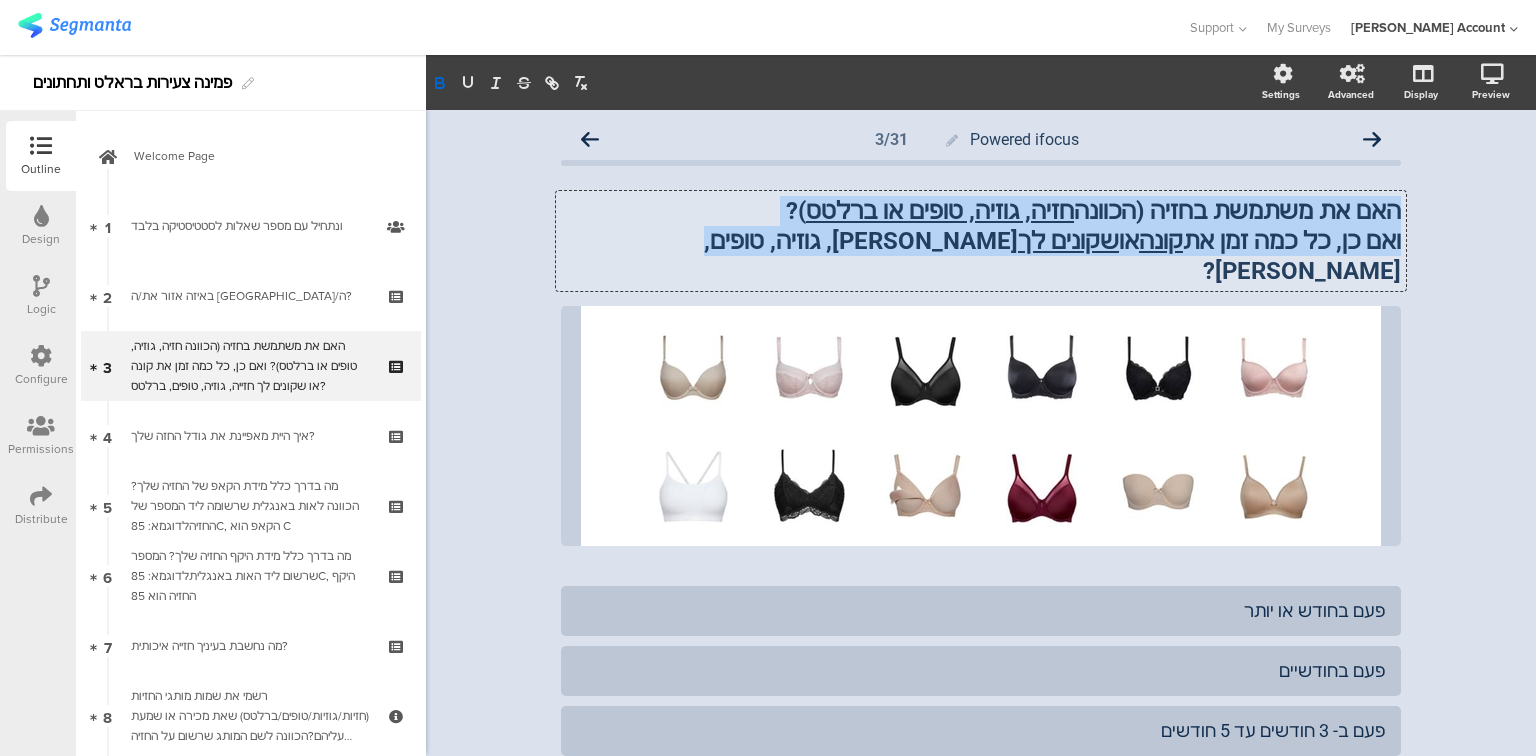 drag, startPoint x: 1392, startPoint y: 213, endPoint x: 742, endPoint y: 254, distance: 651.2918 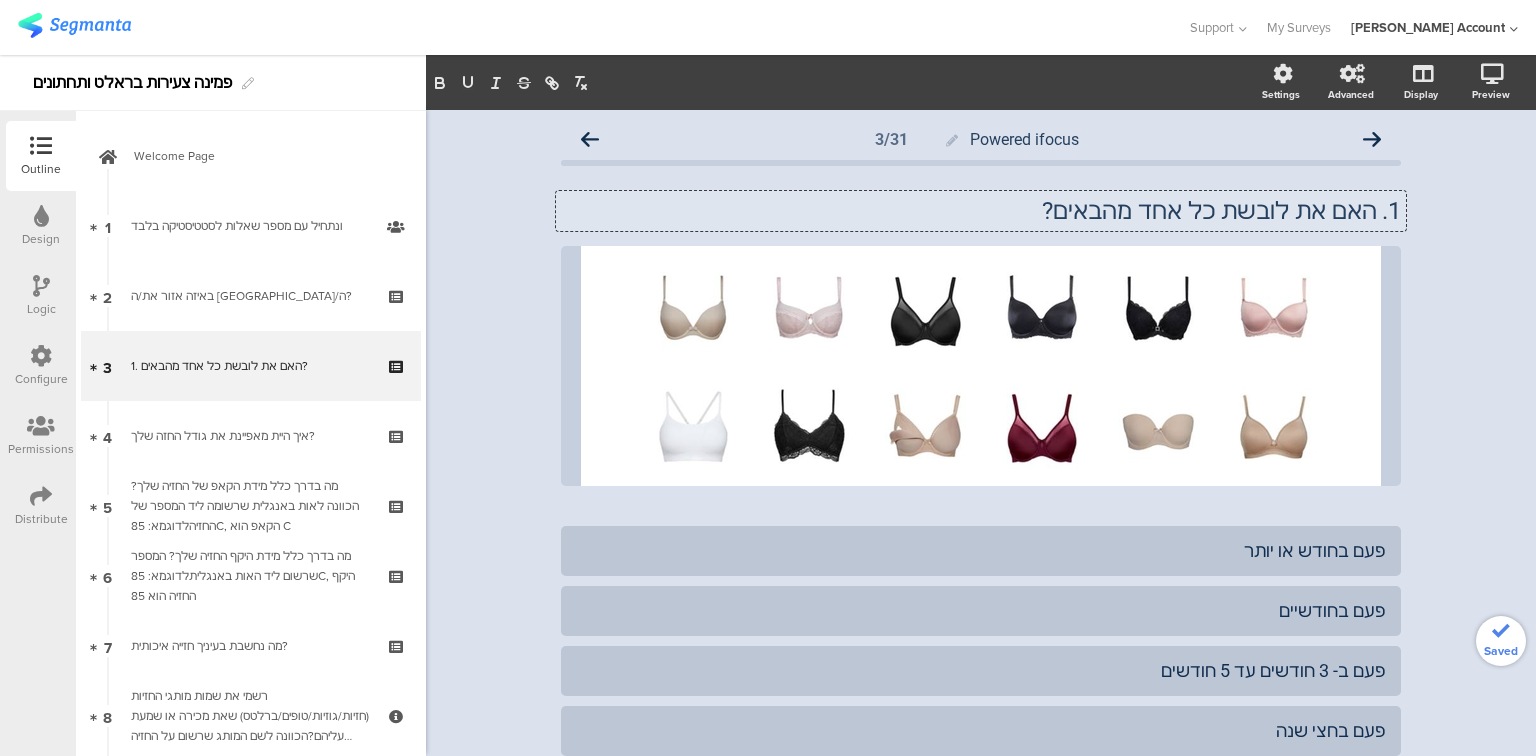 click on "1.	האם את לובשת כל אחד מהבאים?" 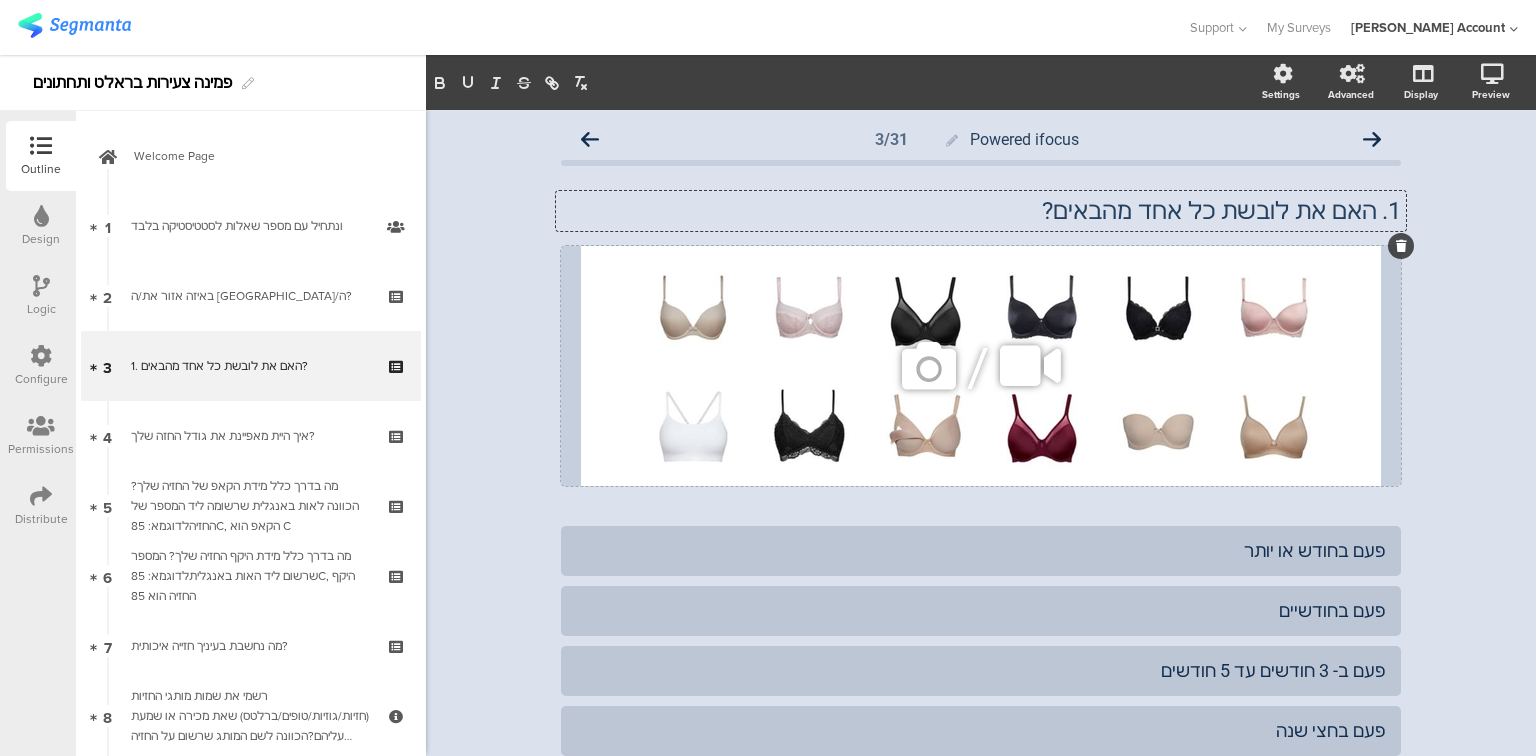 type 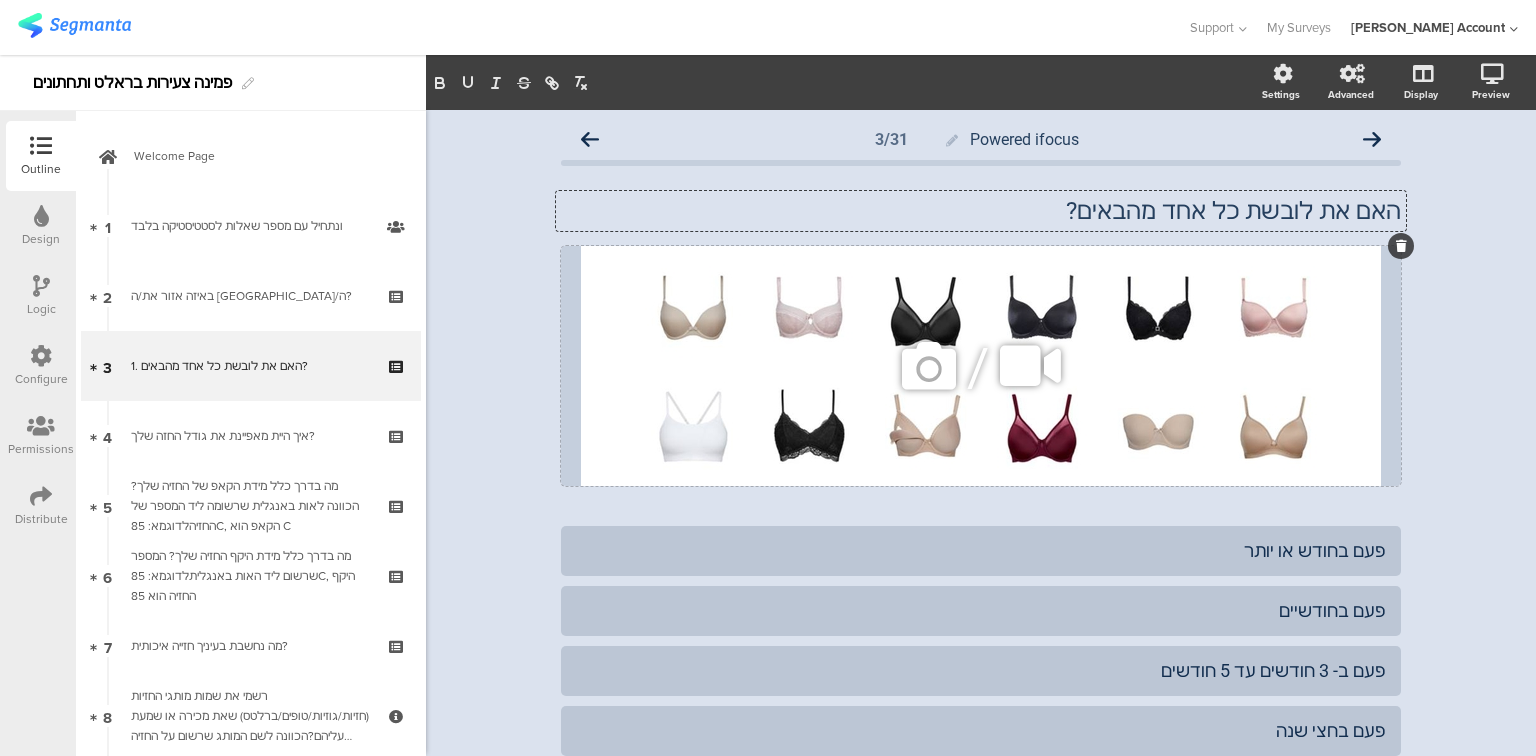 click 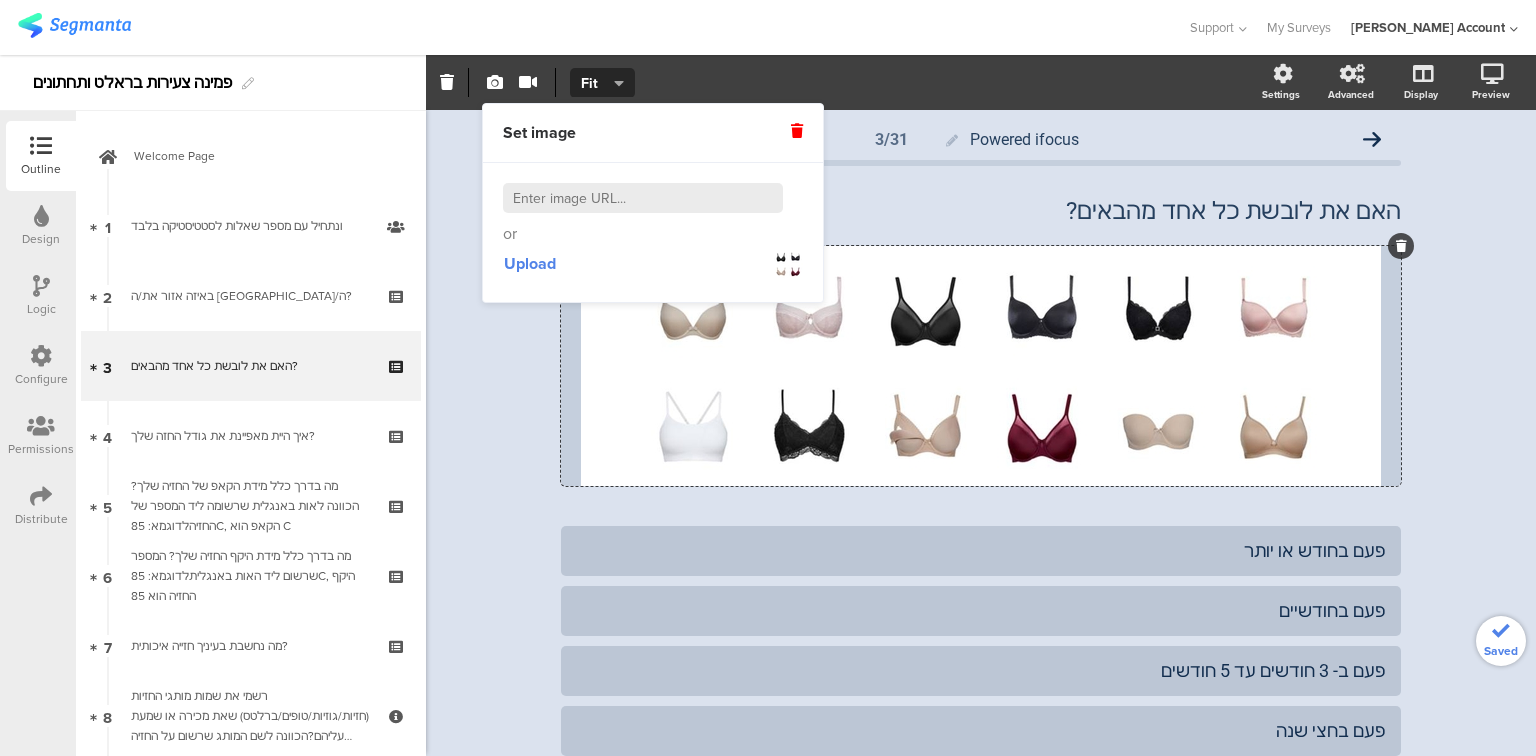 click at bounding box center [797, 131] 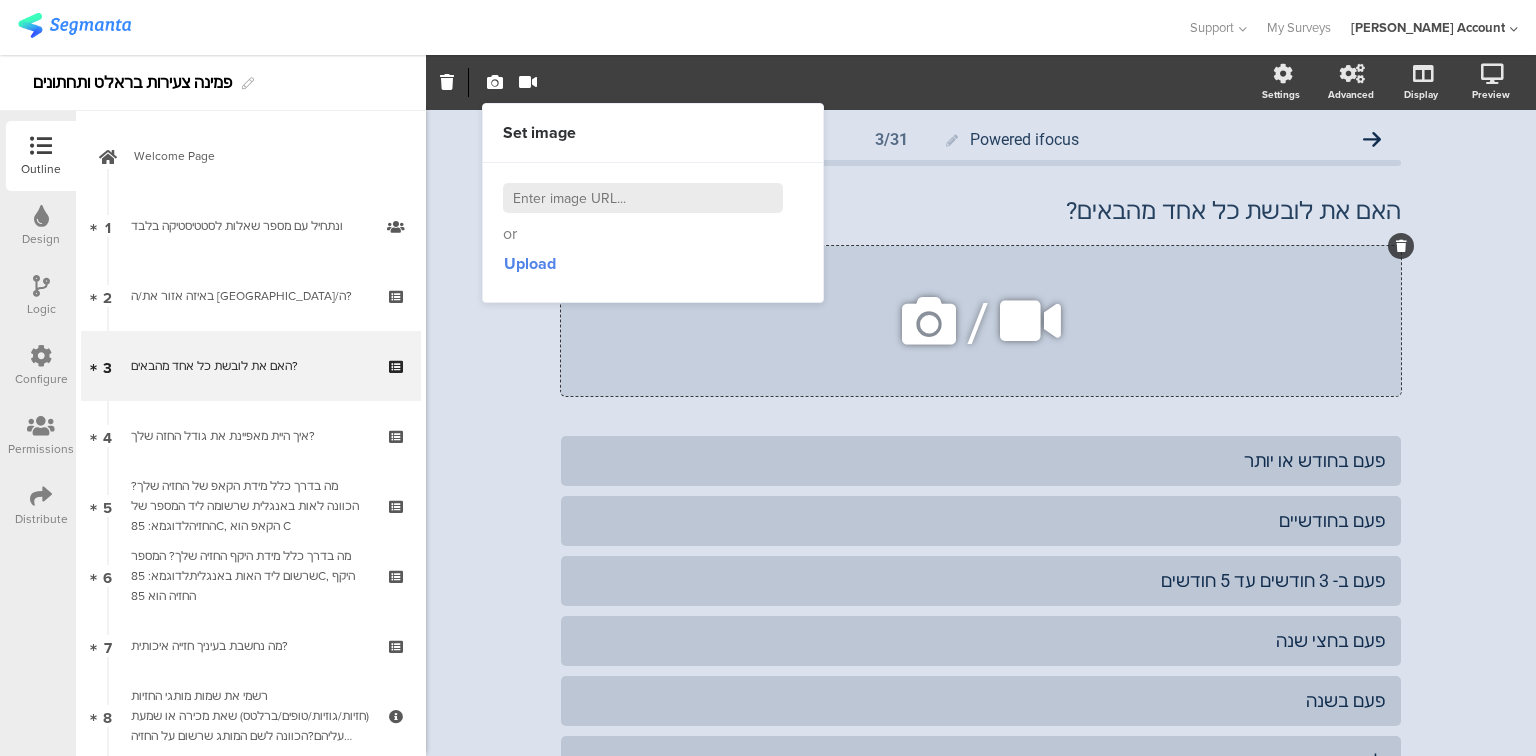 click 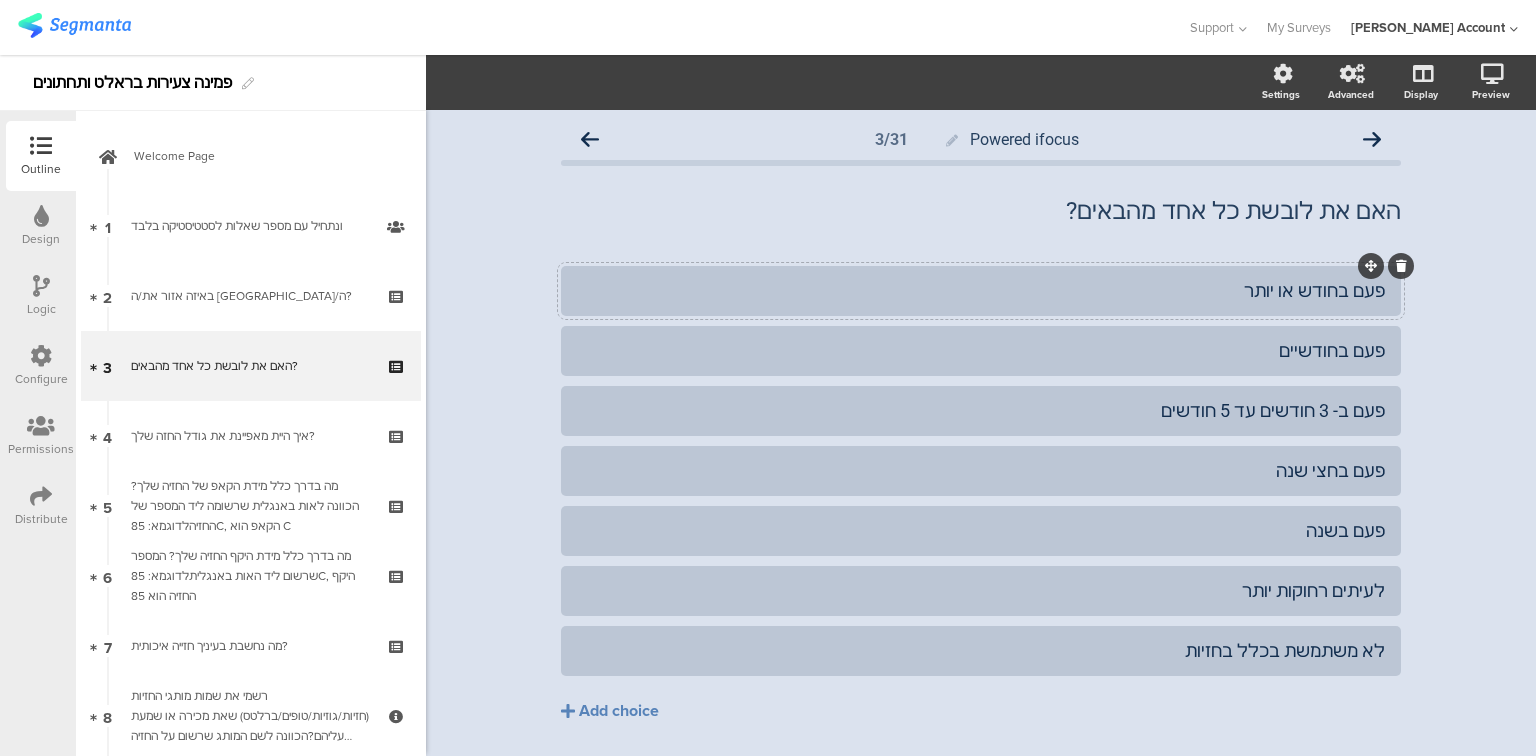 click on "פעם בחודש או יותר" 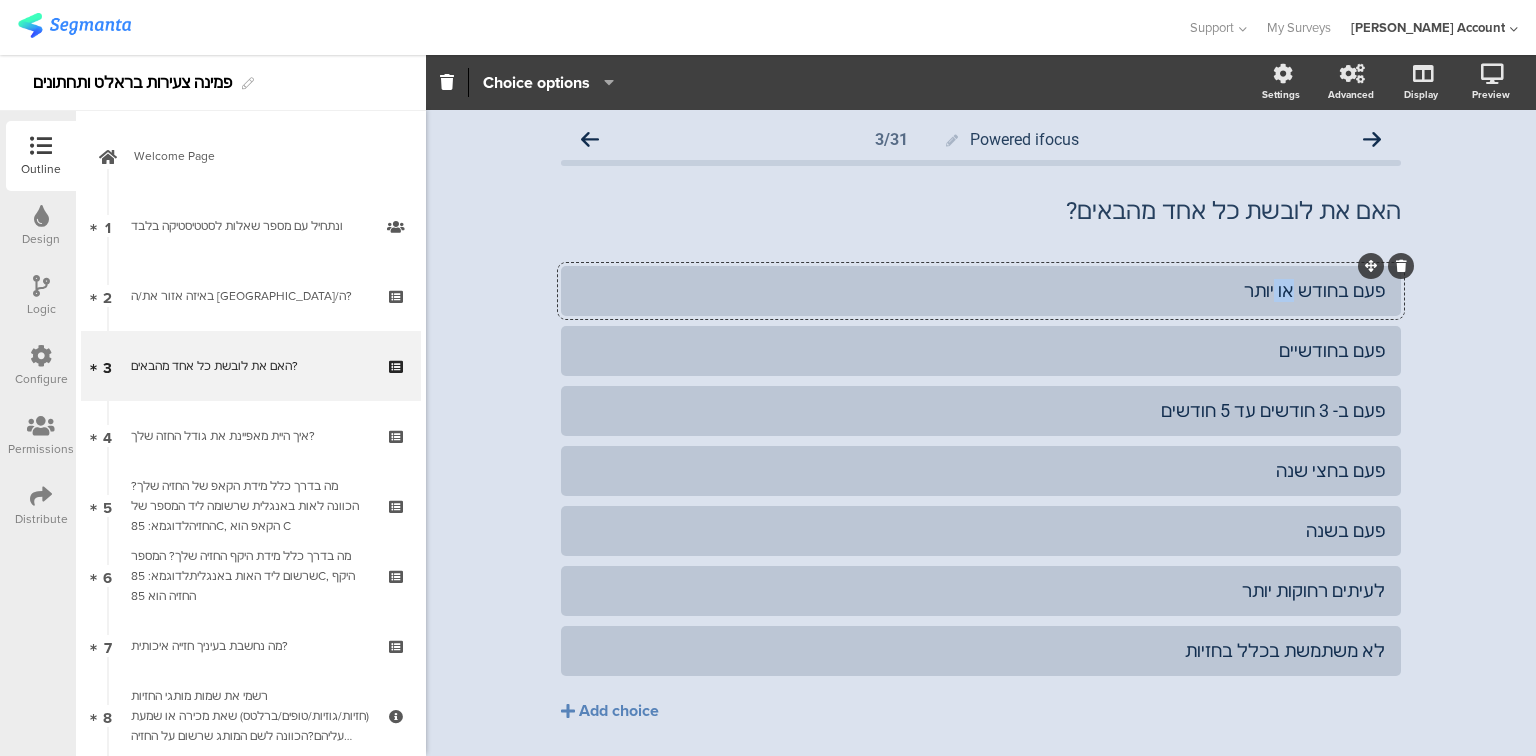 click on "פעם בחודש או יותר" 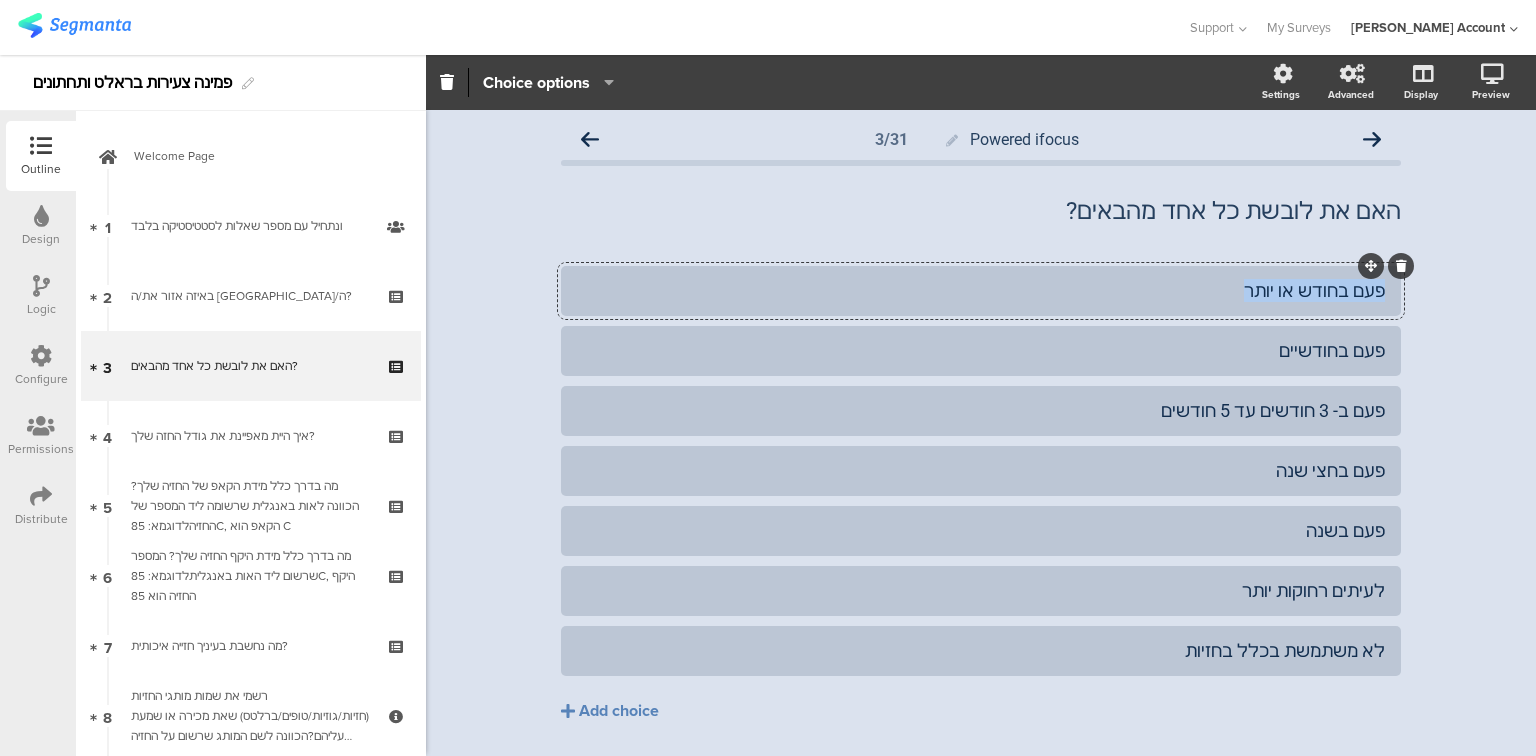 click on "פעם בחודש או יותר" 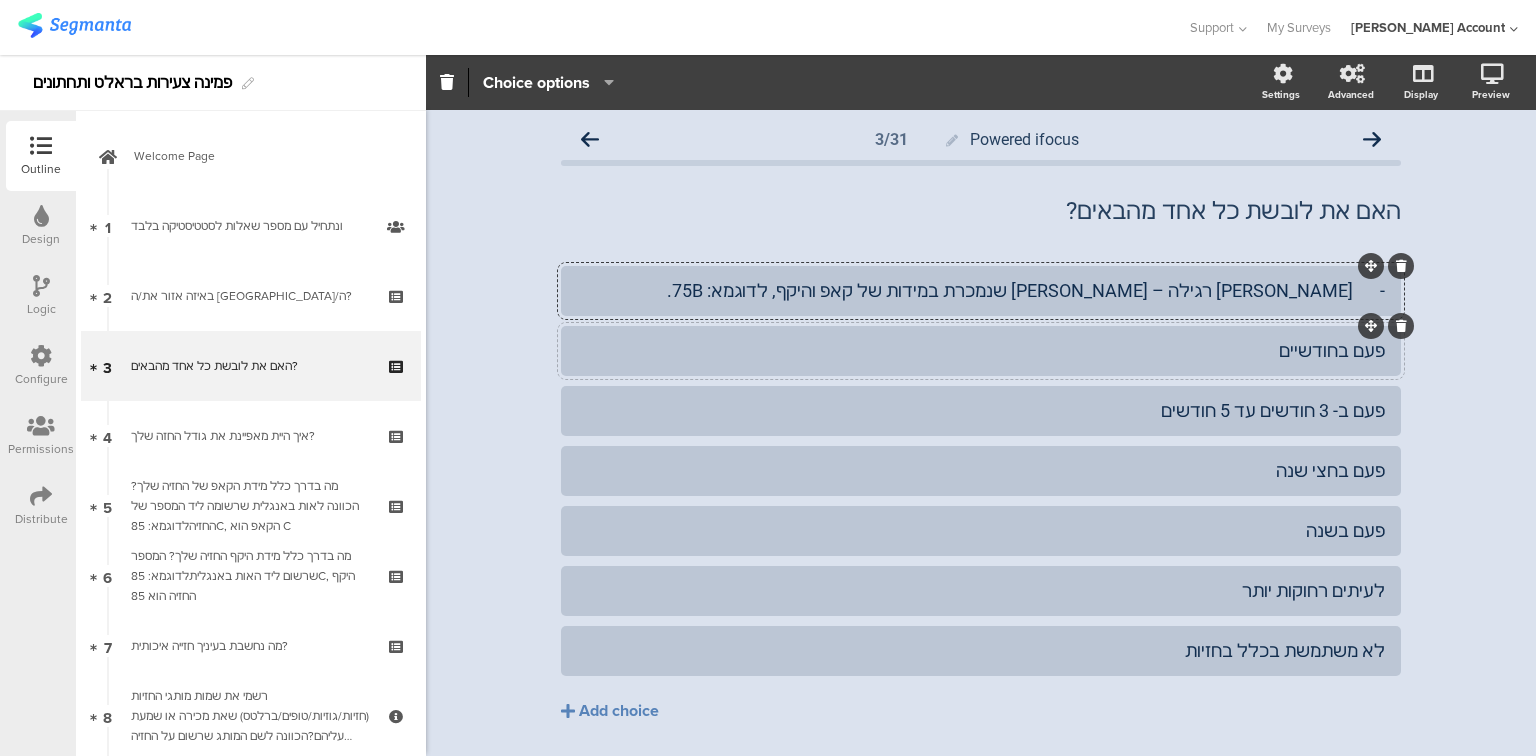 click on "פעם בחודשיים" 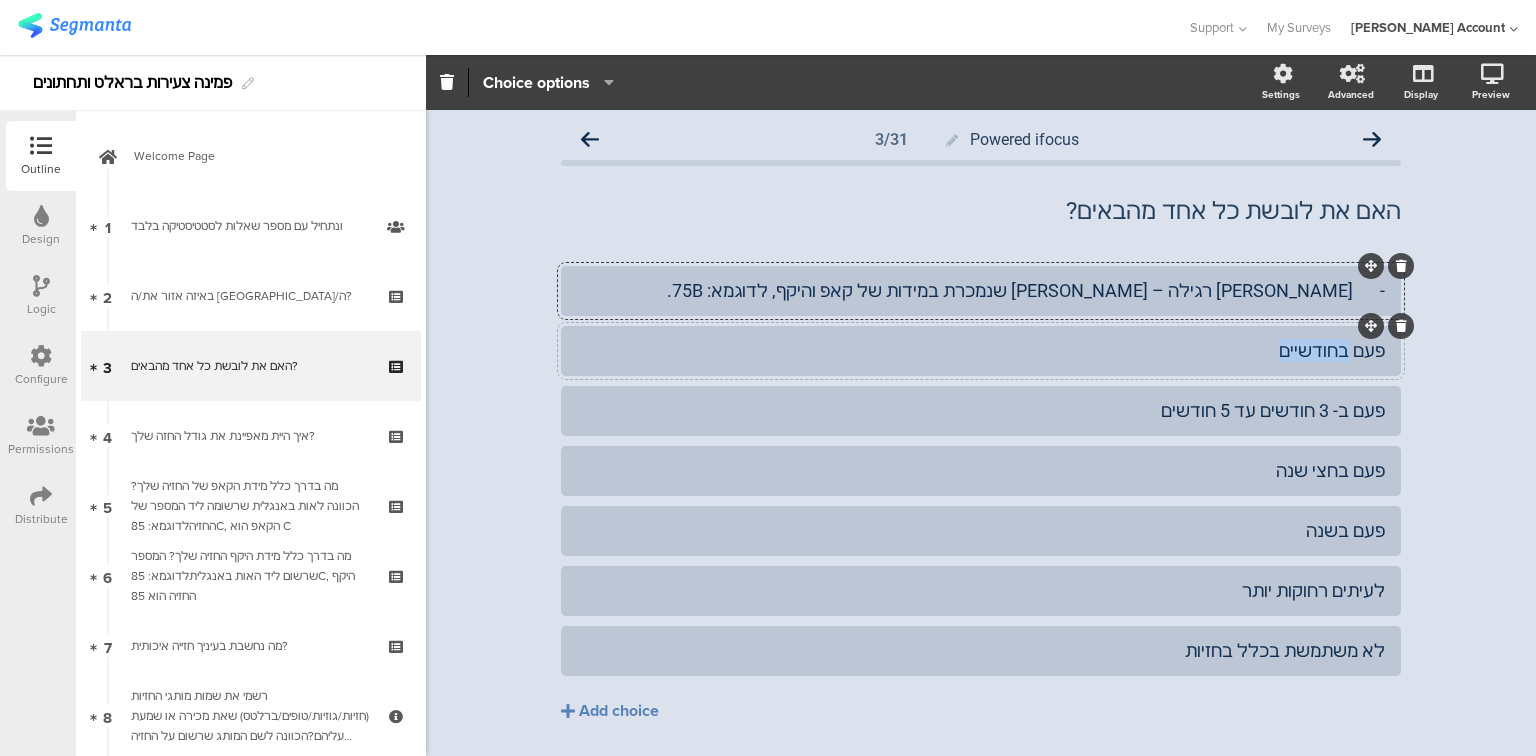 click on "פעם בחודשיים" 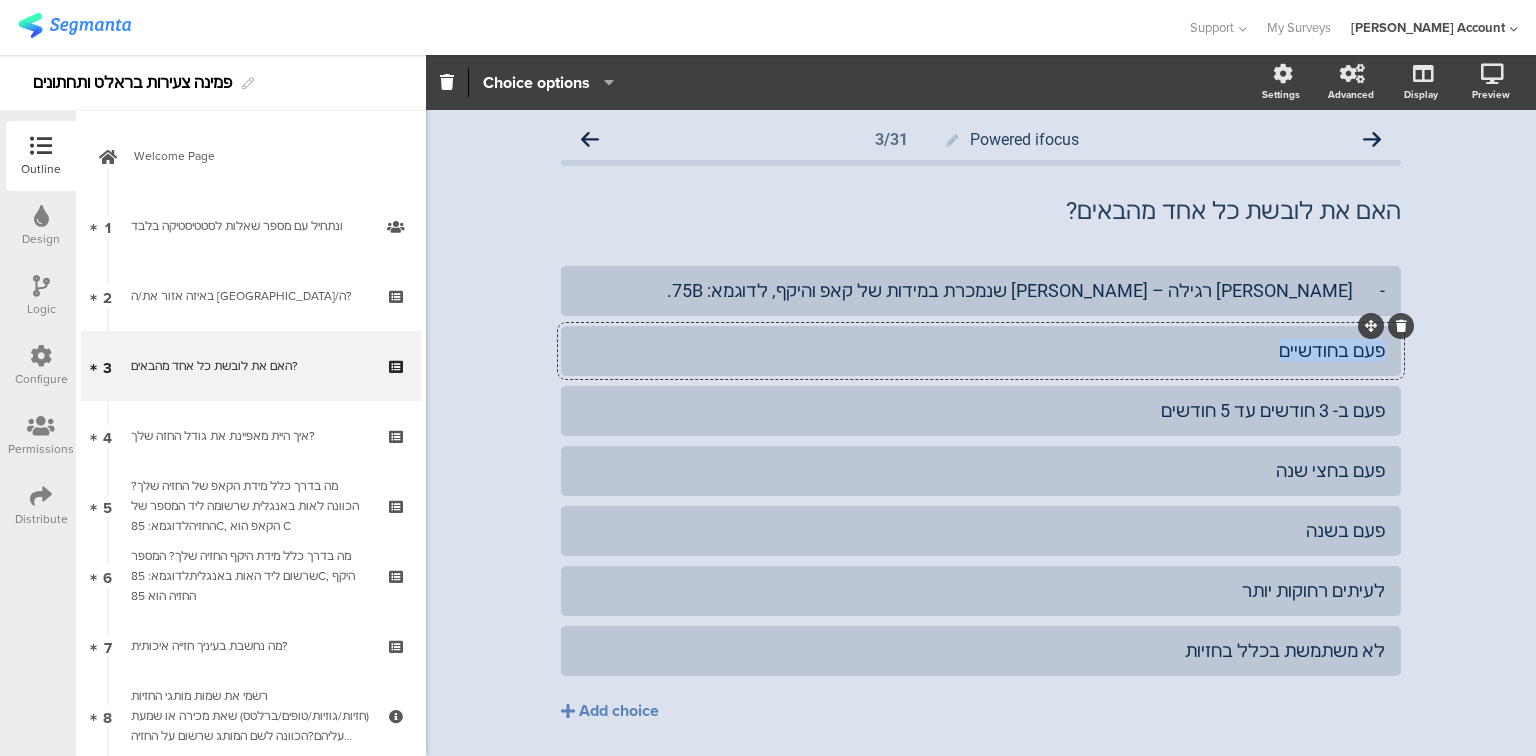 click on "פעם בחודשיים" 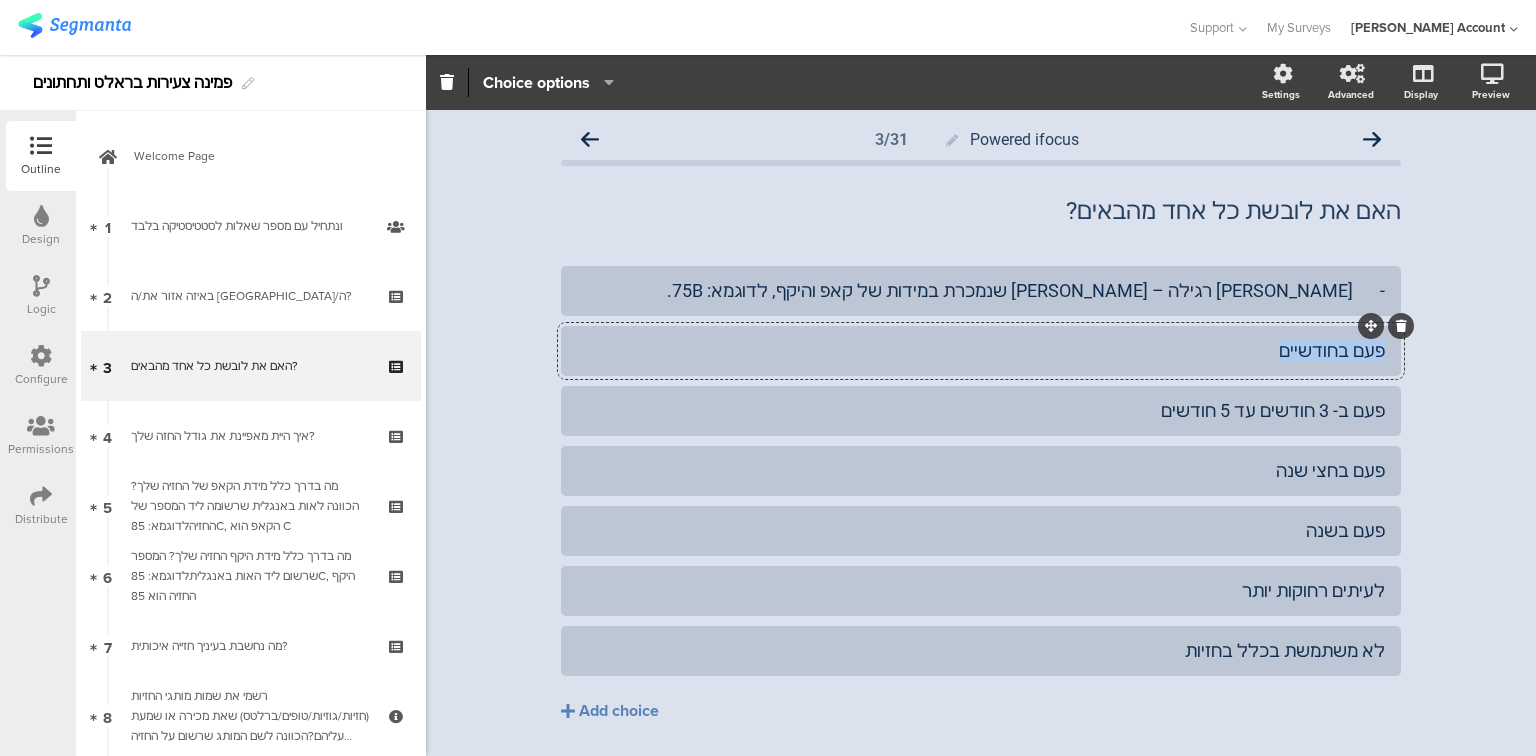 paste 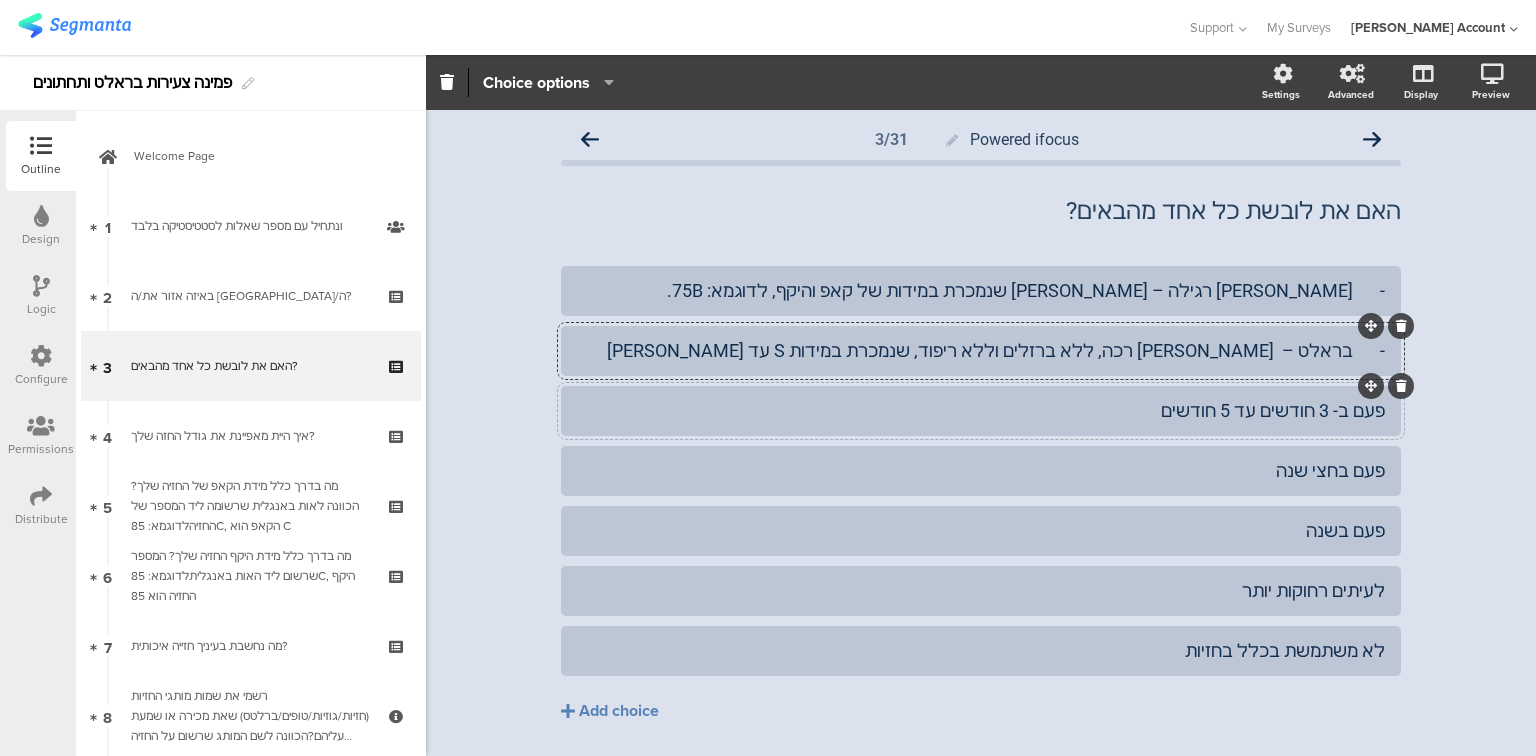 click on "פעם ב- 3 חודשים עד 5 חודשים" 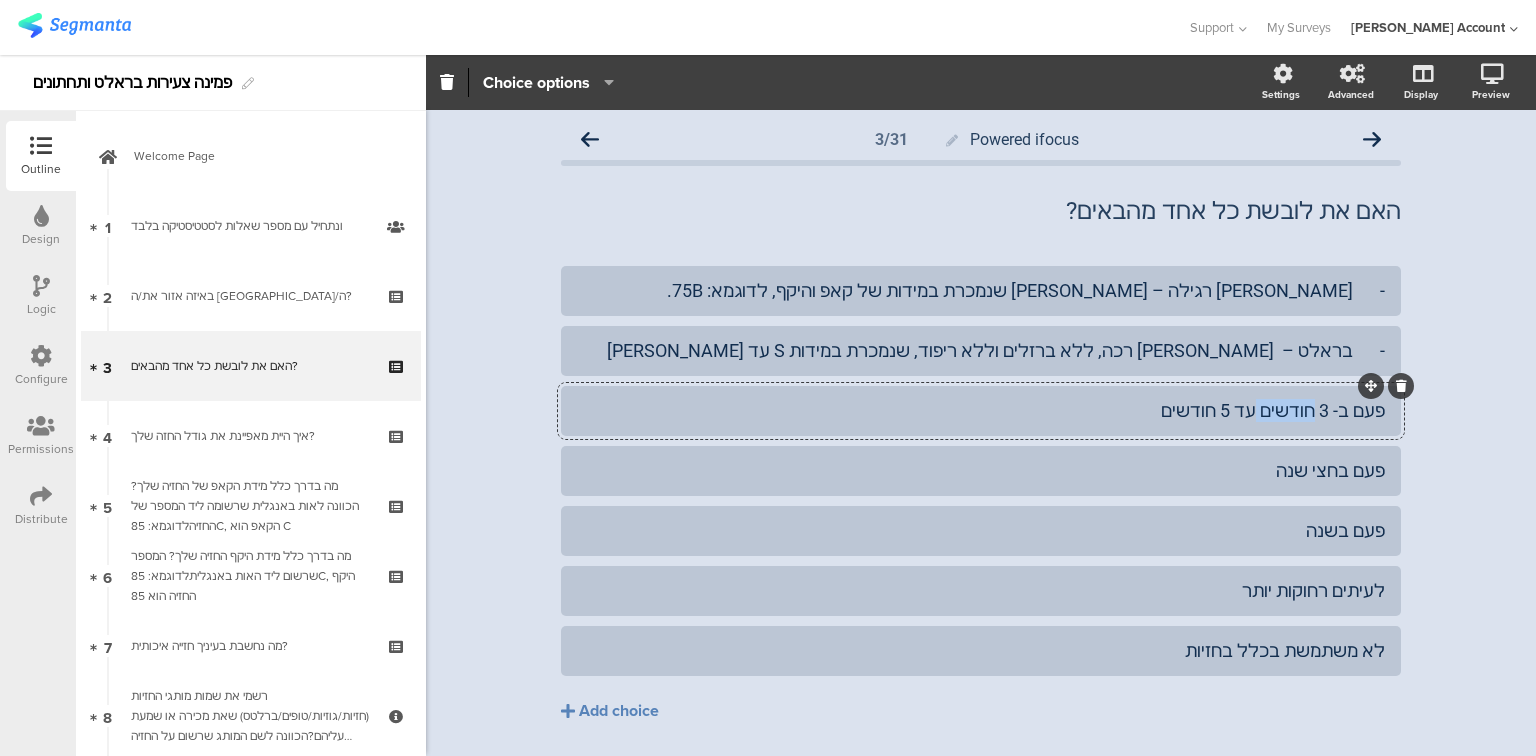 click on "פעם ב- 3 חודשים עד 5 חודשים" 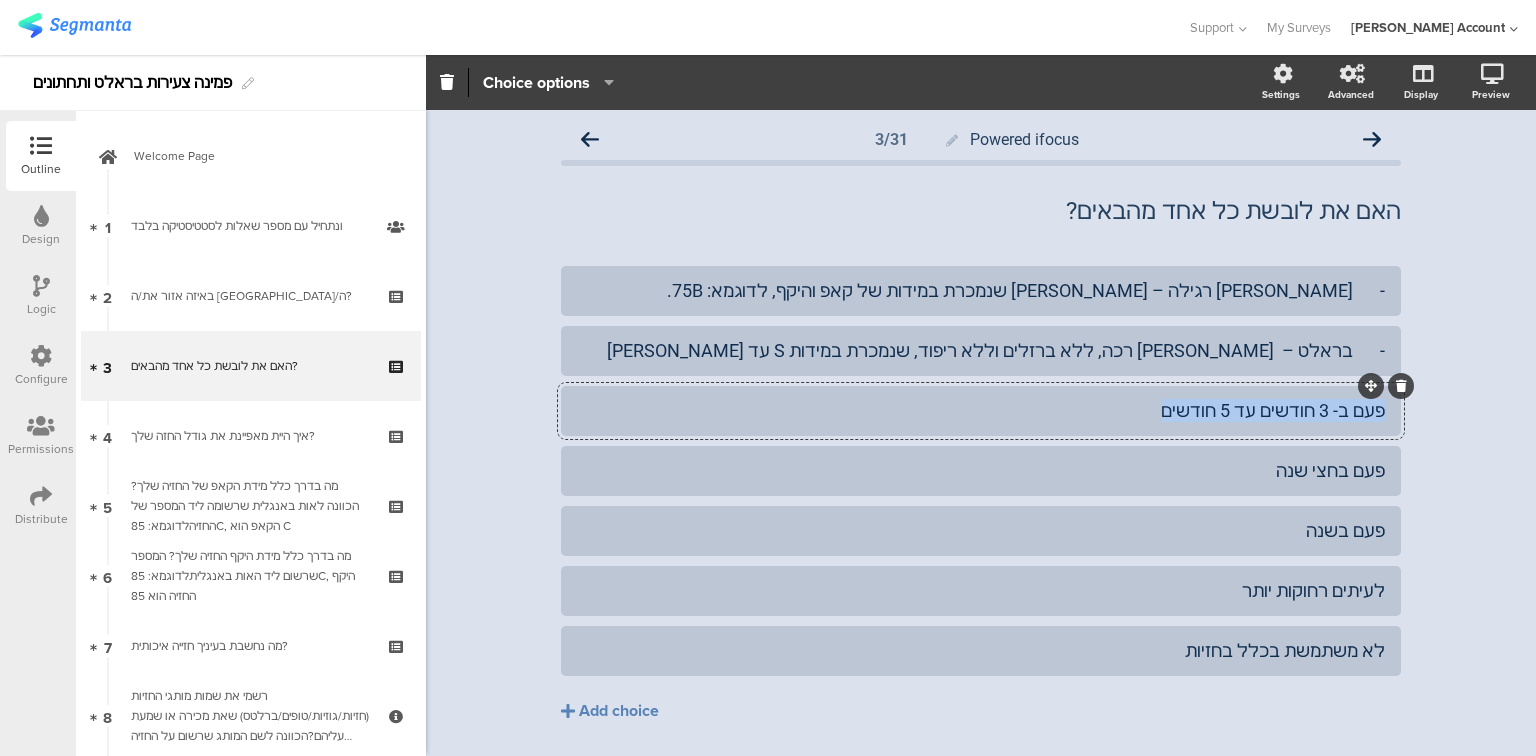 click on "פעם ב- 3 חודשים עד 5 חודשים" 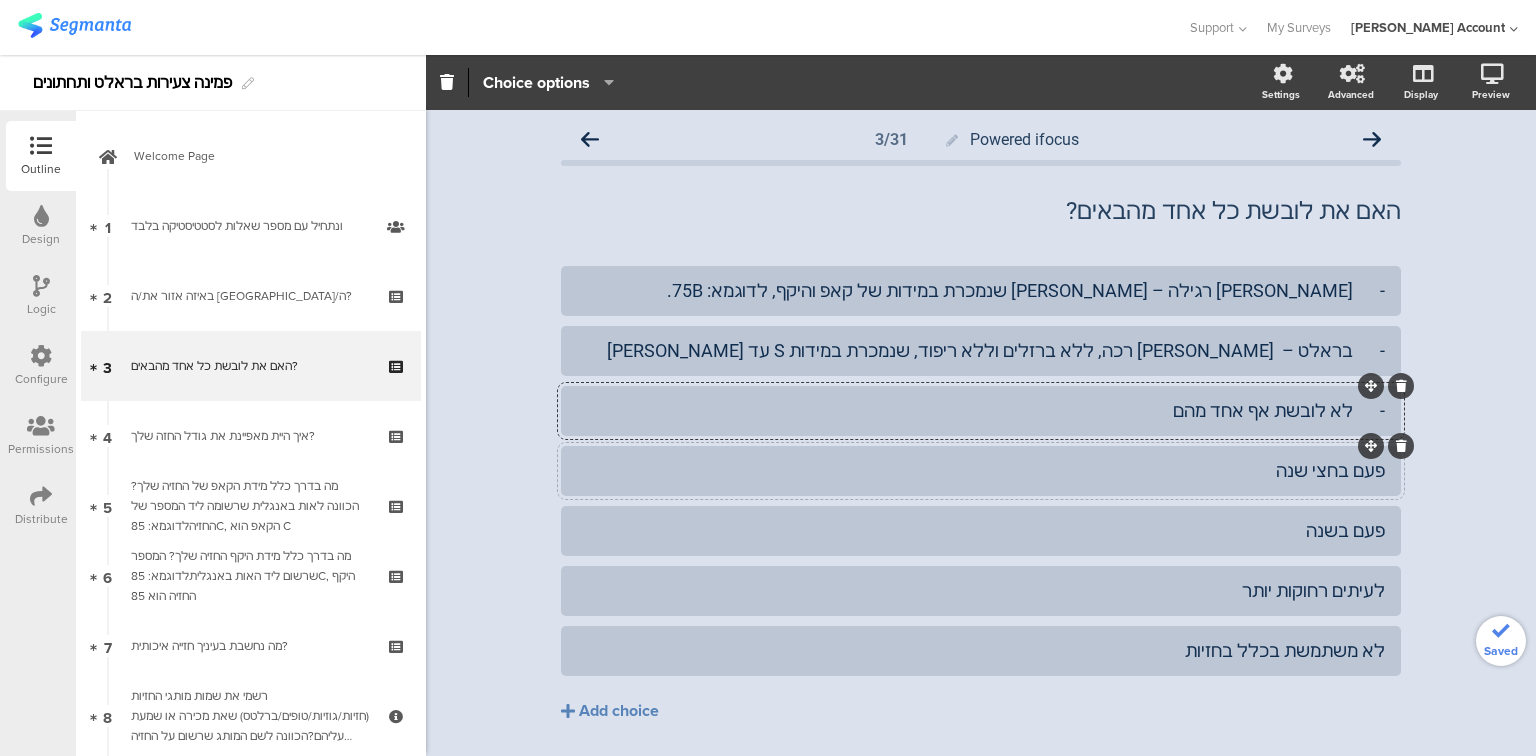 click 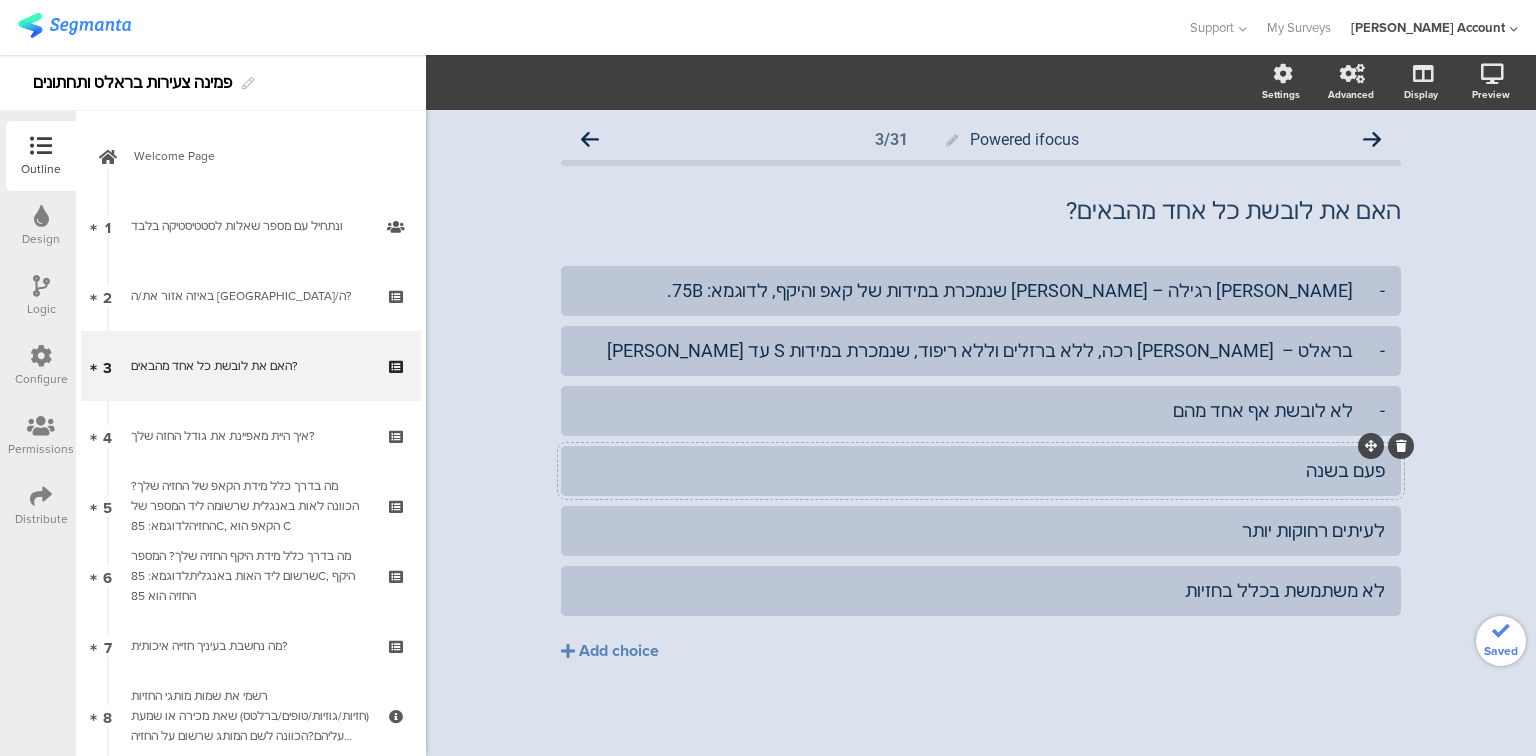 click 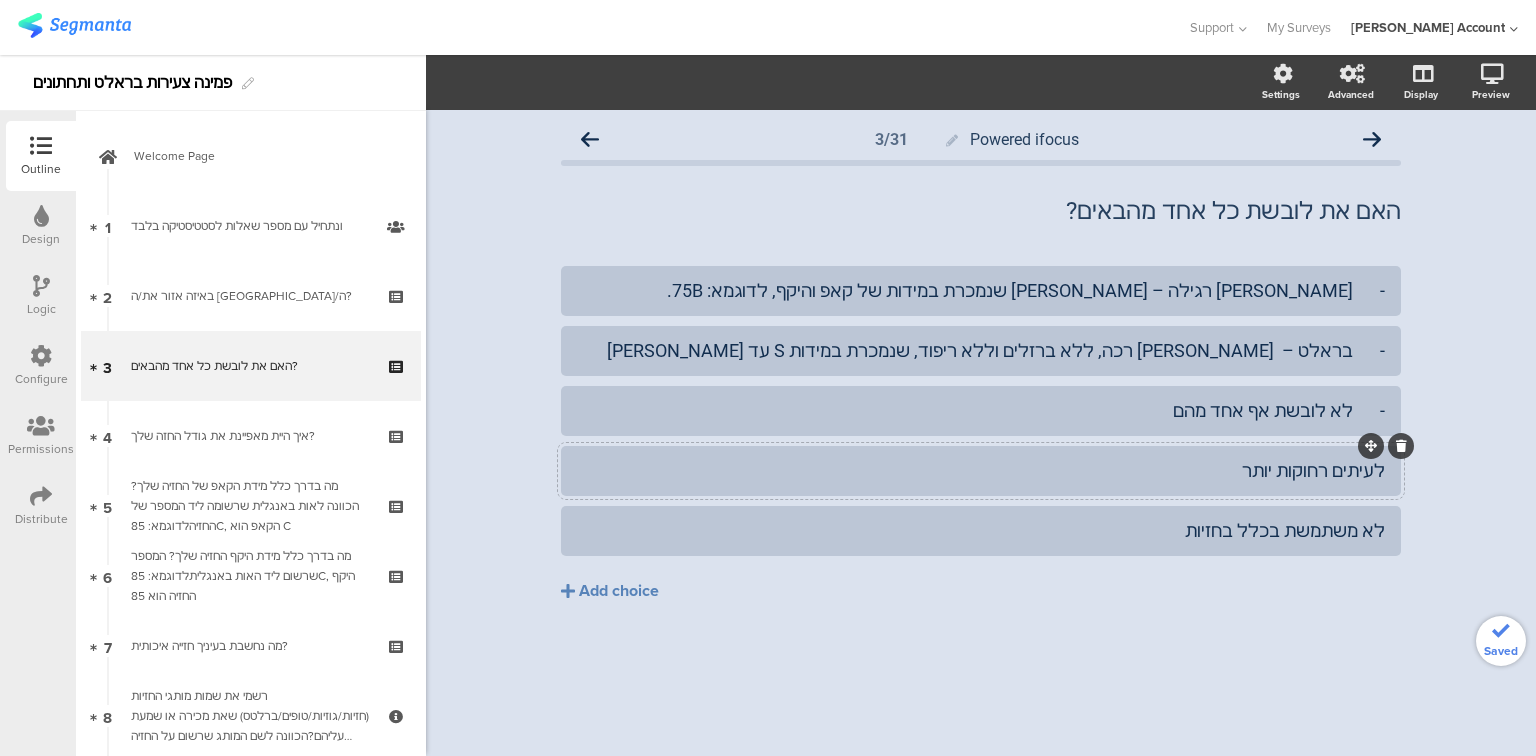 click 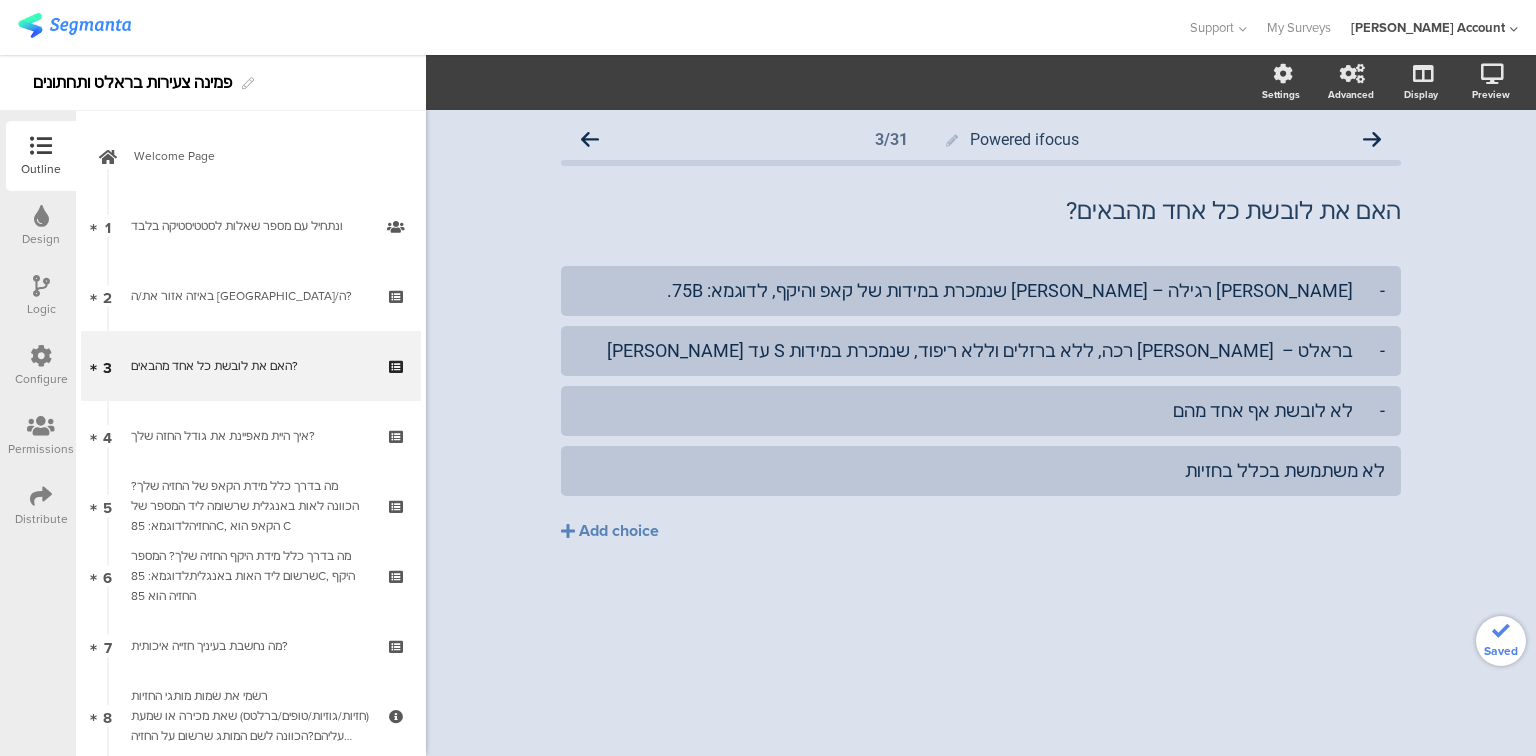 click 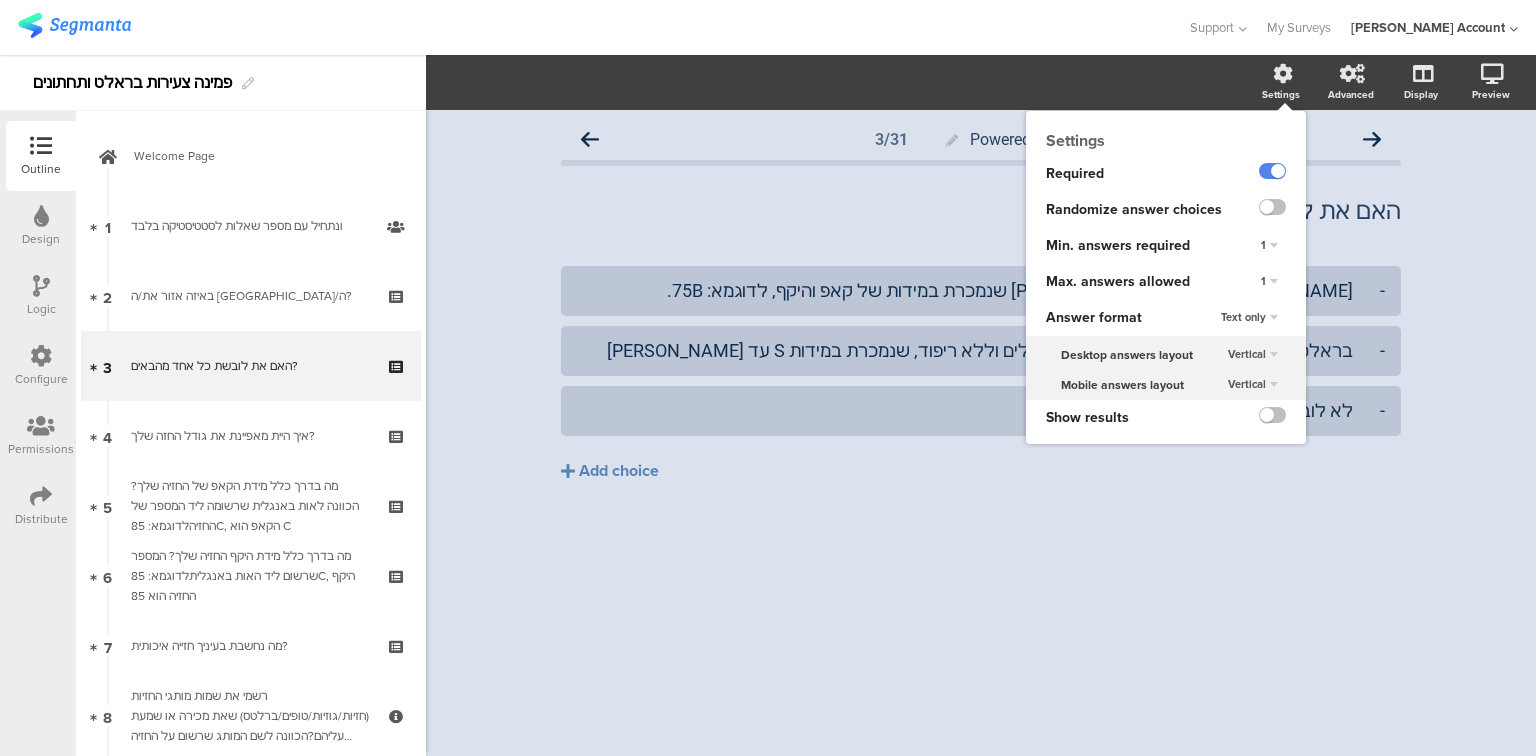 click on "Text only" 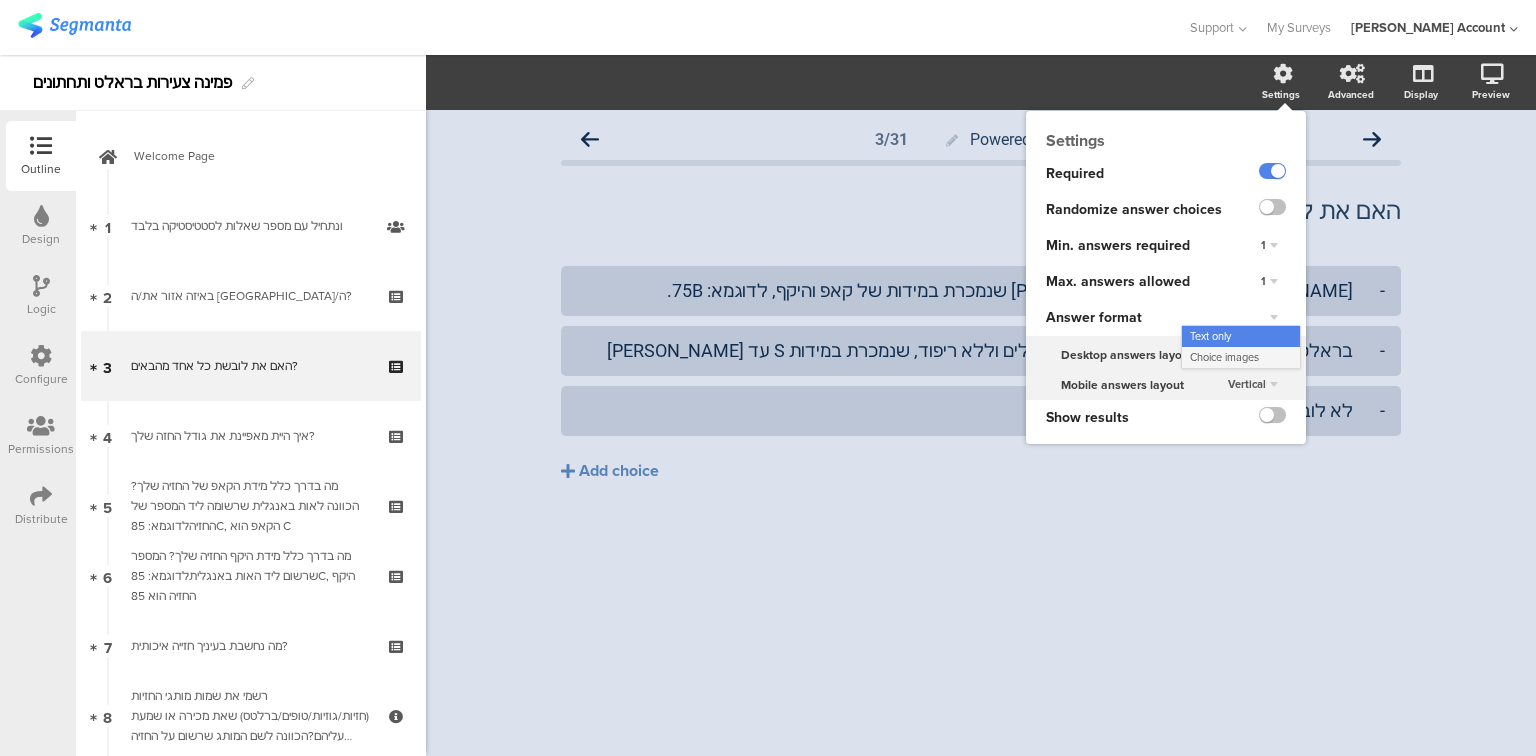click on "Choice images" 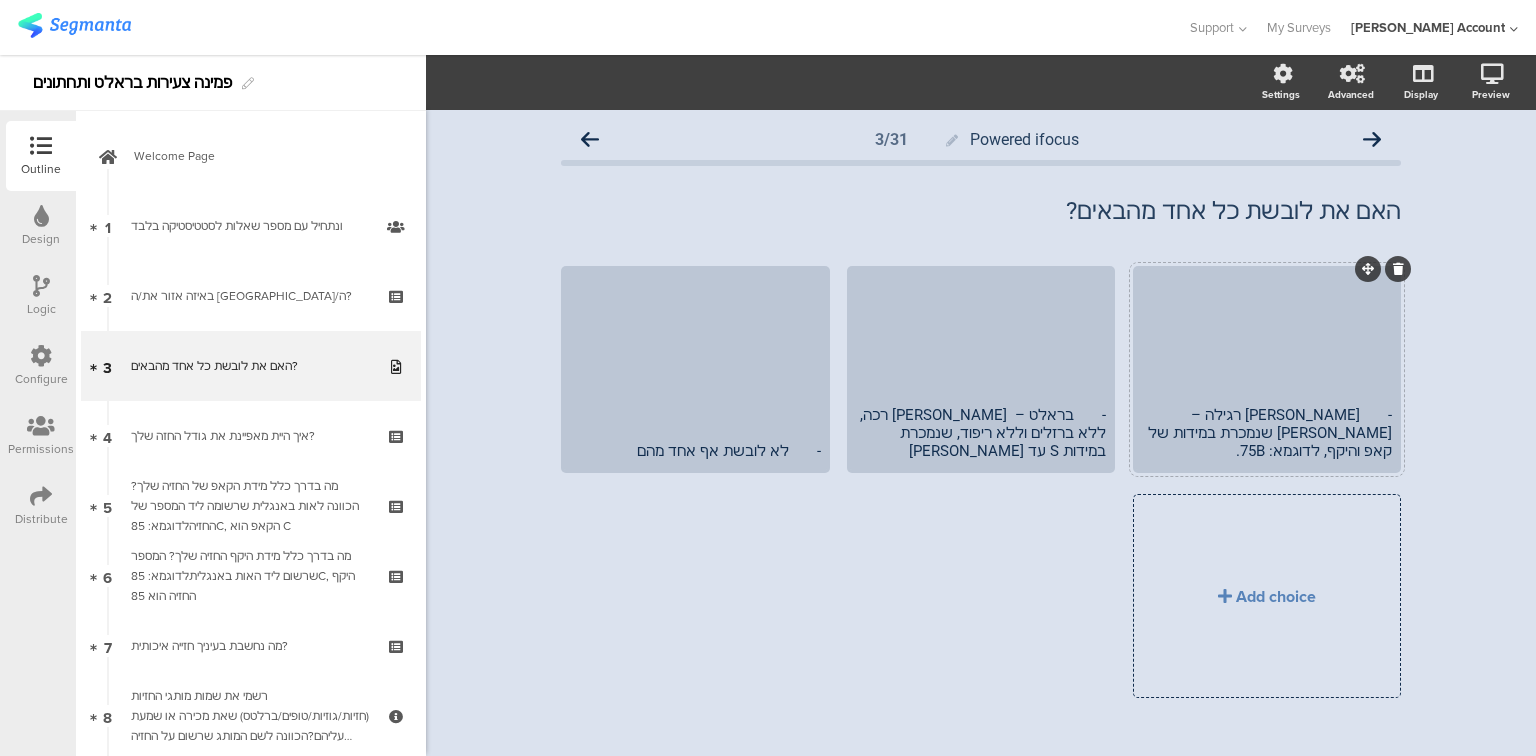 click on "-	חזייה רגילה – חזייה שנמכרת במידות של קאפ והיקף, לדוגמא: 75B." 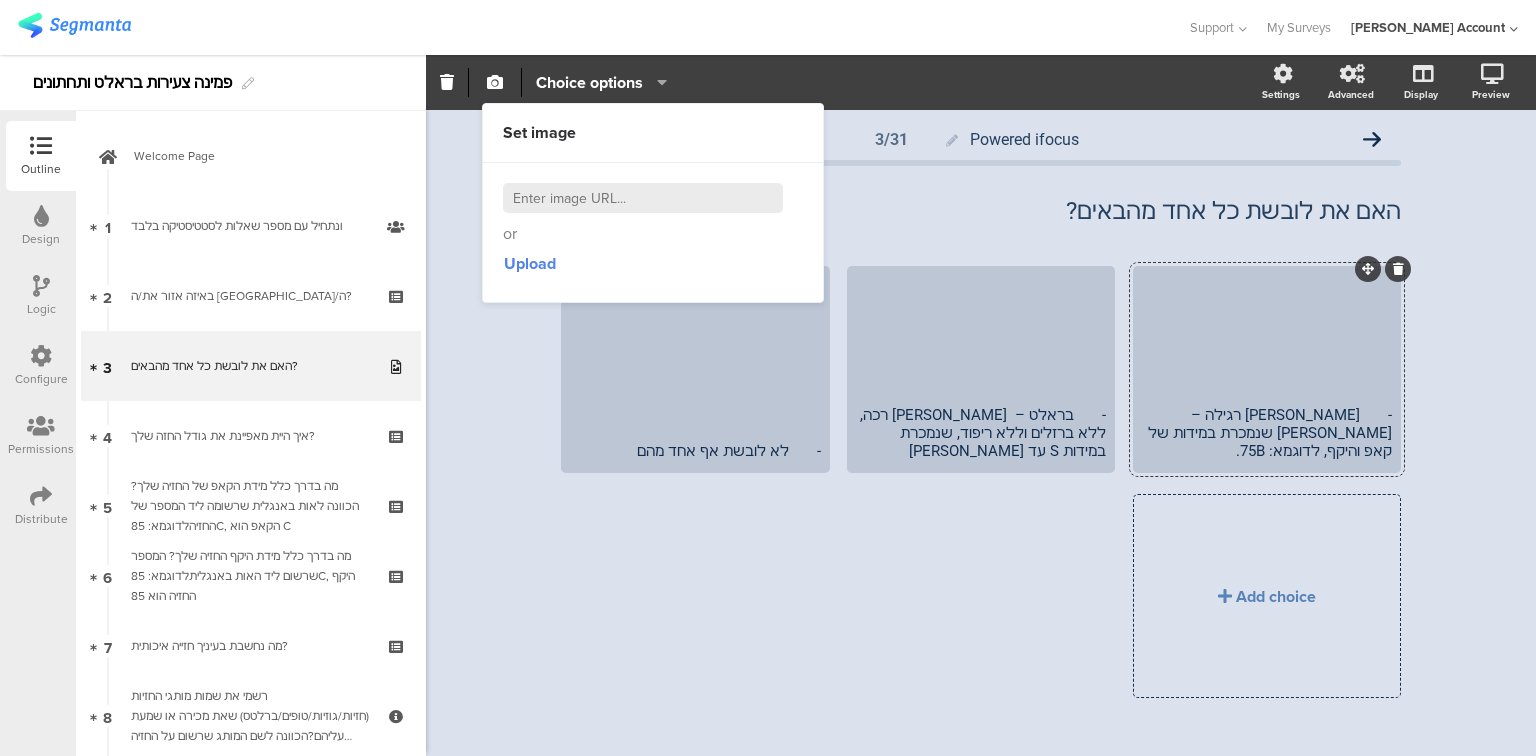 type 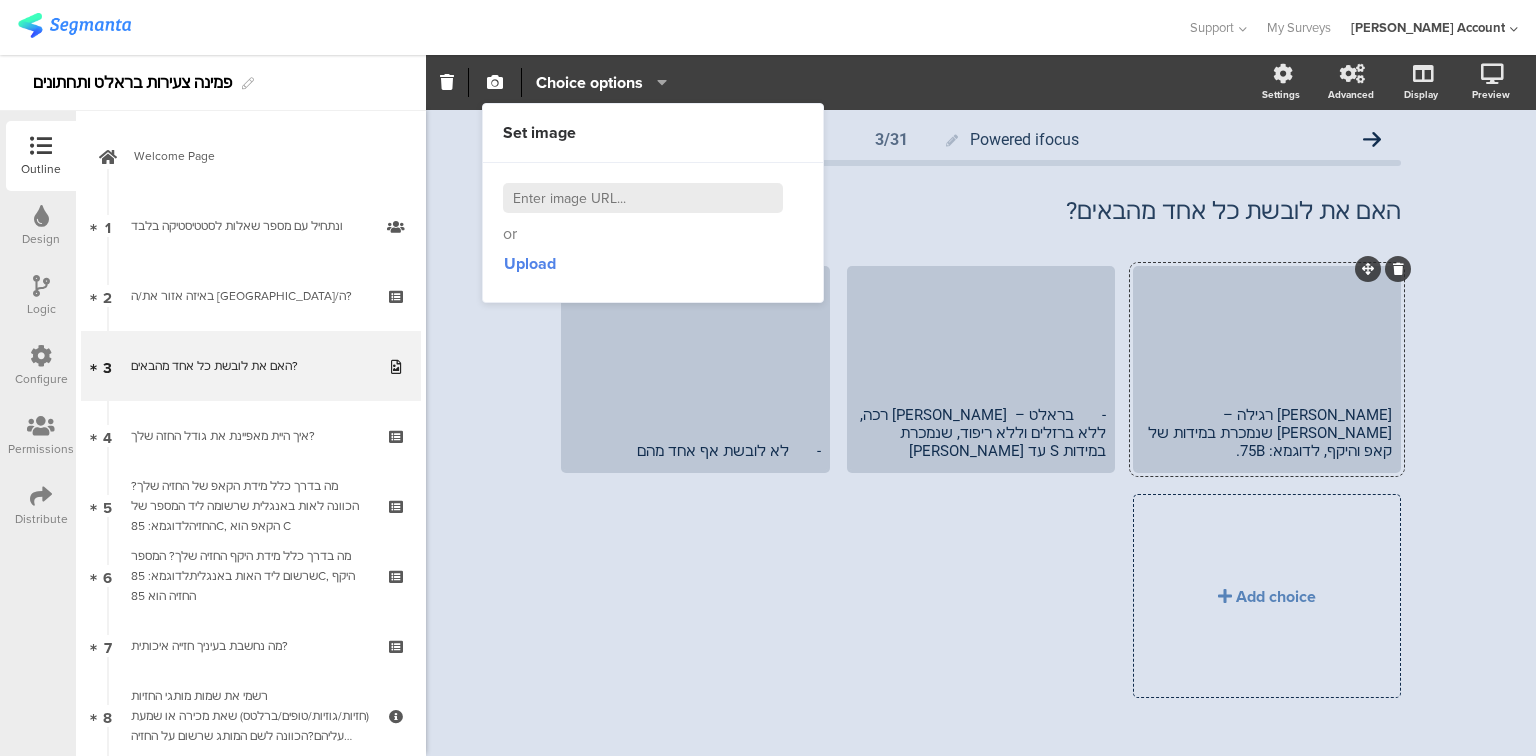 click on "Powered ifocus
3/31
האם את לובשת כל אחד מהבאים?
האם את לובשת כל אחד מהבאים?" 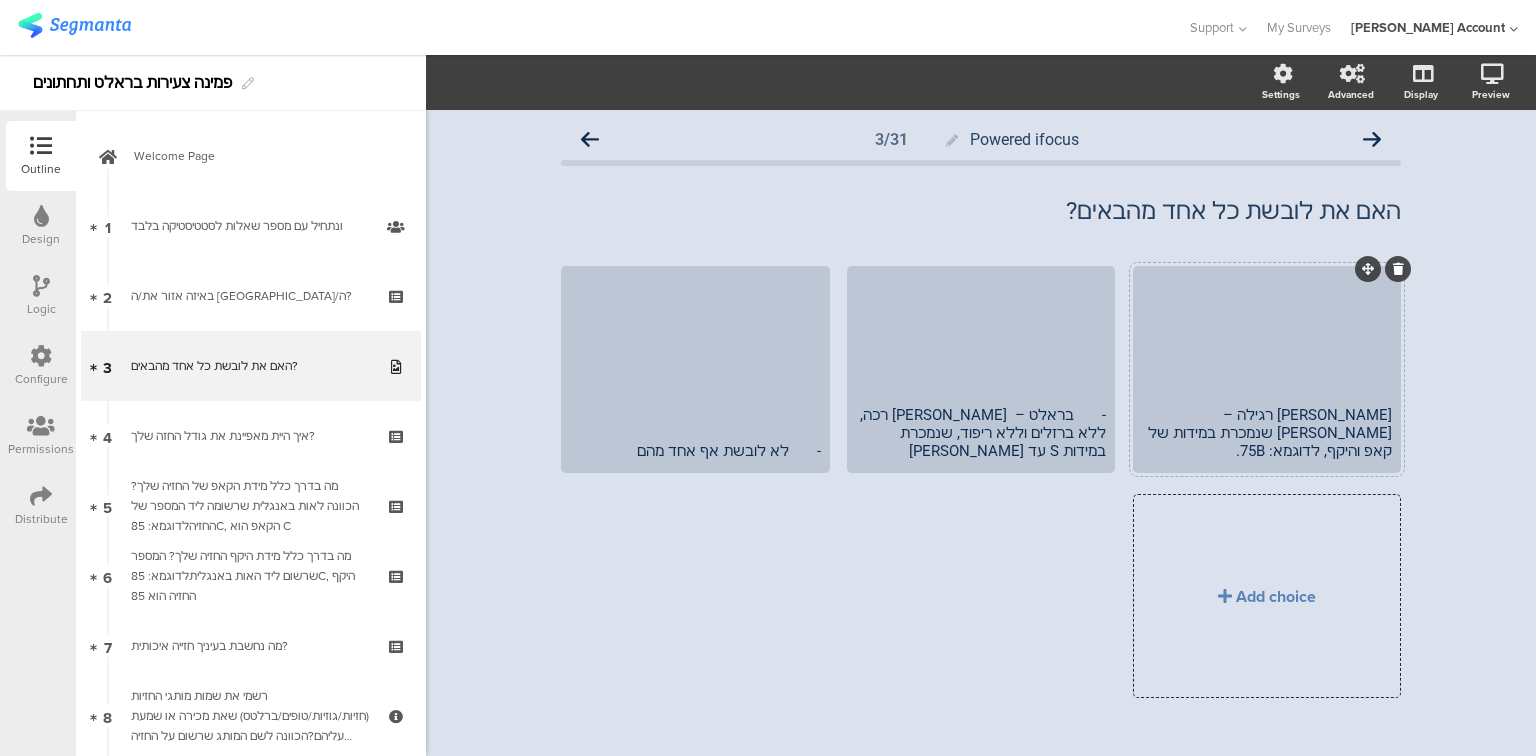 click 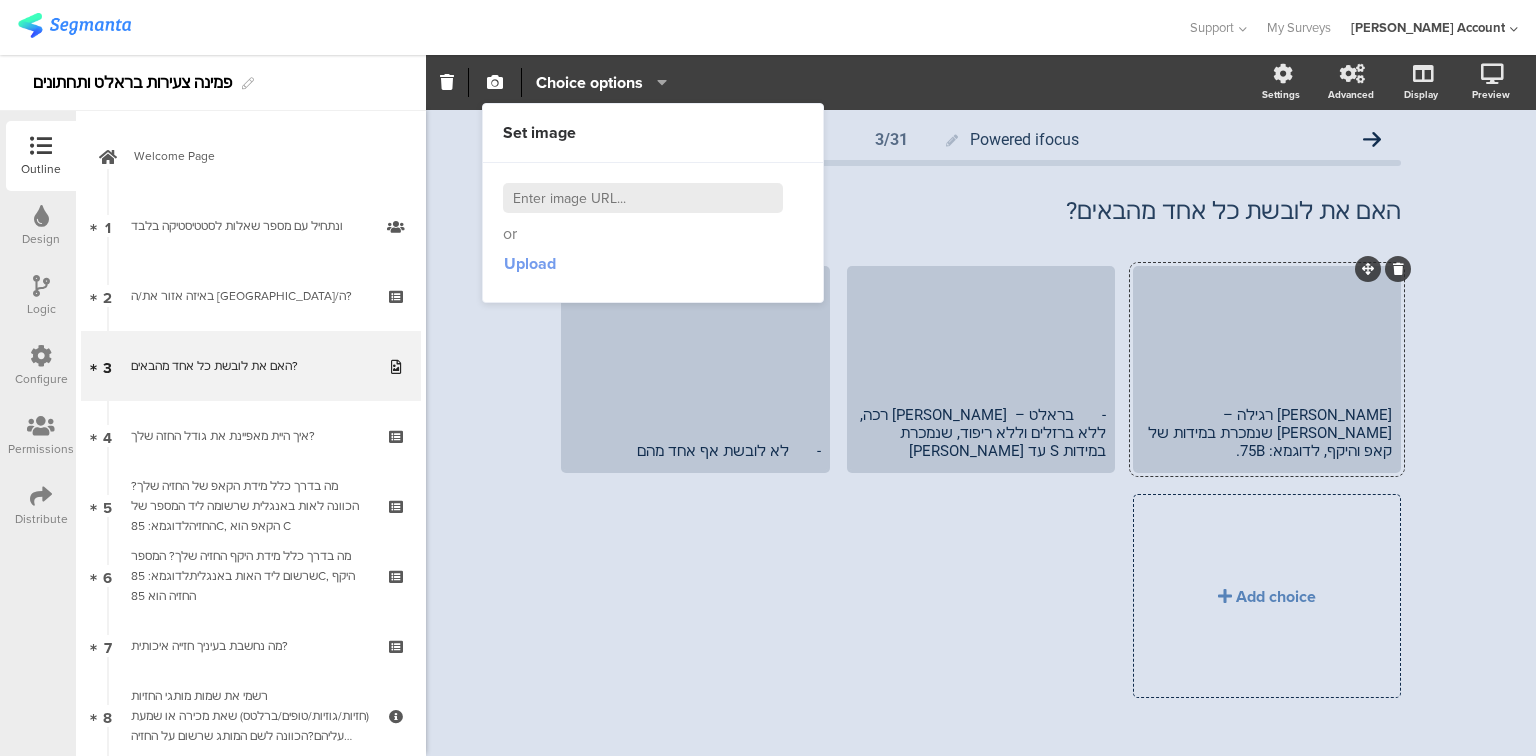 click on "Upload" at bounding box center (530, 263) 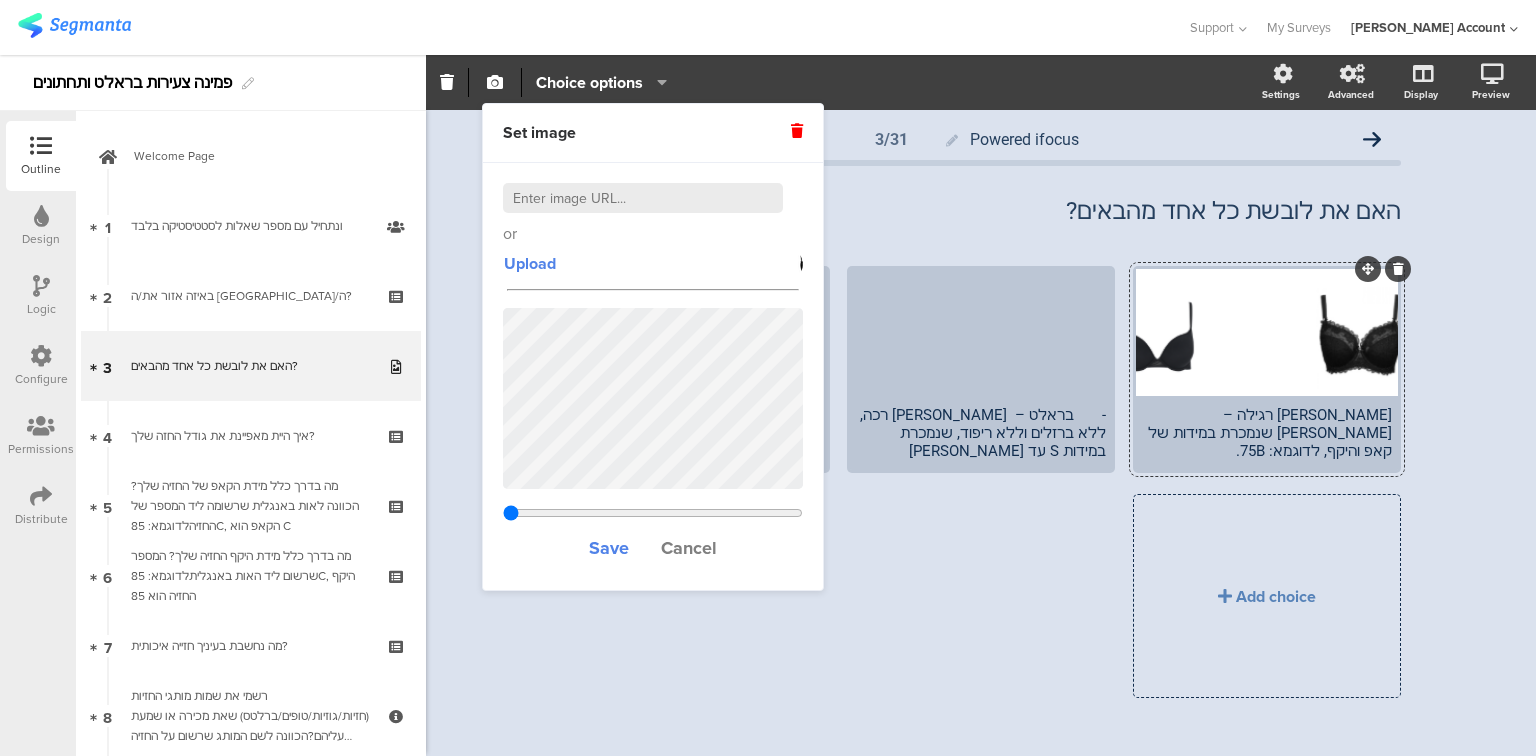 drag, startPoint x: 601, startPoint y: 513, endPoint x: 463, endPoint y: 518, distance: 138.09055 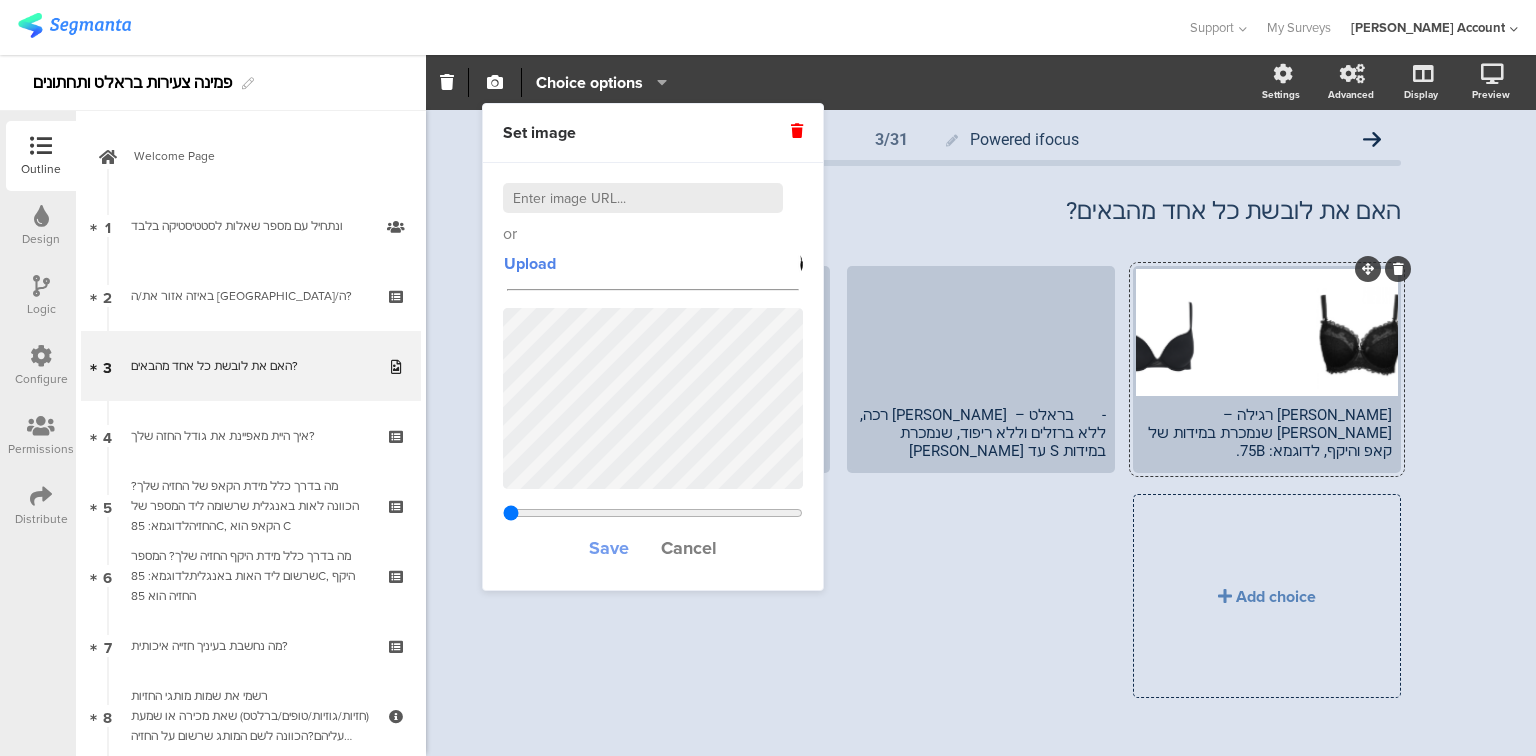 click on "Save" at bounding box center [609, 548] 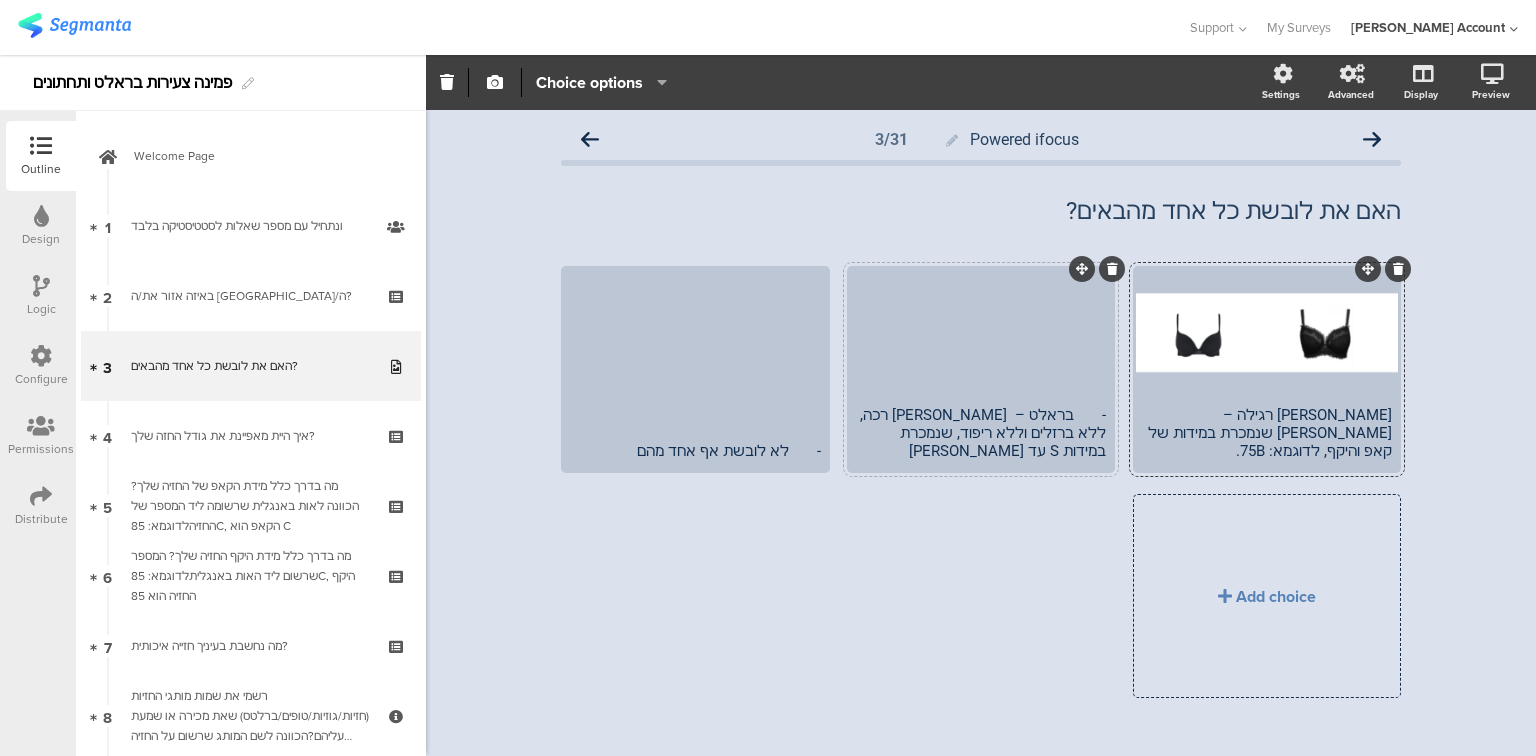 click on "-	בראלט –  חזייה רכה, ללא ברזלים וללא ריפוד, שנמכרת במידות S עד XXL" 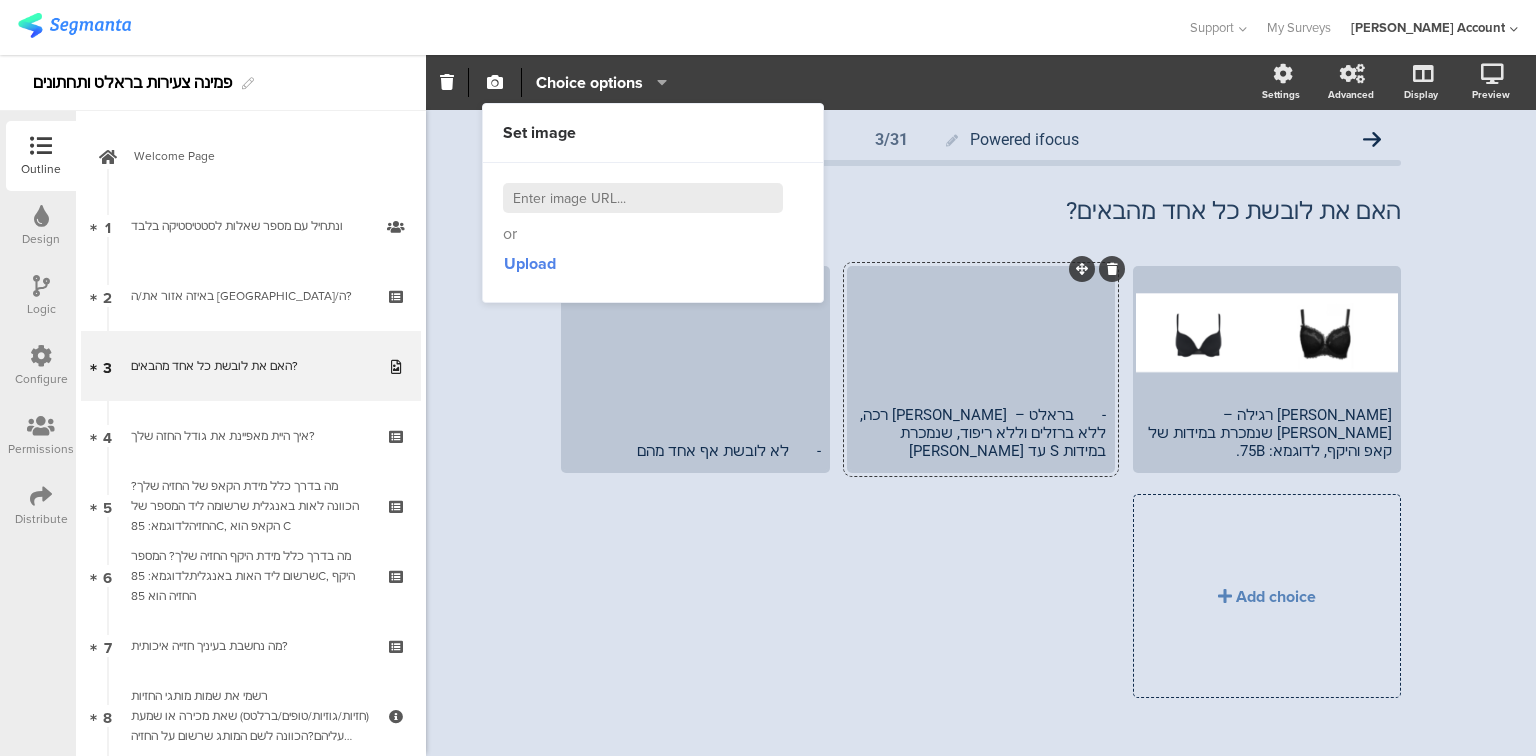 type 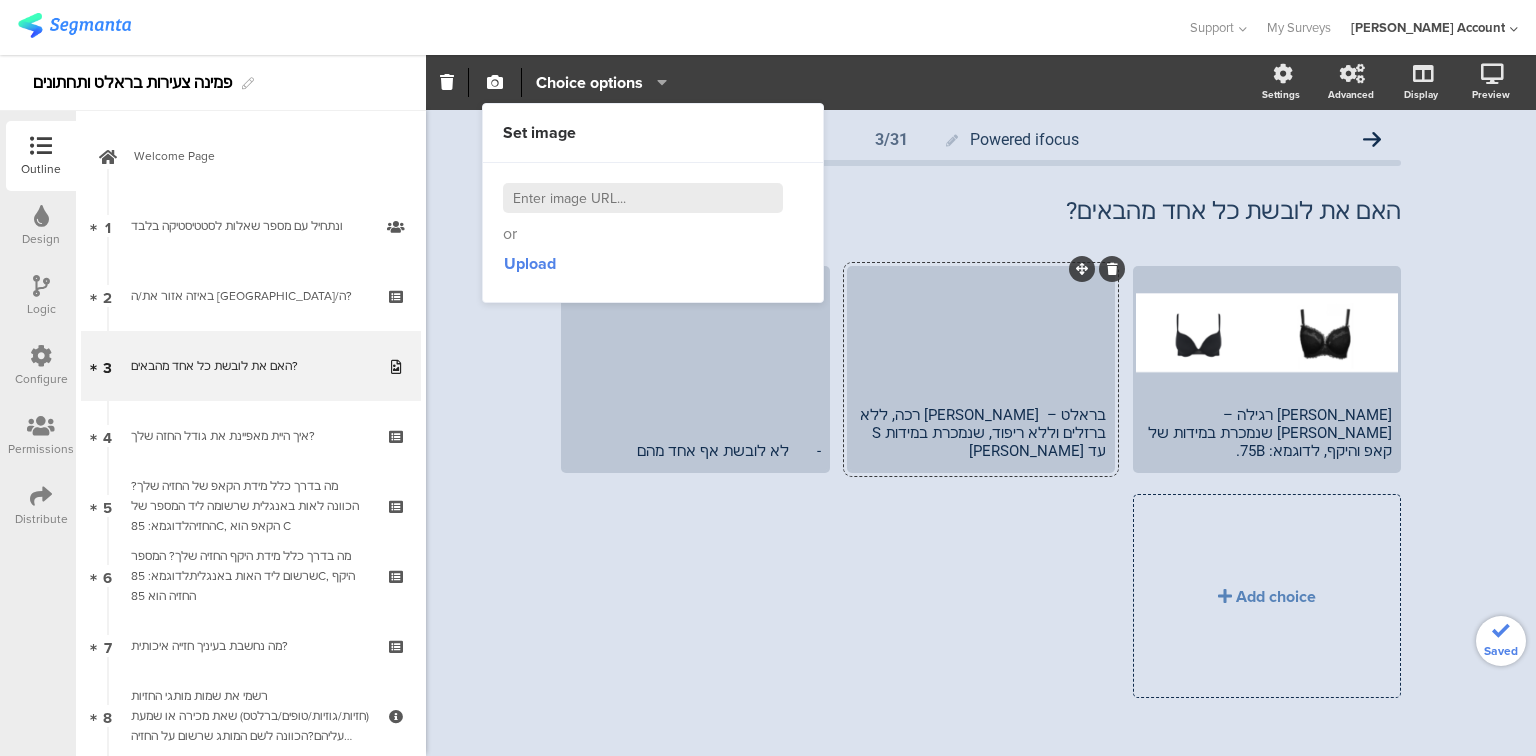 click on "בראלט –  חזייה רכה, ללא ברזלים וללא ריפוד, שנמכרת במידות S עד XXL" 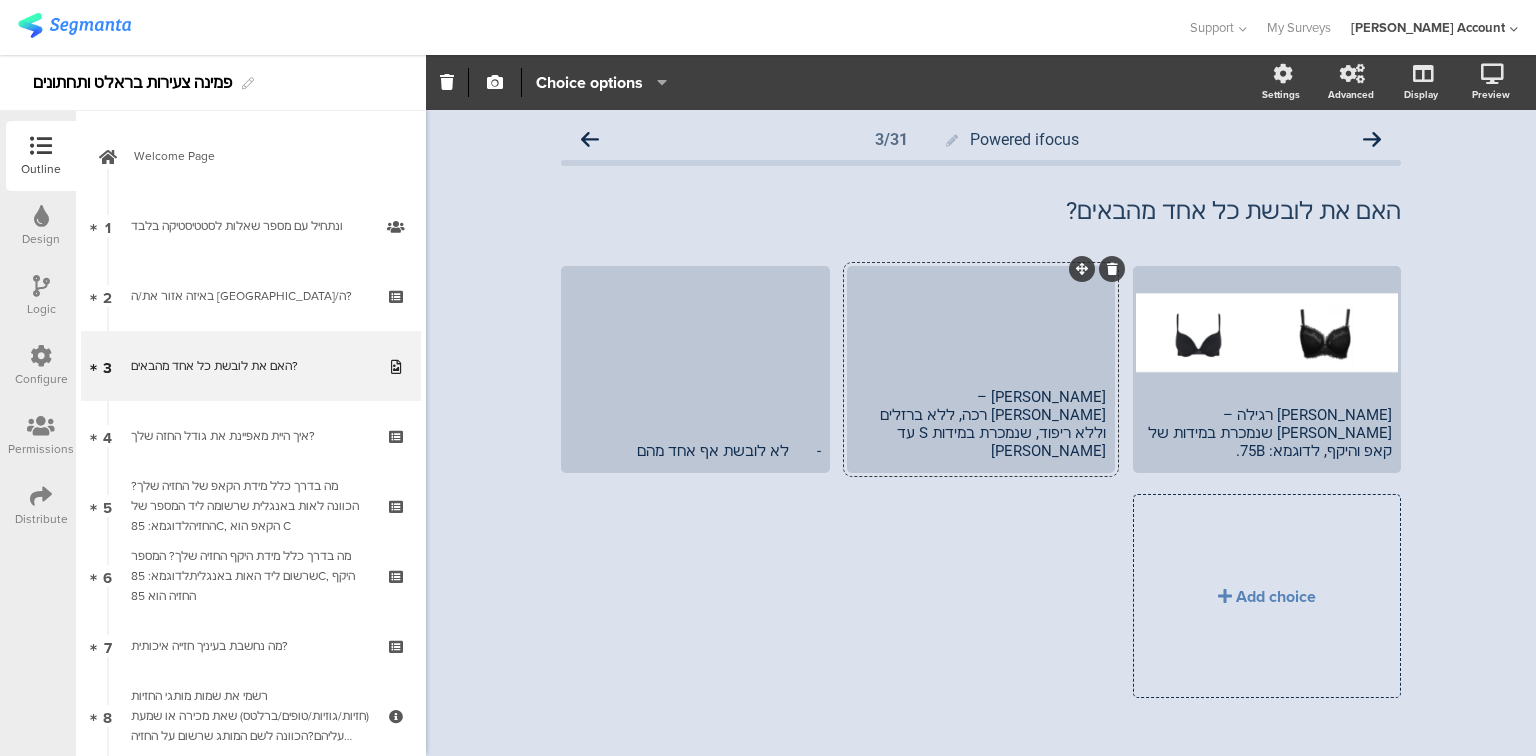 drag, startPoint x: 1067, startPoint y: 428, endPoint x: 1016, endPoint y: 427, distance: 51.009804 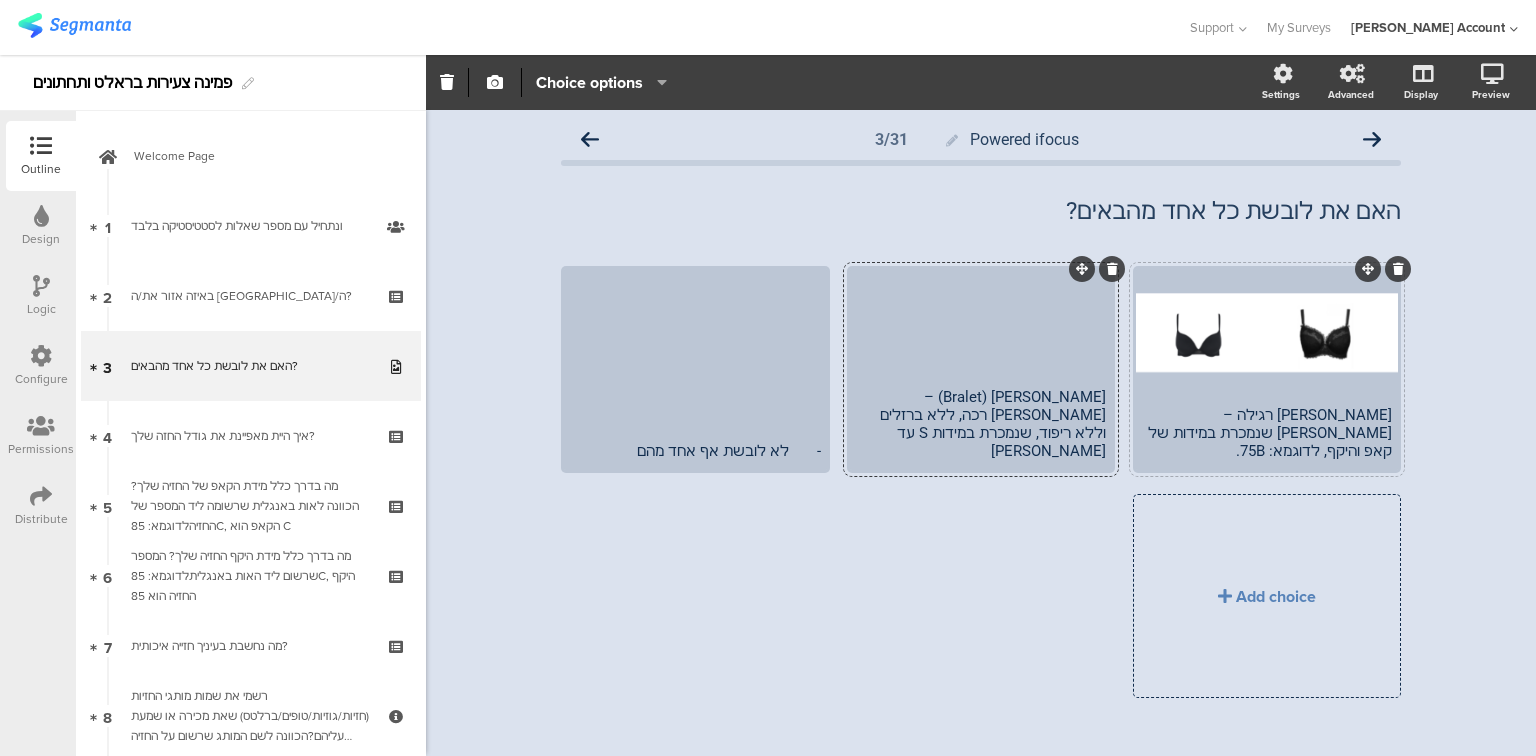 click on "חזייה רגילה – חזייה שנמכרת במידות של קאפ והיקף, לדוגמא: 75B." 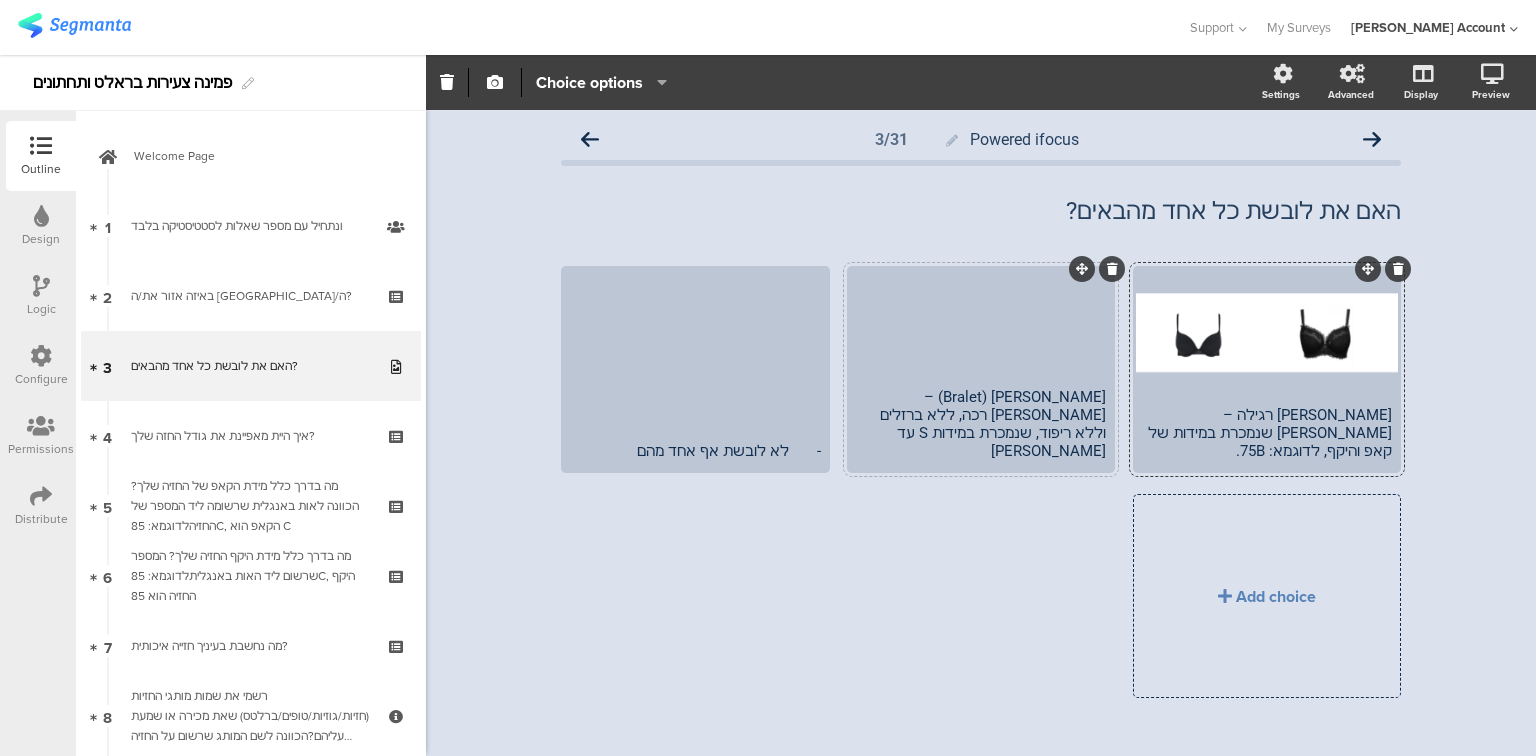 click on "ברלט (Bralet) –  חזייה רכה, ללא ברזלים וללא ריפוד, שנמכרת במידות S עד XXL" 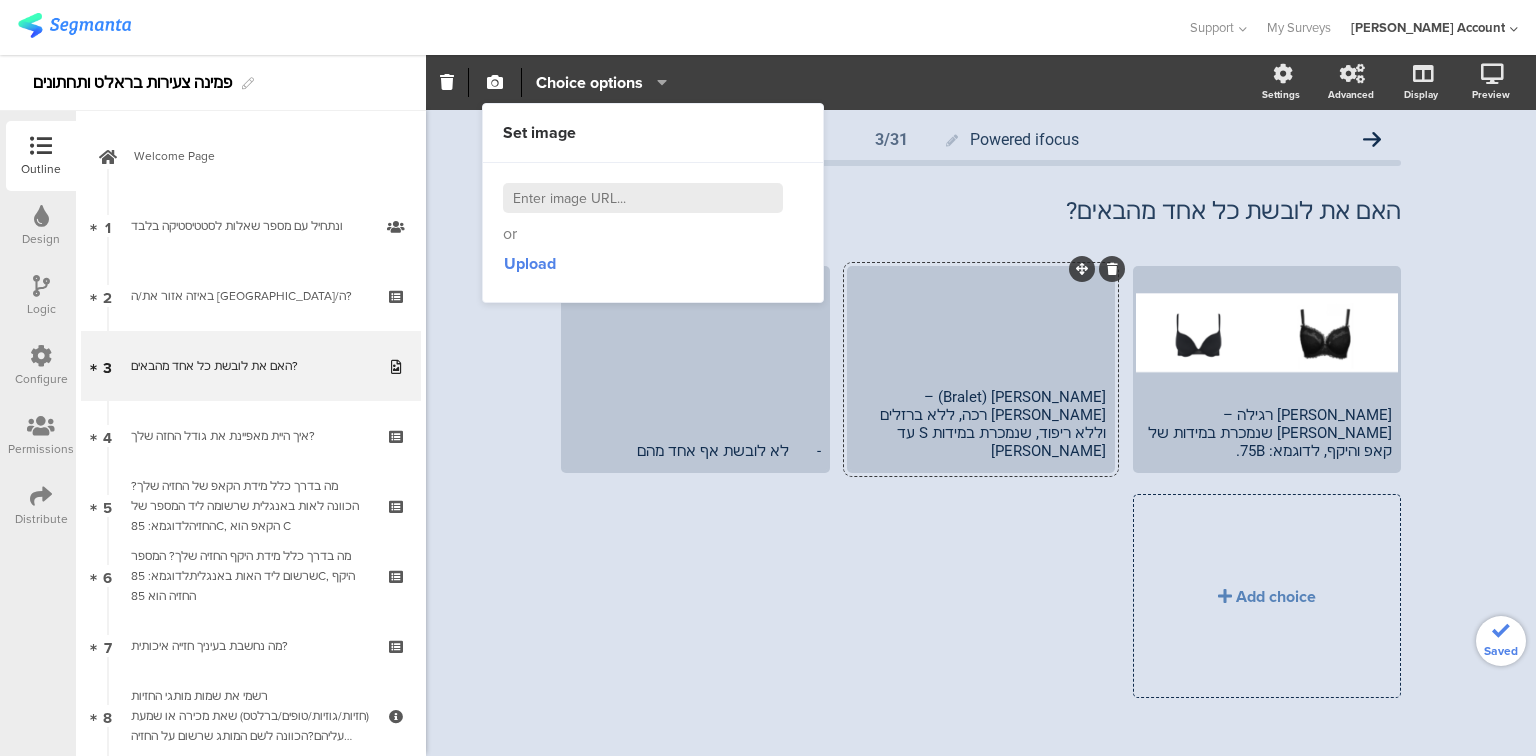 click on "חזייה רגילה – חזייה שנמכרת במידות של קאפ והיקף, לדוגמא: 75B.
ברלט (Bralet) – חזייה רכה, ללא ברזלים וללא ריפוד, שנמכרת במידות S עד XXL" 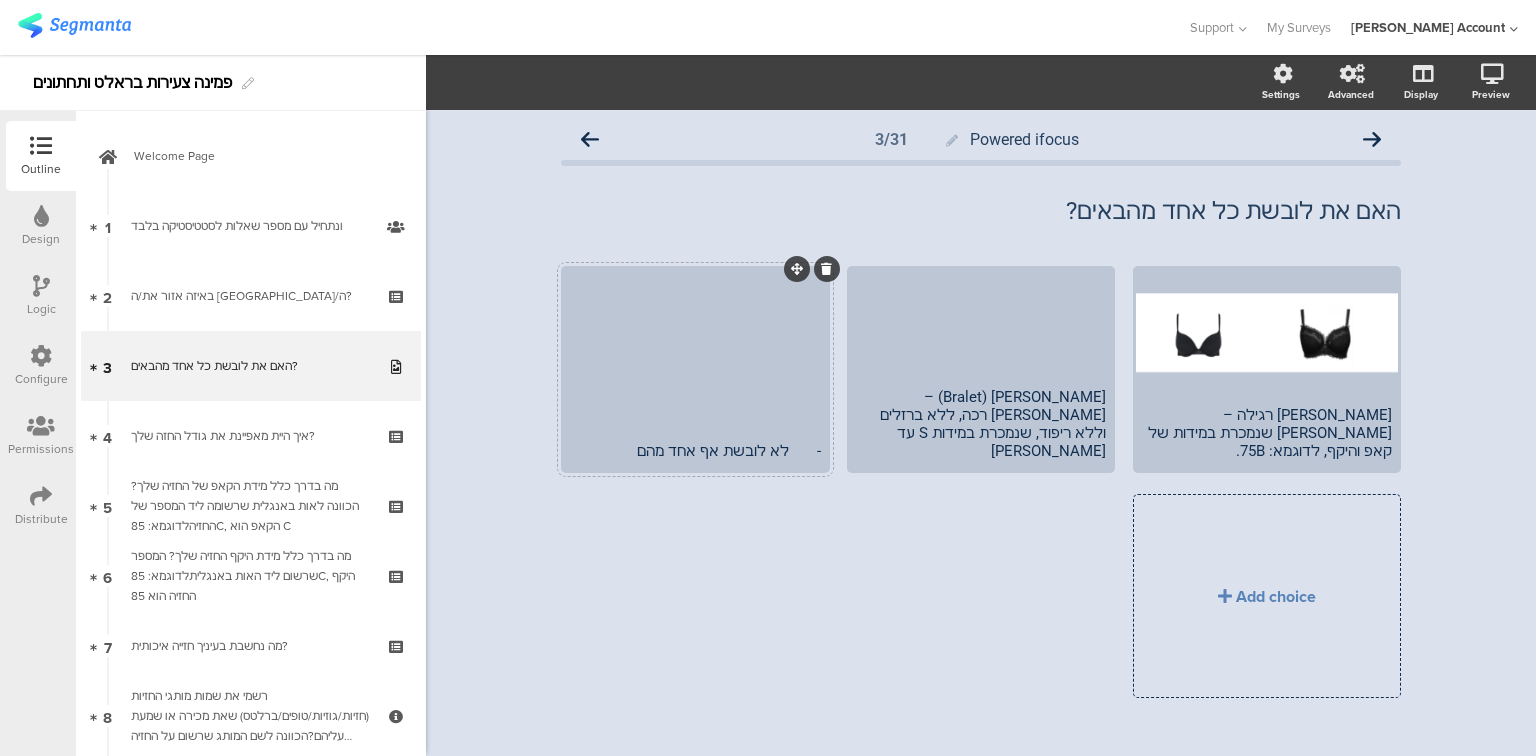 click on "-	לא לובשת אף אחד מהם" 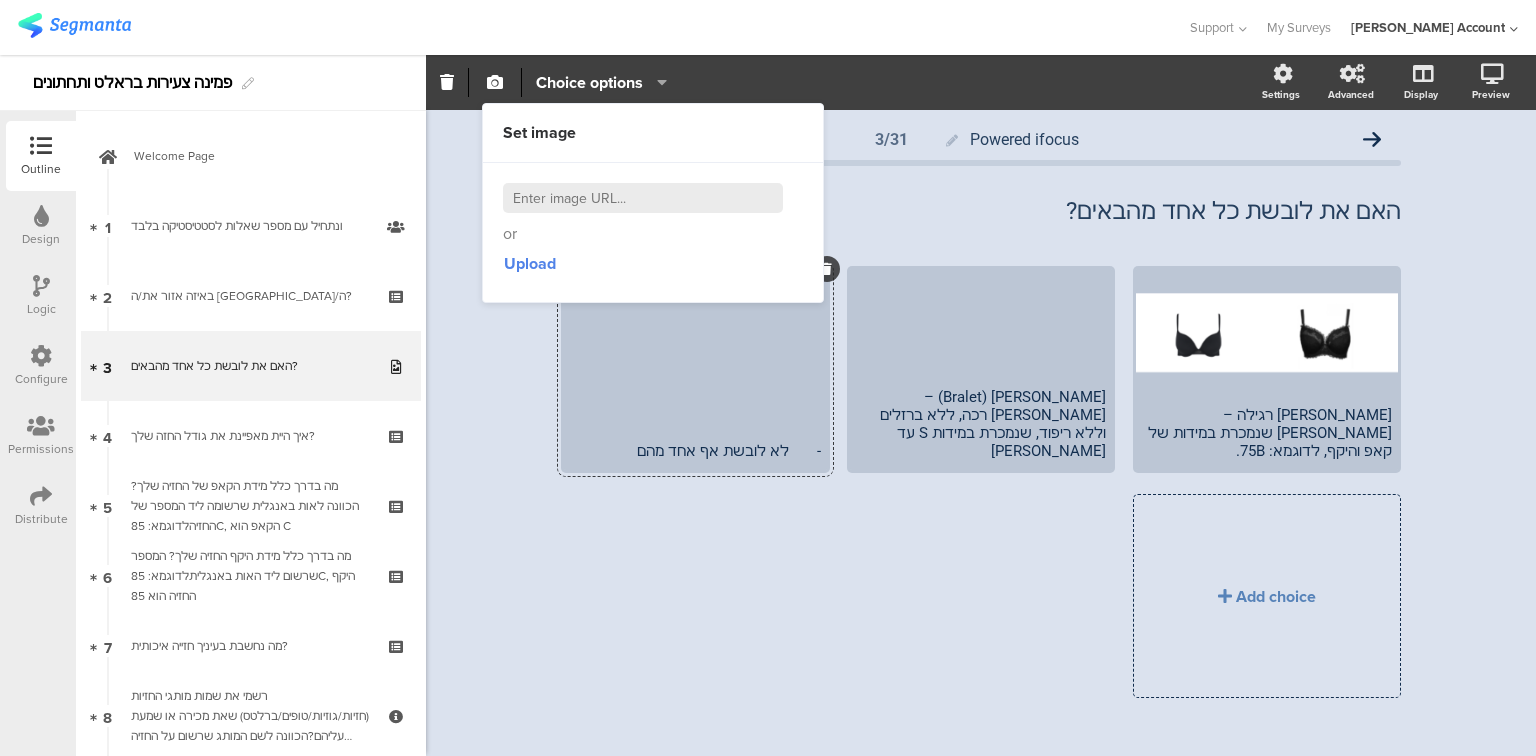 type 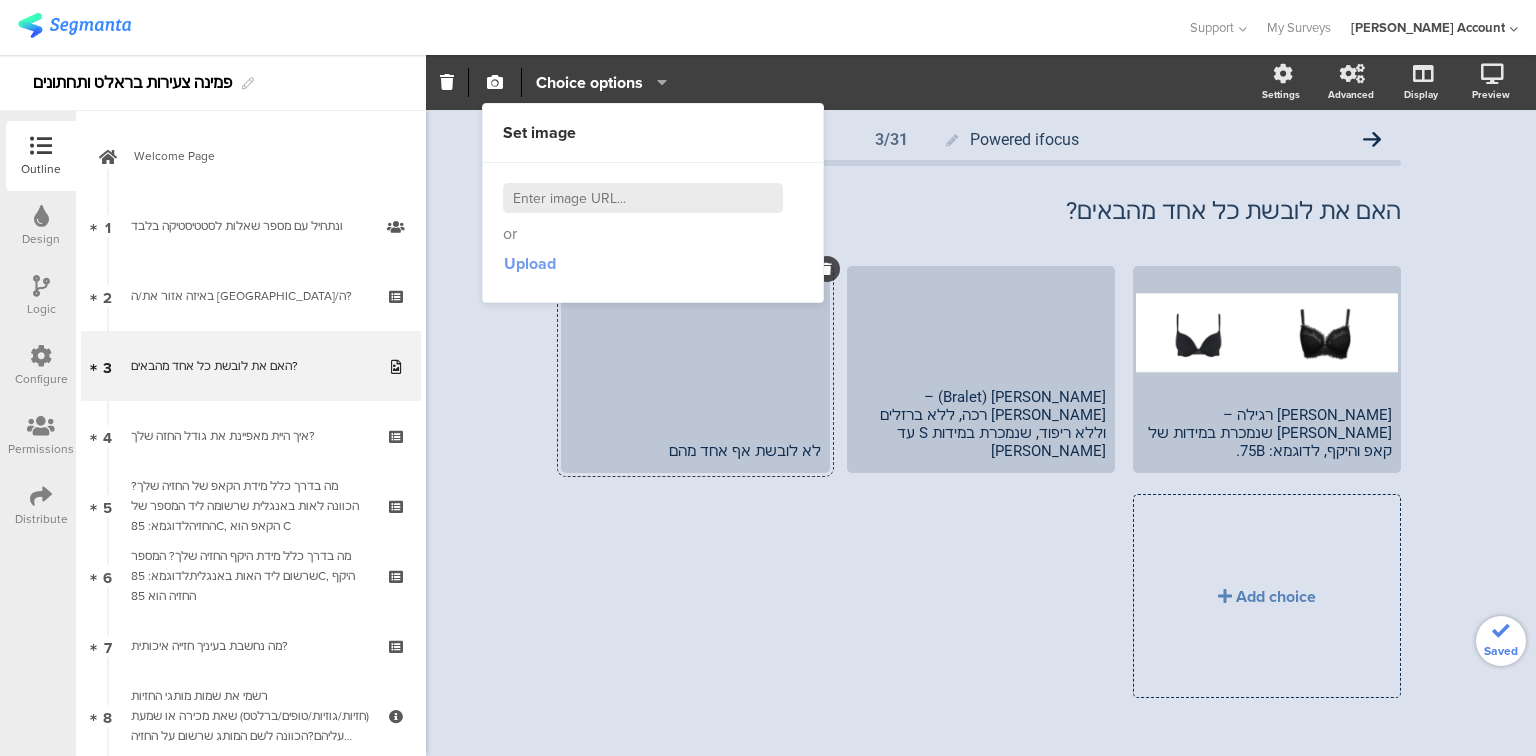 click on "Upload" at bounding box center (530, 263) 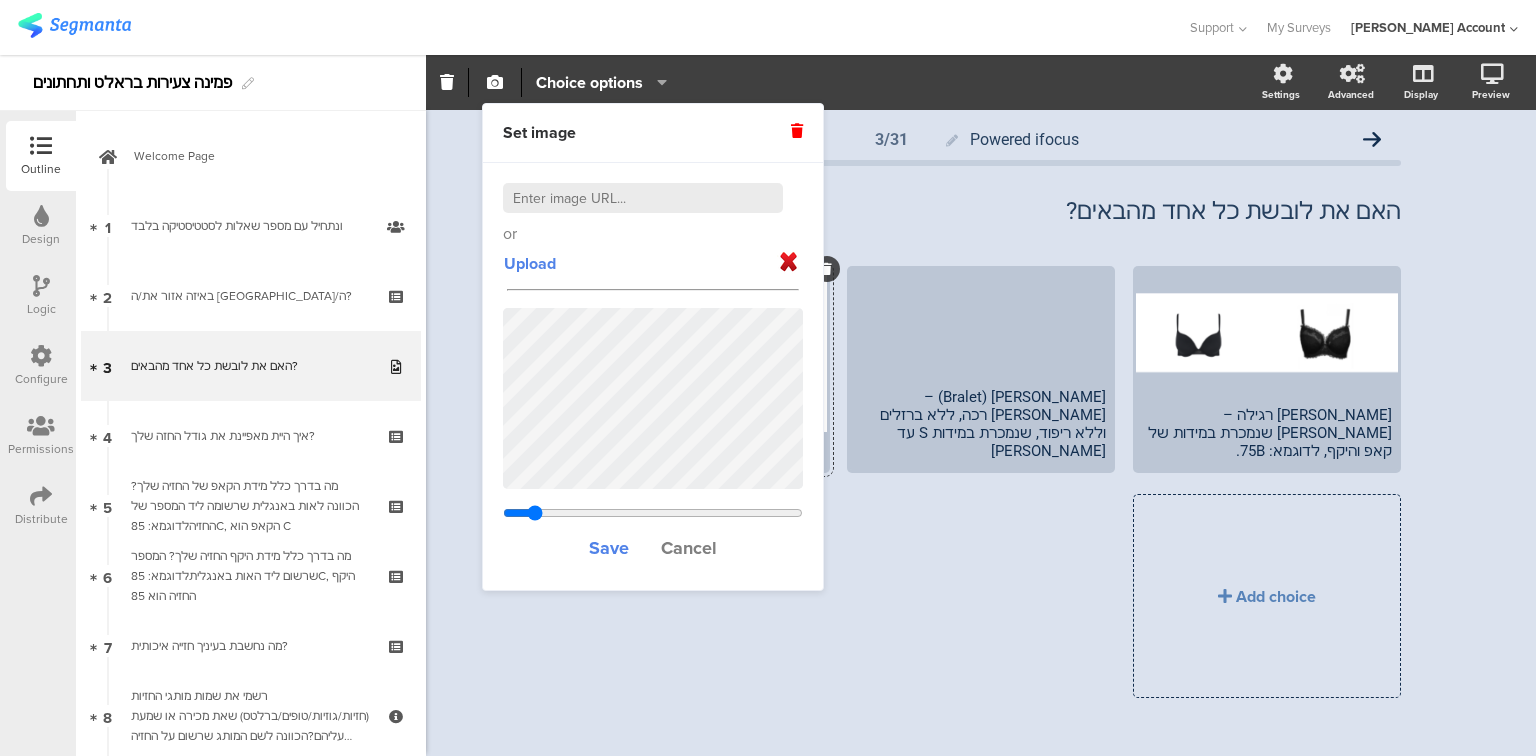 drag, startPoint x: 601, startPoint y: 510, endPoint x: 539, endPoint y: 492, distance: 64.56005 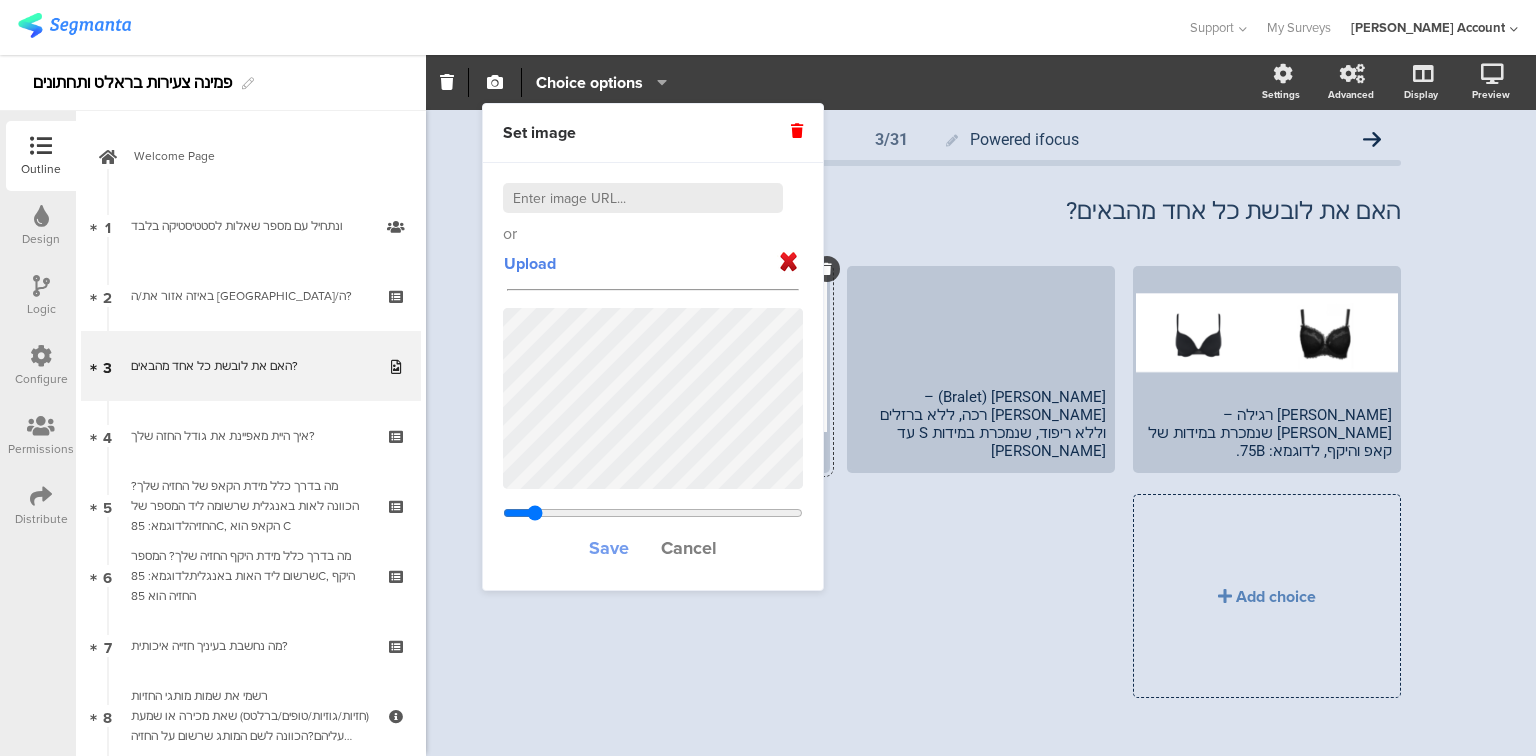 click on "Save" at bounding box center (609, 548) 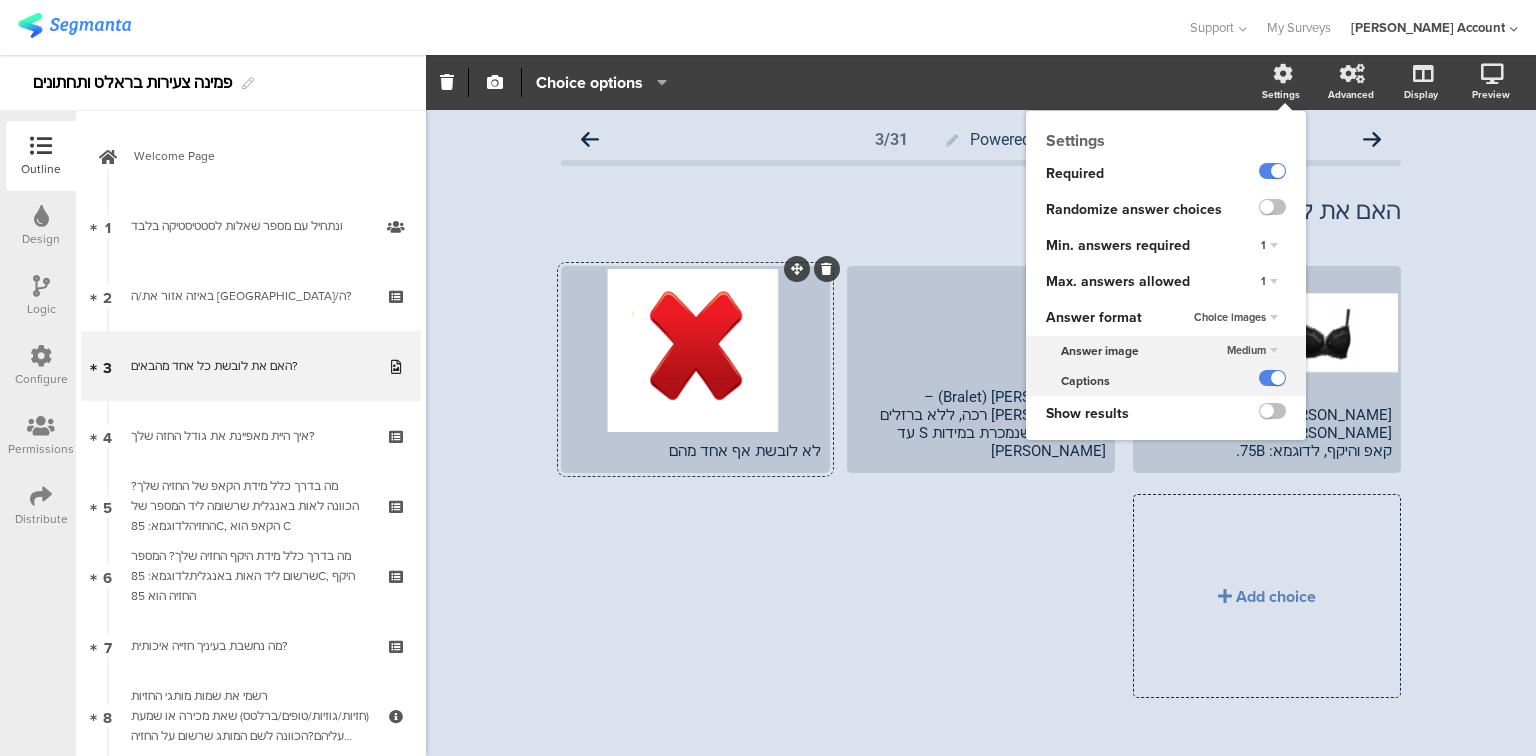 click on "Medium" 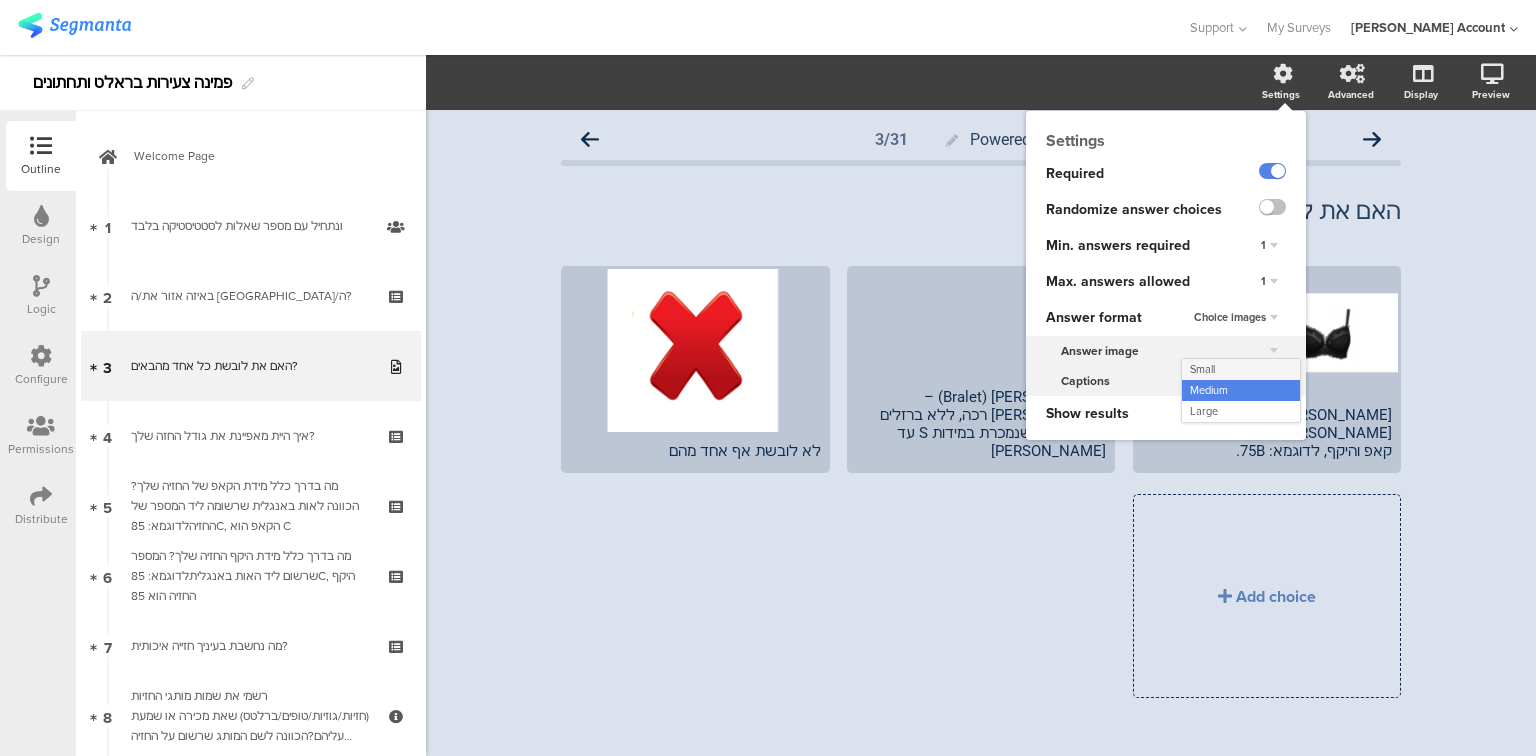 click on "Small" 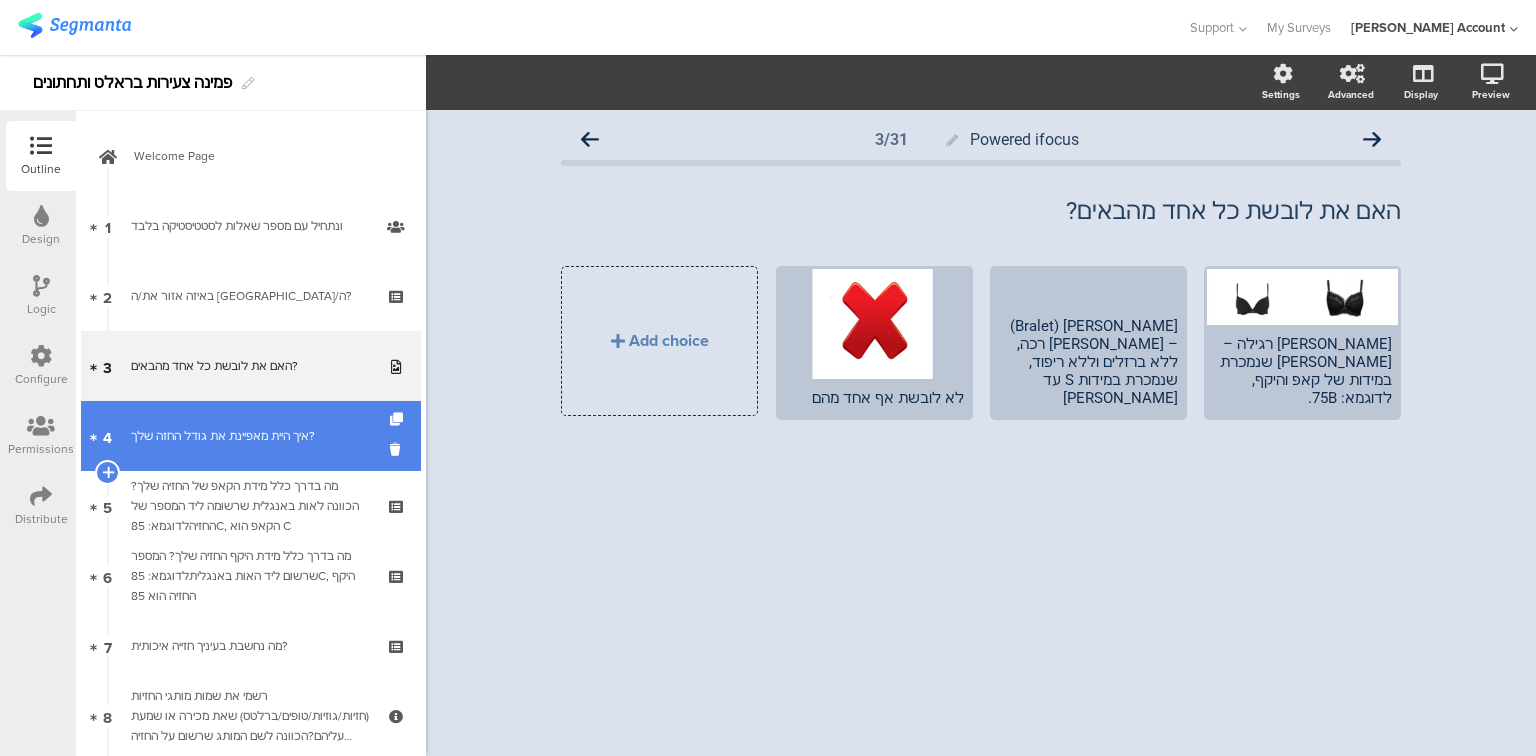 click on "4
איך היית מאפיינת את גודל החזה שלך?" at bounding box center (251, 436) 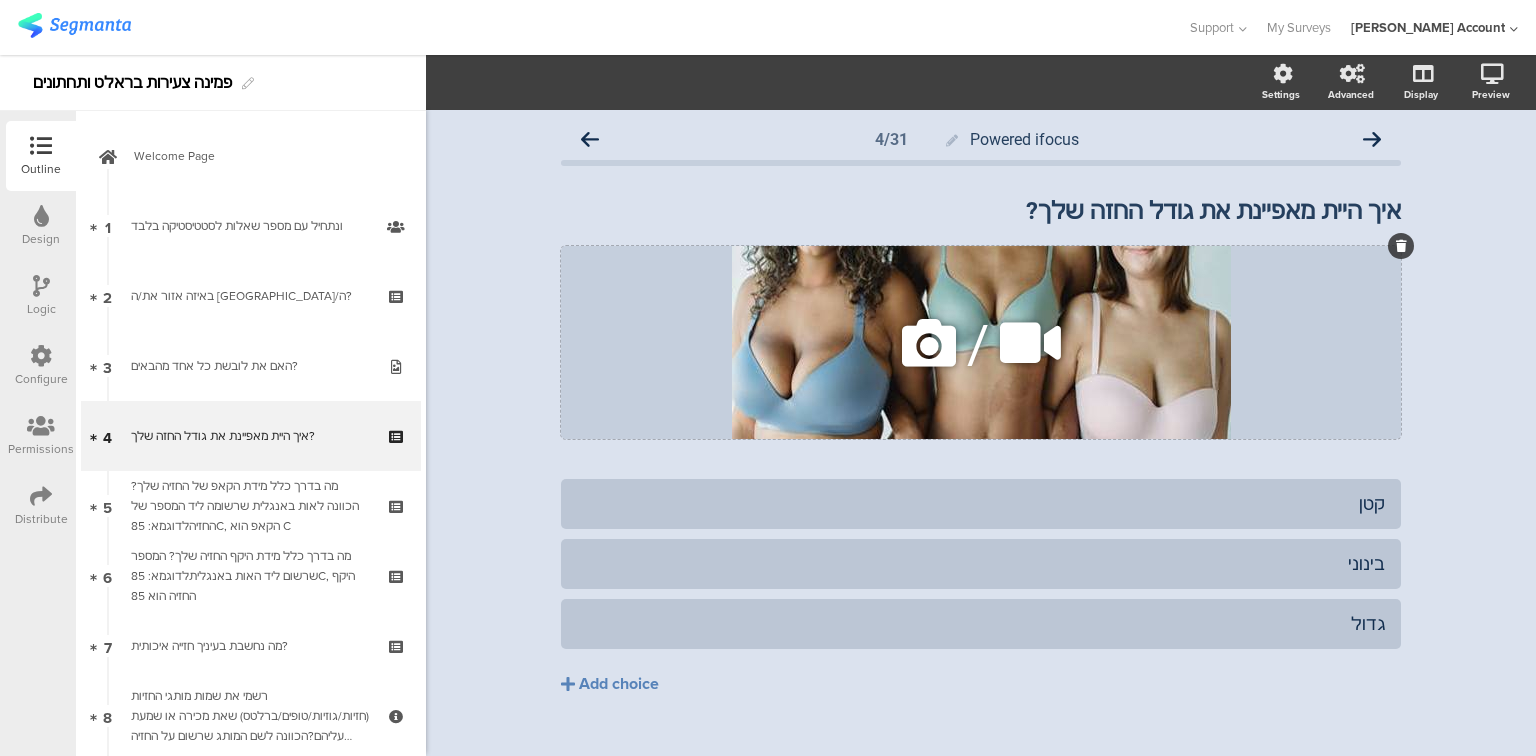 click 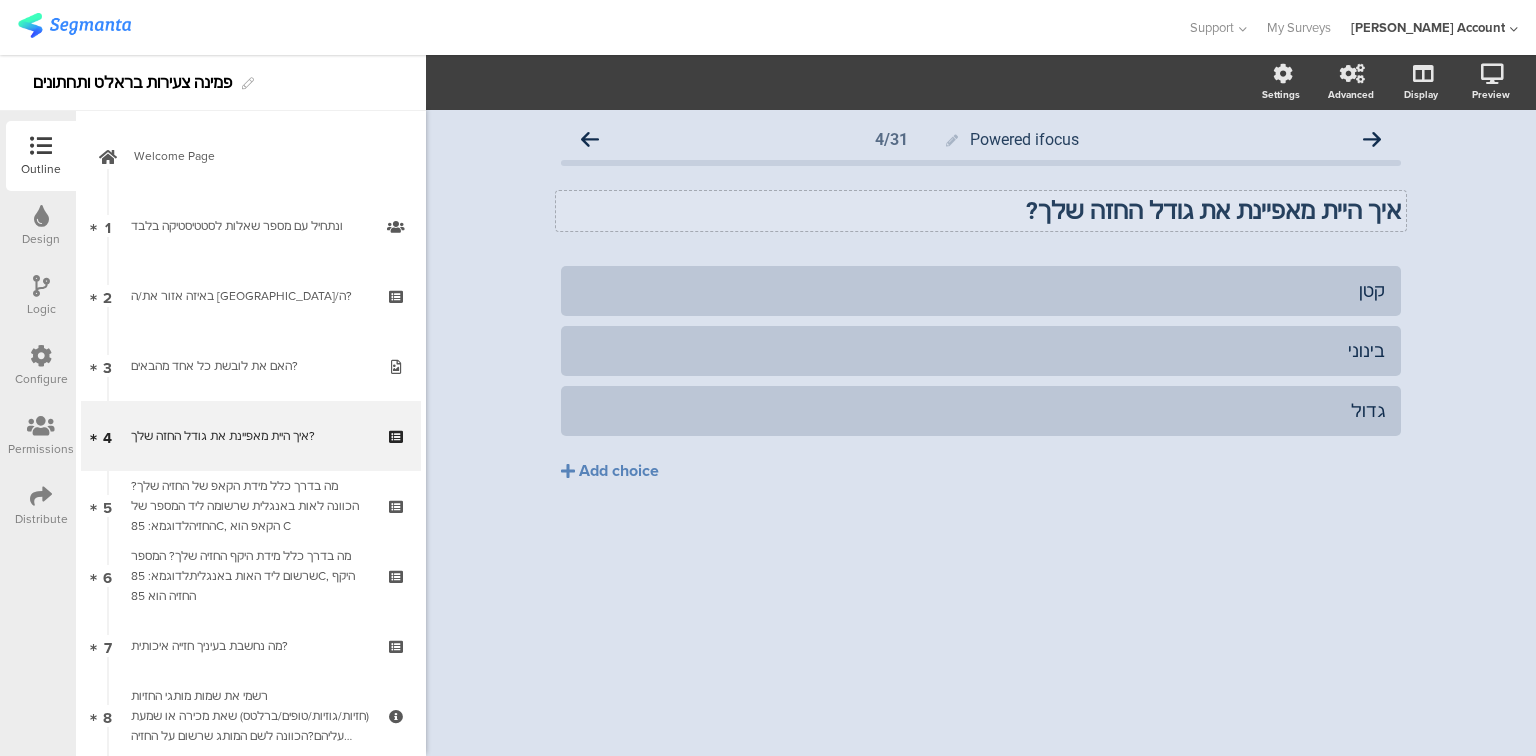 click on "איך היית מאפיינת את גודל החזה שלך?" 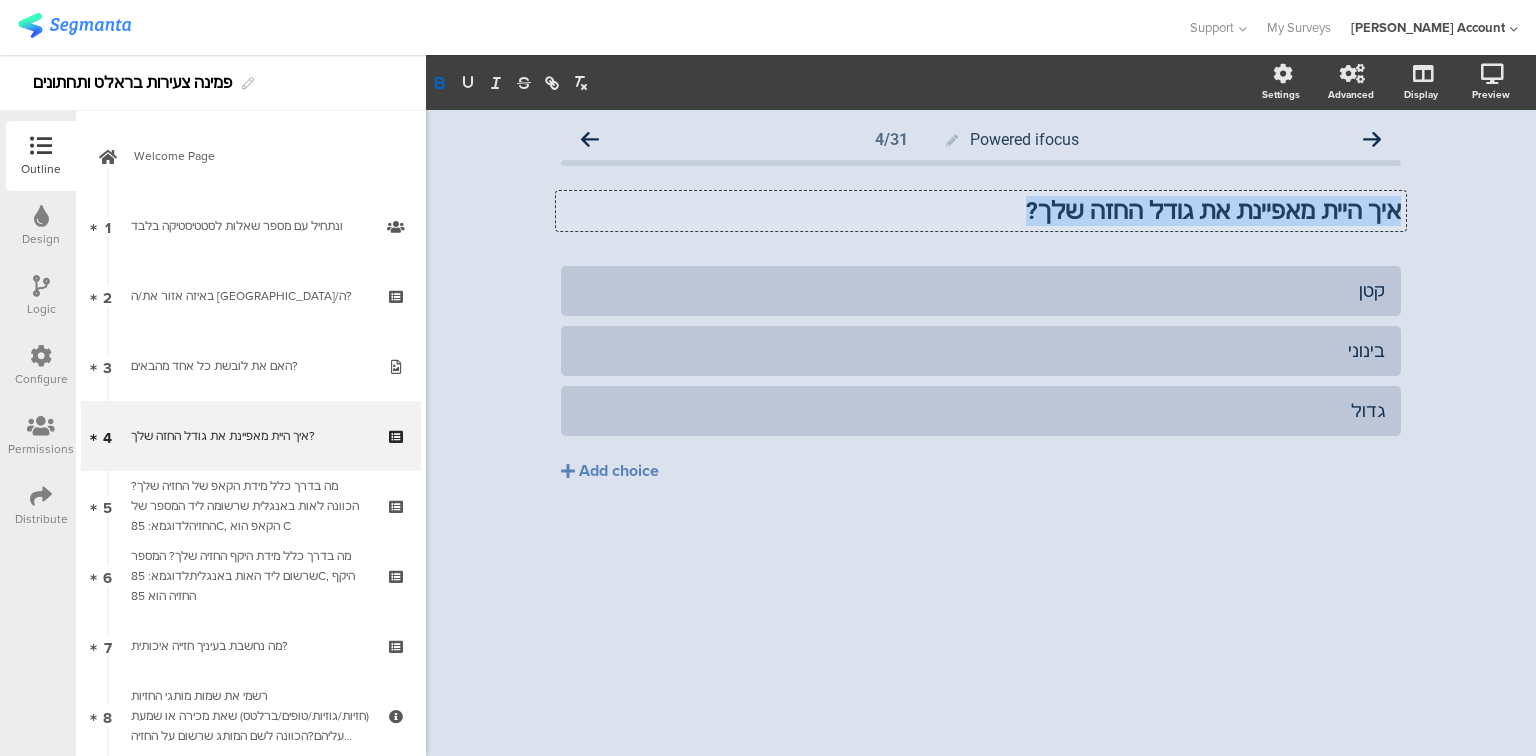 click on "איך היית מאפיינת את גודל החזה שלך?" 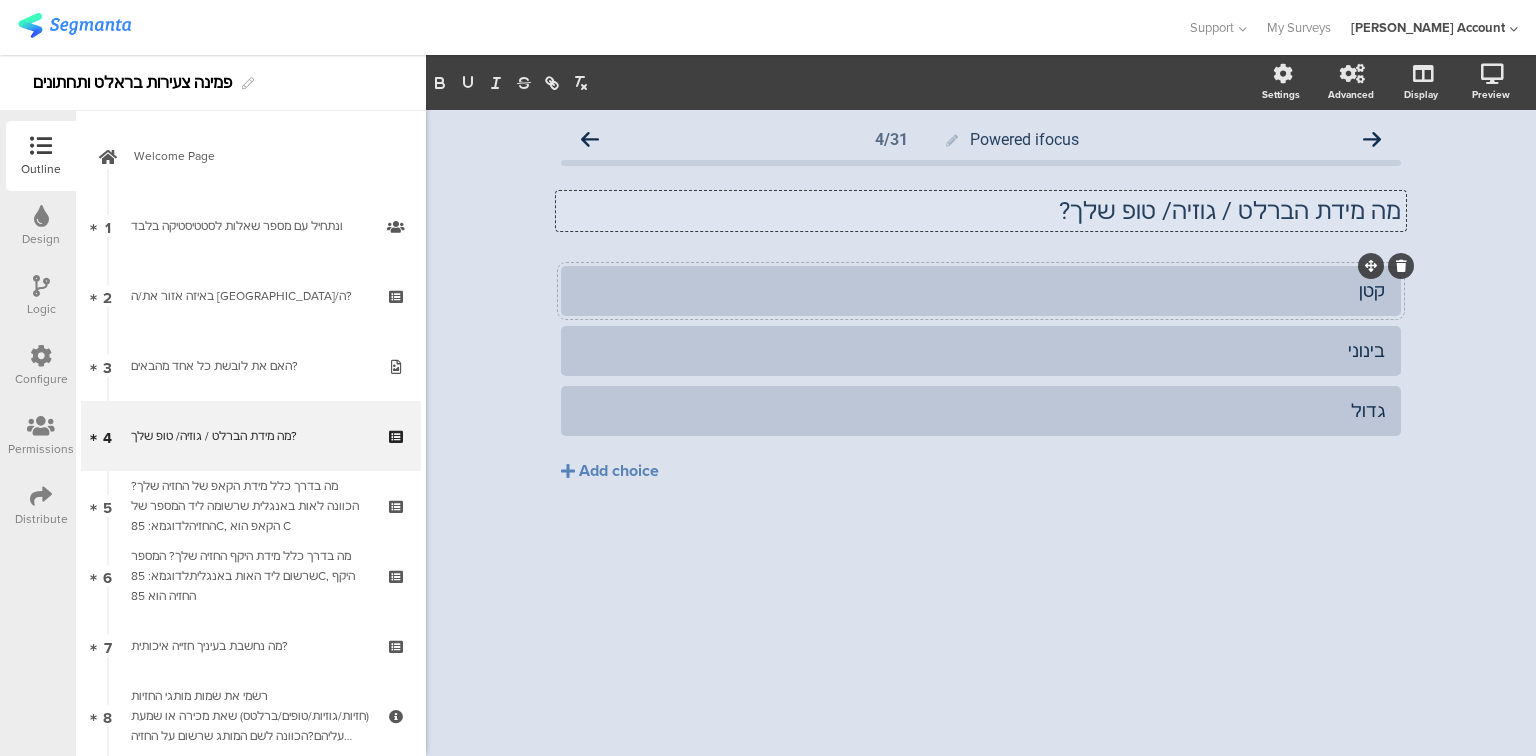click on "קטן" 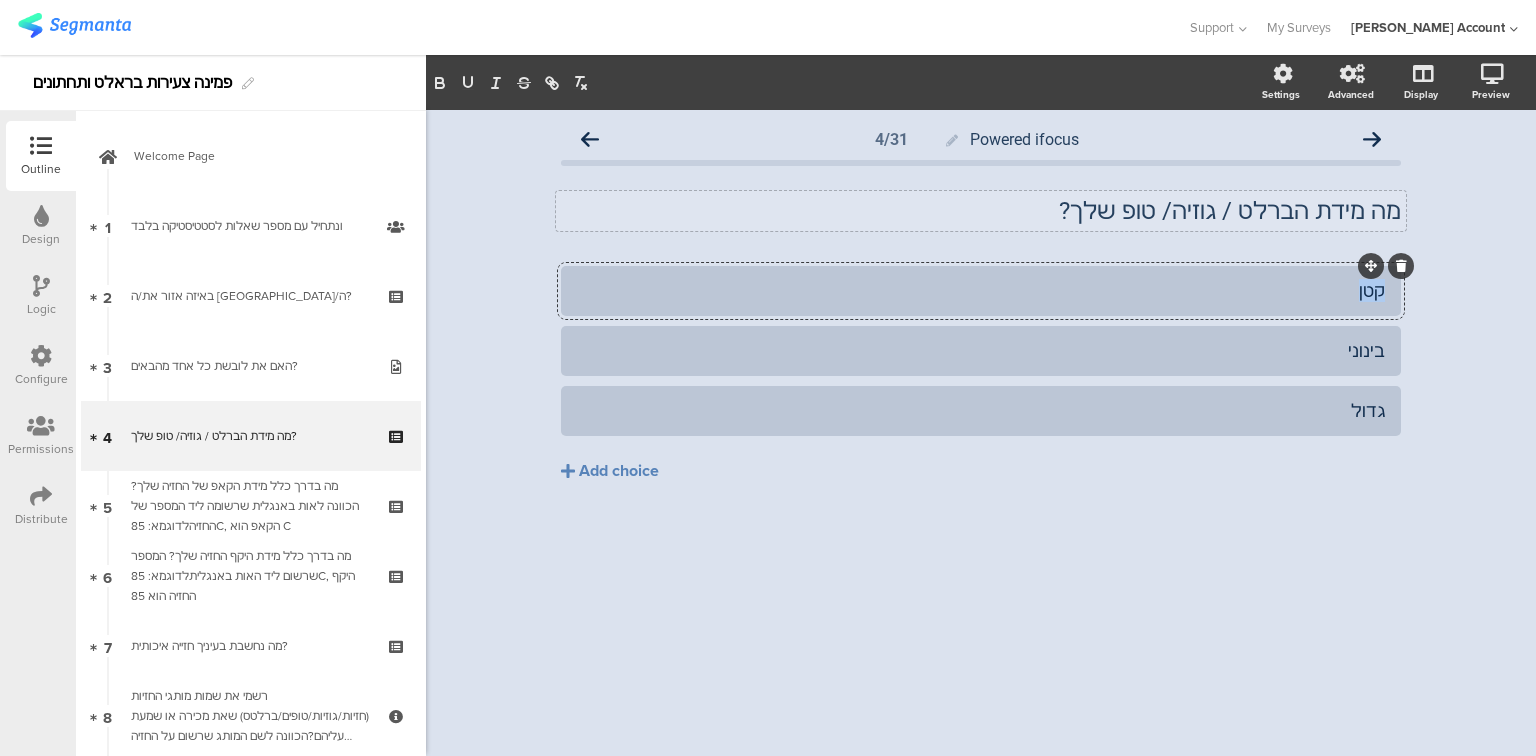 click on "קטן" 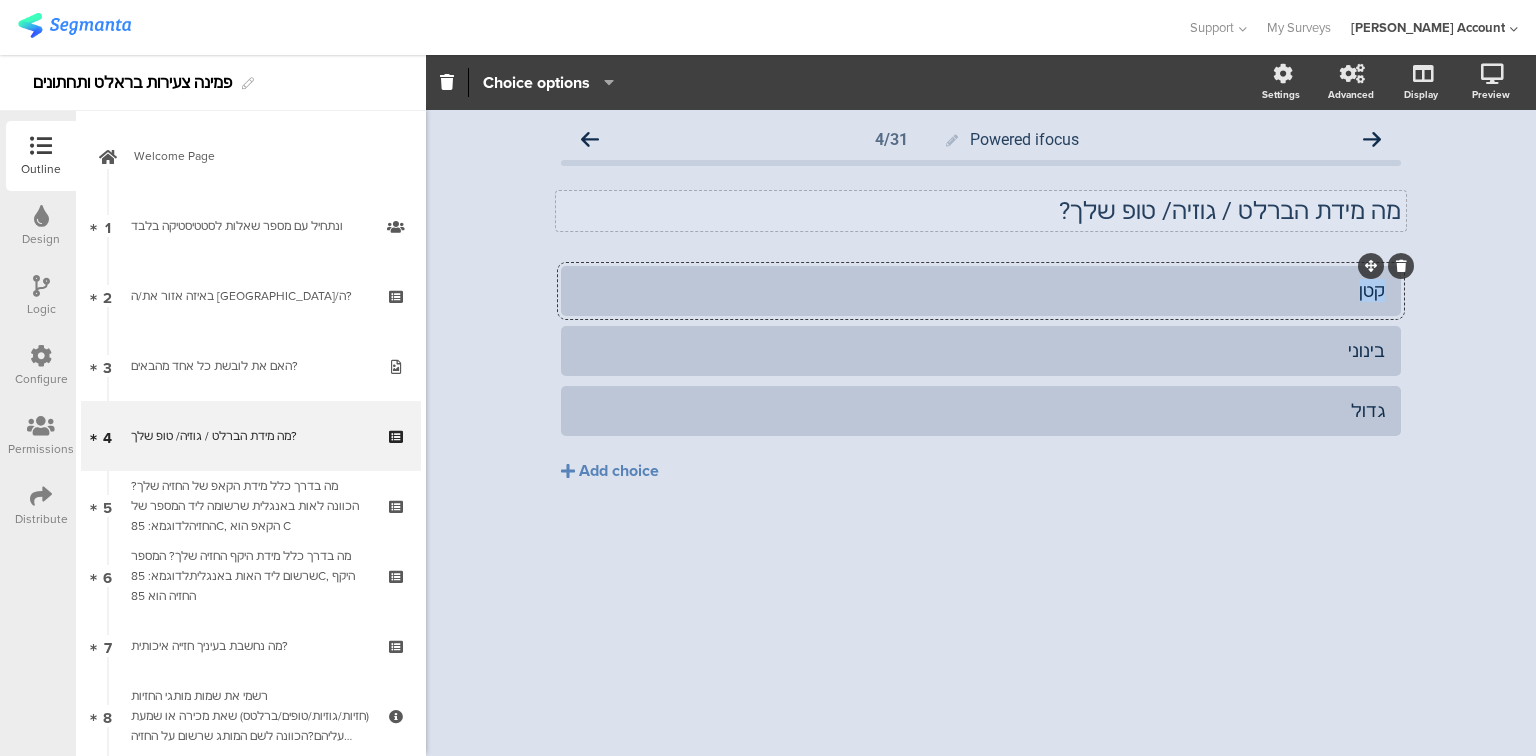 type 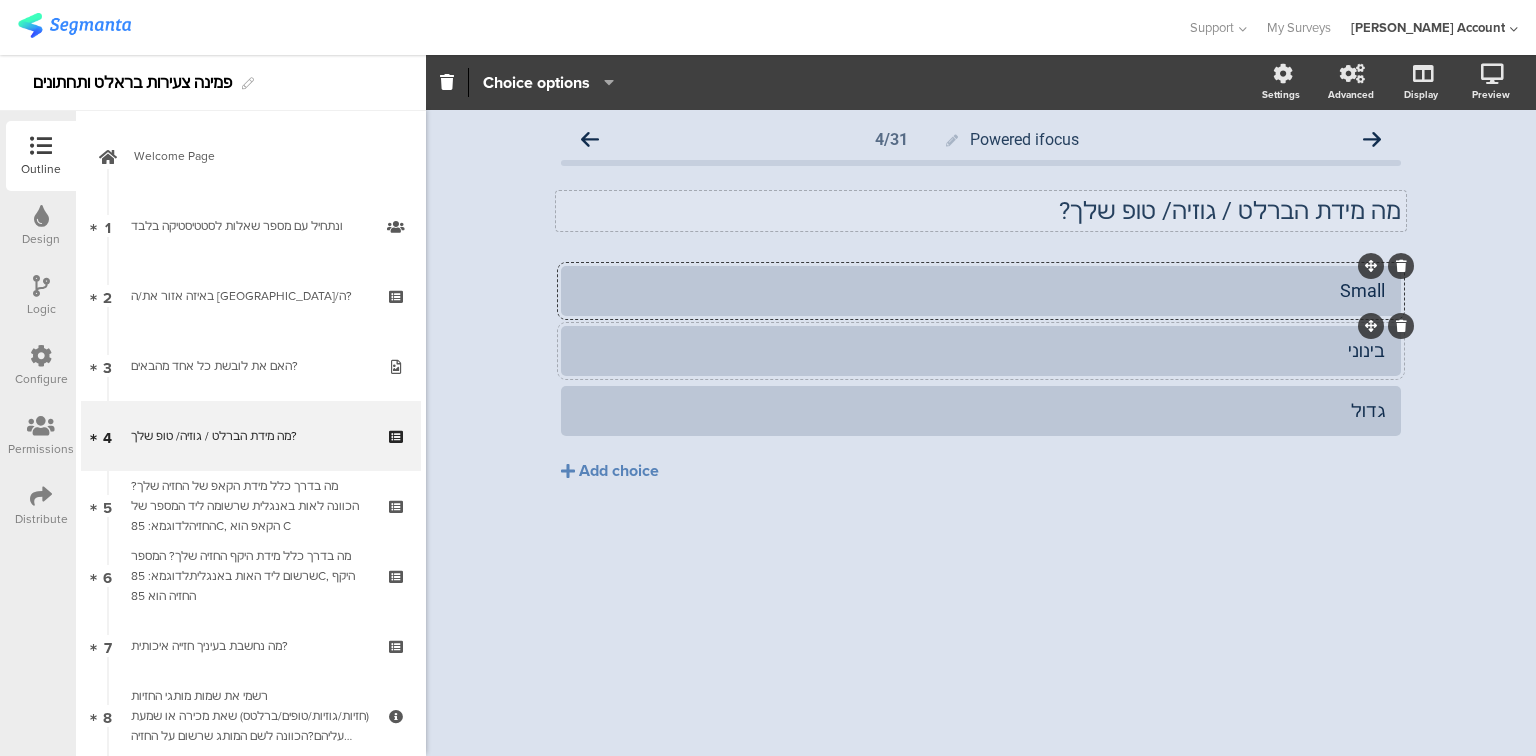 click on "בינוני" 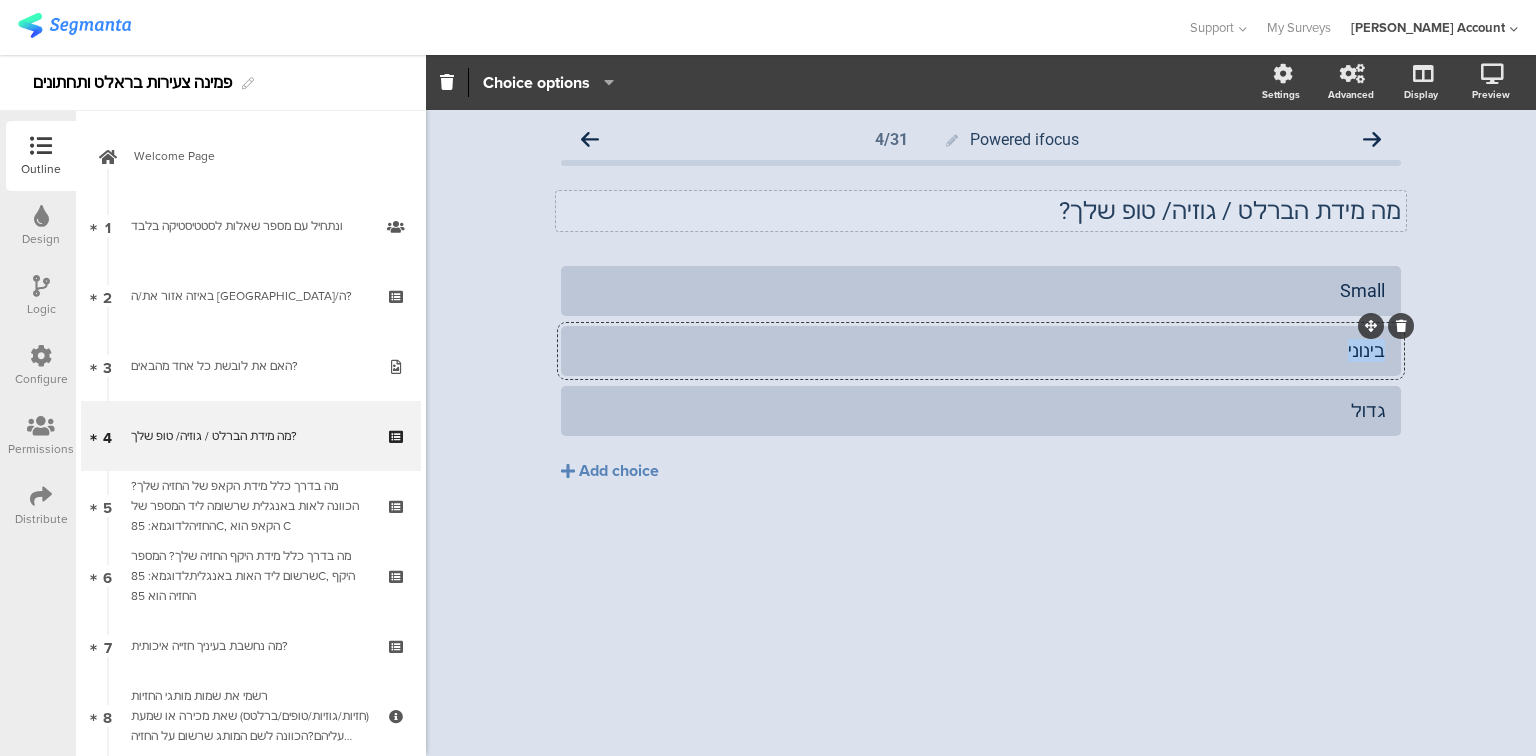 click on "בינוני" 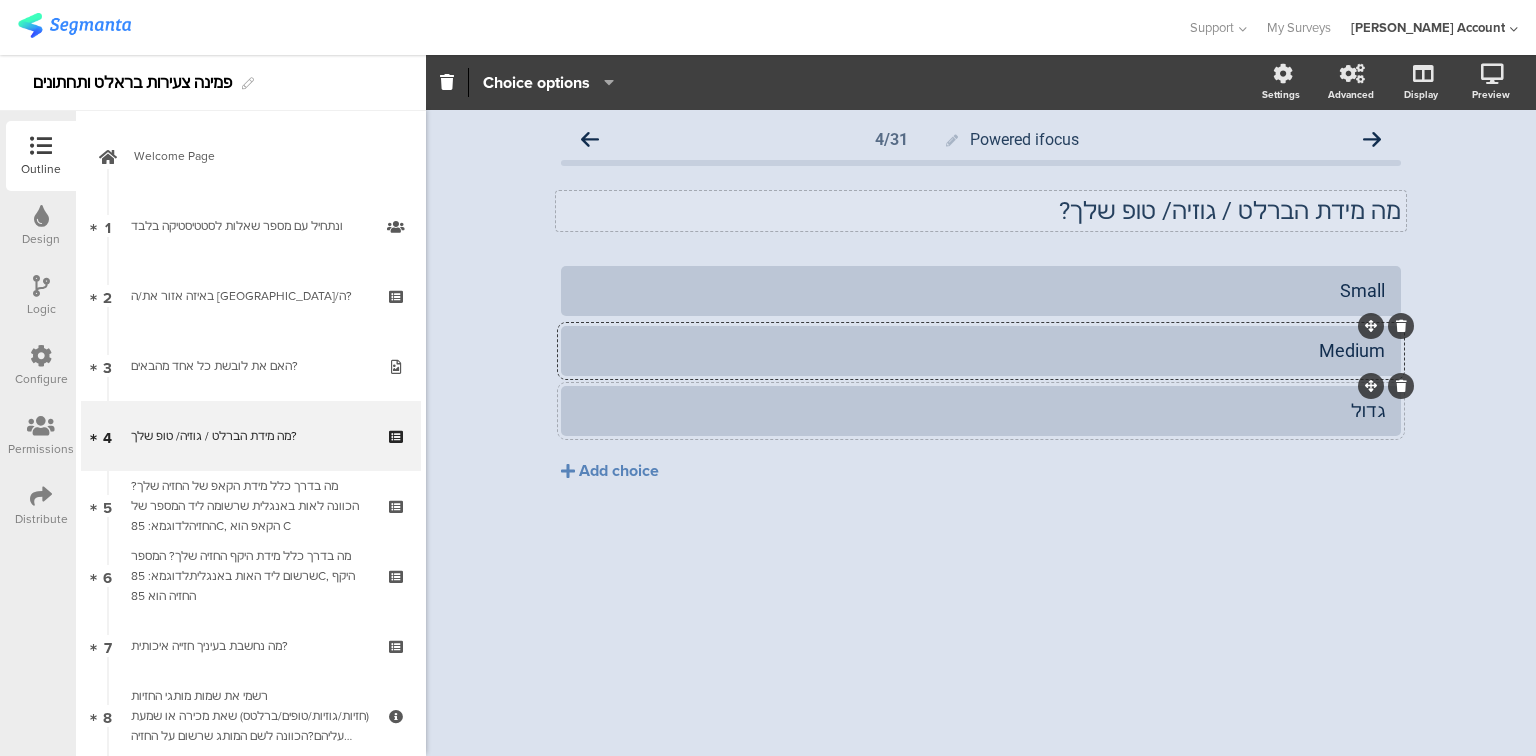 click on "גדול" 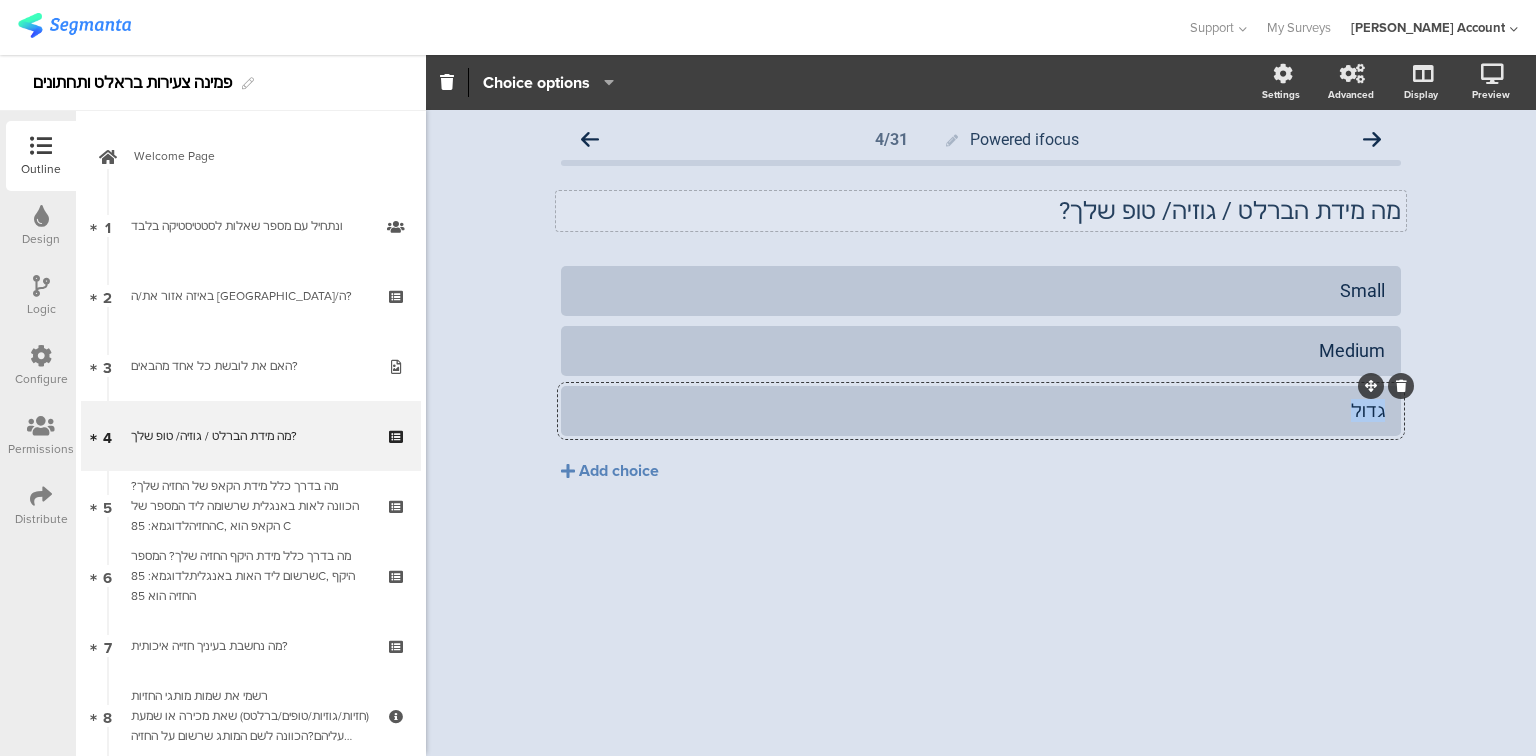 click on "גדול" 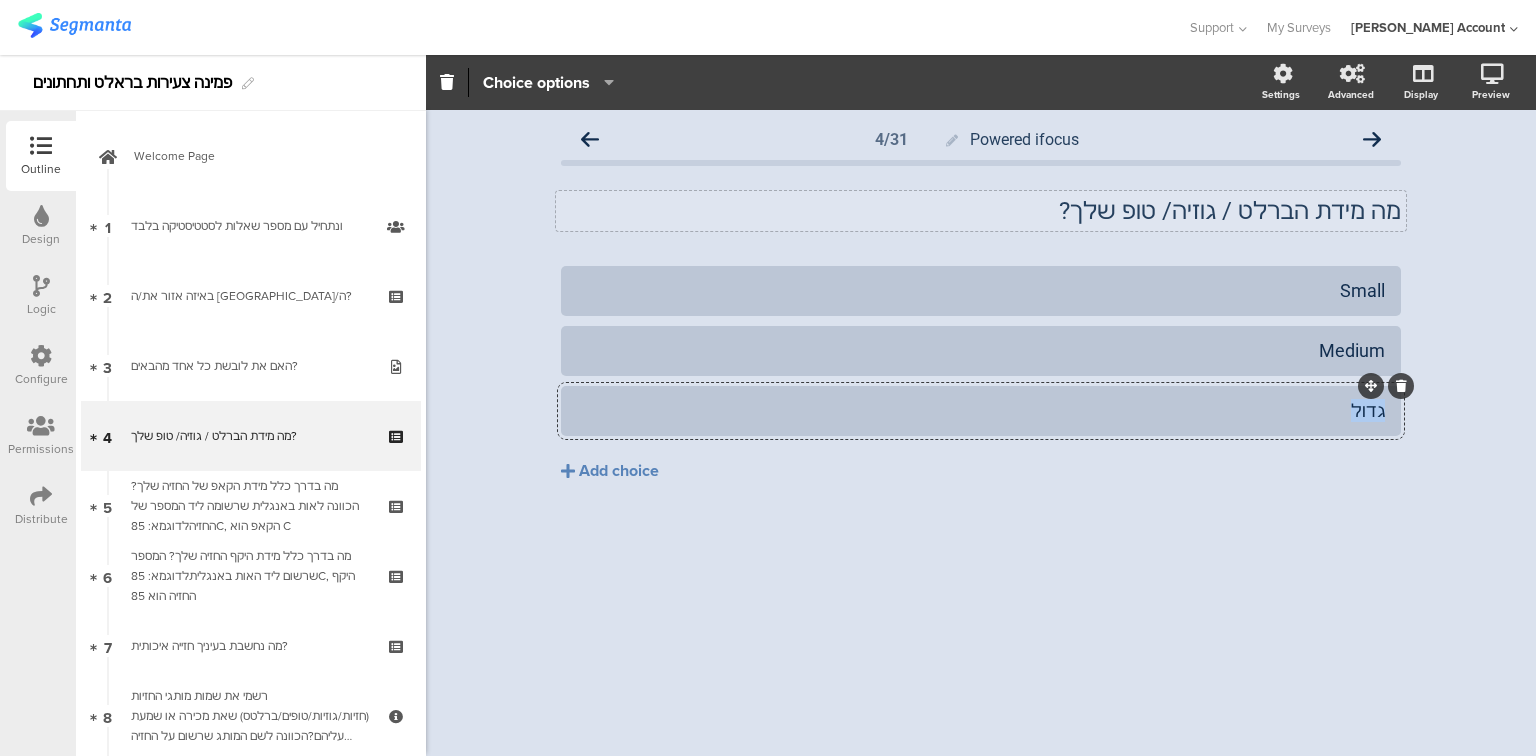type 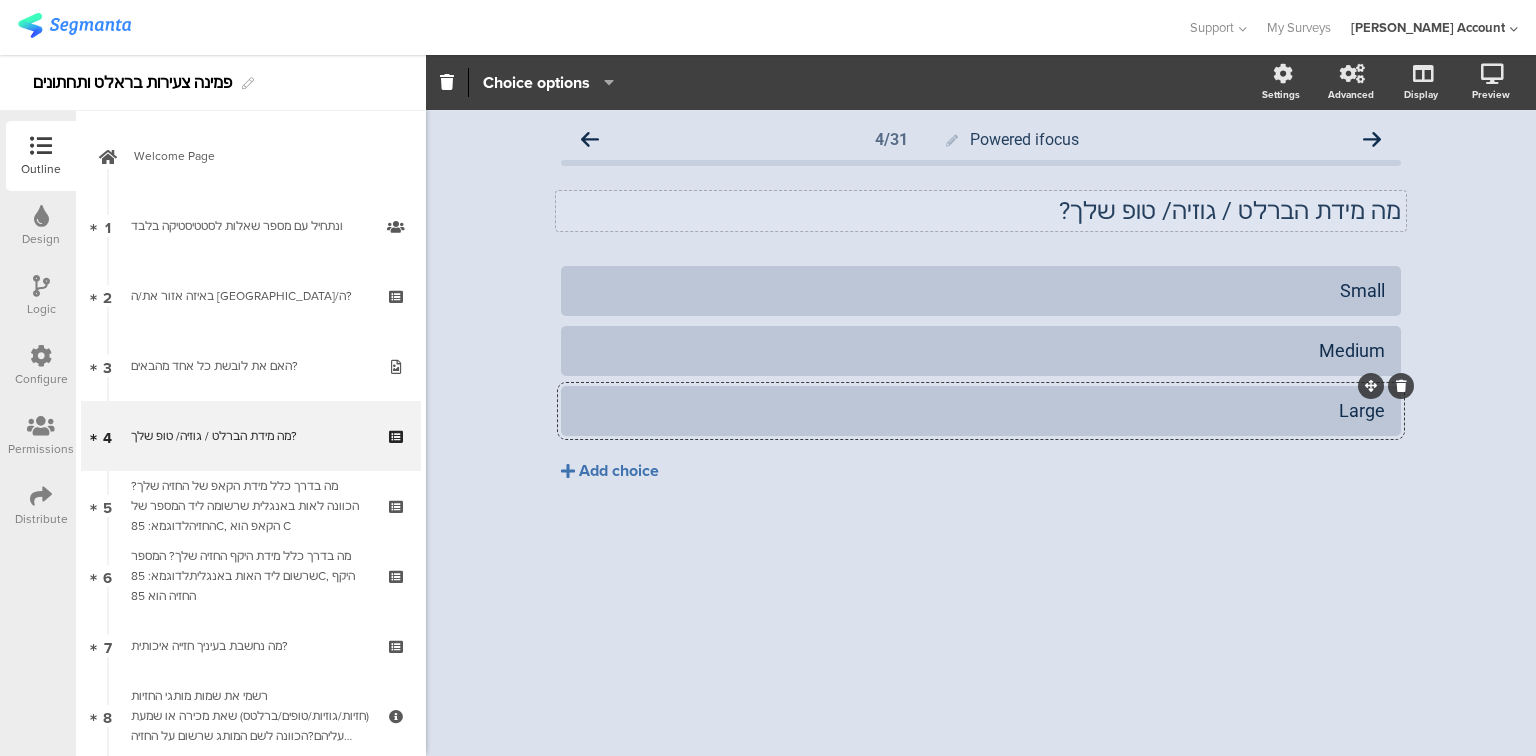 click on "Add choice" 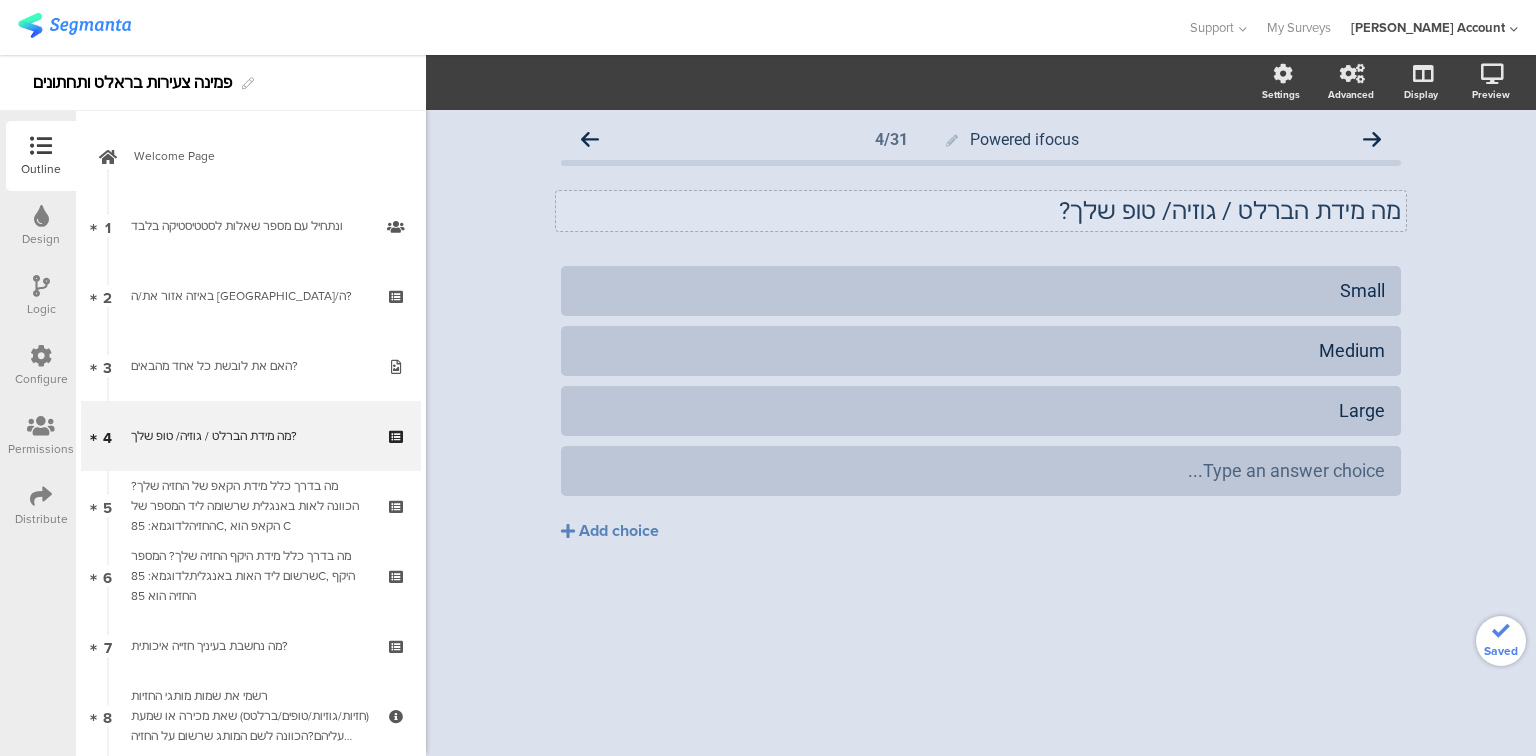 click on "Add choice" 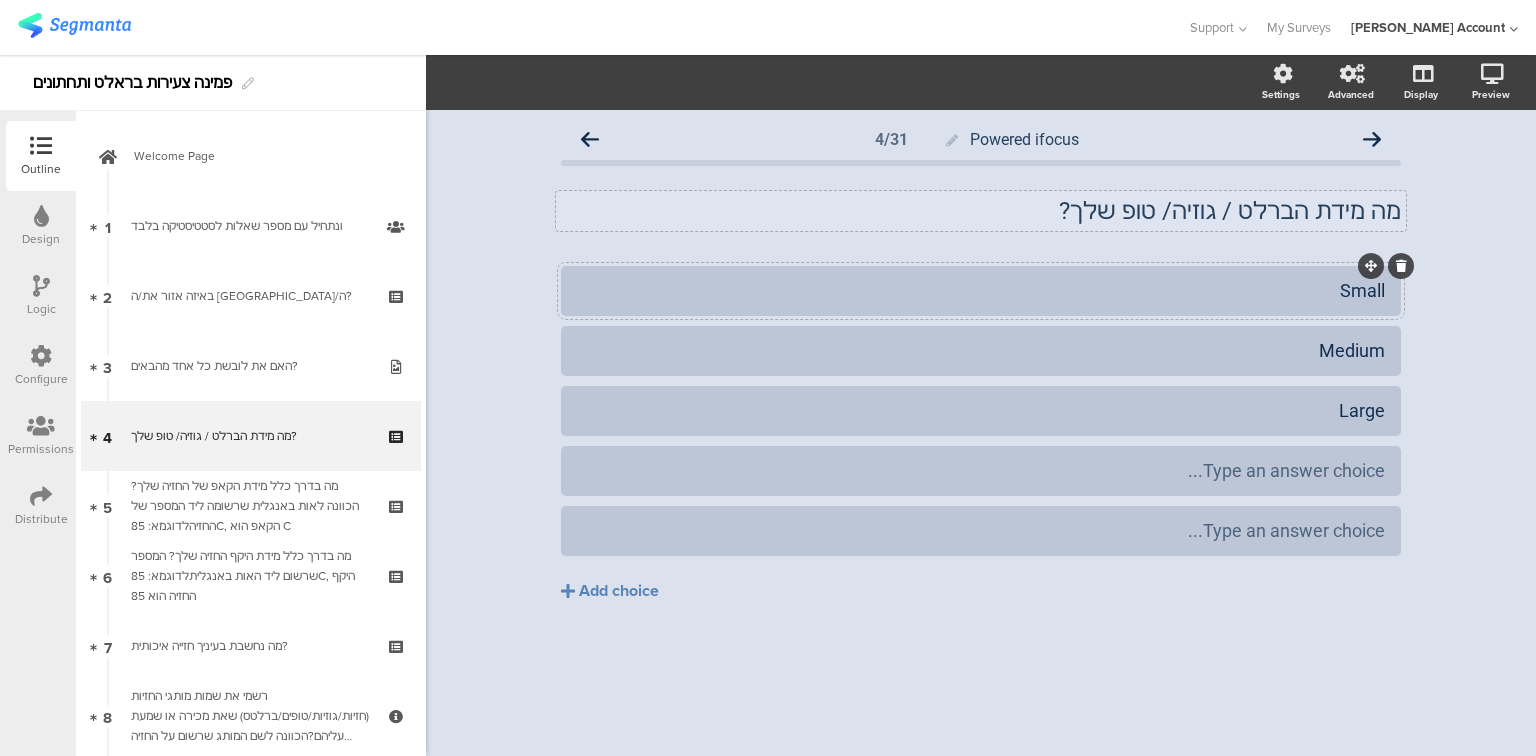 click on "Small" 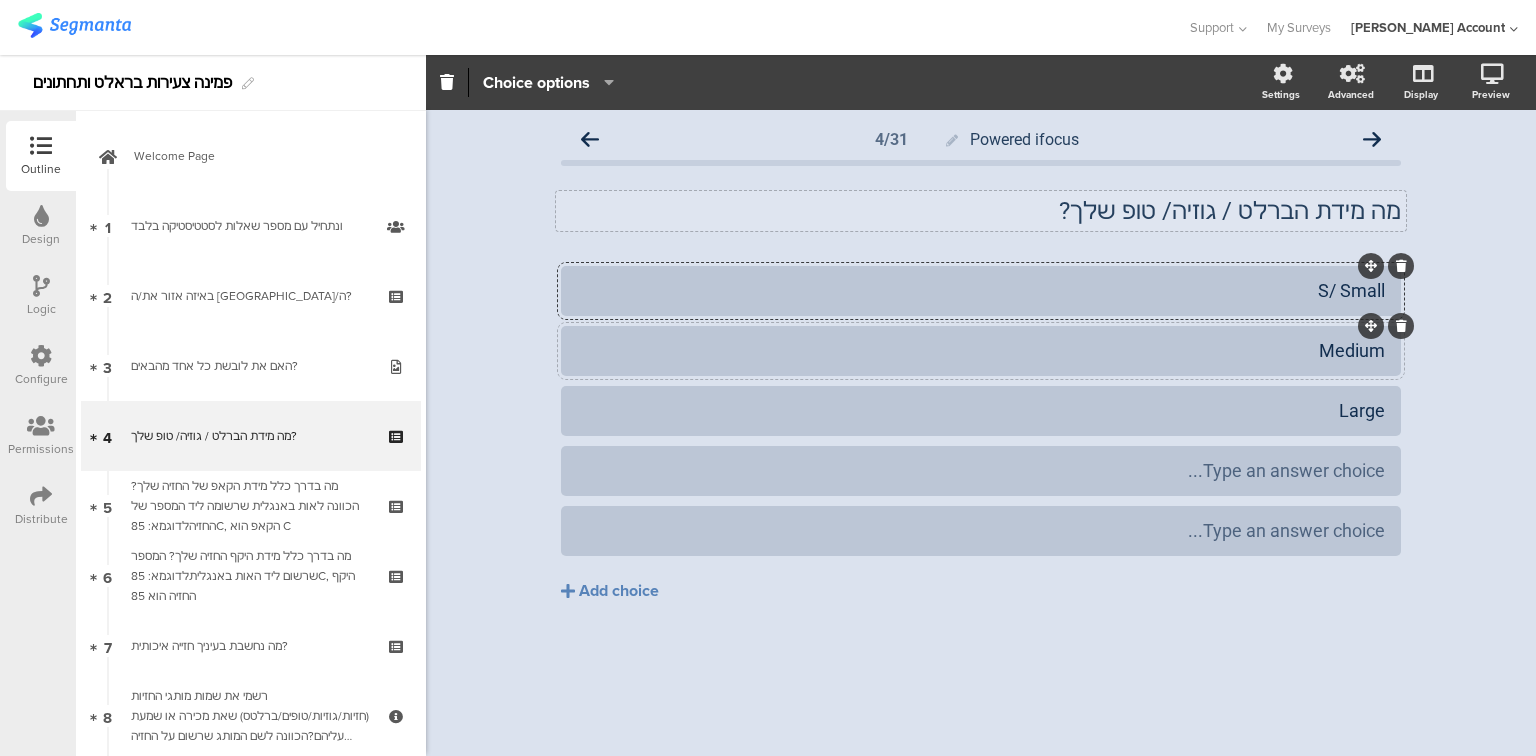 click on "Medium" 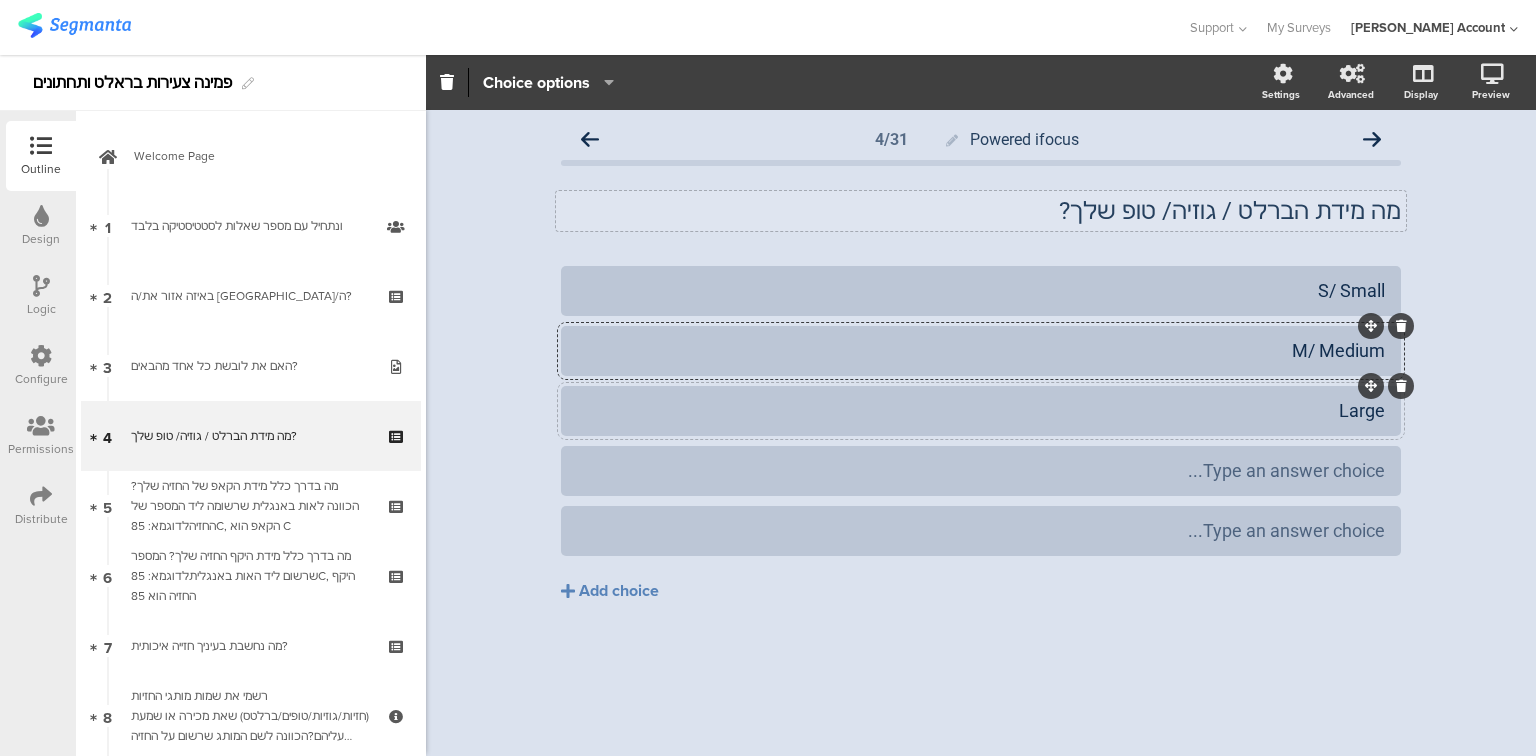 click on "Large" 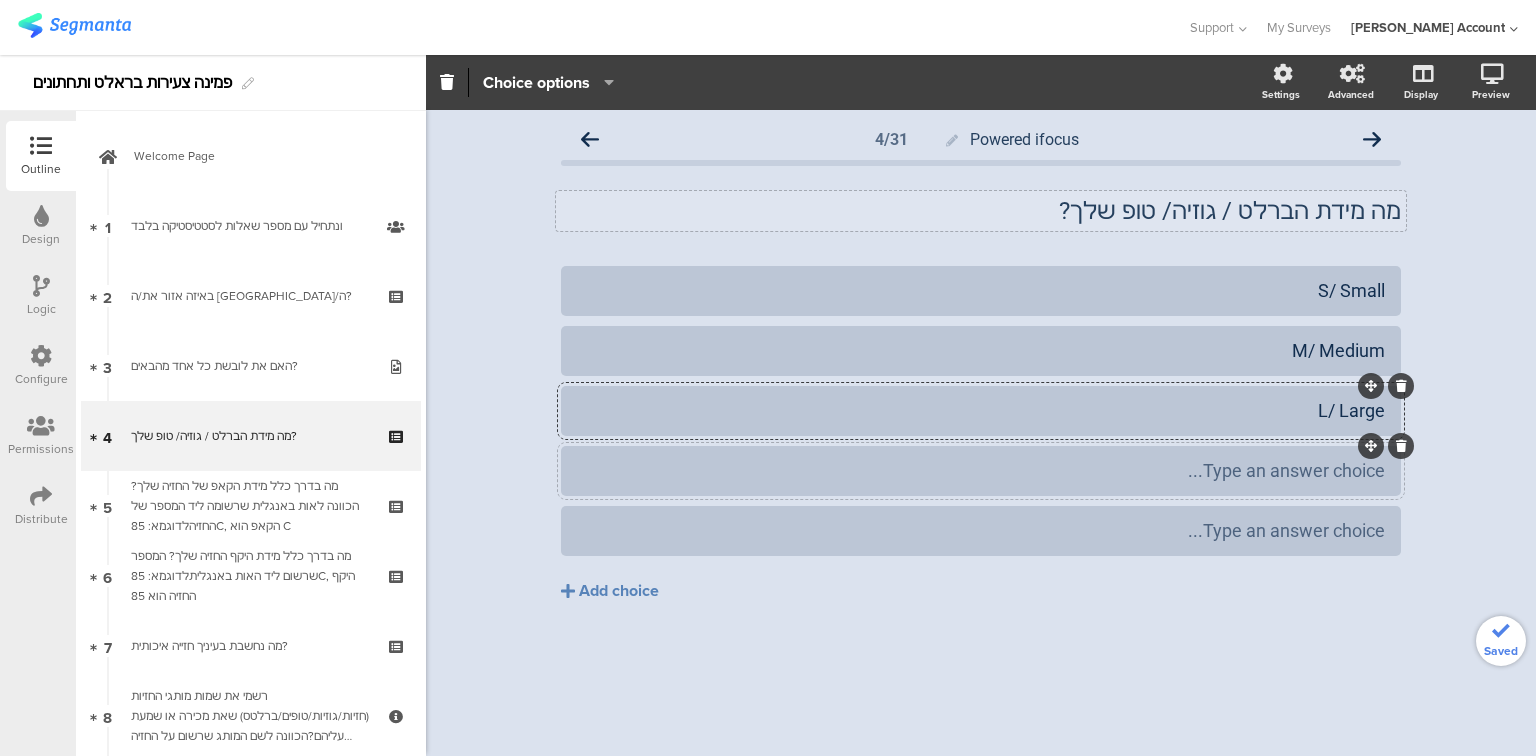 type 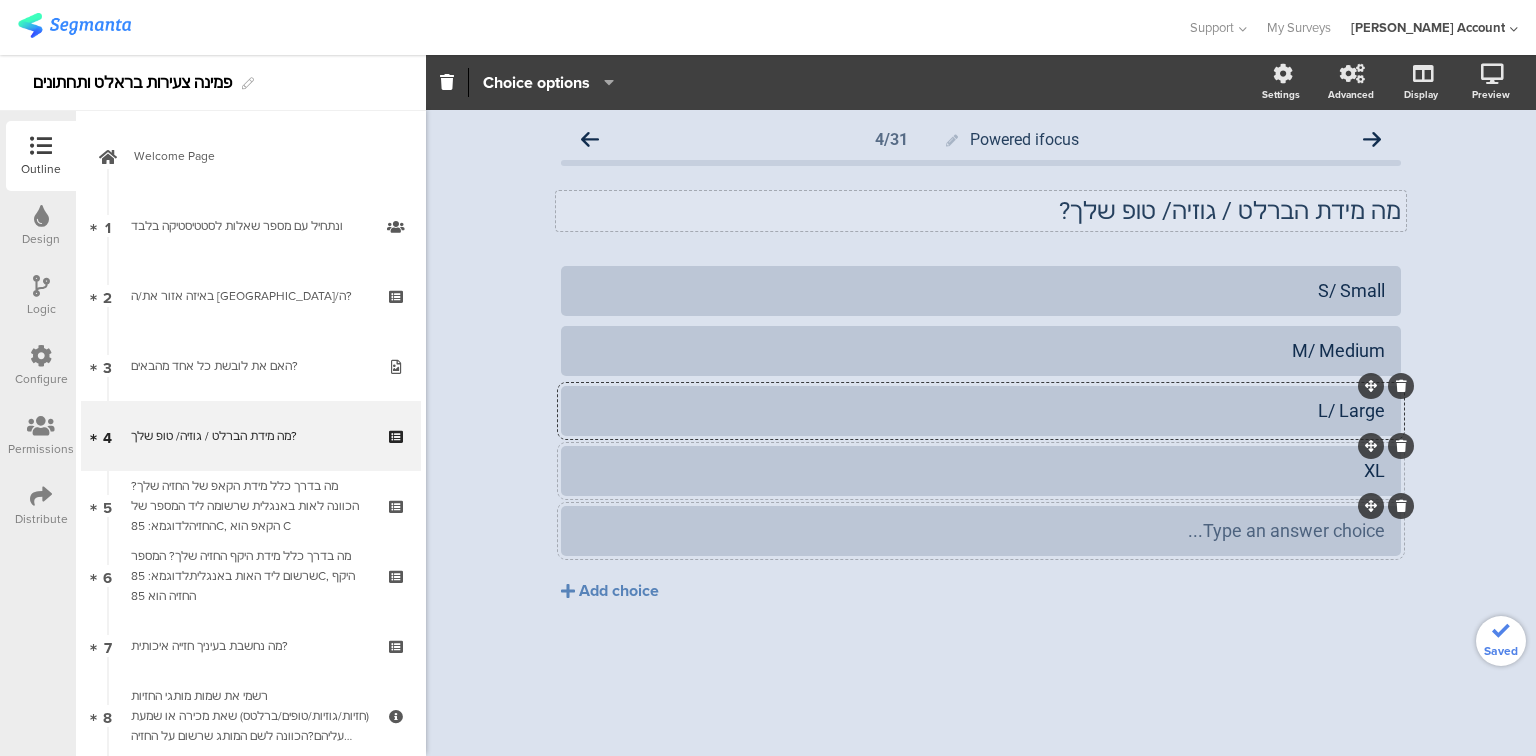 type 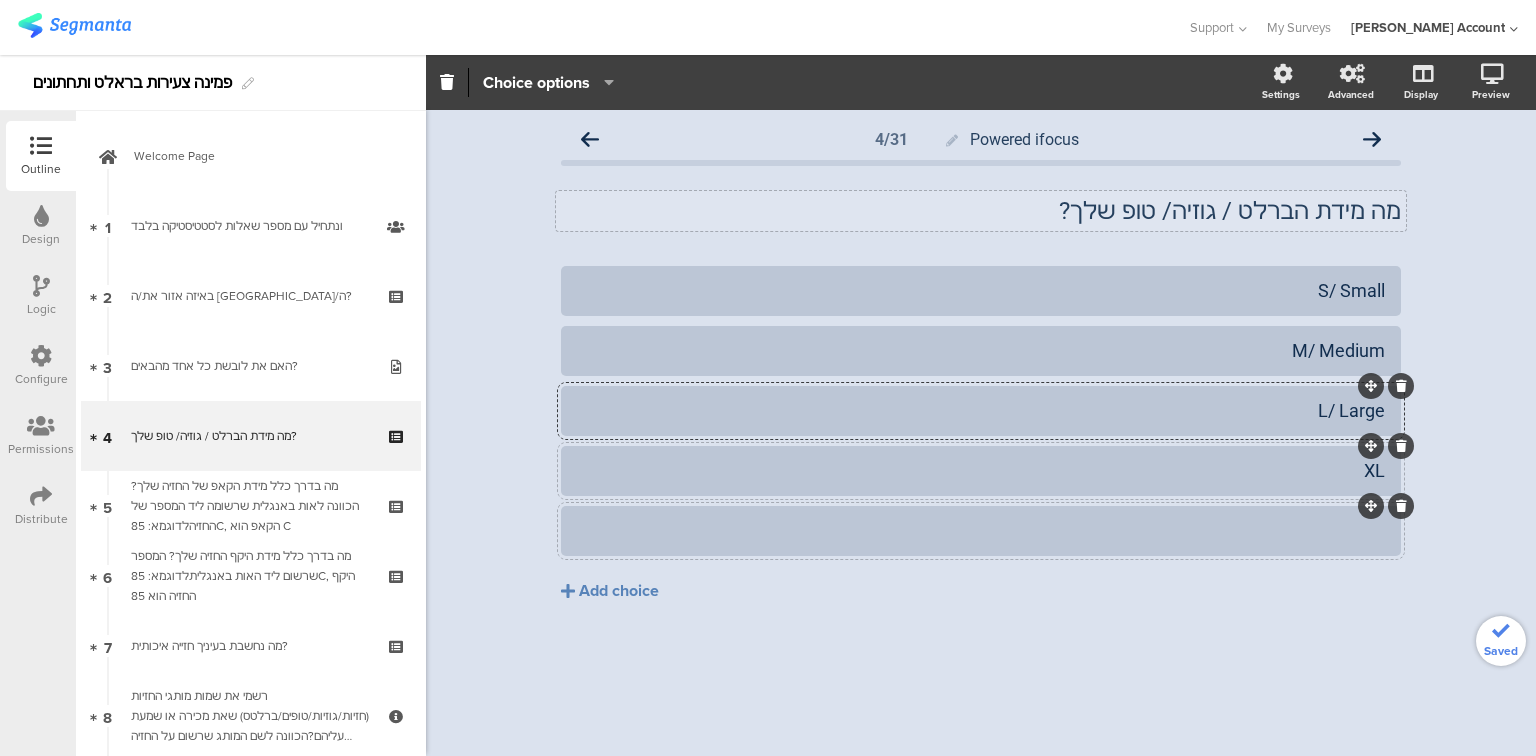 click 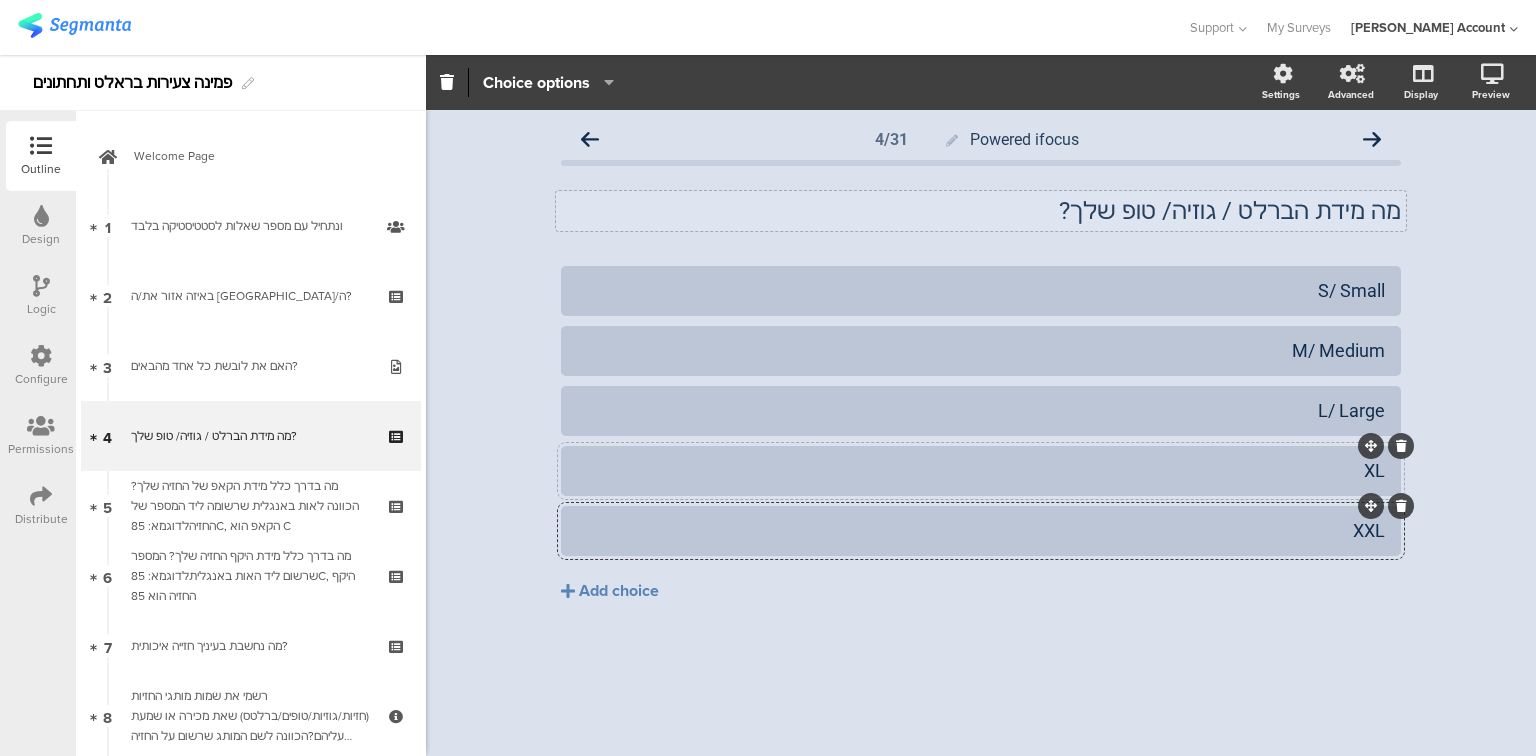 click on "מה מידת הברלט / גוזיה/ טופ שלך?
מה מידת הברלט / גוזיה/ טופ שלך?" 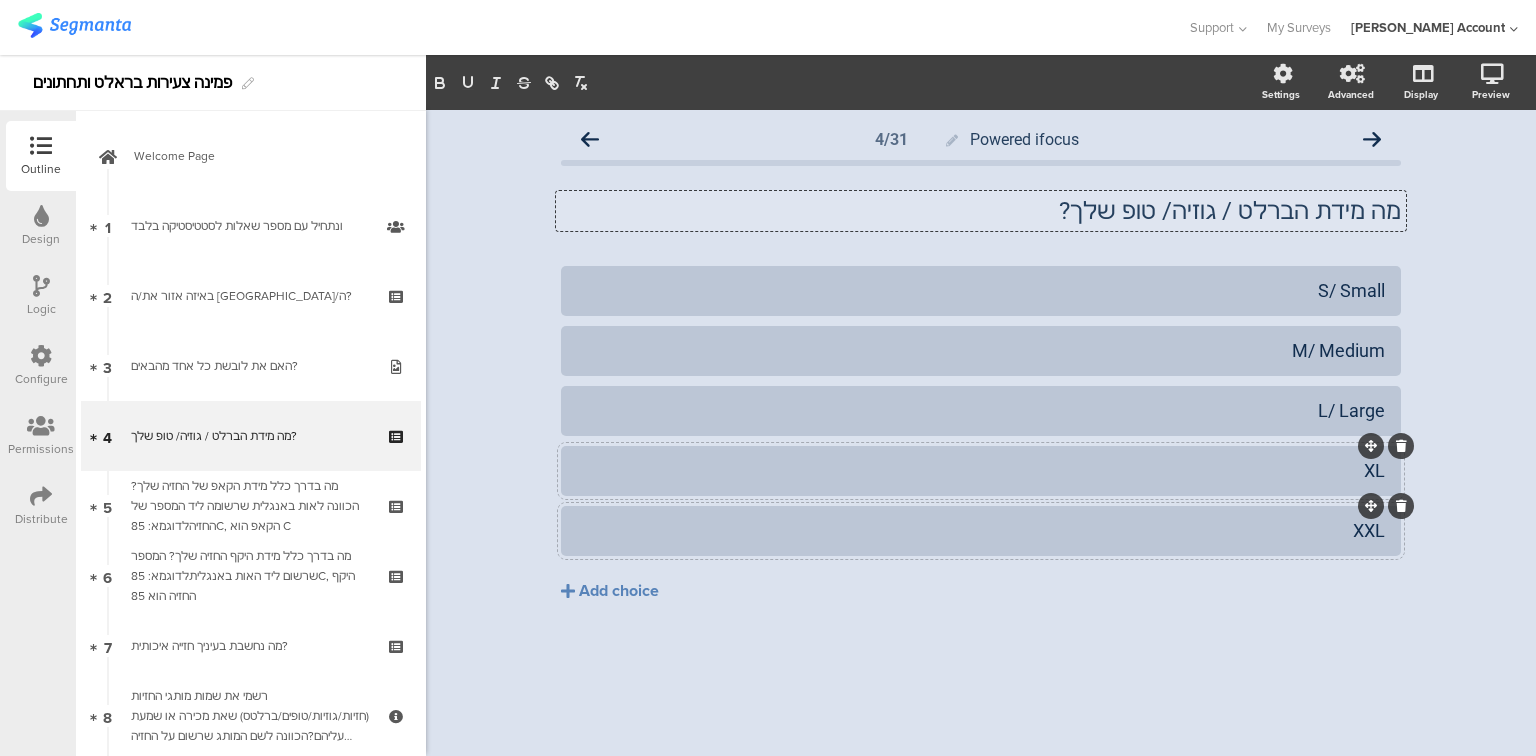 click on "מה מידת הברלט / גוזיה/ טופ שלך?" 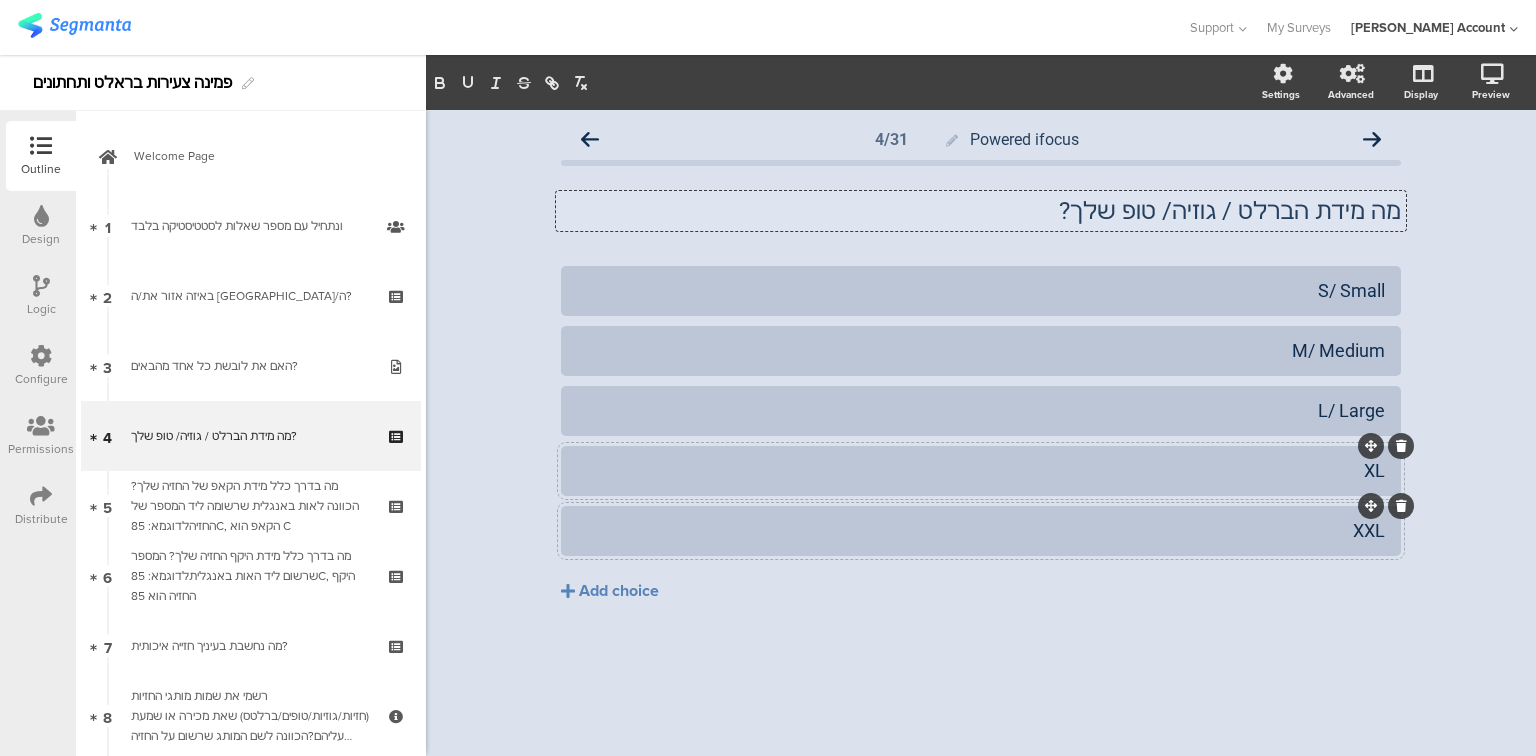 type 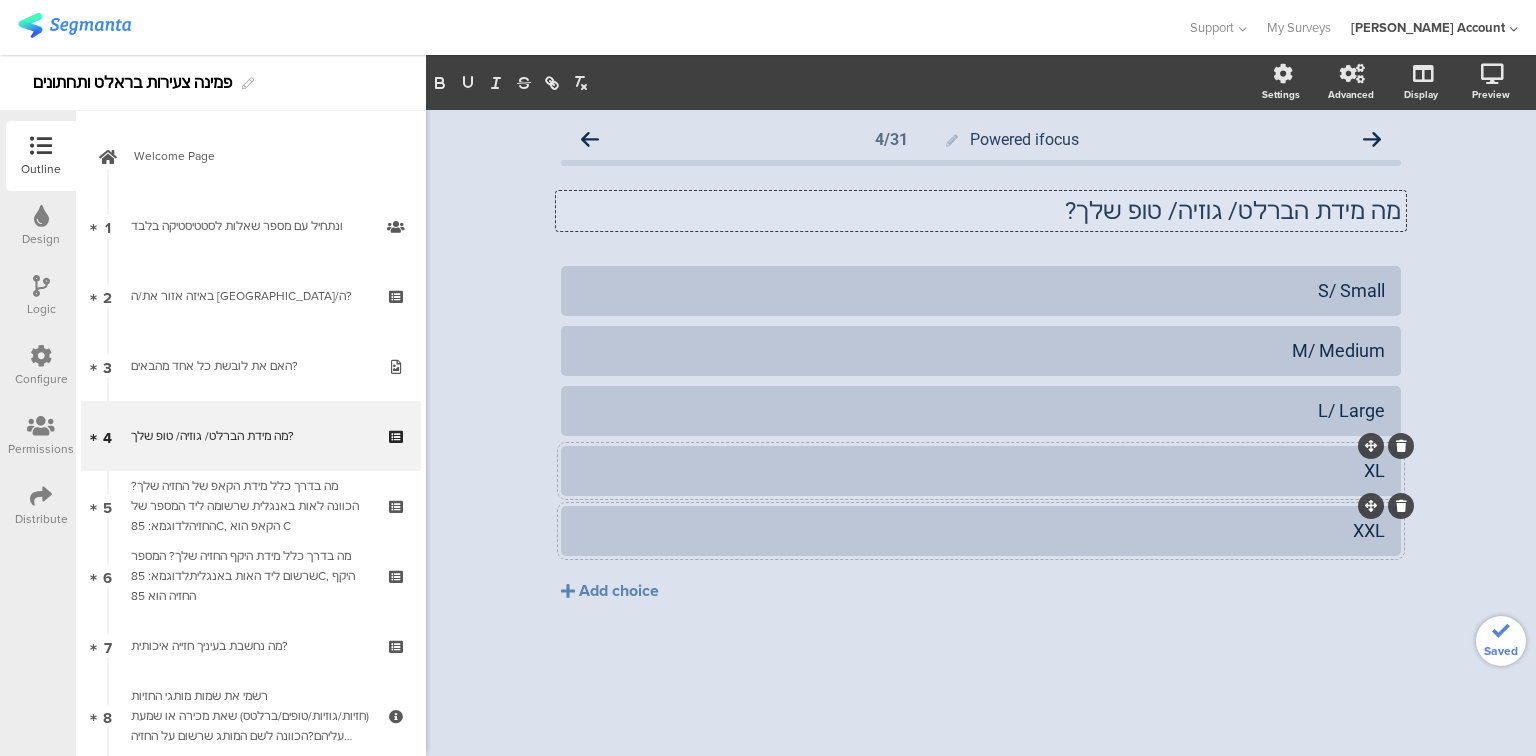 click on "מה מידת הברלט/ גוזיה/ טופ שלך?" 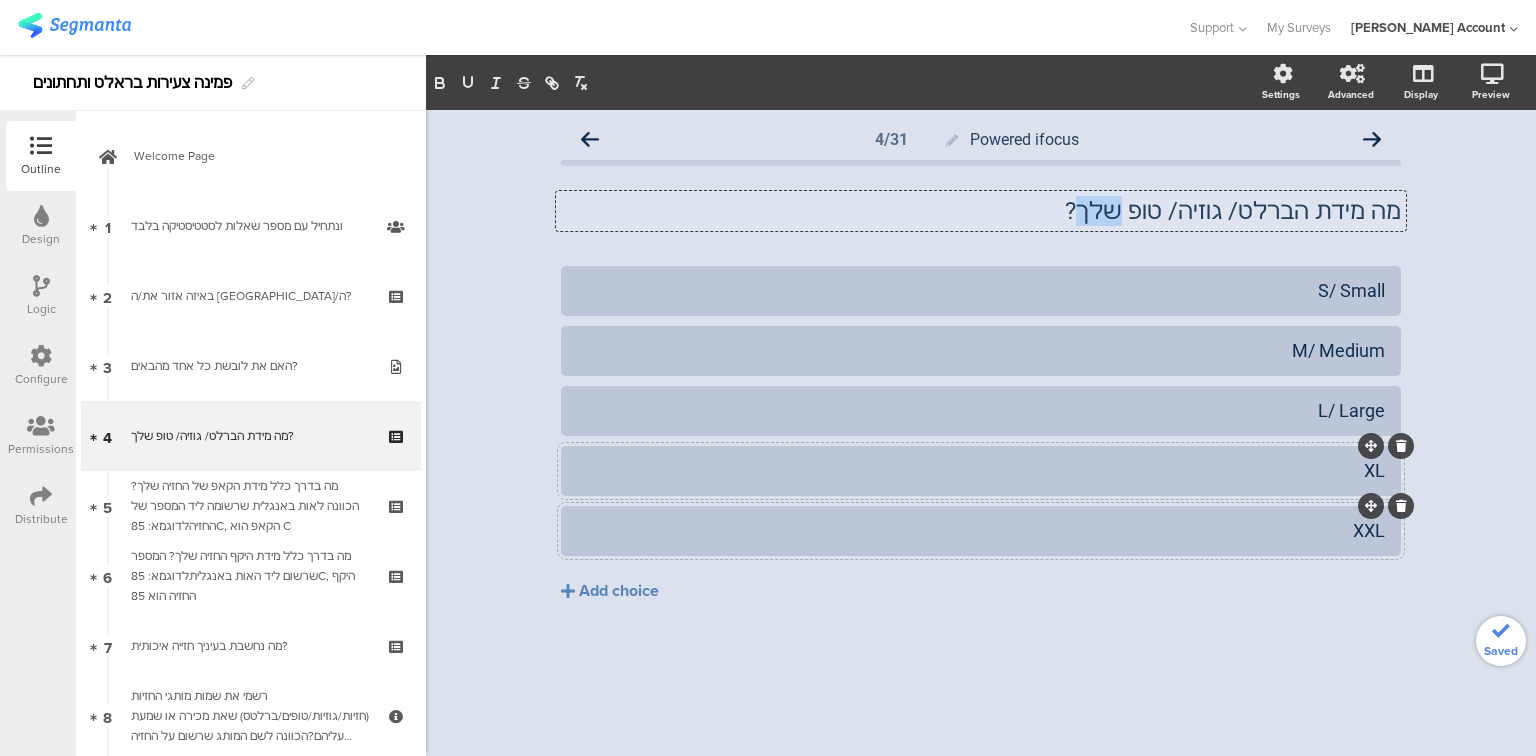 click on "מה מידת הברלט/ גוזיה/ טופ שלך?" 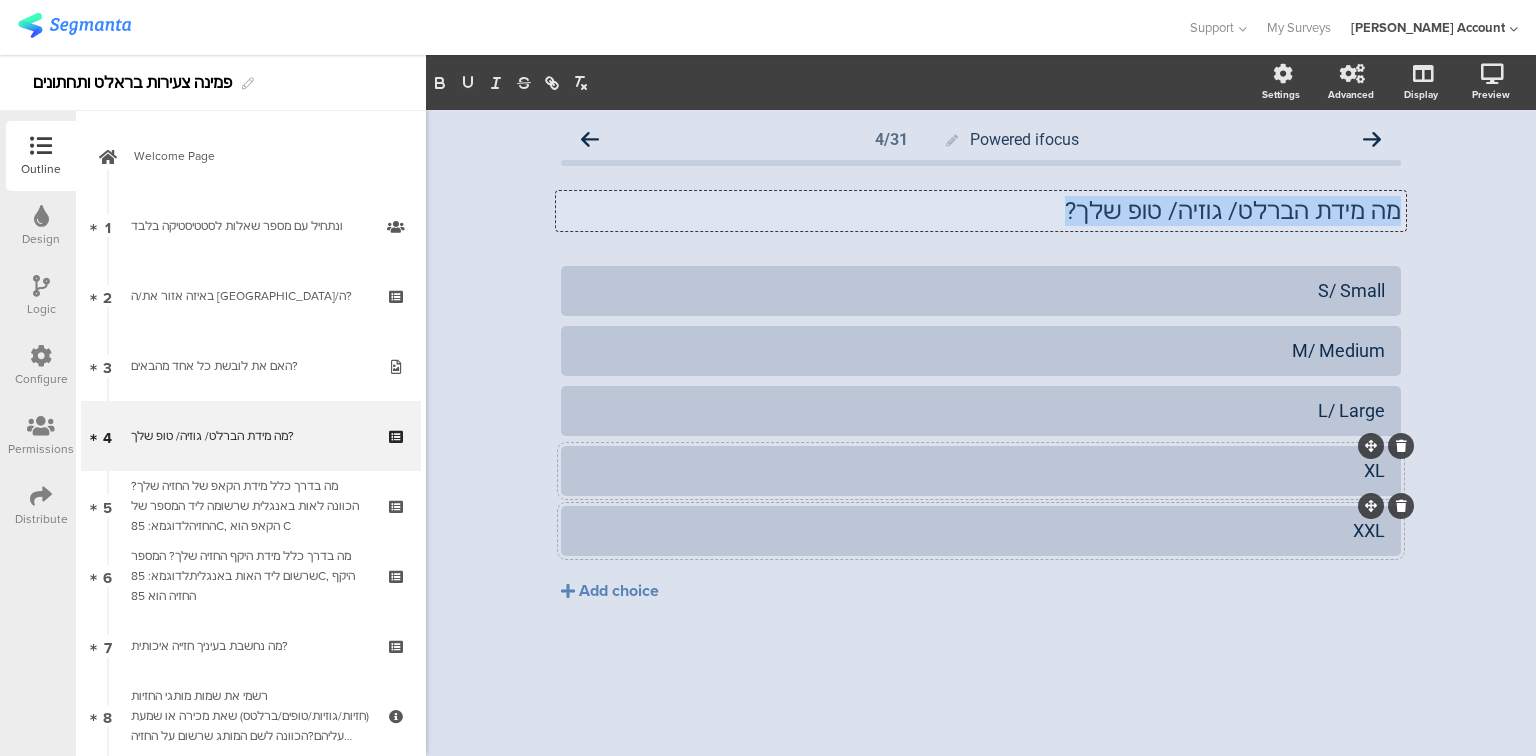 click on "מה מידת הברלט/ גוזיה/ טופ שלך?" 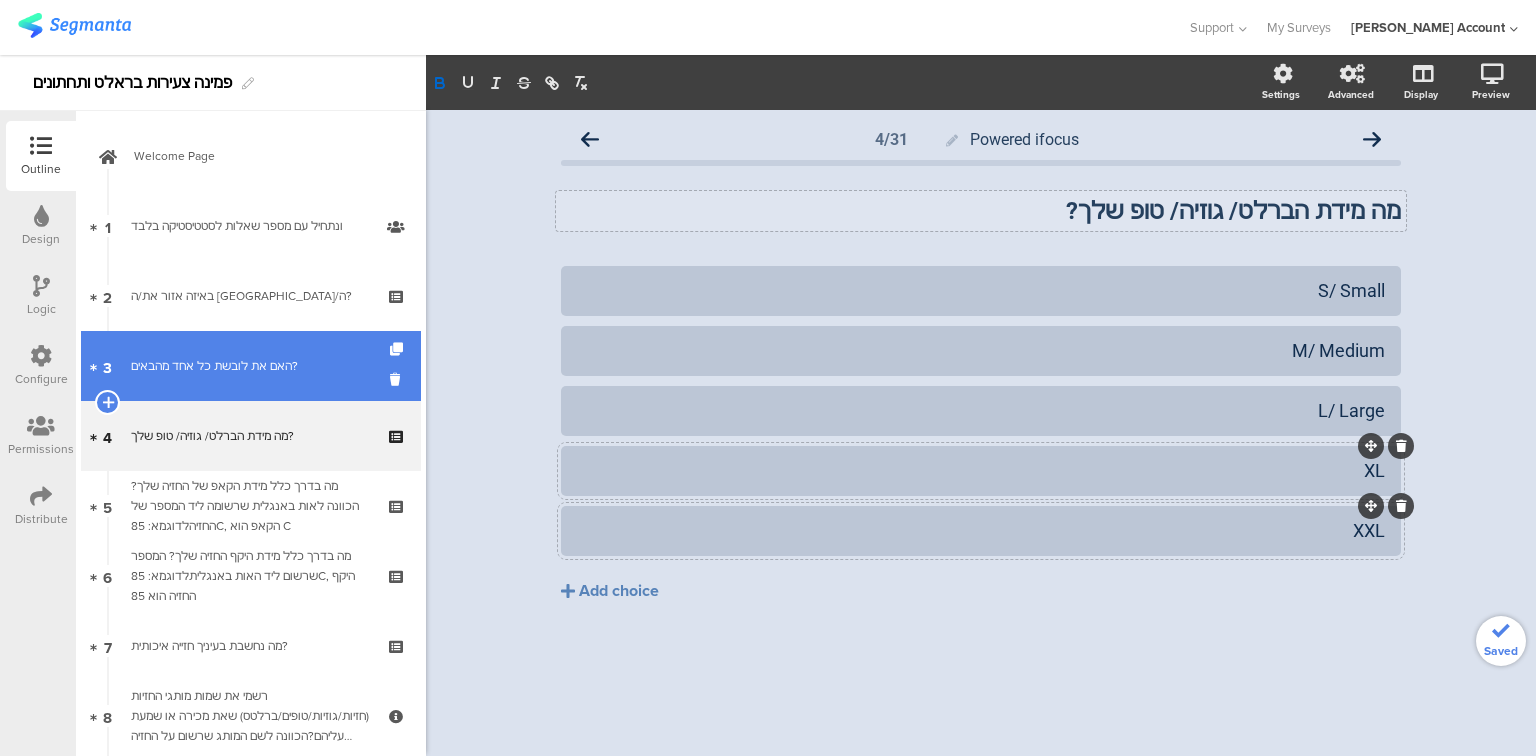 click on "3
האם את לובשת כל אחד מהבאים?" at bounding box center [251, 366] 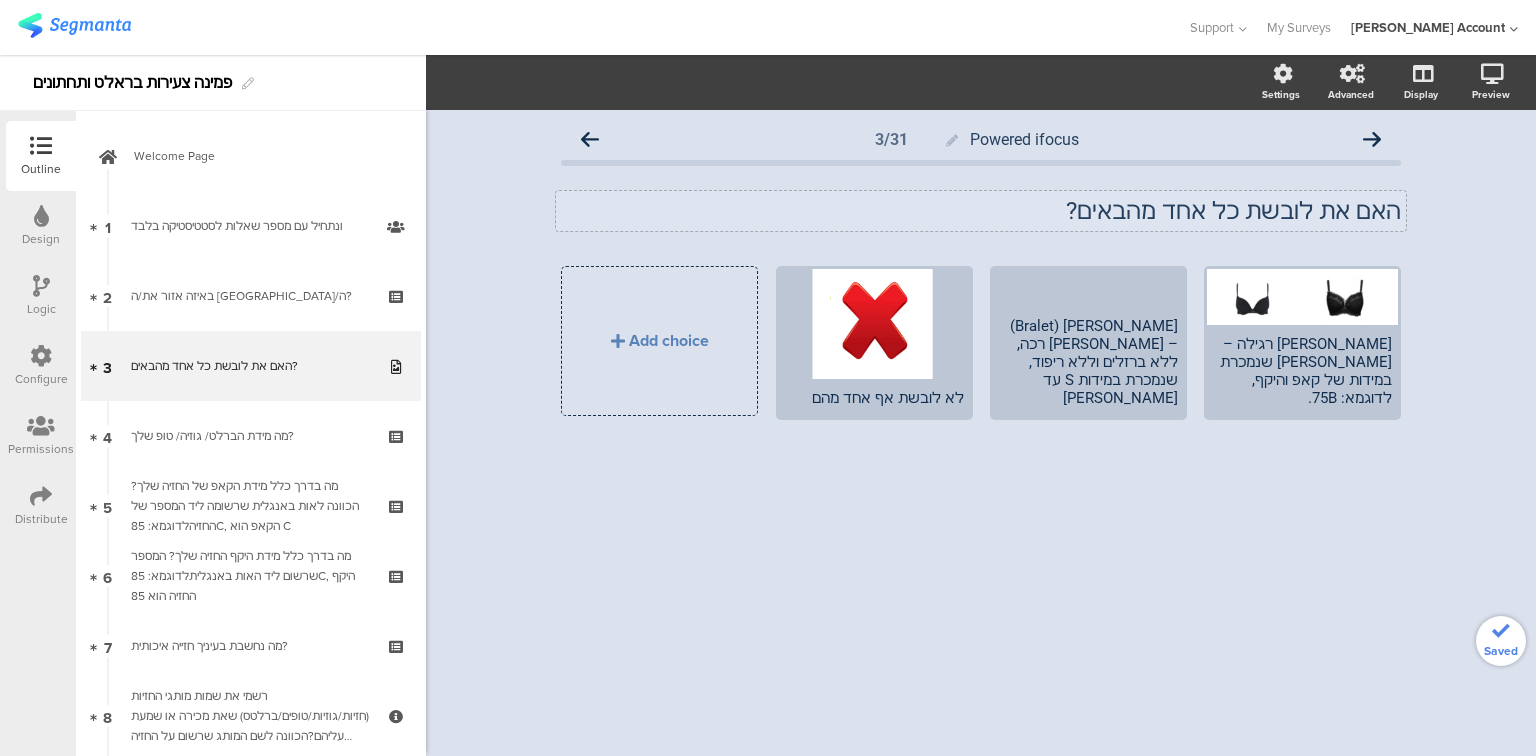 click on "האם את לובשת כל אחד מהבאים?
האם את לובשת כל אחד מהבאים?" 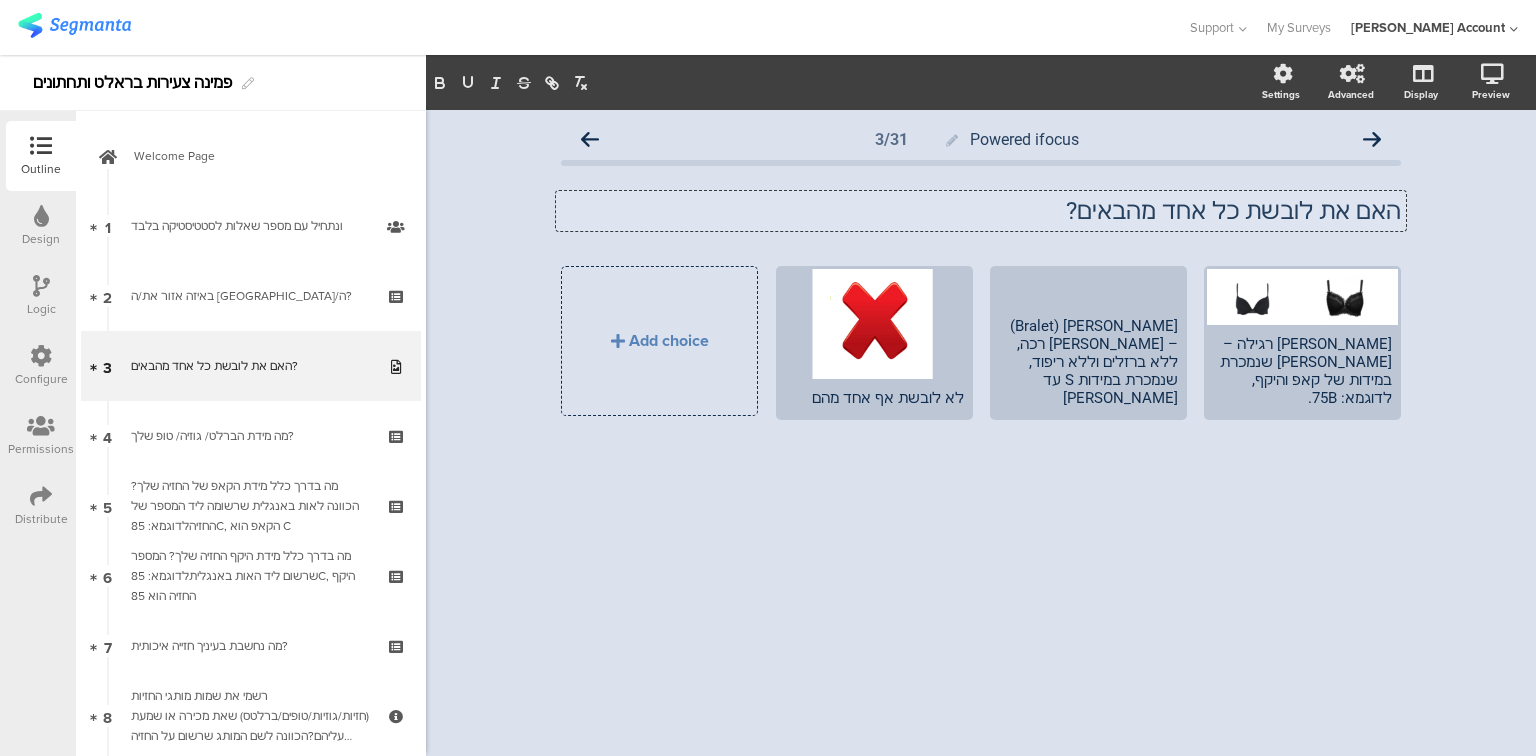 click on "האם את לובשת כל אחד מהבאים?" 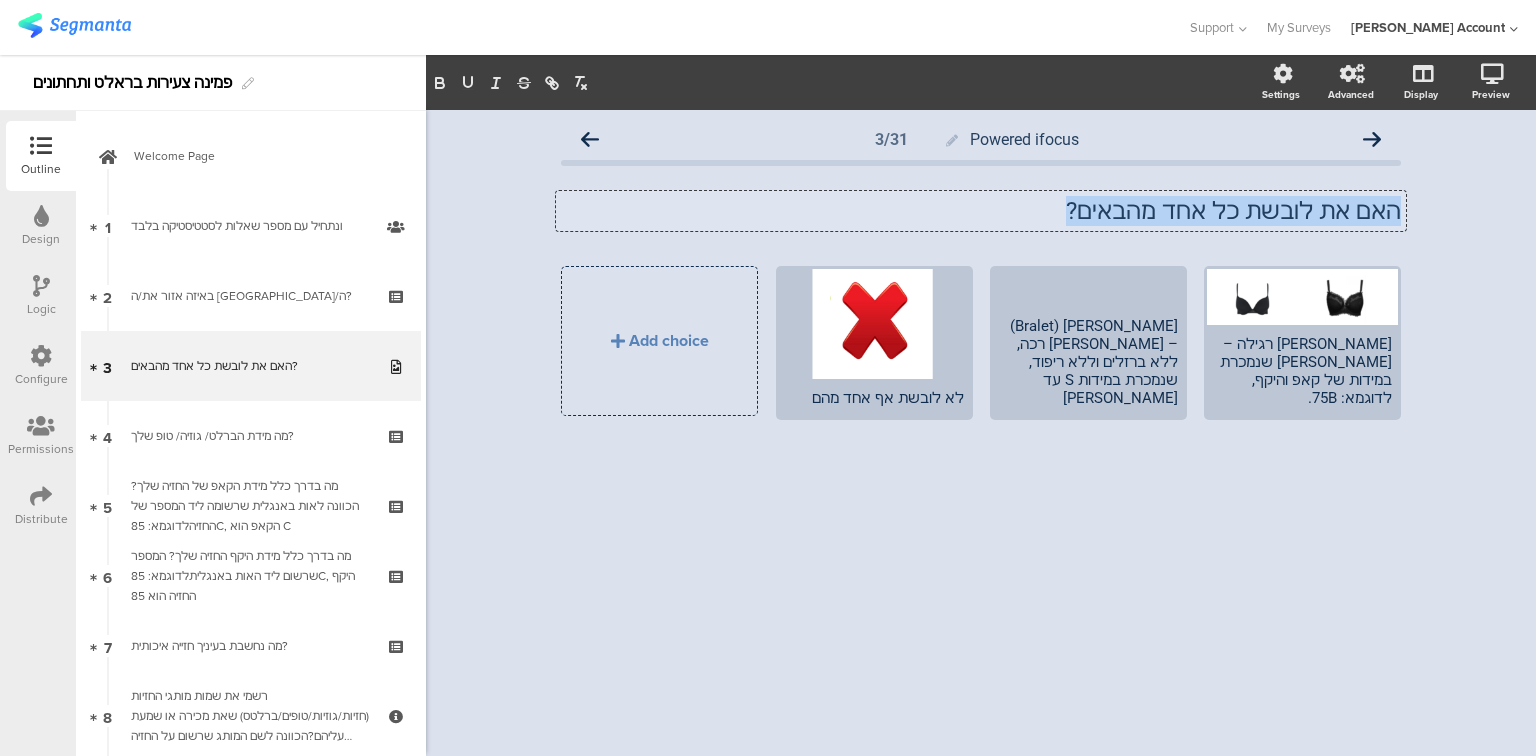 click on "האם את לובשת כל אחד מהבאים?" 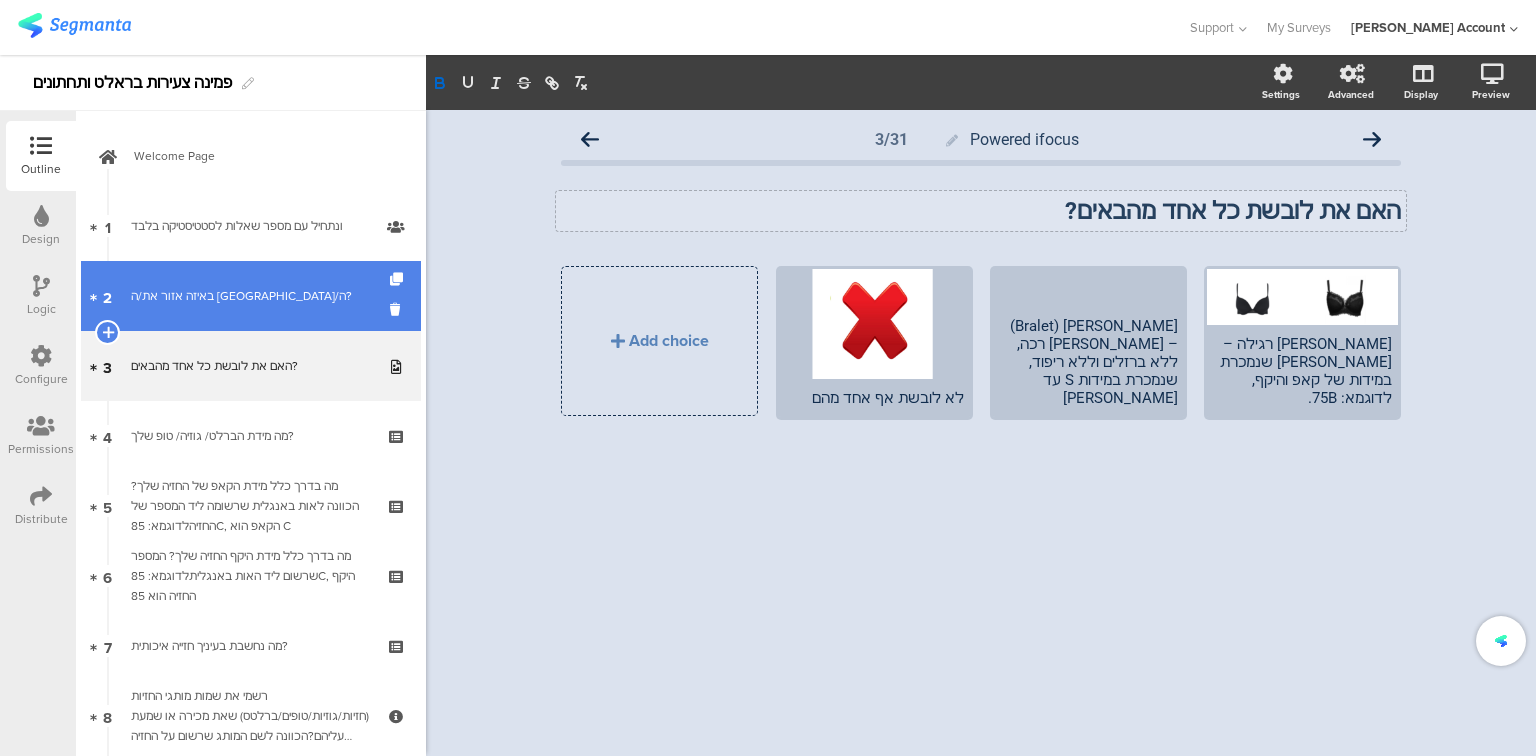 click on "באיזה אזור את/ה [GEOGRAPHIC_DATA]/ה?" at bounding box center (250, 296) 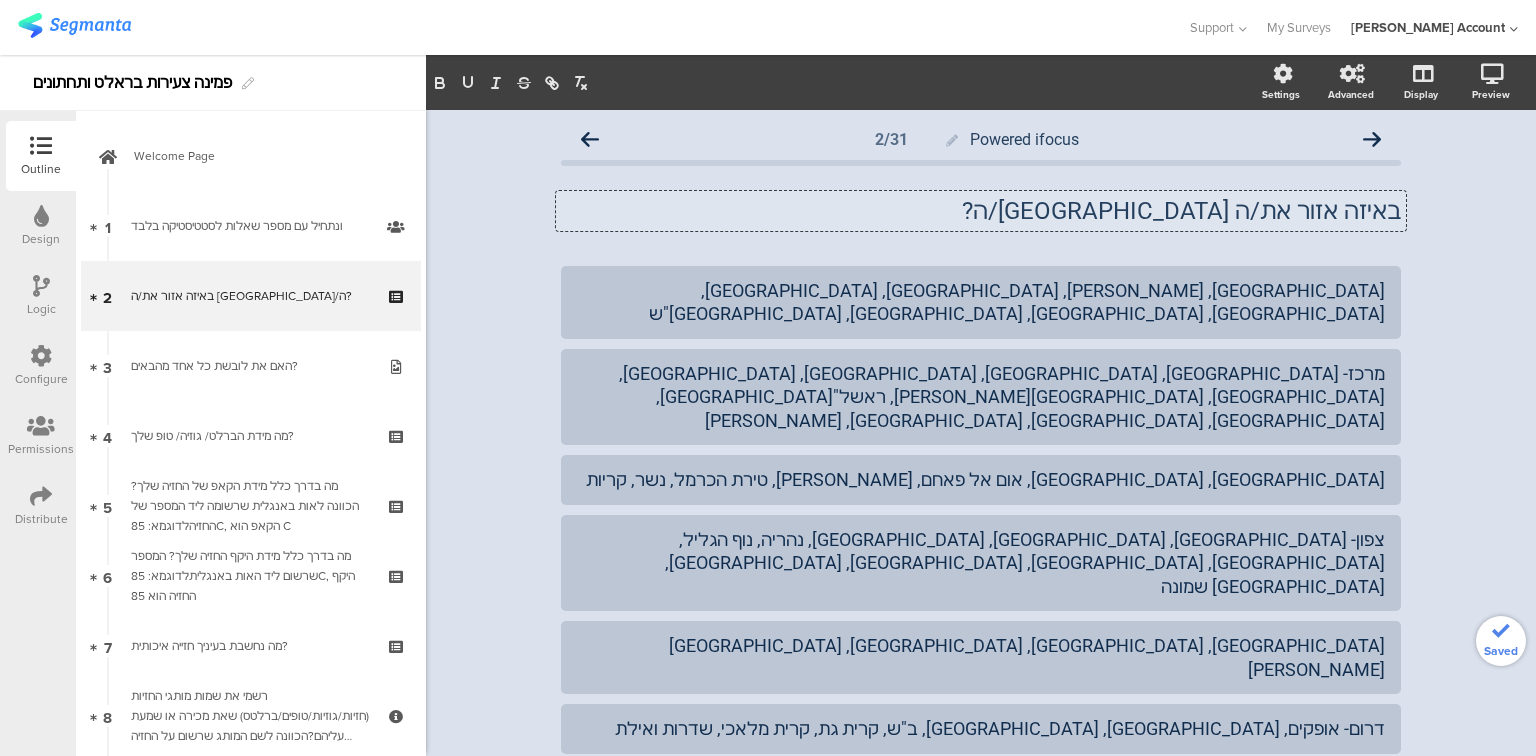 click on "באיזה אזור את/ה גר/ה?
באיזה אזור את/ה גר/ה?
באיזה אזור את/ה גר/ה?" 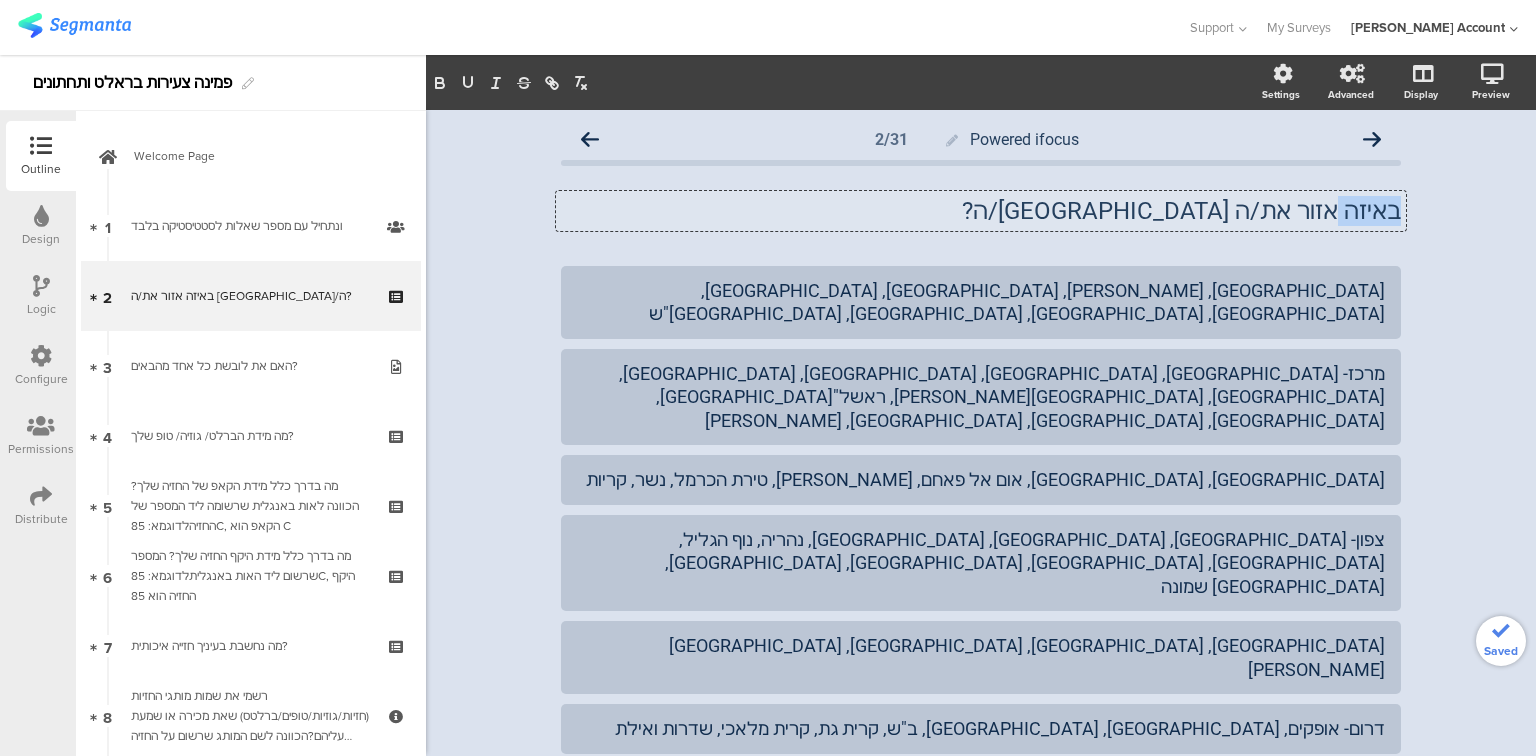 click on "באיזה אזור את/ה [GEOGRAPHIC_DATA]/ה?" 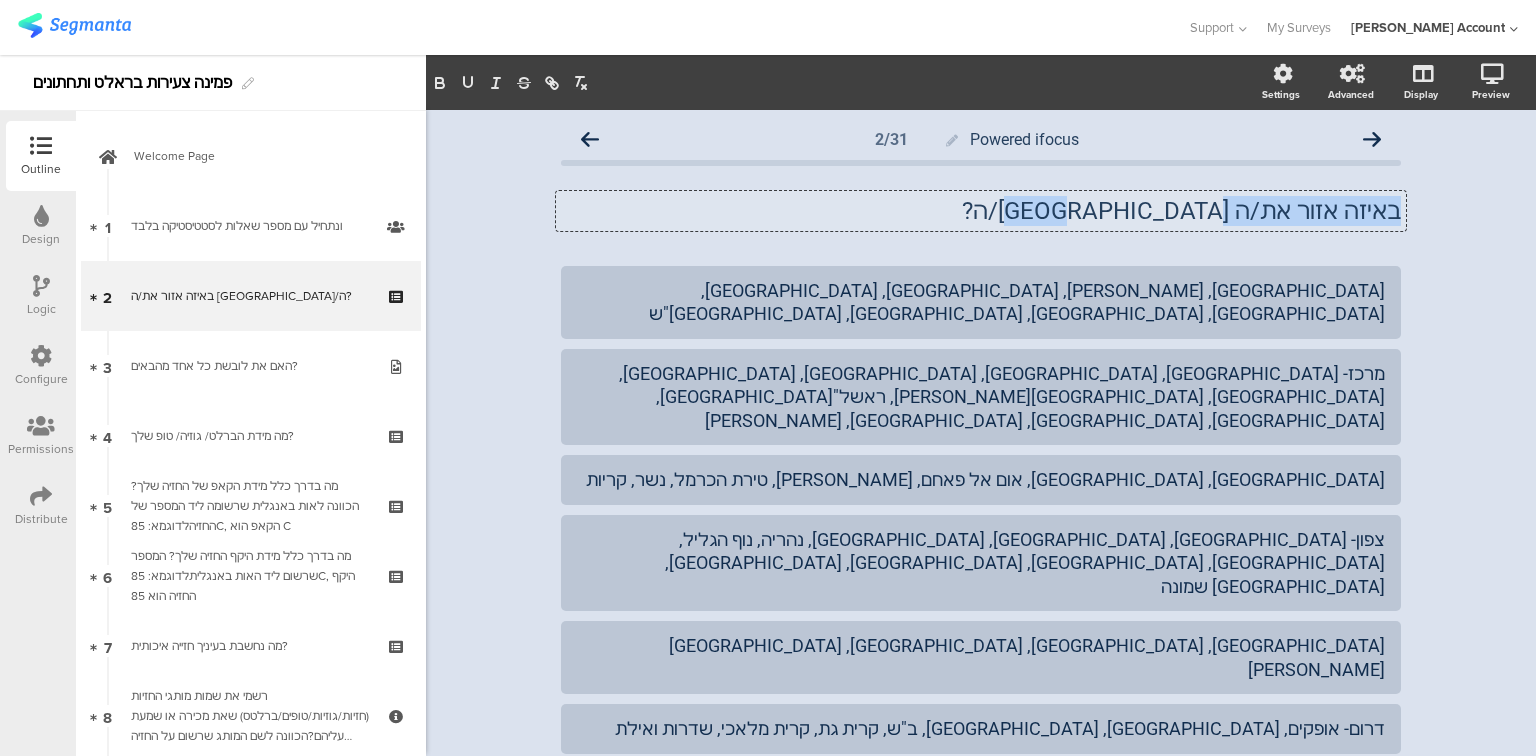click on "באיזה אזור את/ה [GEOGRAPHIC_DATA]/ה?" 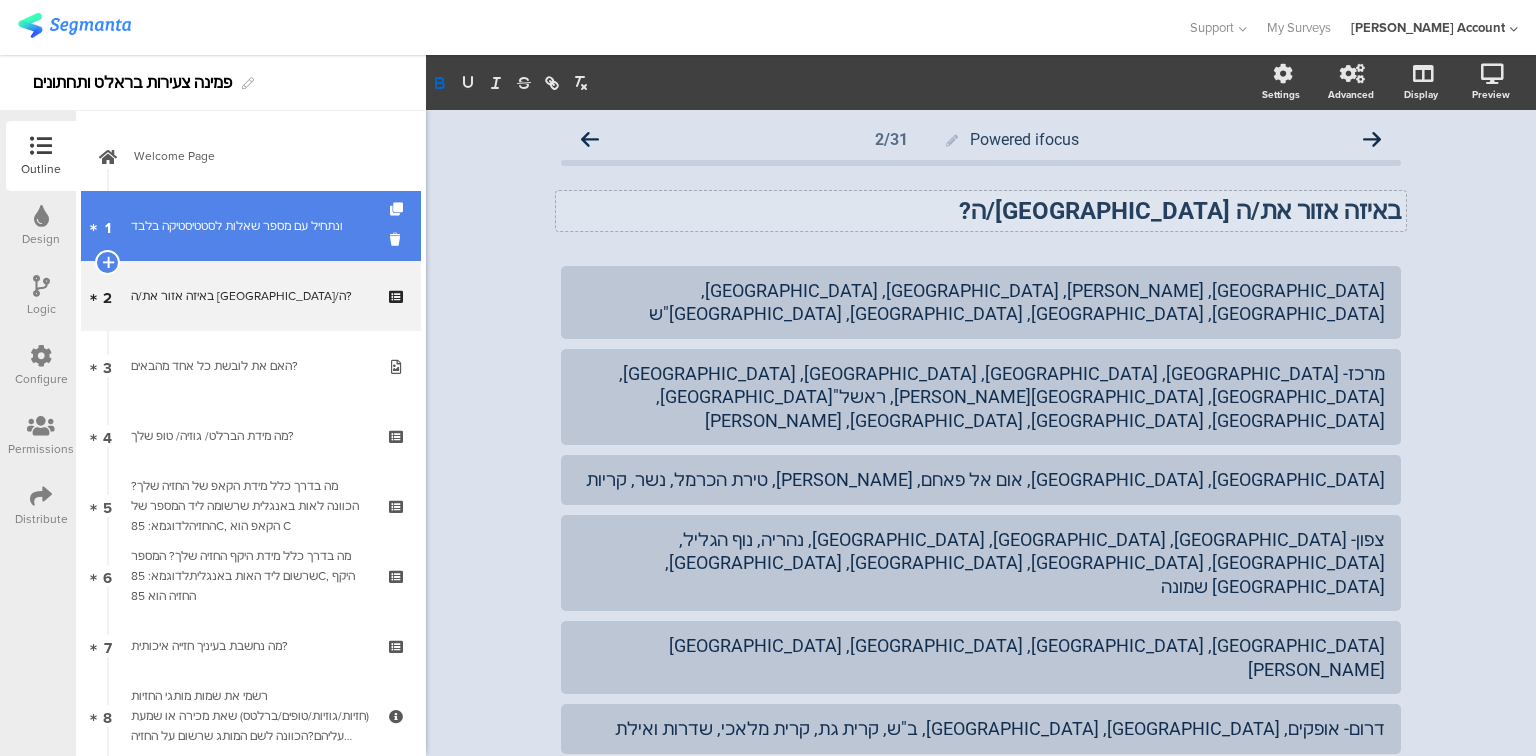 click on "1
ונתחיל עם מספר שאלות לסטטיסטיקה בלבד﻿﻿" at bounding box center [251, 226] 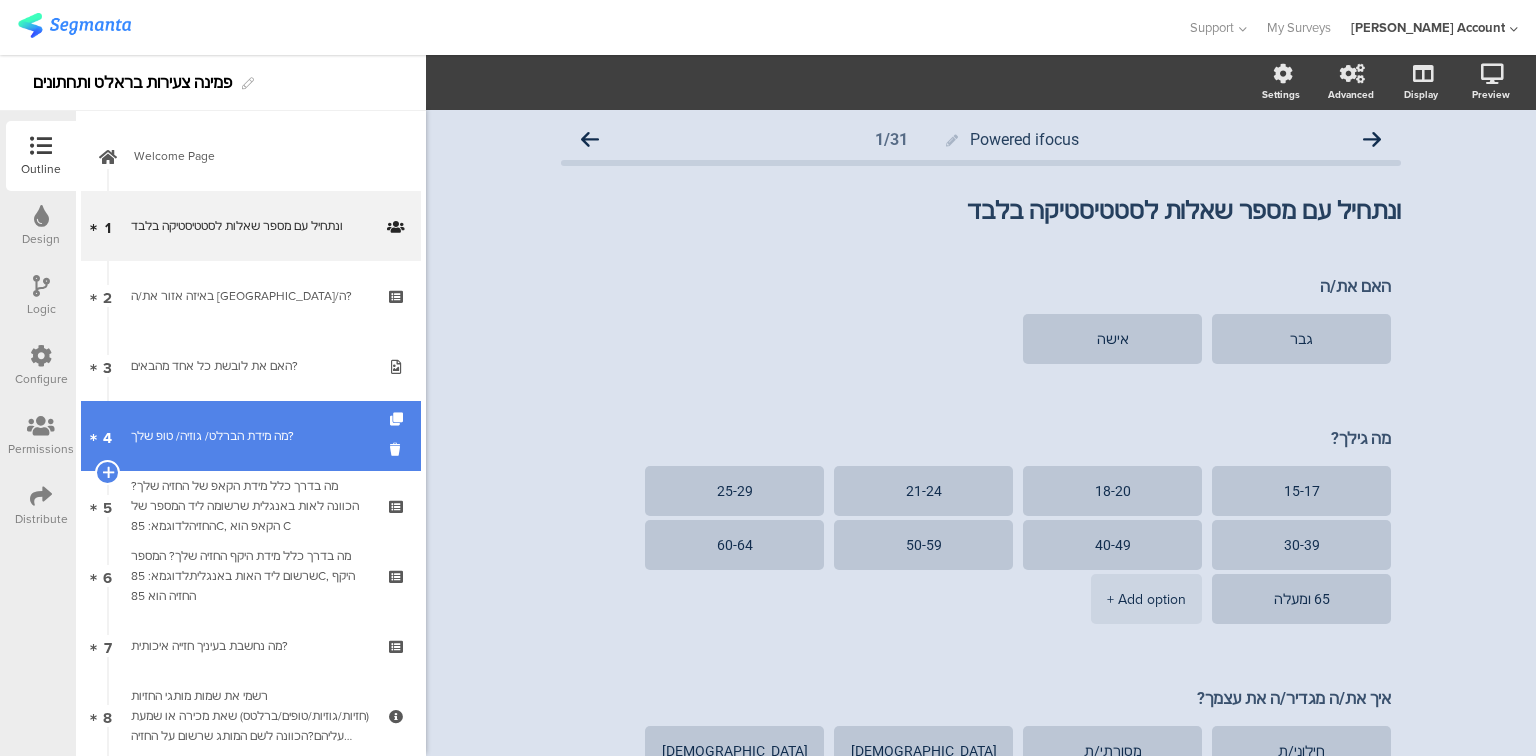click on "מה מידת הברלט/ גוזיה/ טופ שלך?" at bounding box center (250, 436) 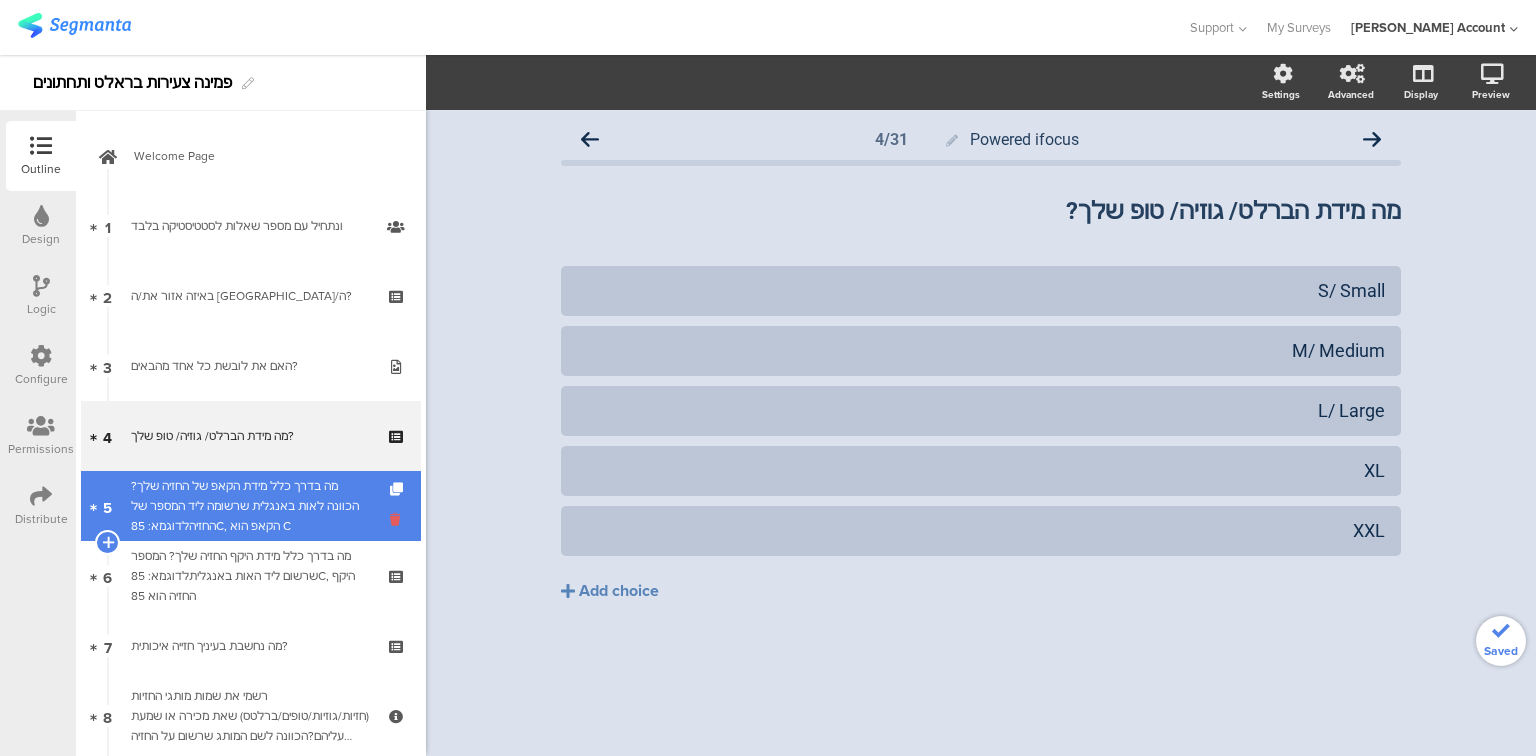 click at bounding box center (398, 519) 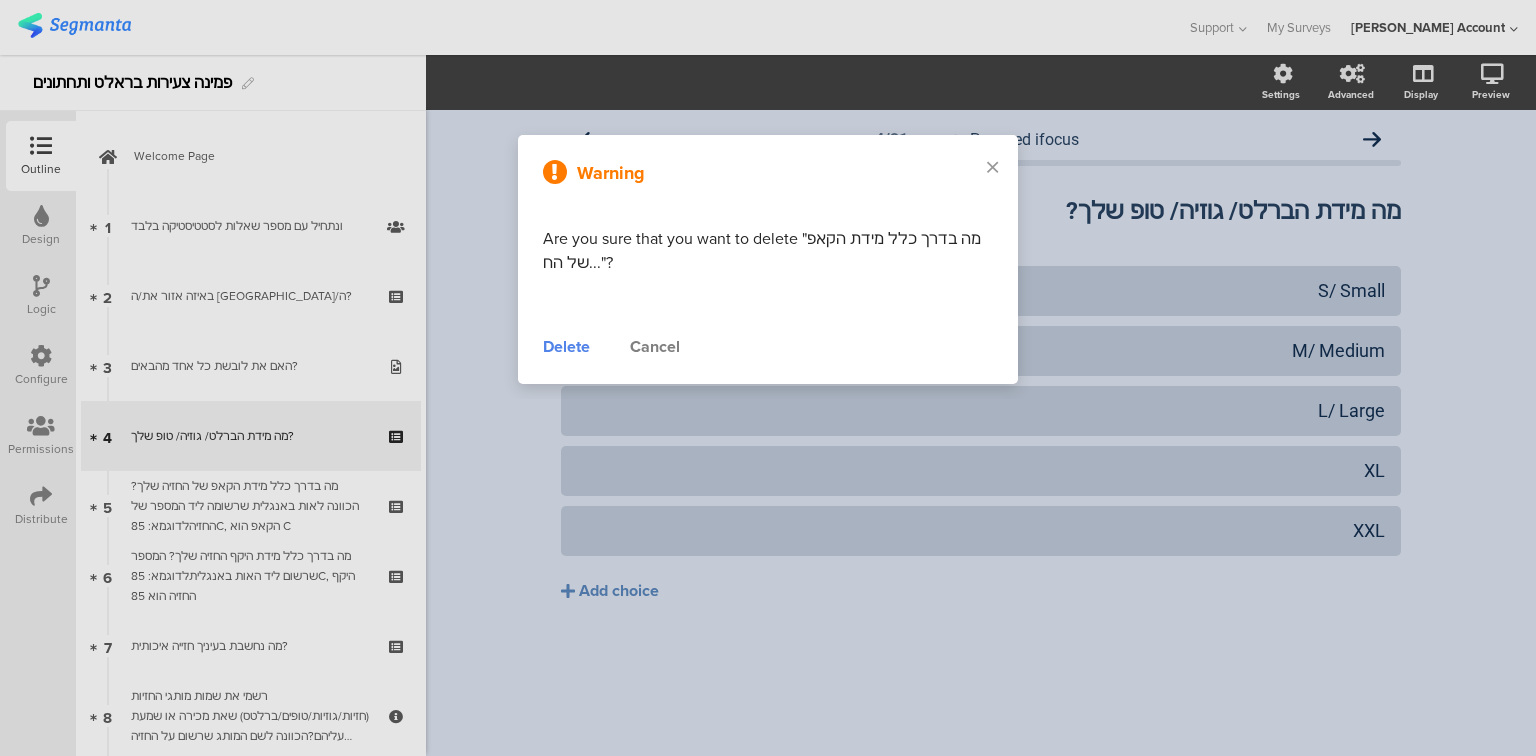 click on "Delete" at bounding box center (566, 347) 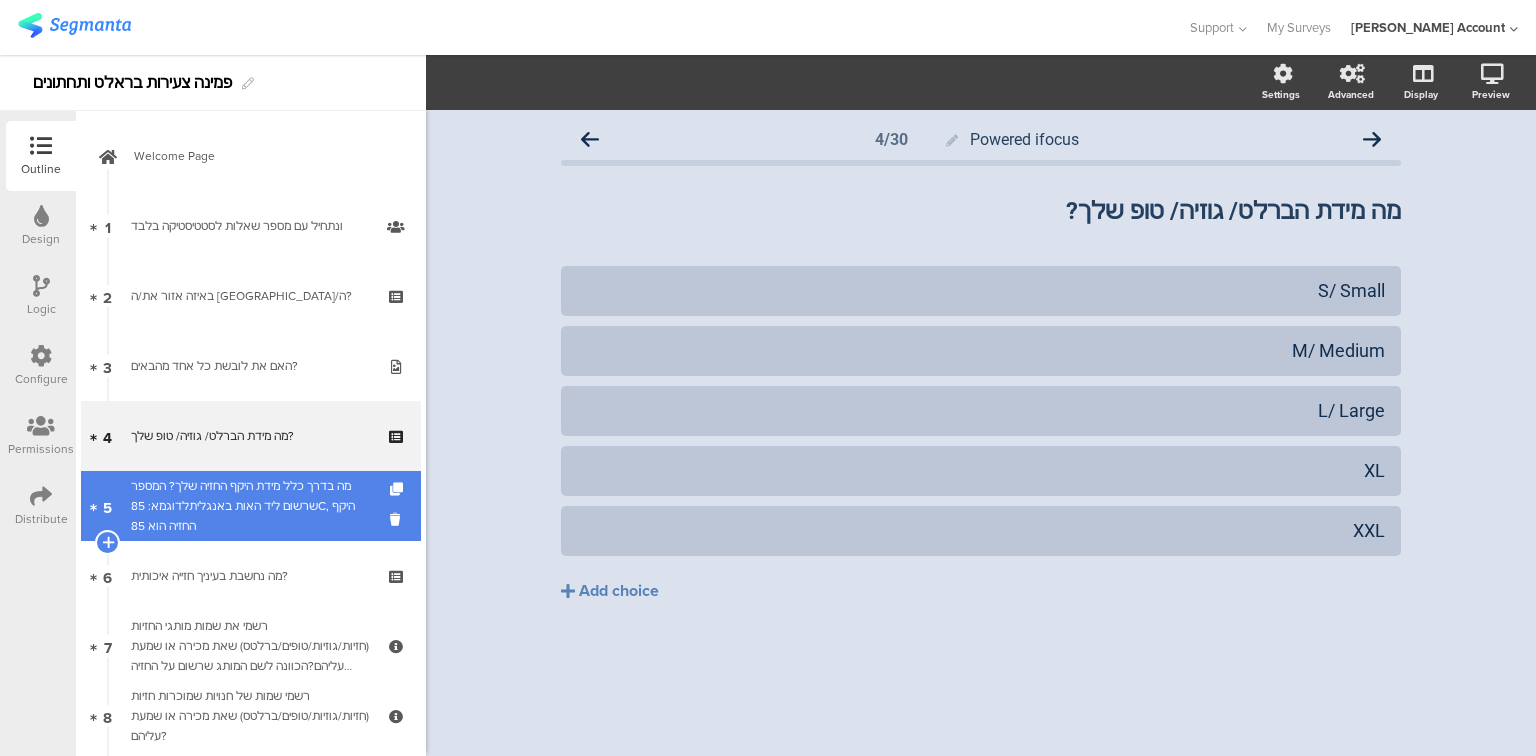 click on "מה בדרך כלל מידת היקף החזיה שלך? המספר שרשום ליד האות באנגליתלדוגמא: 85C, היקף החזיה הוא 85" at bounding box center (250, 506) 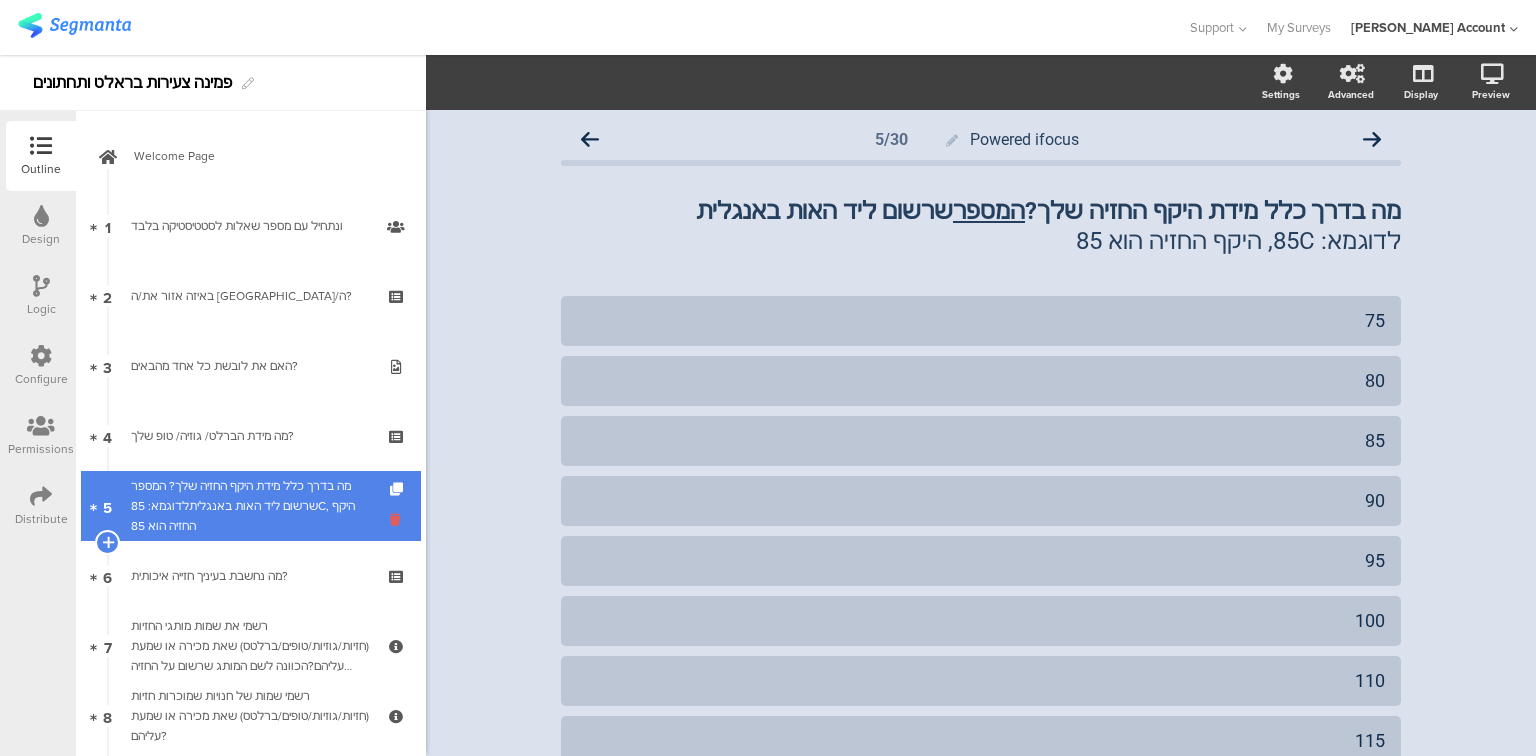 click at bounding box center [398, 519] 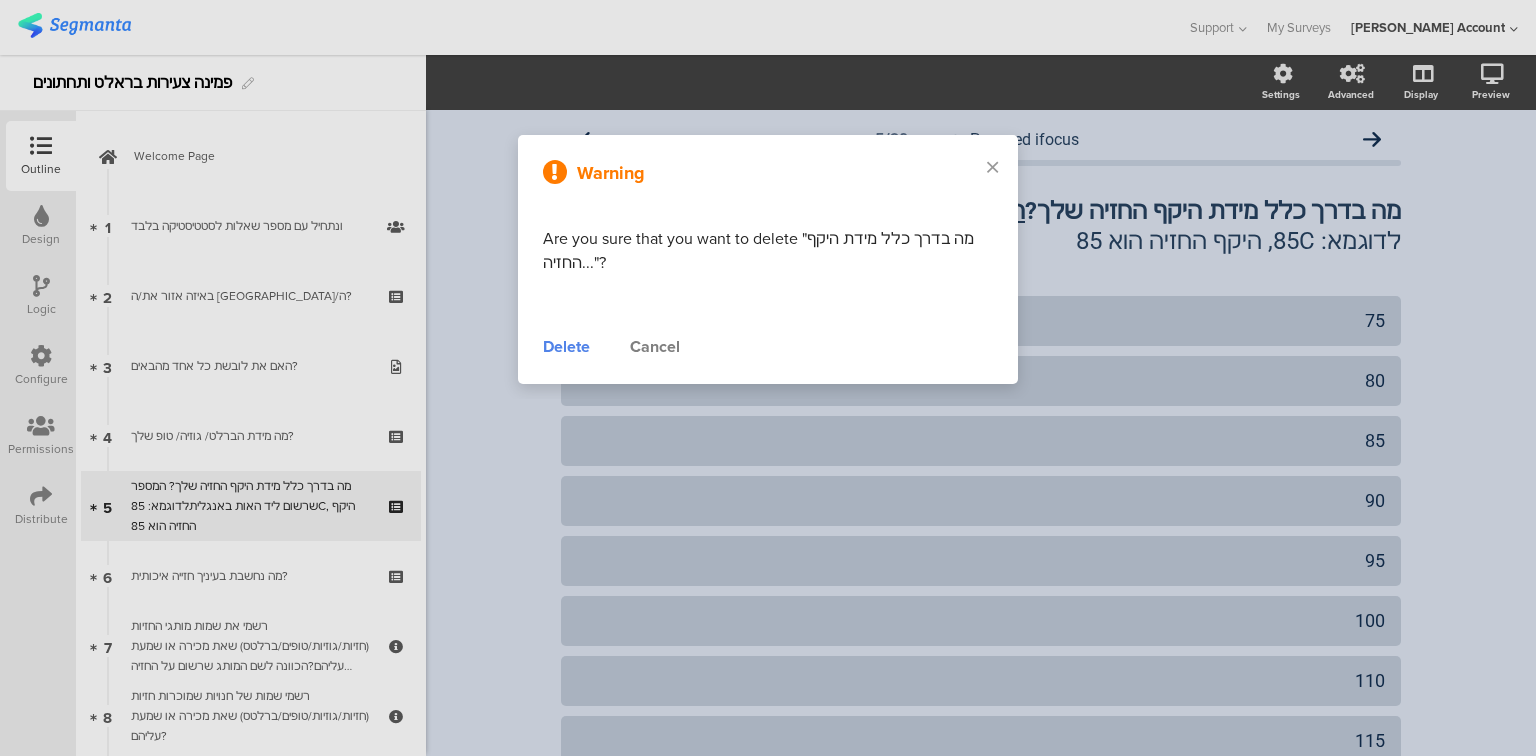 click on "Delete" at bounding box center [566, 347] 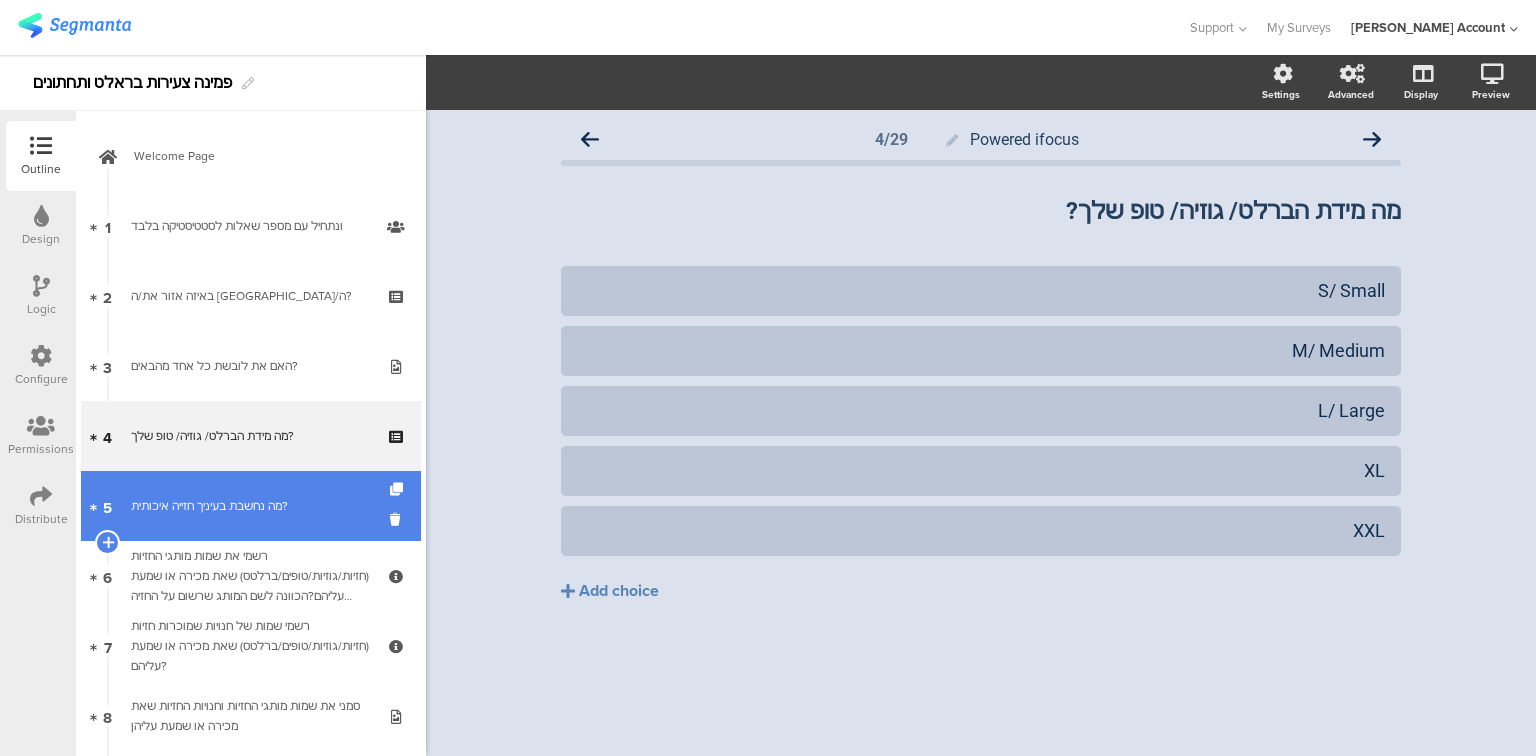 click on "5
מה נחשבת בעיניך חזייה איכותית?" at bounding box center [251, 506] 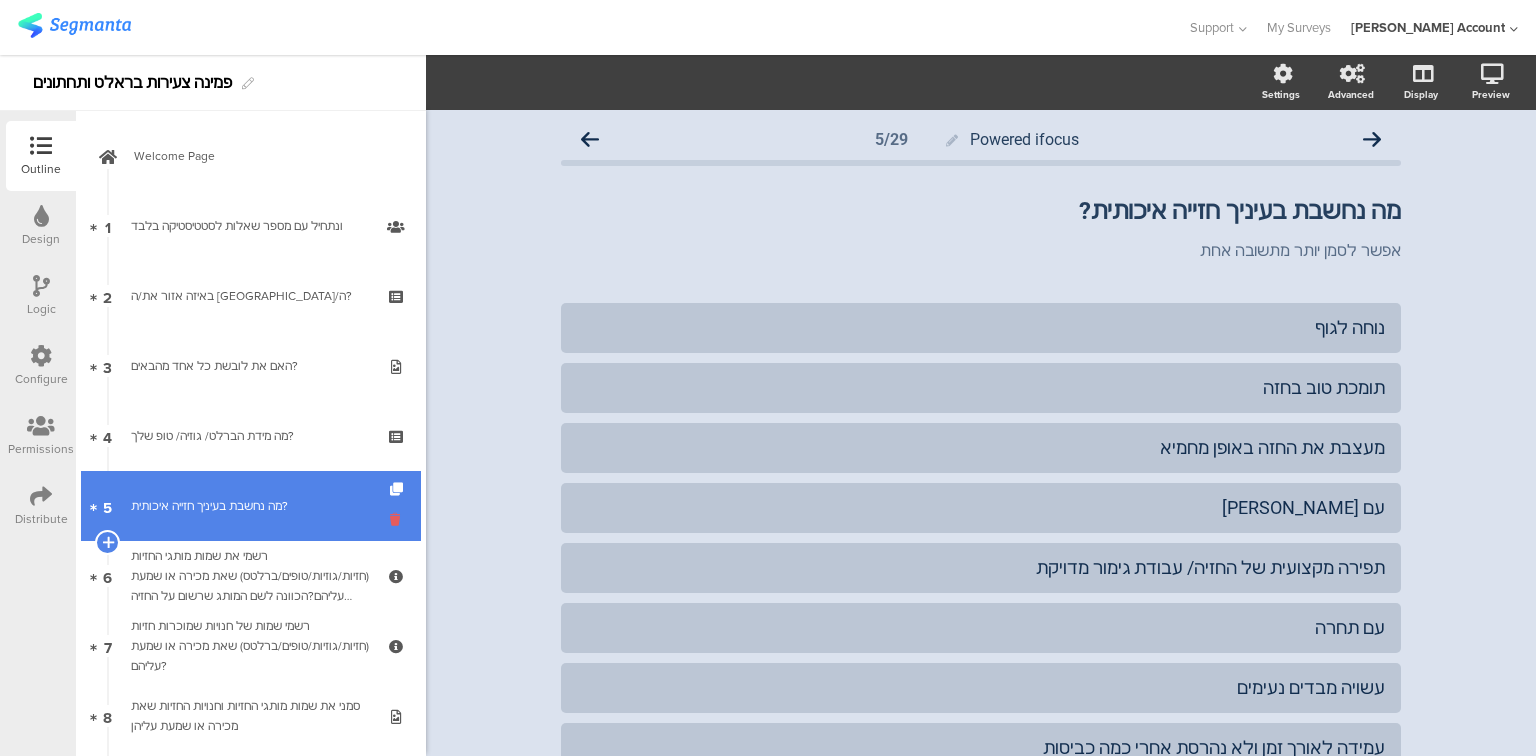 click at bounding box center [398, 519] 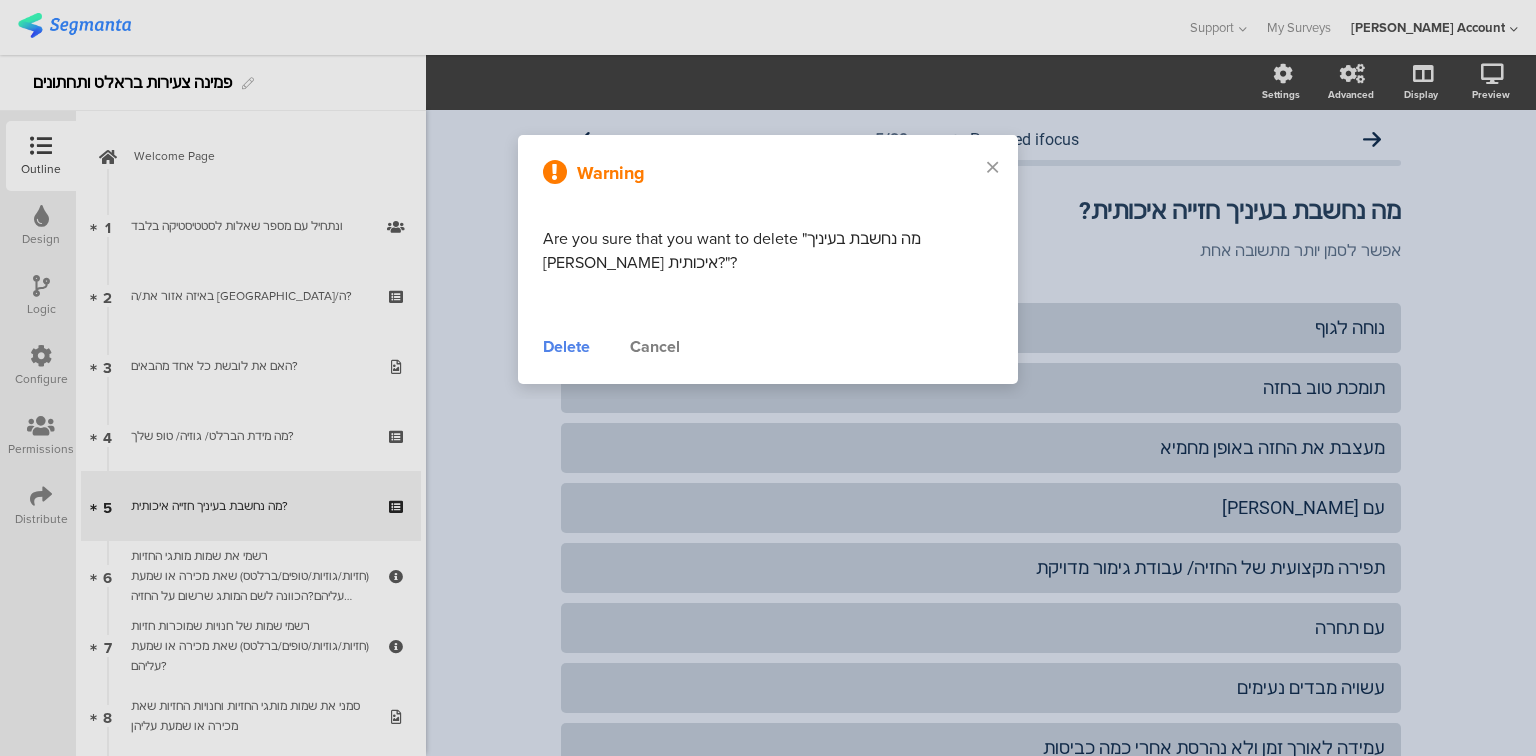 click on "Delete" at bounding box center (566, 347) 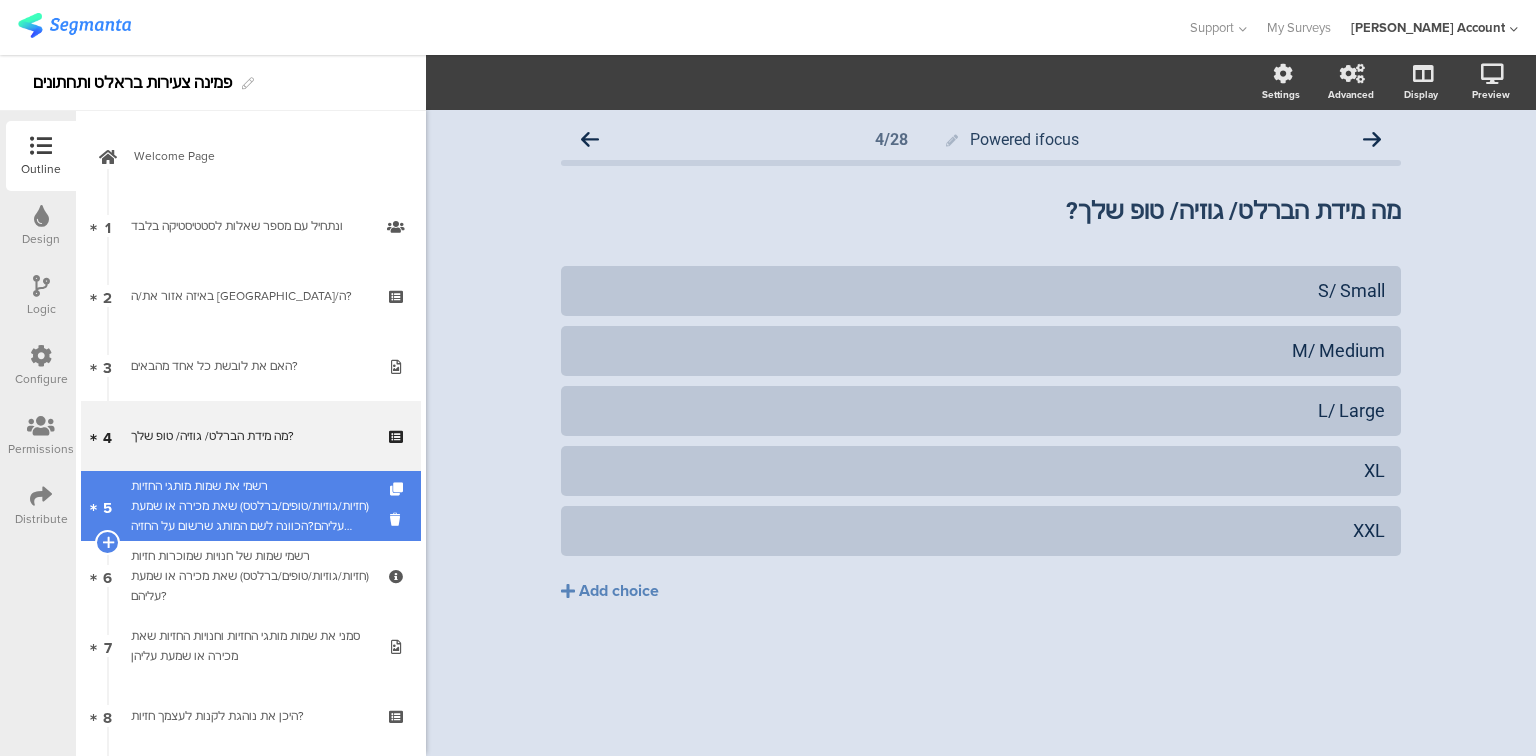 click on "רשמי את שמות מותגי החזיות (חזיות/גוזיות/טופים/ברלטס) שאת מכירה או שמעת עליהם?הכוונה לשם המותג שרשום על החזיה עצמה" at bounding box center (250, 506) 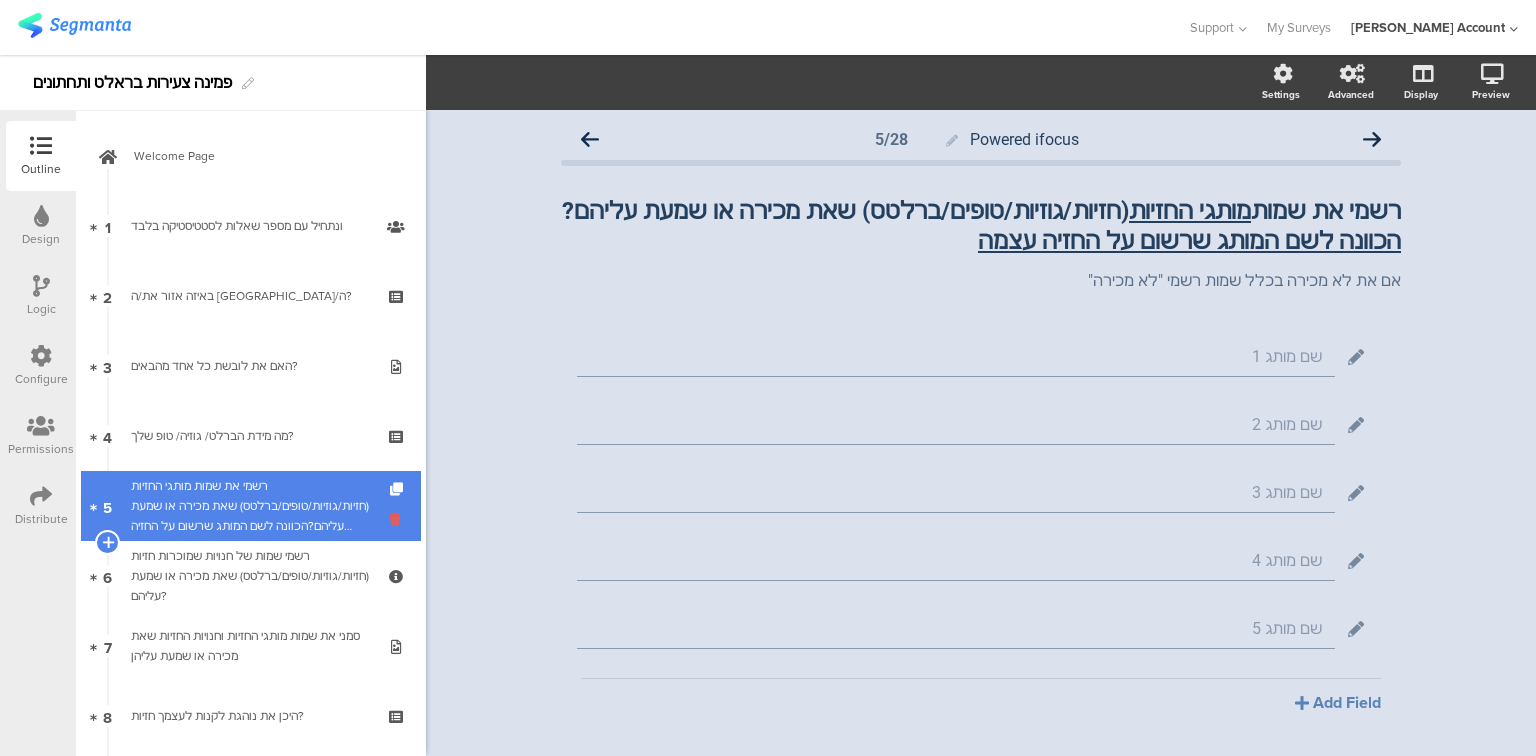 click at bounding box center [398, 519] 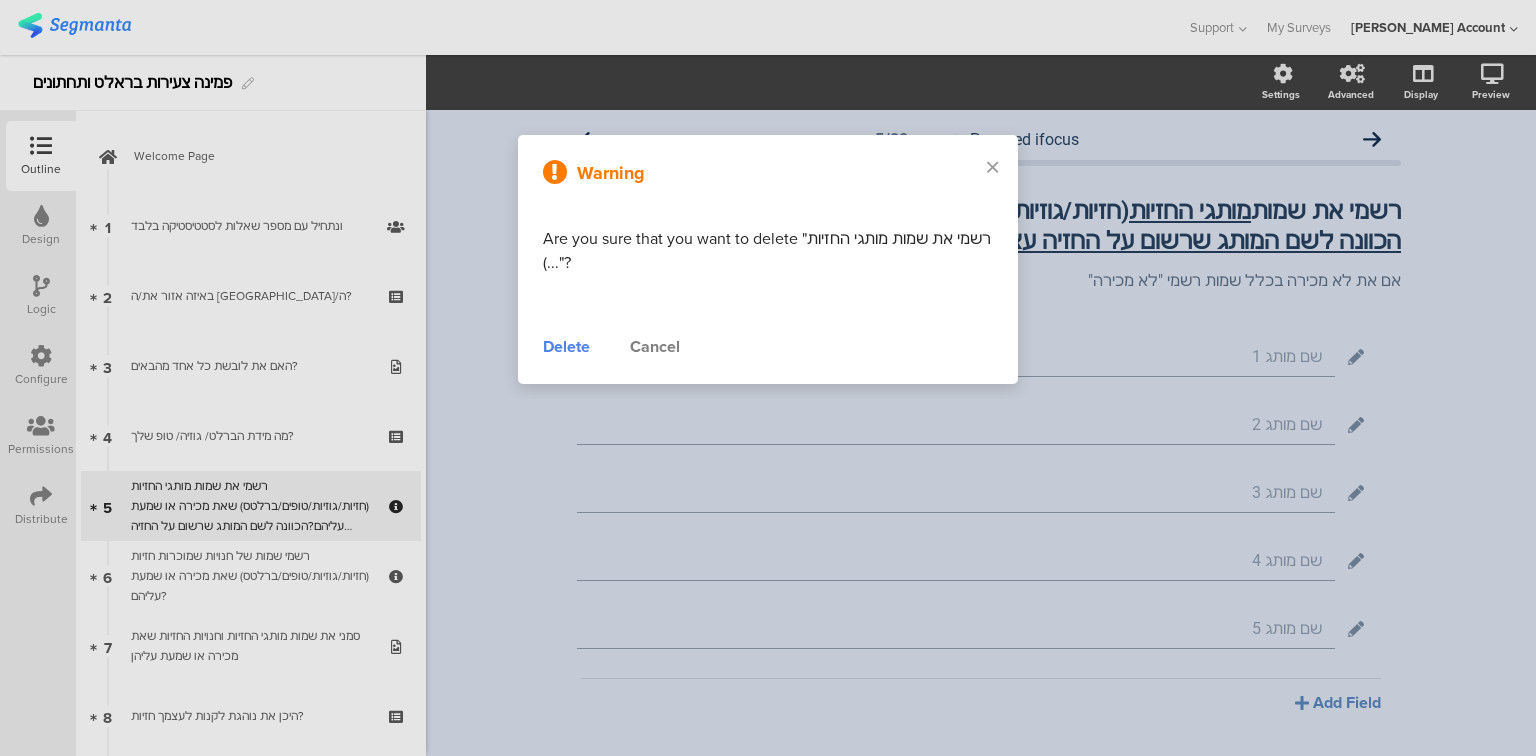 click on "Delete" at bounding box center (566, 347) 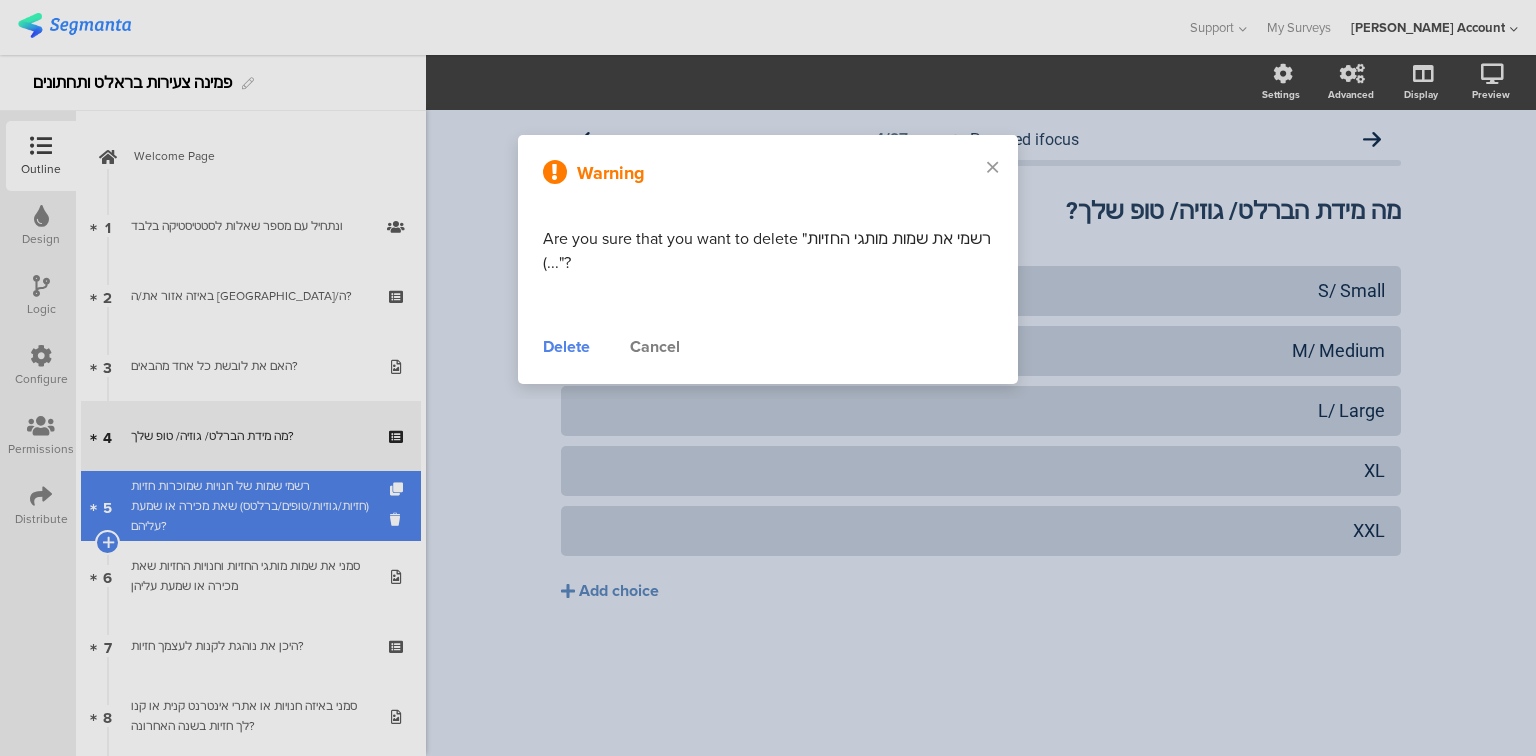 click on "רשמי שמות של חנויות שמוכרות חזיות (חזיות/גוזיות/טופים/ברלטס) שאת מכירה או שמעת עליהם?" at bounding box center (250, 506) 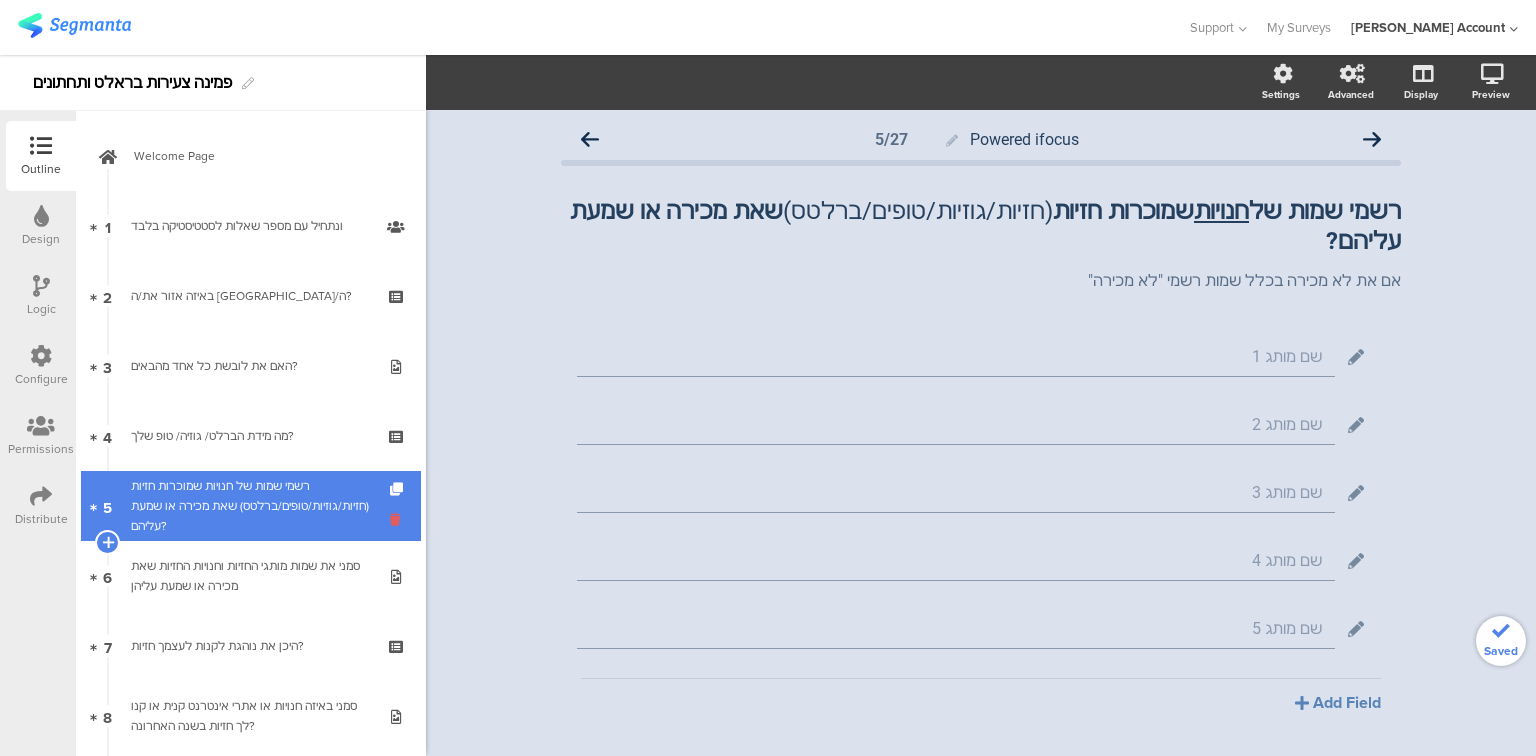 click at bounding box center (398, 519) 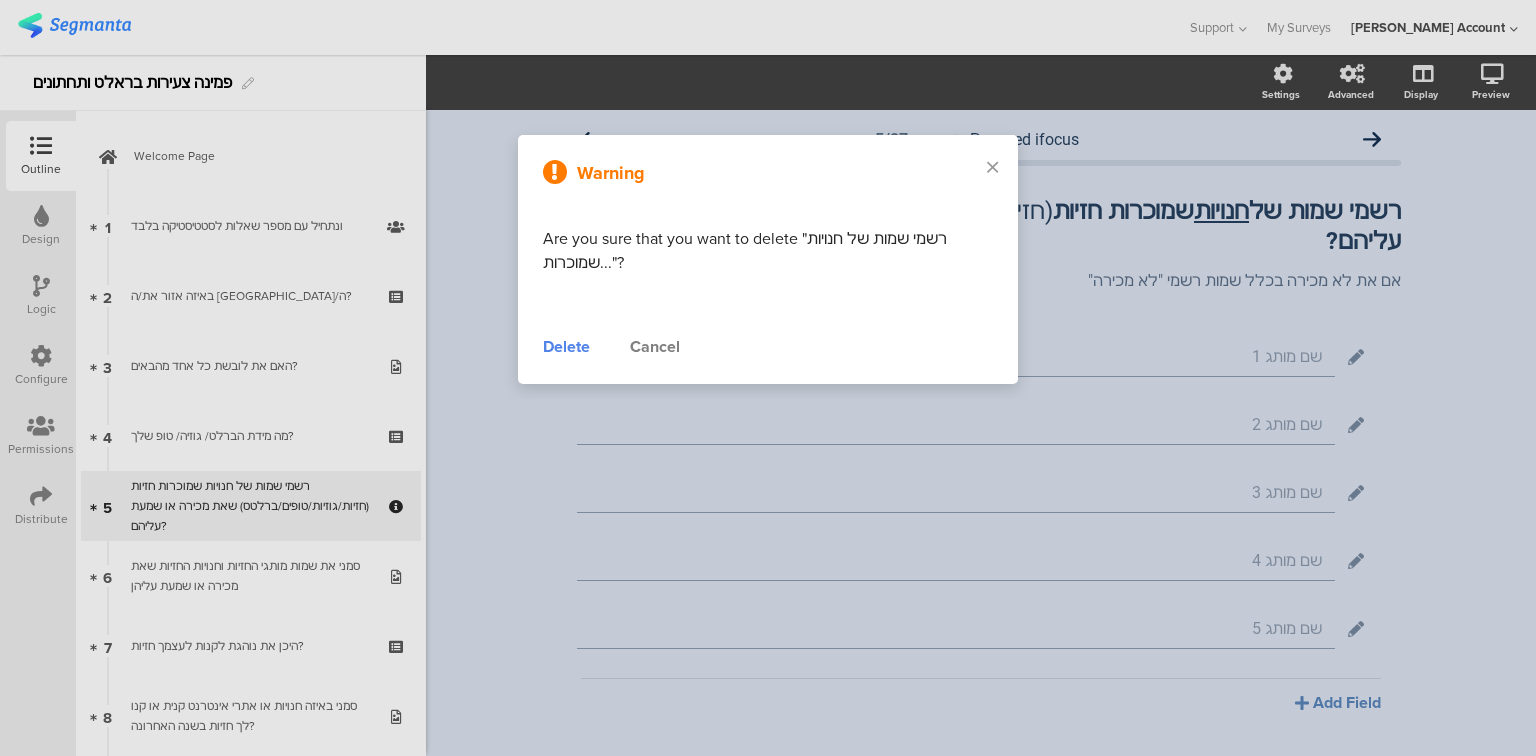click on "Delete" at bounding box center [566, 347] 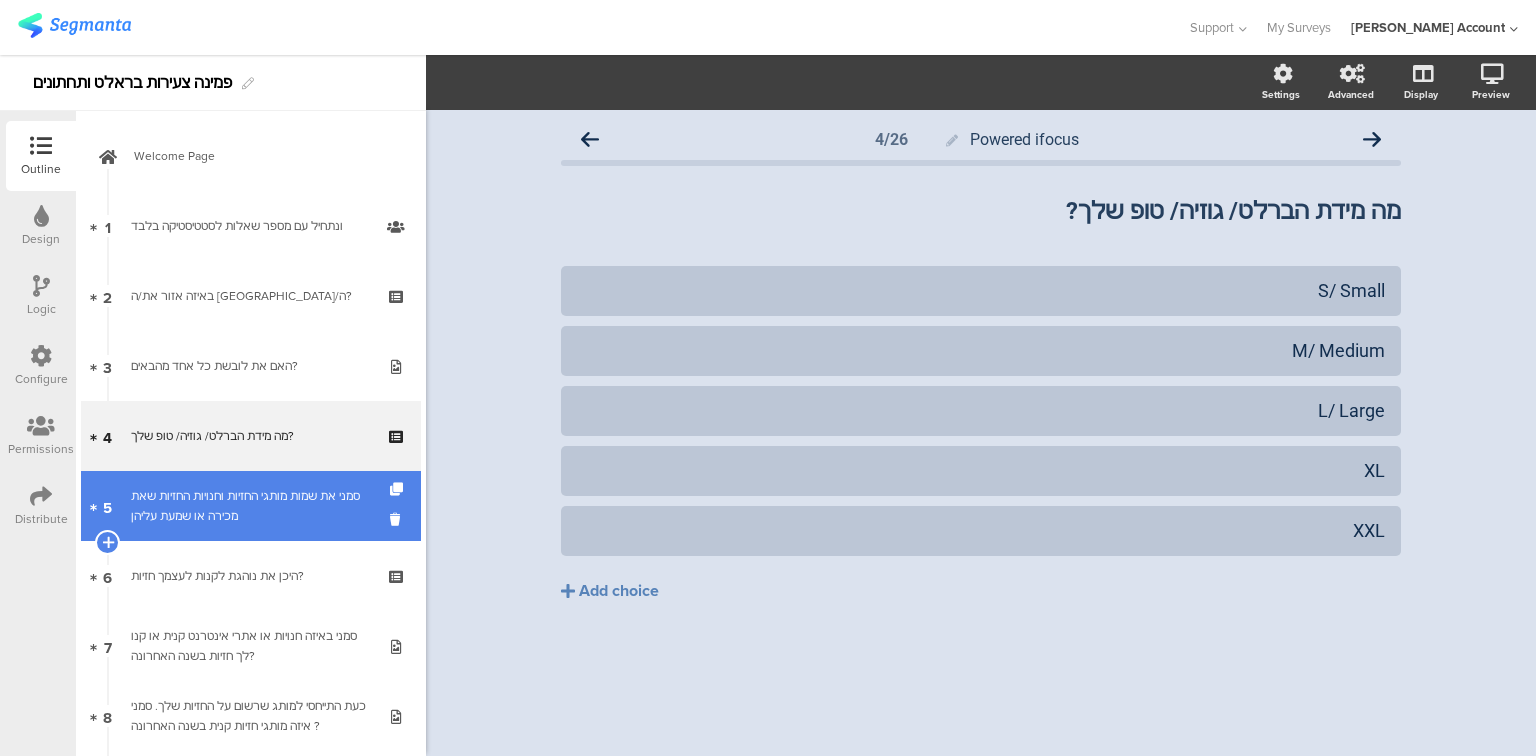 click on "5
סמני את שמות מותגי החזיות וחנויות החזיות שאת מכירה או שמעת עליהן" at bounding box center (251, 506) 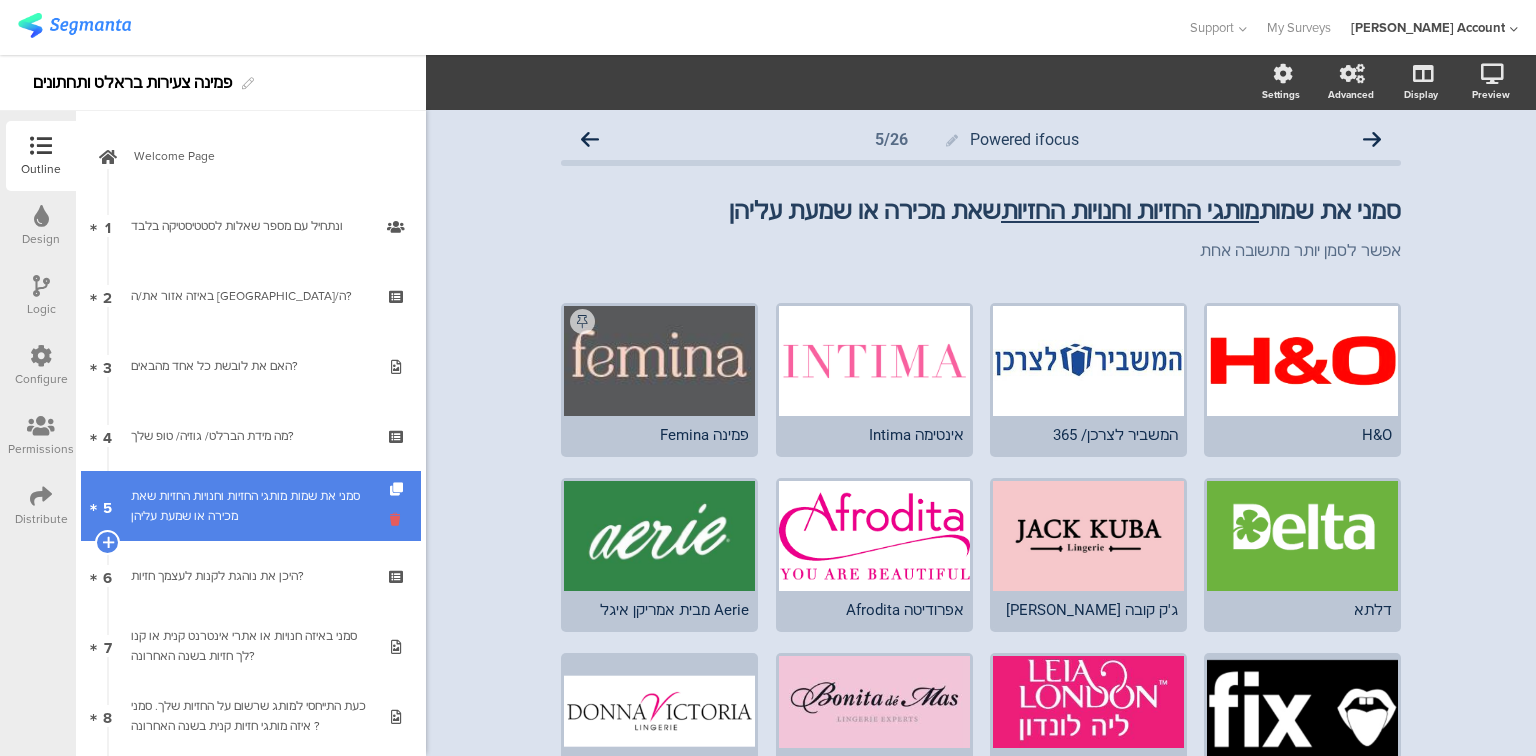 click at bounding box center (398, 519) 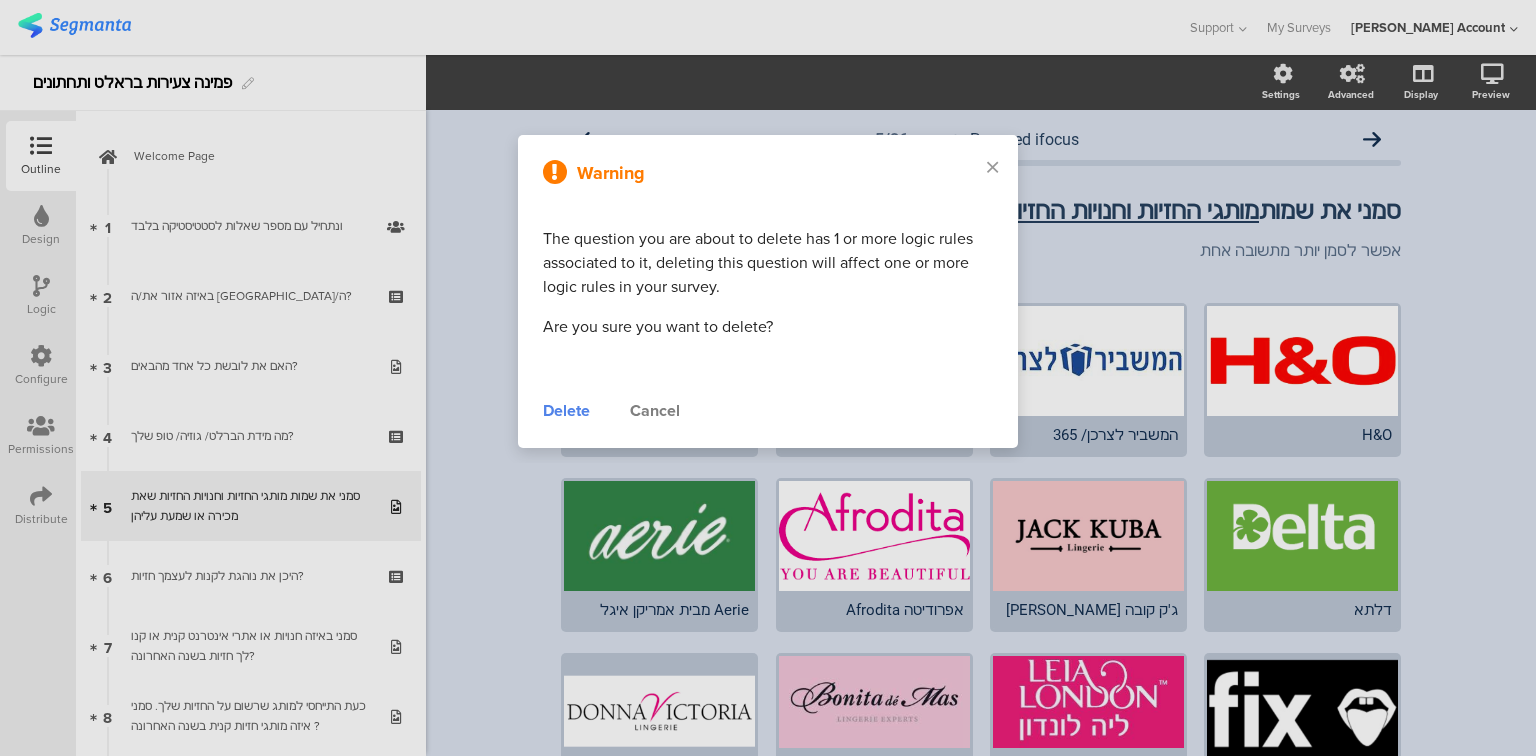click on "Delete" at bounding box center (566, 411) 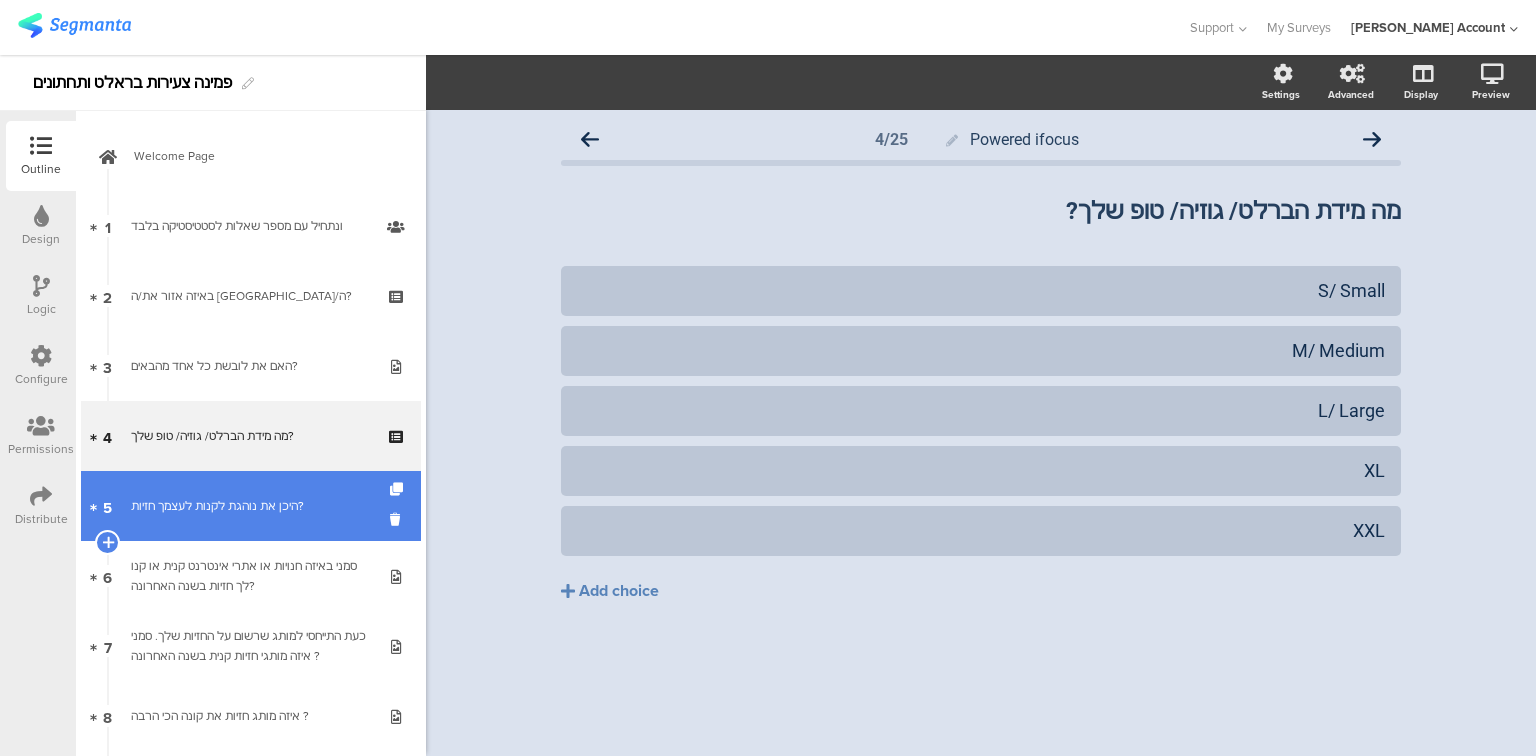 click on "5
היכן את נוהגת לקנות לעצמך חזיות?" at bounding box center [251, 506] 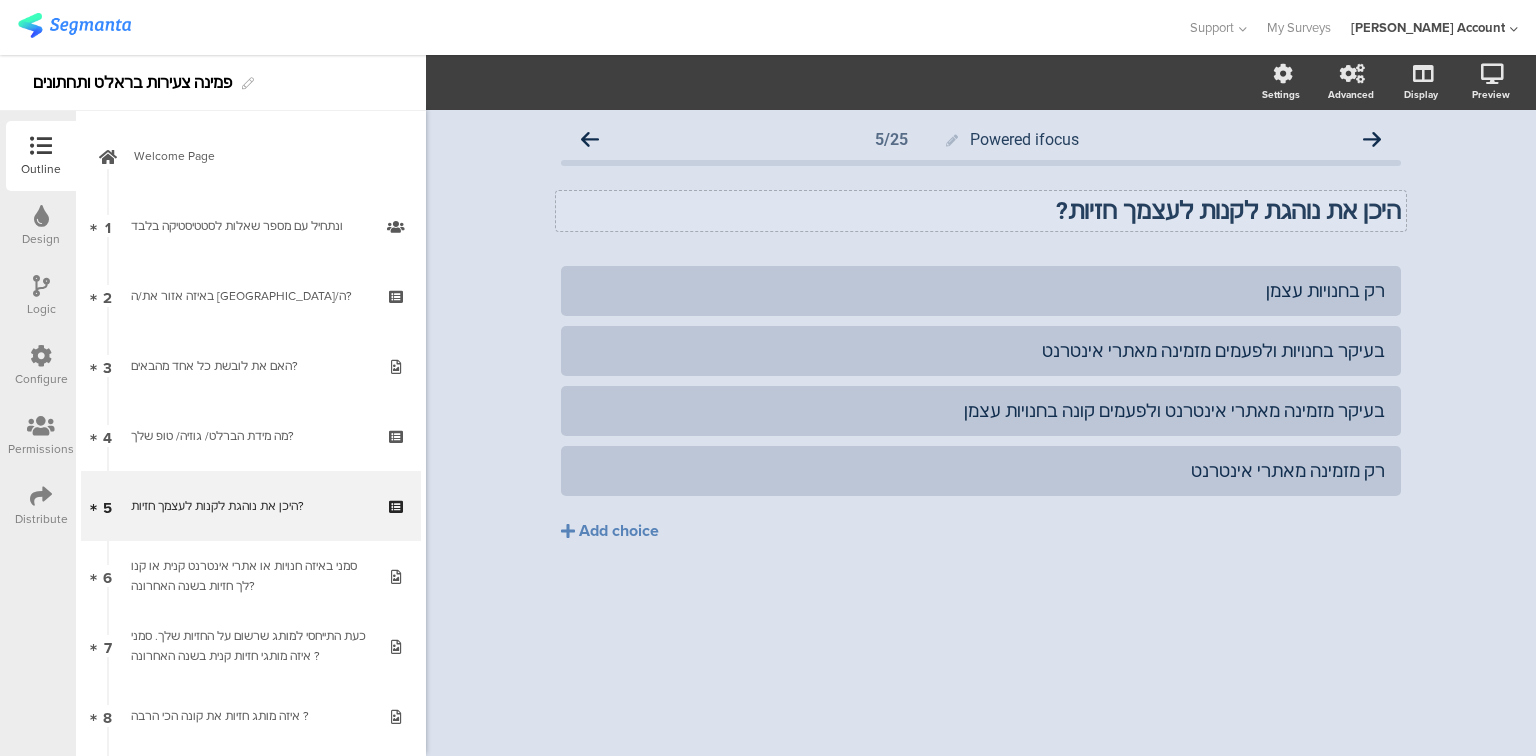 click on "היכן את נוהגת לקנות לעצמך חזיות?" 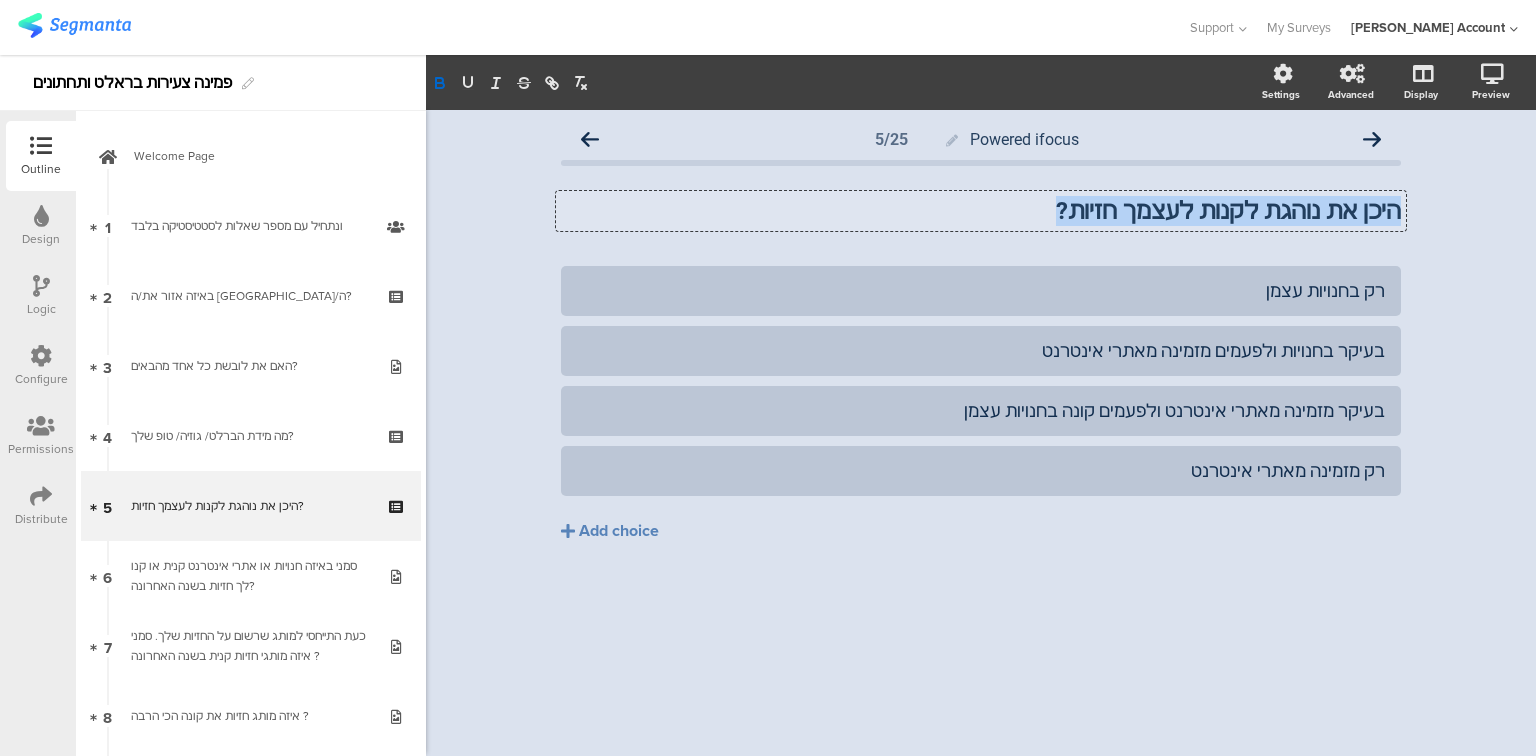 click on "היכן את נוהגת לקנות לעצמך חזיות?" 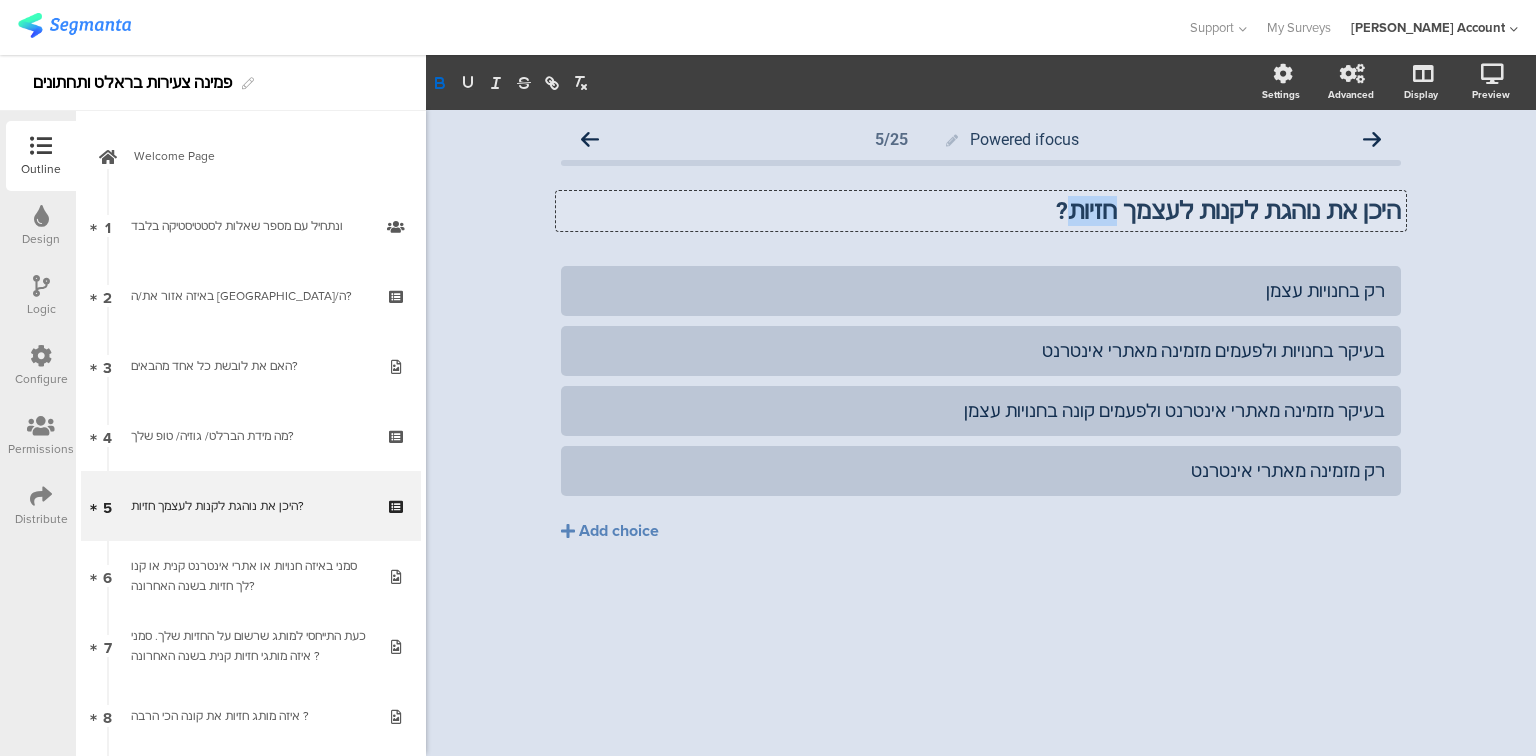 click on "היכן את נוהגת לקנות לעצמך חזיות?" 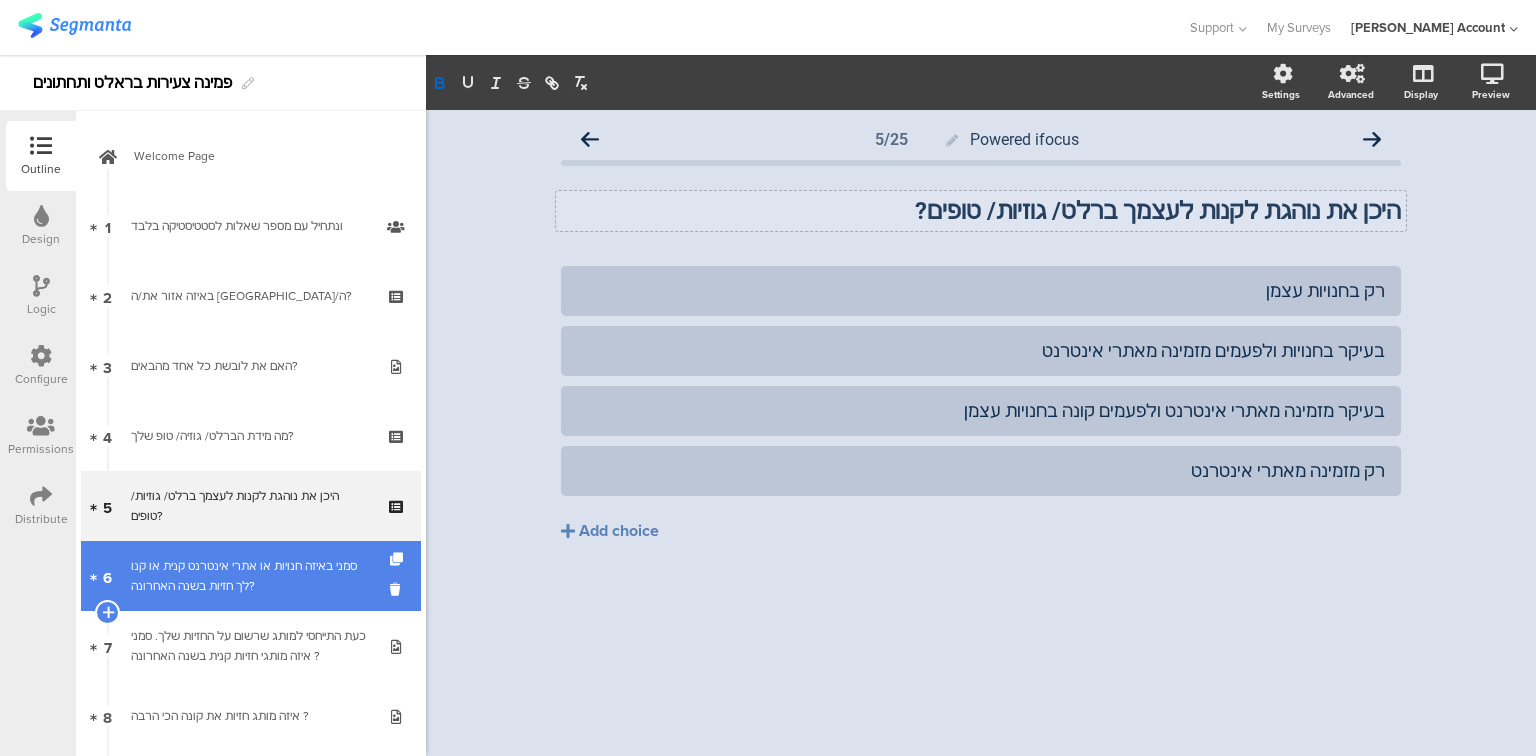click on "סמני באיזה חנויות או אתרי אינטרנט קנית או קנו לך חזיות בשנה האחרונה?" at bounding box center (250, 576) 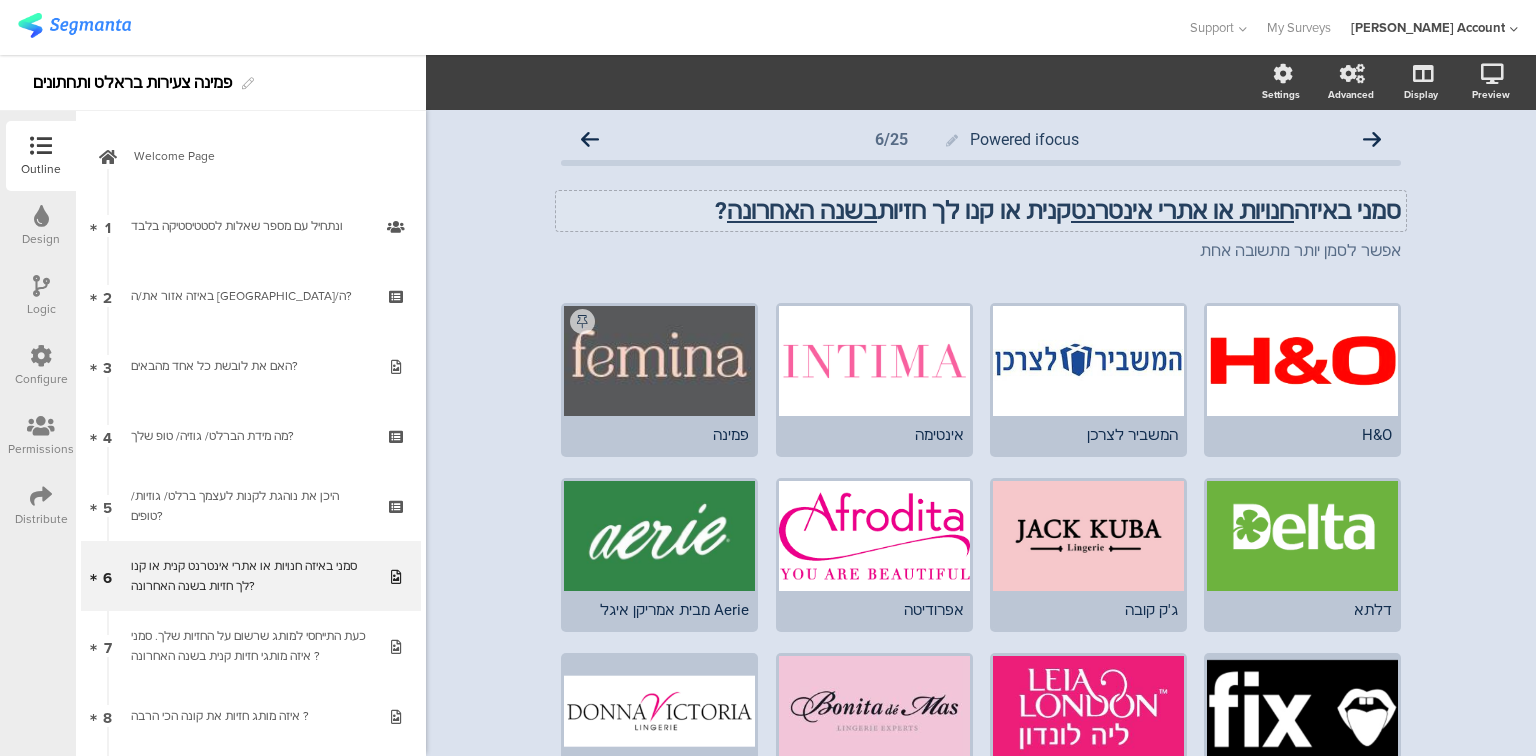 click on "סמני באיזה  חנויות או אתרי אינטרנט  קנית או קנו לך חזיות  בשנה האחרונה ?" 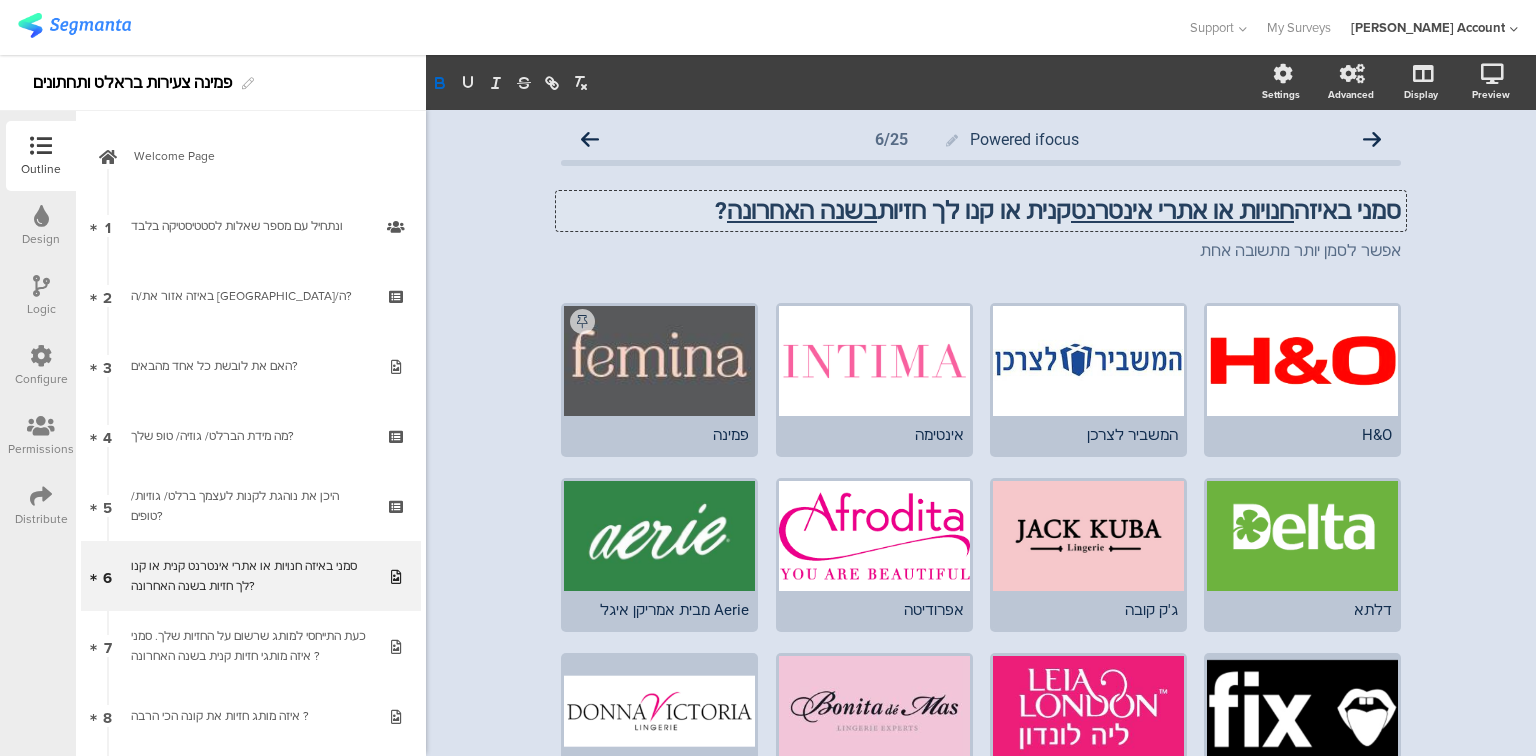 type 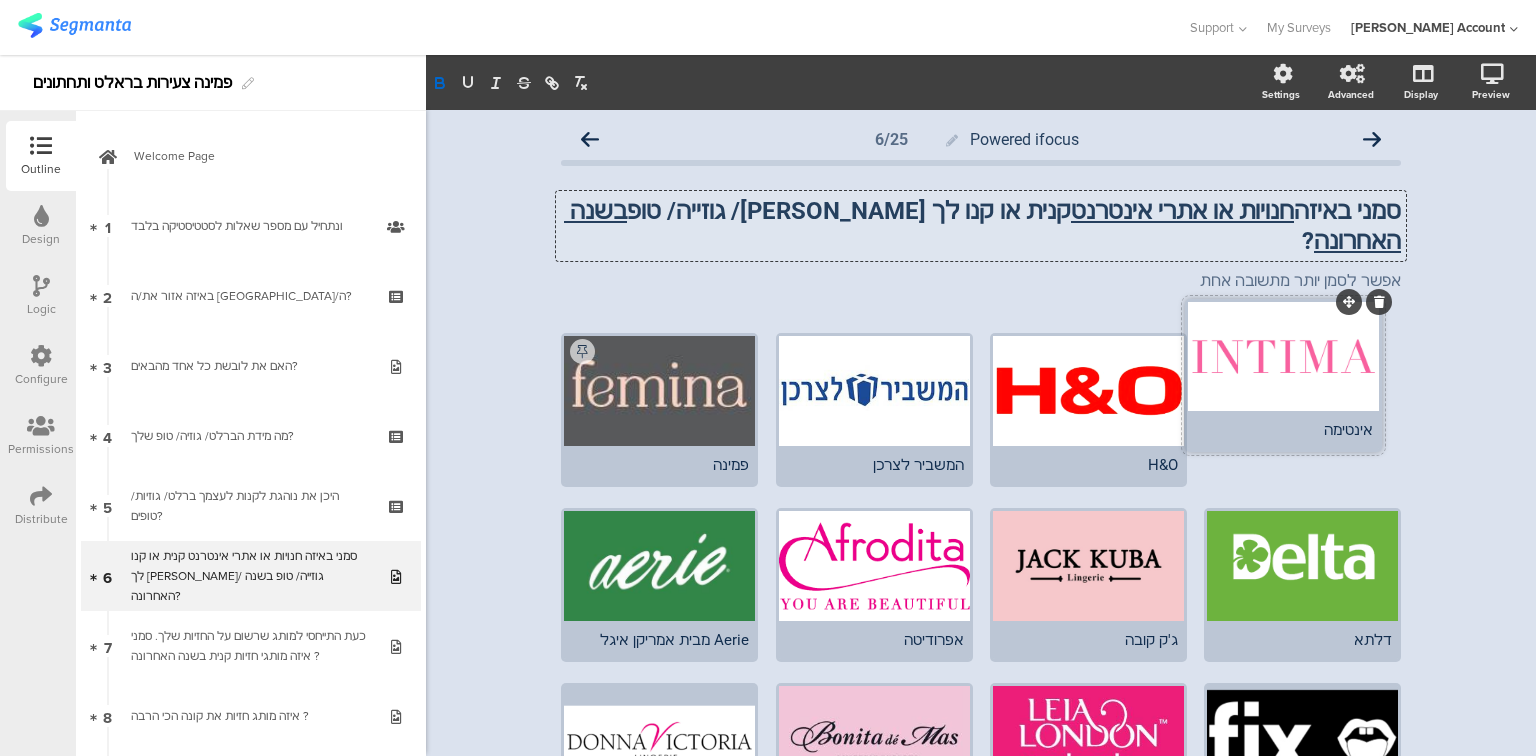 drag, startPoint x: 932, startPoint y: 307, endPoint x: 1341, endPoint y: 303, distance: 409.01956 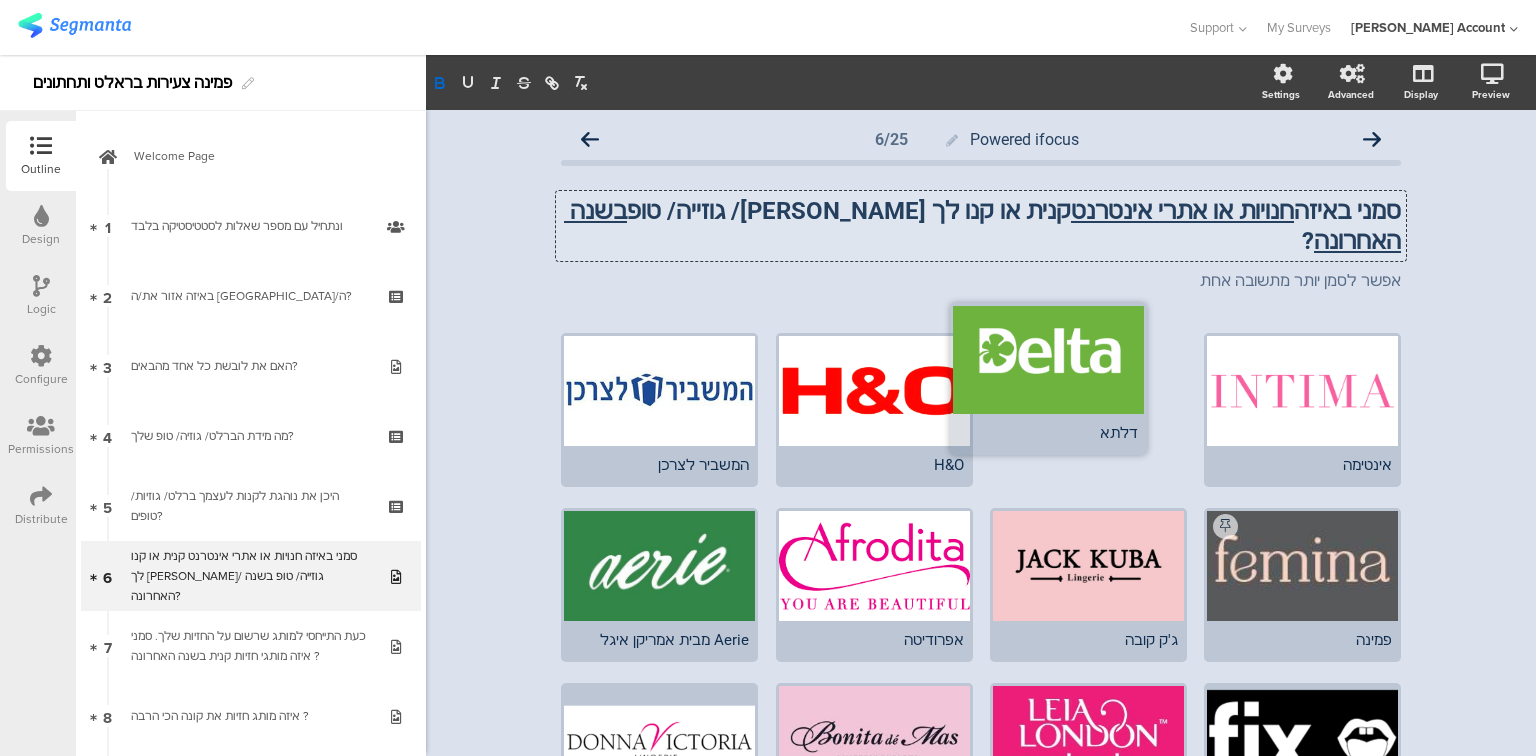 drag, startPoint x: 1338, startPoint y: 465, endPoint x: 1108, endPoint y: 302, distance: 281.90247 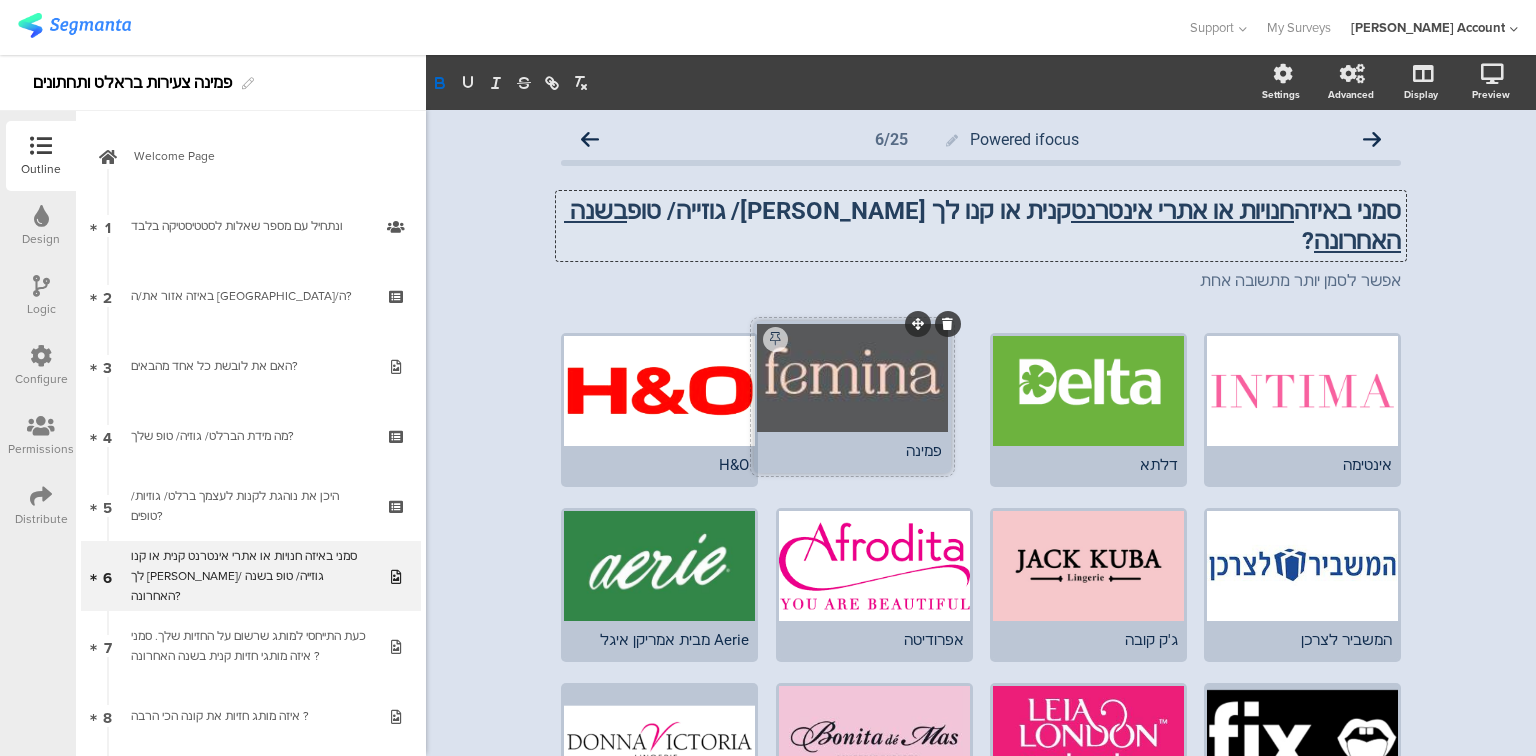 drag, startPoint x: 1367, startPoint y: 475, endPoint x: 916, endPoint y: 319, distance: 477.218 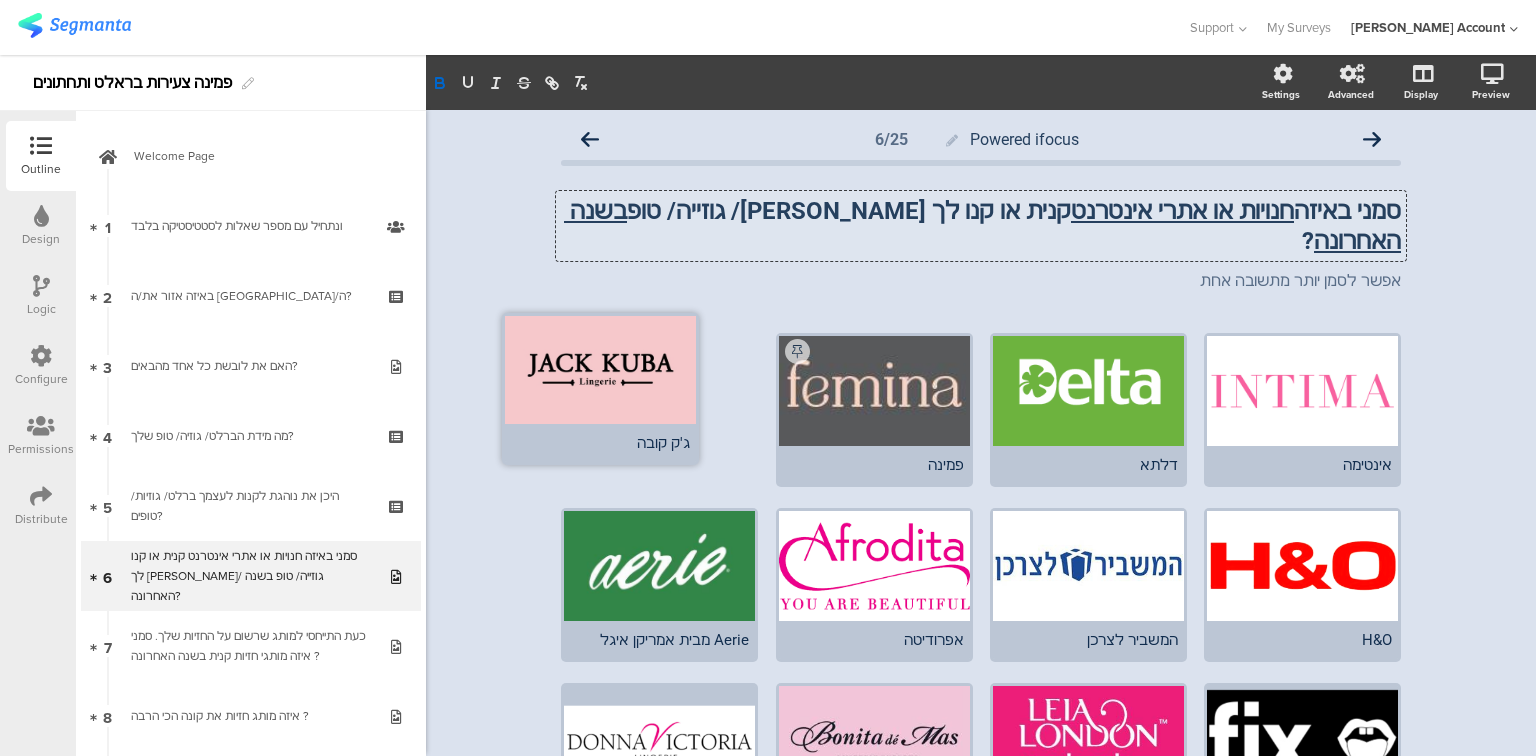 drag, startPoint x: 1148, startPoint y: 482, endPoint x: 662, endPoint y: 316, distance: 513.56793 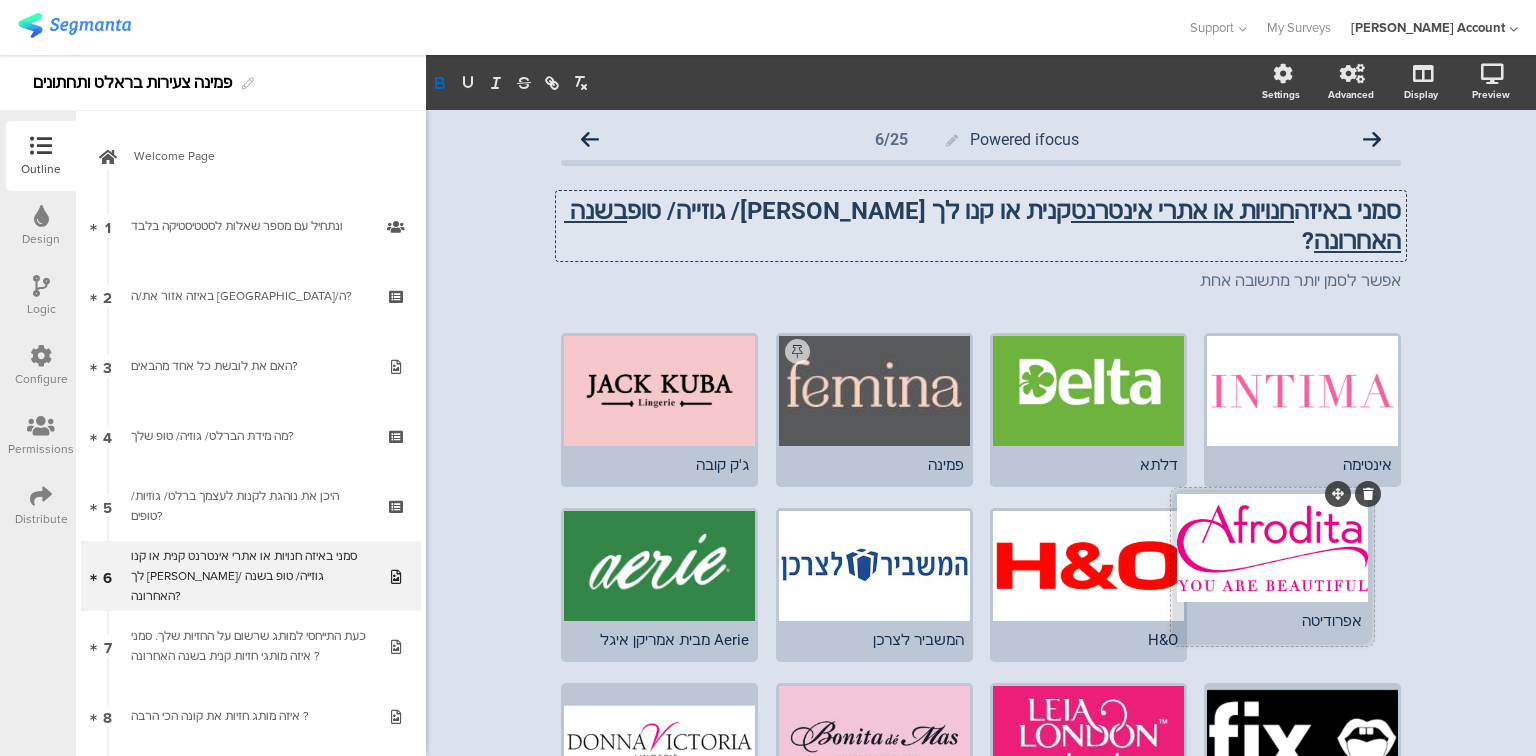 drag, startPoint x: 935, startPoint y: 478, endPoint x: 1336, endPoint y: 491, distance: 401.21066 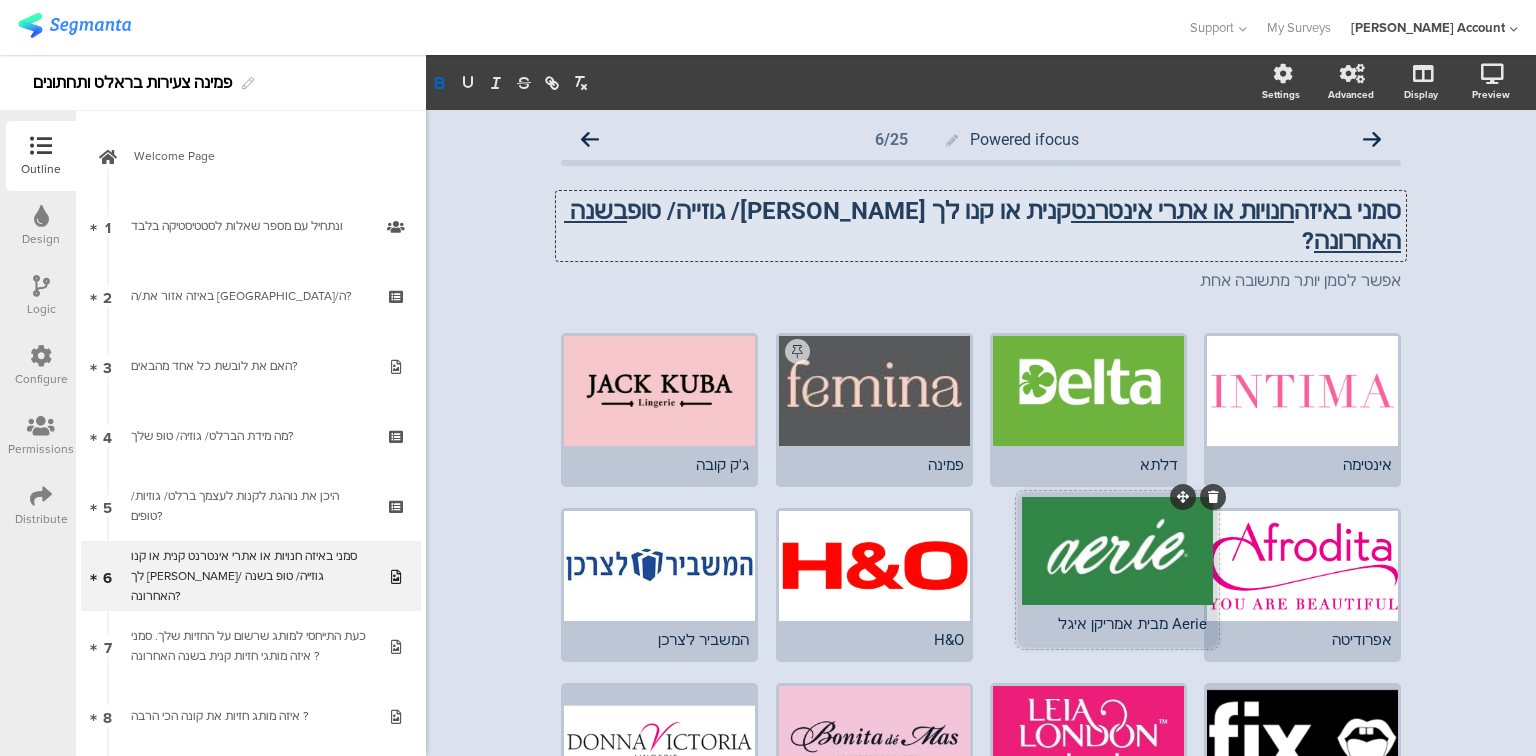 drag, startPoint x: 716, startPoint y: 479, endPoint x: 1173, endPoint y: 496, distance: 457.31607 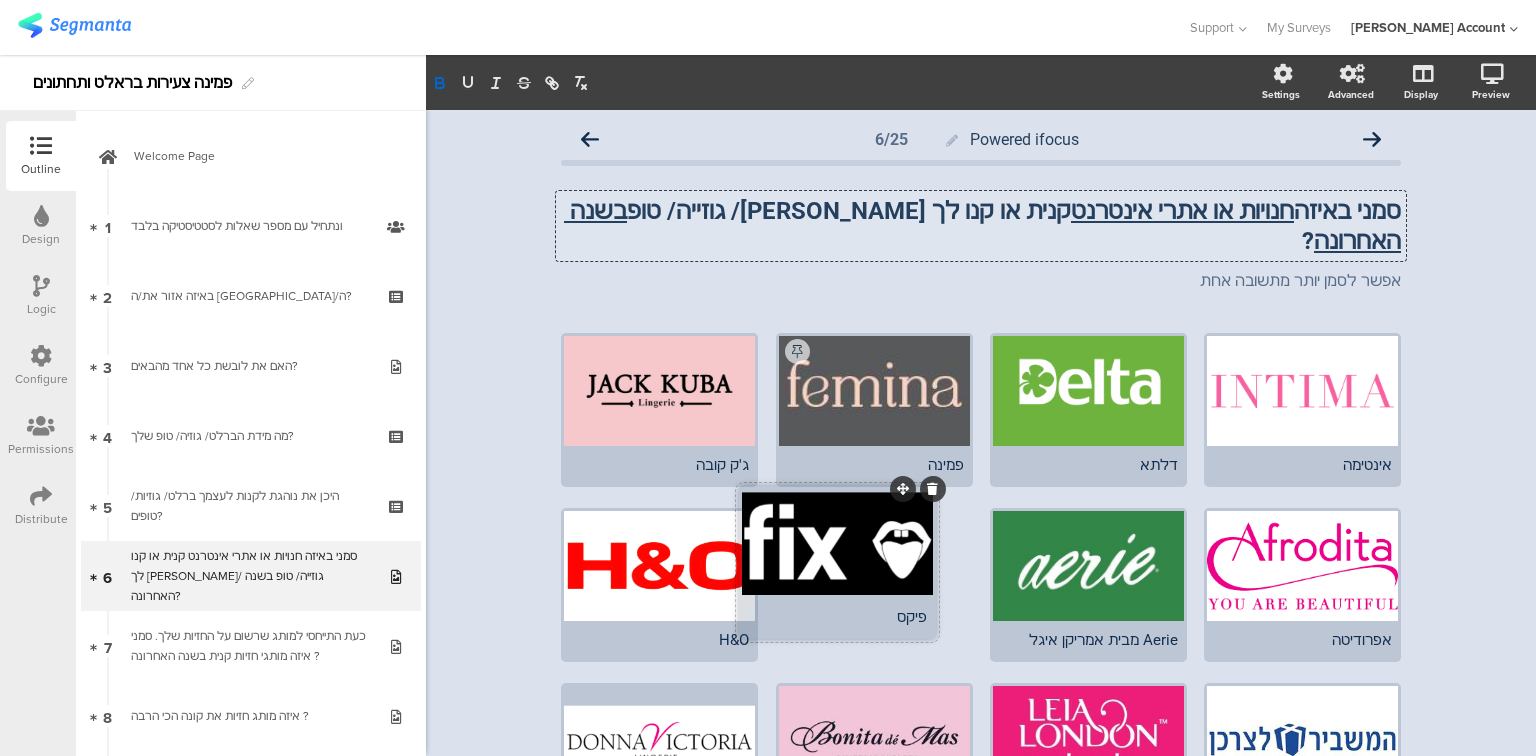 drag, startPoint x: 1362, startPoint y: 656, endPoint x: 896, endPoint y: 492, distance: 494.0162 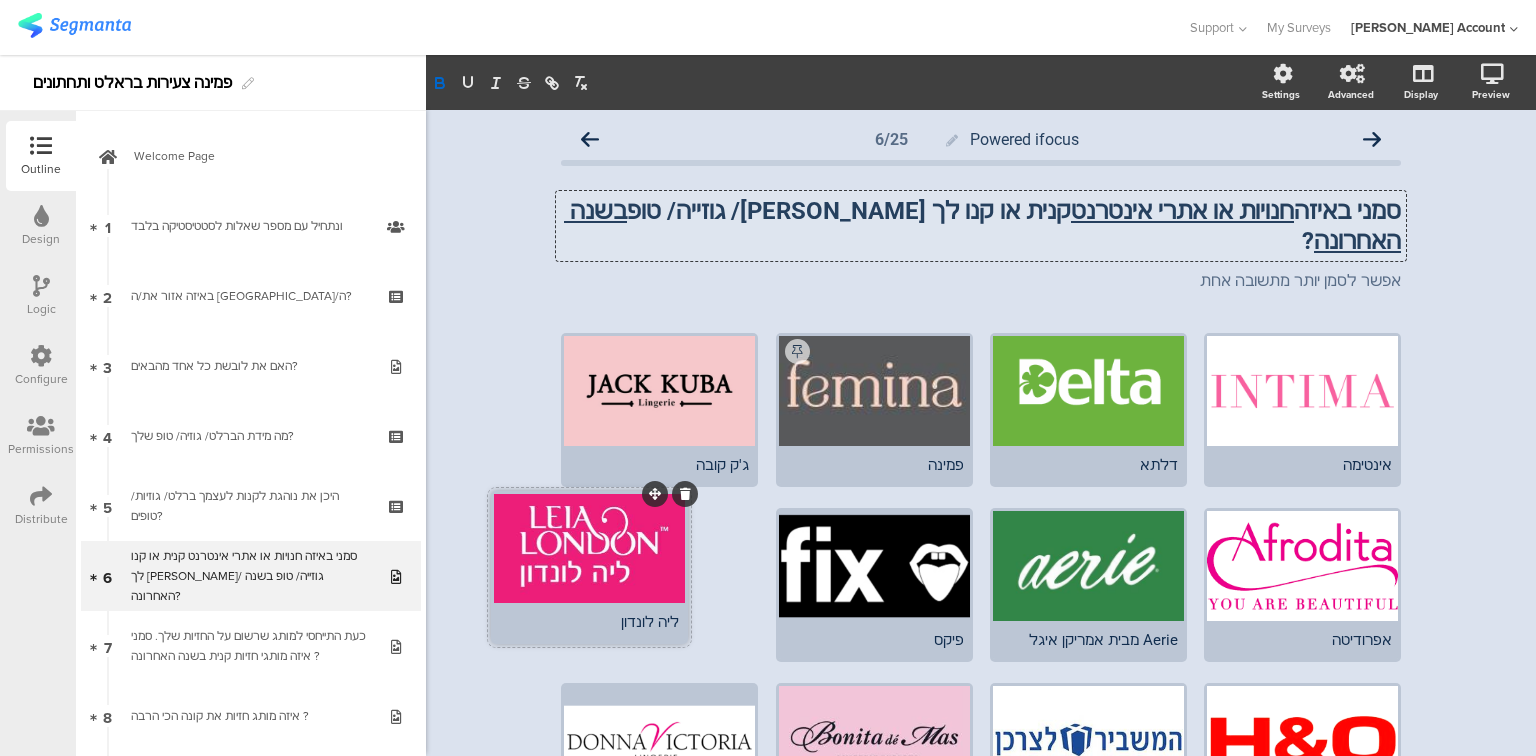 drag, startPoint x: 1150, startPoint y: 655, endPoint x: 659, endPoint y: 481, distance: 520.9194 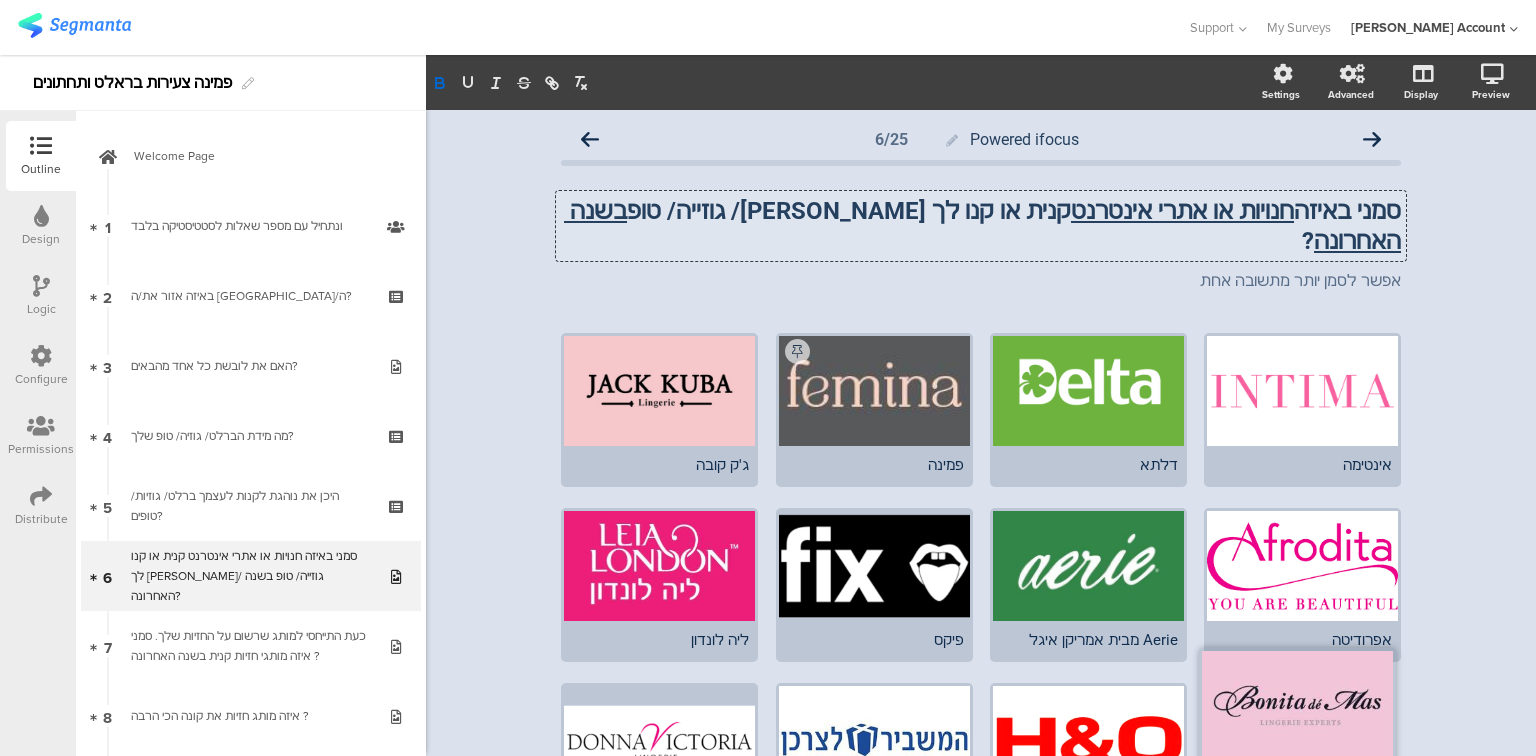 drag, startPoint x: 931, startPoint y: 656, endPoint x: 1354, endPoint y: 653, distance: 423.01065 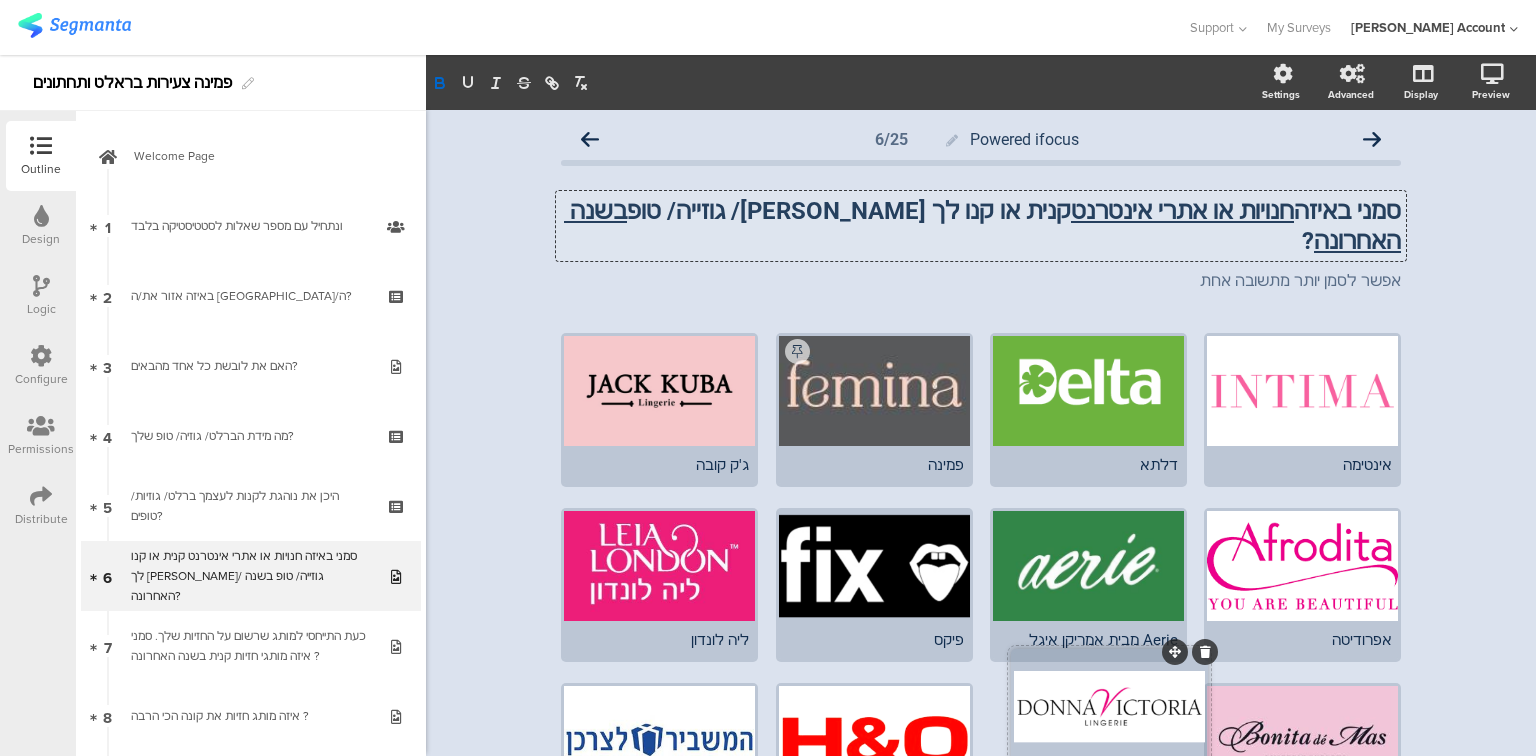 drag, startPoint x: 715, startPoint y: 658, endPoint x: 1164, endPoint y: 657, distance: 449.0011 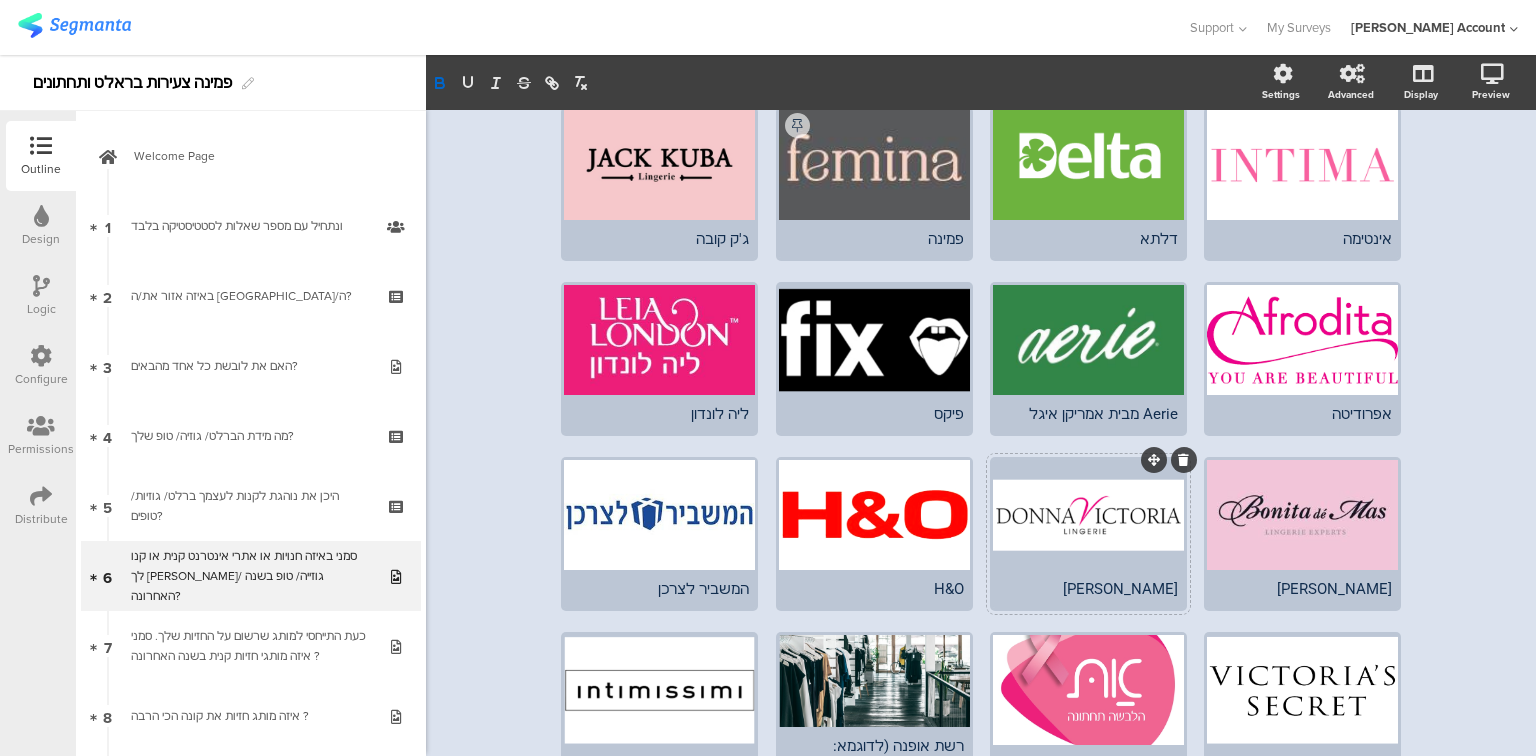 scroll, scrollTop: 240, scrollLeft: 0, axis: vertical 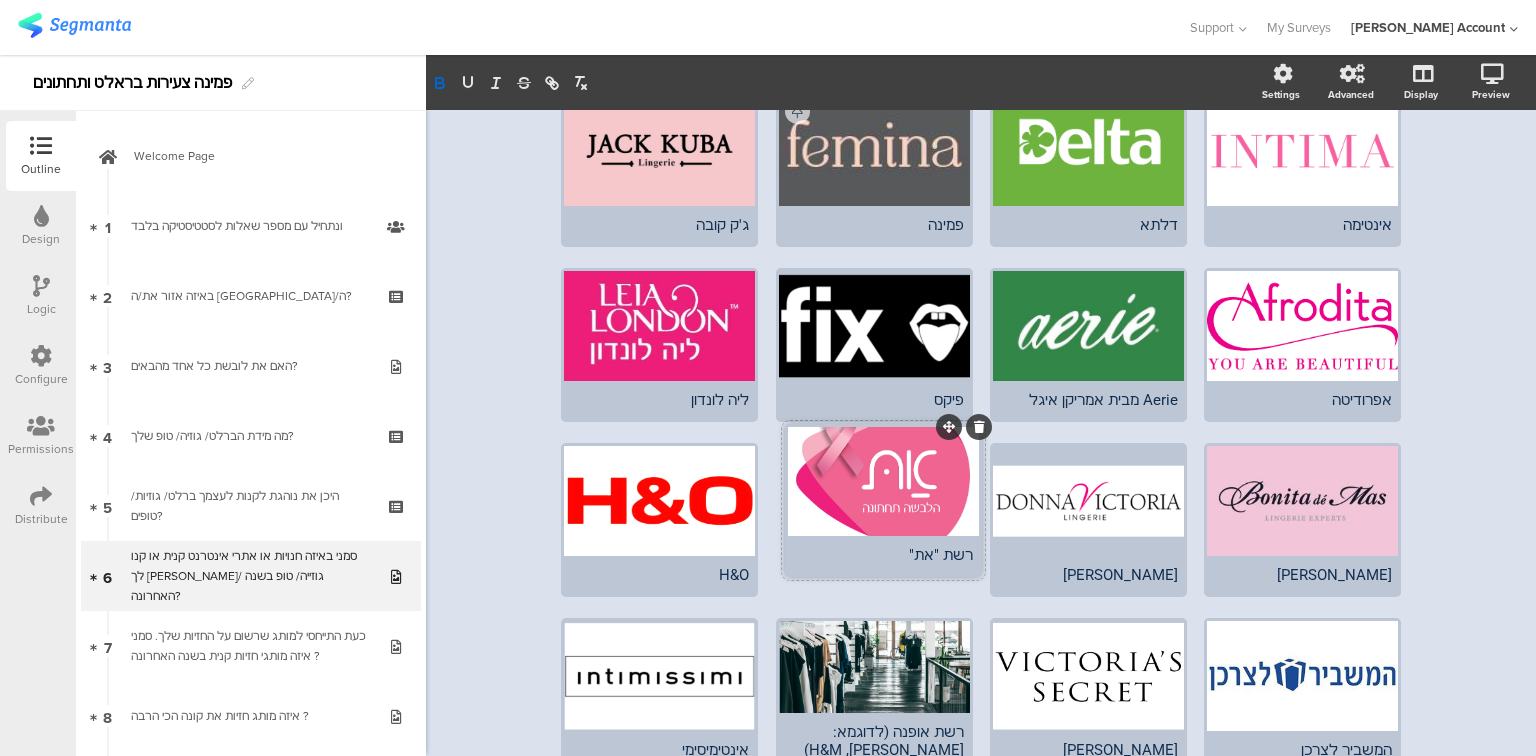 drag, startPoint x: 1149, startPoint y: 591, endPoint x: 944, endPoint y: 431, distance: 260.04807 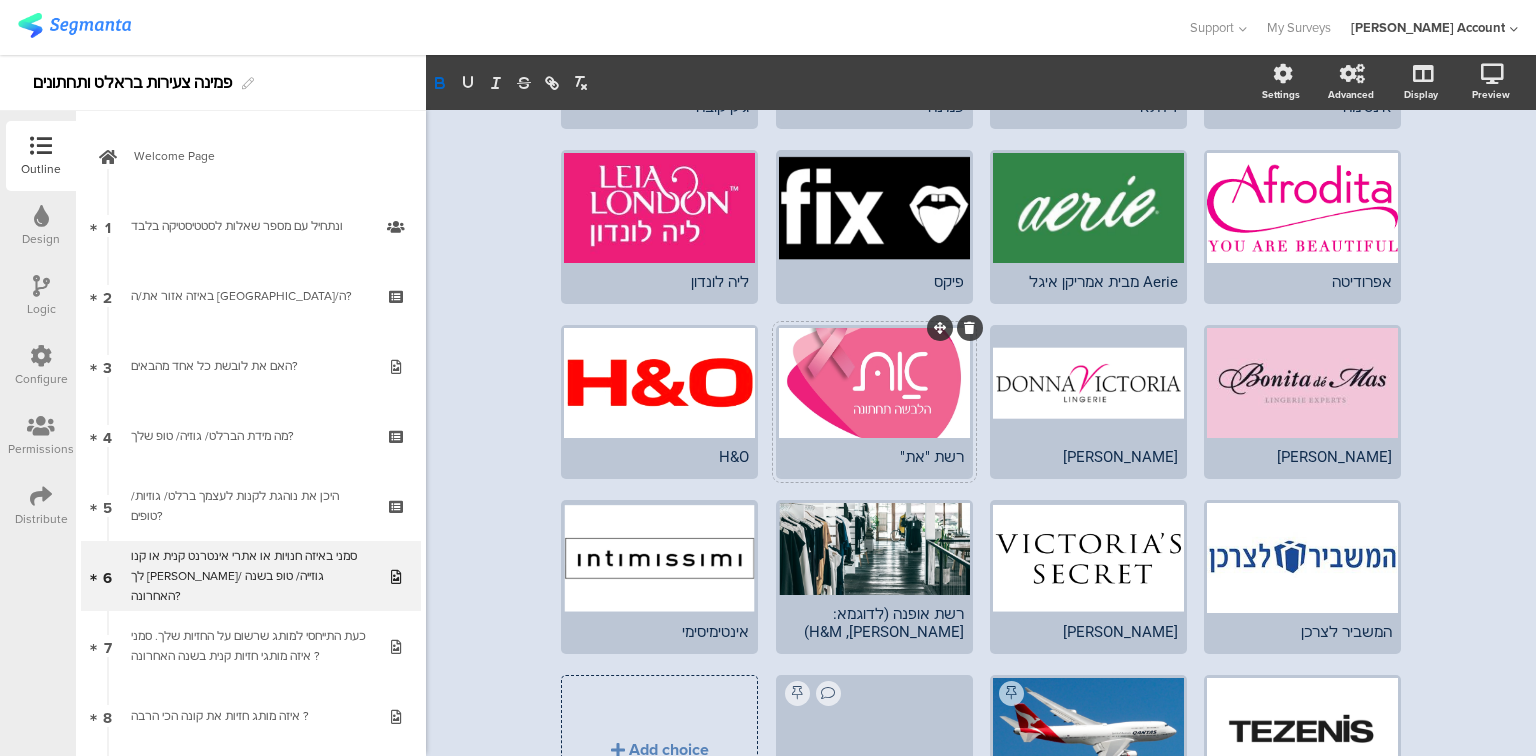 scroll, scrollTop: 400, scrollLeft: 0, axis: vertical 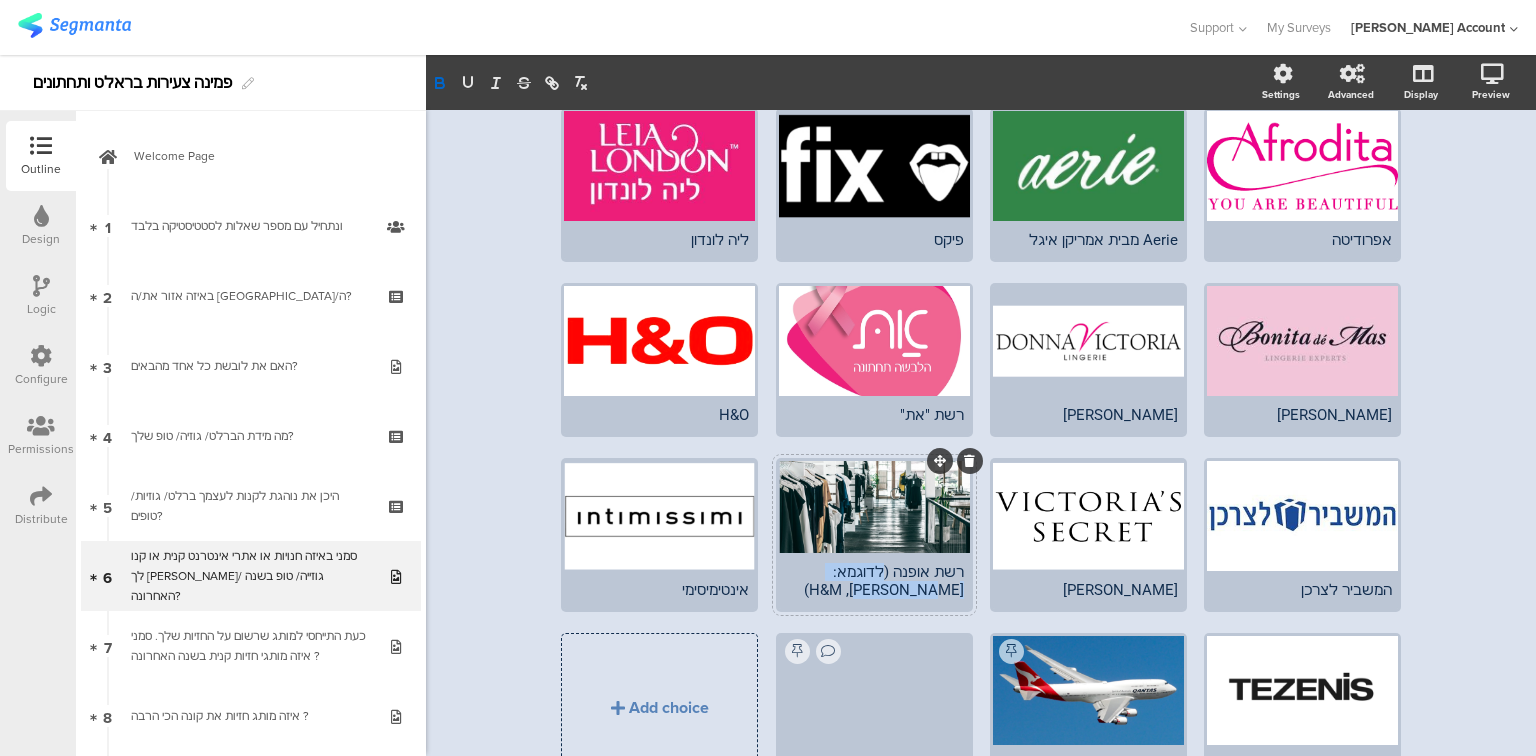 drag, startPoint x: 893, startPoint y: 536, endPoint x: 840, endPoint y: 568, distance: 61.91123 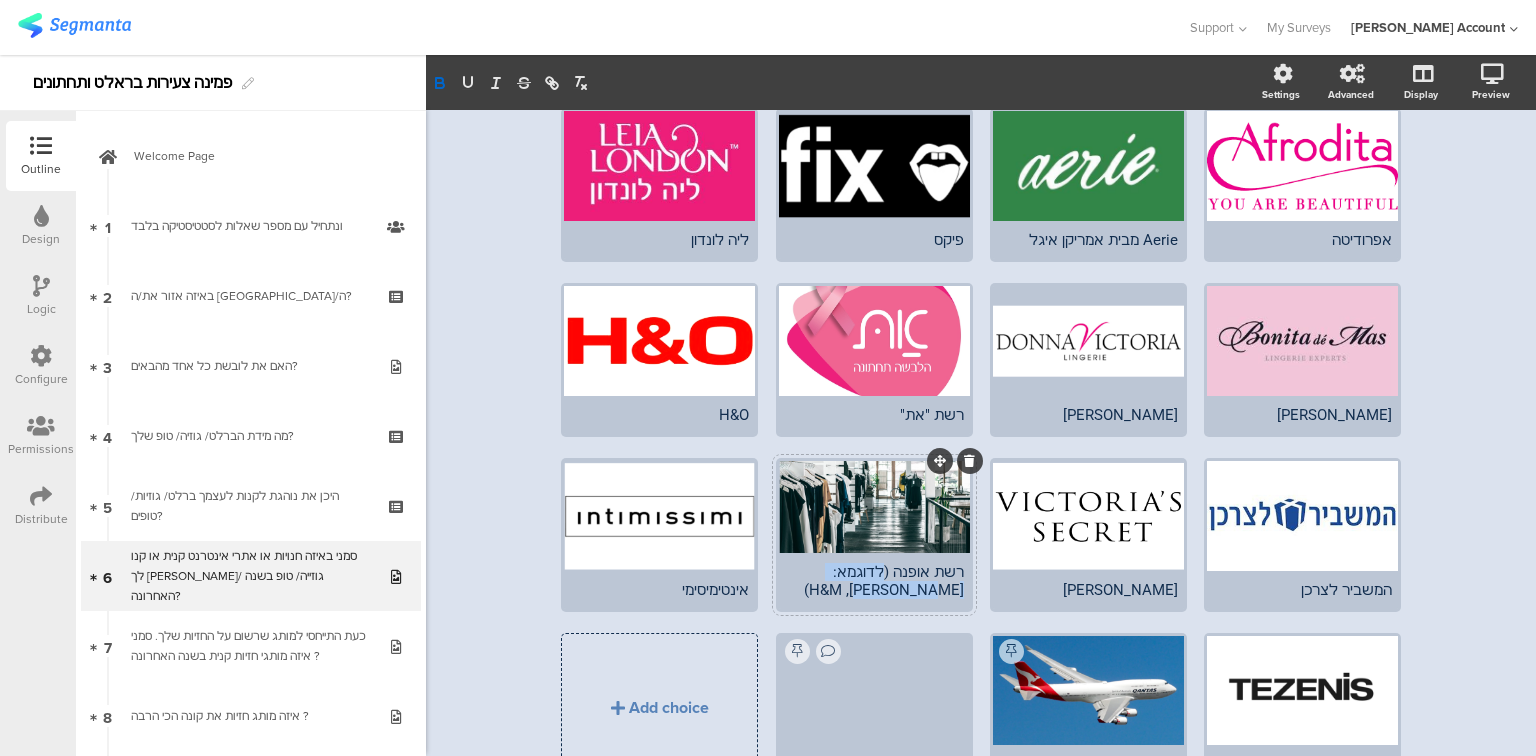 click on "רשת אופנה (לדוגמא: ZARA, H&M)" 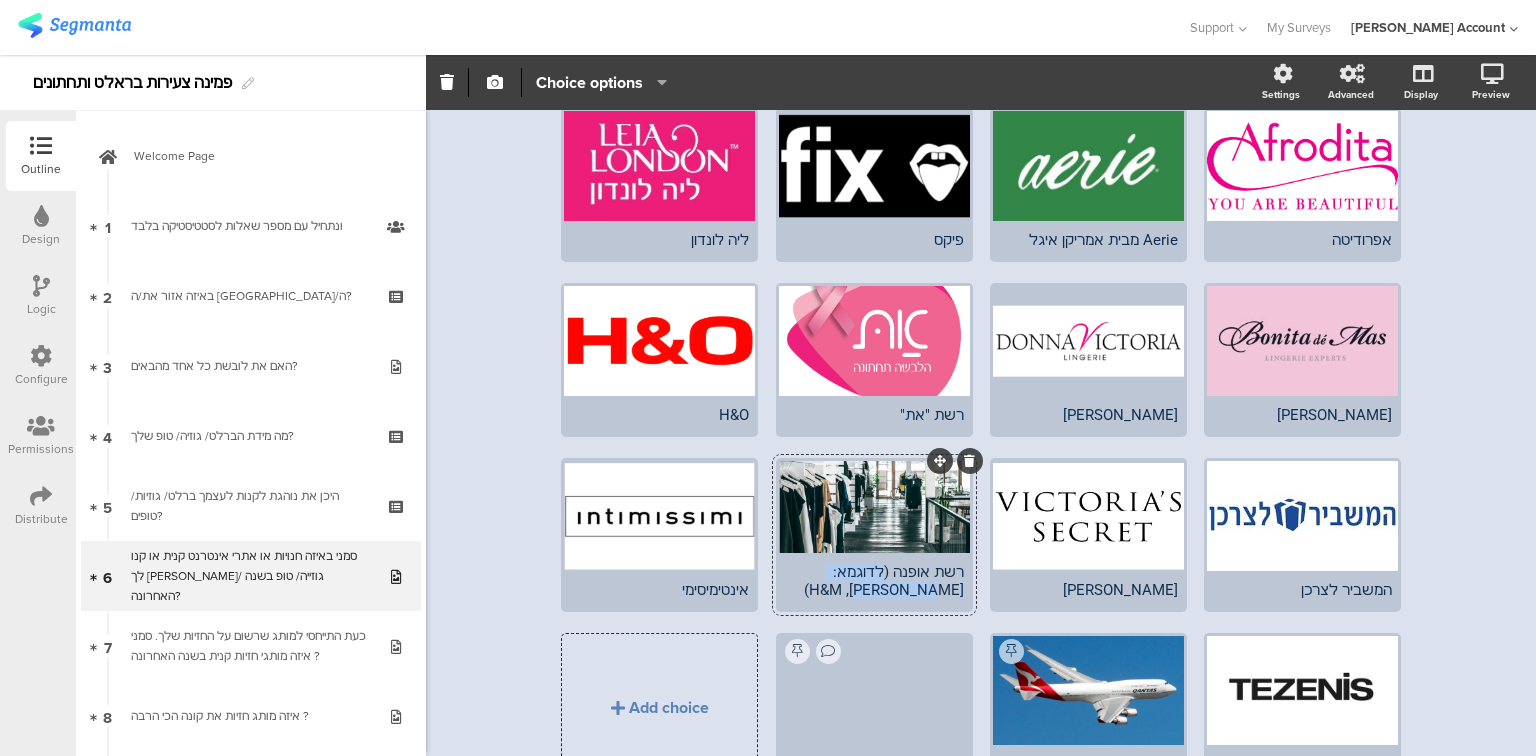 type 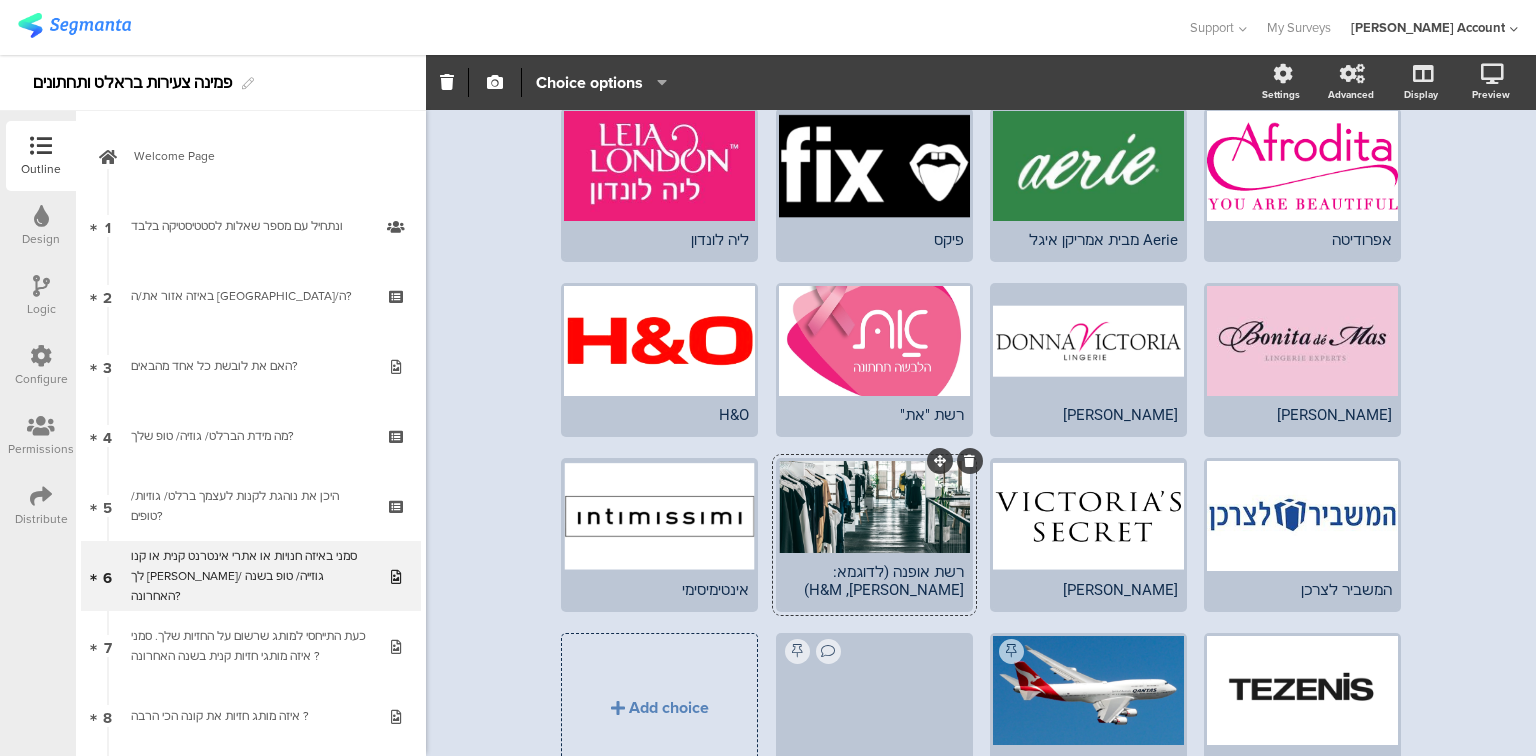 scroll, scrollTop: 418, scrollLeft: 0, axis: vertical 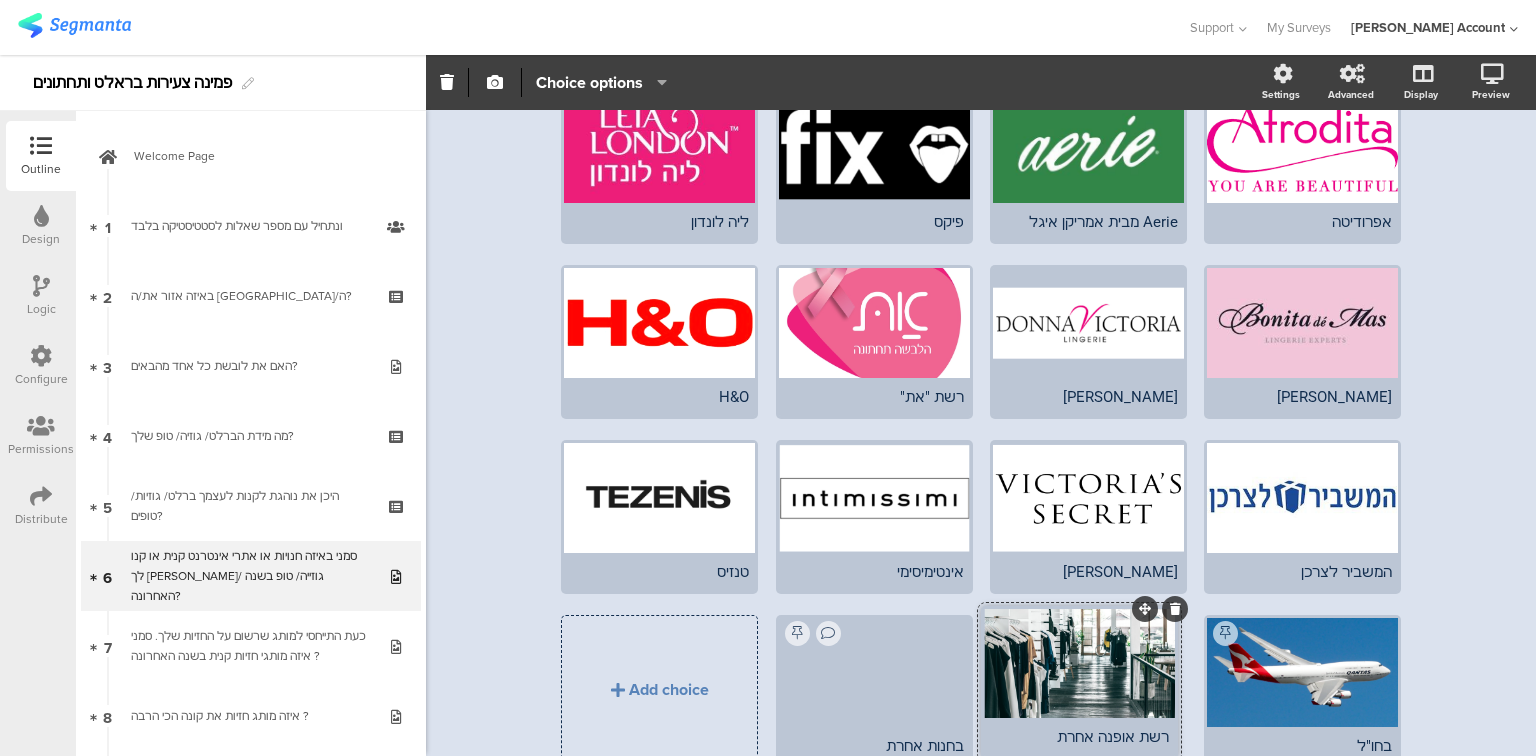 drag, startPoint x: 931, startPoint y: 412, endPoint x: 1135, endPoint y: 606, distance: 281.5173 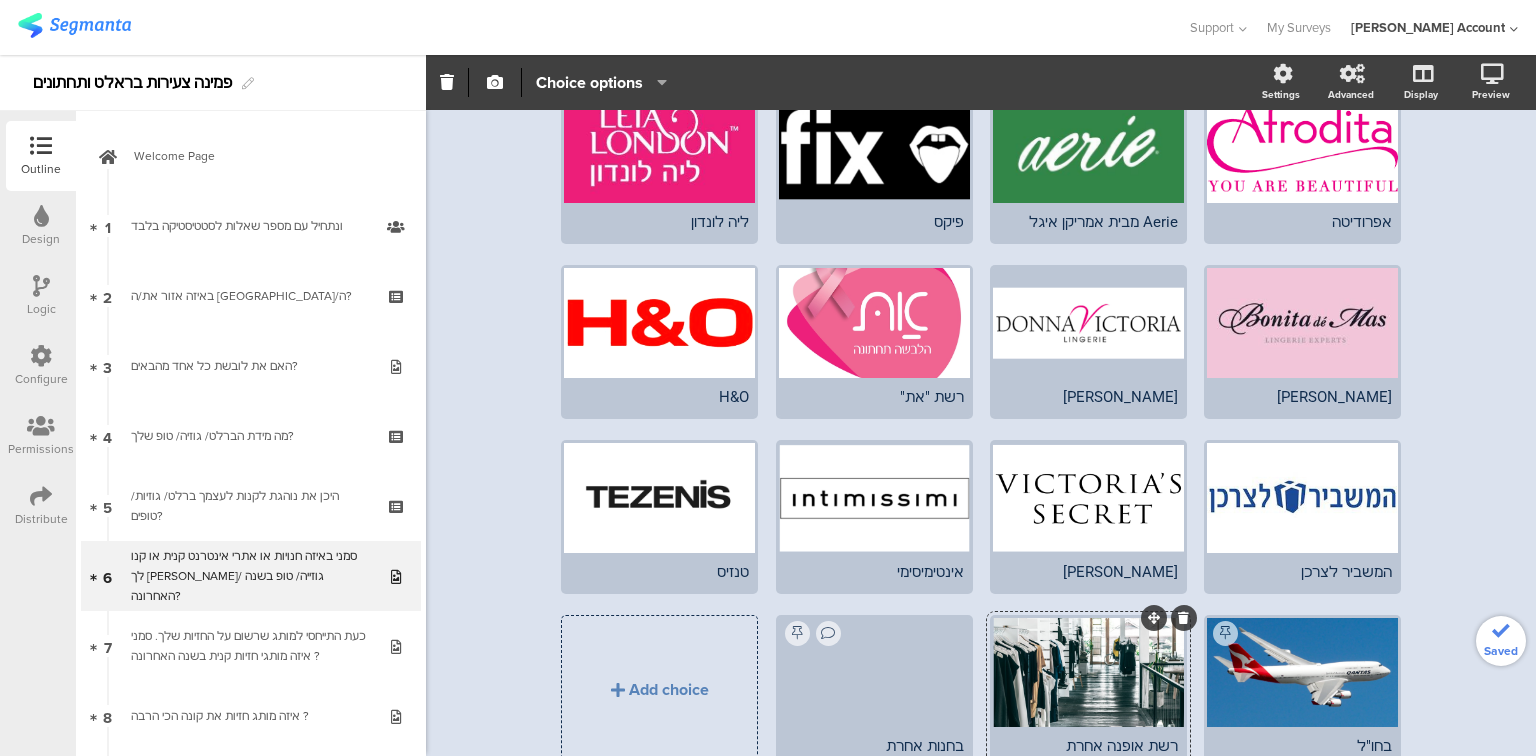click 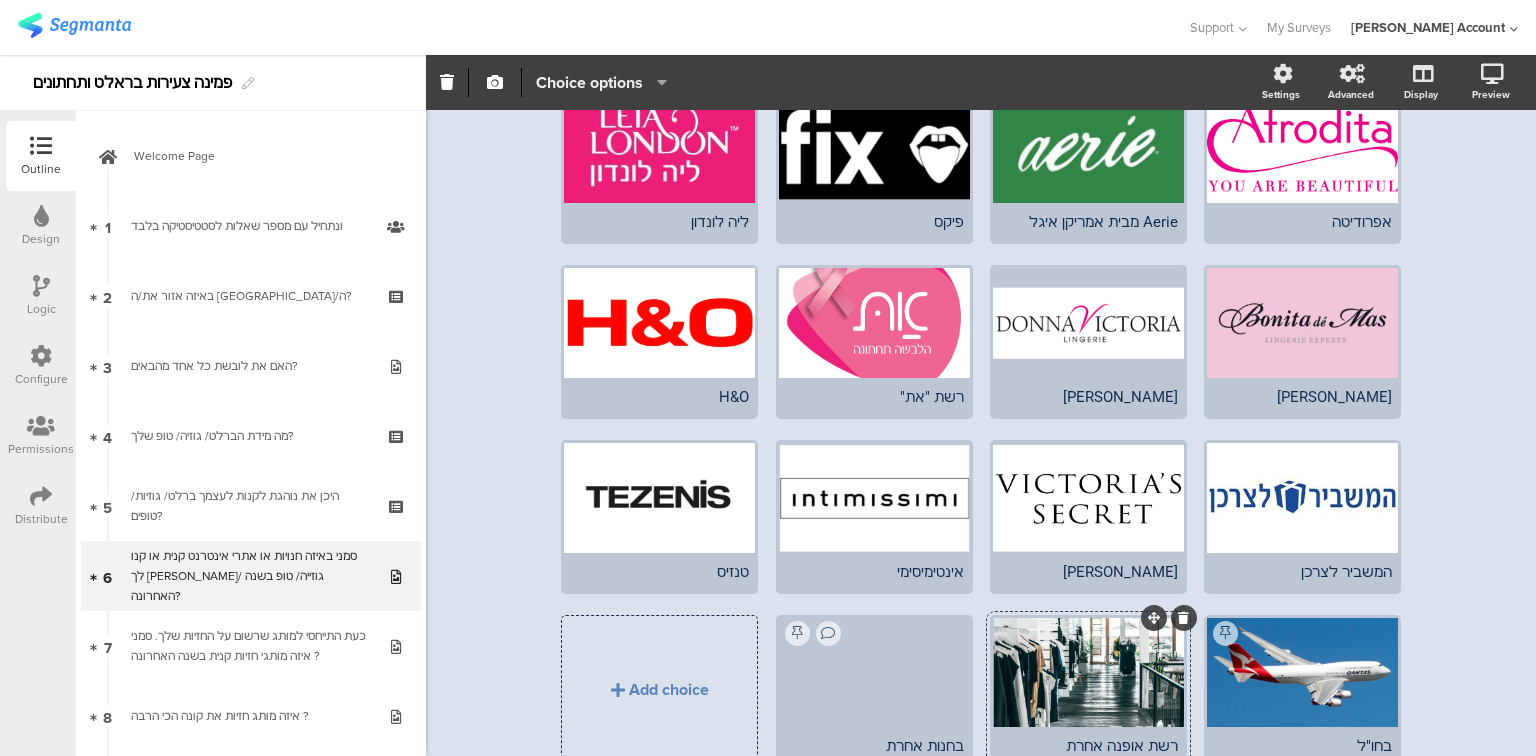 click on "Choice options" 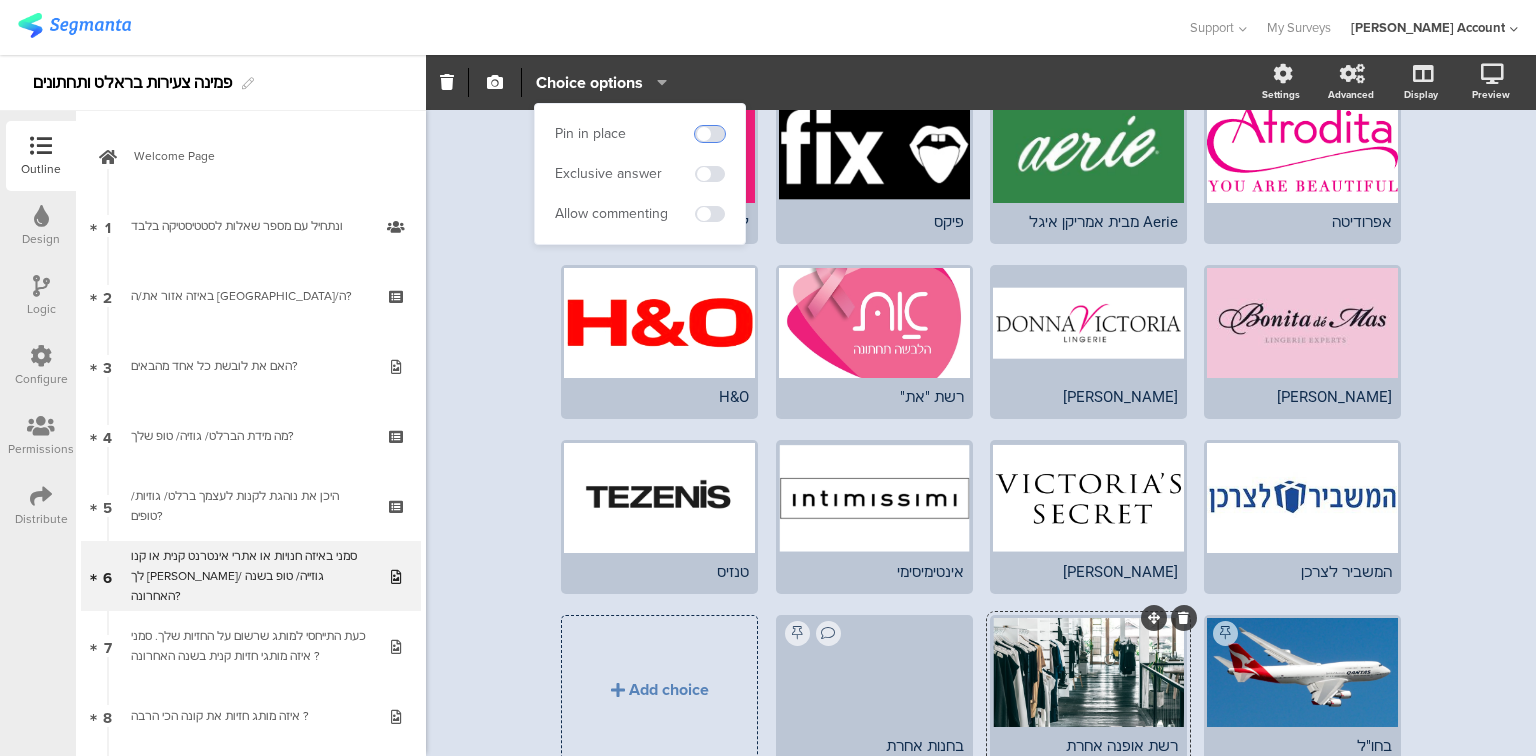 click at bounding box center (710, 134) 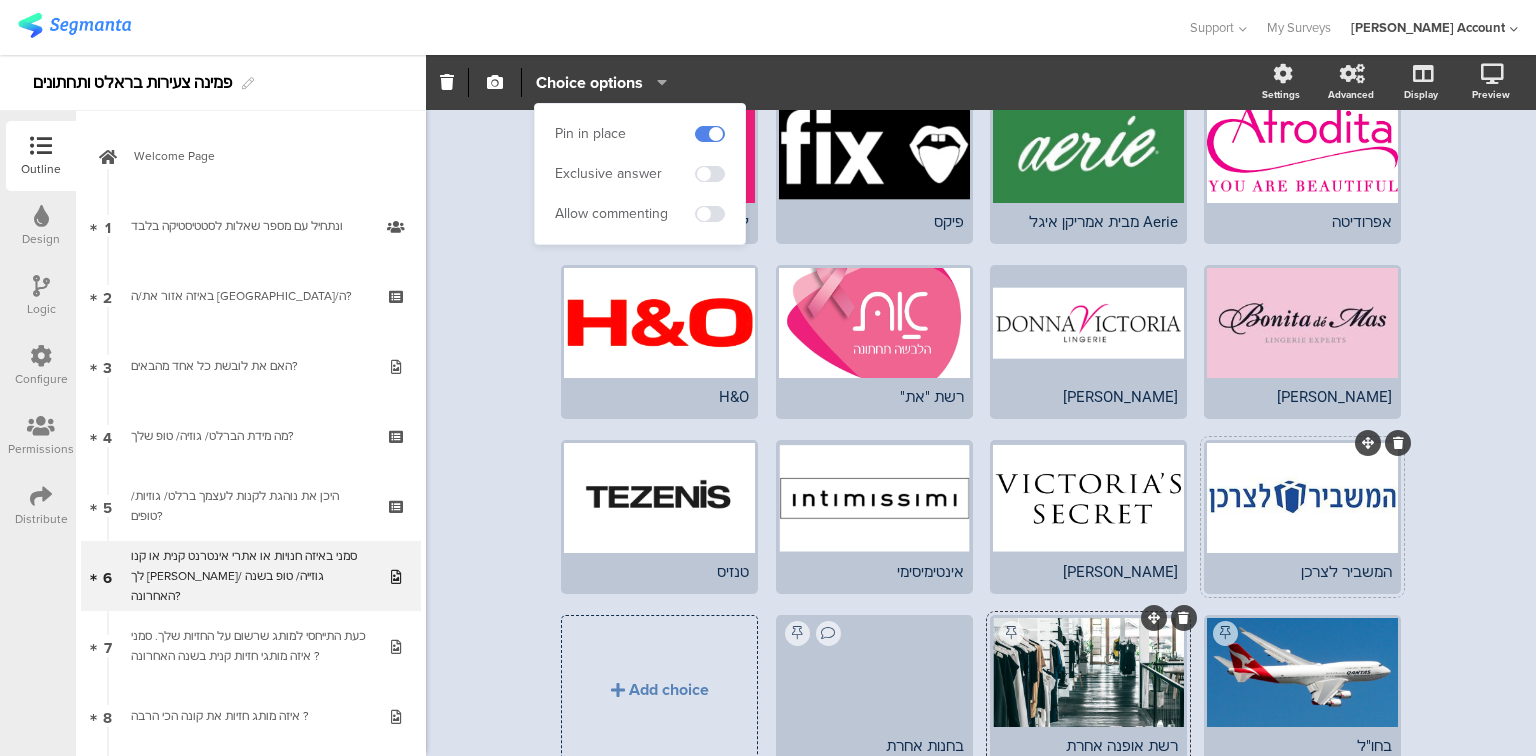 click on "המשביר לצרכן" 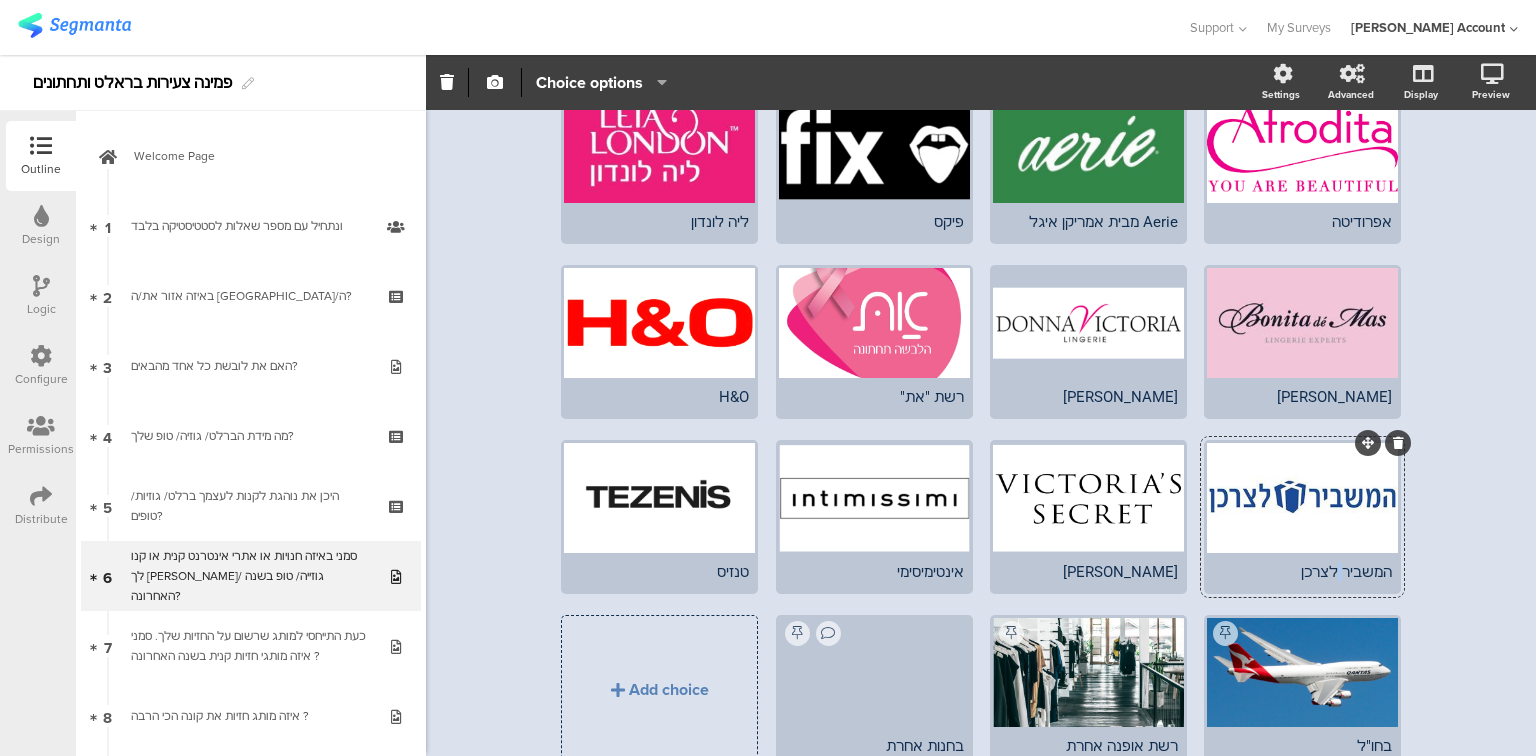 click on "המשביר לצרכן" 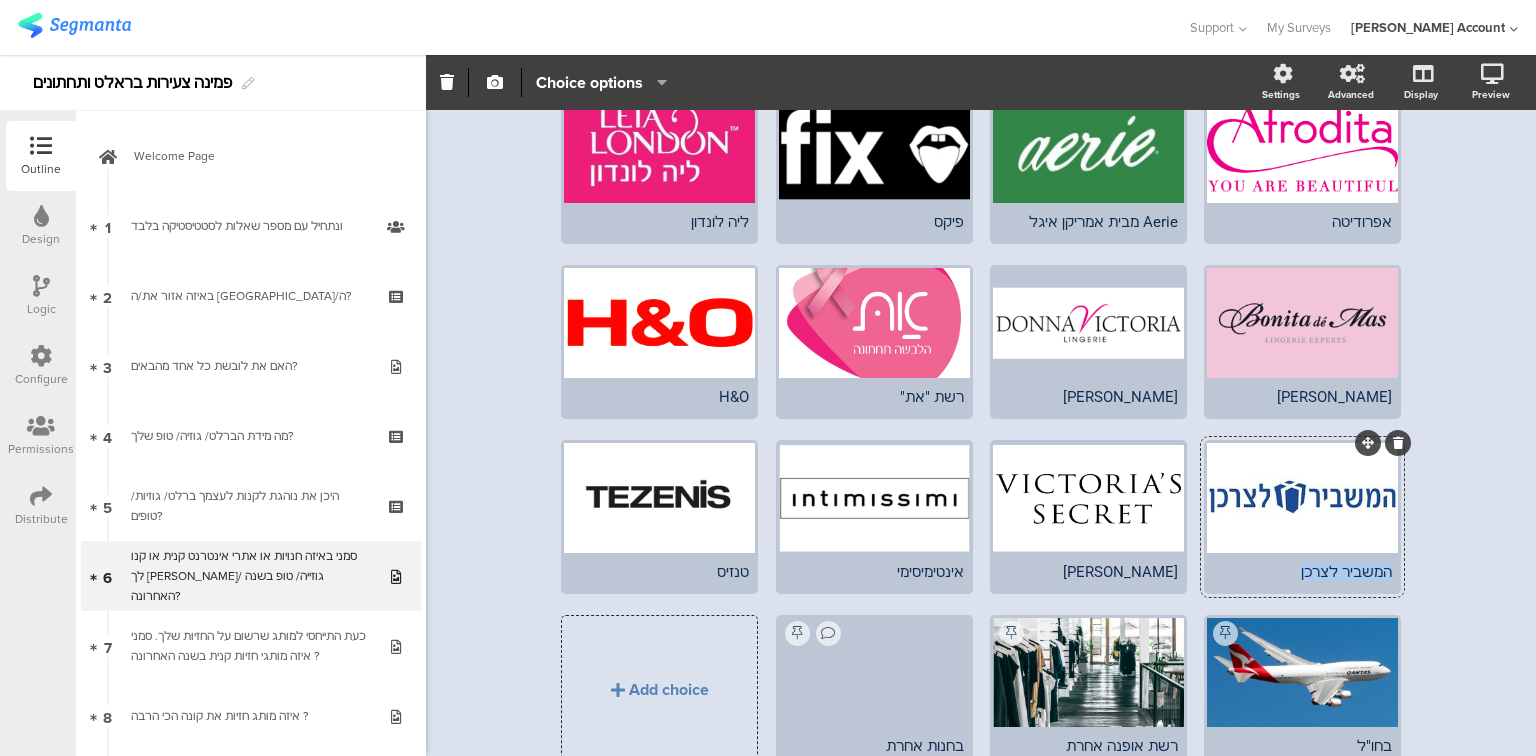 click on "המשביר לצרכן" 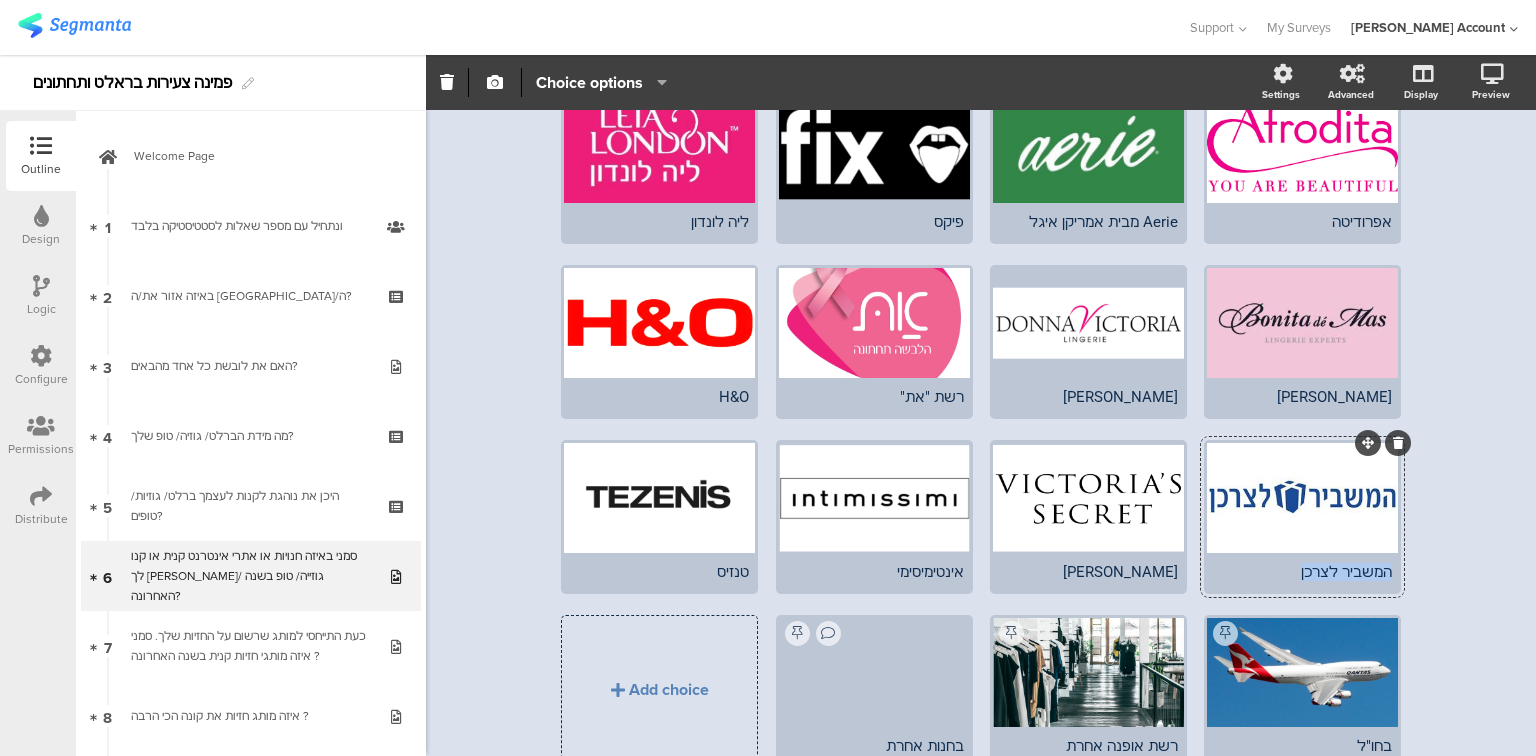 type 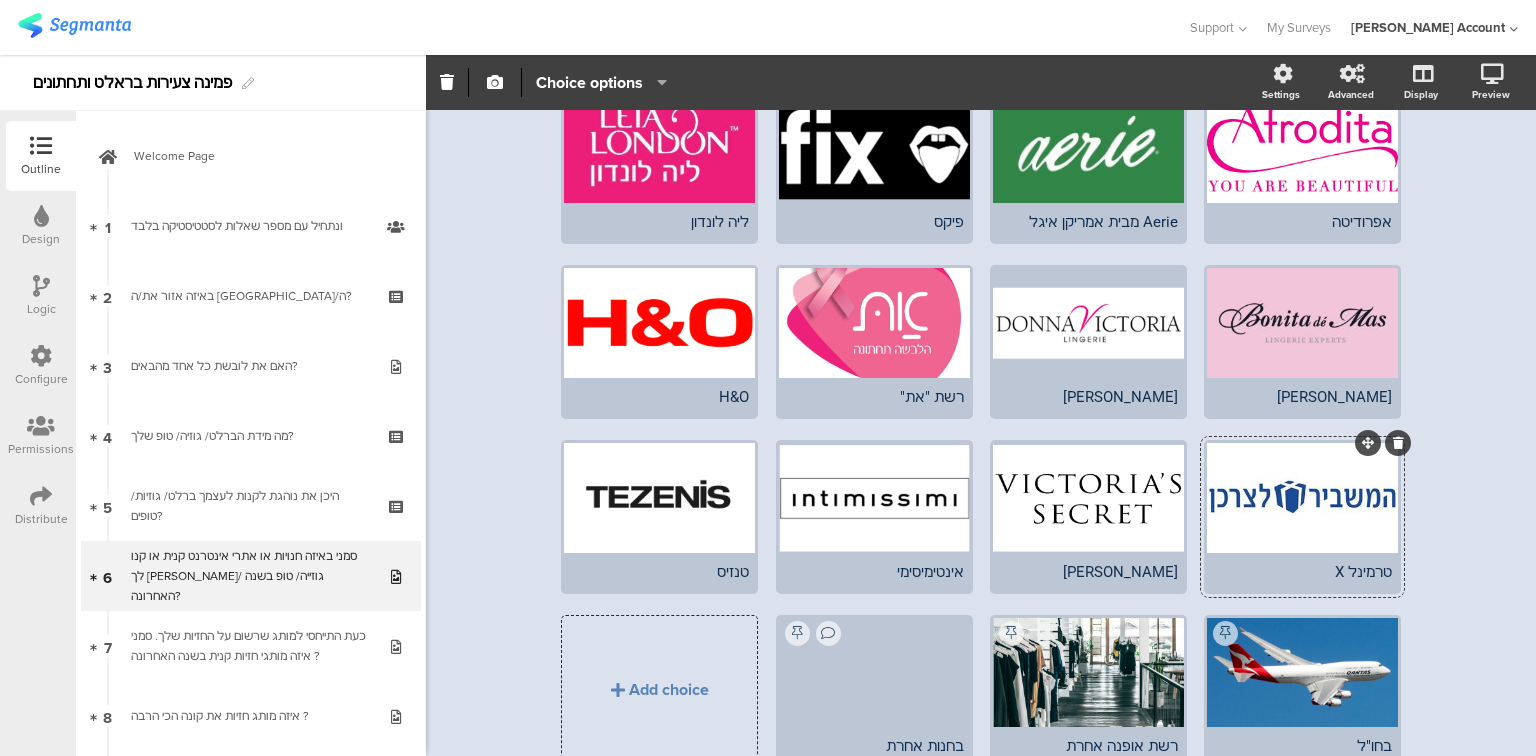 click 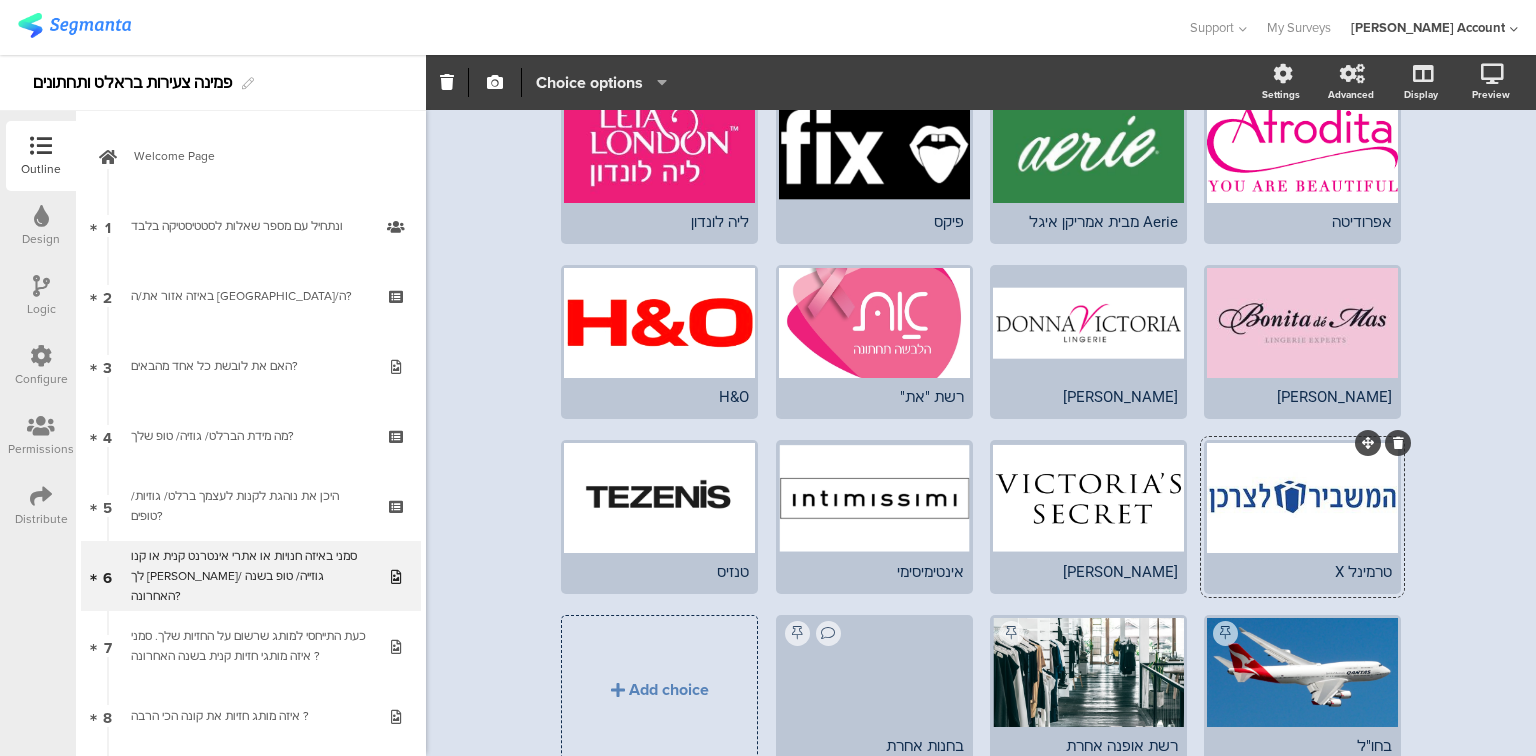 click on "Choice options" 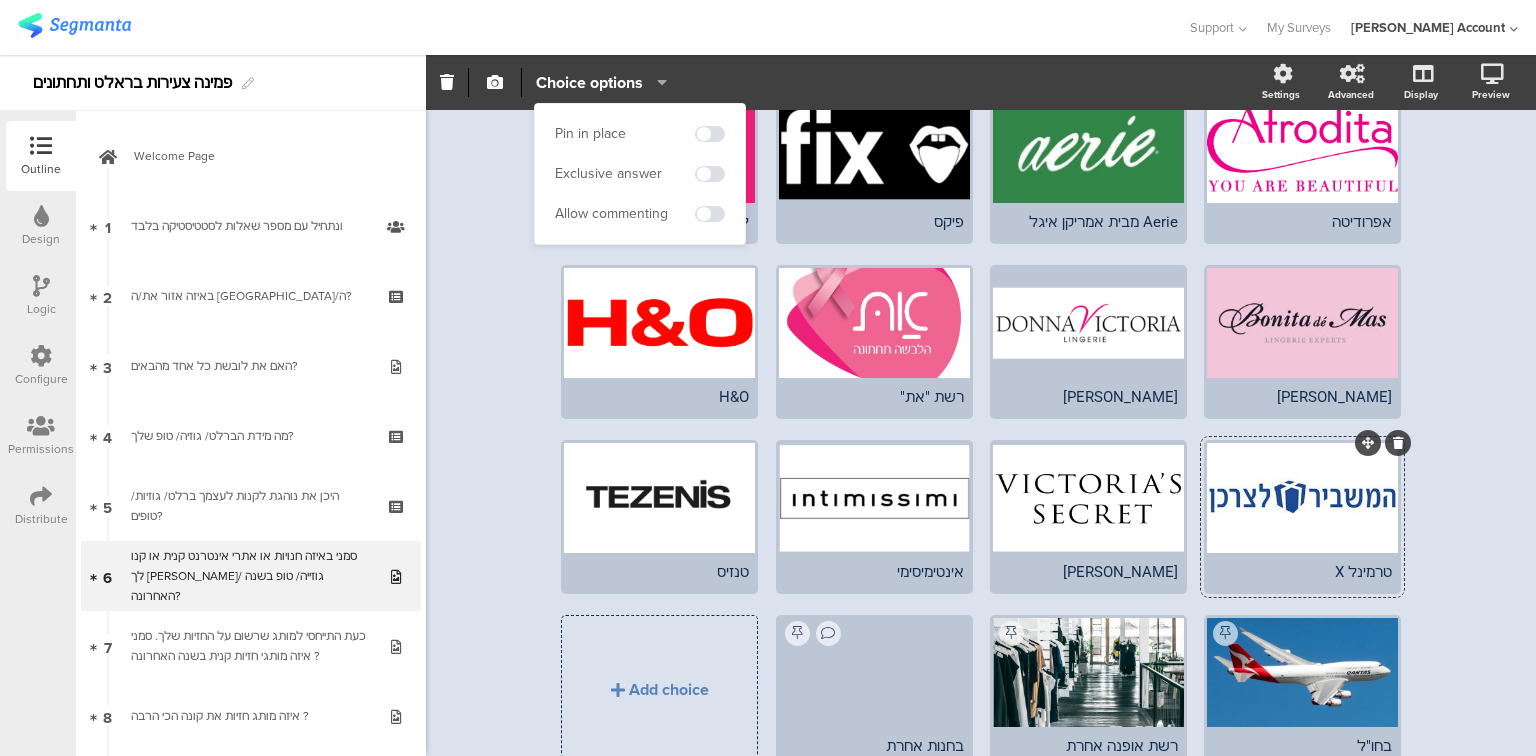 click 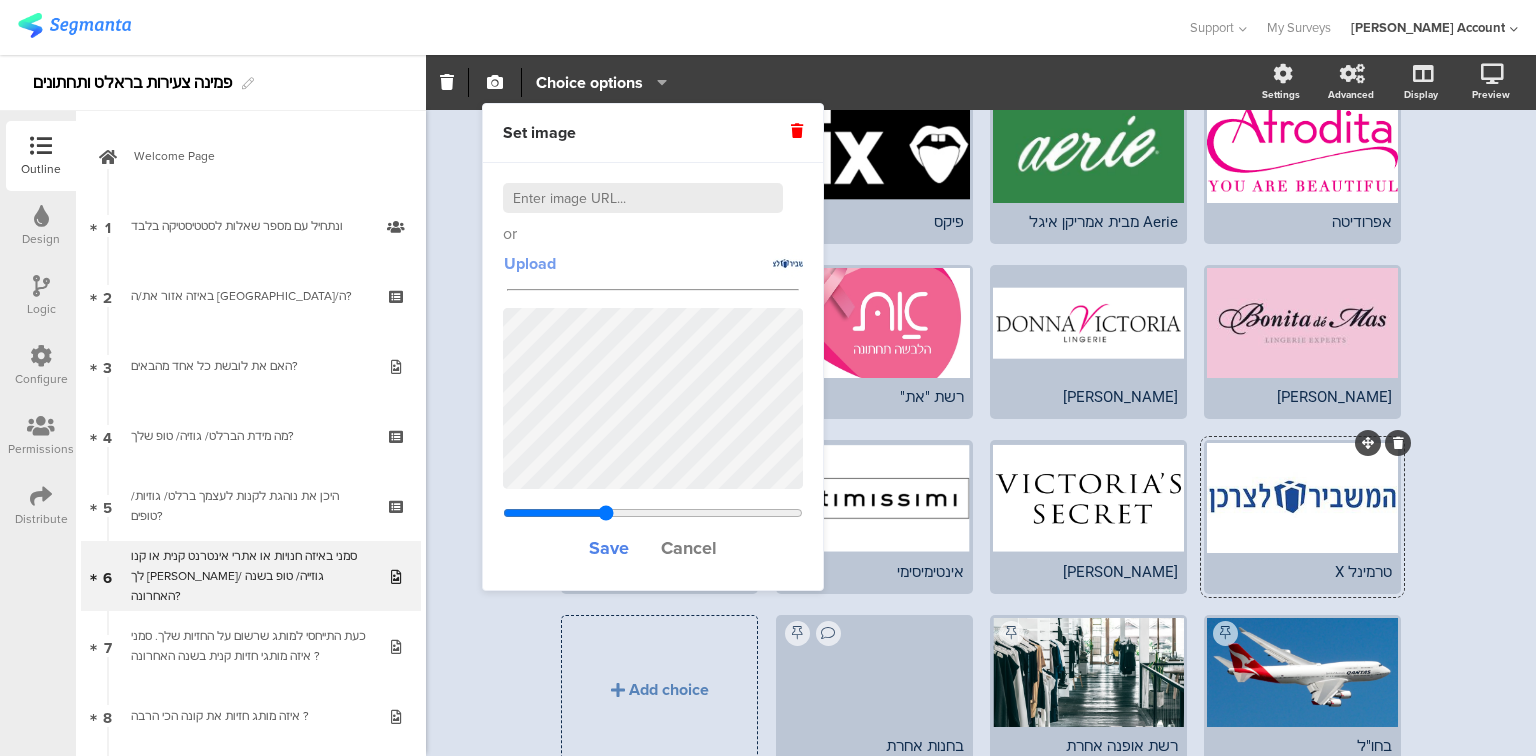 click on "Upload" at bounding box center (530, 263) 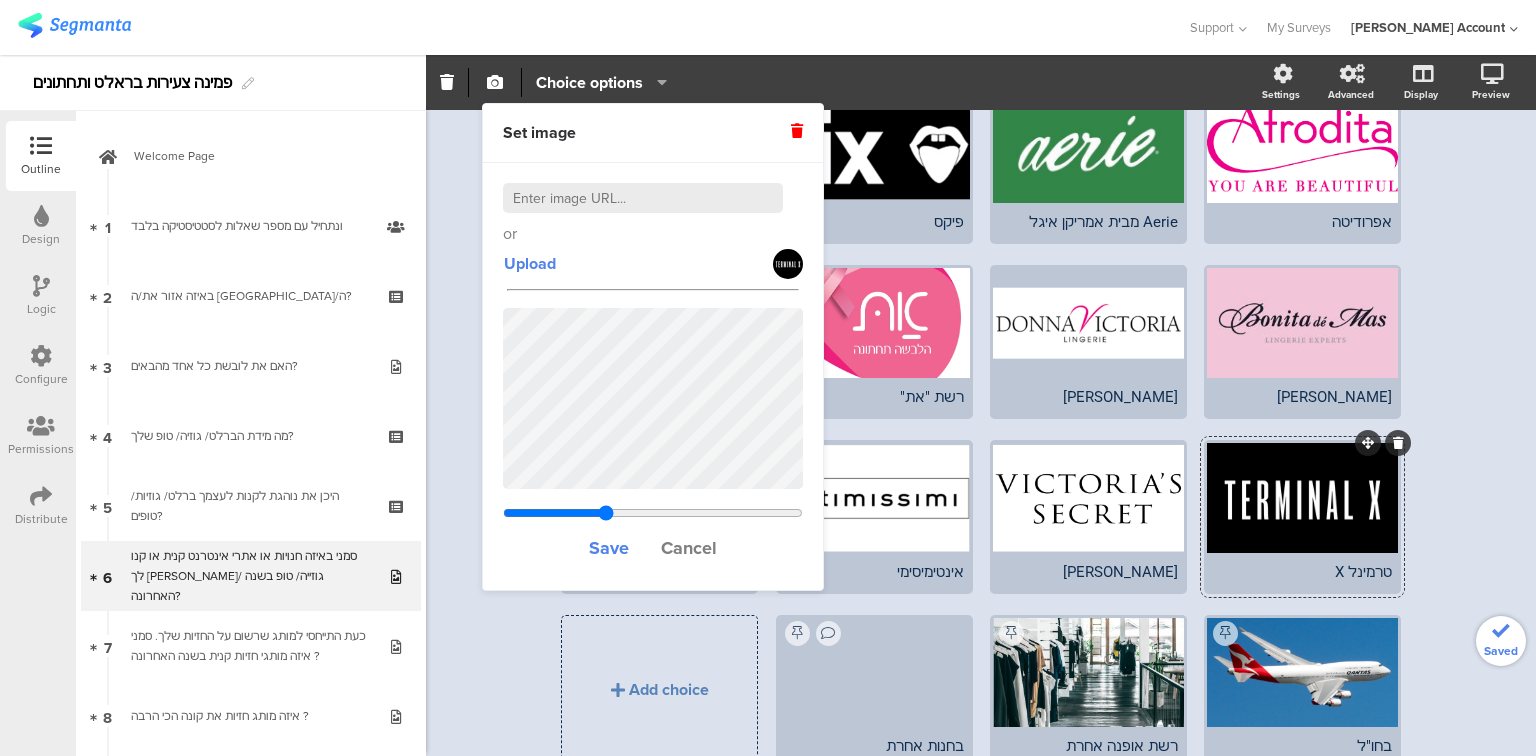 type on "0.555777777777778" 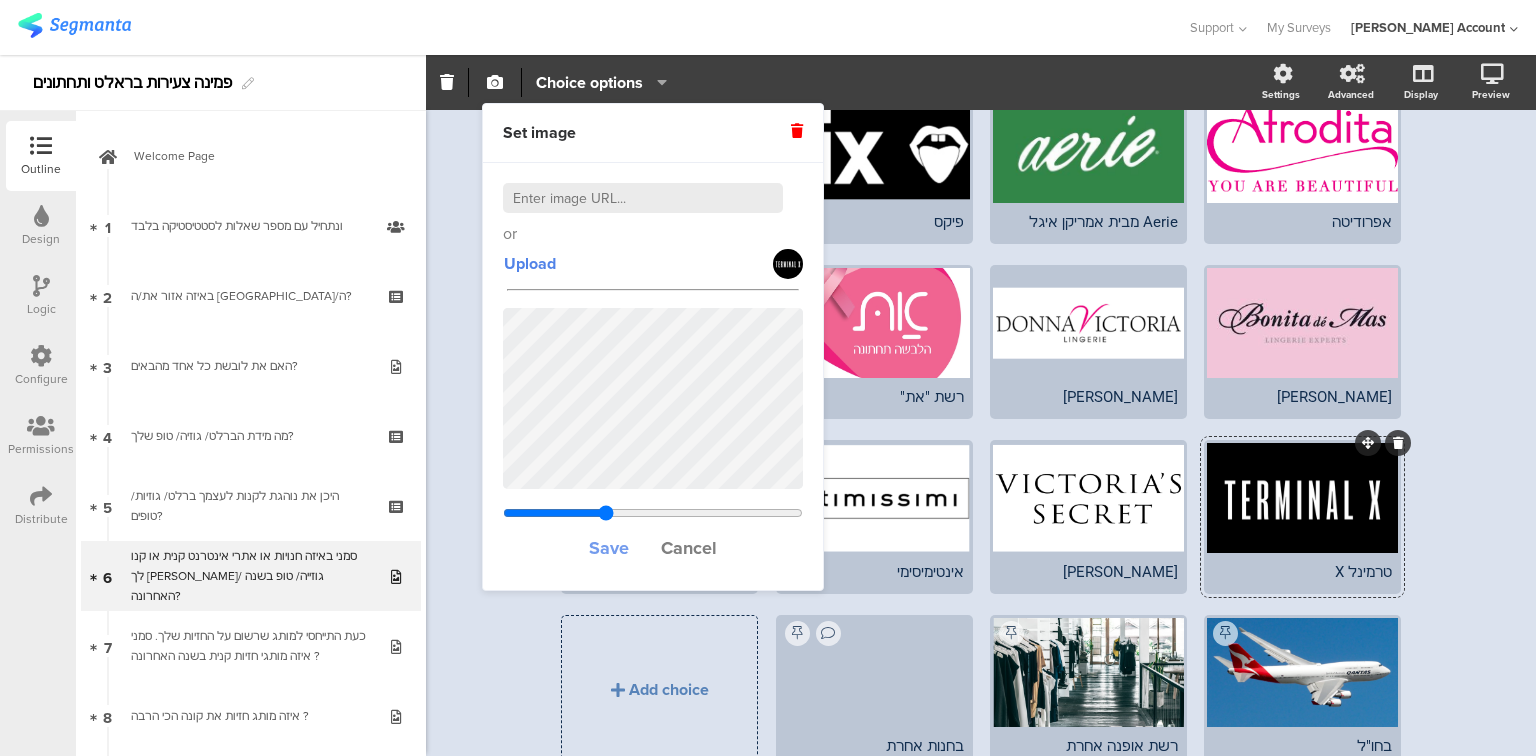 click on "Save" at bounding box center (609, 548) 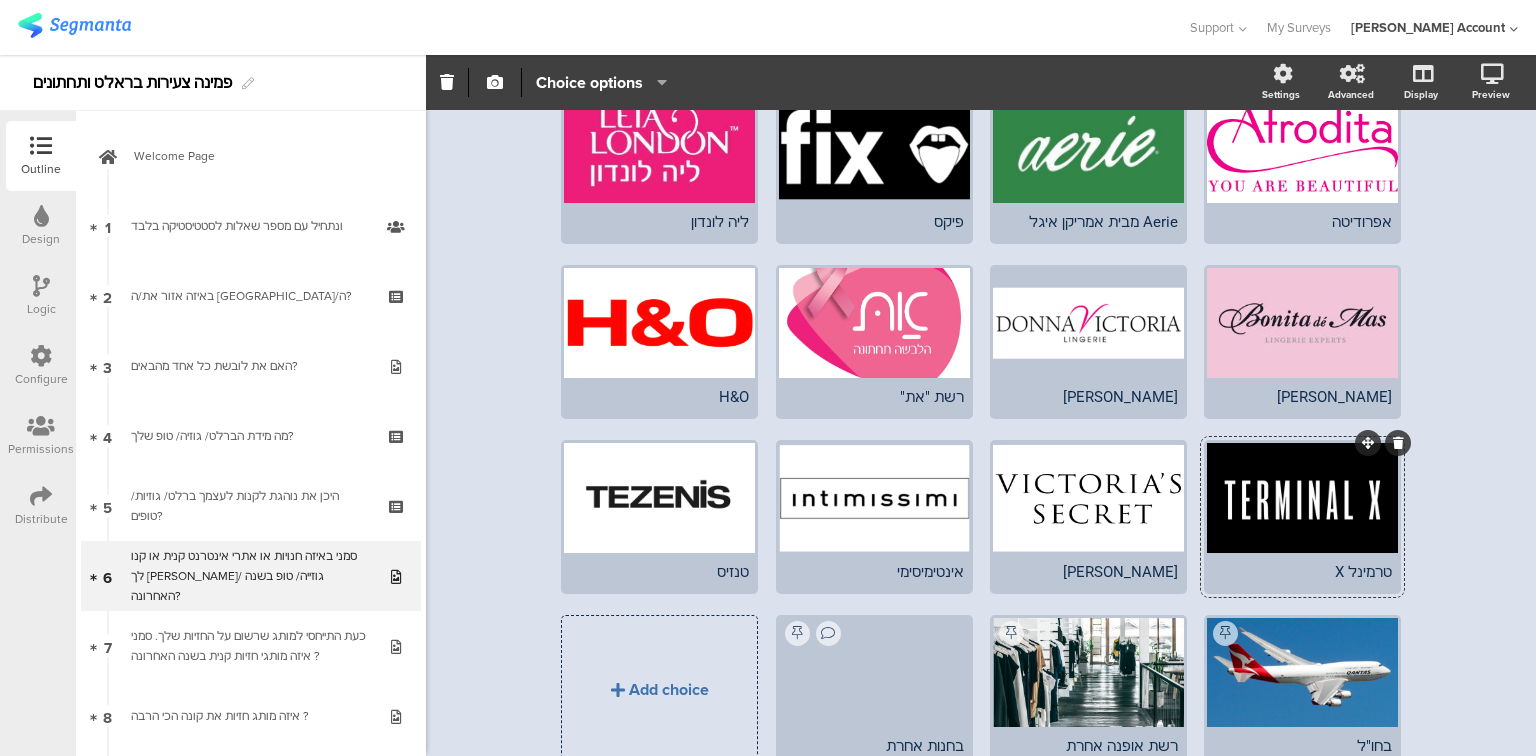 click on "Add choice" 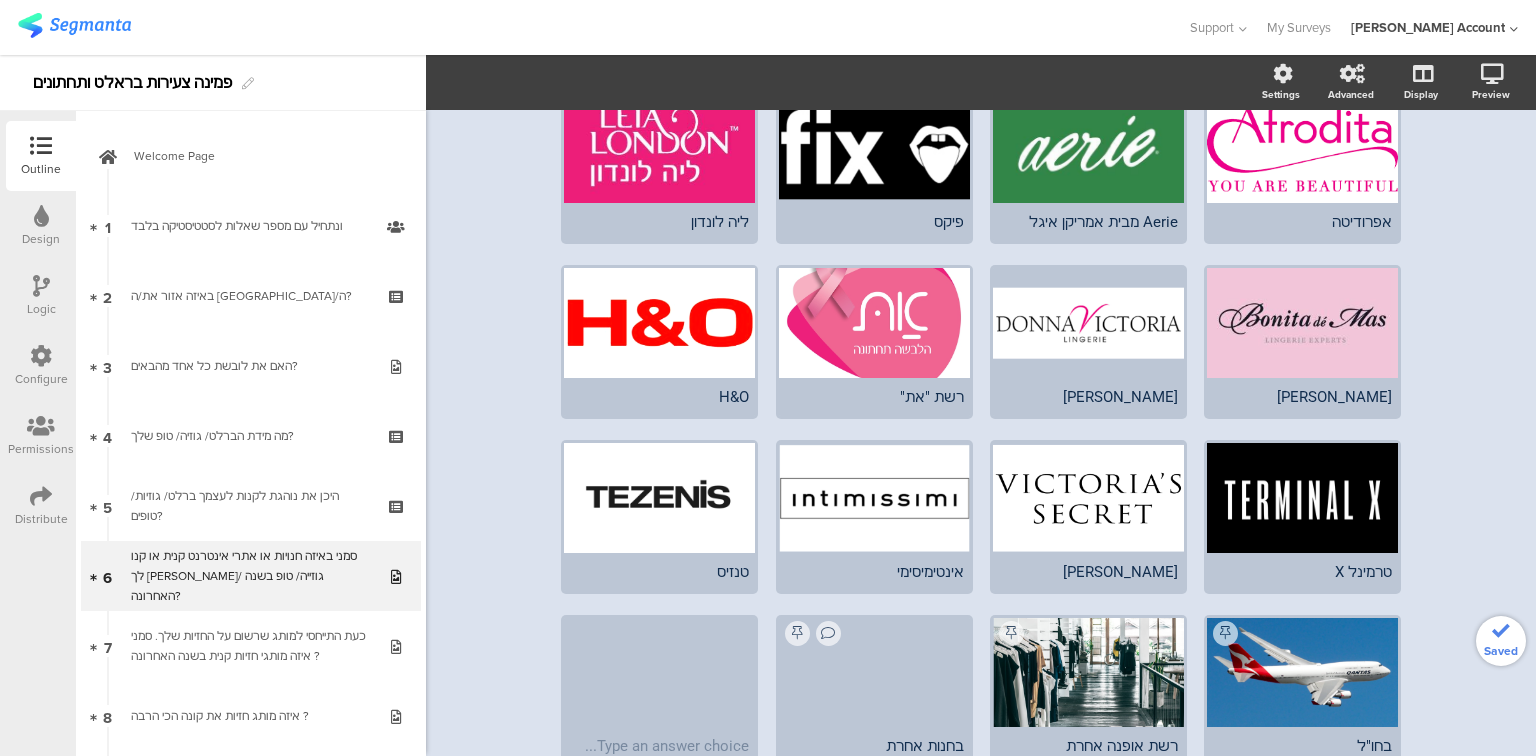 type 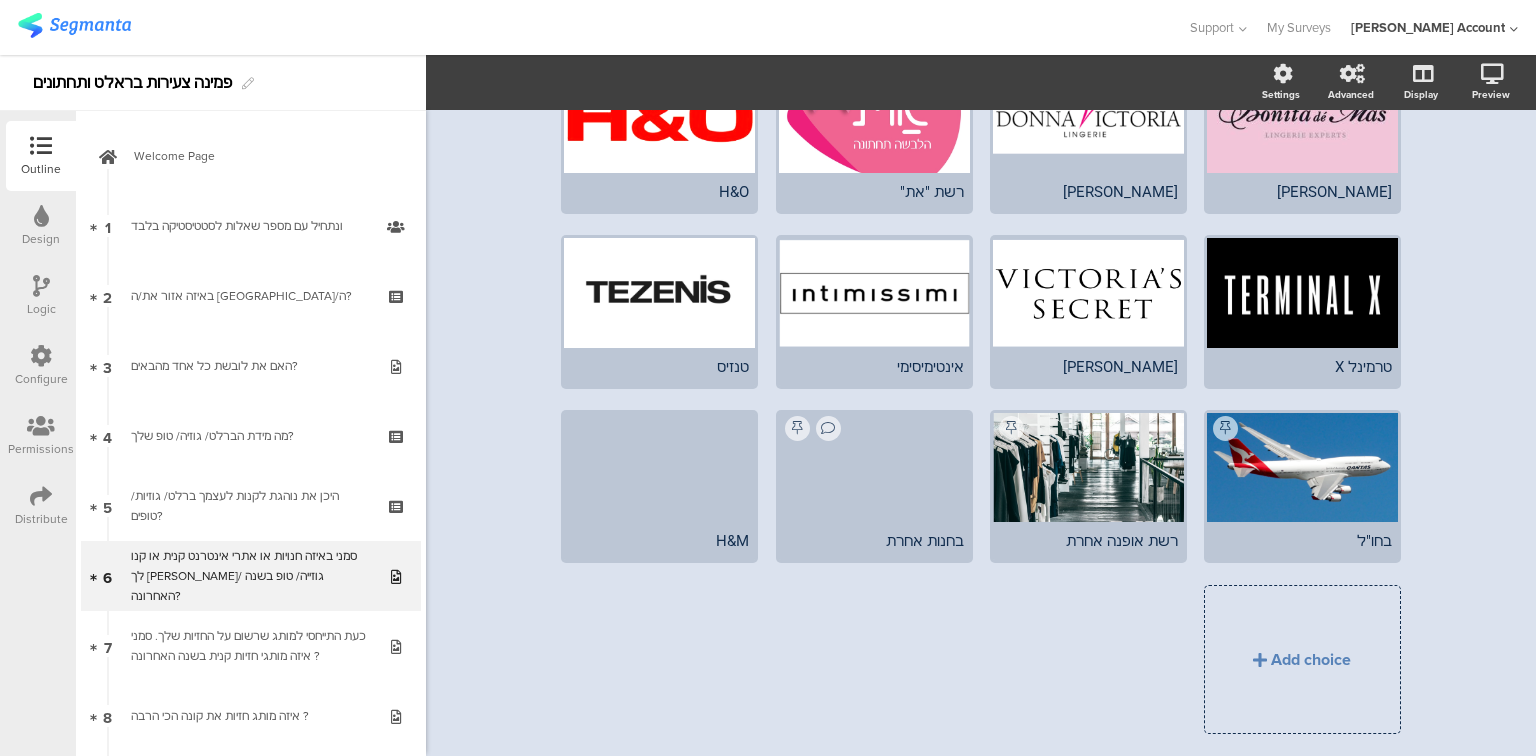 scroll, scrollTop: 645, scrollLeft: 0, axis: vertical 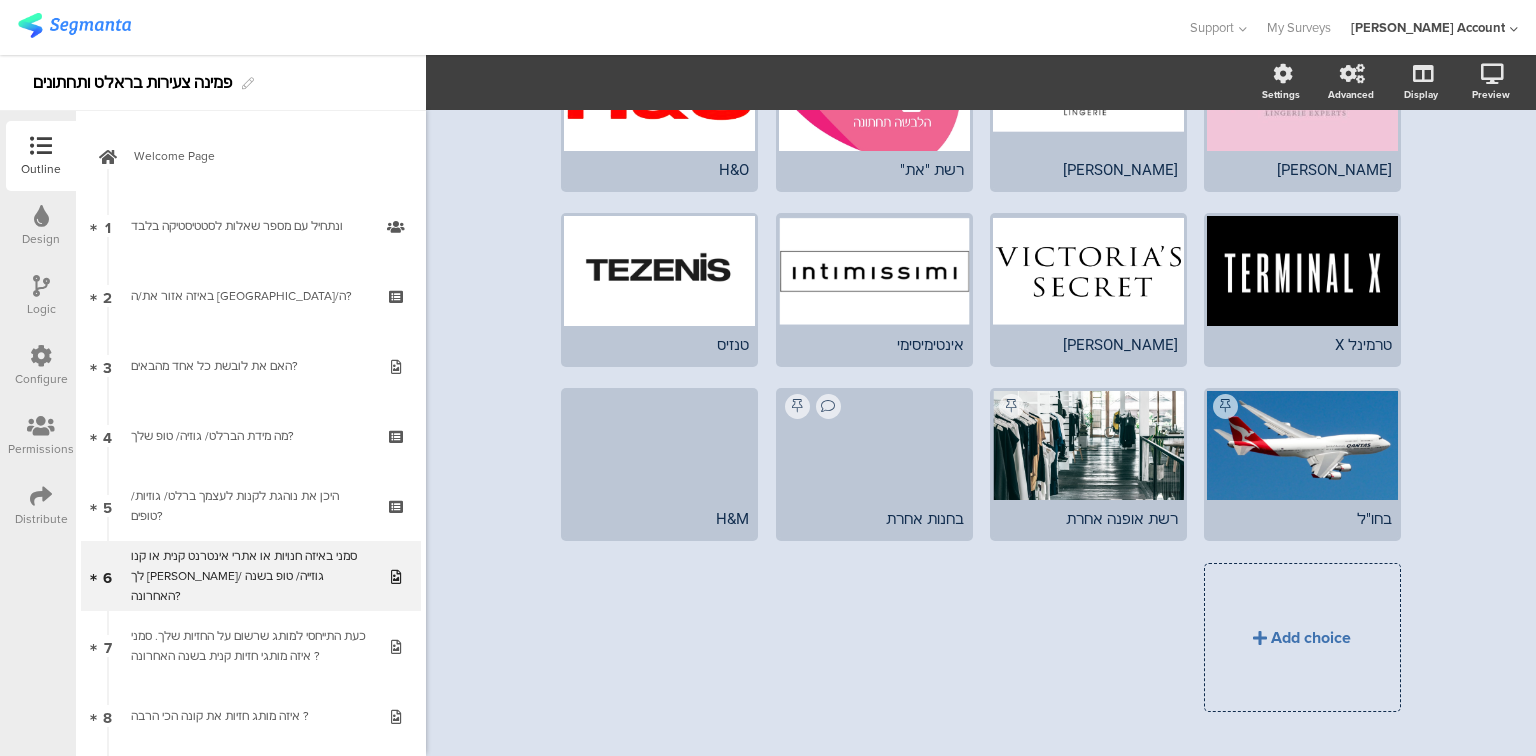 click on "Add choice" 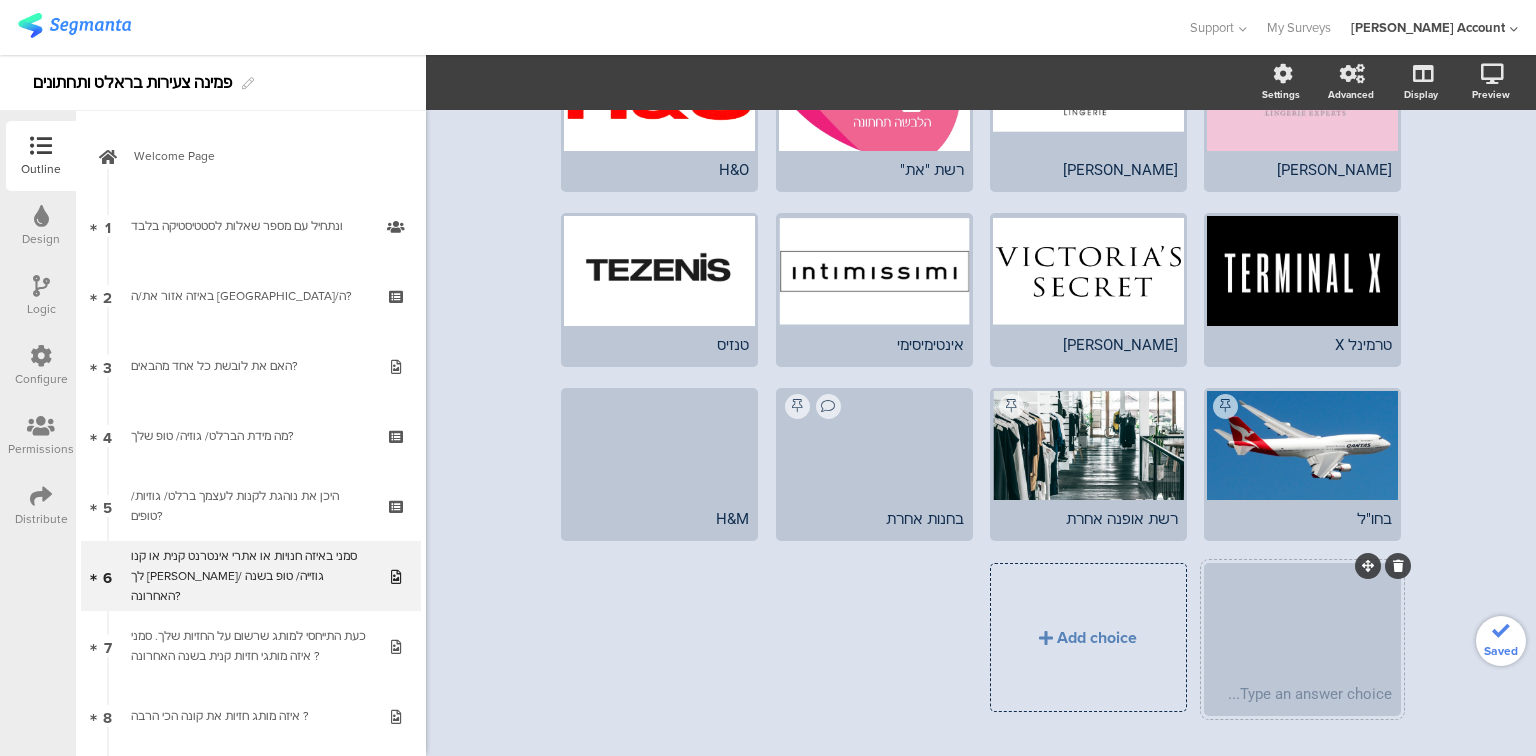type 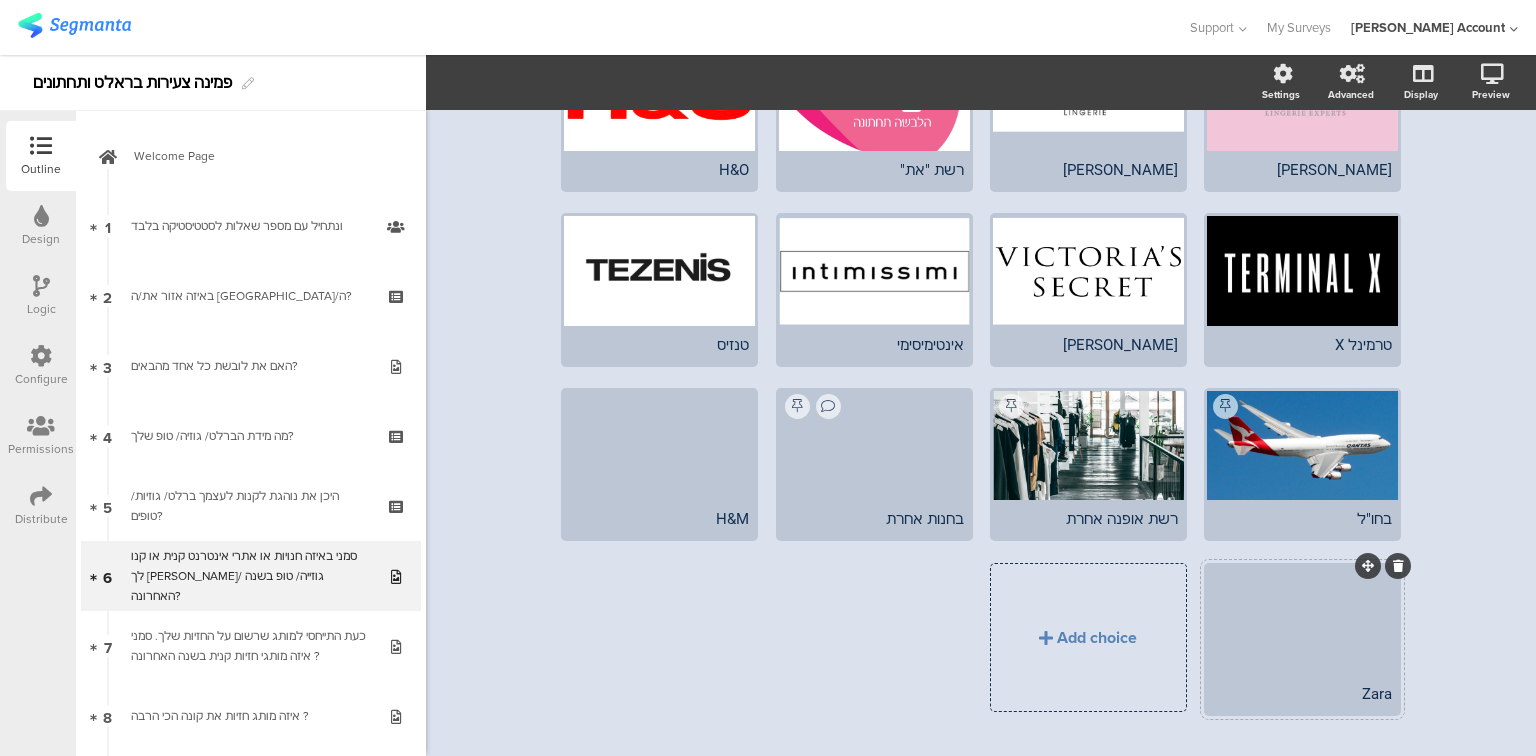 click 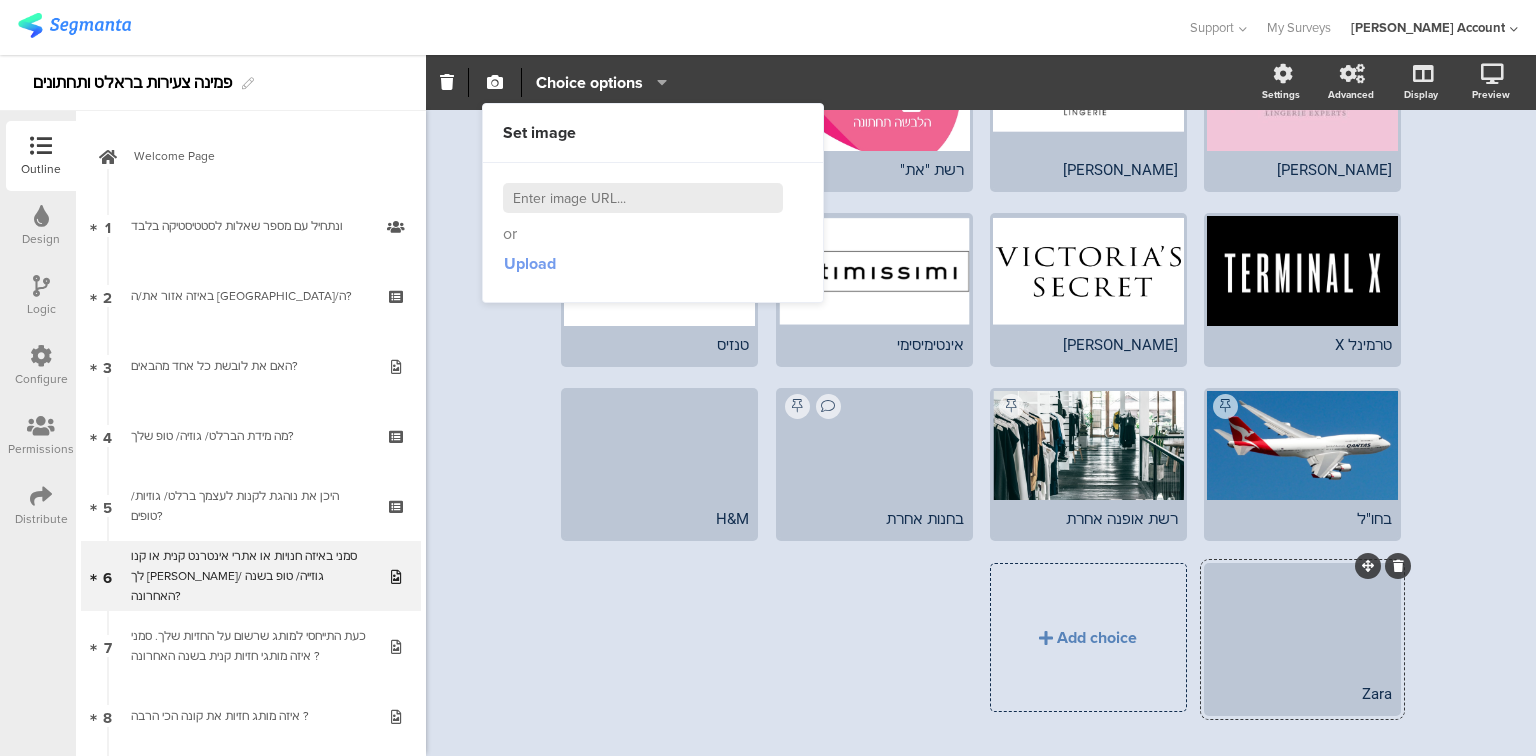 click on "Upload" at bounding box center [530, 263] 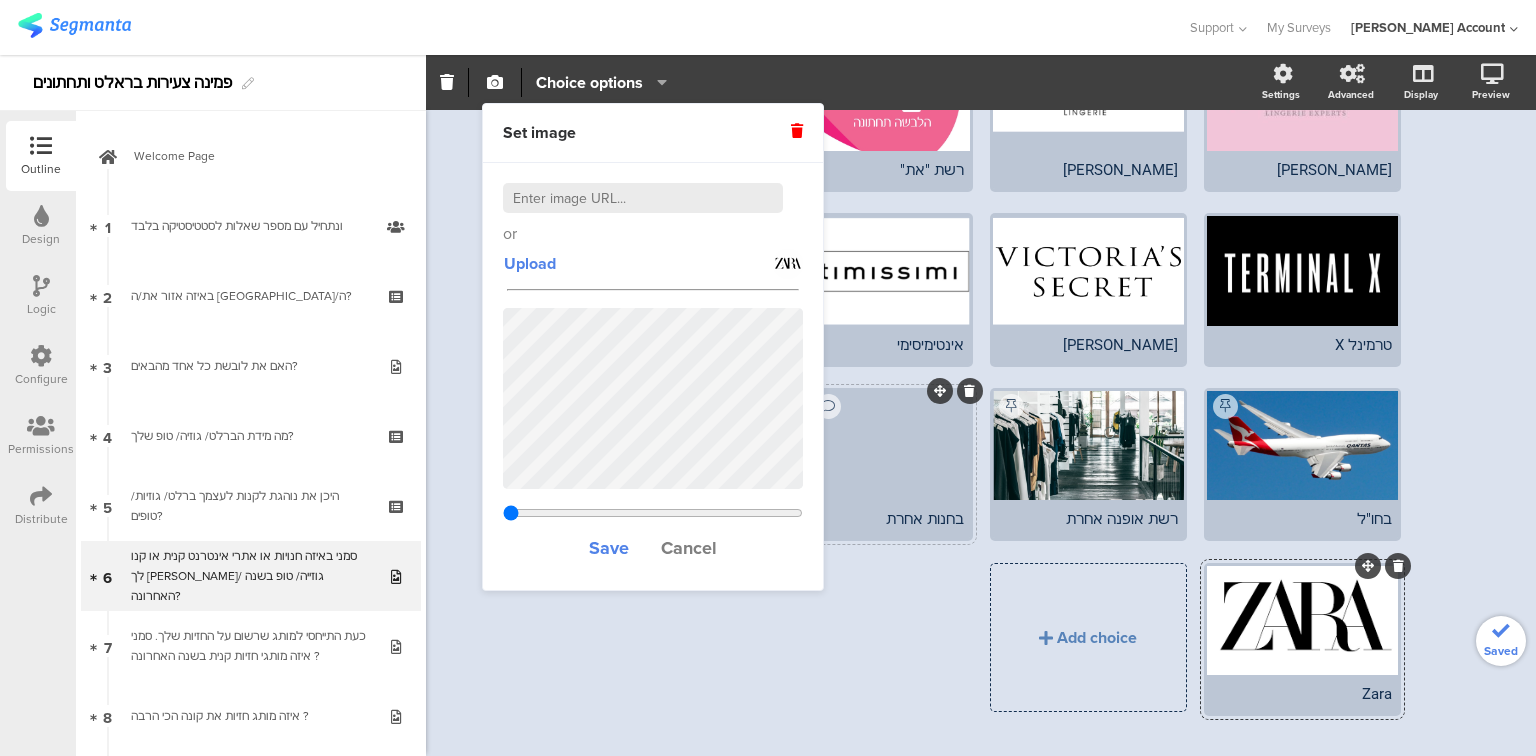 type on "2.66633333333333" 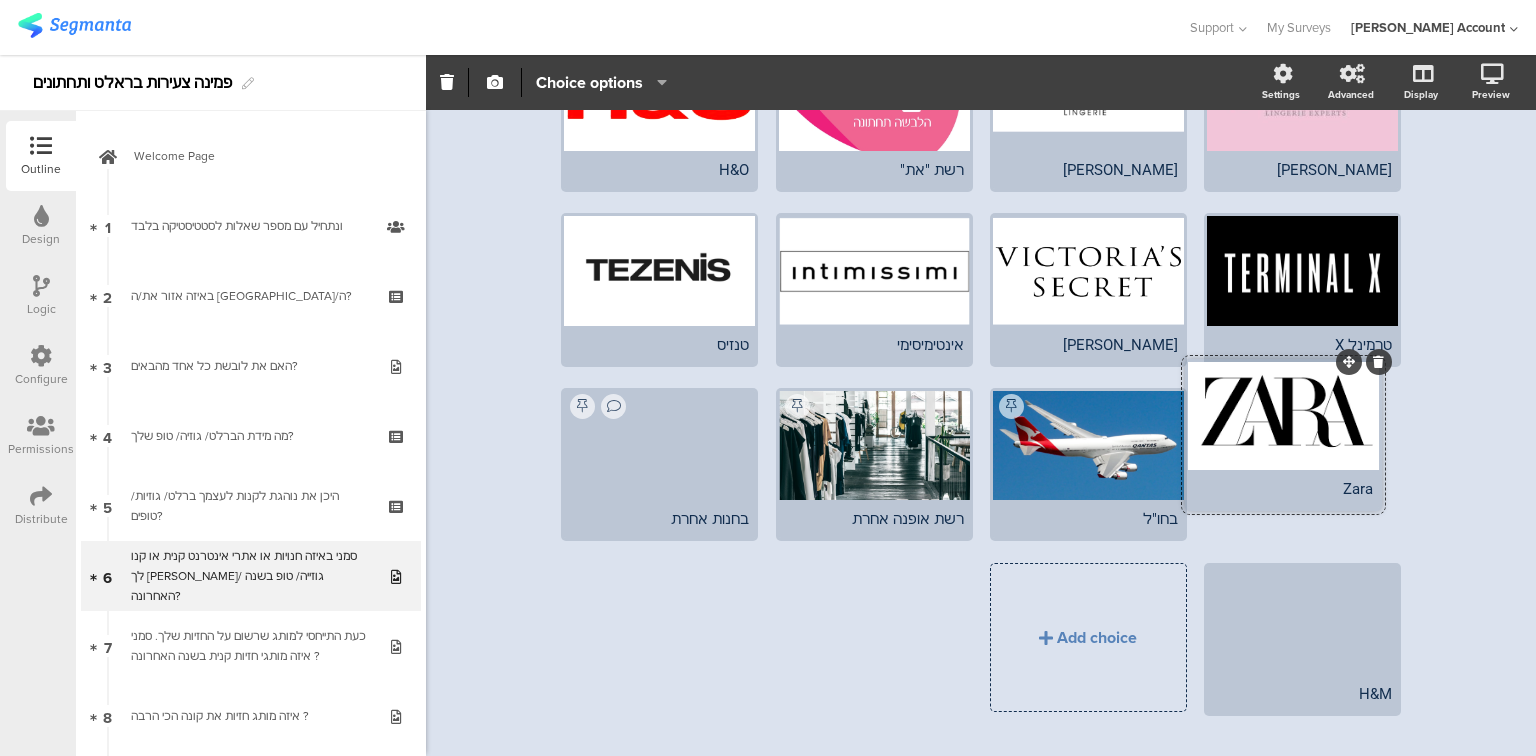 drag, startPoint x: 1358, startPoint y: 528, endPoint x: 1343, endPoint y: 358, distance: 170.66048 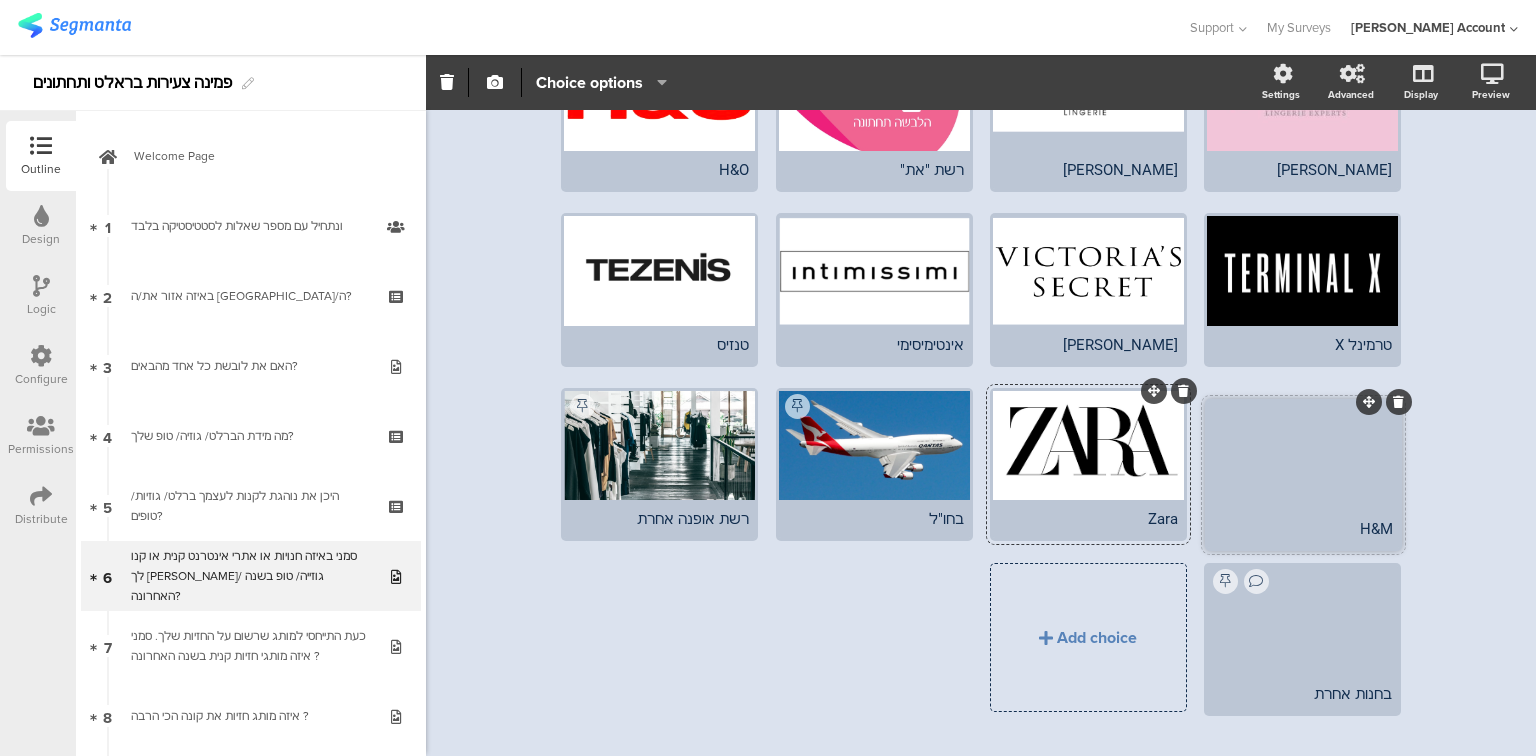 drag, startPoint x: 1361, startPoint y: 528, endPoint x: 1361, endPoint y: 400, distance: 128 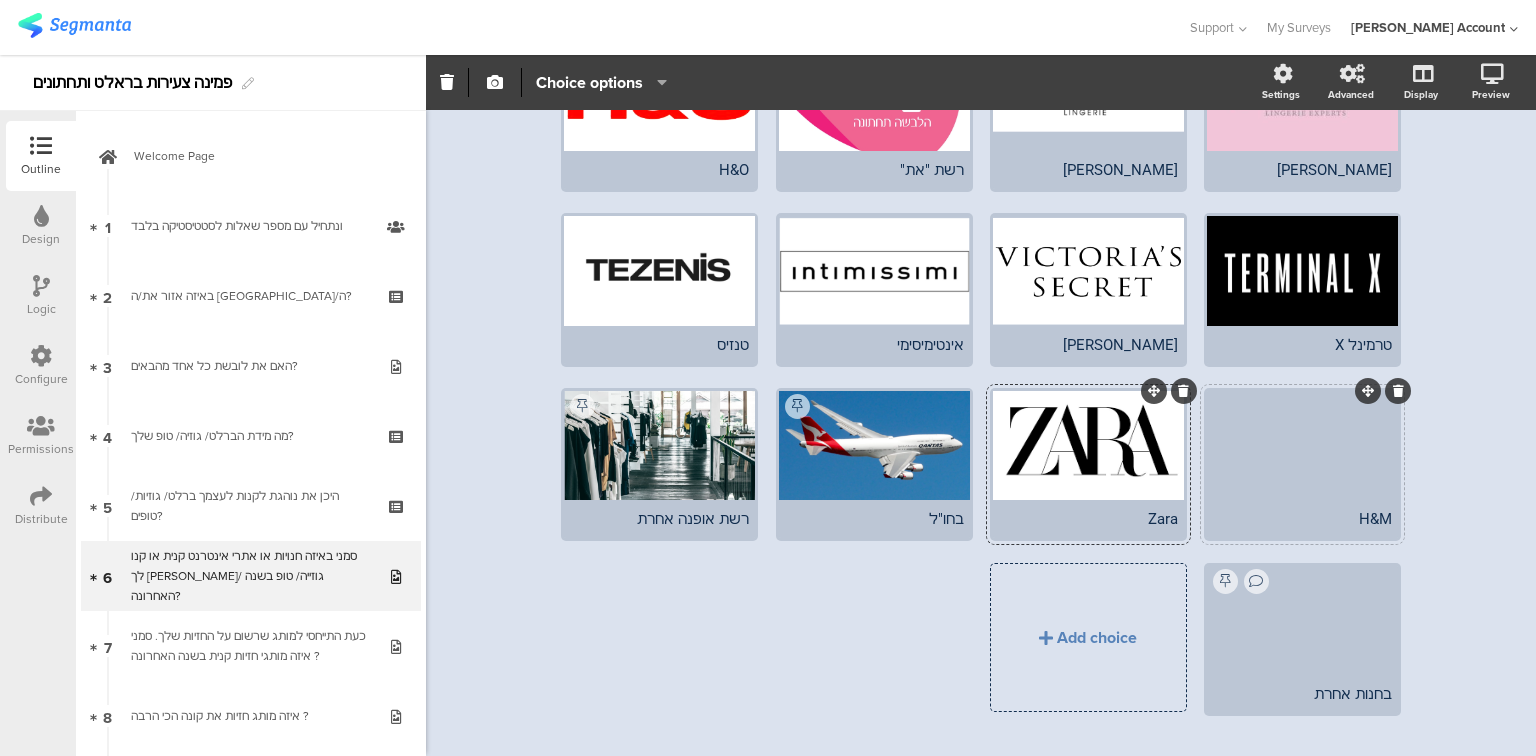 click 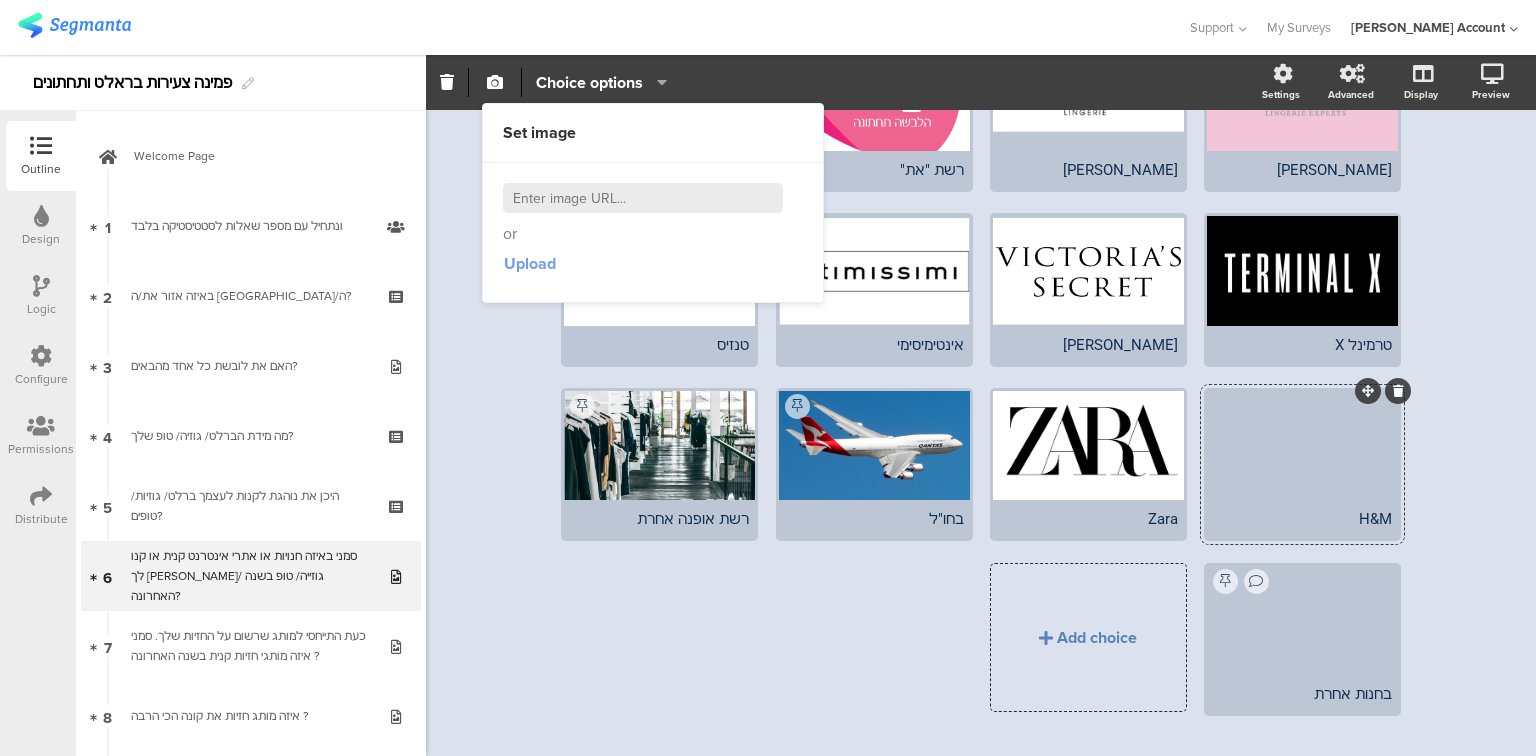 click on "Upload" at bounding box center (530, 263) 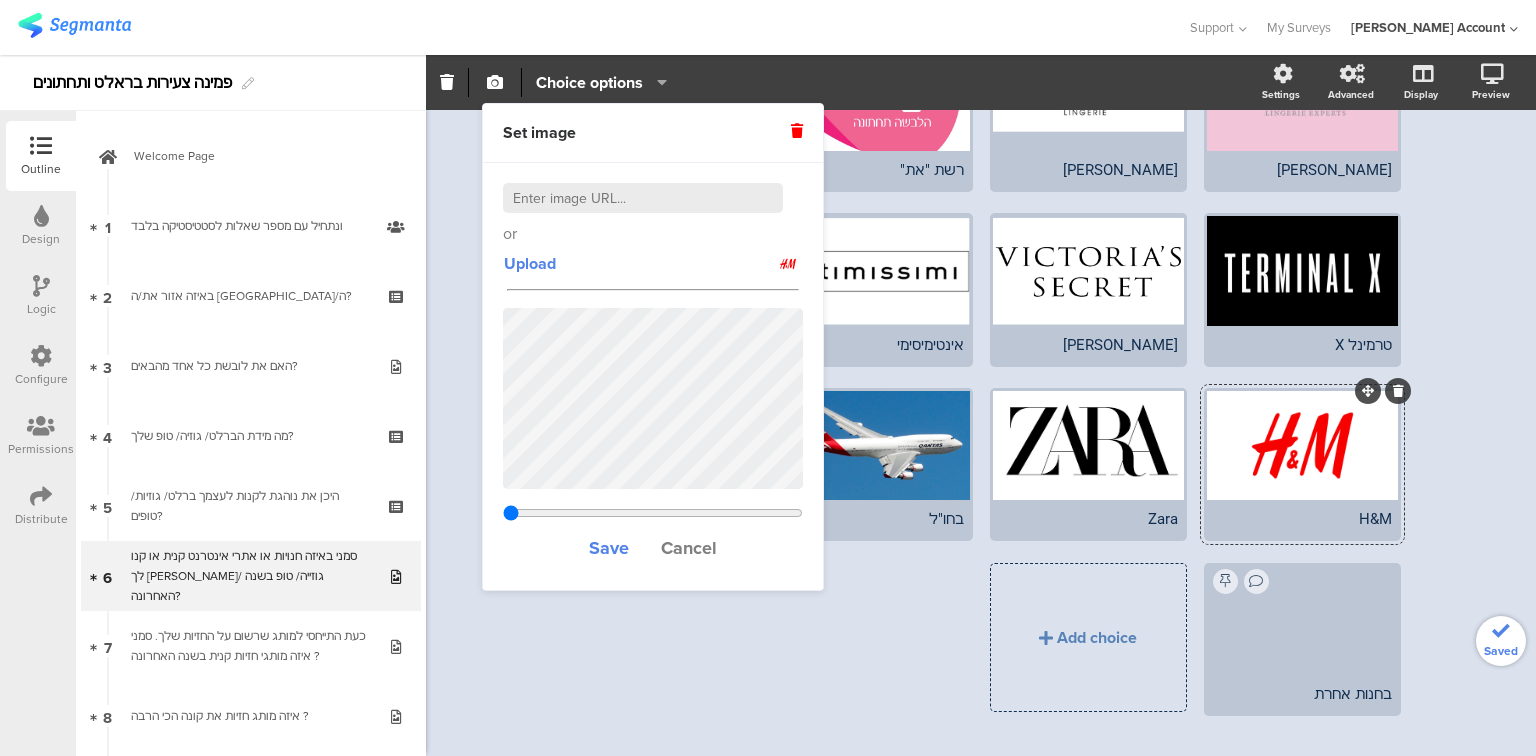 type on "0.6" 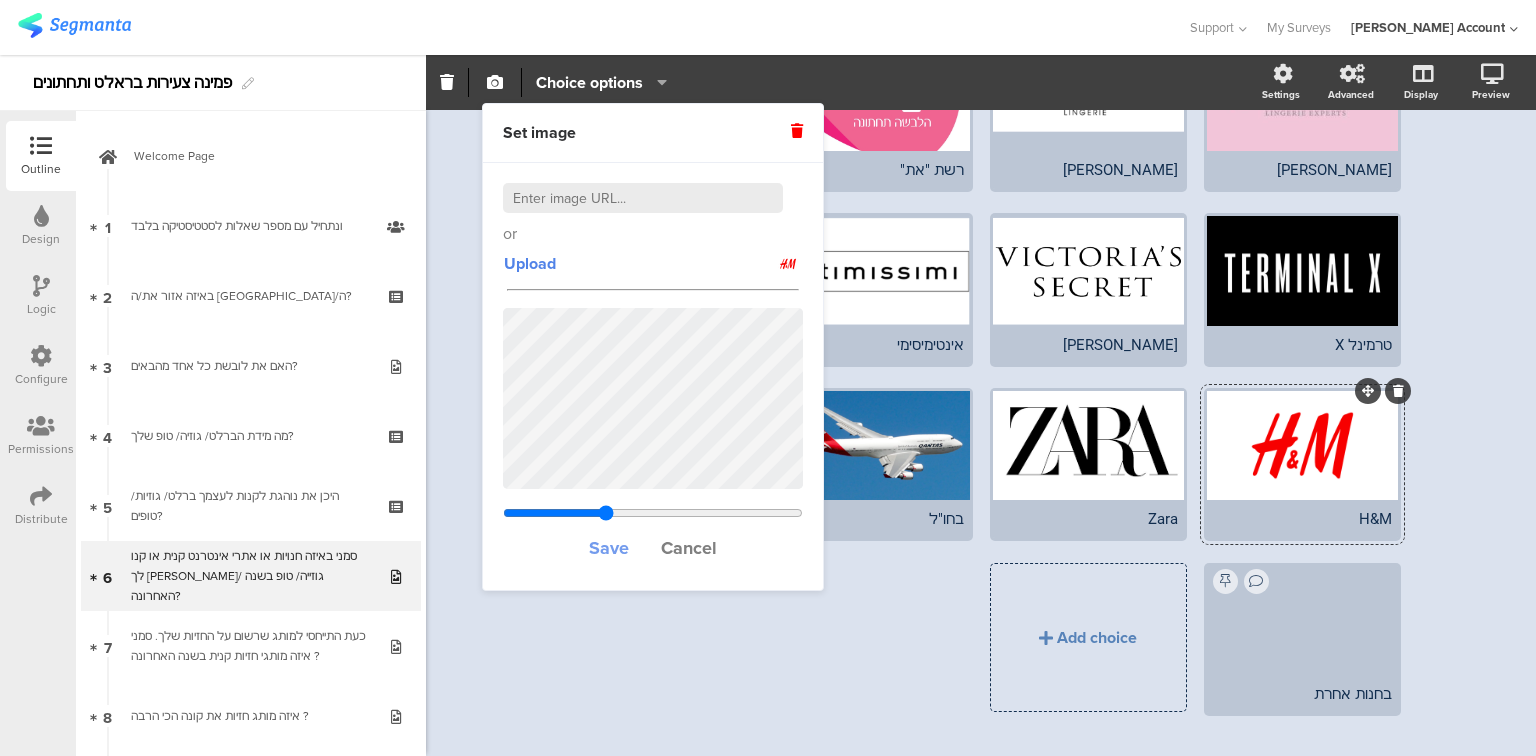 click on "Save" at bounding box center (609, 548) 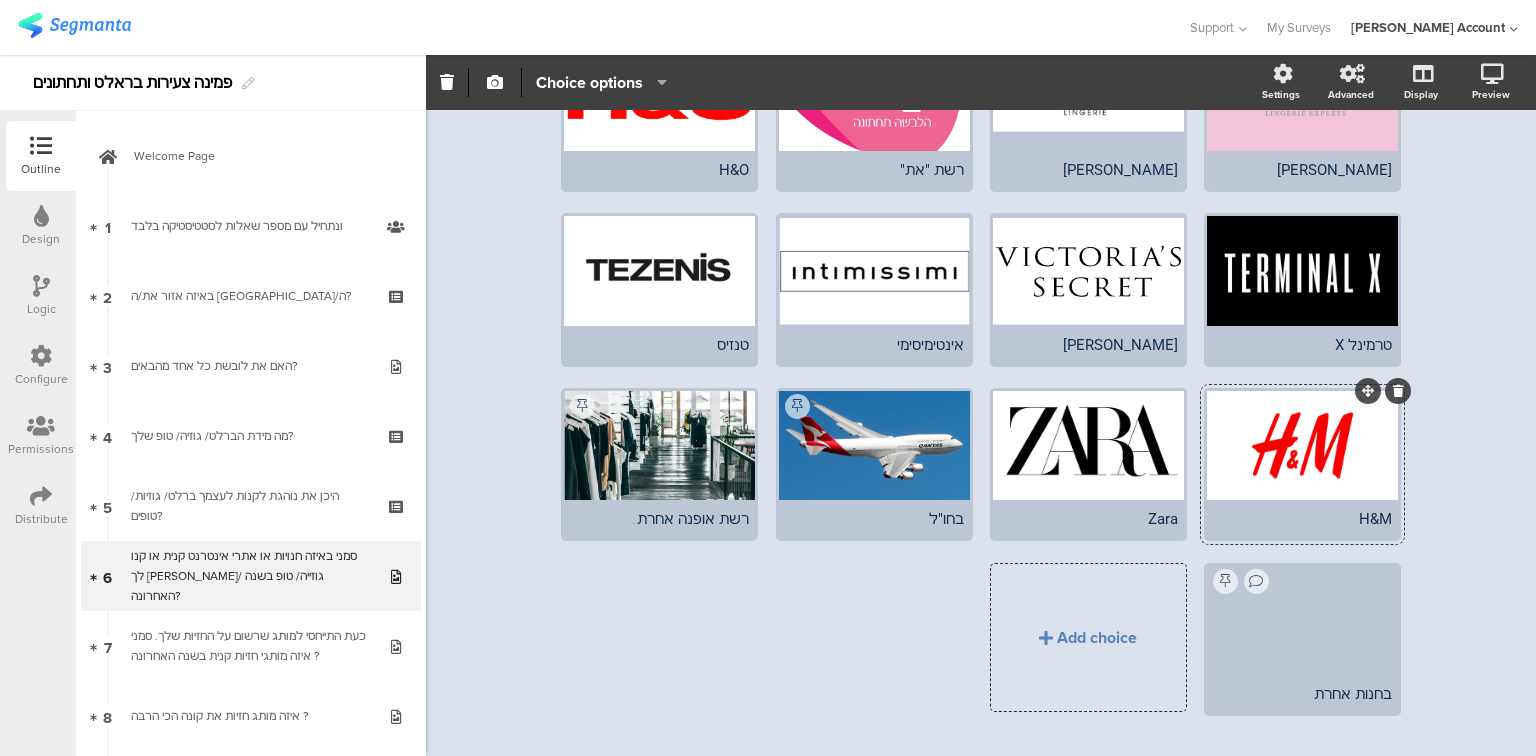 click on "אינטימה
דלתא" 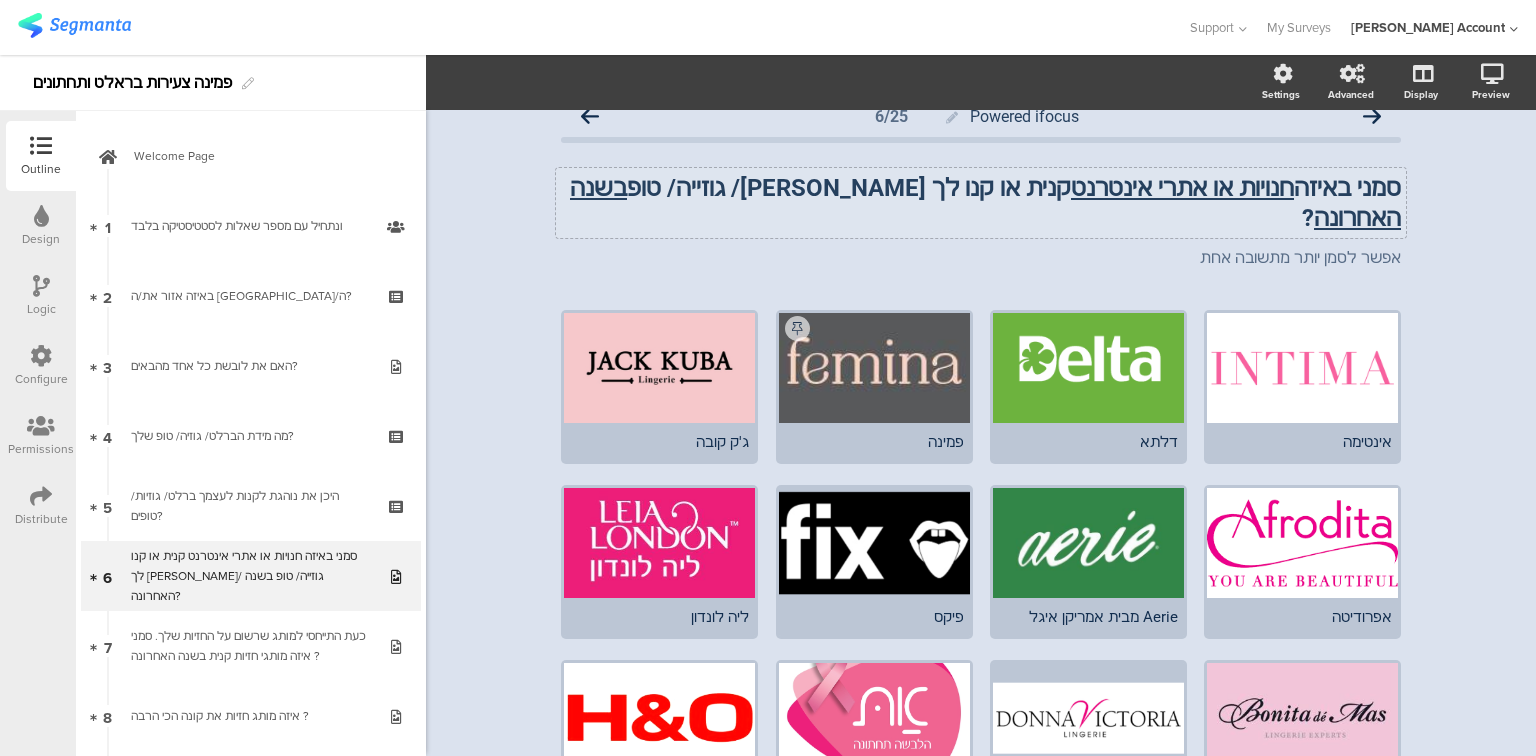 scroll, scrollTop: 0, scrollLeft: 0, axis: both 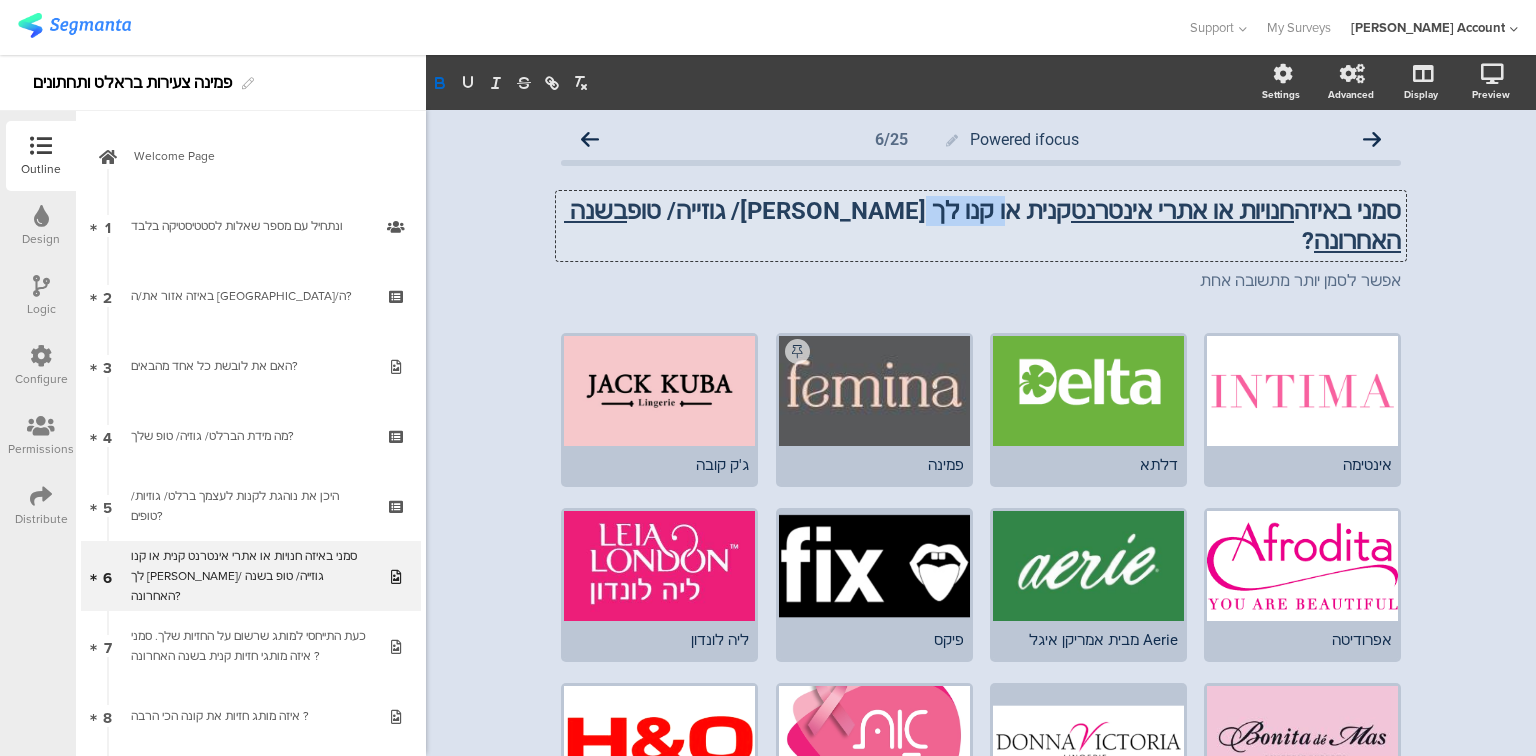 drag, startPoint x: 1037, startPoint y: 208, endPoint x: 956, endPoint y: 206, distance: 81.02469 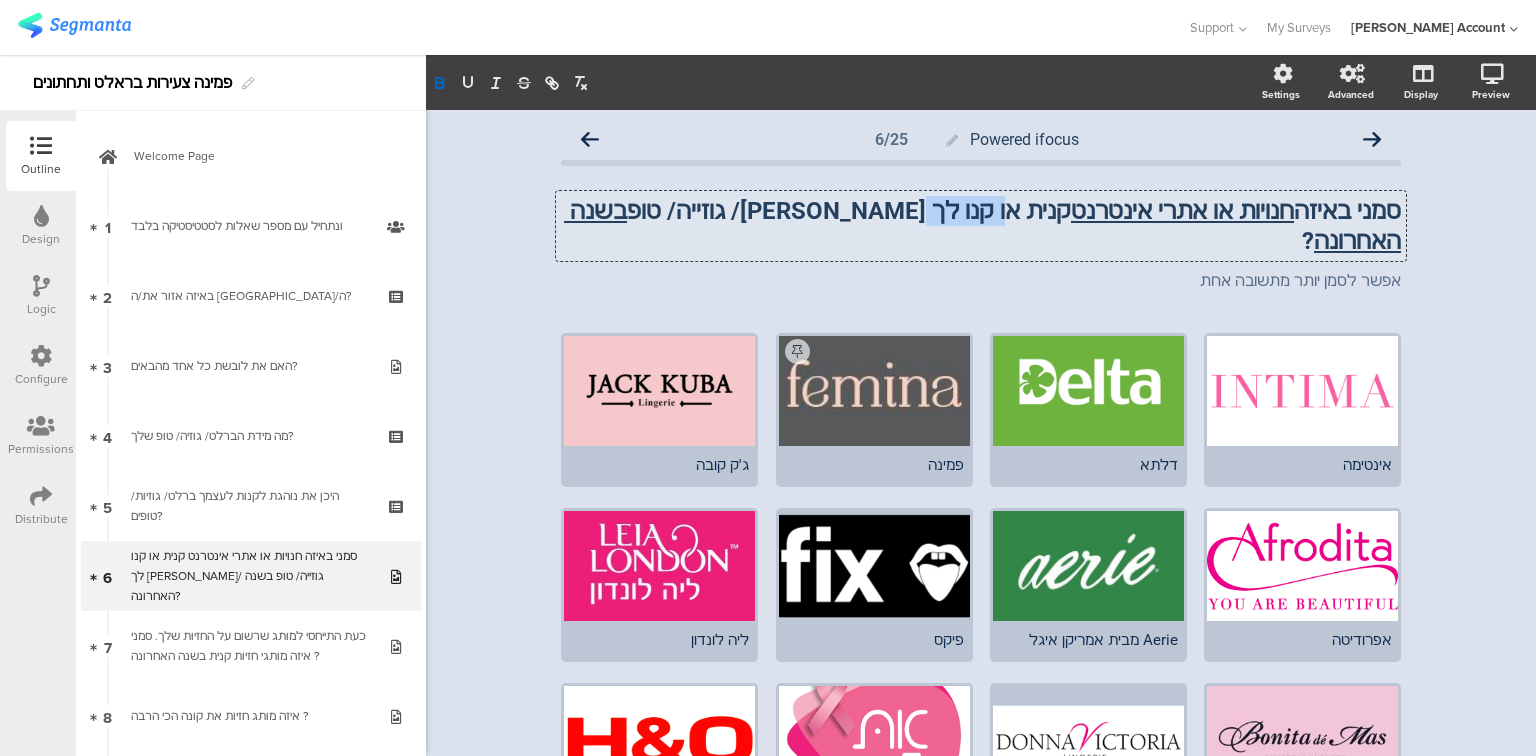 click on "סמני באיזה  חנויות או אתרי אינטרנט  קנית או קנו לך ברלט/ גוזייה/ טופ  בשנה האחרונה ?
סמני באיזה  חנויות או אתרי אינטרנט  קנית או קנו לך ברלט/ גוזייה/ טופ  בשנה האחרונה ?
סמני באיזה  חנויות או אתרי אינטרנט  קנית או קנו לך ברלט/ גוזייה/ טופ  בשנה האחרונה ?" 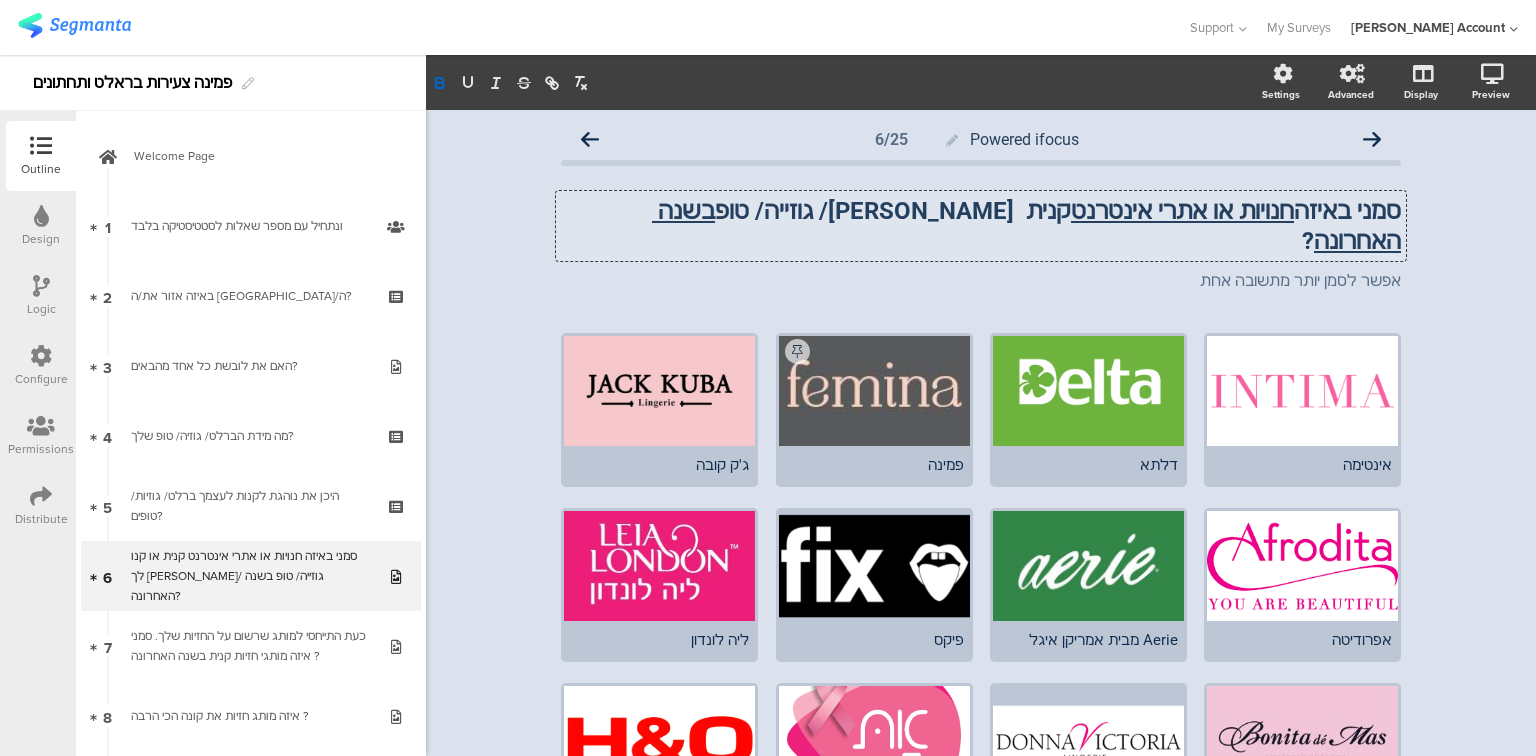 type 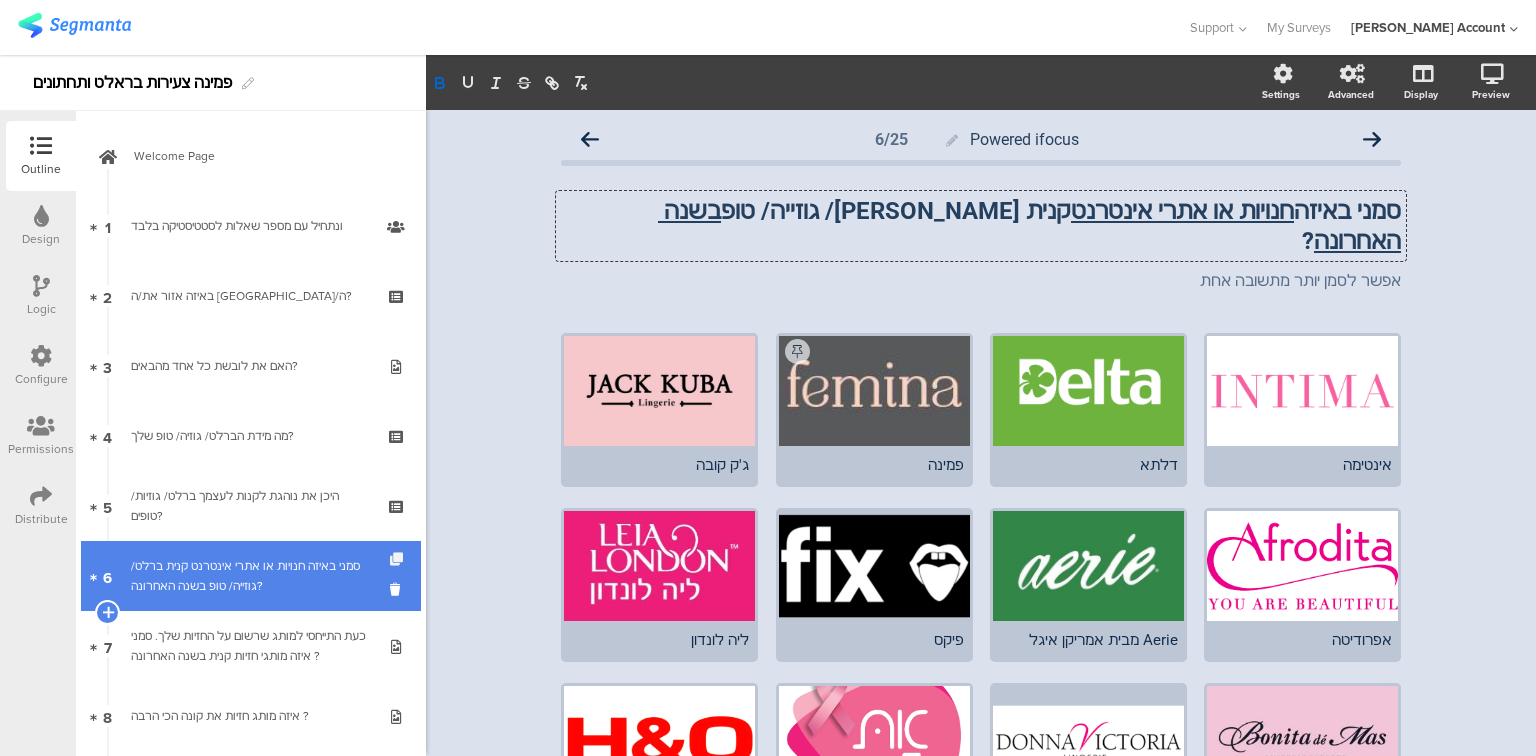 click at bounding box center [398, 559] 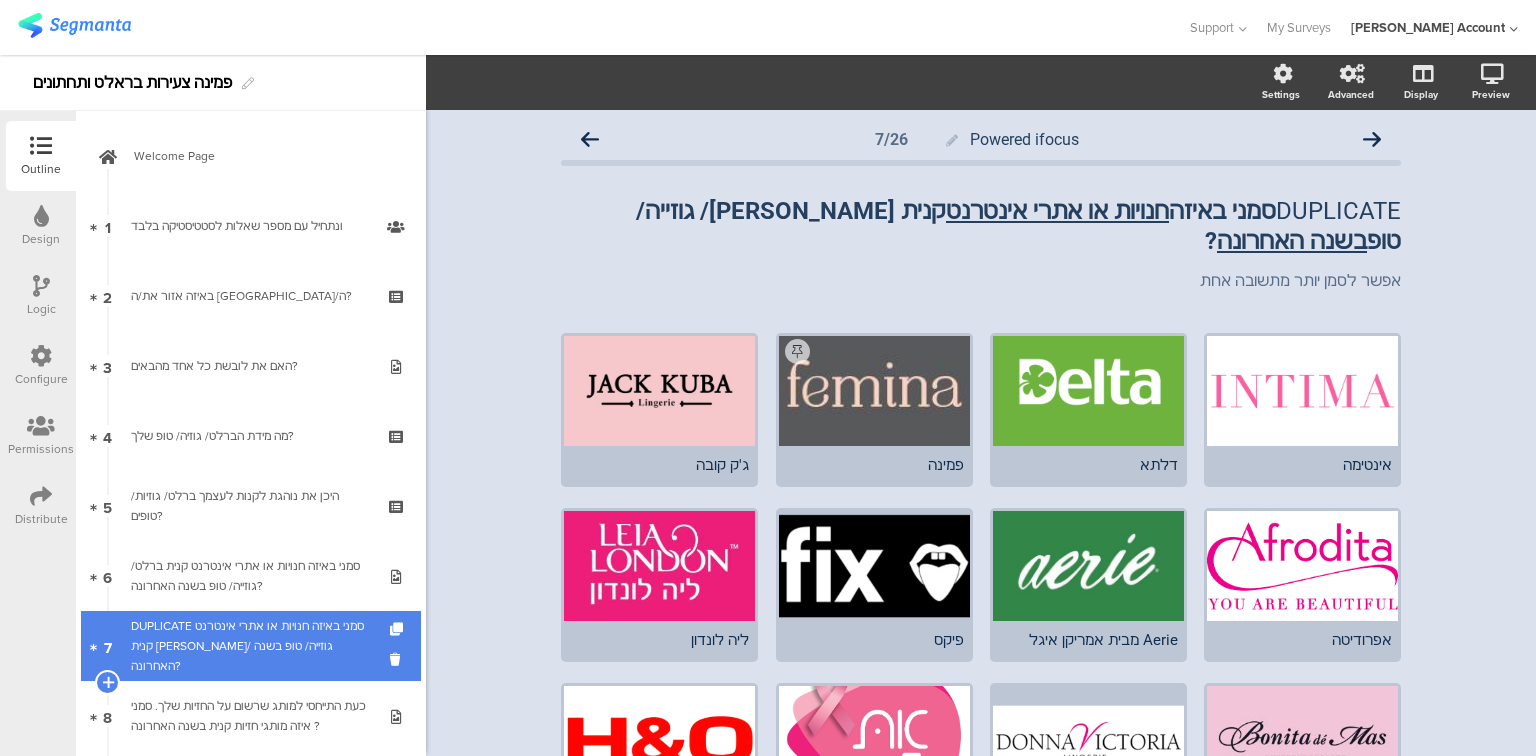 click on "7
DUPLICATE סמני באיזה חנויות או אתרי אינטרנט קנית ברלט/ גוזייה/ טופ בשנה האחרונה?" at bounding box center (251, 646) 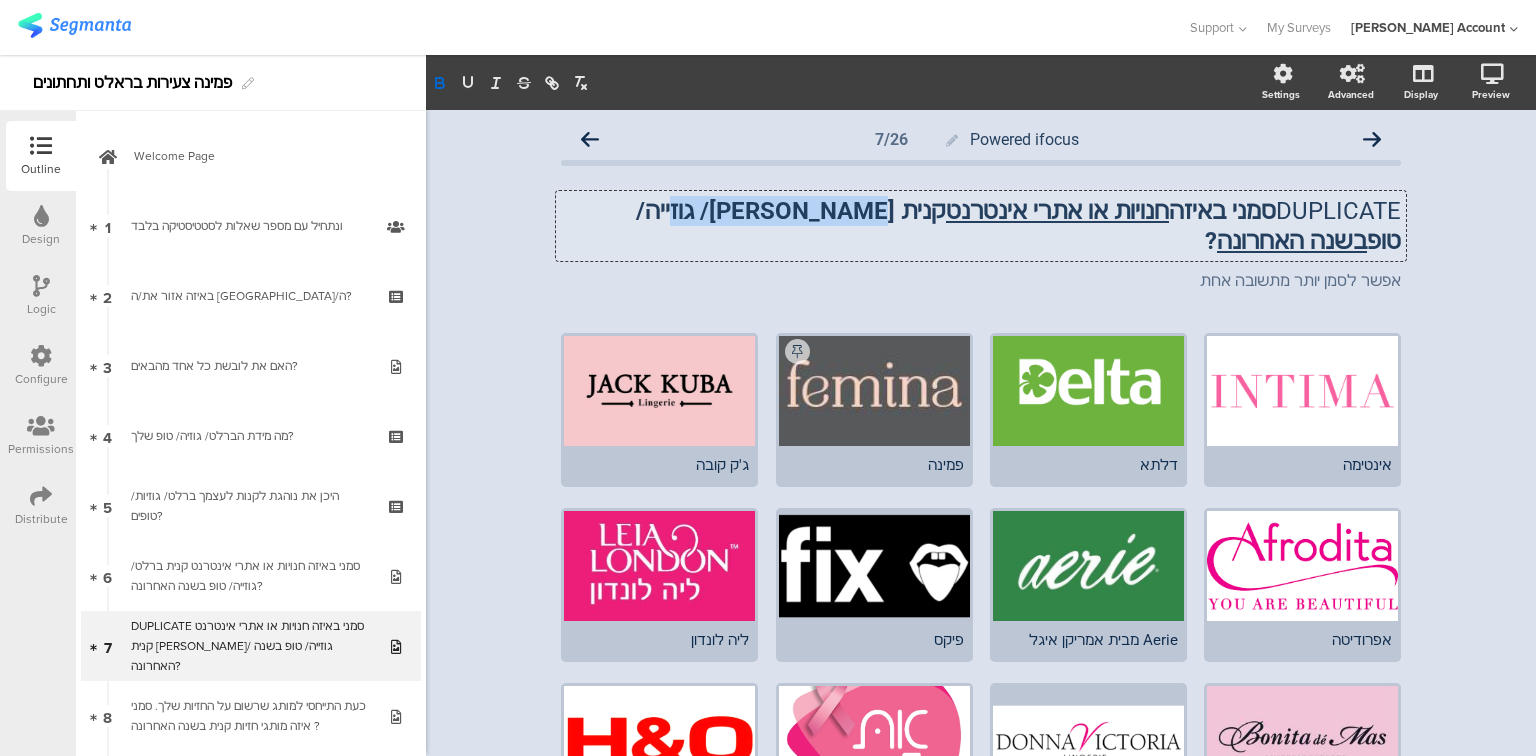 drag, startPoint x: 907, startPoint y: 209, endPoint x: 748, endPoint y: 209, distance: 159 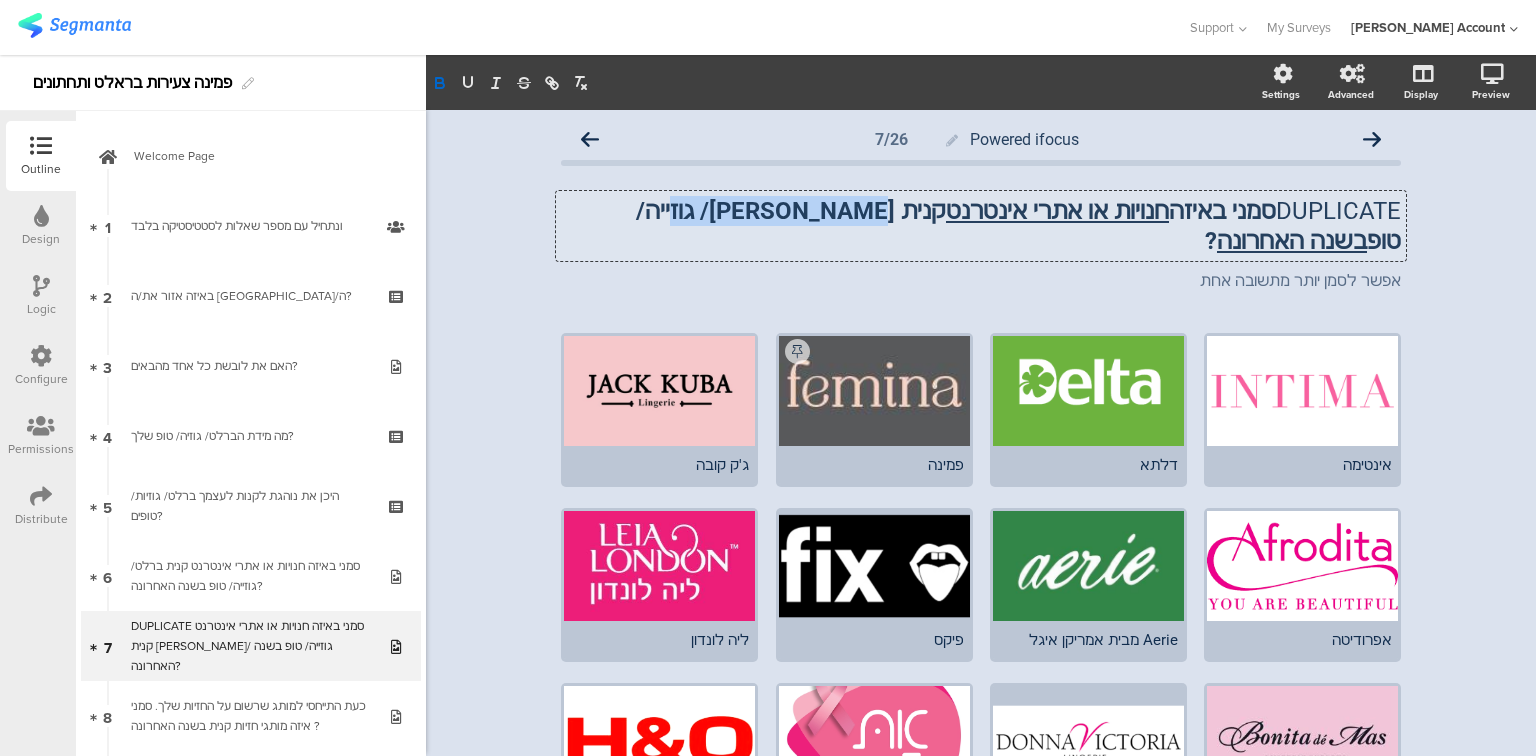 click on "DUPLICATE  סמני באיזה  חנויות או אתרי אינטרנט  קנית ברלט/ גוזייה/ טופ  בשנה האחרונה ?
DUPLICATE  סמני באיזה  חנויות או אתרי אינטרנט  קנית ברלט/ גוזייה/ טופ  בשנה האחרונה ?
DUPLICATE  סמני באיזה  חנויות או אתרי אינטרנט  קנית ברלט/ גוזייה/ טופ  בשנה האחרונה ?" 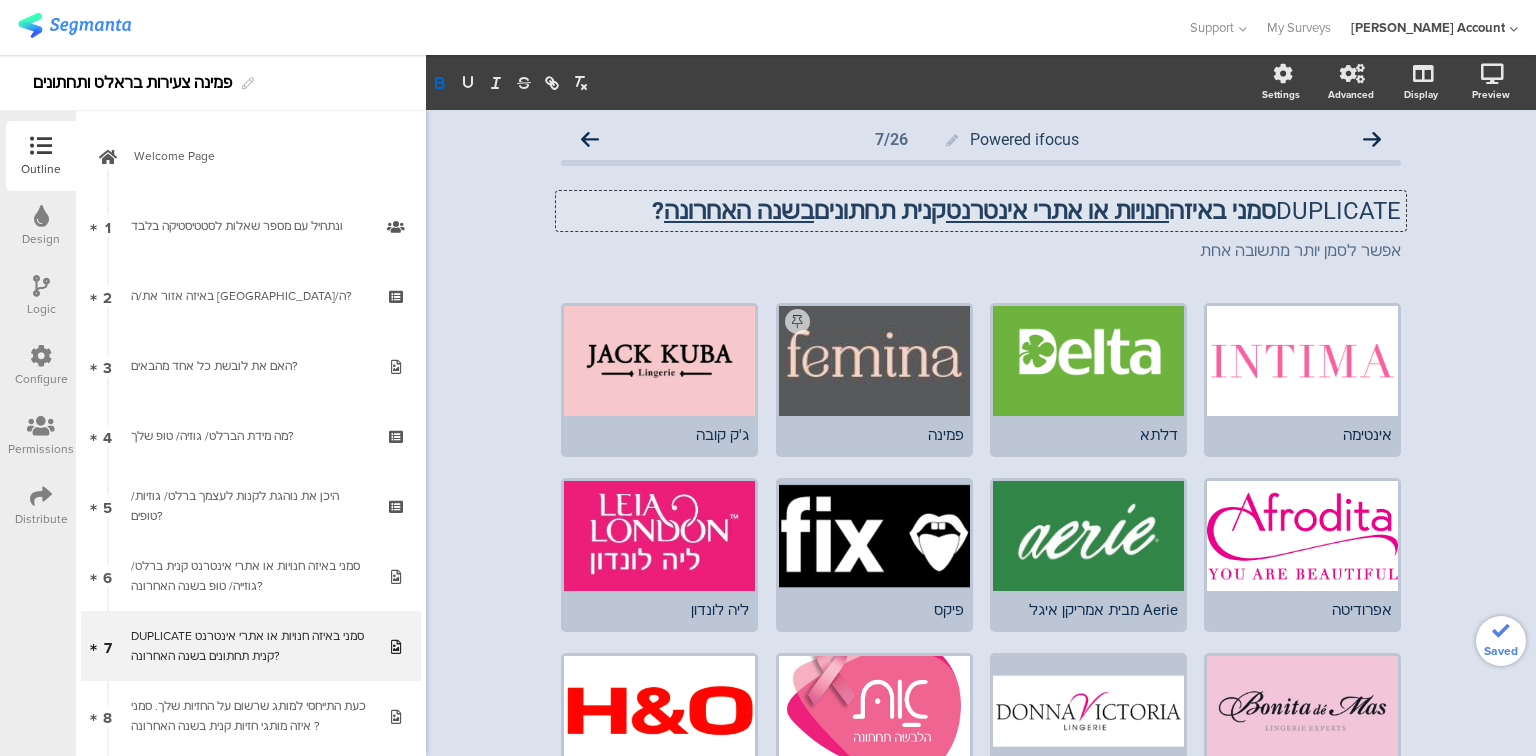 click on "DUPLICATE  סמני באיזה  חנויות או אתרי אינטרנט  קנית תחתונים  בשנה האחרונה ?" 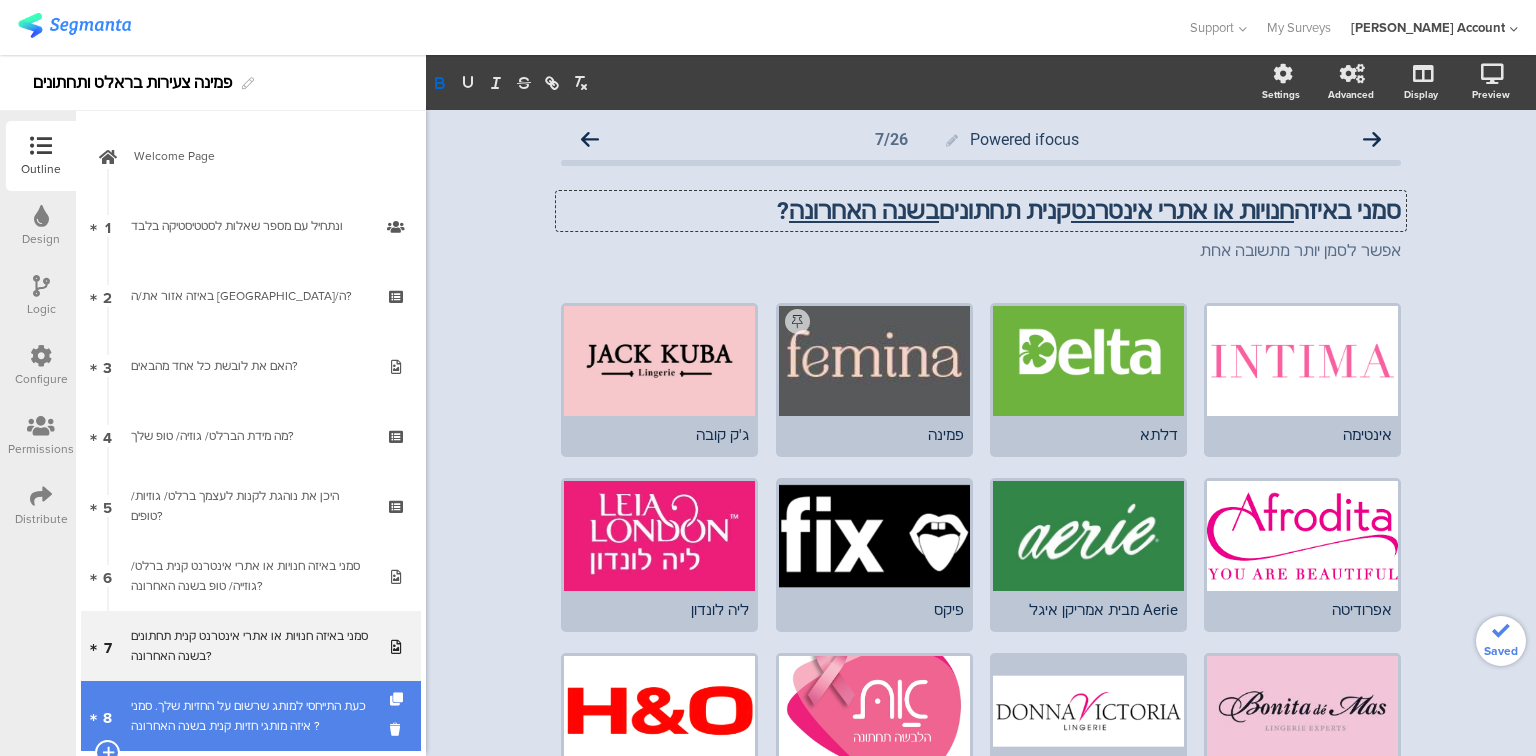click on "כעת התייחסי למותג שרשום על החזיות שלך. סמני איזה מותגי חזיות קנית בשנה האחרונה ?" at bounding box center (250, 716) 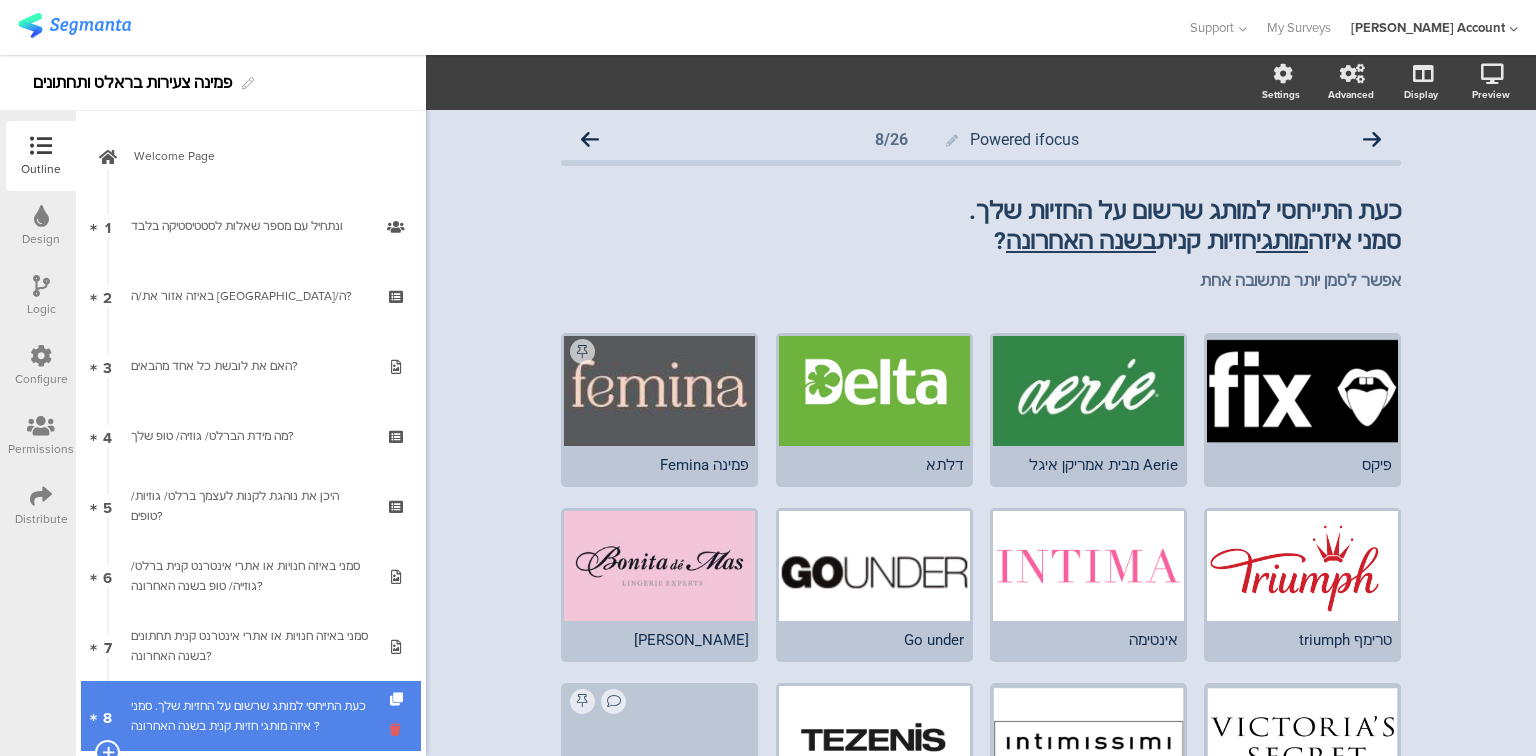 click at bounding box center (398, 729) 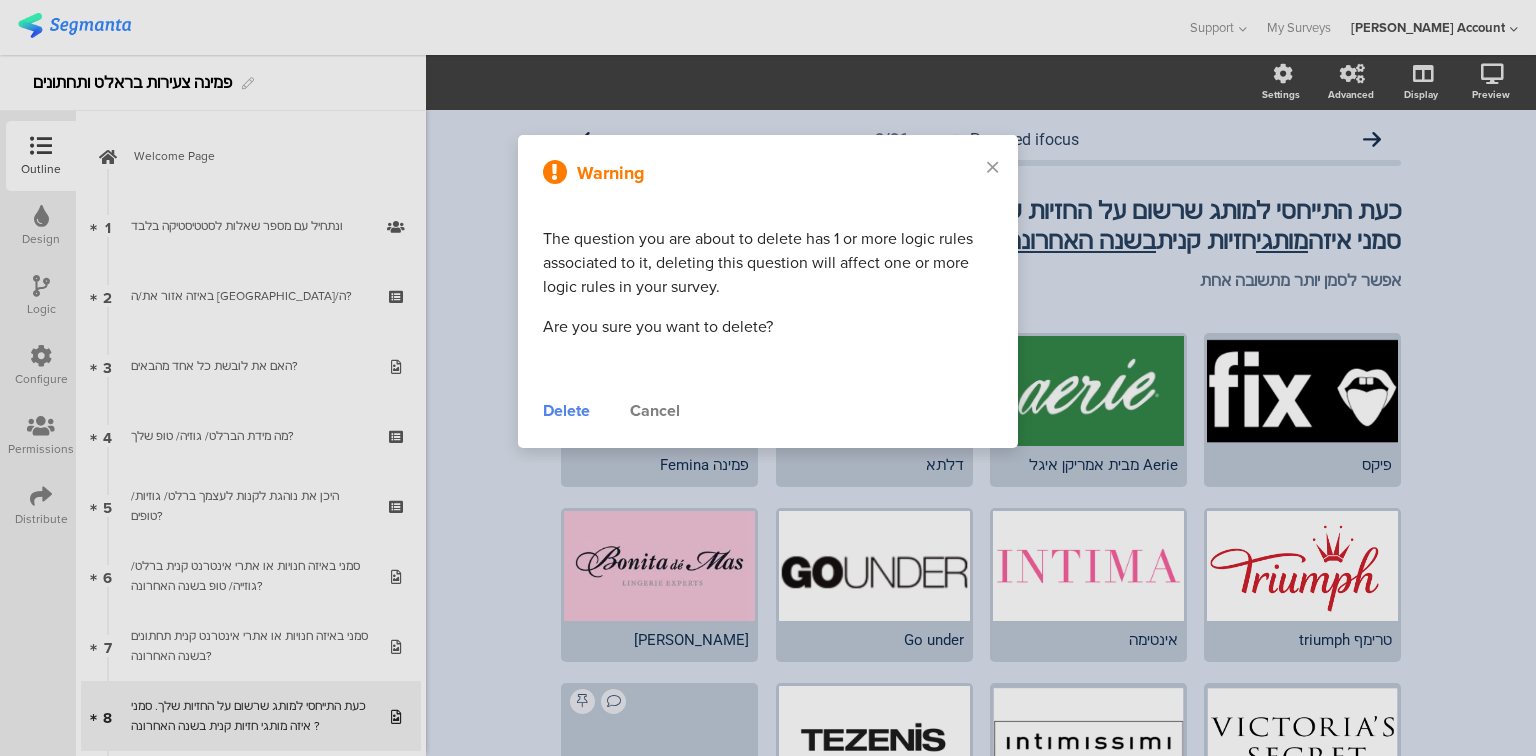 click on "Delete" at bounding box center (566, 411) 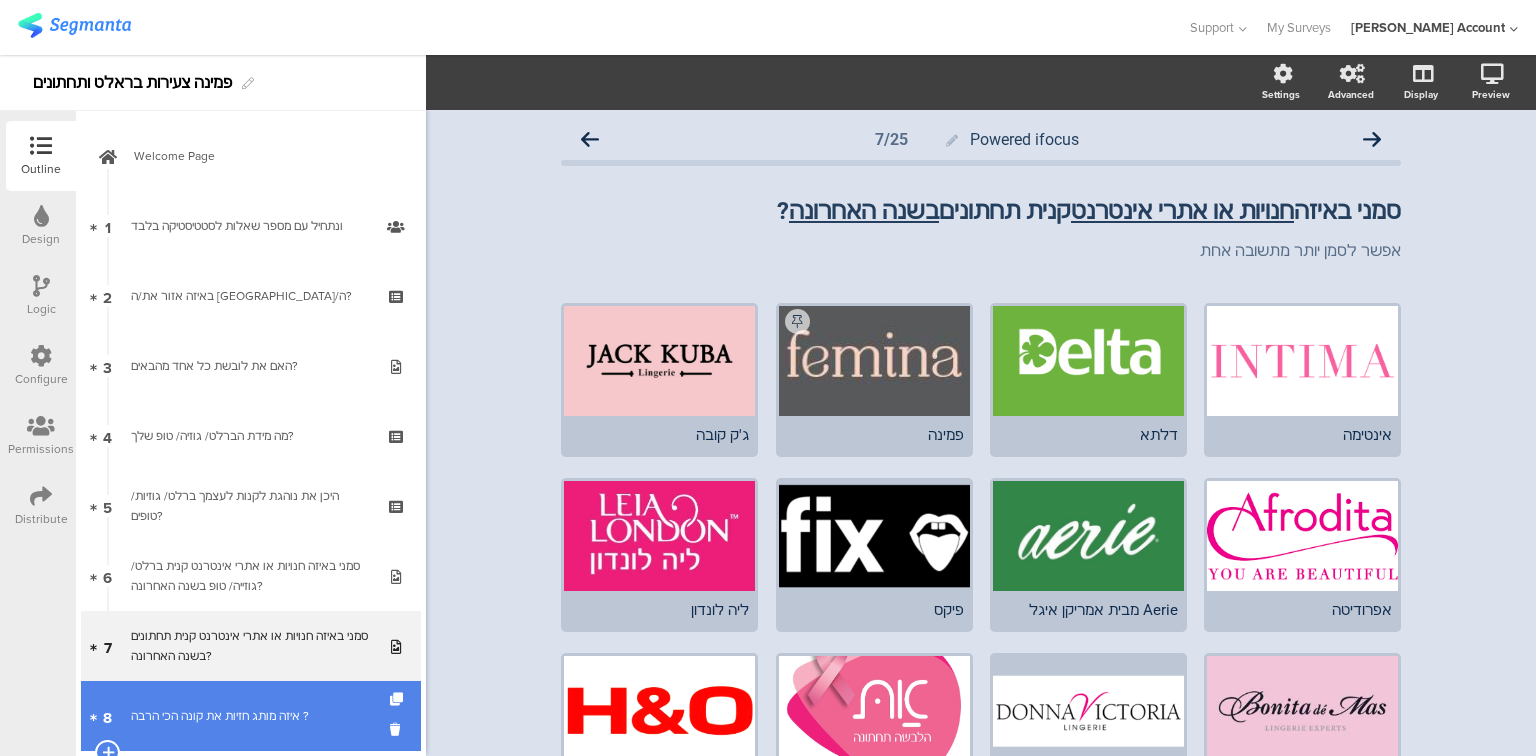 click on "8
איזה מותג חזיות את קונה הכי הרבה ?" at bounding box center [251, 716] 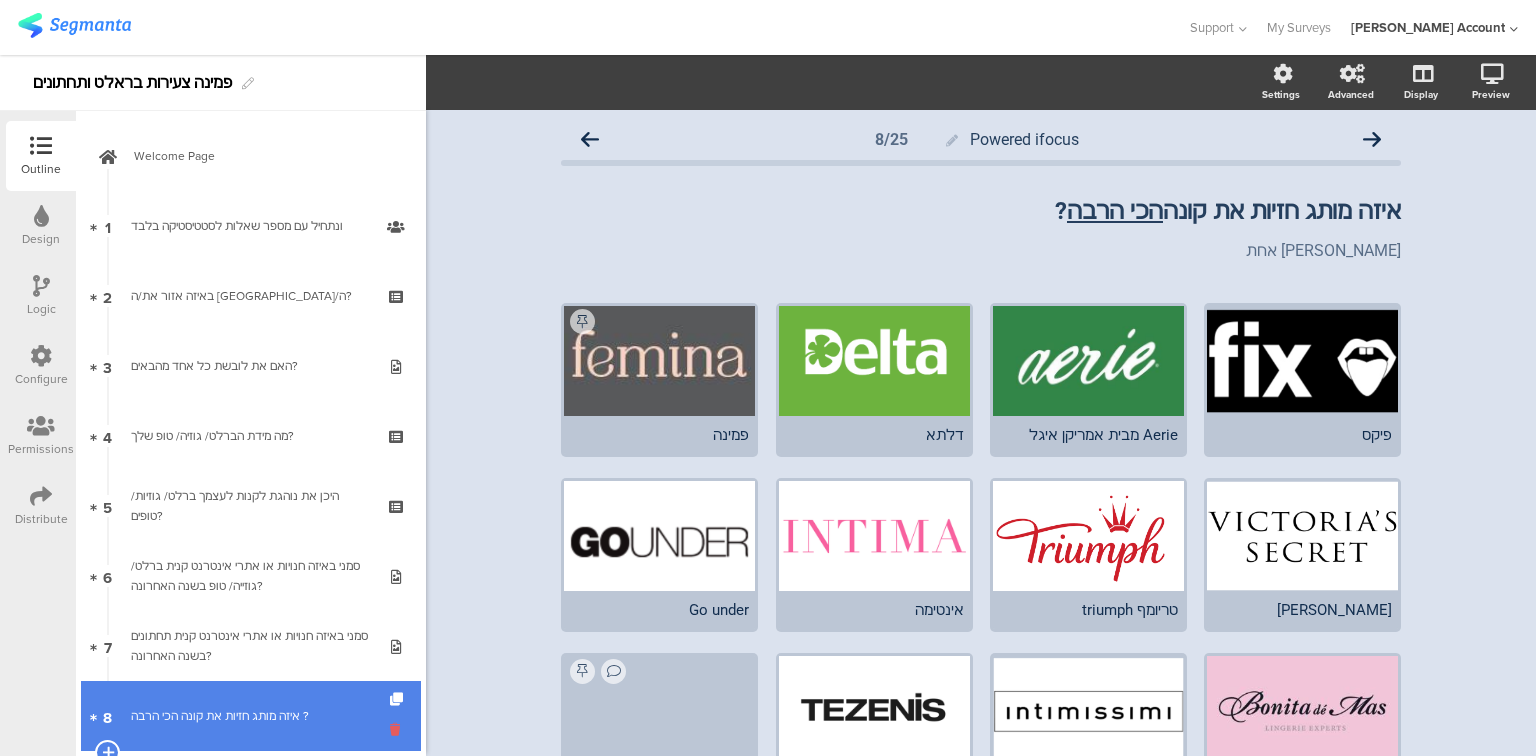 click at bounding box center [398, 729] 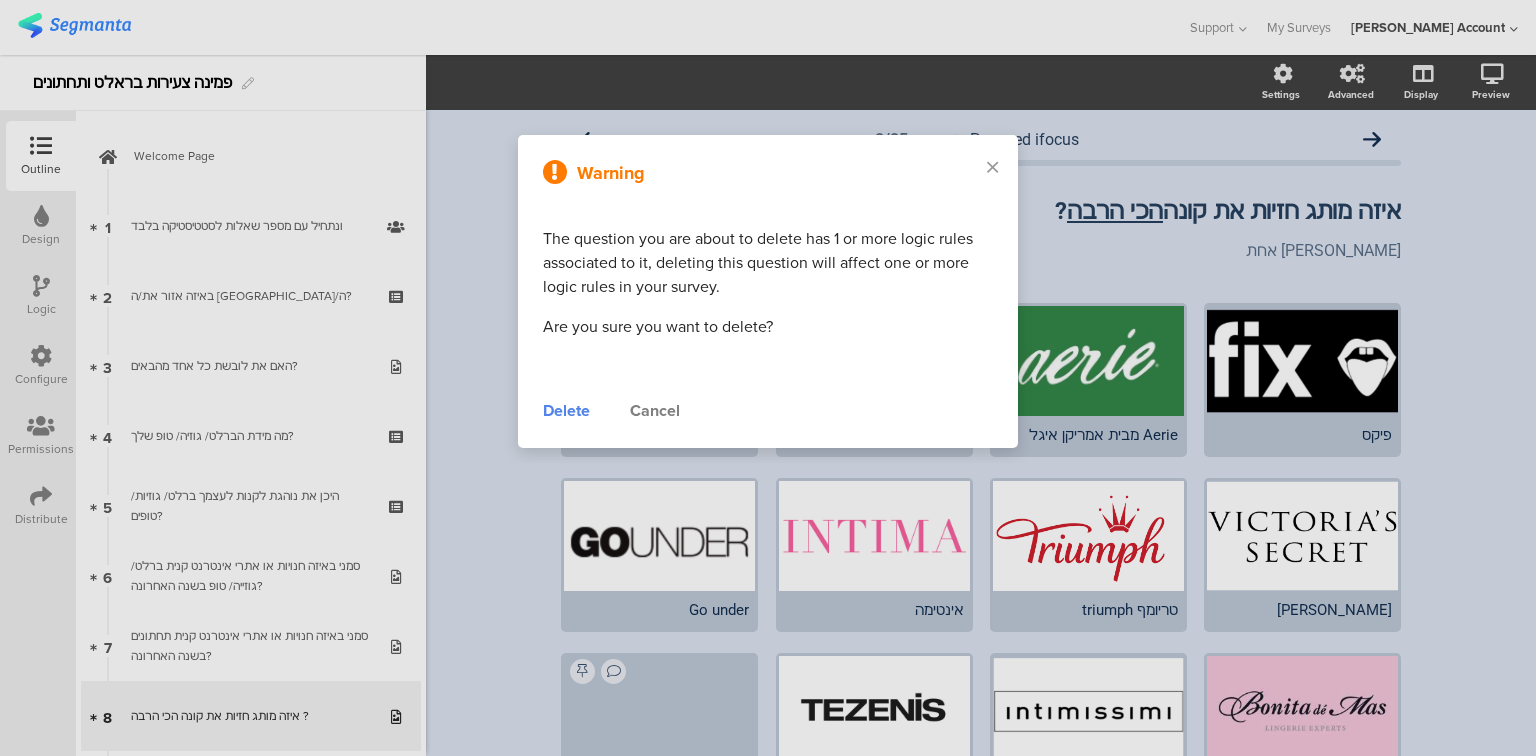 click on "Delete" at bounding box center (566, 411) 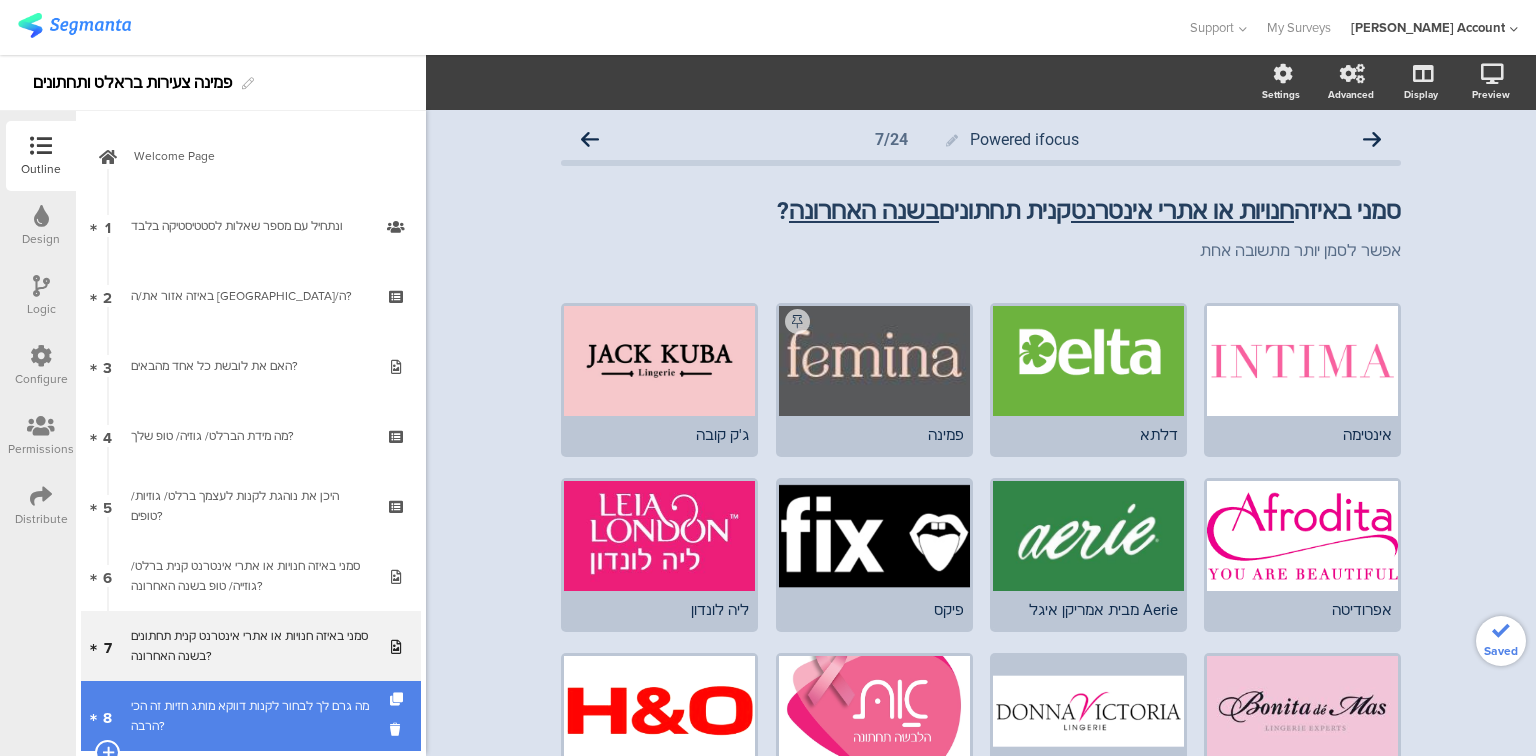 click on "מה גרם לך לבחור לקנות דווקא מותג חזיות זה הכי הרבה?" at bounding box center [250, 716] 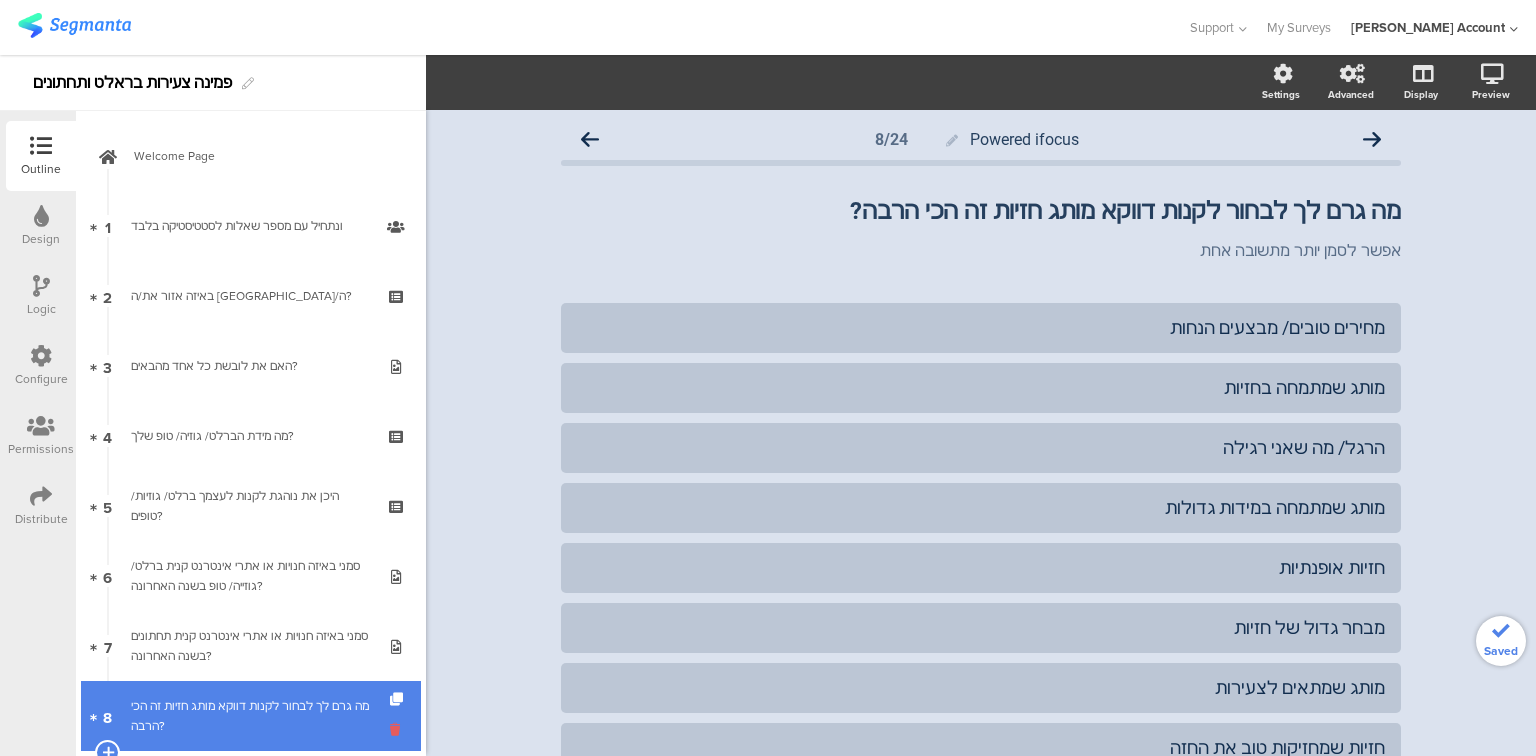 click at bounding box center (398, 729) 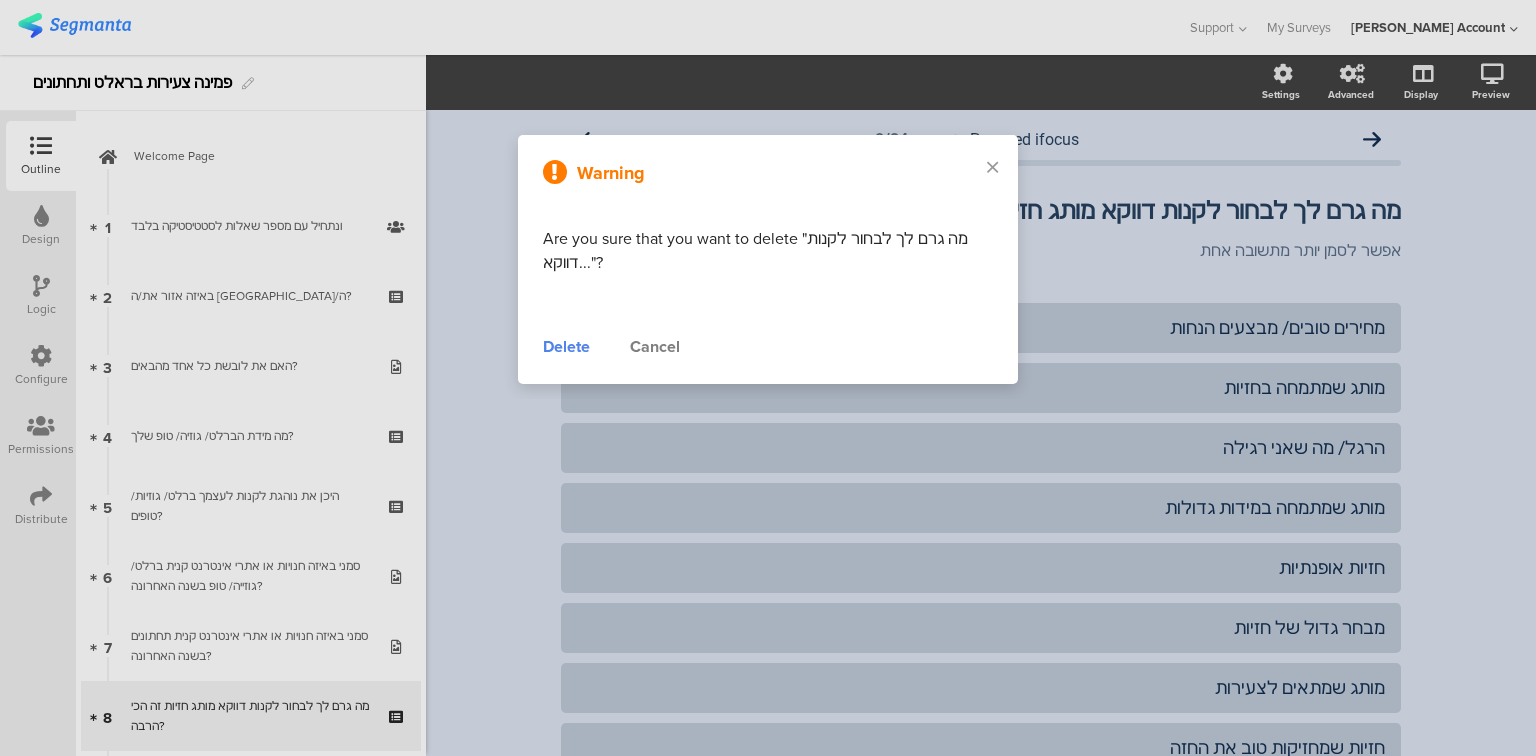 click on "Delete" at bounding box center (566, 347) 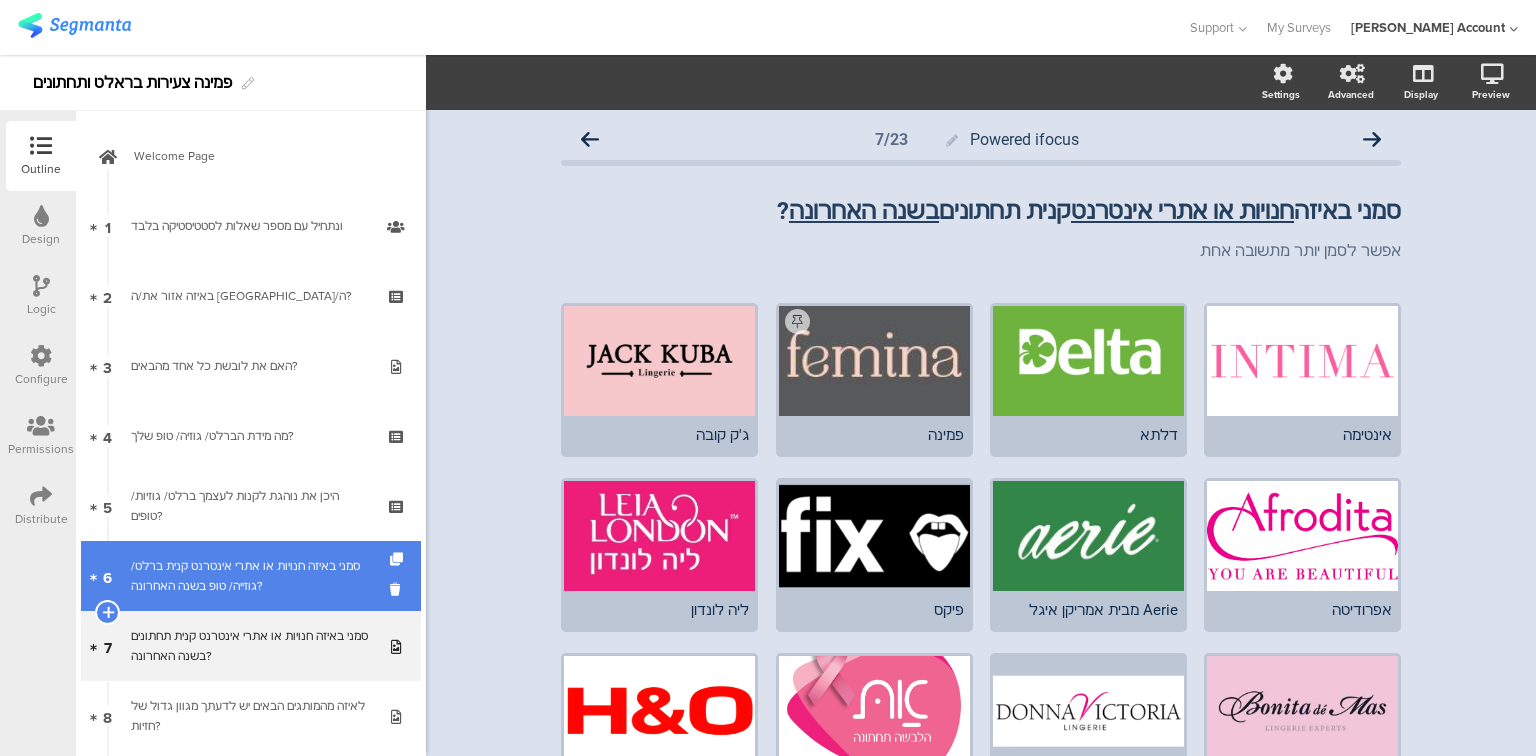 click on "סמני באיזה חנויות או אתרי אינטרנט קנית ברלט/ גוזייה/ טופ בשנה האחרונה?" at bounding box center (250, 576) 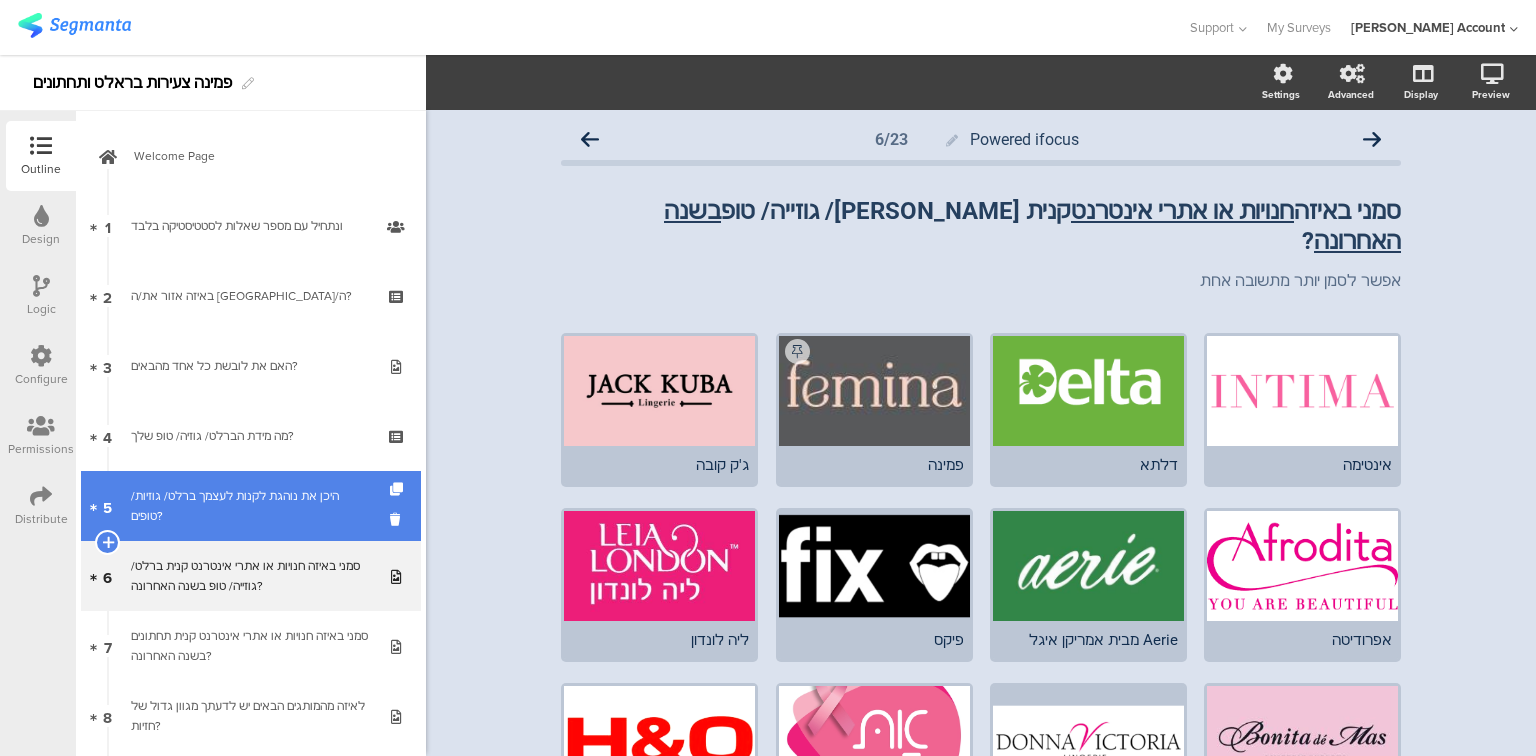 click on "היכן את נוהגת לקנות לעצמך ברלט/ גוזיות/ טופים?" at bounding box center (250, 506) 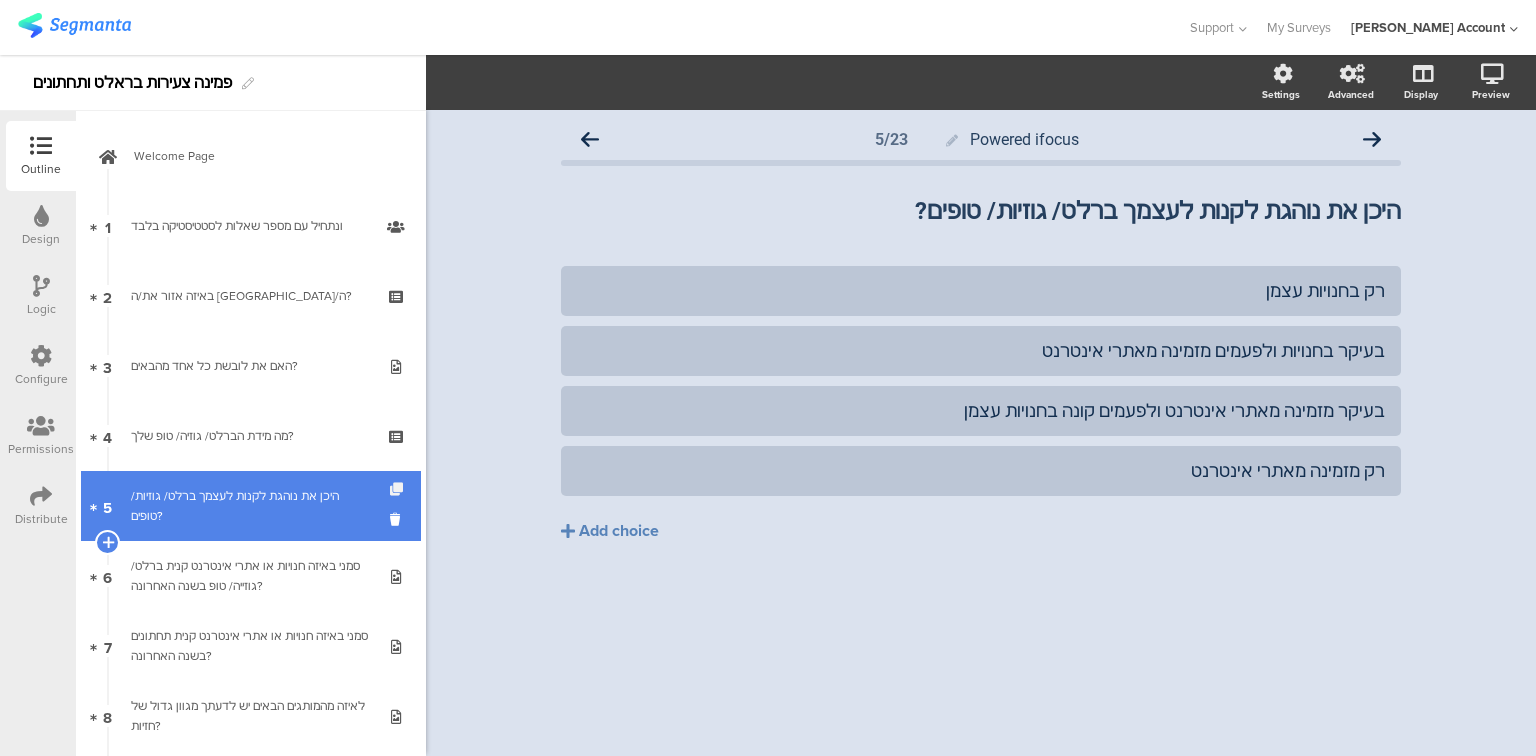 click at bounding box center [398, 489] 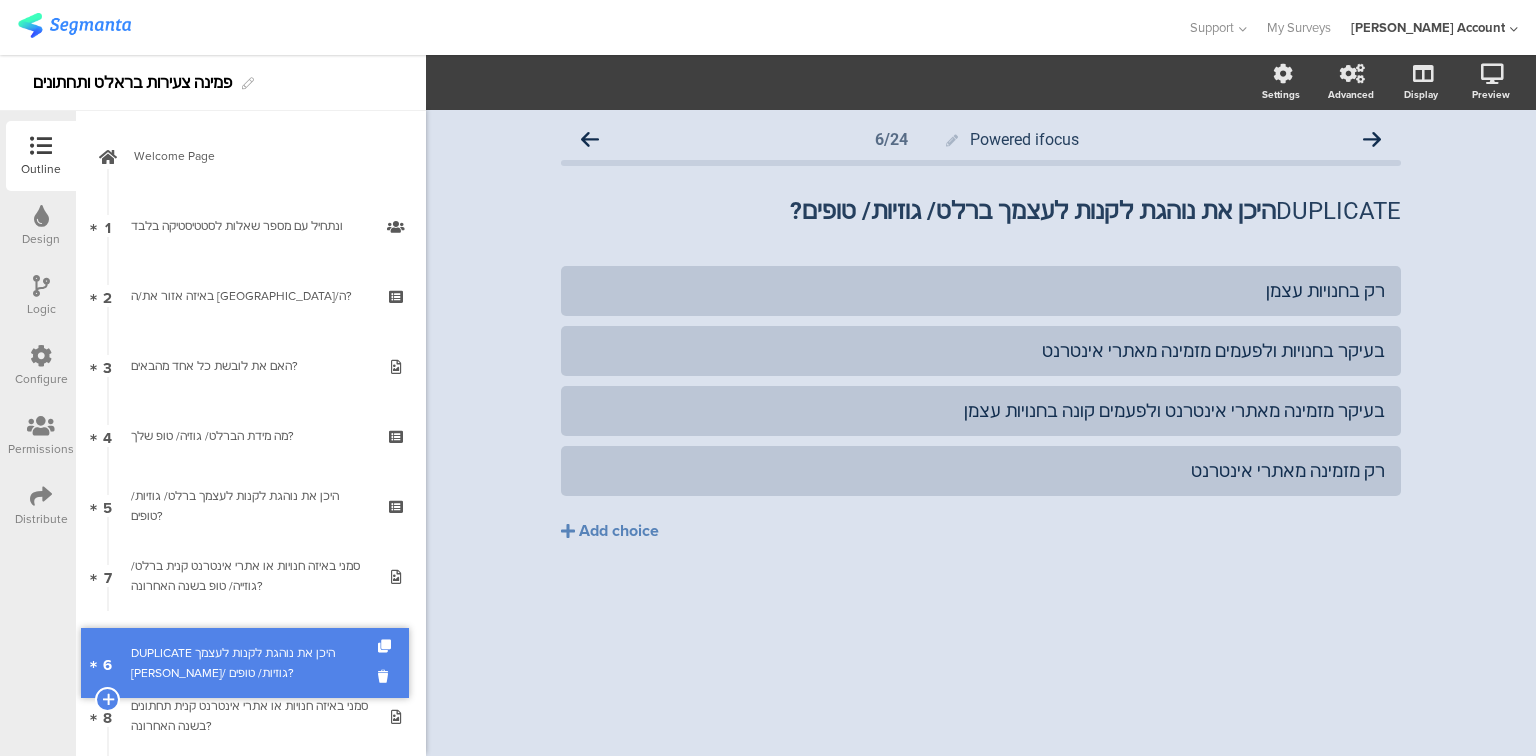 drag, startPoint x: 302, startPoint y: 573, endPoint x: 304, endPoint y: 660, distance: 87.02299 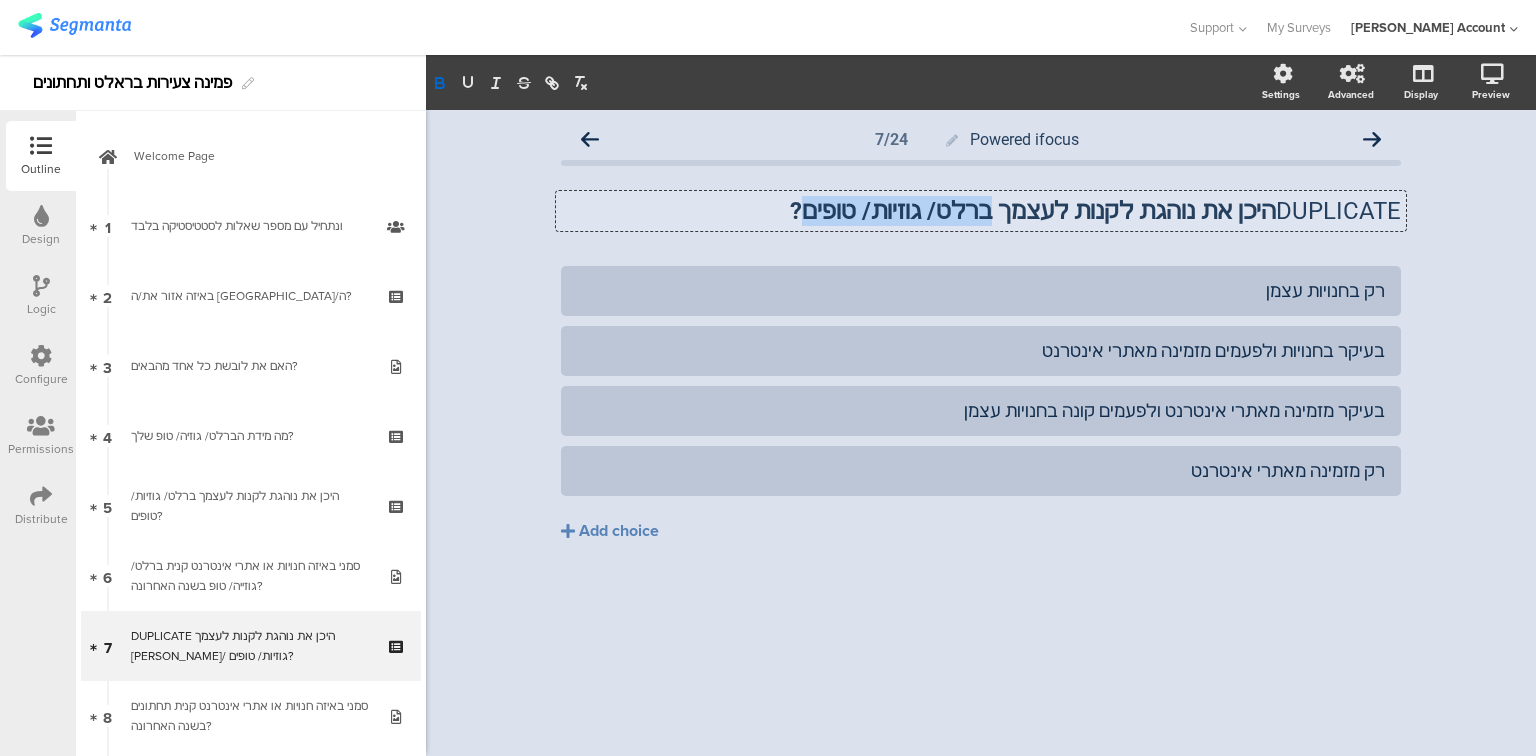 drag, startPoint x: 1020, startPoint y: 207, endPoint x: 842, endPoint y: 211, distance: 178.04494 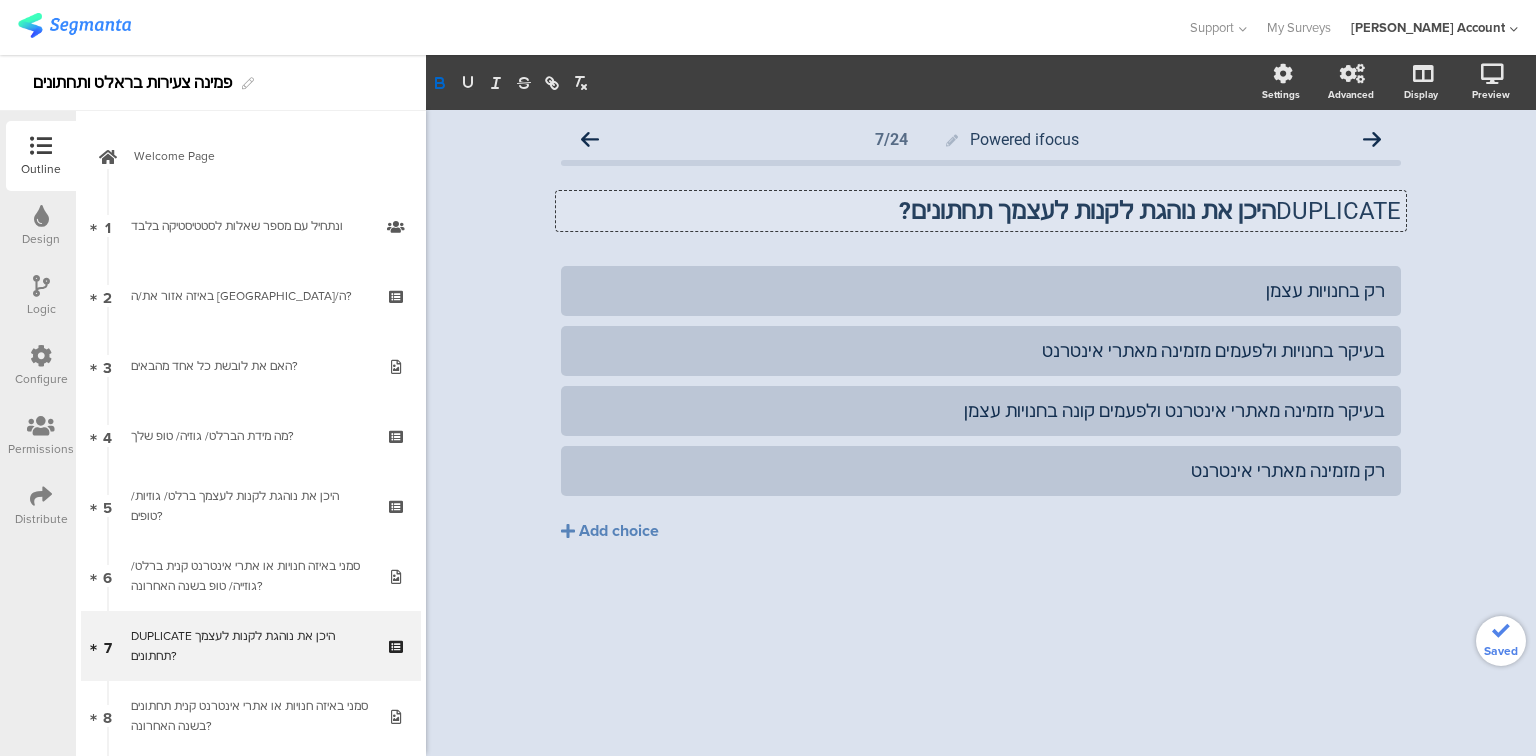click on "DUPLICATE  היכן את נוהגת לקנות לעצמך תחתונים?" 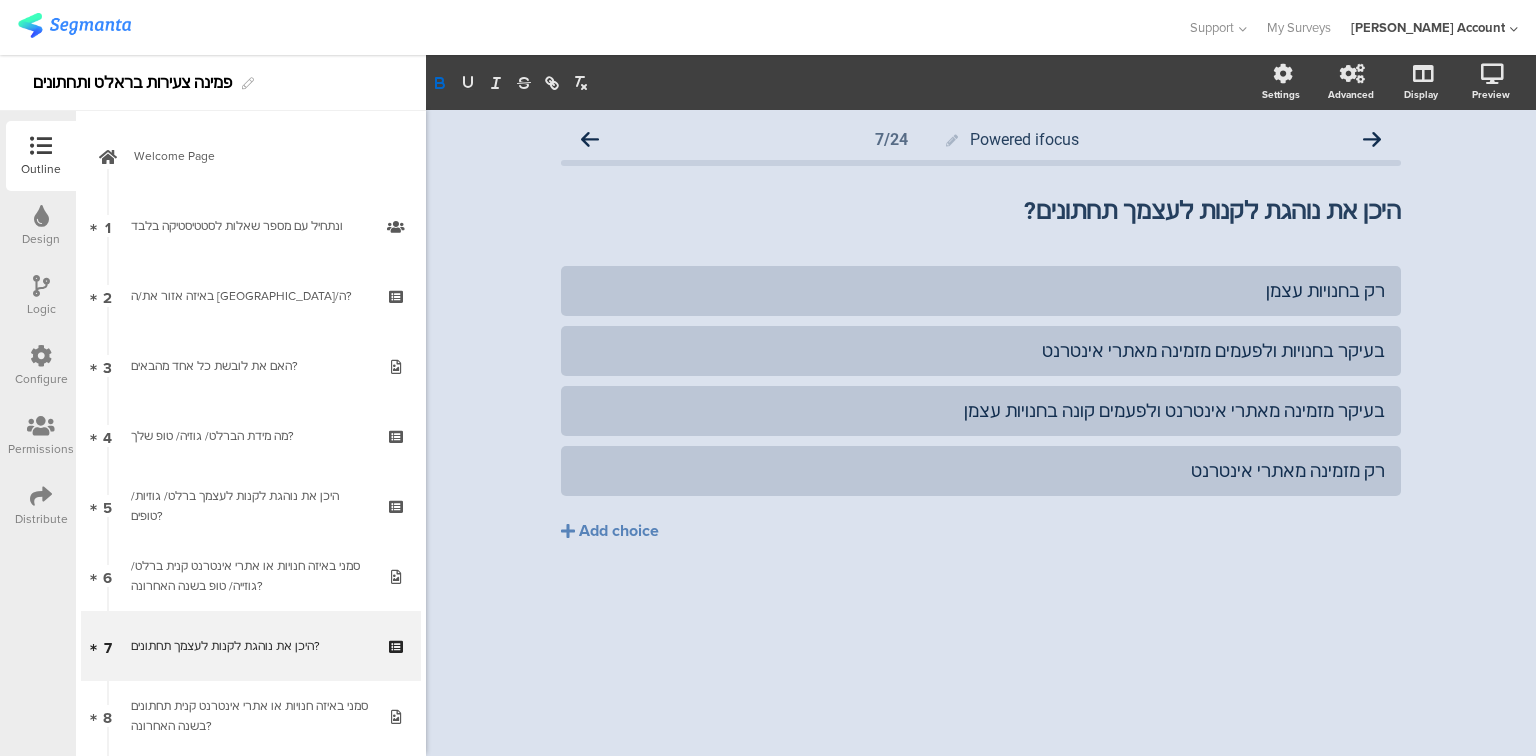 scroll, scrollTop: 1440, scrollLeft: 0, axis: vertical 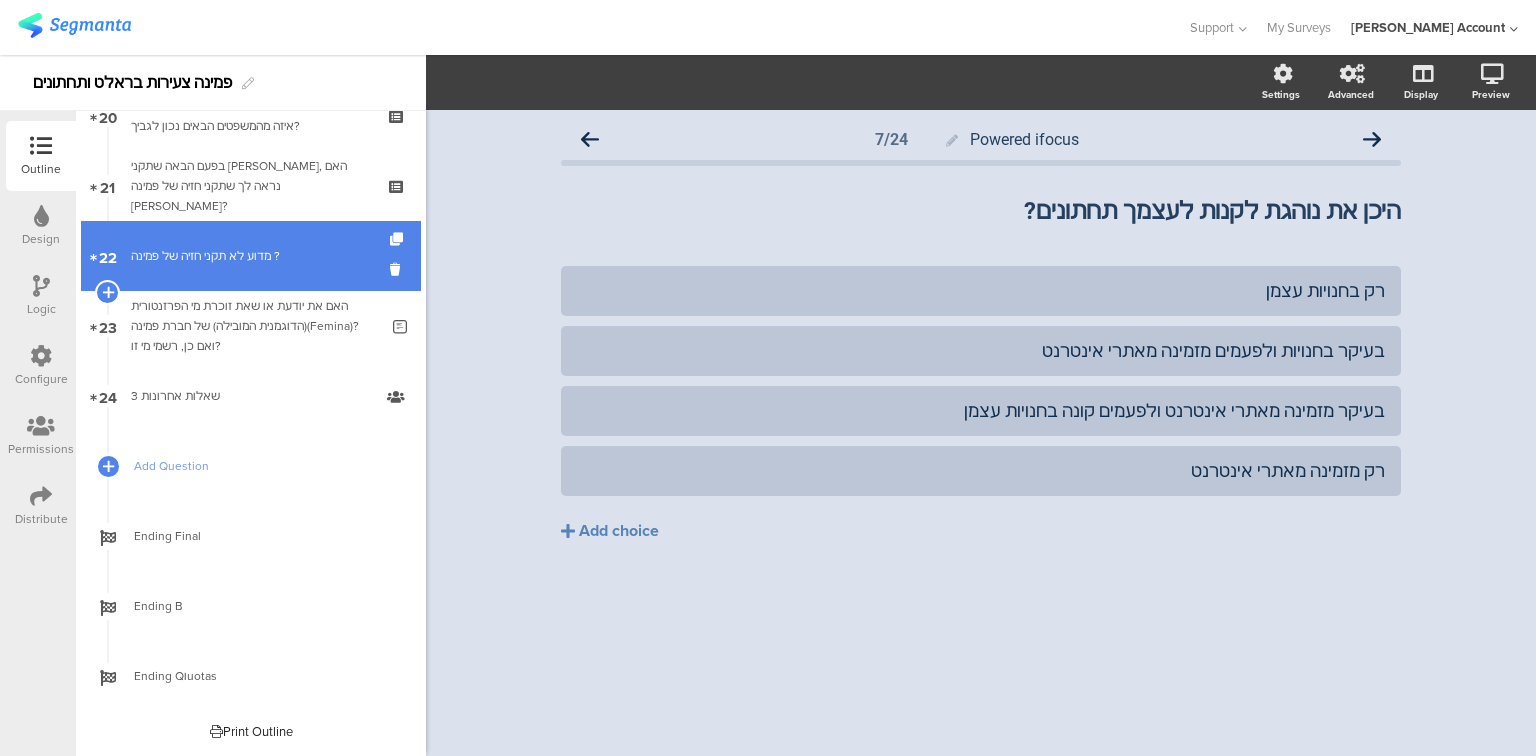click on "22
מדוע לא תקני חזיה של פמינה ?" at bounding box center (251, 256) 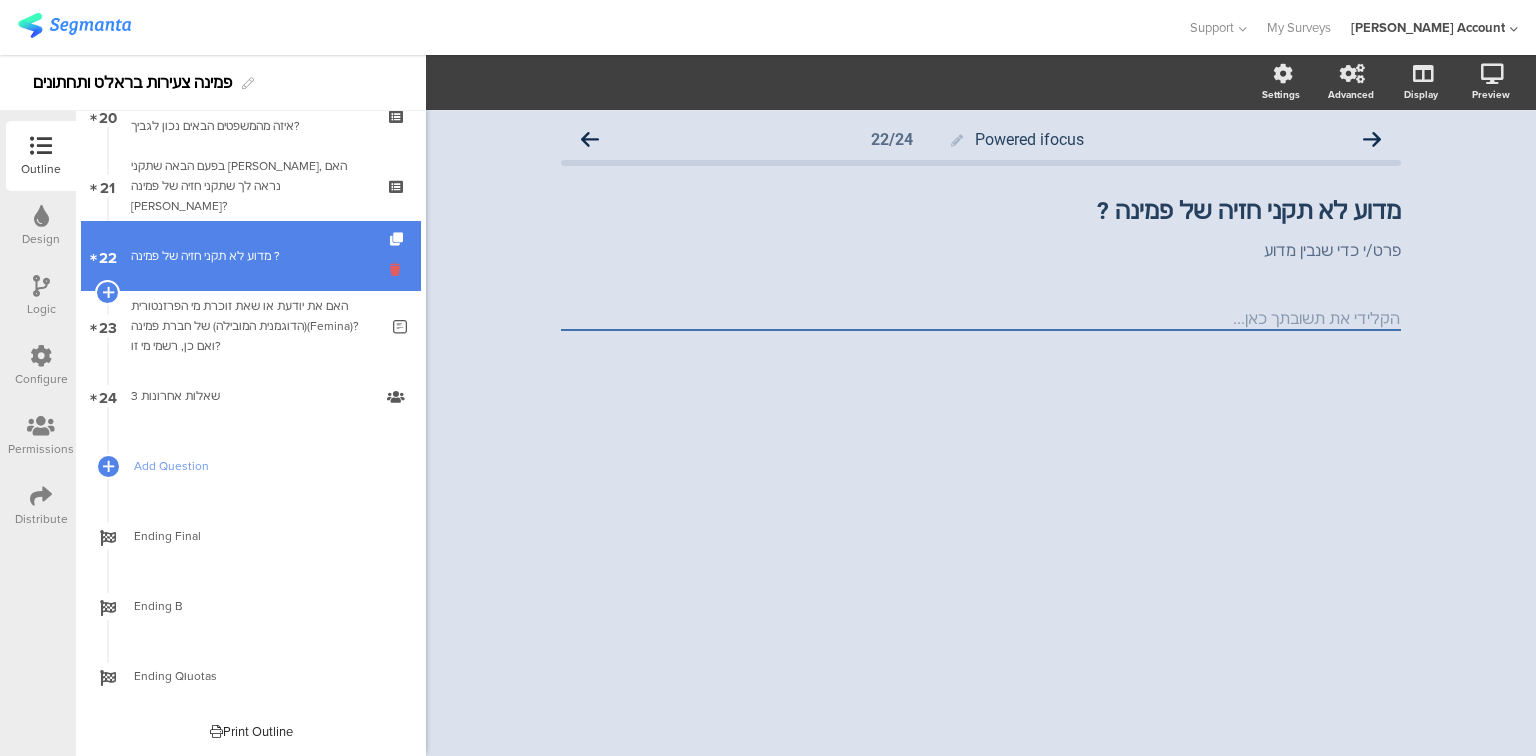 click at bounding box center (398, 269) 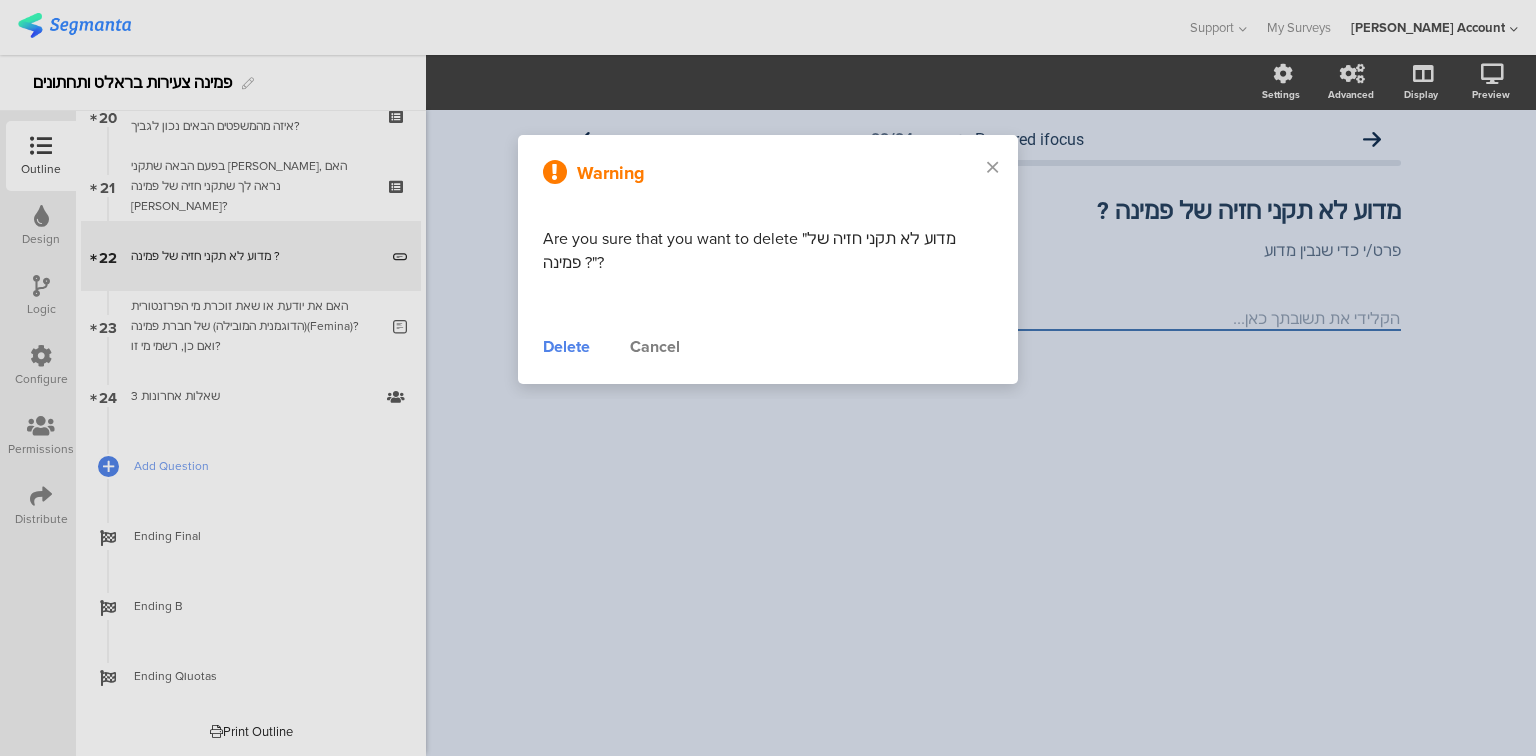 click on "Delete" at bounding box center [566, 347] 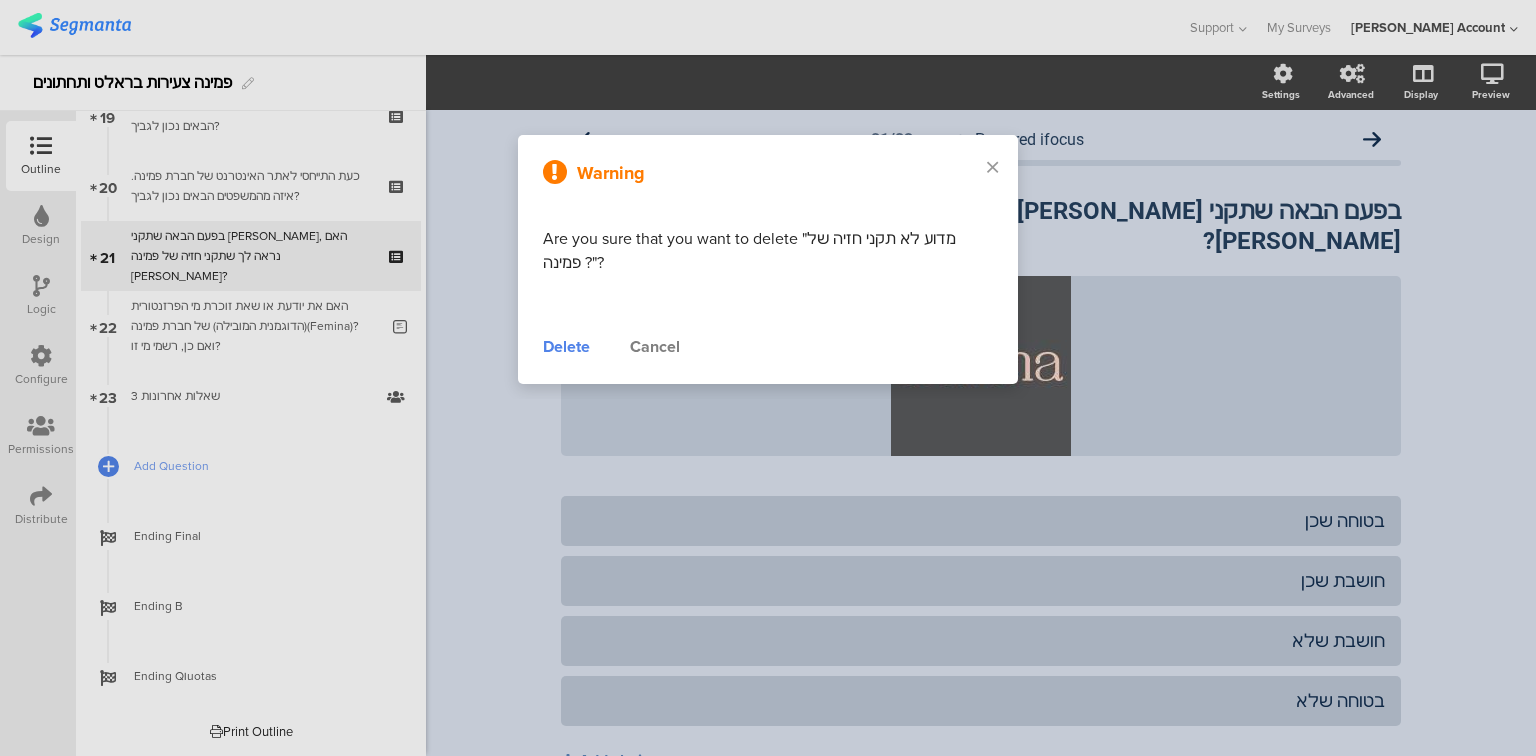 scroll, scrollTop: 1370, scrollLeft: 0, axis: vertical 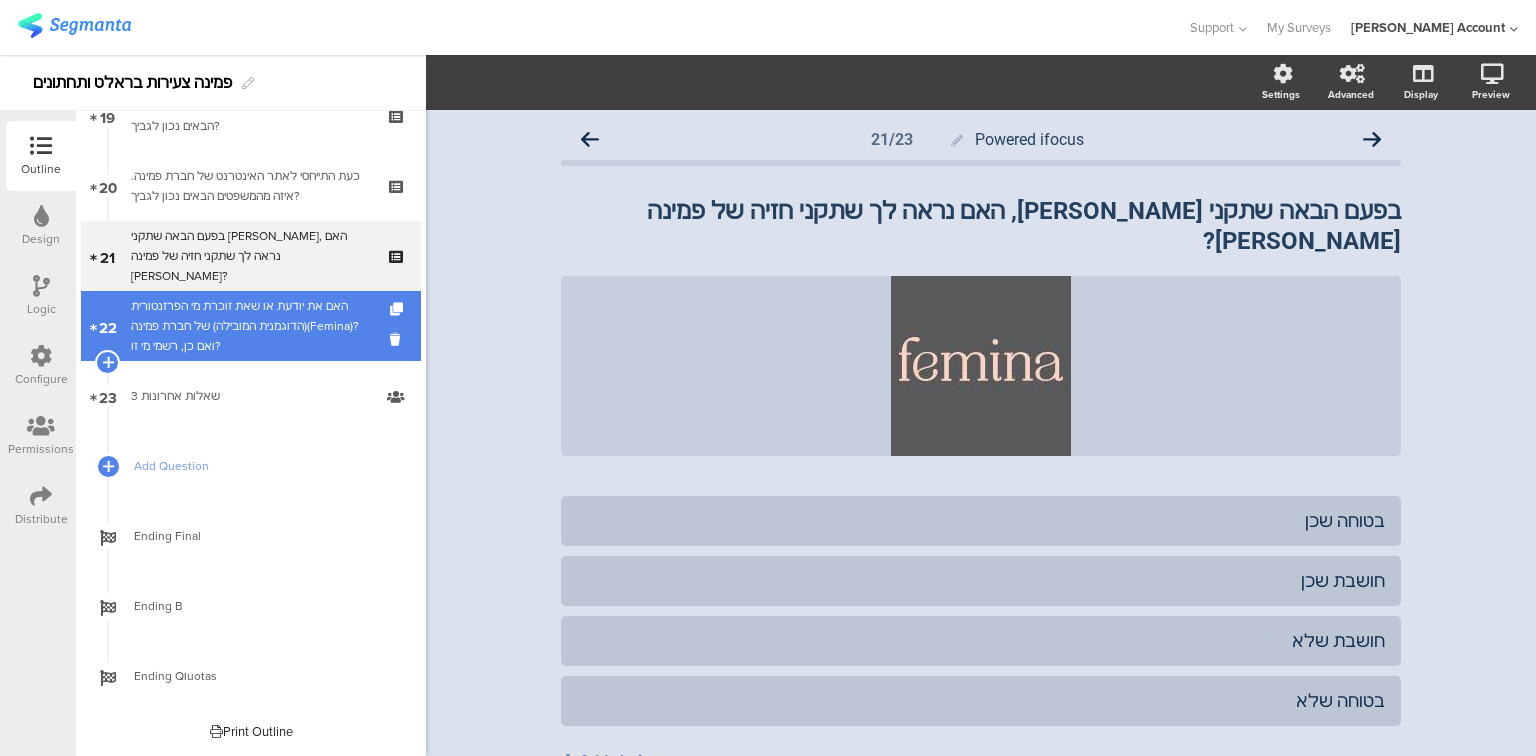 click on "האם את יודעת או שאת זוכרת מי הפרזנטורית (הדוגמנית המובילה) של חברת פמינה(Femina)? ואם כן, רשמי מי זו?" at bounding box center (254, 326) 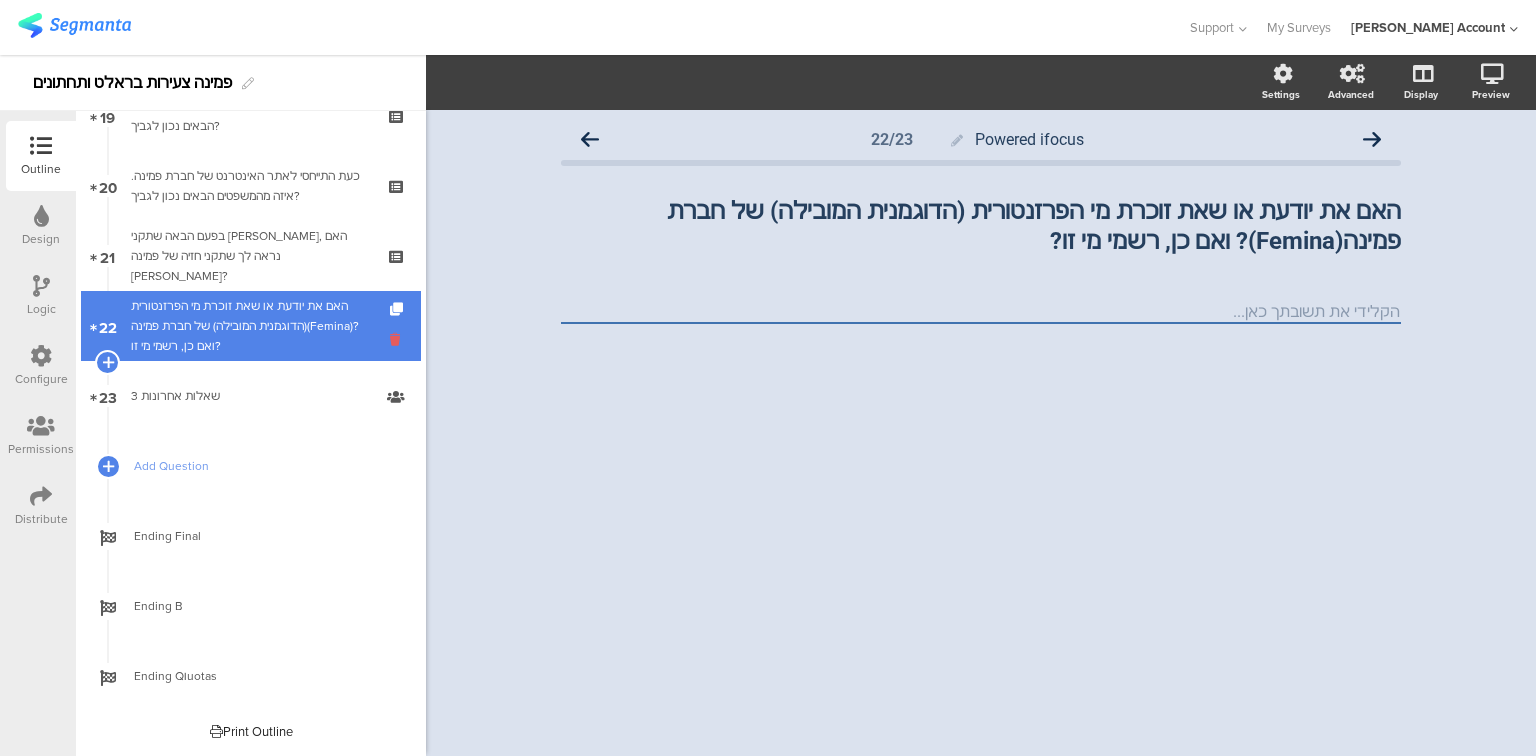 click at bounding box center [398, 339] 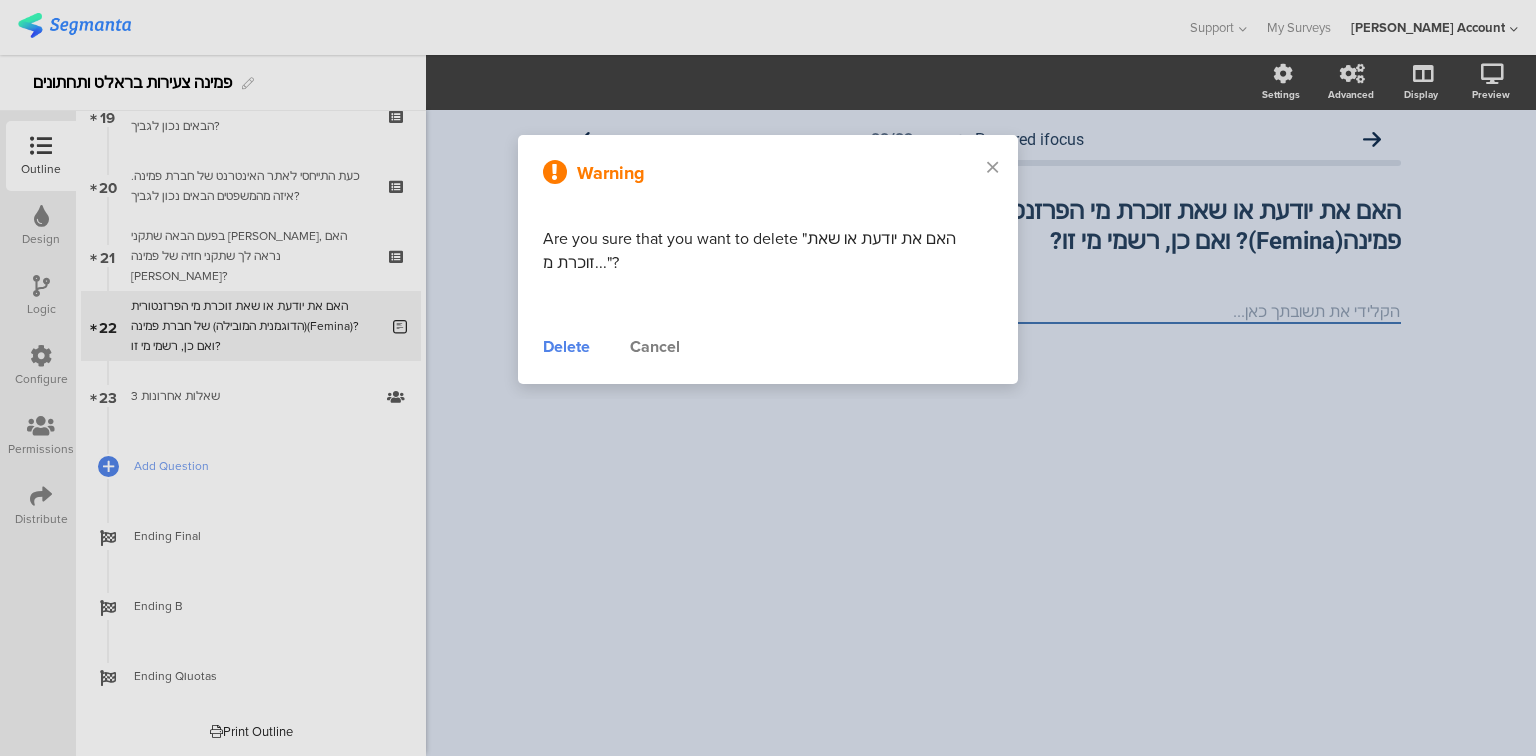 drag, startPoint x: 562, startPoint y: 343, endPoint x: 476, endPoint y: 316, distance: 90.13878 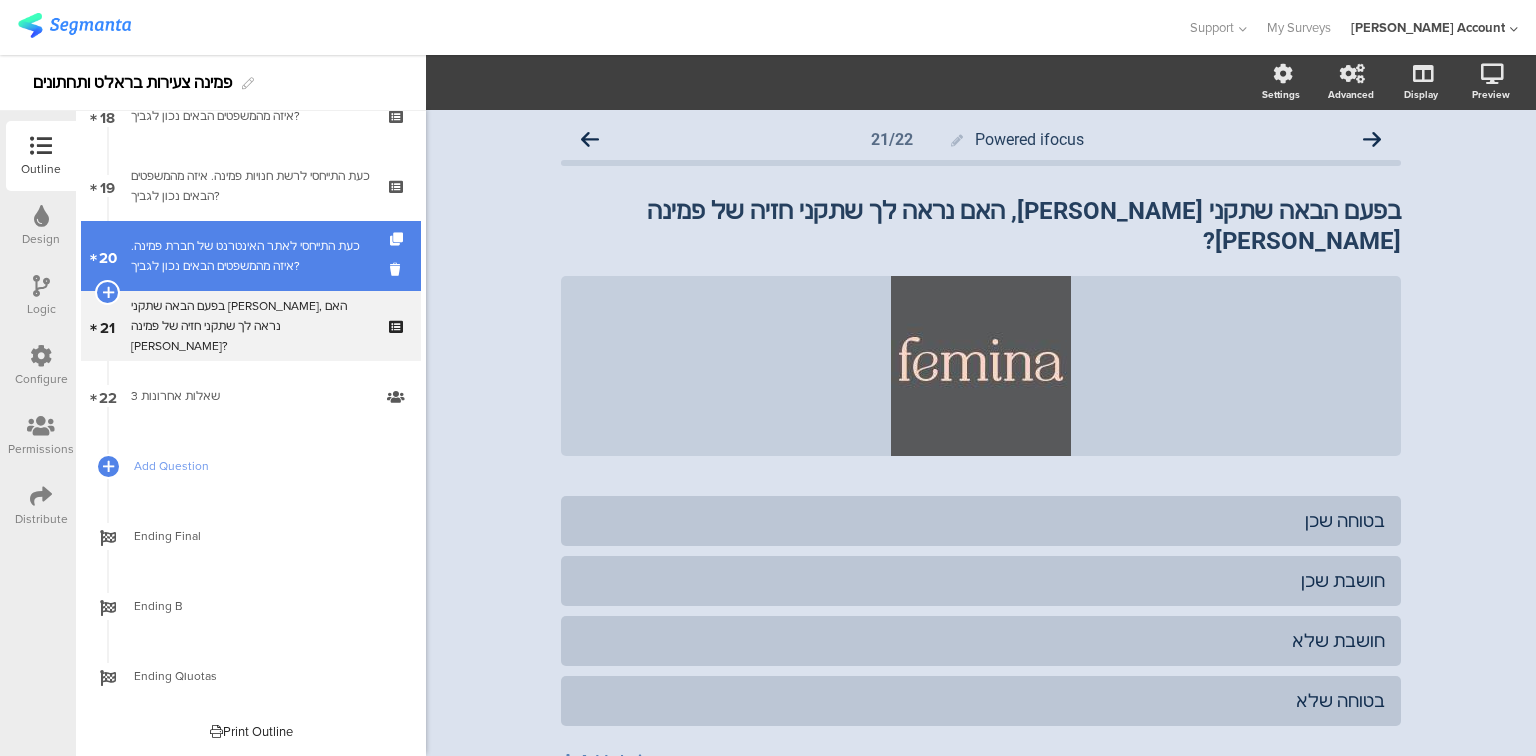 click on "כעת התייחסי לאתר האינטרנט של חברת פמינה. איזה מהמשפטים הבאים נכון לגביך?" at bounding box center [250, 256] 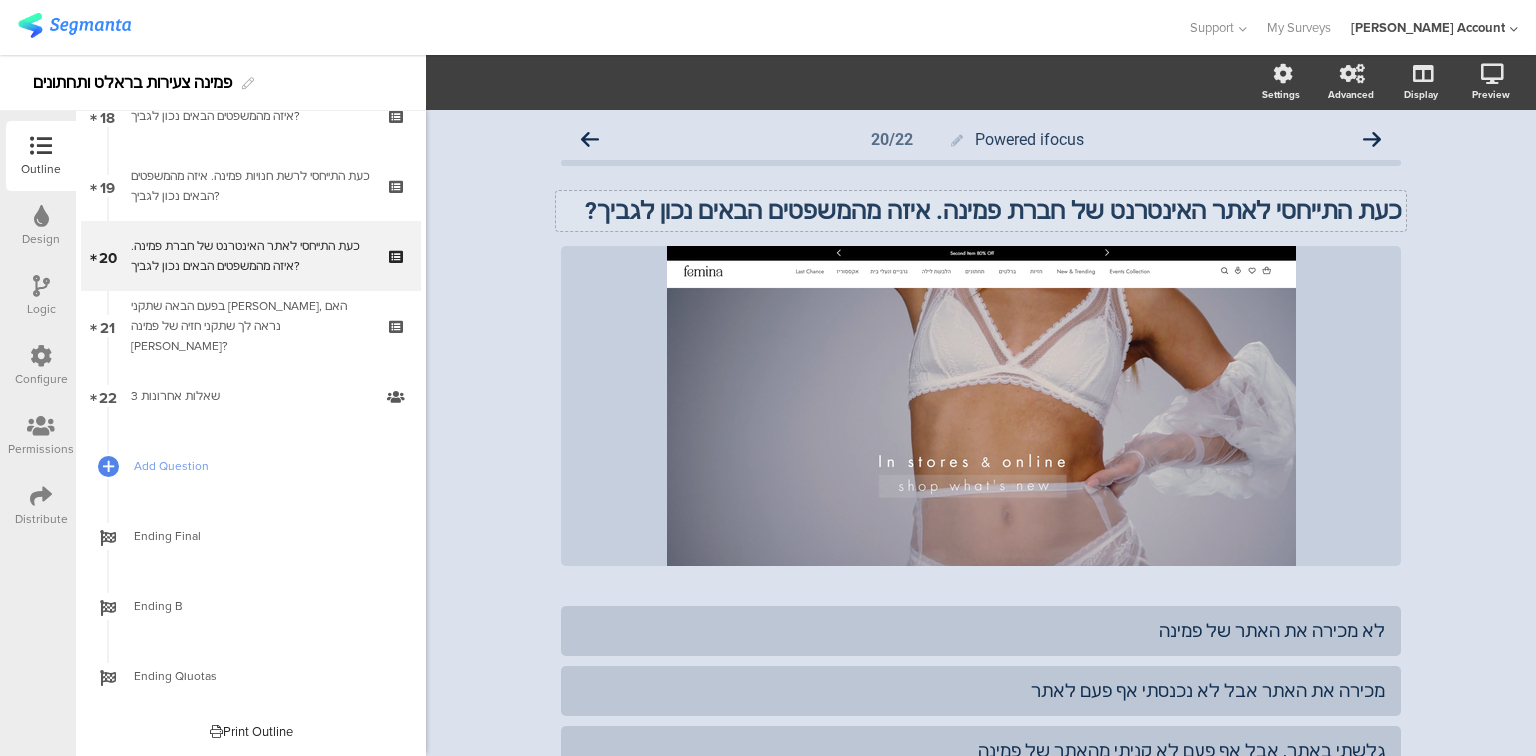 click on "כעת התייחסי לאתר האינטרנט של חברת פמינה. איזה מהמשפטים הבאים נכון לגביך?
כעת התייחסי לאתר האינטרנט של חברת פמינה. איזה מהמשפטים הבאים נכון לגביך?" 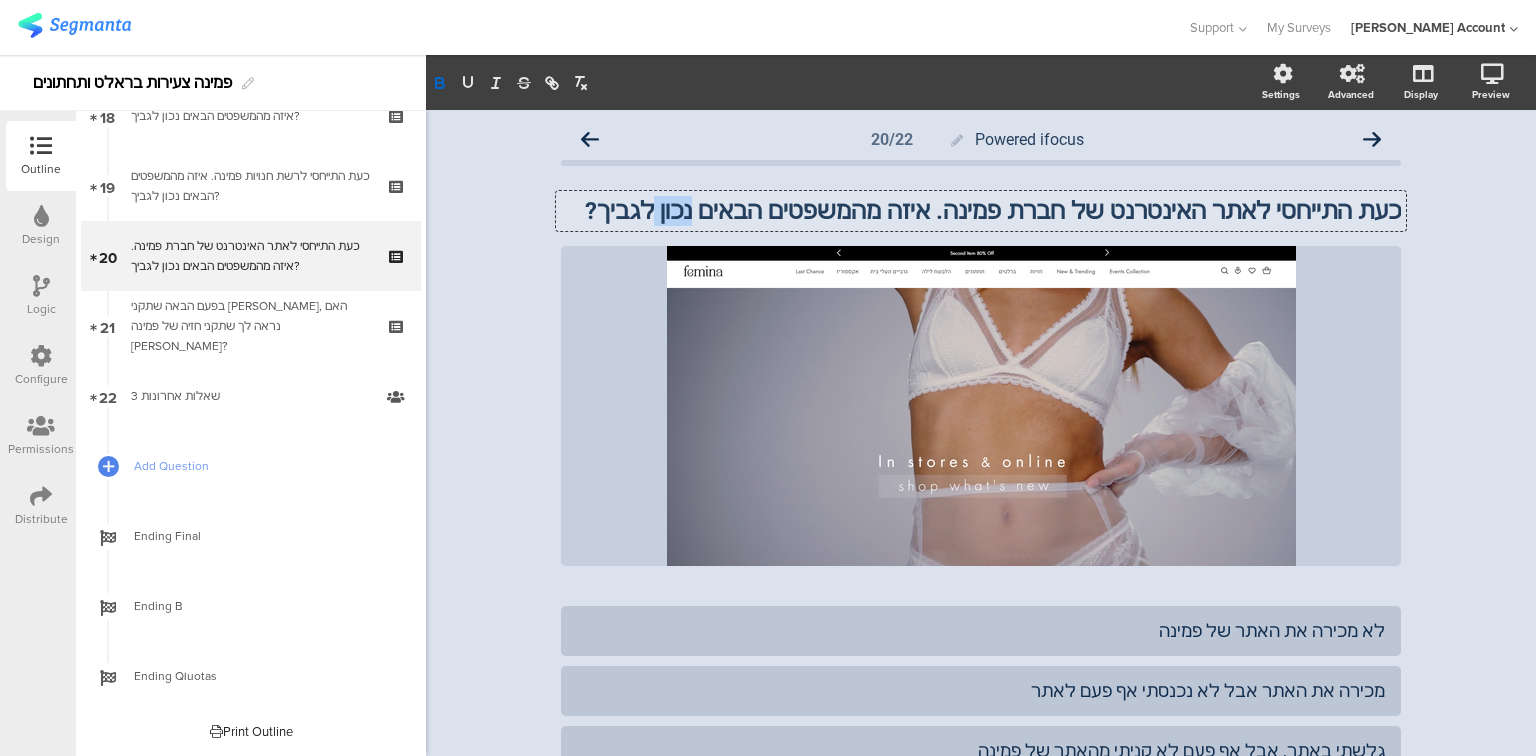 click on "כעת התייחסי לאתר האינטרנט של חברת פמינה. איזה מהמשפטים הבאים נכון לגביך?" 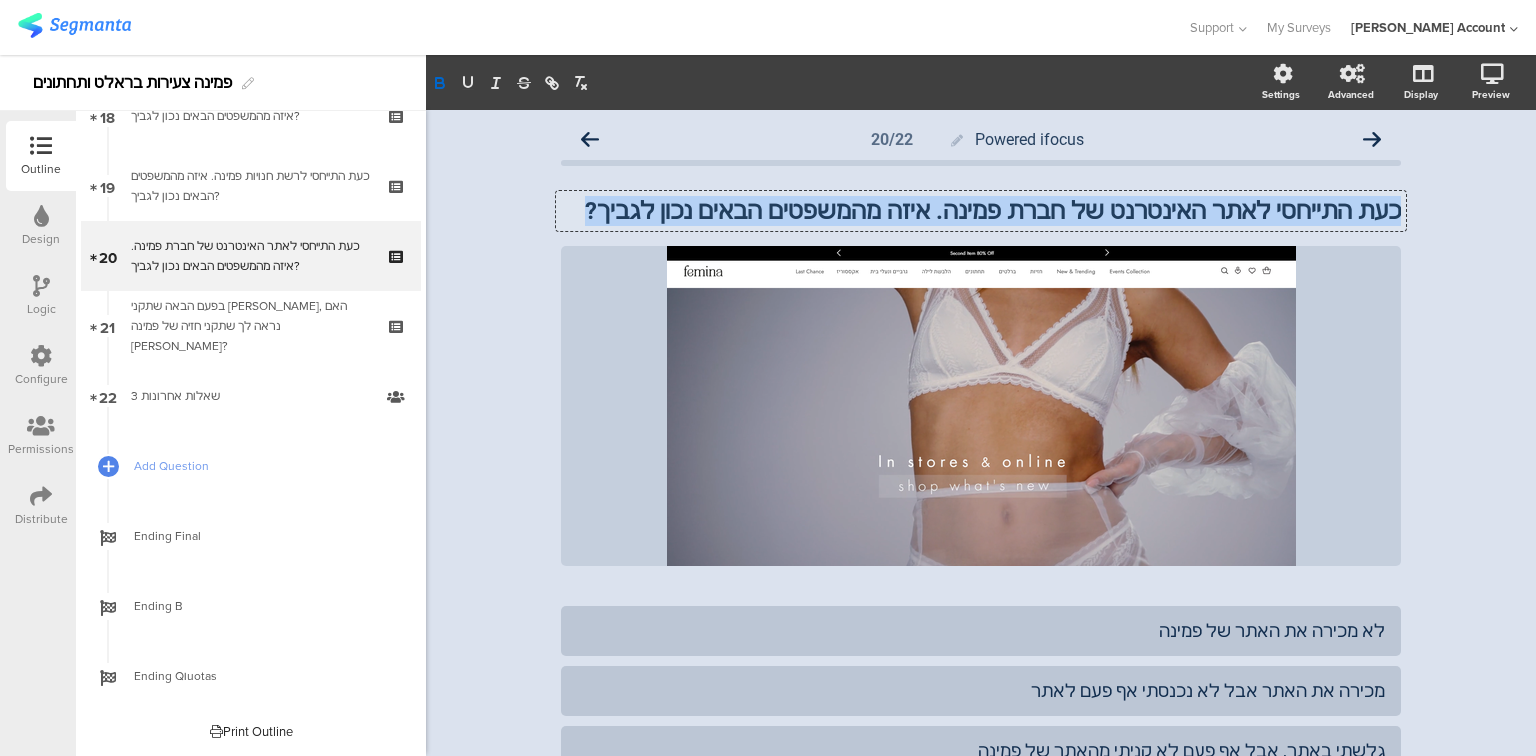click on "כעת התייחסי לאתר האינטרנט של חברת פמינה. איזה מהמשפטים הבאים נכון לגביך?" 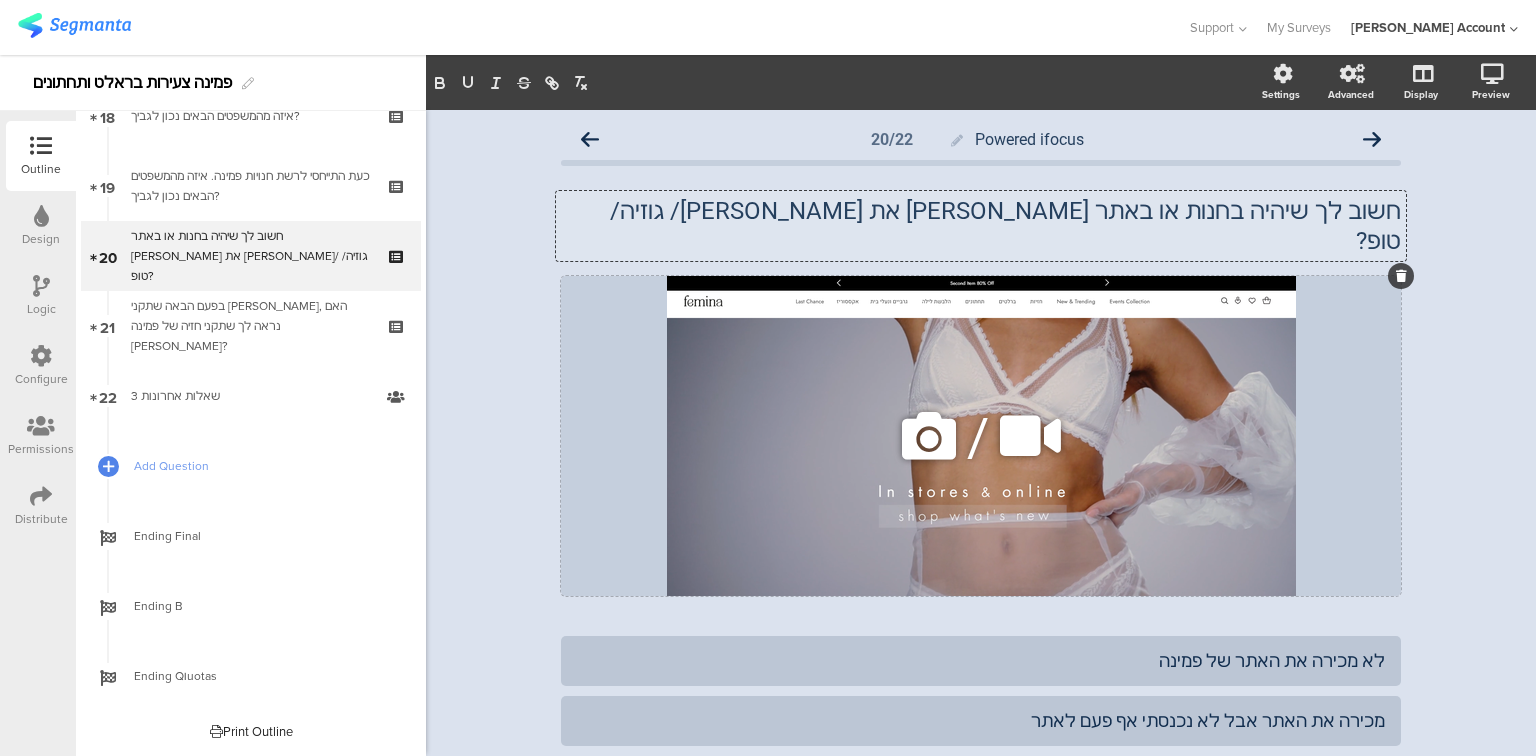 click 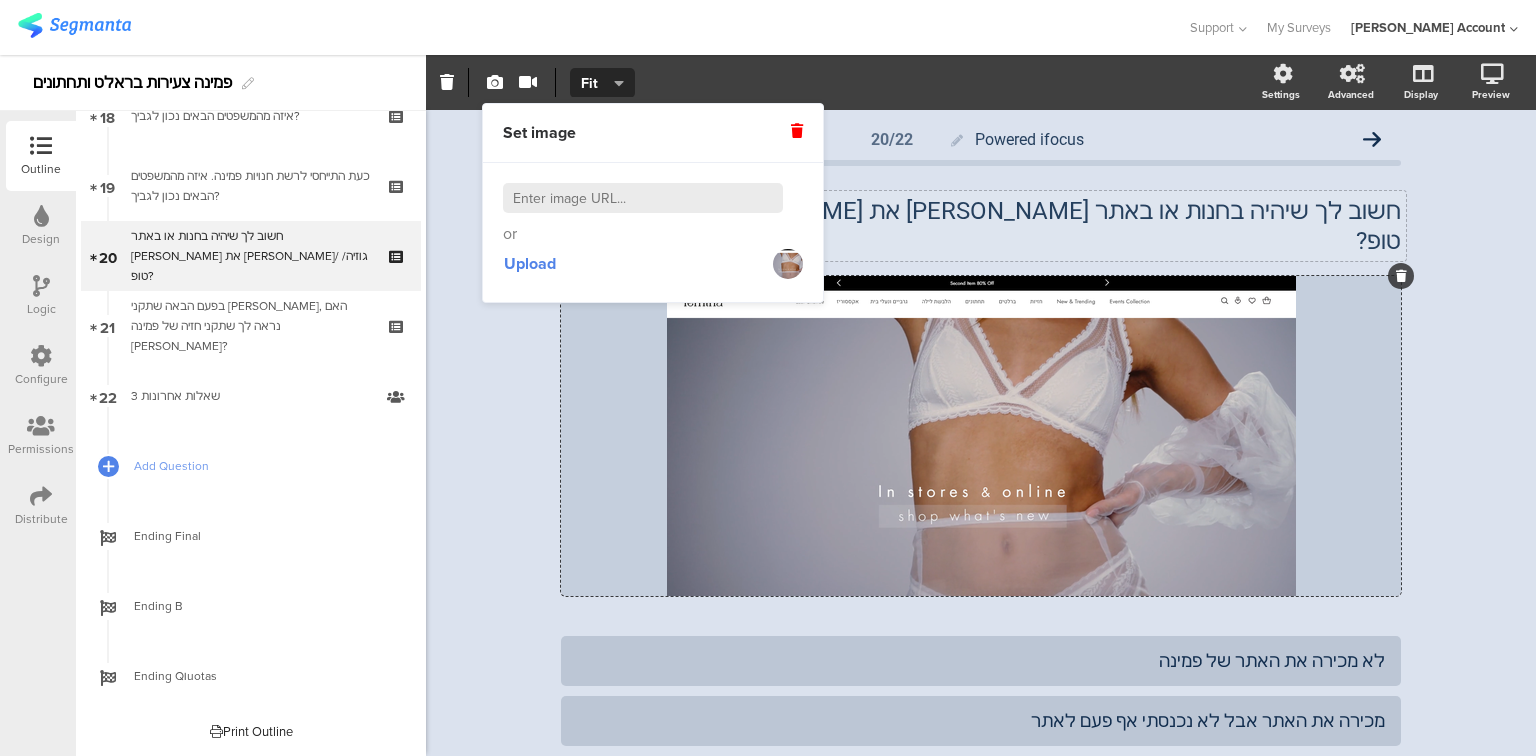 click at bounding box center [797, 131] 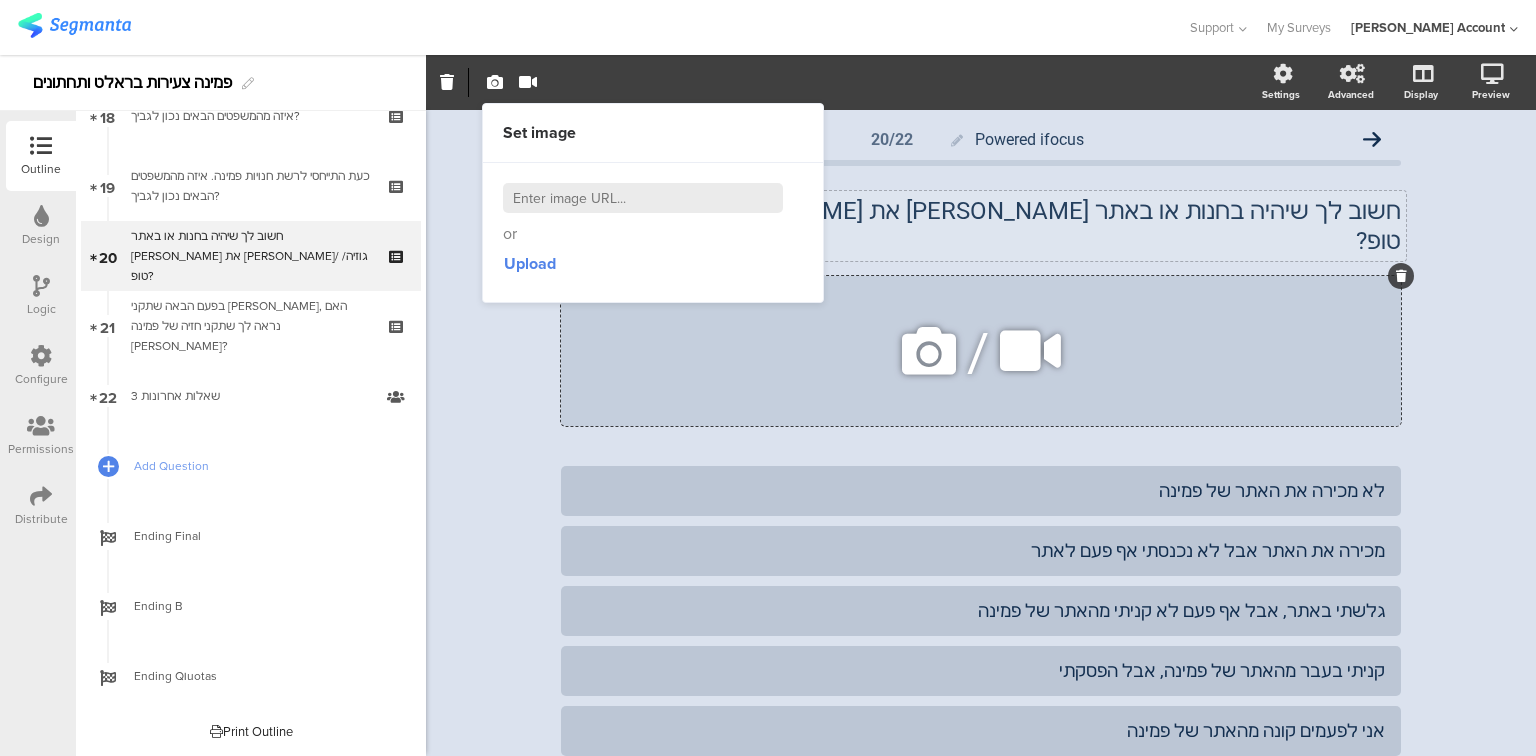 click 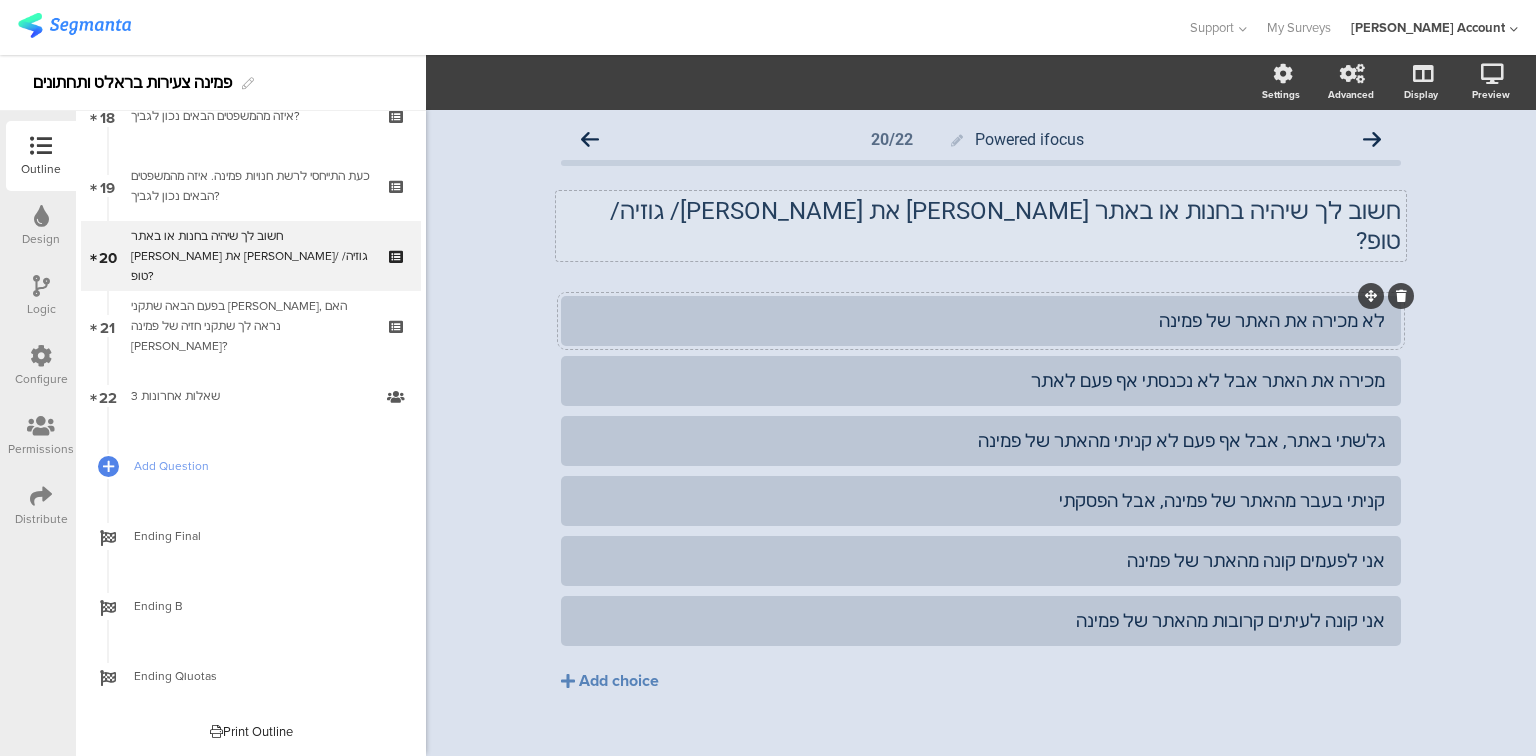 click on "לא מכירה את האתר של פמינה" 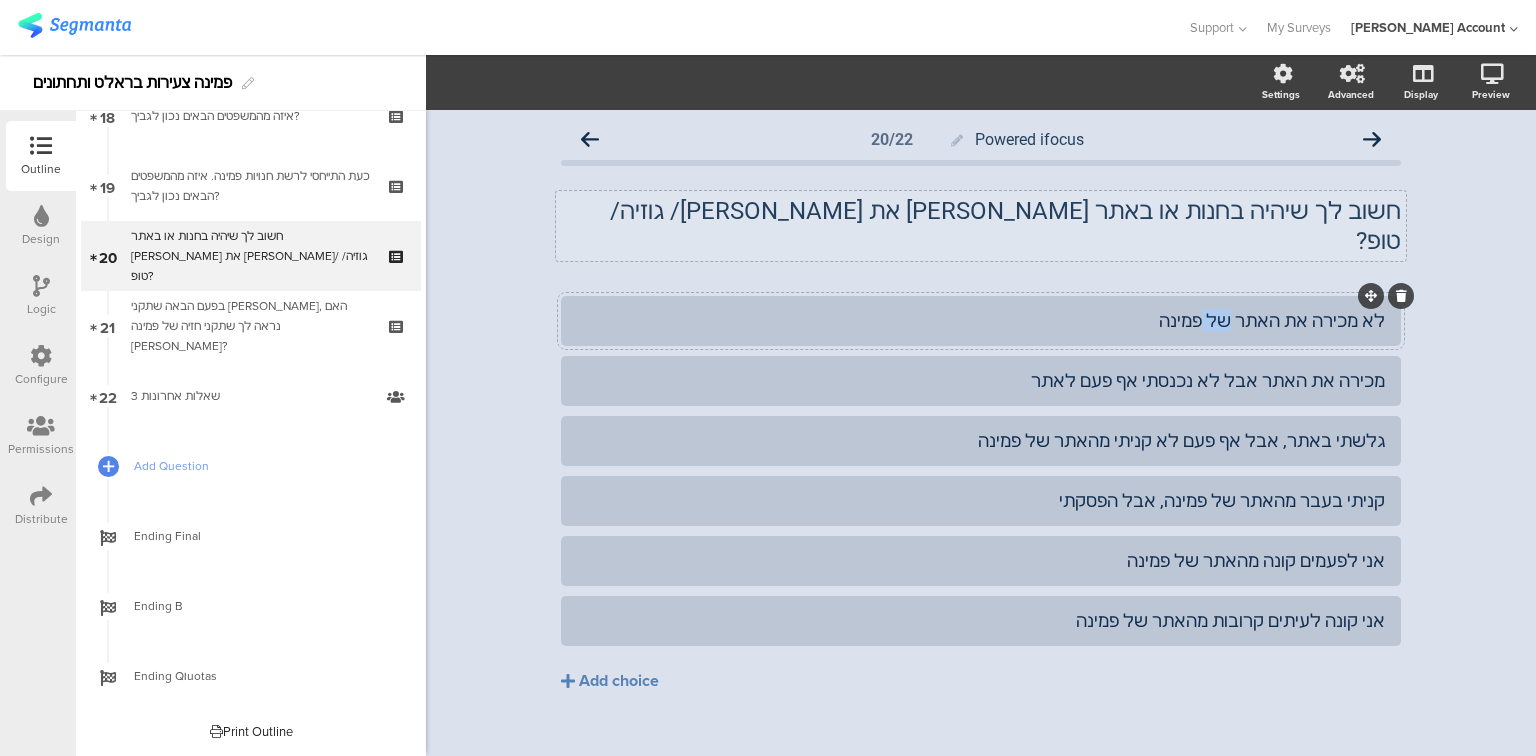 click on "לא מכירה את האתר של פמינה" 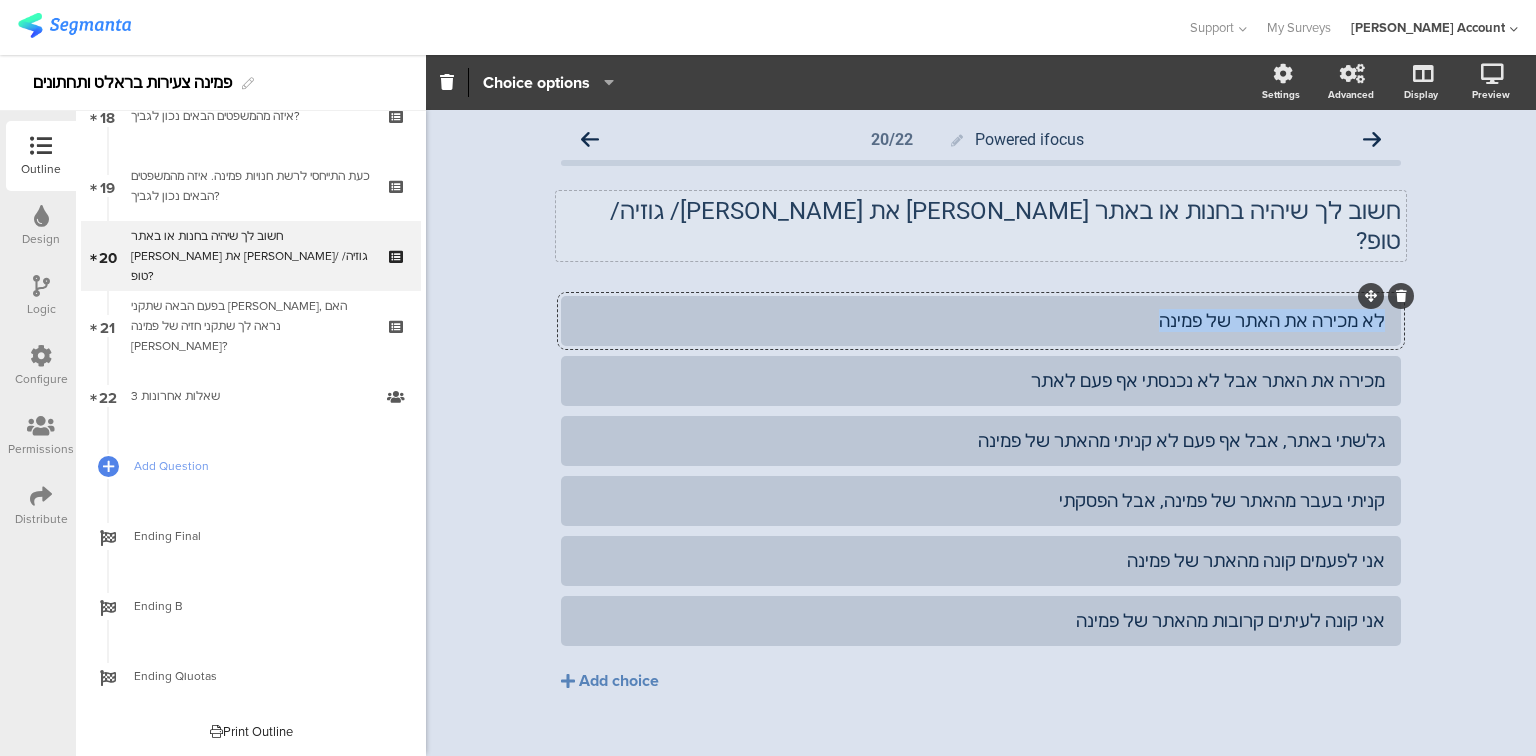 click on "לא מכירה את האתר של פמינה" 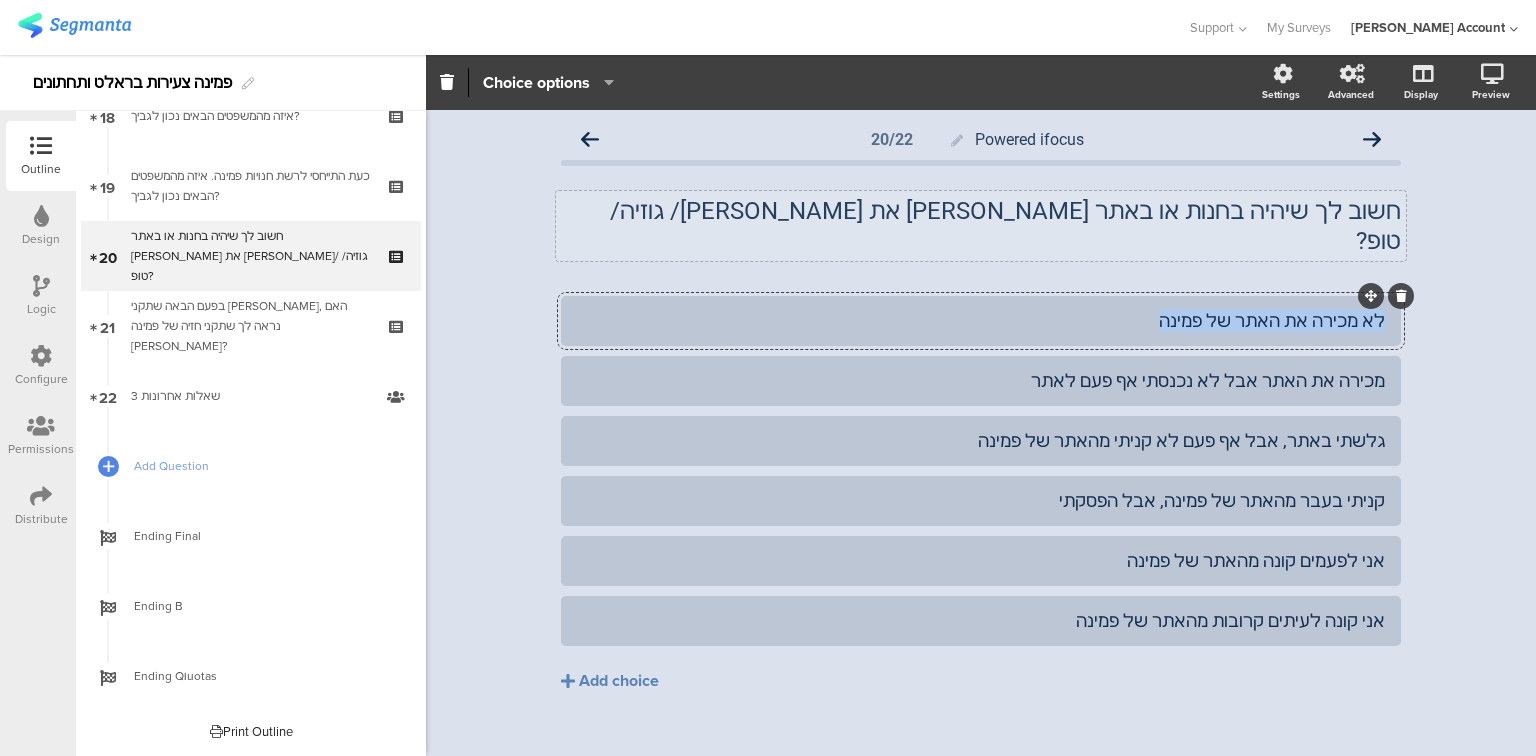 paste 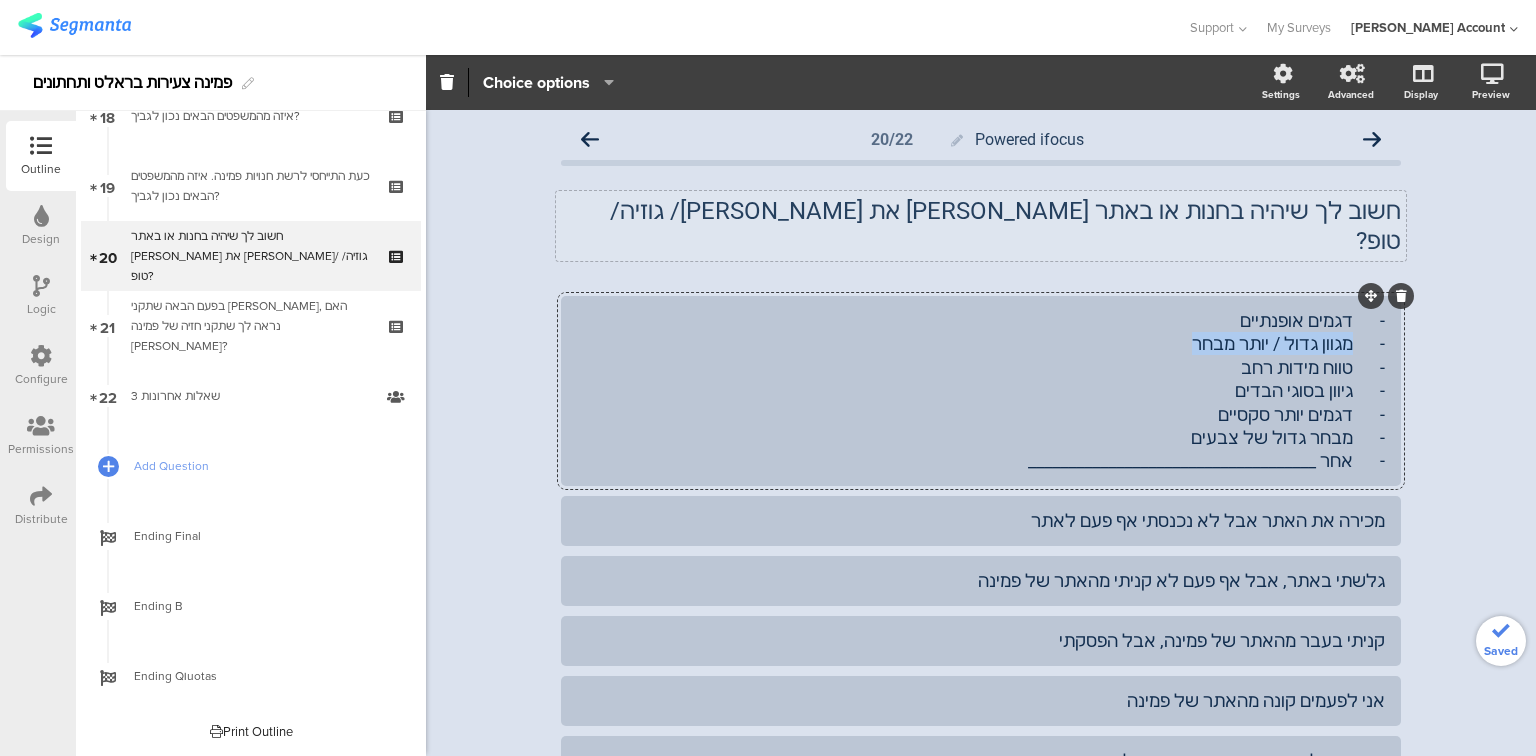 drag, startPoint x: 1342, startPoint y: 312, endPoint x: 1106, endPoint y: 308, distance: 236.03389 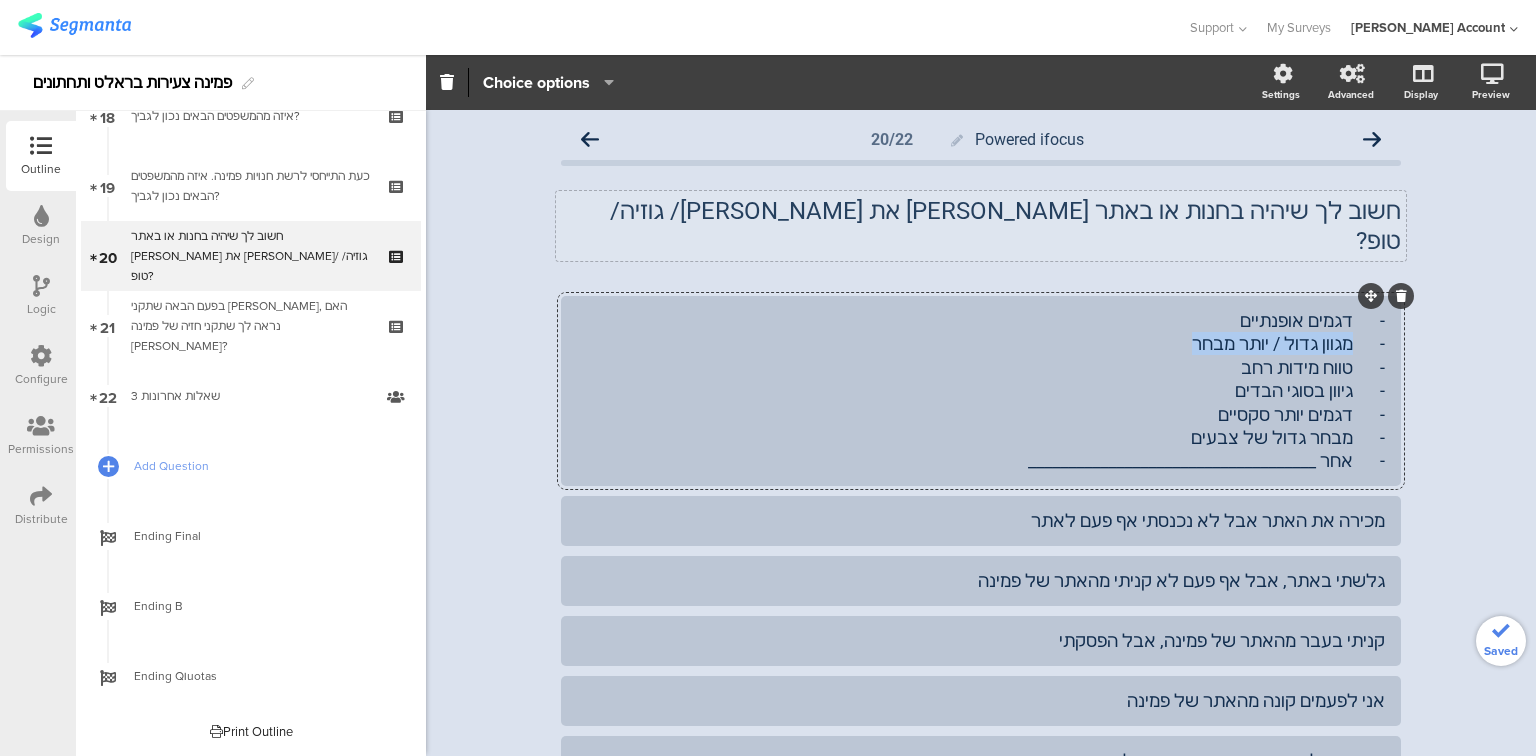 click on "-	דגמים אופנתיים
-	מגוון גדול / יותר מבחר
-	טווח מידות רחב
-	גיוון בסוגי הבדים
-	דגמים יותר סקסיים
-	מבחר גדול של צבעים
-	אחר ____________________________________" 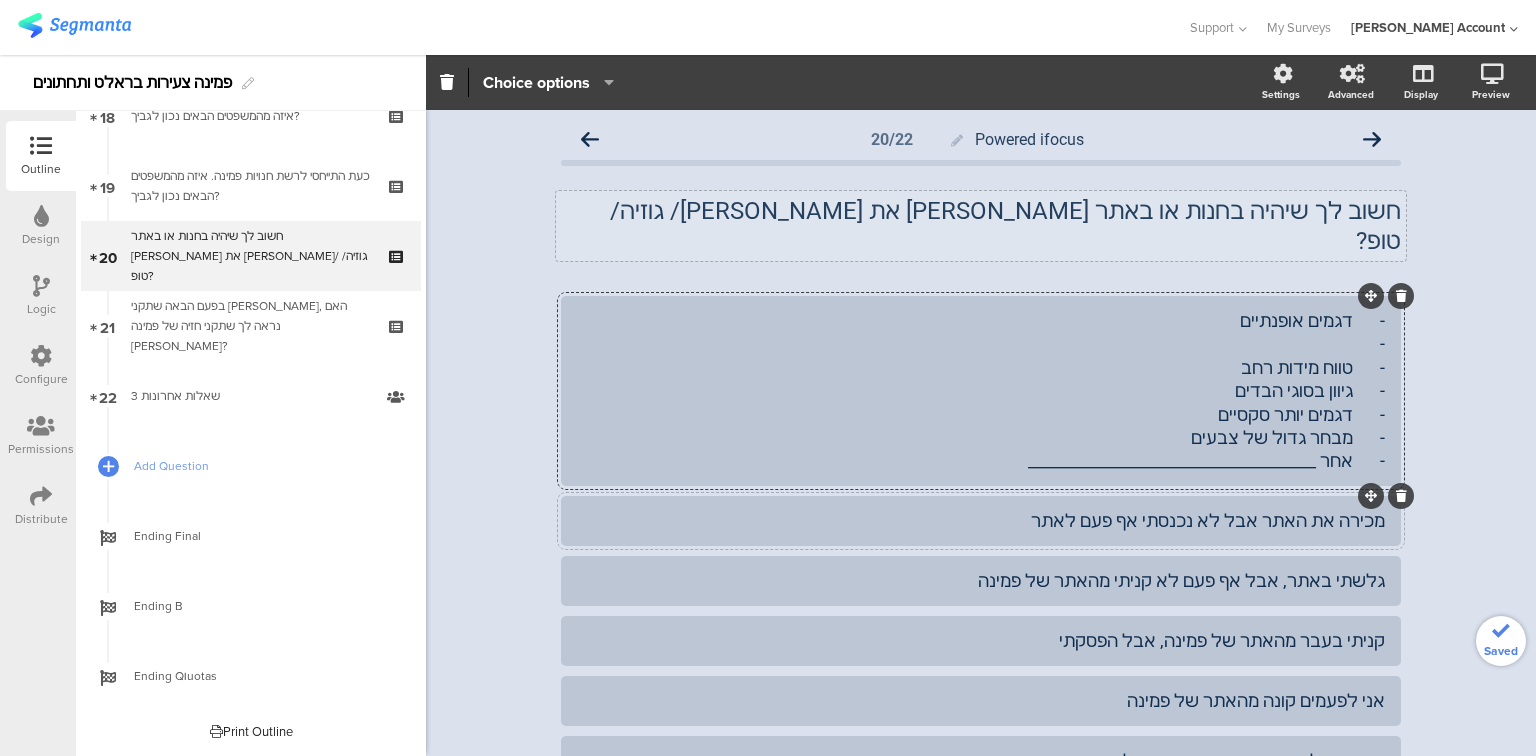 click on "מכירה את האתר אבל לא נכנסתי אף פעם לאתר" 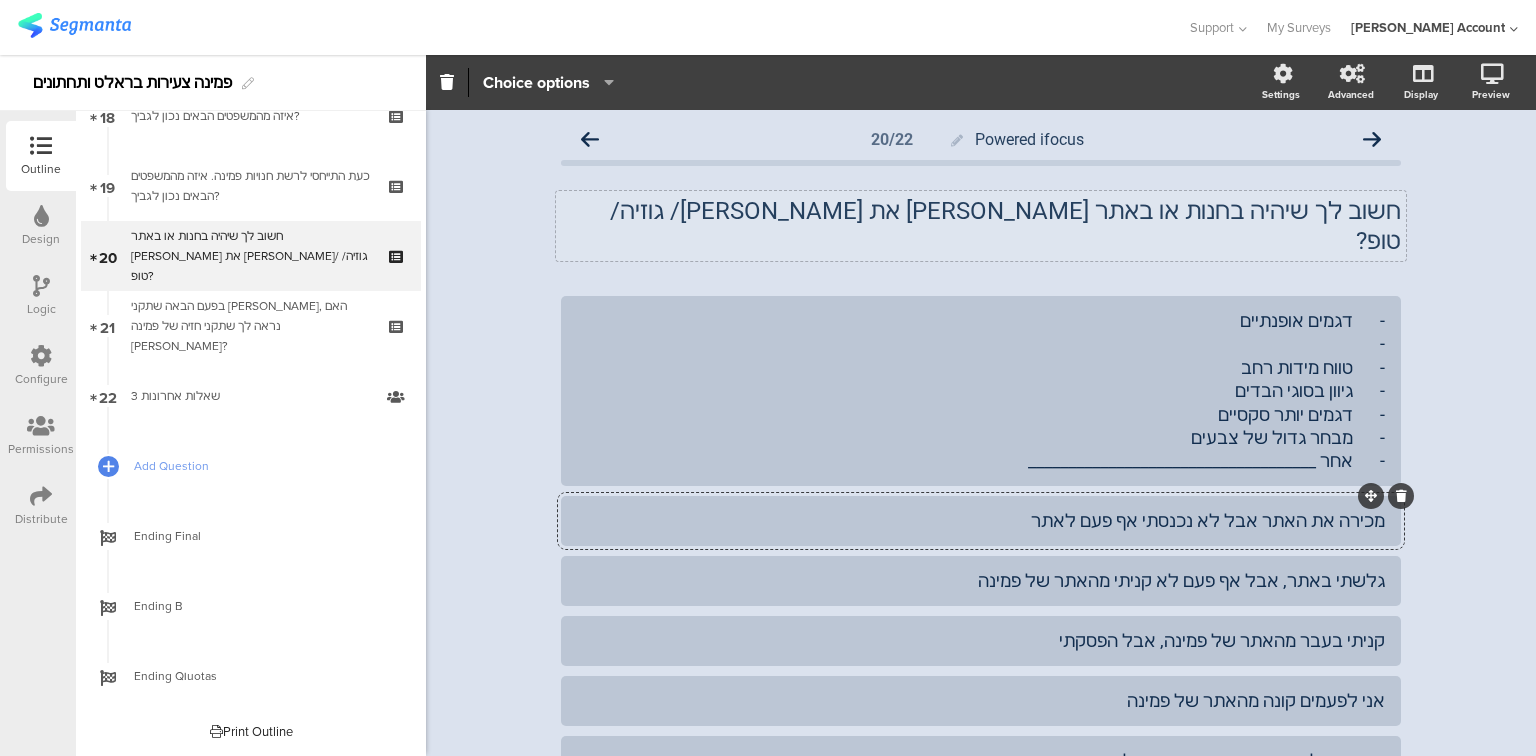 click 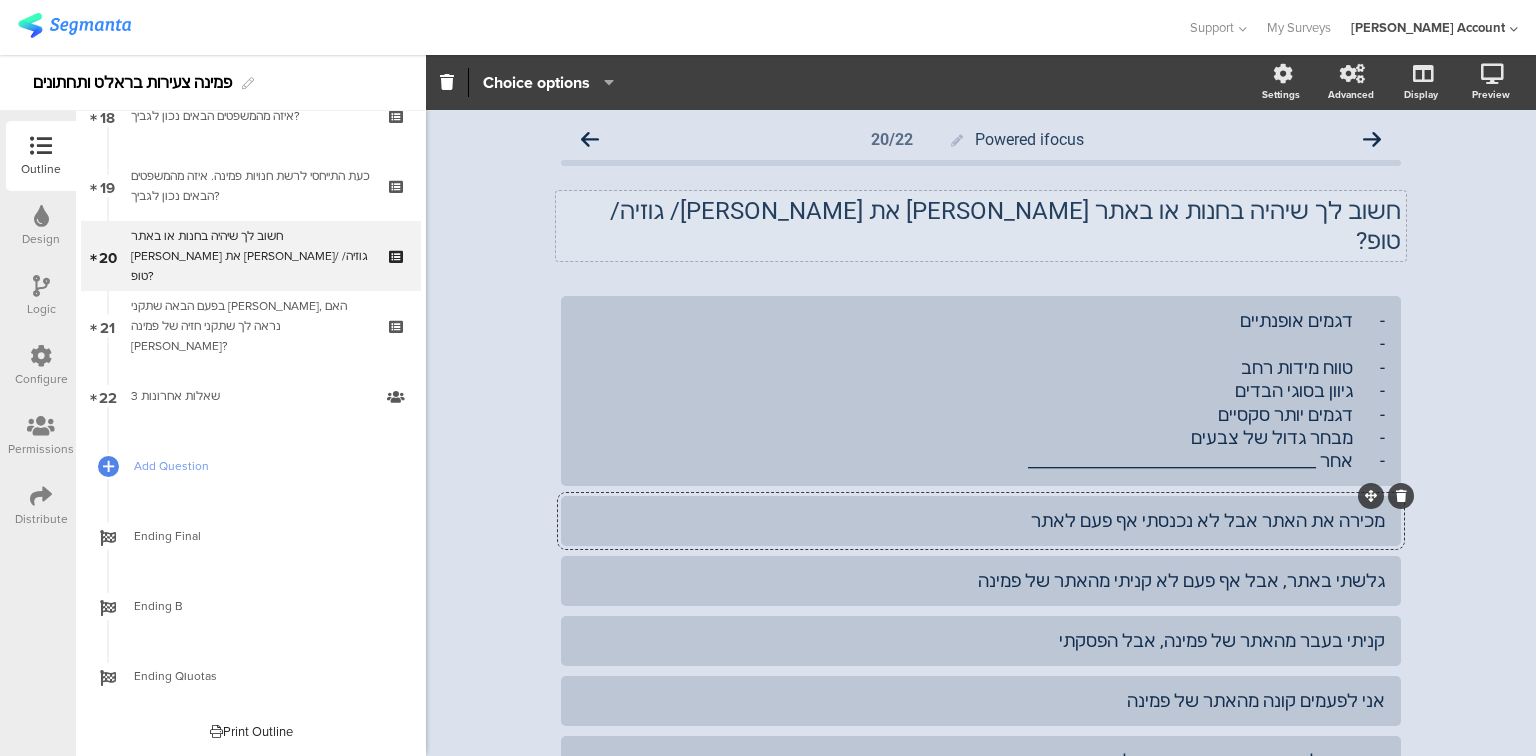 click 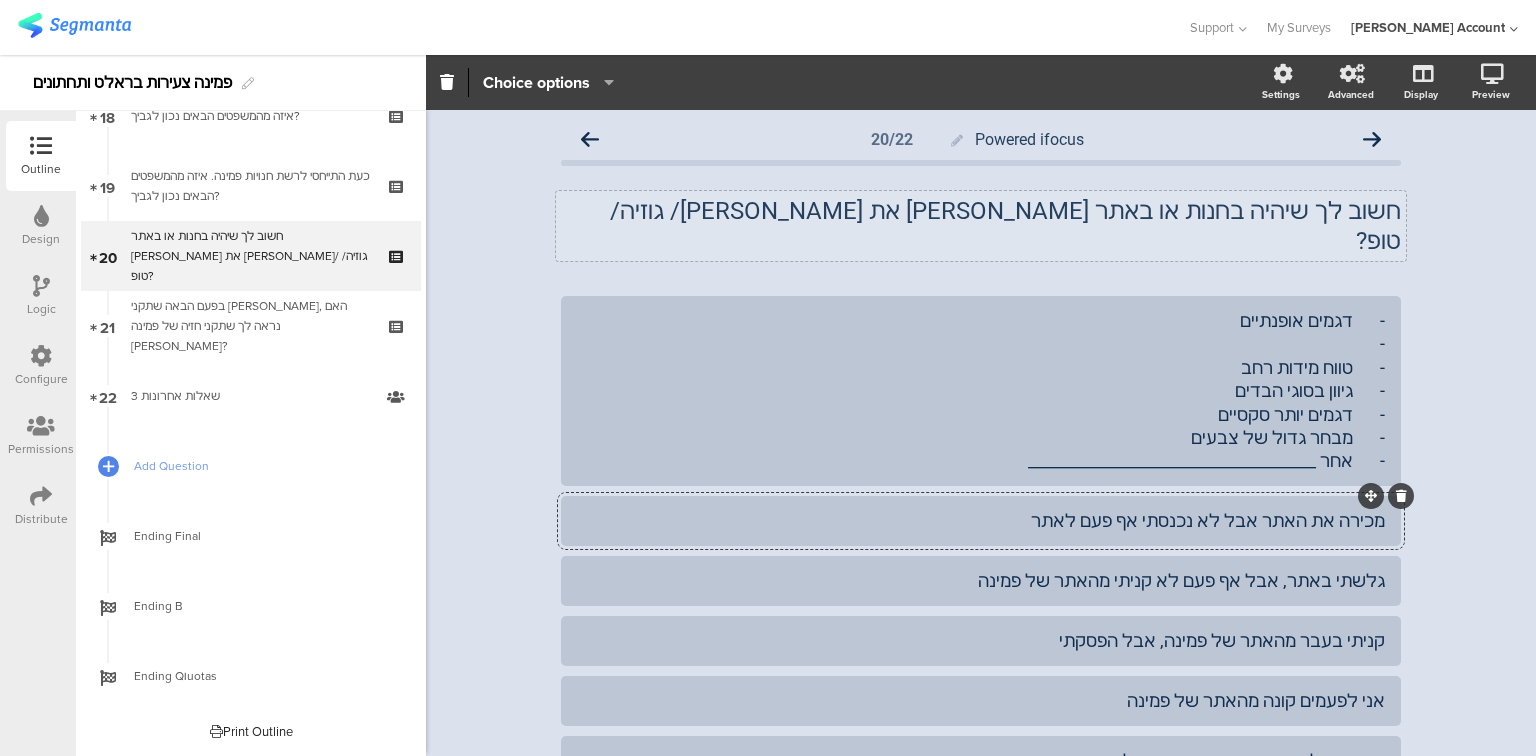 click on "מכירה את האתר אבל לא נכנסתי אף פעם לאתר" 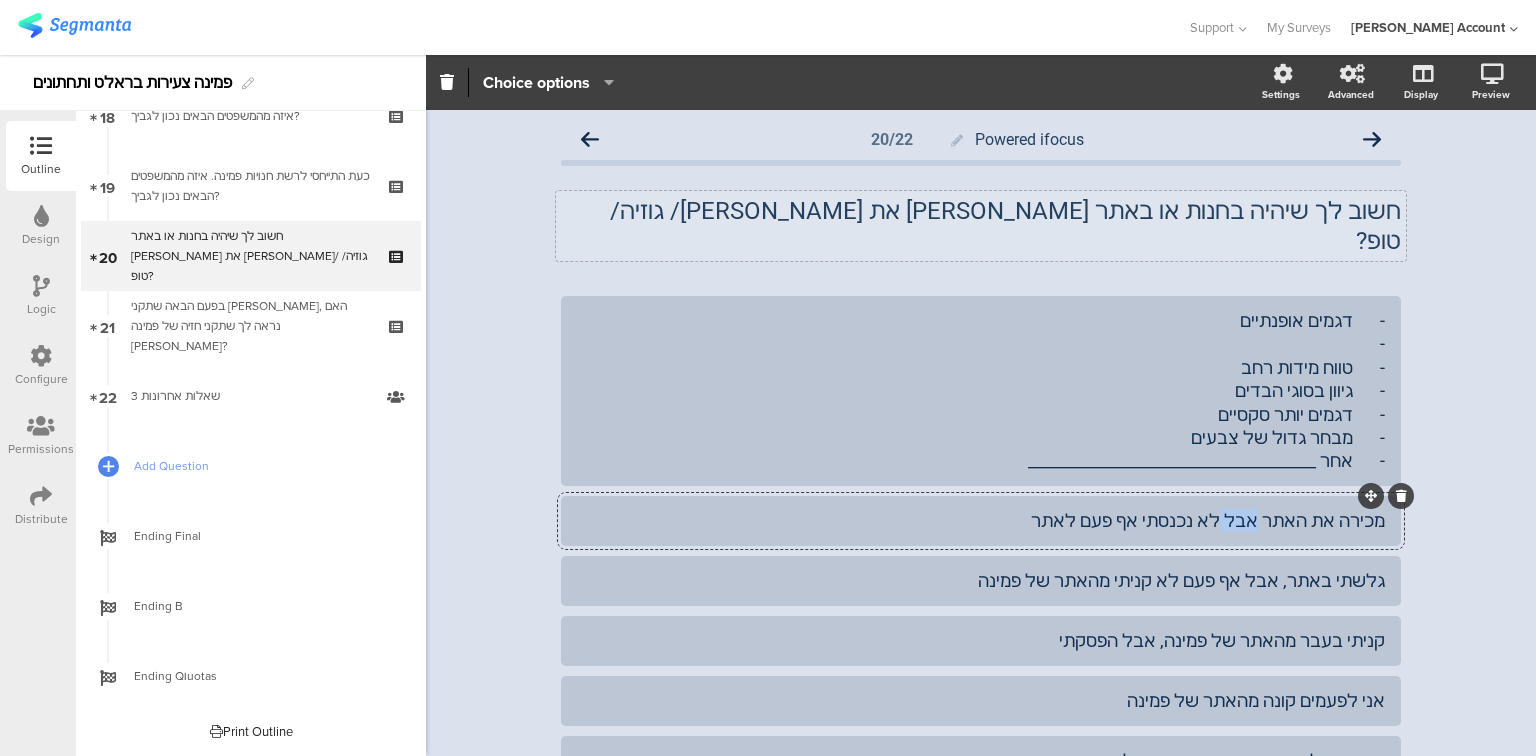 click on "מכירה את האתר אבל לא נכנסתי אף פעם לאתר" 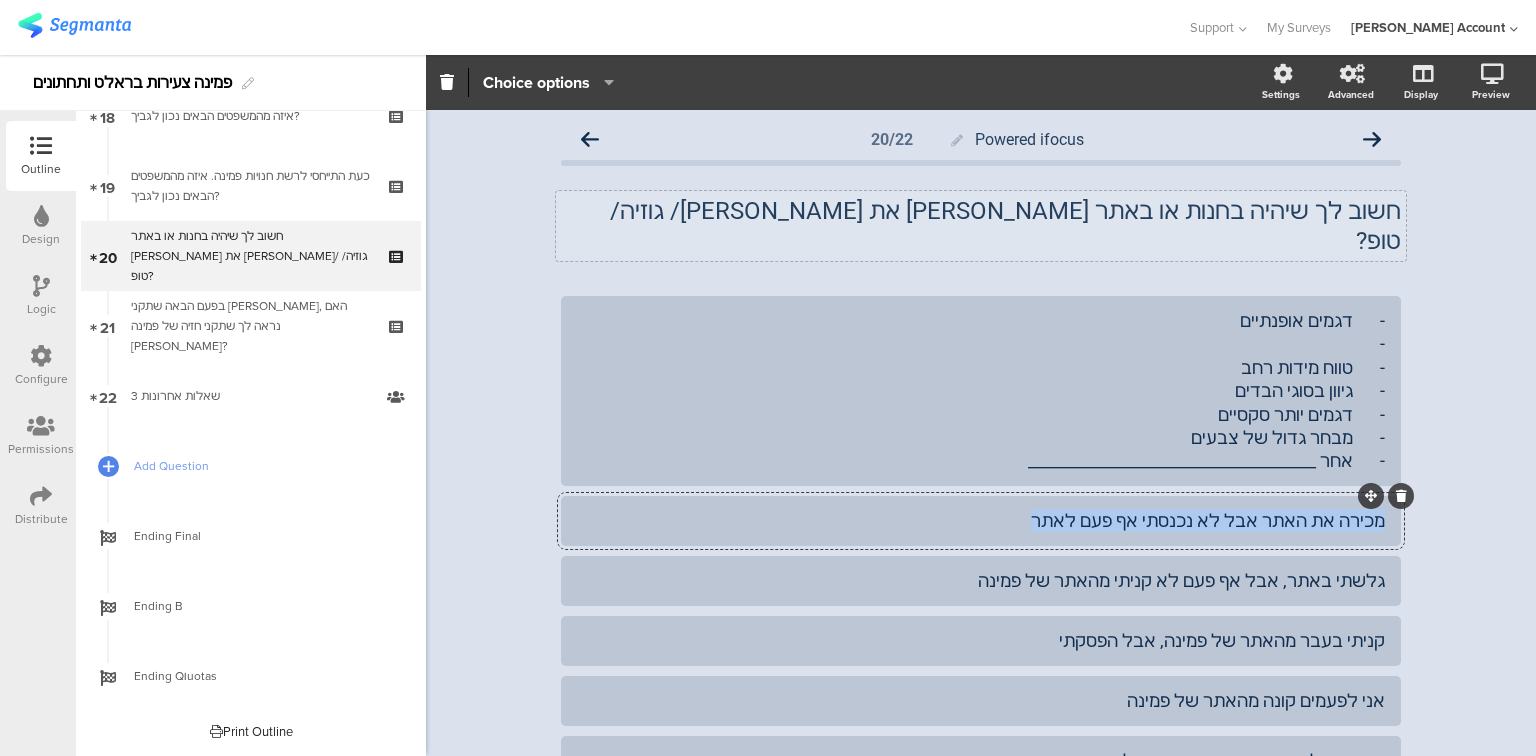 click on "מכירה את האתר אבל לא נכנסתי אף פעם לאתר" 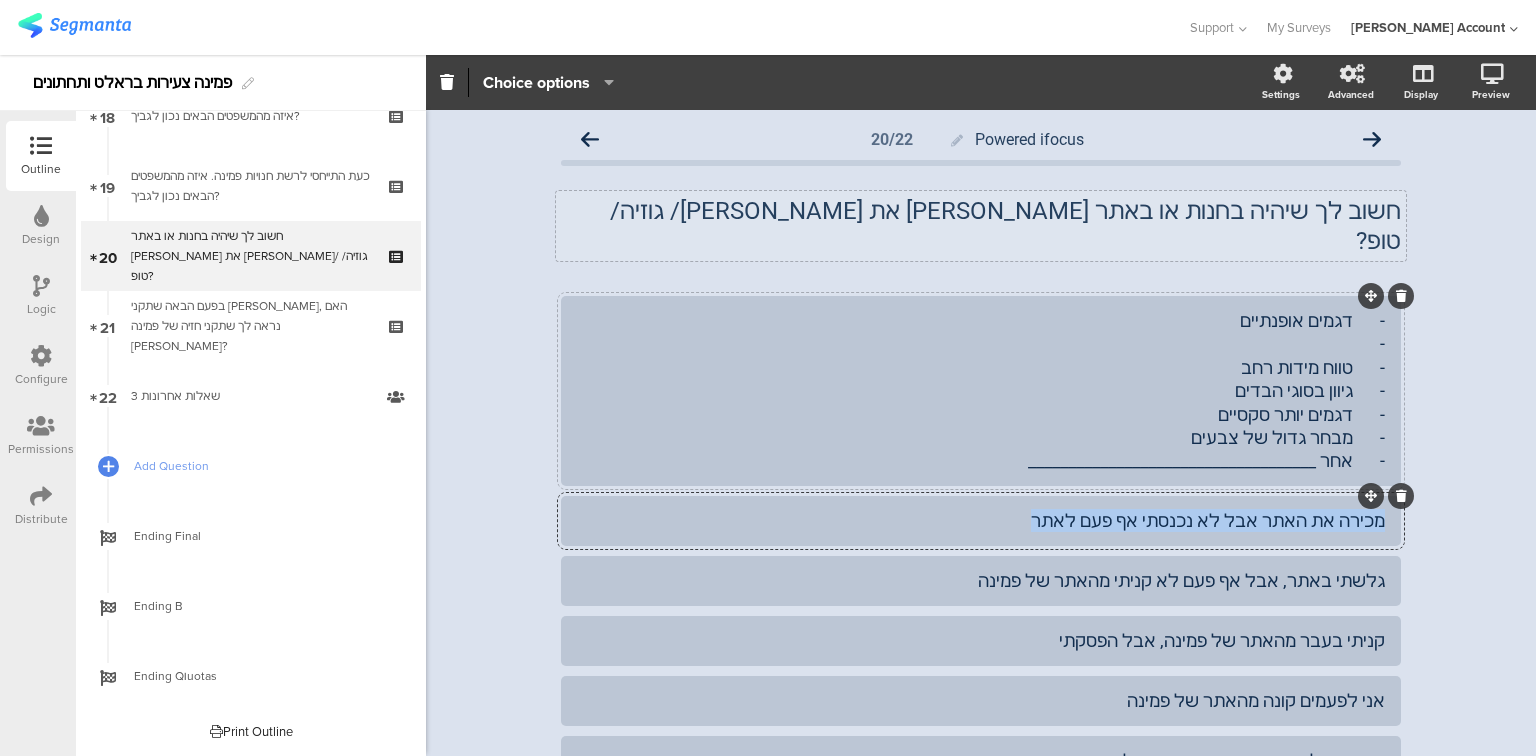 paste 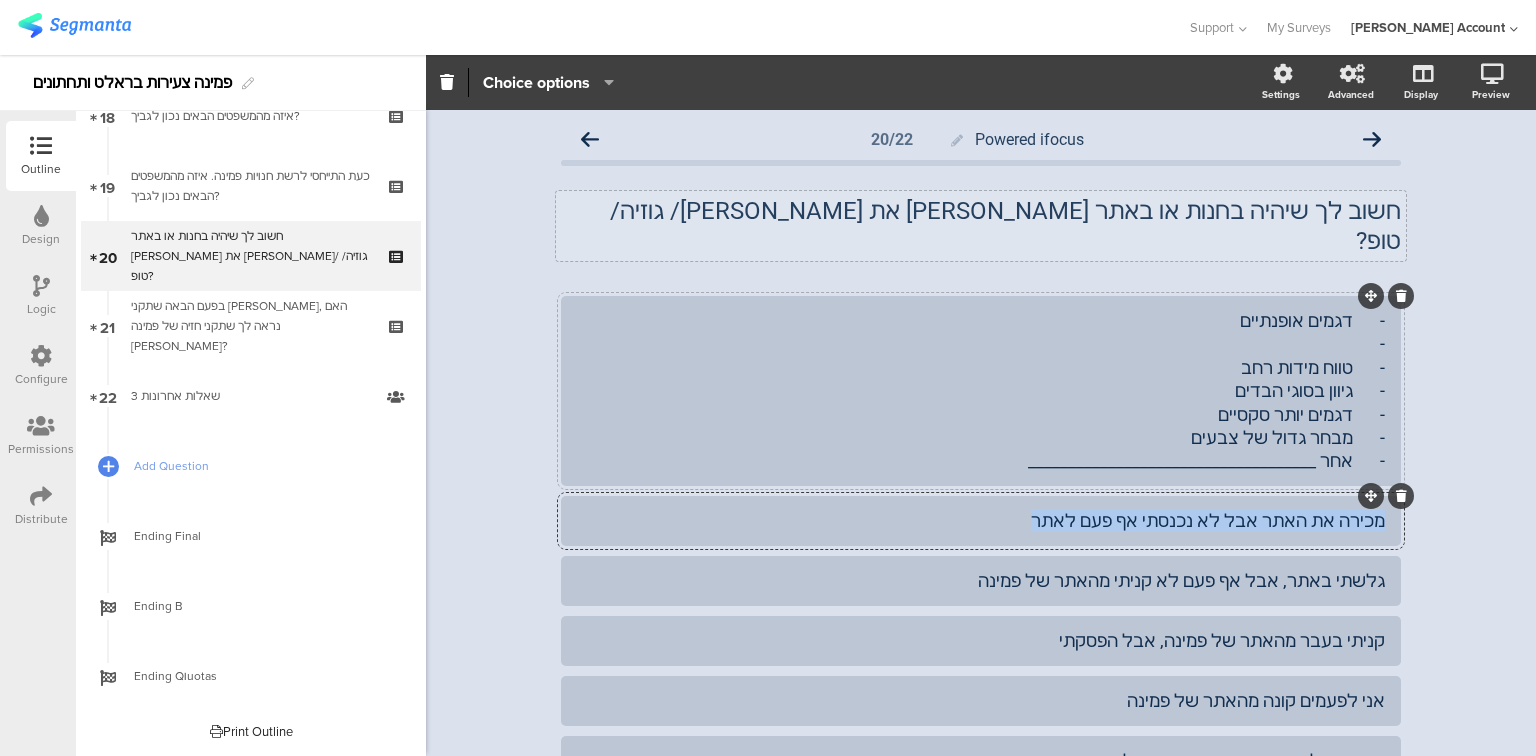 type 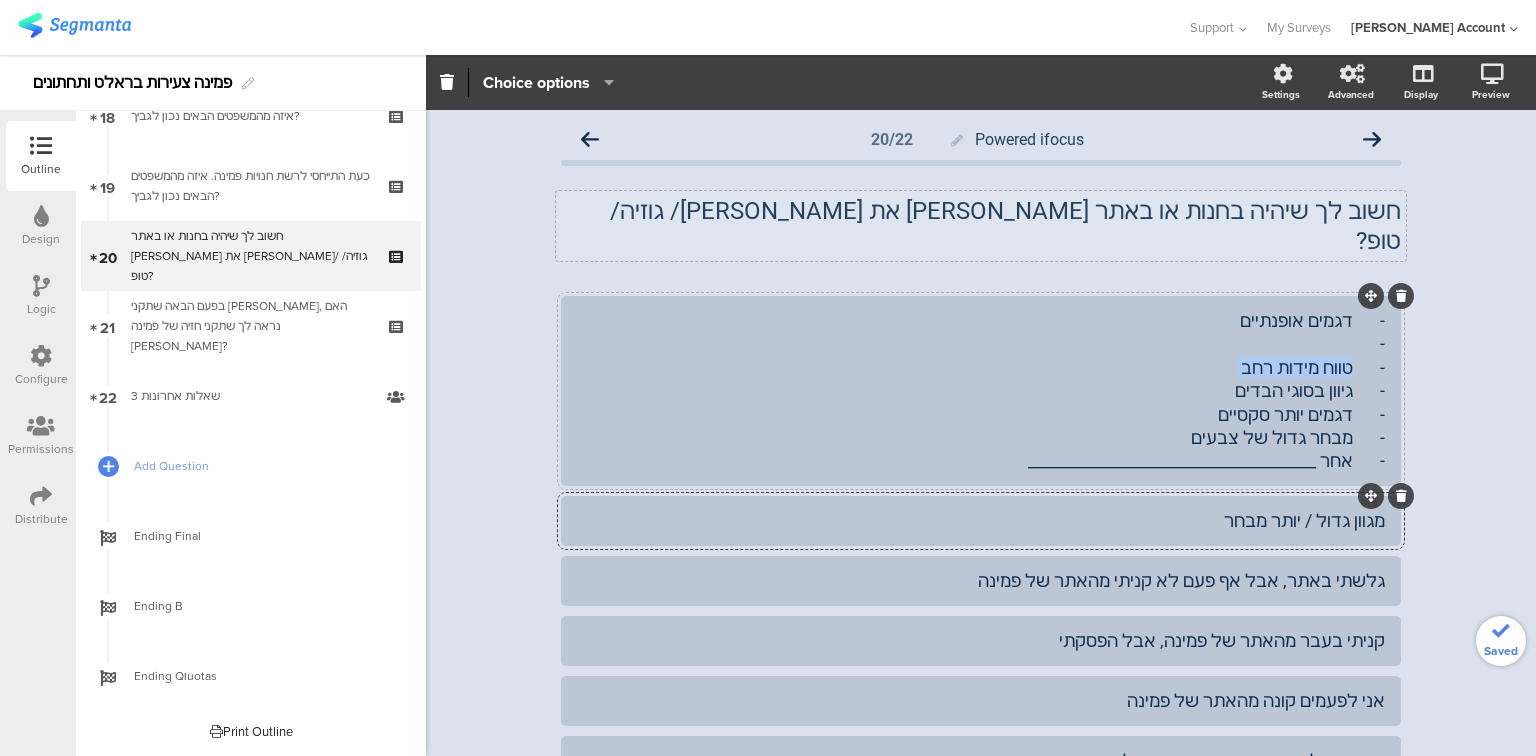 drag, startPoint x: 1341, startPoint y: 336, endPoint x: 1233, endPoint y: 335, distance: 108.00463 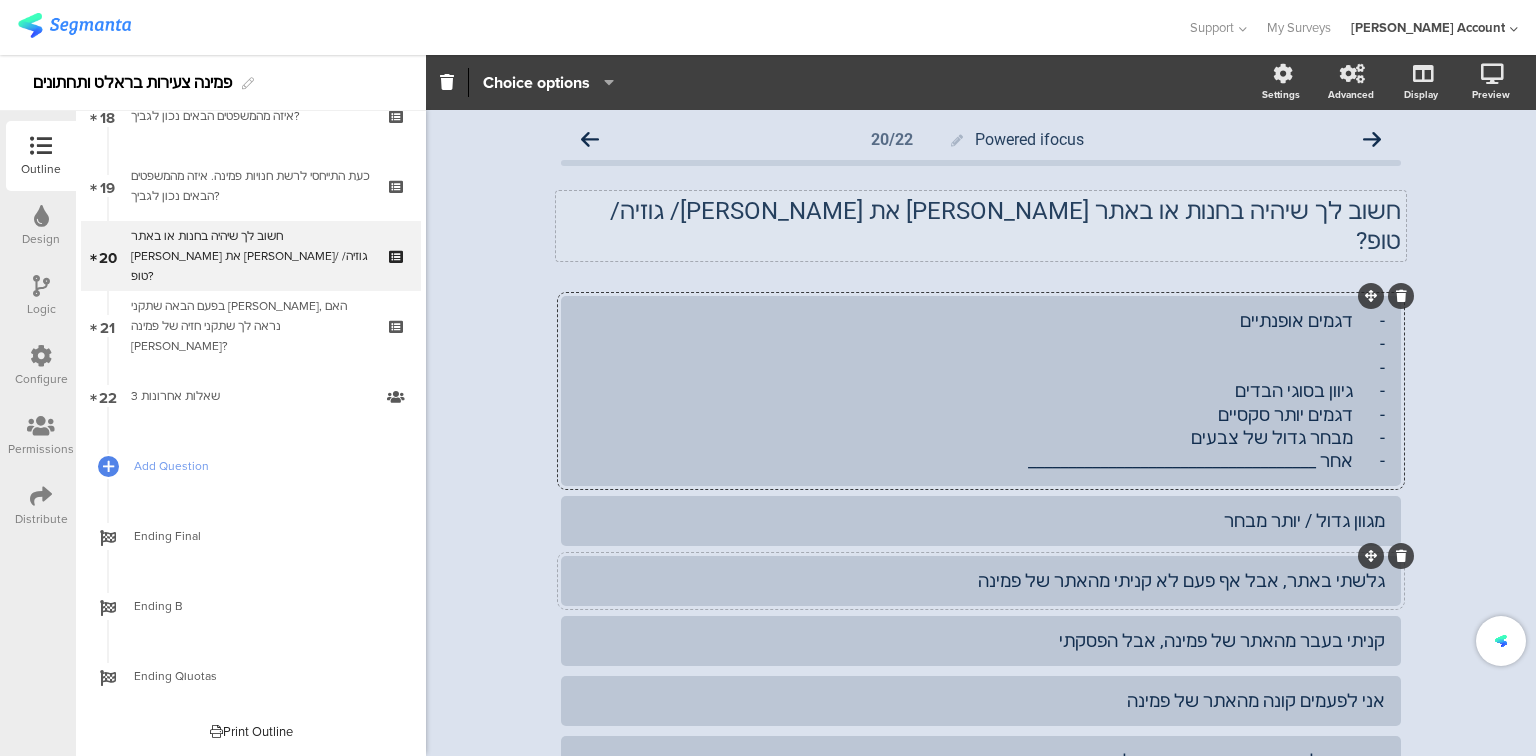 click on "גלשתי באתר, אבל אף פעם לא קניתי מהאתר של פמינה" 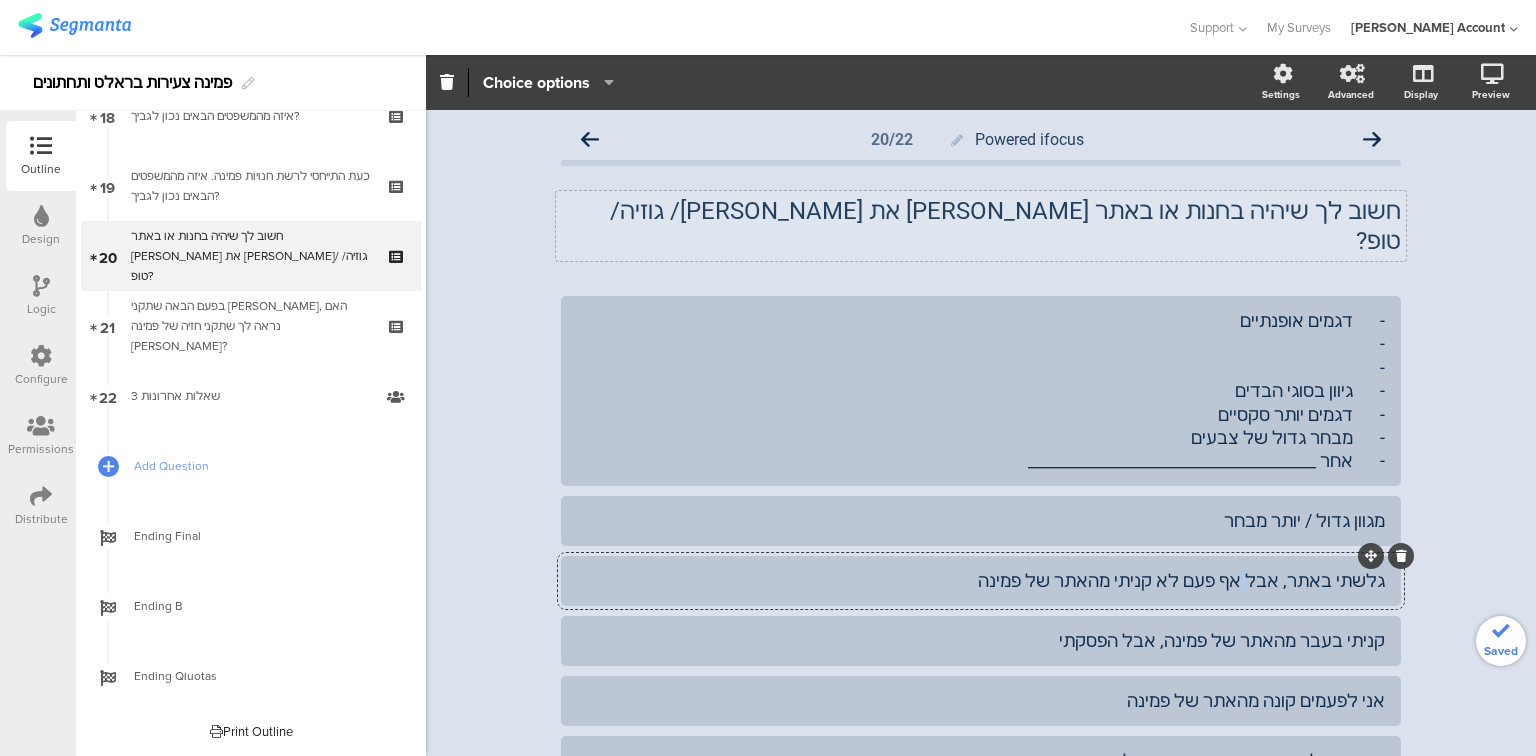 click on "גלשתי באתר, אבל אף פעם לא קניתי מהאתר של פמינה" 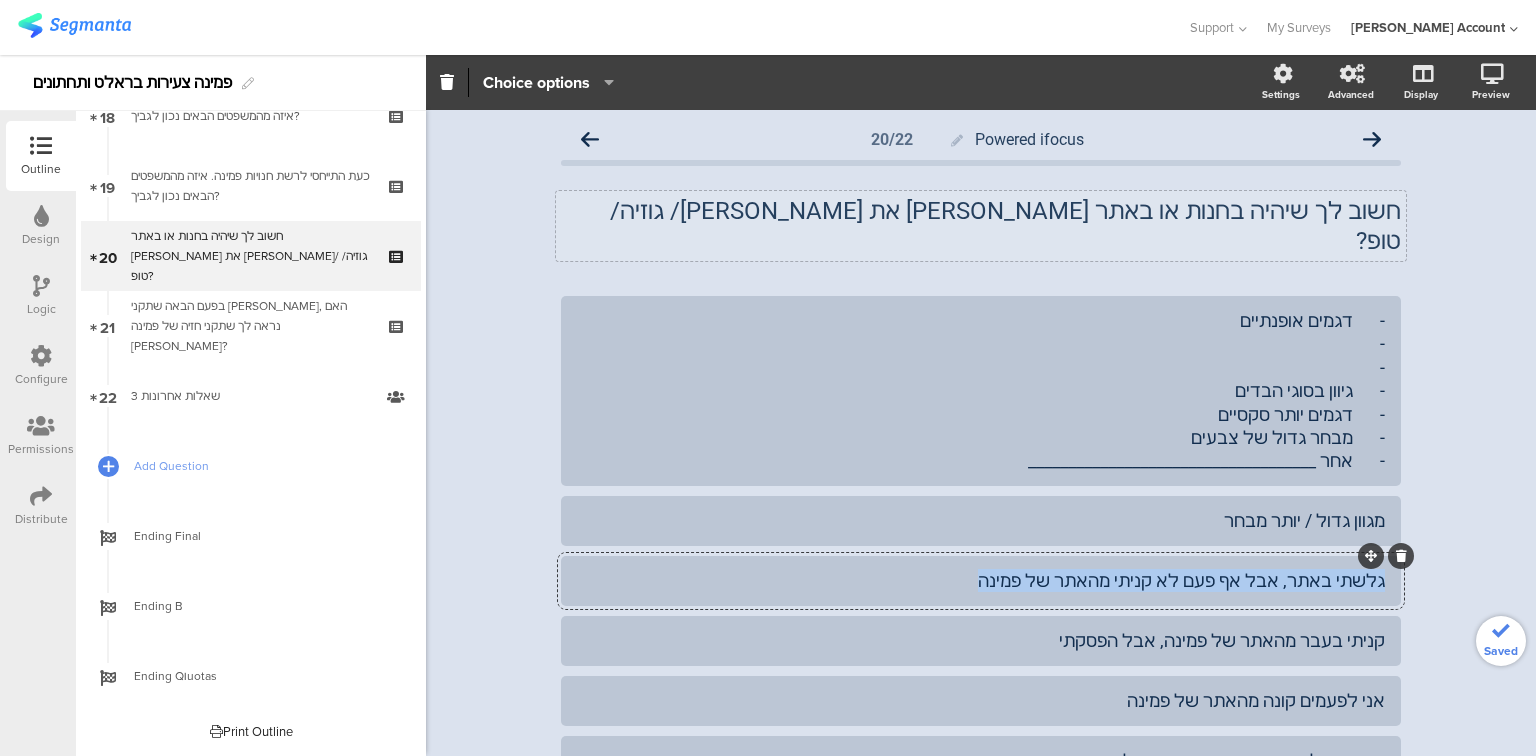 click on "גלשתי באתר, אבל אף פעם לא קניתי מהאתר של פמינה" 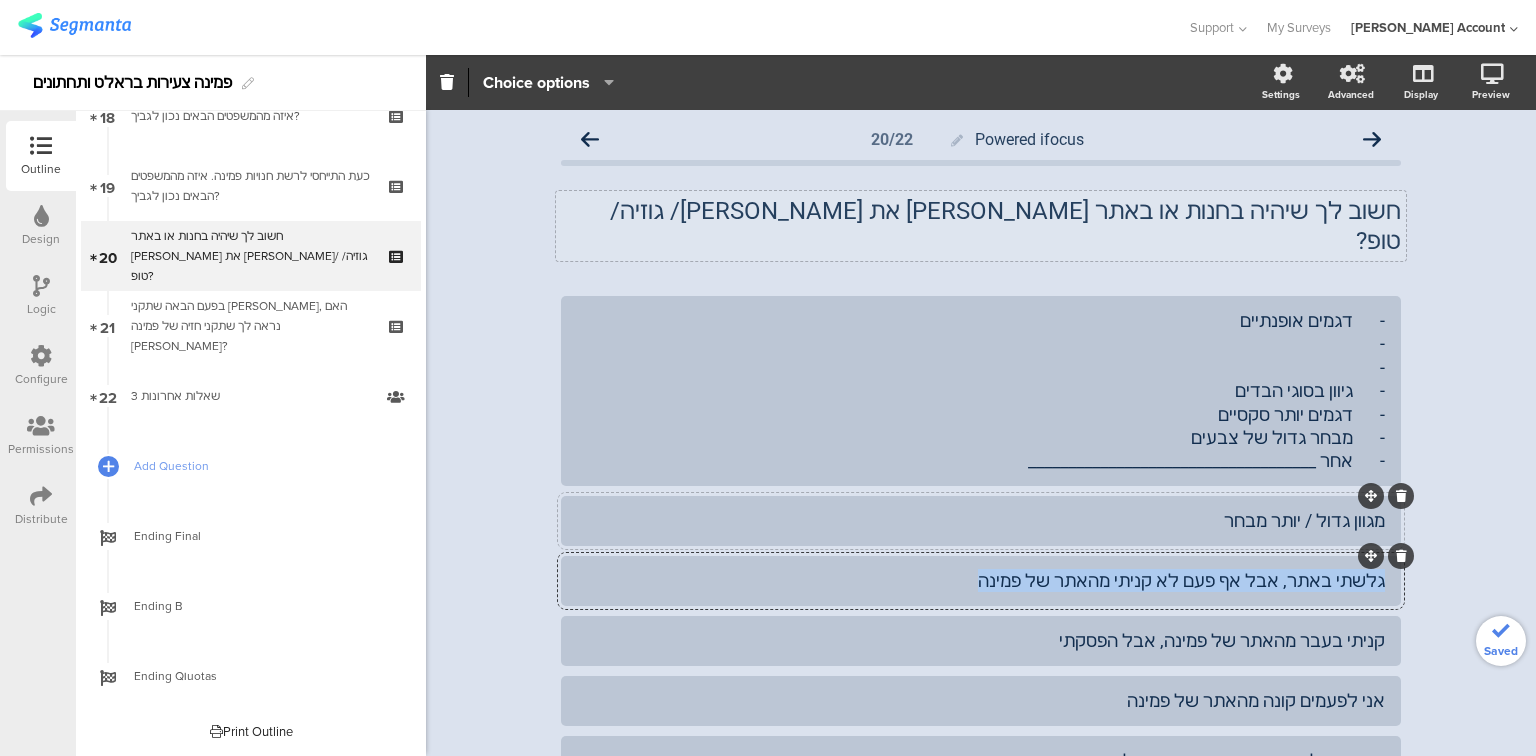 type 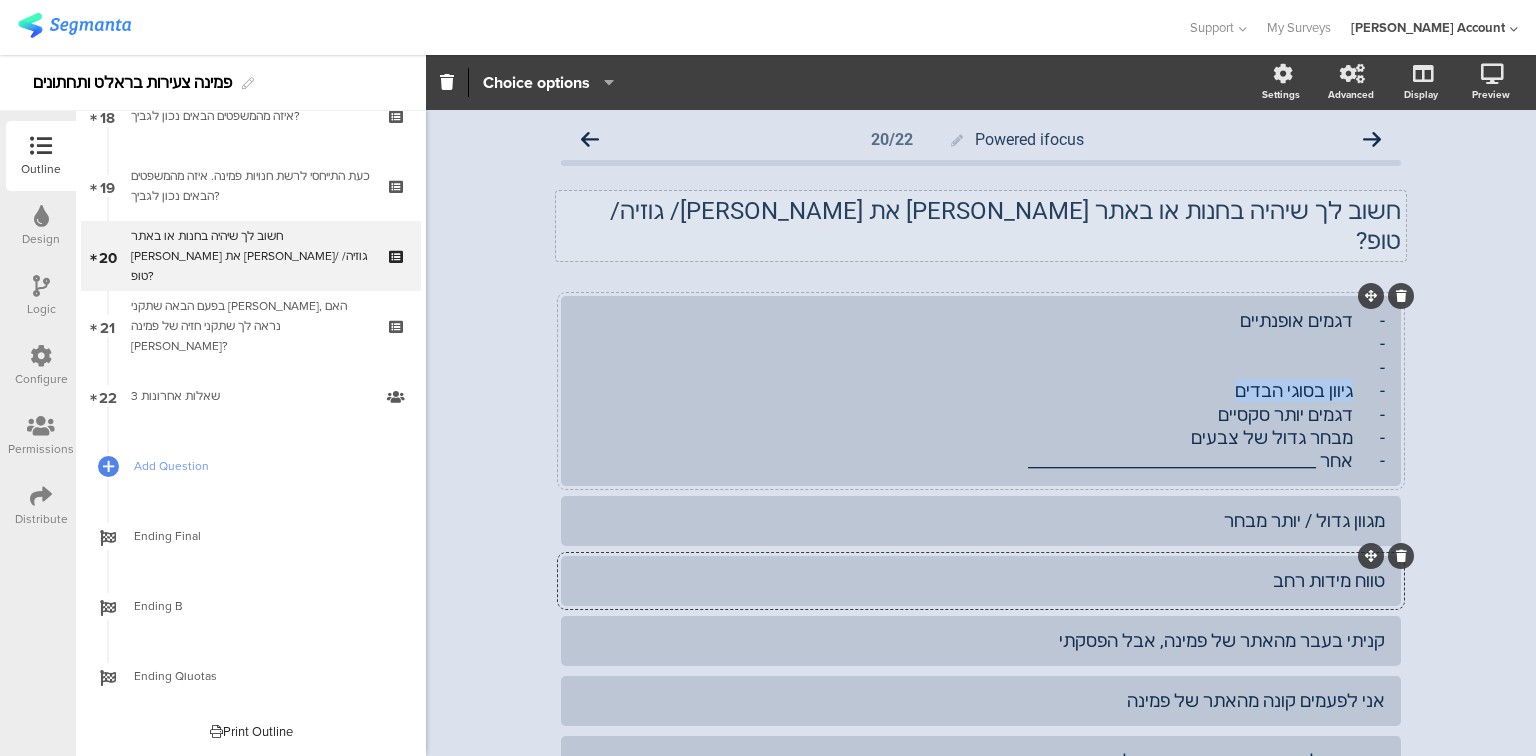 drag, startPoint x: 1344, startPoint y: 363, endPoint x: 1236, endPoint y: 362, distance: 108.00463 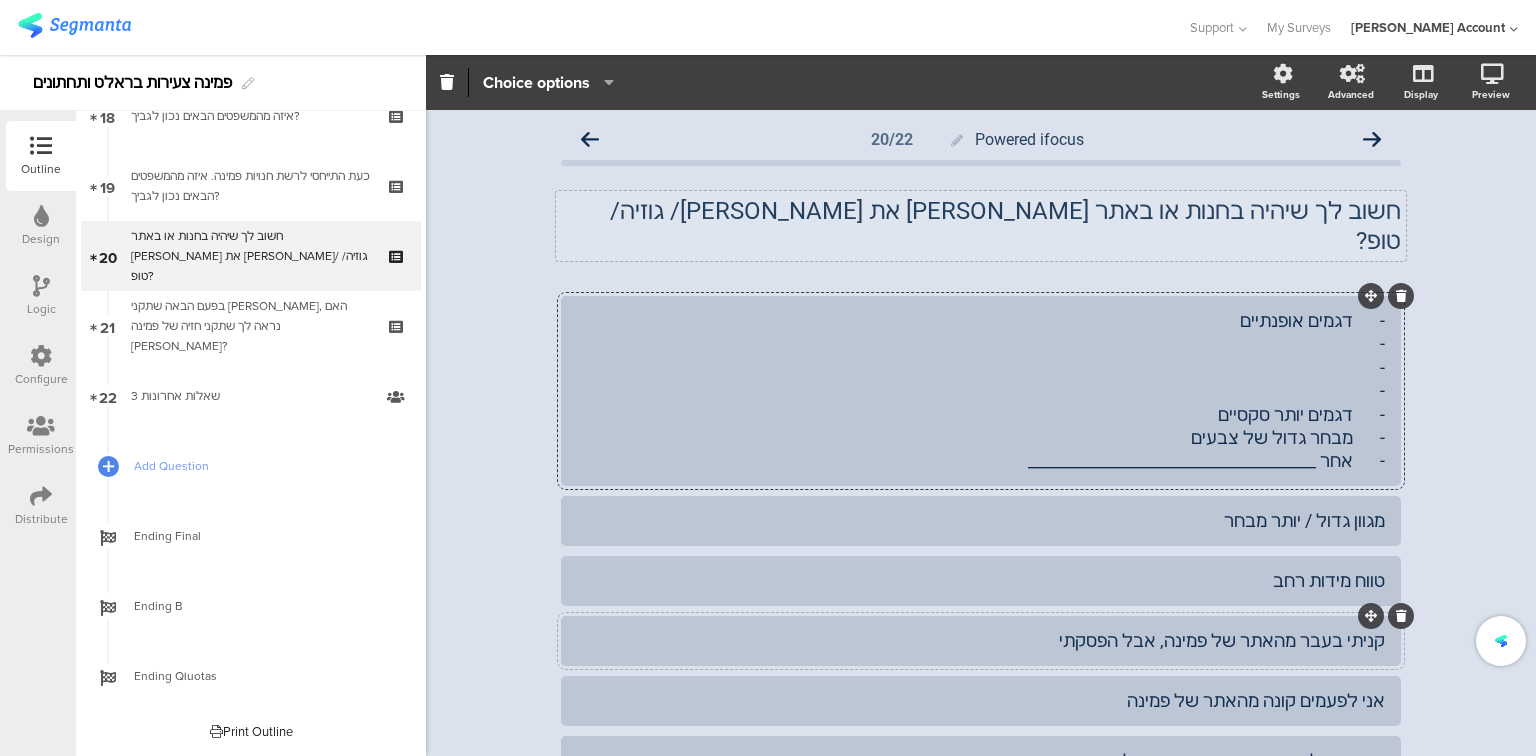click on "קניתי בעבר מהאתר של פמינה, אבל הפסקתי" 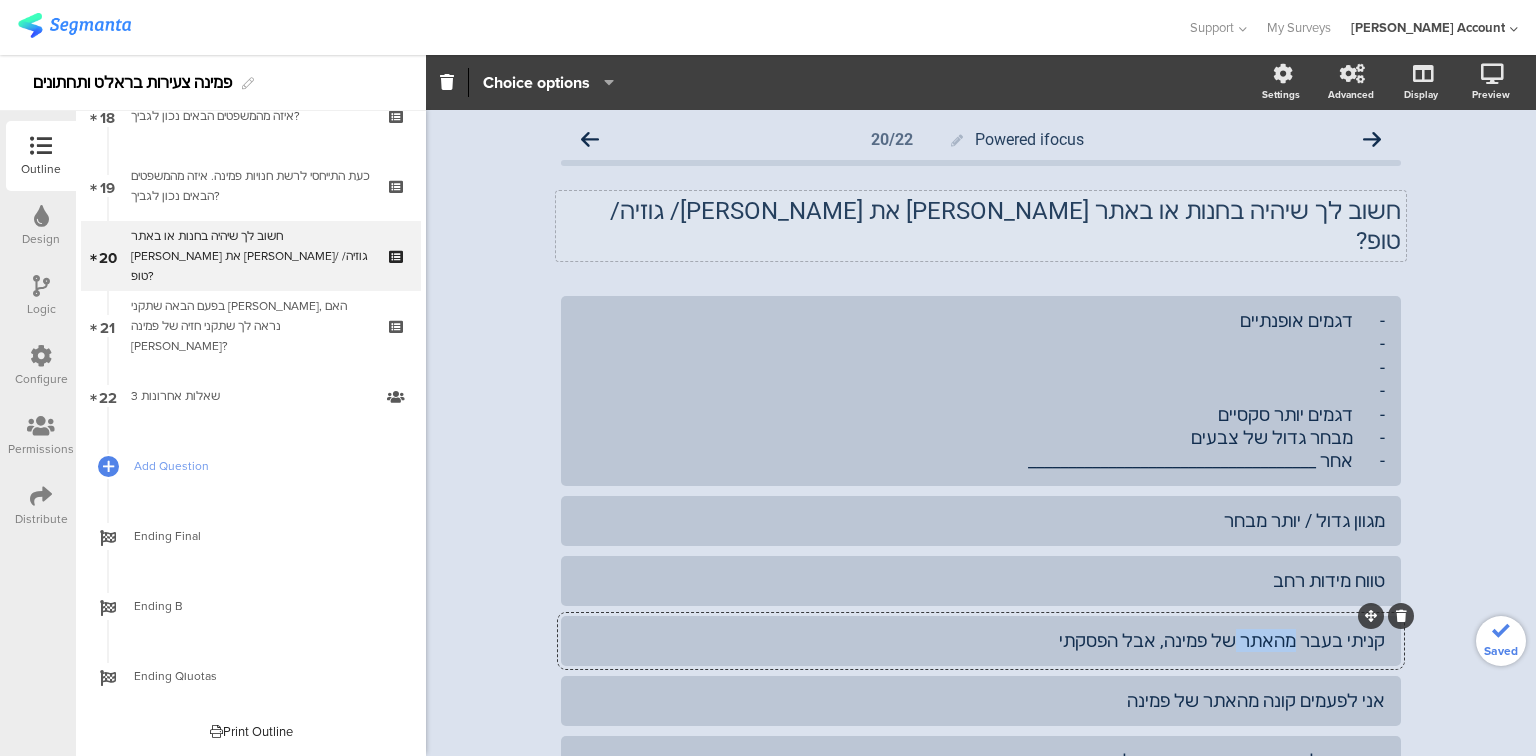click on "קניתי בעבר מהאתר של פמינה, אבל הפסקתי" 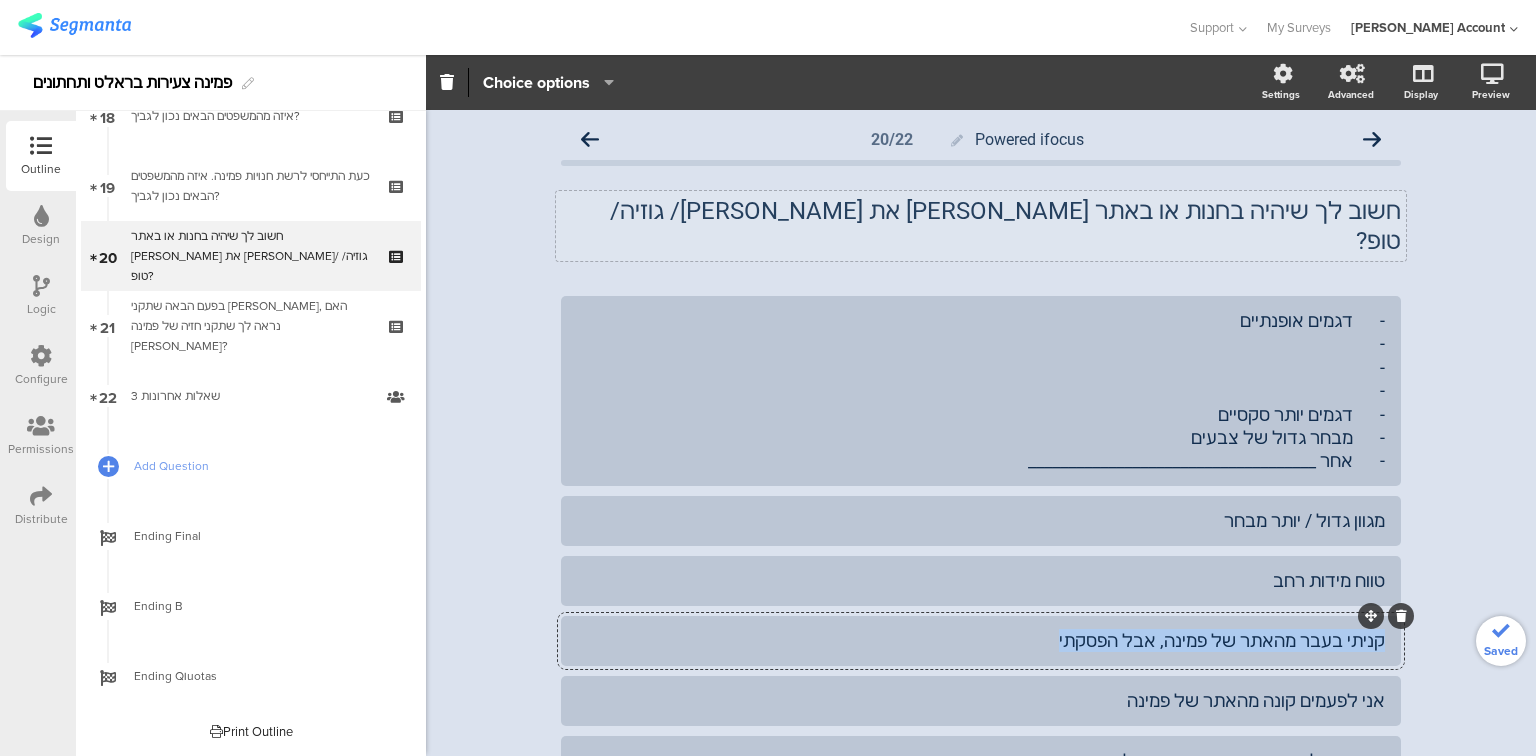 click on "קניתי בעבר מהאתר של פמינה, אבל הפסקתי" 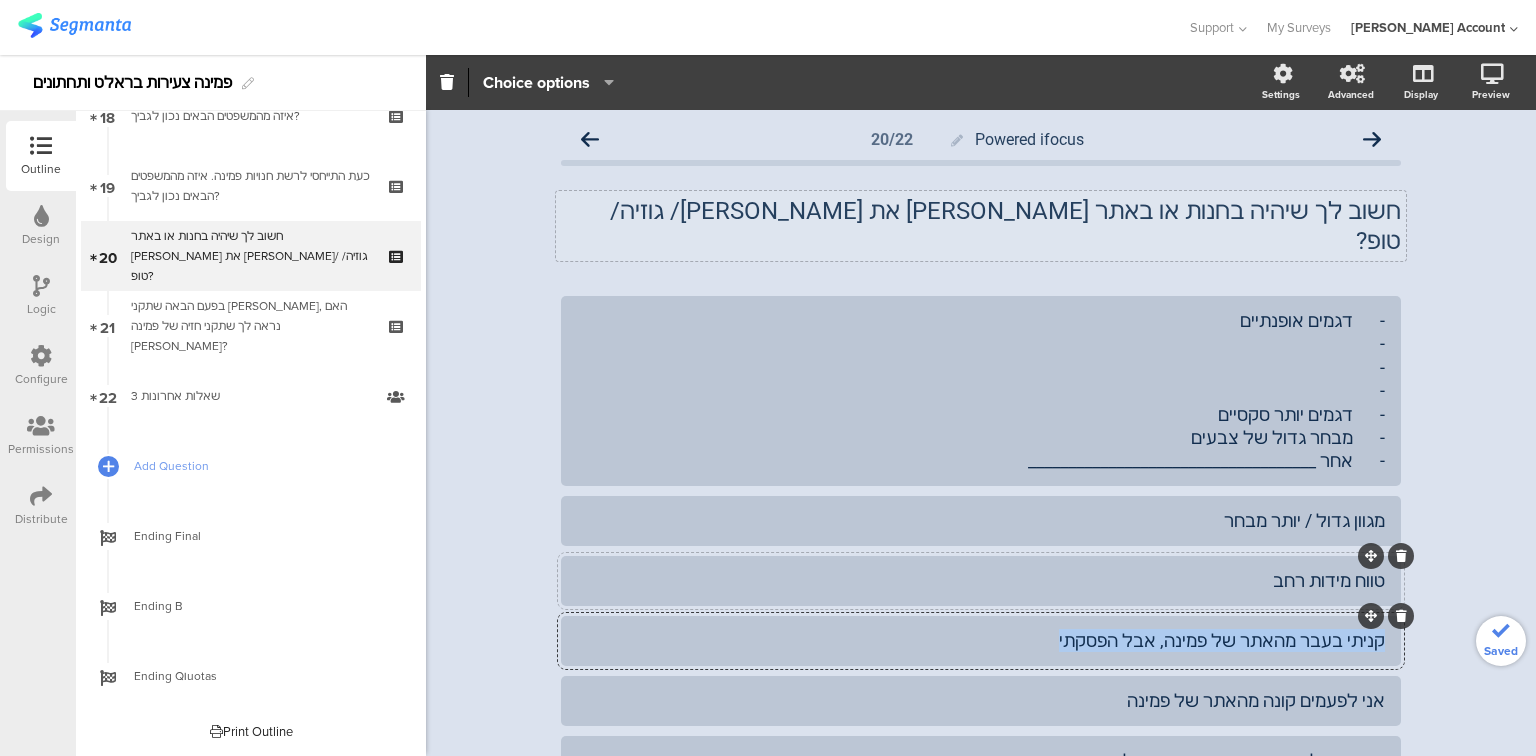 paste 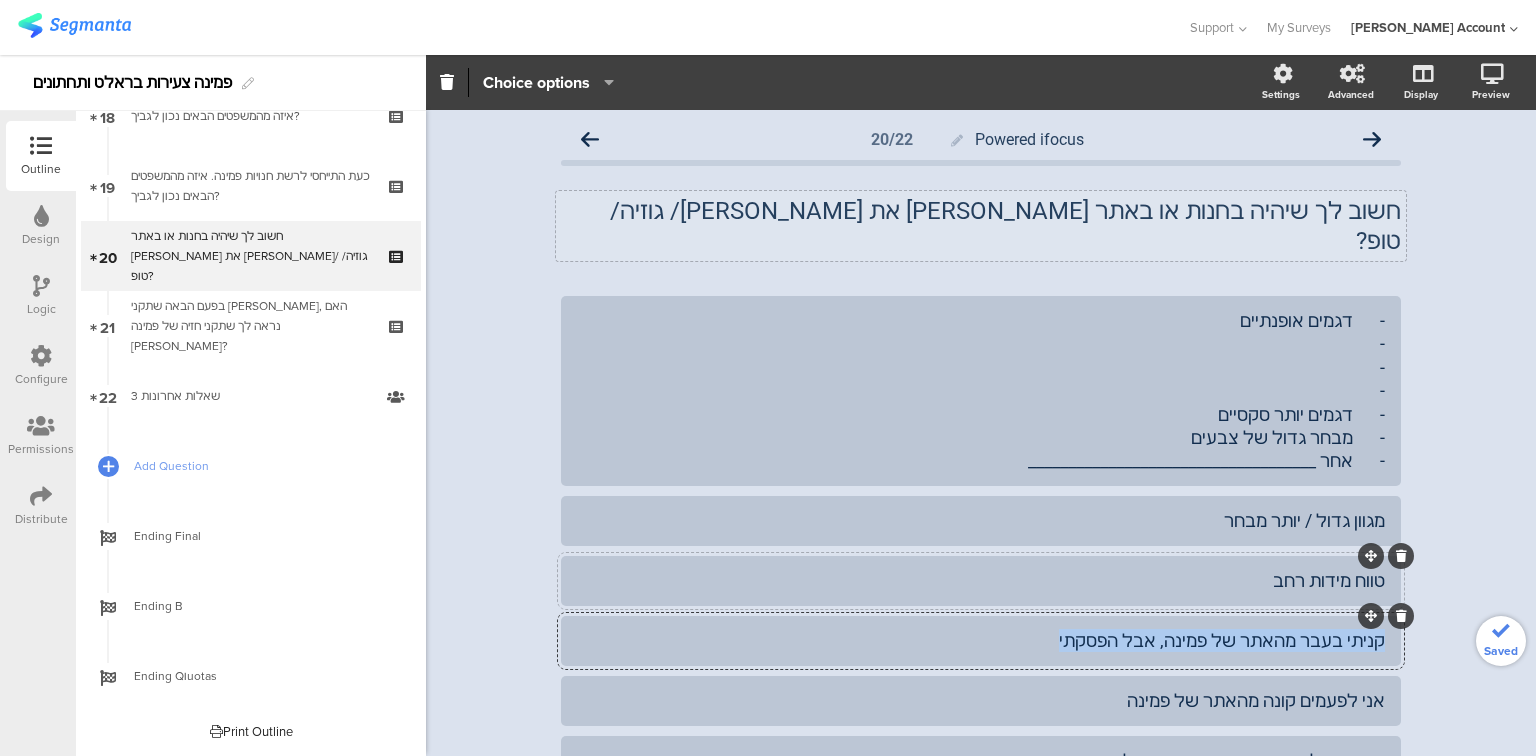 type 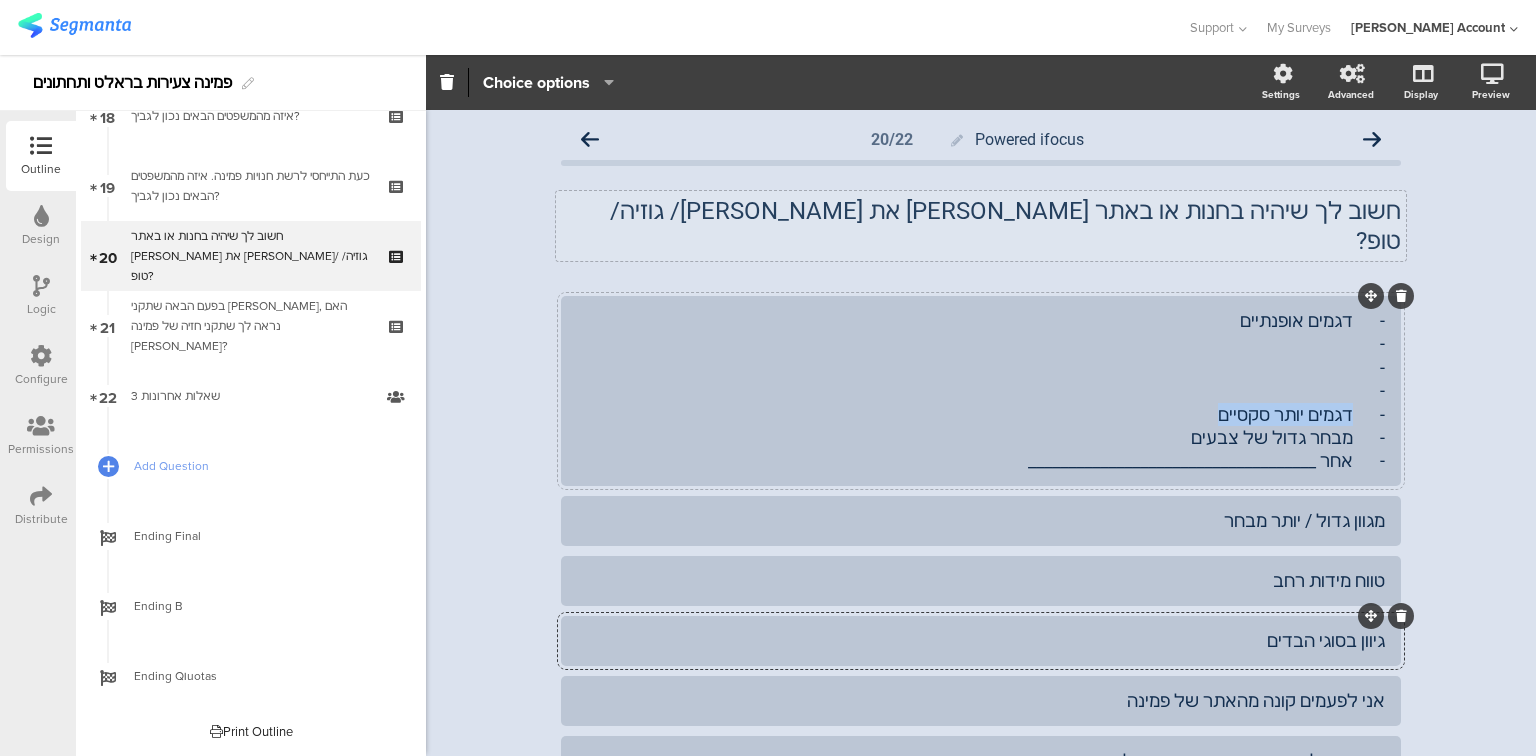 drag, startPoint x: 1344, startPoint y: 383, endPoint x: 1228, endPoint y: 383, distance: 116 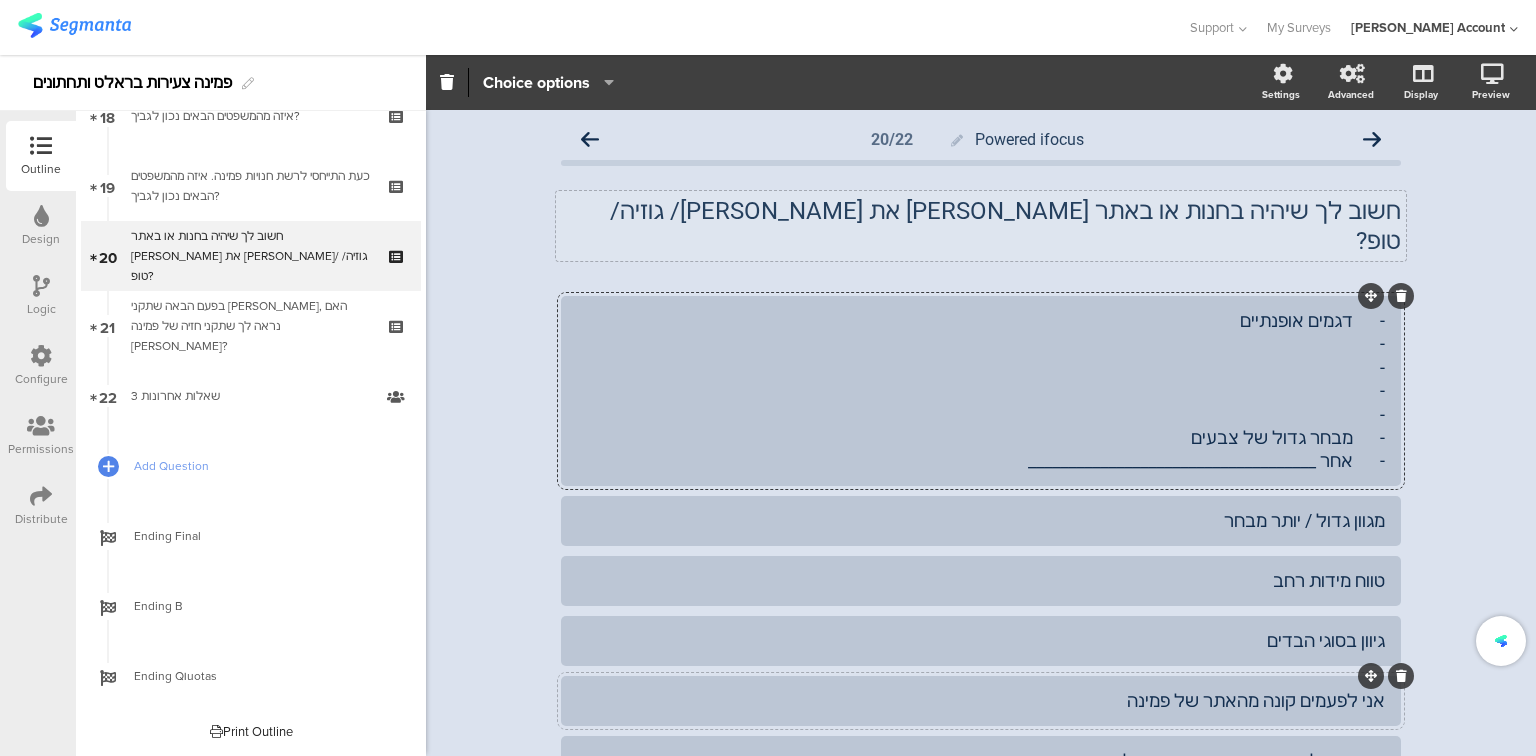 click on "אני לפעמים קונה מהאתר של פמינה" 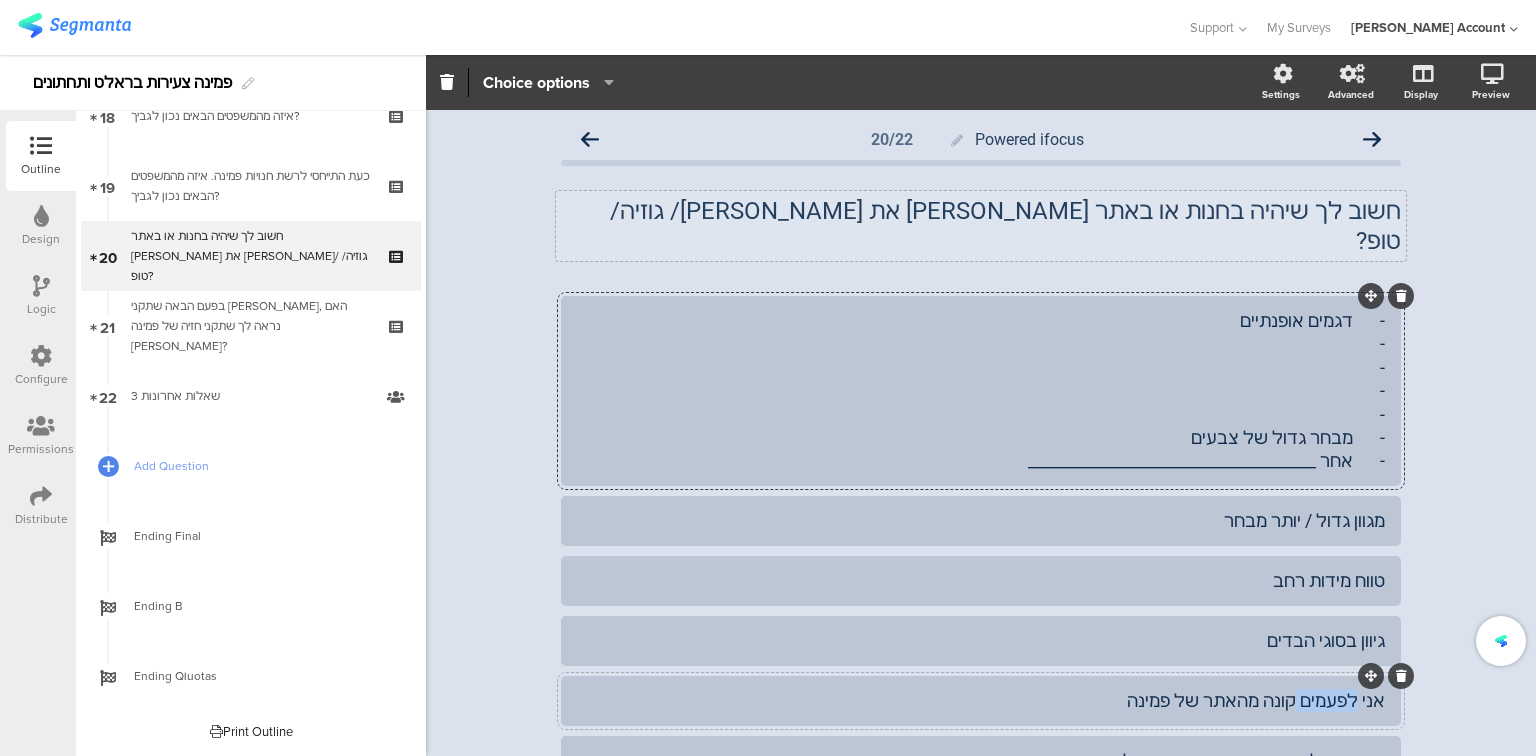 click on "אני לפעמים קונה מהאתר של פמינה" 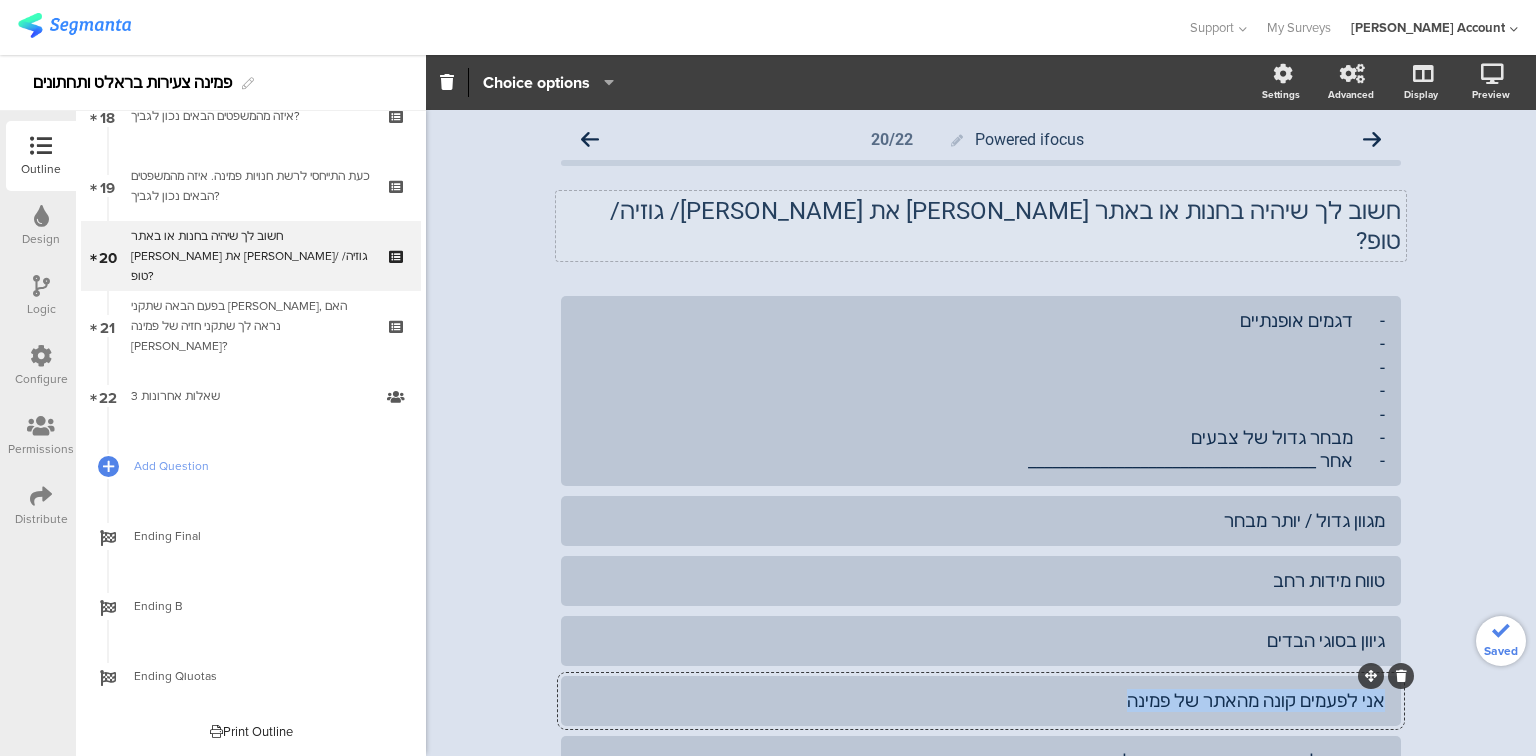 click on "אני לפעמים קונה מהאתר של פמינה" 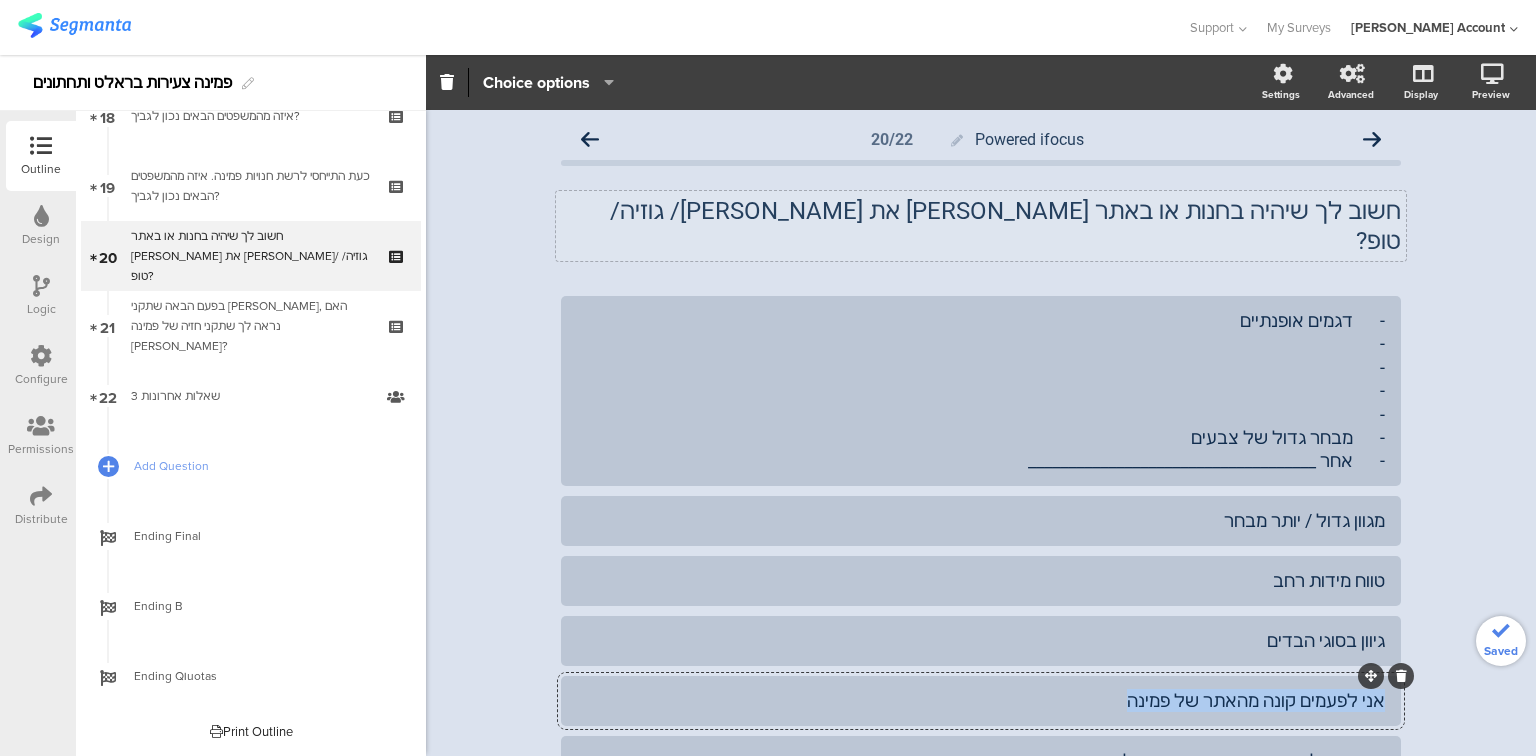 paste 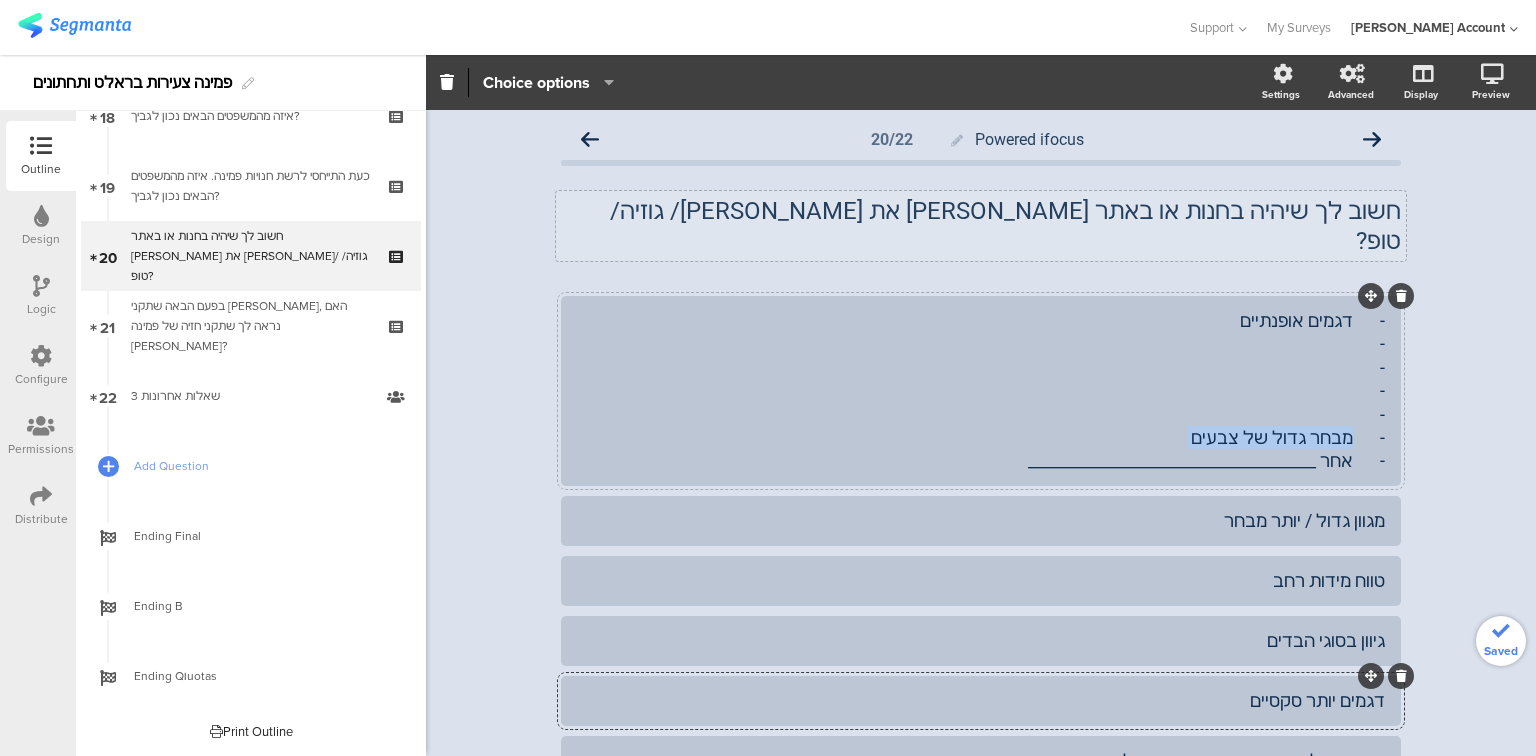 drag, startPoint x: 1344, startPoint y: 401, endPoint x: 1196, endPoint y: 399, distance: 148.01352 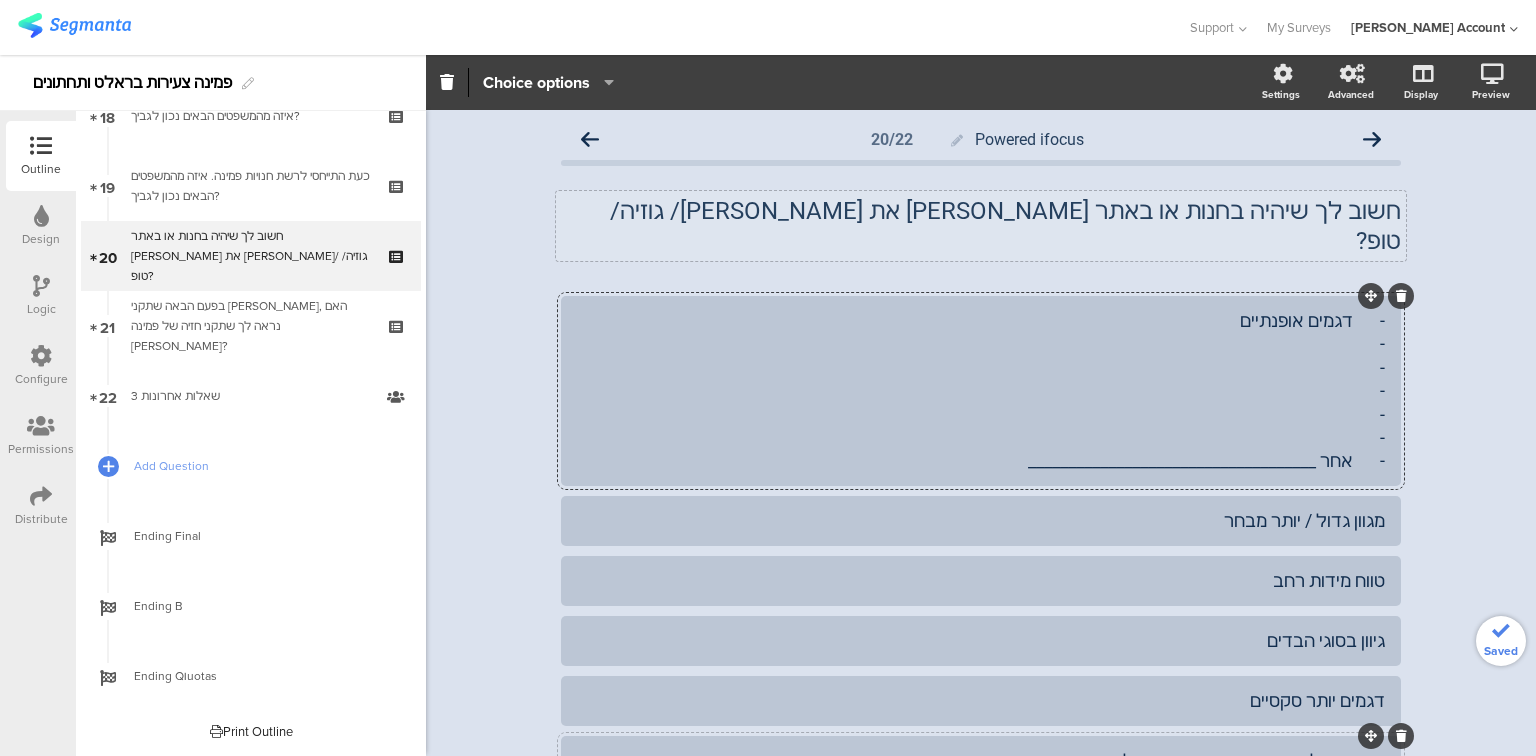 click on "אני קונה לעיתים קרובות מהאתר של פמינה" 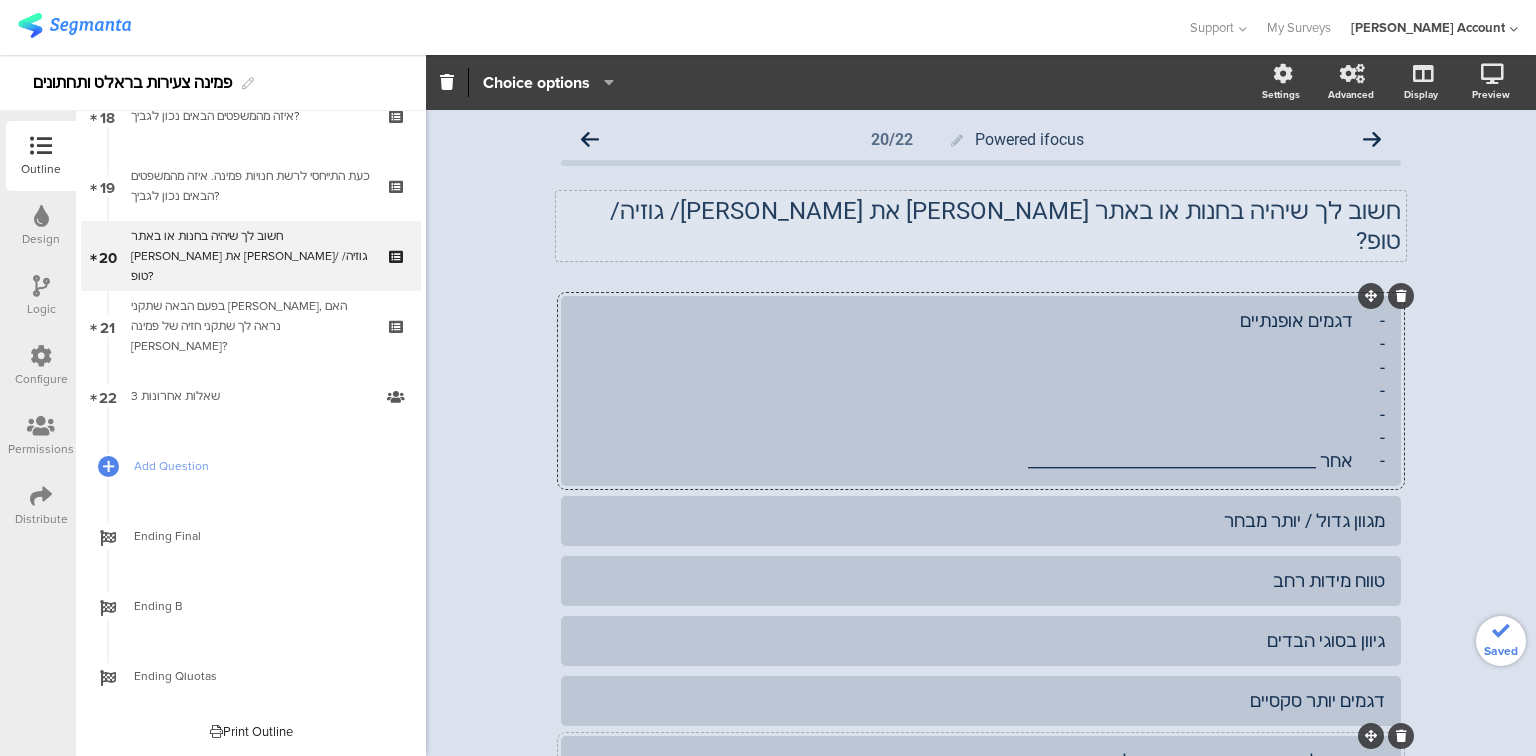 click on "אני קונה לעיתים קרובות מהאתר של פמינה" 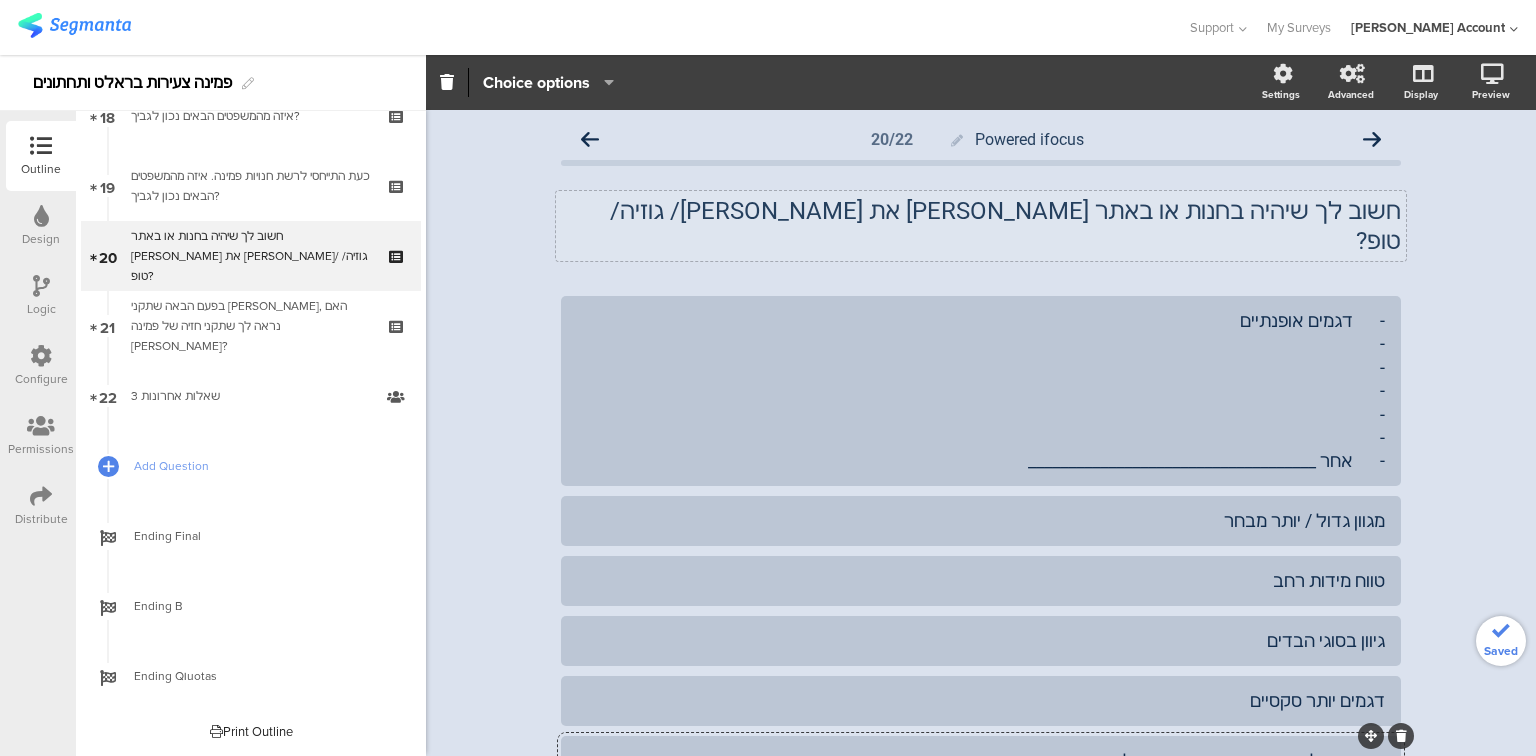 click on "אני קונה לעיתים קרובות מהאתר של פמינה" 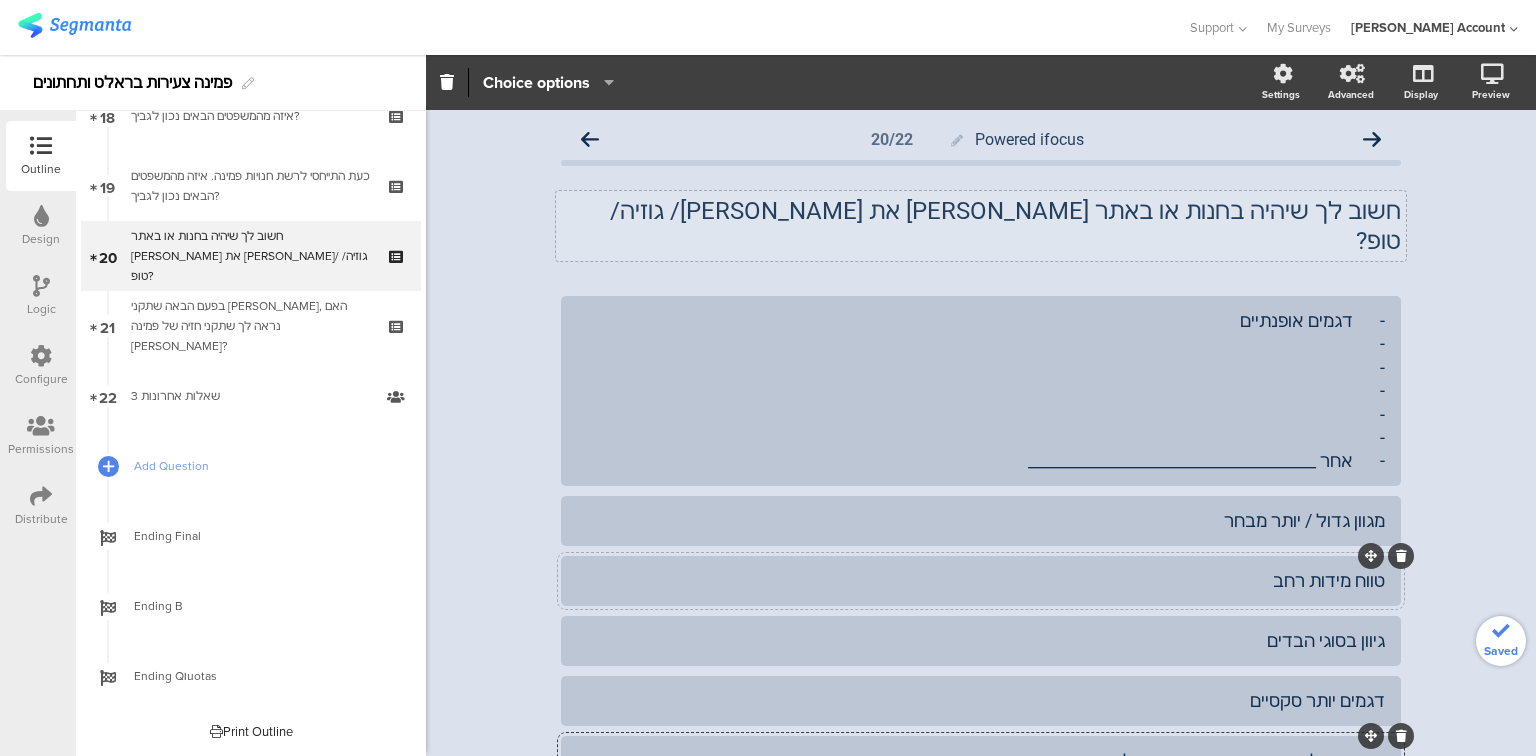 paste 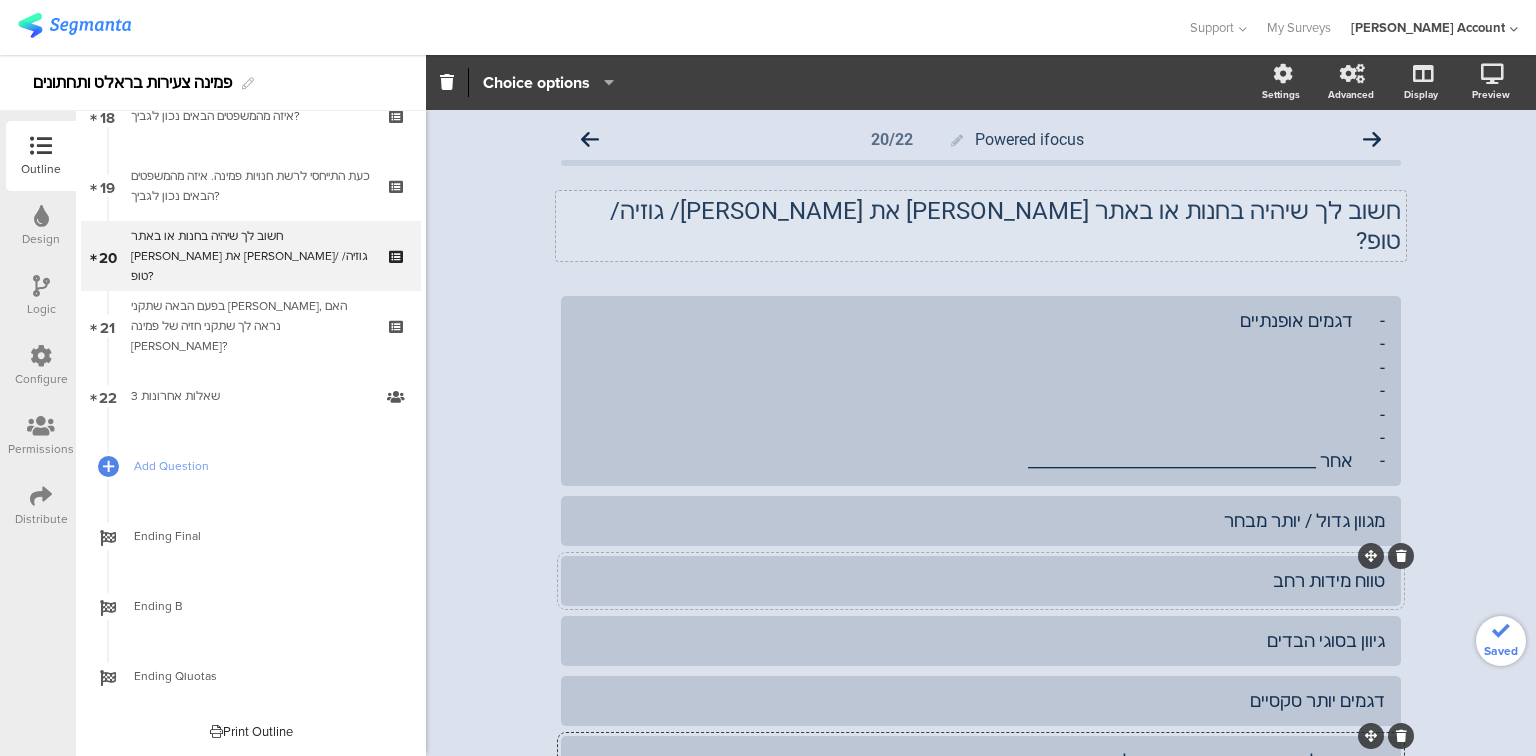 type 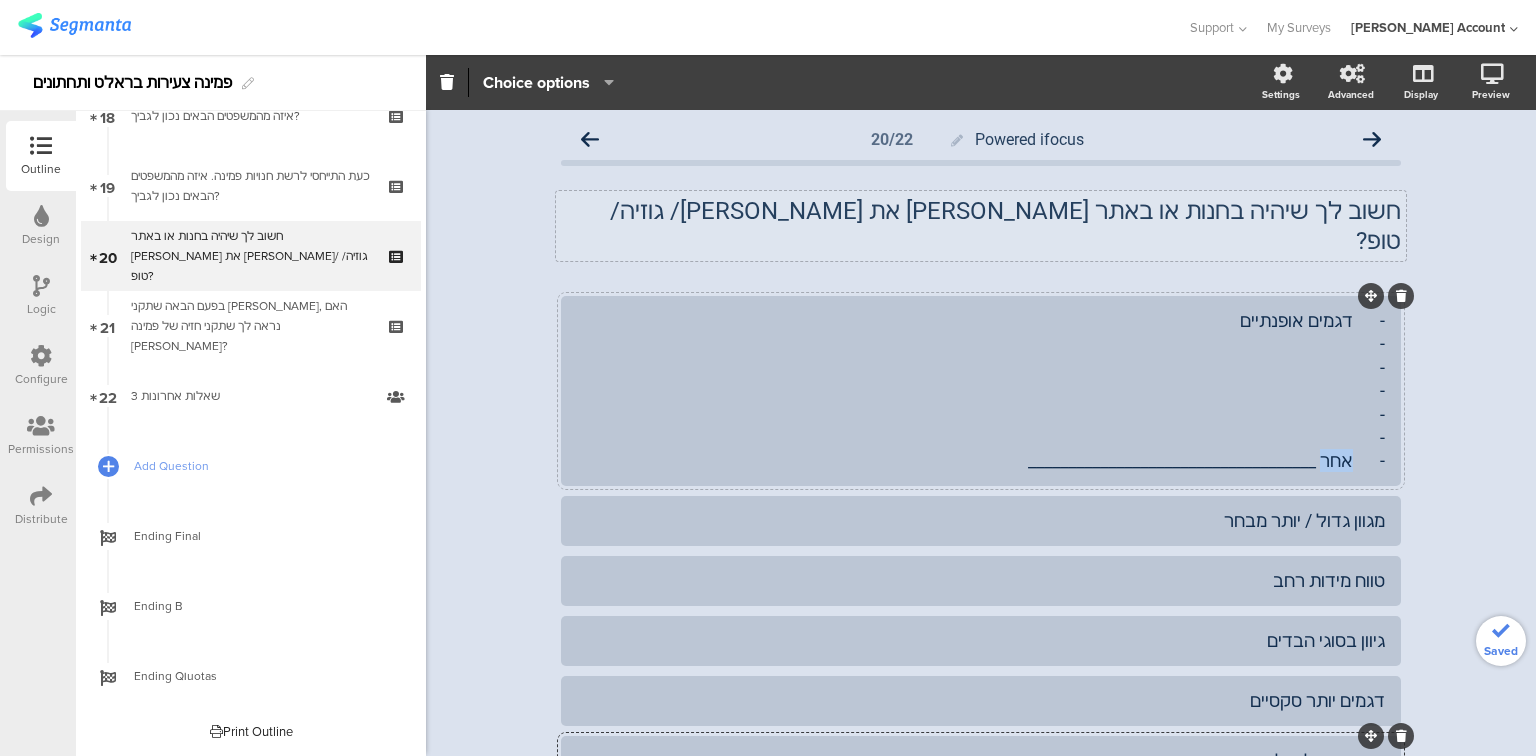 drag, startPoint x: 1342, startPoint y: 429, endPoint x: 1318, endPoint y: 429, distance: 24 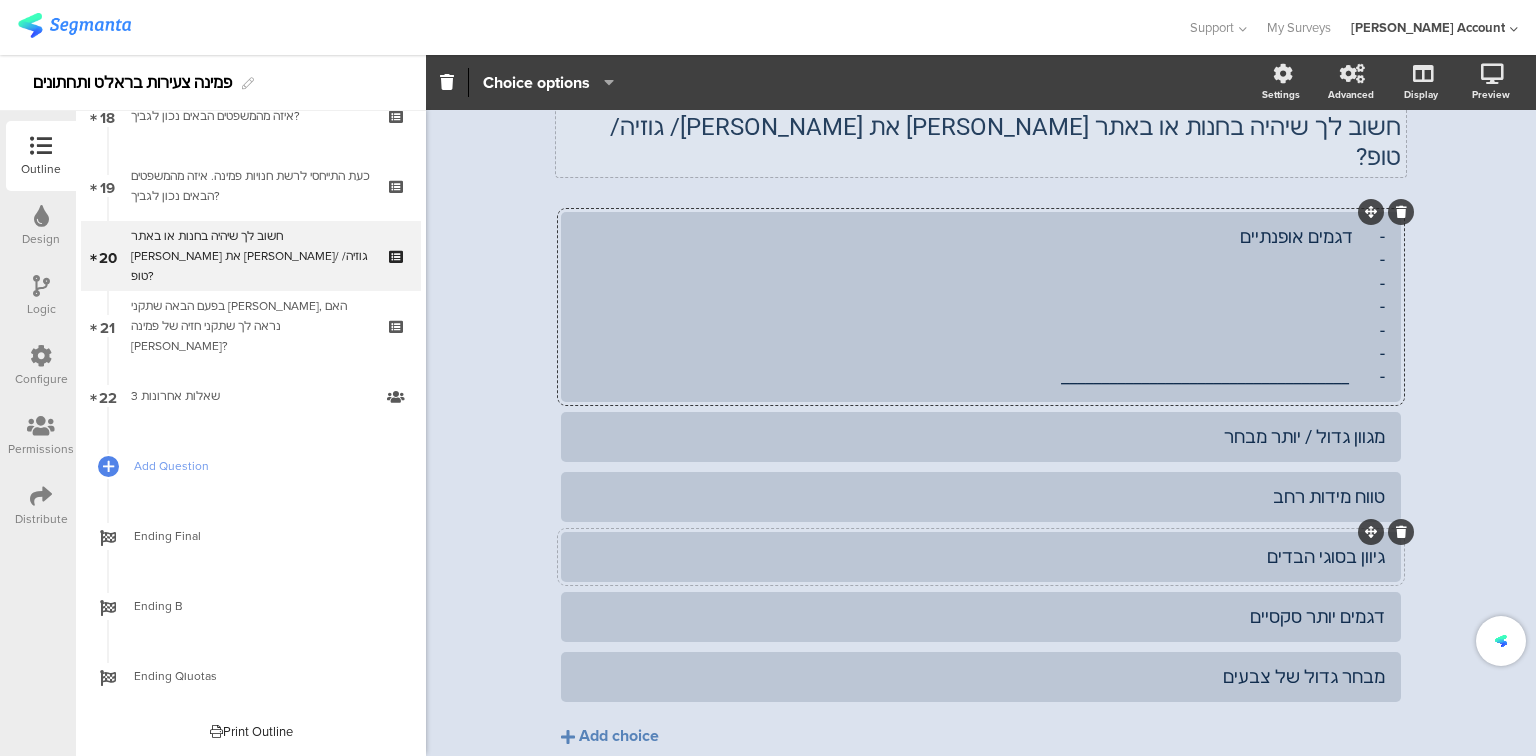 scroll, scrollTop: 140, scrollLeft: 0, axis: vertical 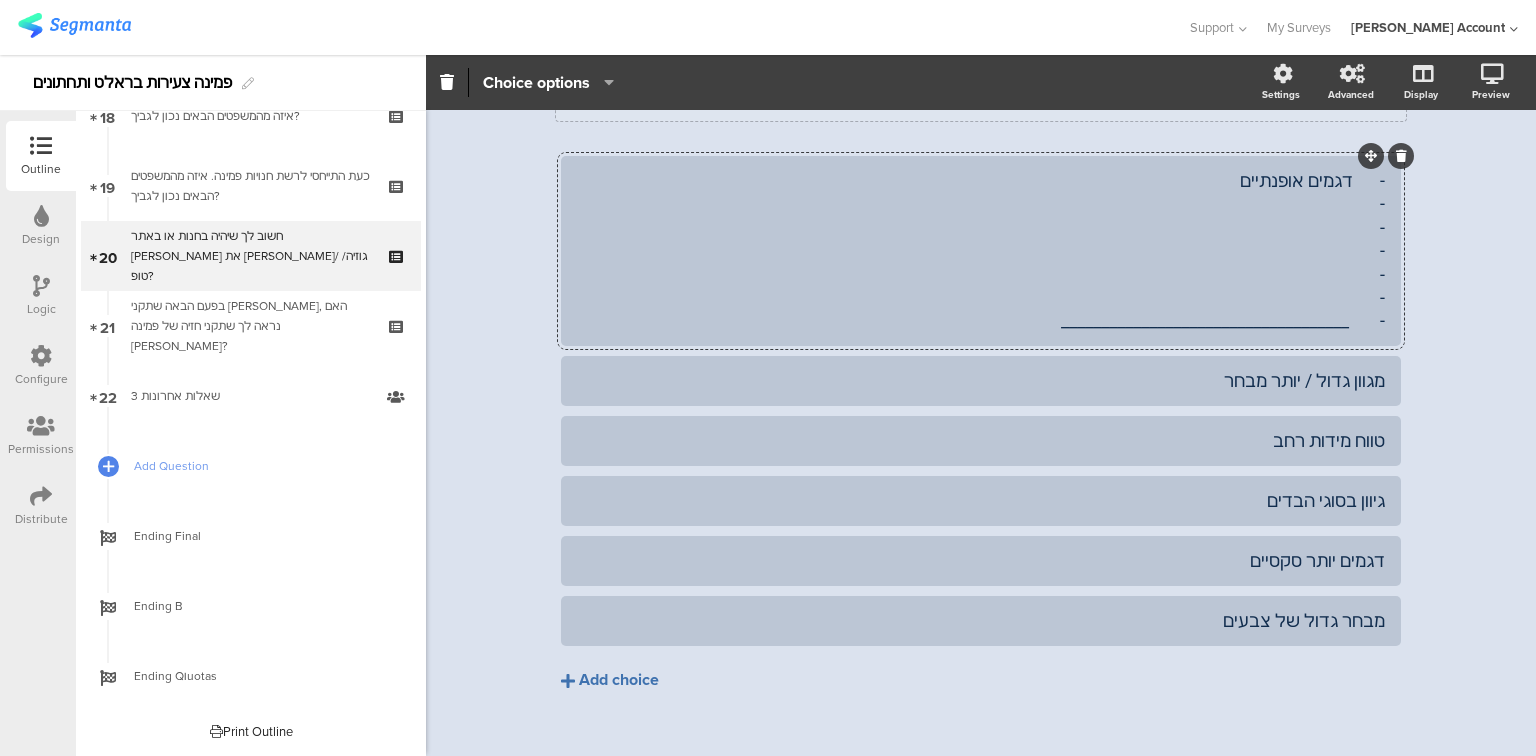 click on "Add choice" 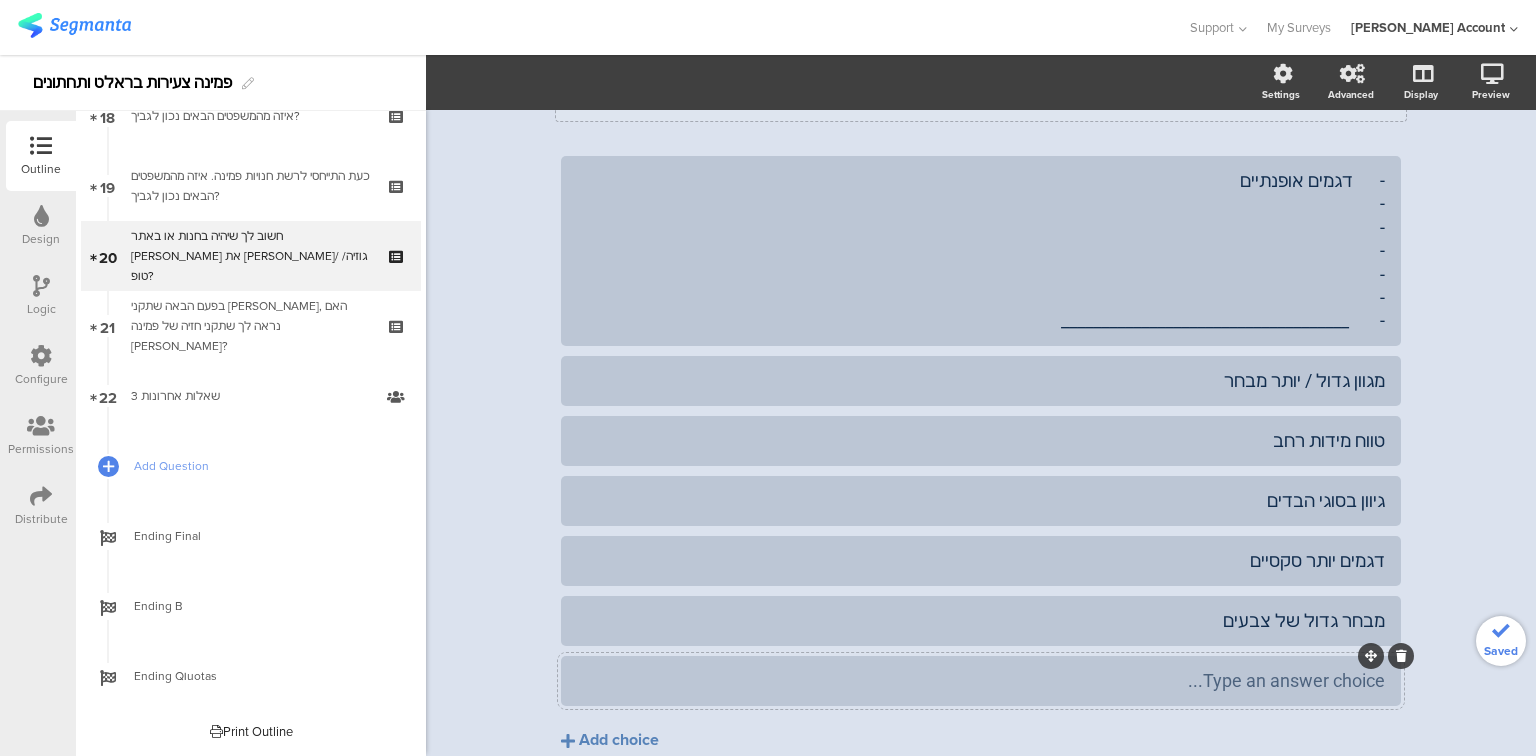 type 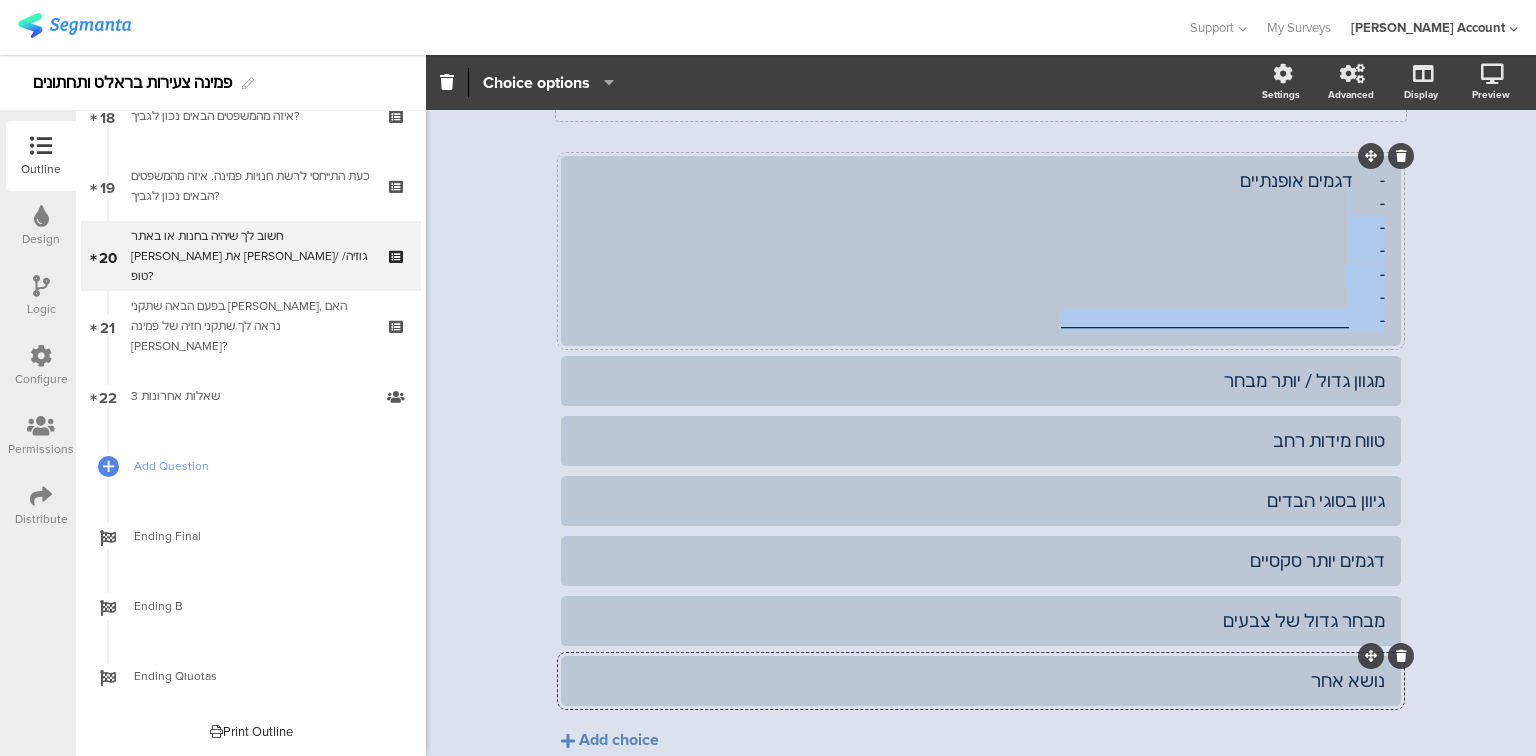 drag, startPoint x: 1329, startPoint y: 176, endPoint x: 827, endPoint y: 299, distance: 516.8491 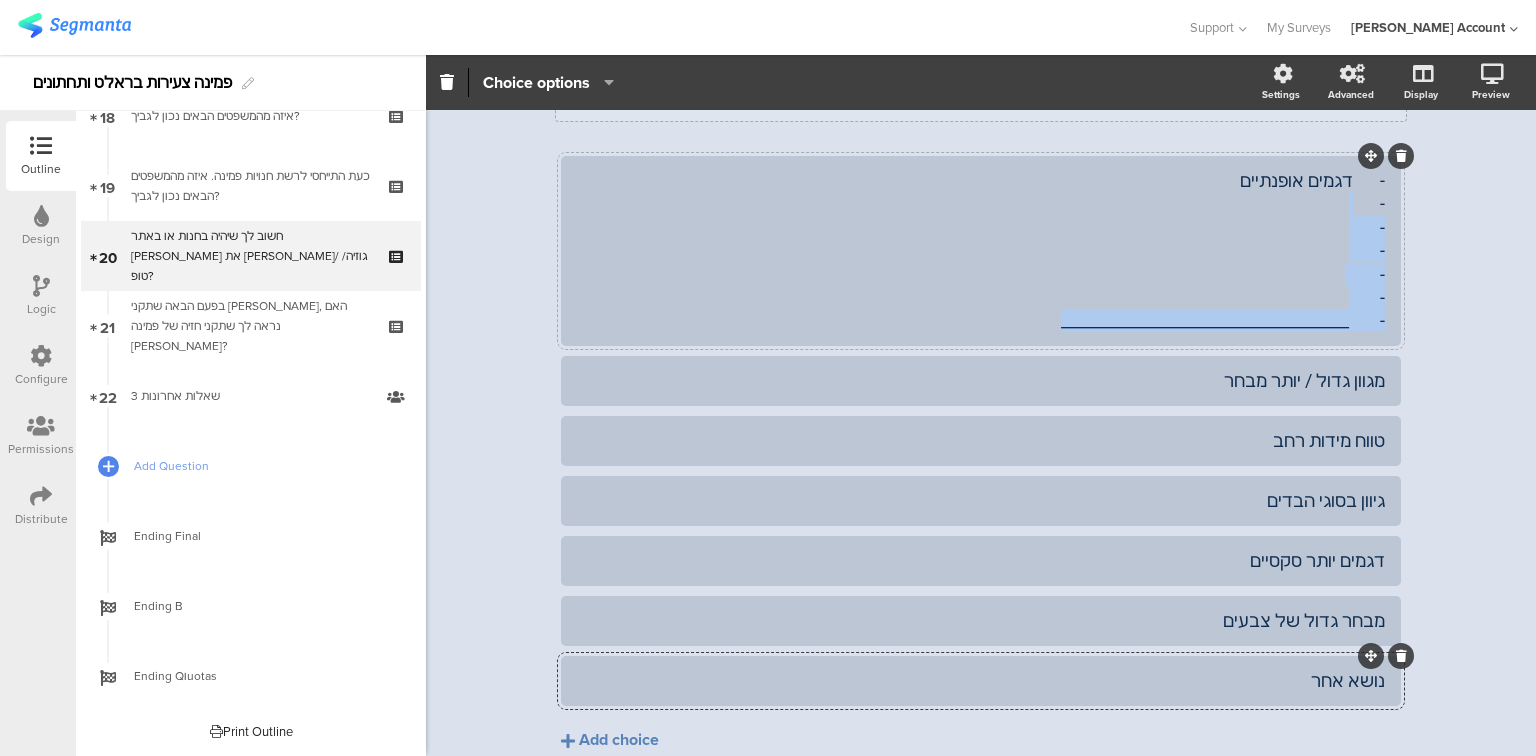 click on "-	דגמים אופנתיים
-
-
-
-
-
-	 ____________________________________" 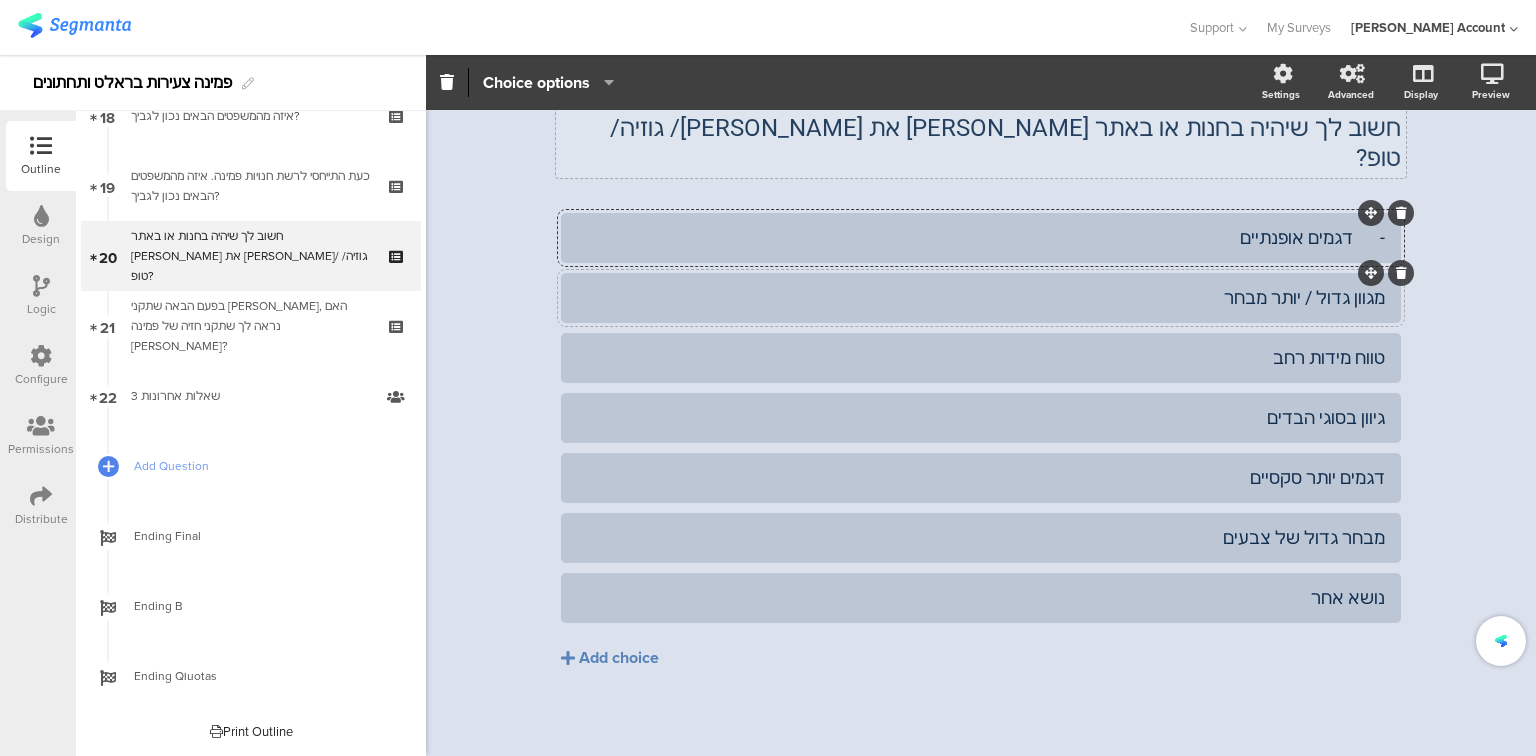 scroll, scrollTop: 60, scrollLeft: 0, axis: vertical 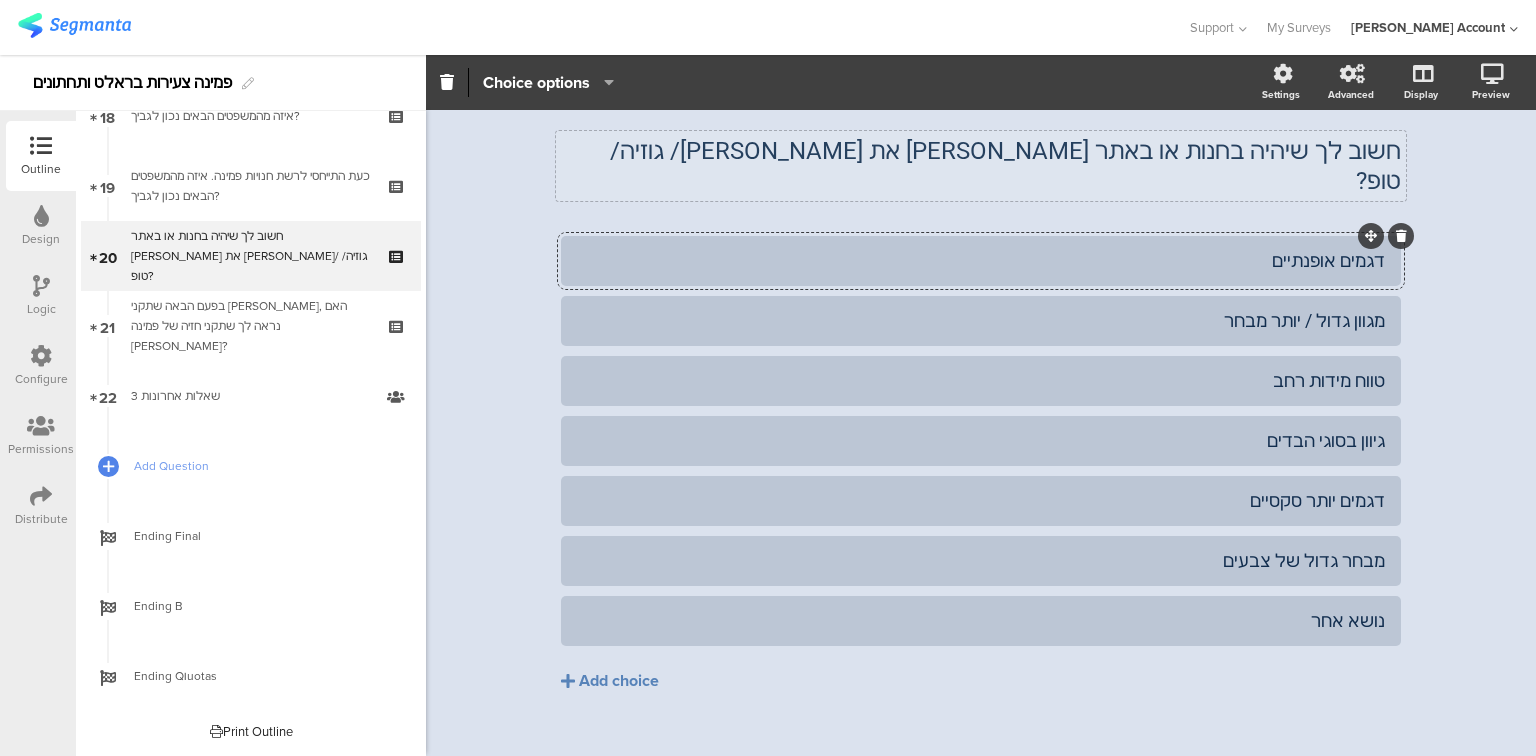 click on "חשוב לך שיהיה בחנות או באתר שבהם את קונה ברלט/ גוזיה/ טופ?
חשוב לך שיהיה בחנות או באתר שבהם את קונה ברלט/ גוזיה/ טופ?" 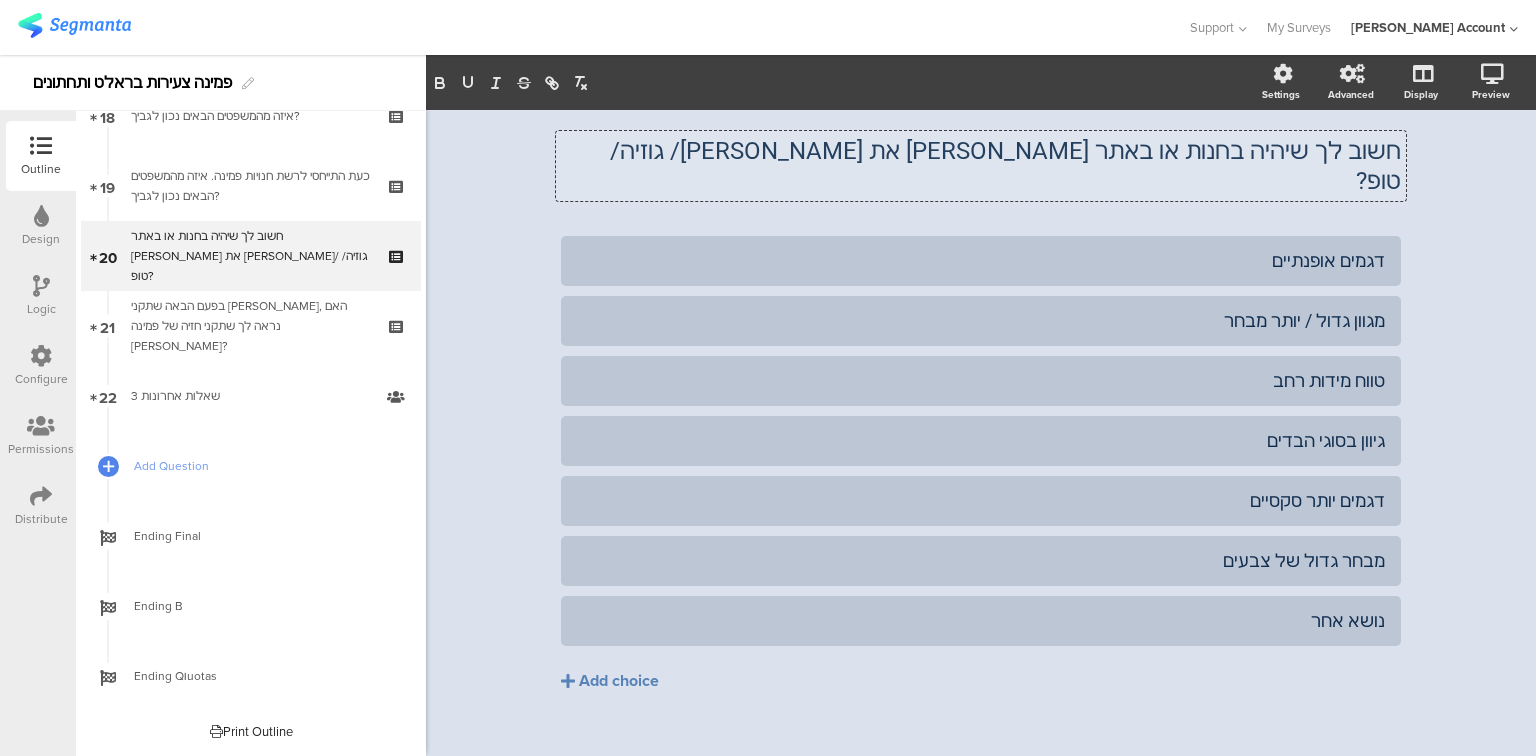 click on "חשוב לך שיהיה בחנות או באתר שבהם את קונה ברלט/ גוזיה/ טופ?" 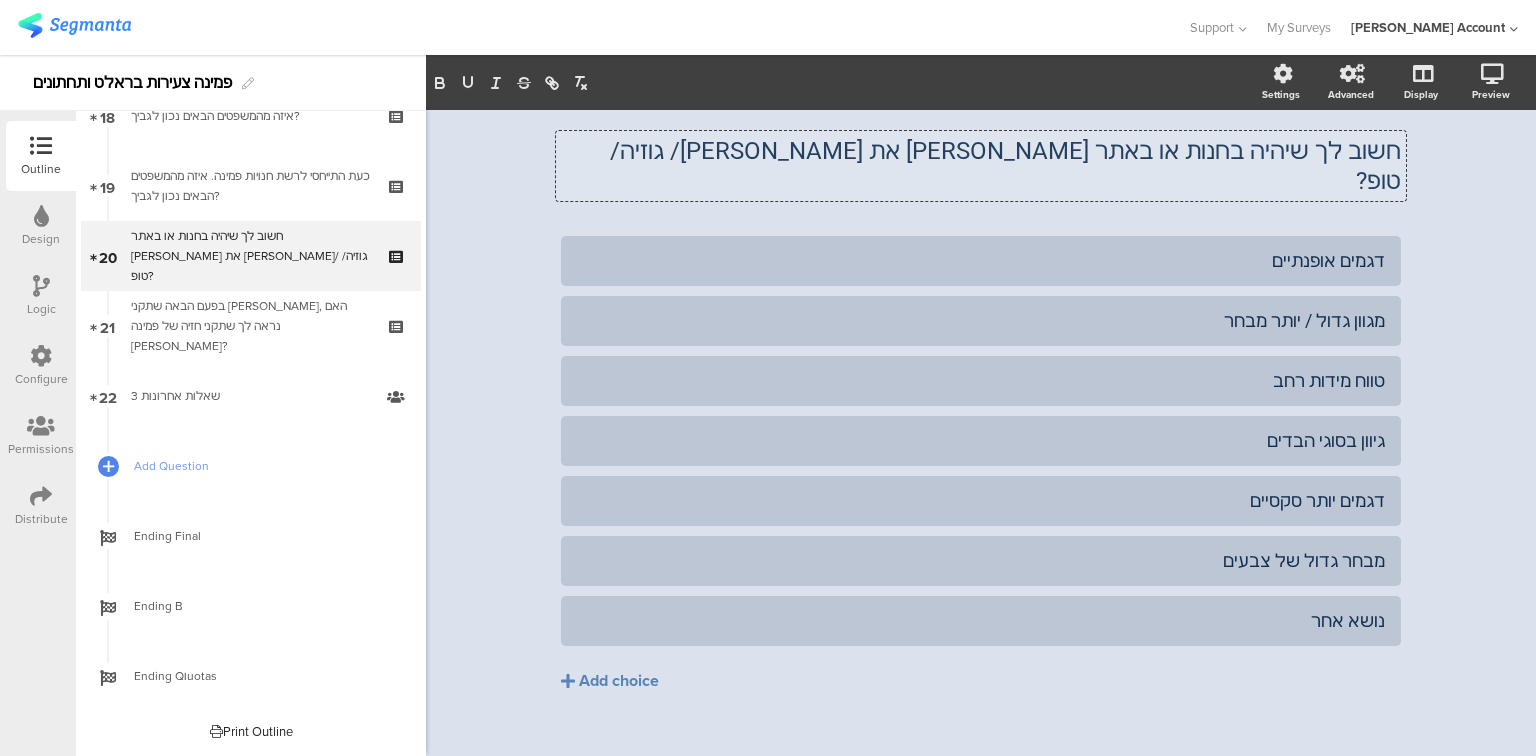 type 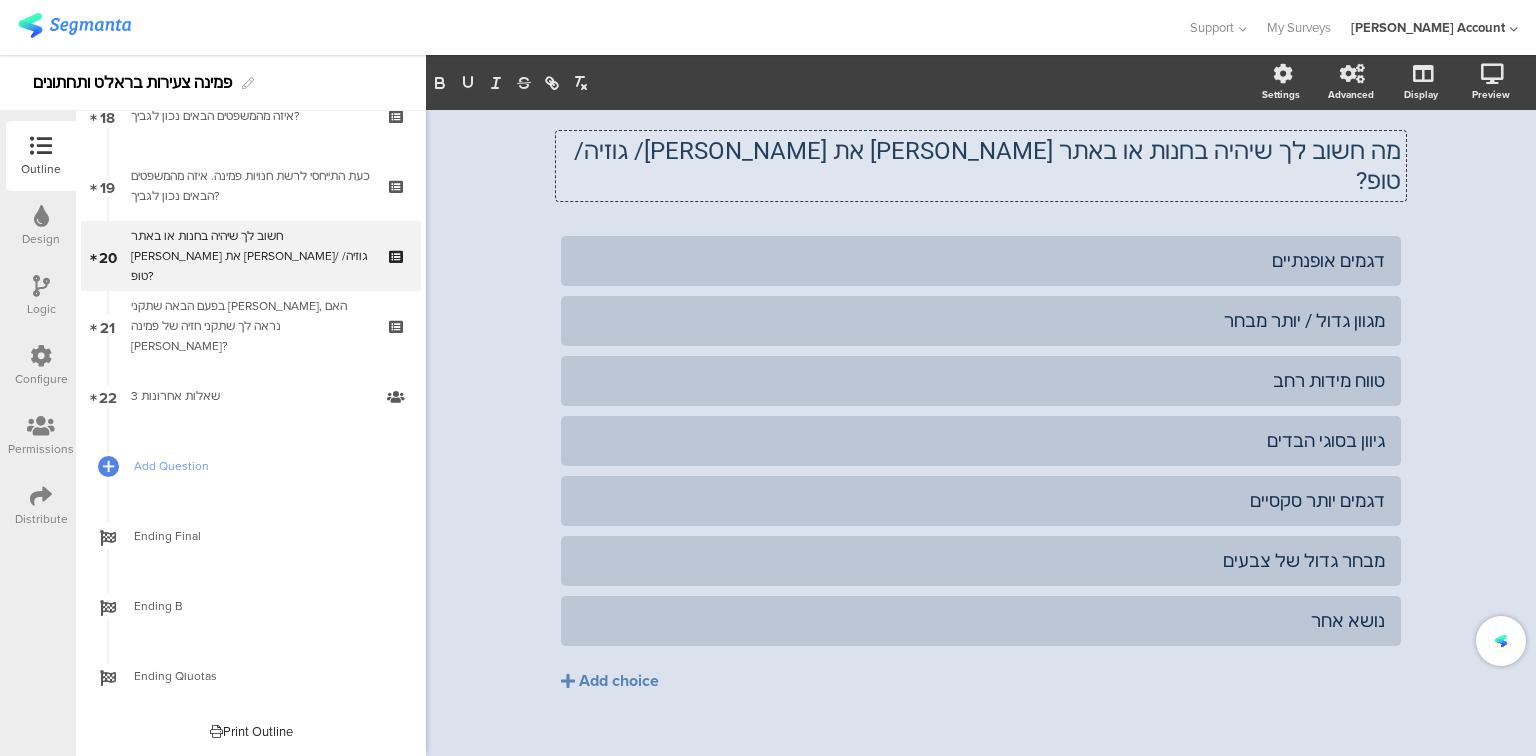 click on "מה חשוב לך שיהיה בחנות או באתר [PERSON_NAME] את [PERSON_NAME]/ גוזיה/ טופ?" 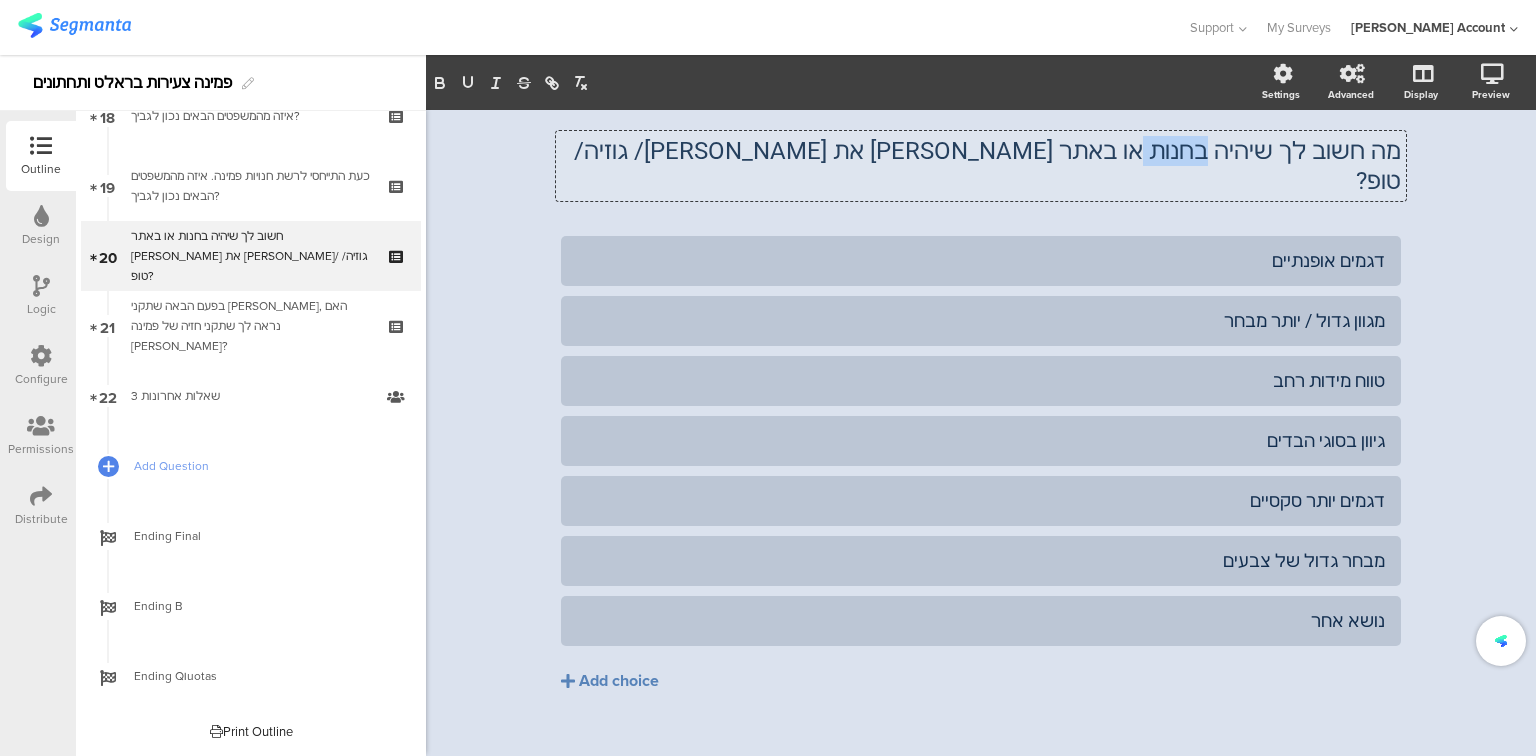 click on "מה חשוב לך שיהיה בחנות או באתר [PERSON_NAME] את [PERSON_NAME]/ גוזיה/ טופ?" 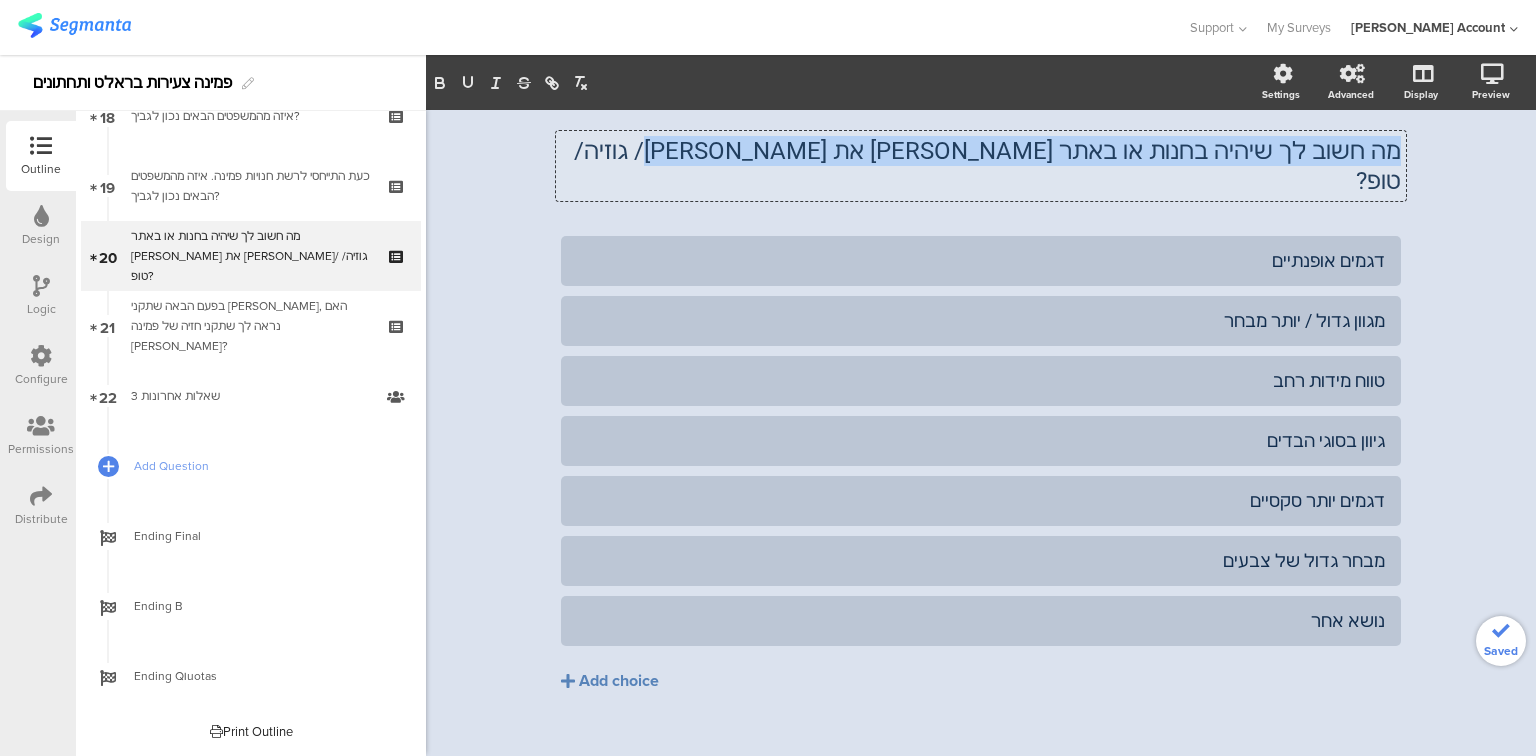 click on "מה חשוב לך שיהיה בחנות או באתר [PERSON_NAME] את [PERSON_NAME]/ גוזיה/ טופ?" 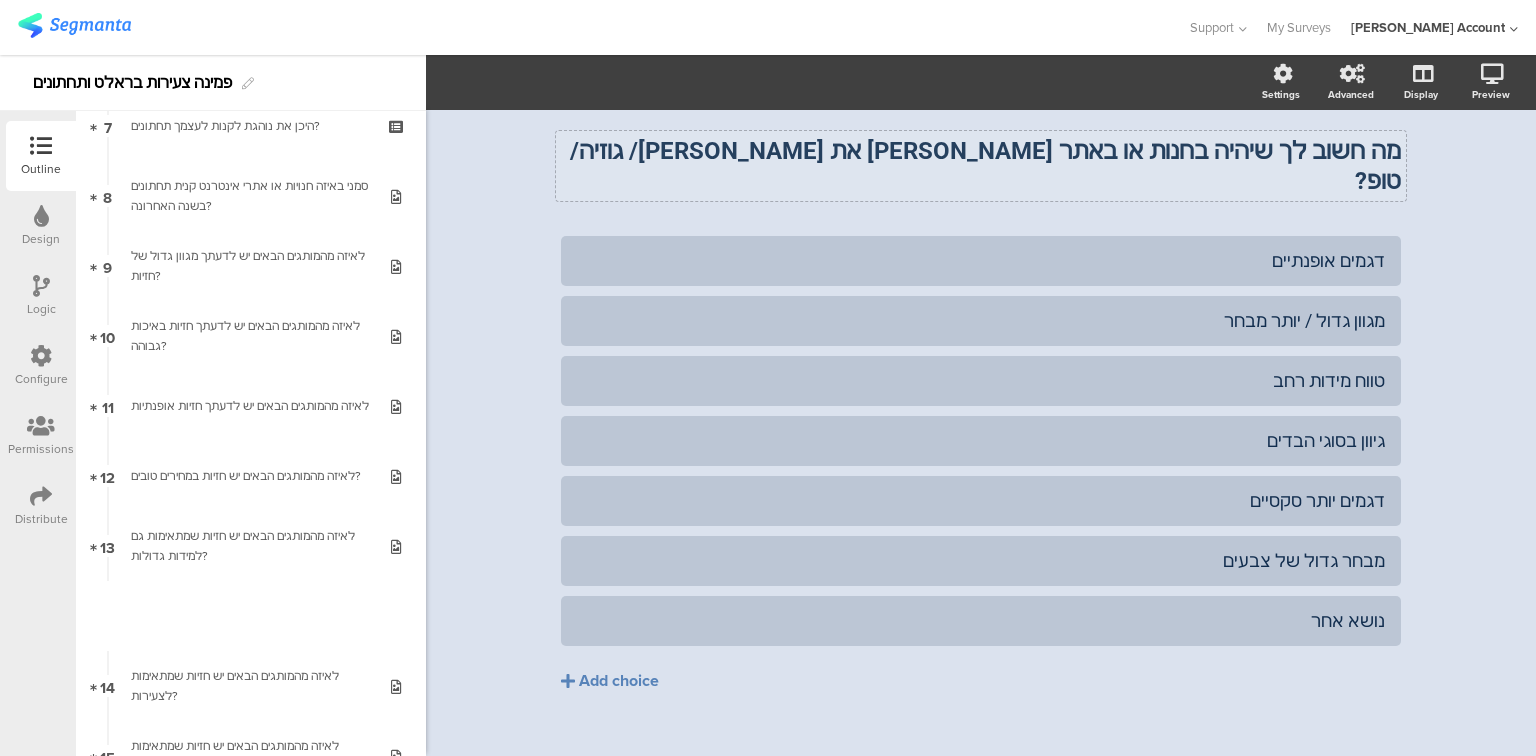scroll, scrollTop: 400, scrollLeft: 0, axis: vertical 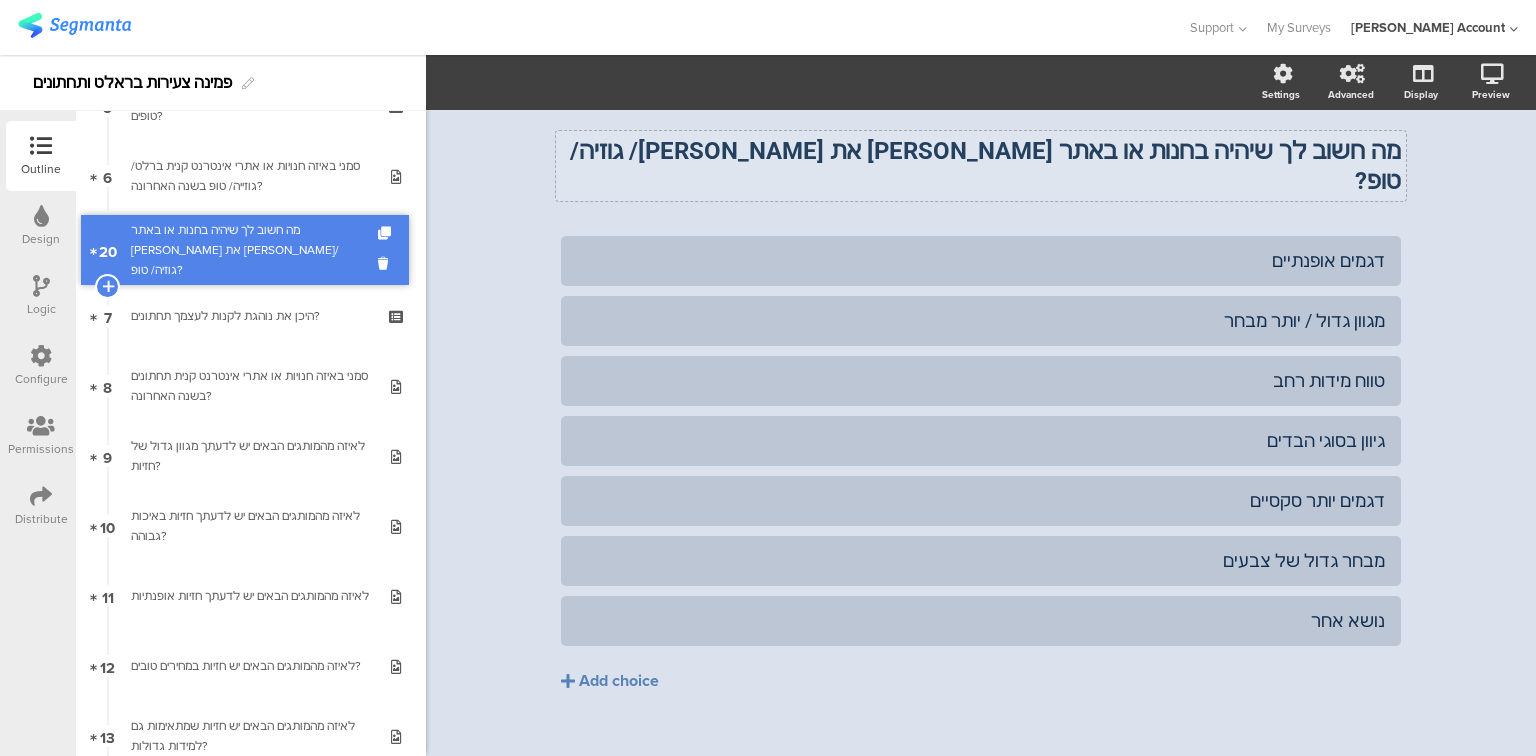 drag, startPoint x: 289, startPoint y: 599, endPoint x: 281, endPoint y: 273, distance: 326.09814 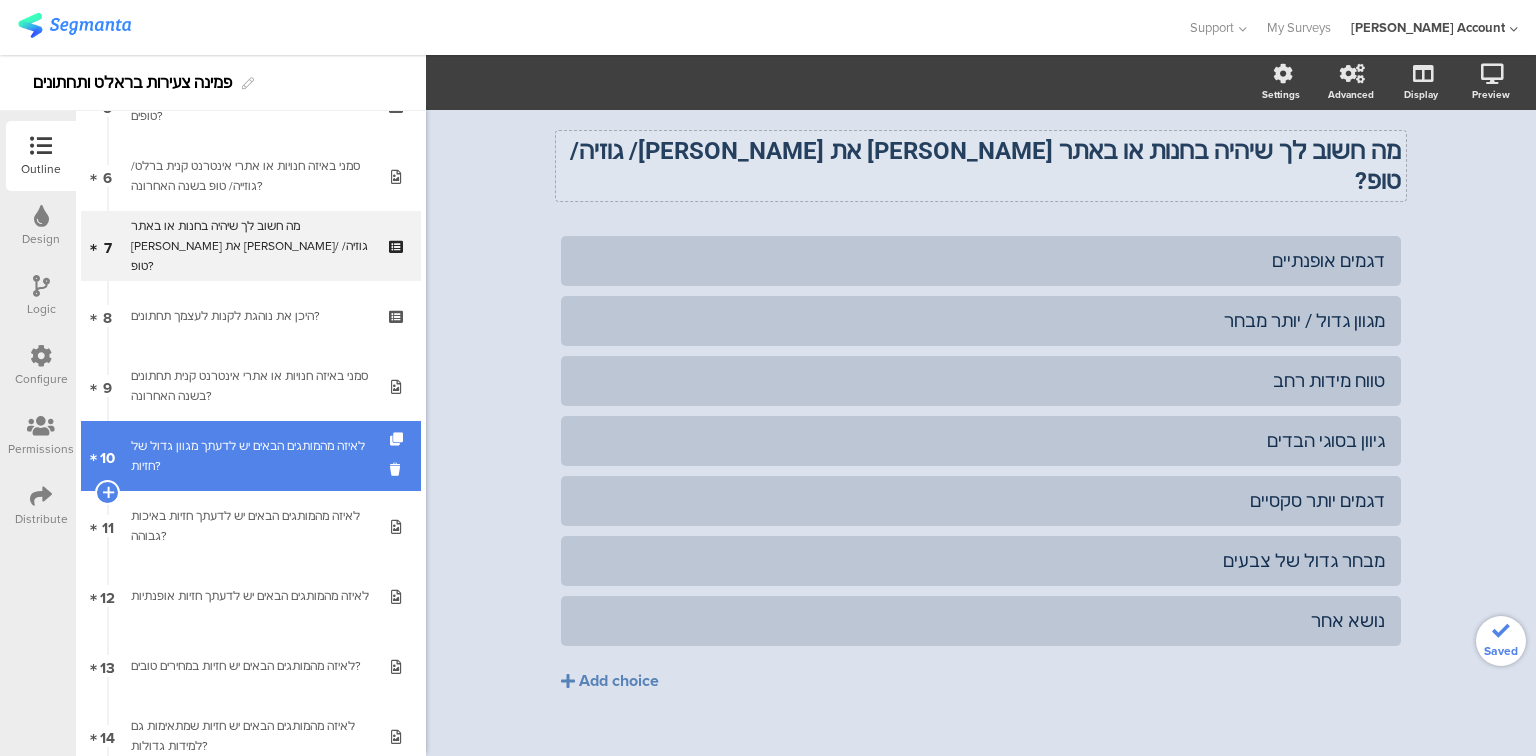 click on "10
לאיזה מהמותגים הבאים יש לדעתך מגוון גדול של חזיות?" at bounding box center [251, 456] 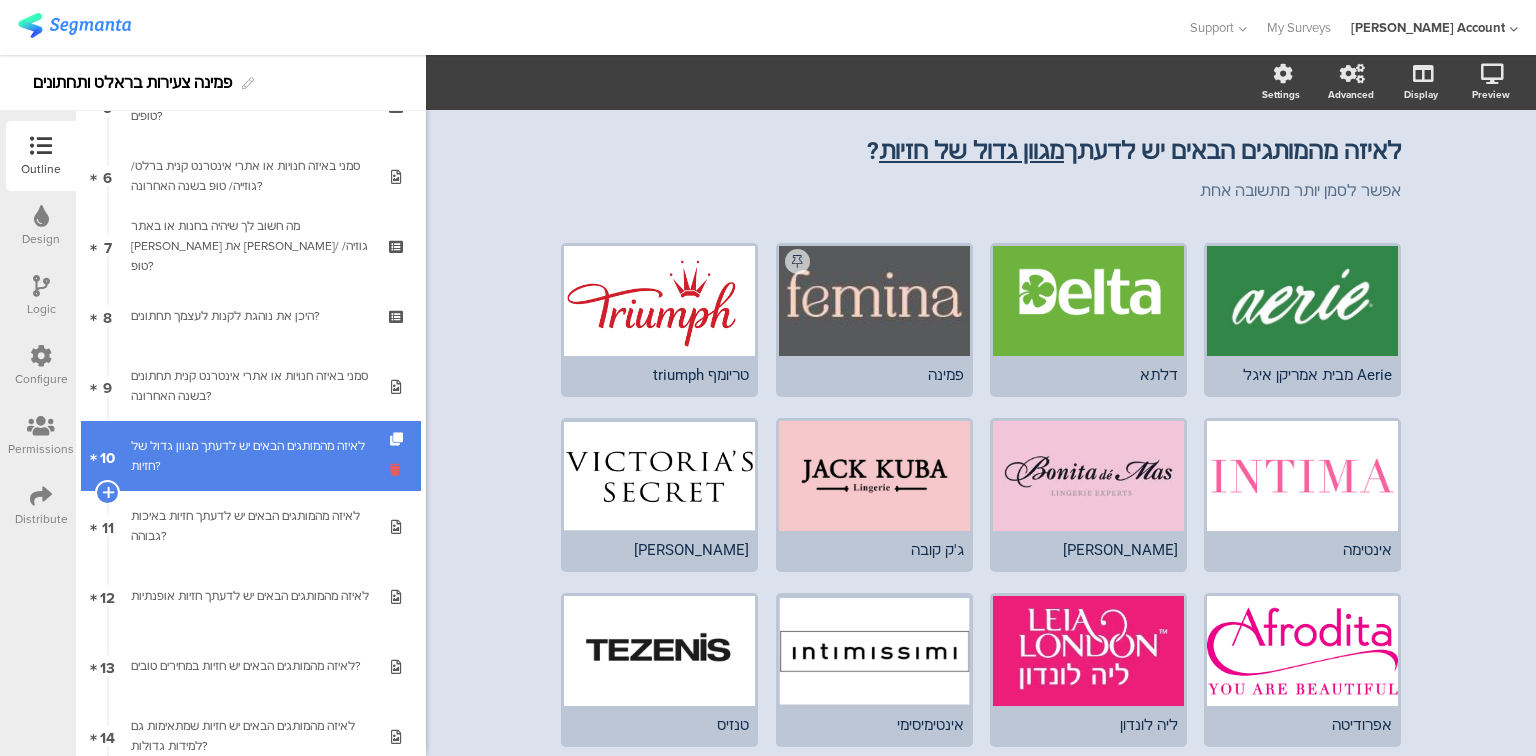 click at bounding box center (398, 469) 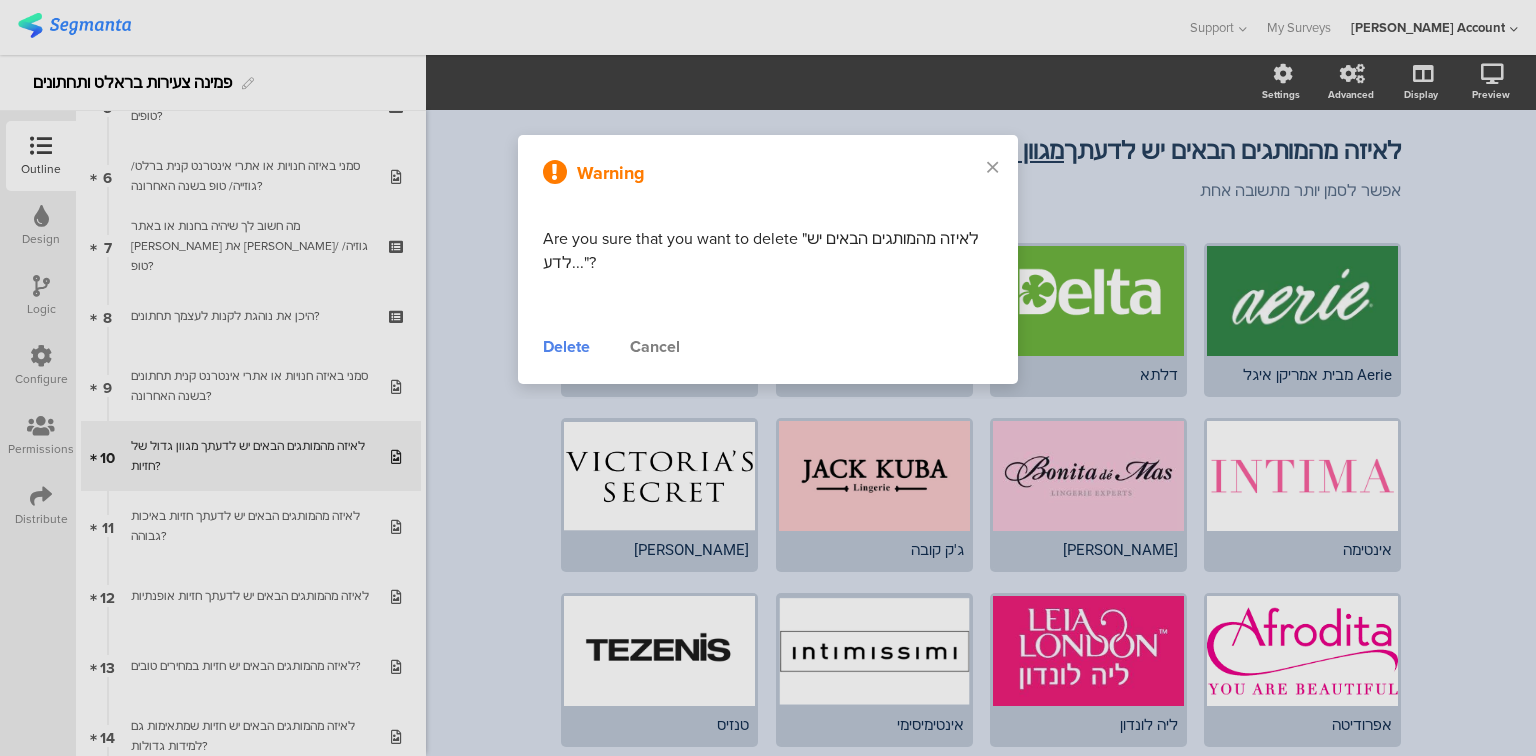 click on "Delete" at bounding box center [566, 347] 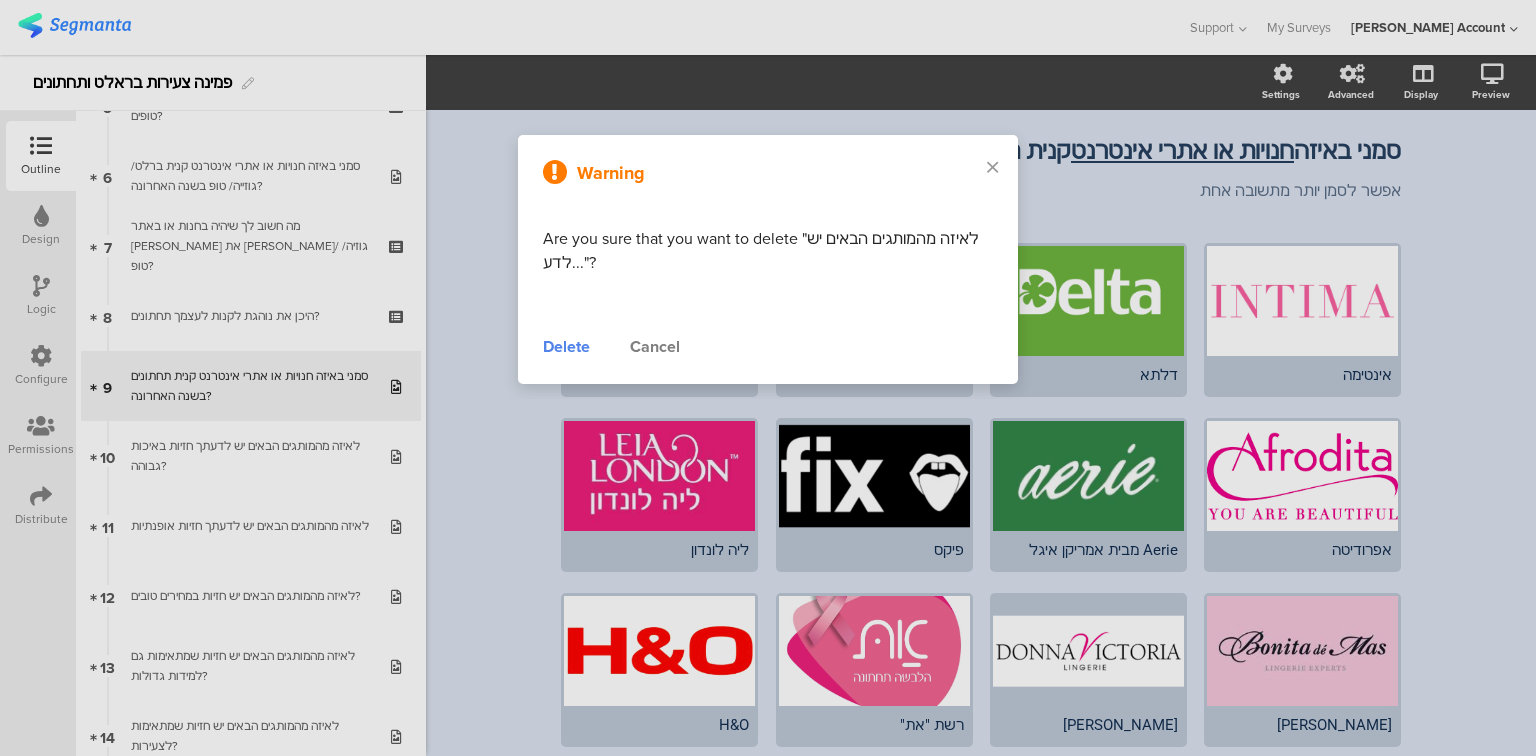 scroll, scrollTop: 48, scrollLeft: 0, axis: vertical 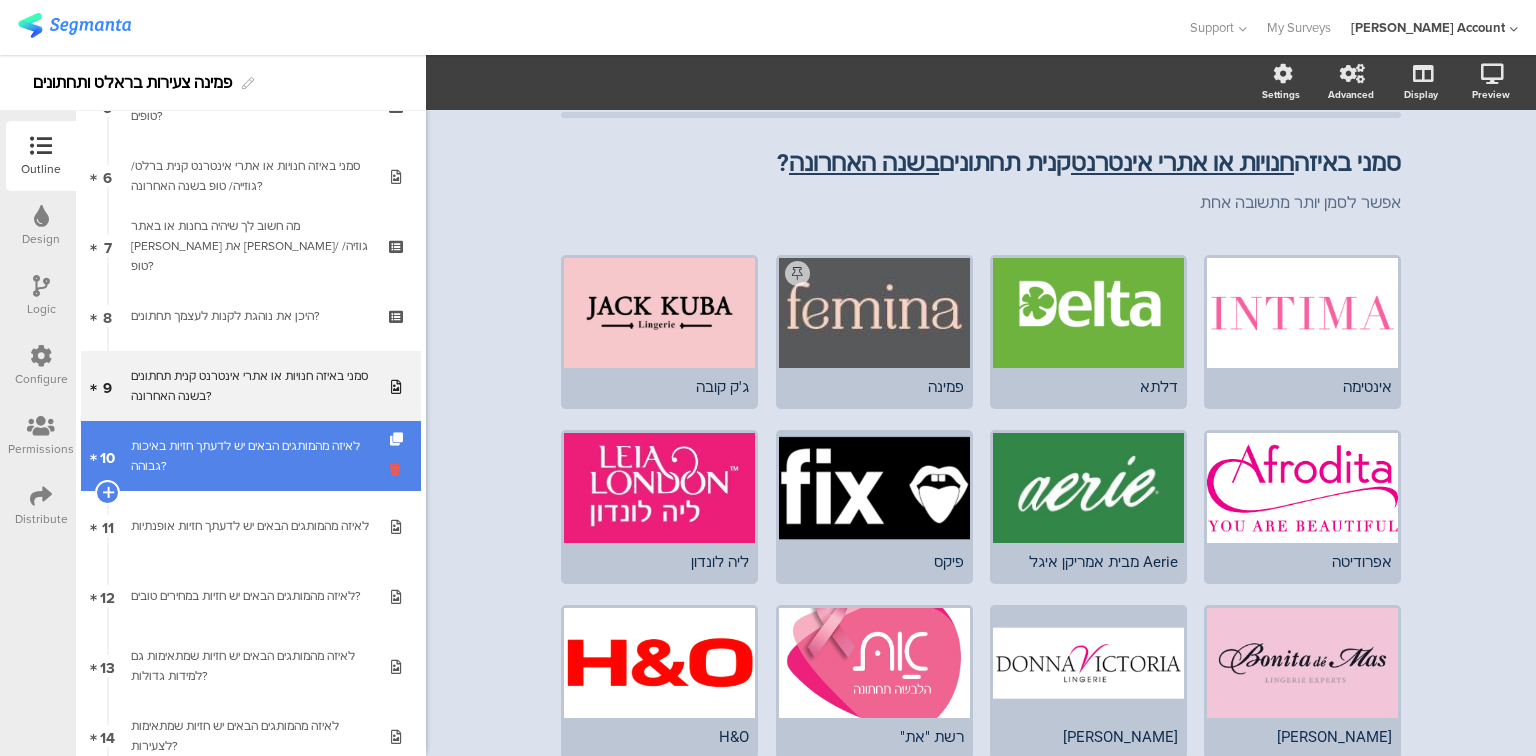 click at bounding box center (398, 469) 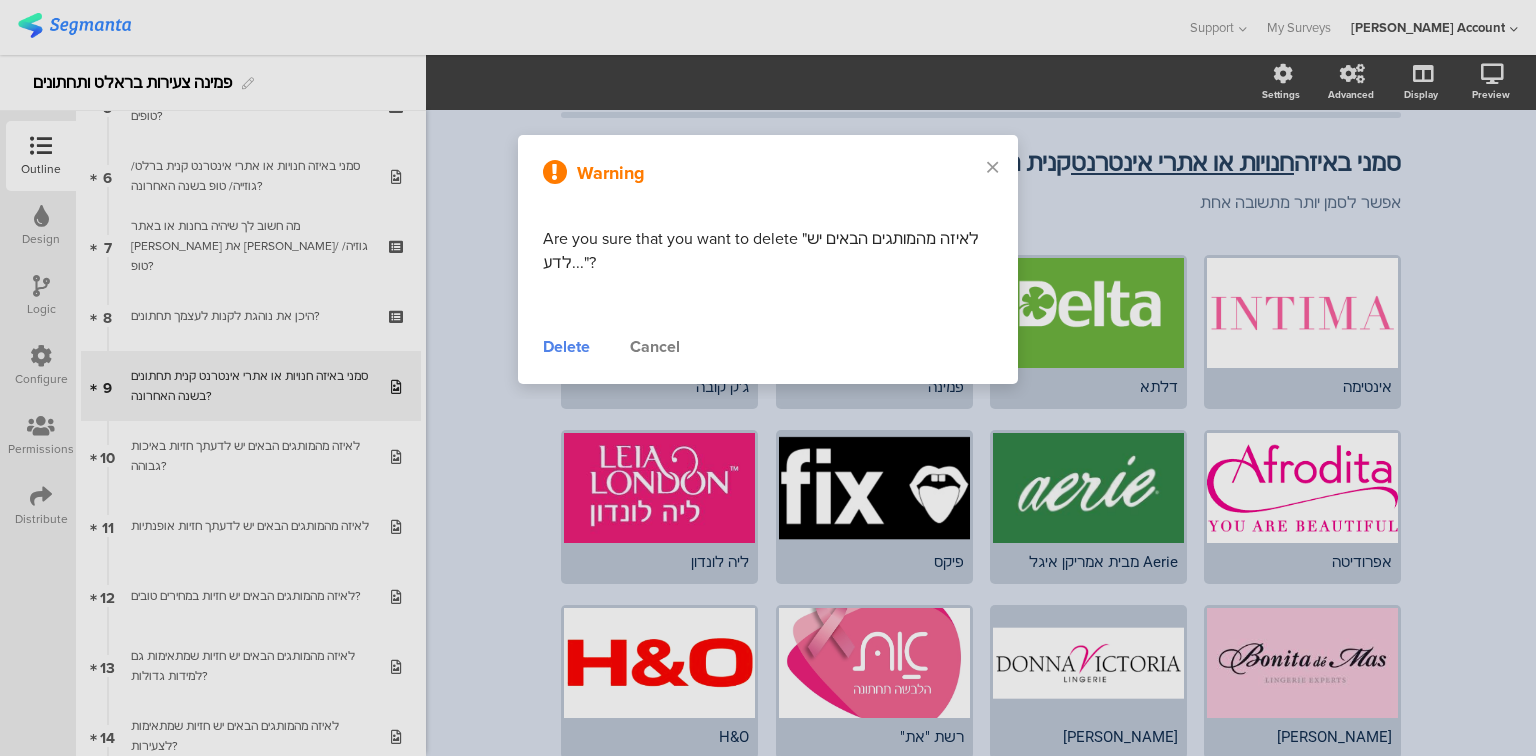 click on "Delete" at bounding box center (566, 347) 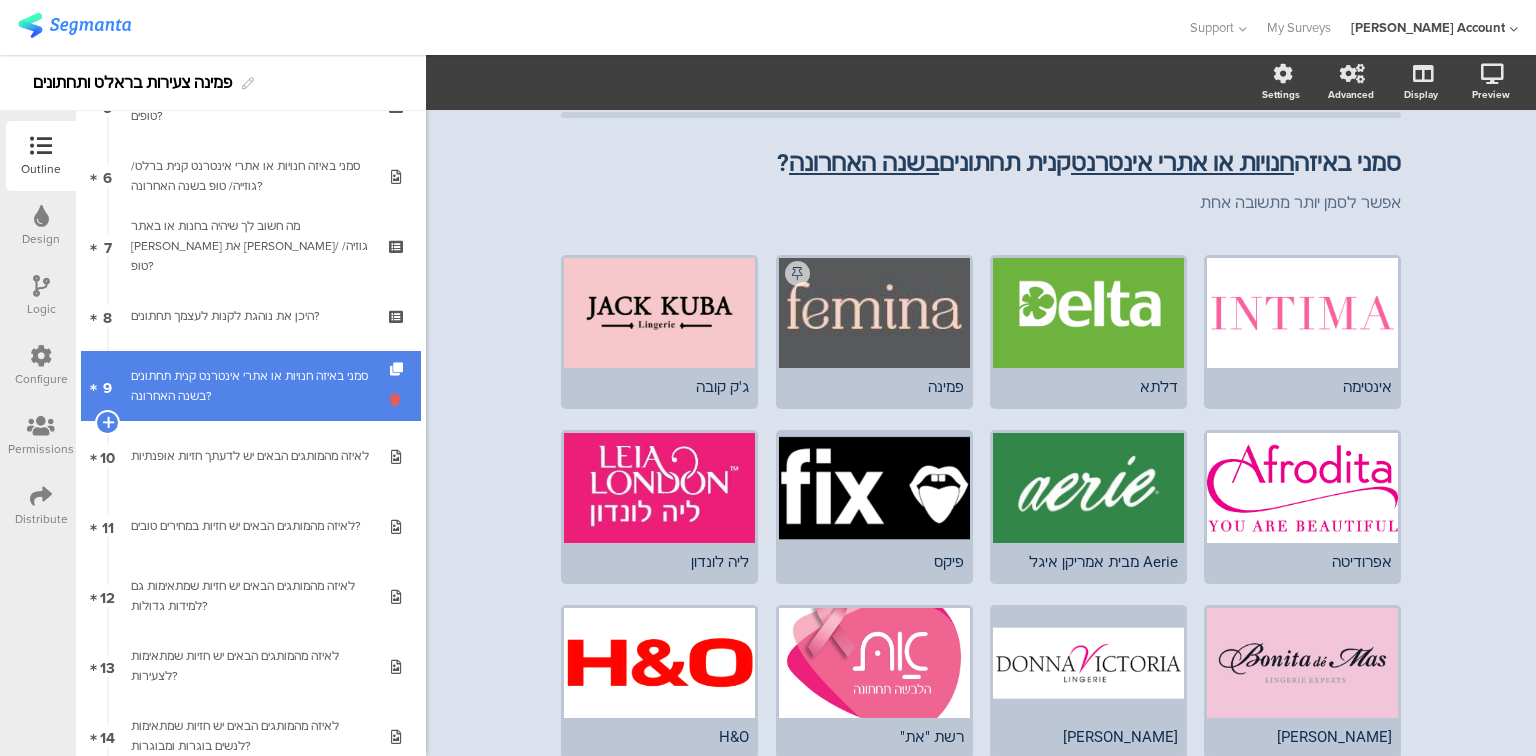 click at bounding box center (398, 399) 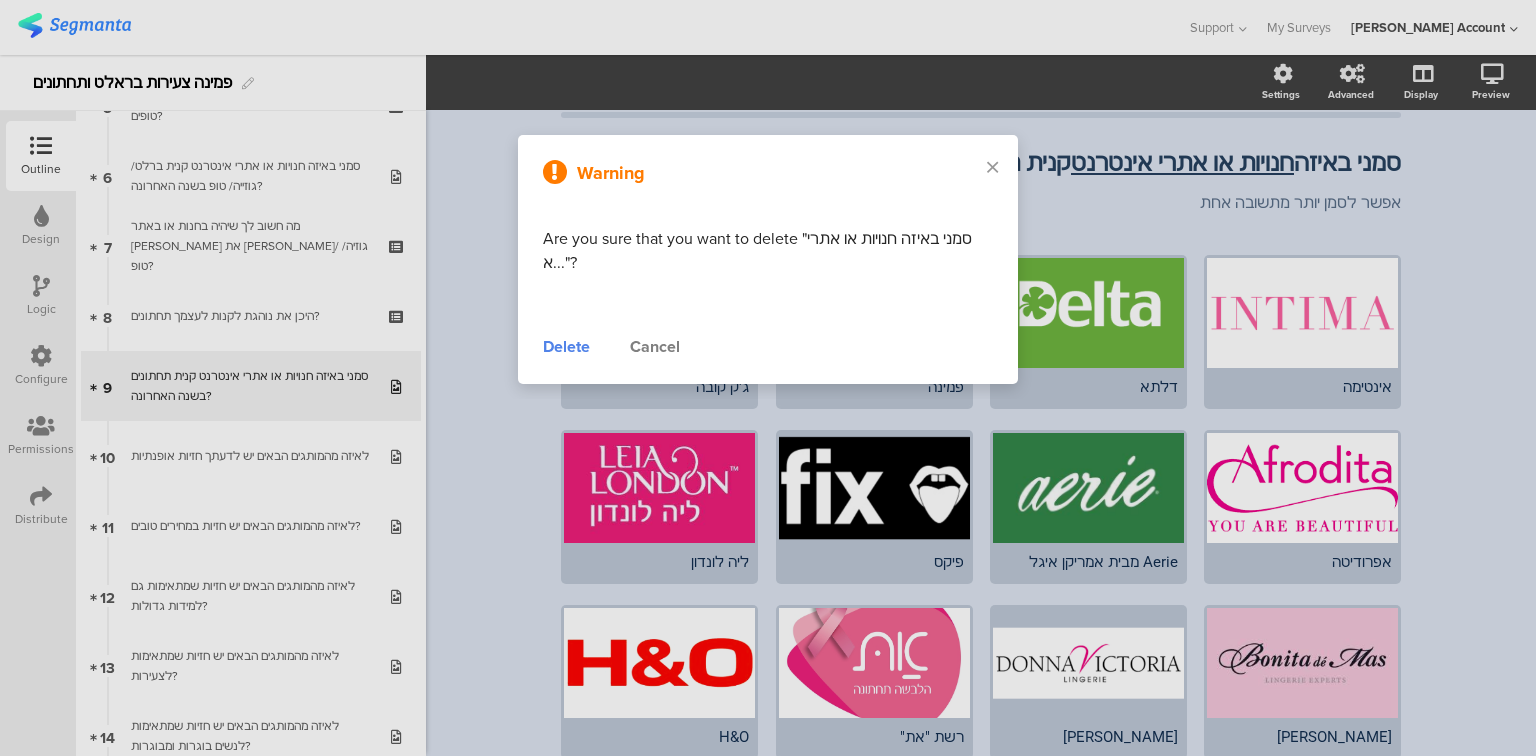 click on "Delete" at bounding box center [566, 347] 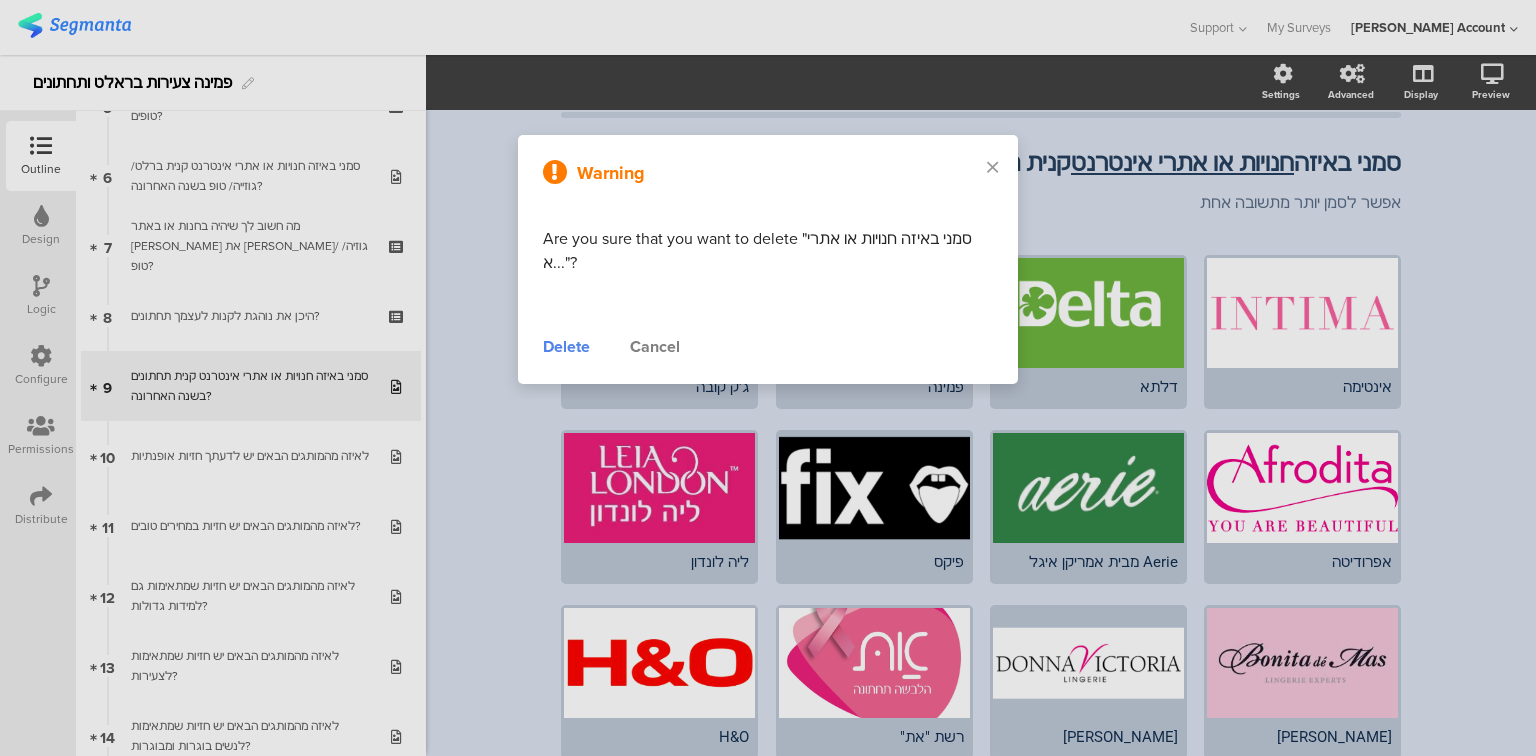 scroll, scrollTop: 0, scrollLeft: 0, axis: both 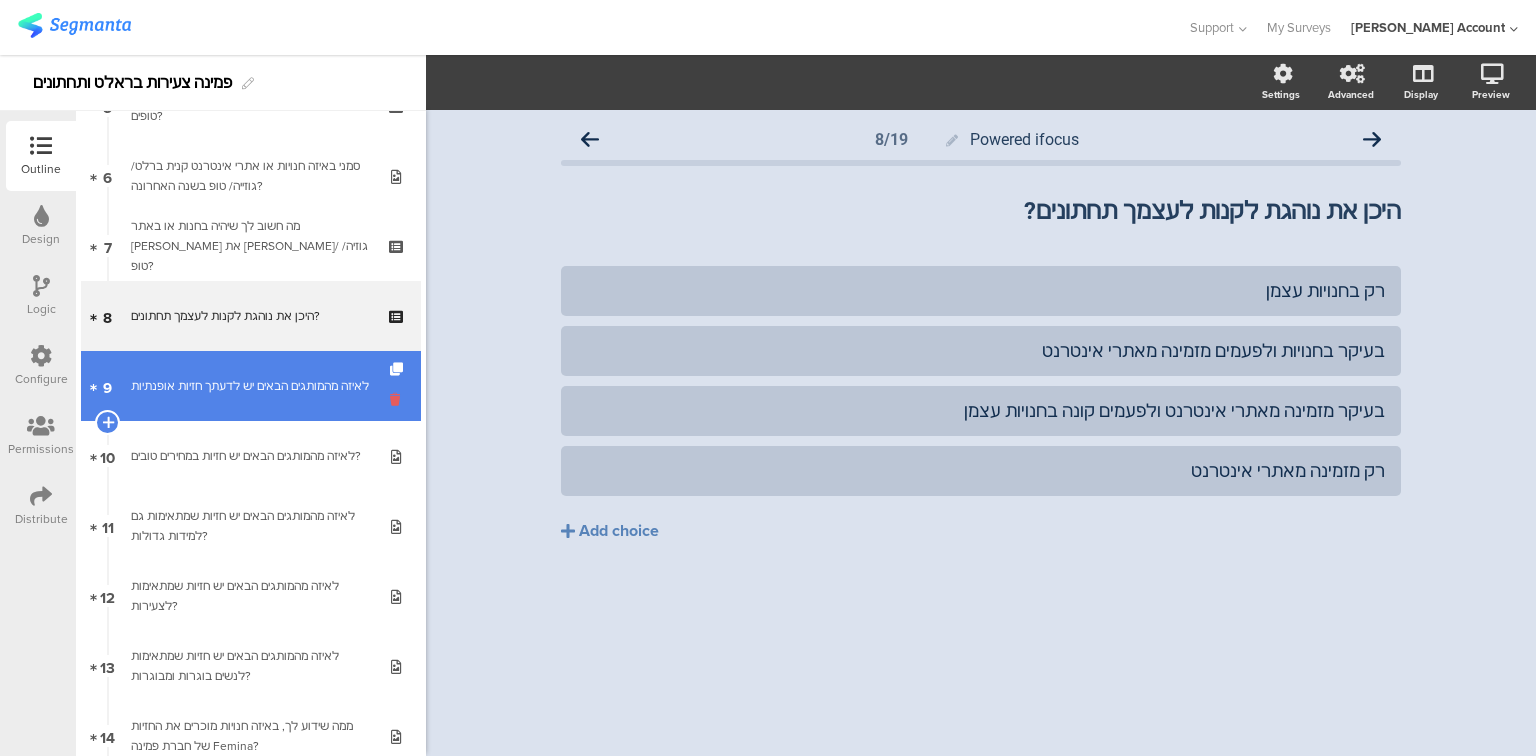 click at bounding box center (398, 399) 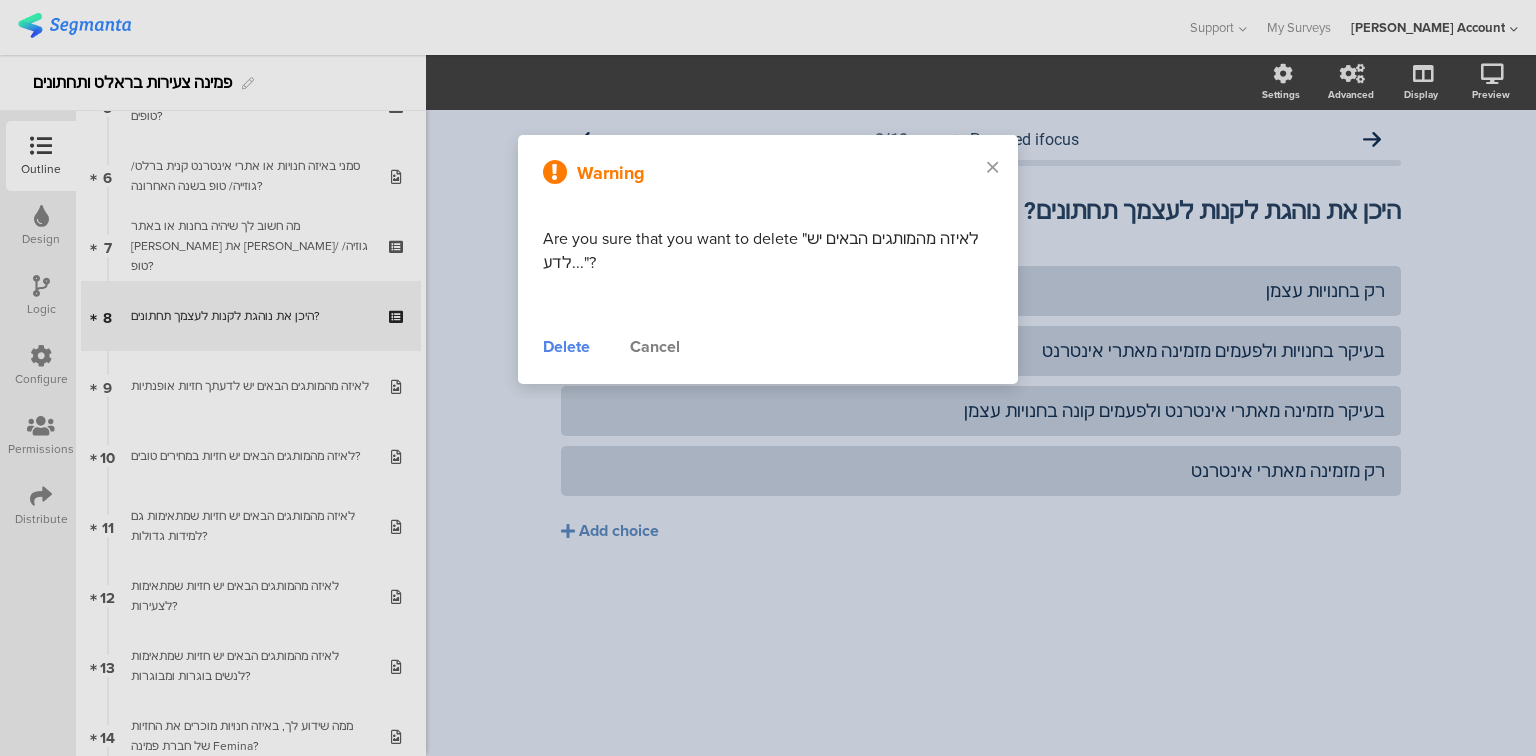 click on "Cancel" at bounding box center [655, 347] 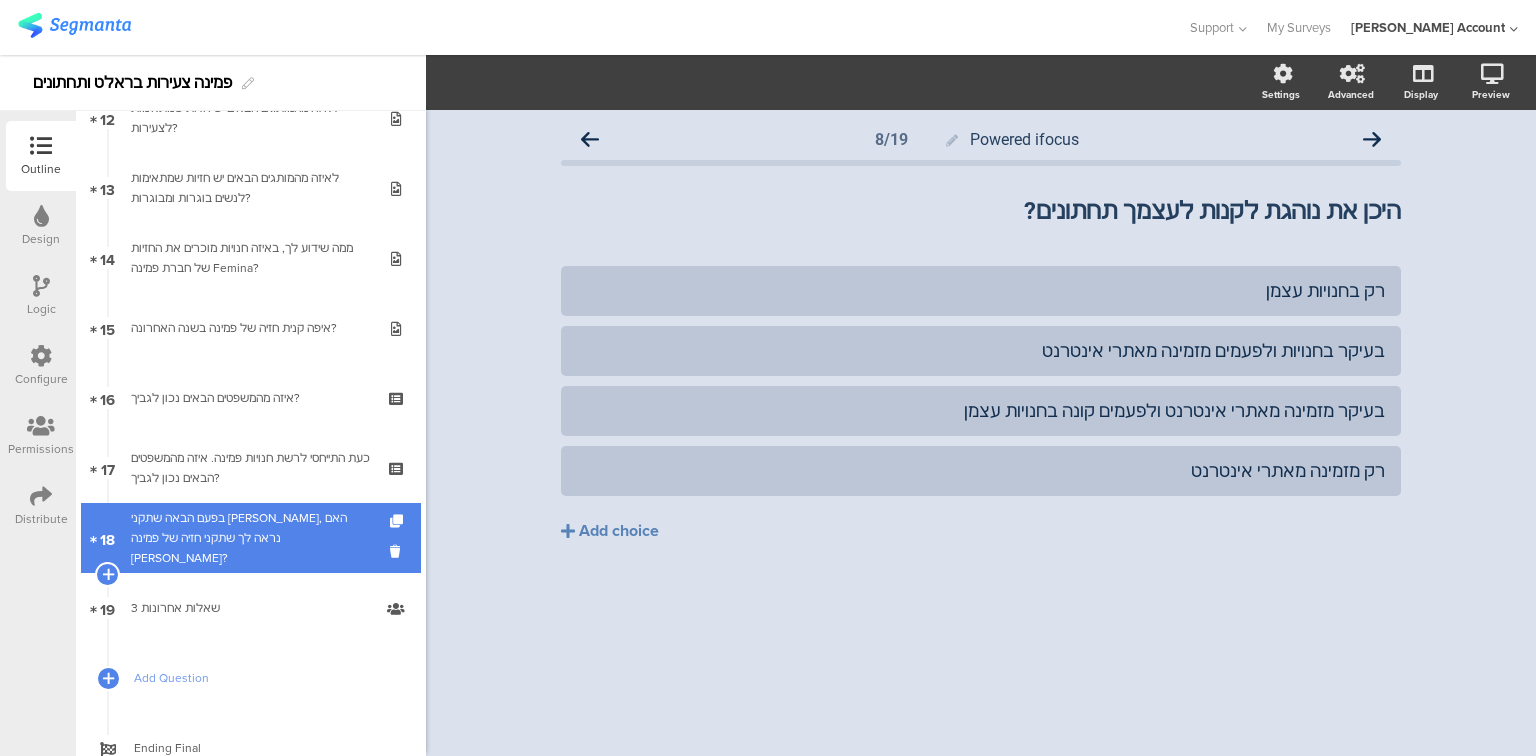 scroll, scrollTop: 880, scrollLeft: 0, axis: vertical 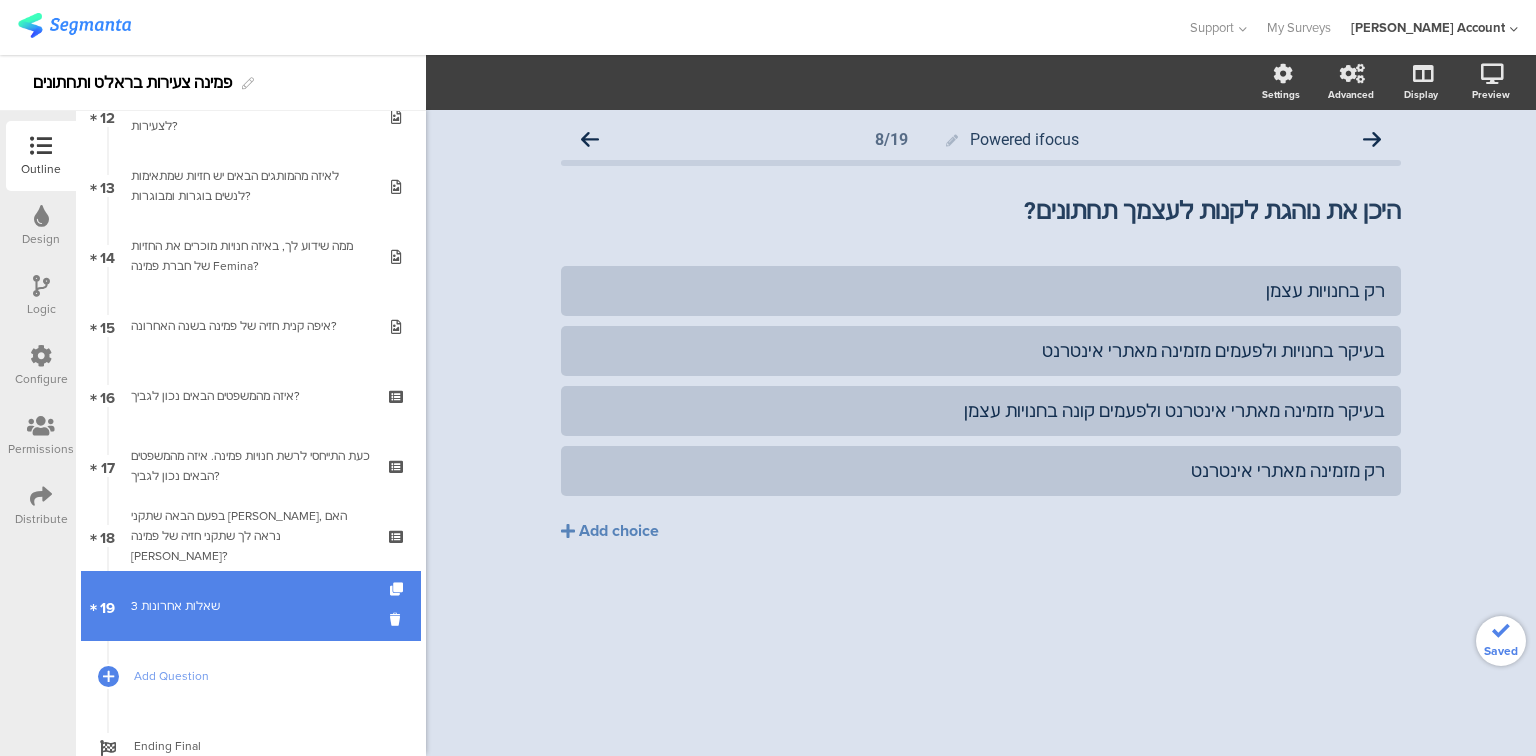 click on "3 שאלות אחרונות" at bounding box center [250, 606] 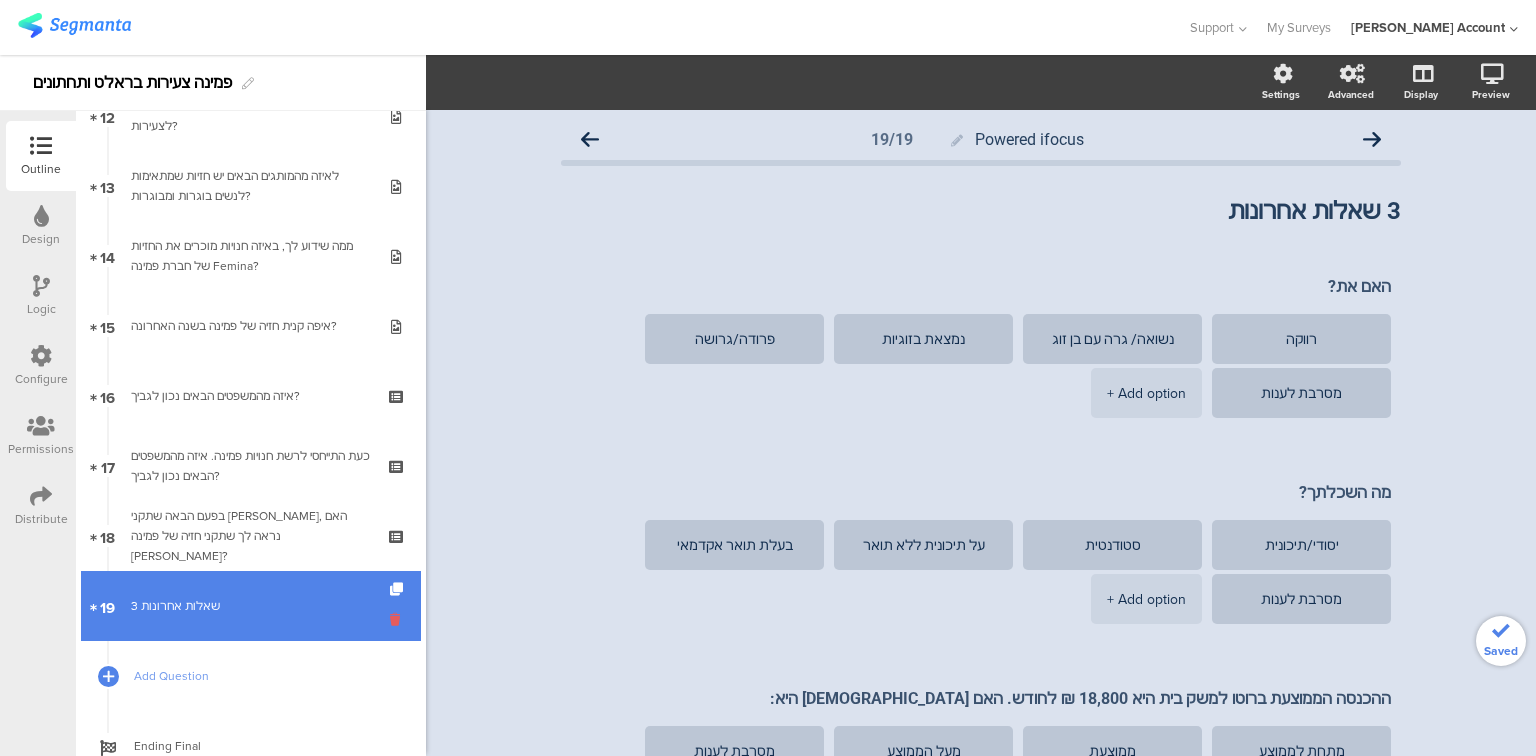 click at bounding box center (398, 619) 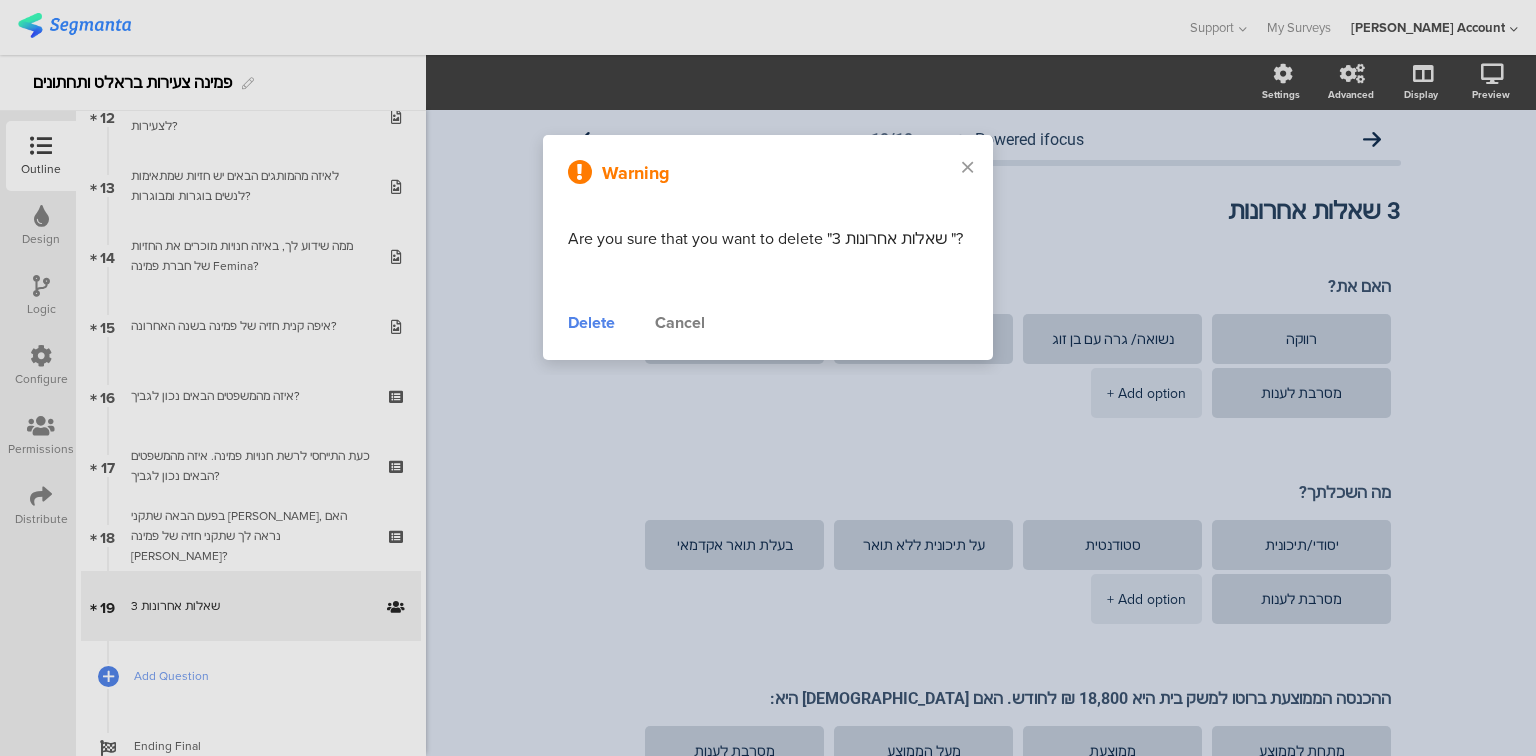click on "Delete" at bounding box center [591, 323] 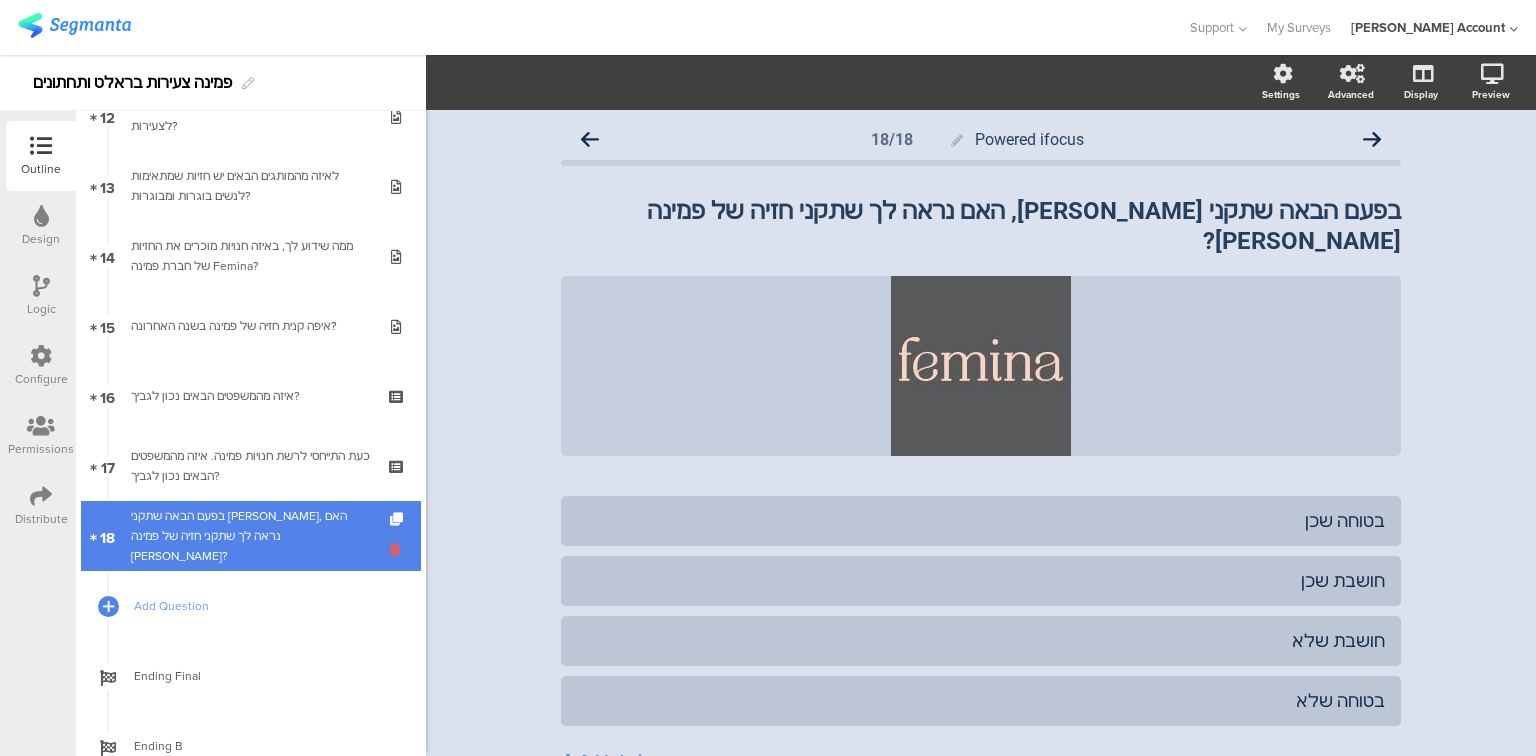 click at bounding box center (398, 549) 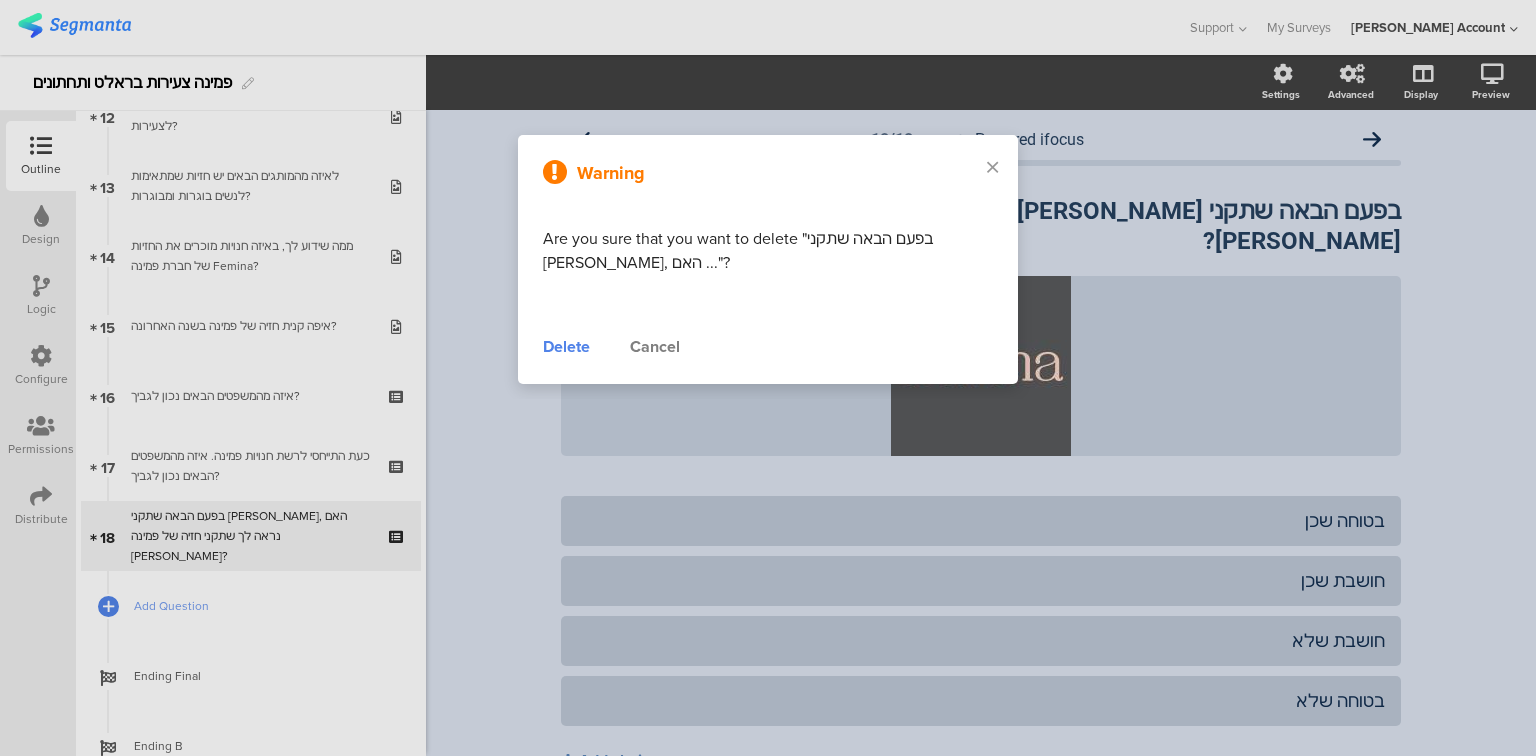 click on "Delete" at bounding box center [566, 347] 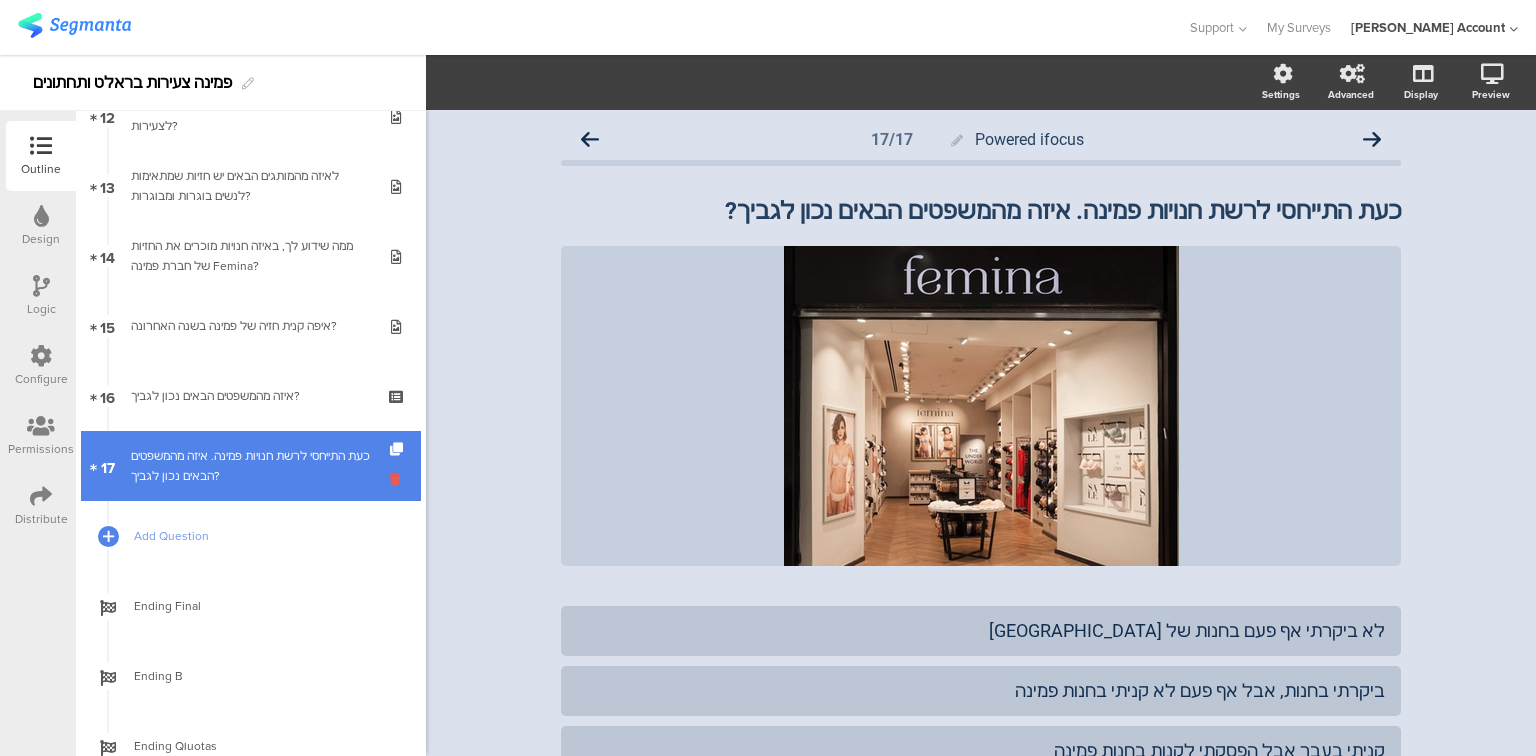 click at bounding box center [398, 479] 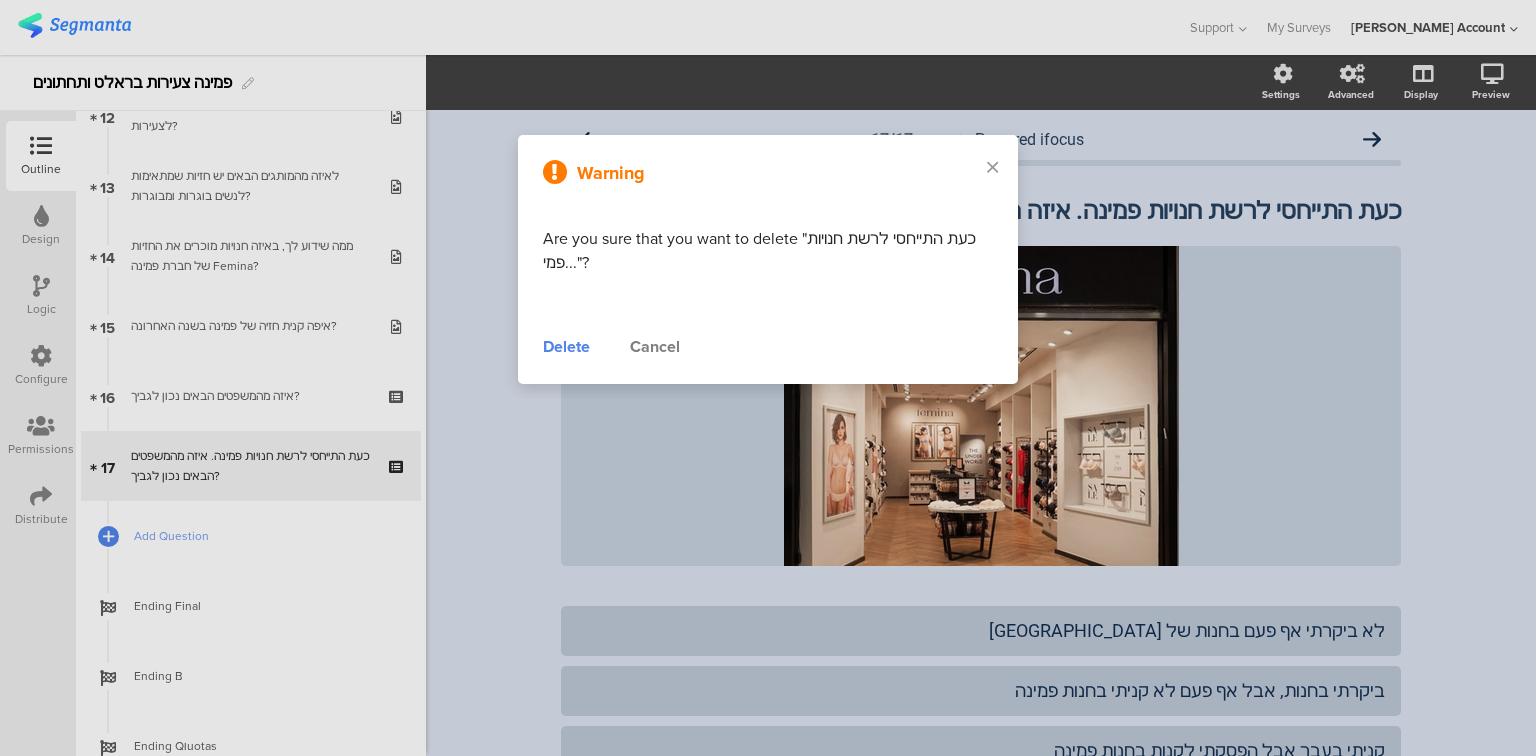 click on "Delete" at bounding box center [566, 347] 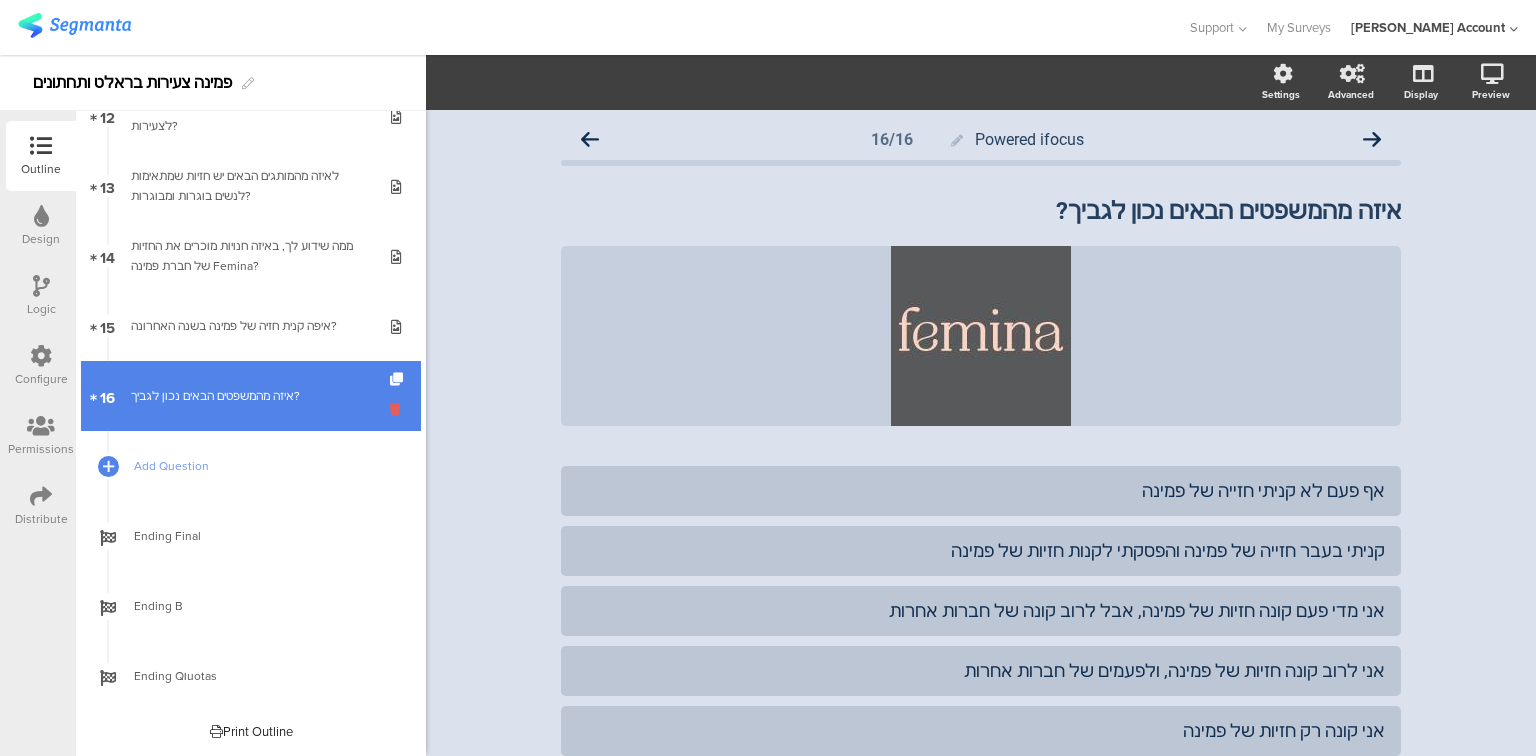 click at bounding box center (398, 409) 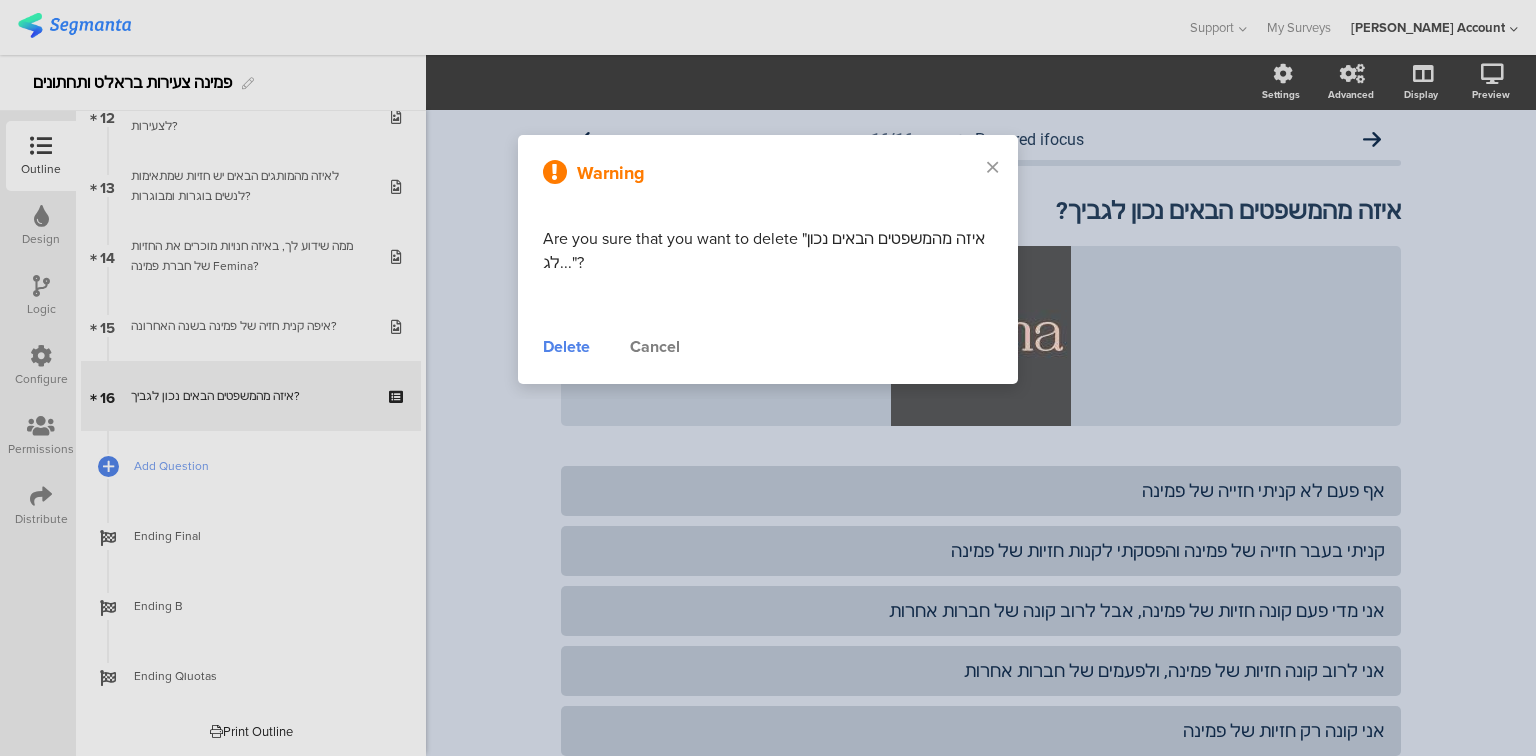 click on "Delete" at bounding box center (566, 347) 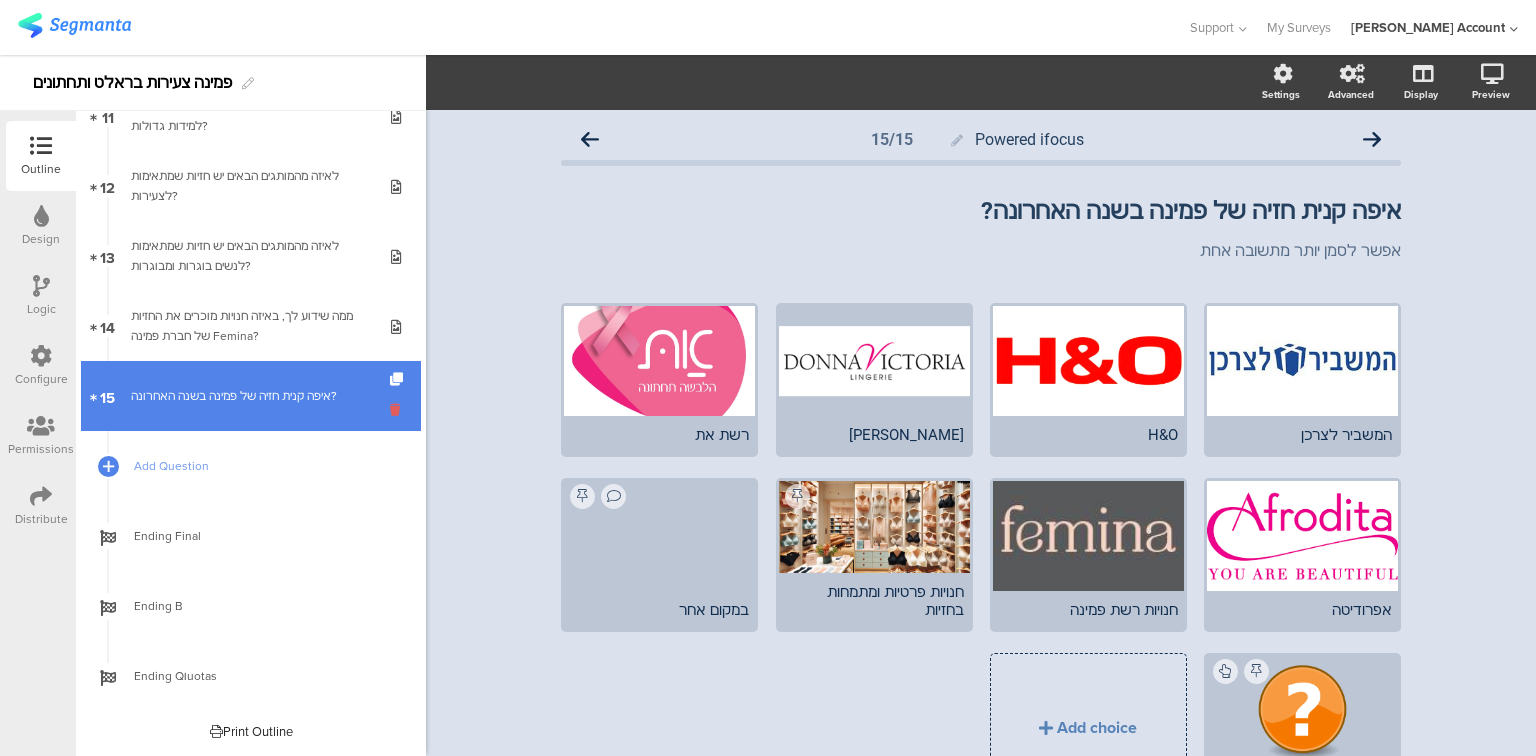 click at bounding box center (398, 409) 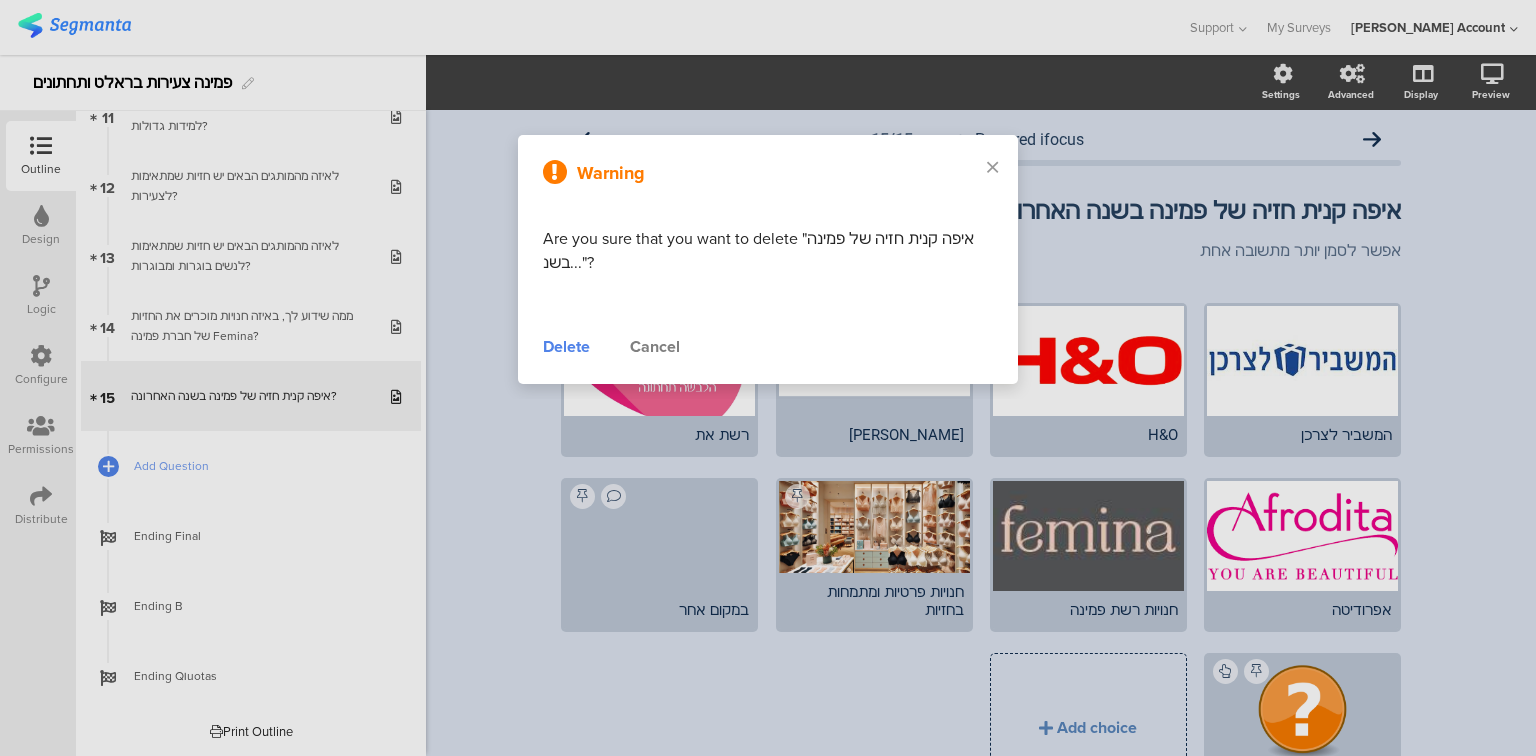click on "Delete" at bounding box center (566, 347) 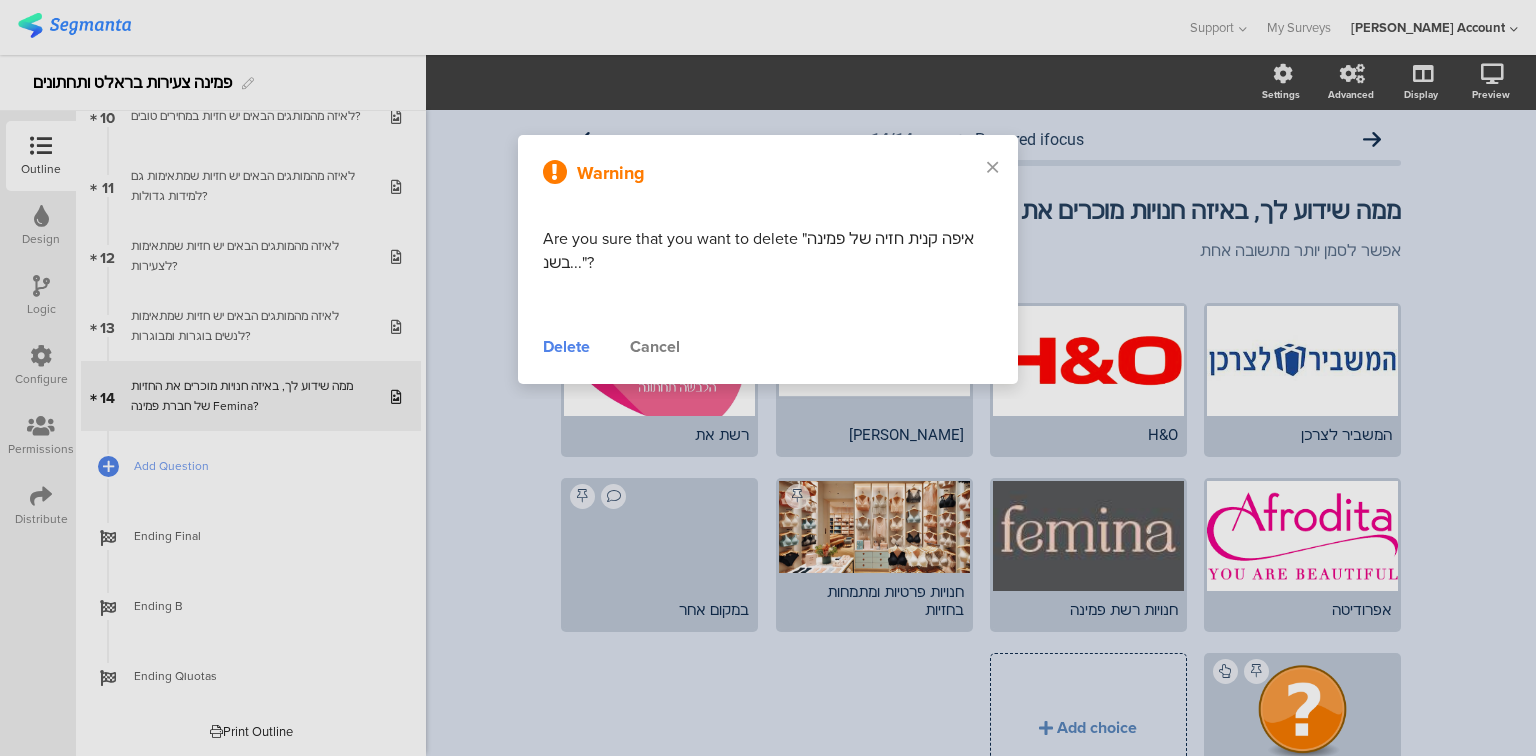 scroll, scrollTop: 740, scrollLeft: 0, axis: vertical 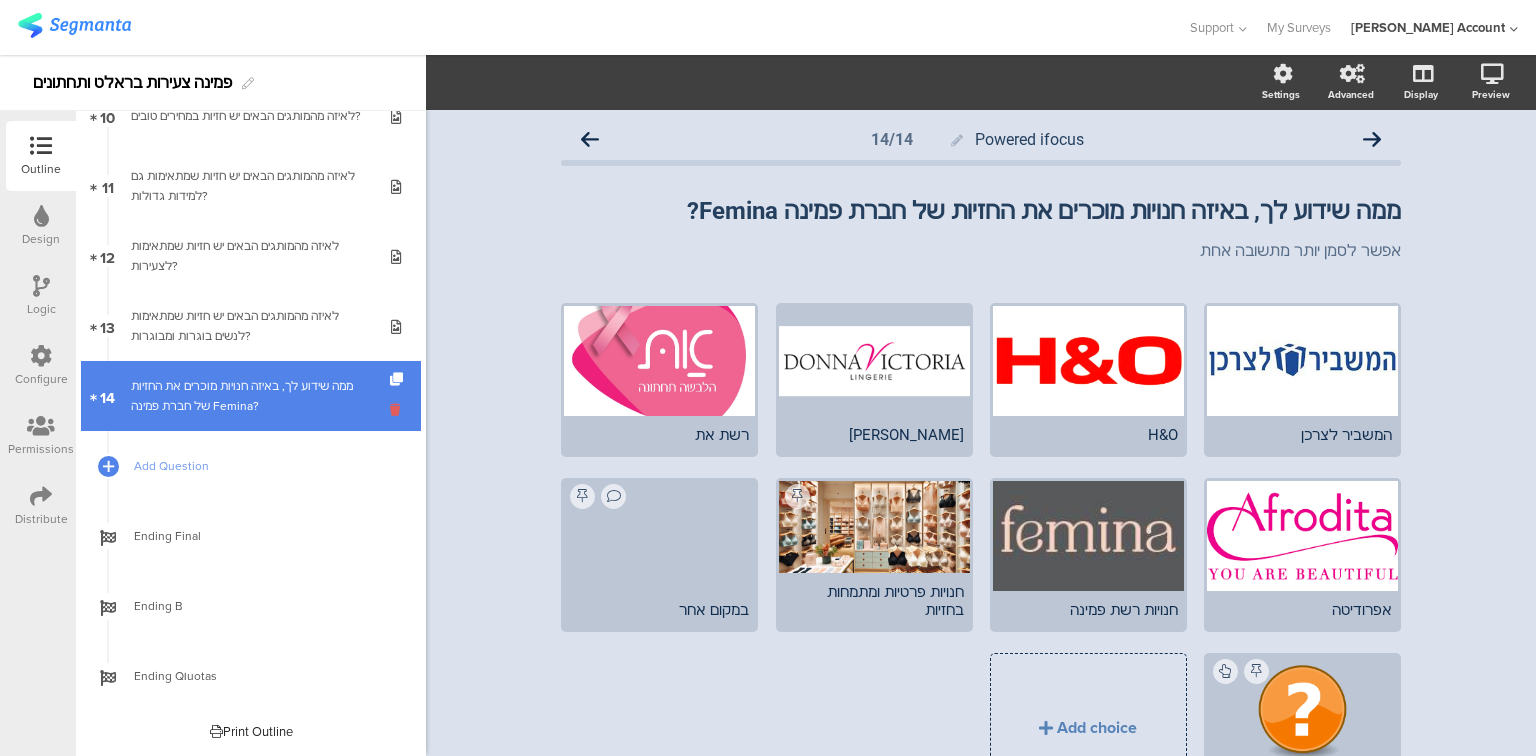 click at bounding box center (398, 409) 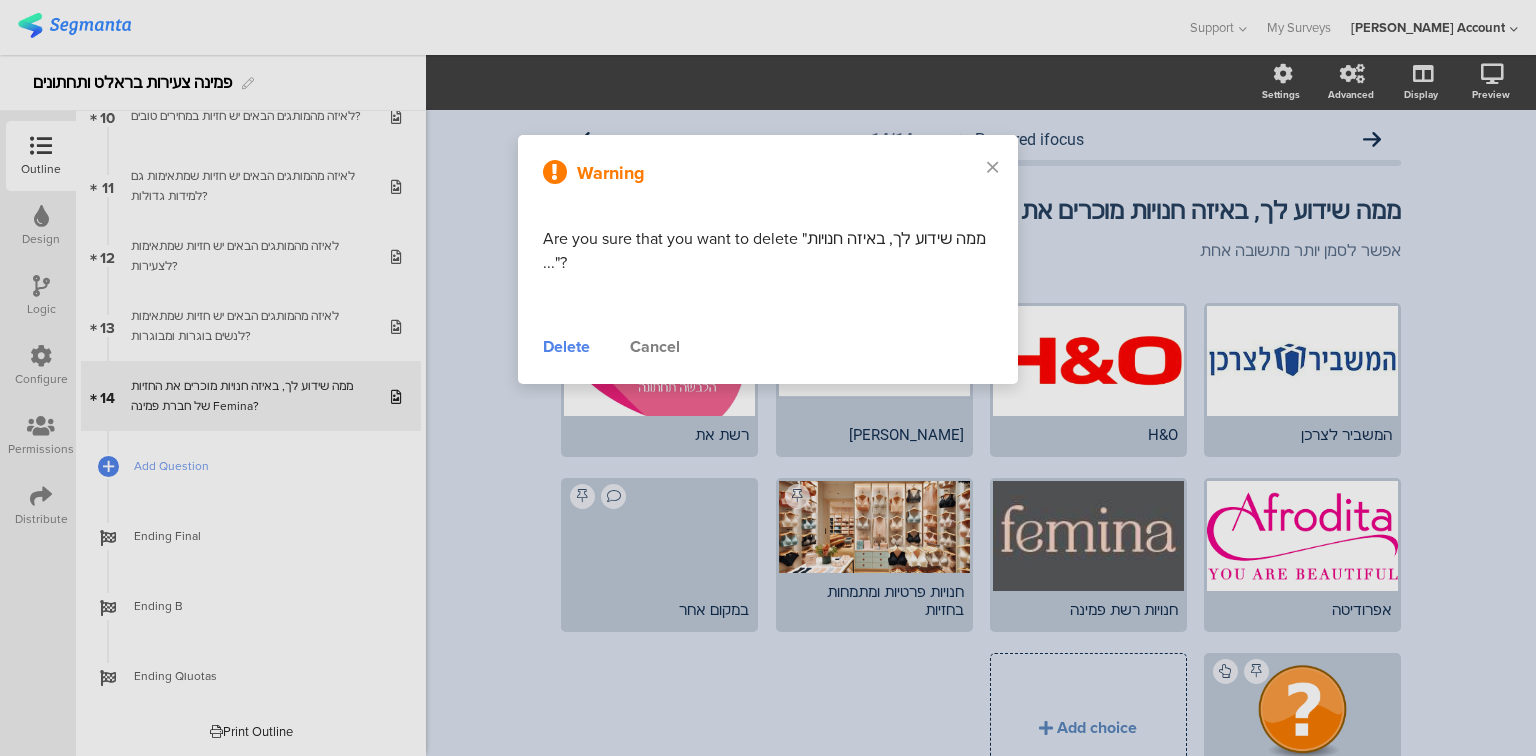click on "Delete" at bounding box center [566, 347] 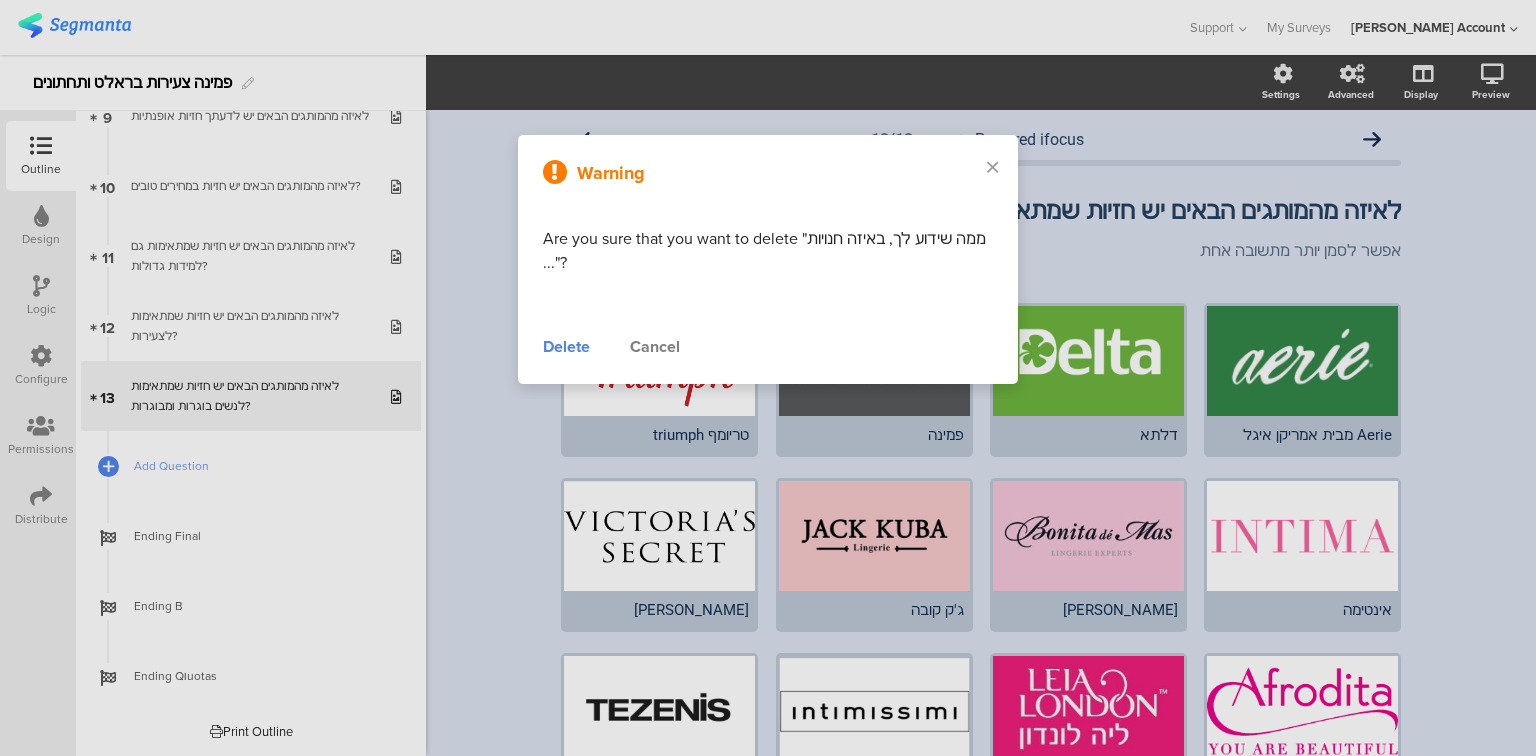 scroll, scrollTop: 670, scrollLeft: 0, axis: vertical 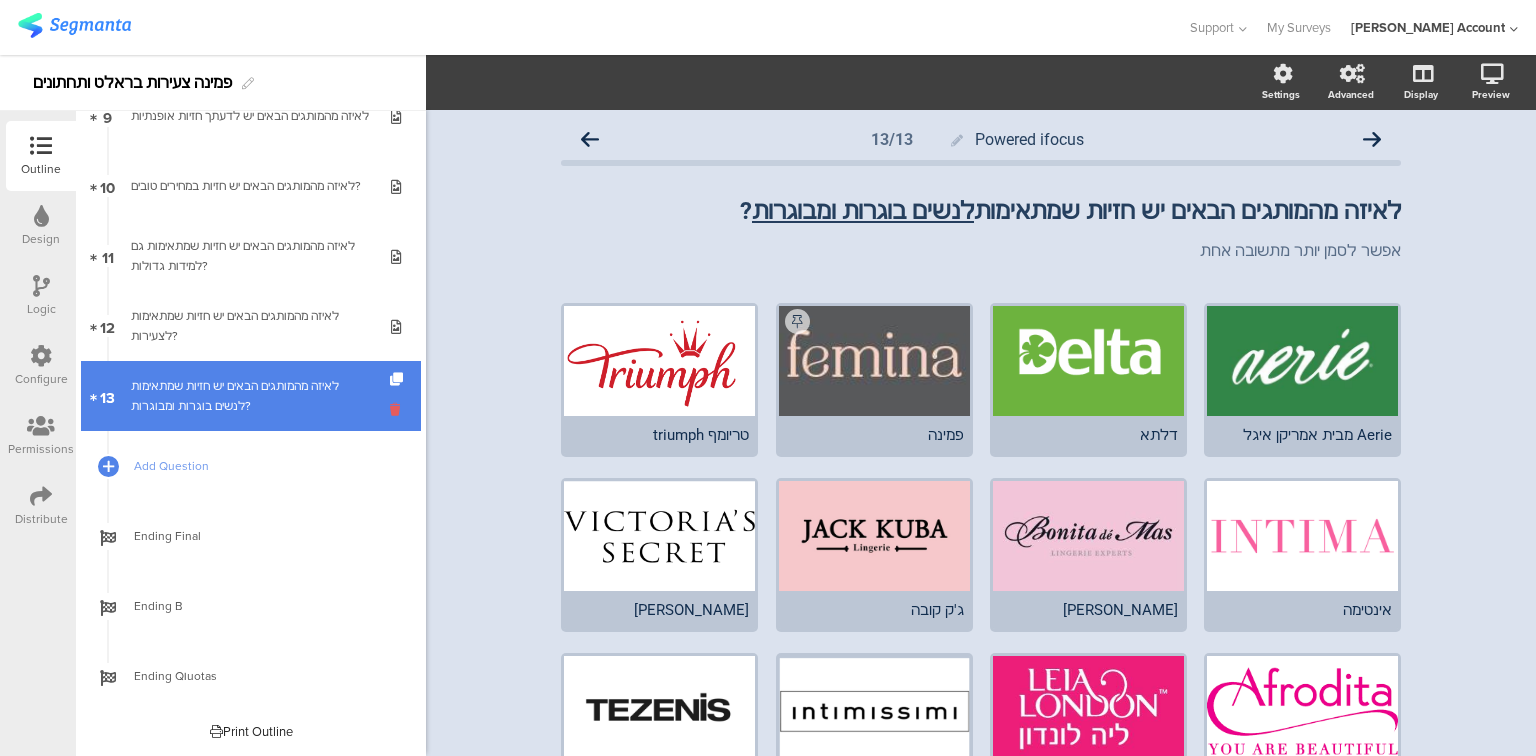click at bounding box center [398, 409] 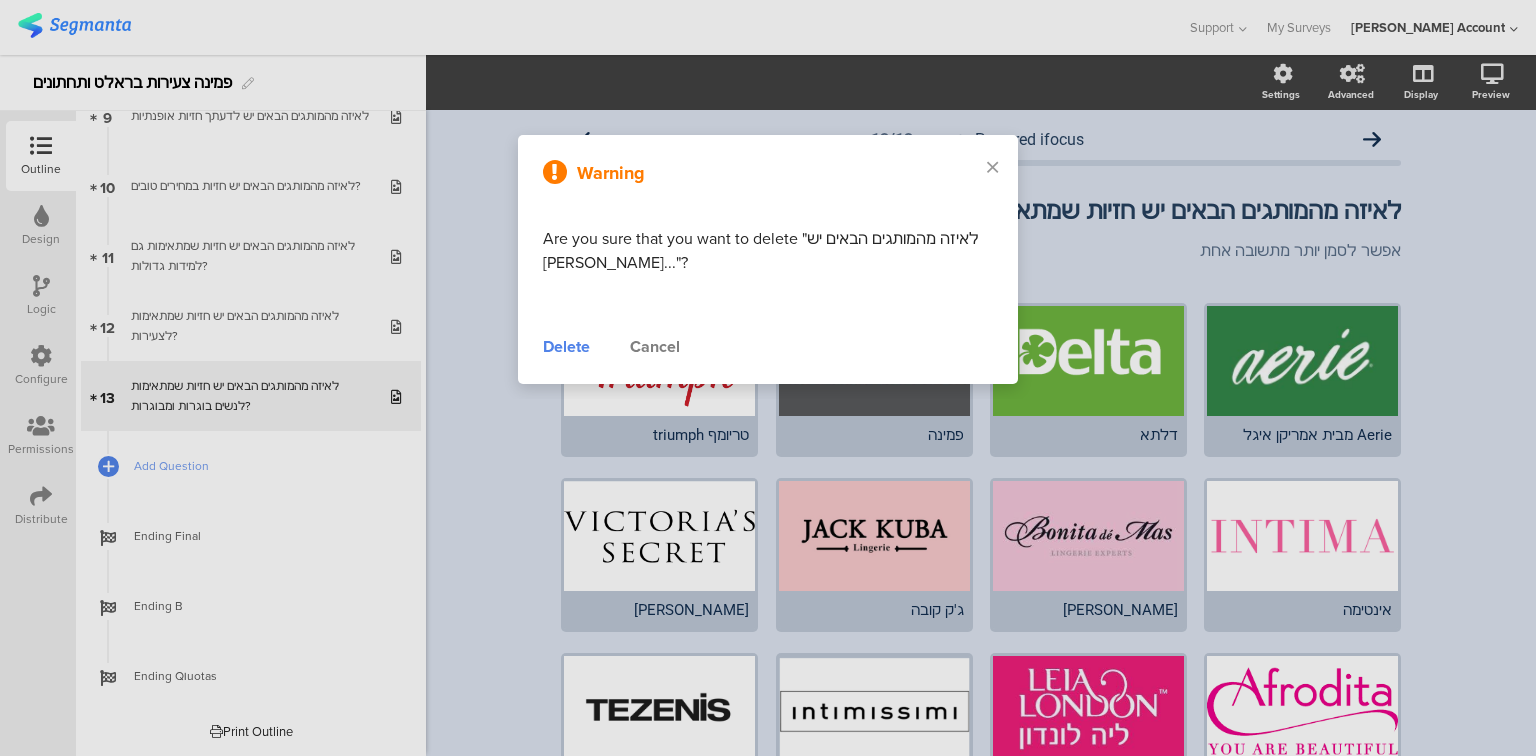 click on "Delete" at bounding box center [566, 347] 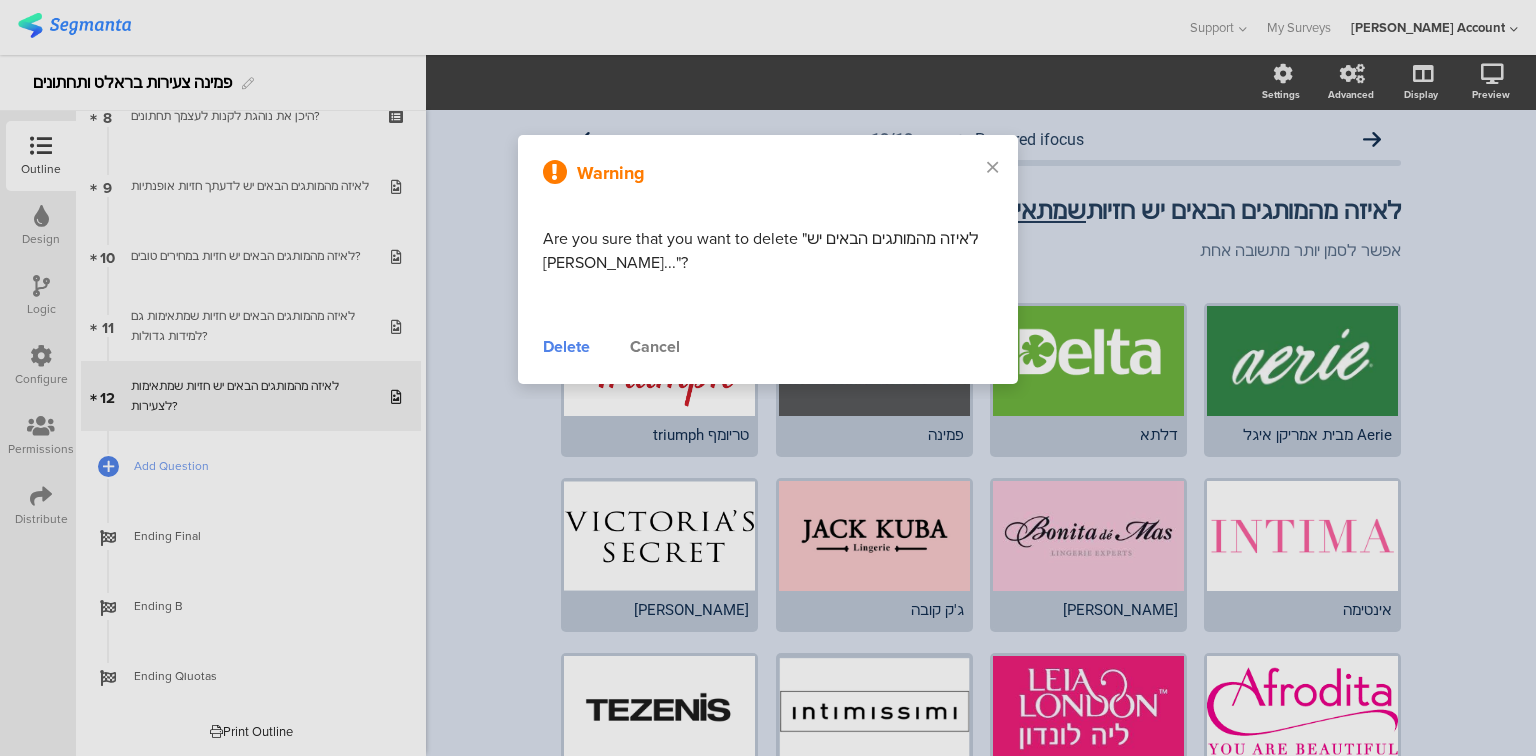 scroll, scrollTop: 600, scrollLeft: 0, axis: vertical 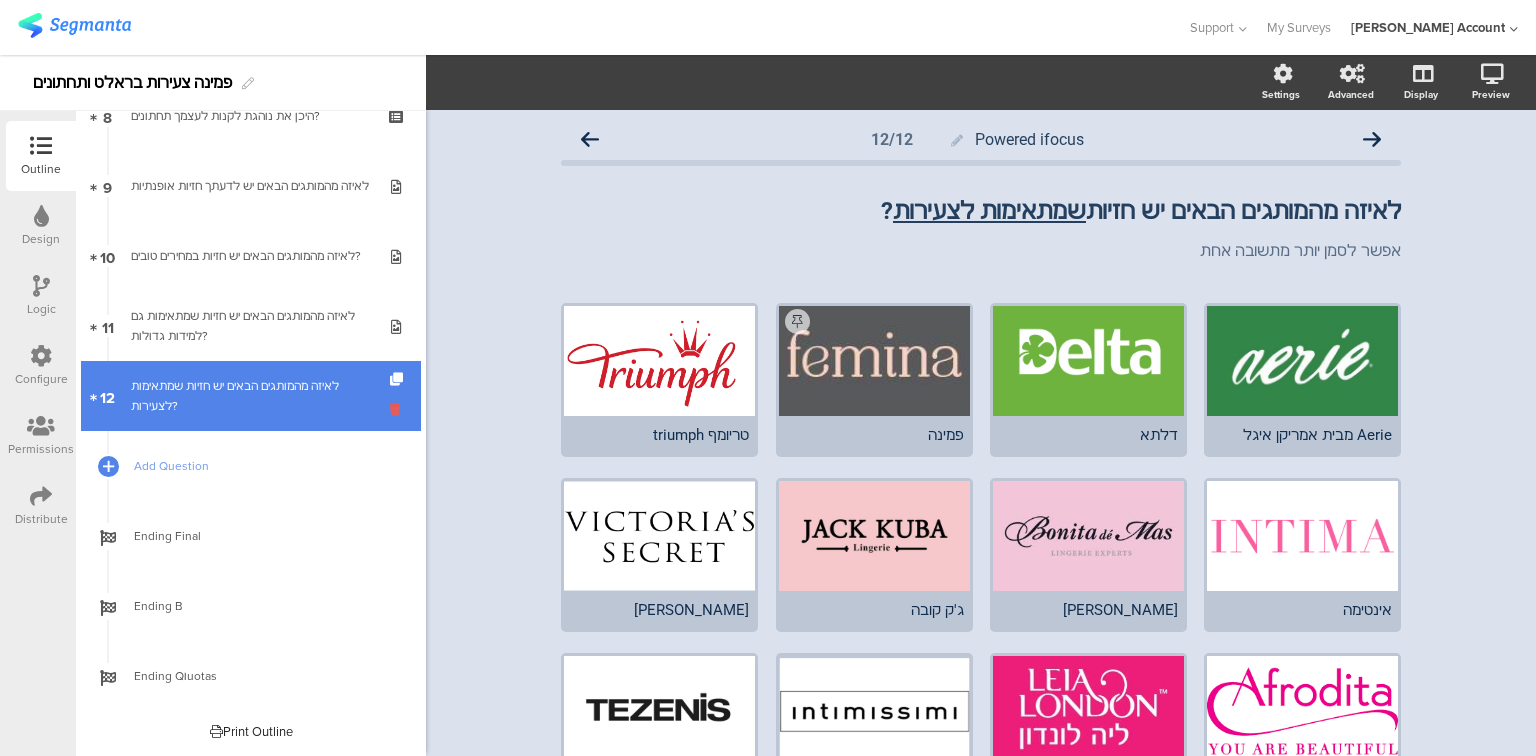 click at bounding box center (398, 409) 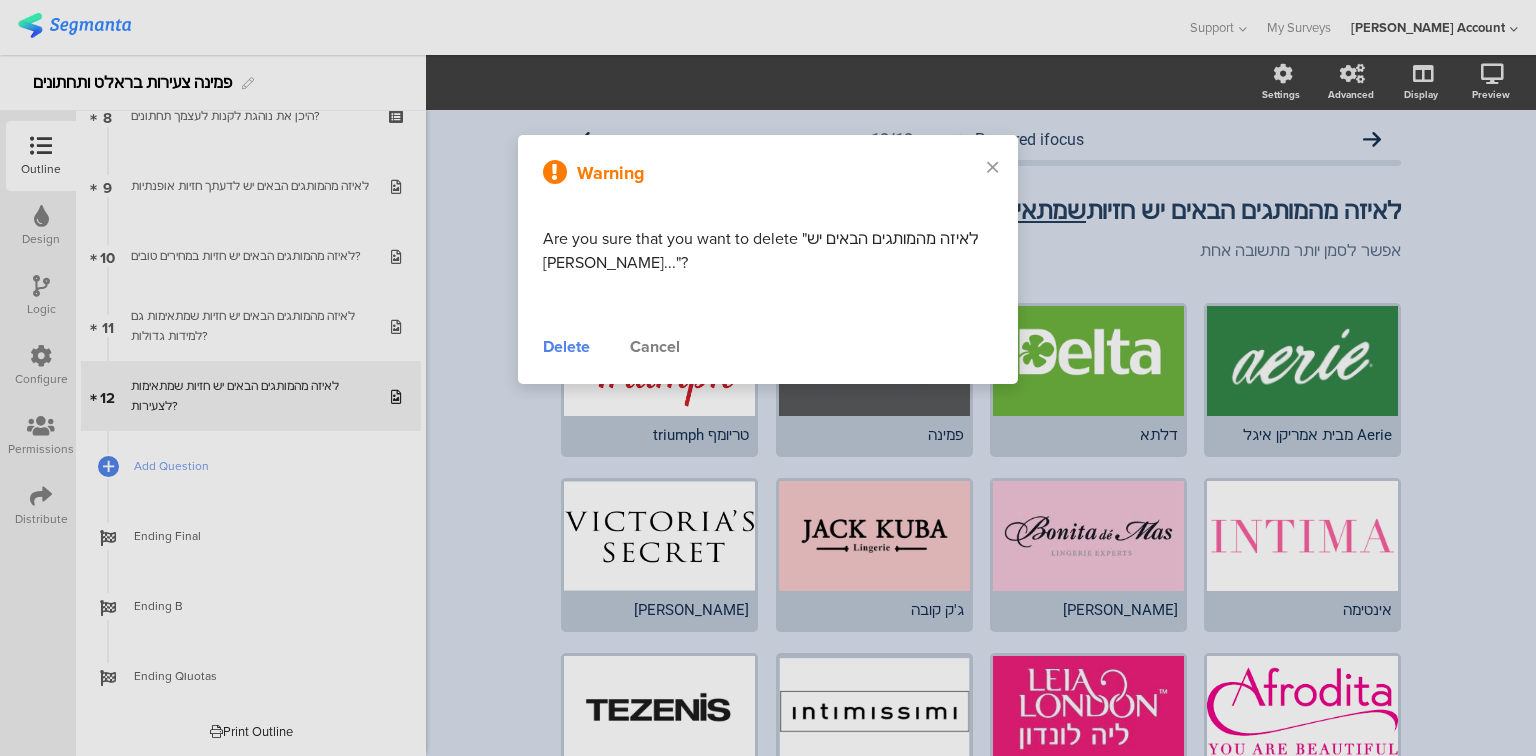 click on "Delete" at bounding box center (566, 347) 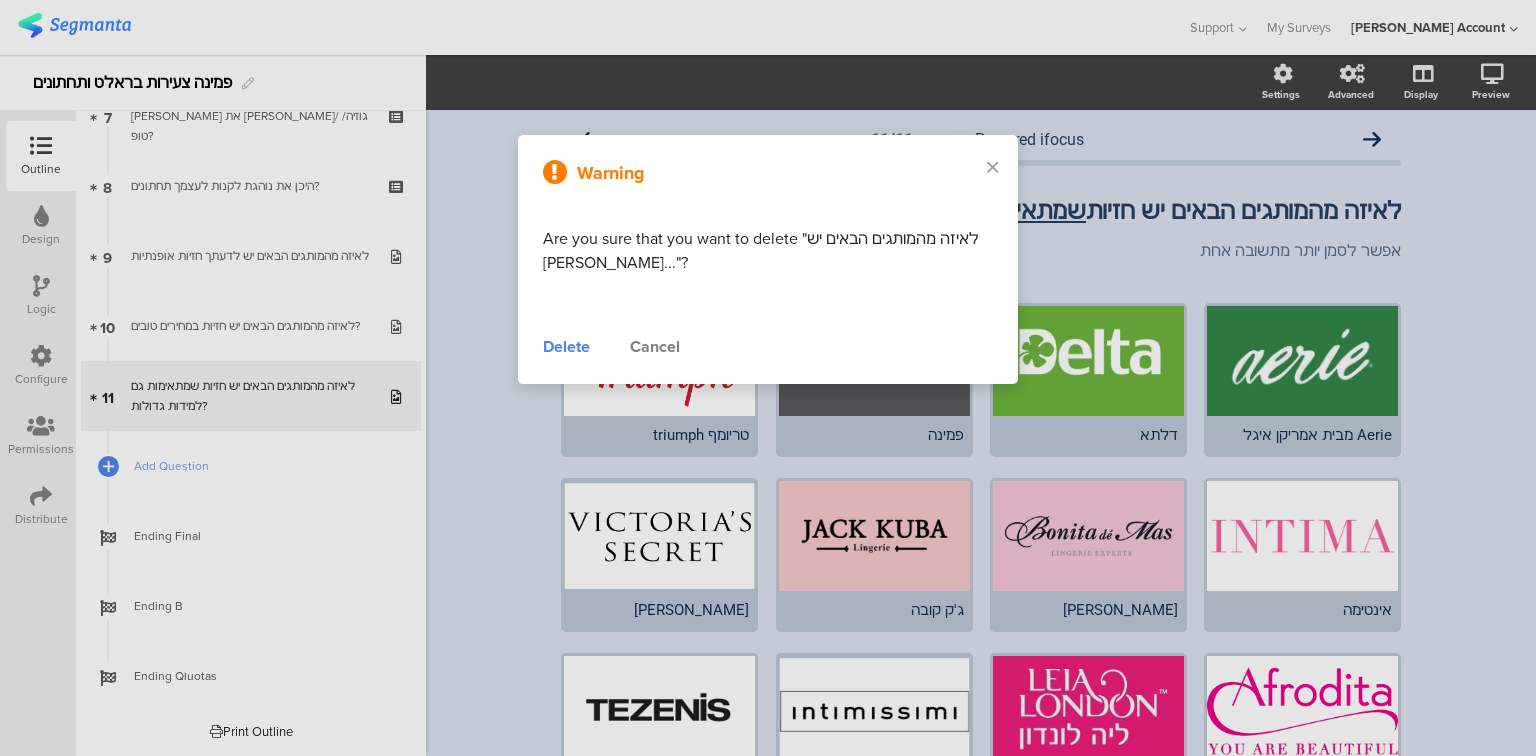 scroll, scrollTop: 530, scrollLeft: 0, axis: vertical 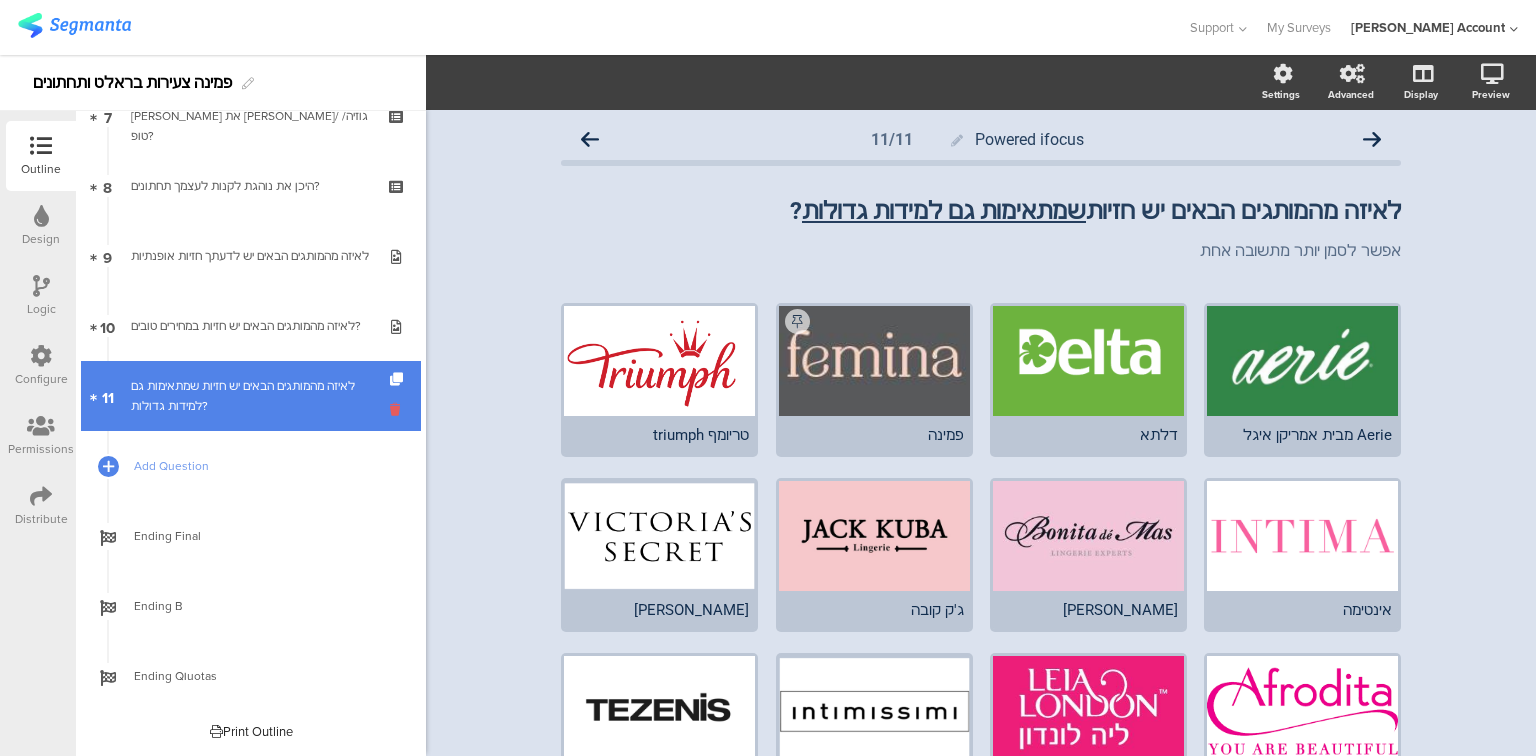 click at bounding box center (398, 409) 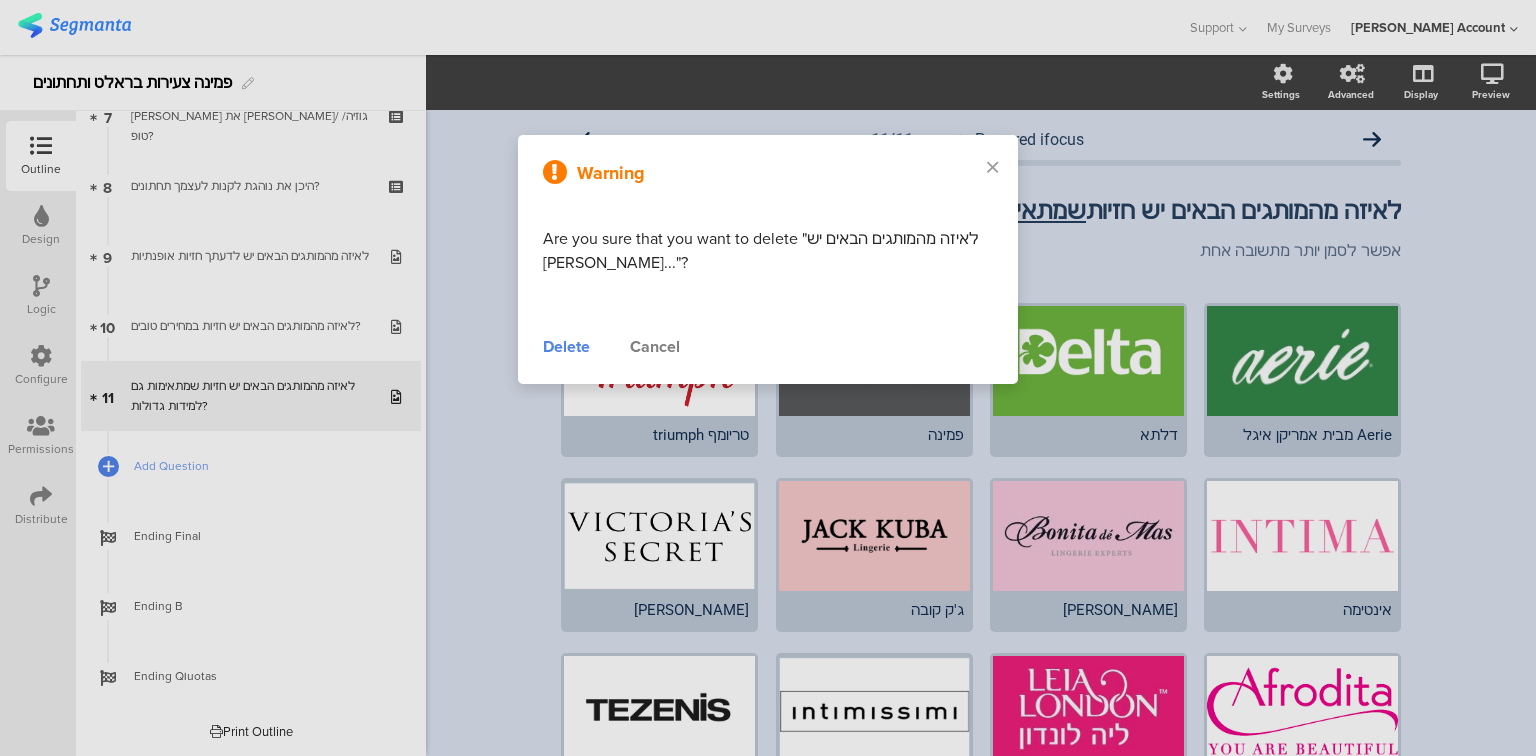 click on "Delete" at bounding box center [566, 347] 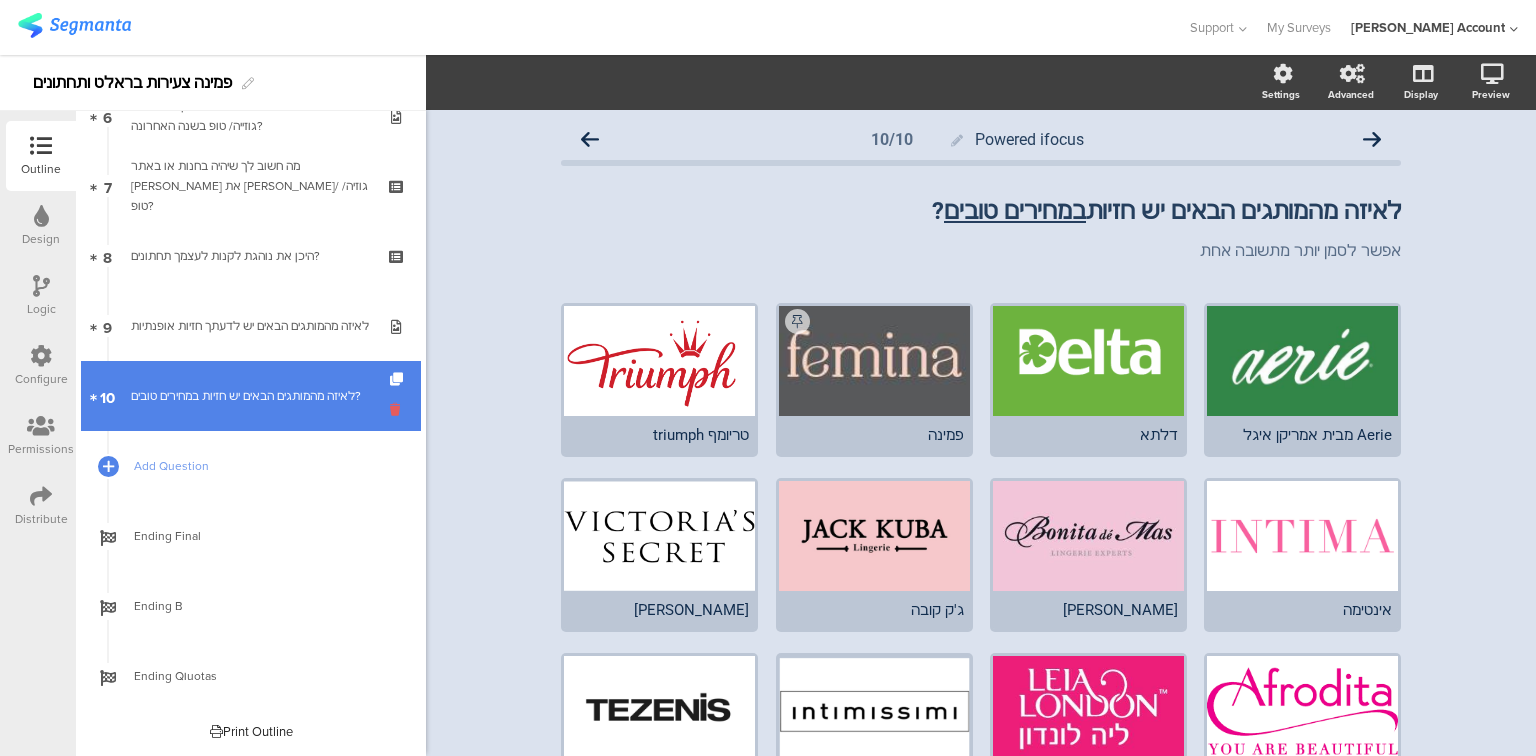 click at bounding box center (398, 409) 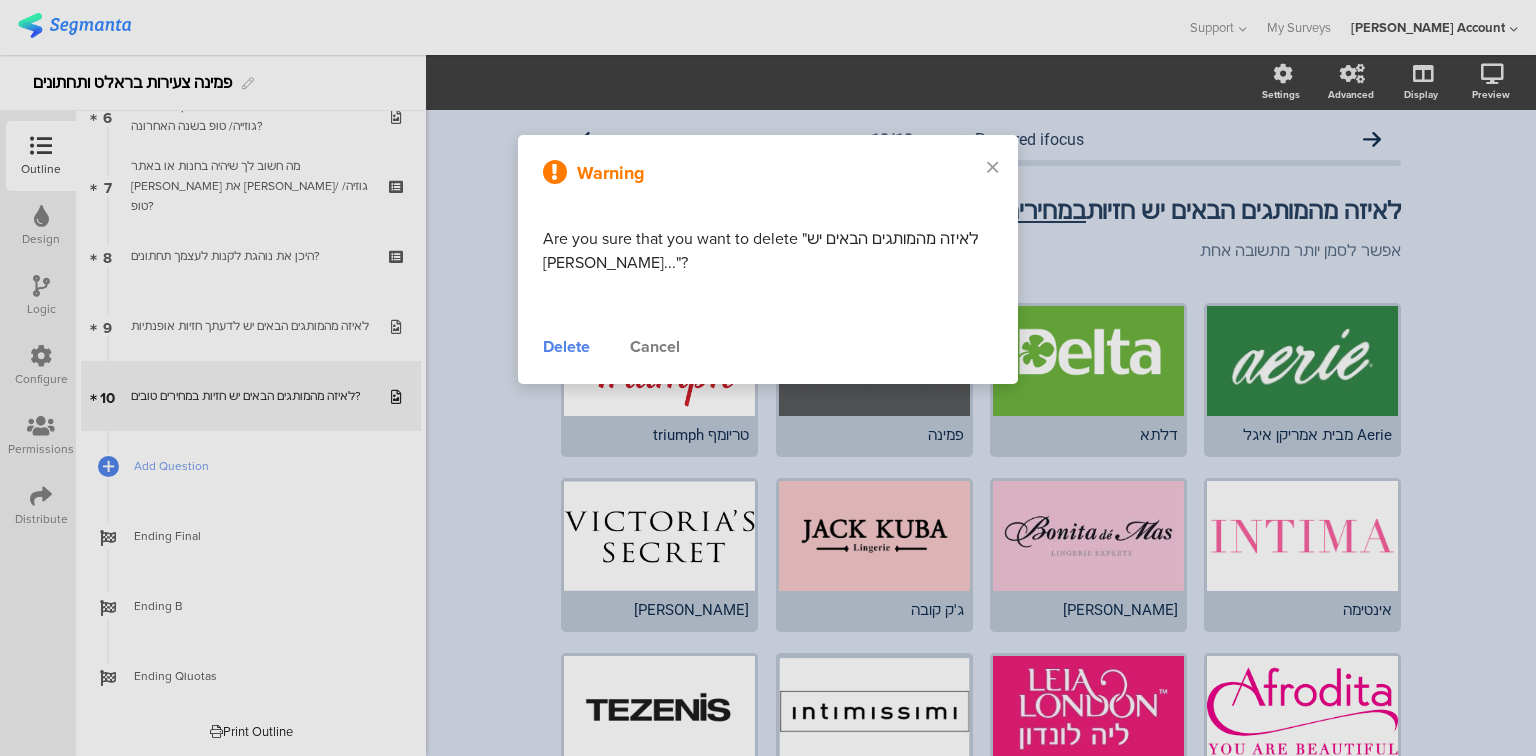 click on "Delete" at bounding box center (566, 347) 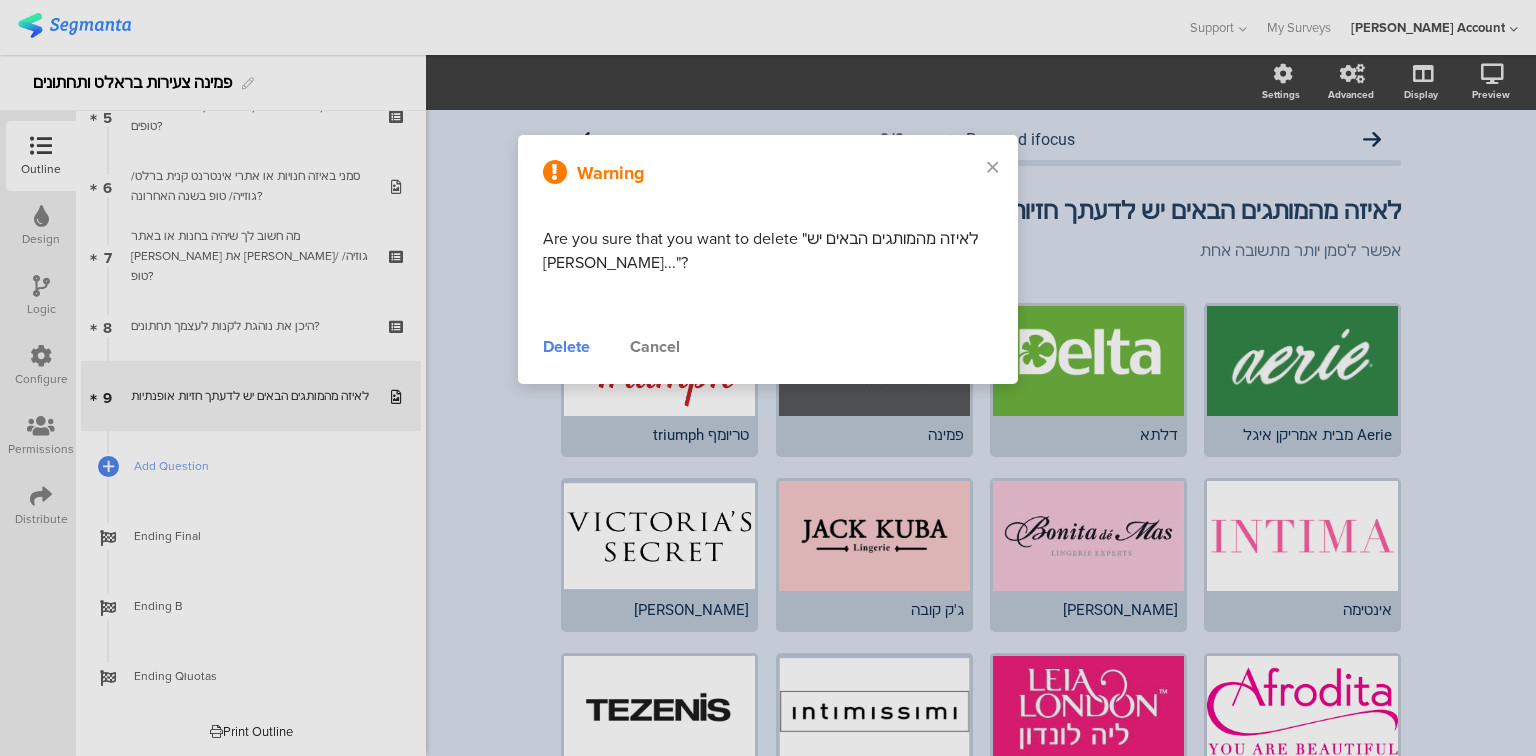 scroll, scrollTop: 390, scrollLeft: 0, axis: vertical 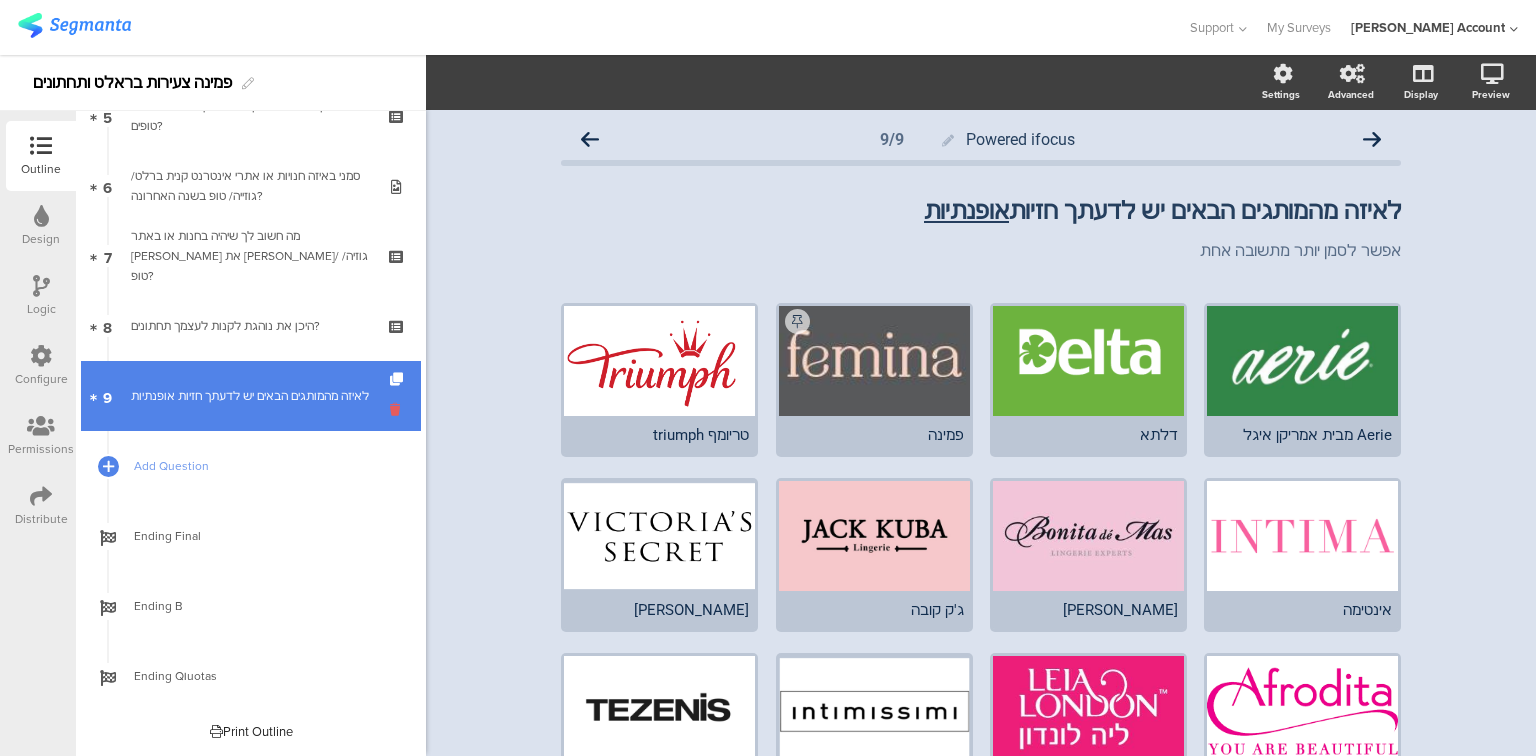 click at bounding box center (398, 409) 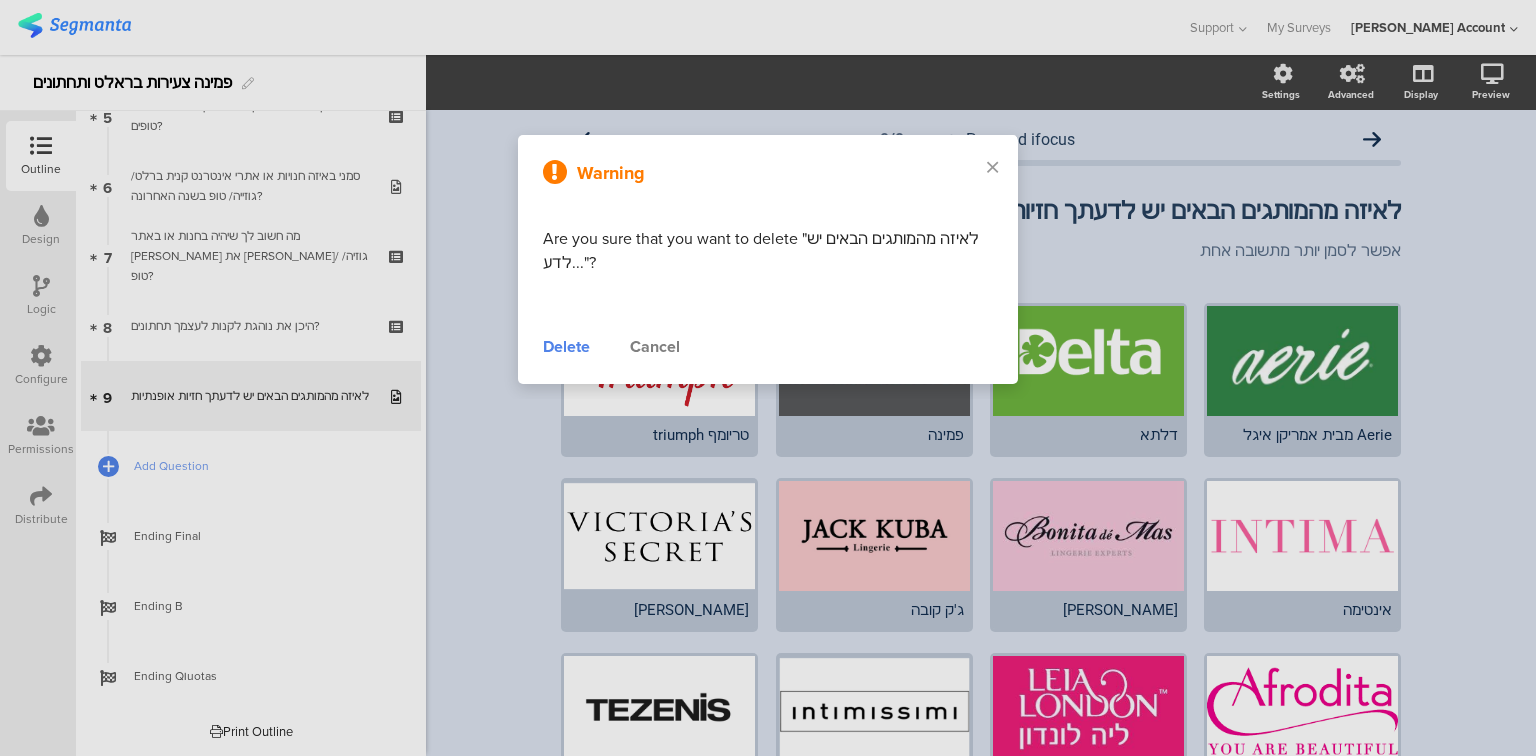 drag, startPoint x: 536, startPoint y: 351, endPoint x: 554, endPoint y: 344, distance: 19.313208 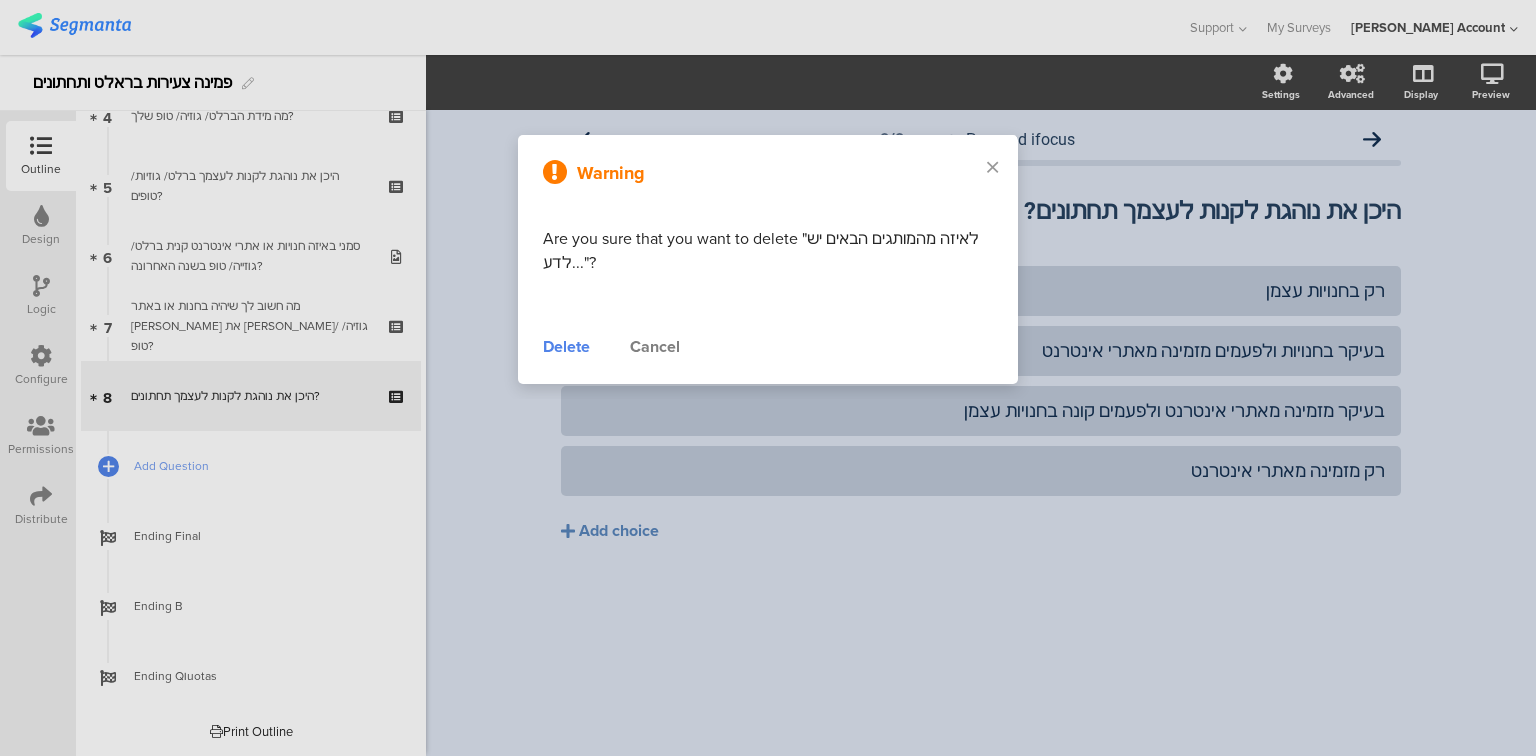 scroll, scrollTop: 320, scrollLeft: 0, axis: vertical 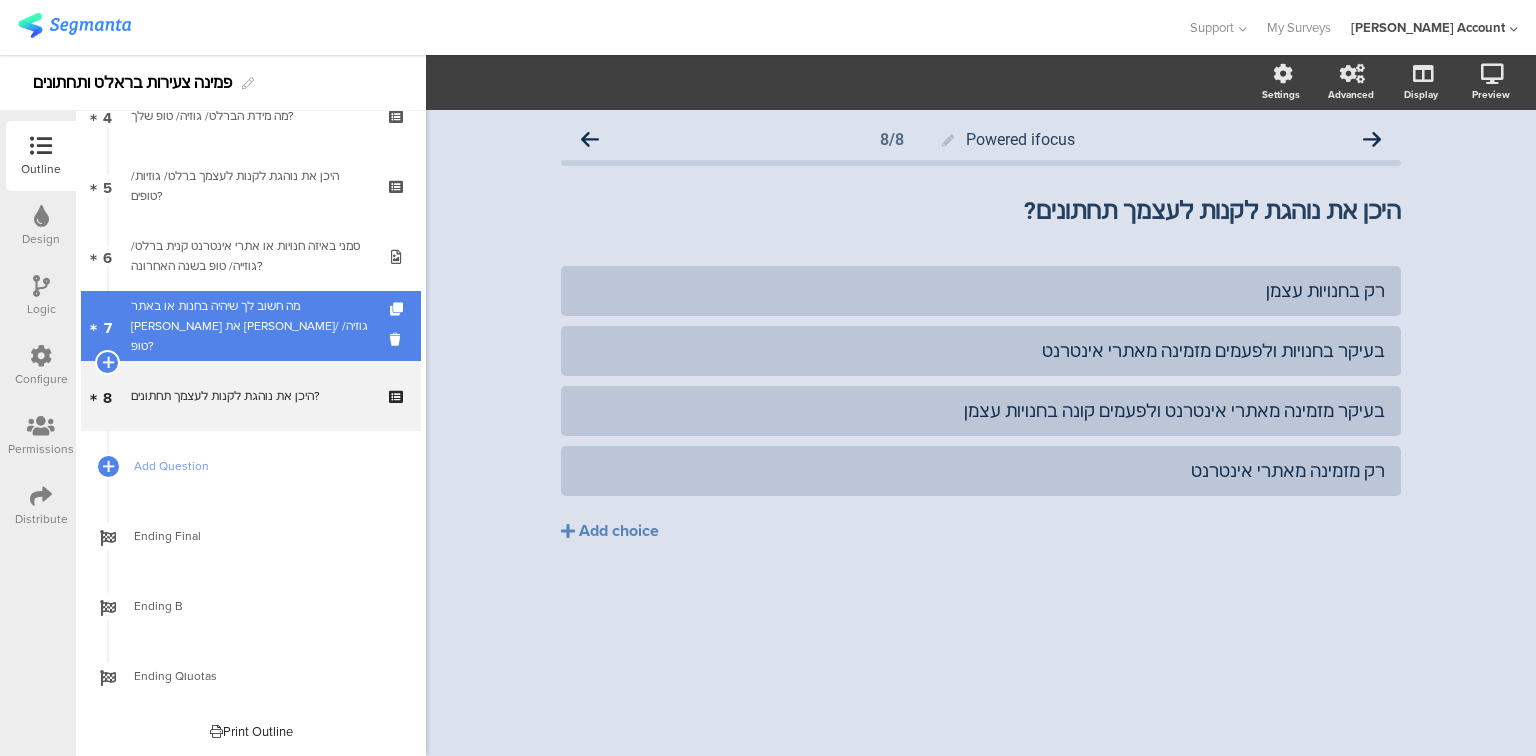 drag, startPoint x: 384, startPoint y: 411, endPoint x: 397, endPoint y: 413, distance: 13.152946 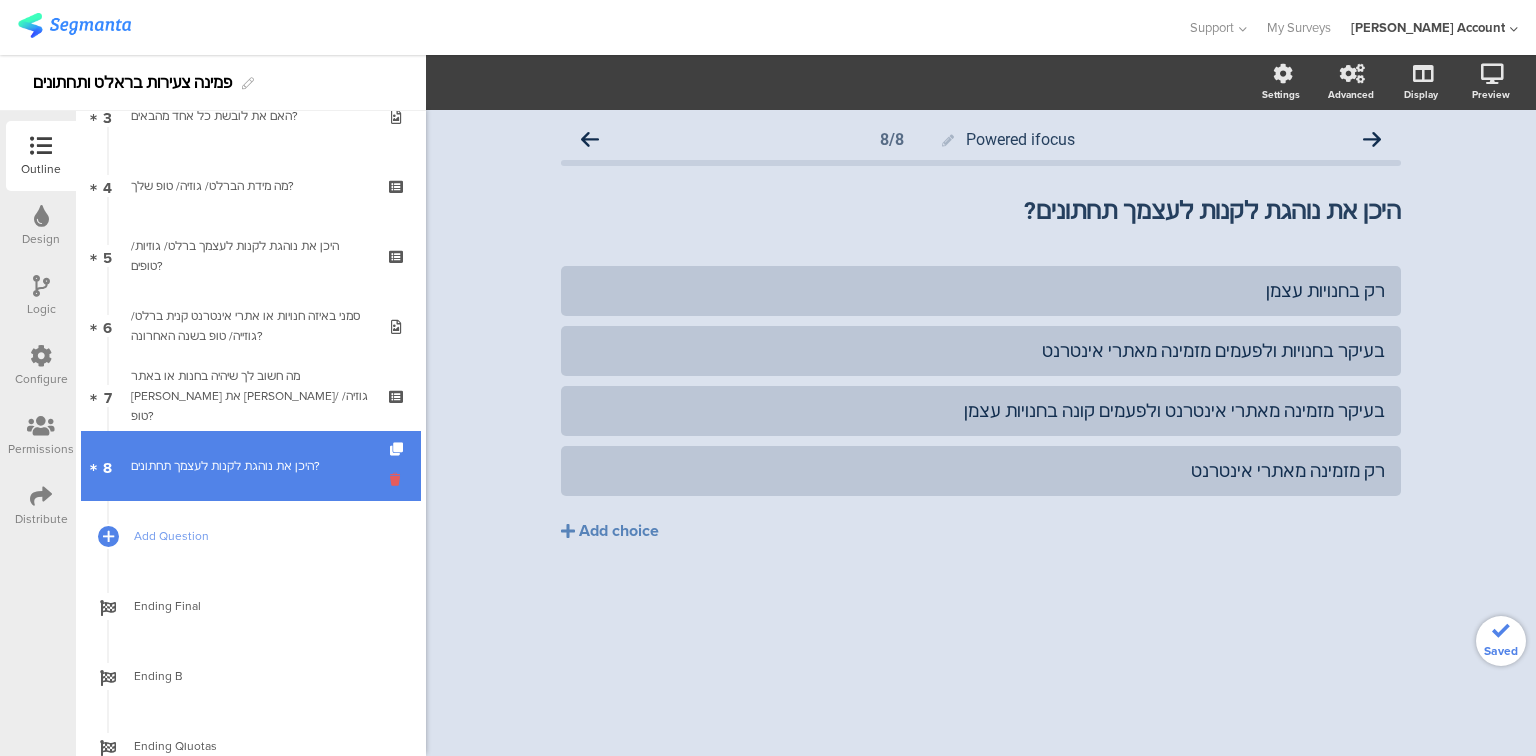 click at bounding box center (398, 479) 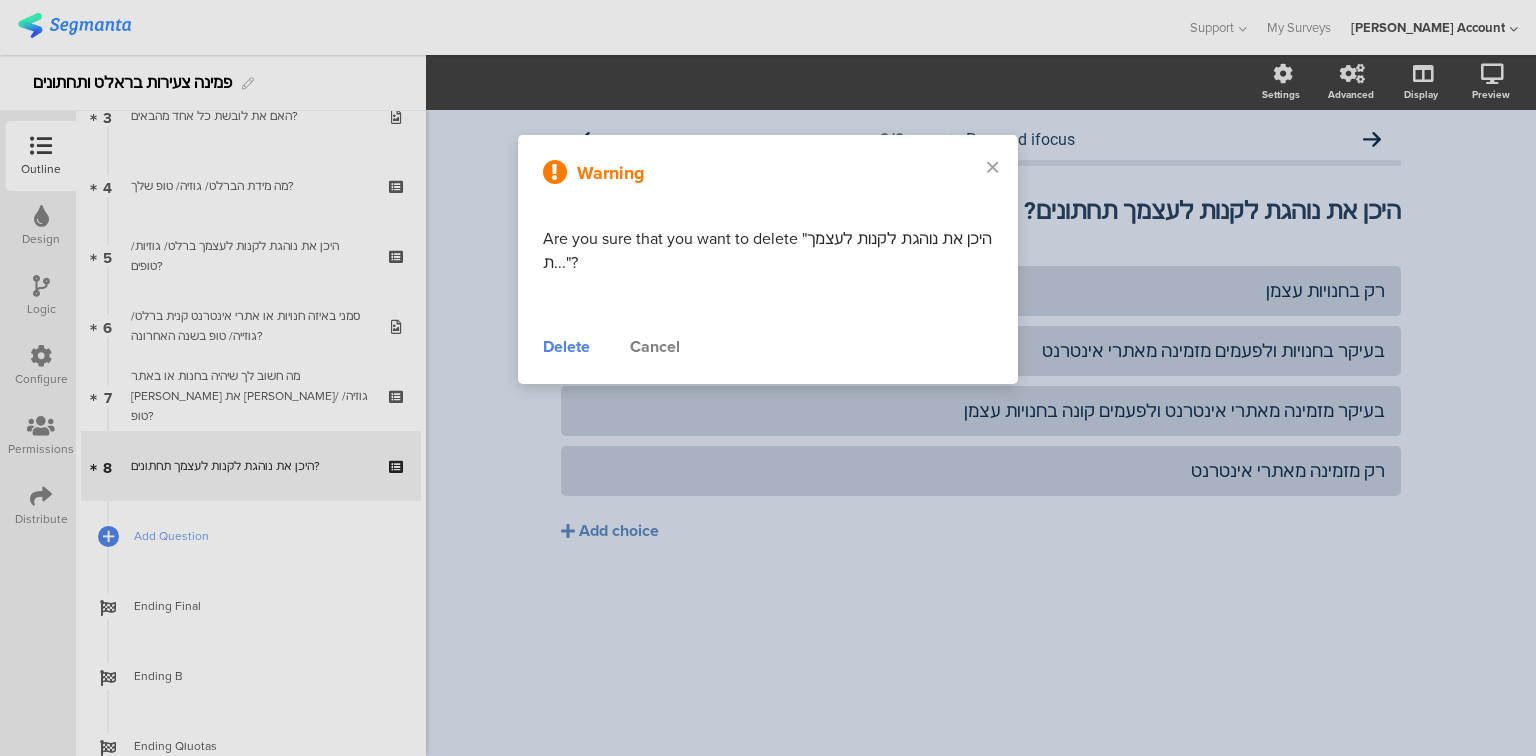 click on "Cancel" at bounding box center [655, 347] 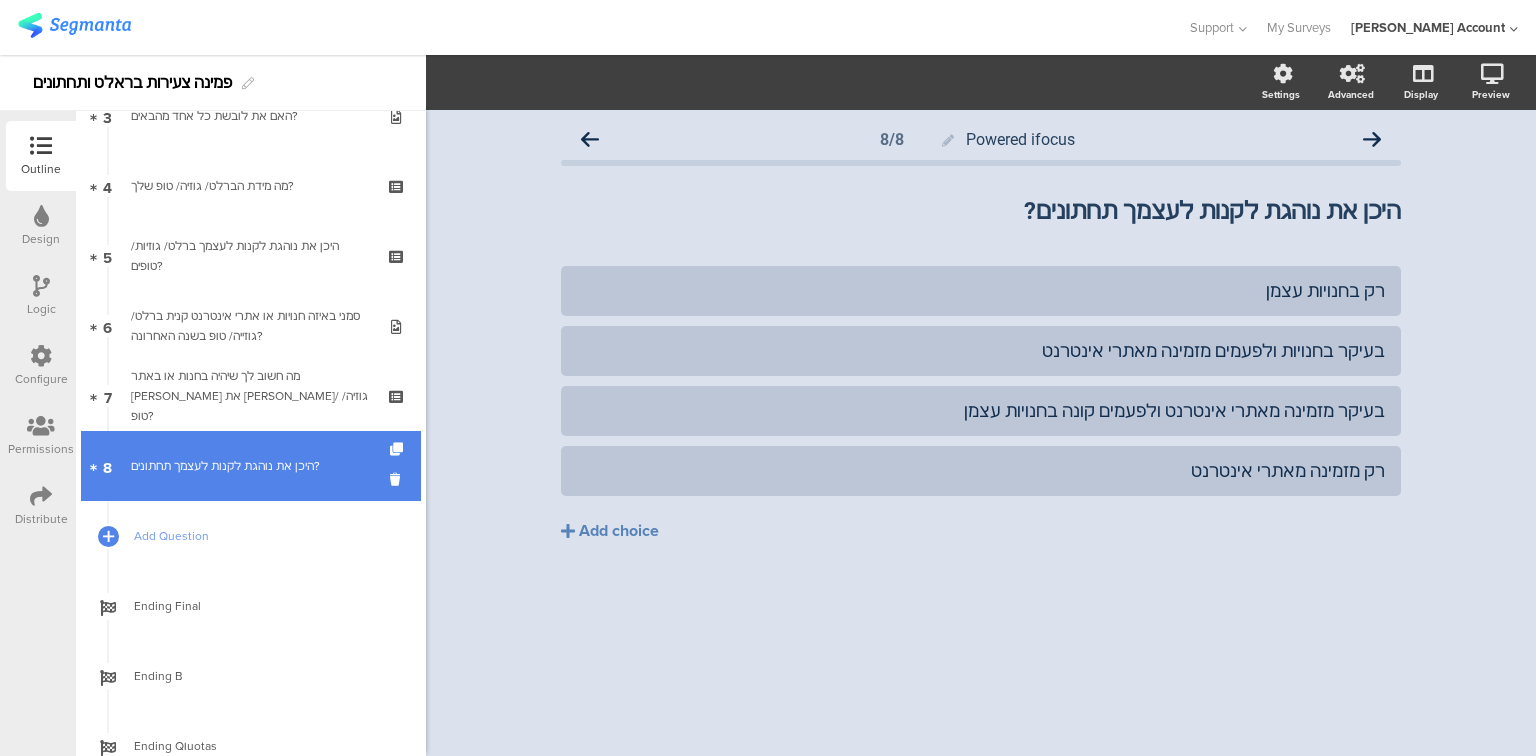 click on "היכן את נוהגת לקנות לעצמך תחתונים?" at bounding box center [250, 466] 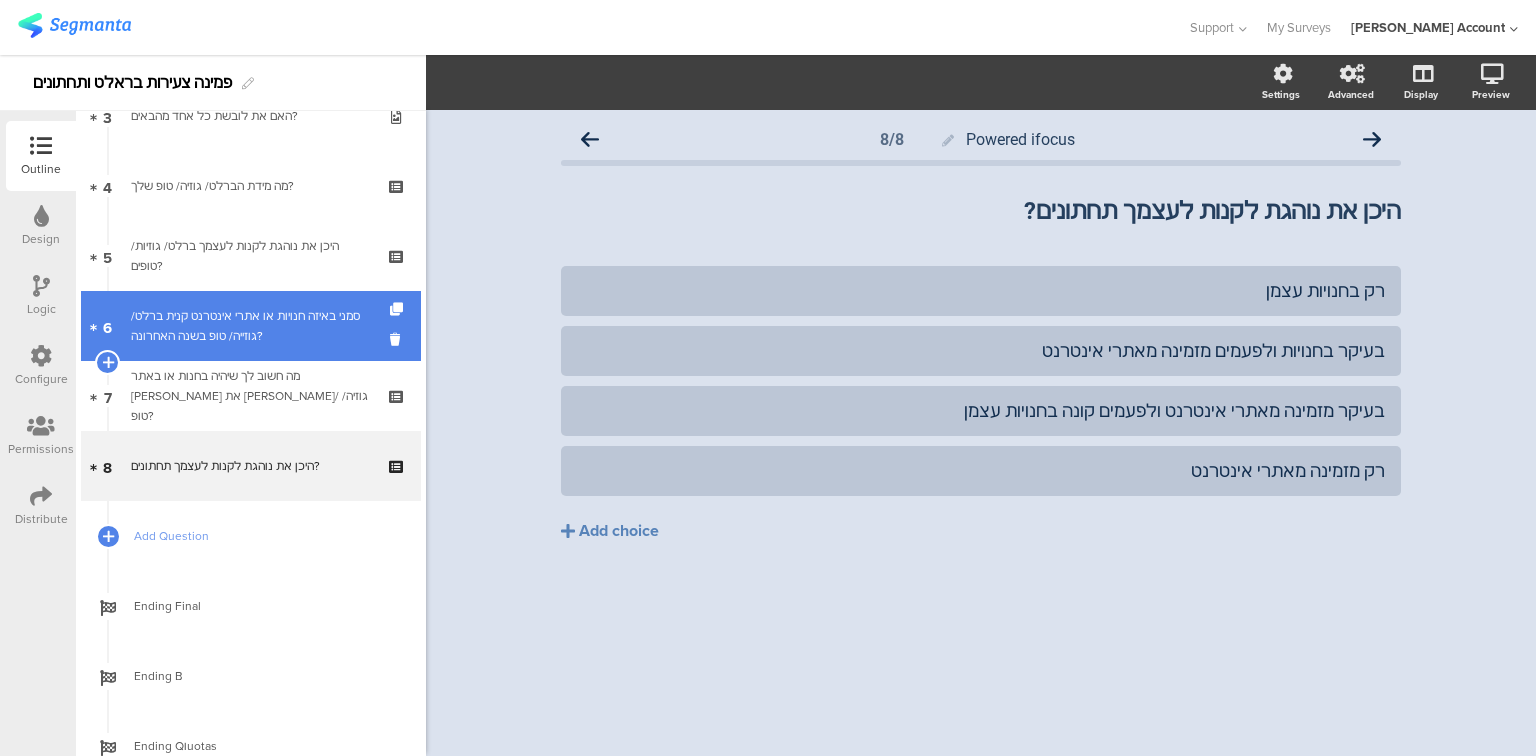 click on "6
סמני באיזה חנויות או אתרי אינטרנט קנית ברלט/ גוזייה/ טופ בשנה האחרונה?" at bounding box center (251, 326) 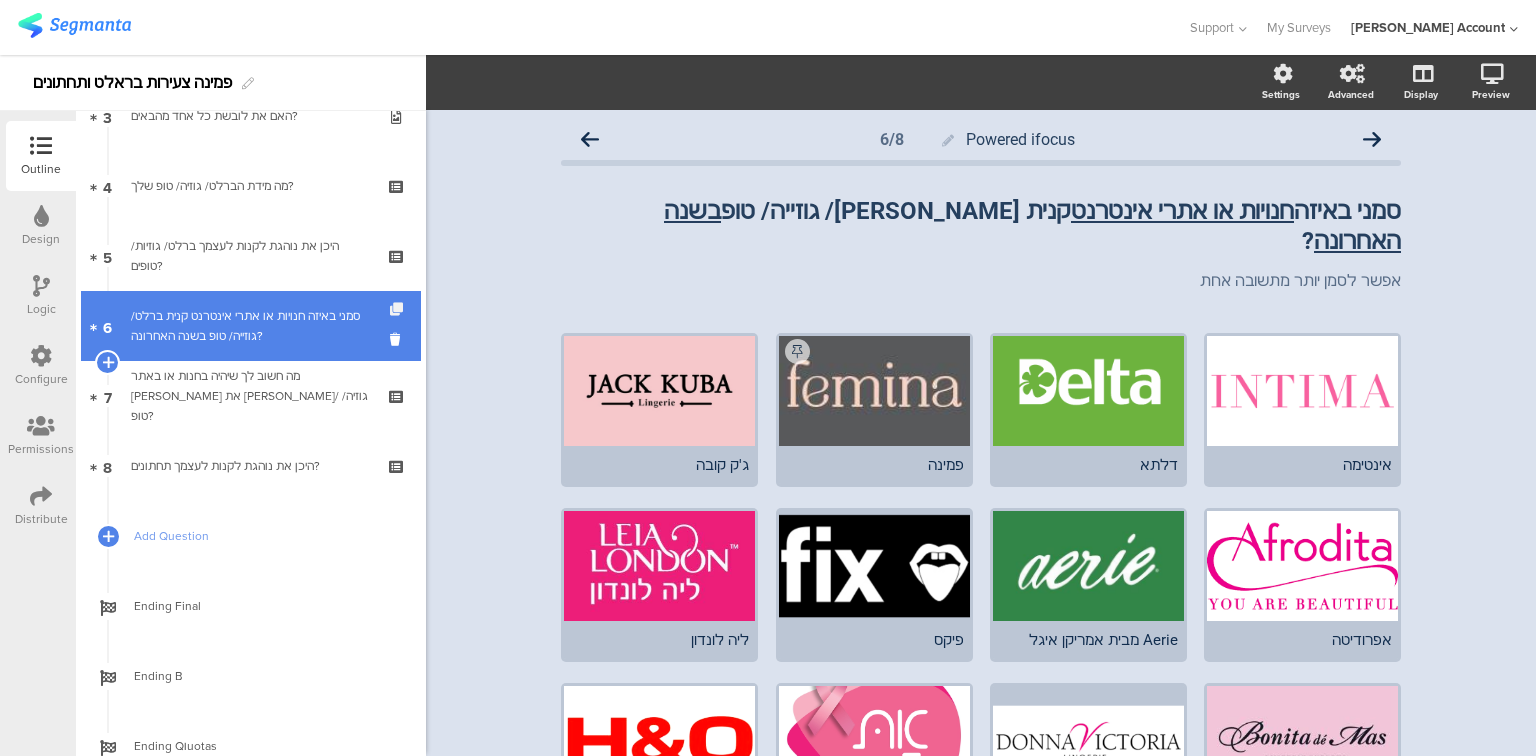 click at bounding box center (398, 309) 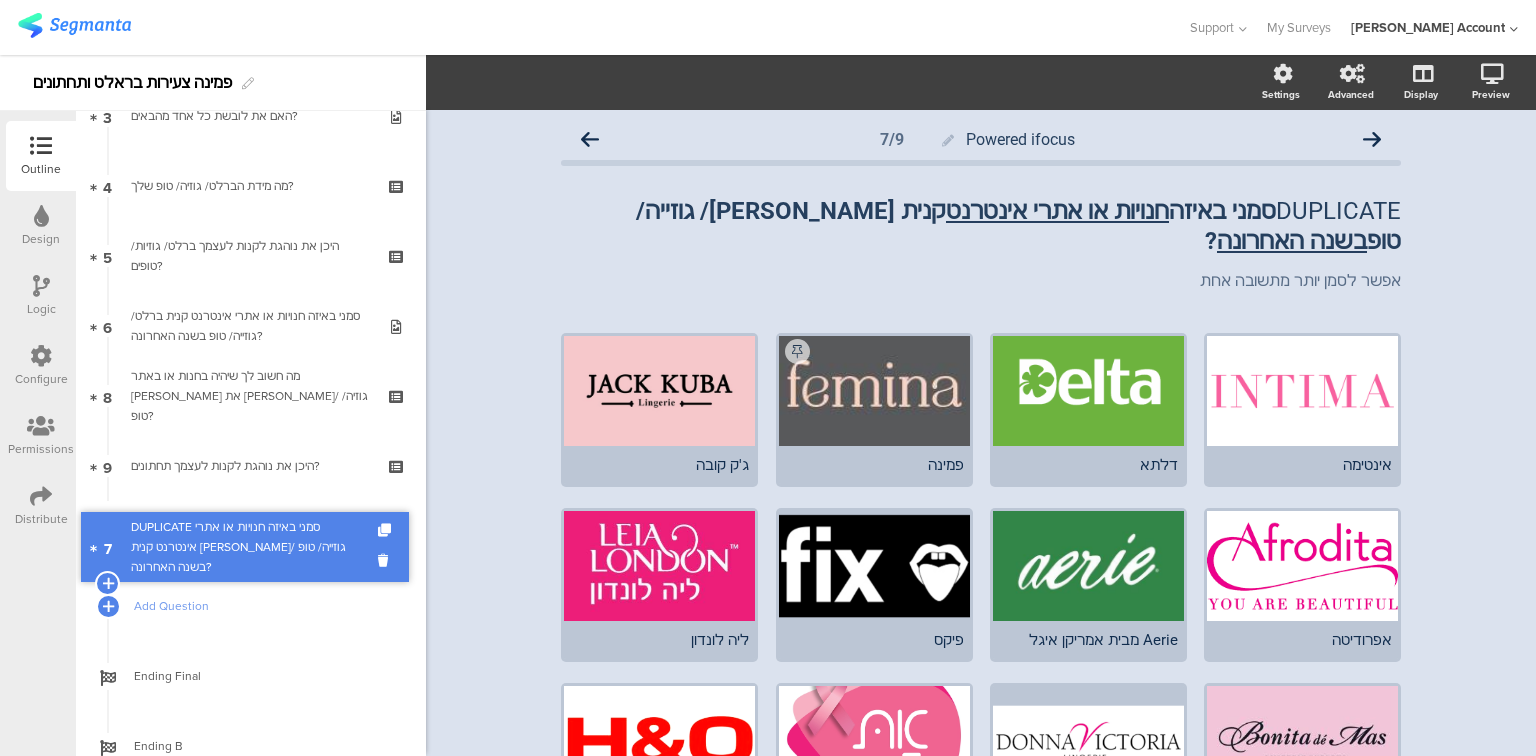 drag, startPoint x: 256, startPoint y: 385, endPoint x: 264, endPoint y: 535, distance: 150.21318 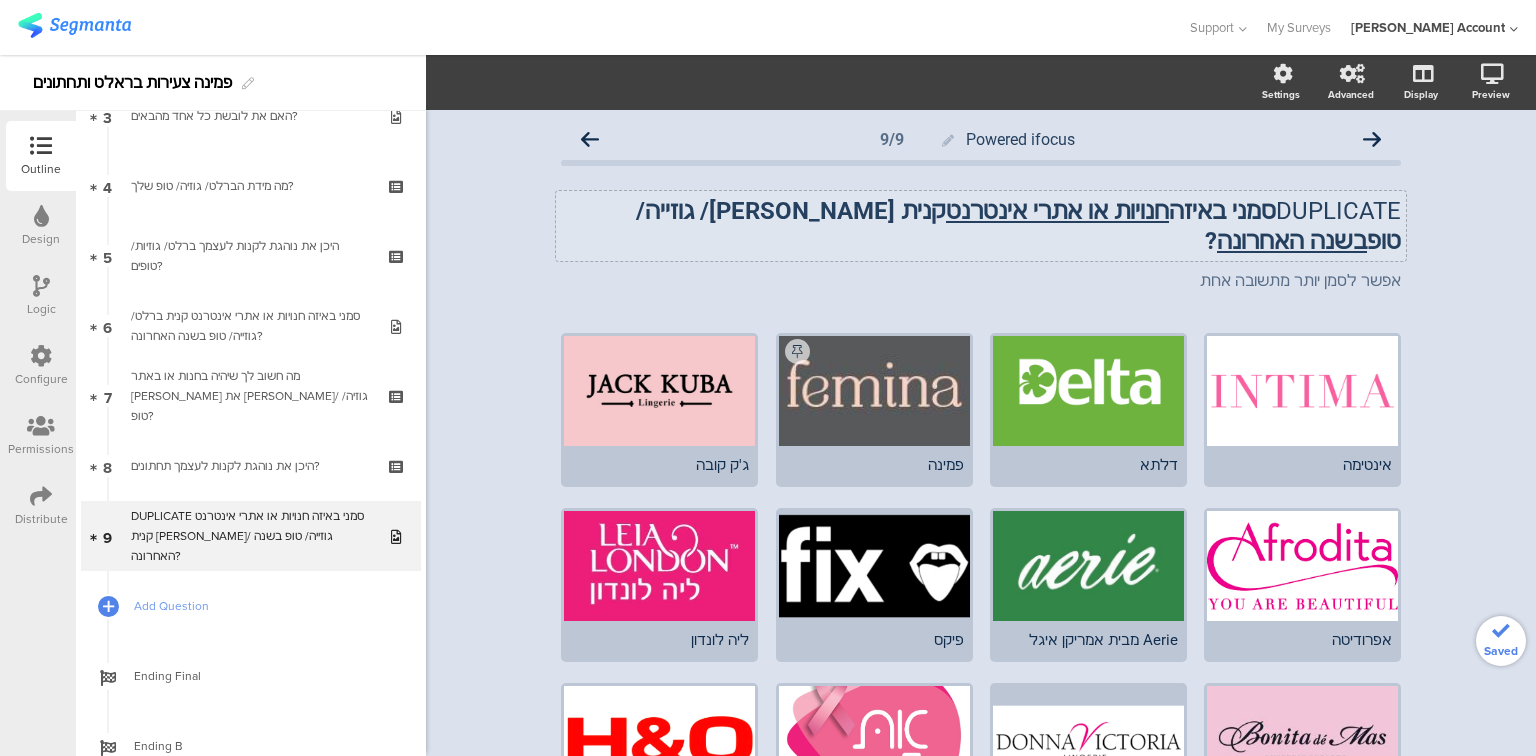 click on "DUPLICATE  סמני באיזה  חנויות או אתרי אינטרנט  קנית ברלט/ גוזייה/ טופ  בשנה האחרונה ?
DUPLICATE  סמני באיזה  חנויות או אתרי אינטרנט  קנית ברלט/ גוזייה/ טופ  בשנה האחרונה ?" 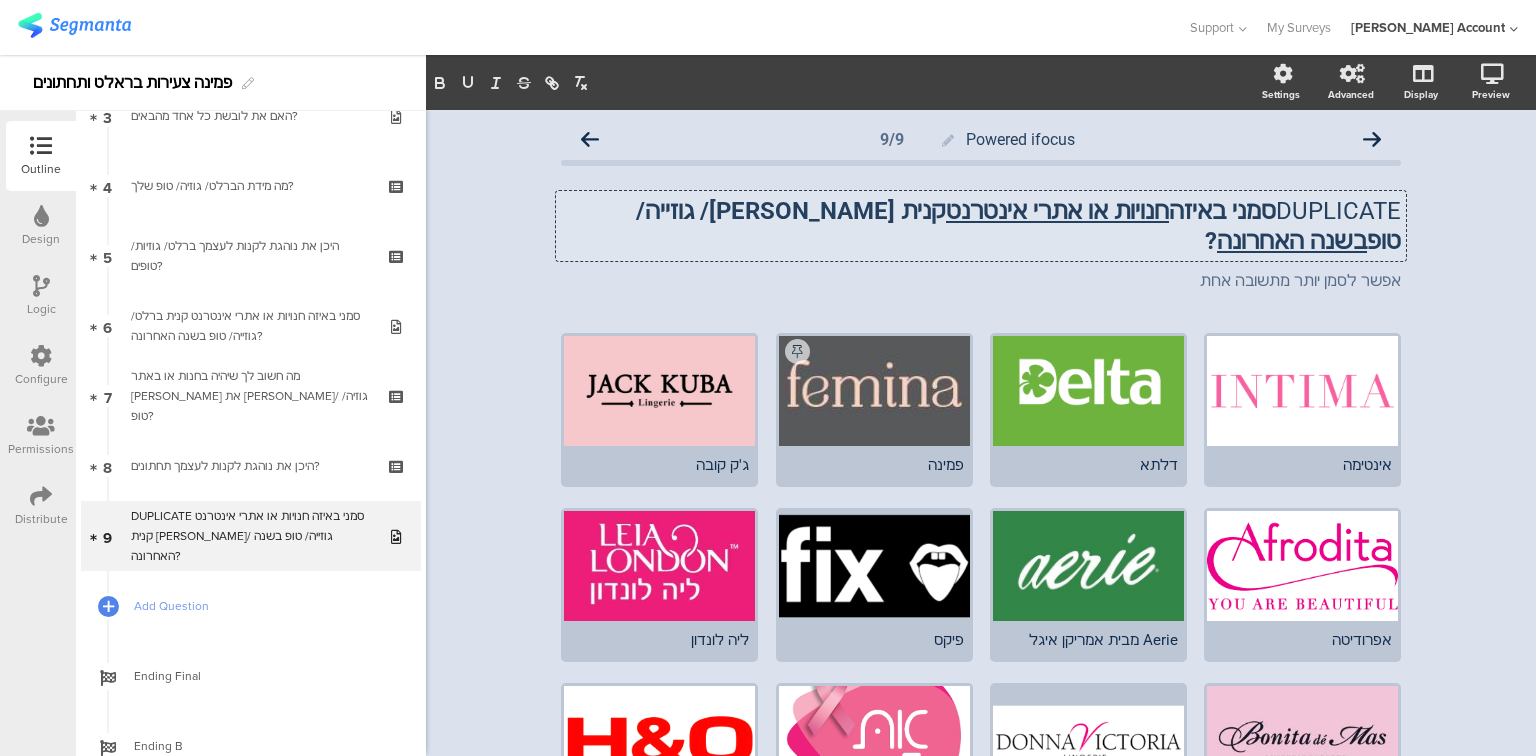 click on "DUPLICATE  סמני באיזה  חנויות או אתרי אינטרנט  קנית ברלט/ גוזייה/ טופ  בשנה האחרונה ?" 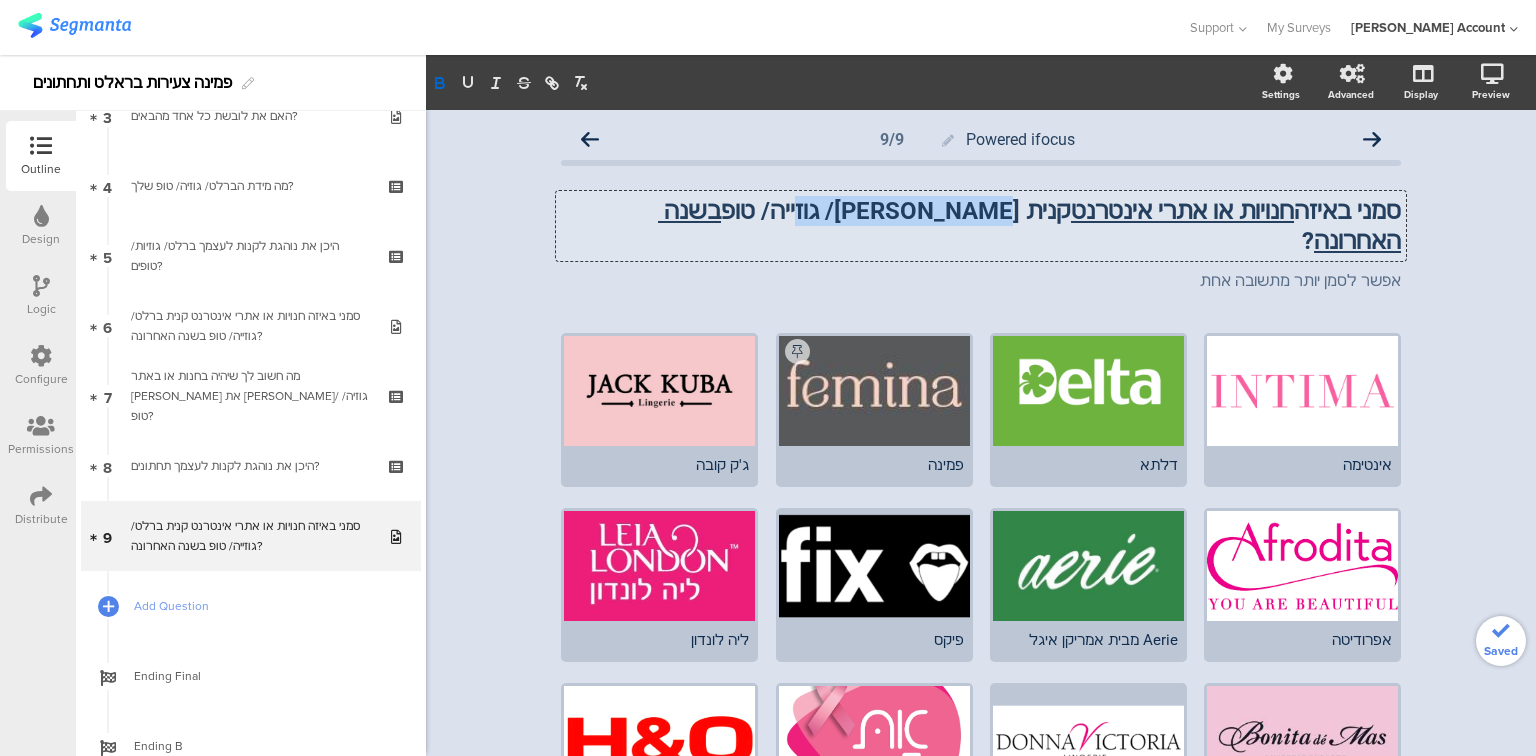 drag, startPoint x: 1032, startPoint y: 212, endPoint x: 884, endPoint y: 218, distance: 148.12157 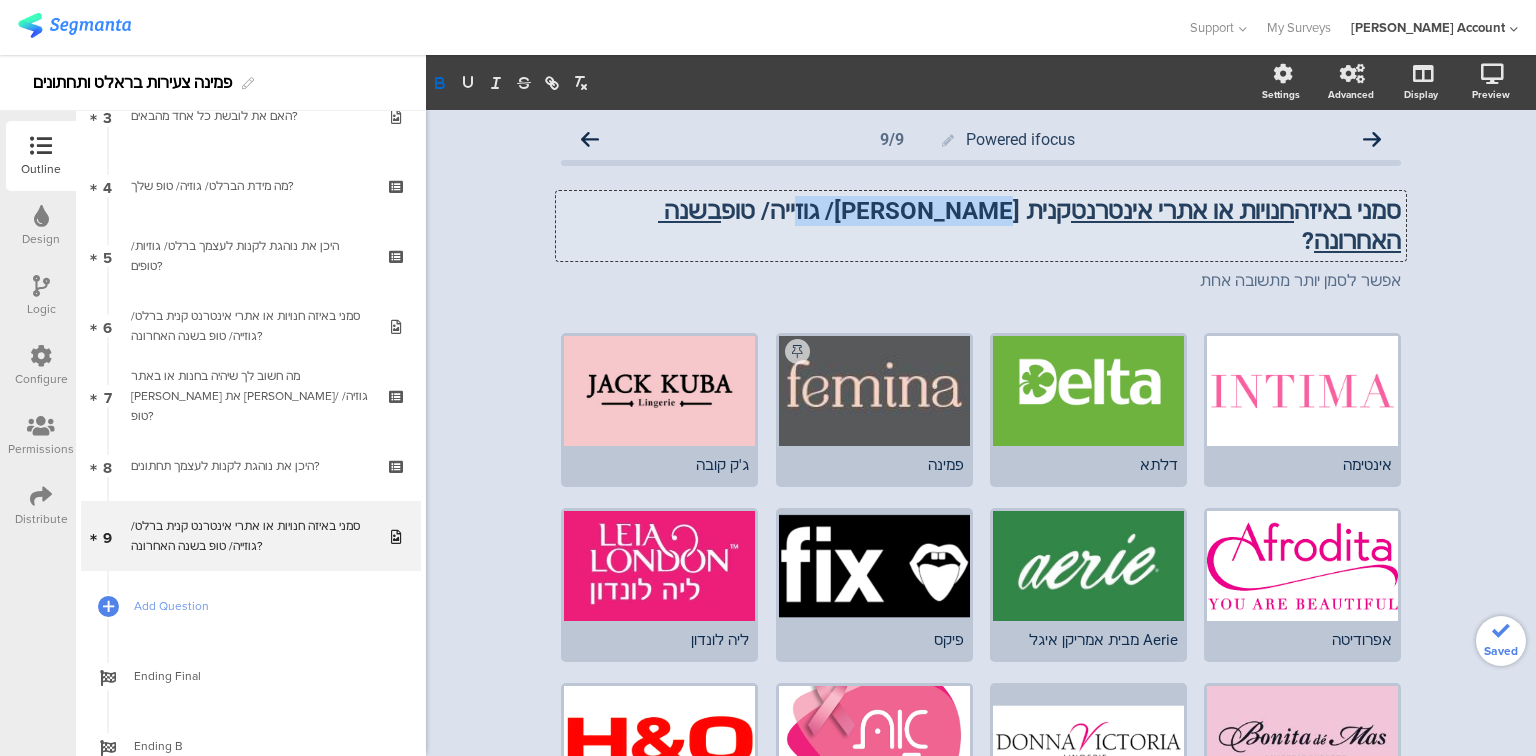 click on "סמני באיזה  חנויות או אתרי אינטרנט  קנית ברלט/ גוזייה/ טופ  בשנה האחרונה ?" 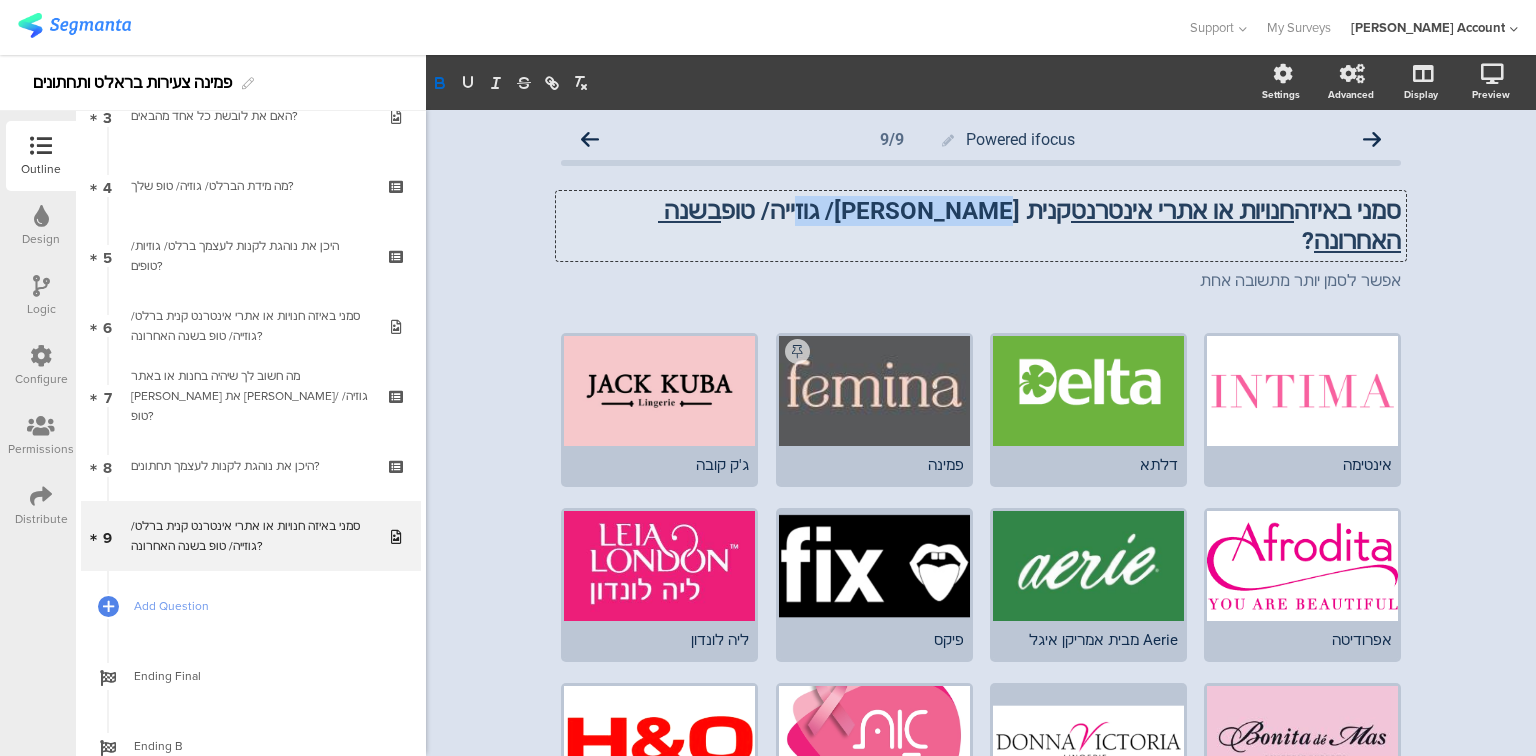 type 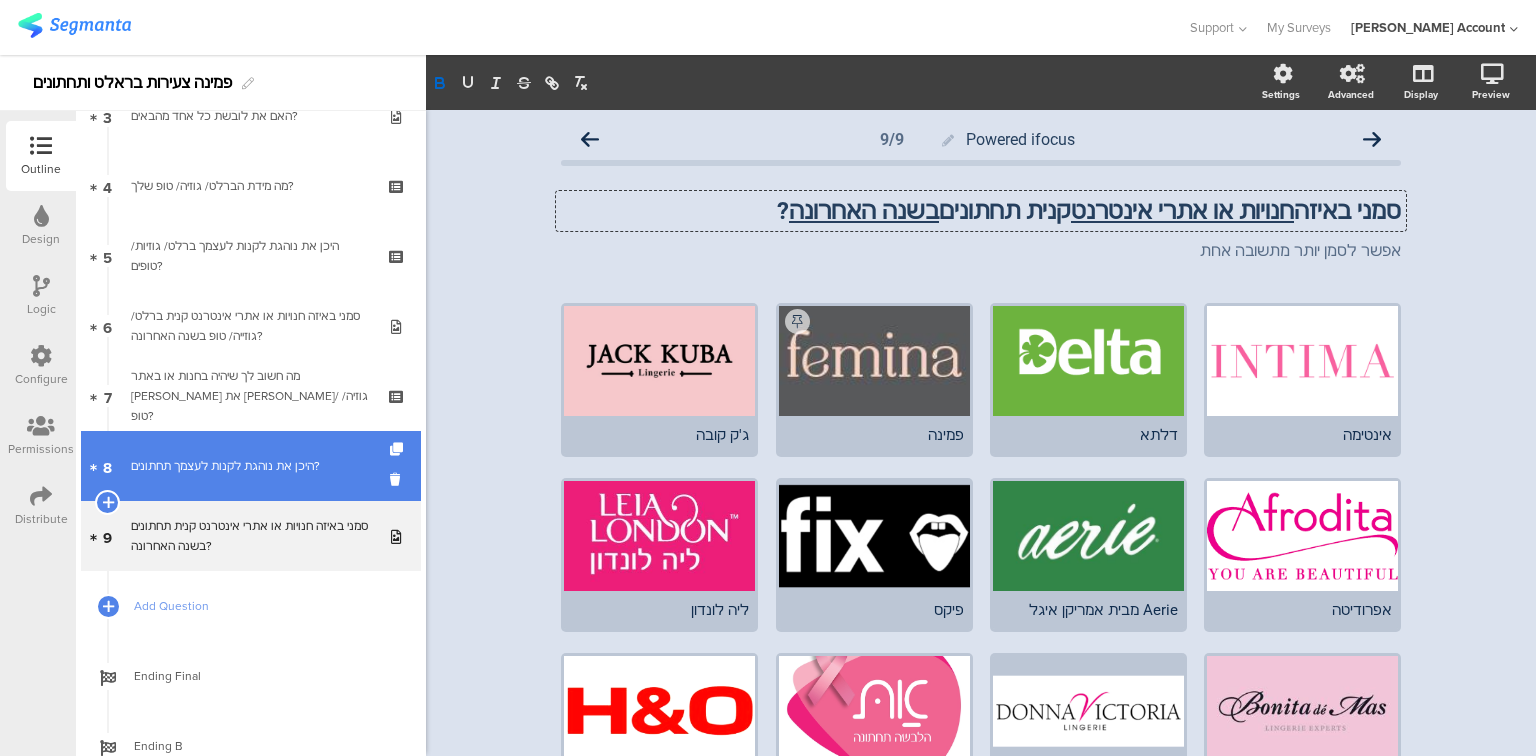 click on "8
היכן את נוהגת לקנות לעצמך תחתונים?" at bounding box center [251, 466] 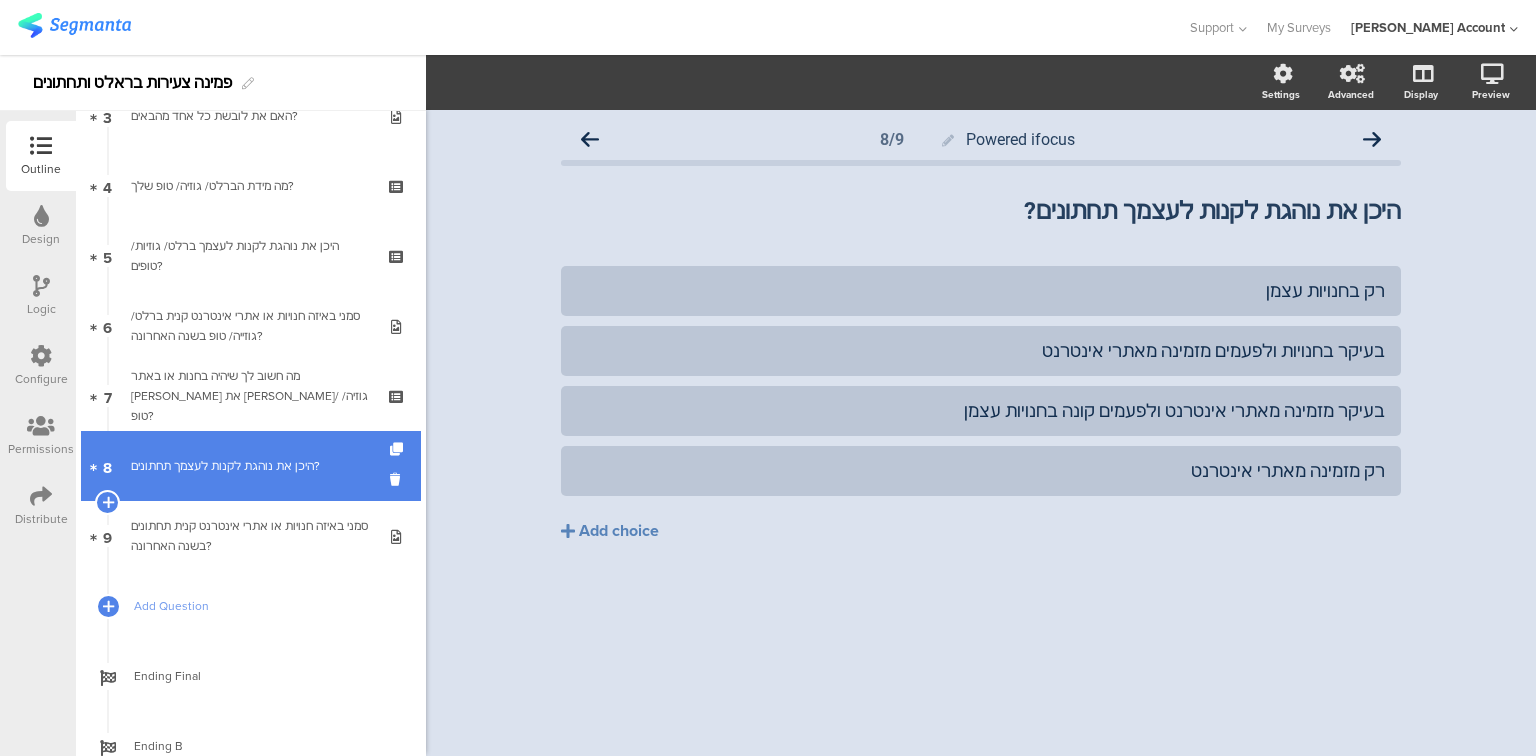 click on "היכן את נוהגת לקנות לעצמך תחתונים?" at bounding box center [250, 466] 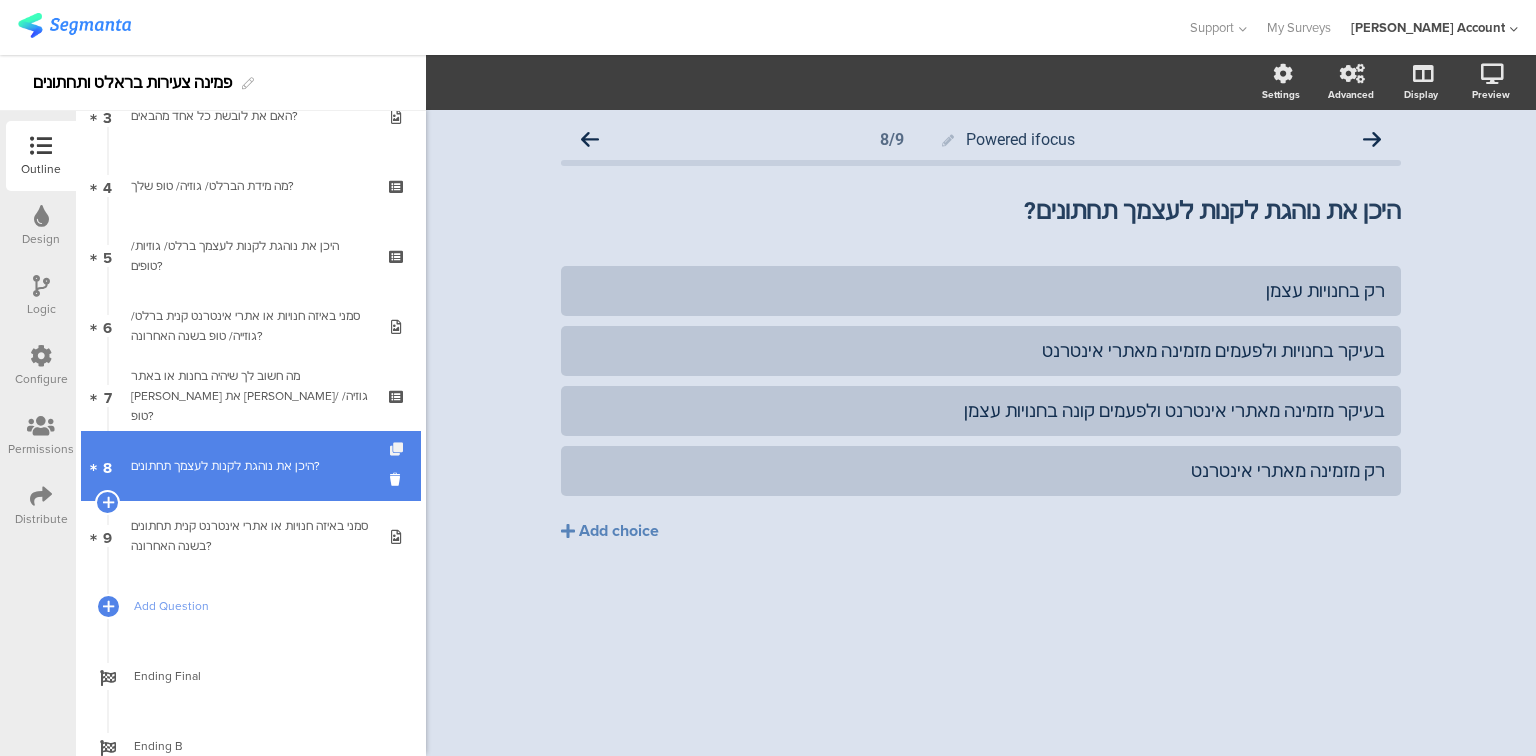 click at bounding box center (398, 449) 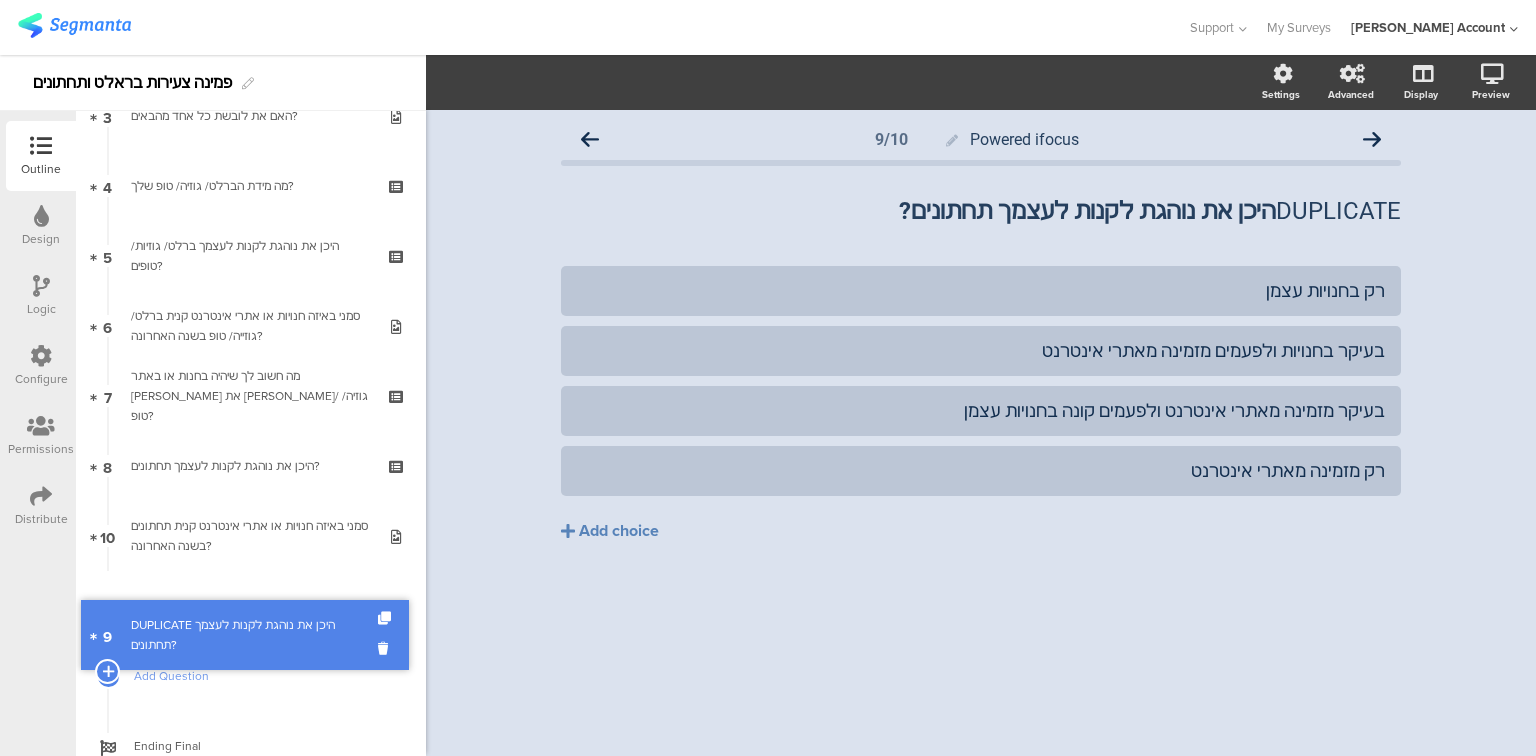 drag, startPoint x: 279, startPoint y: 528, endPoint x: 280, endPoint y: 627, distance: 99.00505 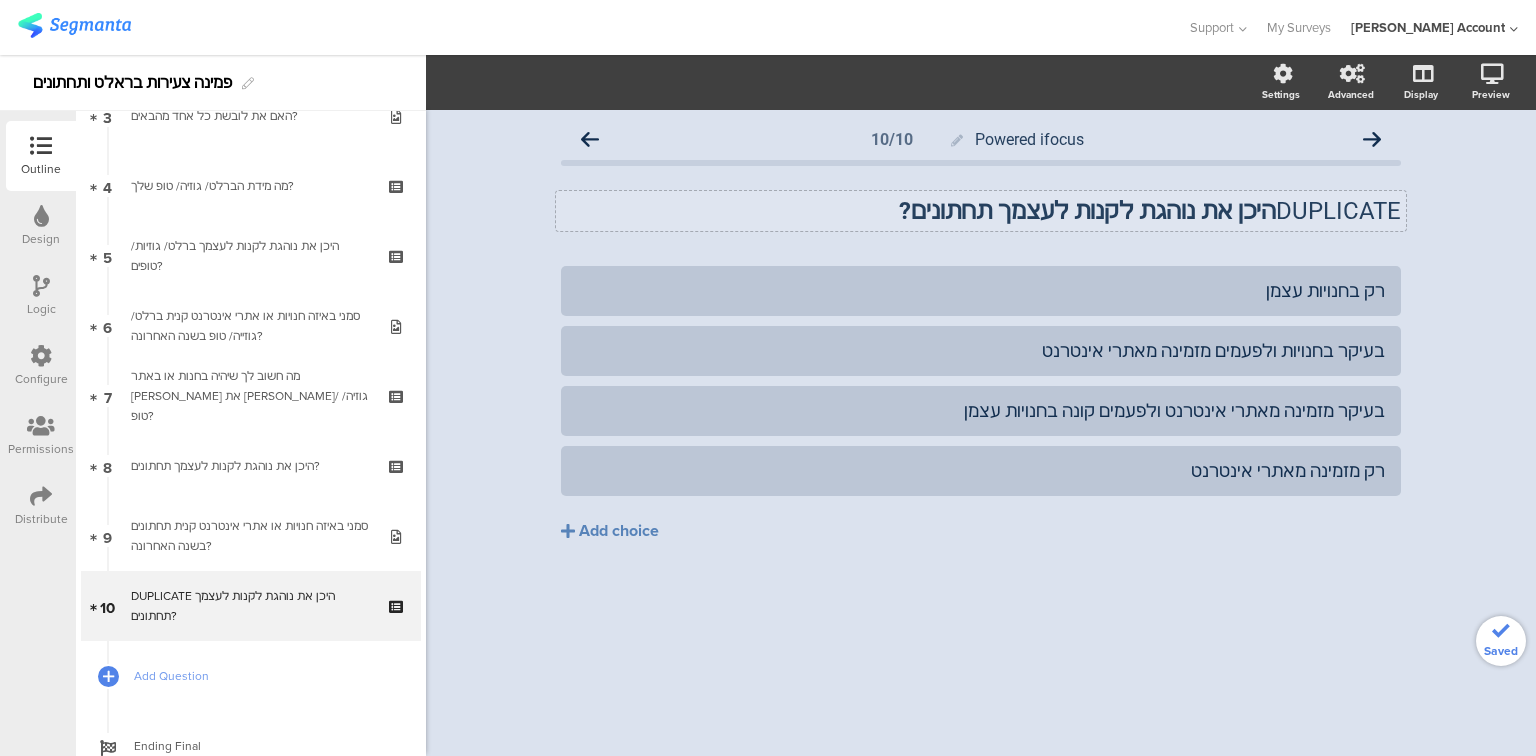 click on "DUPLICATE  היכן את נוהגת לקנות לעצמך תחתונים?
DUPLICATE  היכן את נוהגת לקנות לעצמך תחתונים?" 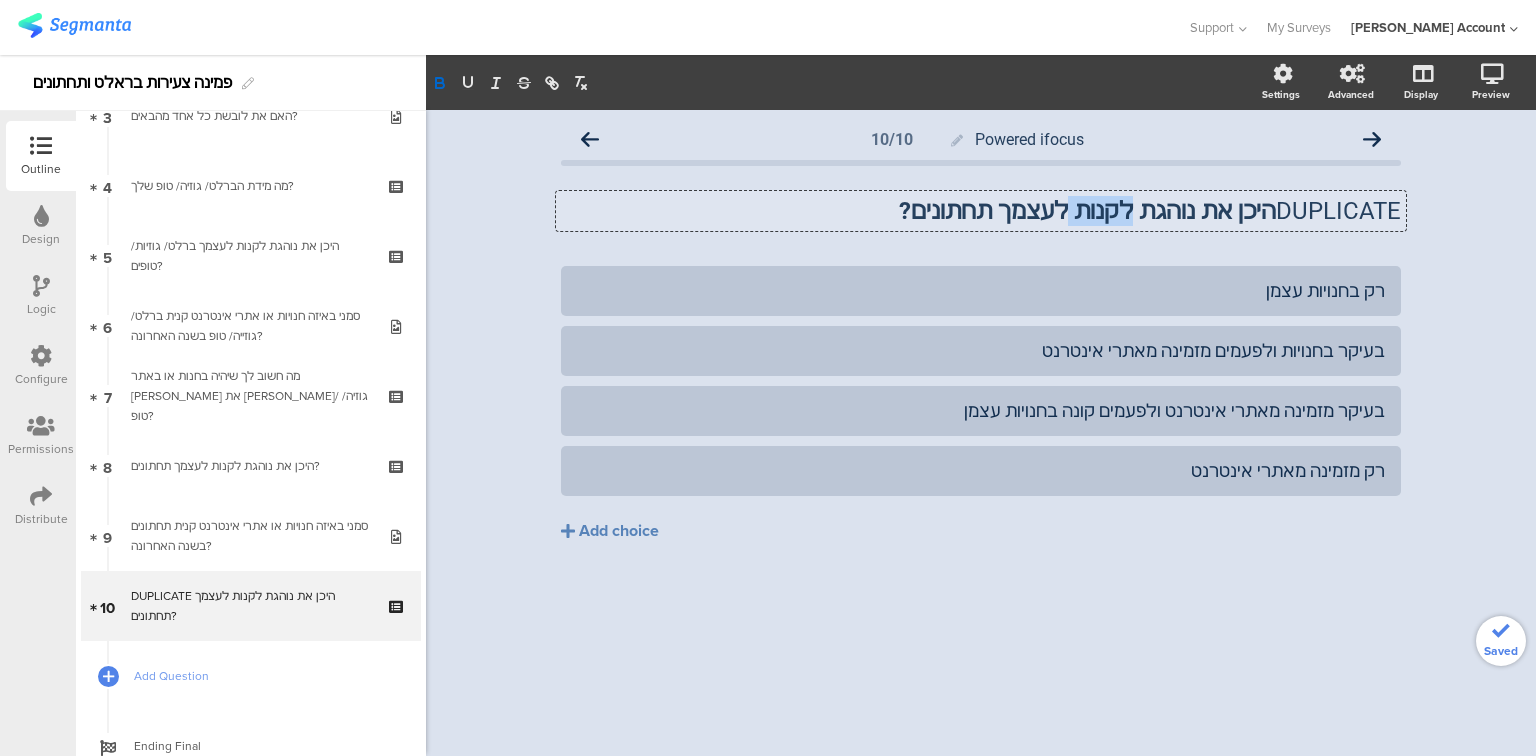 click on "היכן את נוהגת לקנות לעצמך תחתונים?" 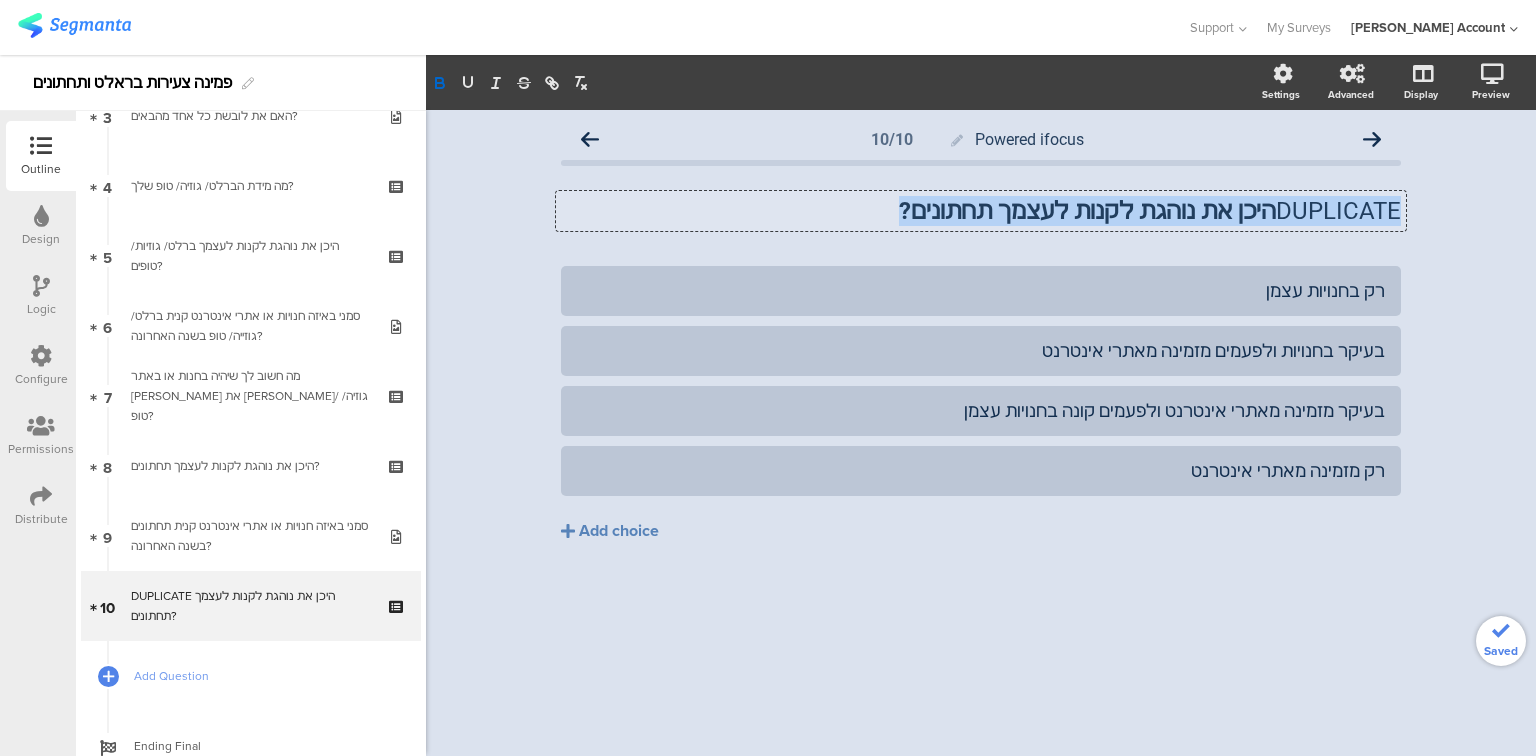 click on "היכן את נוהגת לקנות לעצמך תחתונים?" 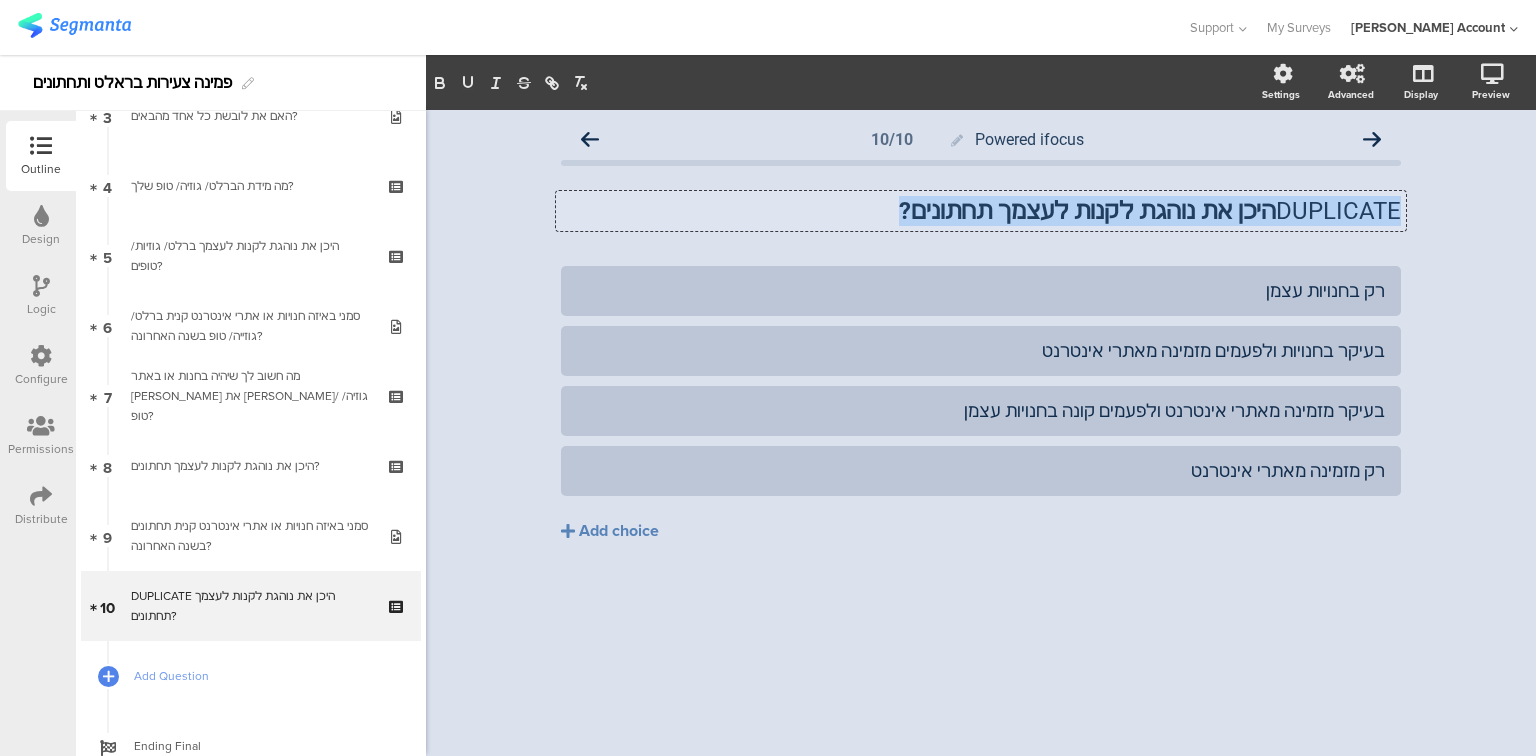 type 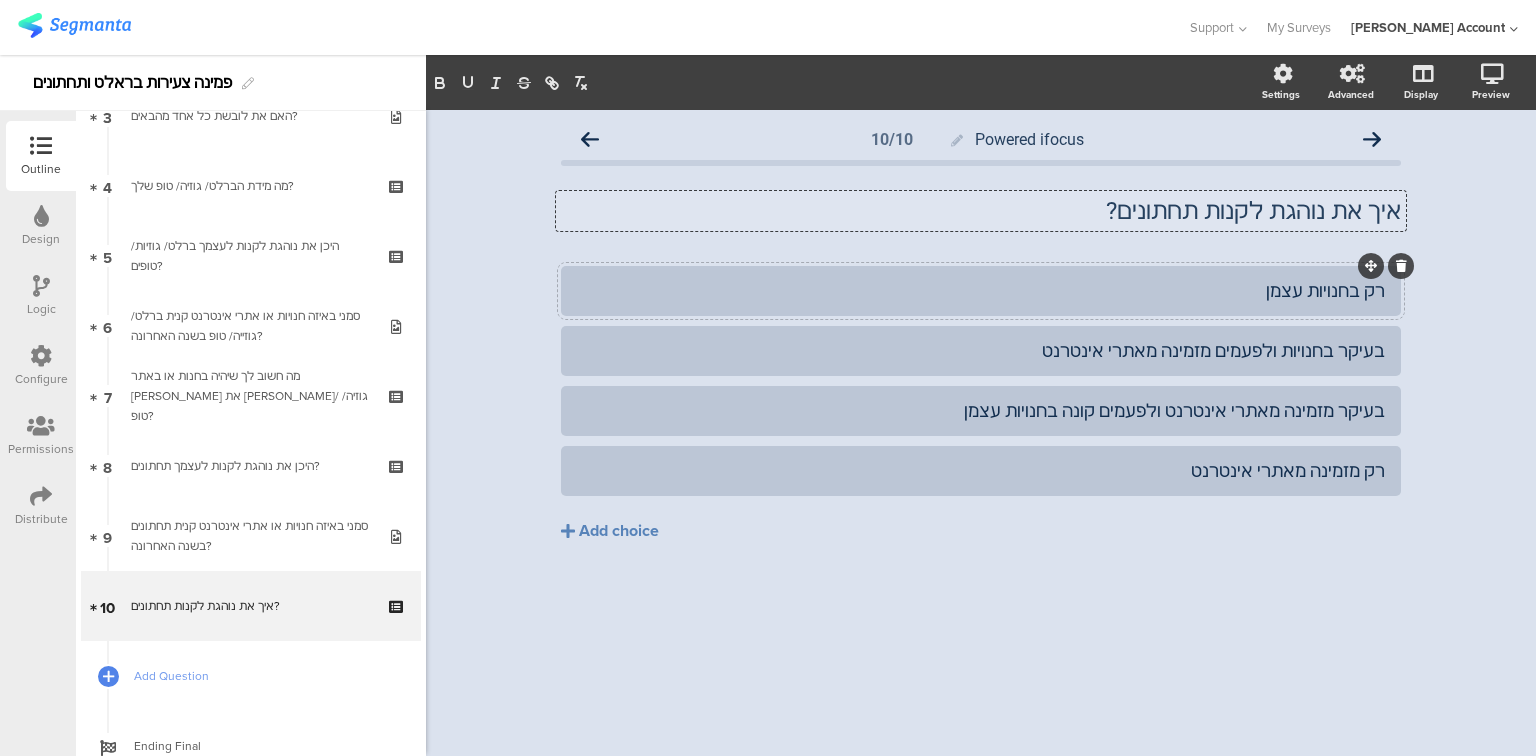 click on "רק בחנויות עצמן" 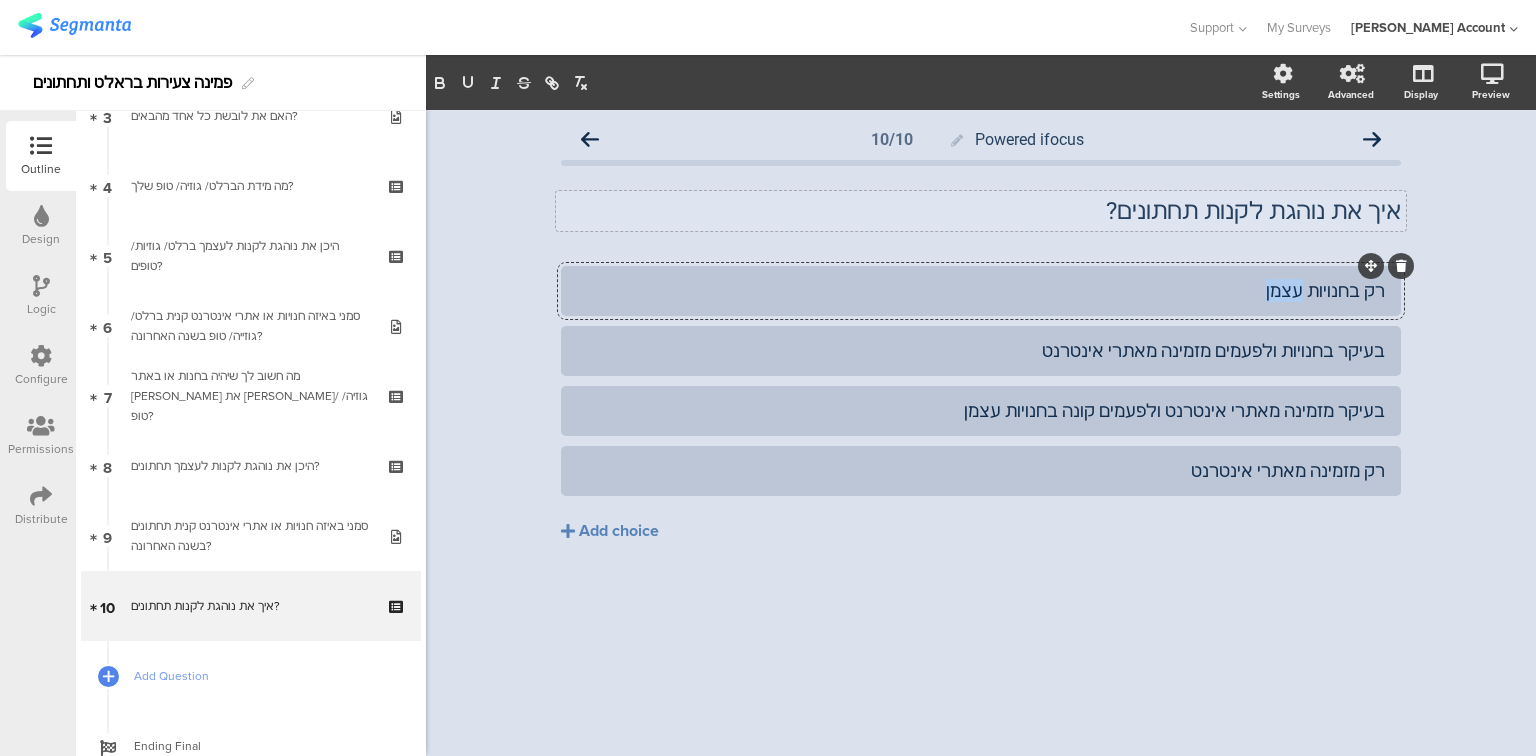 click on "רק בחנויות עצמן" 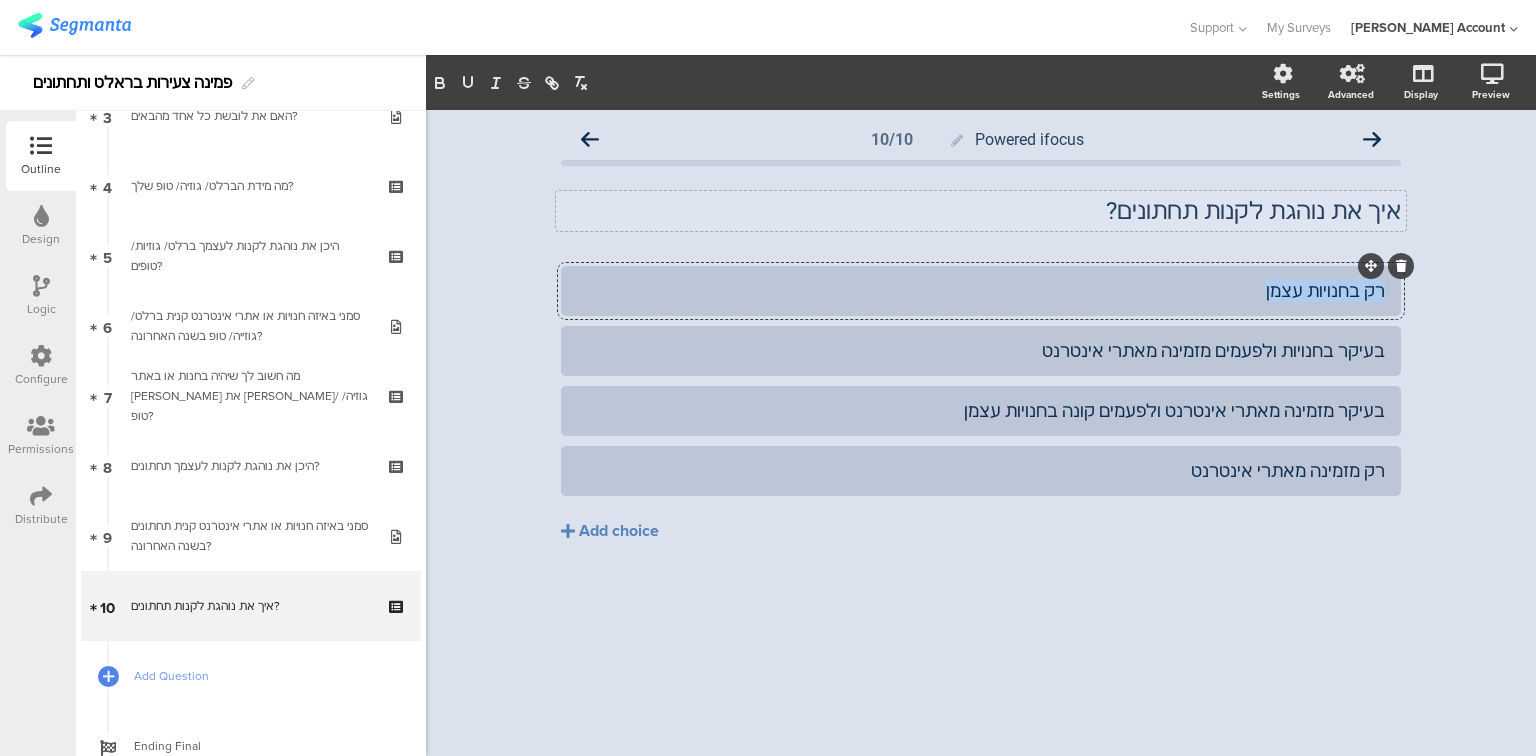 click on "רק בחנויות עצמן" 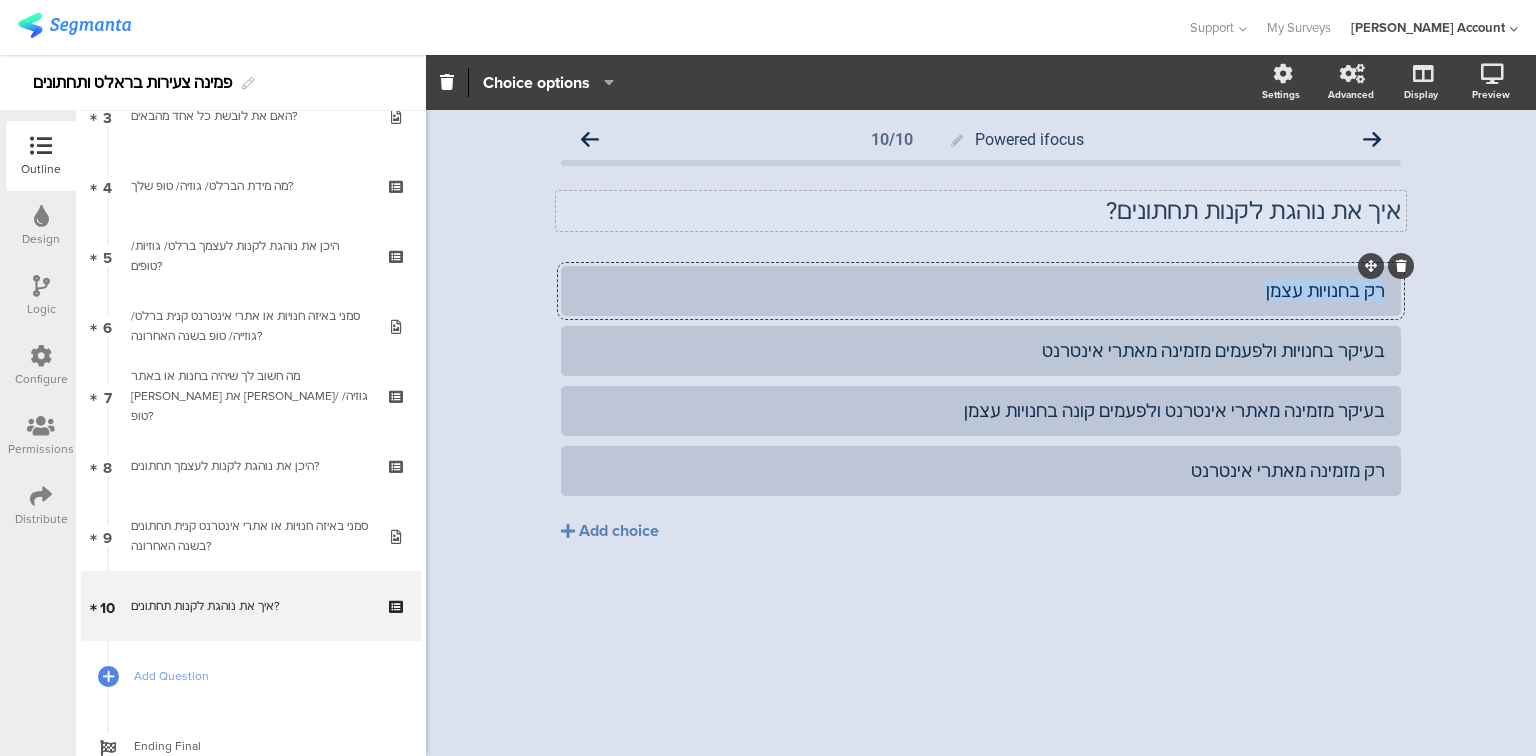 paste 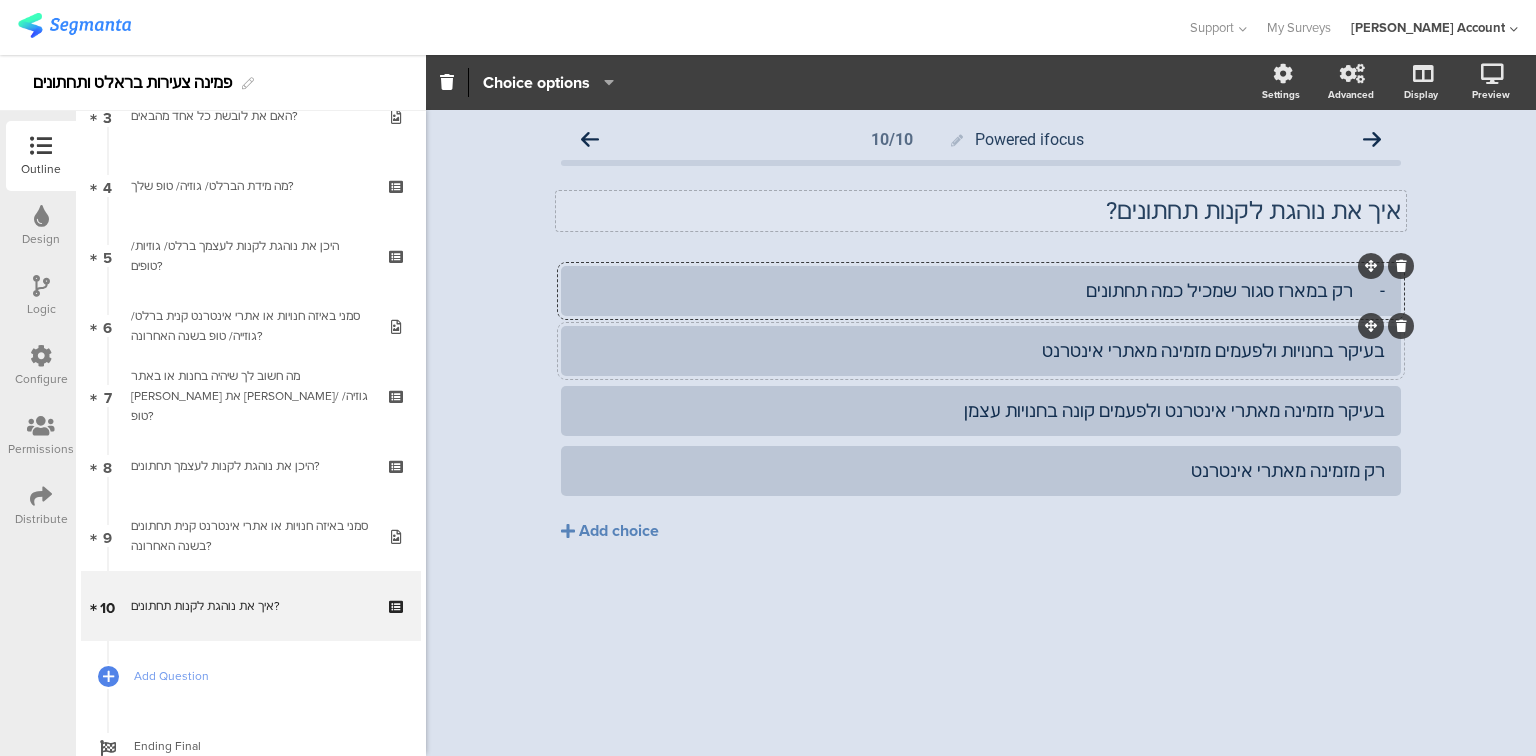 click on "בעיקר בחנויות ולפעמים מזמינה מאתרי אינטרנט" 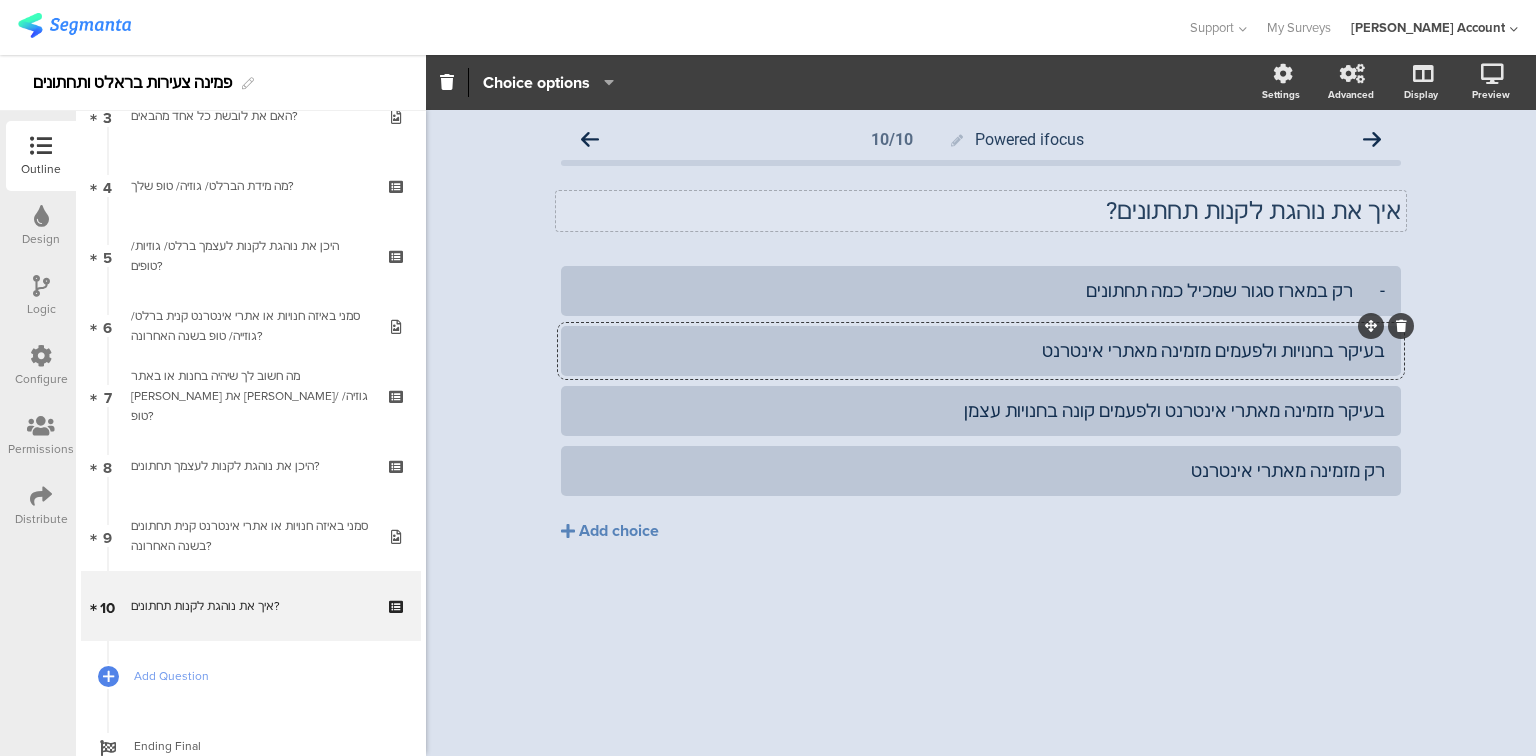click on "בעיקר בחנויות ולפעמים מזמינה מאתרי אינטרנט" 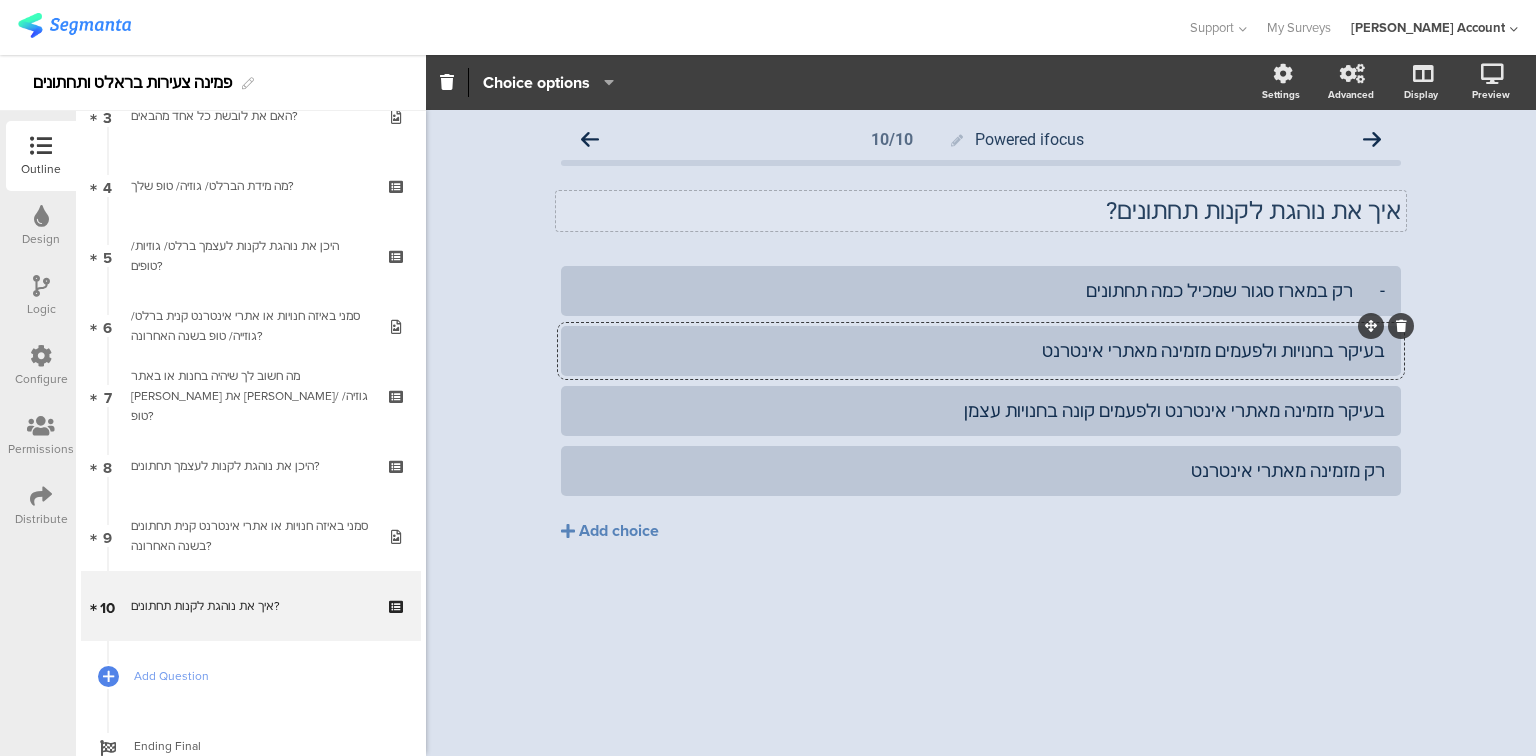paste 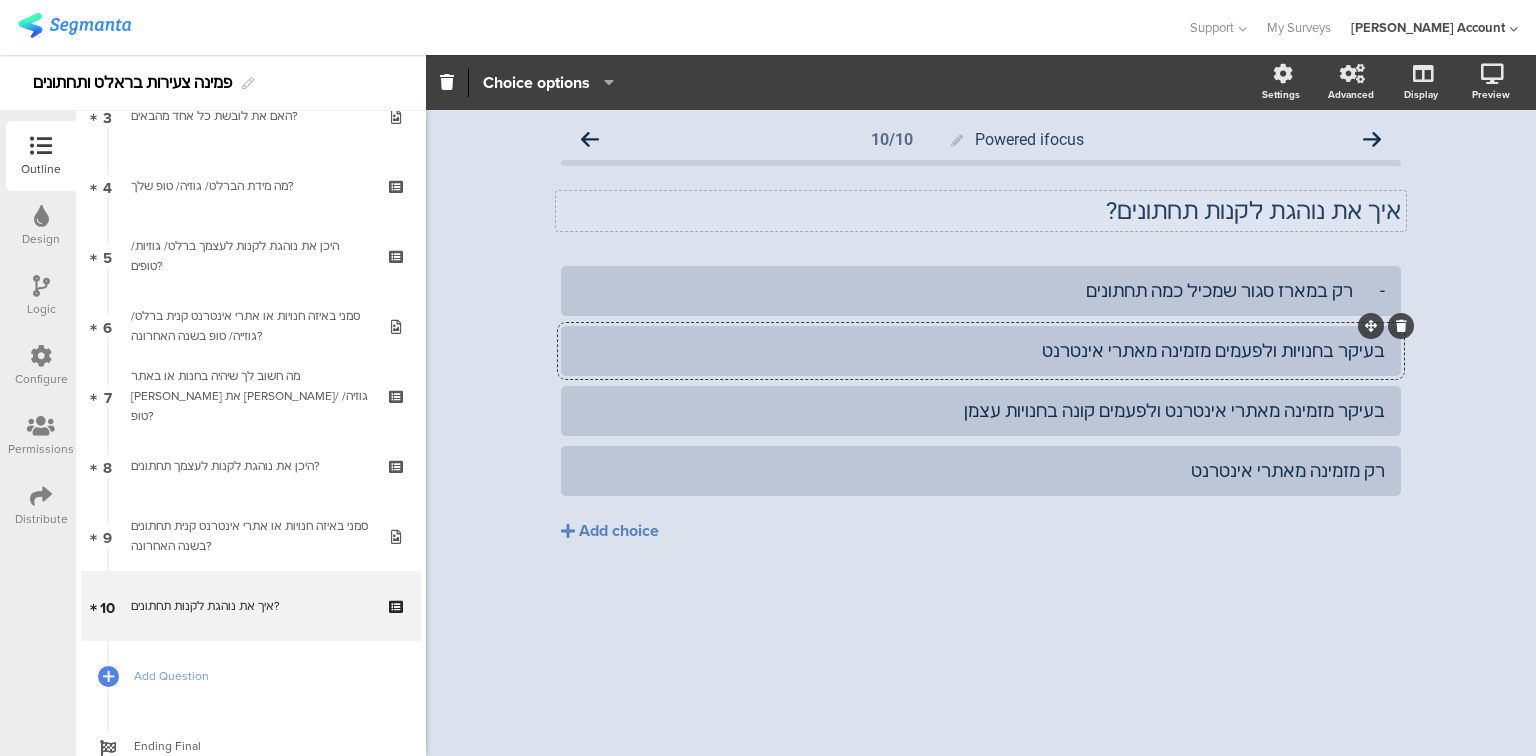 type 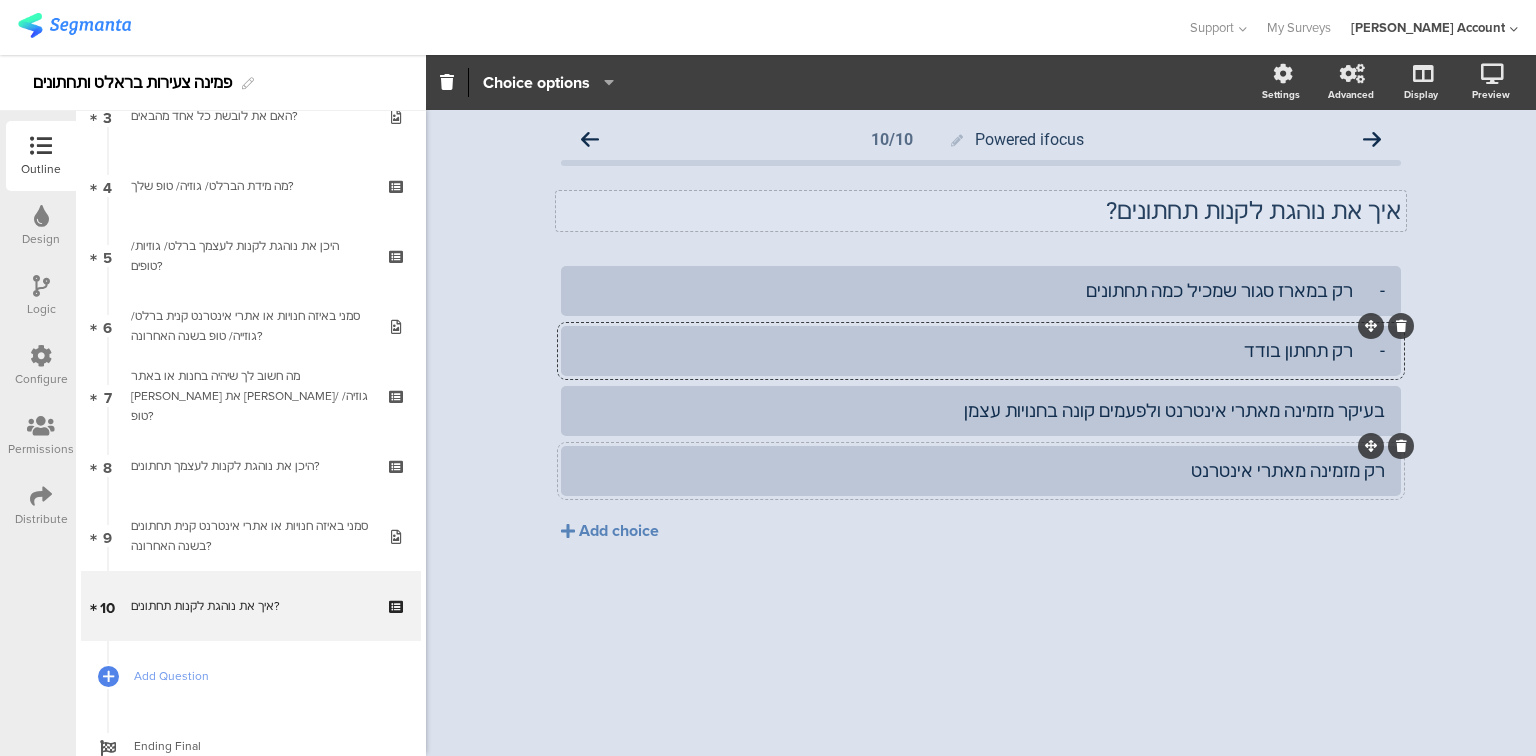 click on "רק מזמינה מאתרי אינטרנט" 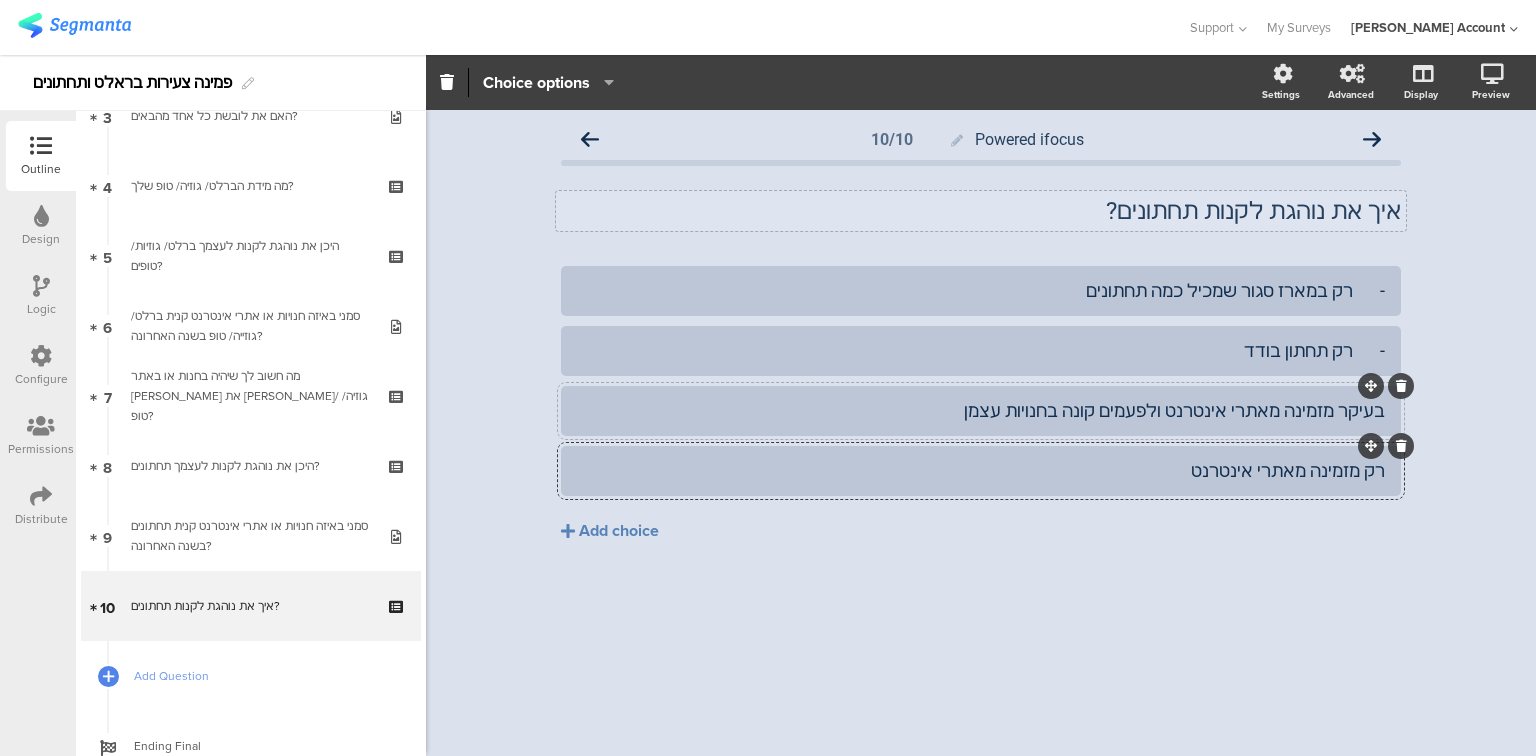 click on "בעיקר מזמינה מאתרי אינטרנט ולפעמים קונה בחנויות עצמן" 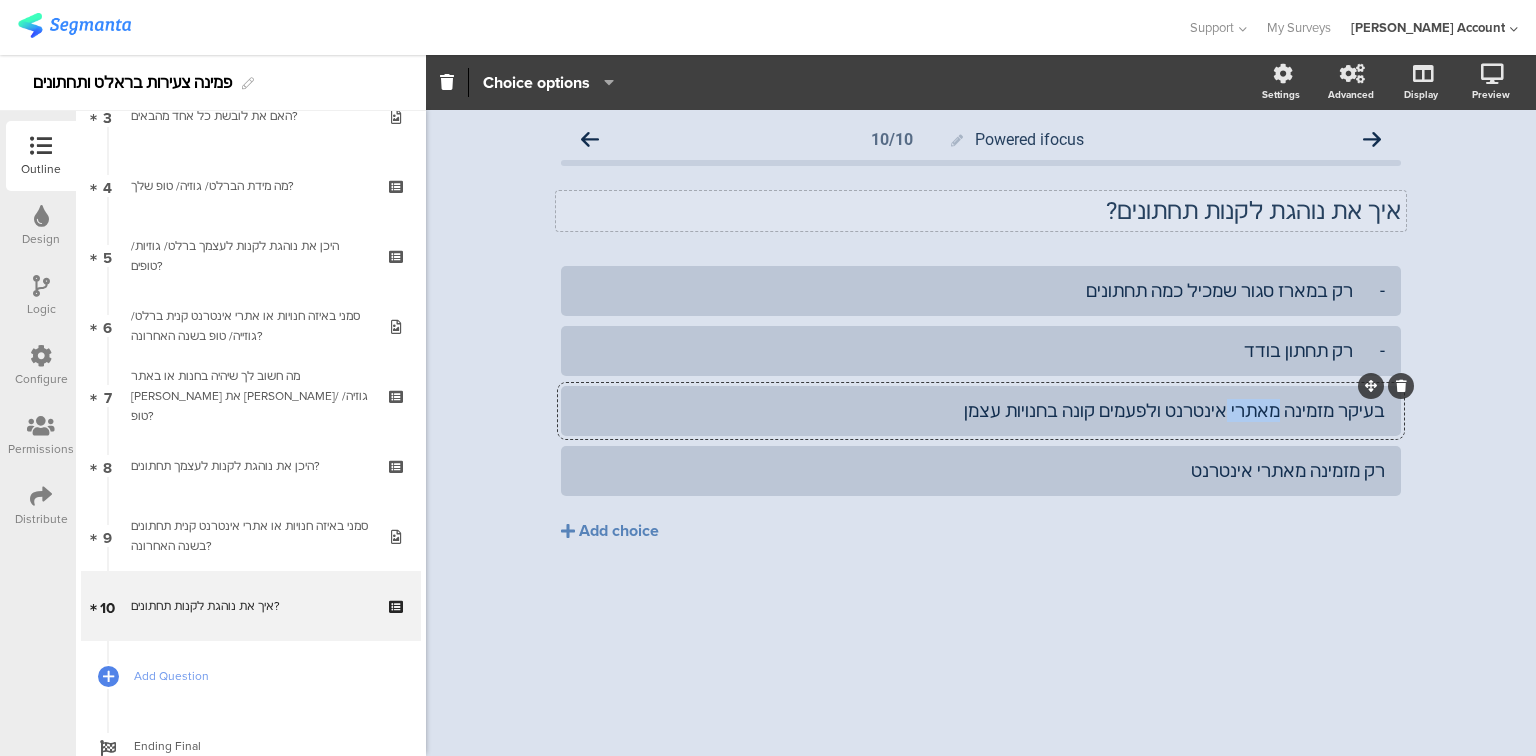 click on "בעיקר מזמינה מאתרי אינטרנט ולפעמים קונה בחנויות עצמן" 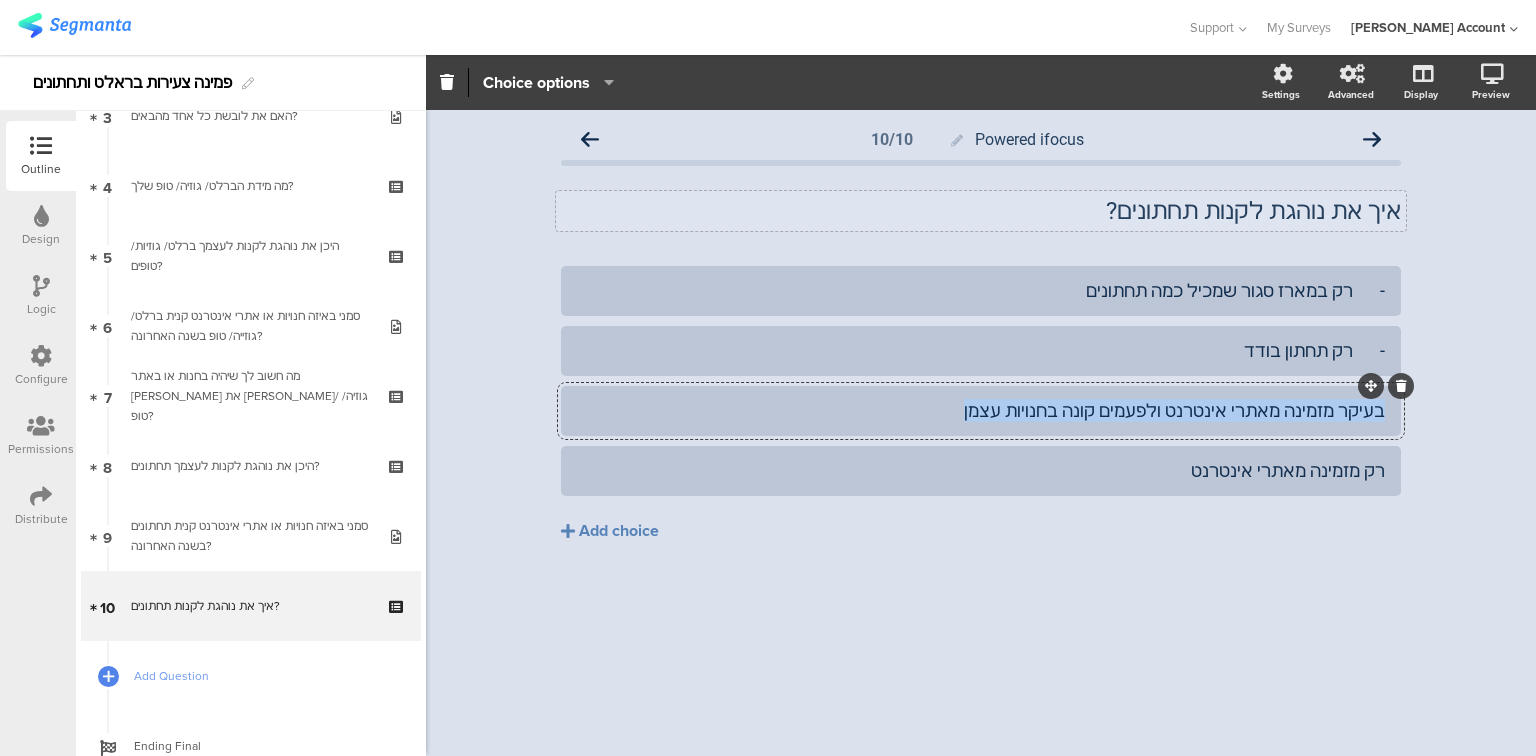 click on "בעיקר מזמינה מאתרי אינטרנט ולפעמים קונה בחנויות עצמן" 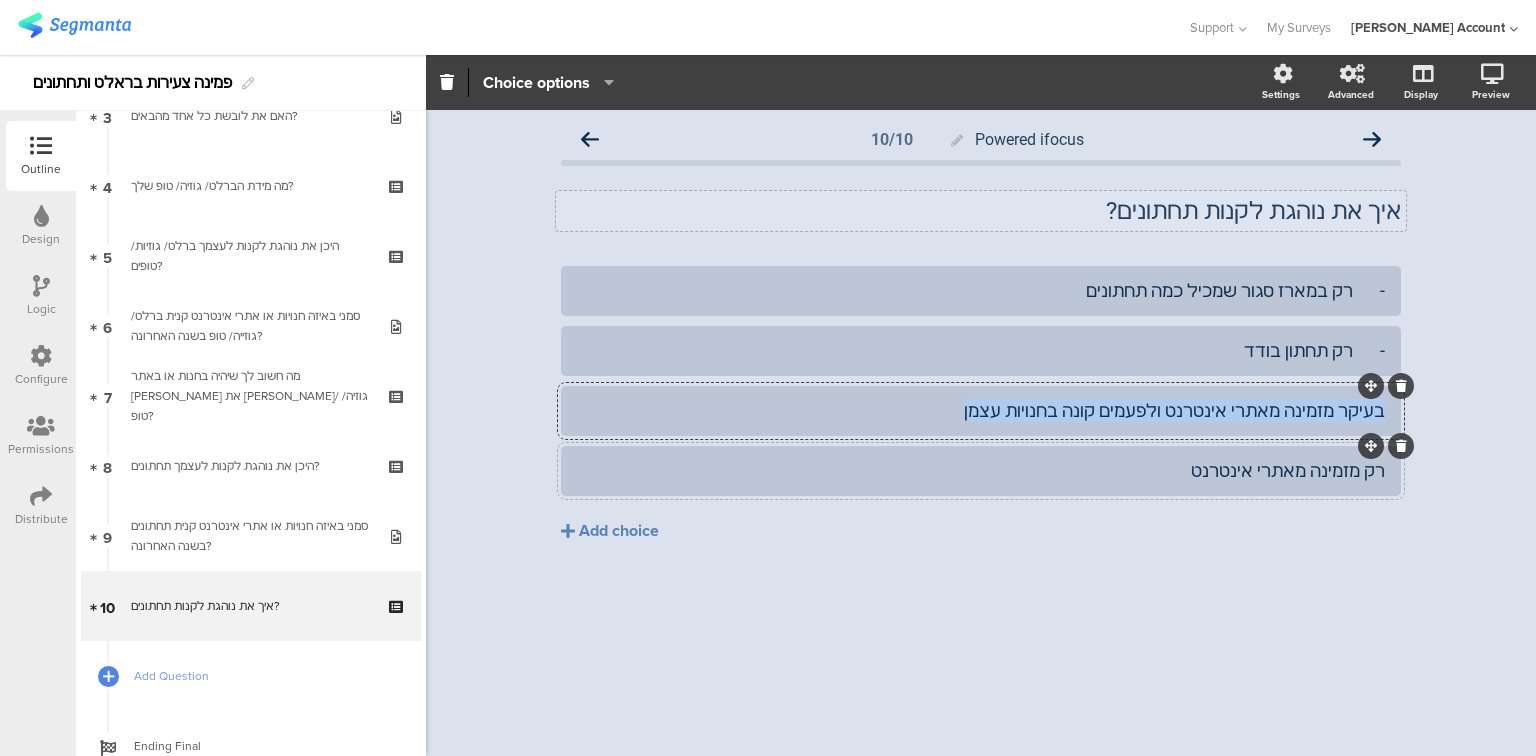 paste 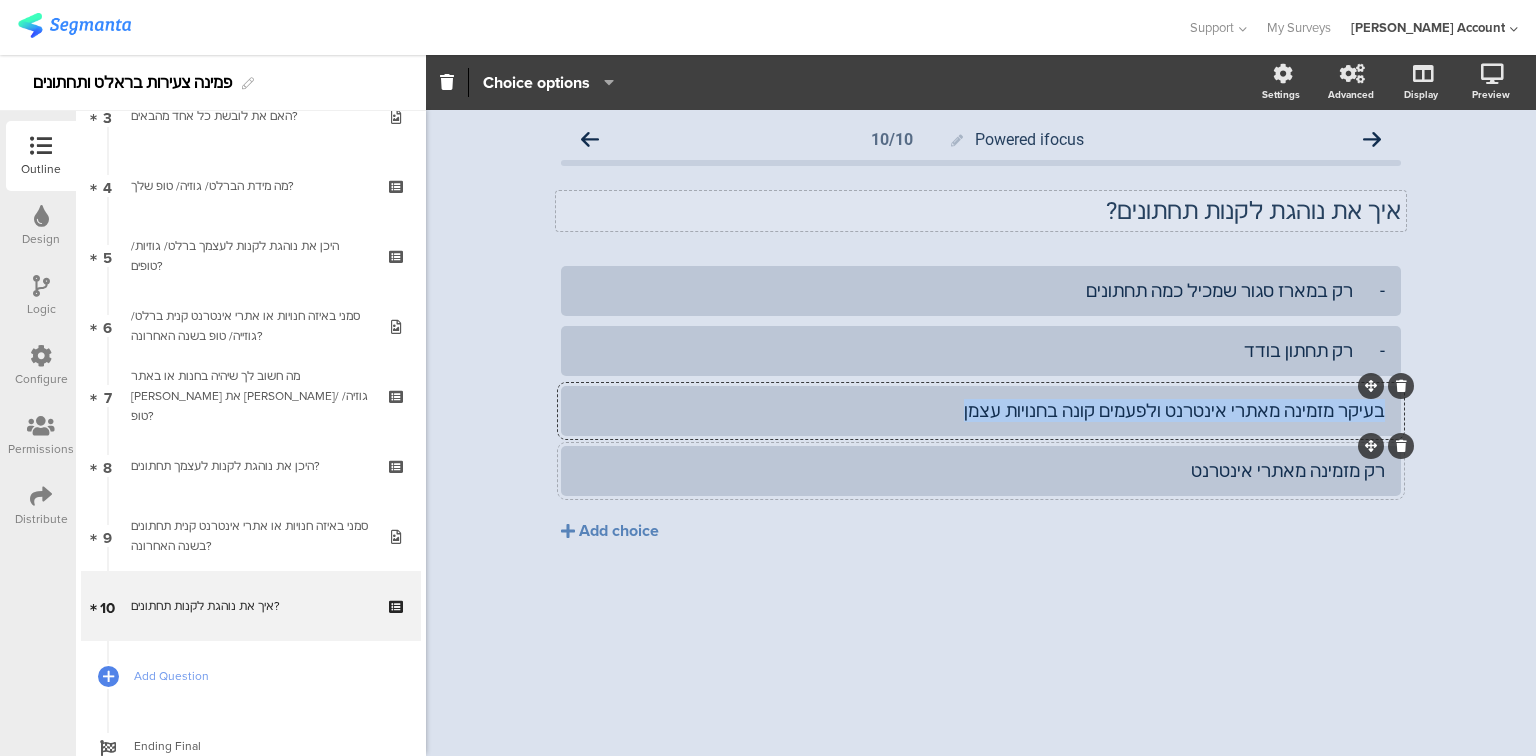 type 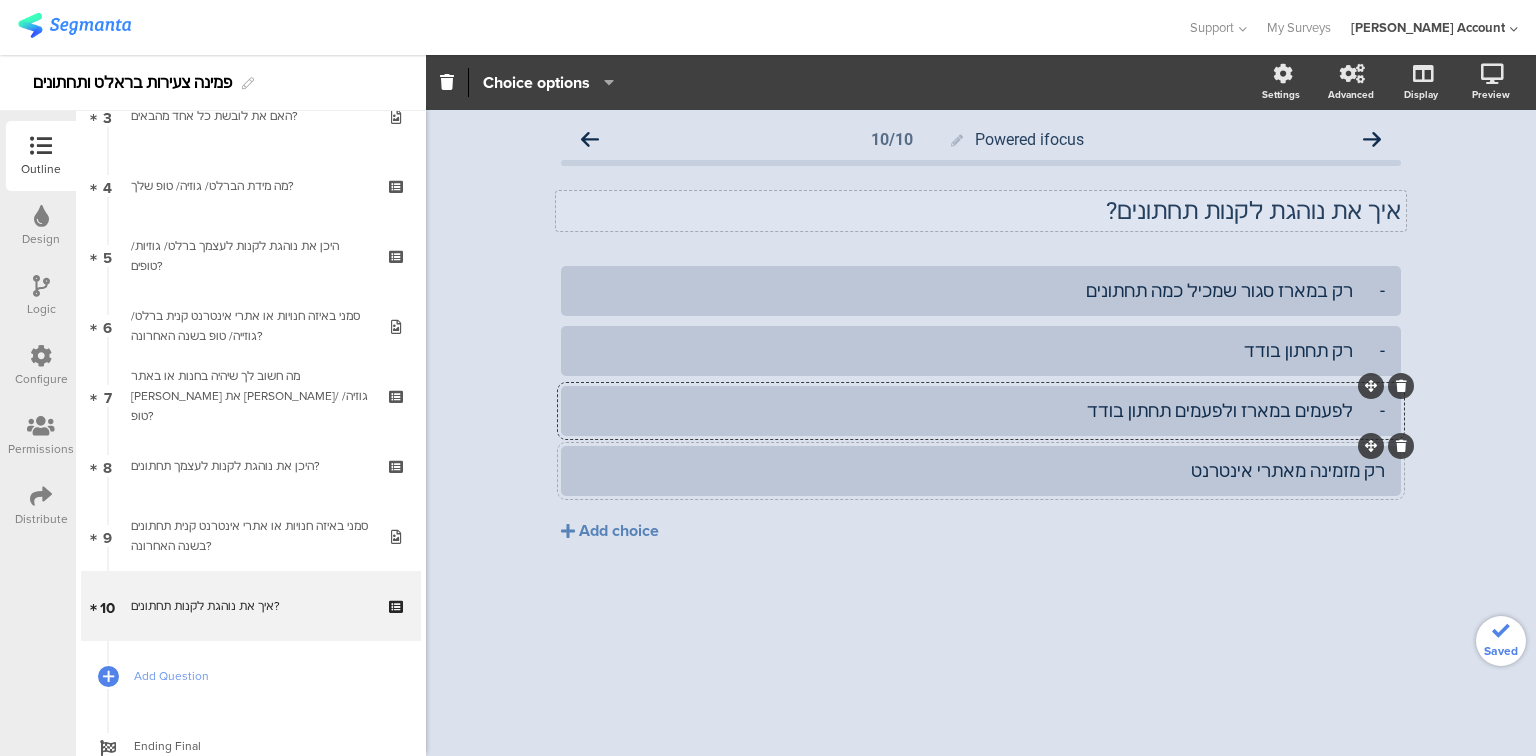 click 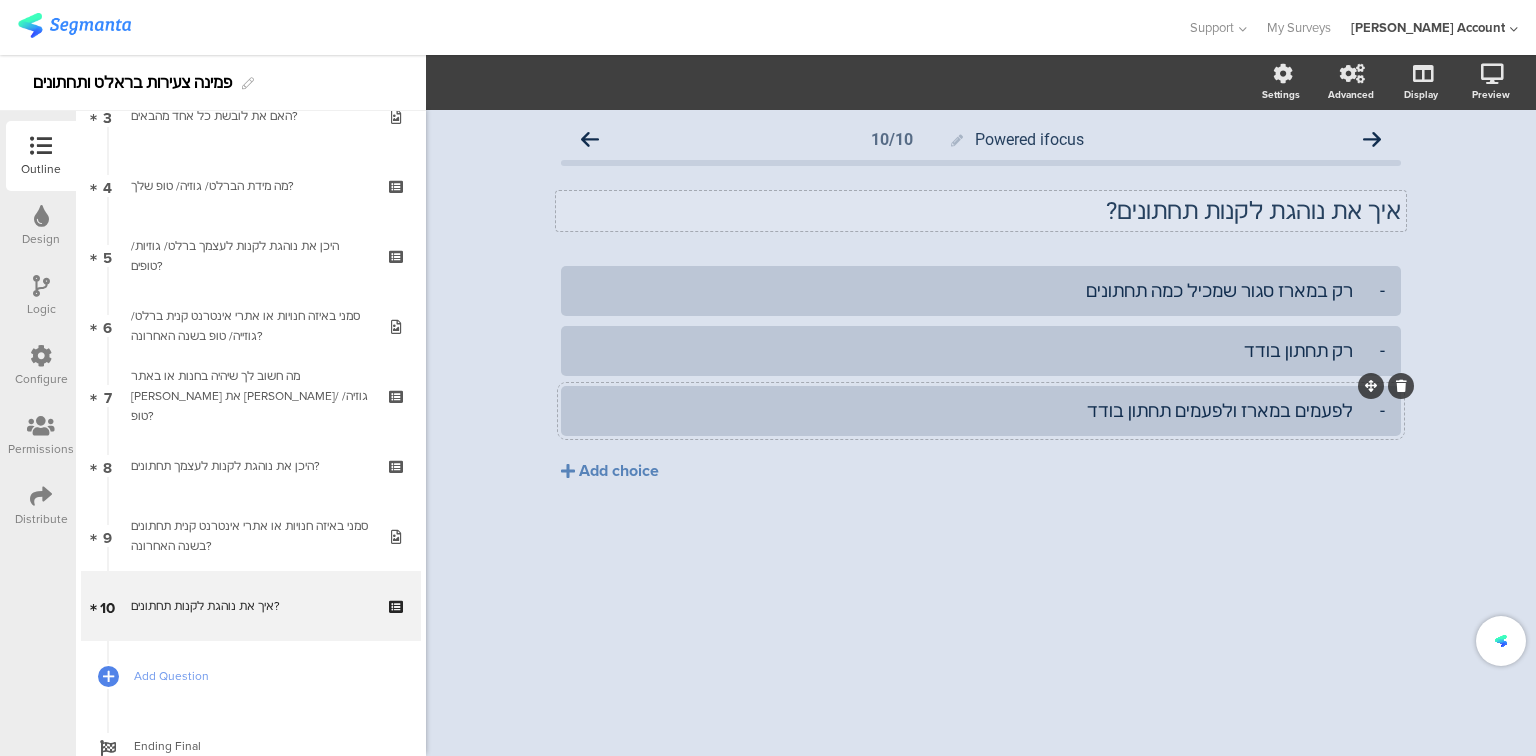 click on "-	לפעמים במארז ולפעמים תחתון בודד" 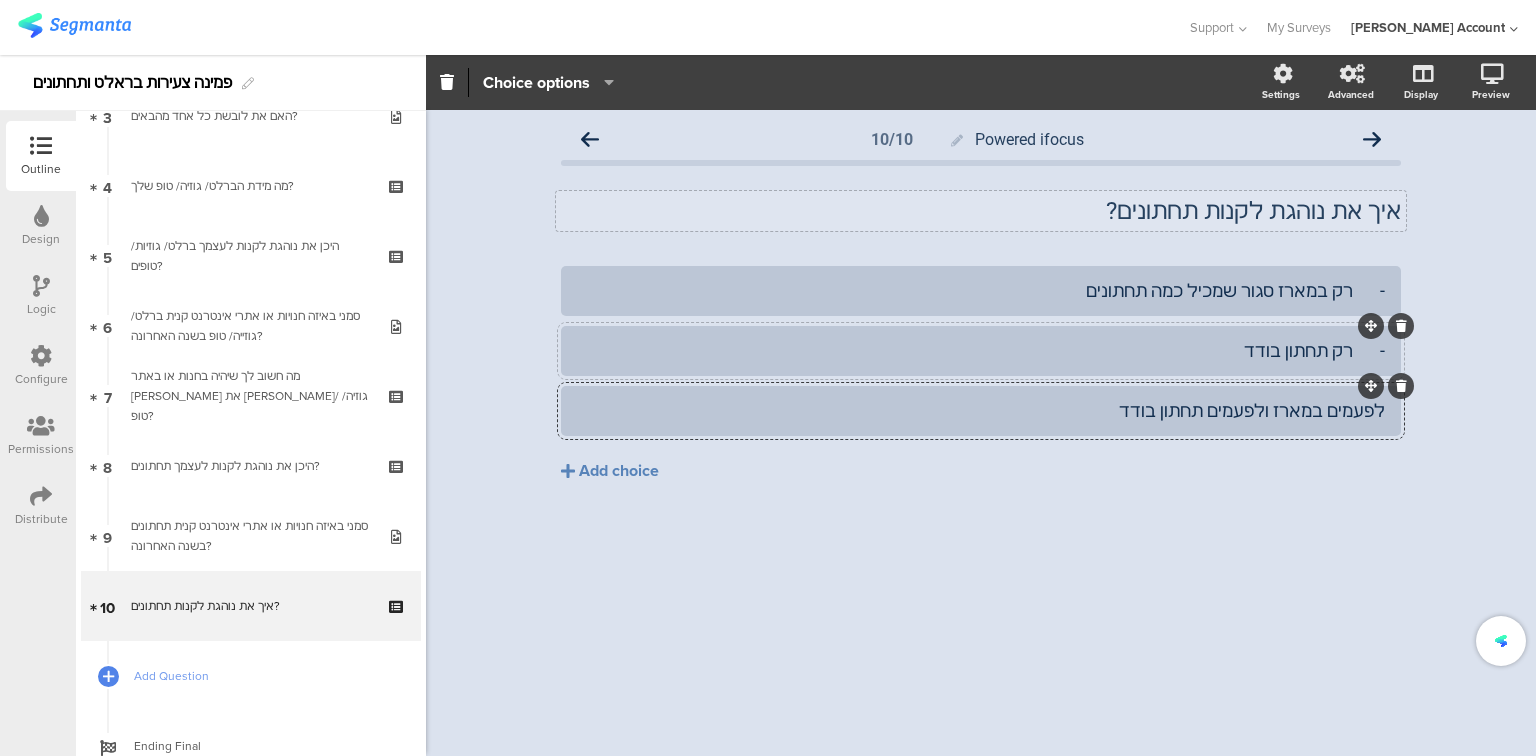 click on "-	רק תחתון בודד" 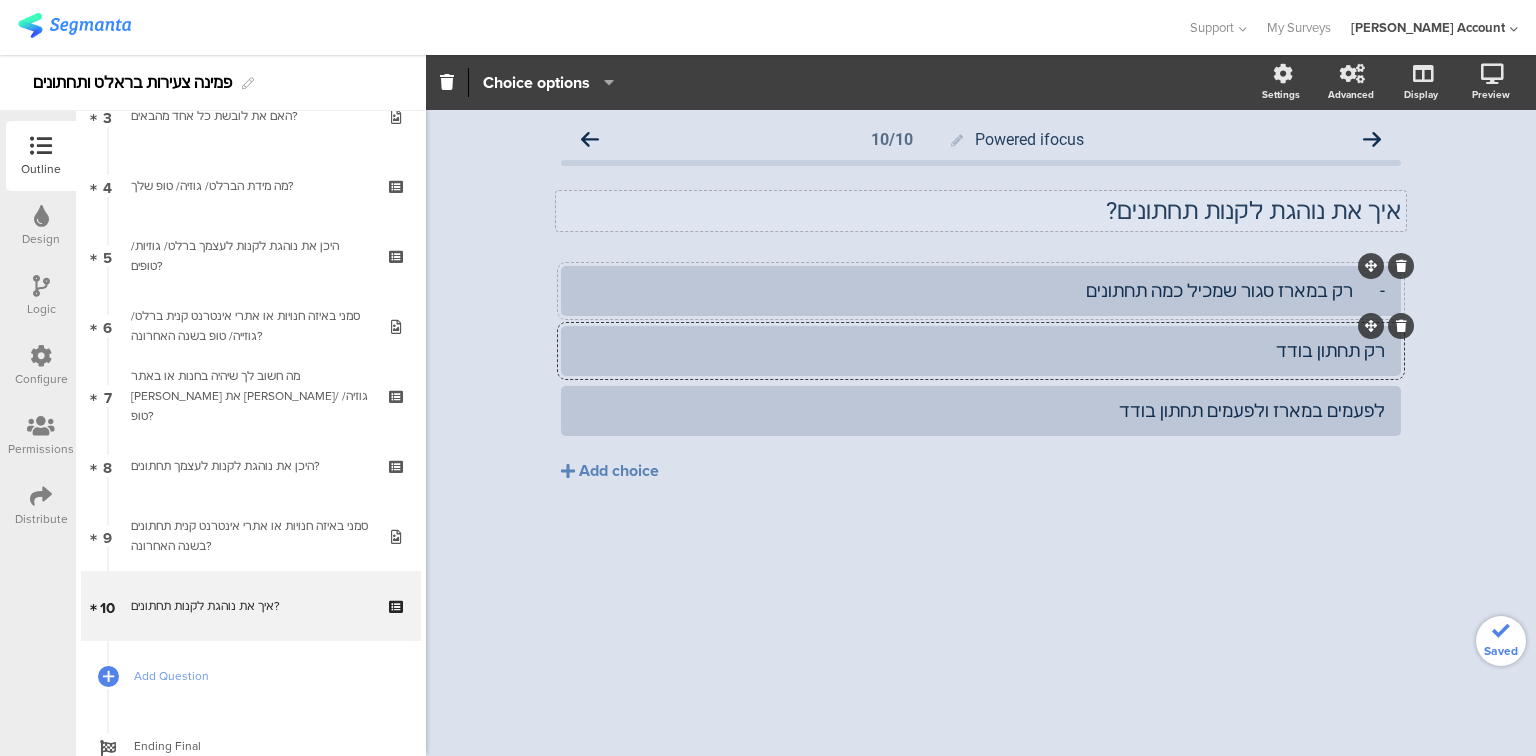 click on "-	רק במארז סגור שמכיל כמה תחתונים" 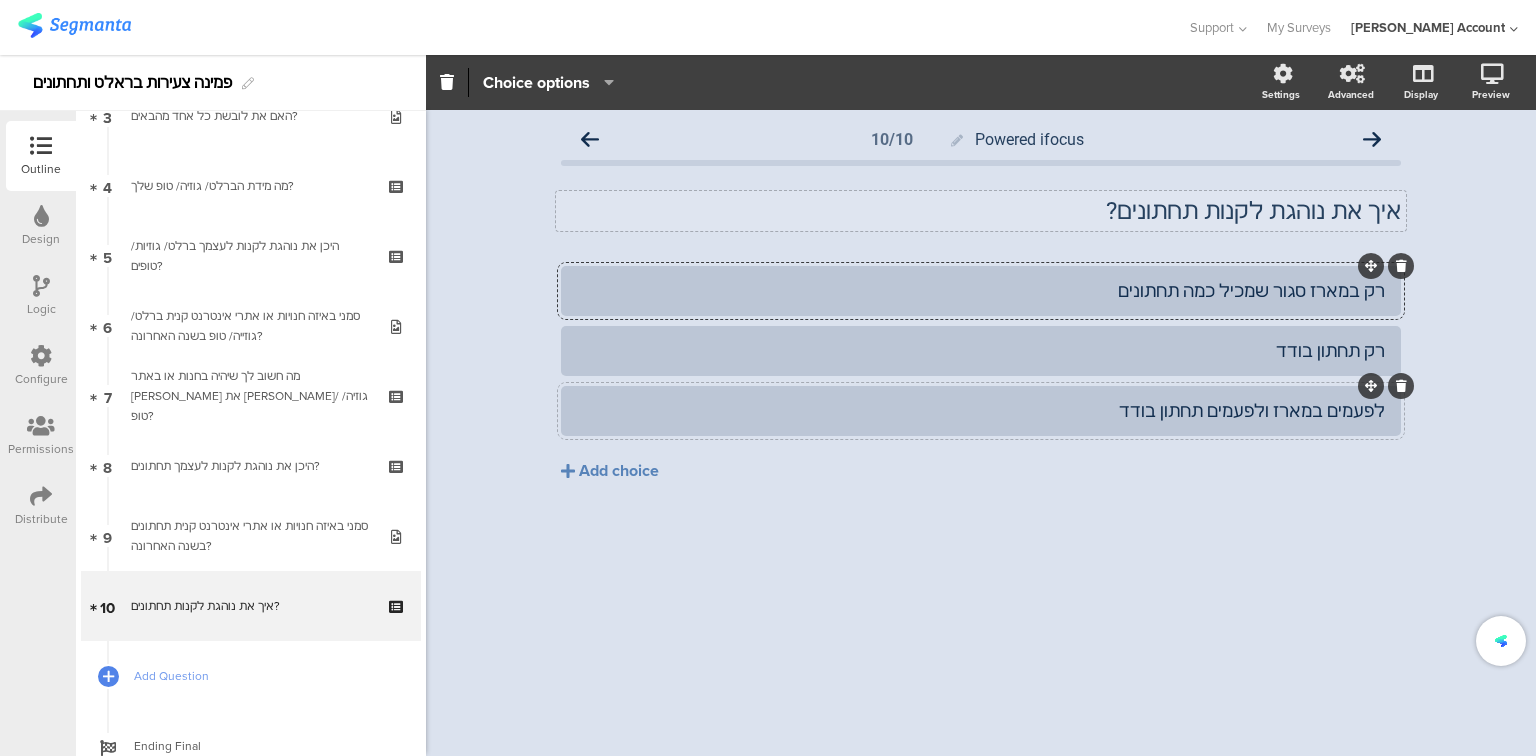 click on "לפעמים במארז ולפעמים תחתון בודד" 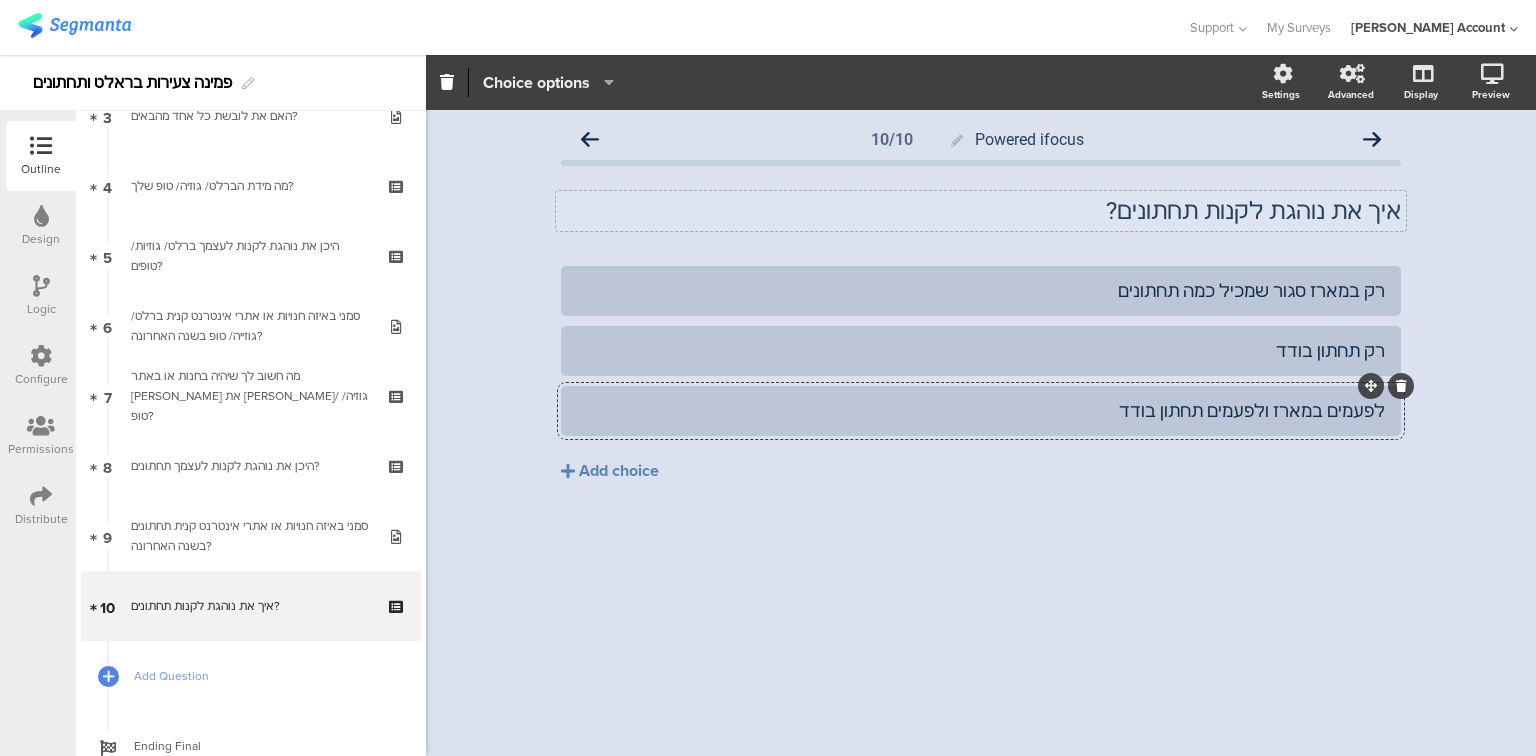 click on "Choice options" 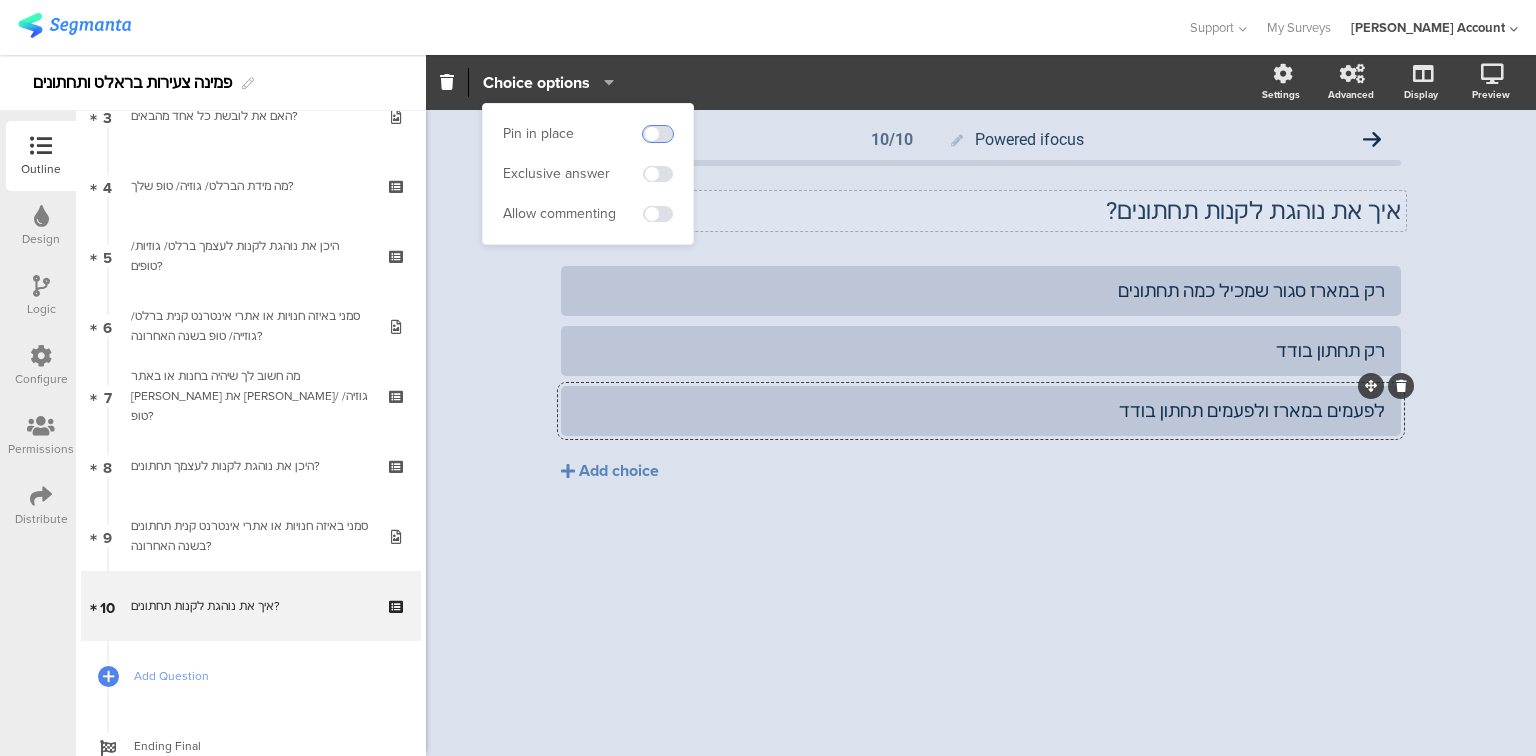 click at bounding box center (658, 134) 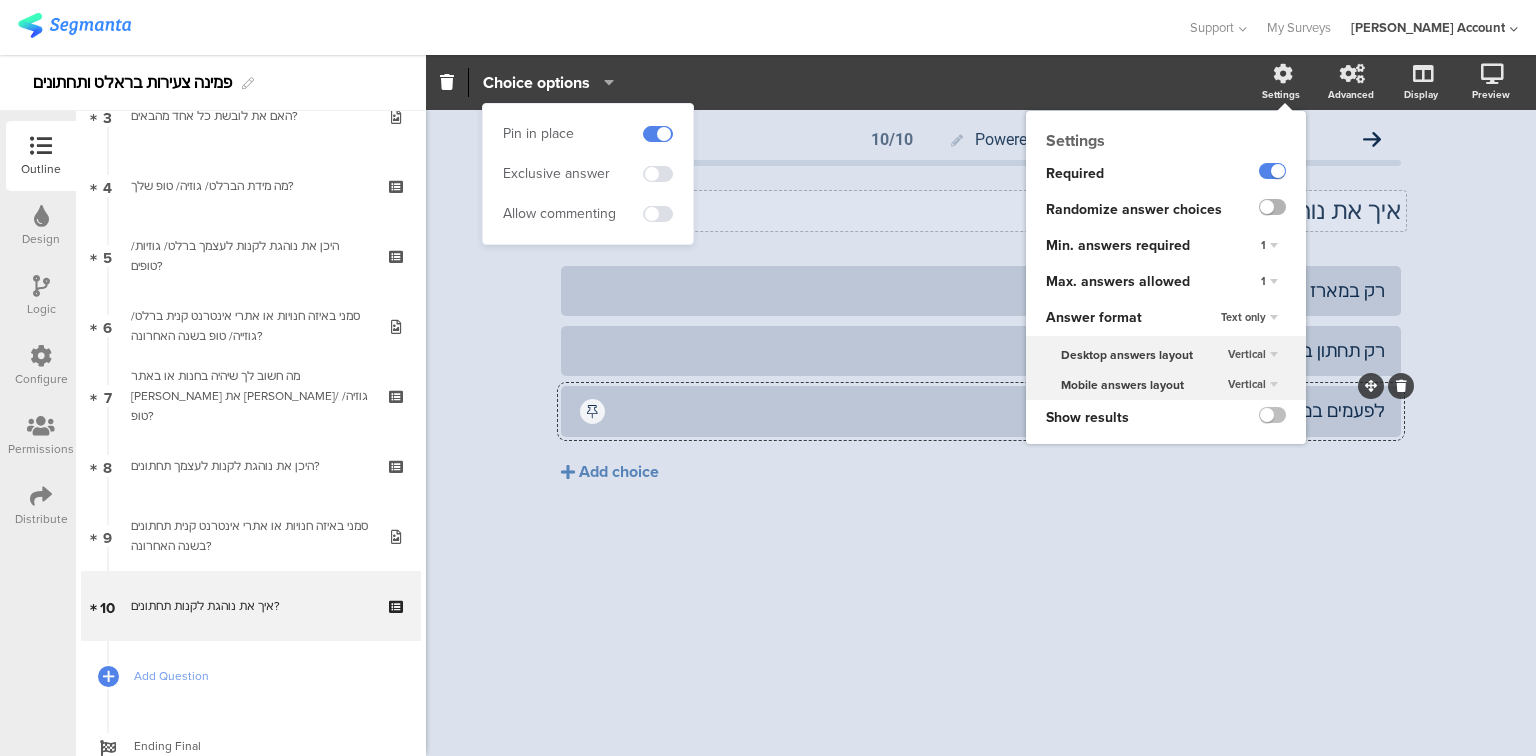 click 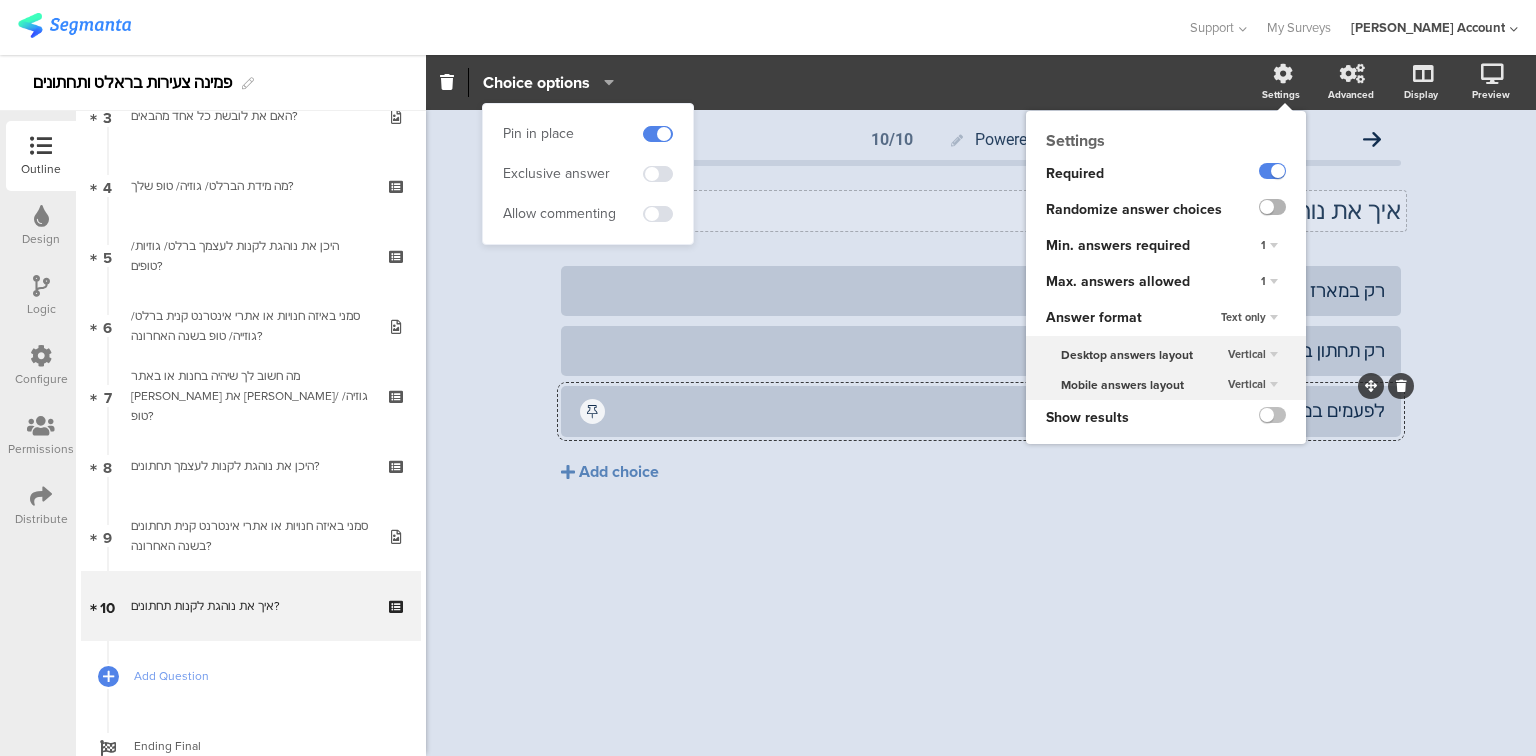 click at bounding box center (0, 0) 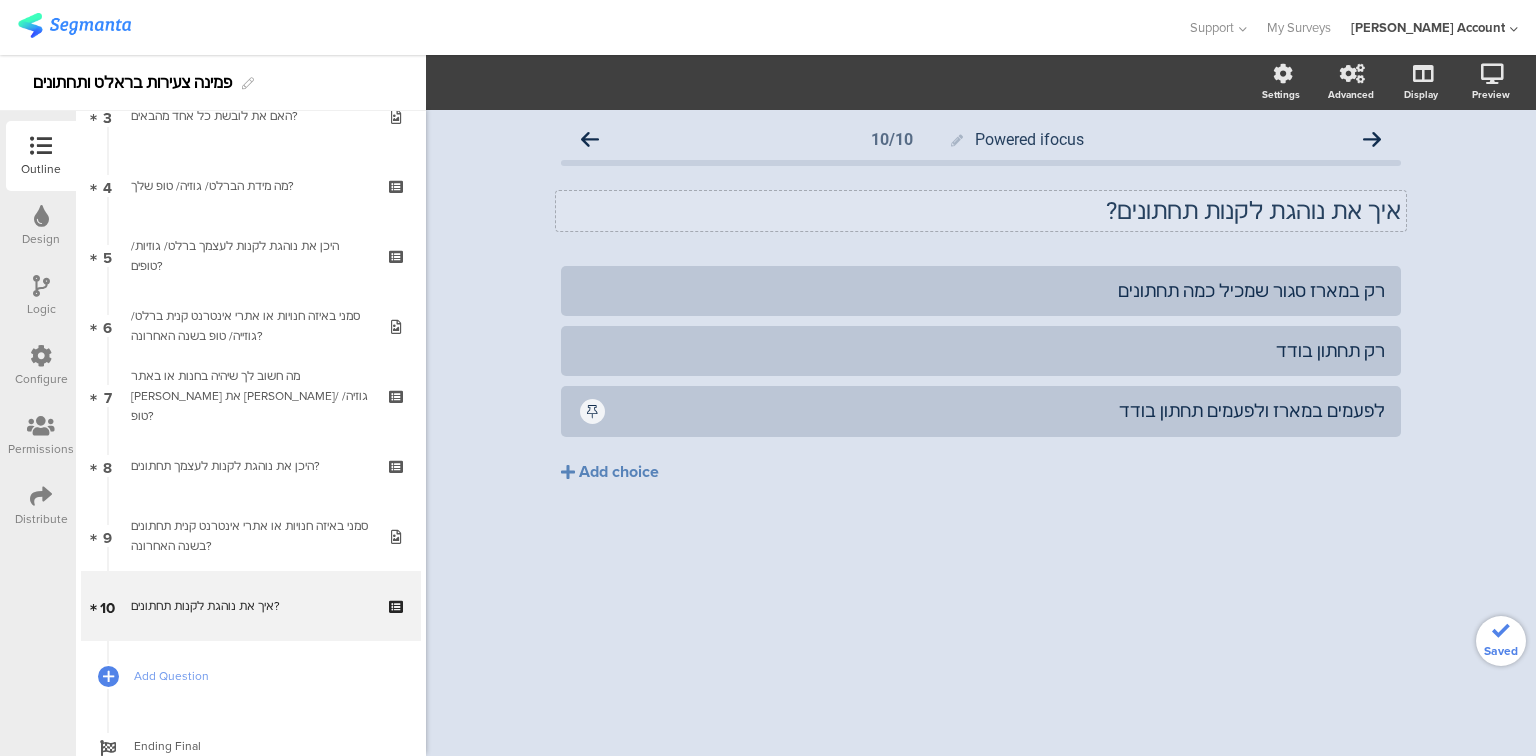 click on "איך את נוהגת לקנות תחתונים?
איך את נוהגת לקנות תחתונים?" 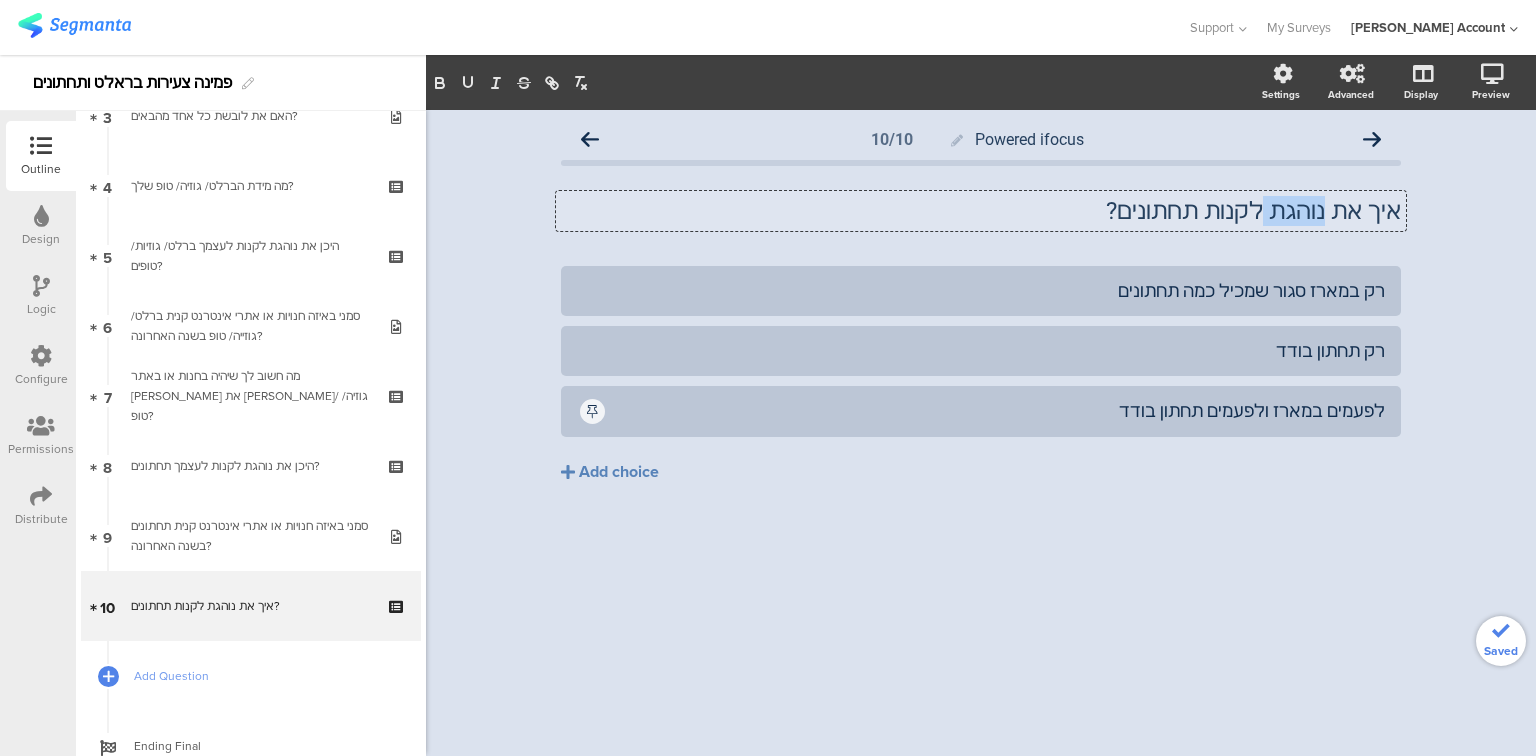 click on "איך את נוהגת לקנות תחתונים?" 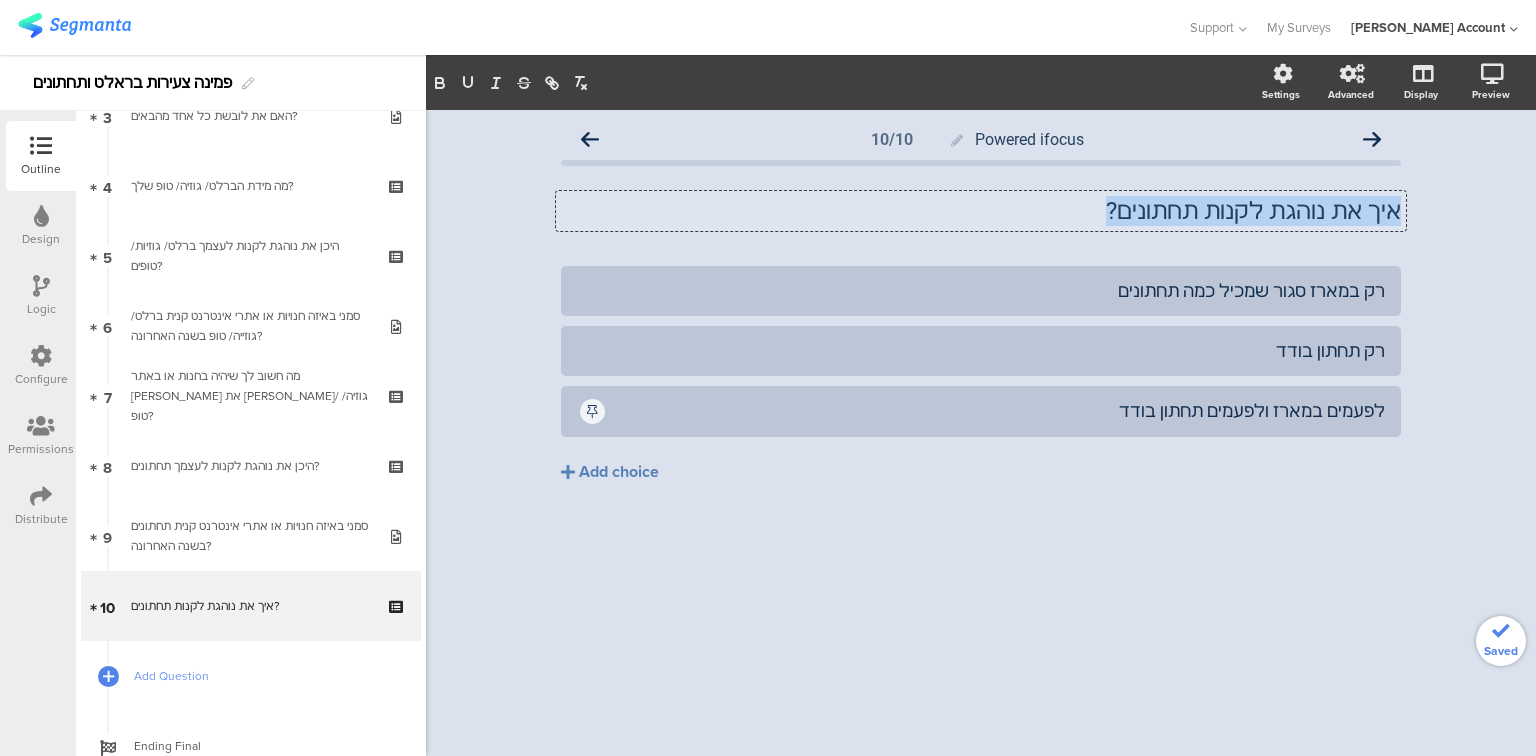 click on "איך את נוהגת לקנות תחתונים?" 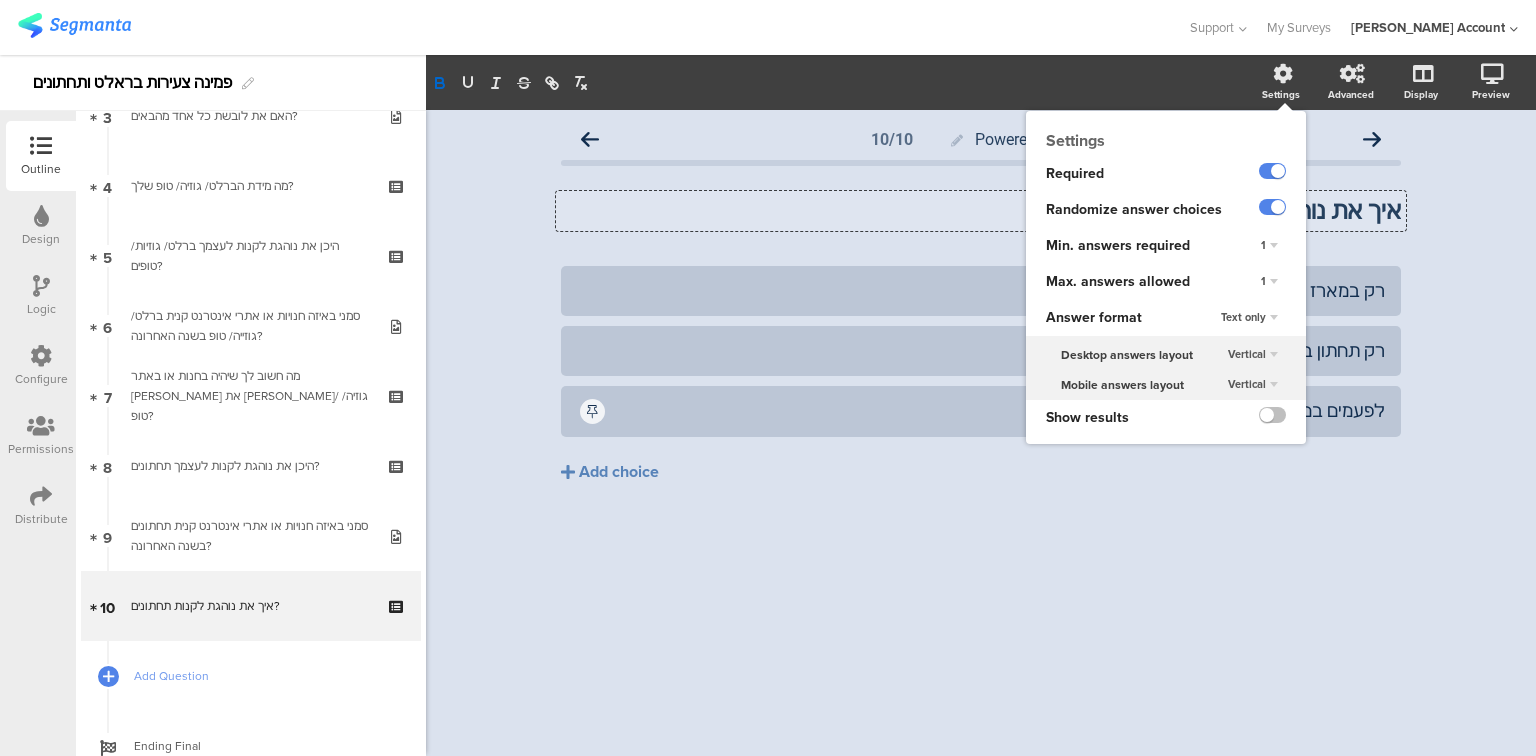 click on "Text only" 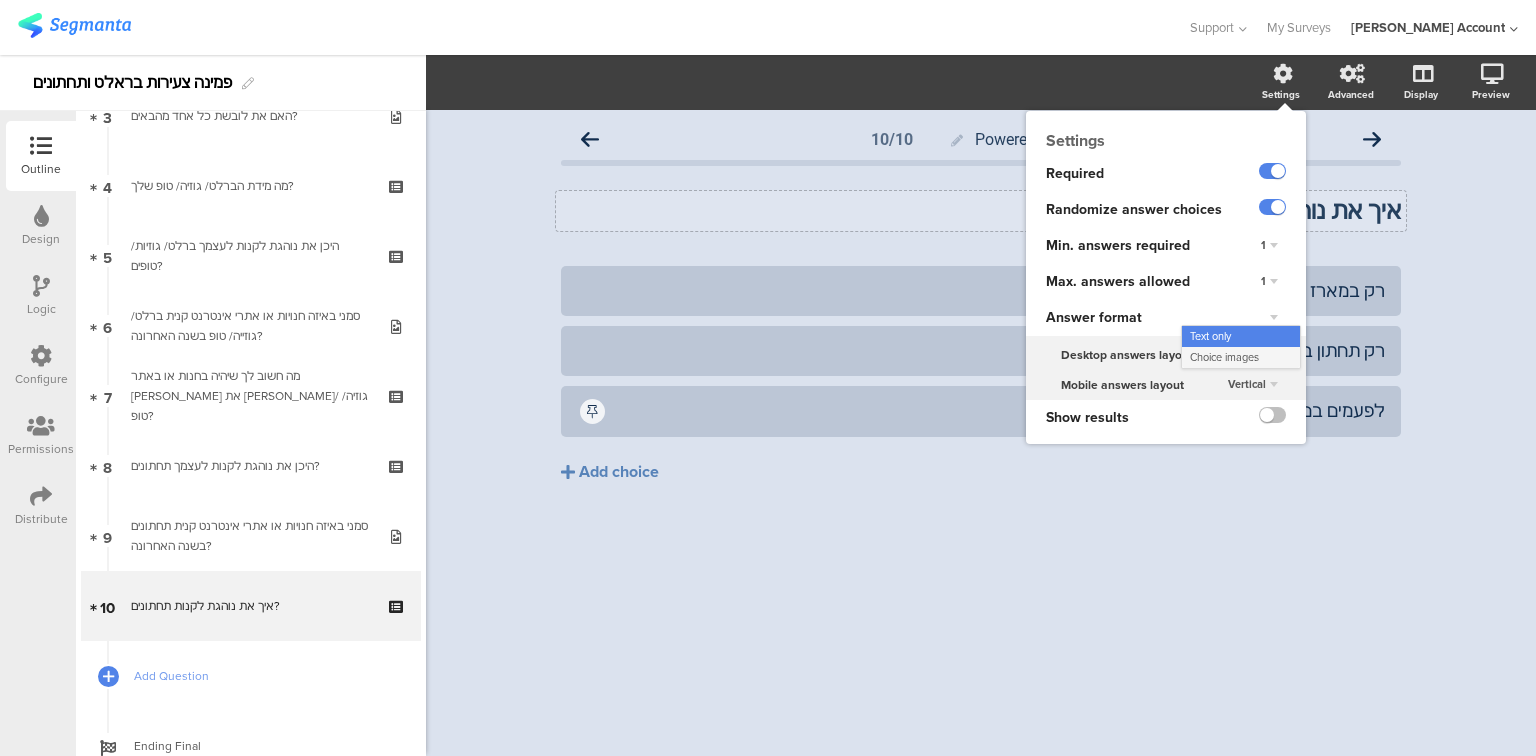 click on "Choice images" 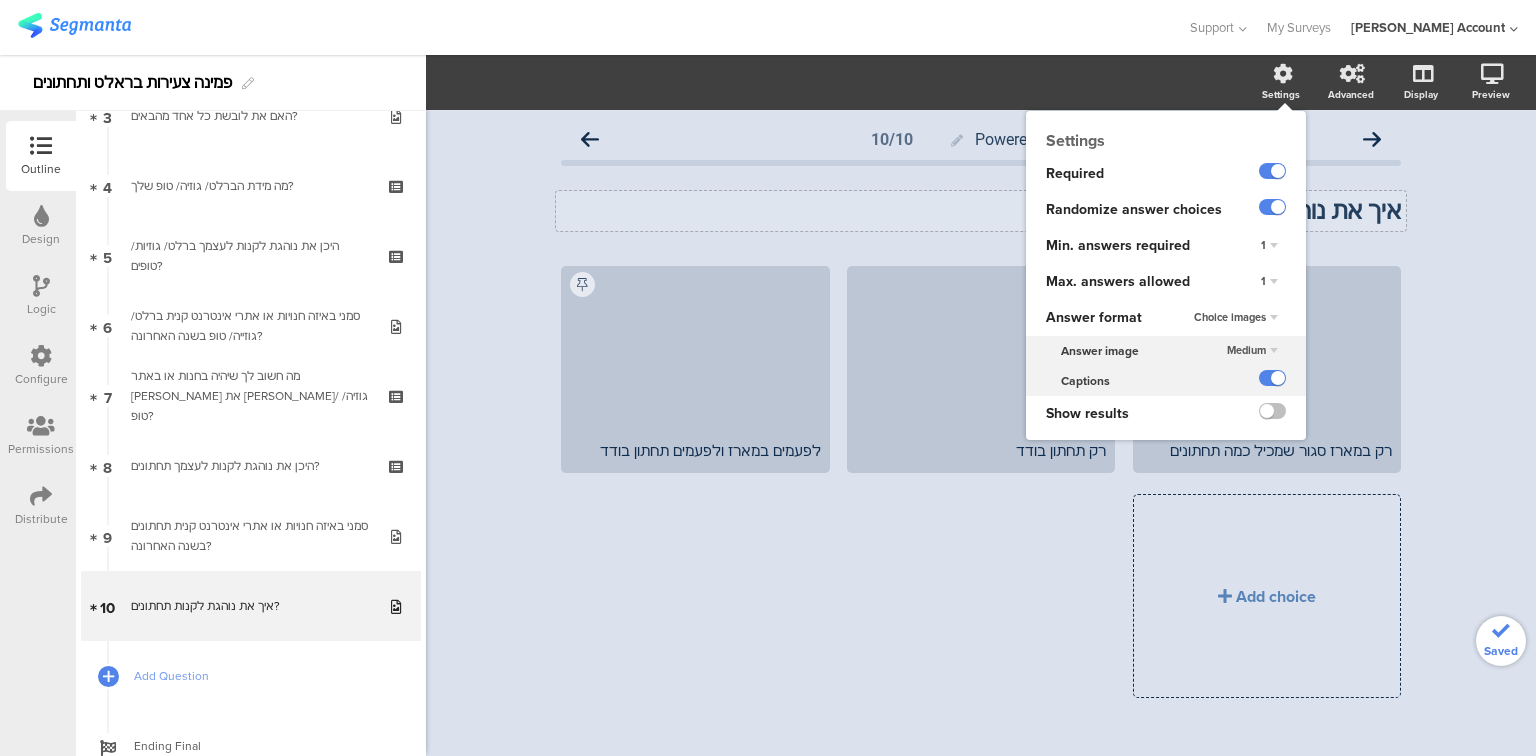 click on "Medium" 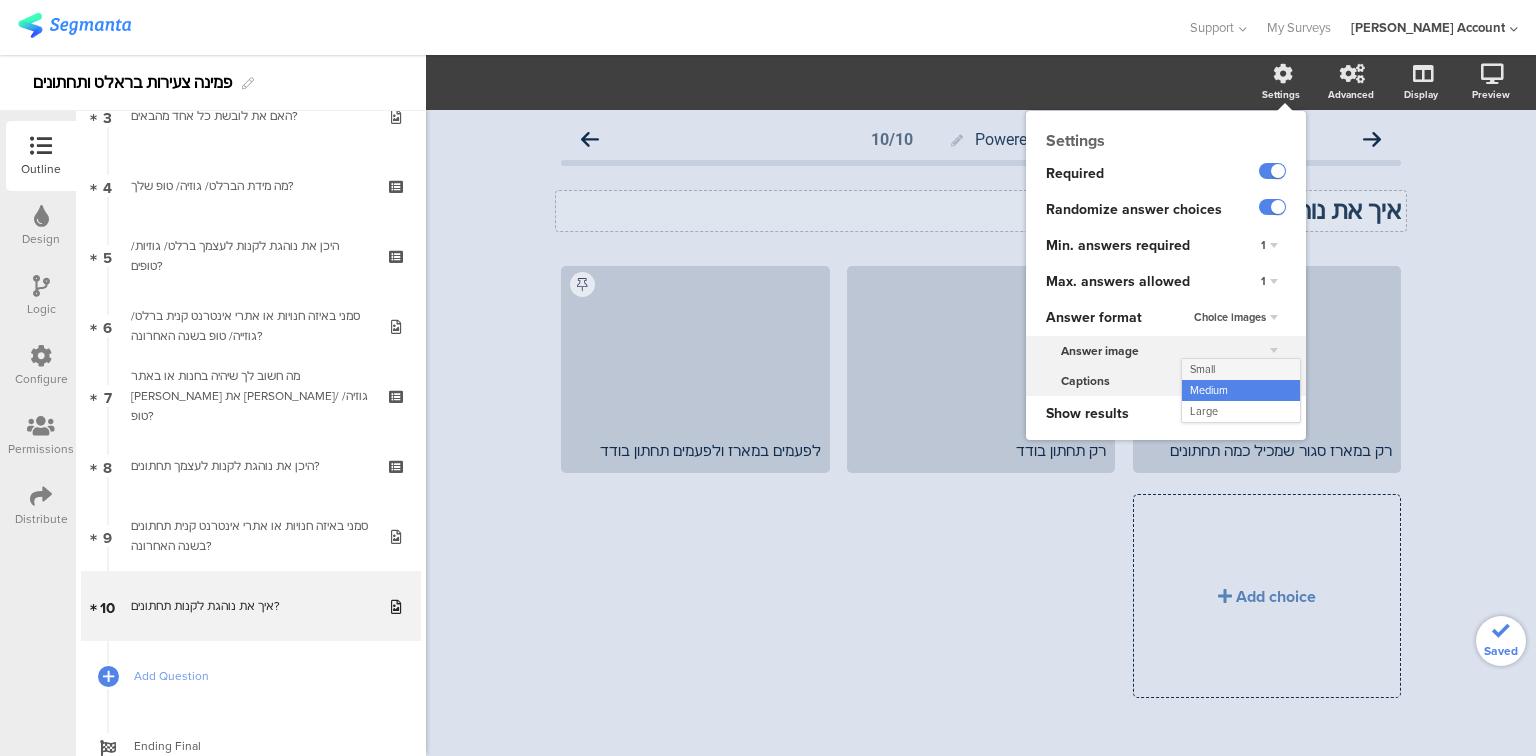 click on "Small" 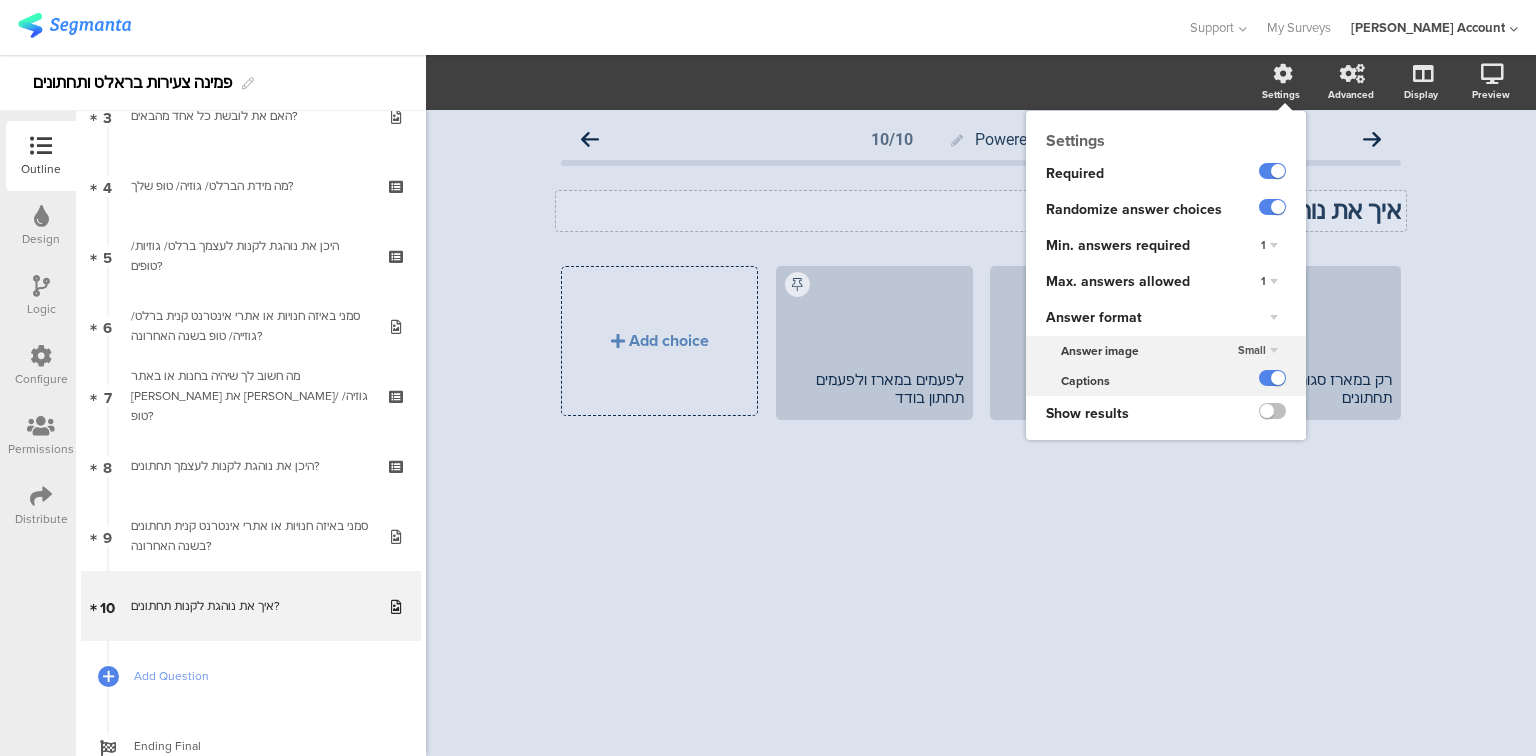 click on "Small" 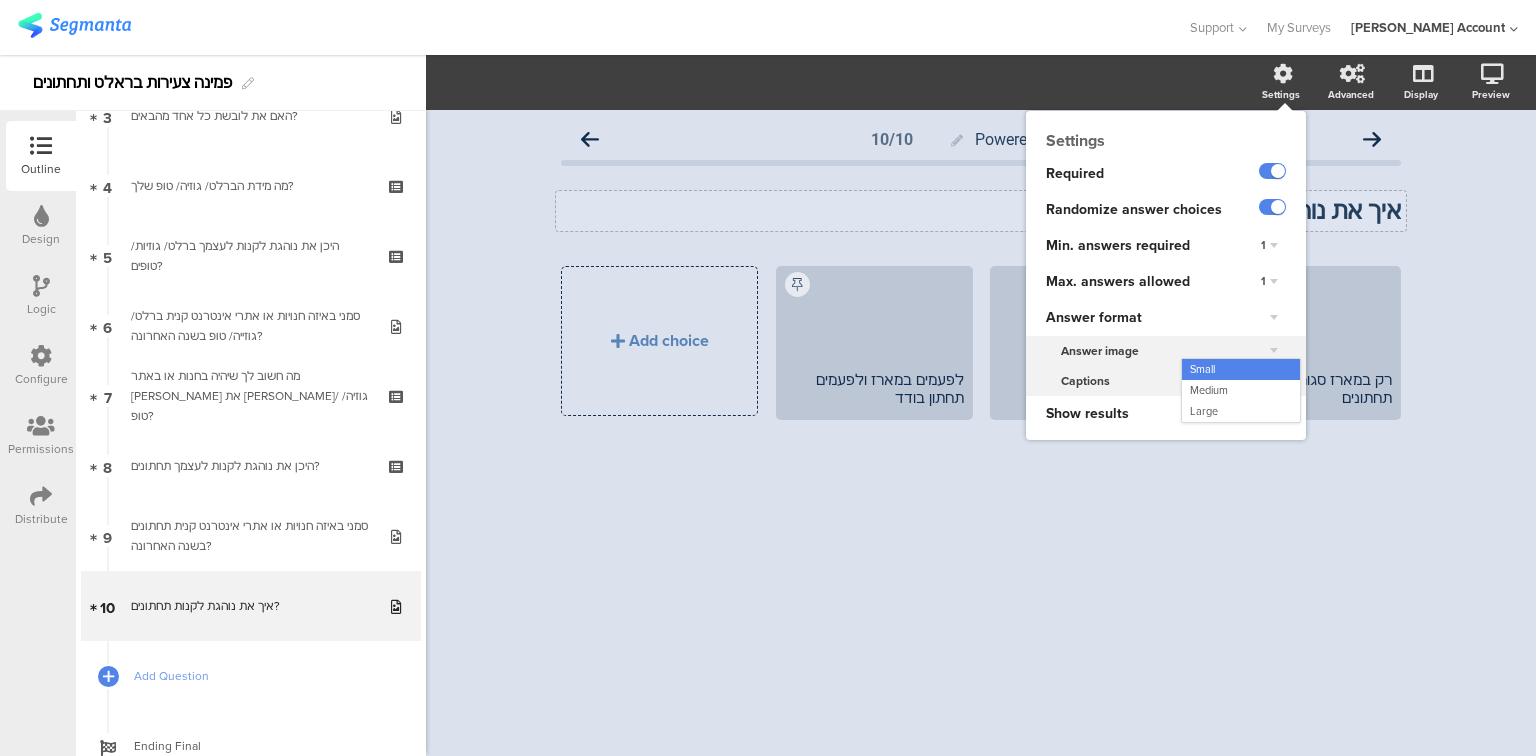 click on "Small" 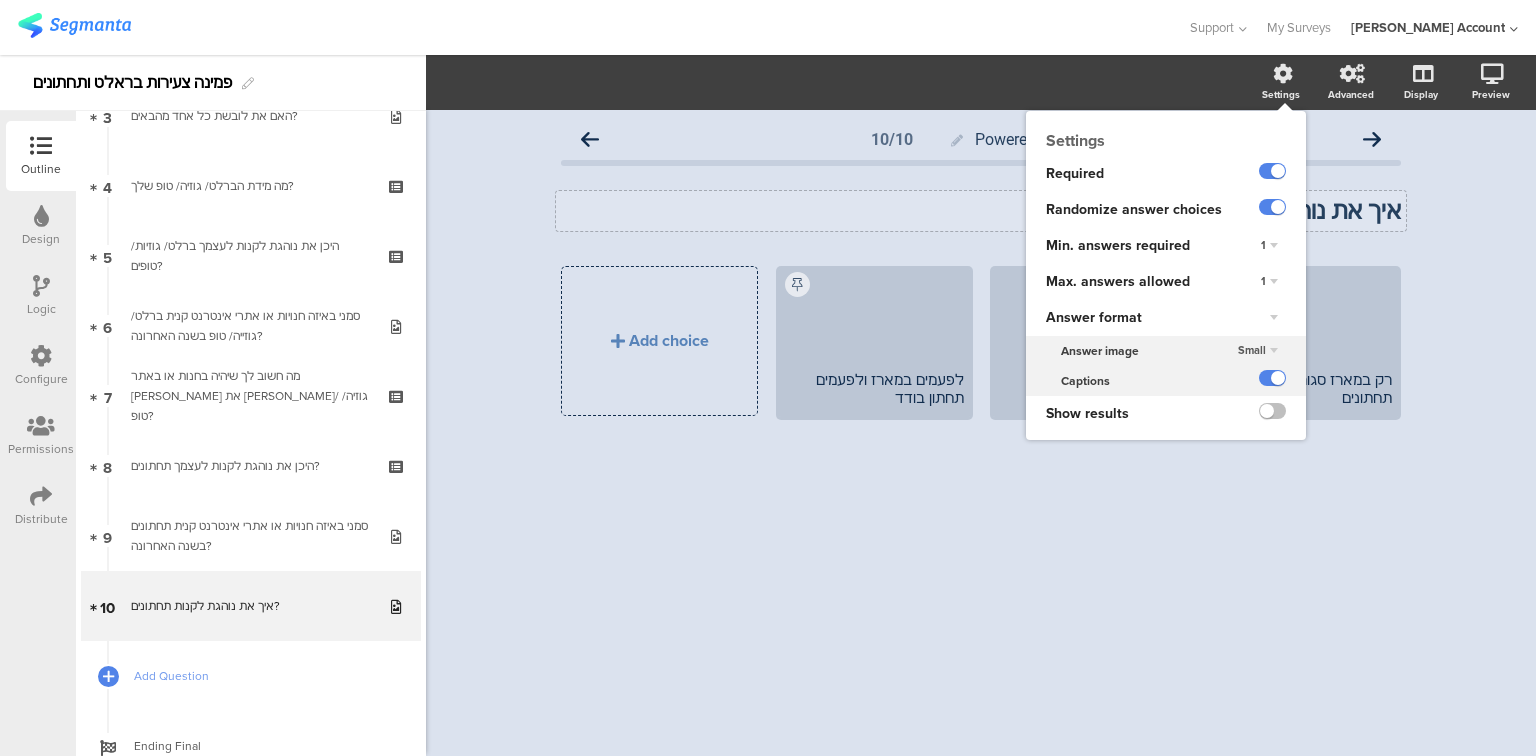 click on "Small" 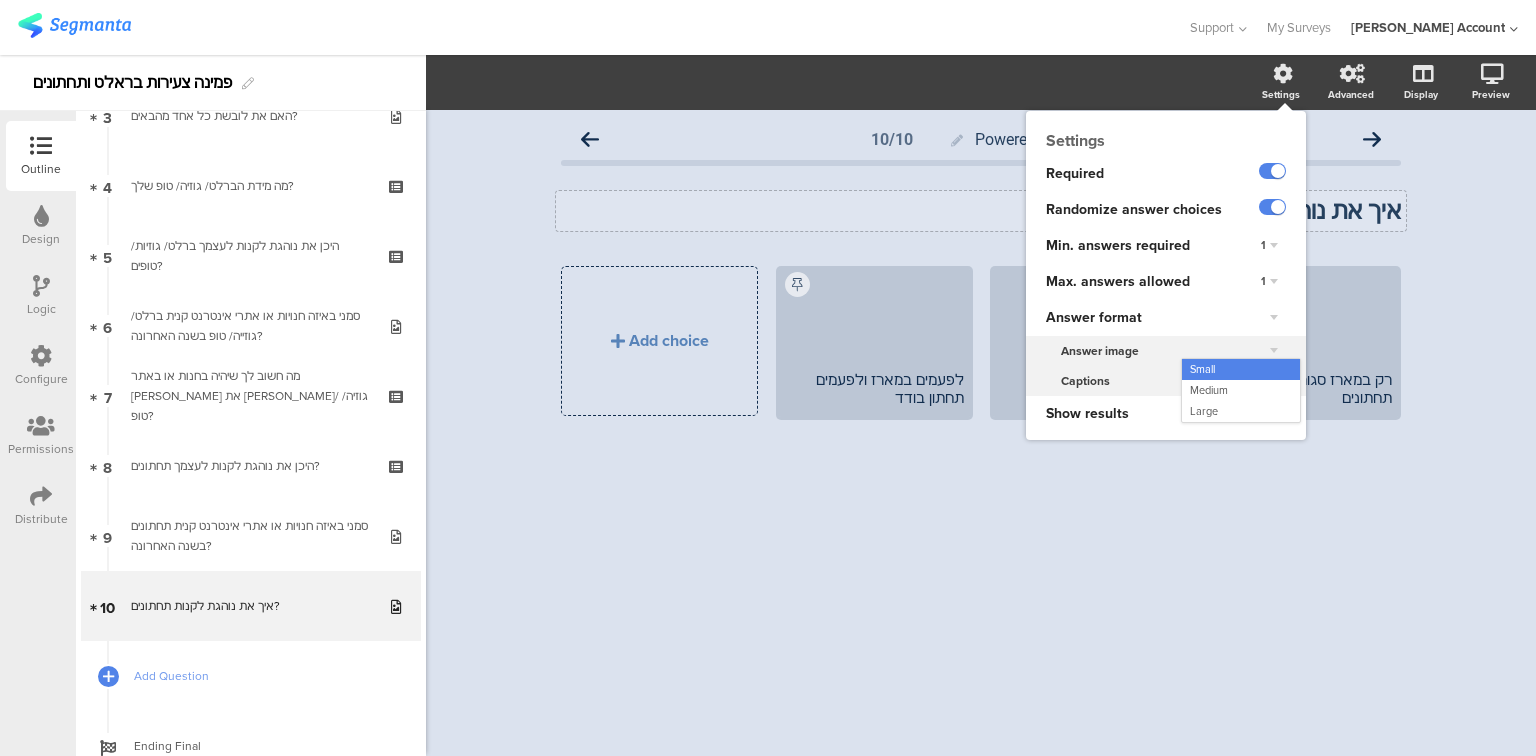 click on "Small" 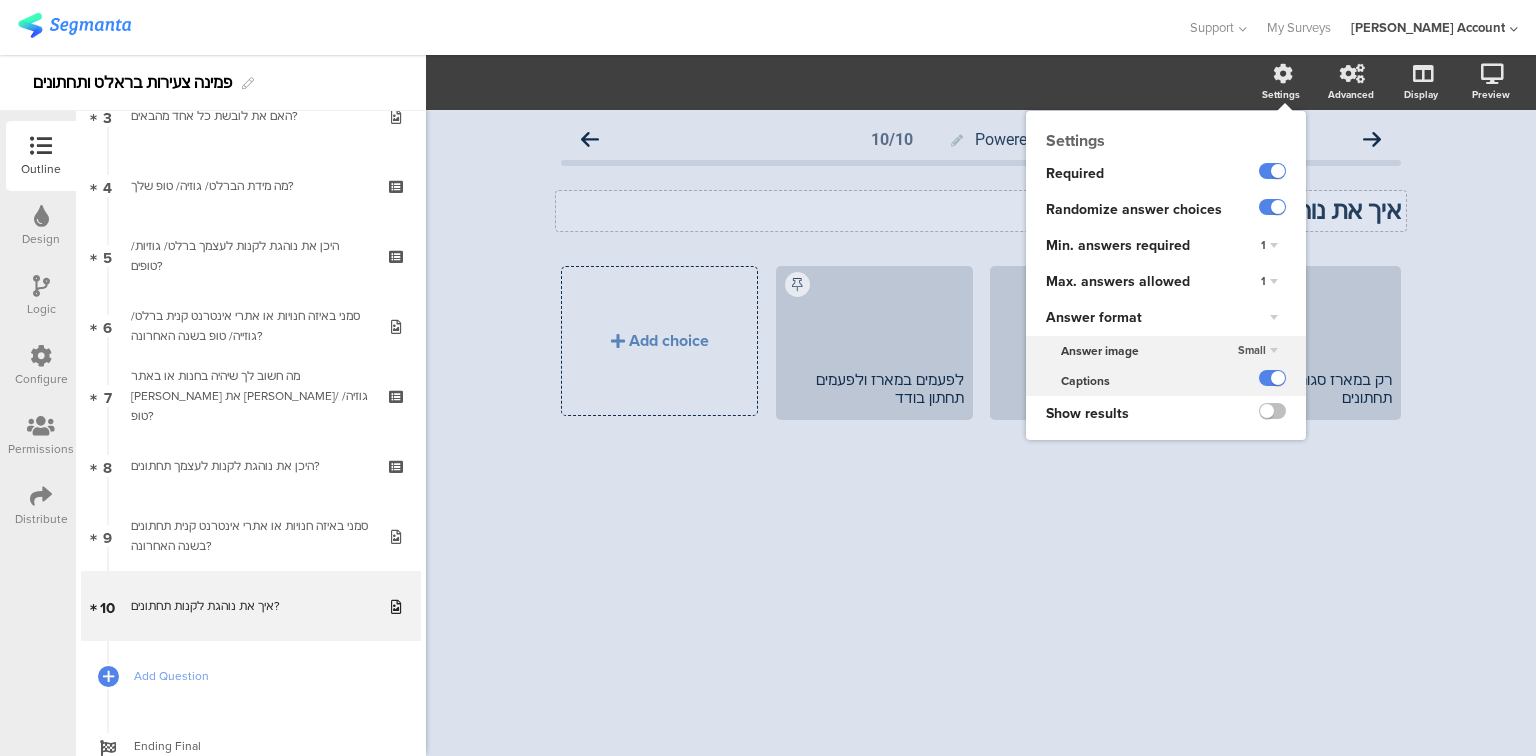 click 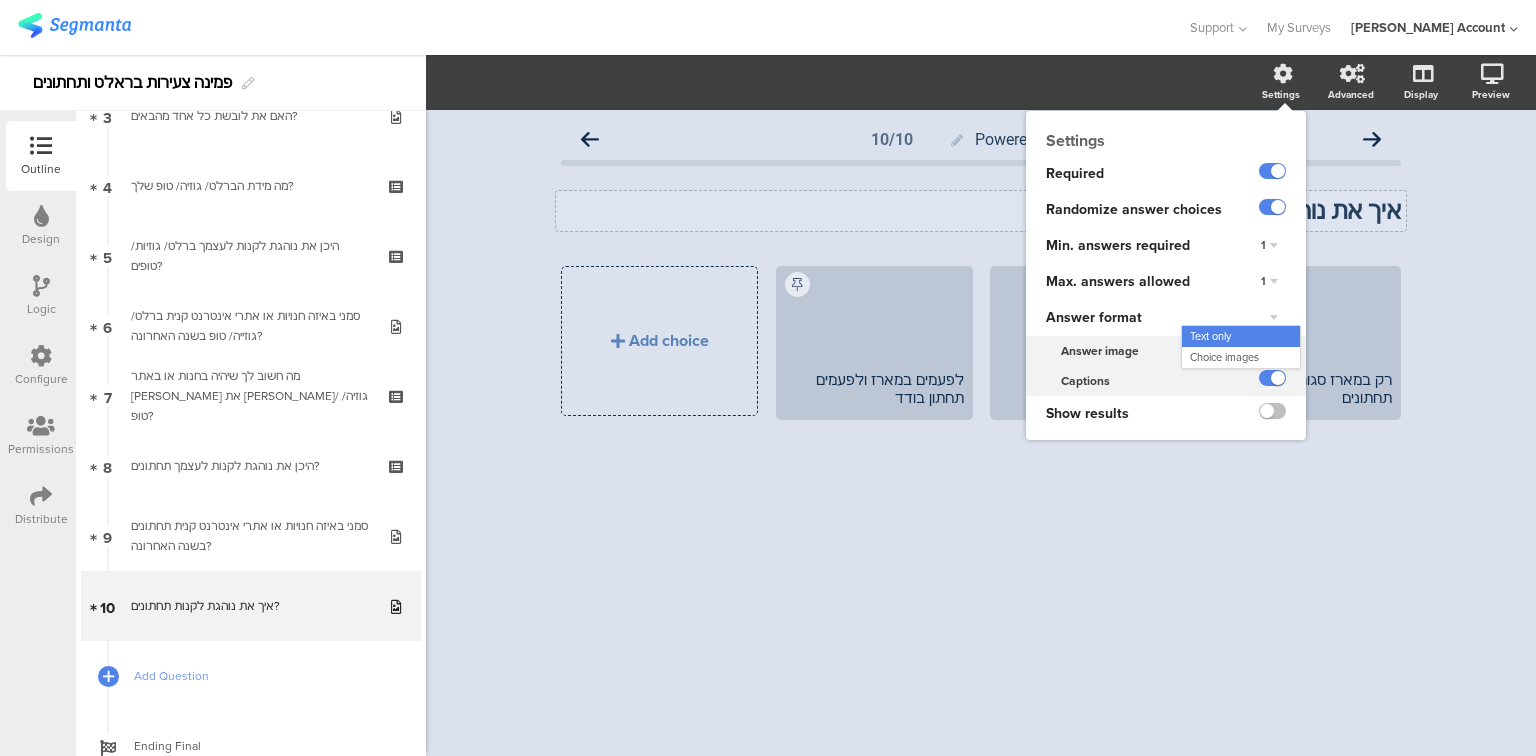 click on "Text only" 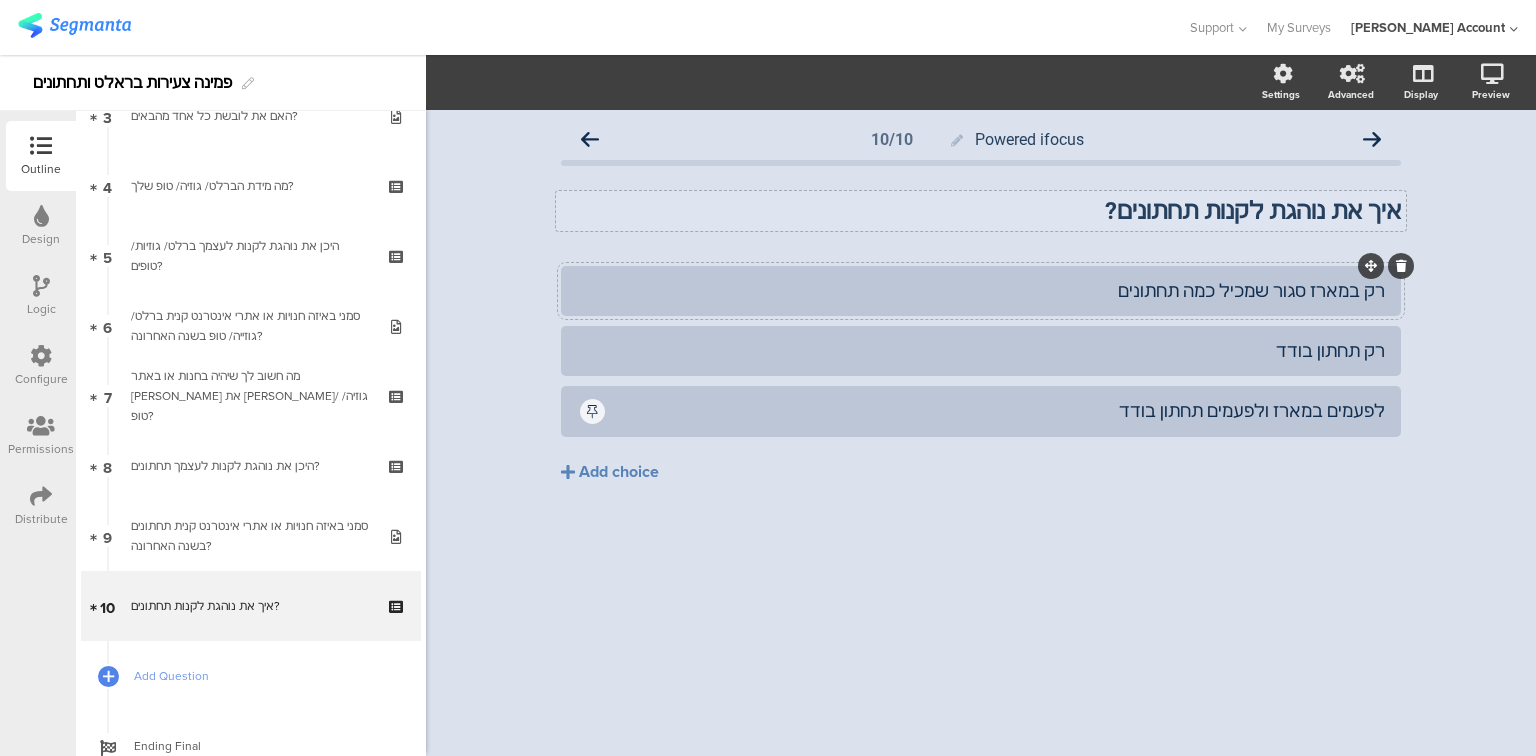 click on "רק במארז סגור שמכיל כמה תחתונים" 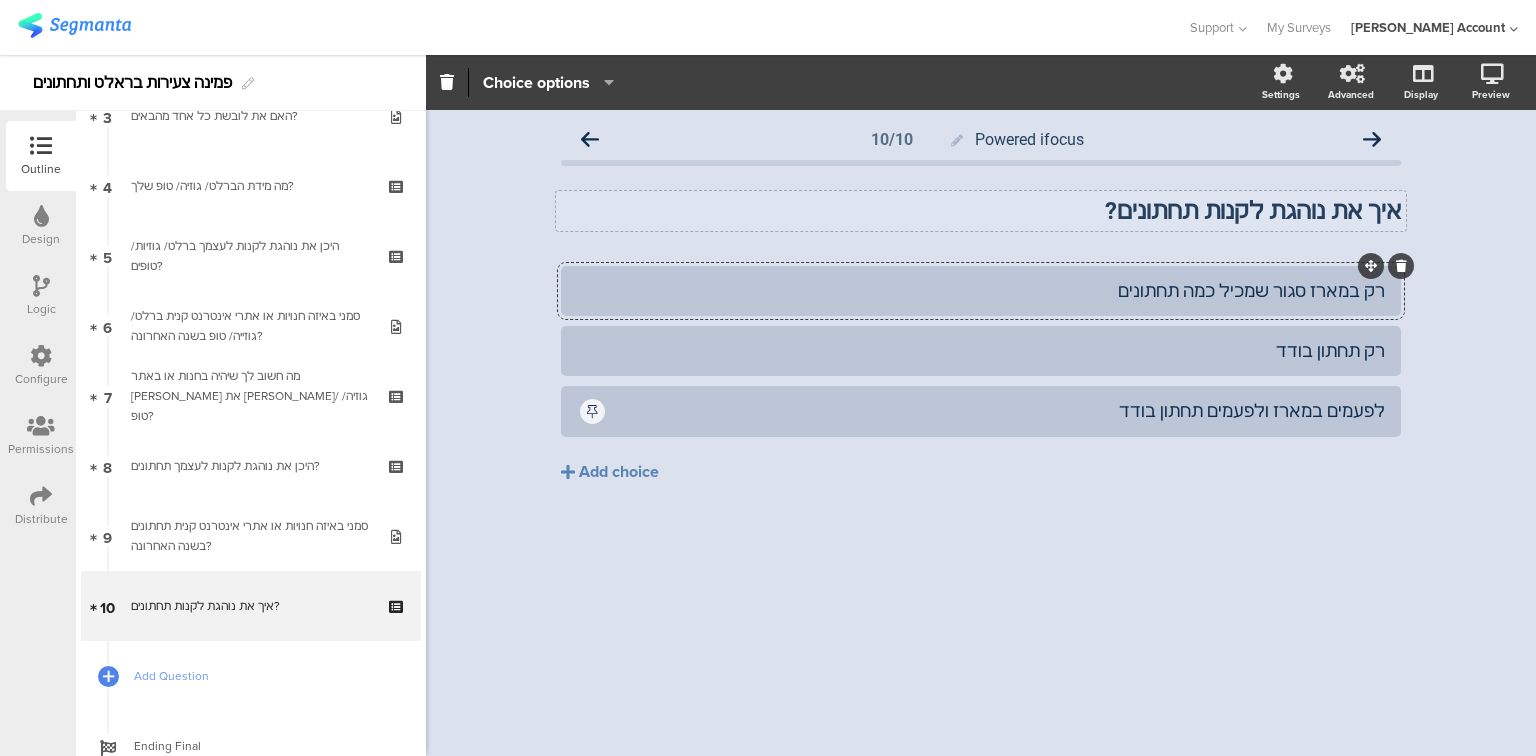 click on "רק במארז סגור שמכיל כמה תחתונים" 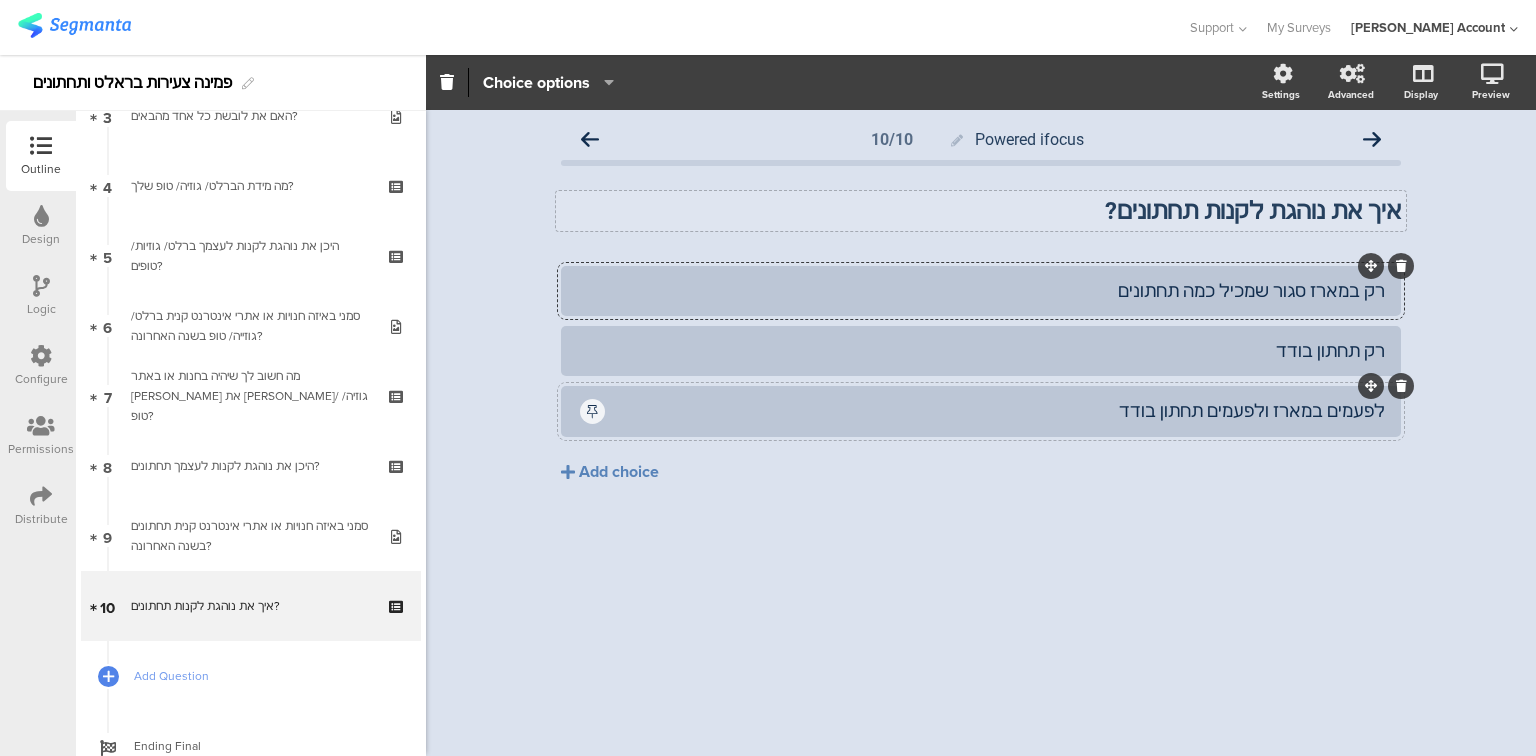 type 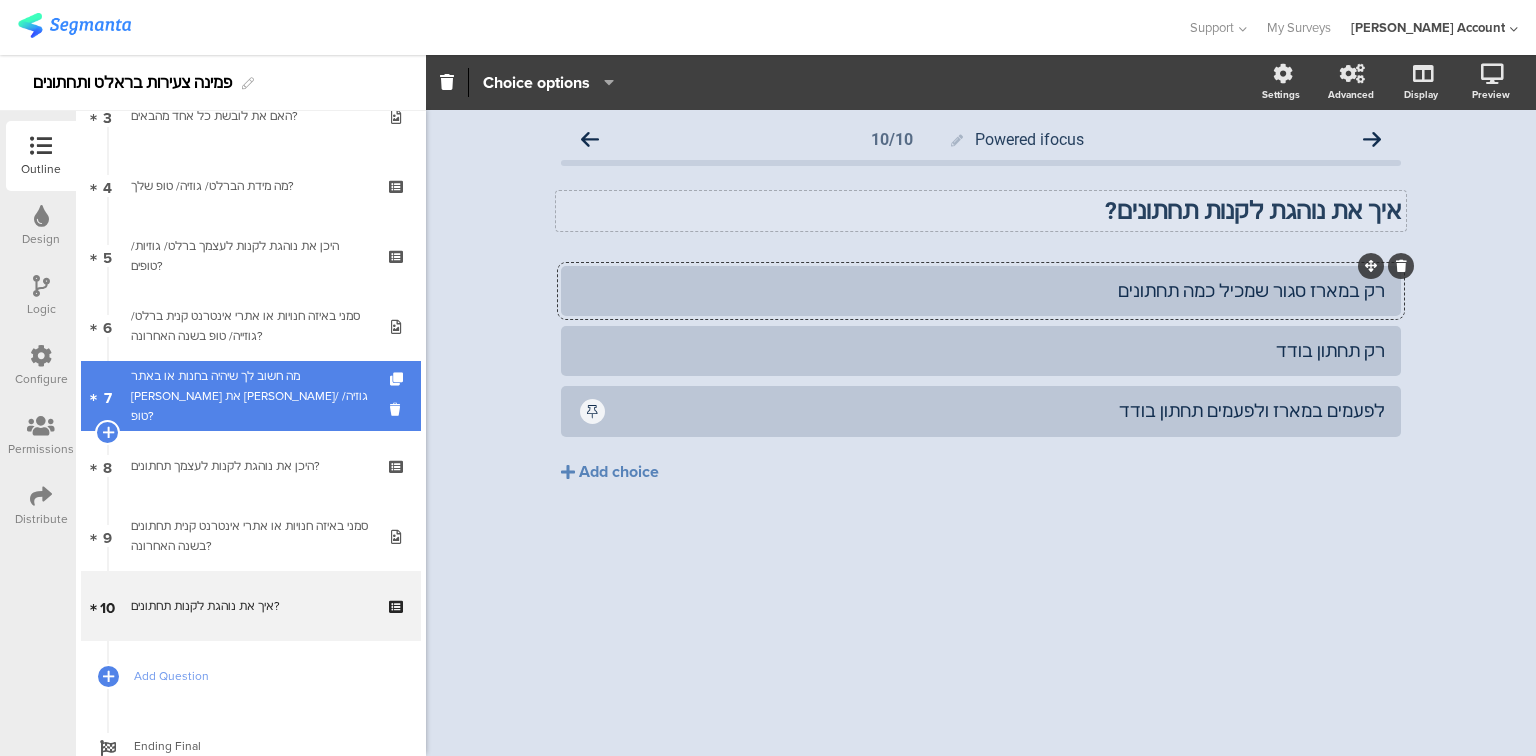 click on "מה חשוב לך שיהיה בחנות או באתר [PERSON_NAME] את [PERSON_NAME]/ גוזיה/ טופ?" at bounding box center (250, 396) 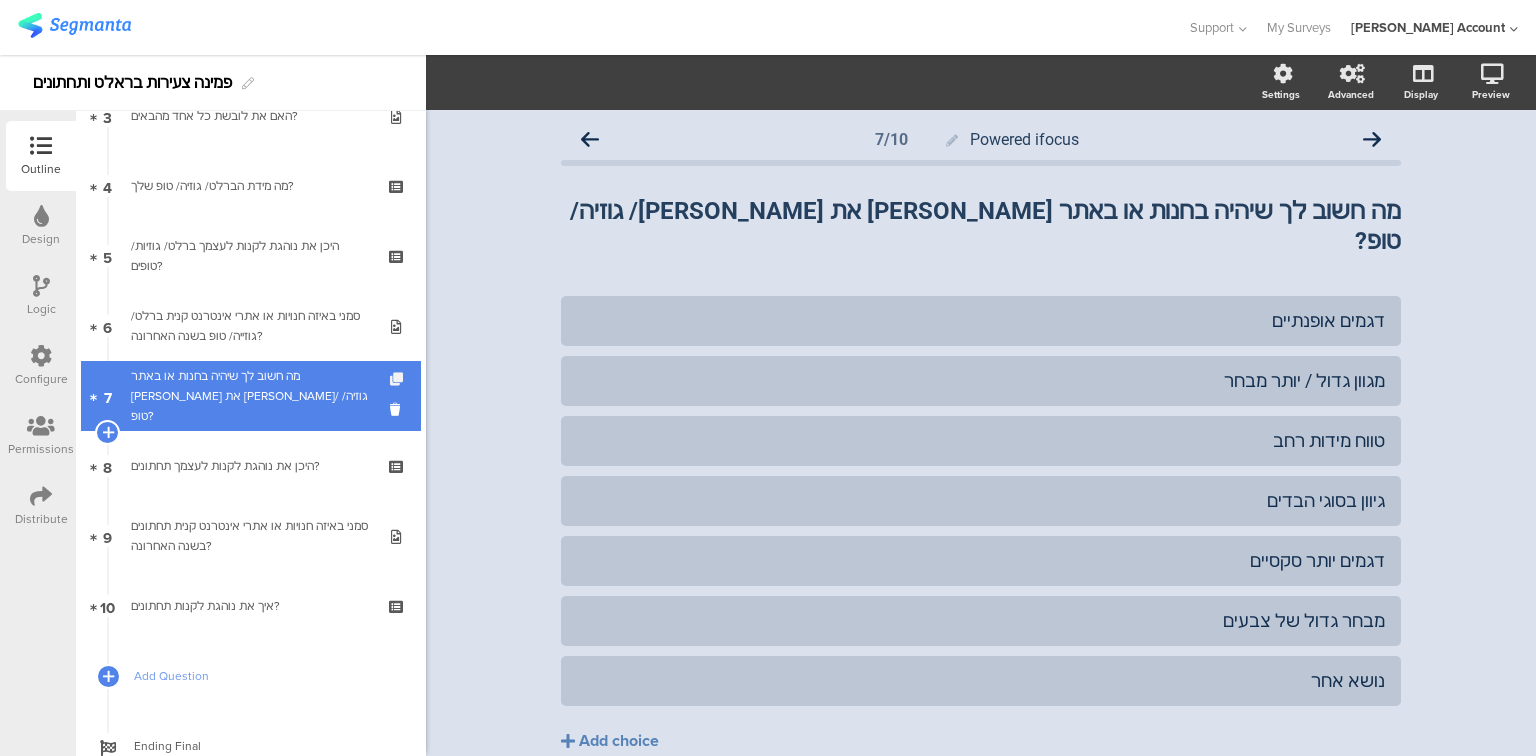 click at bounding box center (398, 379) 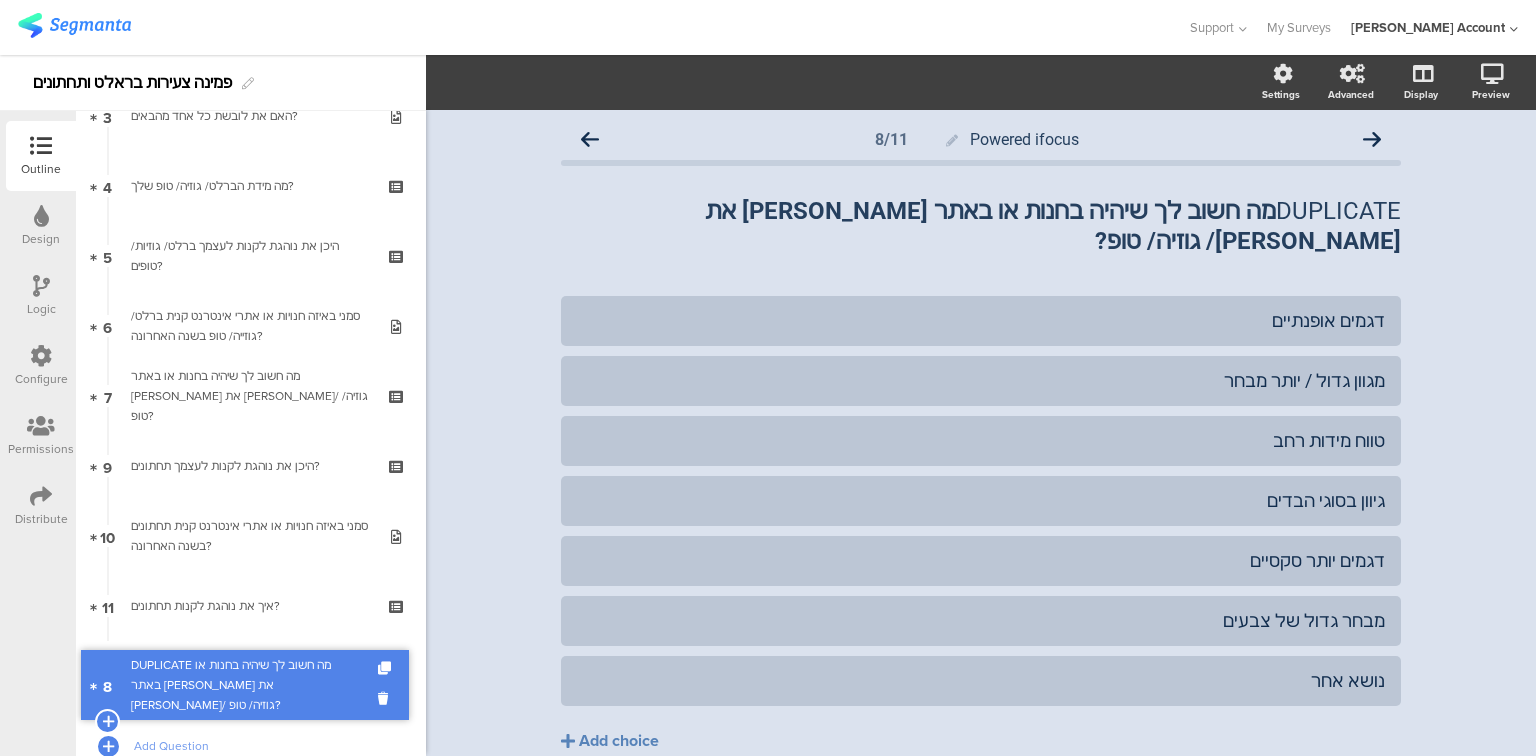 drag, startPoint x: 252, startPoint y: 475, endPoint x: 255, endPoint y: 696, distance: 221.02036 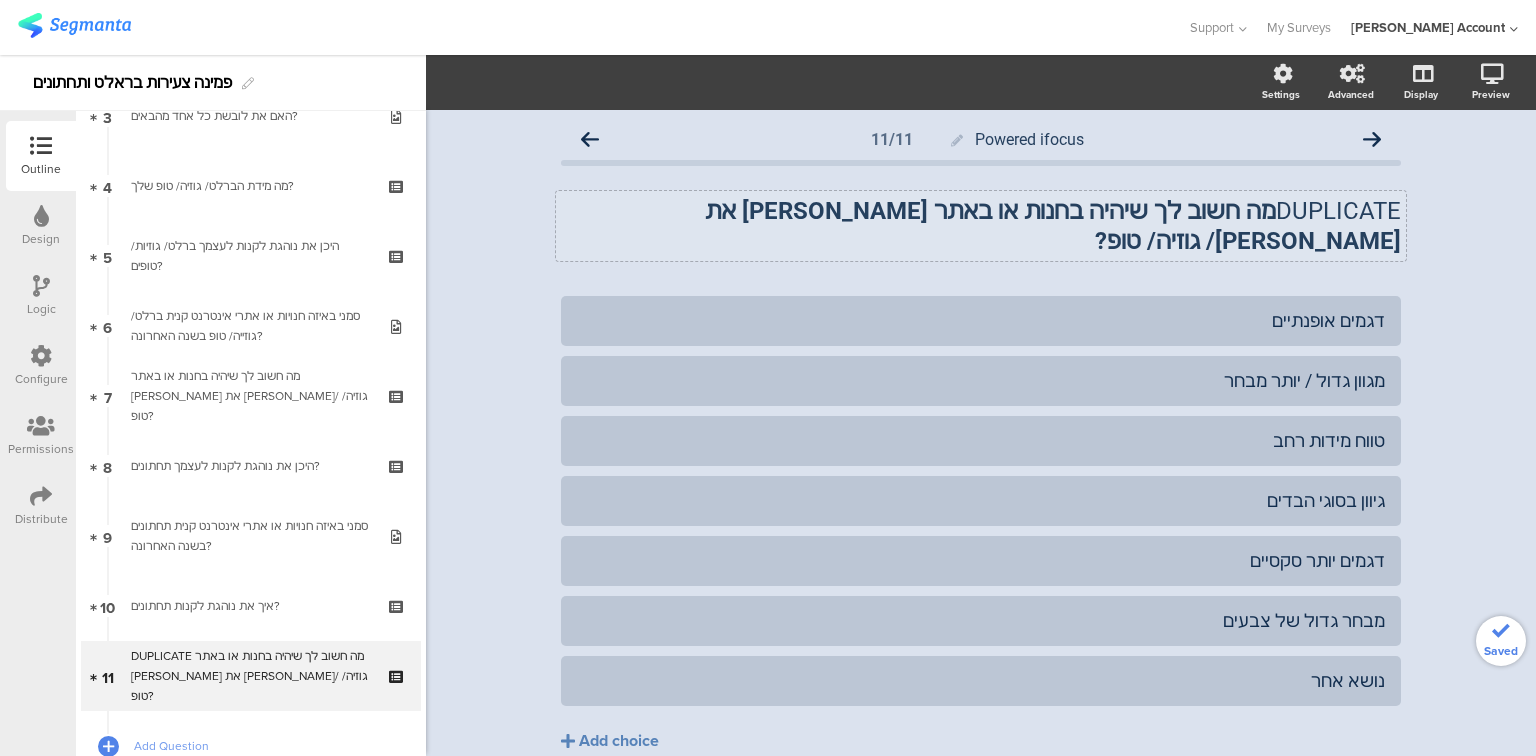 click on "DUPLICATE  מה חשוב לך שיהיה בחנות או באתר שבהם את קונה ברלט/ גוזיה/ טופ?
DUPLICATE  מה חשוב לך שיהיה בחנות או באתר שבהם את קונה ברלט/ גוזיה/ טופ?" 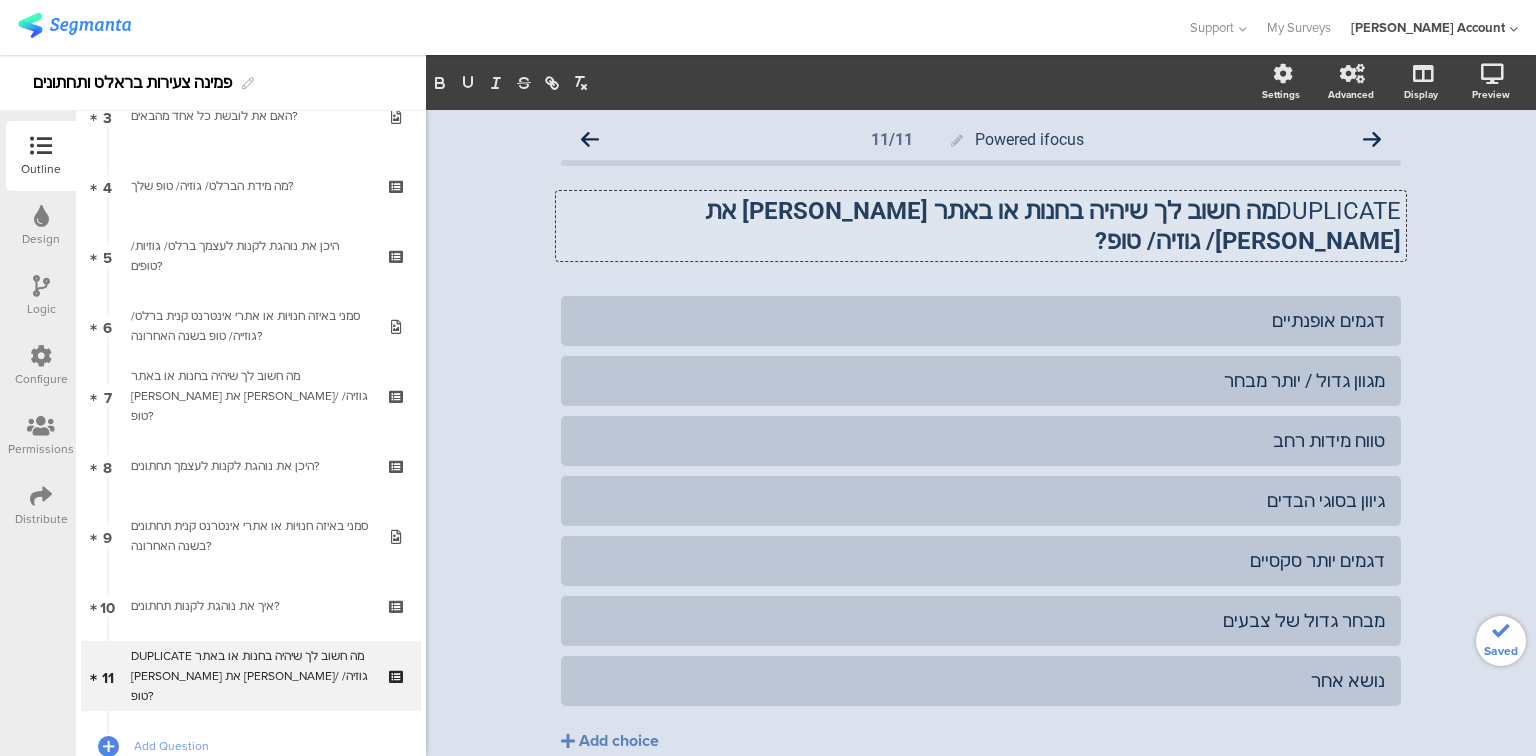 click on "DUPLICATE  מה חשוב לך שיהיה בחנות או באתר שבהם את קונה ברלט/ גוזיה/ טופ?" 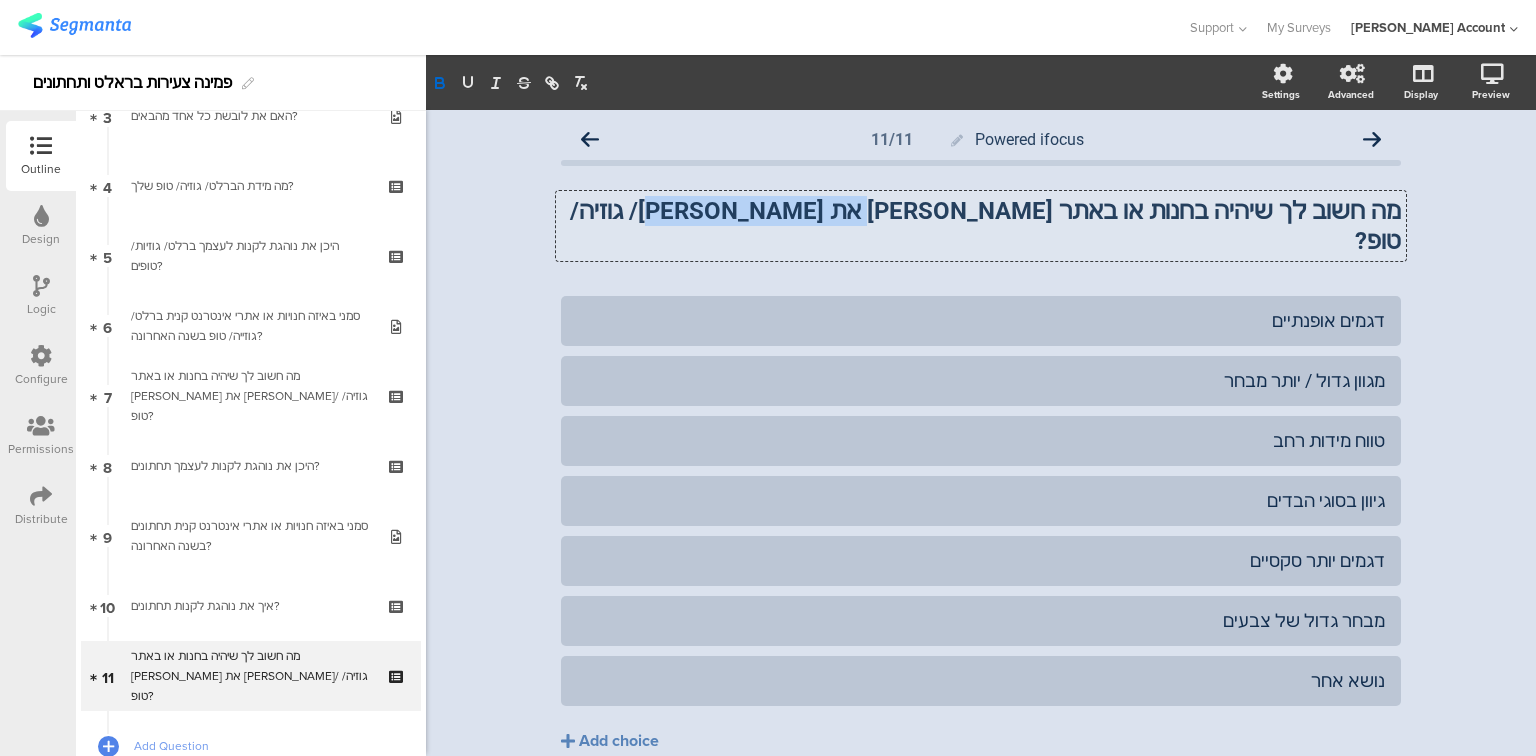 drag, startPoint x: 948, startPoint y: 211, endPoint x: 802, endPoint y: 213, distance: 146.0137 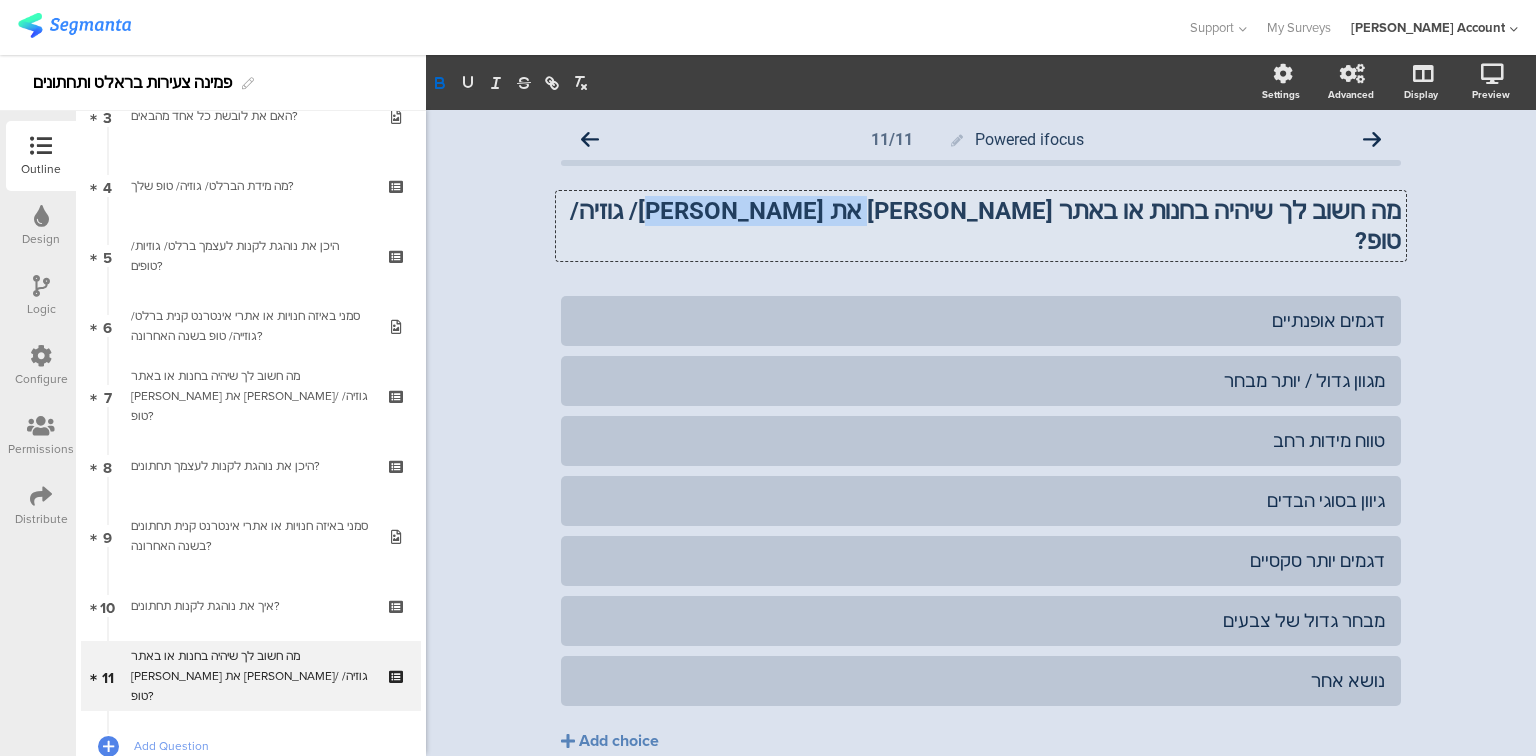 click on "מה חשוב לך שיהיה בחנות או באתר [PERSON_NAME] את [PERSON_NAME]/ גוזיה/ טופ?" 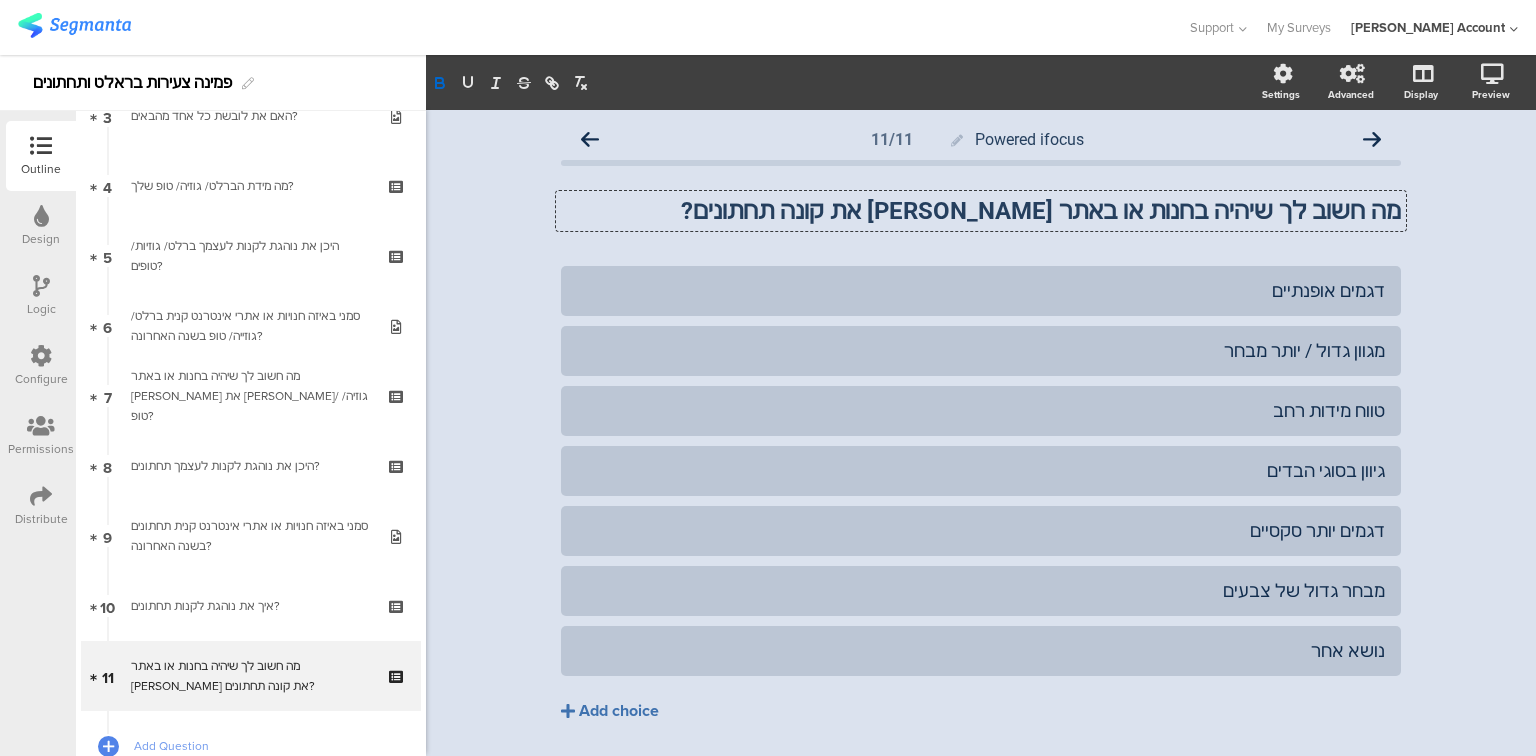 click on "Add choice" 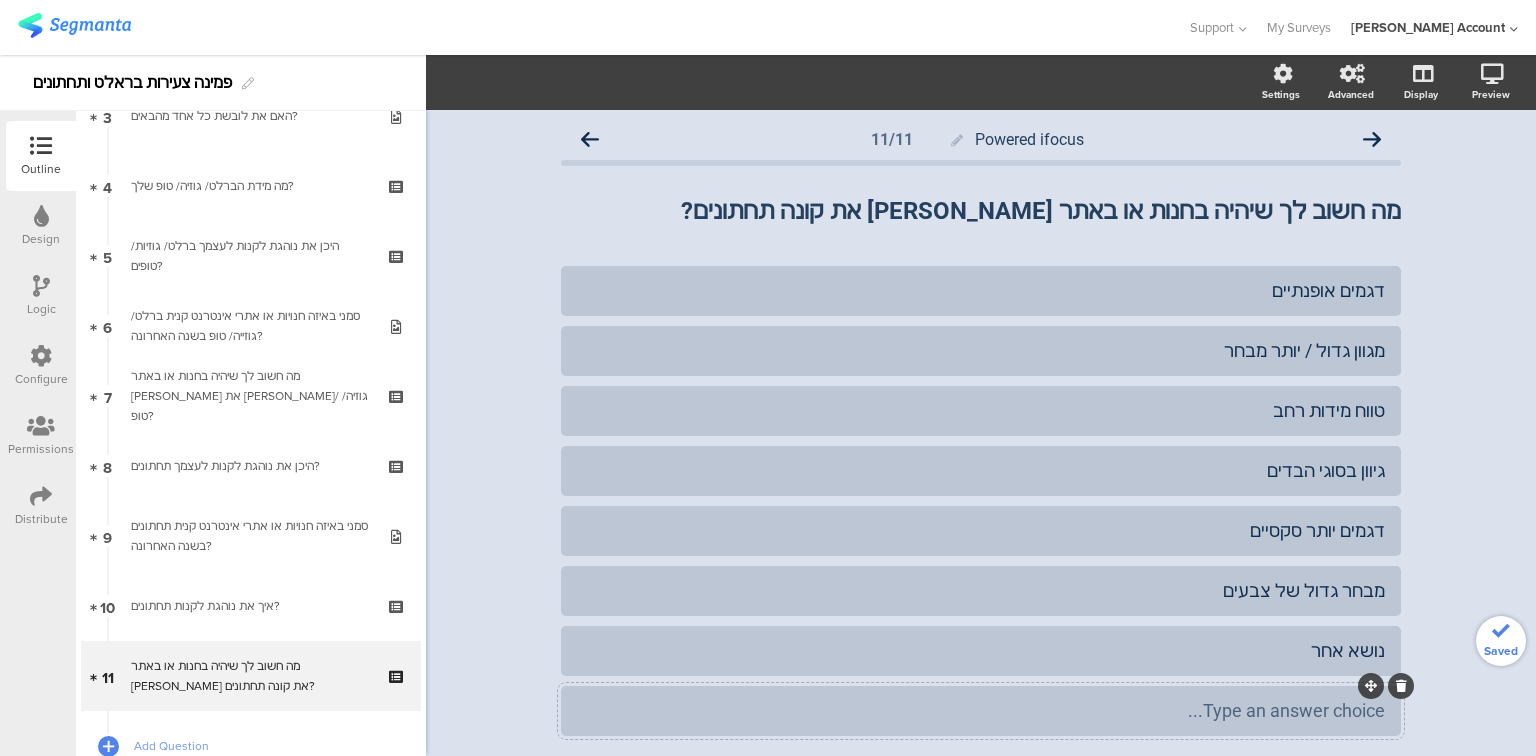 type 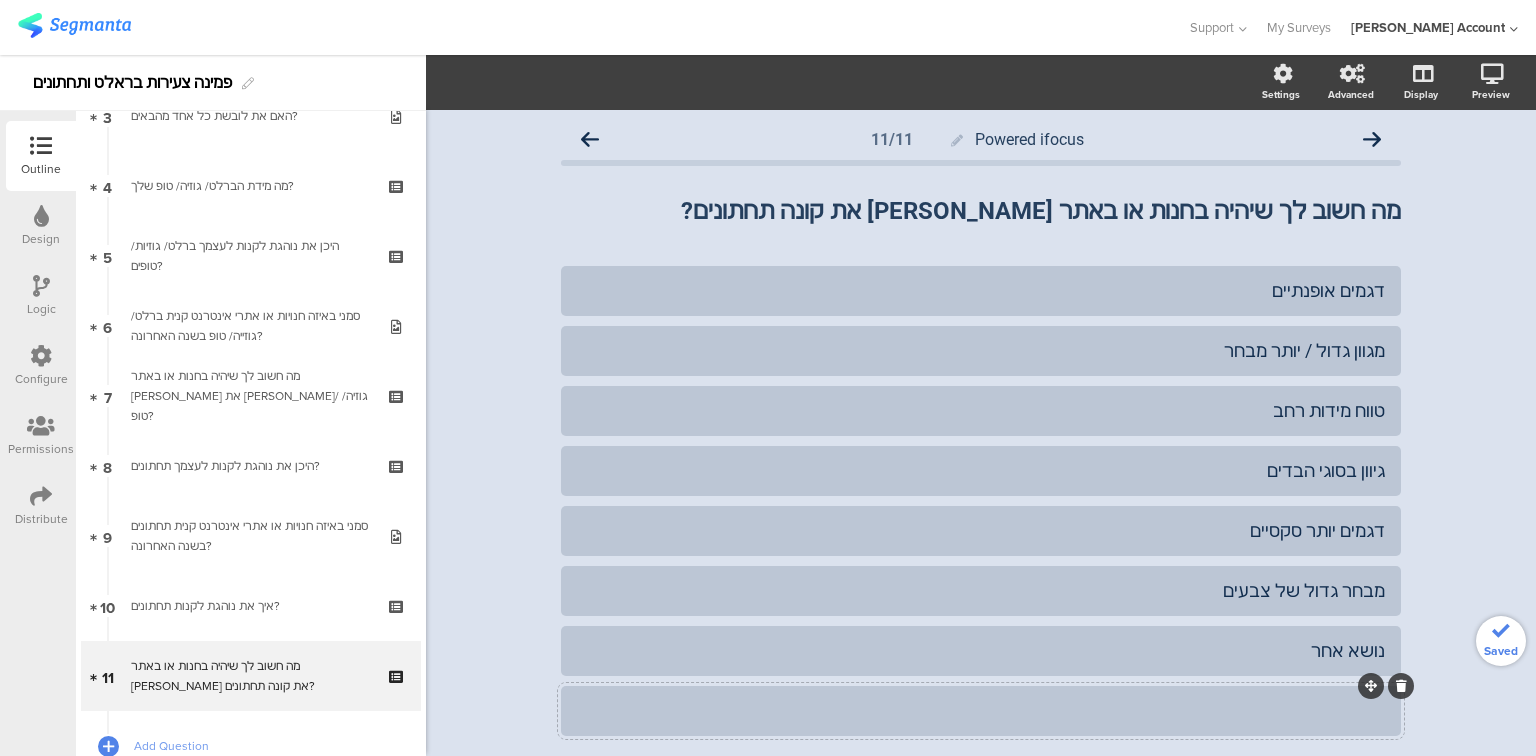 click 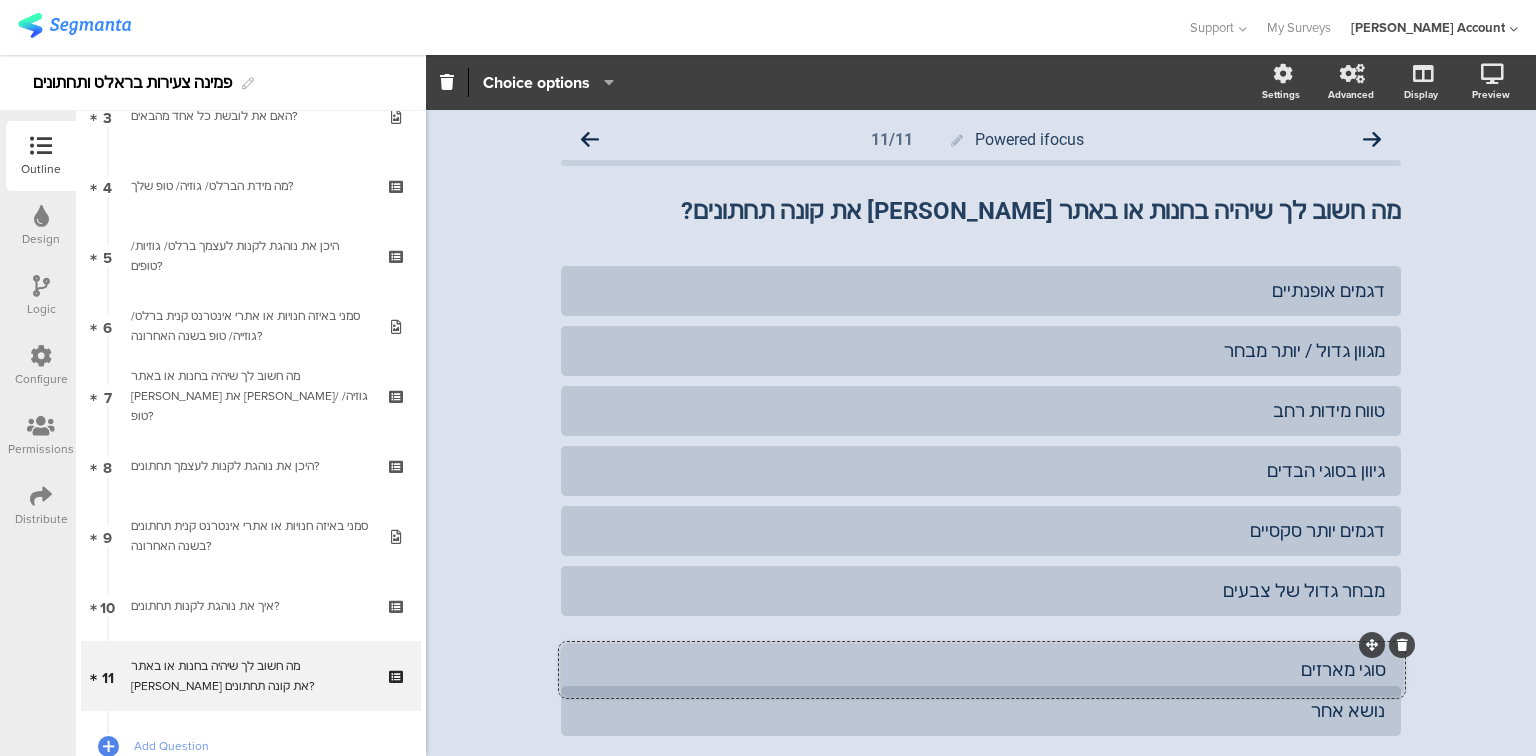 drag, startPoint x: 1364, startPoint y: 687, endPoint x: 1364, endPoint y: 632, distance: 55 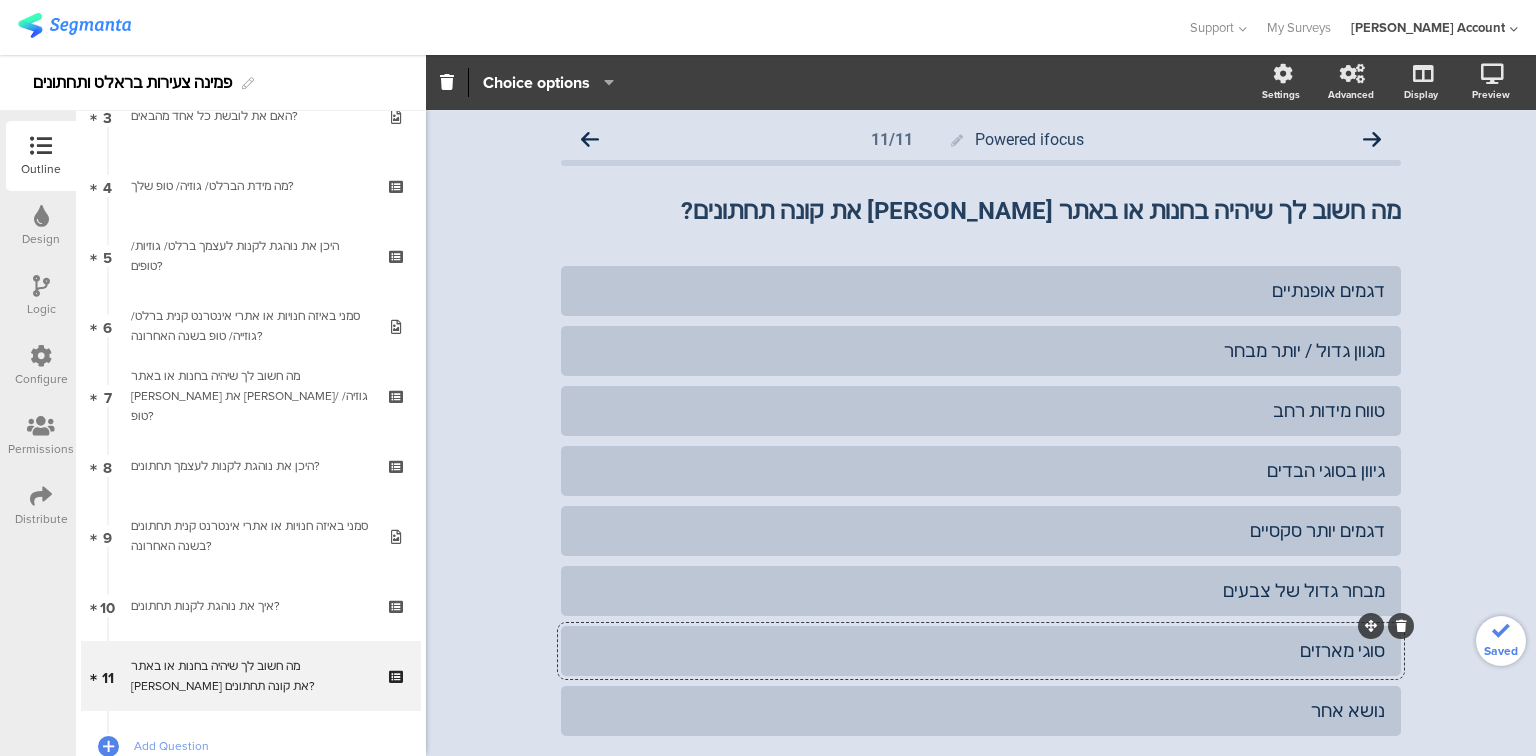 click on "סוגי מארזים" 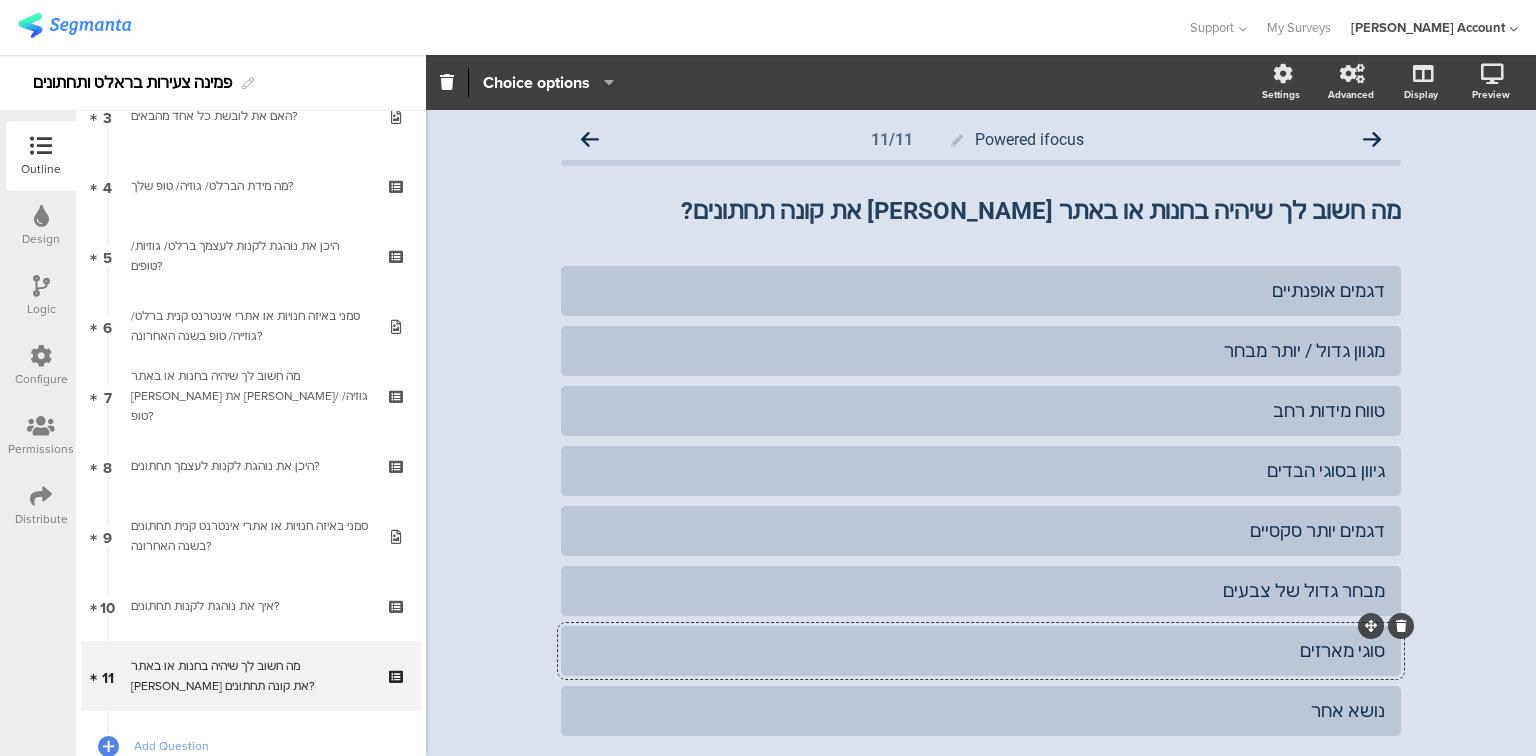 type 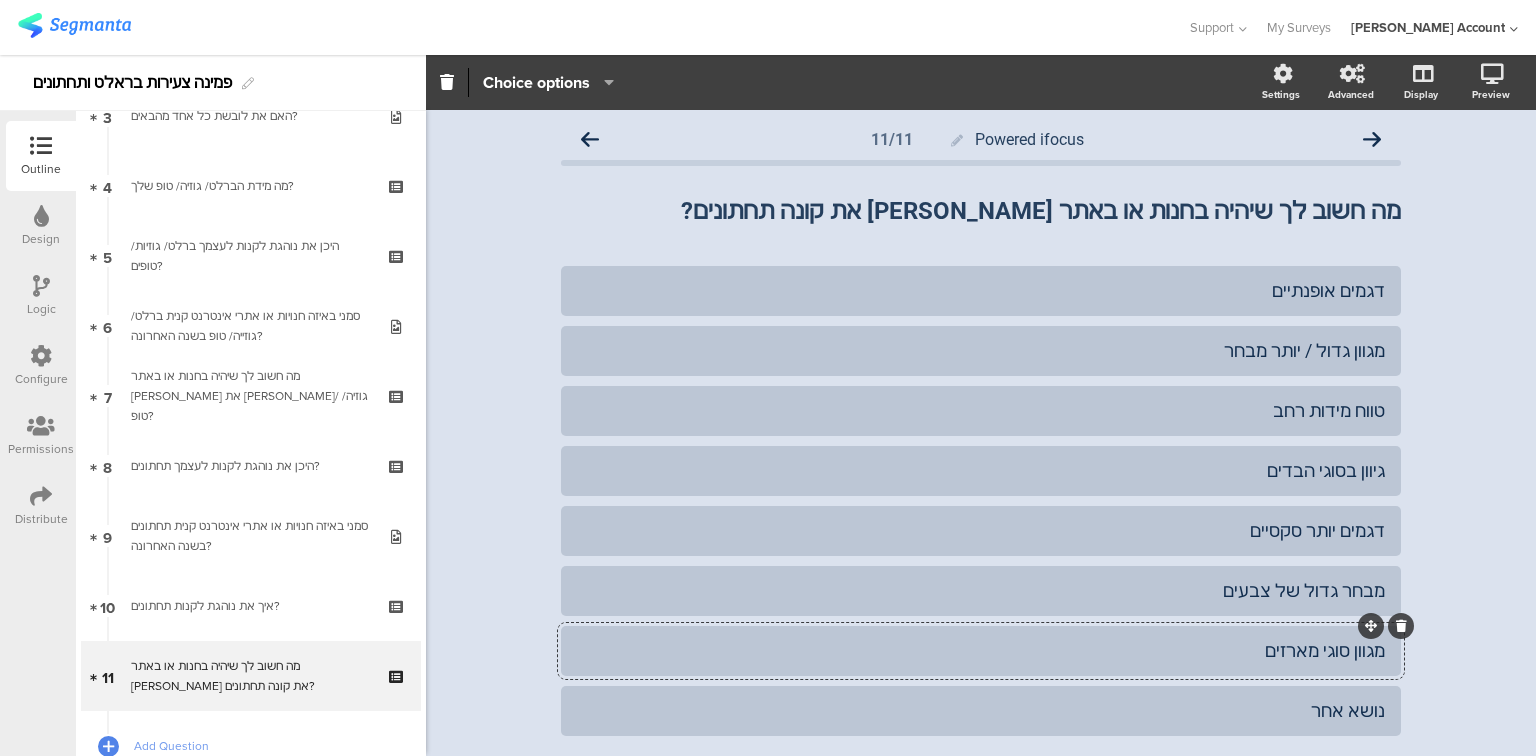 click on "מה חשוב לך שיהיה בחנות או באתר שבהם את קונה תחתונים?
מה חשוב לך שיהיה בחנות או באתר שבהם את קונה תחתונים?" 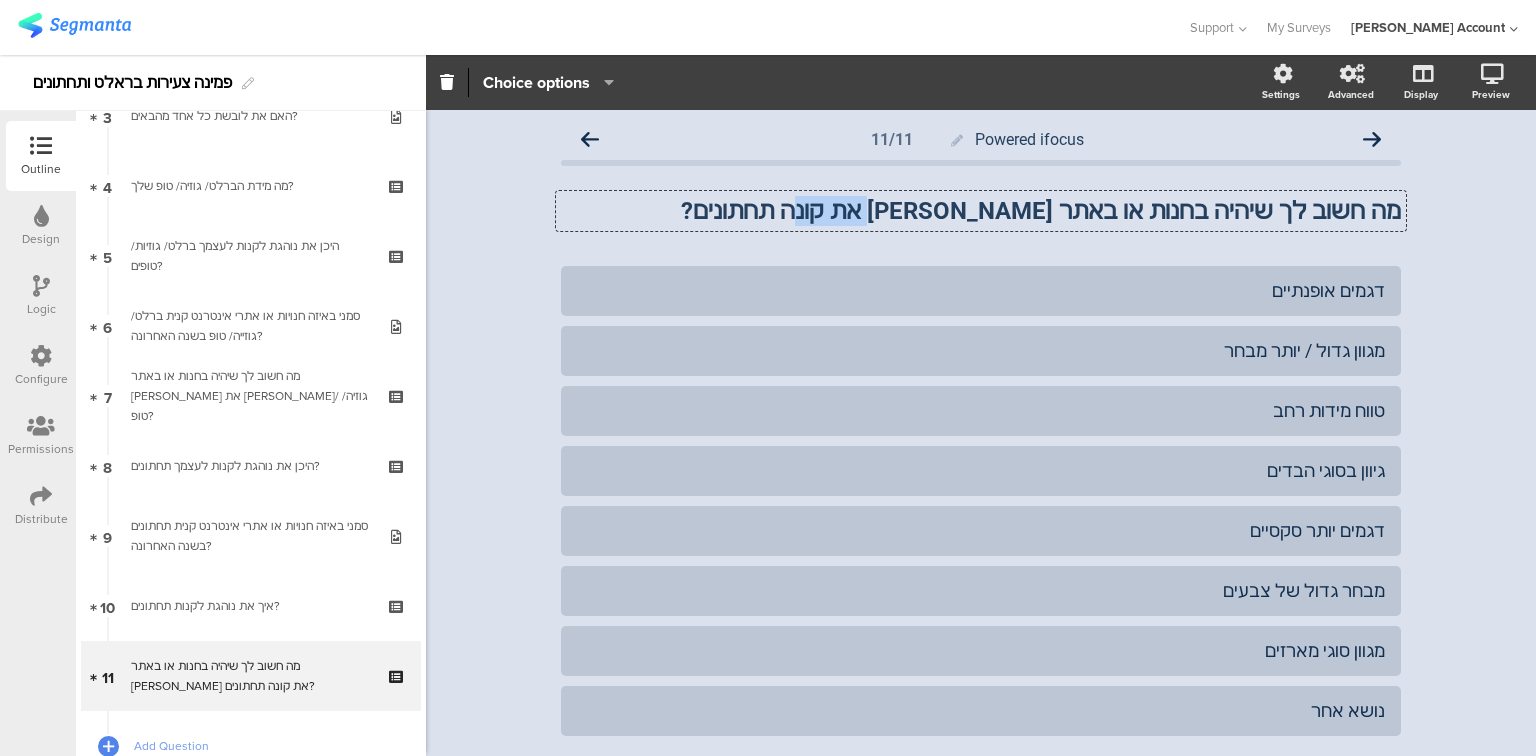 click on "מה חשוב לך שיהיה בחנות או באתר שבהם את קונה תחתונים?" 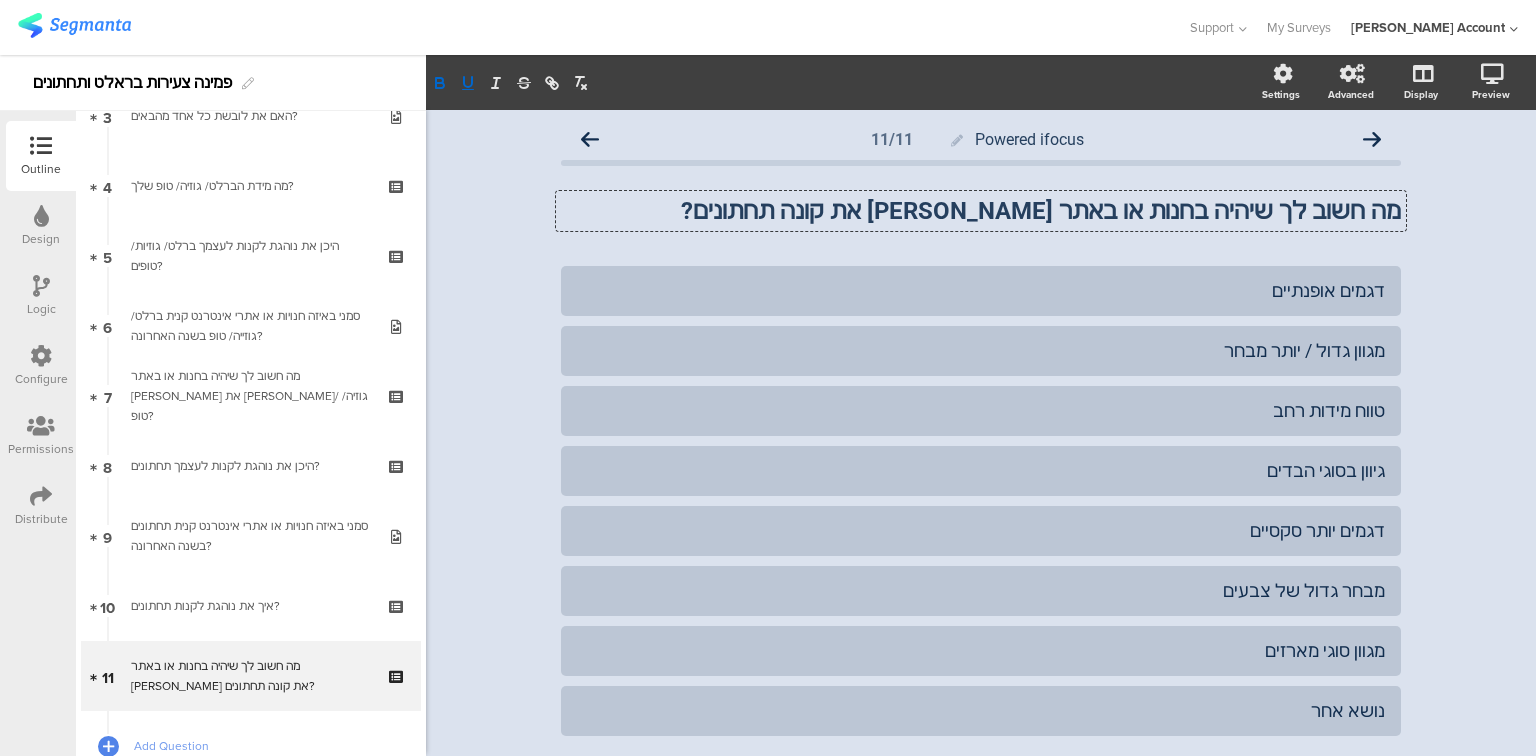 click on "מה חשוב לך שיהיה בחנות או באתר שבהם את קונה תחתו ﻿ נים?" 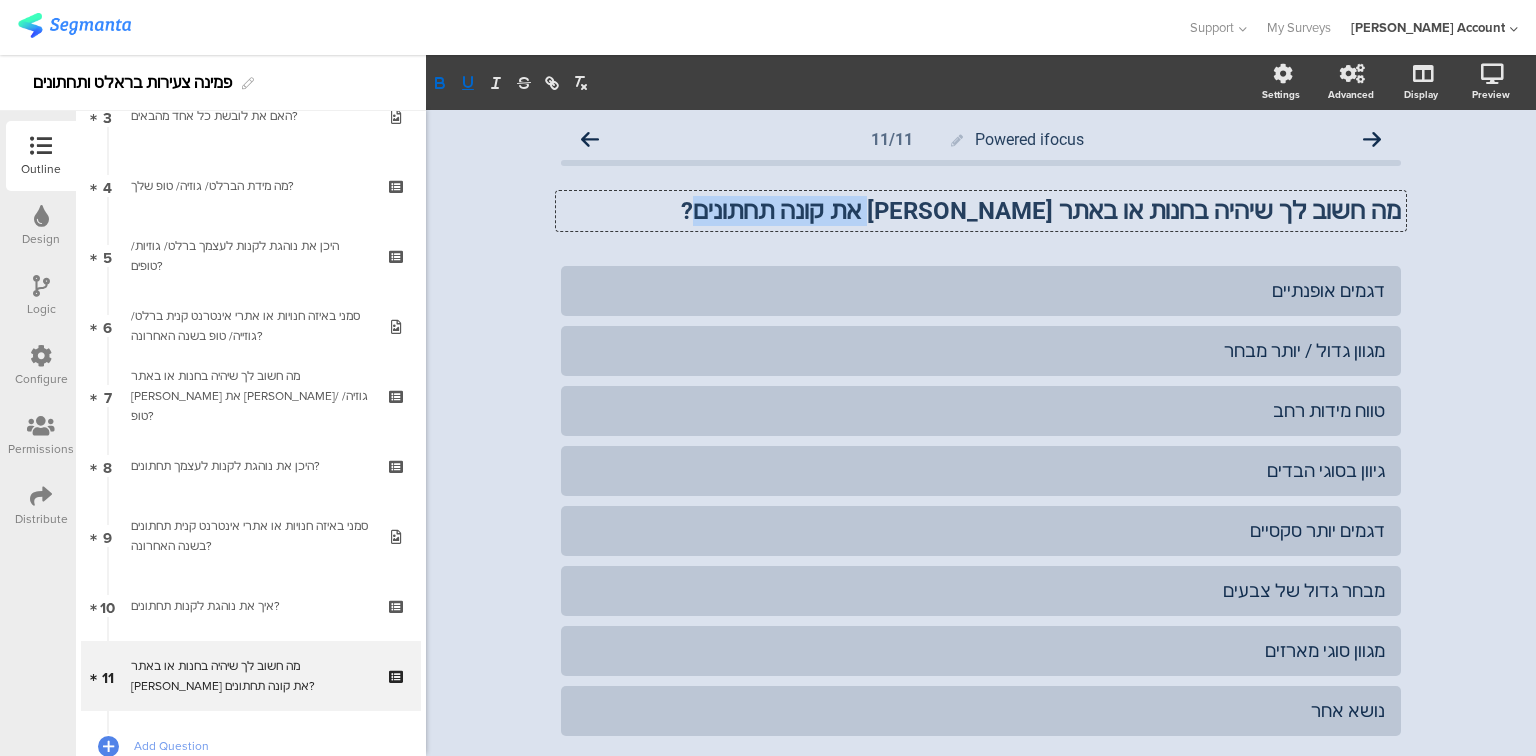 click on "מה חשוב לך שיהיה בחנות או באתר שבהם את קונה תחתו ﻿ נים?" 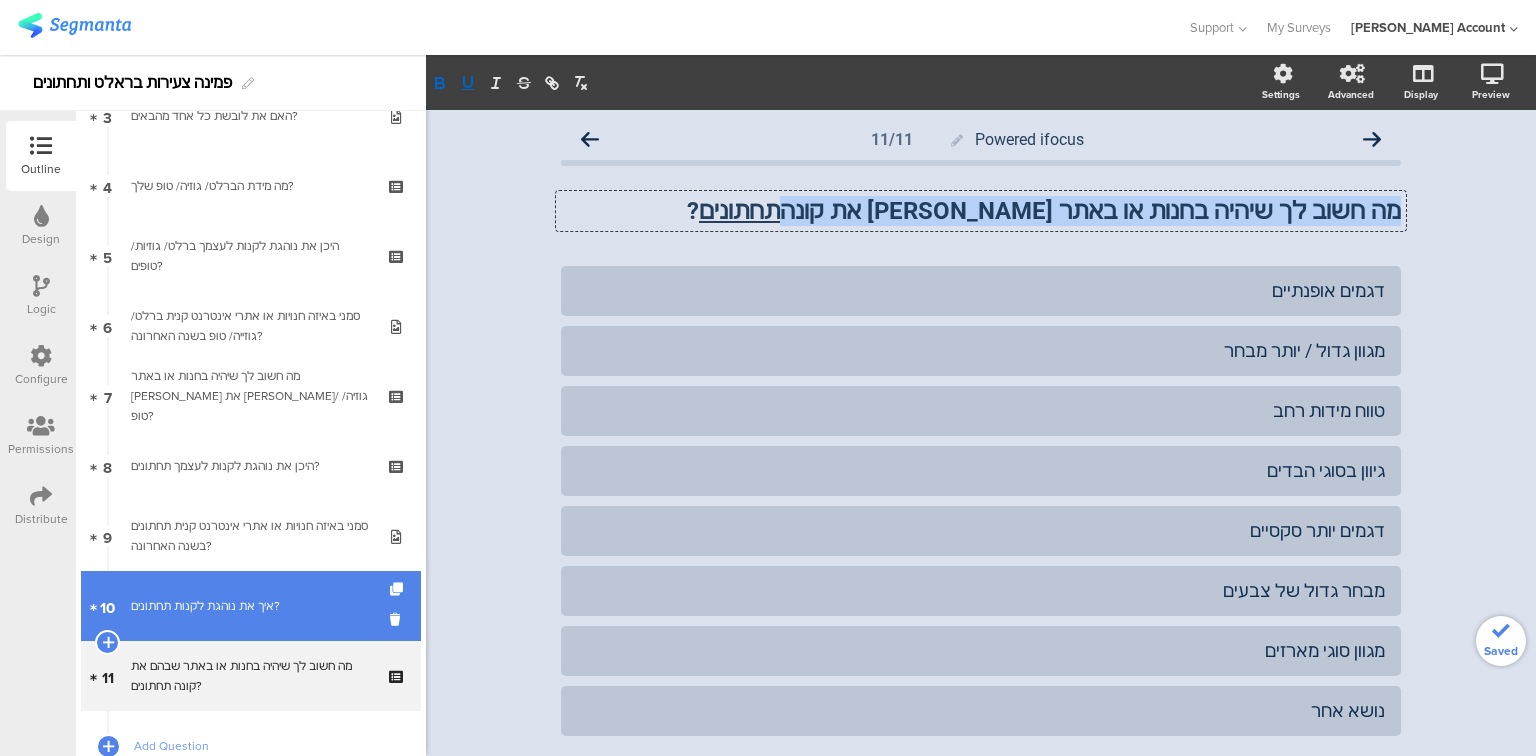 click on "איך את נוהגת לקנות תחתונים?" at bounding box center [250, 606] 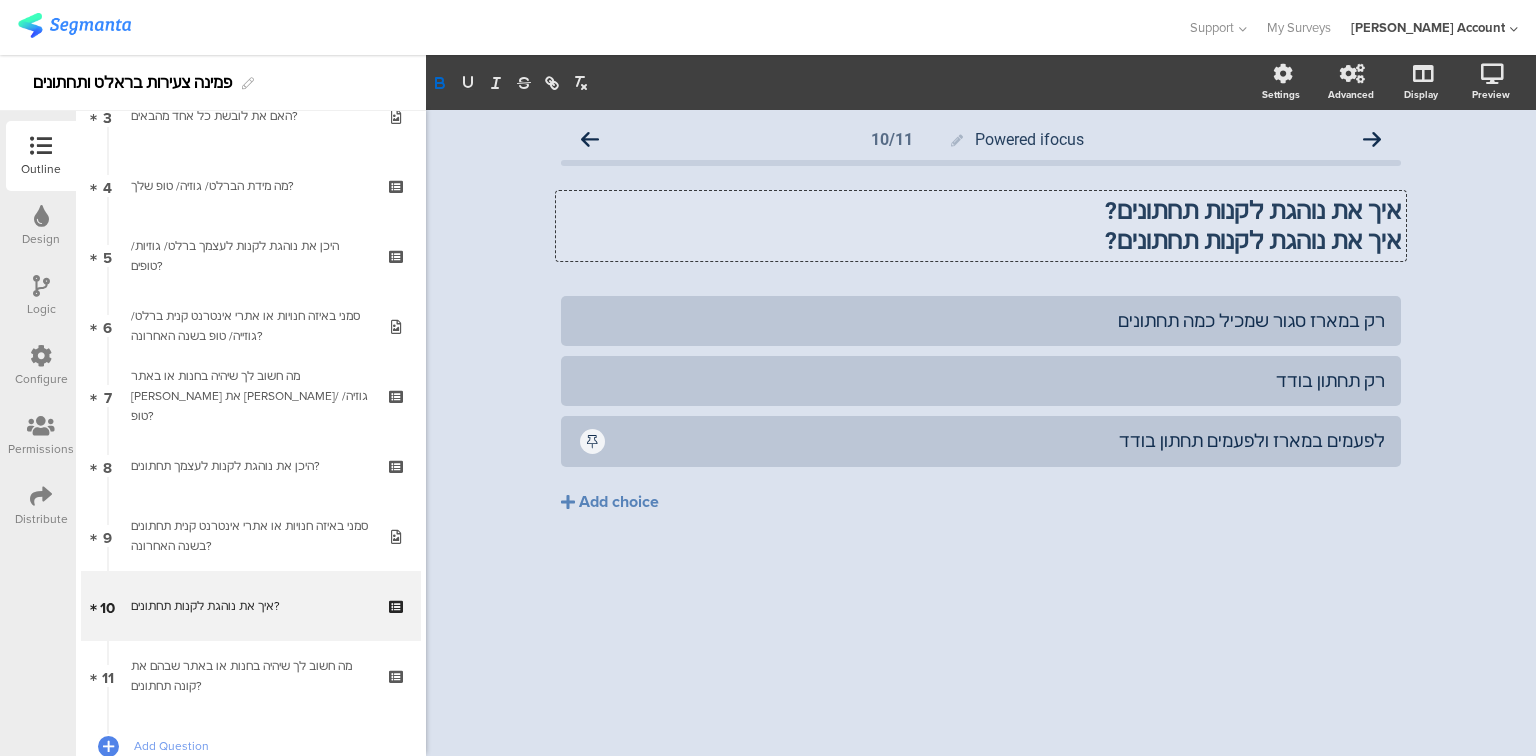 click on "איך את נוהגת לקנות תחתונים?
איך את נוהגת לקנות תחתונים?
איך את נוהגת לקנות תחתונים?" 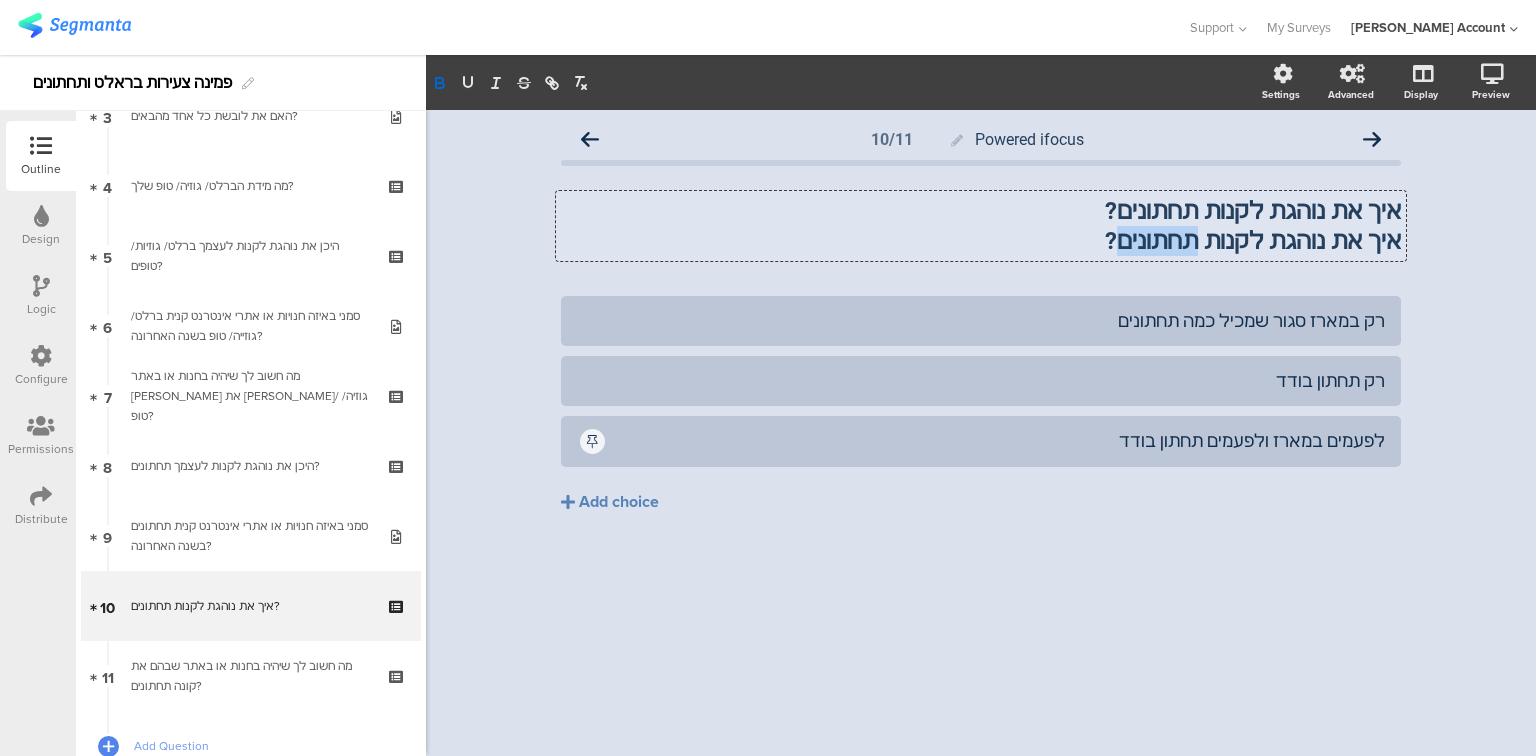 click on "איך את נוהגת לקנות תחתונים?" 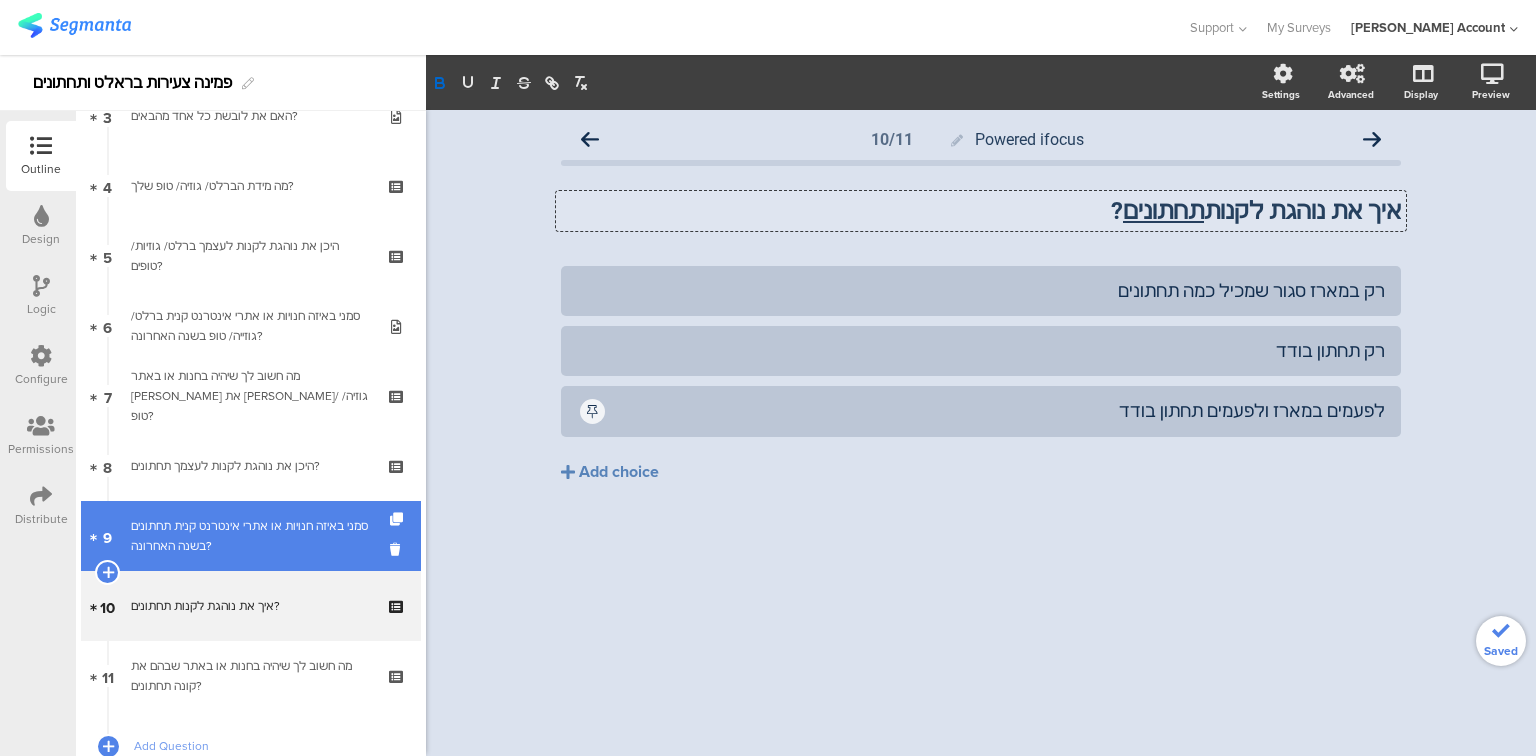 click on "סמני באיזה חנויות או אתרי אינטרנט קנית תחתונים בשנה האחרונה?" at bounding box center (250, 536) 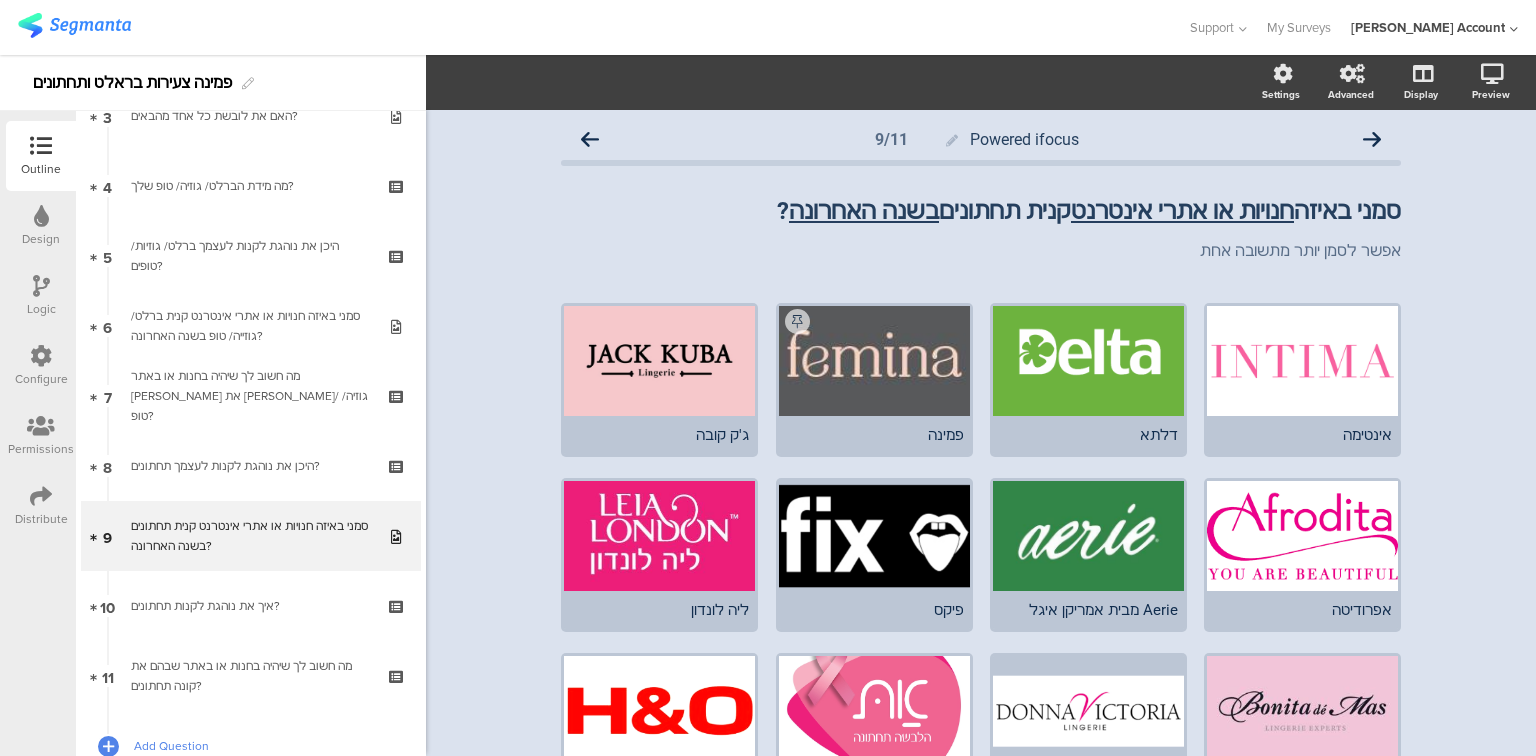 scroll, scrollTop: 490, scrollLeft: 0, axis: vertical 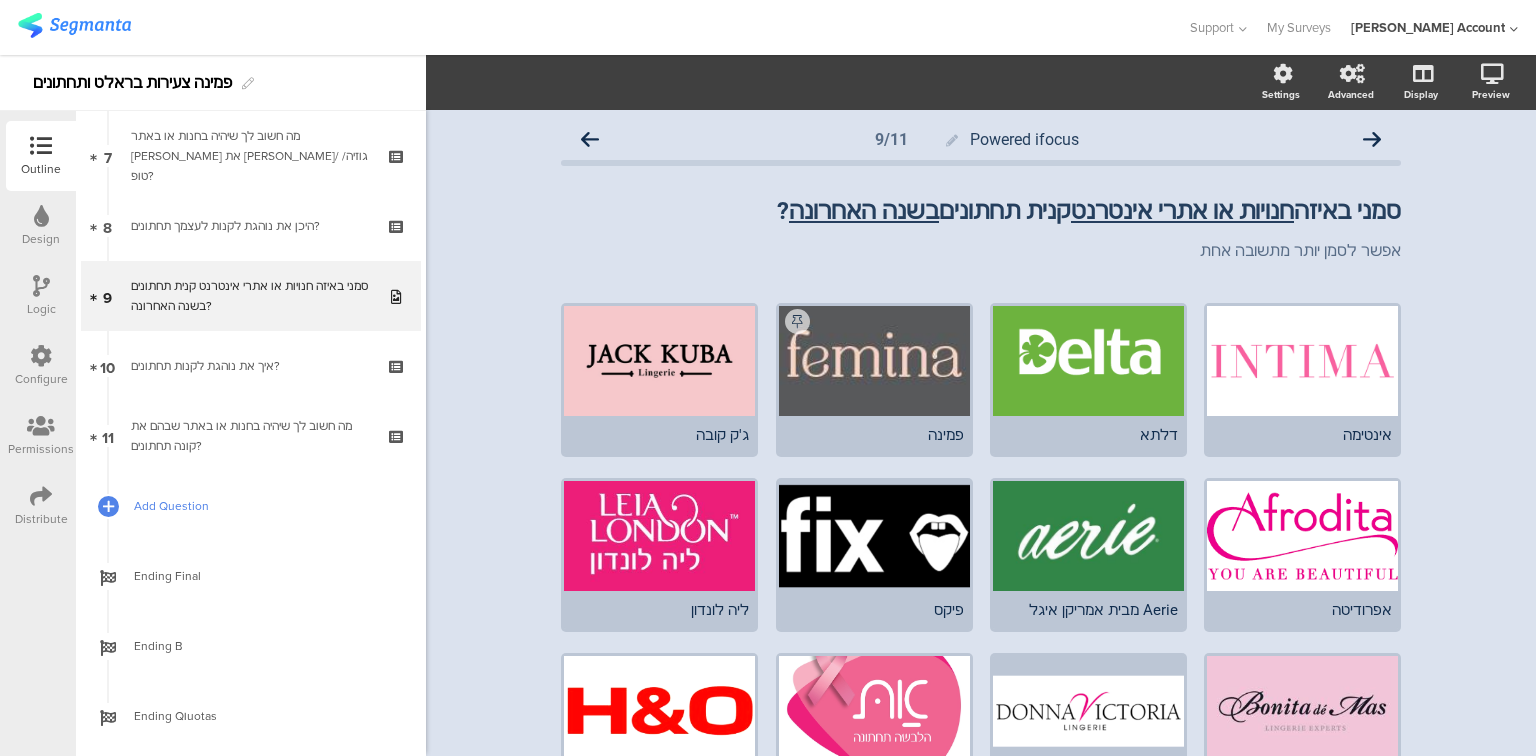 click on "Add Question" at bounding box center [262, 506] 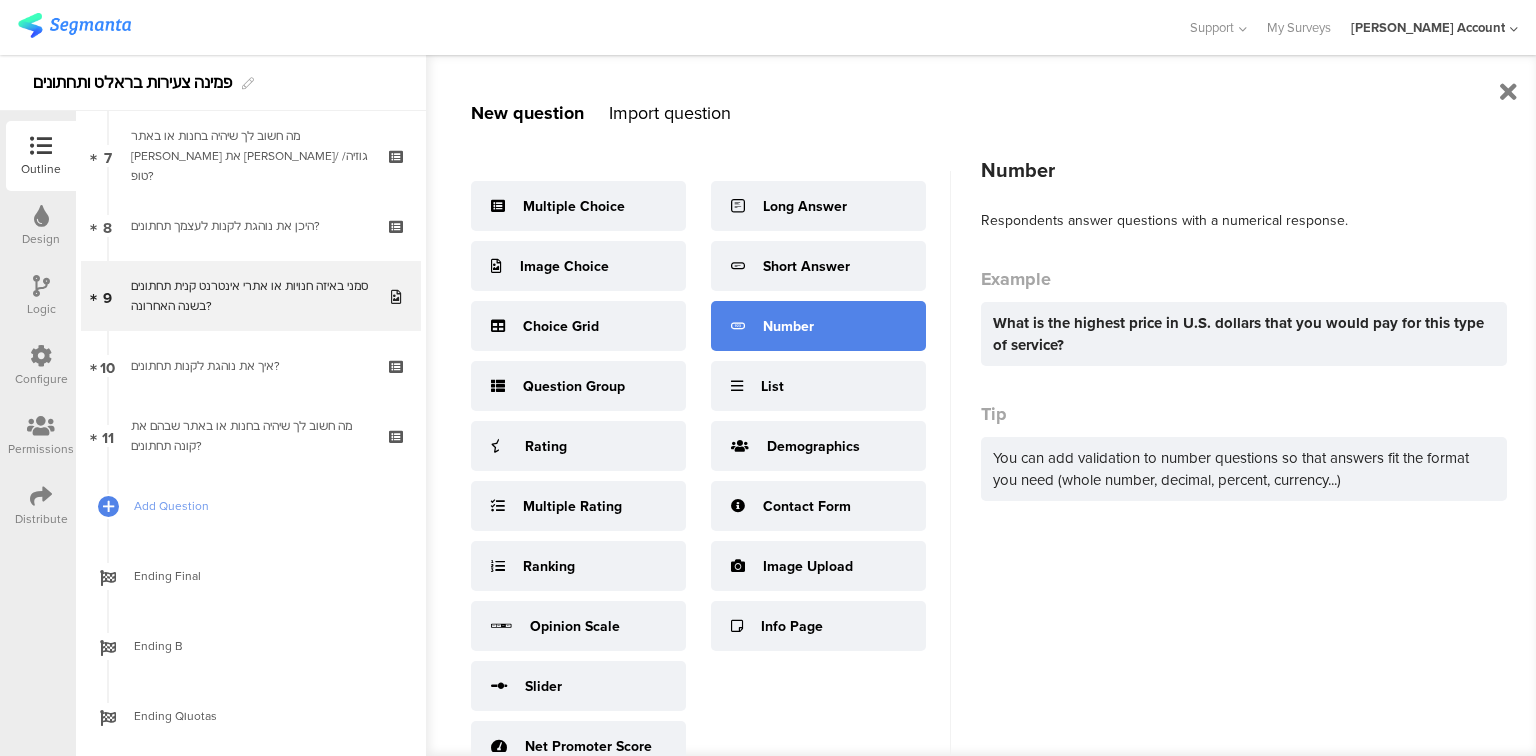click on "Number" at bounding box center (818, 326) 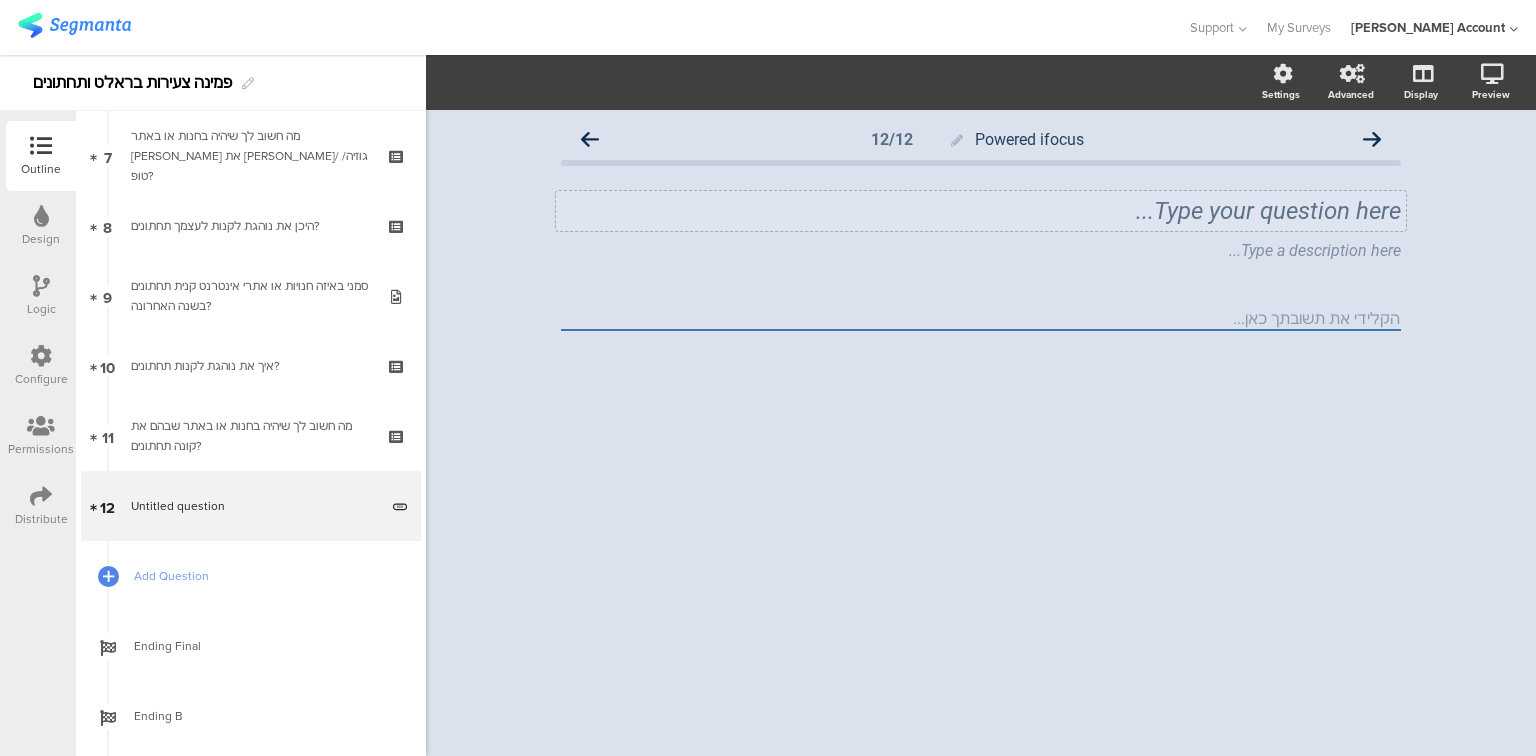 click on "Type your question here..." 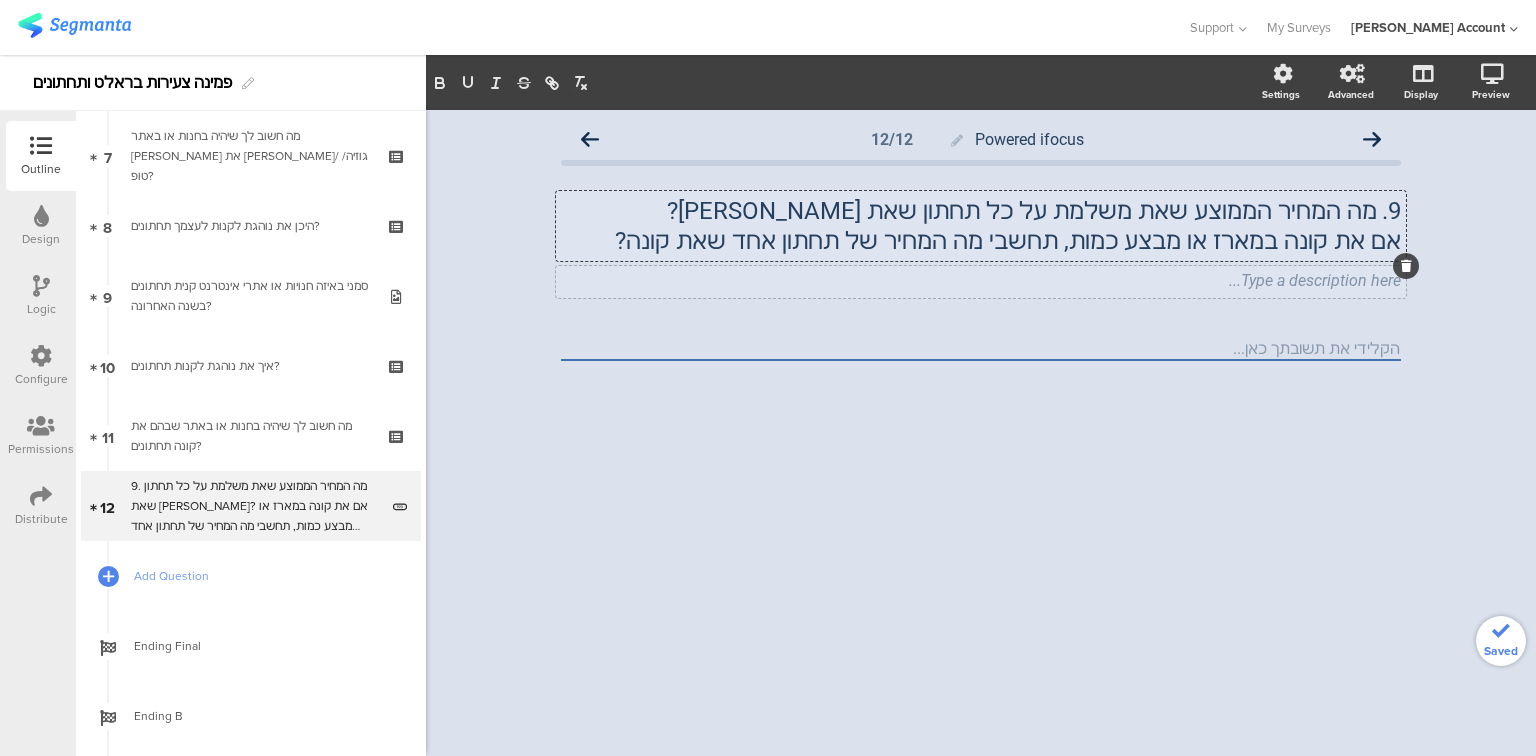 click on "Type a description here..." 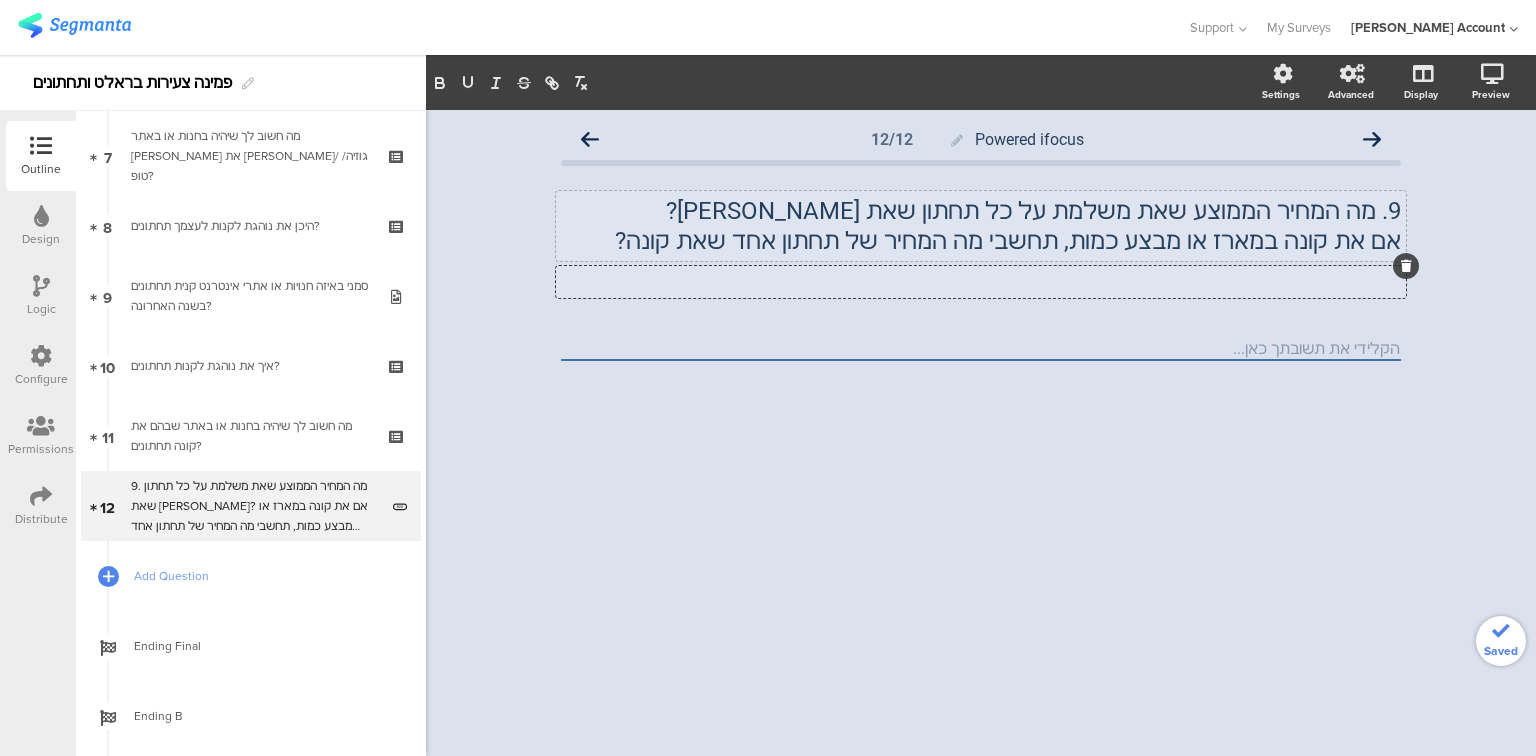 type 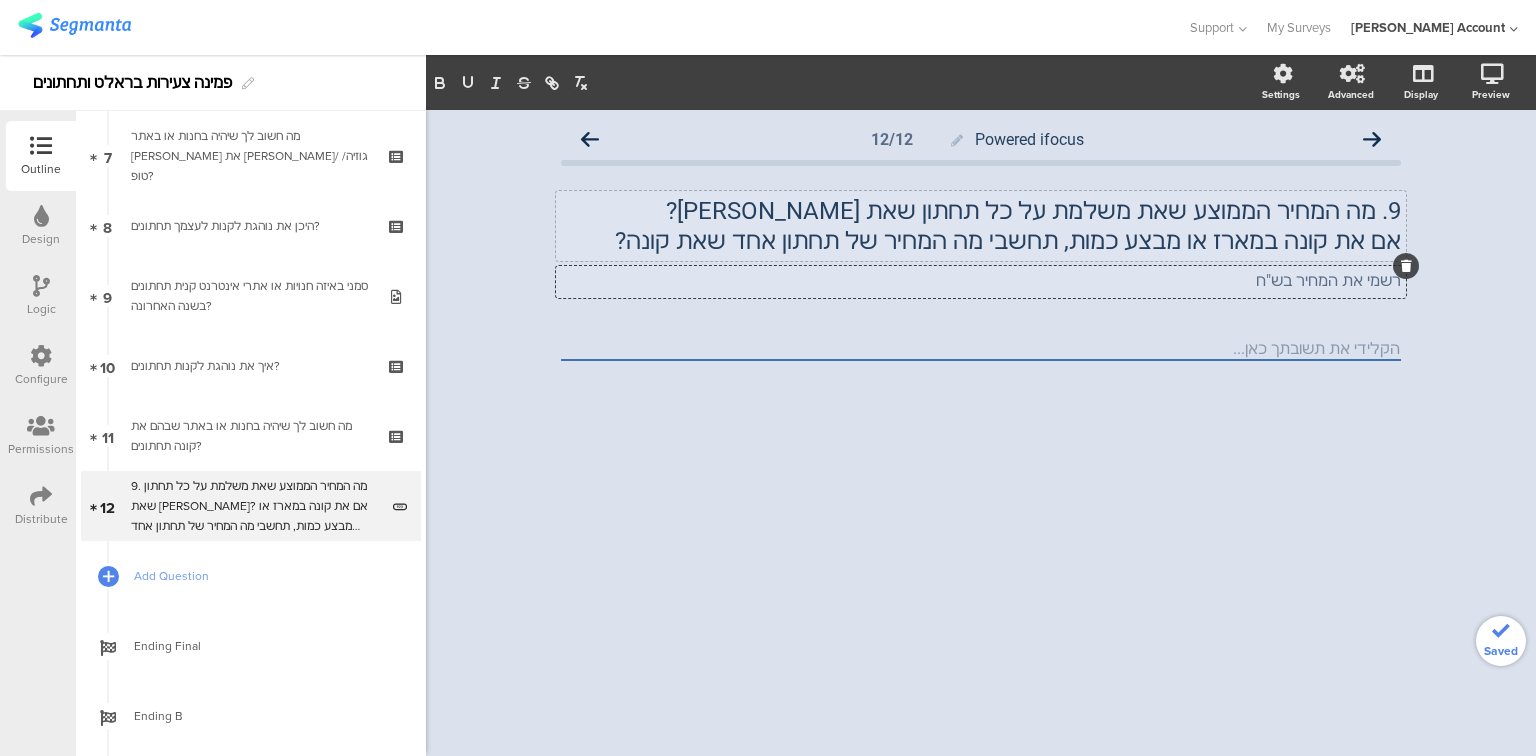 click 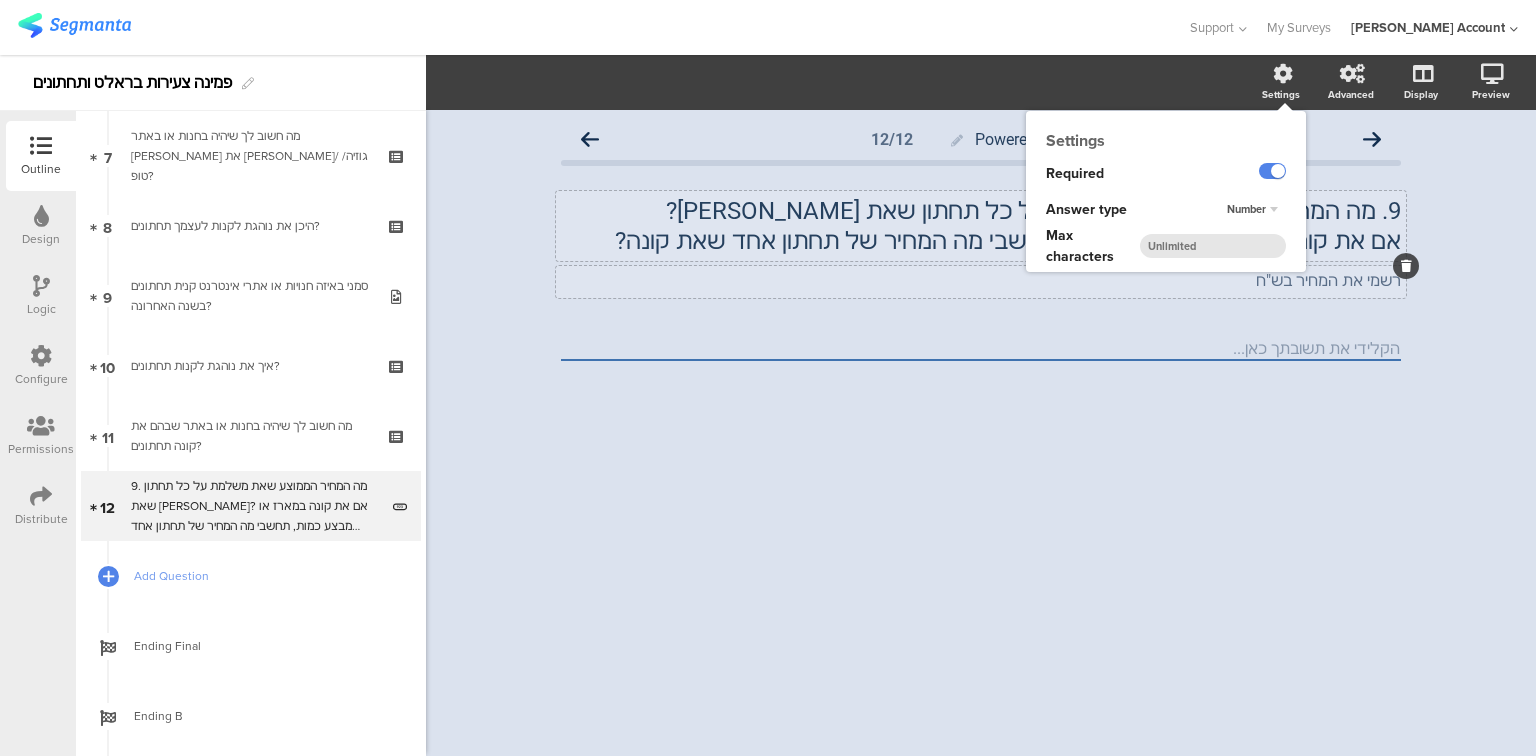 click 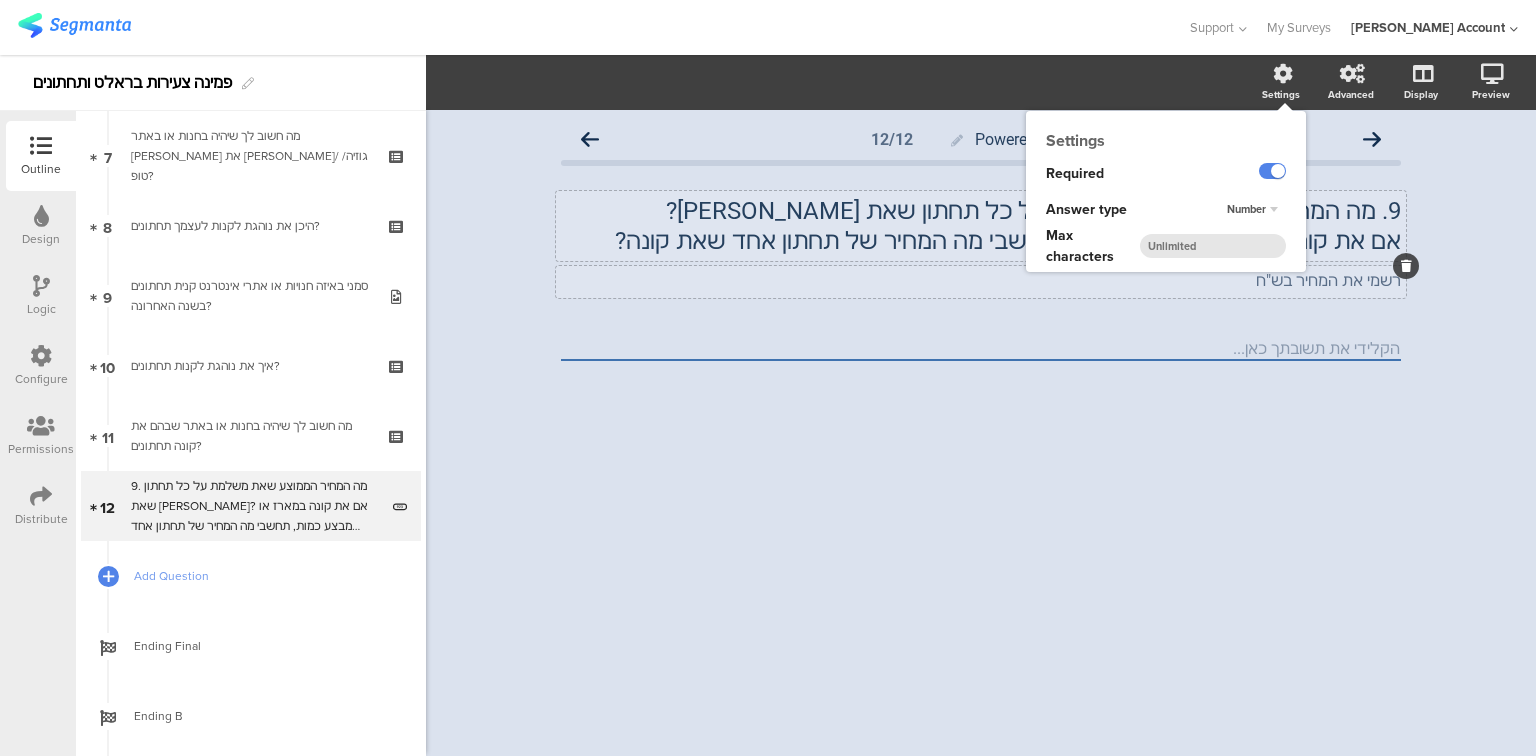 type on "3" 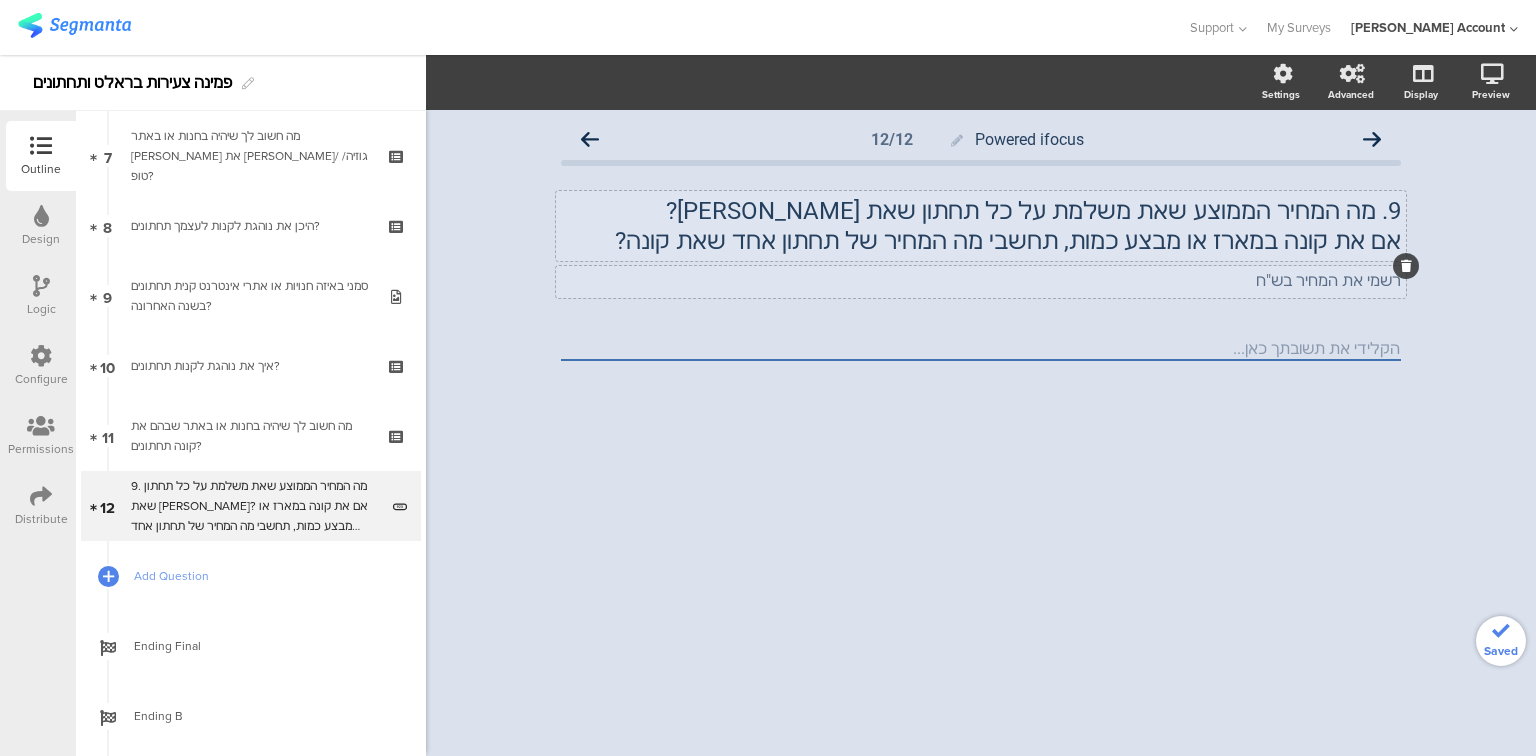 click on "Powered ifocus
12/12
9.	מה המחיר הממוצע שאת משלמת על כל תחתון שאת קונה?  אם את קונה במארז או מבצע כמות, תחשבי מה המחיר של תחתון אחד שאת קונה?
9.	מה המחיר הממוצע שאת משלמת על כל תחתון שאת קונה?  אם את קונה במארז או מבצע כמות, תחשבי מה המחיר של תחתון אחד שאת קונה?
רשמי את המחיר בש"ח
רשמי את המחיר בש"ח" 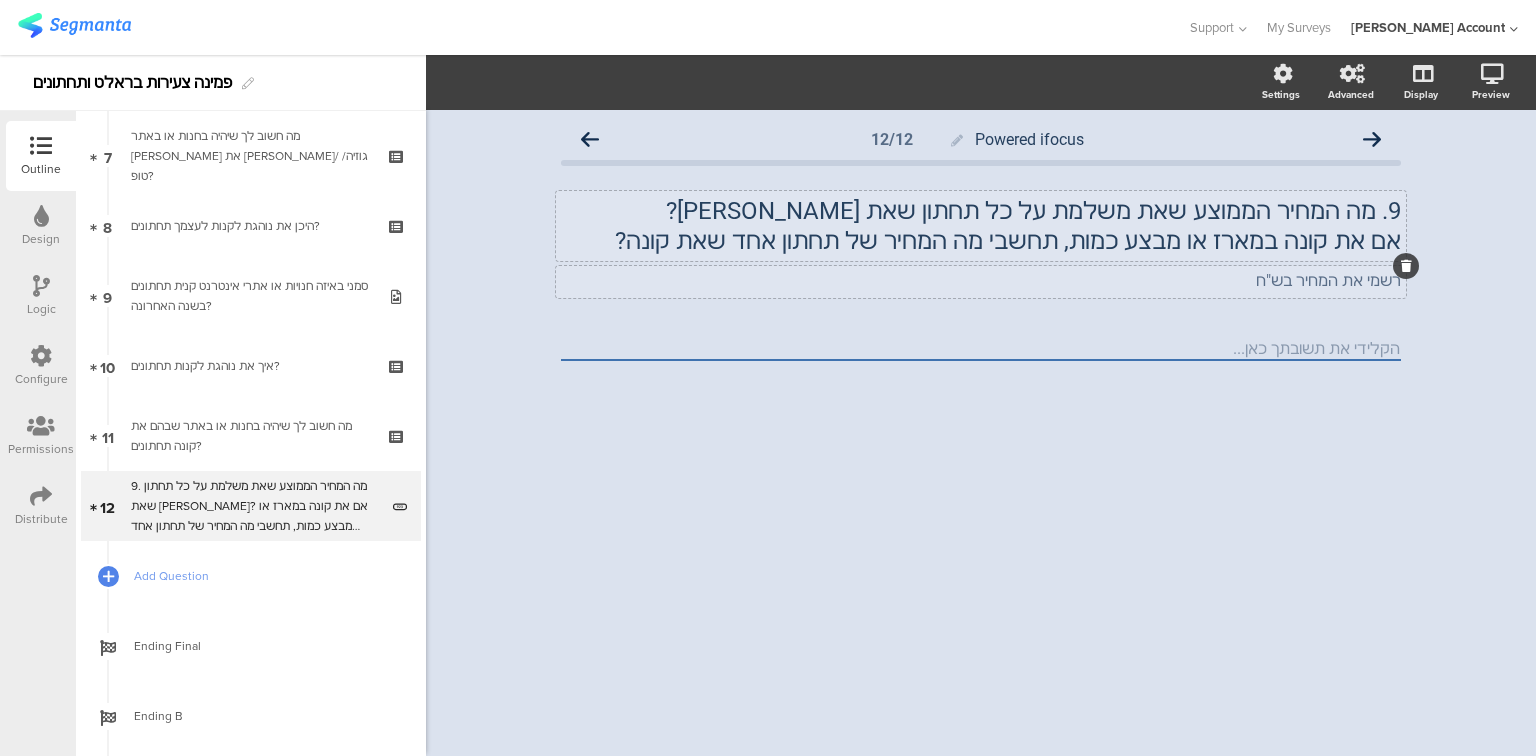 click on "רשמי את המחיר בש"ח
רשמי את המחיר בש"ח" 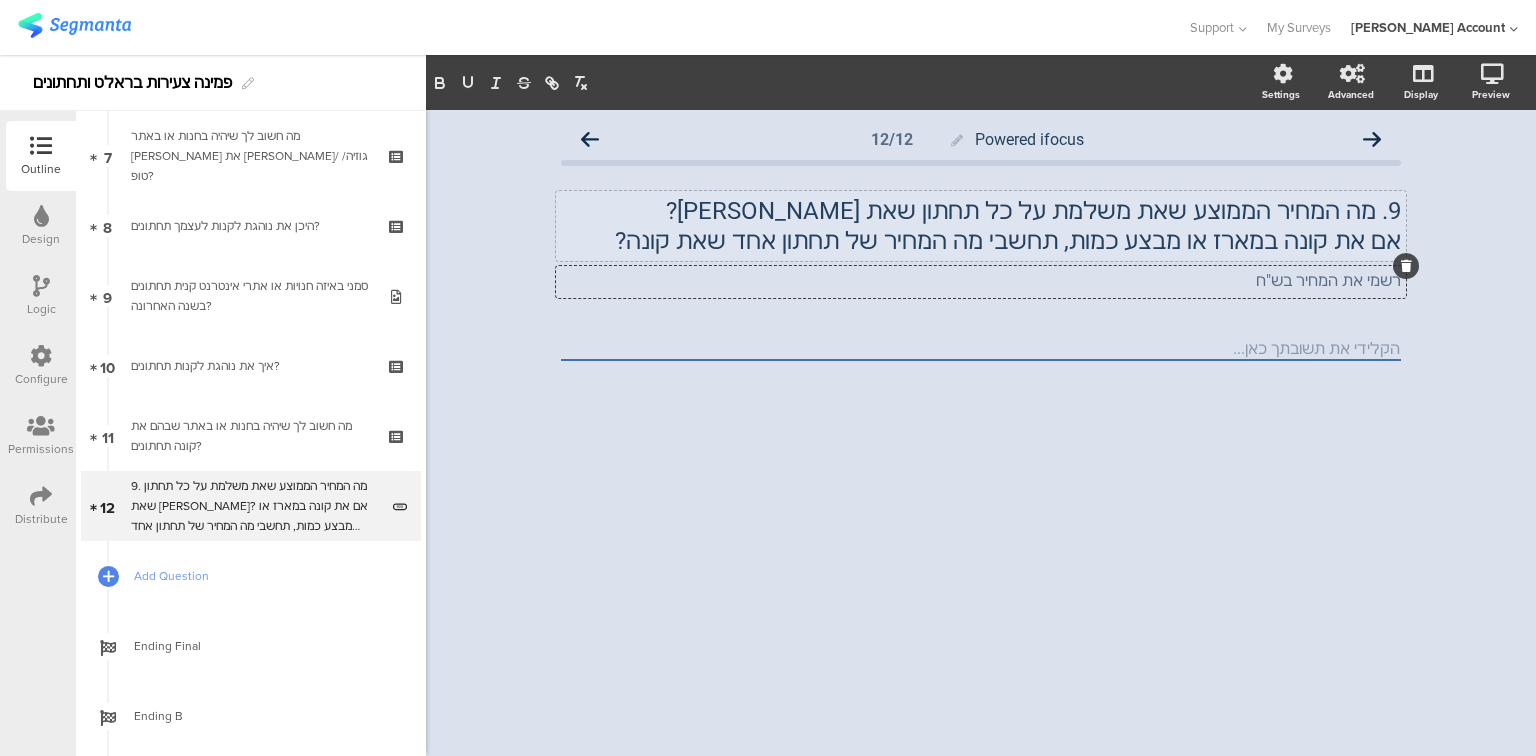 type 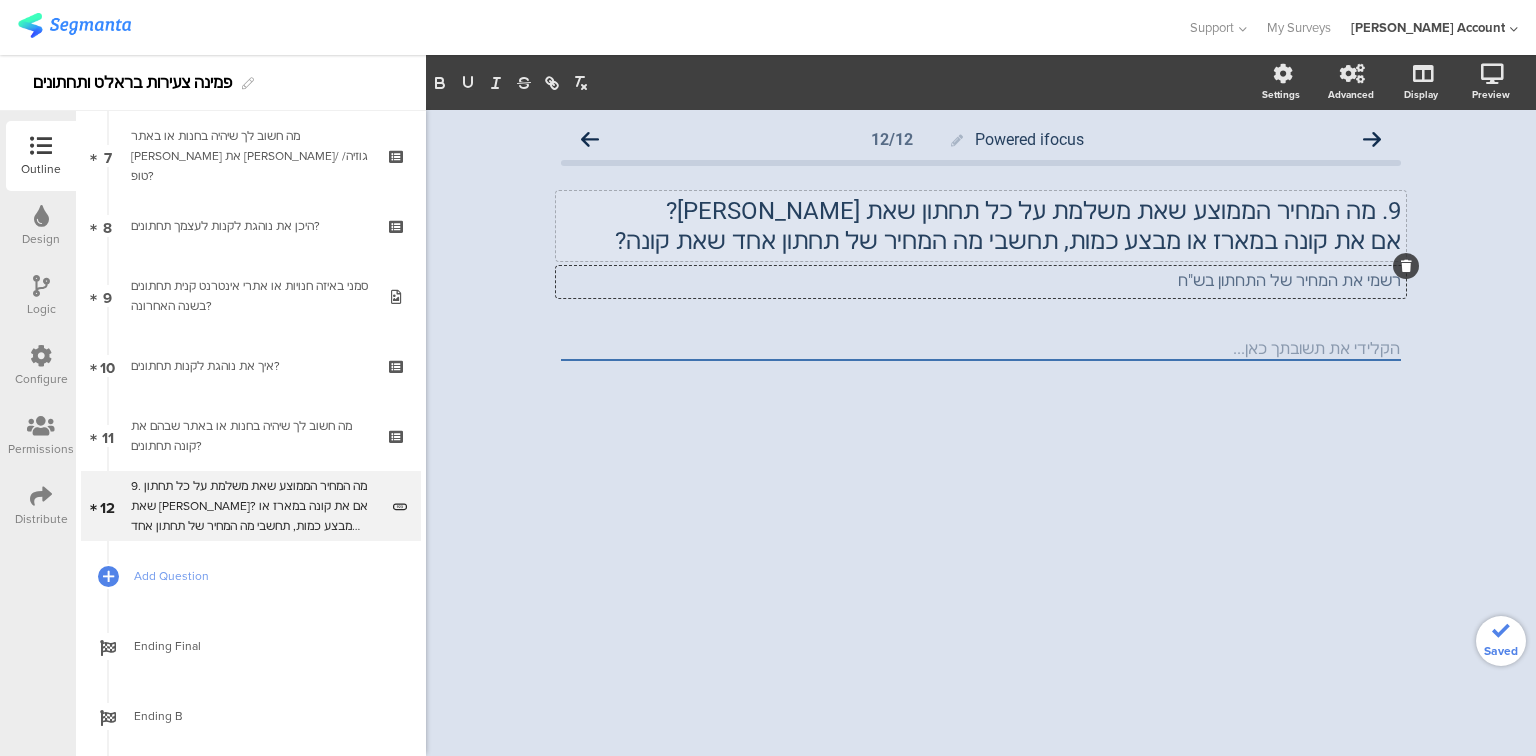 click on "9.	מה המחיר הממוצע שאת משלמת על כל תחתון שאת קונה?  אם את קונה במארז או מבצע כמות, תחשבי מה המחיר של תחתון אחד שאת קונה?
9.	מה המחיר הממוצע שאת משלמת על כל תחתון שאת קונה?  אם את קונה במארז או מבצע כמות, תחשבי מה המחיר של תחתון אחד שאת קונה?" 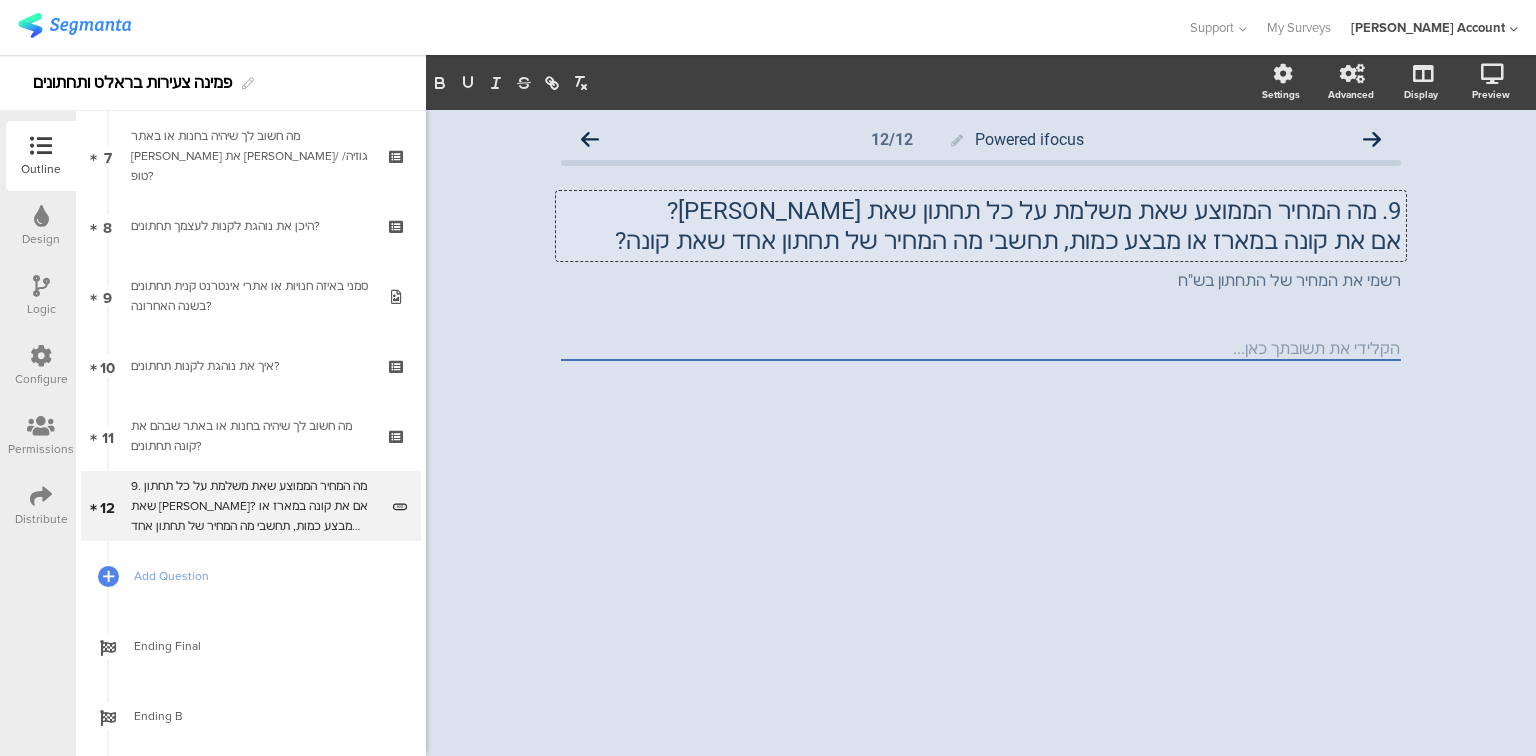 type 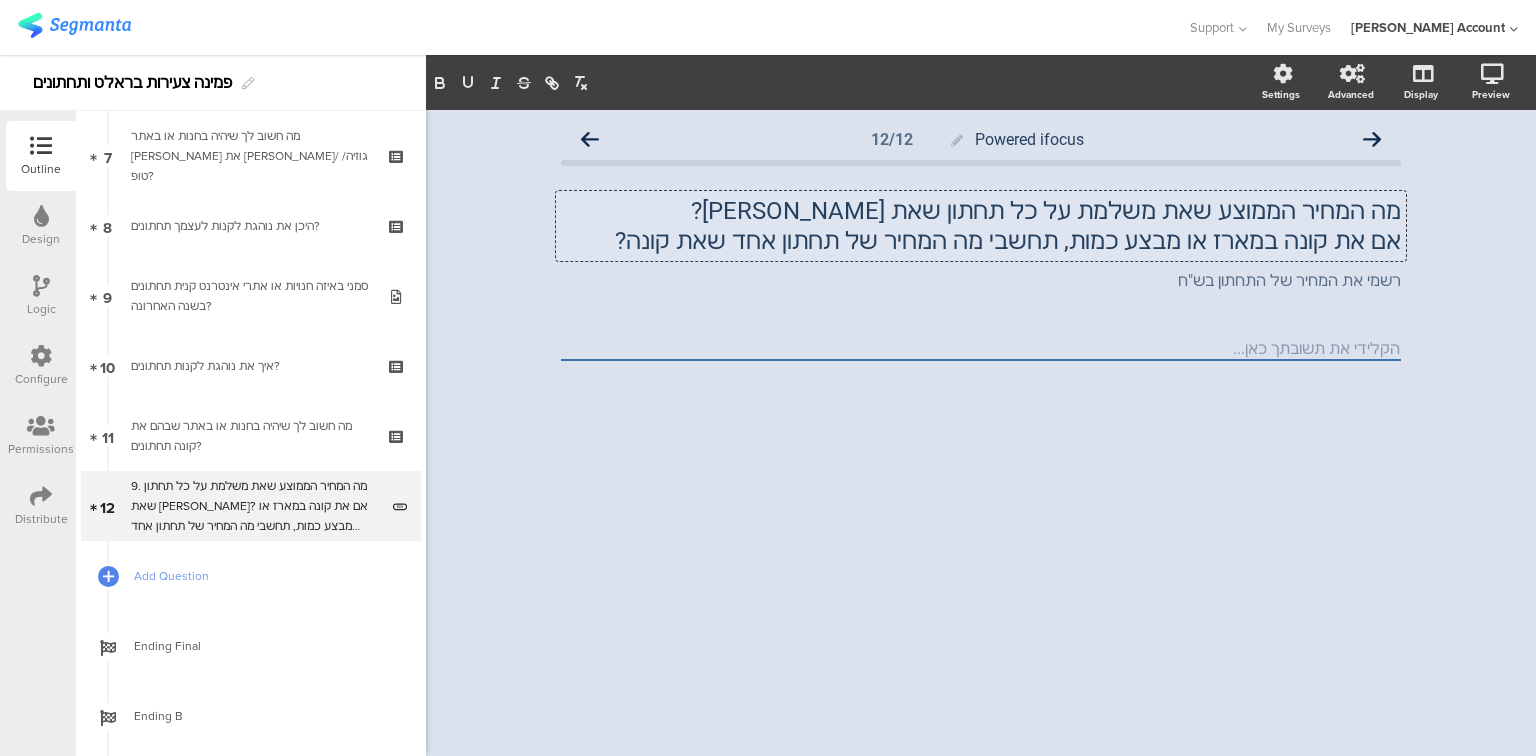 click on "מה המחיר הממוצע שאת משלמת על כל תחתון שאת קונה?" 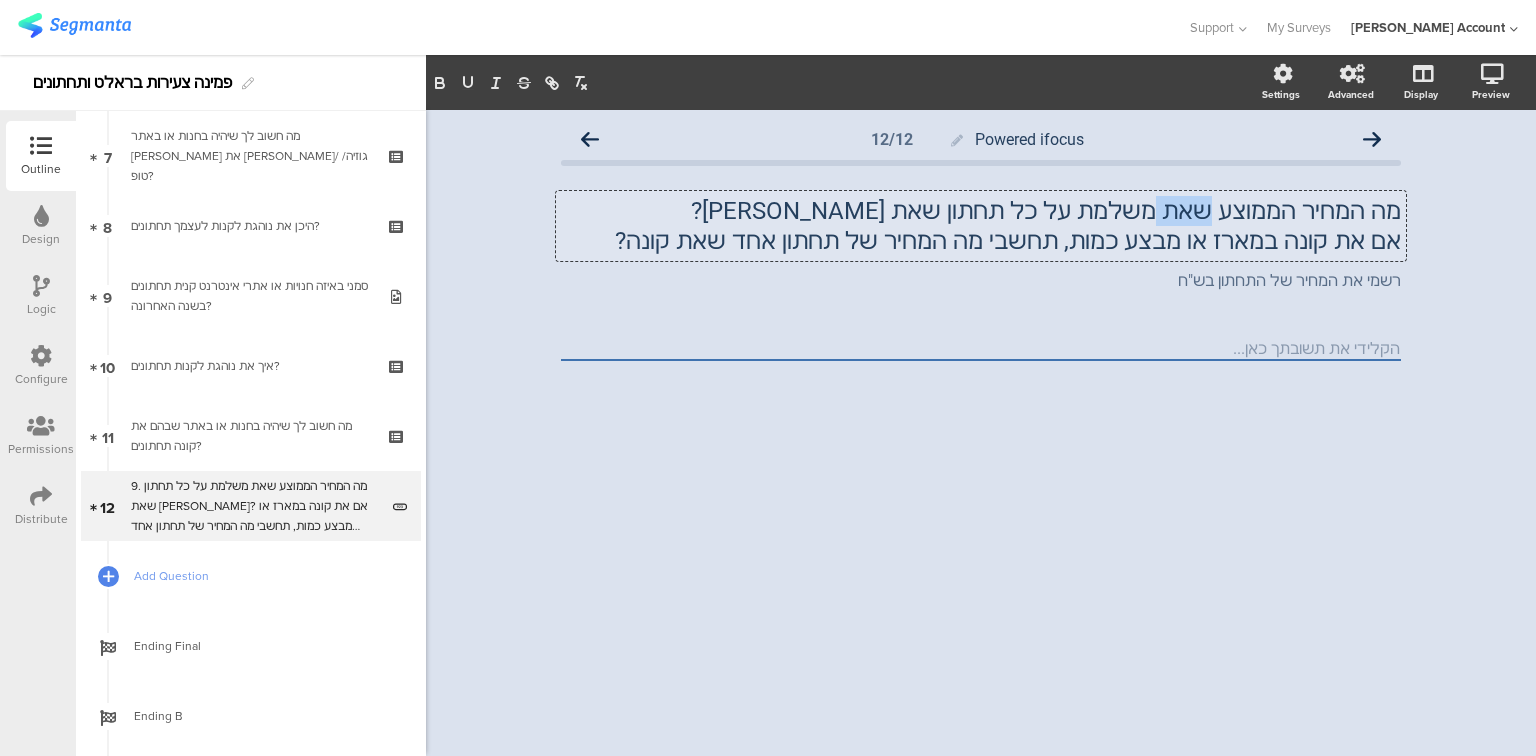 click on "מה המחיר הממוצע שאת משלמת על כל תחתון שאת קונה?" 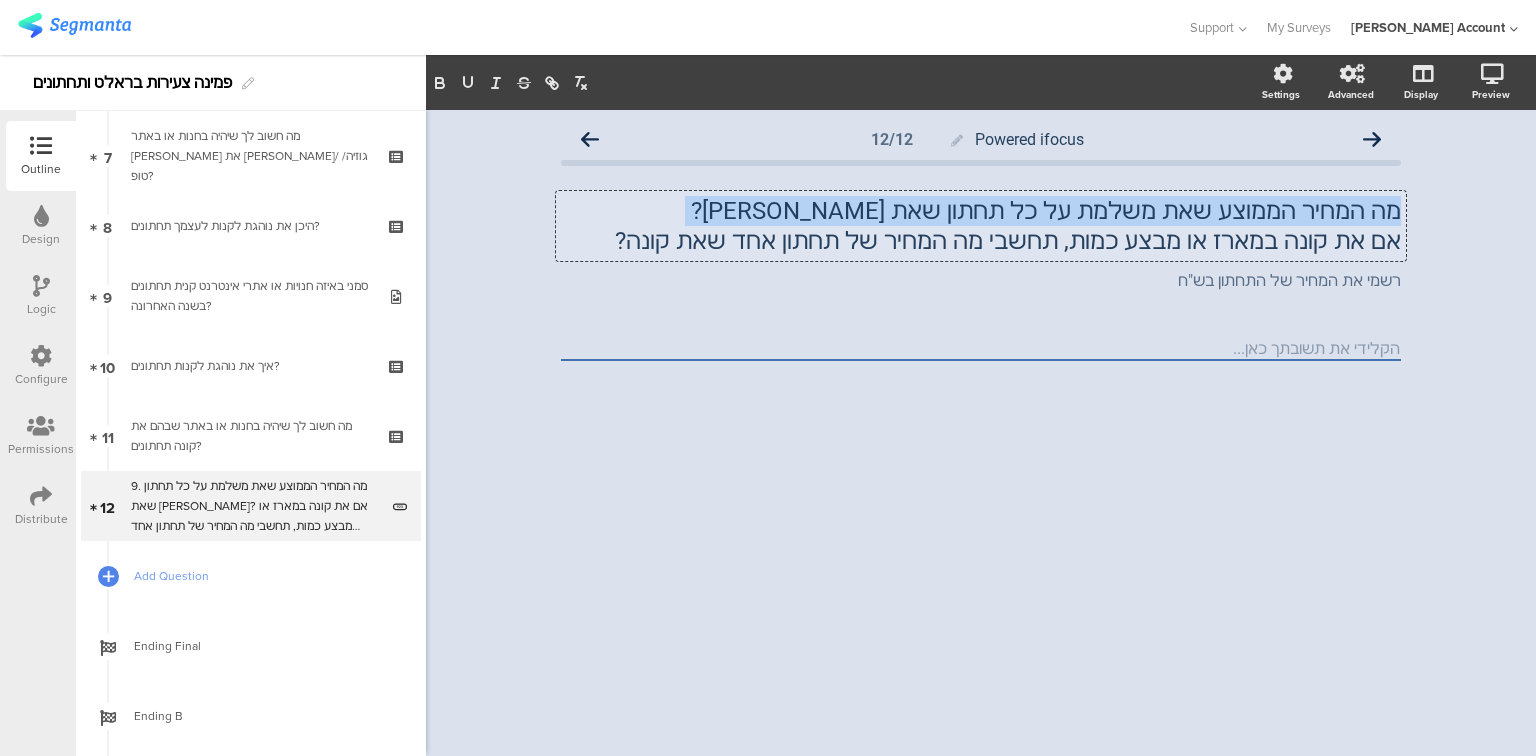 click on "מה המחיר הממוצע שאת משלמת על כל תחתון שאת קונה?" 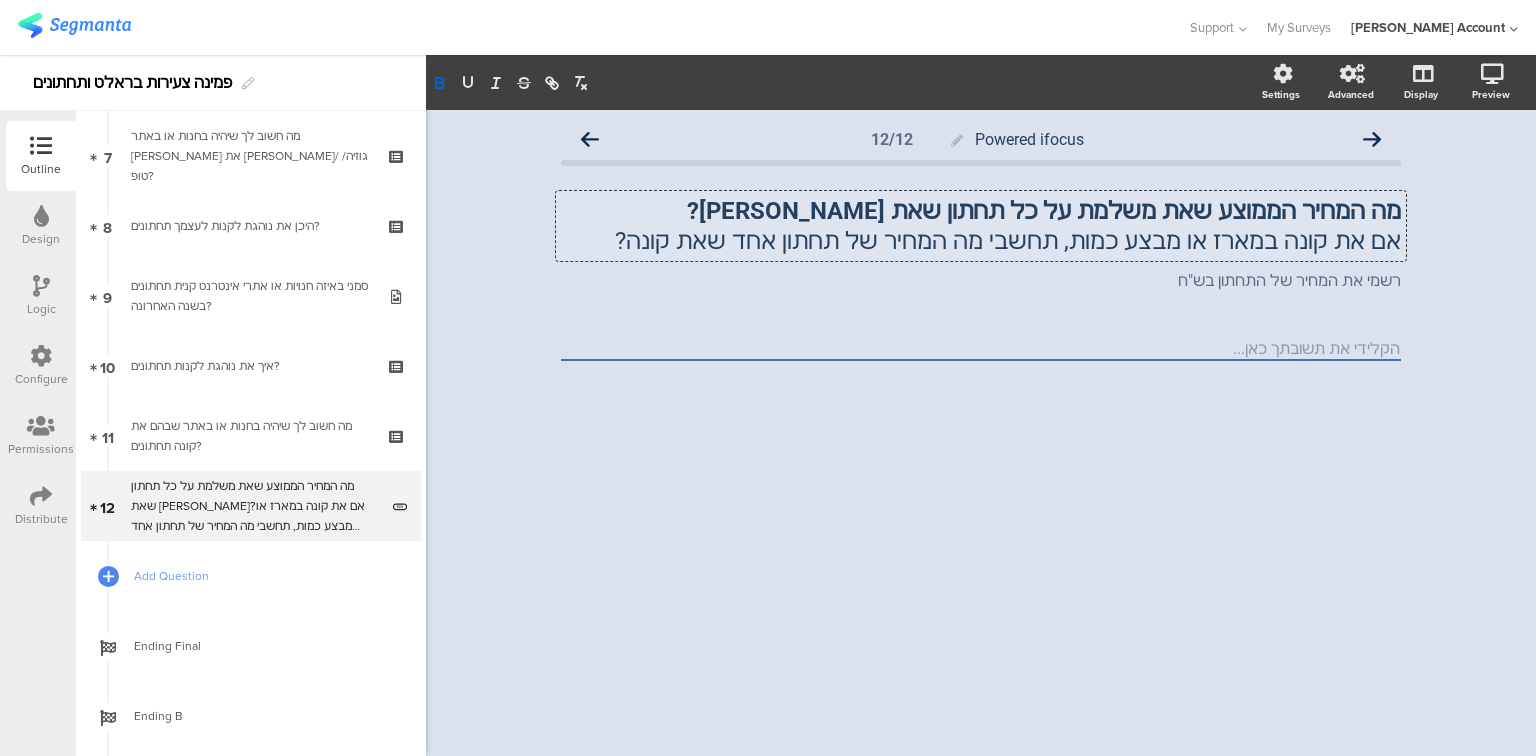 click on "אם את קונה במארז או מבצע כמות, תחשבי מה המחיר של תחתון אחד שאת קונה?" 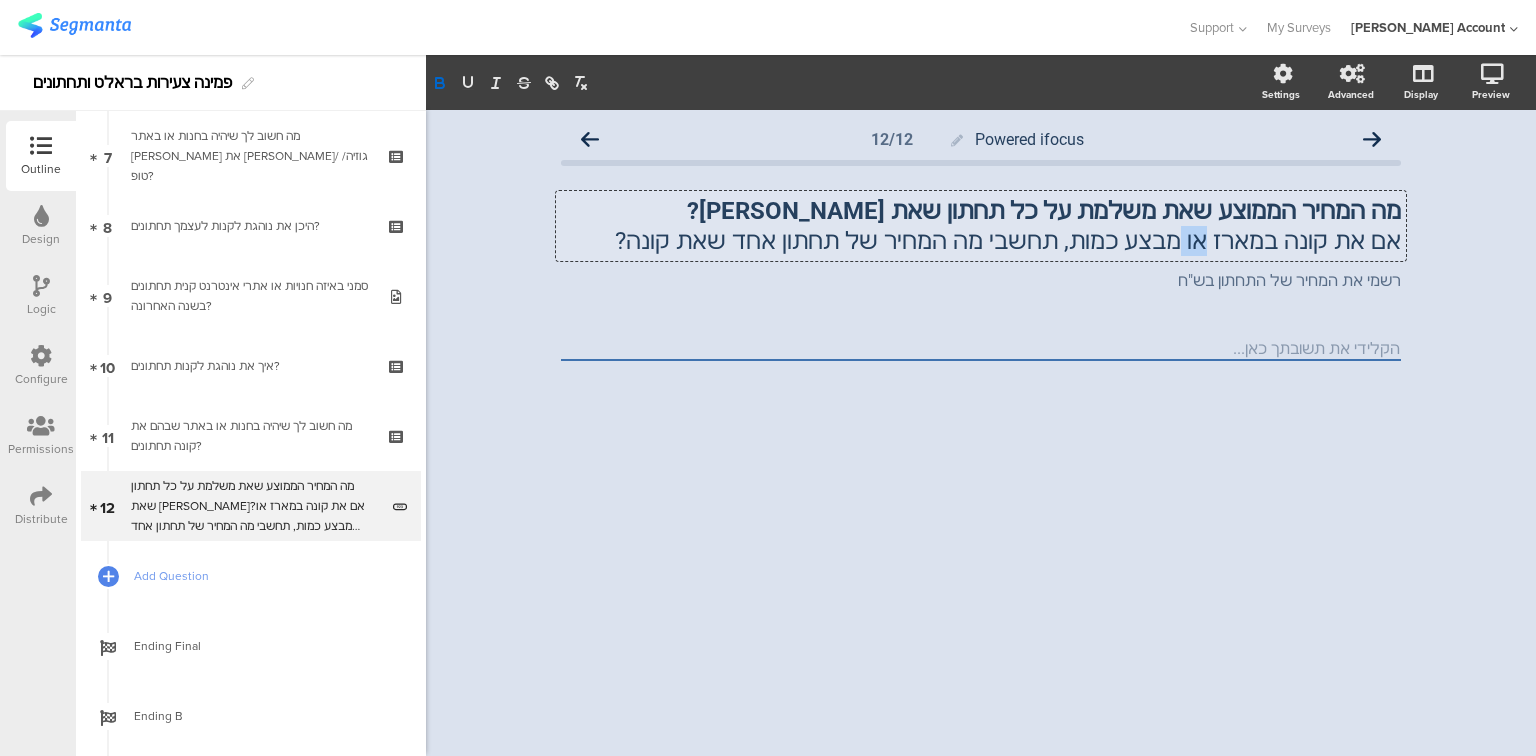 click on "אם את קונה במארז או מבצע כמות, תחשבי מה המחיר של תחתון אחד שאת קונה?" 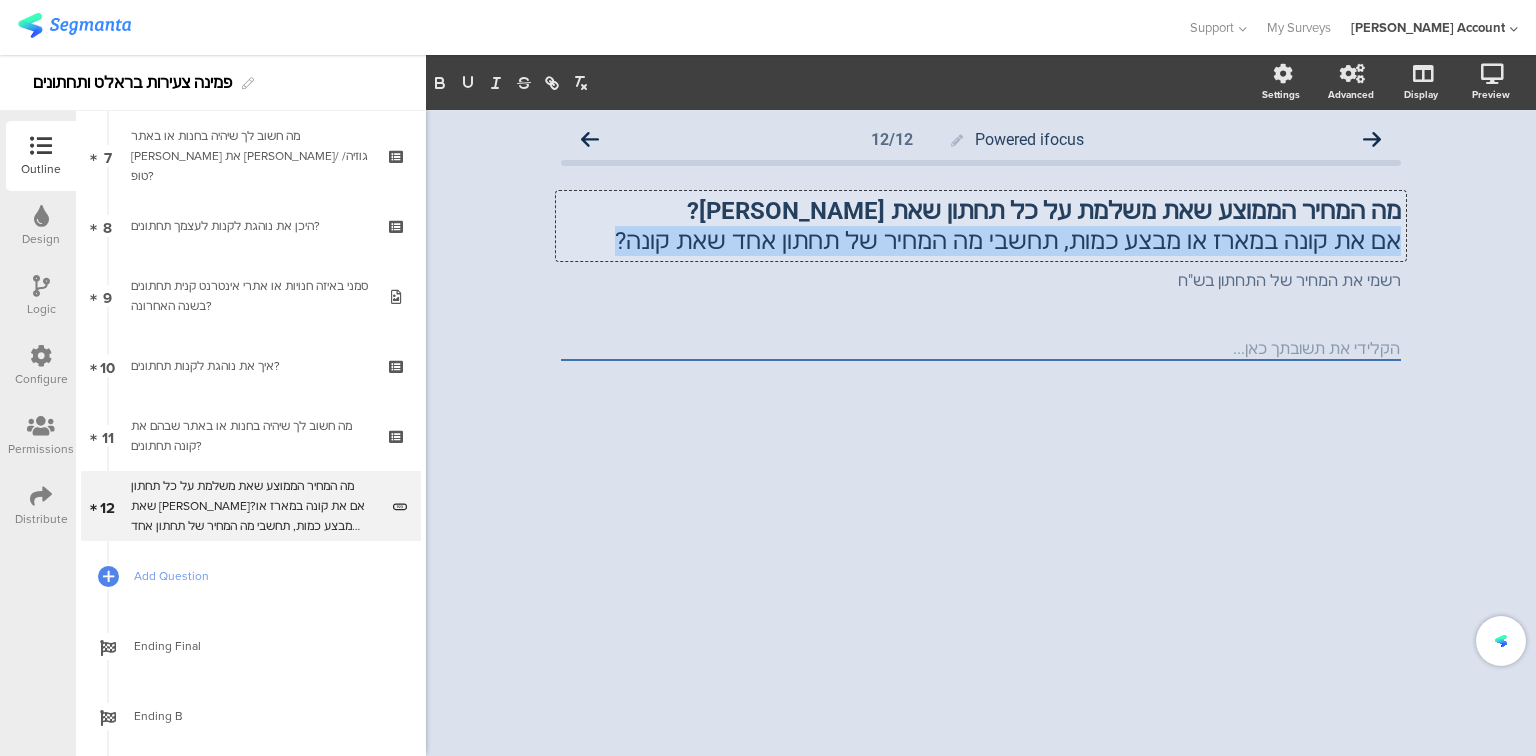 click on "אם את קונה במארז או מבצע כמות, תחשבי מה המחיר של תחתון אחד שאת קונה?" 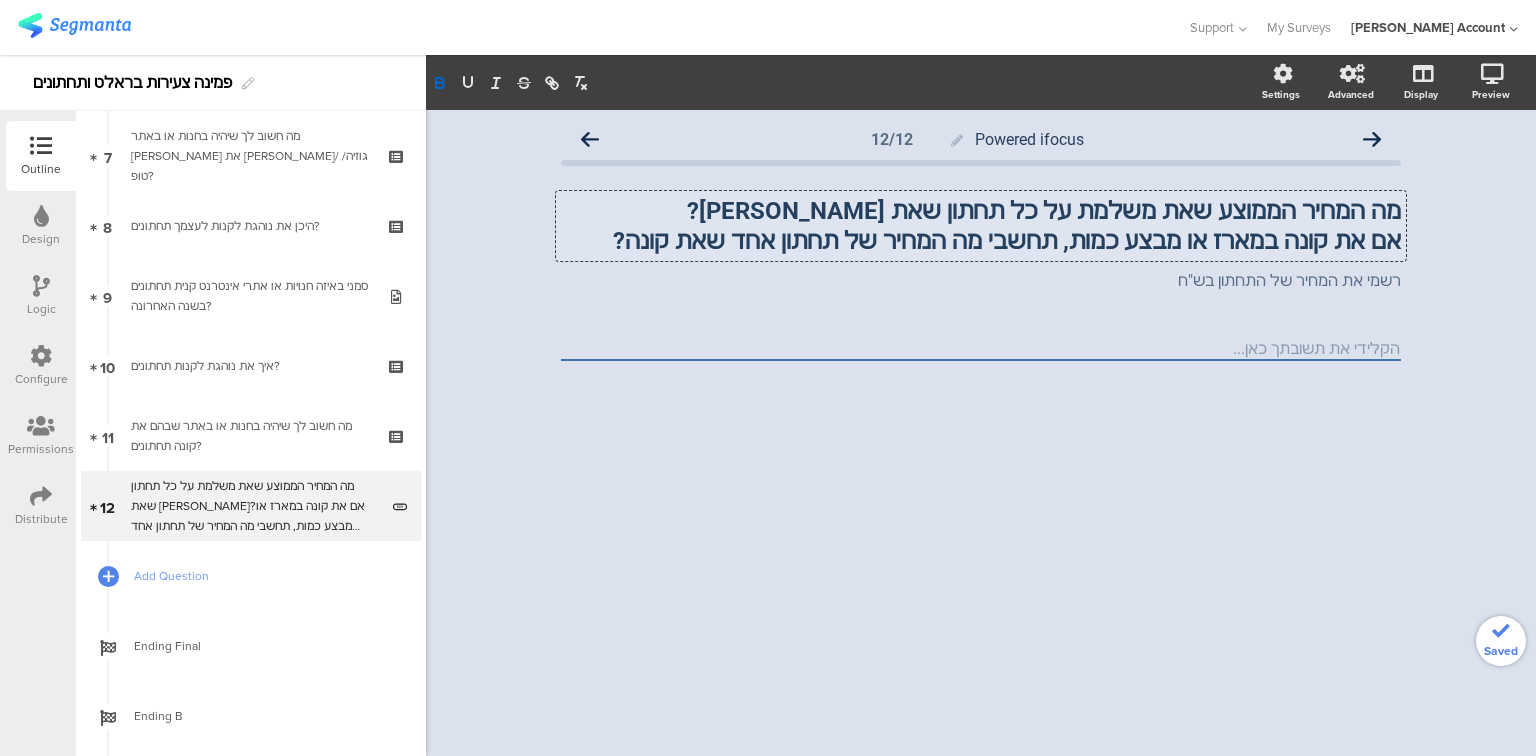click on "אם את קונה במארז או מבצע כמות, תחשבי מה המחיר של תחתון אחד שאת קונה?" 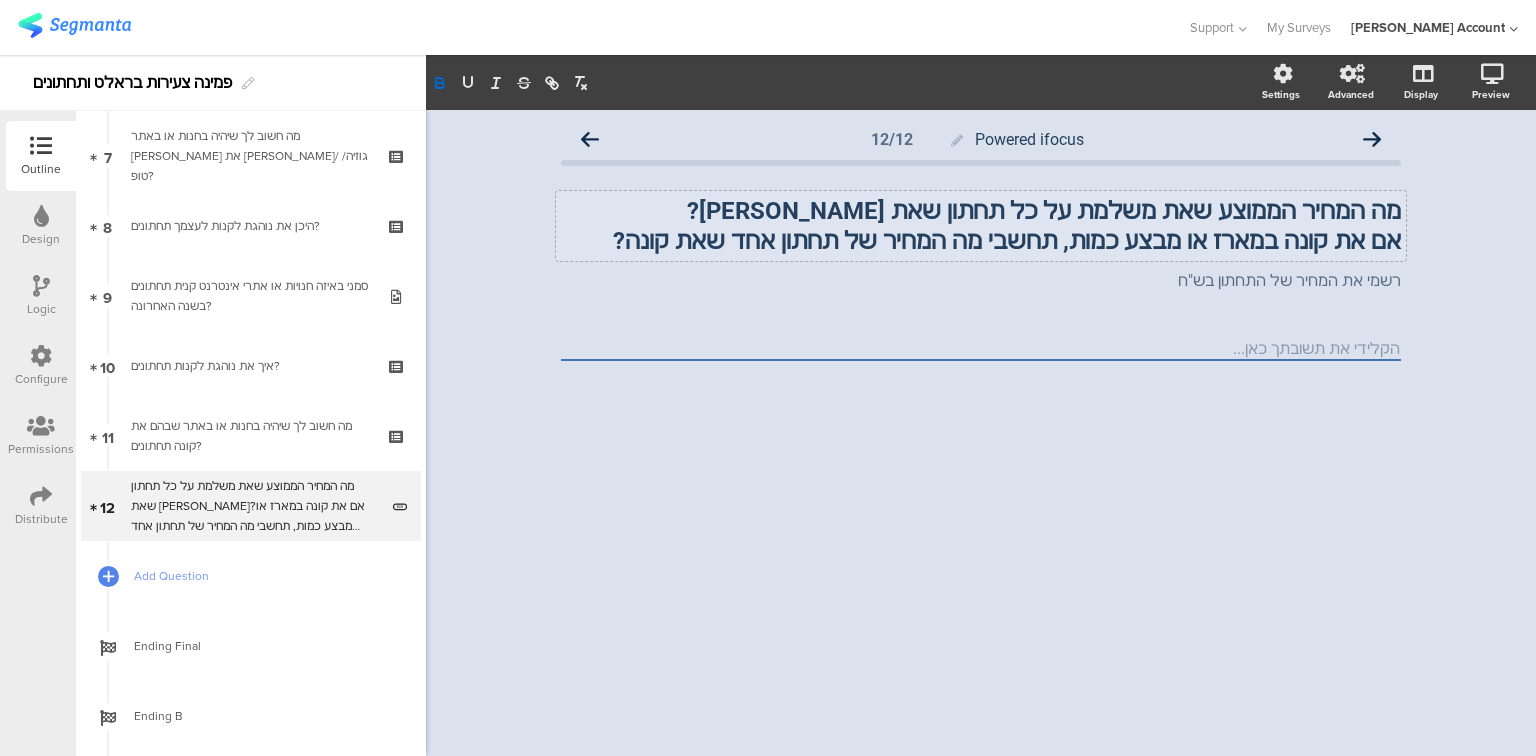 click 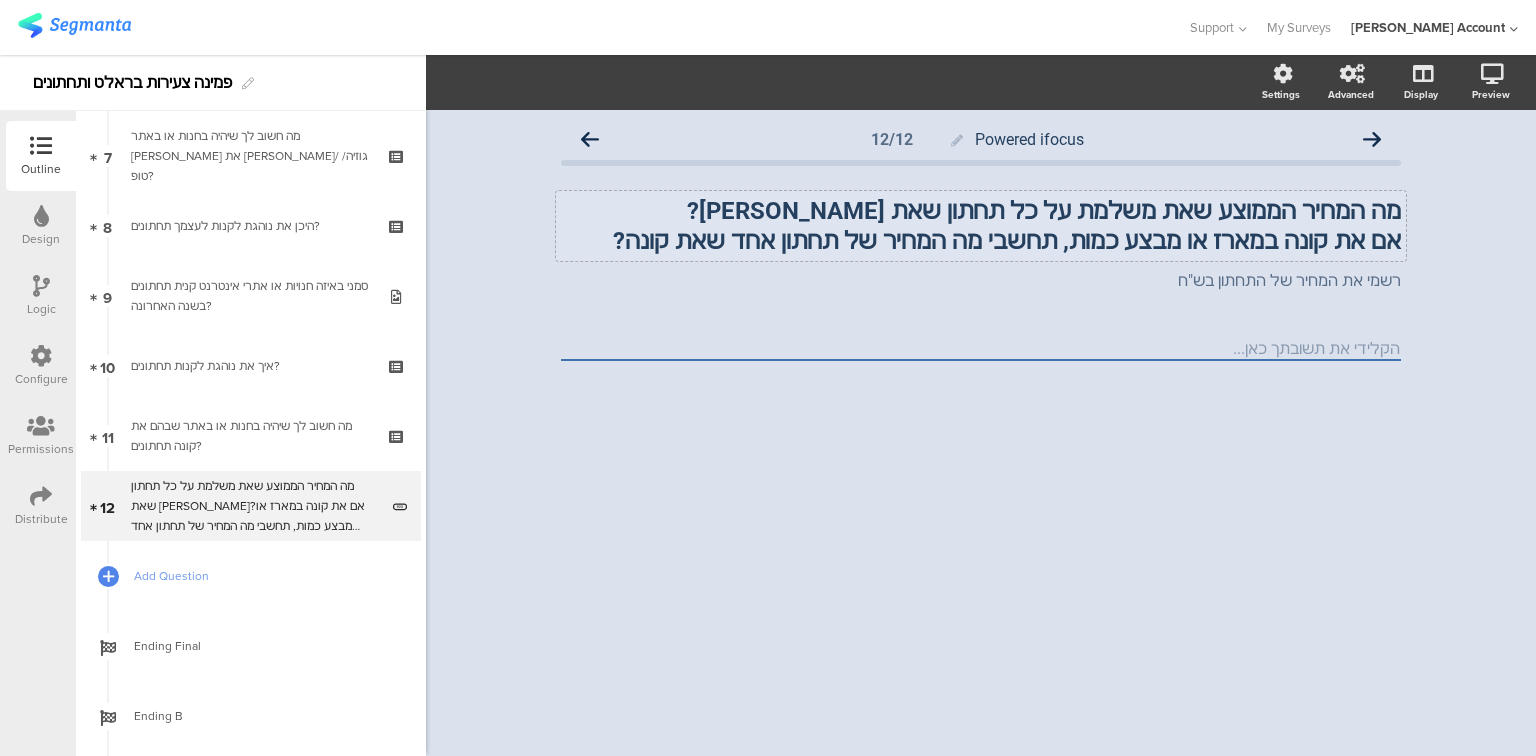 click on "מה המחיר הממוצע שאת משלמת על כל תחתון שאת קונה? אם את קונה במארז או מבצע כמות, תחשבי מה המחיר של תחתון אחד שאת קונה?
מה המחיר הממוצע שאת משלמת על כל תחתון שאת קונה? אם את קונה במארז או מבצע כמות, תחשבי מה המחיר של תחתון אחד שאת קונה?" 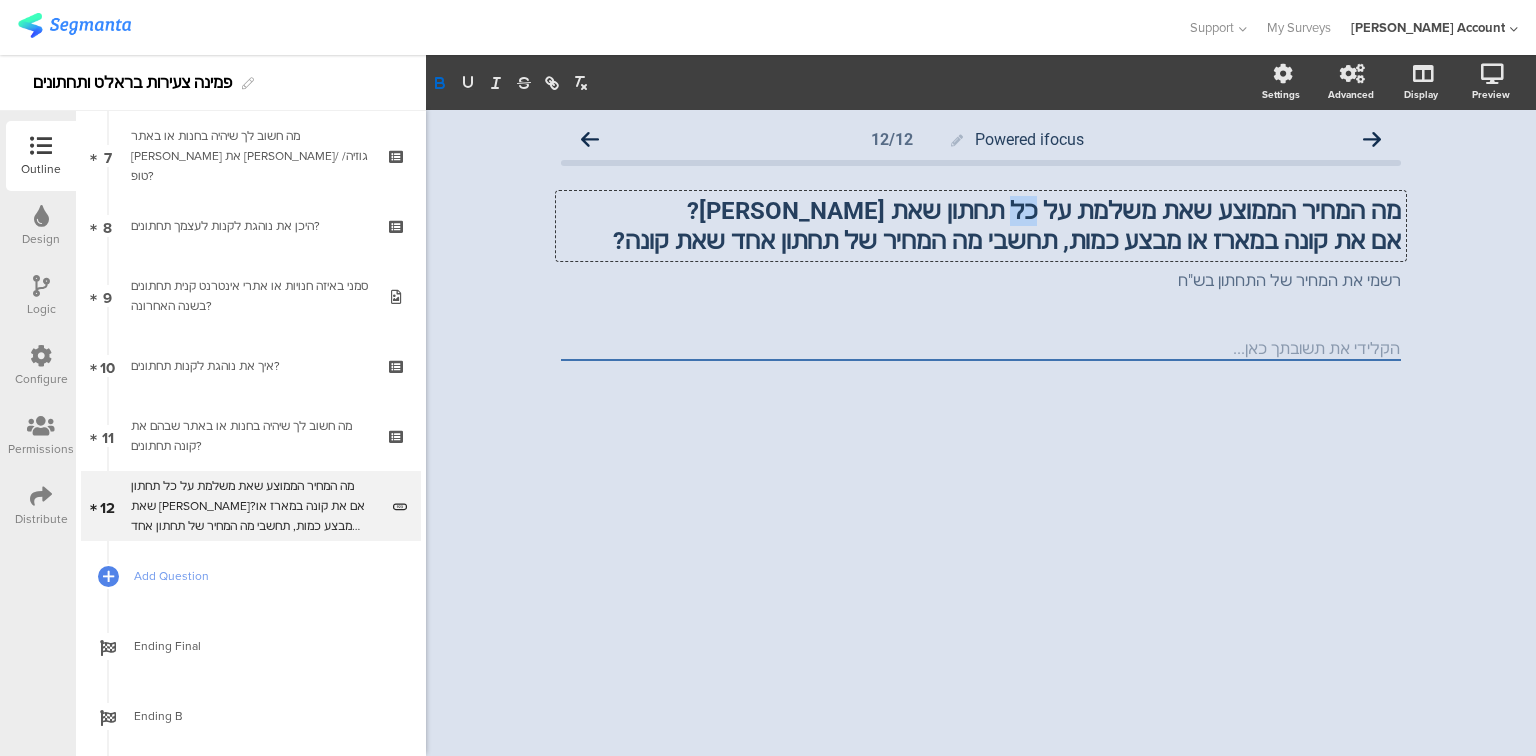 drag, startPoint x: 1084, startPoint y: 209, endPoint x: 1065, endPoint y: 210, distance: 19.026299 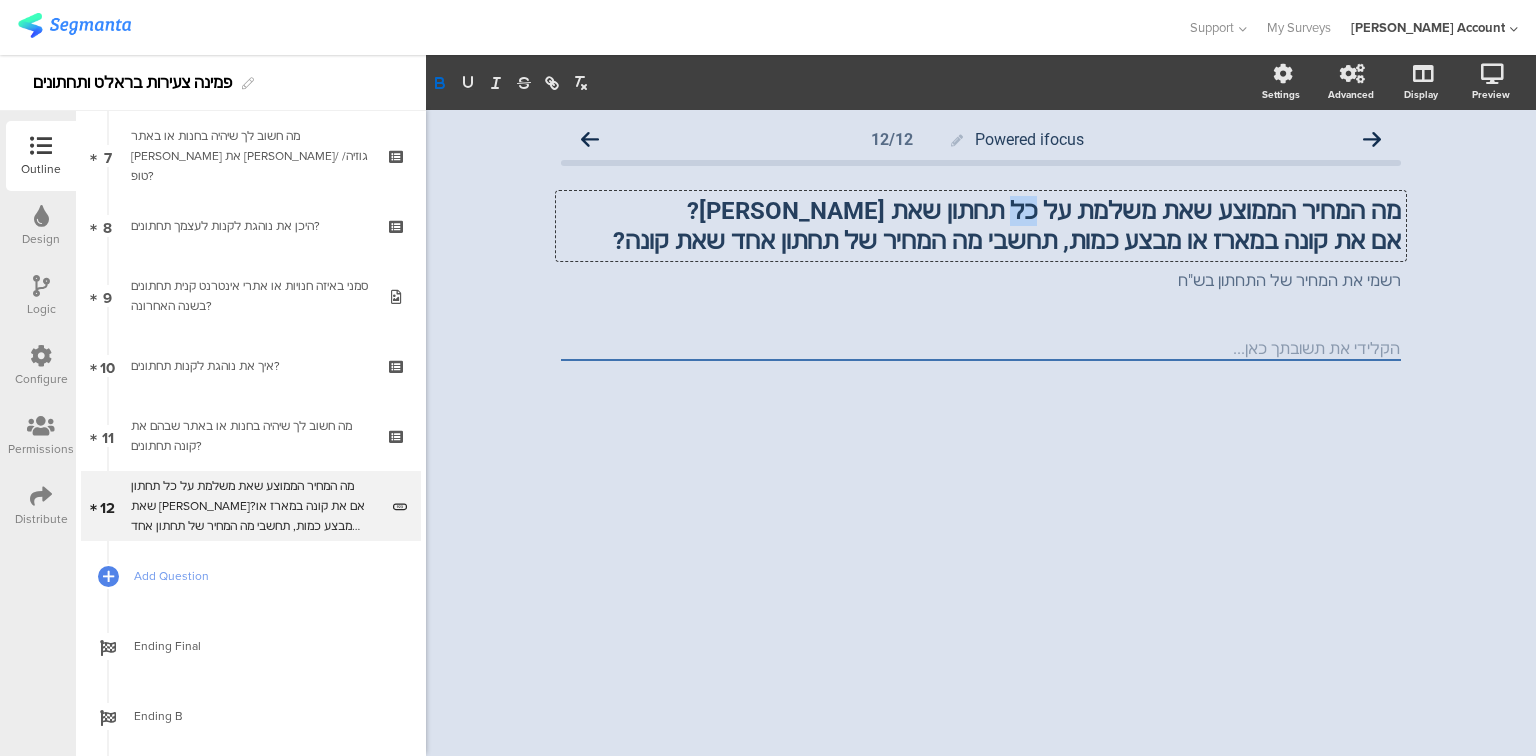 click on "מה המחיר הממוצע שאת משלמת על כל תחתון שאת קונה?" 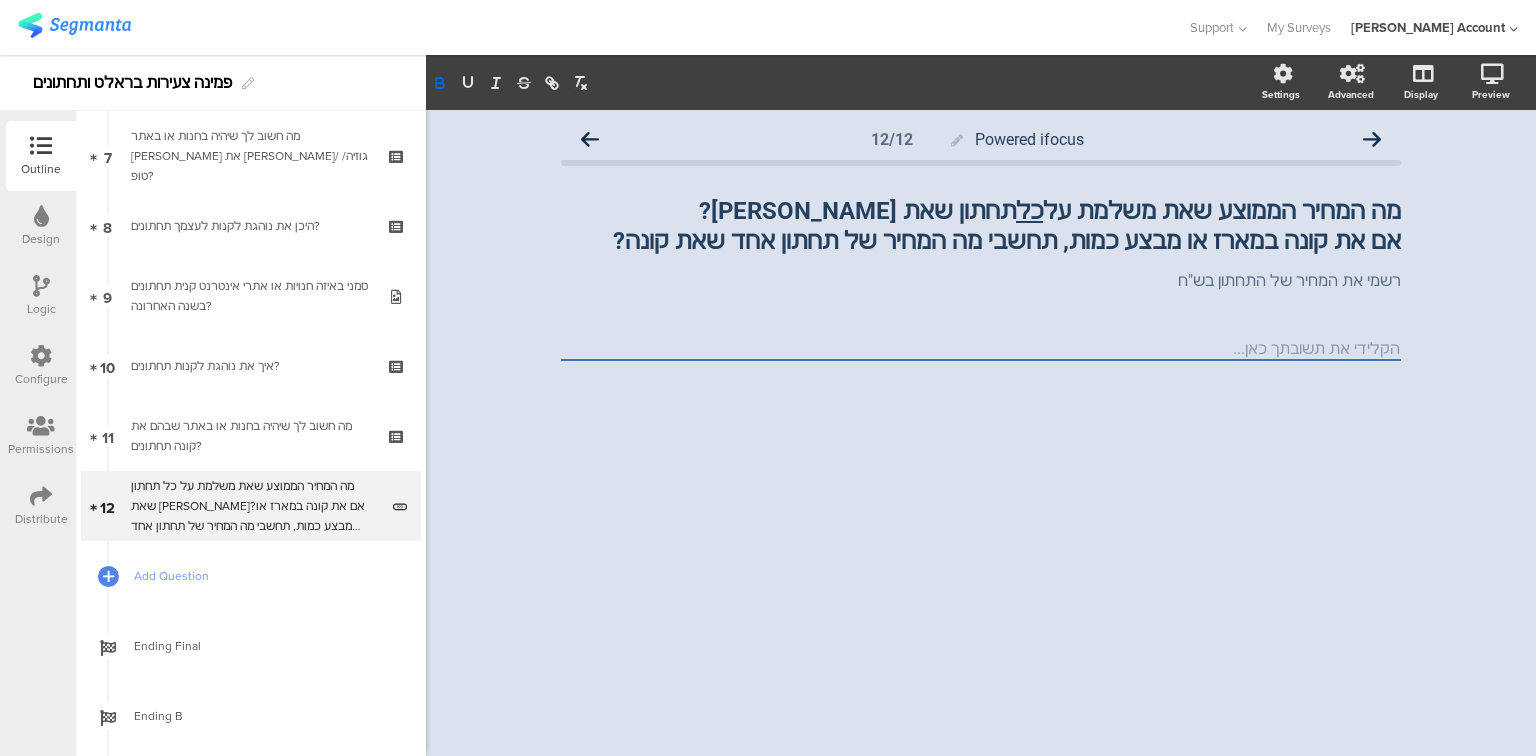 click on "Powered ifocus
12/12
מה המחיר הממוצע שאת משלמת על  כל  תחתון שאת קונה? אם את קונה במארז או מבצע כמות, תחשבי מה המחיר של תחתון אחד שאת קונה?
מה המחיר הממוצע שאת משלמת על  כל  תחתון שאת קונה? אם את קונה במארז או מבצע כמות, תחשבי מה המחיר של תחתון אחד שאת קונה?
רשמי את המחיר של התחתון בש"ח" 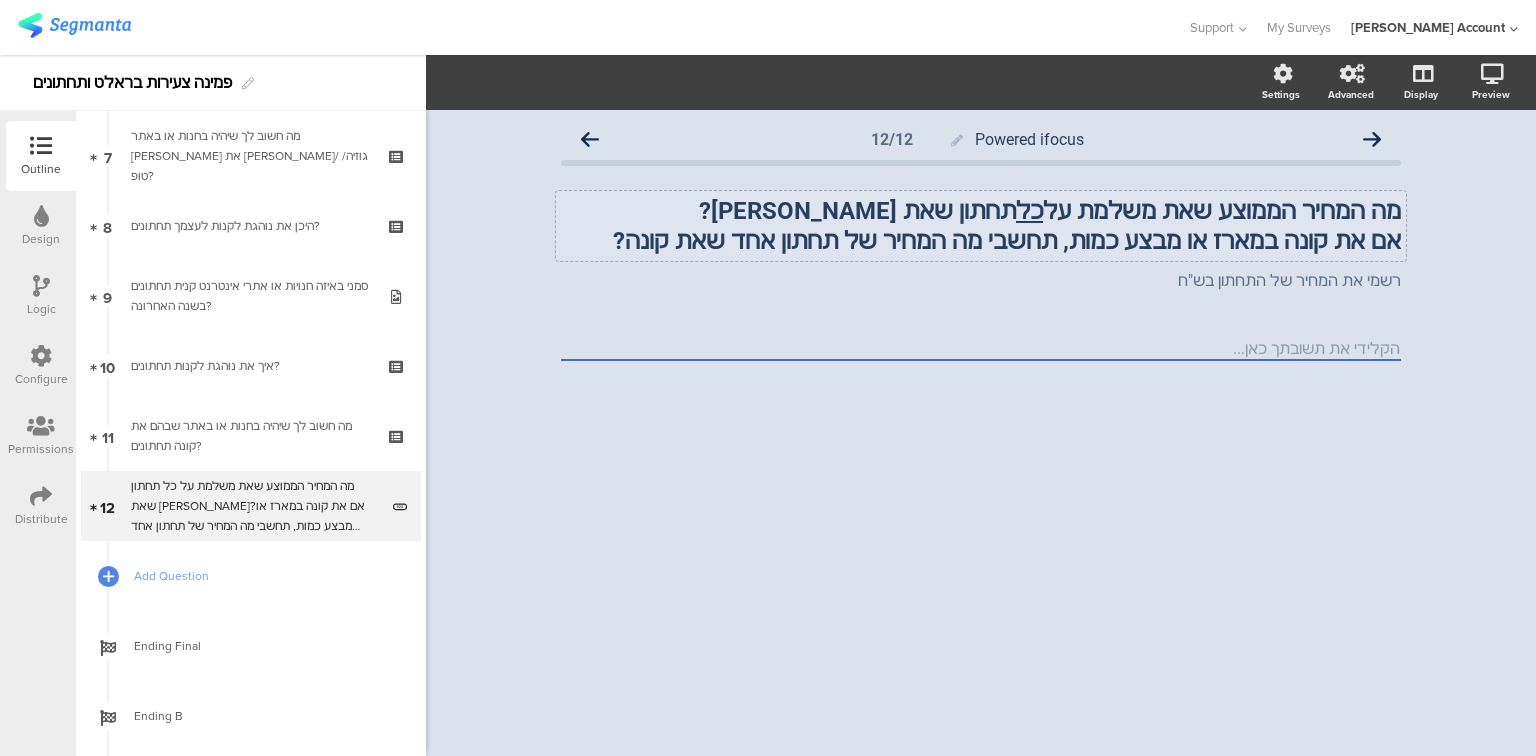 click on "מה המחיר הממוצע שאת משלמת על  כל  תחתון שאת קונה? אם את קונה במארז או מבצע כמות, תחשבי מה המחיר של תחתון אחד שאת קונה?
מה המחיר הממוצע שאת משלמת על  כל  תחתון שאת קונה? אם את קונה במארז או מבצע כמות, תחשבי מה המחיר של תחתון אחד שאת קונה?" 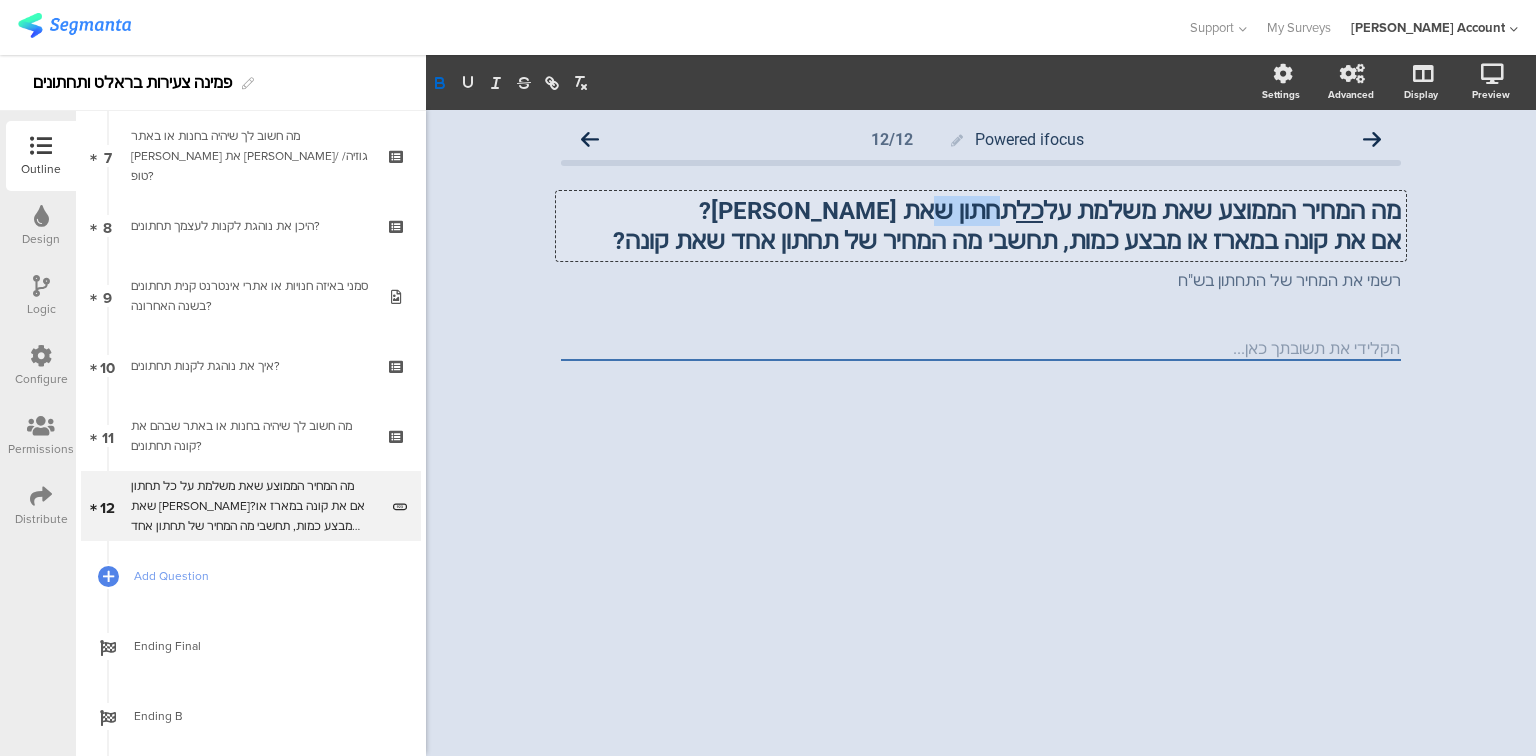 click on "מה המחיר הממוצע שאת משלמת על  כל  תחתון שאת קונה?" 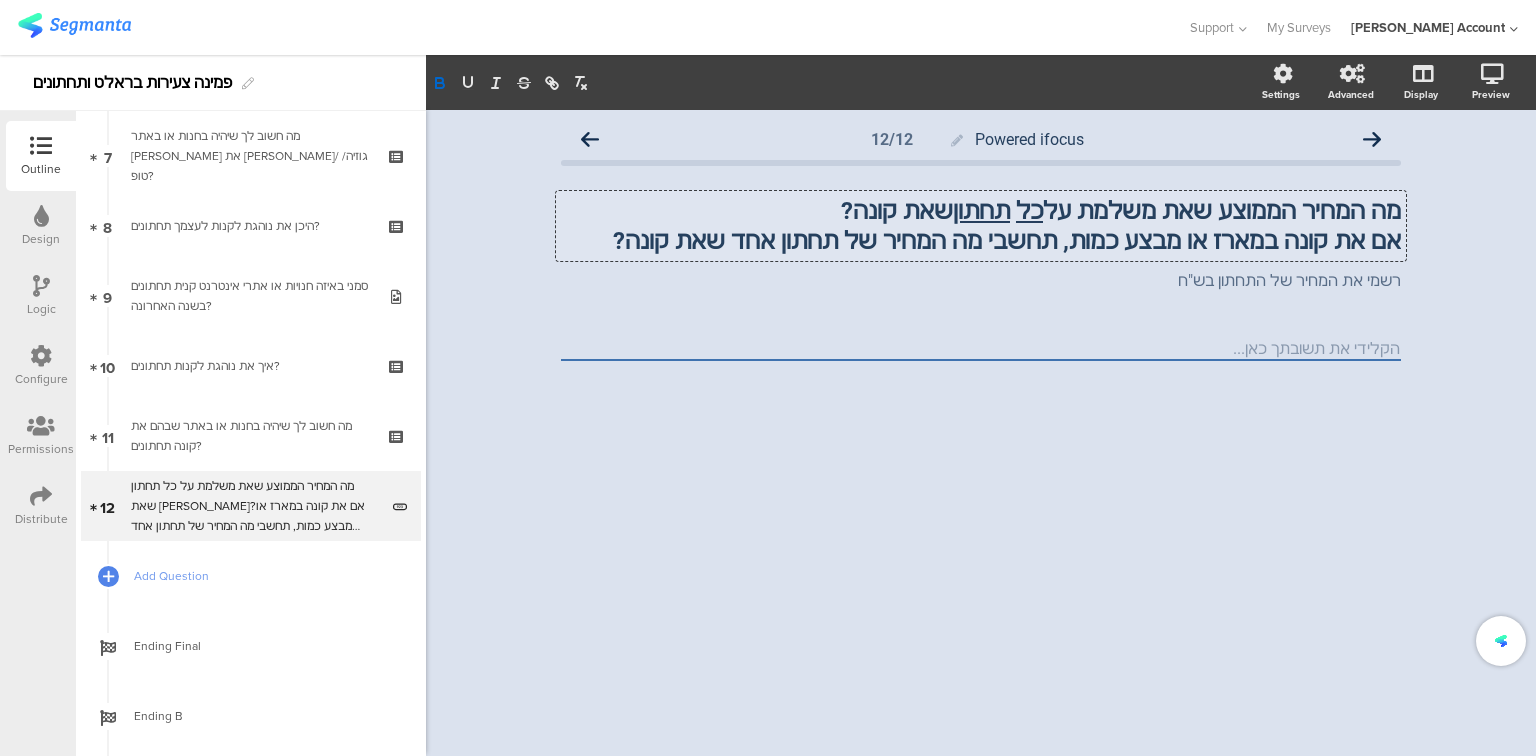 click 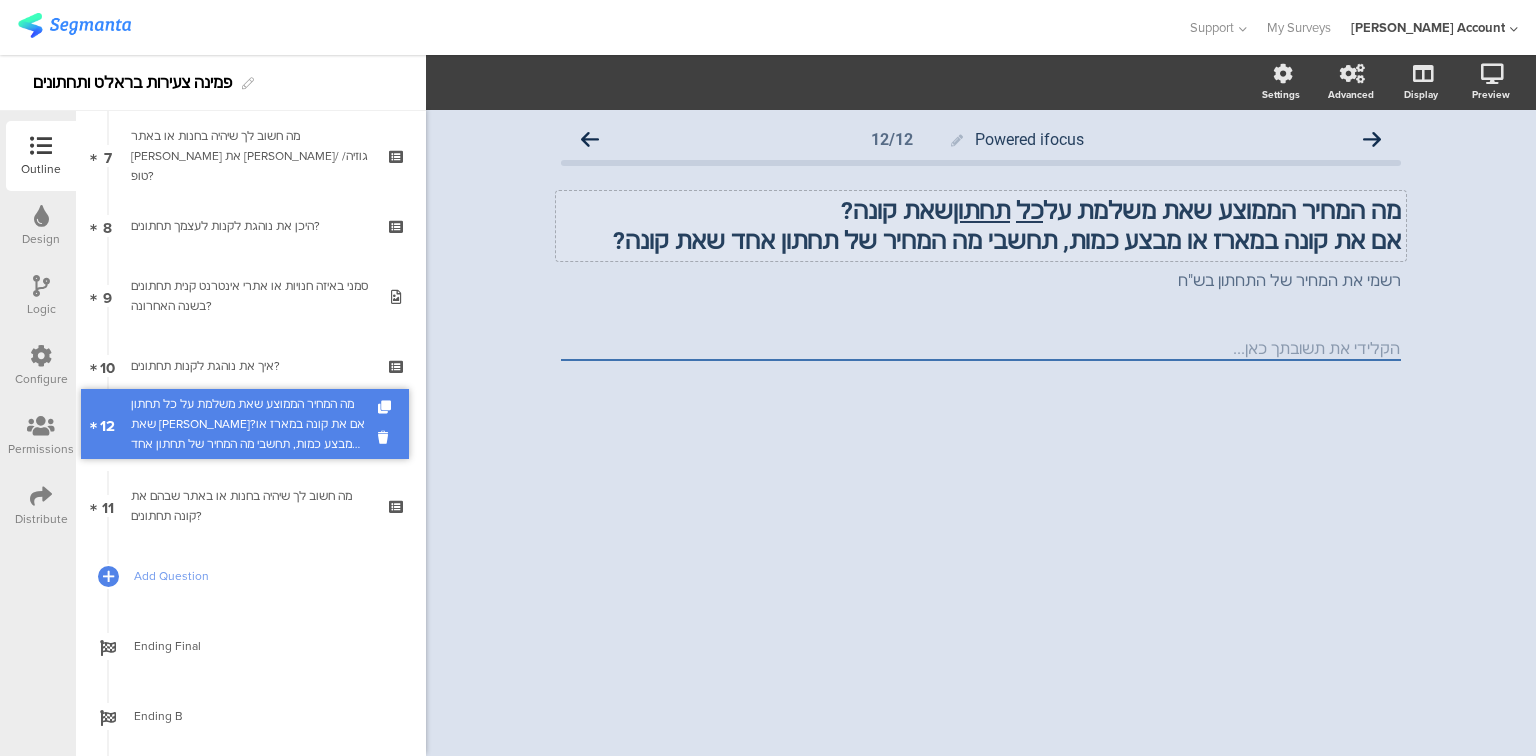 drag, startPoint x: 301, startPoint y: 519, endPoint x: 299, endPoint y: 442, distance: 77.02597 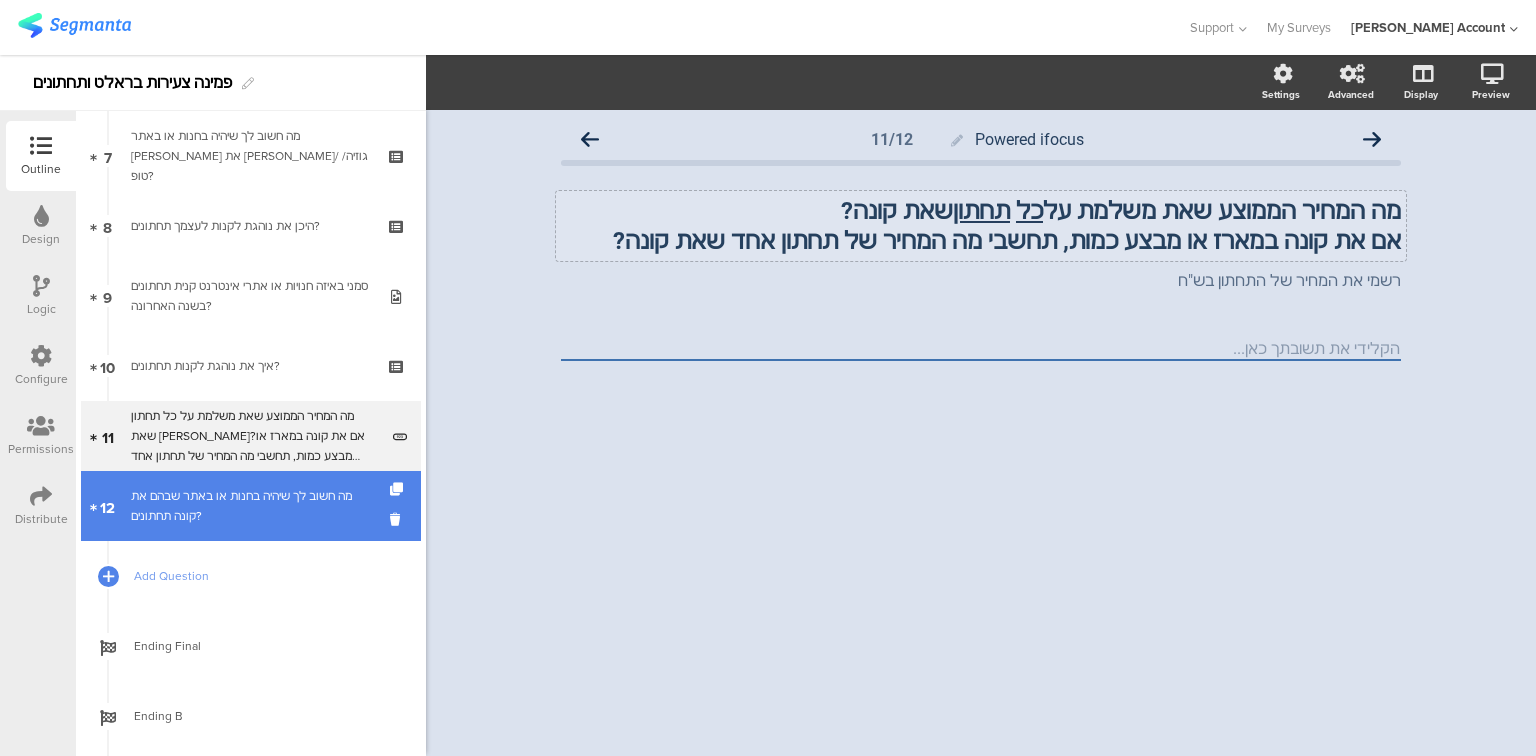 click on "מה חשוב לך שיהיה בחנות או באתר שבהם את קונה תחתו﻿נים?" at bounding box center [250, 506] 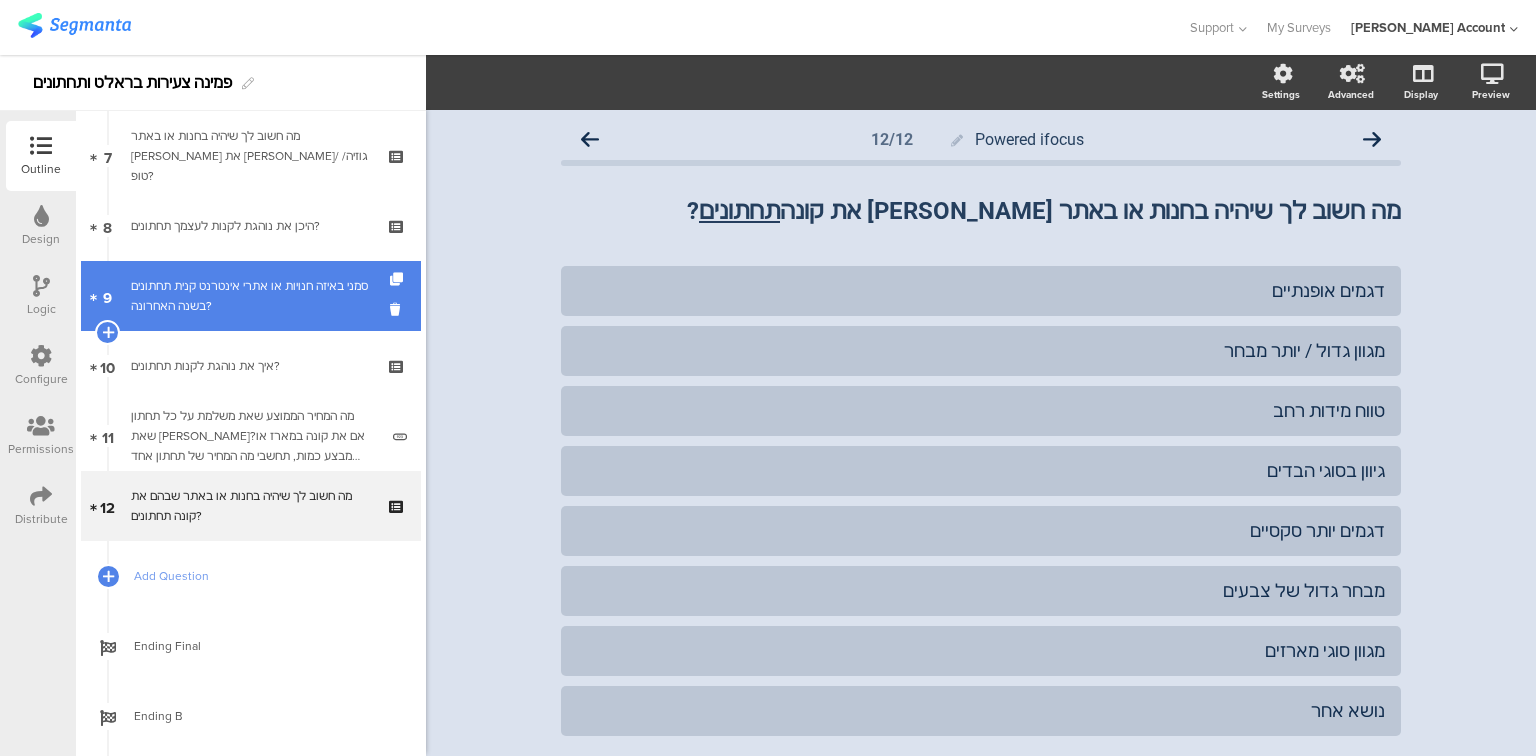 scroll, scrollTop: 10, scrollLeft: 0, axis: vertical 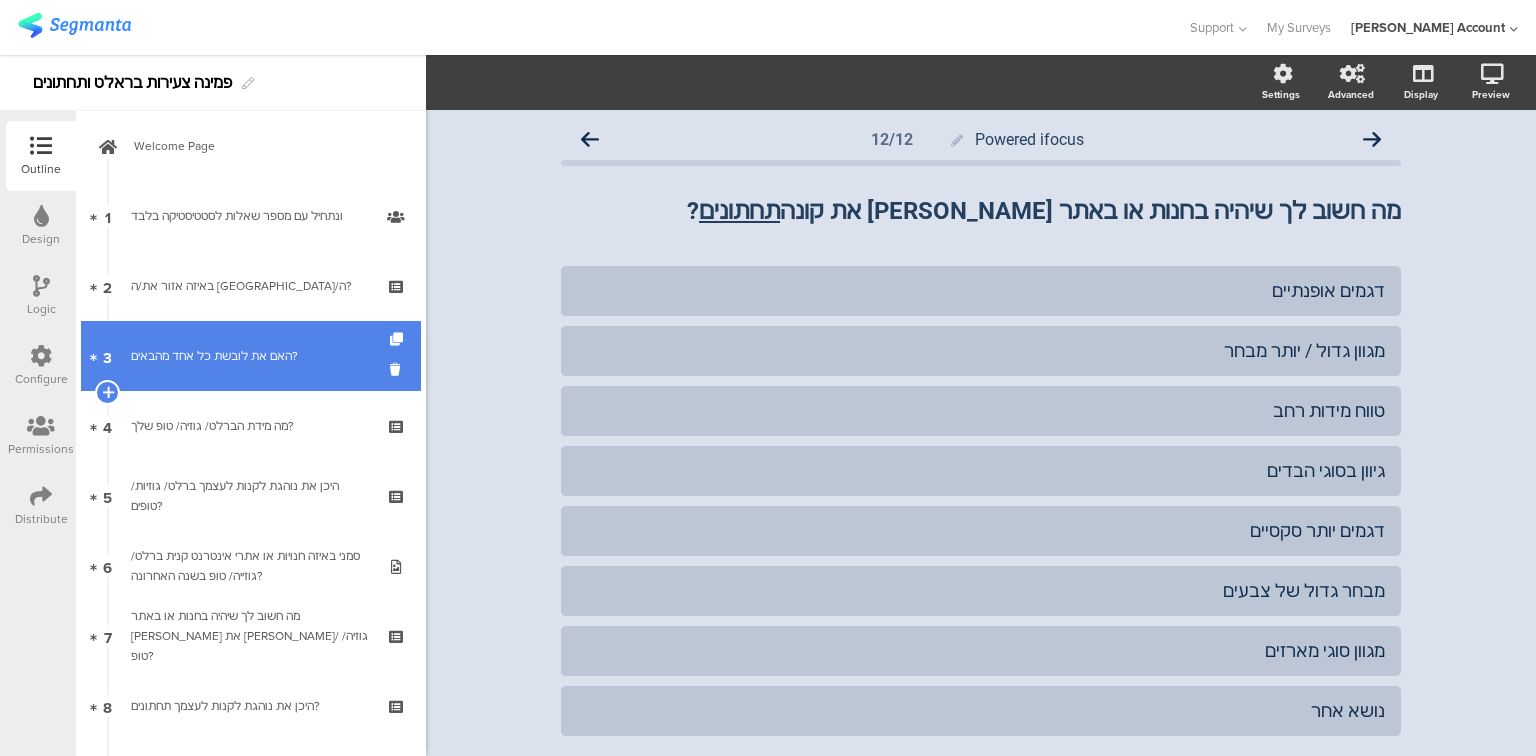 click on "3
האם את לובשת כל אחד מהבאים?" at bounding box center [251, 356] 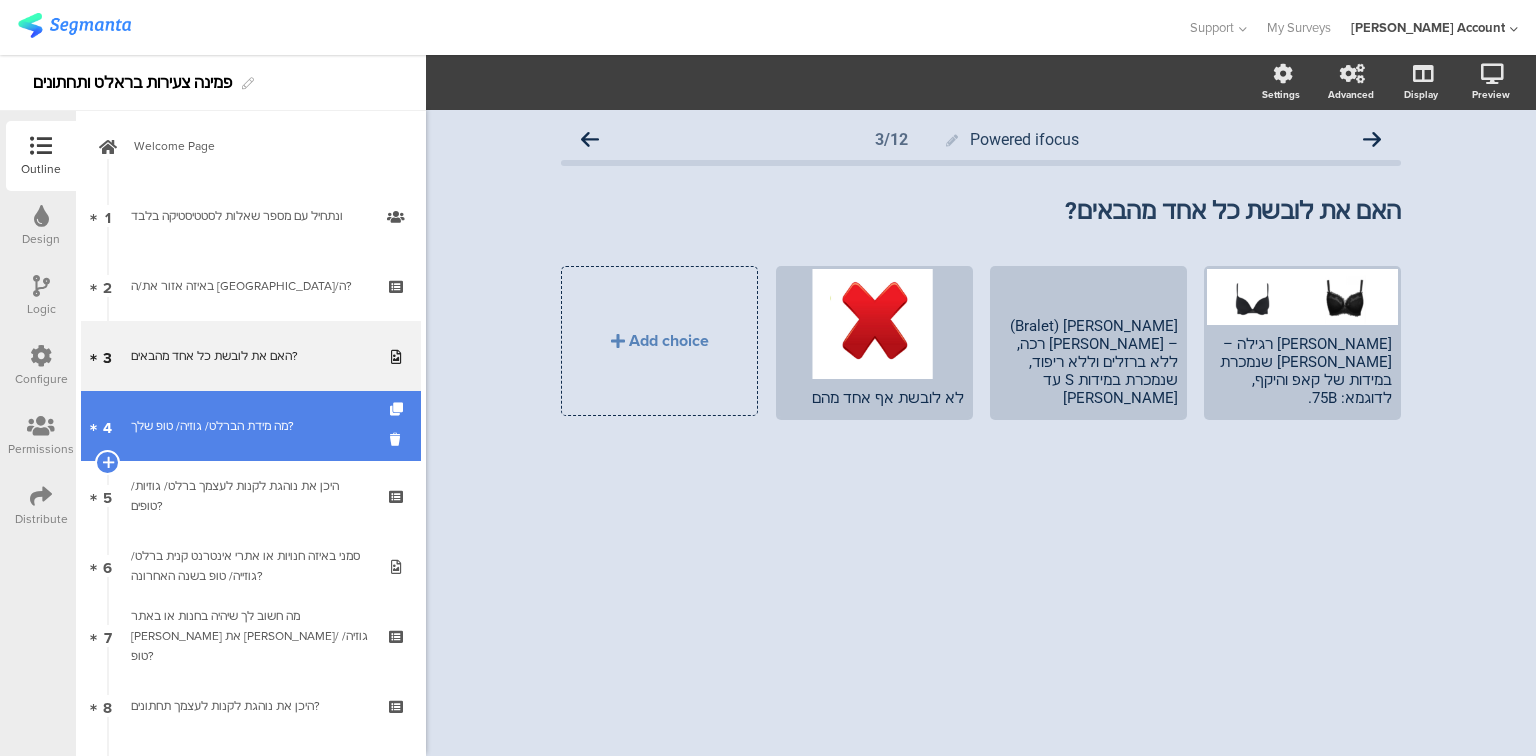 click on "מה מידת הברלט/ גוזיה/ טופ שלך?" at bounding box center (250, 426) 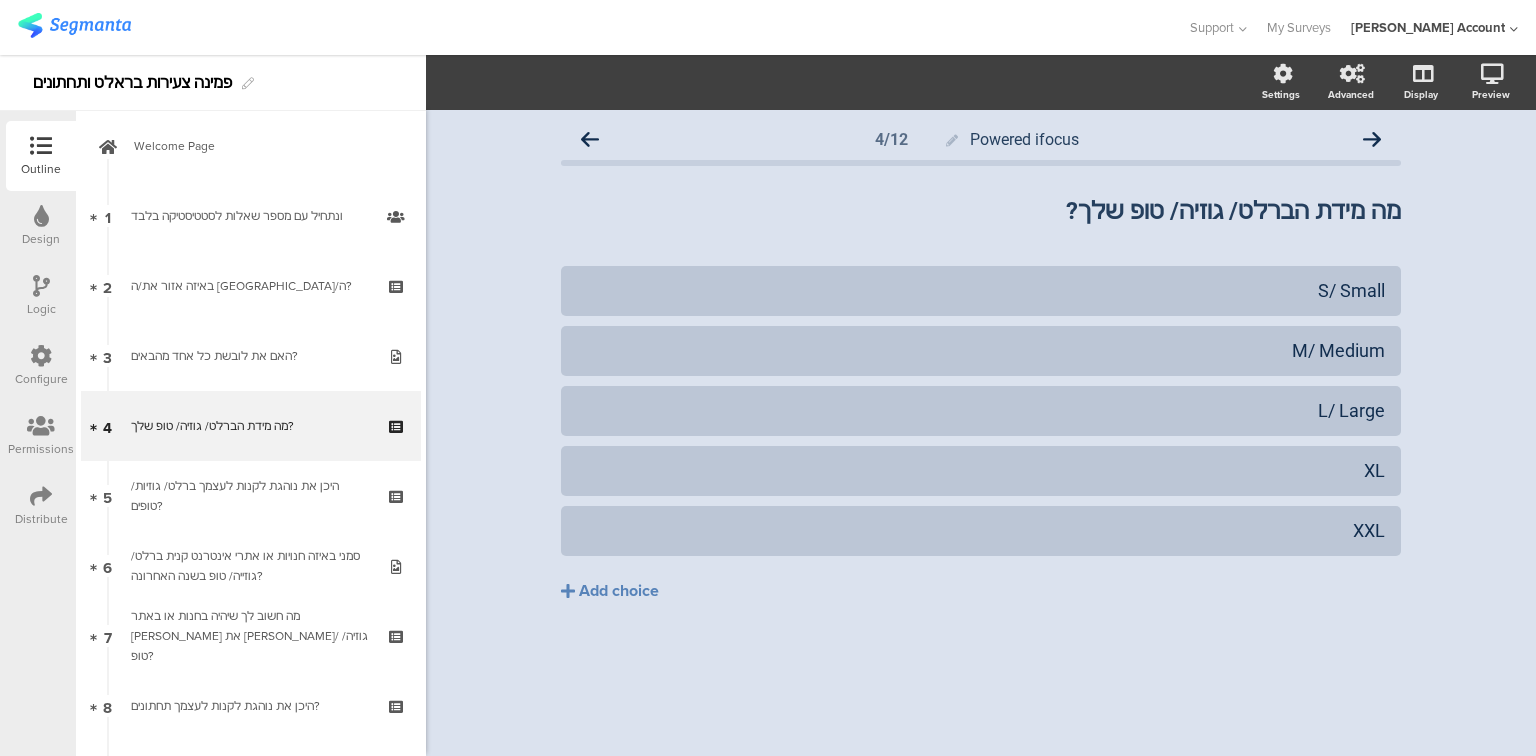 click on "Logic" at bounding box center (41, 296) 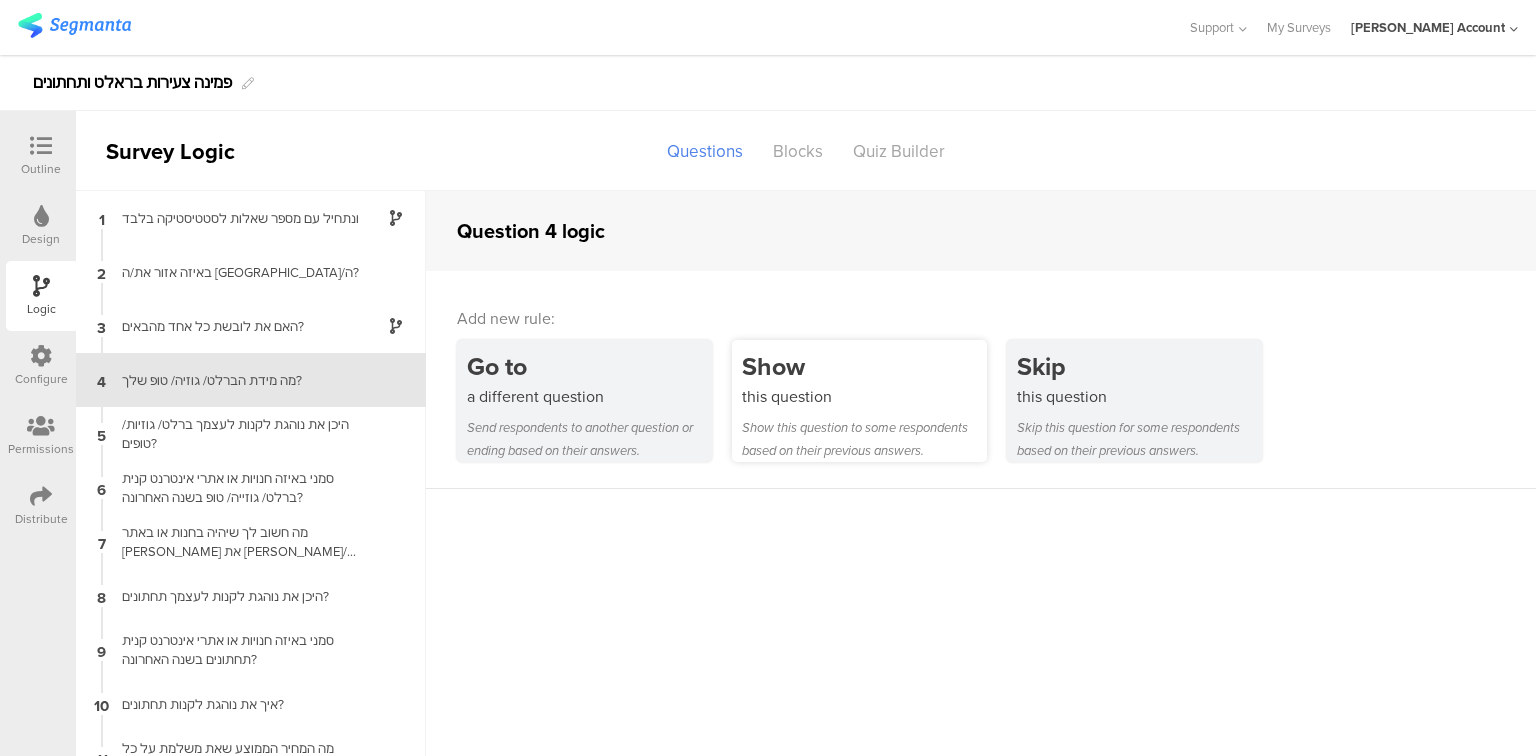 click on "Show
this question
Show this question to some respondents based on their previous answers." at bounding box center [859, 401] 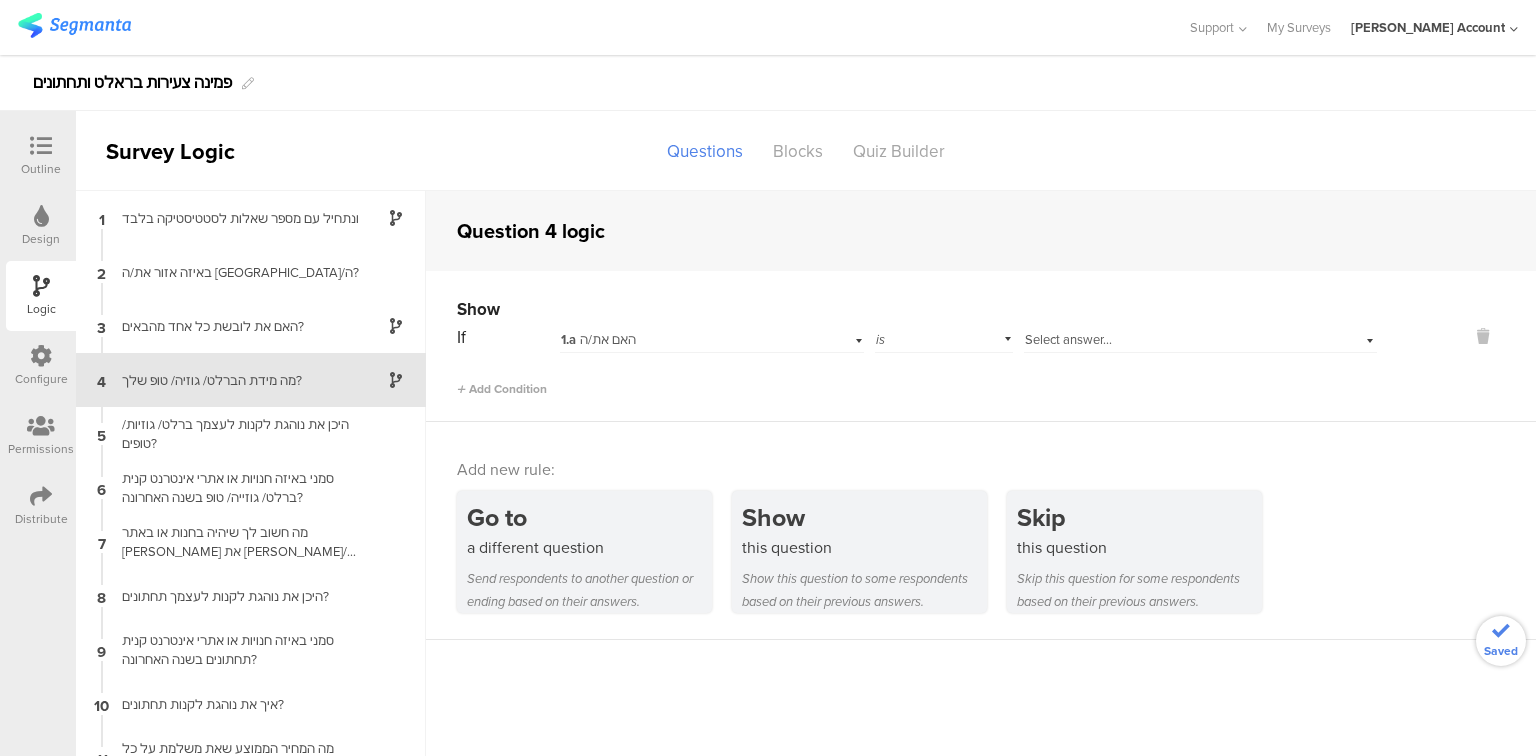 click on "1.a  האם את/ה" at bounding box center [685, 340] 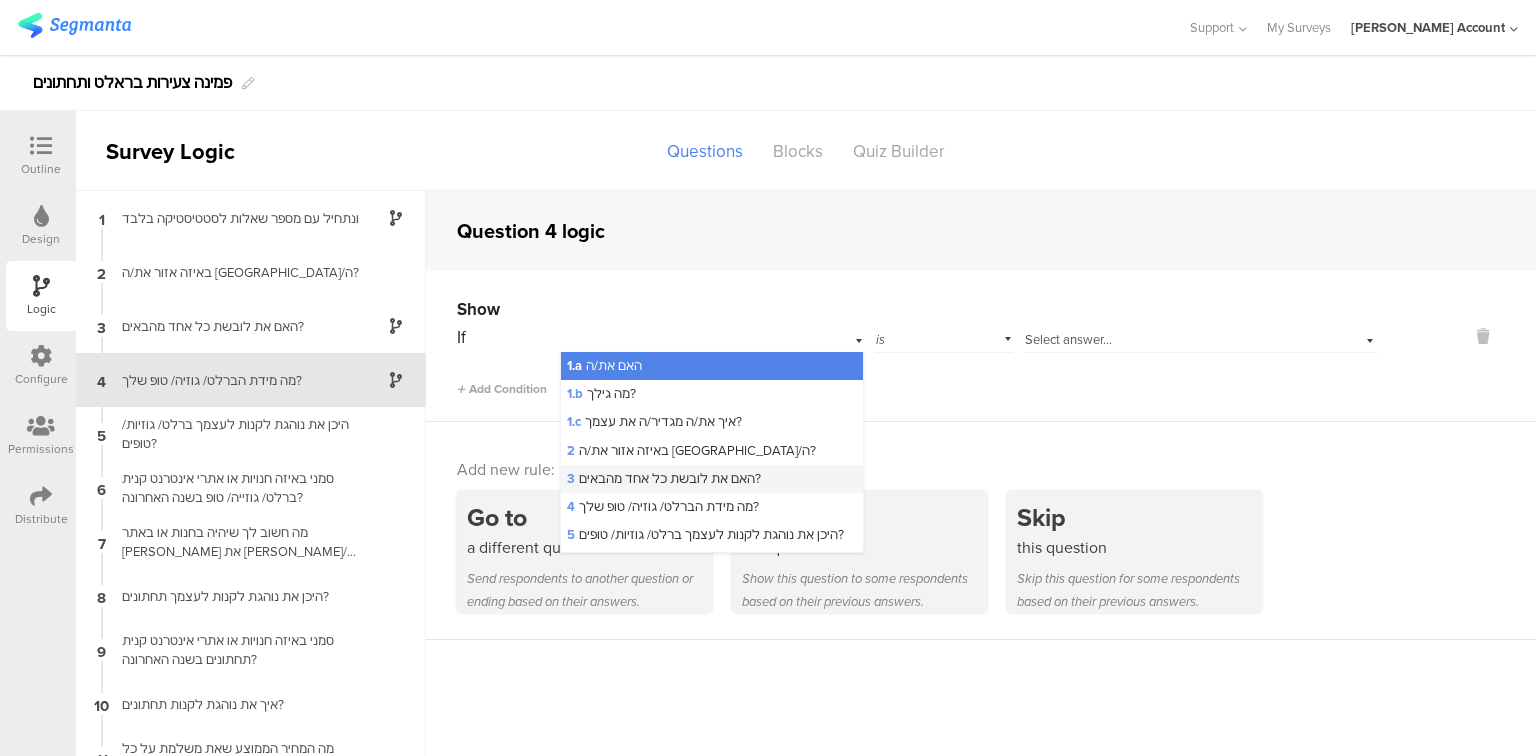click on "3  האם את לובשת כל אחד מהבאים?" at bounding box center [664, 478] 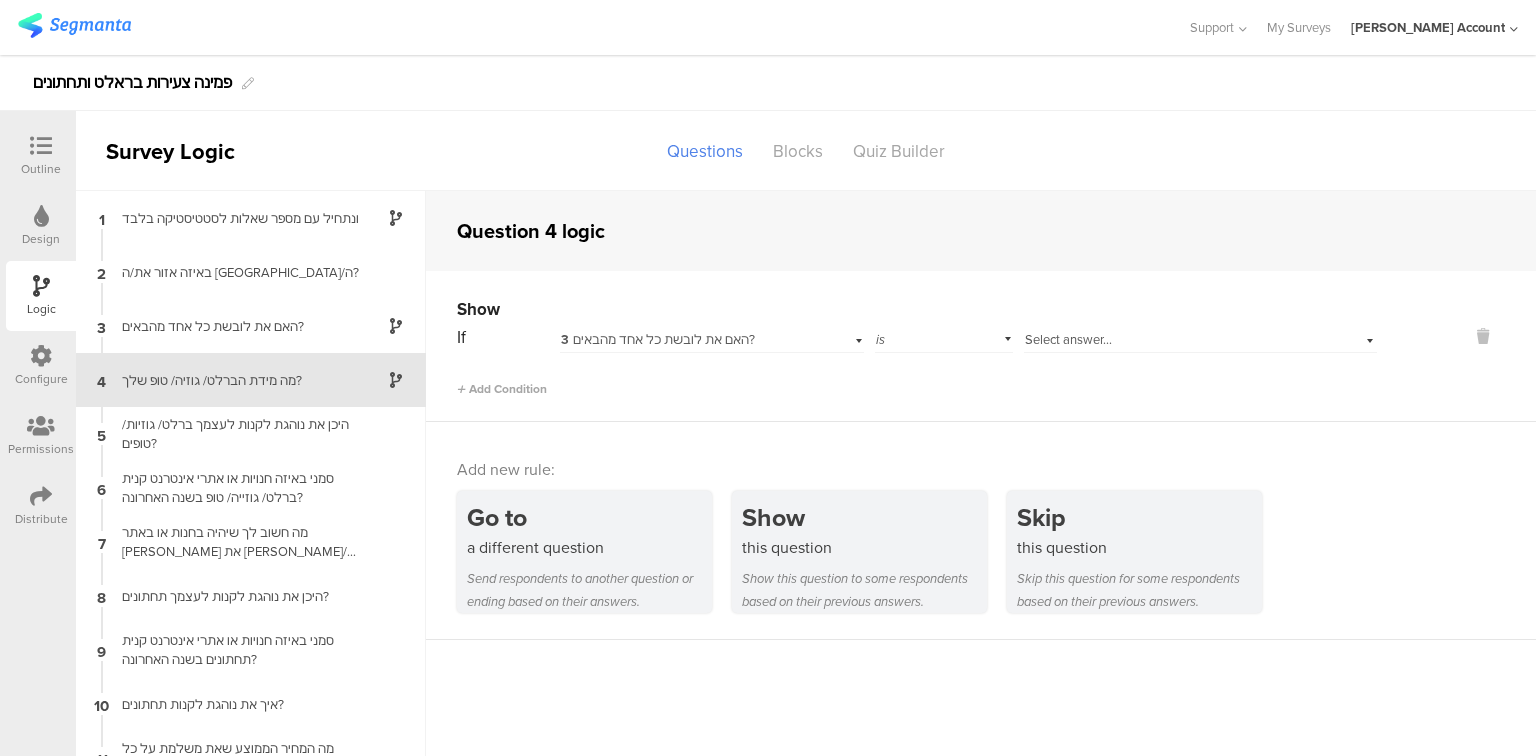 click on "Select answer..." at bounding box center [1068, 339] 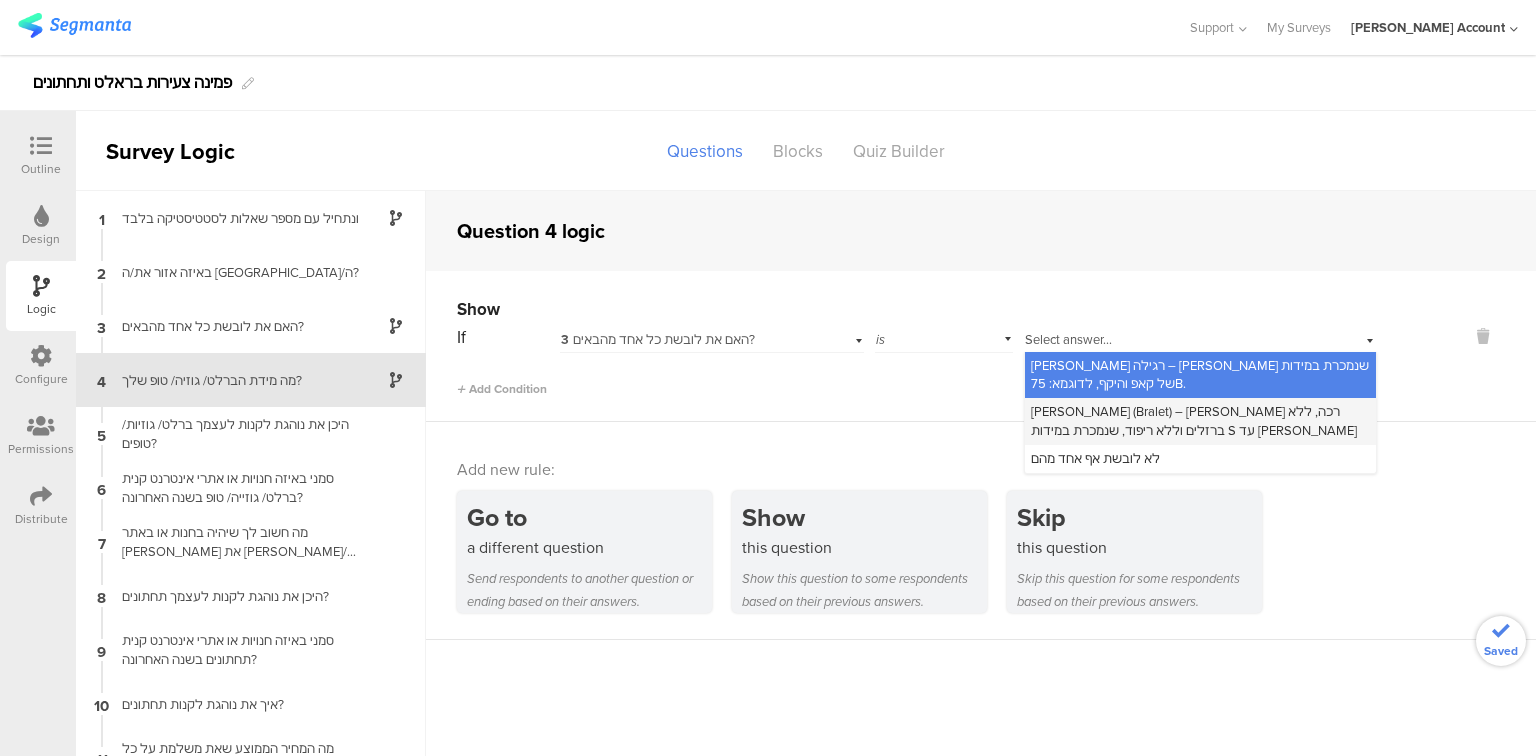 click on "ברלט (Bralet) – חזייה רכה, ללא ברזלים וללא ריפוד, שנמכרת במידות S עד XXL" at bounding box center [1194, 420] 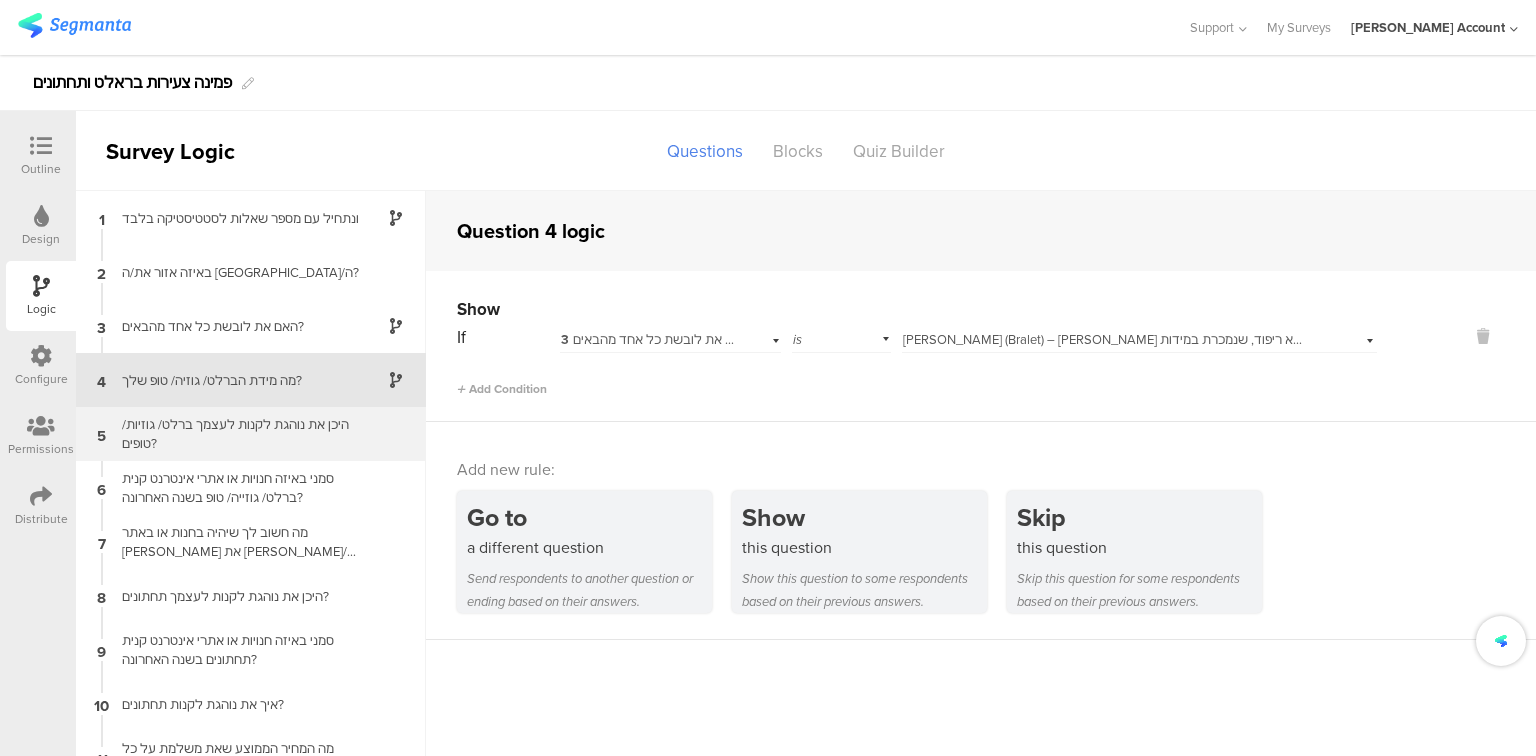 click on "היכן את נוהגת לקנות לעצמך ברלט/ גוזיות/ טופים?" at bounding box center [235, 434] 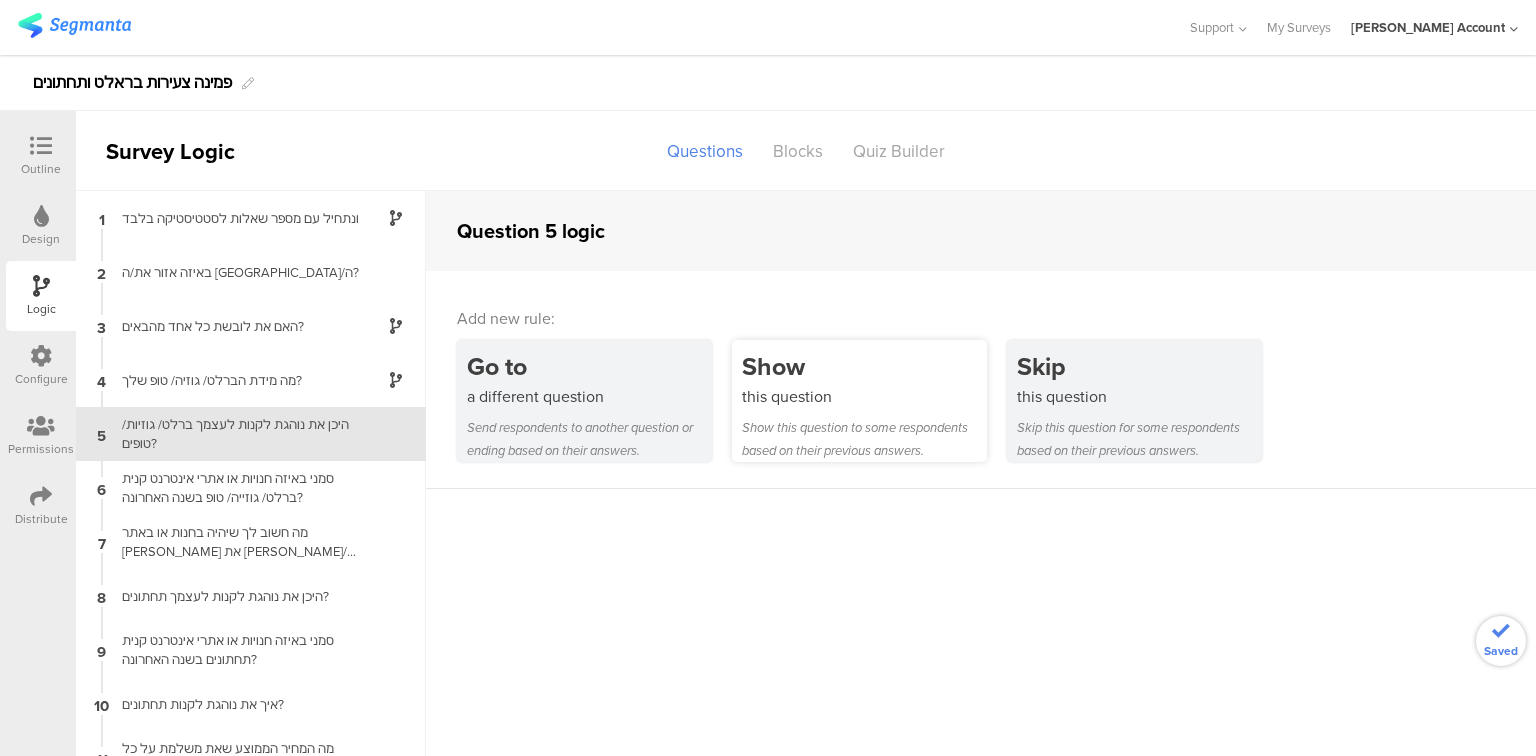 scroll, scrollTop: 0, scrollLeft: 0, axis: both 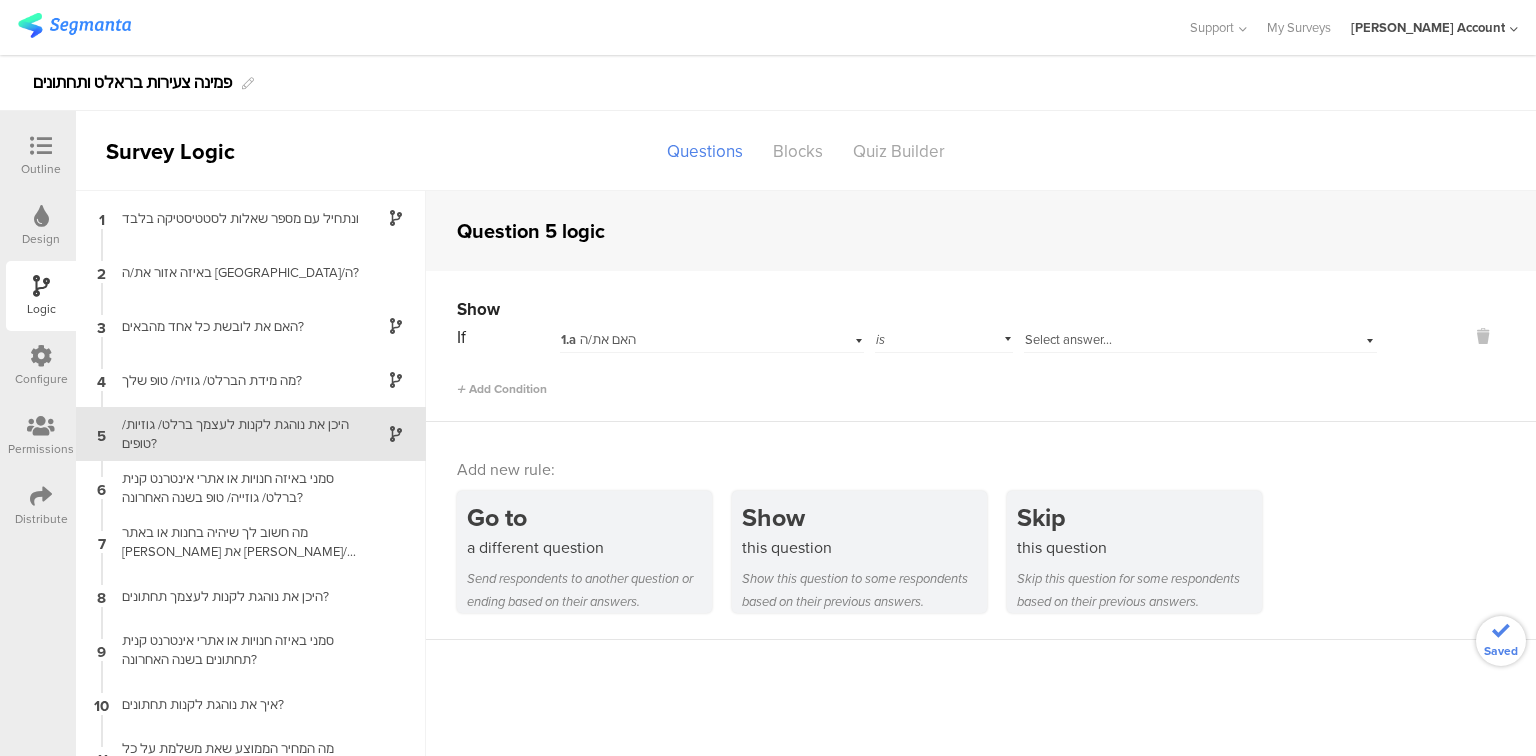 click on "1.a  האם את/ה" at bounding box center (685, 340) 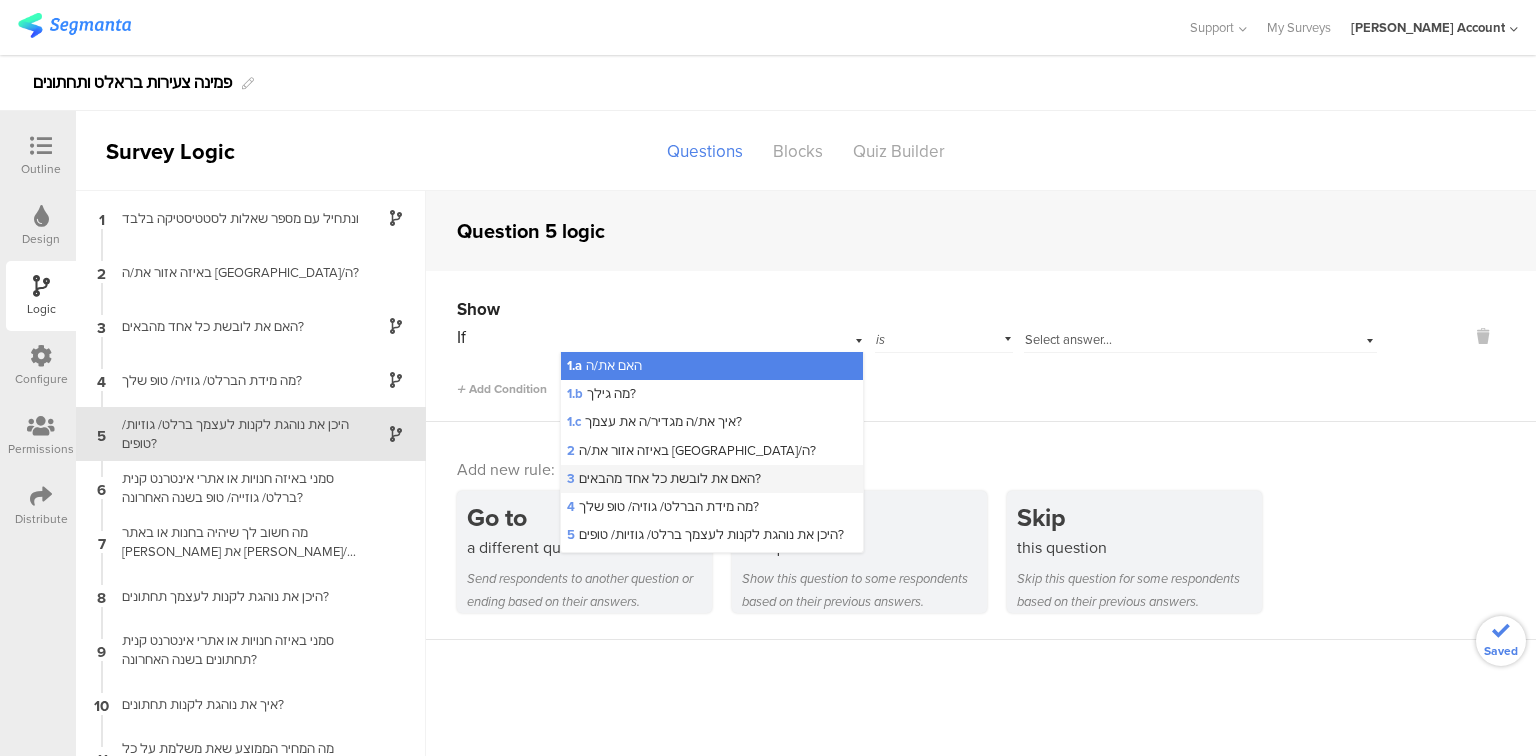 click on "3  האם את לובשת כל אחד מהבאים?" at bounding box center (664, 478) 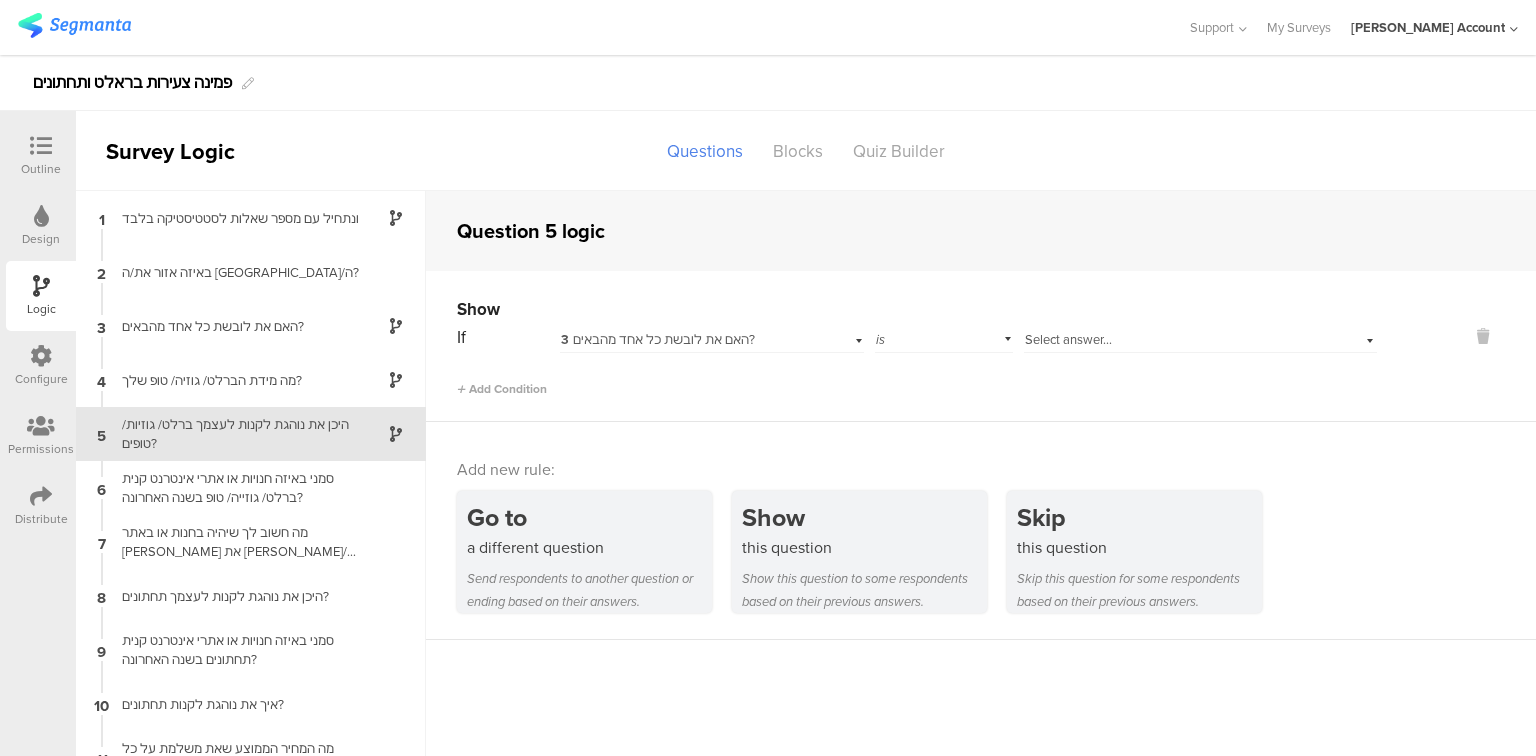 click on "Select answer..." at bounding box center (1068, 339) 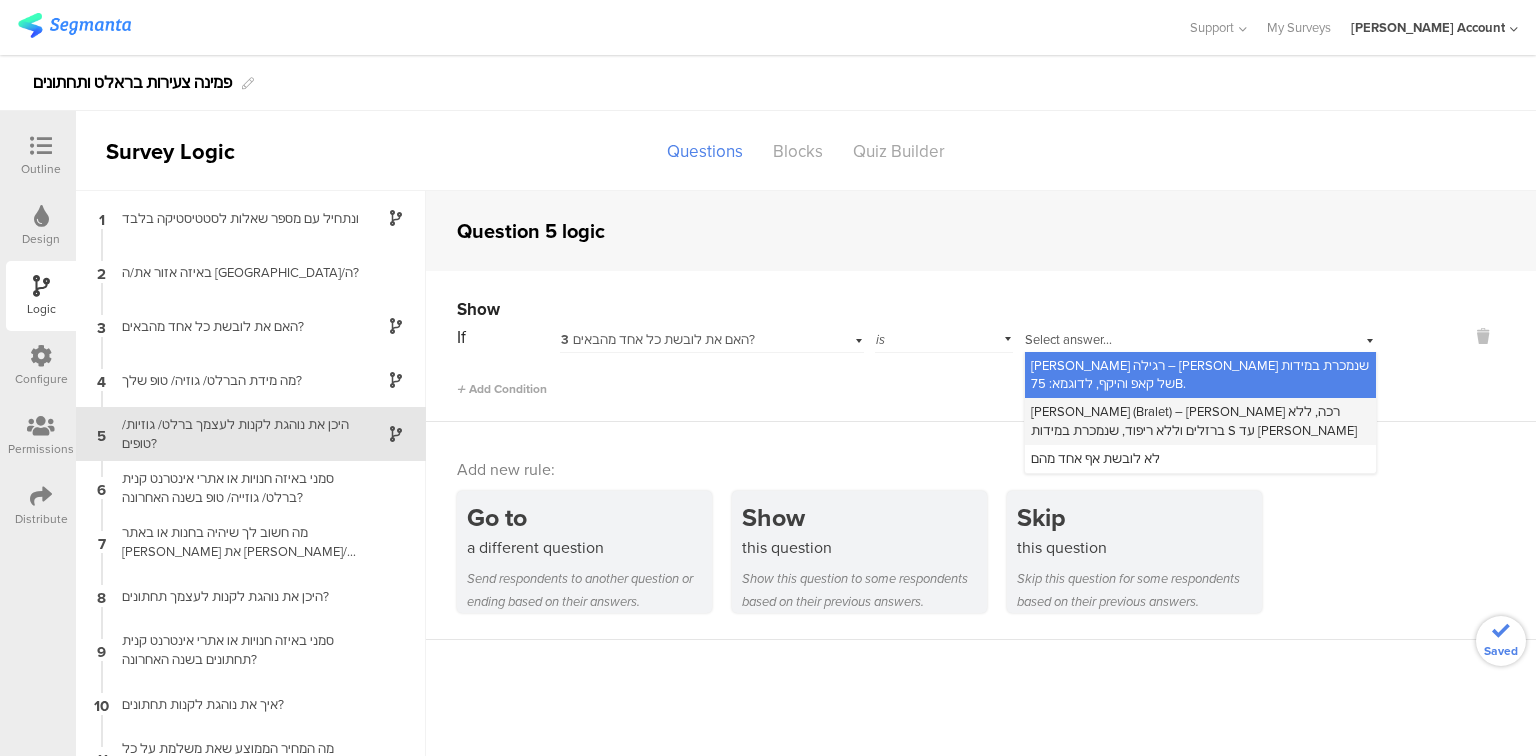 click on "ברלט (Bralet) – חזייה רכה, ללא ברזלים וללא ריפוד, שנמכרת במידות S עד XXL" at bounding box center [1194, 420] 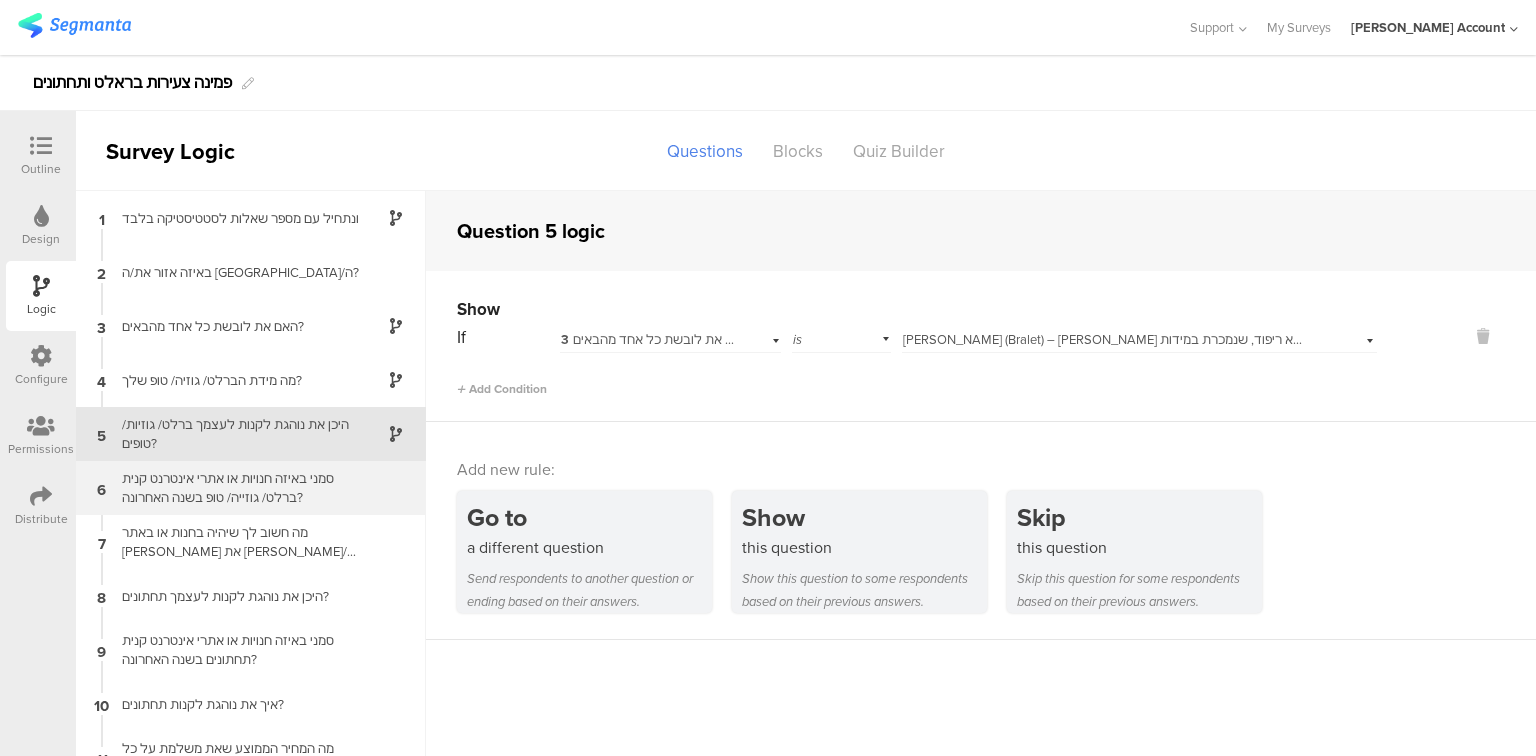 click on "סמני באיזה חנויות או אתרי אינטרנט קנית ברלט/ גוזייה/ טופ בשנה האחרונה?" at bounding box center (235, 488) 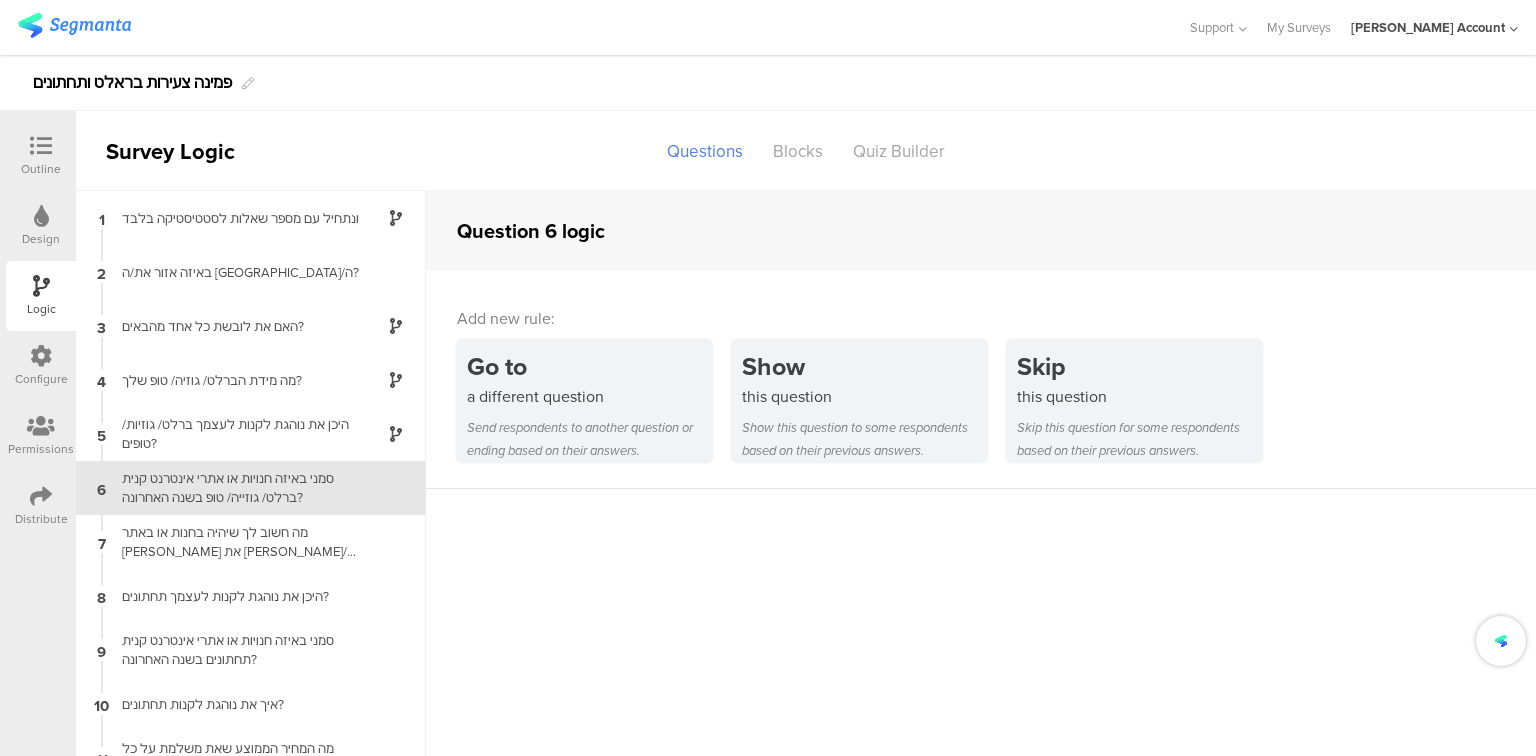 scroll, scrollTop: 54, scrollLeft: 0, axis: vertical 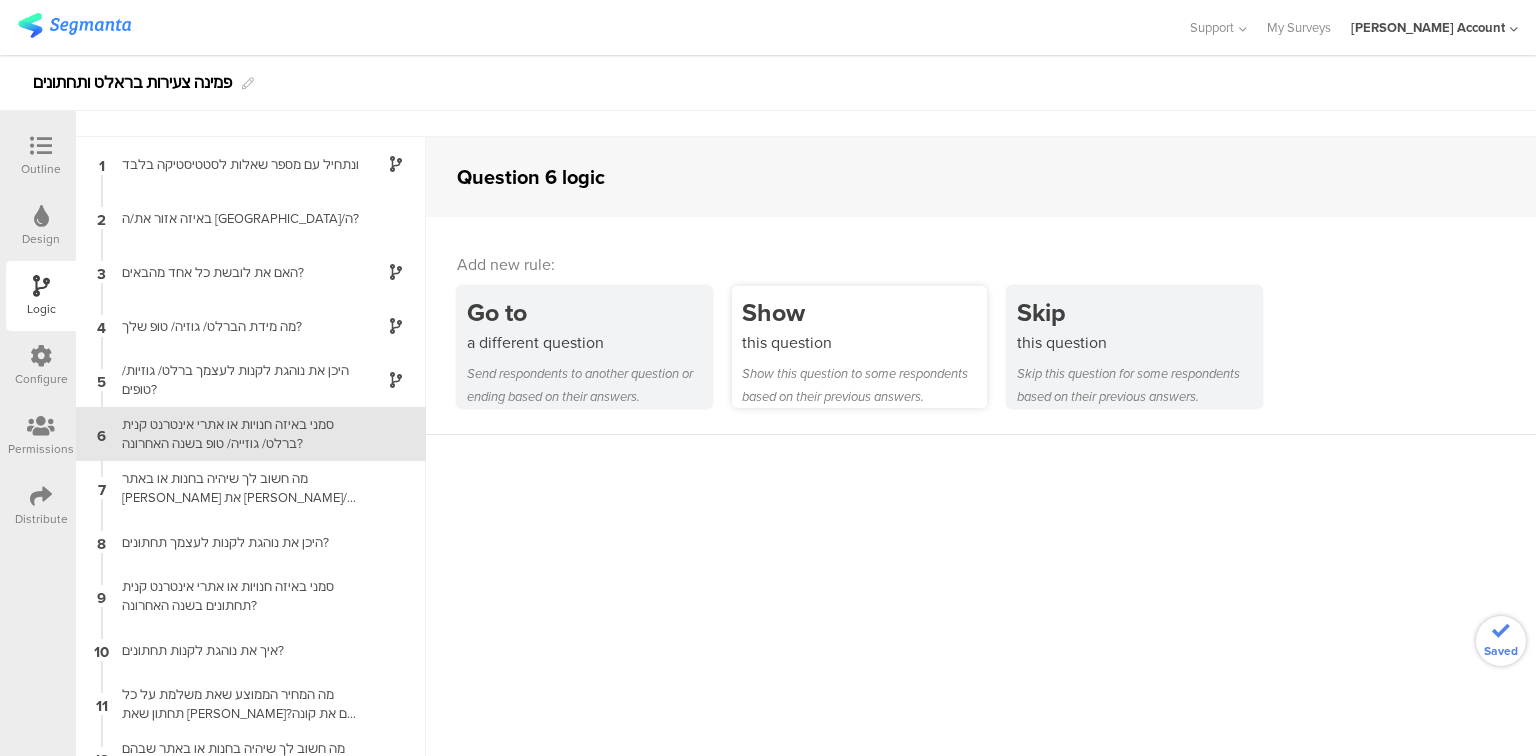 click on "Show this question to some respondents based on their previous answers." at bounding box center [864, 385] 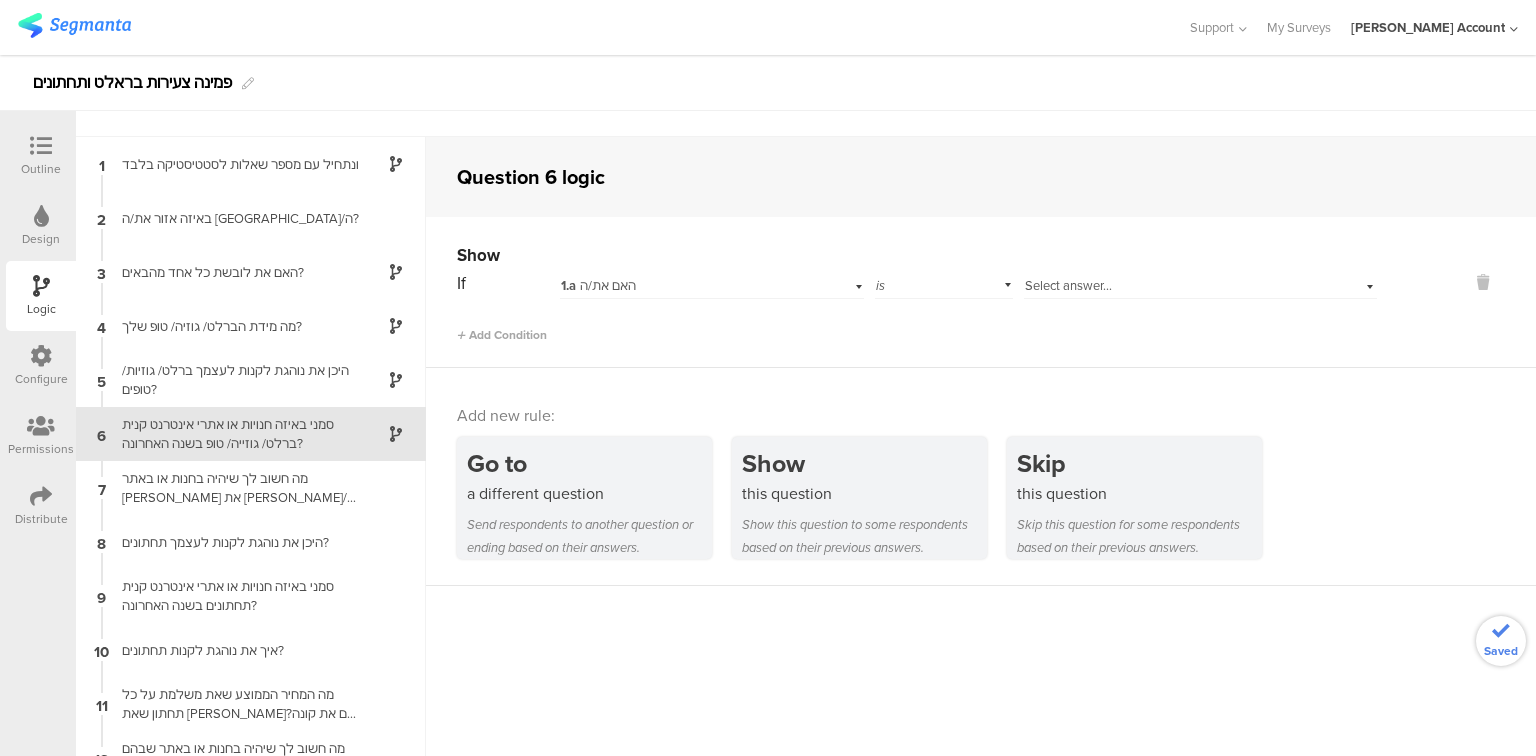 click on "1.a  האם את/ה" at bounding box center (685, 286) 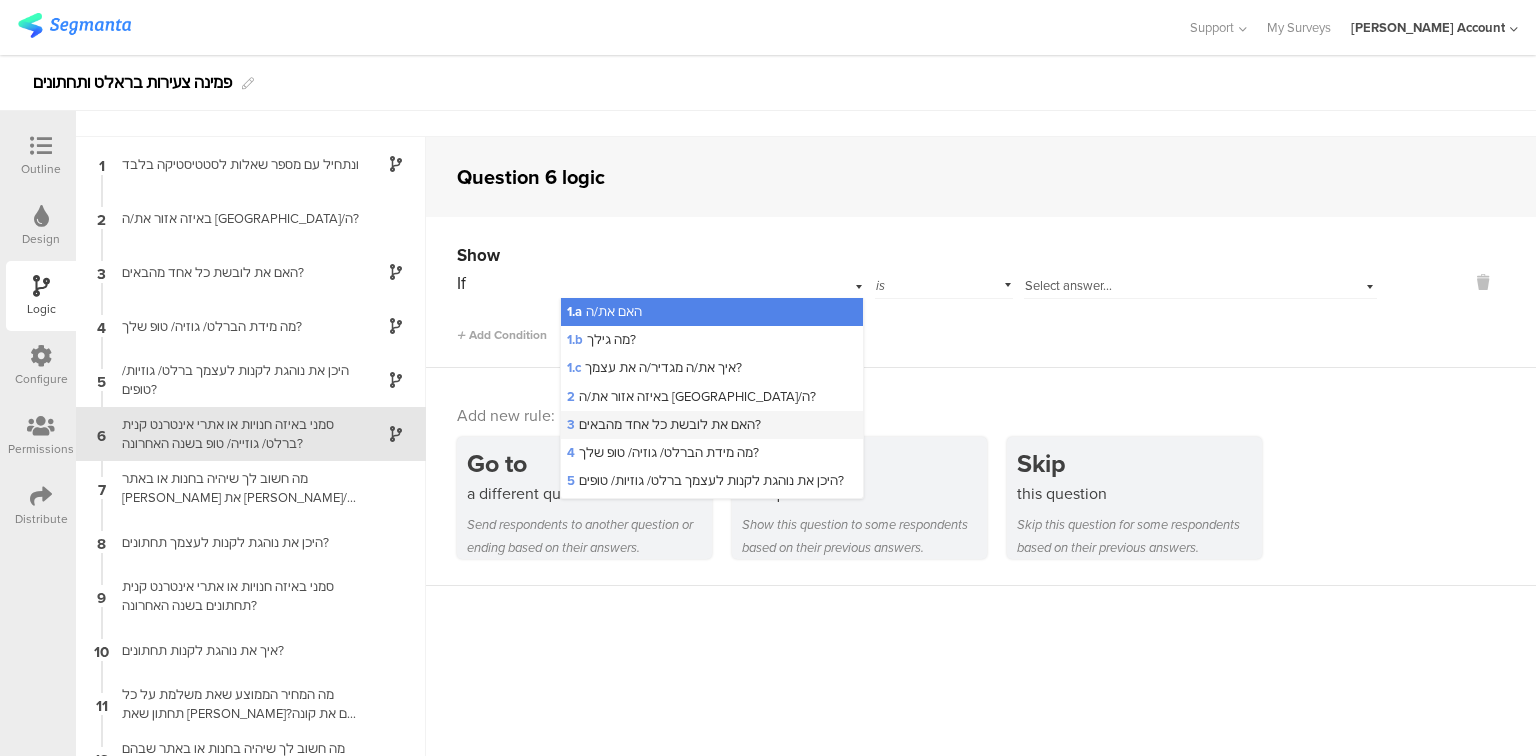 click on "3  האם את לובשת כל אחד מהבאים?" at bounding box center [664, 424] 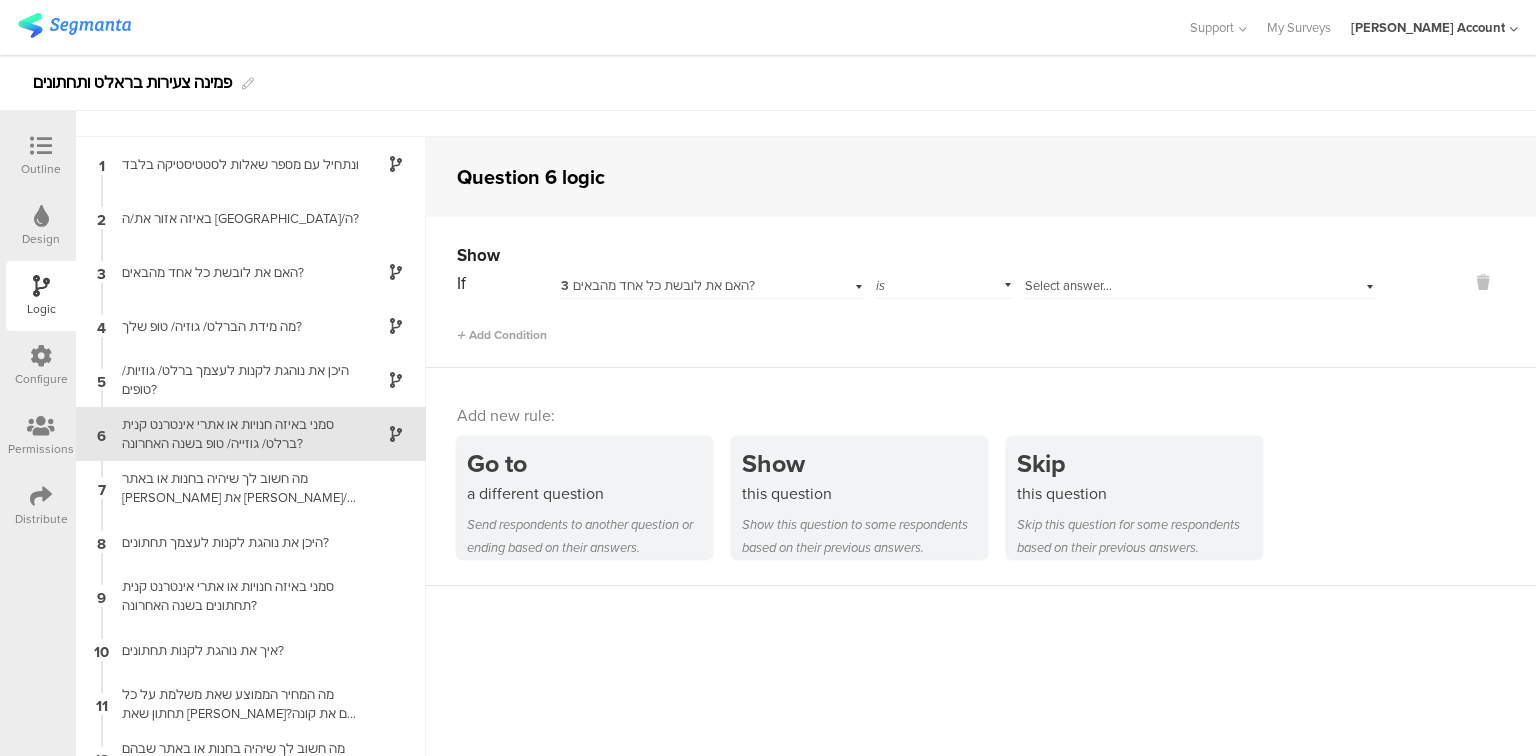 click on "Select answer..." at bounding box center [1068, 285] 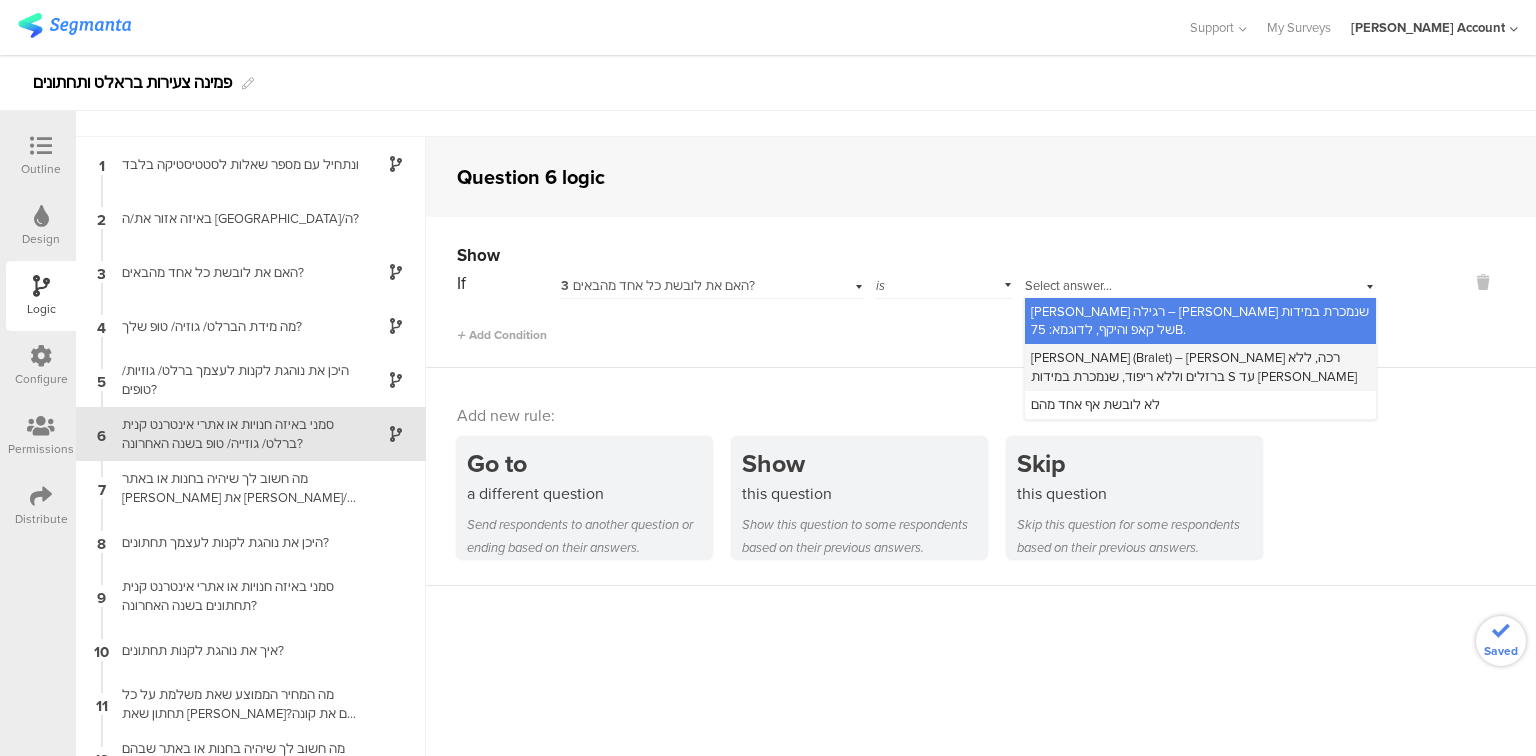 click on "ברלט (Bralet) – חזייה רכה, ללא ברזלים וללא ריפוד, שנמכרת במידות S עד XXL" at bounding box center [1194, 366] 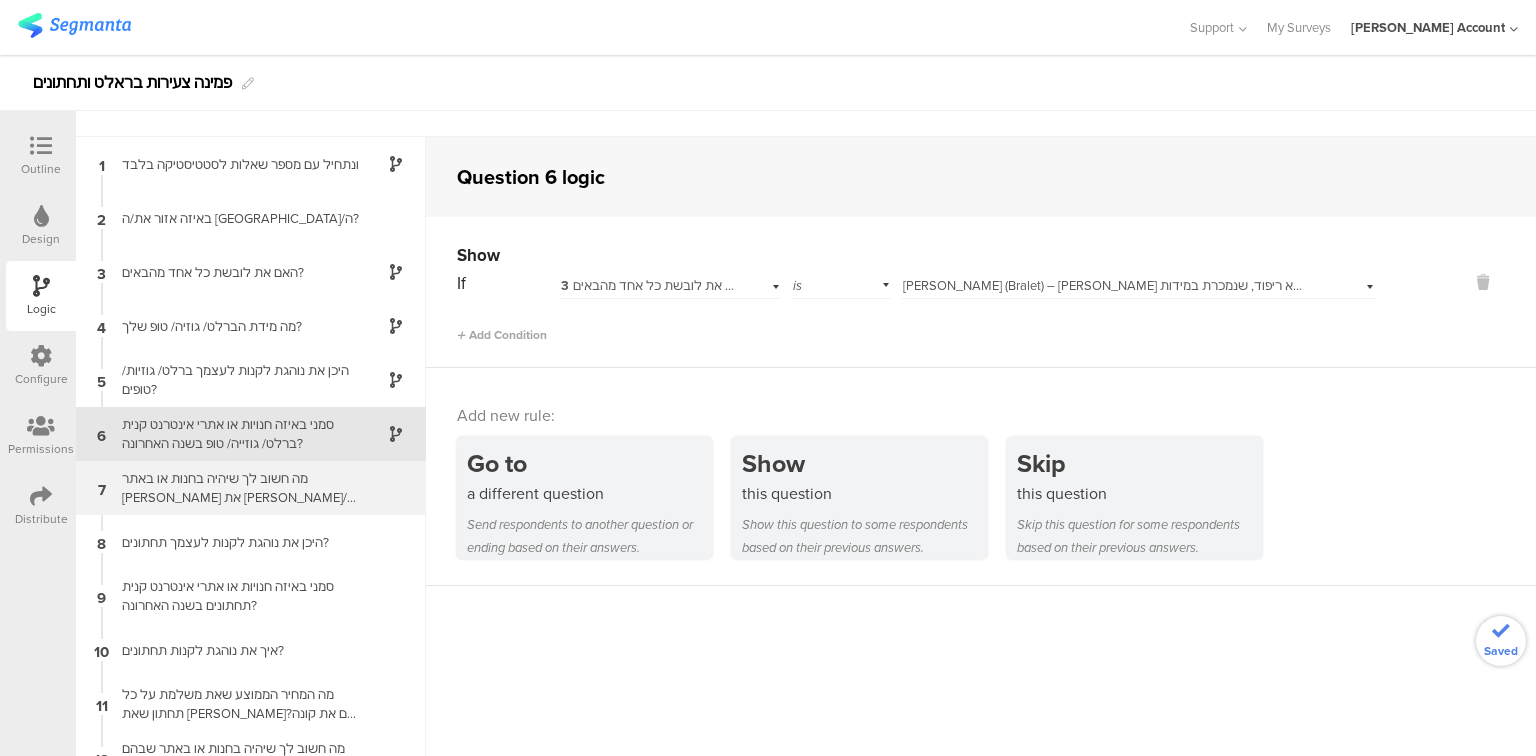 click on "מה חשוב לך שיהיה בחנות או באתר [PERSON_NAME] את [PERSON_NAME]/ גוזיה/ טופ?" at bounding box center [235, 488] 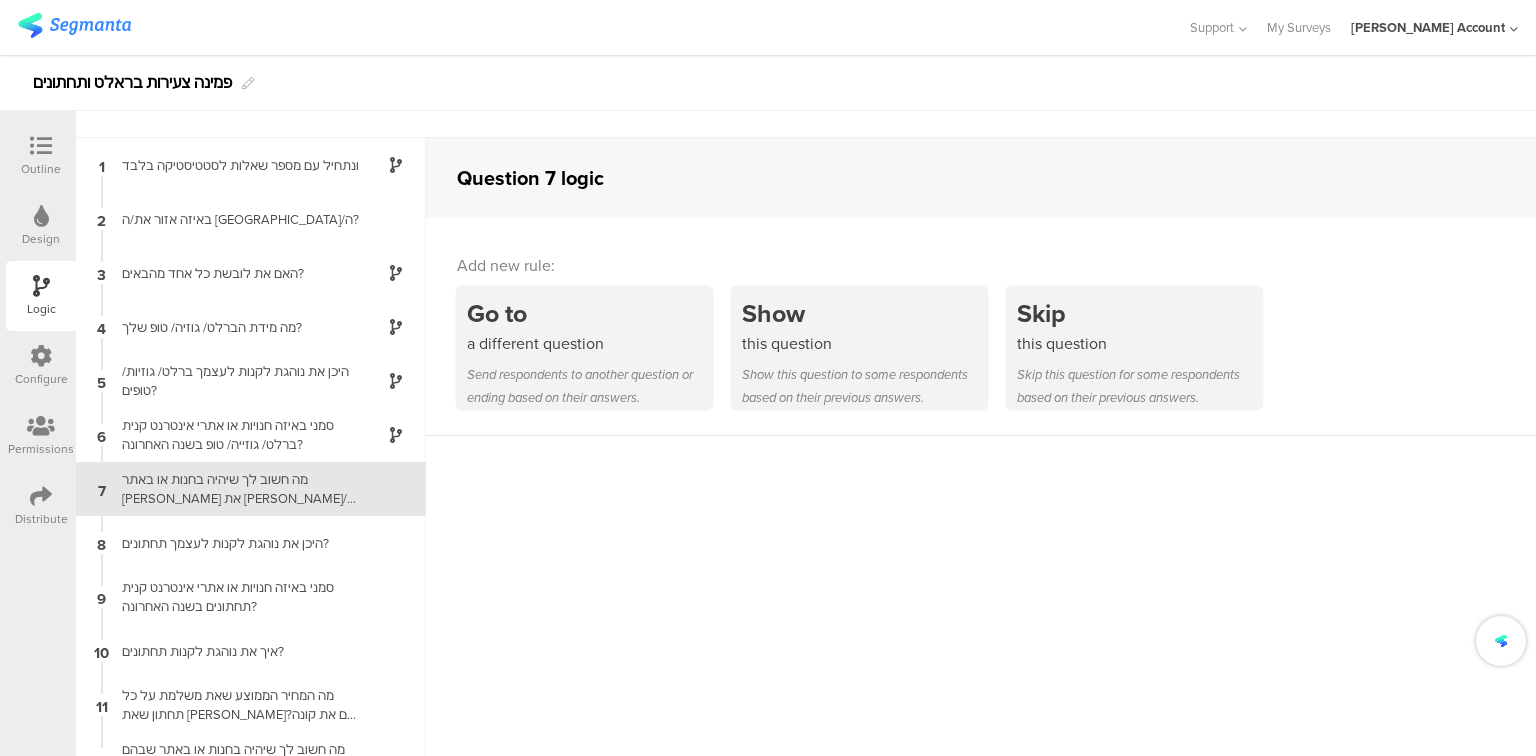 scroll, scrollTop: 80, scrollLeft: 0, axis: vertical 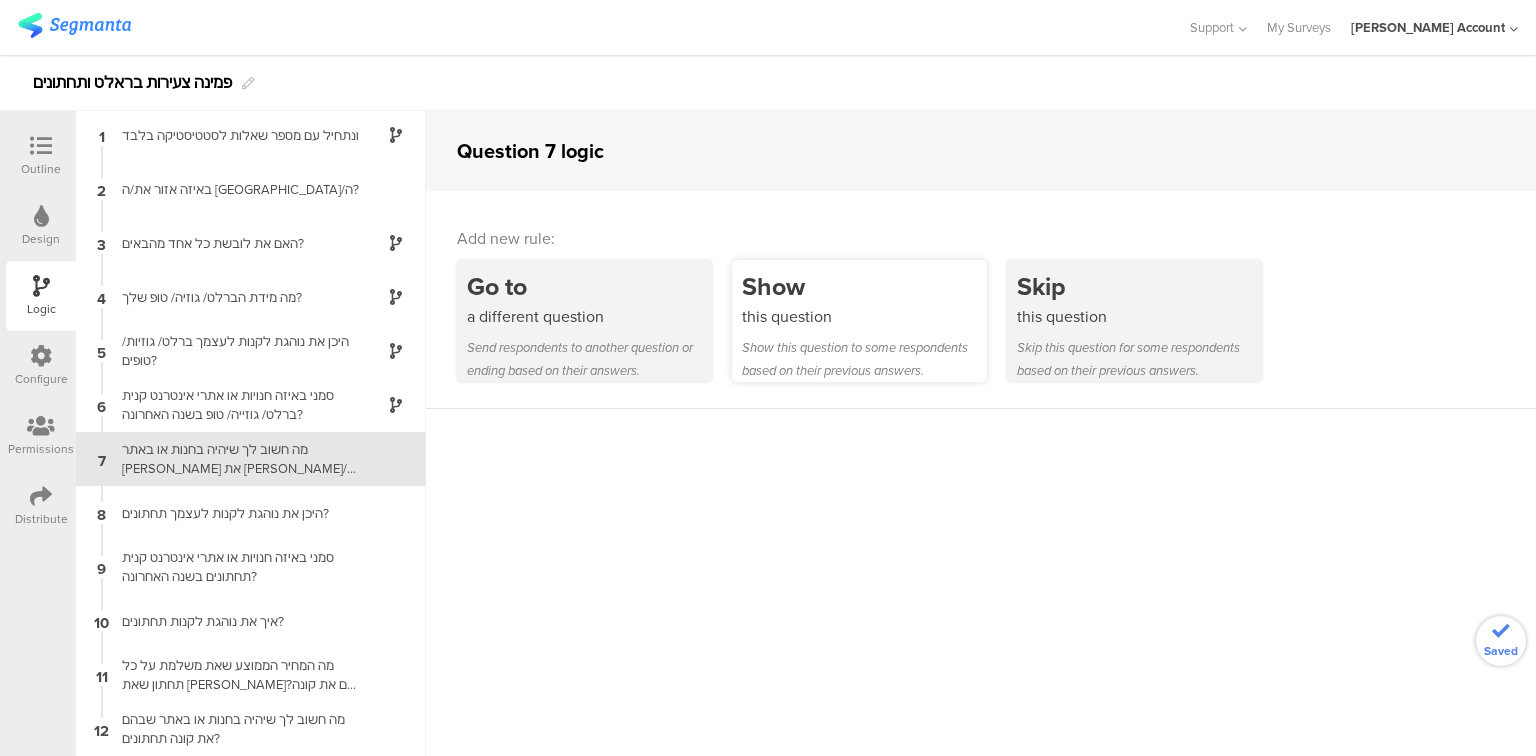 click on "Show this question to some respondents based on their previous answers." at bounding box center [864, 359] 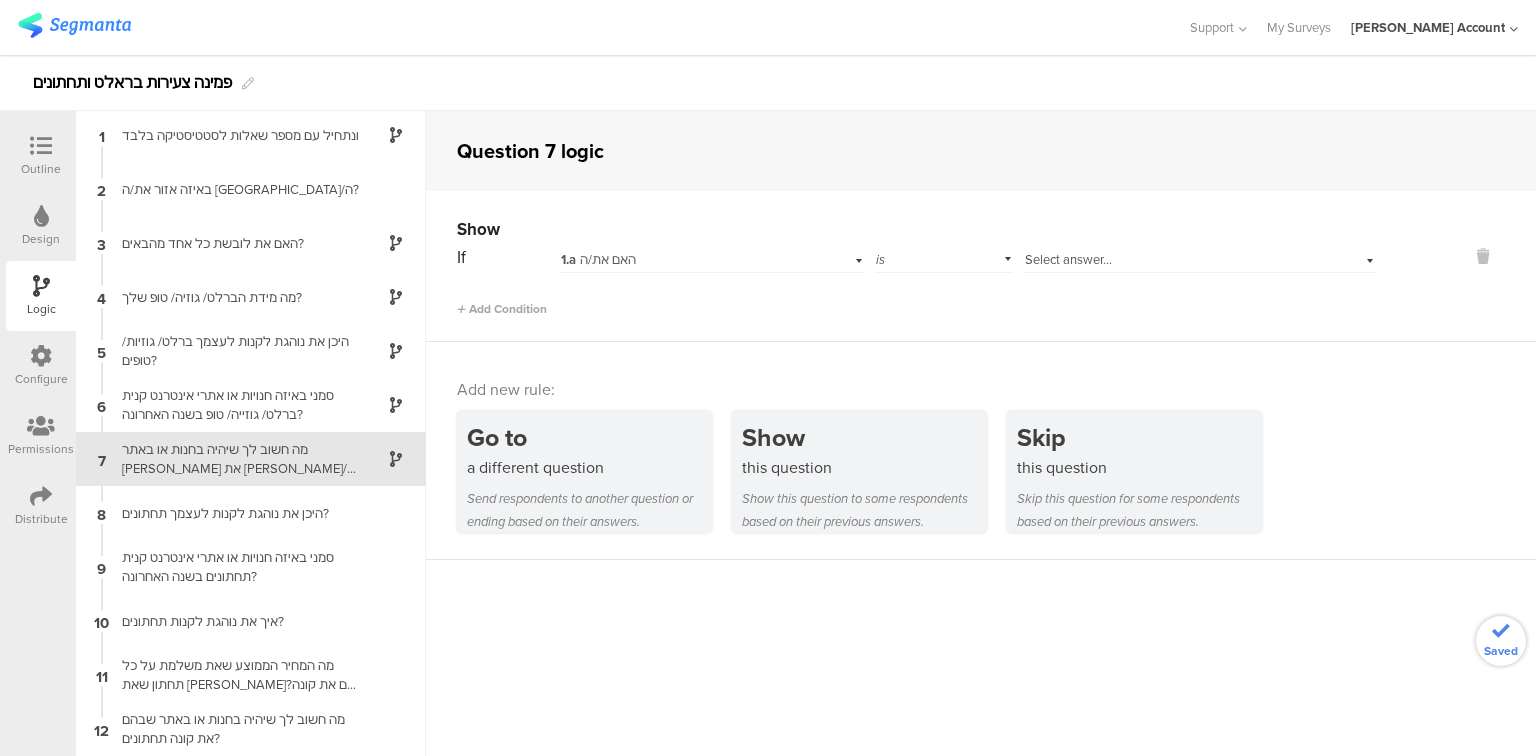 click on "1.a  האם את/ה" at bounding box center (685, 260) 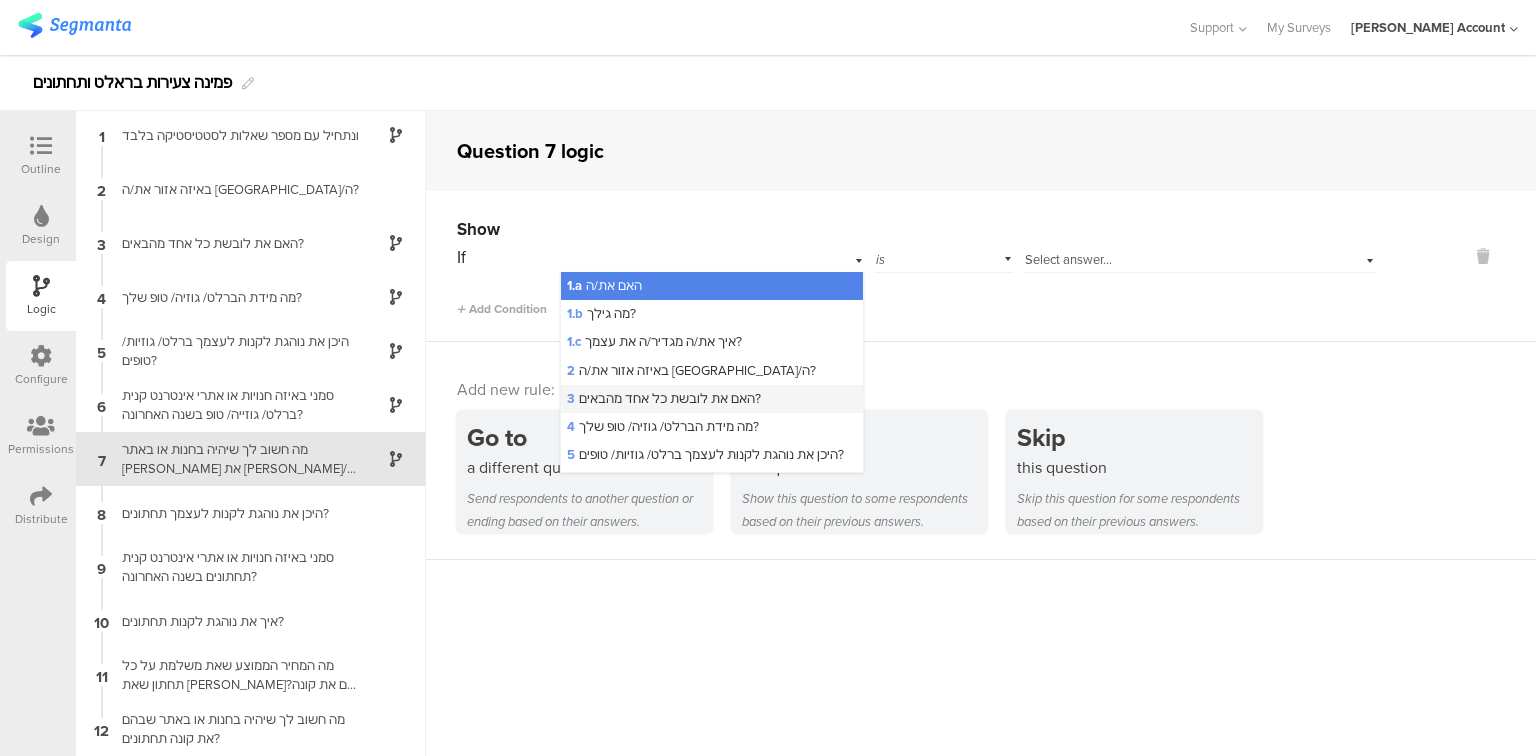 click on "3  האם את לובשת כל אחד מהבאים?" at bounding box center [664, 398] 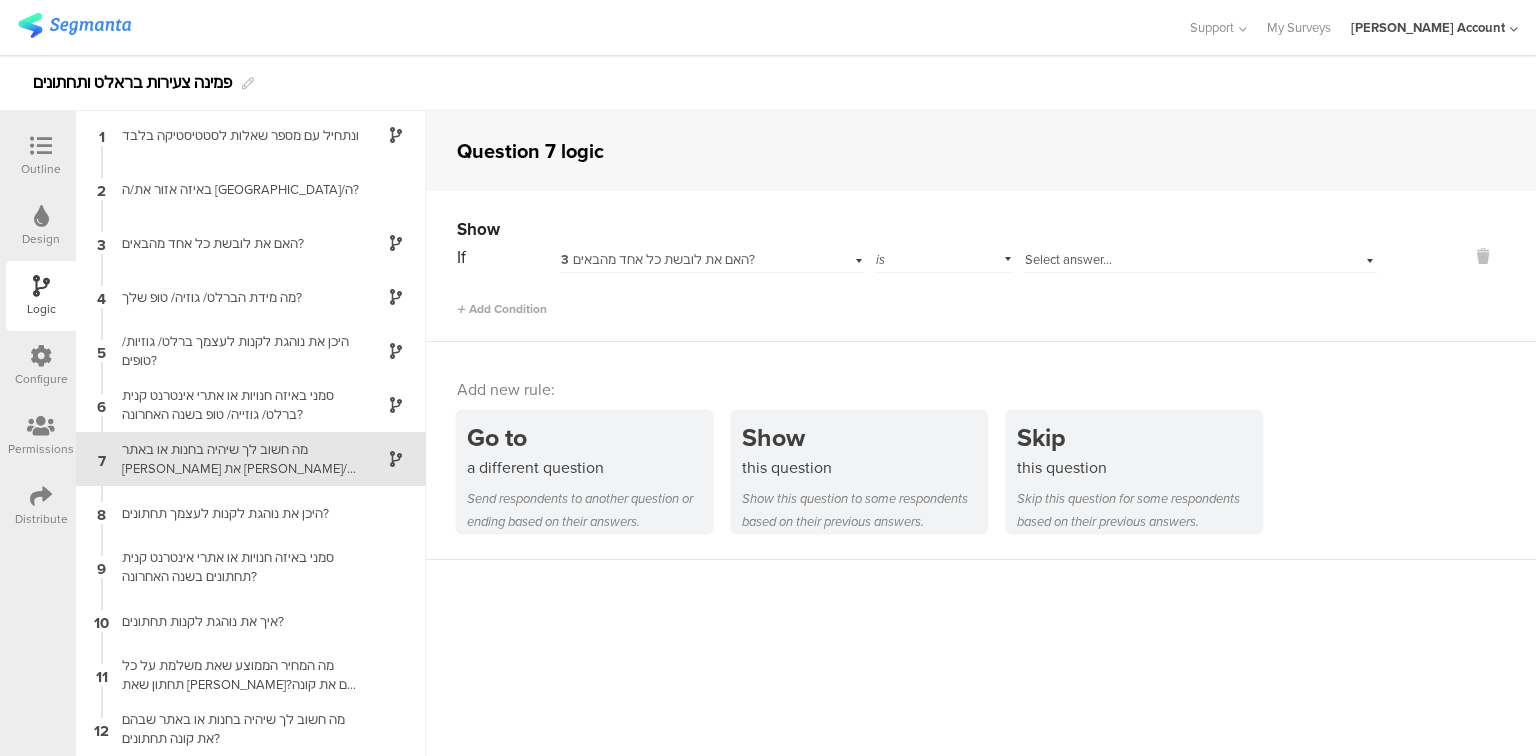 click on "Select answer..." at bounding box center [1068, 259] 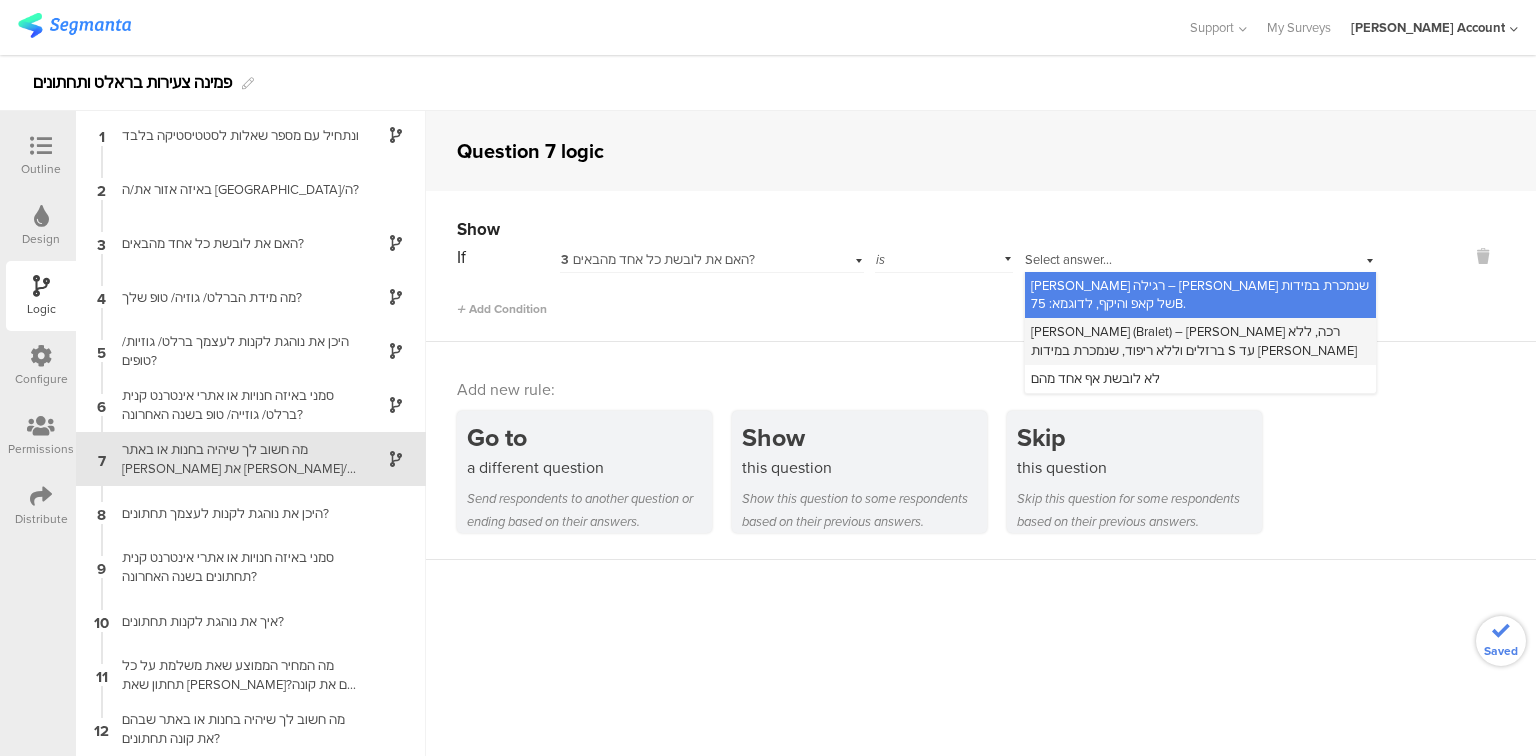 click on "ברלט (Bralet) – חזייה רכה, ללא ברזלים וללא ריפוד, שנמכרת במידות S עד XXL" at bounding box center (1194, 340) 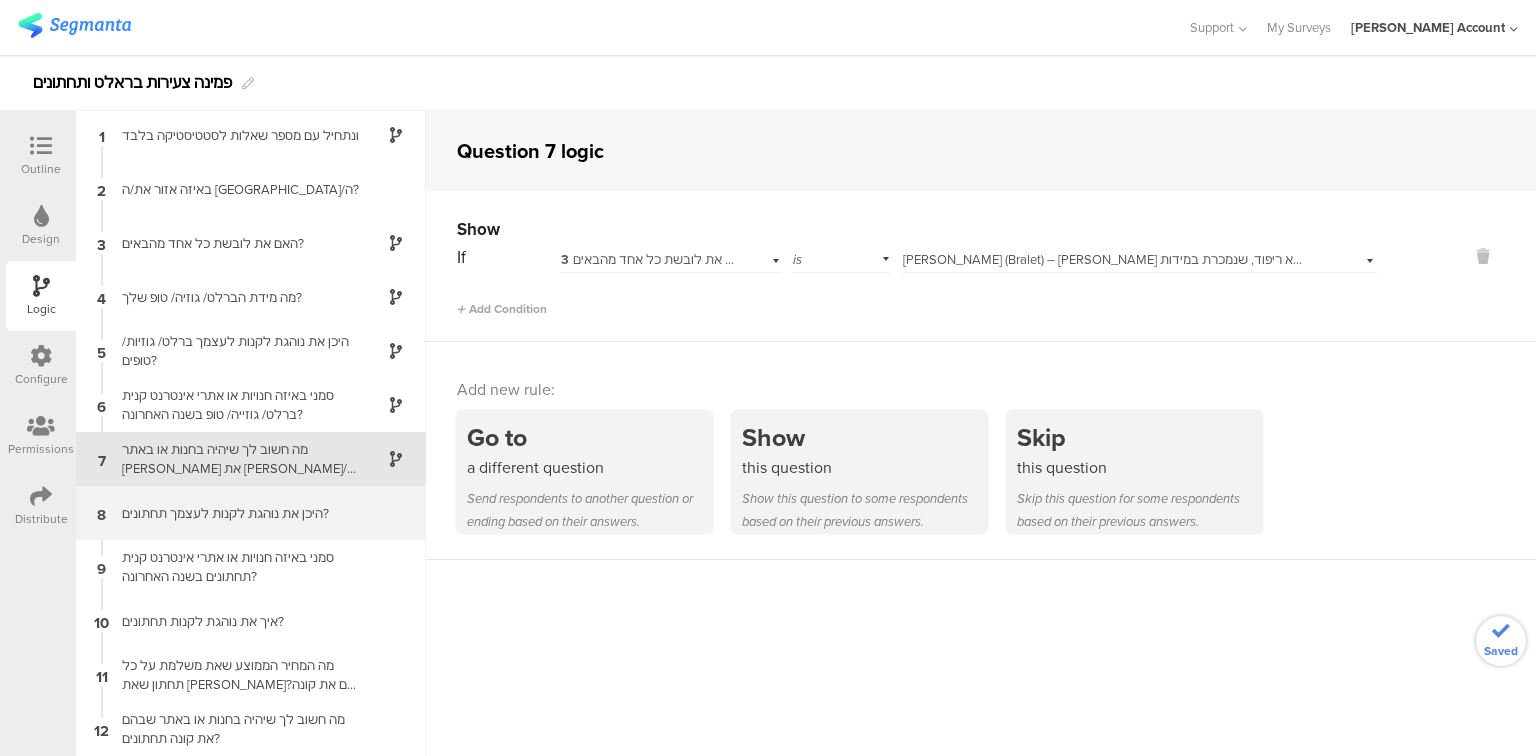 click on "8
היכן את נוהגת לקנות לעצמך תחתונים?" at bounding box center [251, 513] 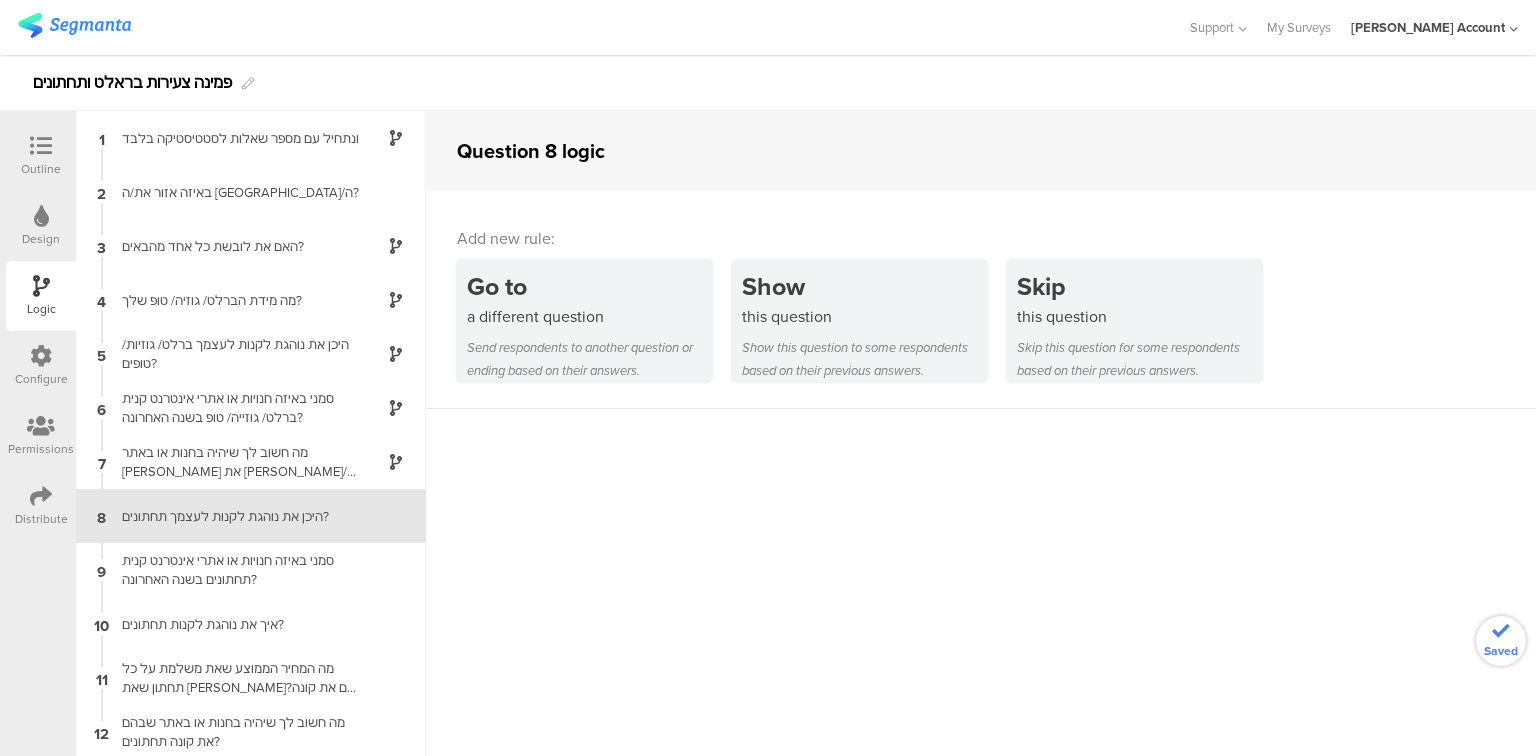 scroll, scrollTop: 3, scrollLeft: 0, axis: vertical 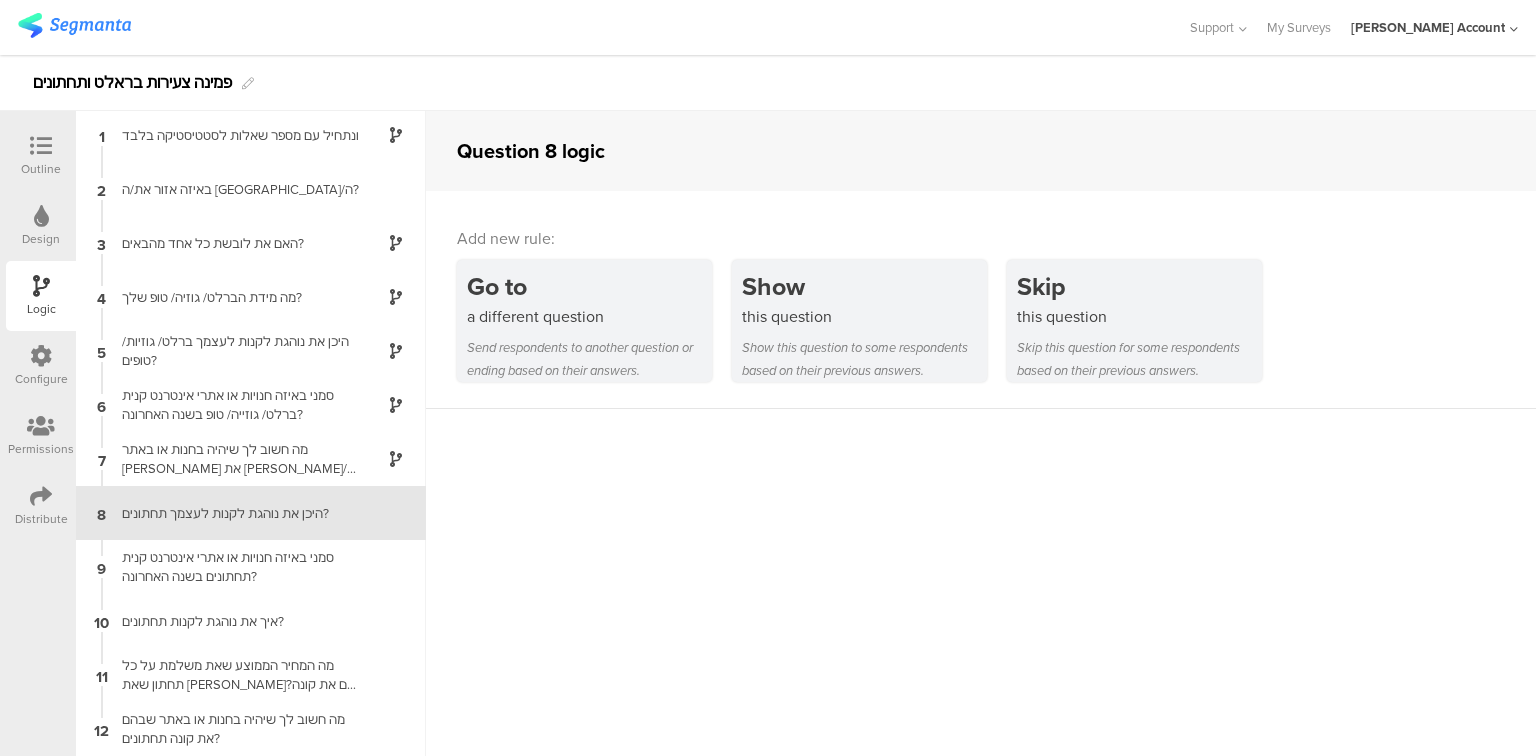 click on "Outline" at bounding box center (41, 169) 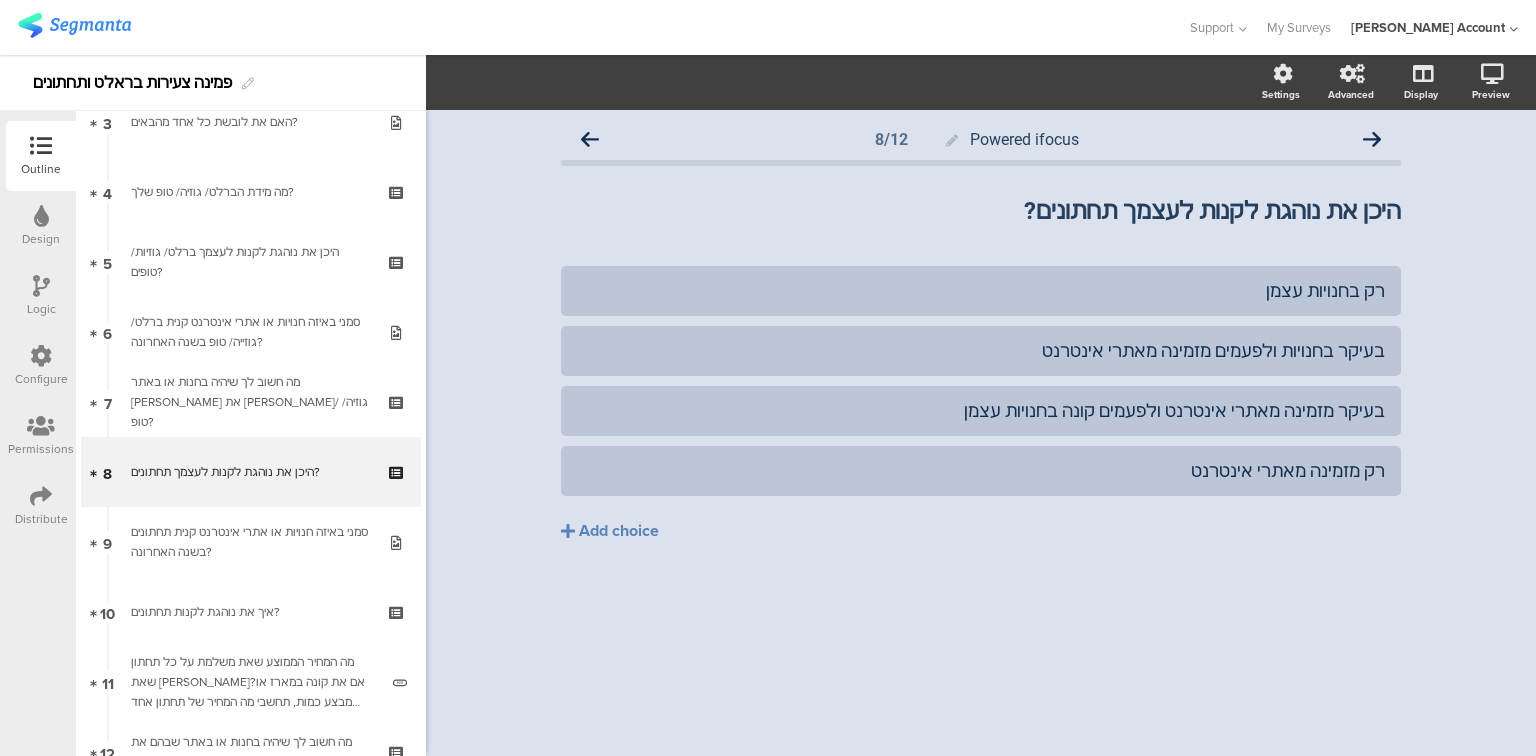 scroll, scrollTop: 282, scrollLeft: 0, axis: vertical 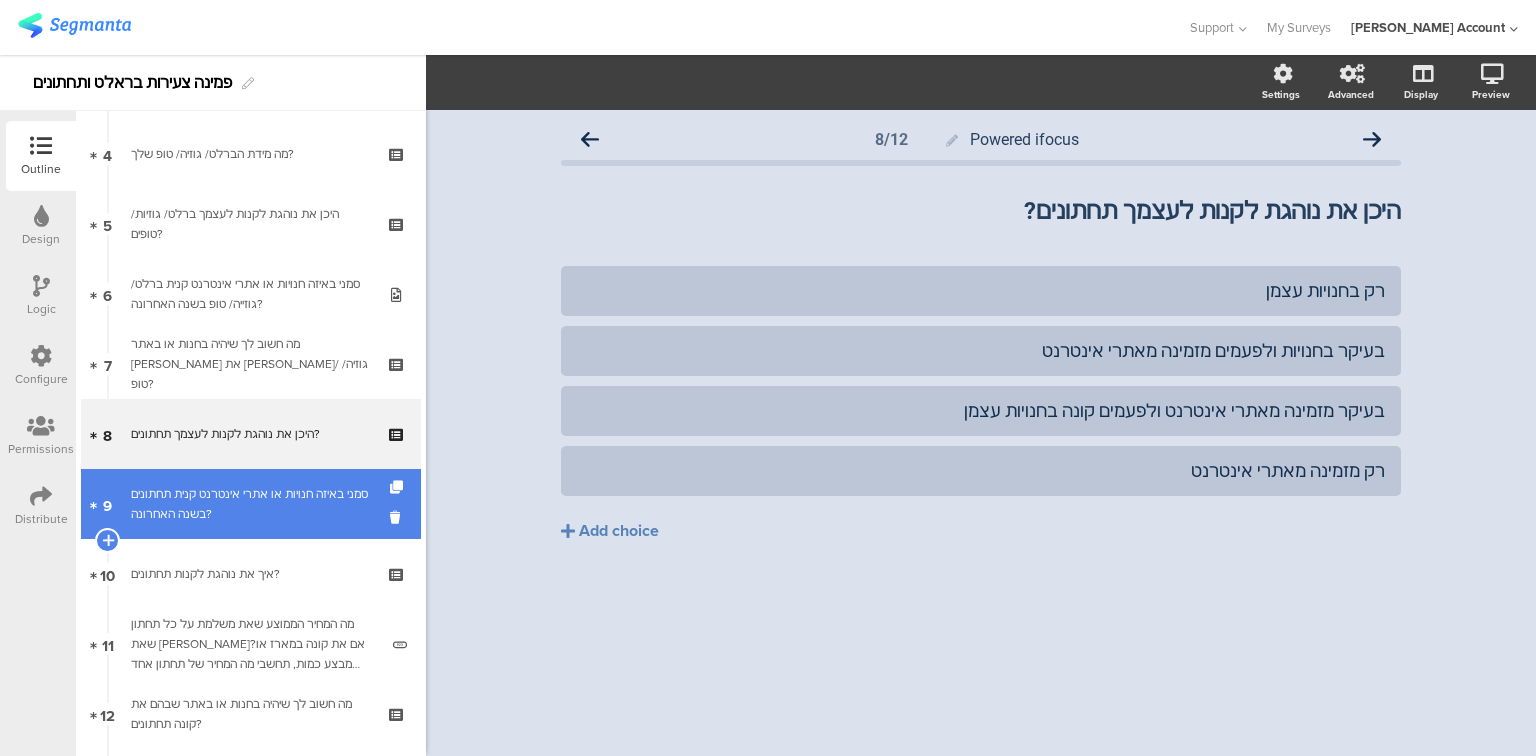 click on "סמני באיזה חנויות או אתרי אינטרנט קנית תחתונים בשנה האחרונה?" at bounding box center (250, 504) 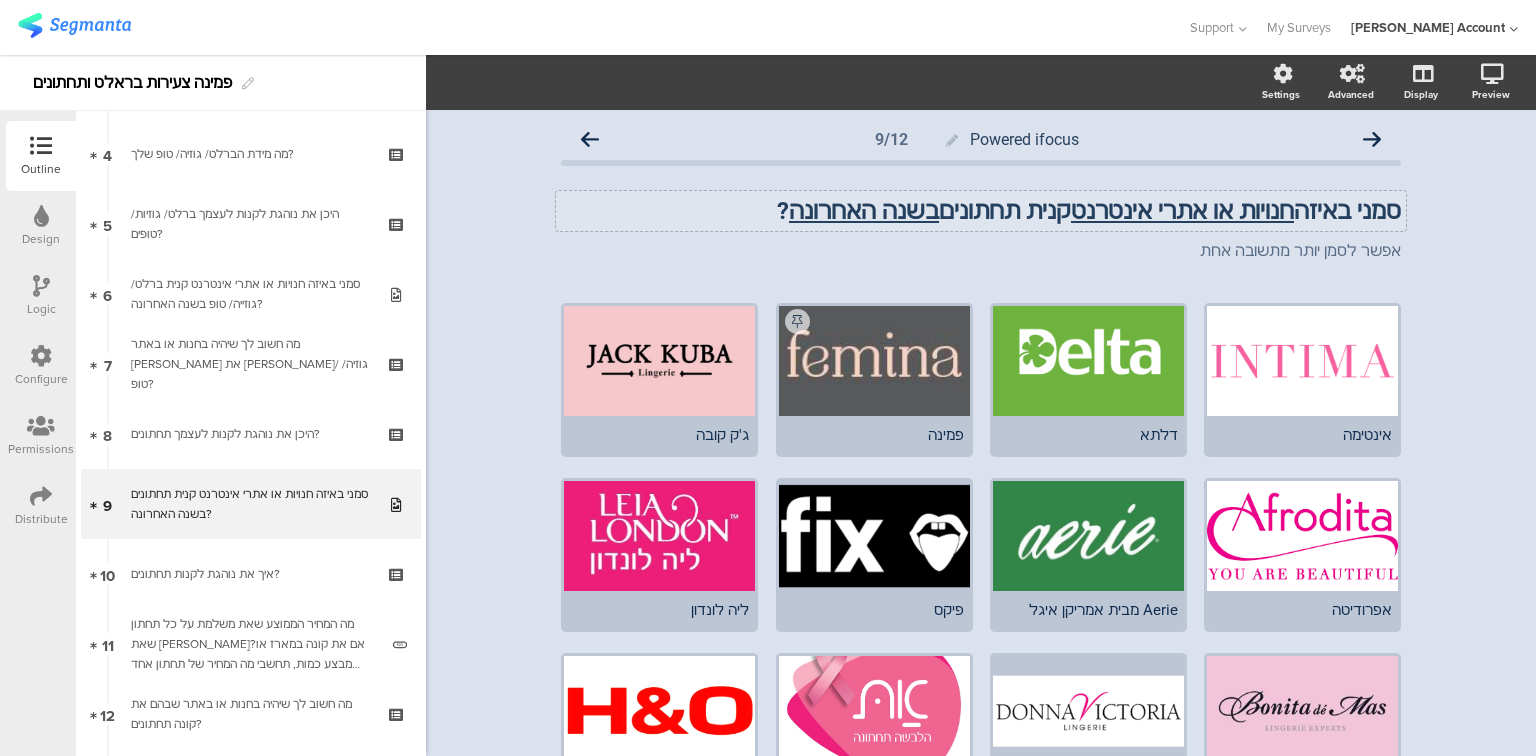 click on "סמני באיזה  חנויות או אתרי אינטרנט  קנית תחתונים  בשנה האחרונה ?" 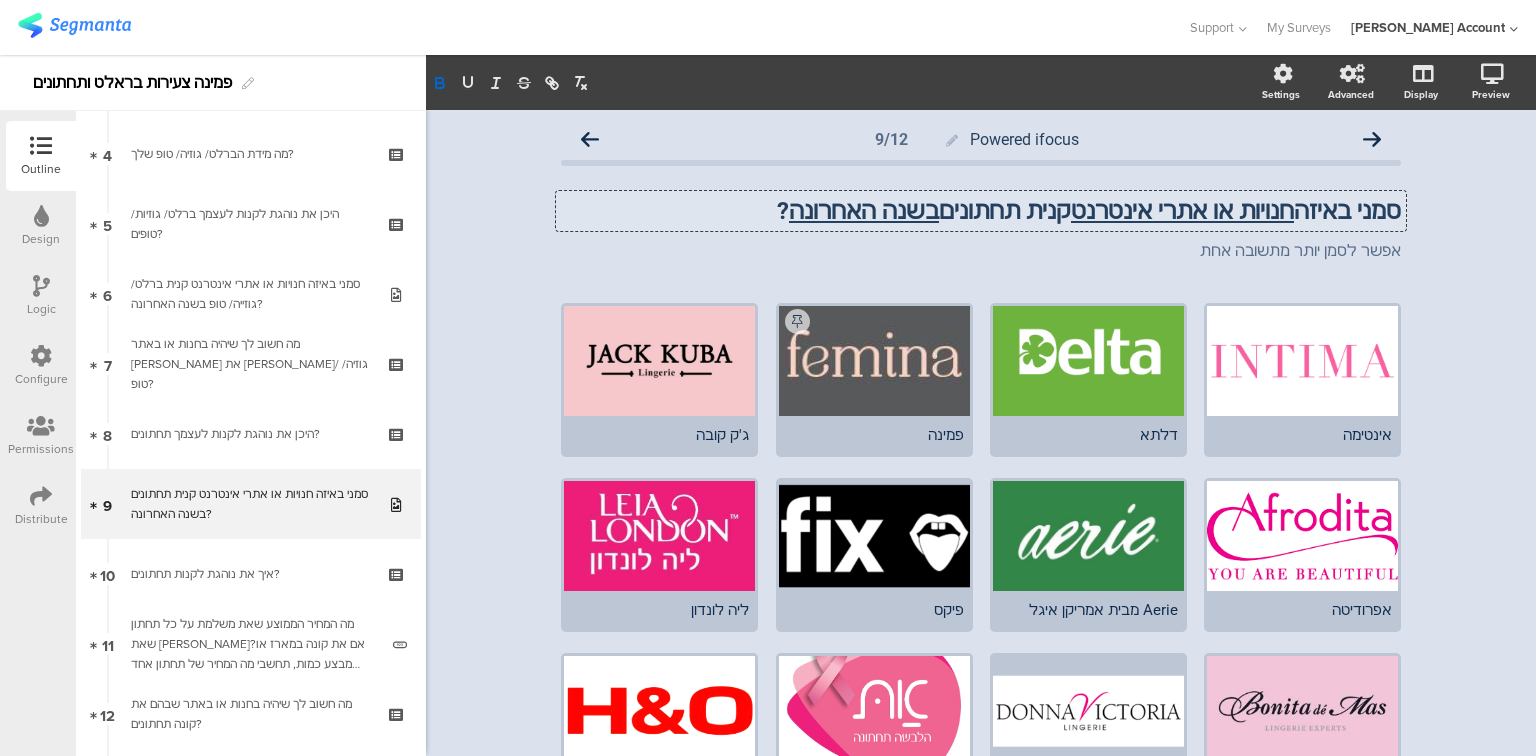 click on "סמני באיזה  חנויות או אתרי אינטרנט  קנית תחתונים  בשנה האחרונה ?" 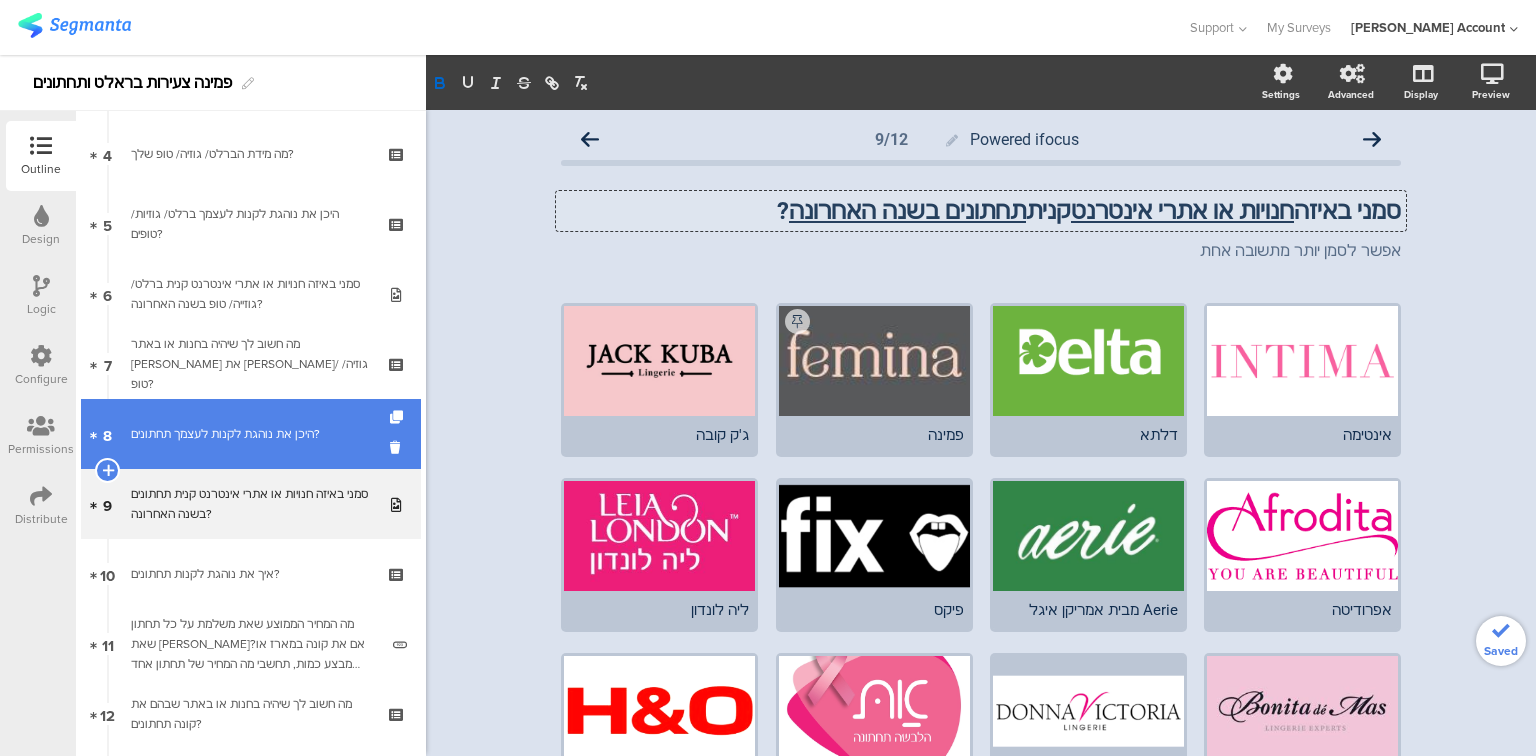 click on "היכן את נוהגת לקנות לעצמך תחתונים?" at bounding box center [250, 434] 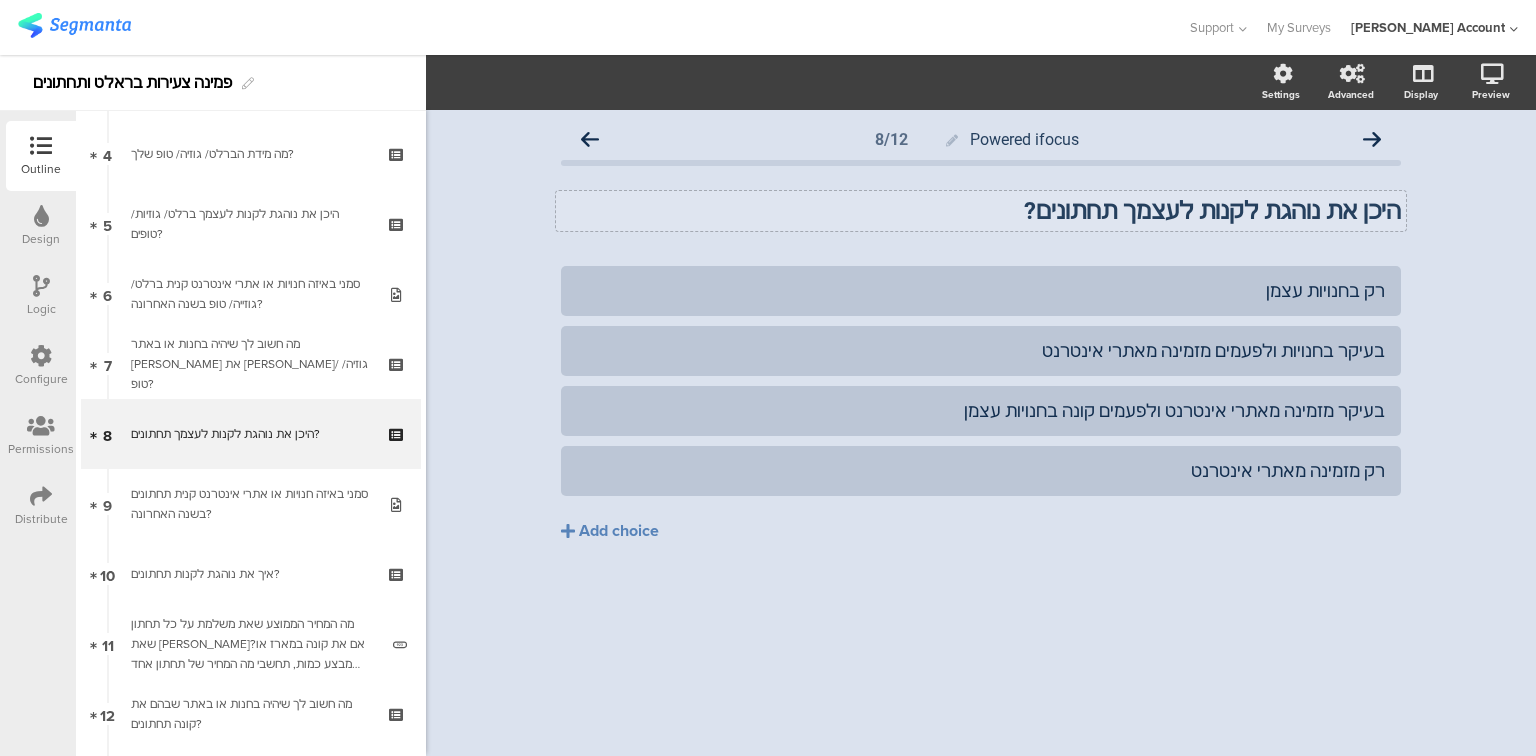click on "היכן את נוהגת לקנות לעצמך תחתונים?
היכן את נוהגת לקנות לעצמך תחתונים?" 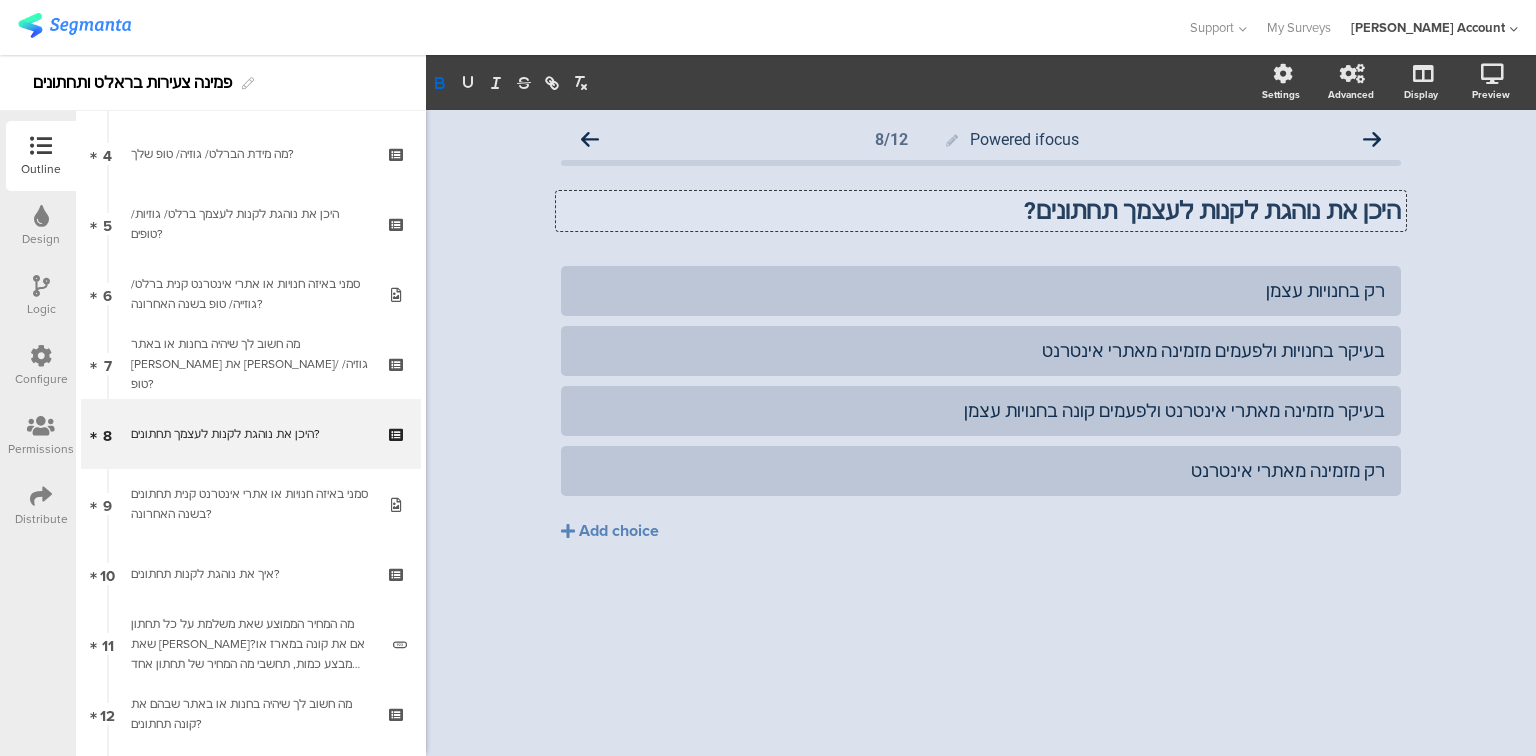 type 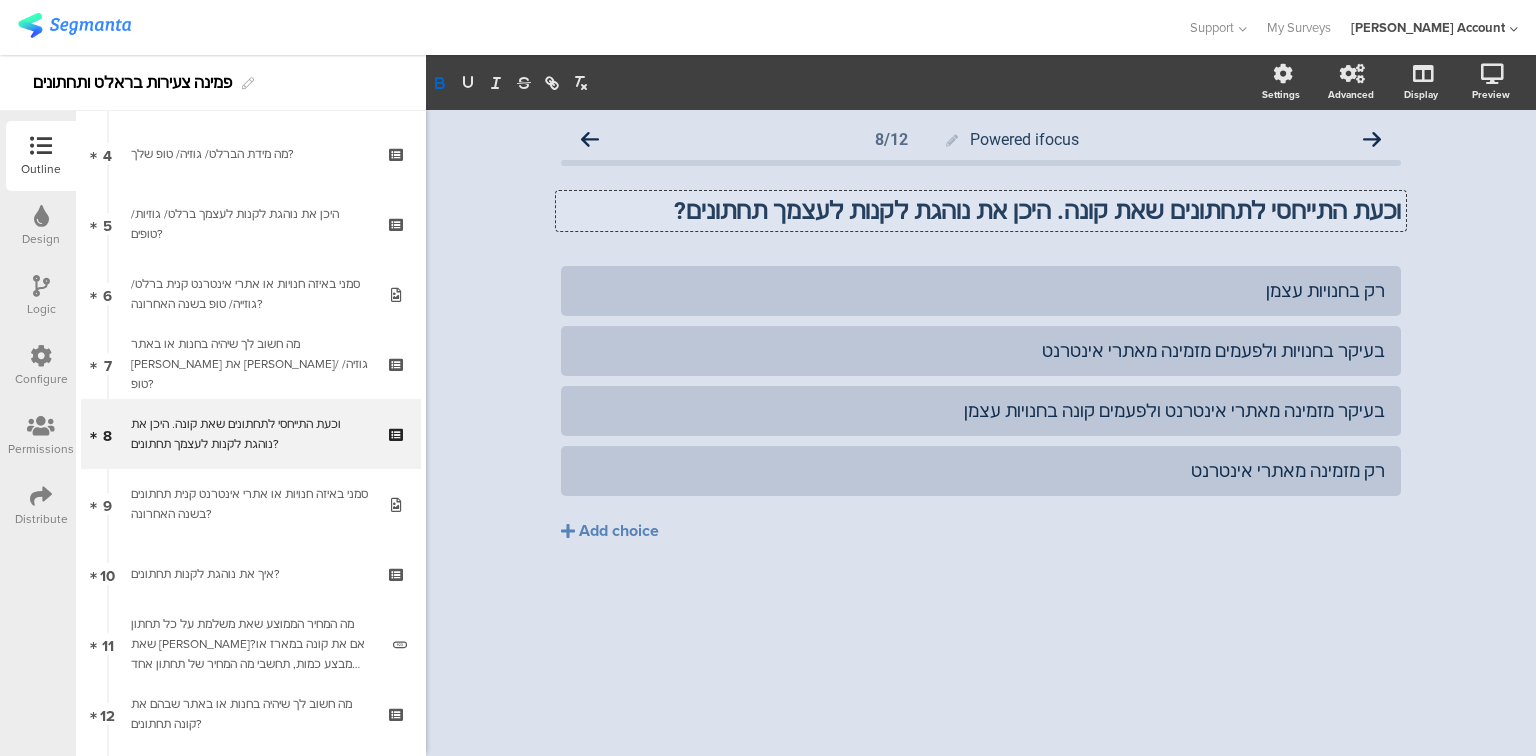 click on "וכעת התייחסי לתחתונים שאת קונה. היכן את נוהגת לקנות לעצמך תחתונים?" 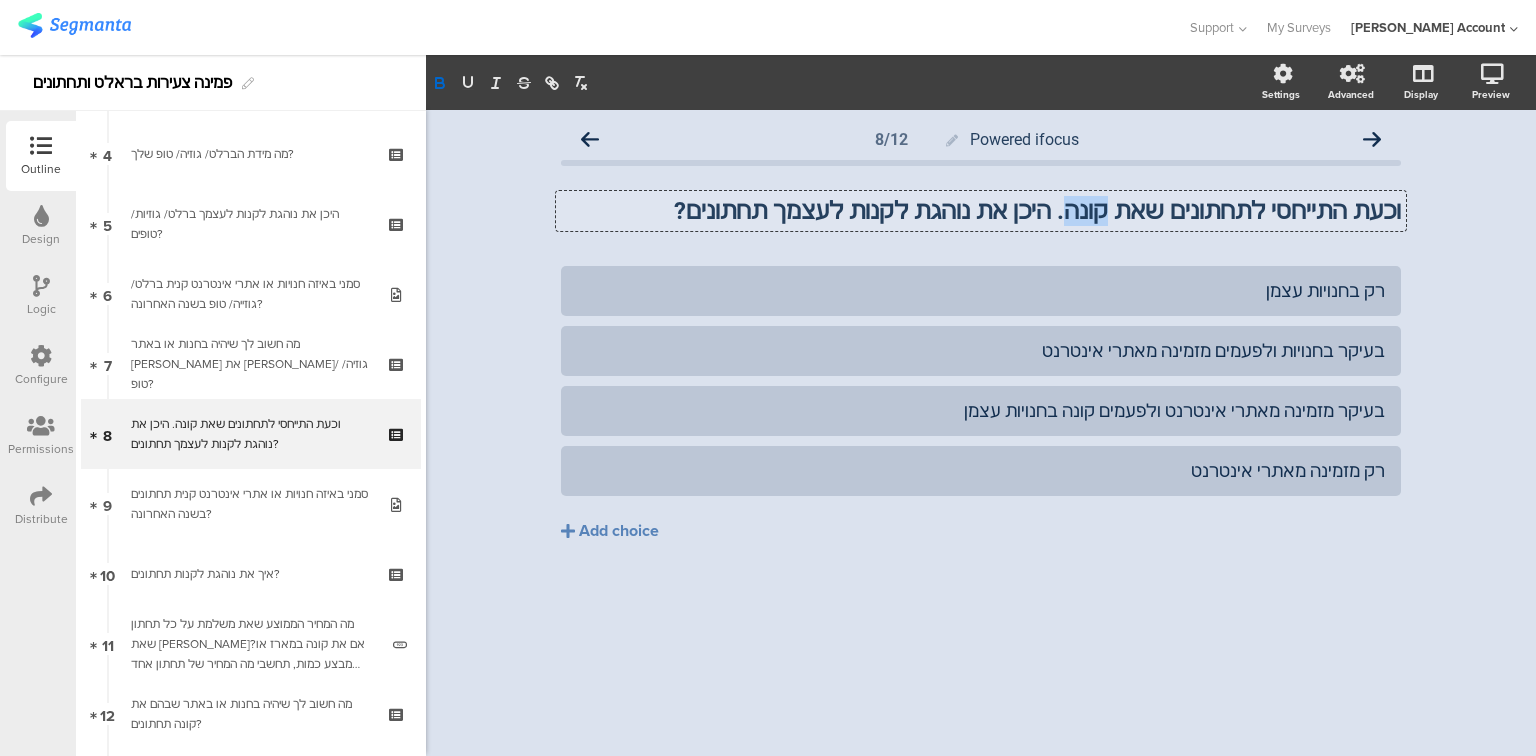 click on "וכעת התייחסי לתחתונים שאת קונה. היכן את נוהגת לקנות לעצמך תחתונים?" 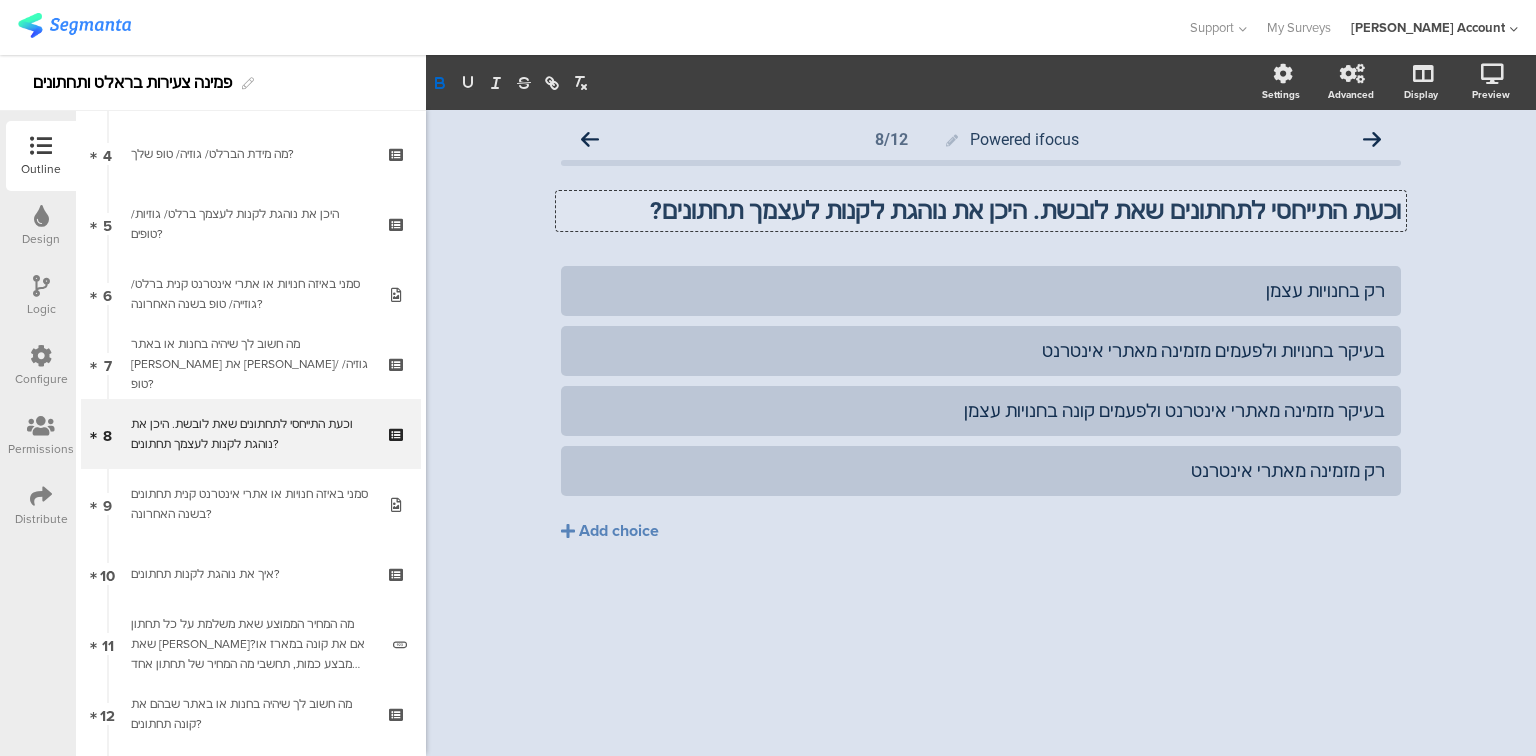 click on "וכעת התייחסי לתחתונים שאת לובשת. היכן את נוהגת לקנות לעצמך תחתונים?" 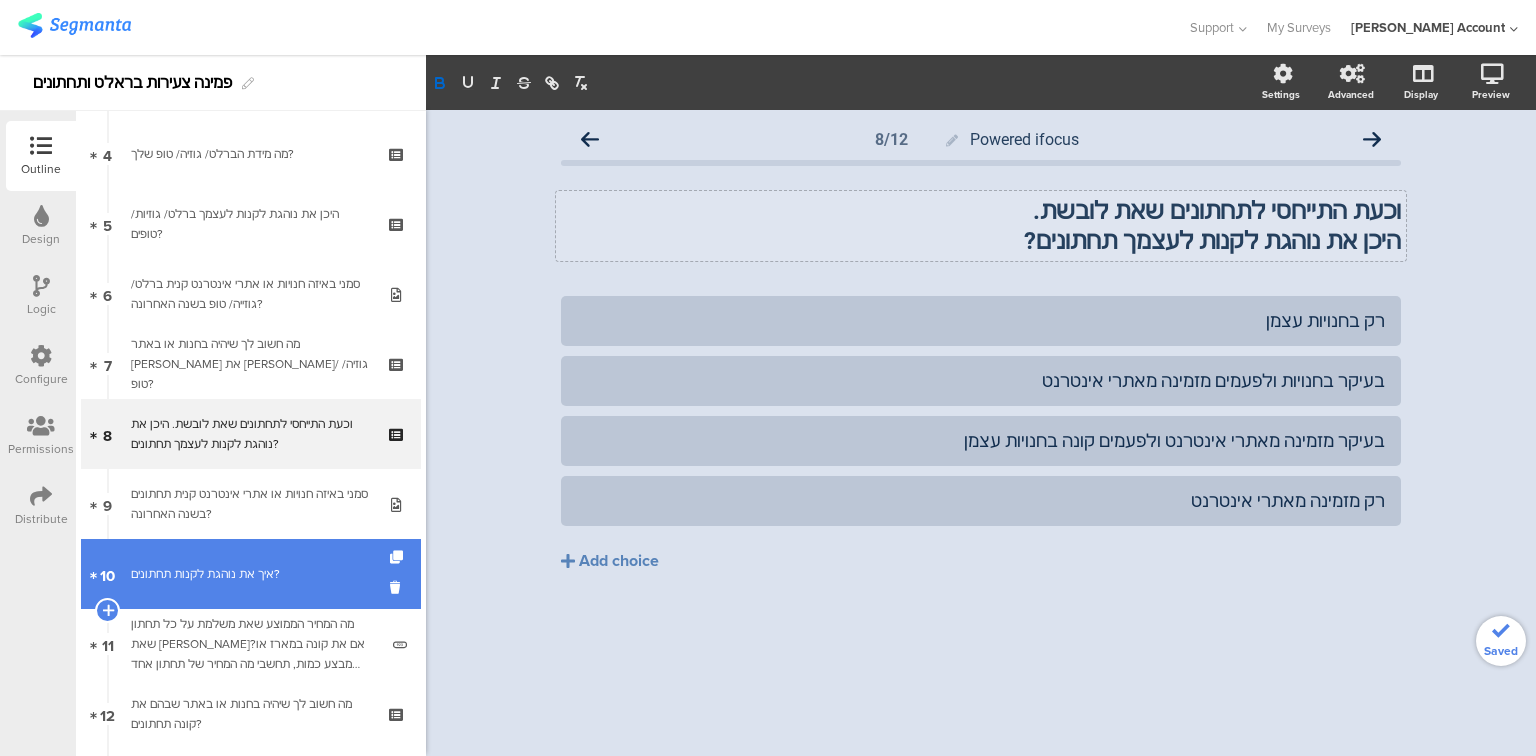 click on "10
איך את נוהגת לקנות תחתונים?" at bounding box center (251, 574) 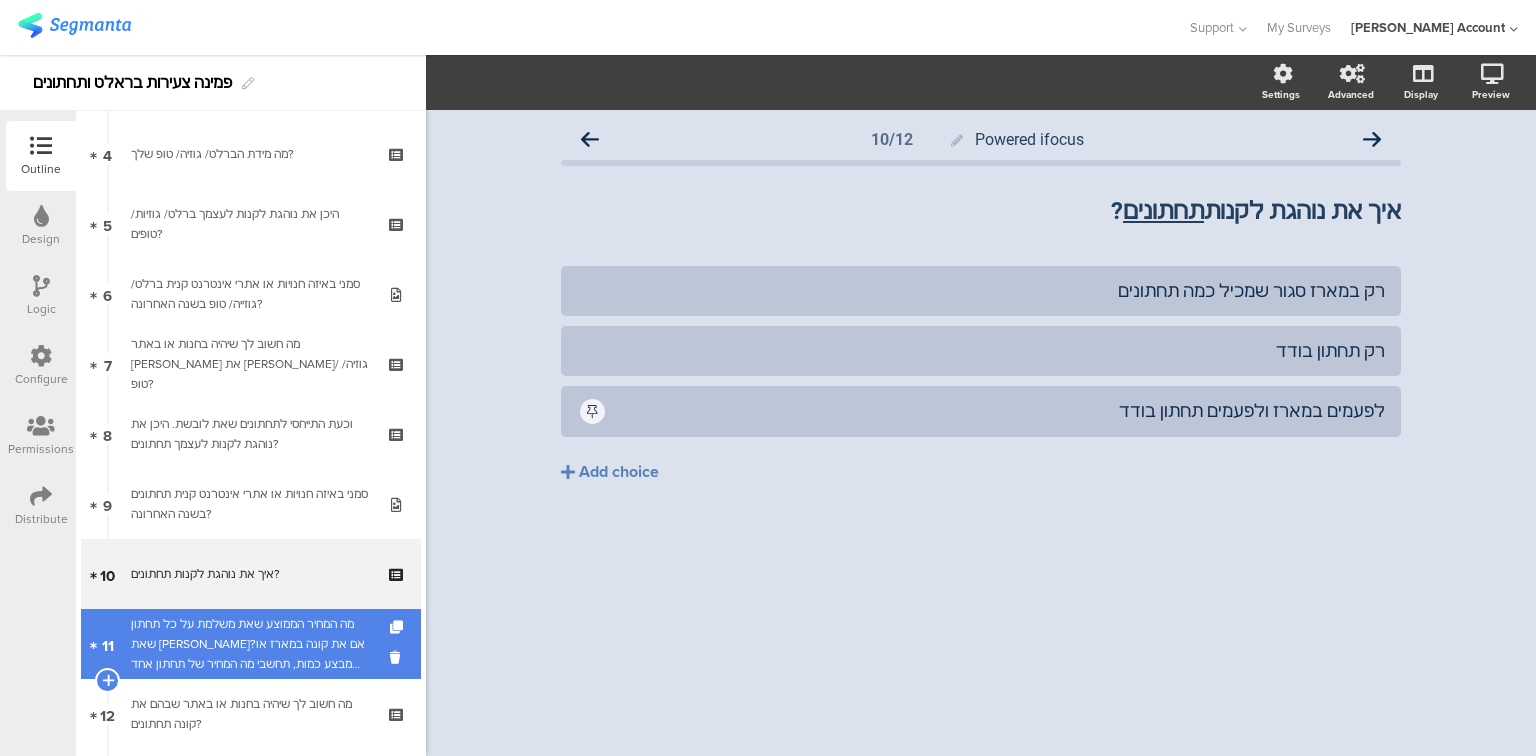 click on "מה המחיר הממוצע שאת משלמת על כל תחתון שאת [PERSON_NAME]?אם את קונה במארז או מבצע כמות, תחשבי מה המחיר של תחתון אחד שאת קונה?" at bounding box center [254, 644] 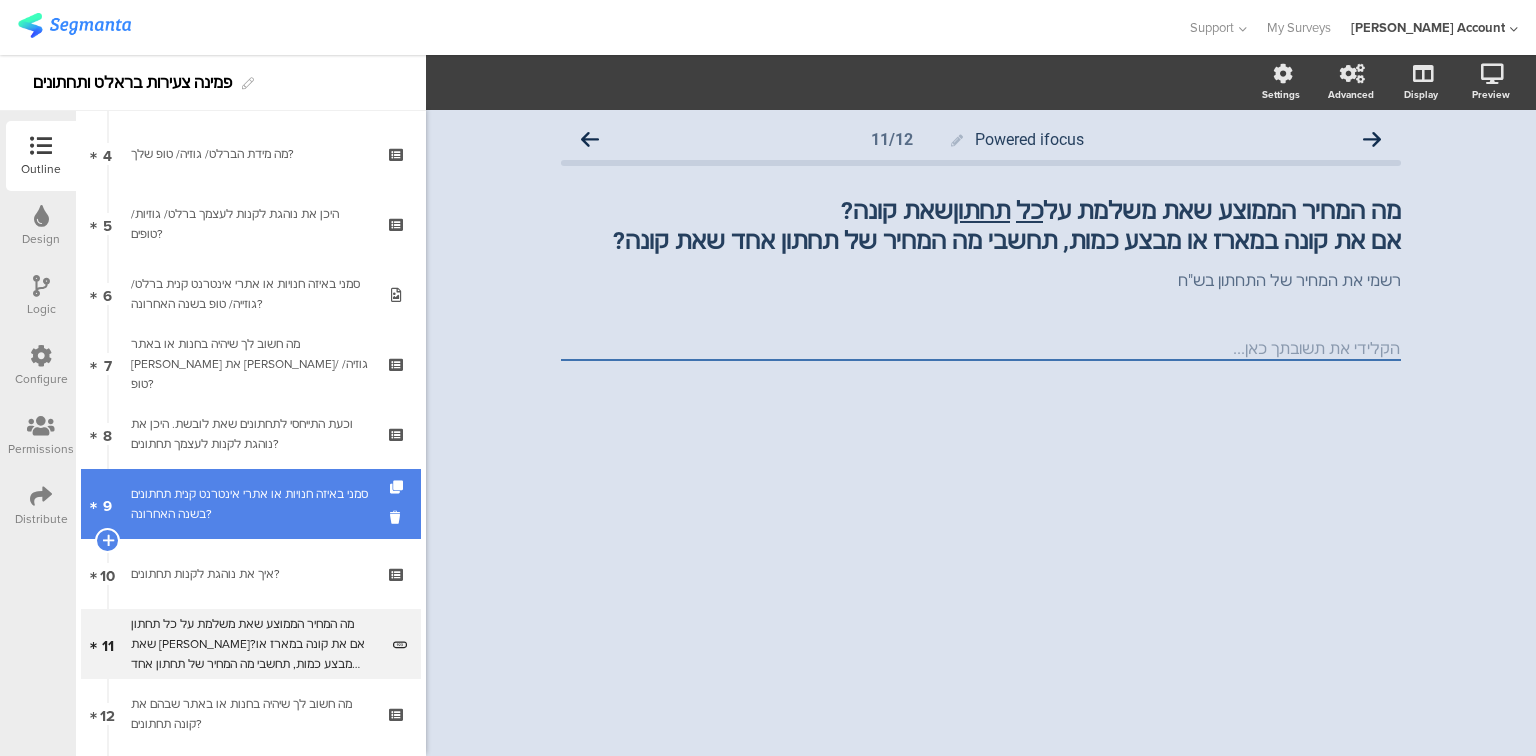 click on "סמני באיזה חנויות או אתרי אינטרנט קנית תחתונים בשנה האחרונה?" at bounding box center (250, 504) 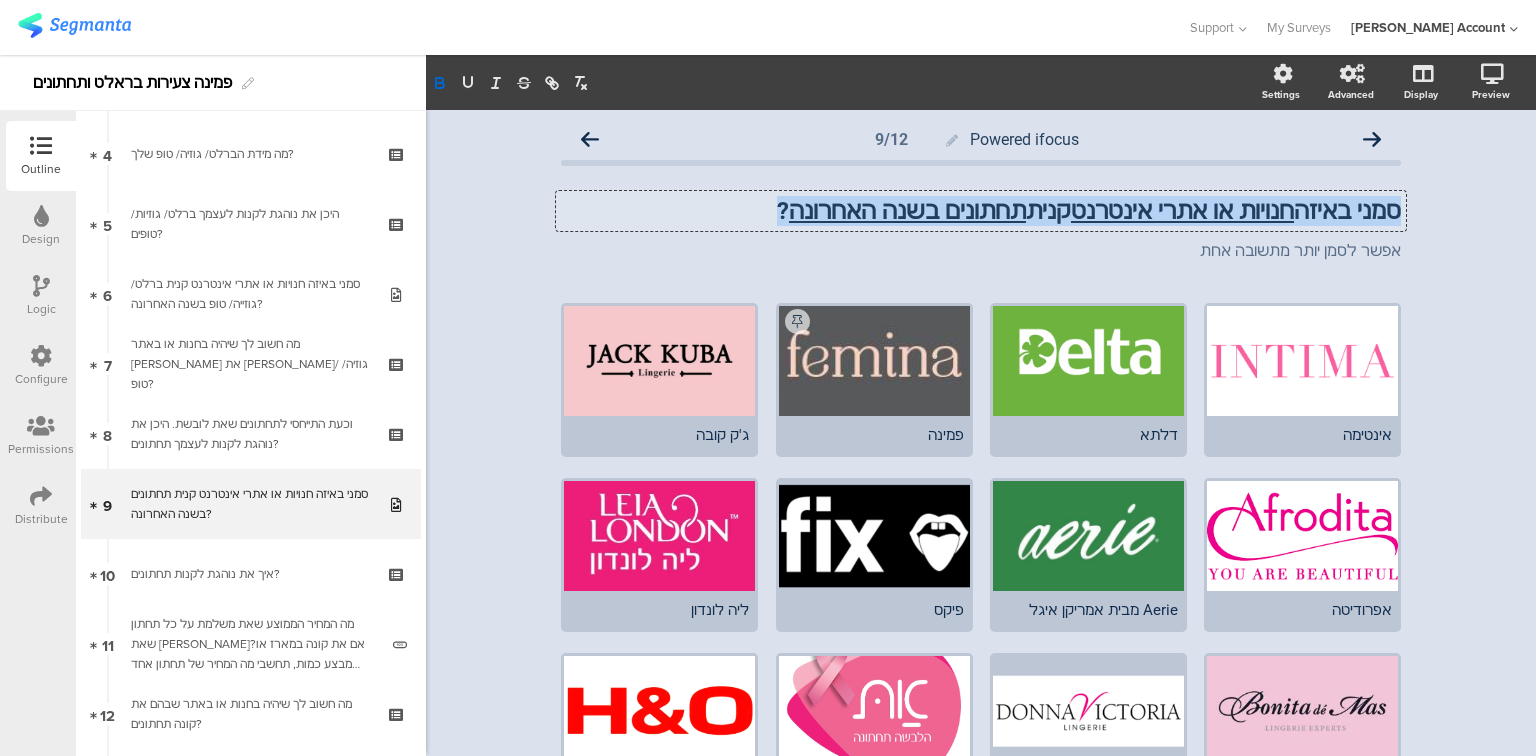 drag, startPoint x: 1392, startPoint y: 208, endPoint x: 816, endPoint y: 200, distance: 576.05554 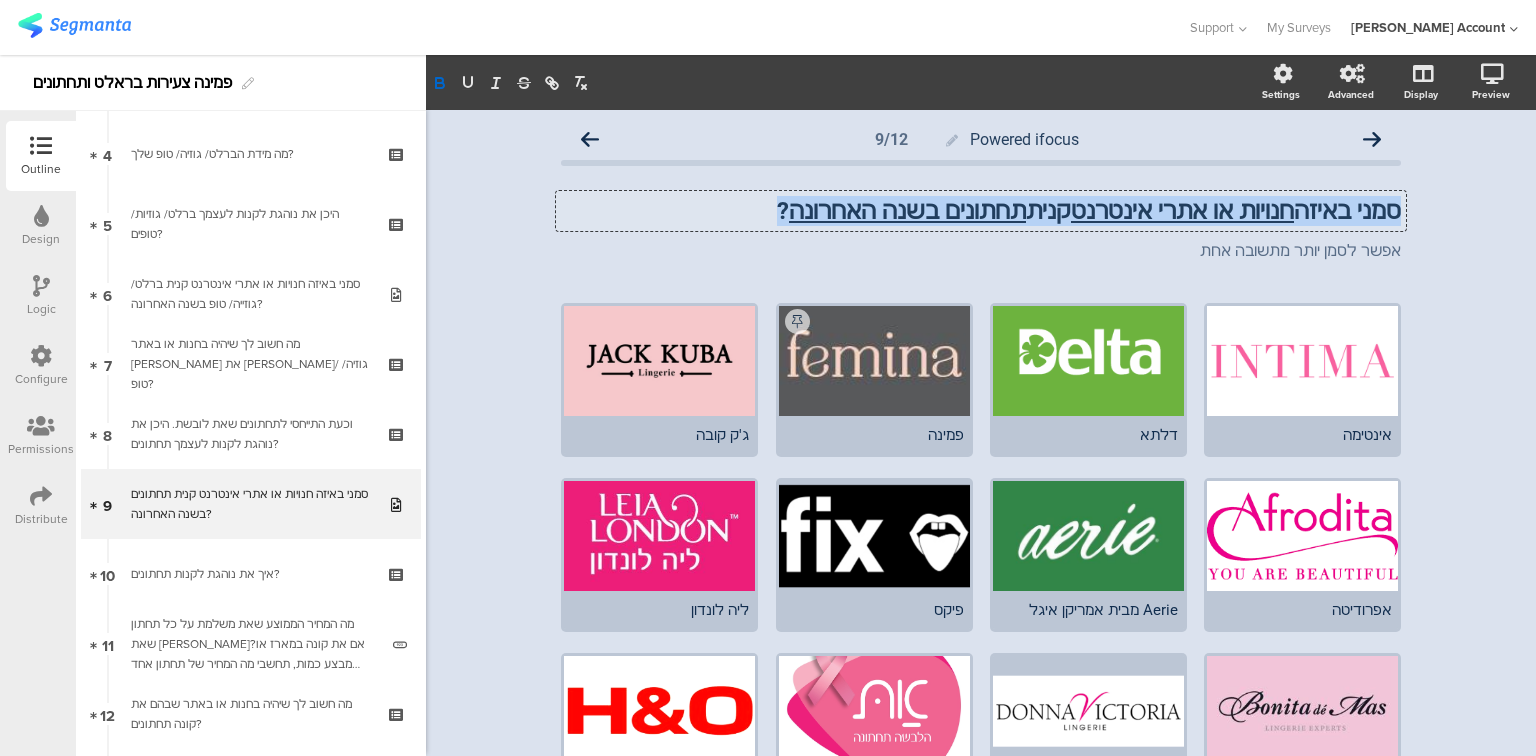 click on "סמני באיזה  חנויות או אתרי אינטרנט  קנית  תחתונים בשנה האחרונה ?
סמני באיזה  חנויות או אתרי אינטרנט  קנית  תחתונים בשנה האחרונה ?
סמני באיזה  חנויות או אתרי אינטרנט  קנית  תחתונים בשנה האחרונה ?" 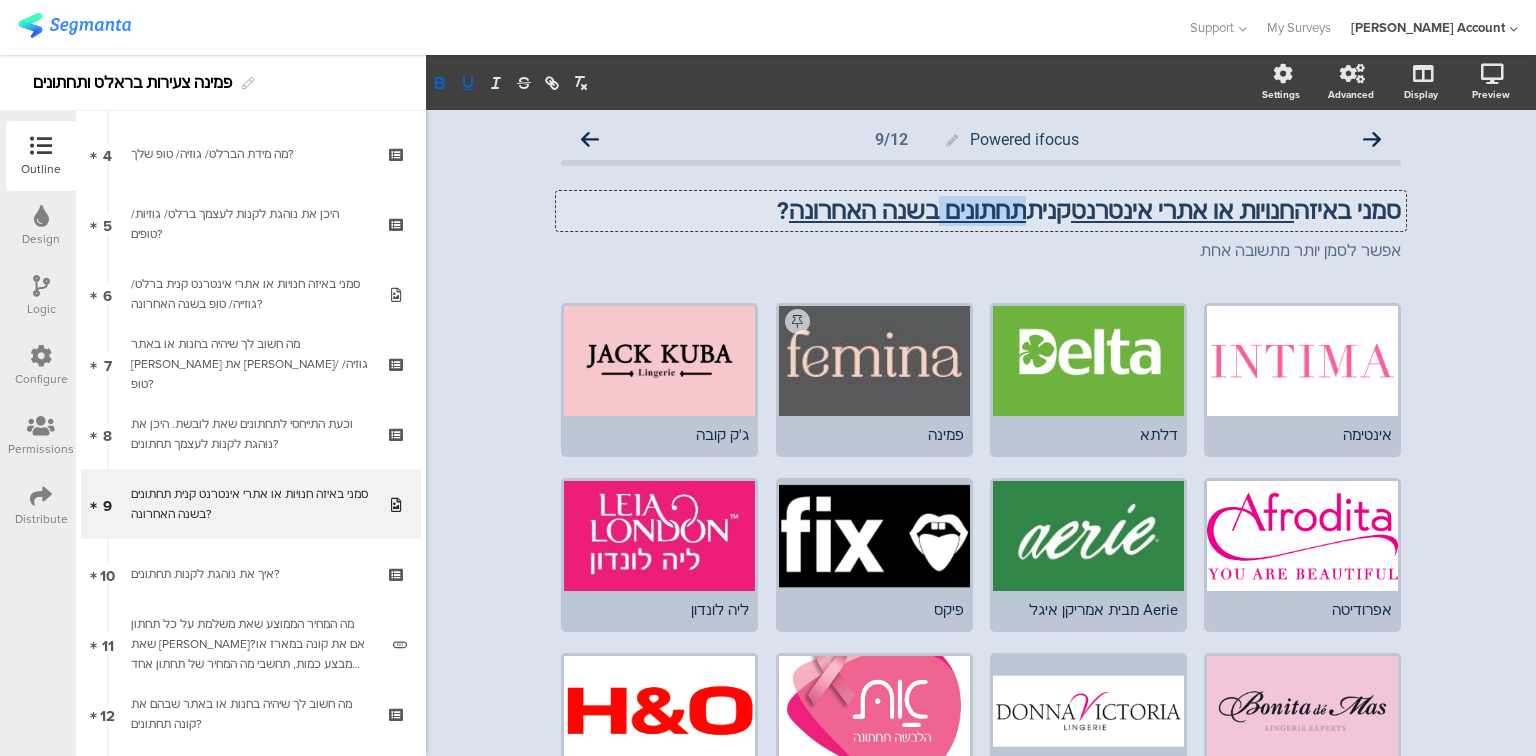 click on "תחתונים בשנה האחרונה" 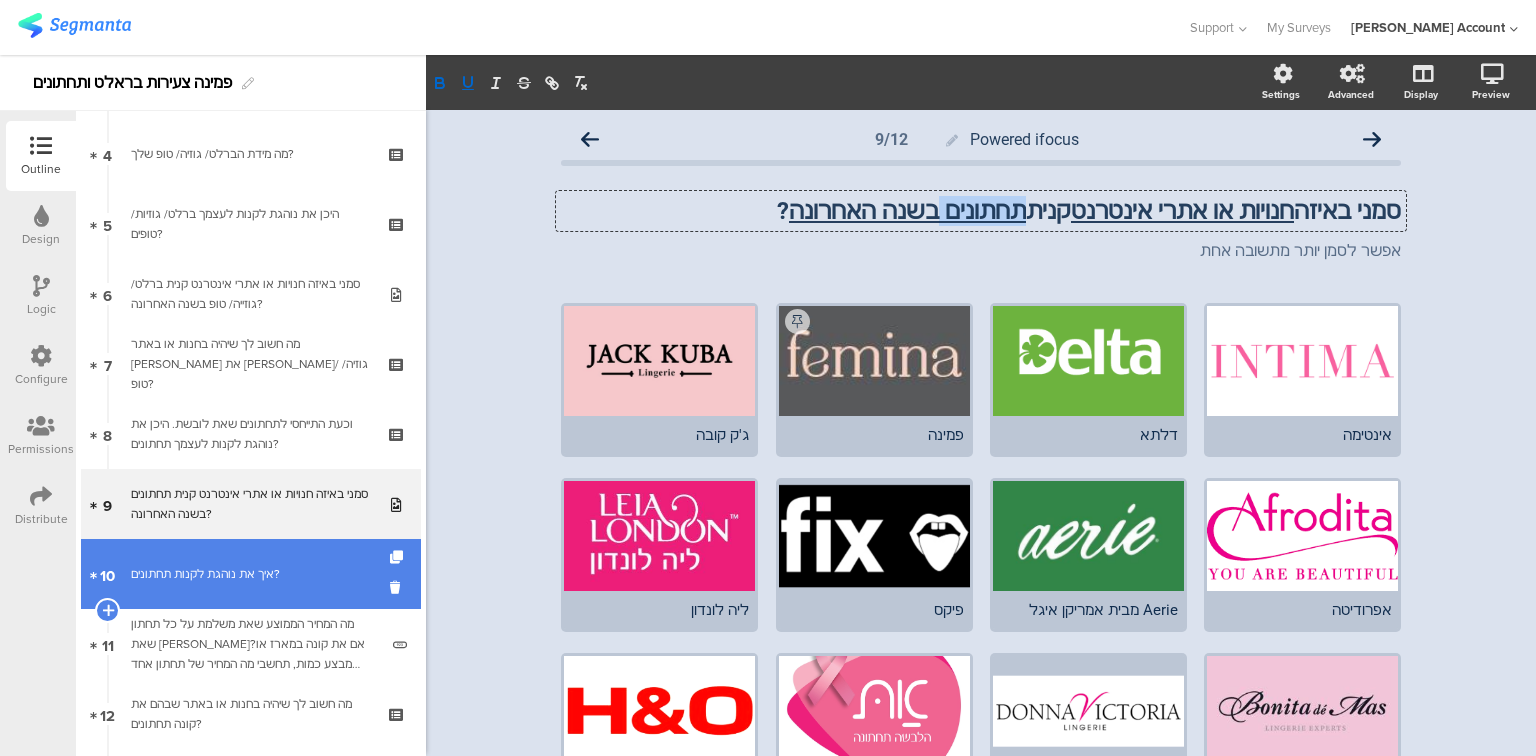 click on "איך את נוהגת לקנות תחתונים?" at bounding box center (250, 574) 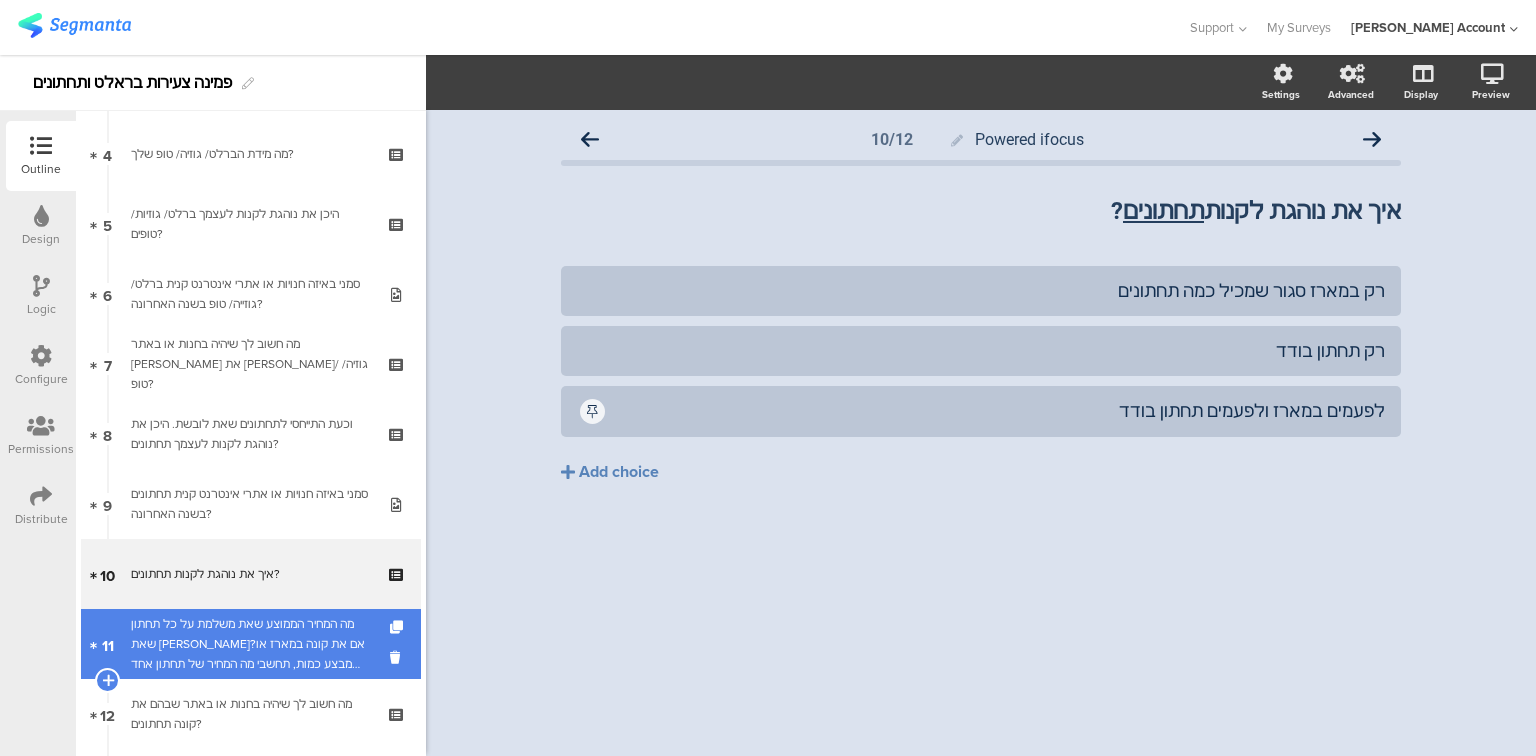click on "מה המחיר הממוצע שאת משלמת על כל תחתון שאת [PERSON_NAME]?אם את קונה במארז או מבצע כמות, תחשבי מה המחיר של תחתון אחד שאת קונה?" at bounding box center (254, 644) 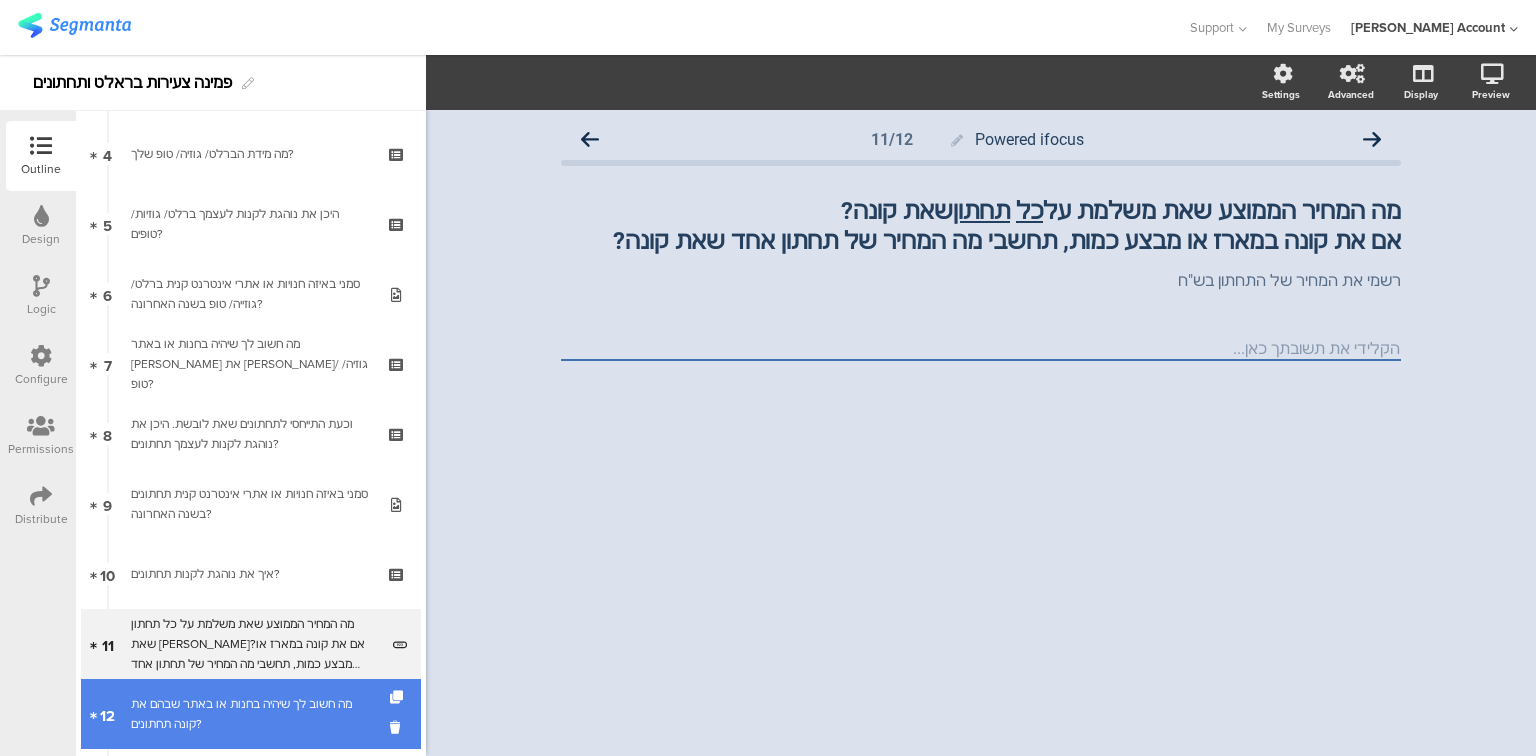 click on "12
מה חשוב לך שיהיה בחנות או באתר שבהם את קונה תחתו﻿נים?" at bounding box center (251, 714) 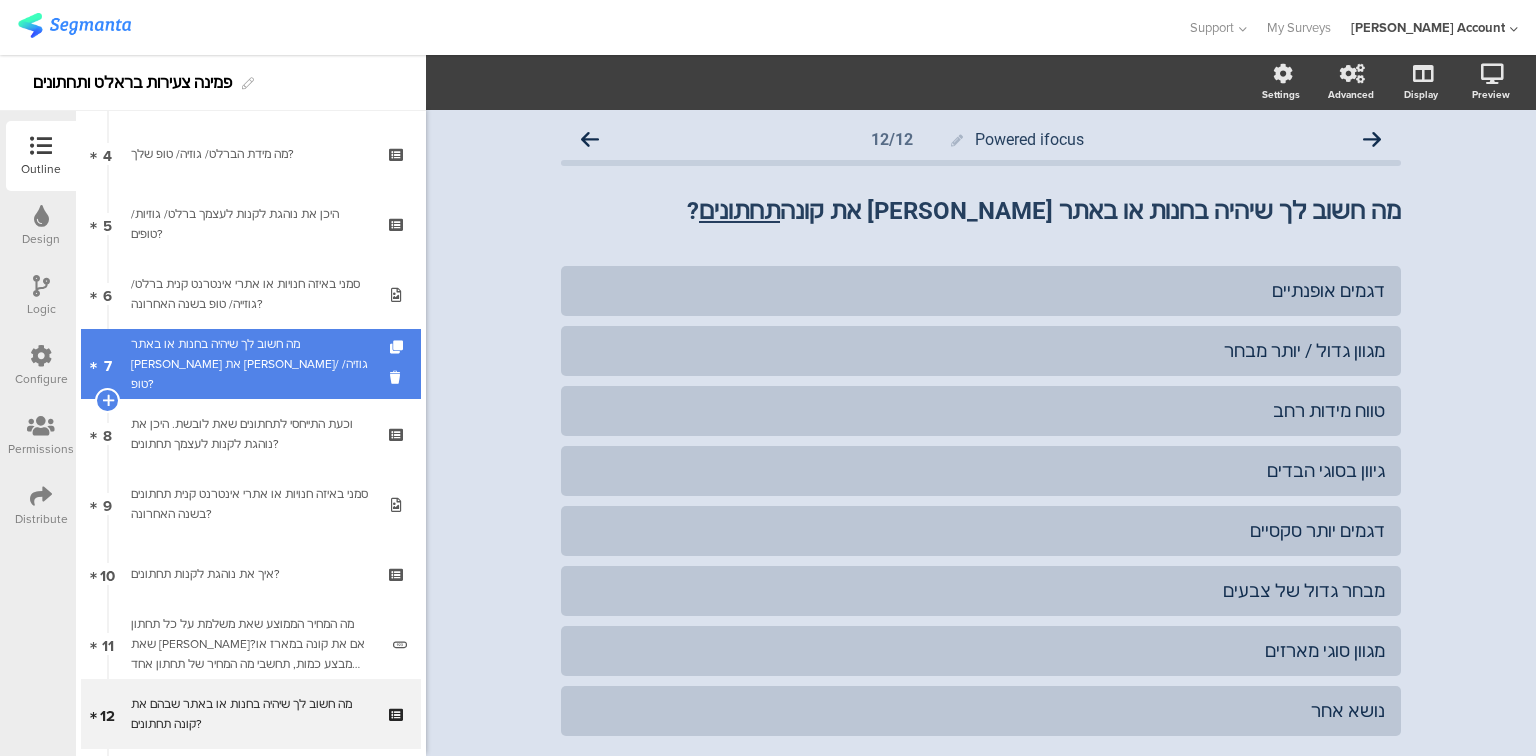 click on "מה חשוב לך שיהיה בחנות או באתר [PERSON_NAME] את [PERSON_NAME]/ גוזיה/ טופ?" at bounding box center [250, 364] 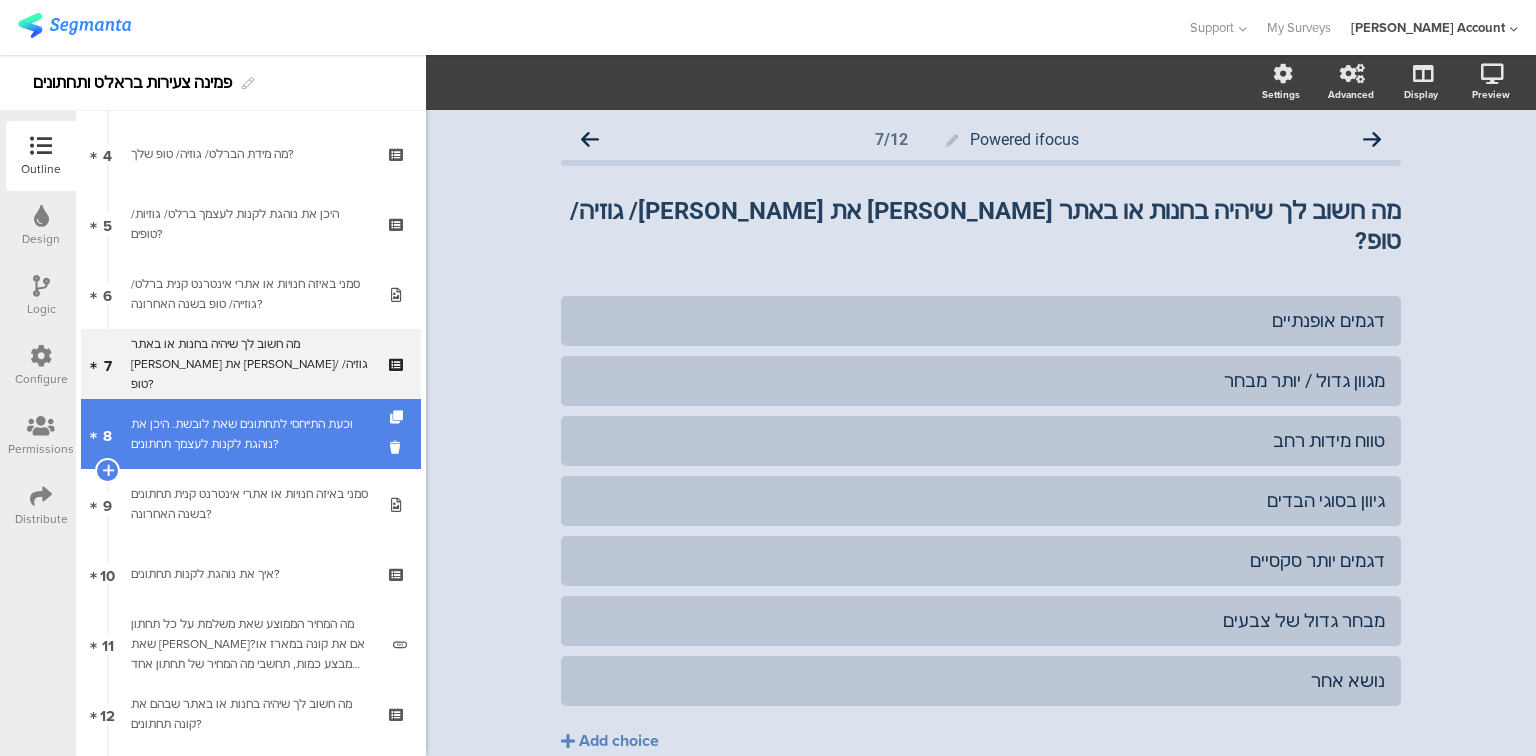 click on "וכעת התייחסי לתחתונים שאת לובשת. היכן את נוהגת לקנות לעצמך תחתונים?" at bounding box center [250, 434] 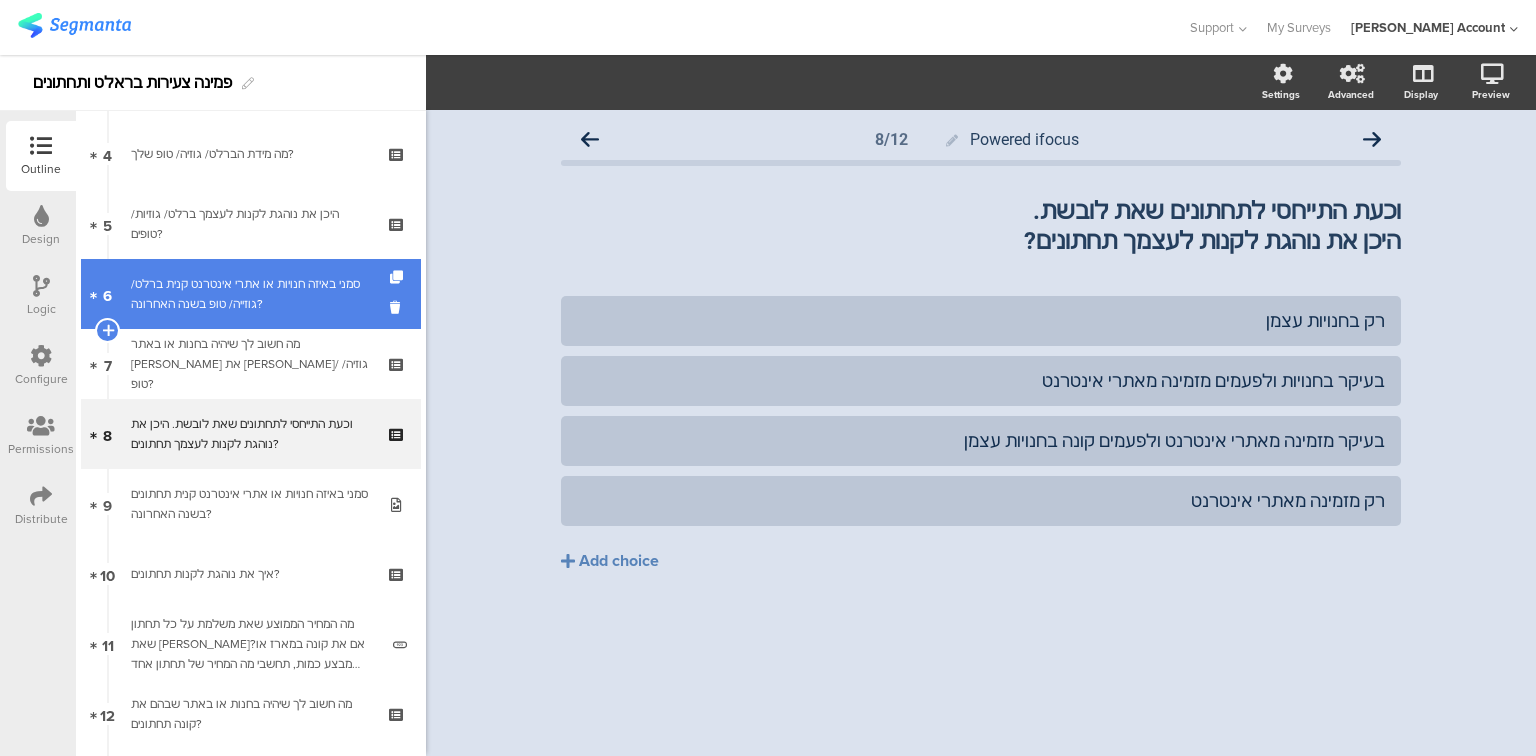 click on "סמני באיזה חנויות או אתרי אינטרנט קנית ברלט/ גוזייה/ טופ בשנה האחרונה?" at bounding box center [250, 294] 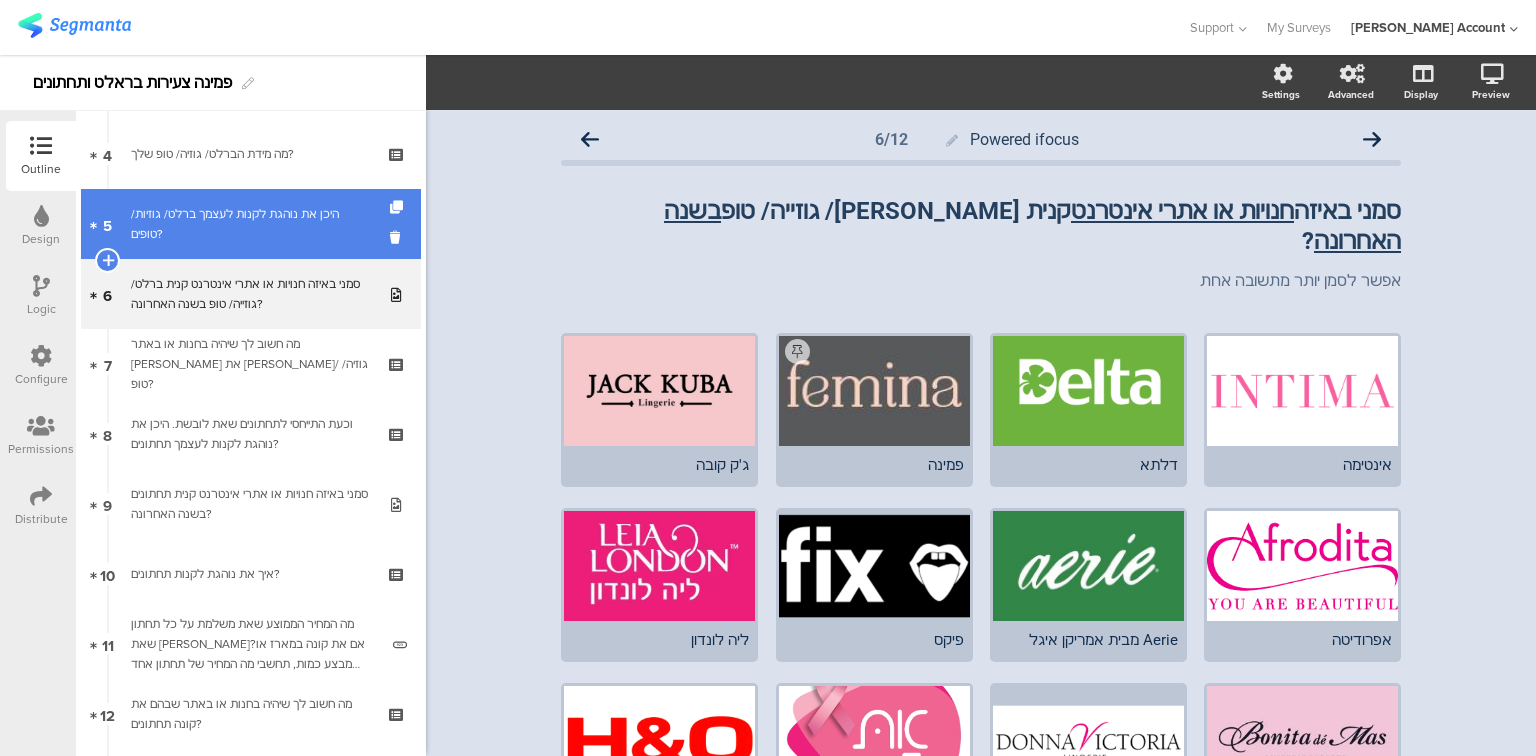 click on "היכן את נוהגת לקנות לעצמך ברלט/ גוזיות/ טופים?" at bounding box center (250, 224) 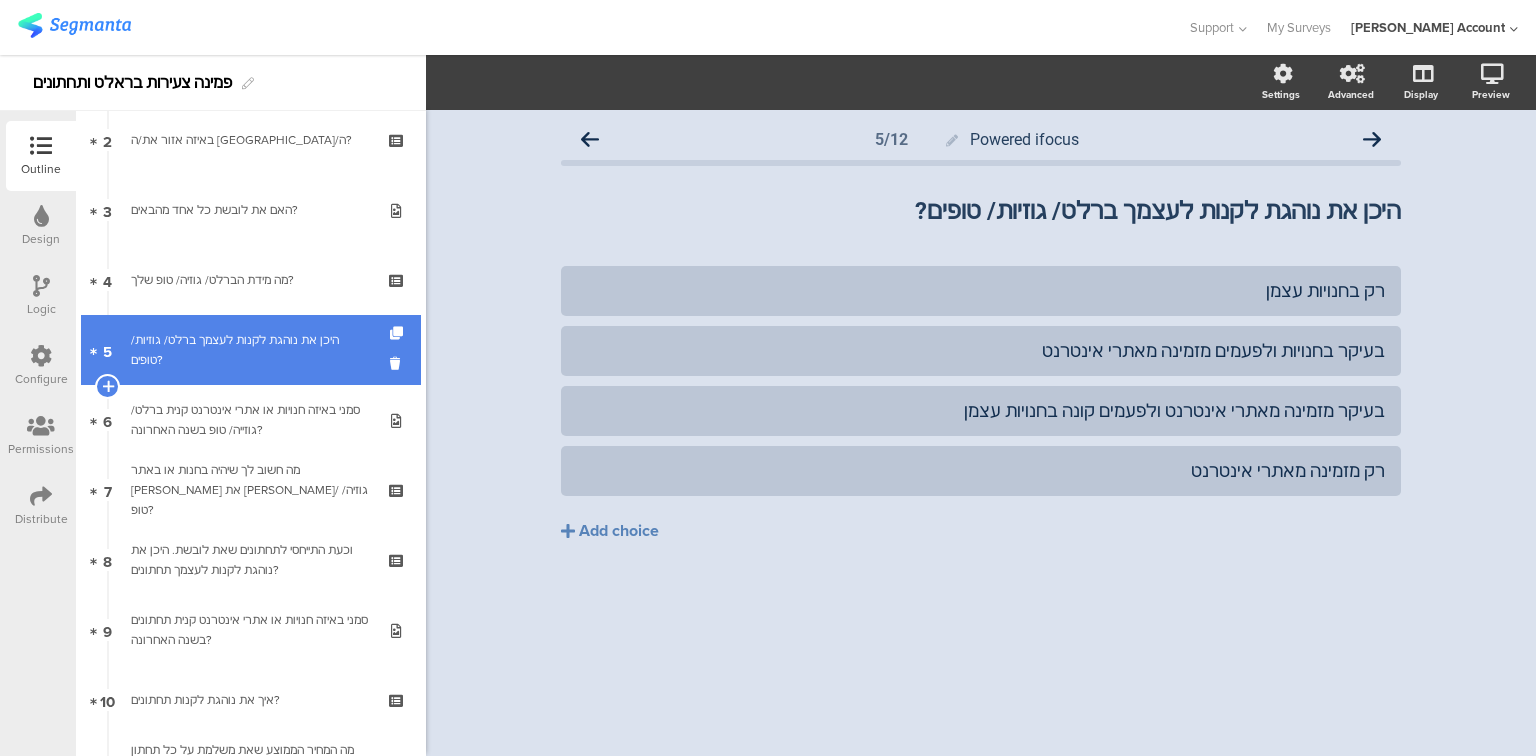 scroll, scrollTop: 42, scrollLeft: 0, axis: vertical 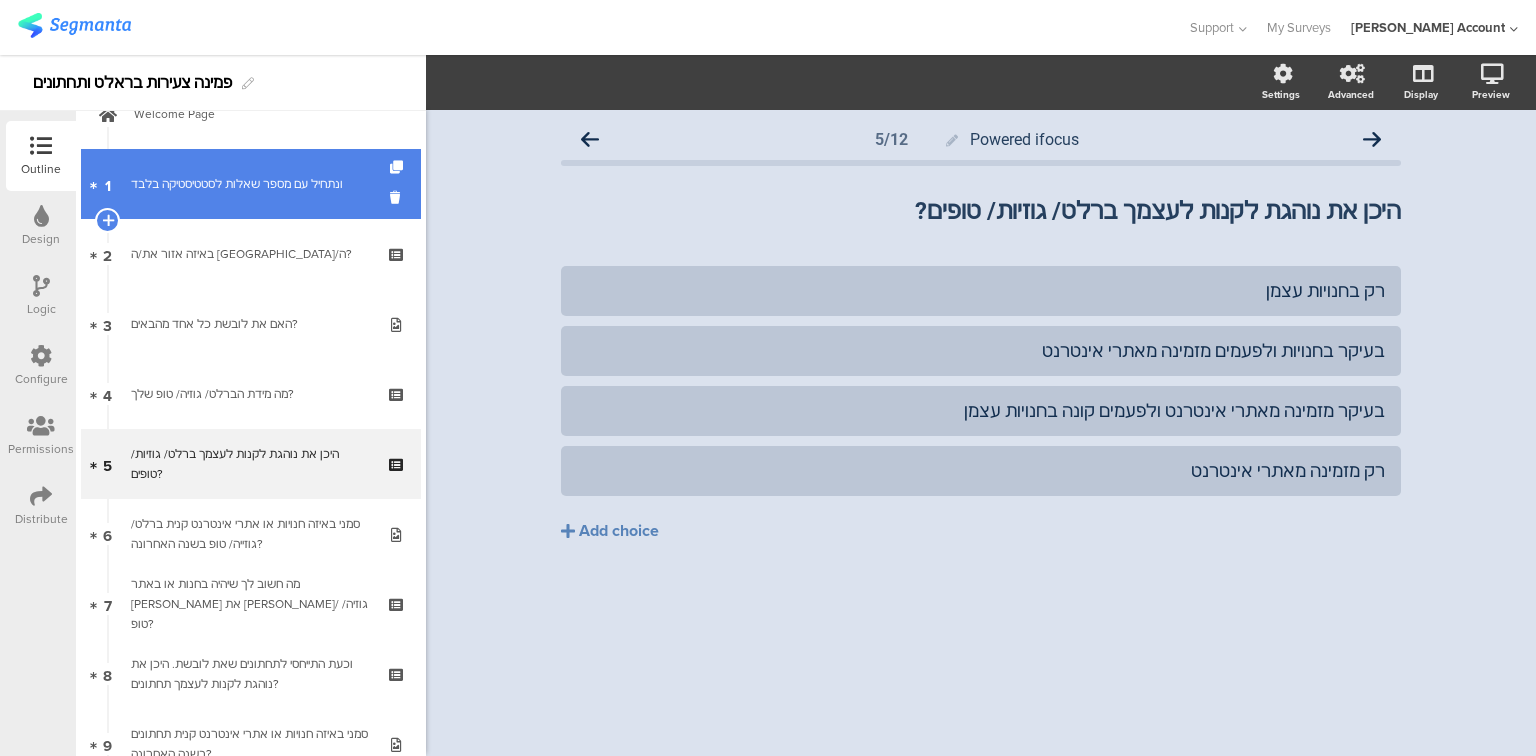 click on "ונתחיל עם מספר שאלות לסטטיסטיקה בלבד﻿﻿" at bounding box center (250, 184) 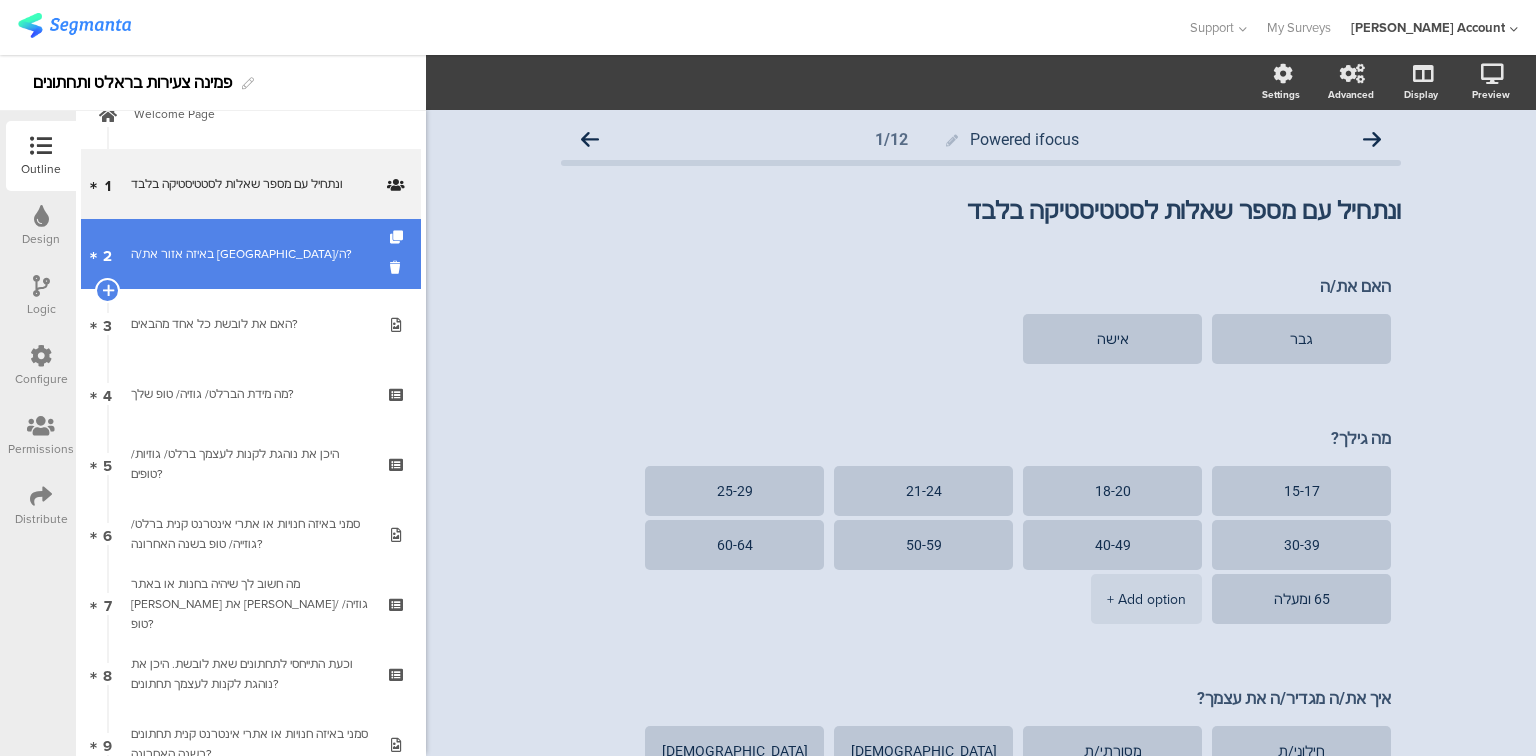 click on "באיזה אזור את/ה [GEOGRAPHIC_DATA]/ה?" at bounding box center [250, 254] 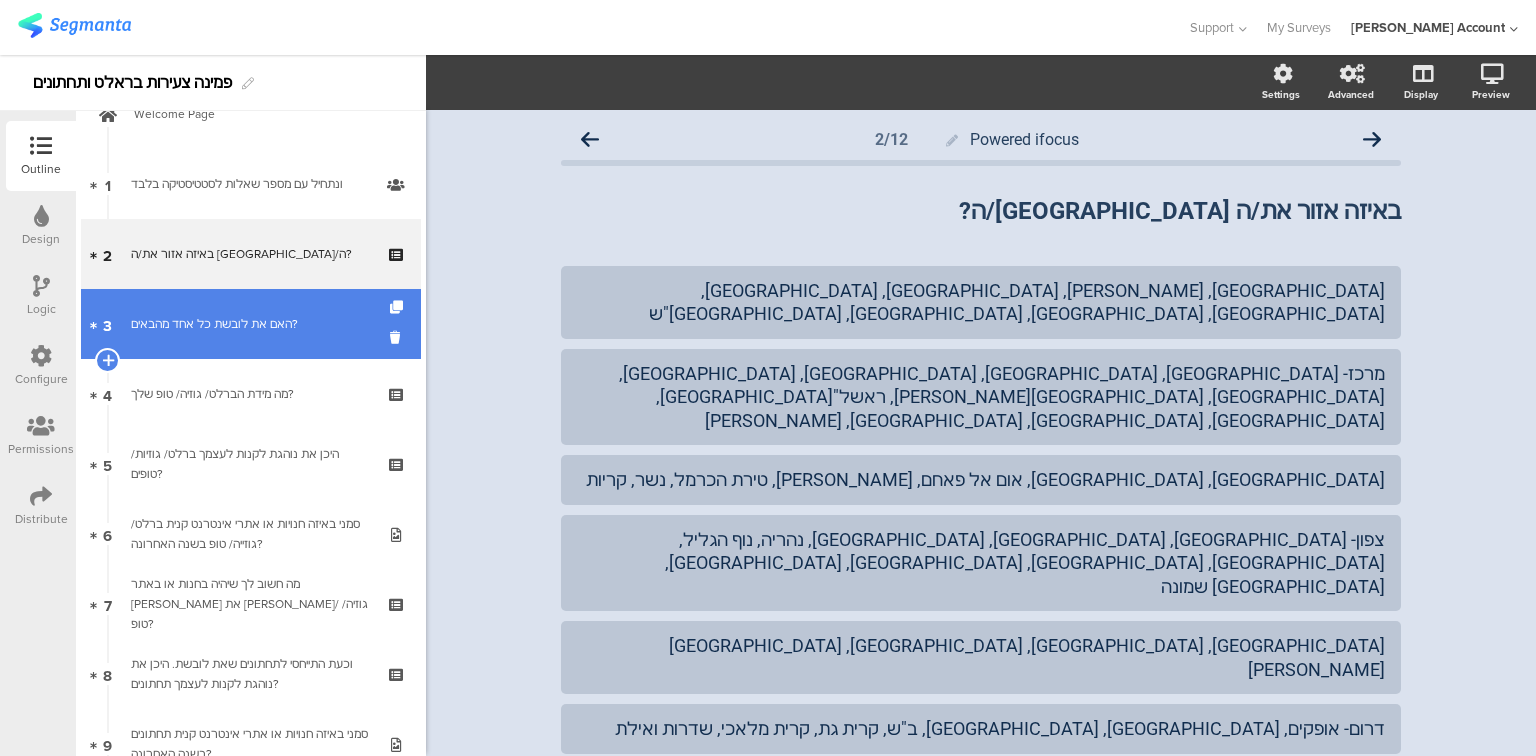 click on "3
האם את לובשת כל אחד מהבאים?" at bounding box center (251, 324) 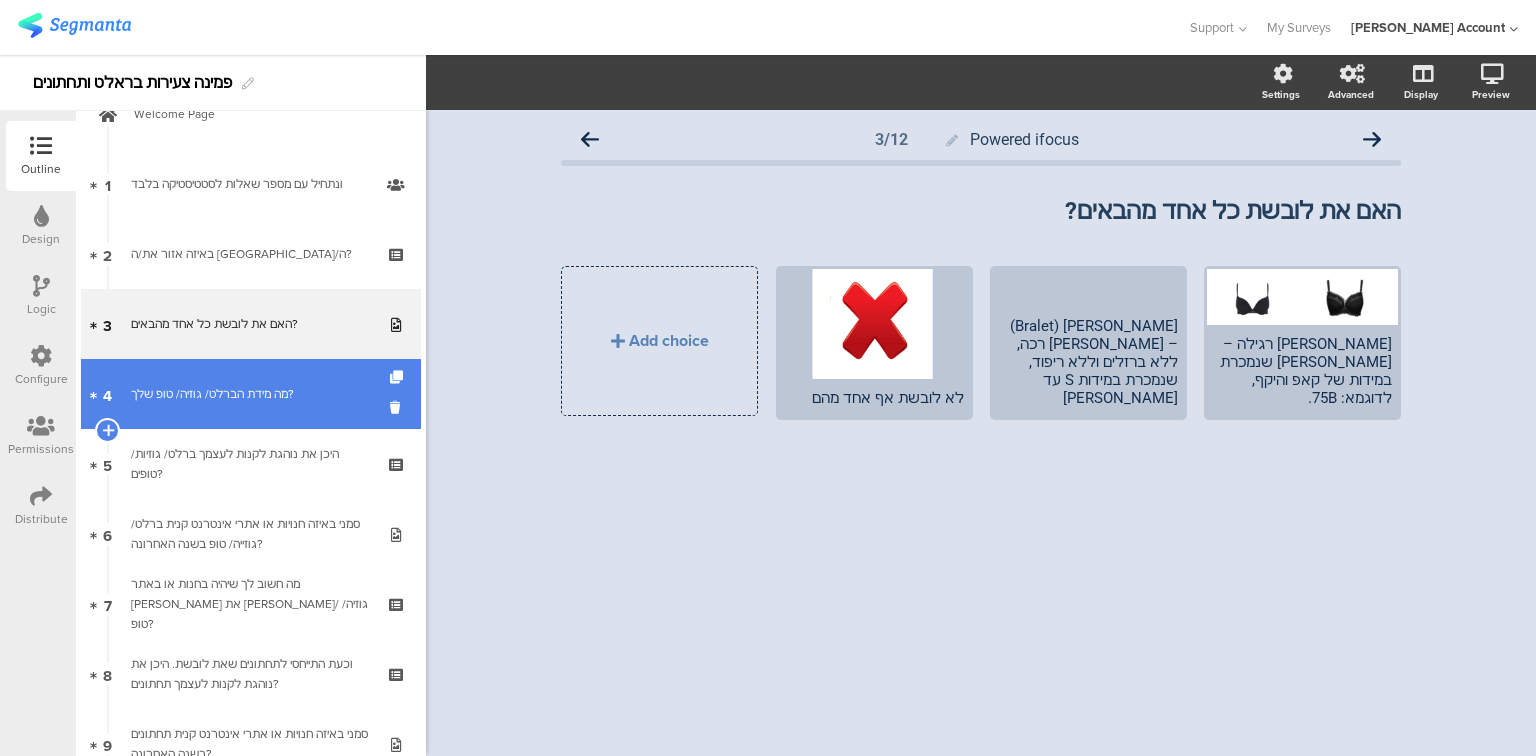 click on "4
מה מידת הברלט/ גוזיה/ טופ שלך?" at bounding box center (251, 394) 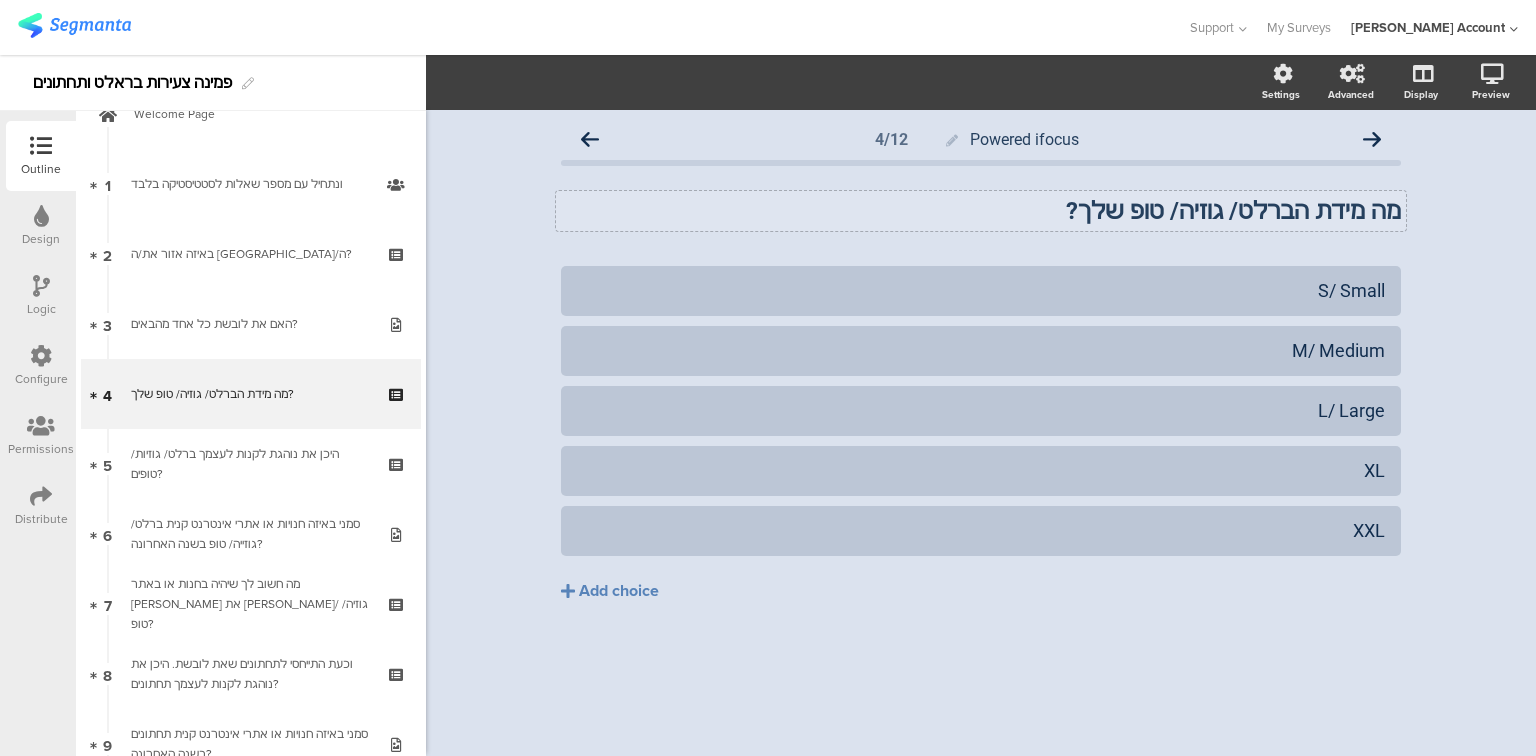 click on "מה מידת הברלט/ גוזיה/ טופ שלך?
מה מידת הברלט/ גוזיה/ טופ שלך?" 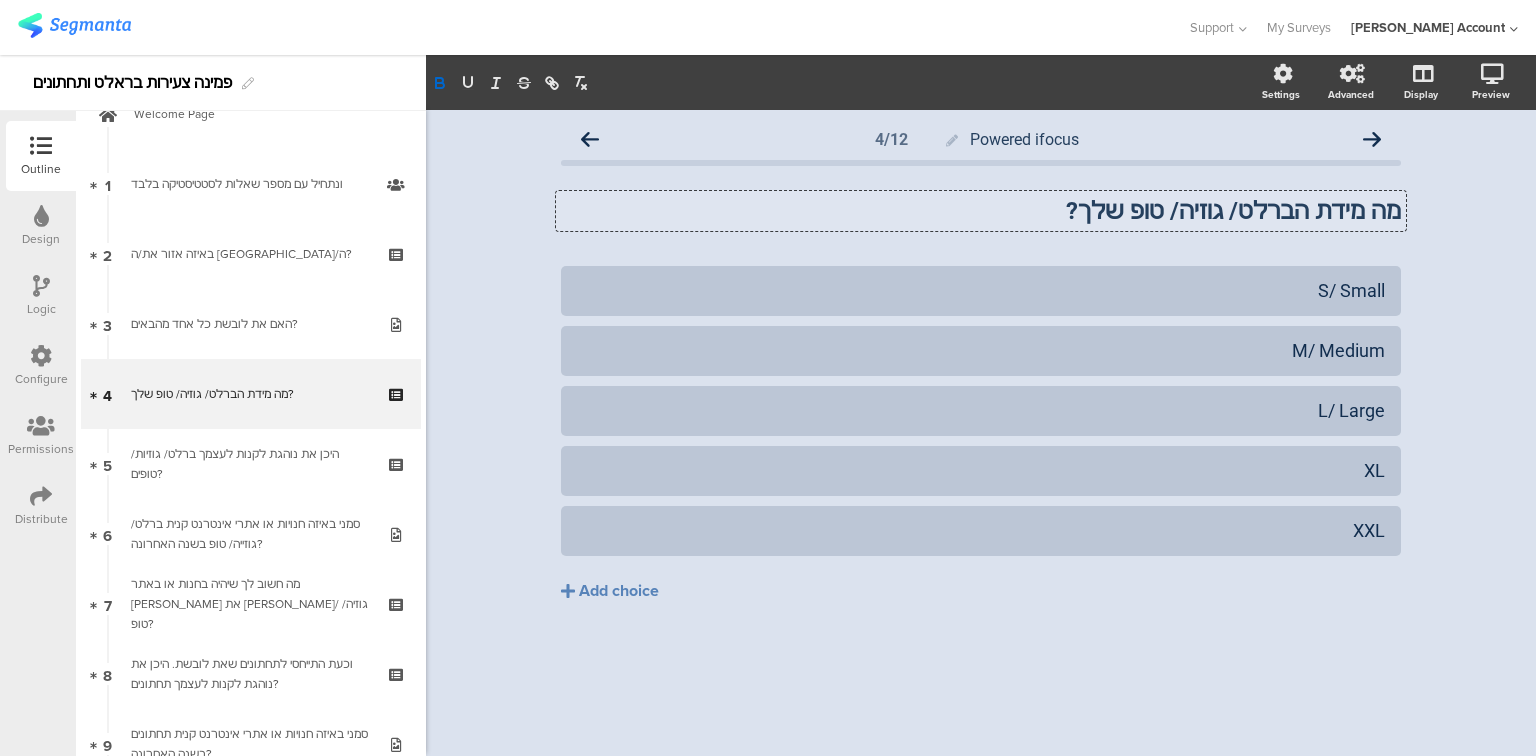 type 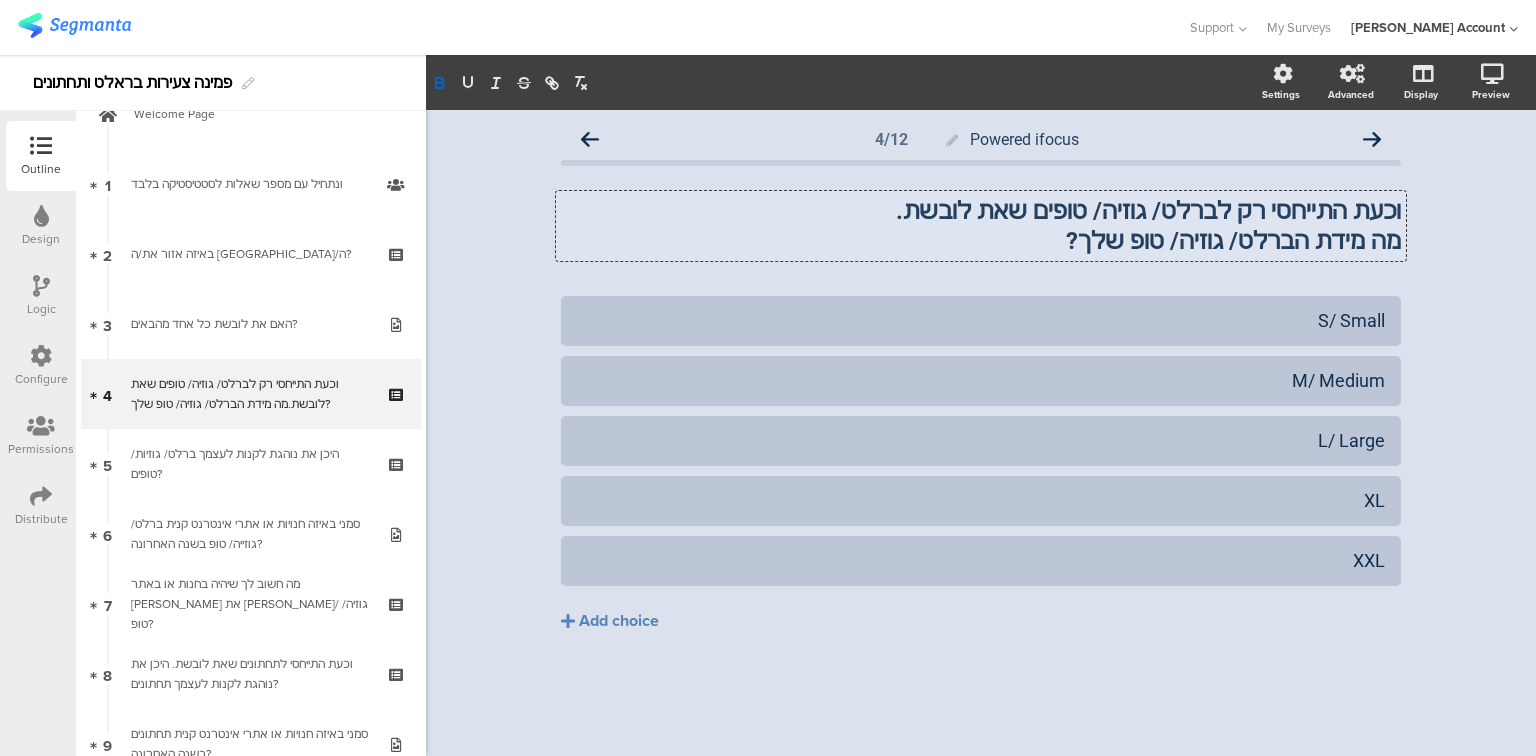 click on "וכעת התייחסי רק לברלט/ גוזיה/ טופים שאת לובשת." 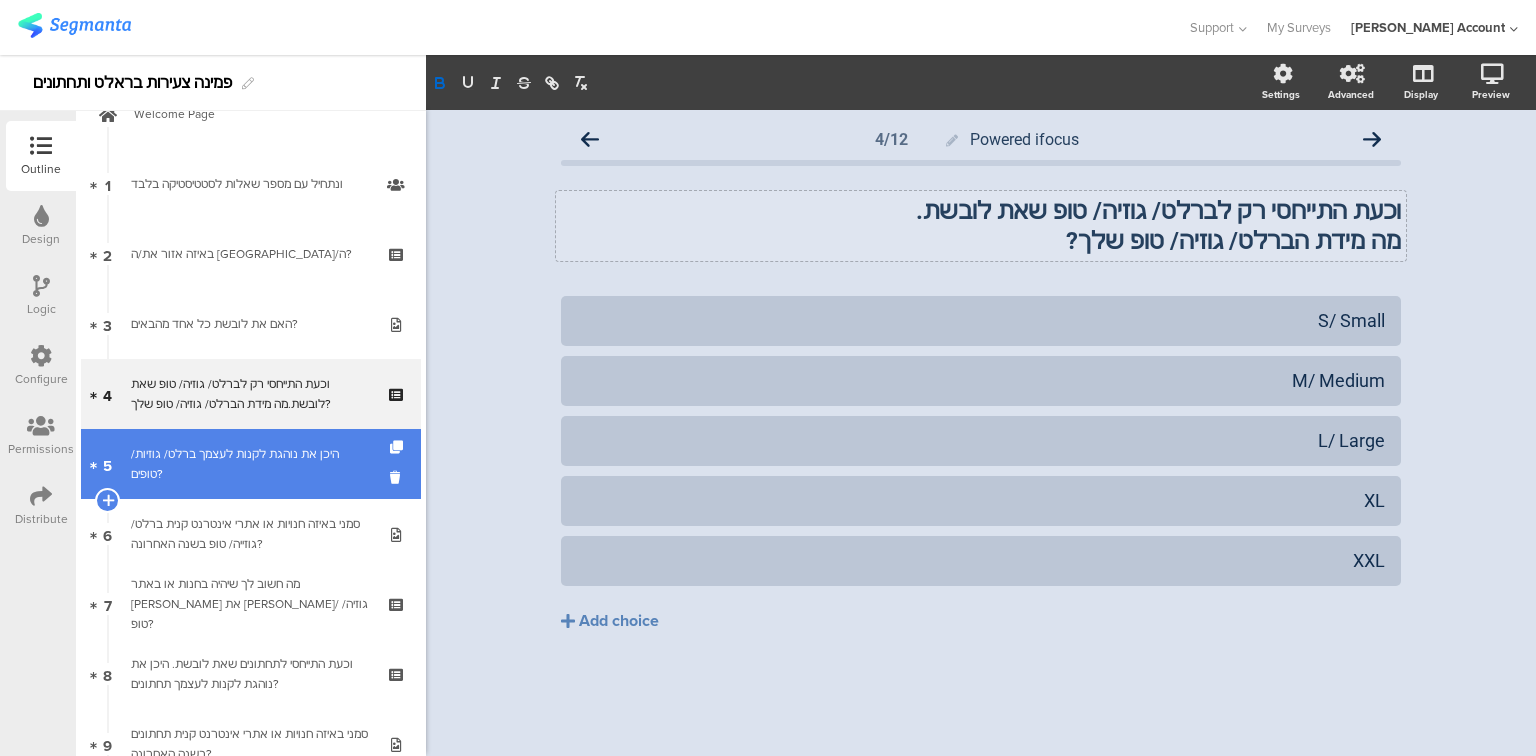 click on "היכן את נוהגת לקנות לעצמך ברלט/ גוזיות/ טופים?" at bounding box center (250, 464) 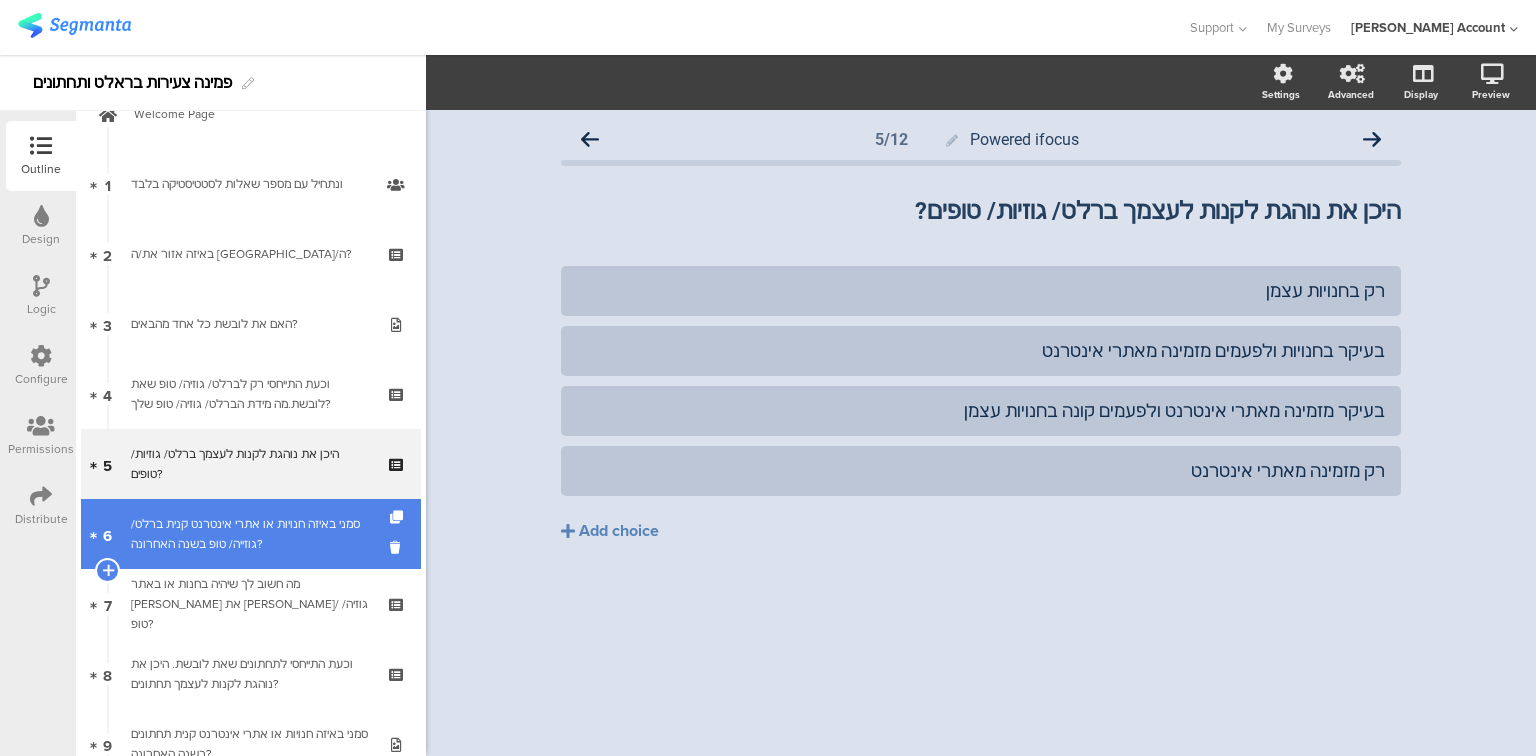click on "סמני באיזה חנויות או אתרי אינטרנט קנית ברלט/ גוזייה/ טופ בשנה האחרונה?" at bounding box center [250, 534] 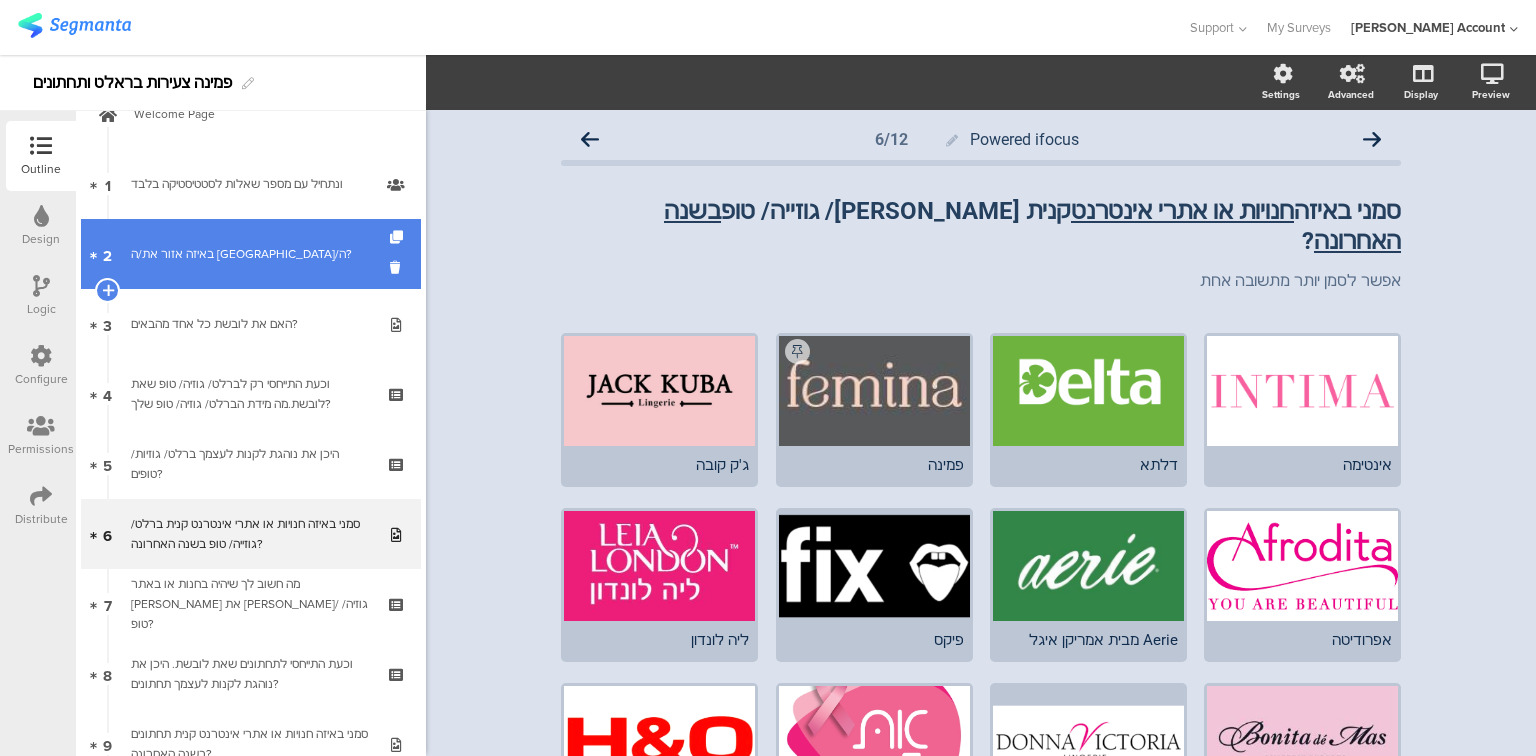 click on "באיזה אזור את/ה [GEOGRAPHIC_DATA]/ה?" at bounding box center (250, 254) 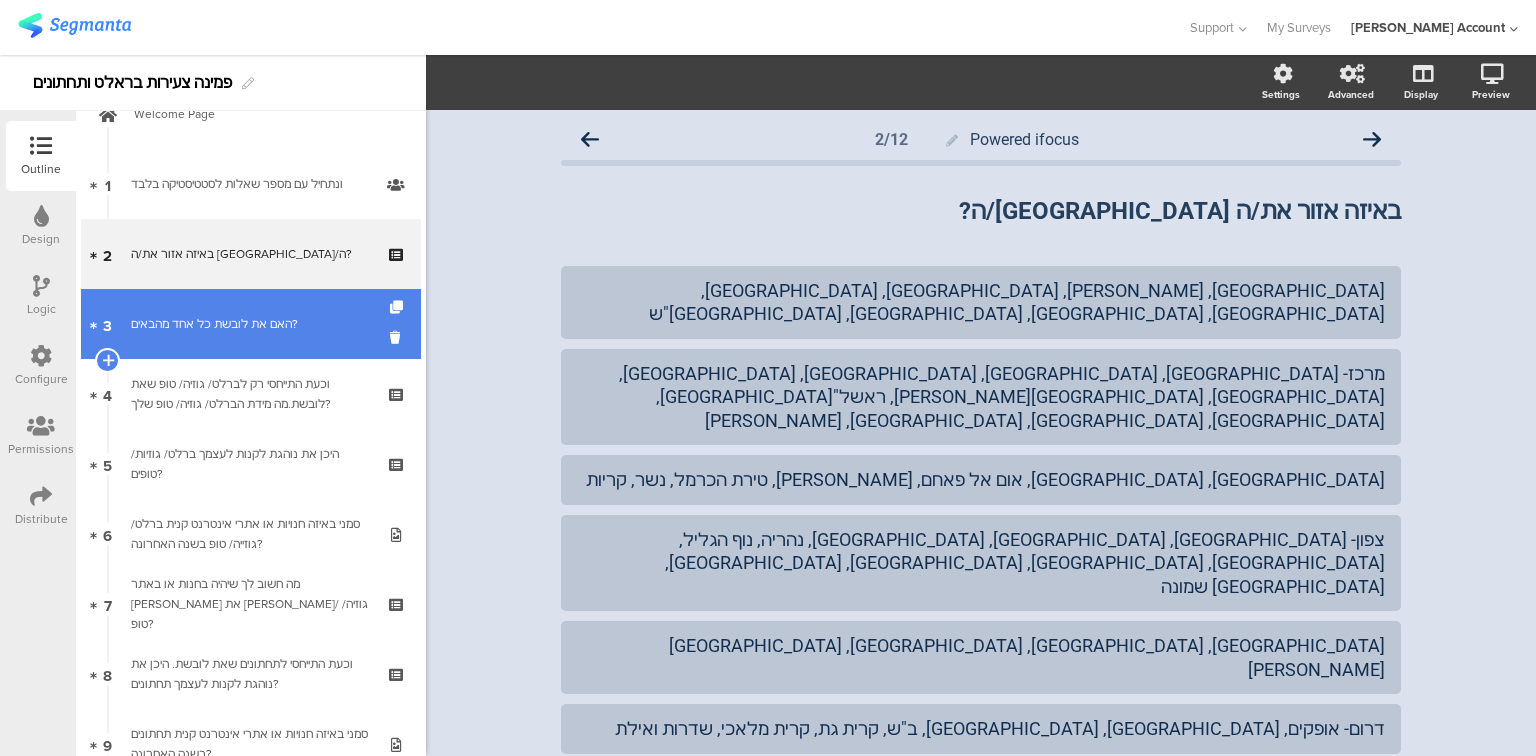 click on "האם את לובשת כל אחד מהבאים?" at bounding box center (250, 324) 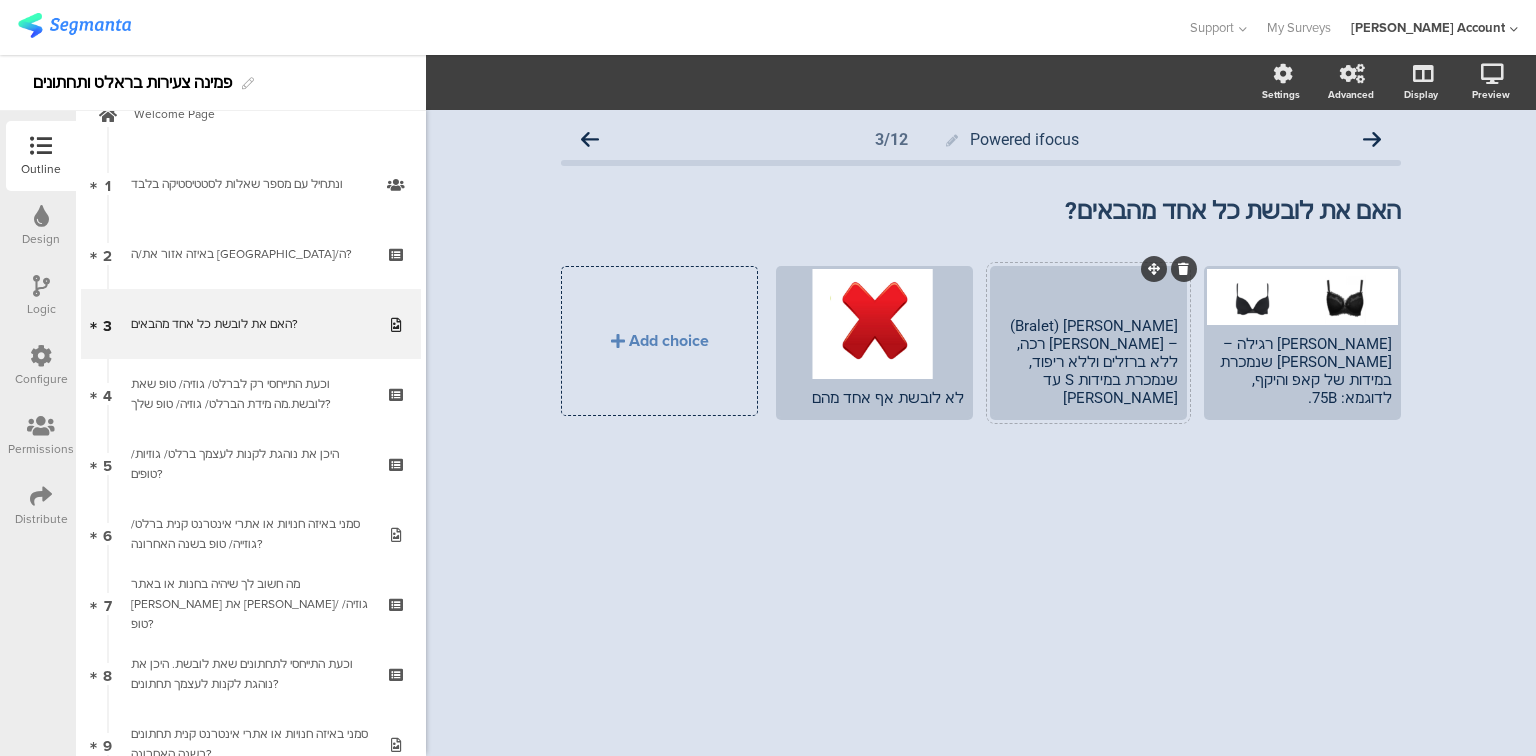 click on "ברלט (Bralet) – חזייה רכה, ללא ברזלים וללא ריפוד, שנמכרת במידות S עד XXL" 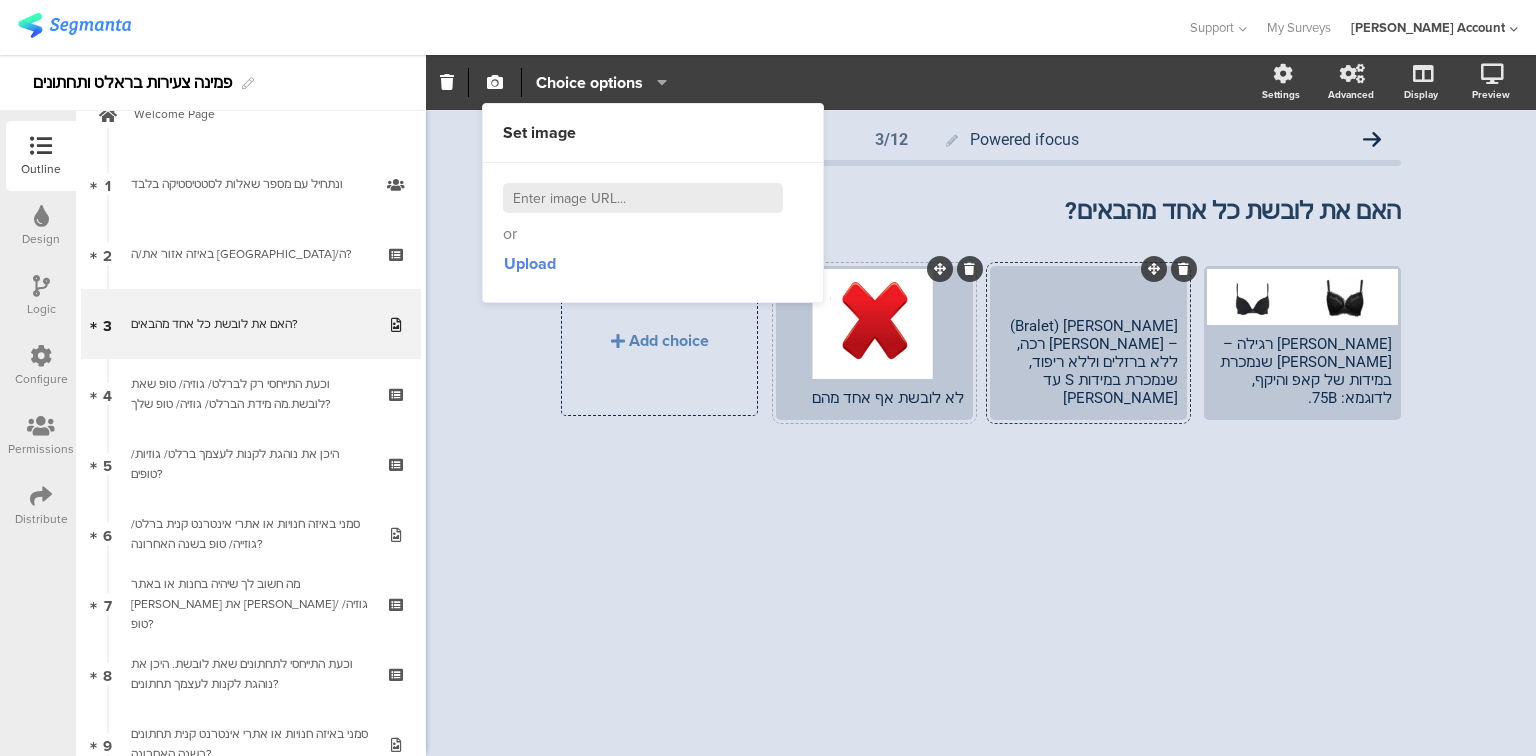 type 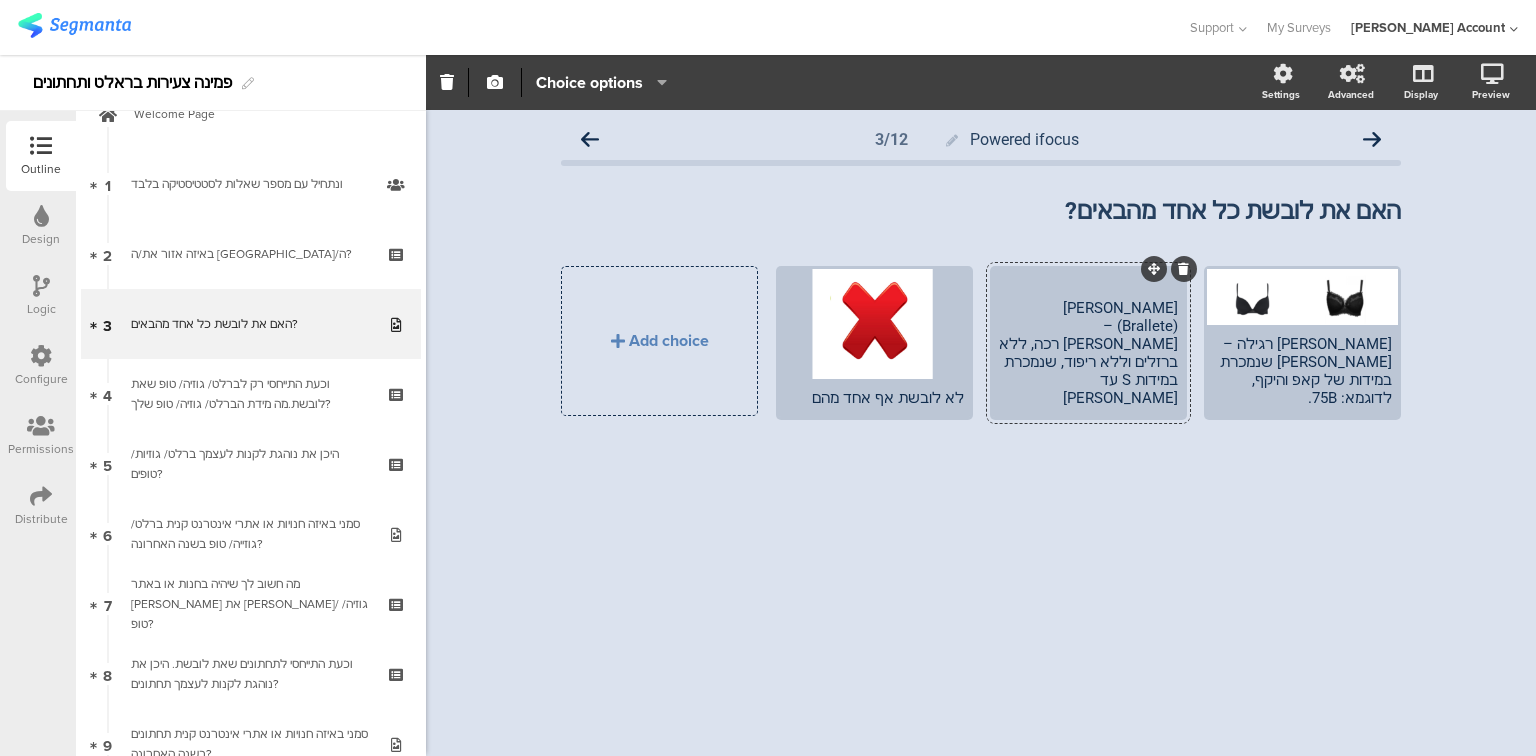 click on "ברלט (Brallete) – חזייה רכה, ללא ברזלים וללא ריפוד, שנמכרת במידות S עד XXL" 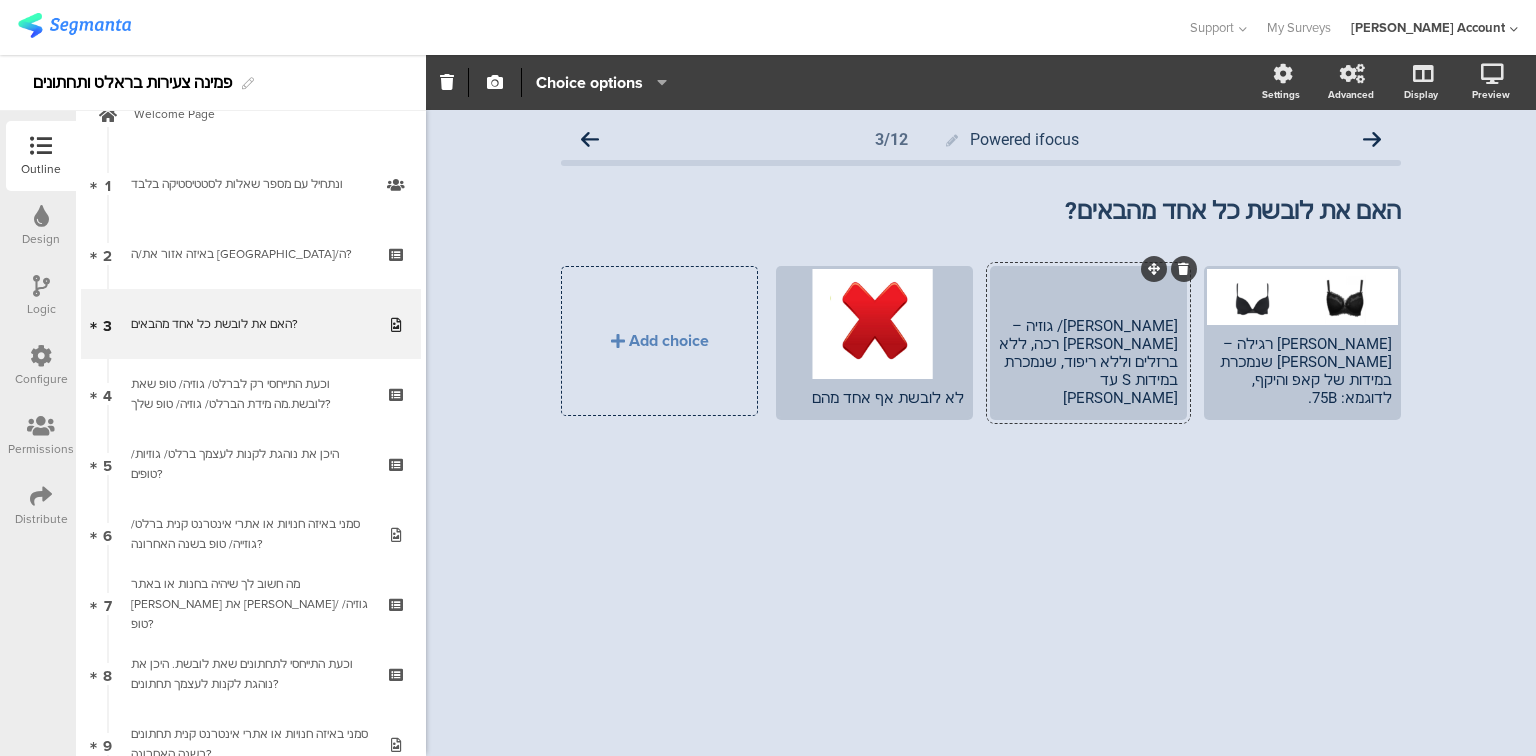type 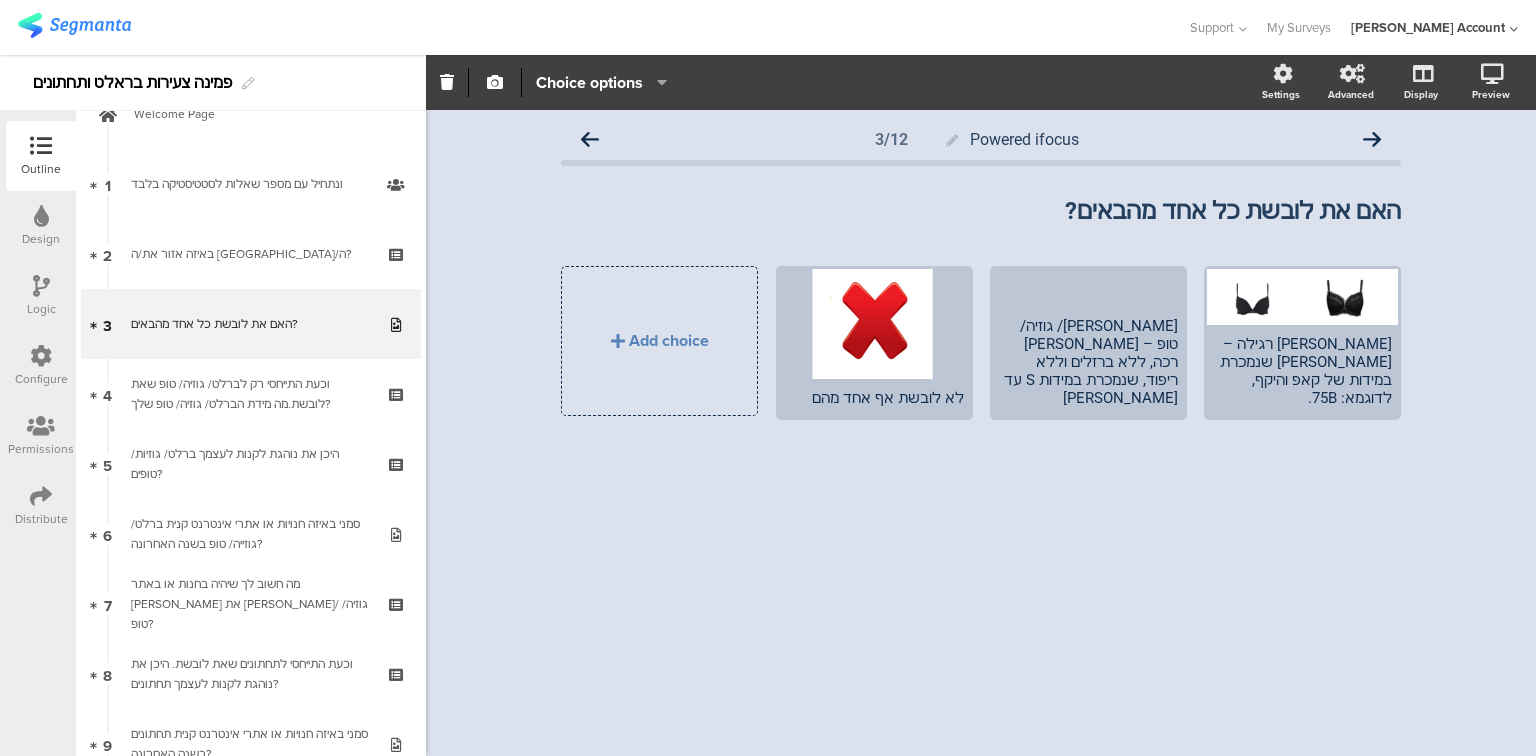 click on "Powered ifocus
3/12
האם את לובשת כל אחד מהבאים?
האם את לובשת כל אחד מהבאים?" 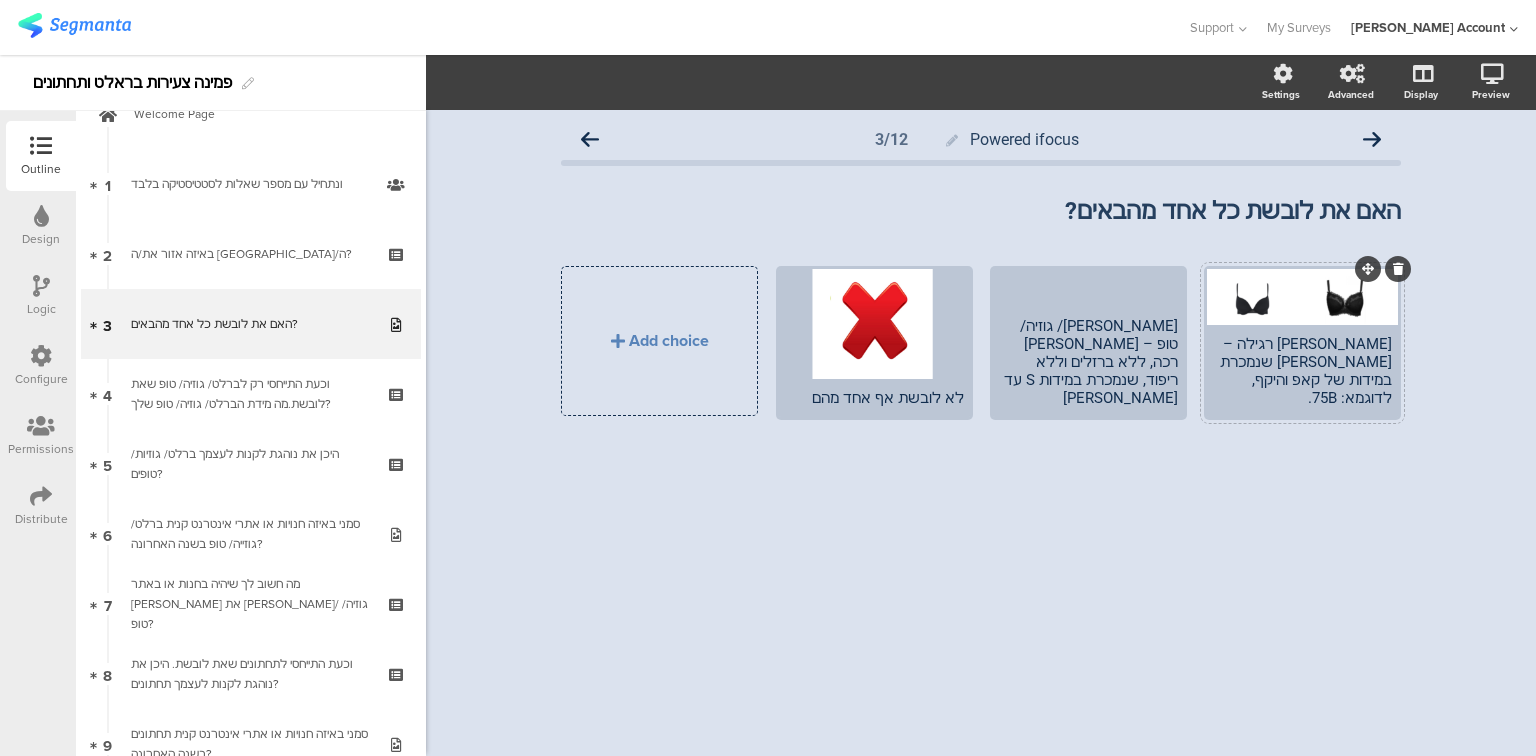 click on "חזייה רגילה – חזייה שנמכרת במידות של קאפ והיקף, לדוגמא: 75B." 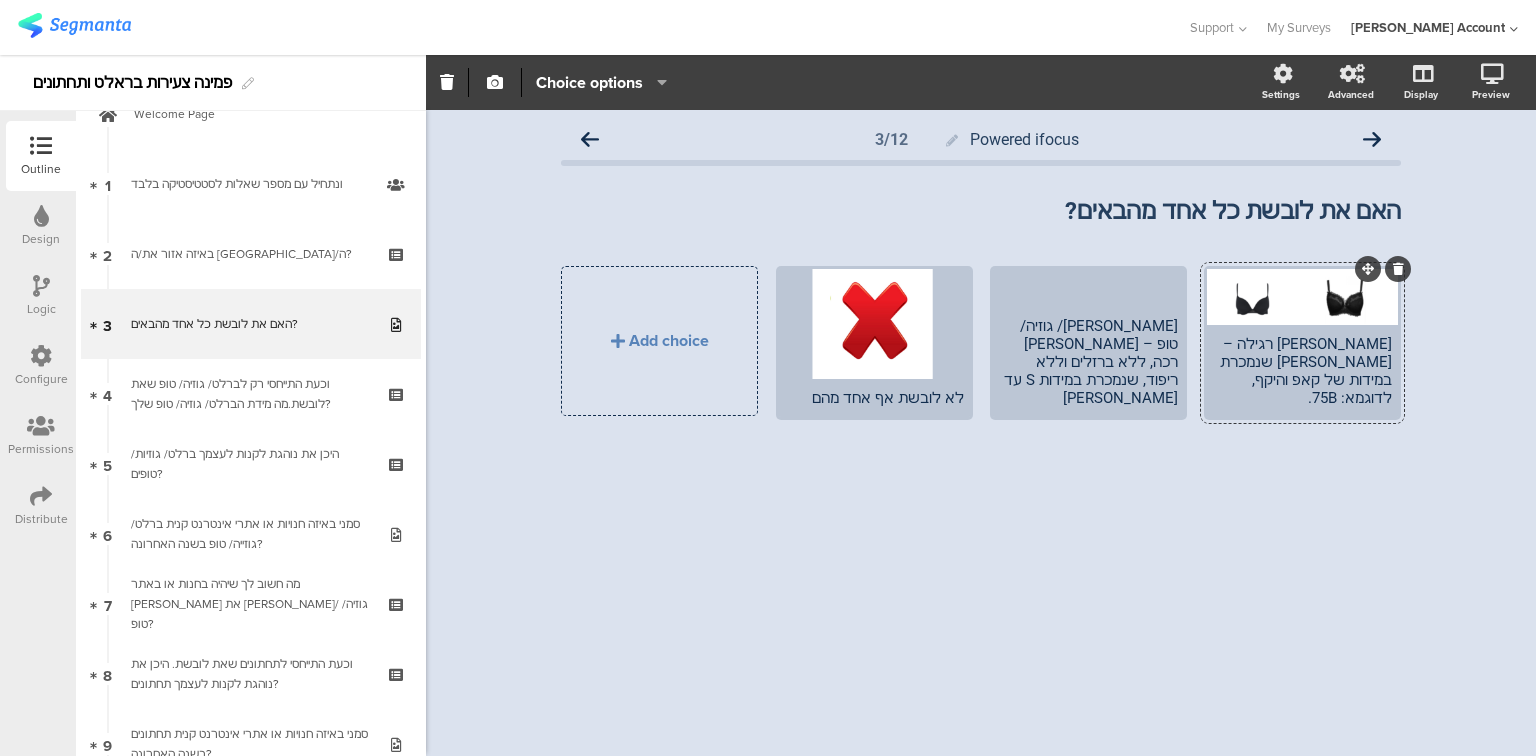 type 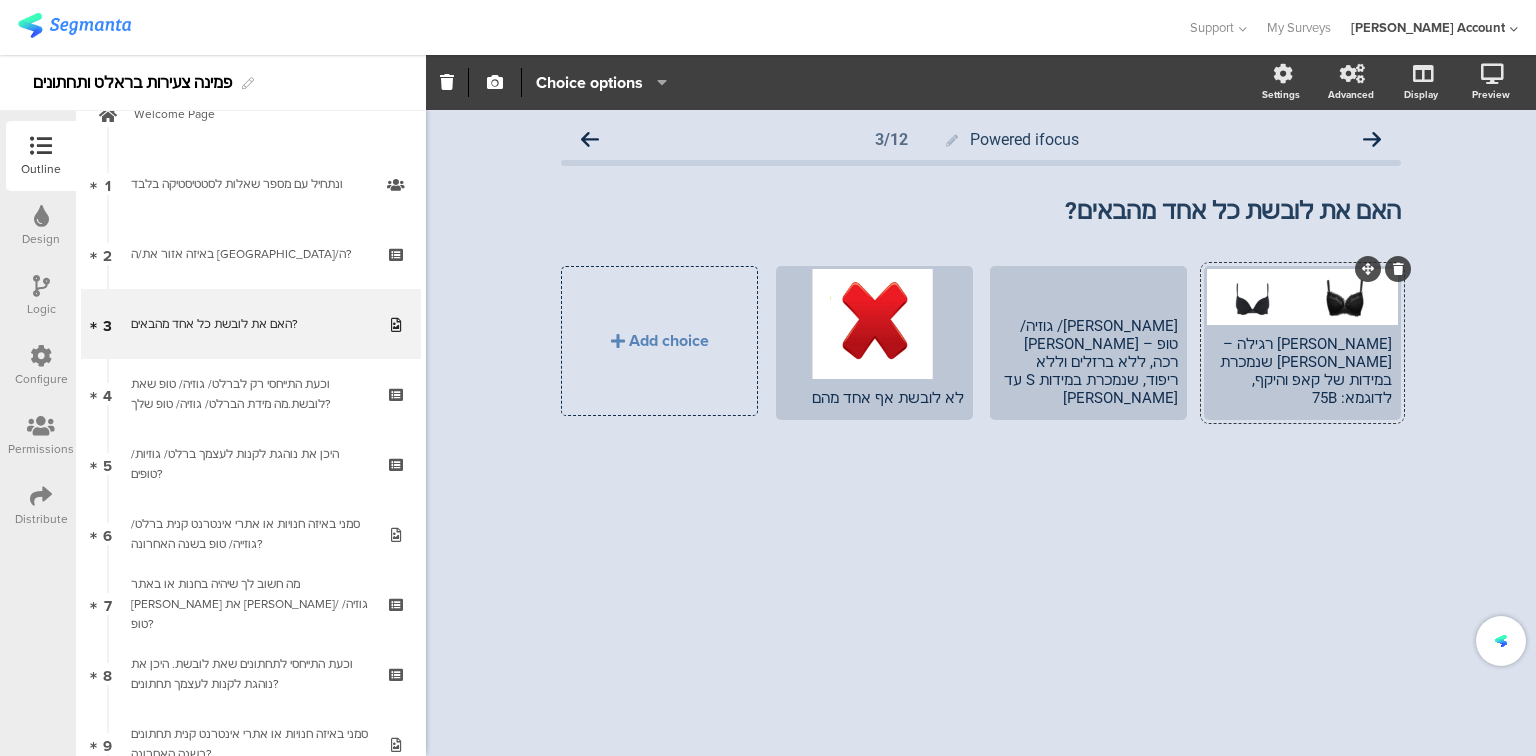 click on "חזייה רגילה – חזייה שנמכרת במידות של קאפ והיקף, לדוגמא: 75B" 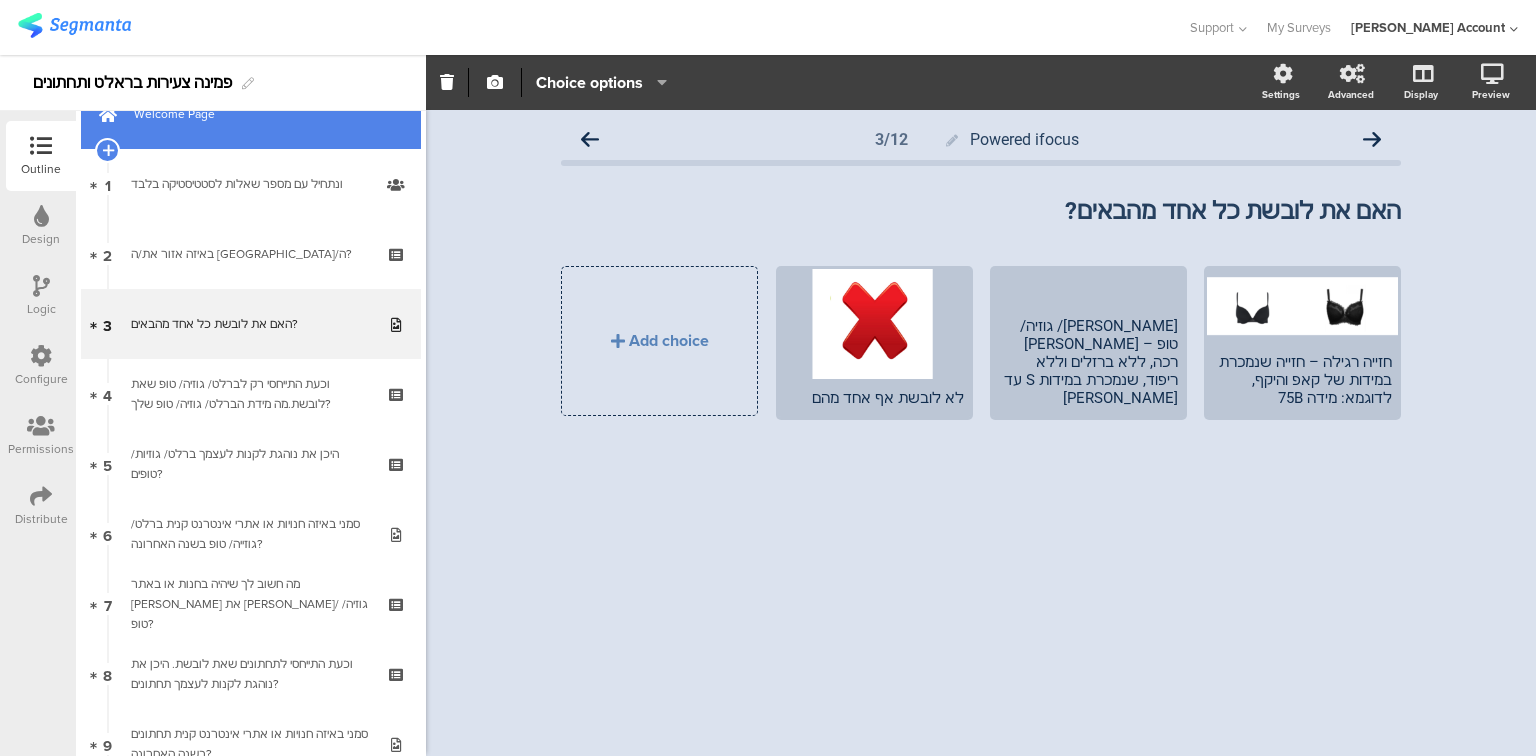 click on "Welcome Page" at bounding box center (262, 114) 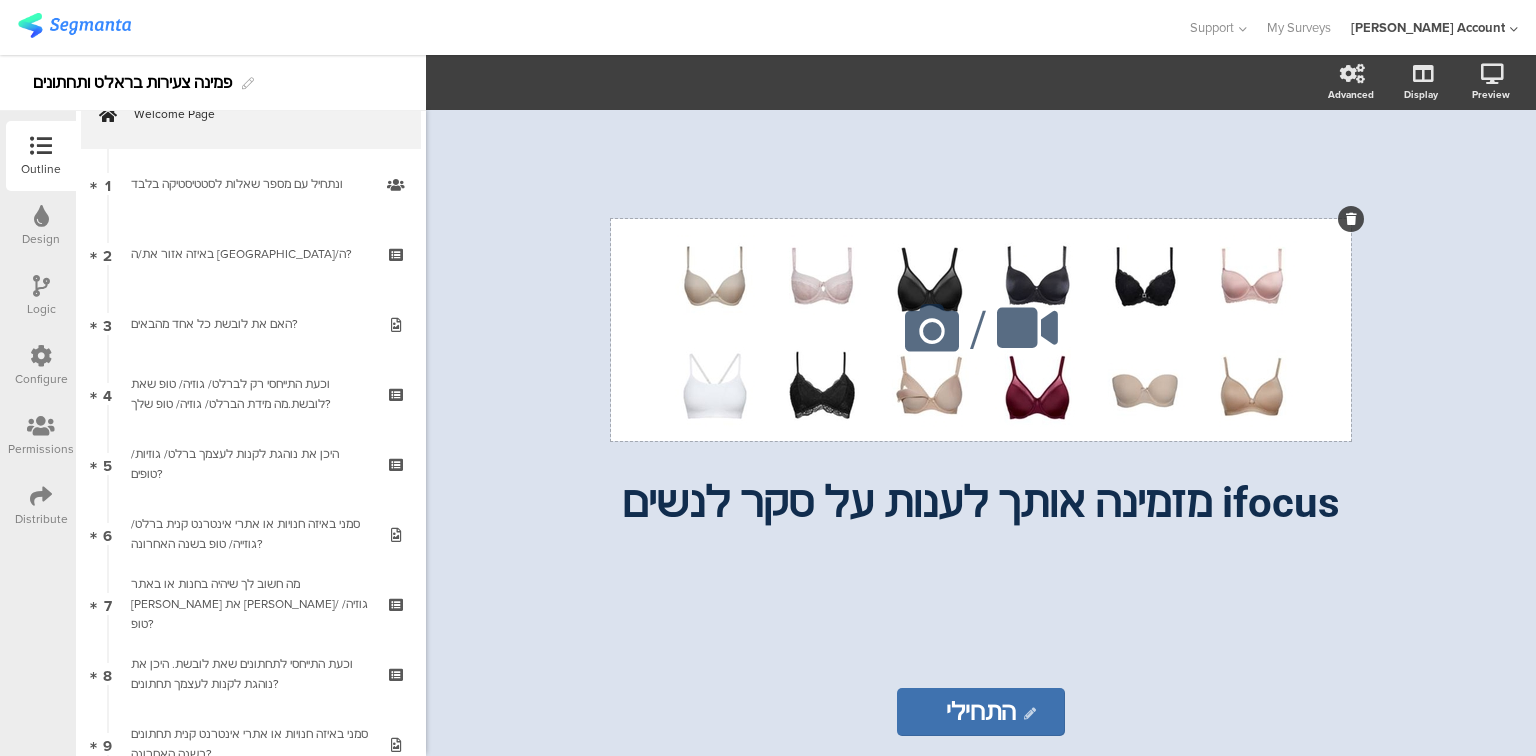click 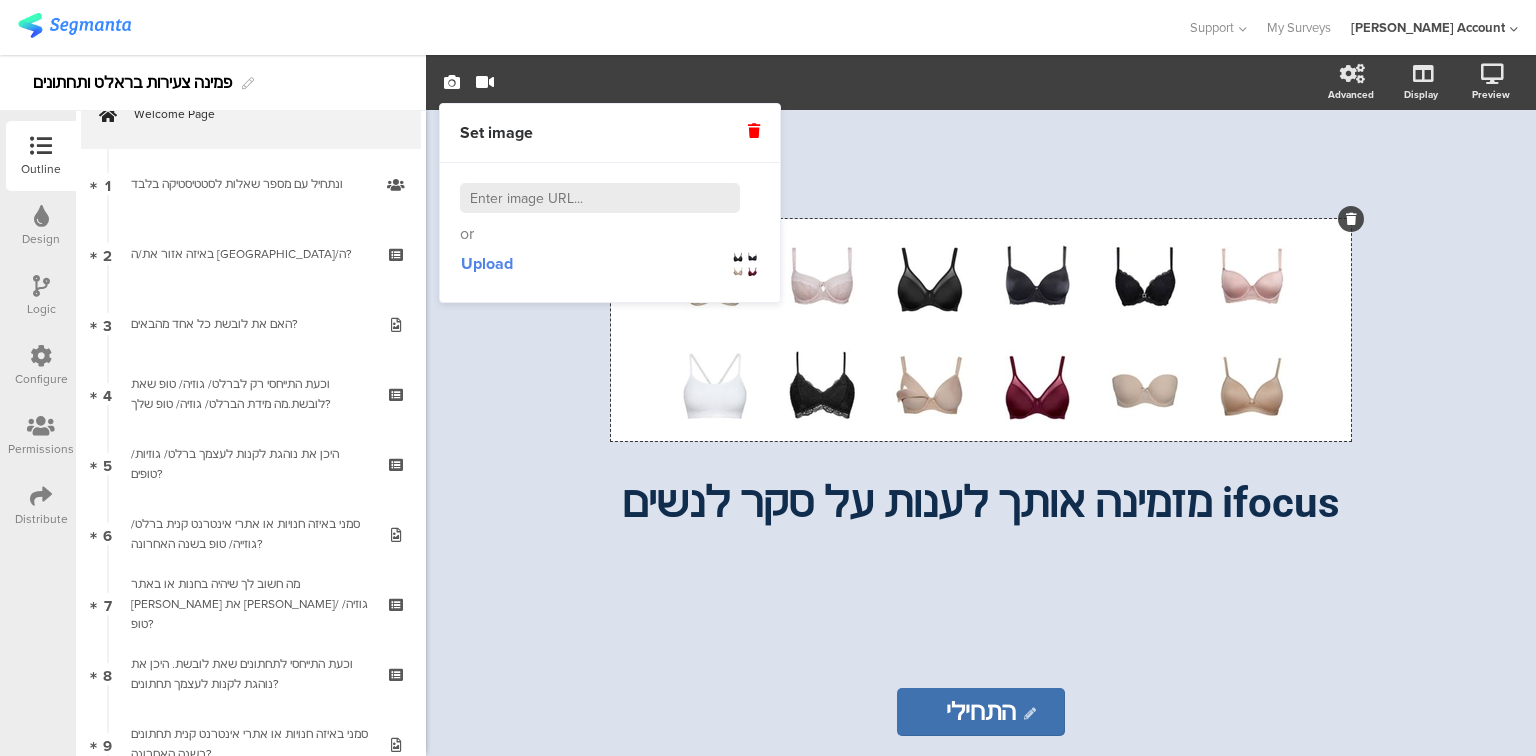 click on "/
ifocus מזמינה אותך לענות על סקר לנשים
ifocus מזמינה אותך לענות על סקר לנשים
התחילי
התחילי" 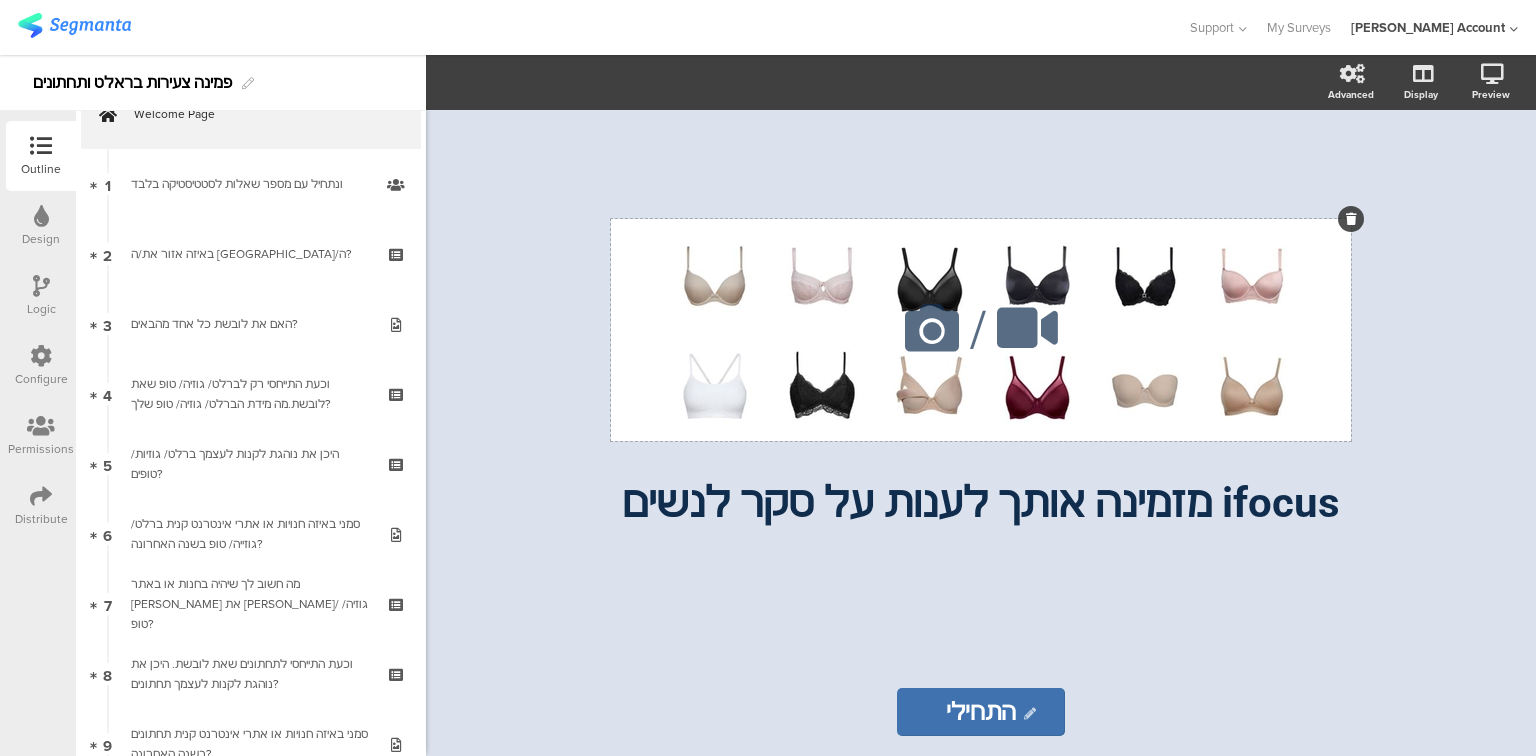 click on "/" 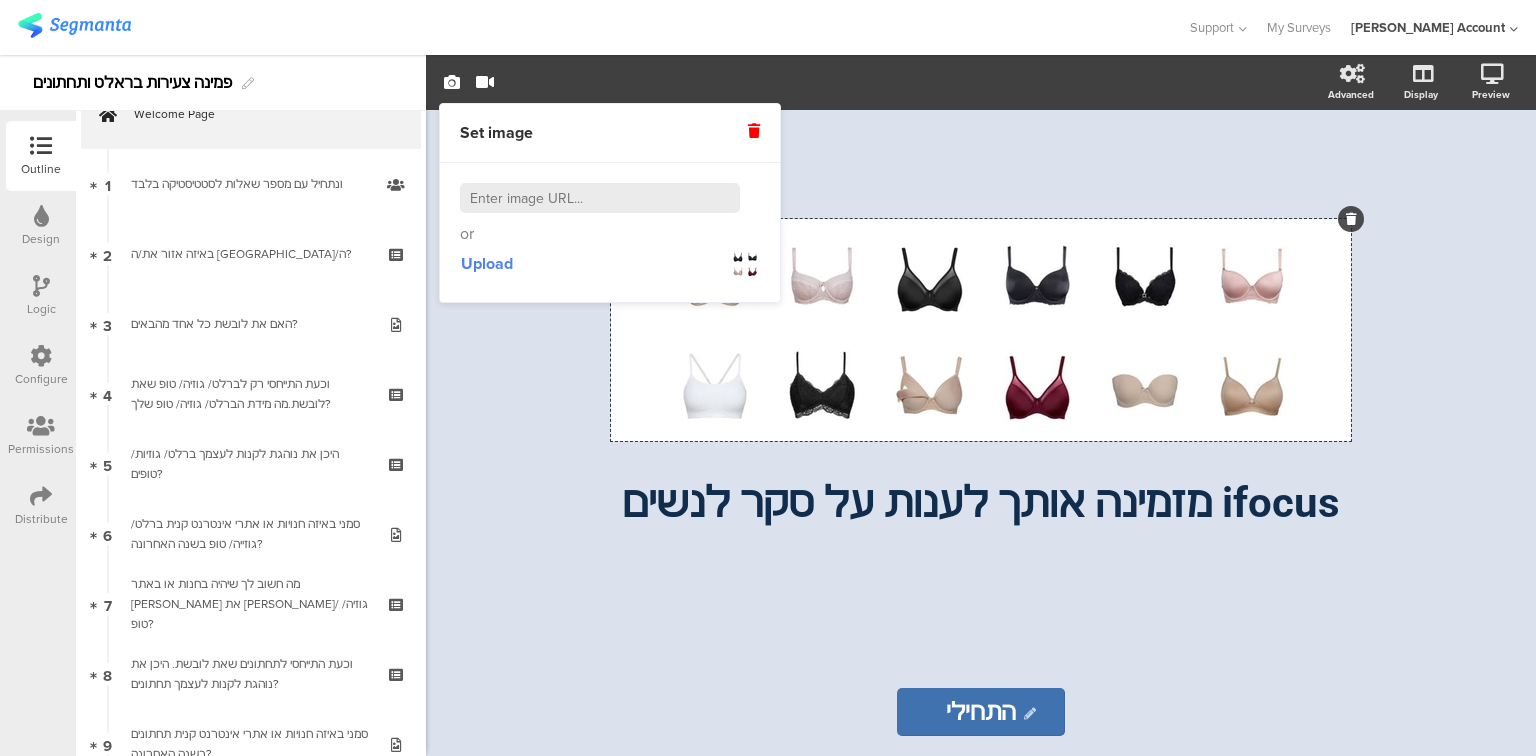 click on "/
ifocus מזמינה אותך לענות על סקר לנשים
ifocus מזמינה אותך לענות על סקר לנשים
התחילי
התחילי" 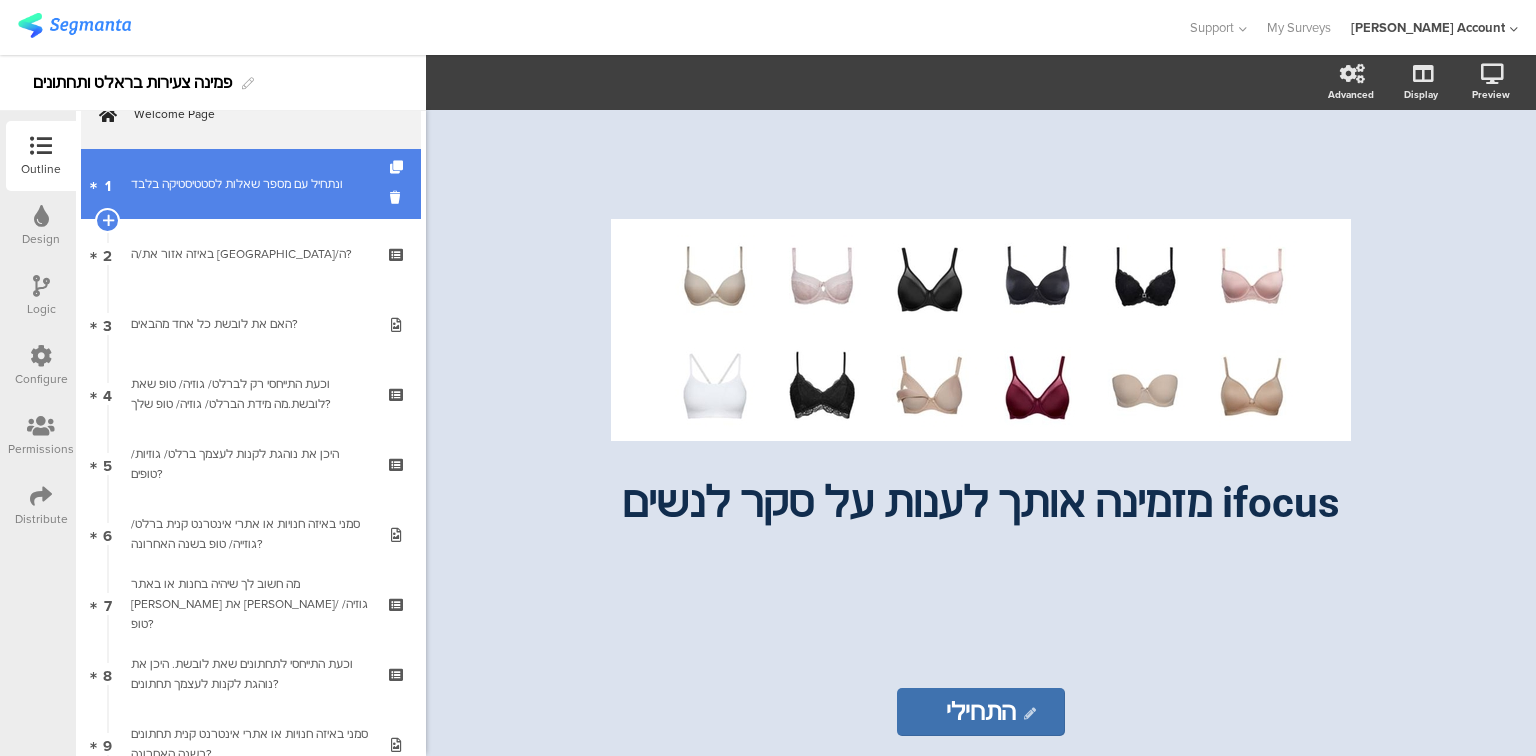 click on "ונתחיל עם מספר שאלות לסטטיסטיקה בלבד﻿﻿" at bounding box center (250, 184) 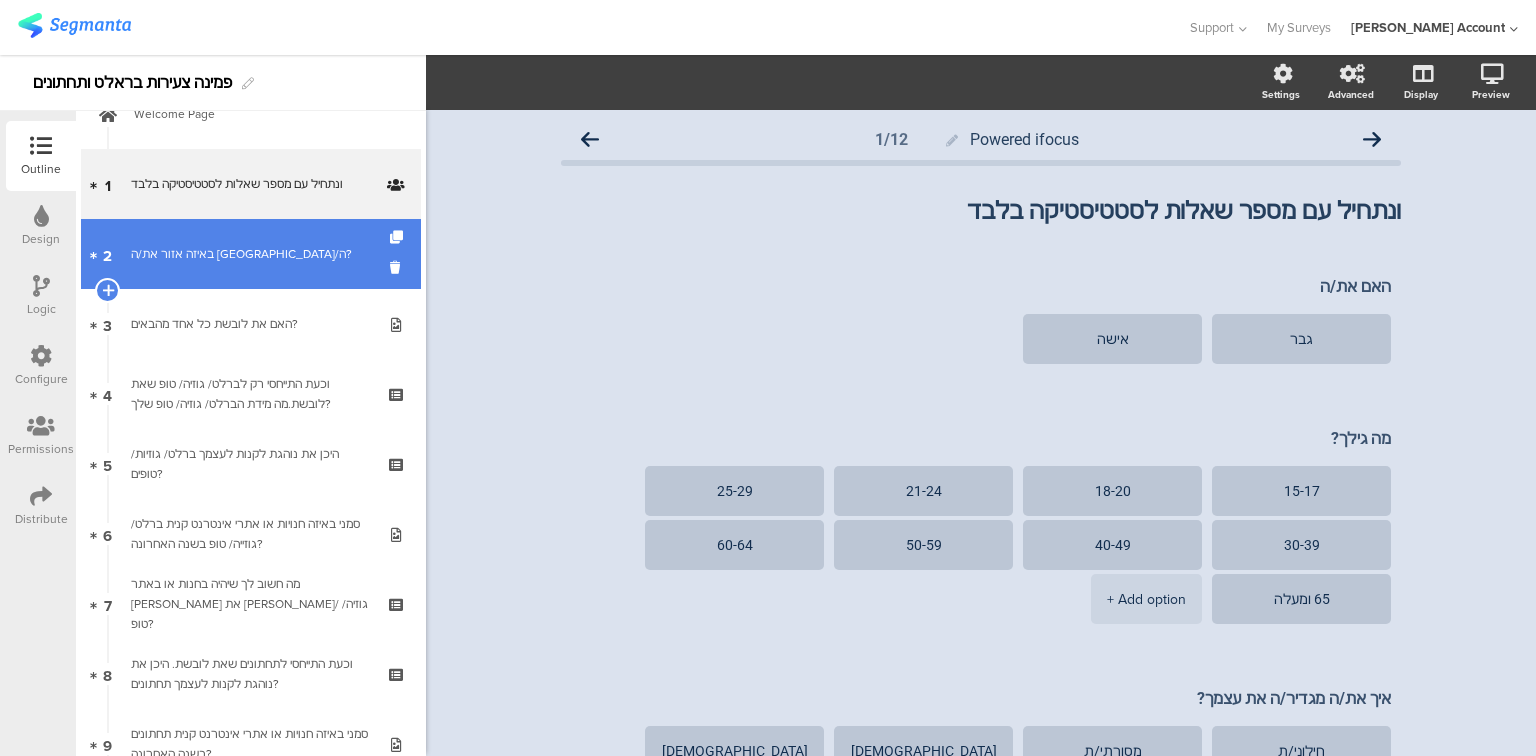 click on "באיזה אזור את/ה [GEOGRAPHIC_DATA]/ה?" at bounding box center [250, 254] 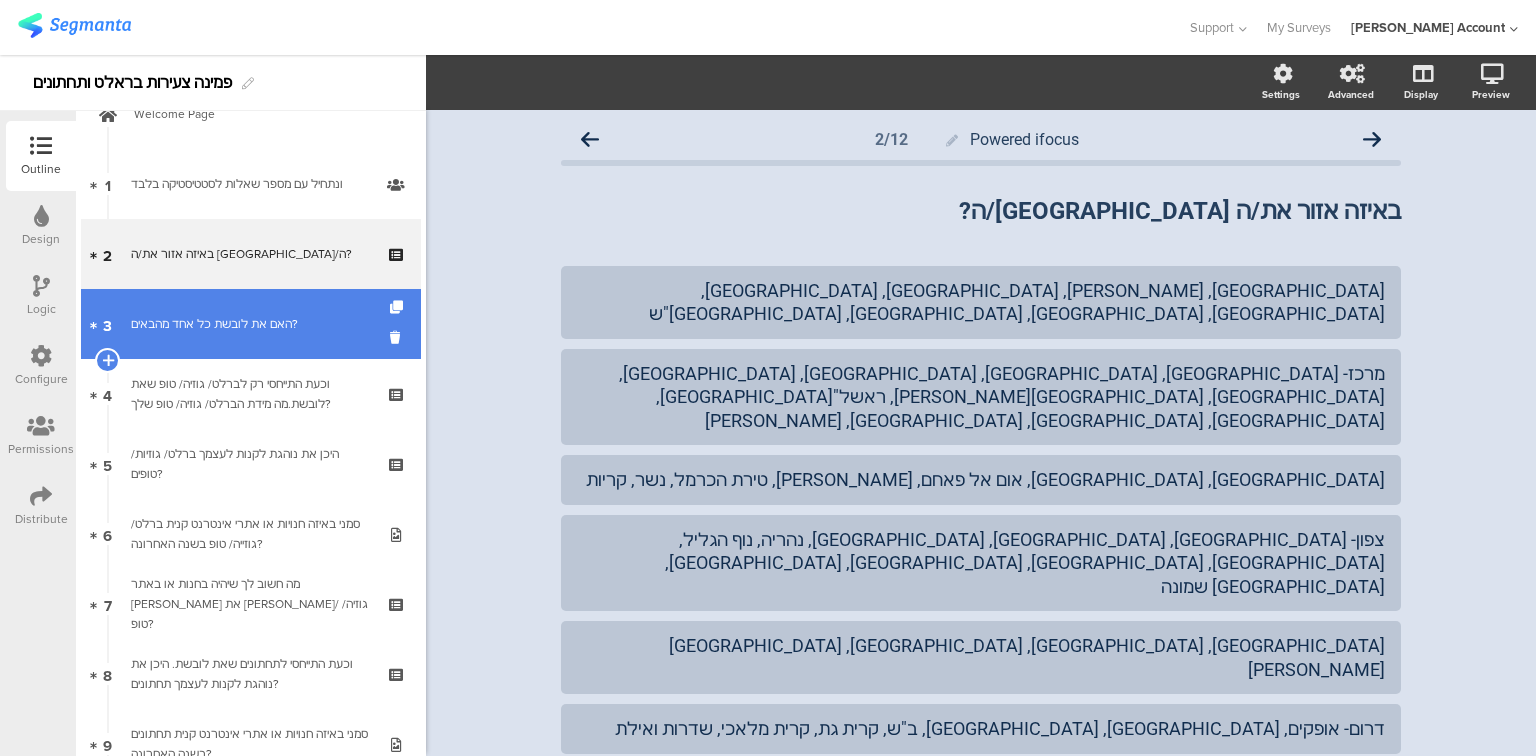 click on "האם את לובשת כל אחד מהבאים?" at bounding box center [250, 324] 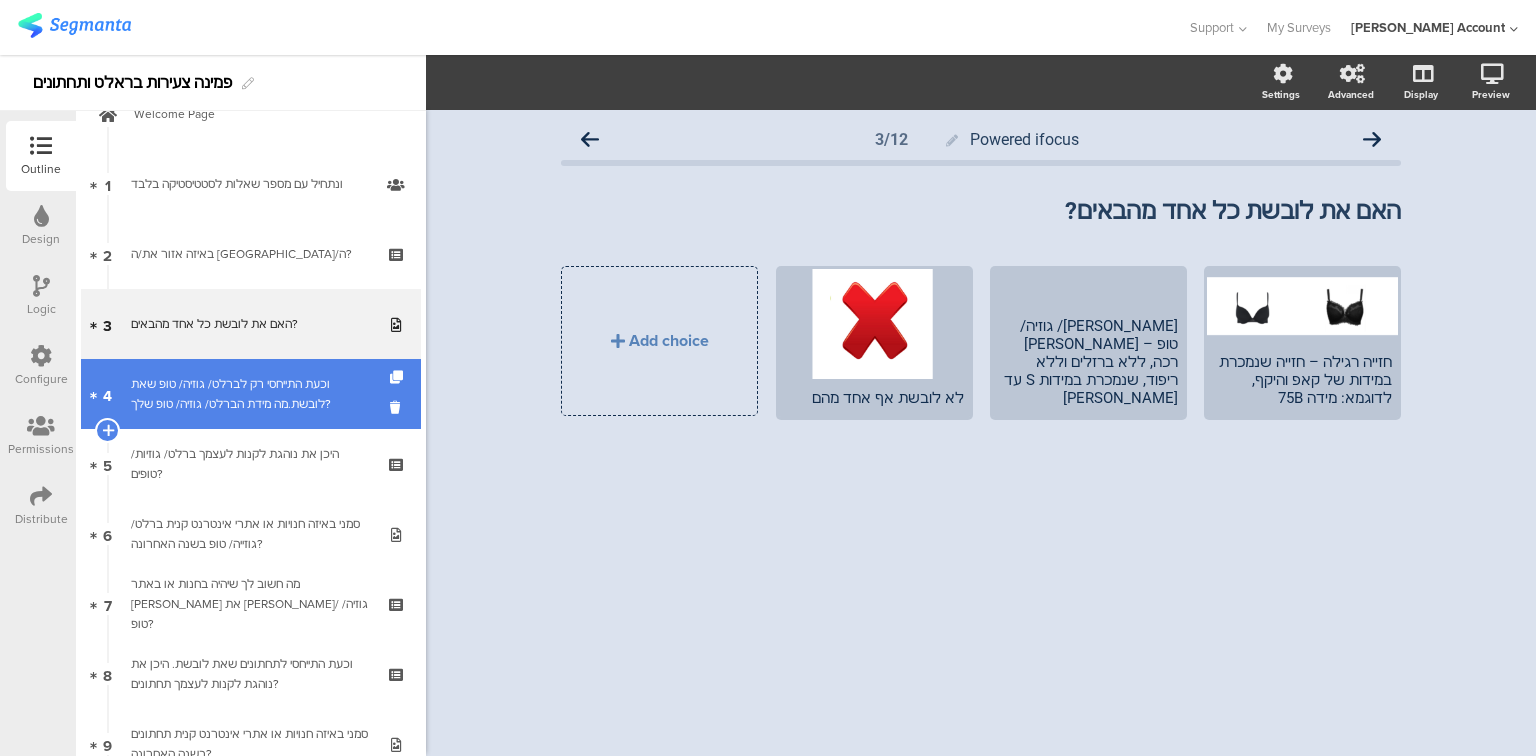 click on "וכעת התייחסי רק לברלט/ גוזיה/ טופ שאת לובשת.מה מידת הברלט/ גוזיה/ טופ שלך?" at bounding box center [250, 394] 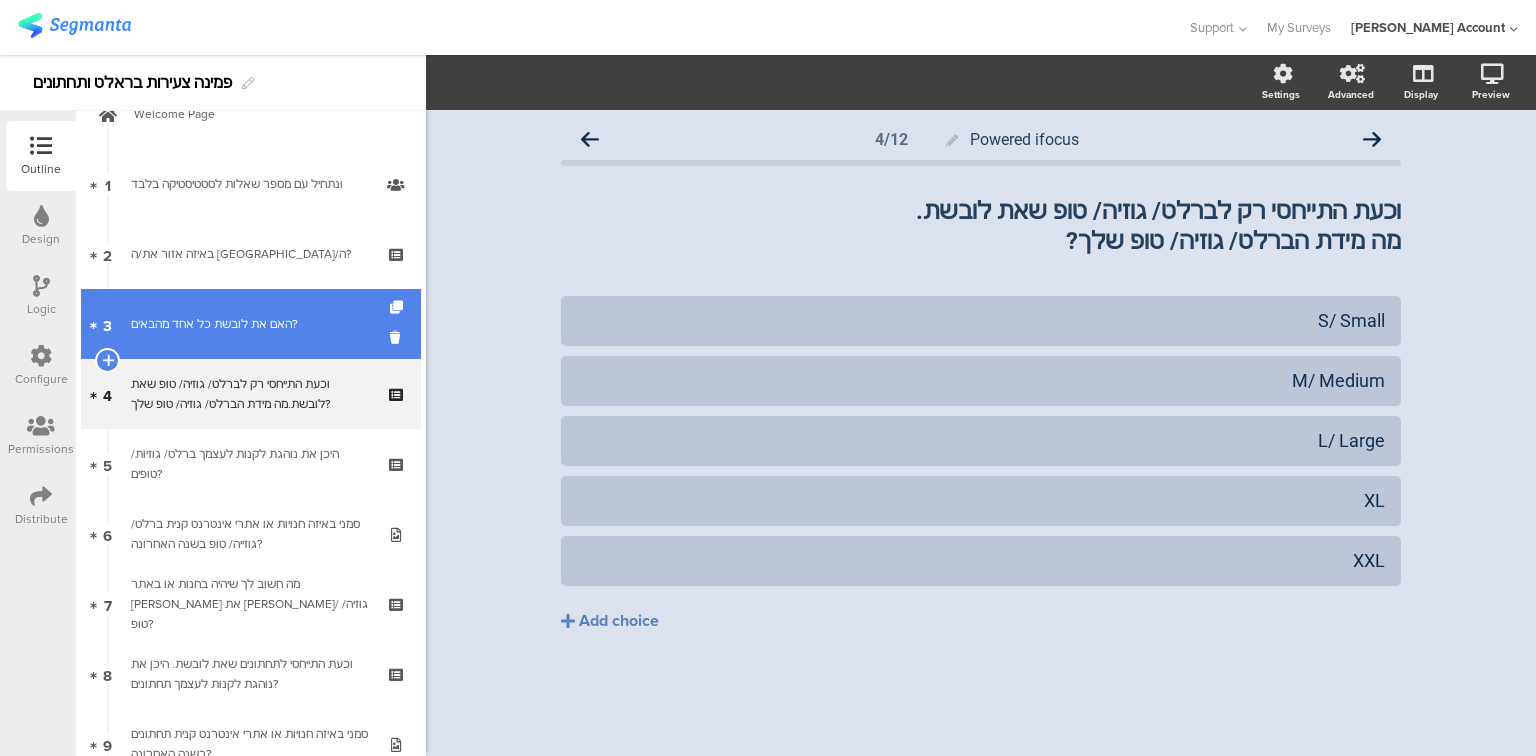 click on "3
האם את לובשת כל אחד מהבאים?" at bounding box center [251, 324] 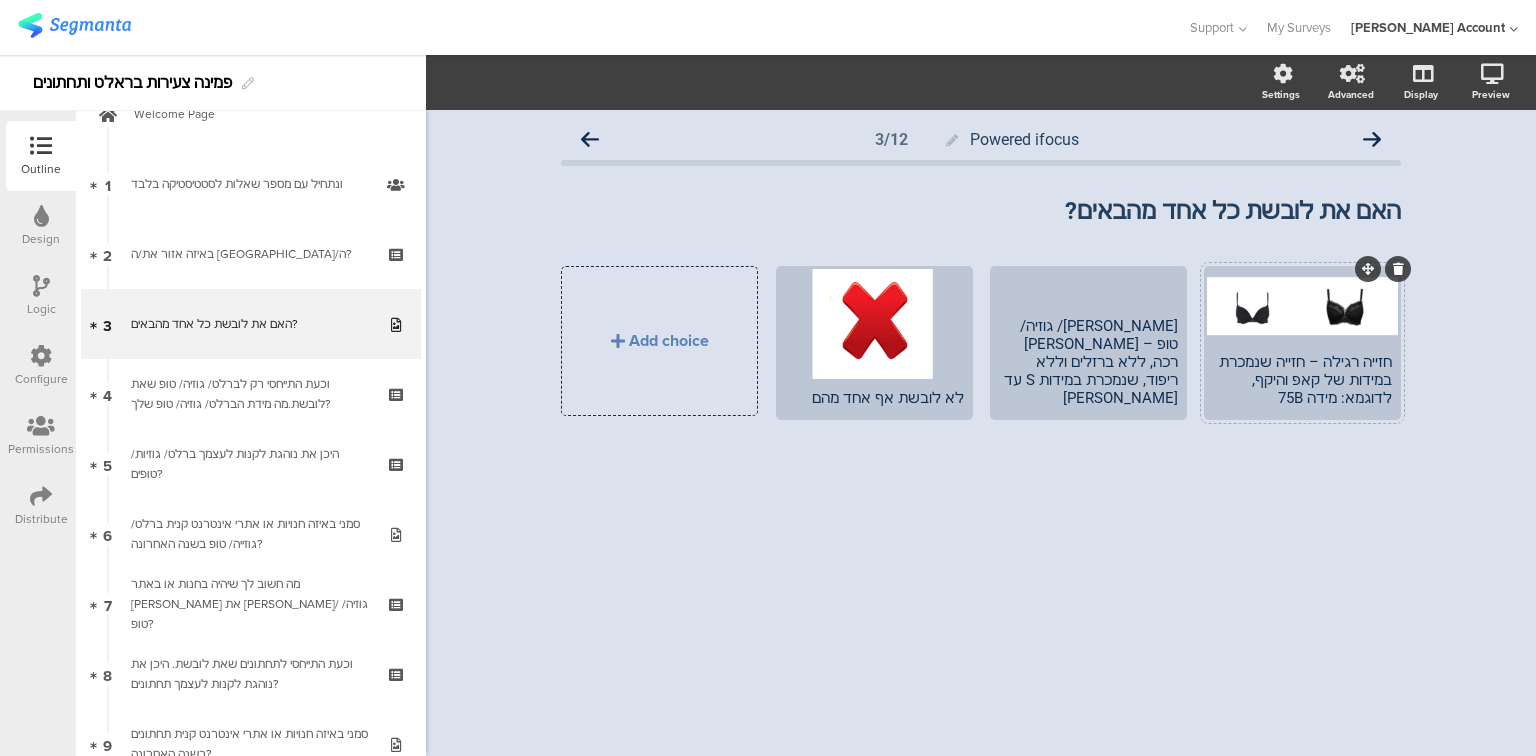 click 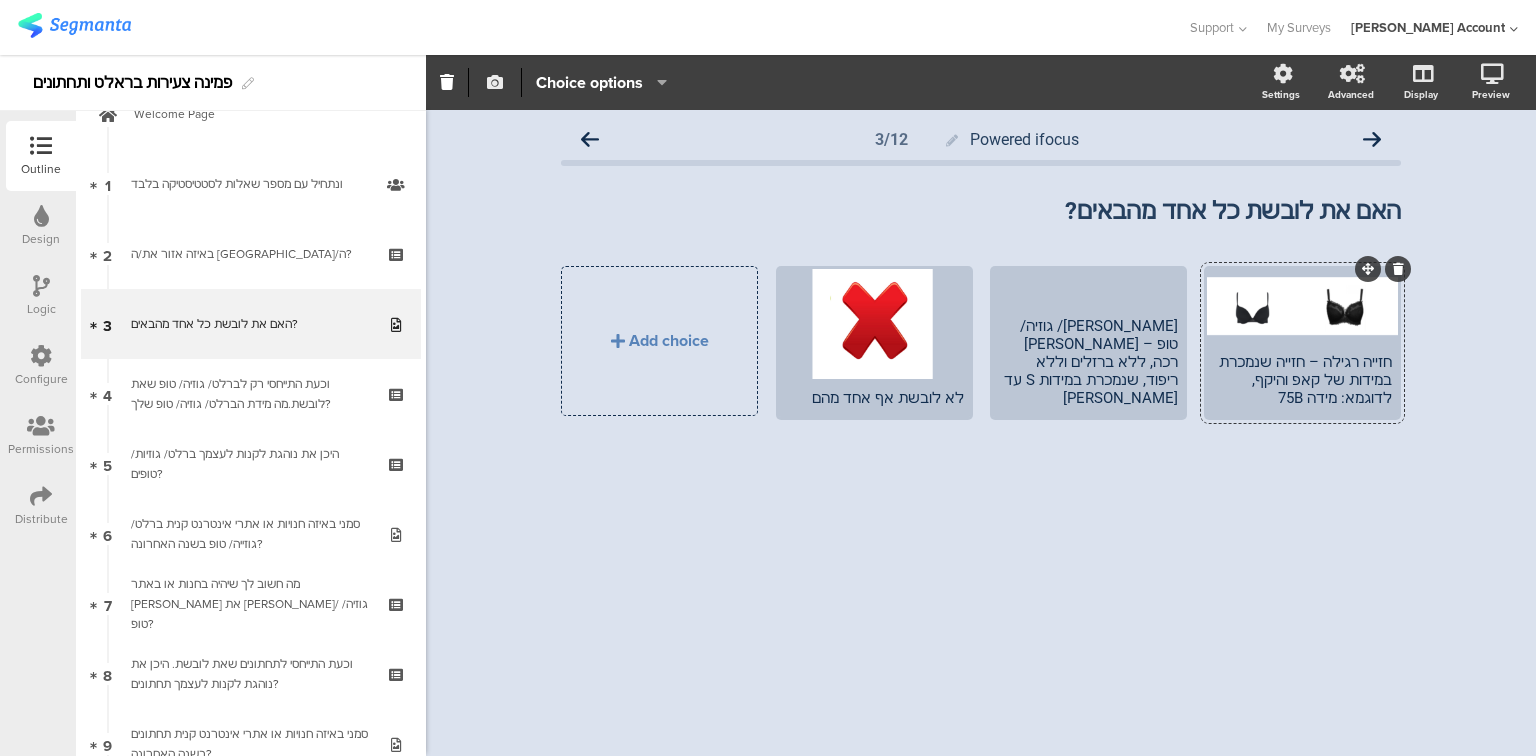 click 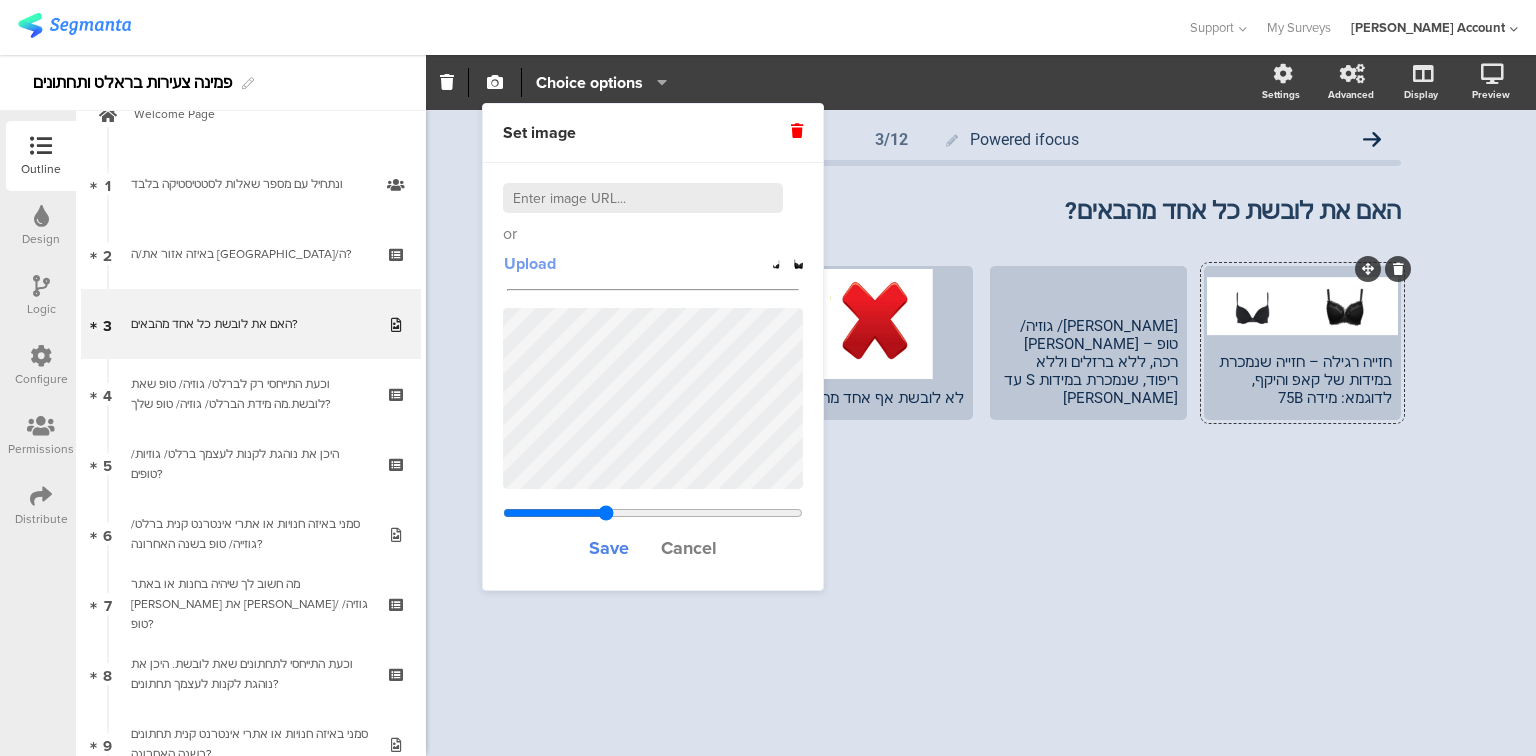 click on "Upload" at bounding box center (530, 263) 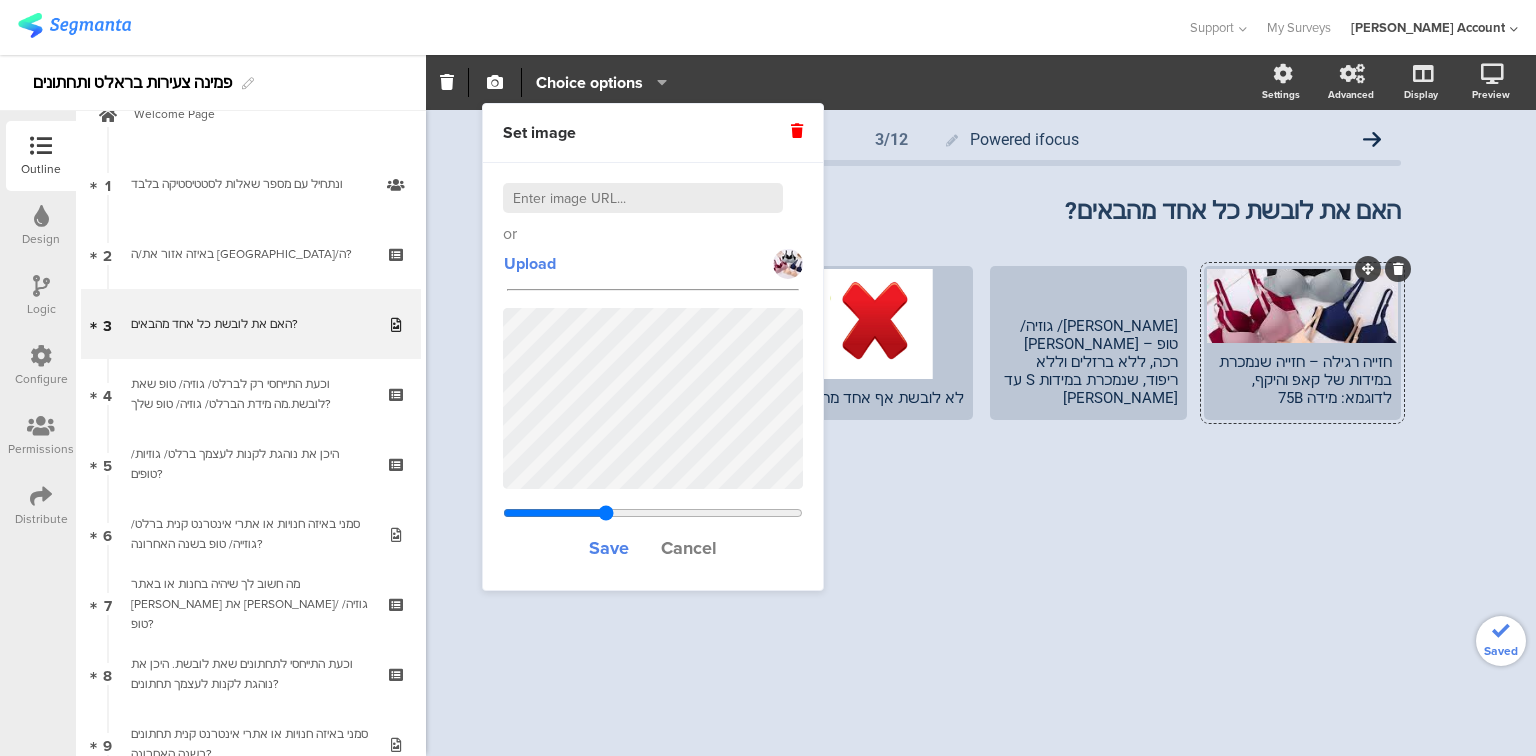 type on "2.66633333333333" 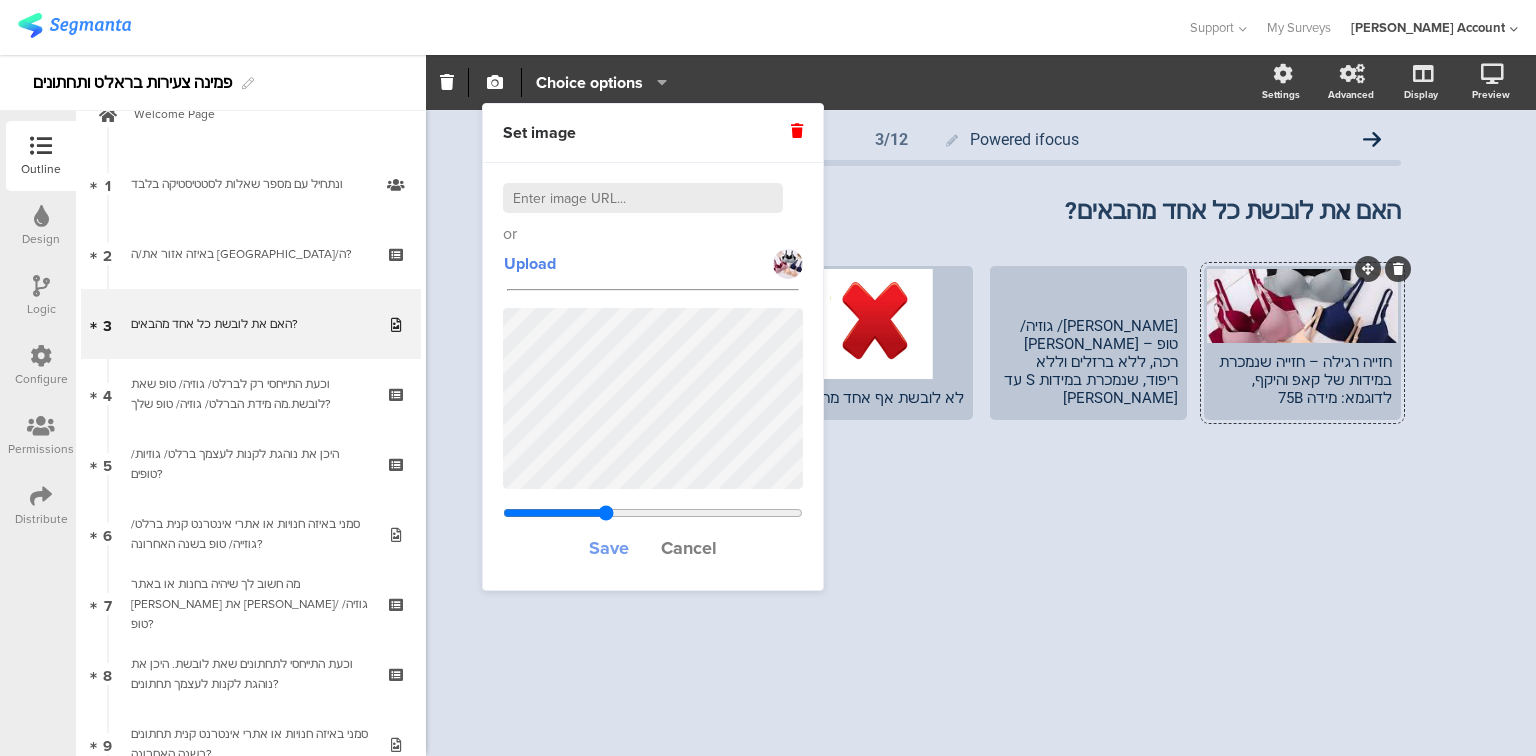 click on "Save" at bounding box center [609, 548] 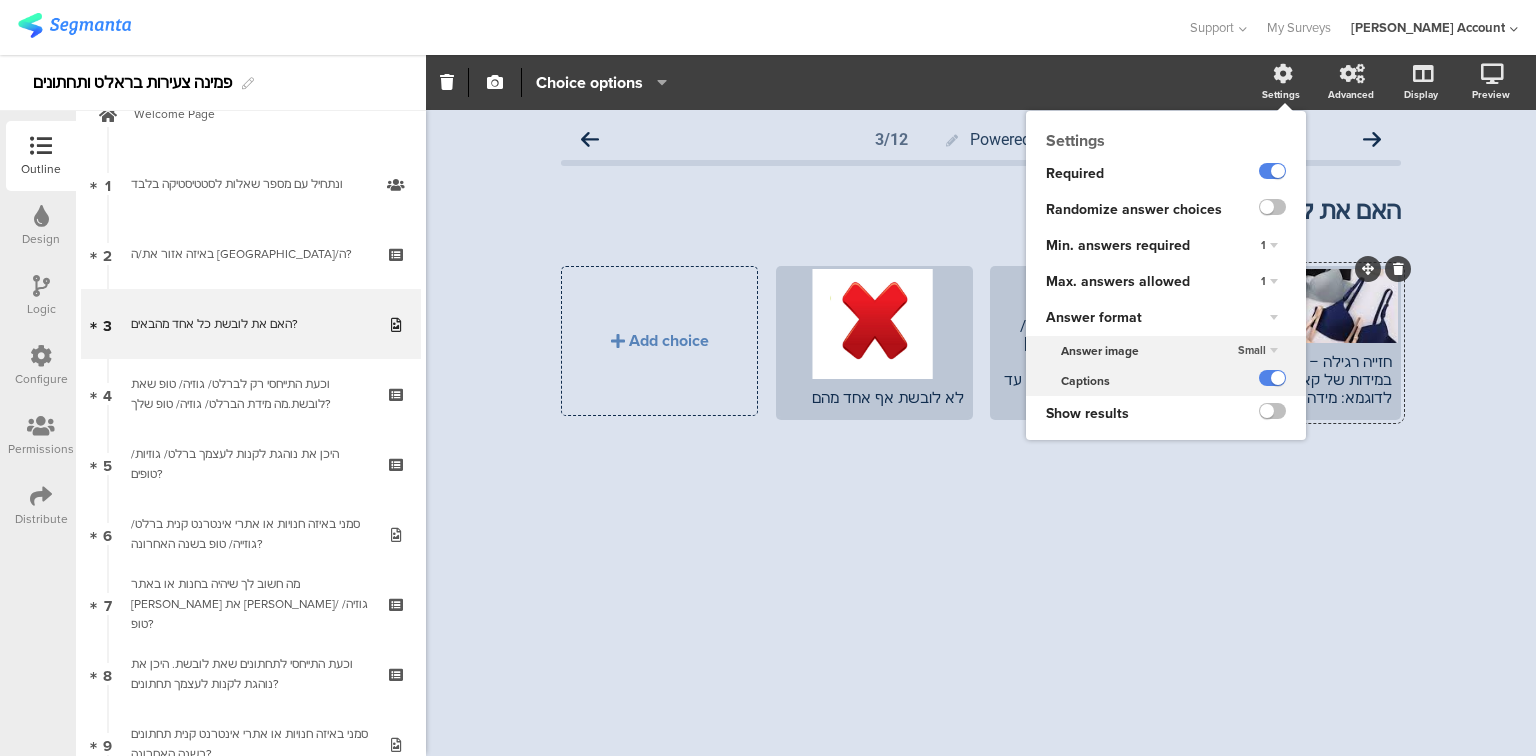 click on "Small" 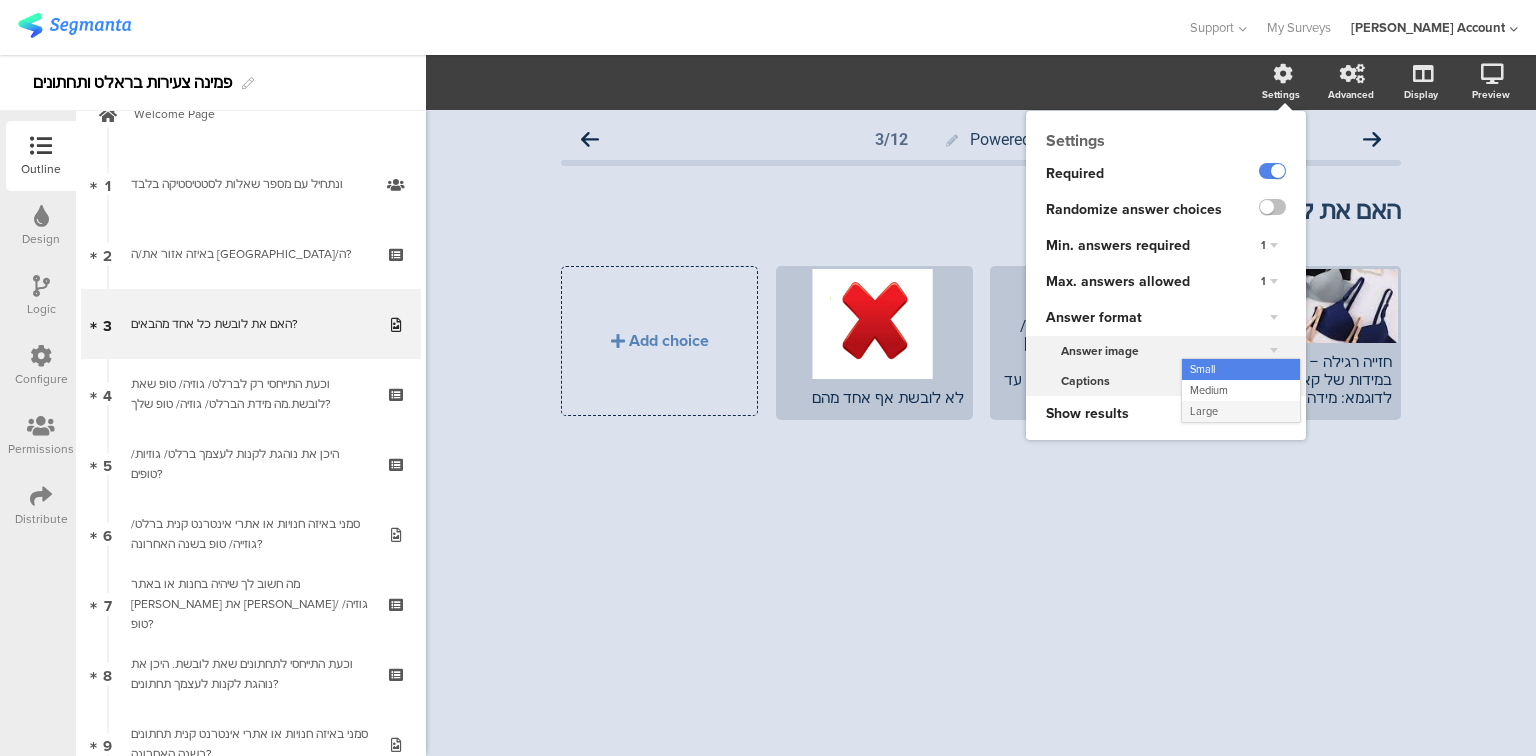 click on "Large" 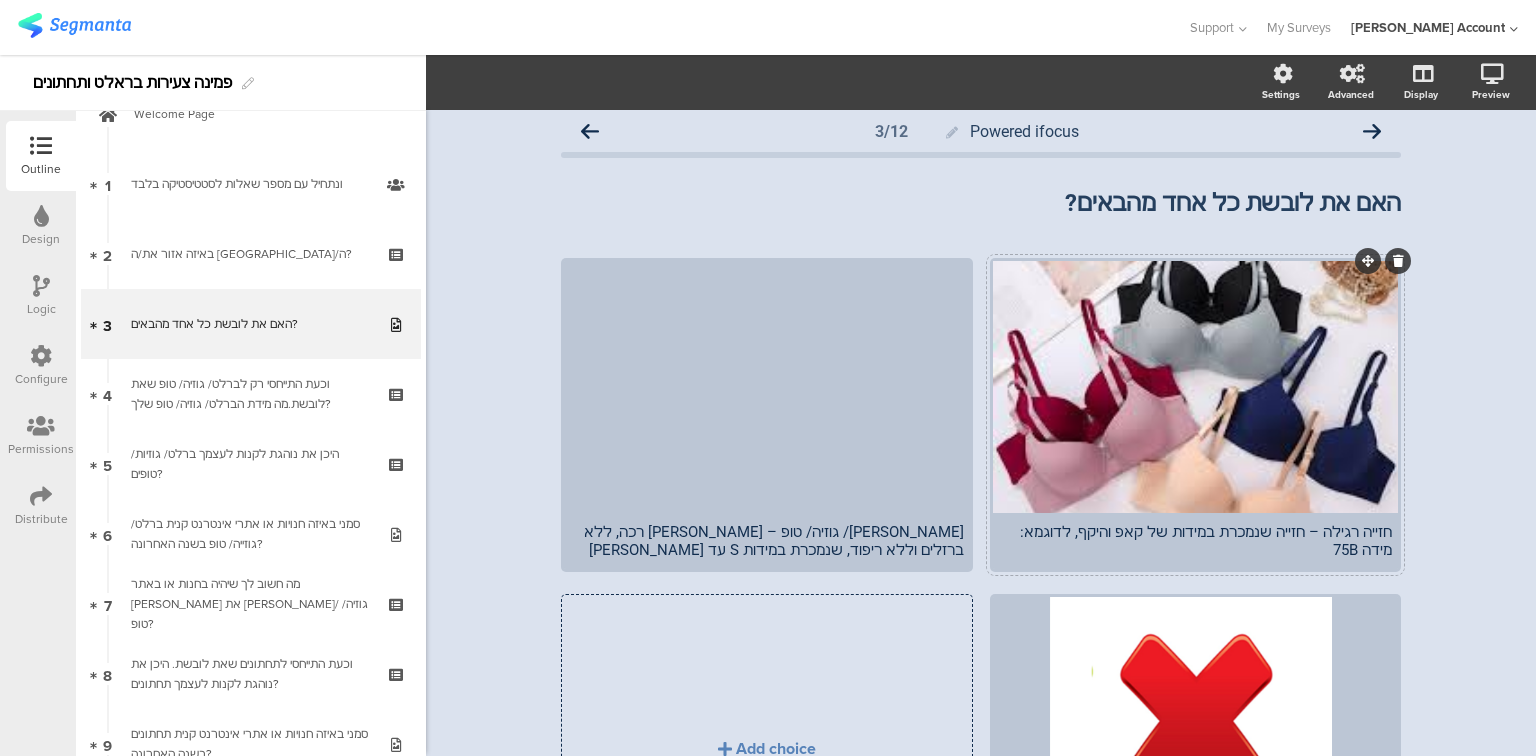 scroll, scrollTop: 0, scrollLeft: 0, axis: both 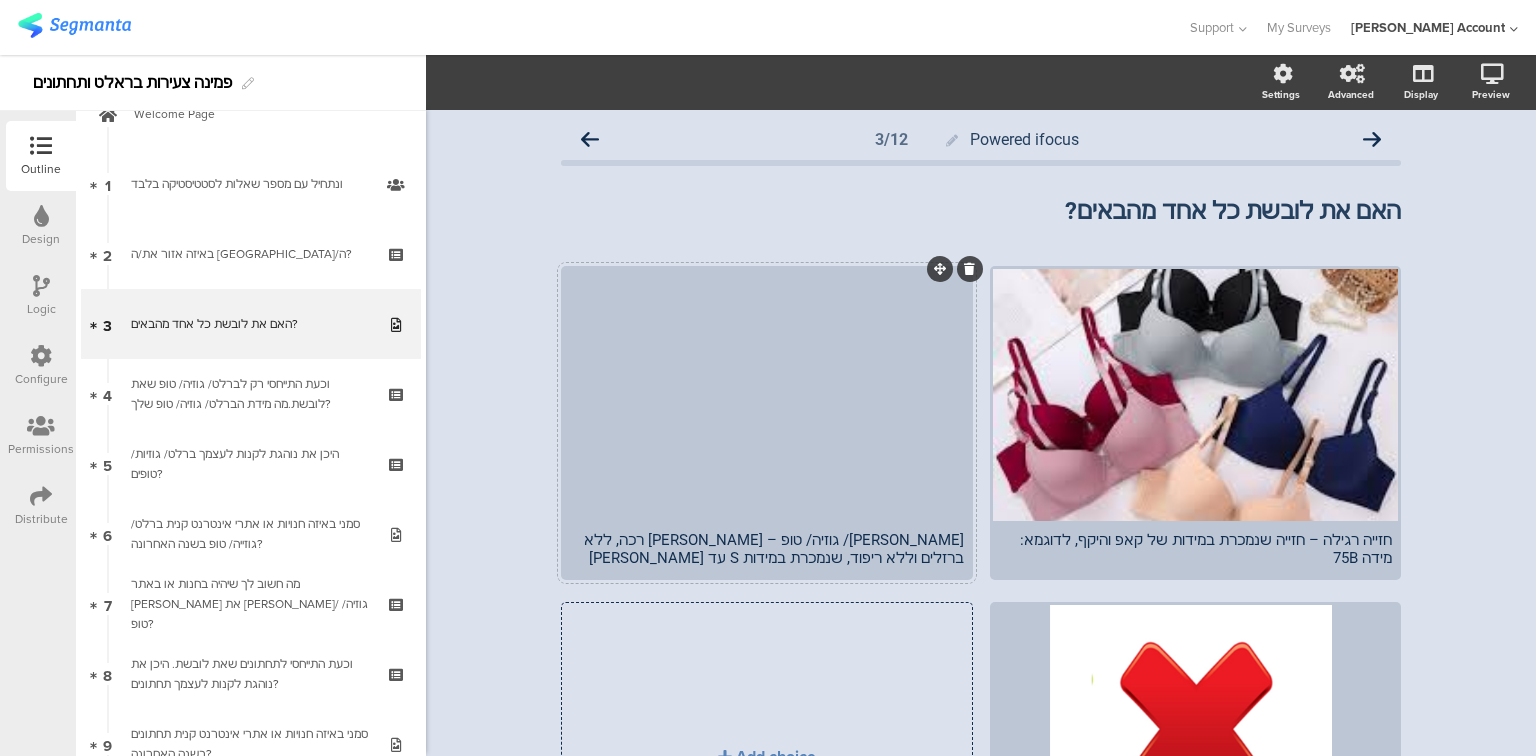 click 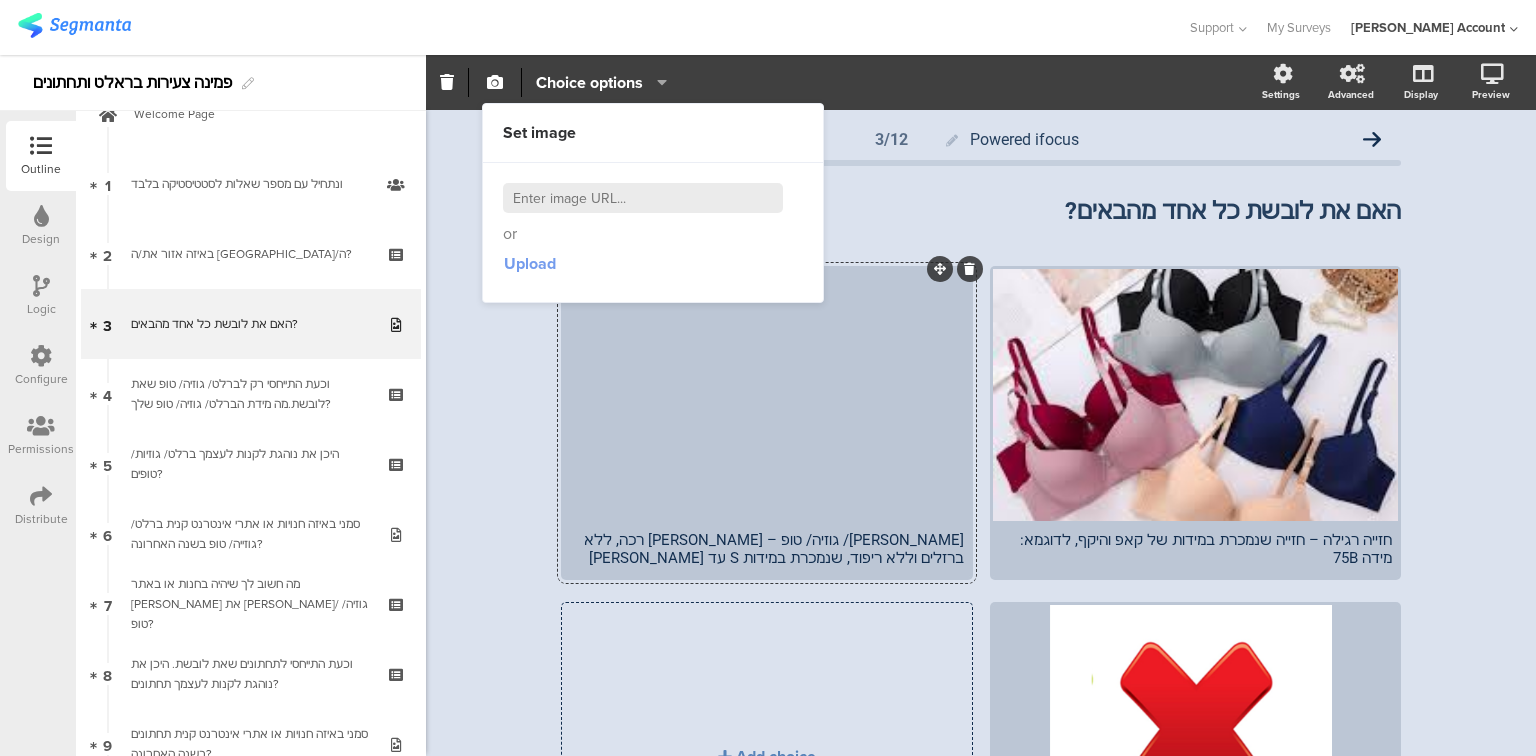 click on "Upload" at bounding box center (530, 263) 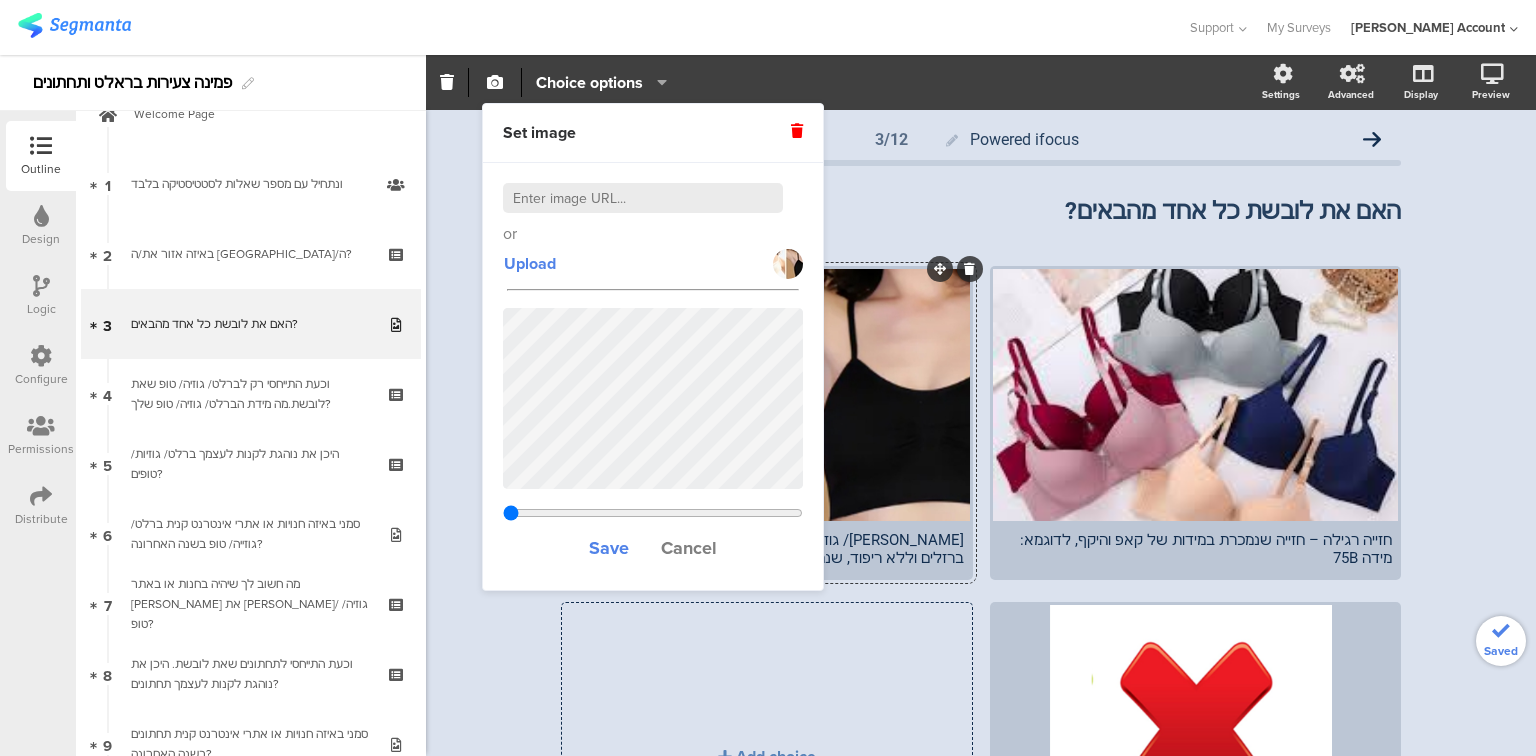 type on "0.34385746352413" 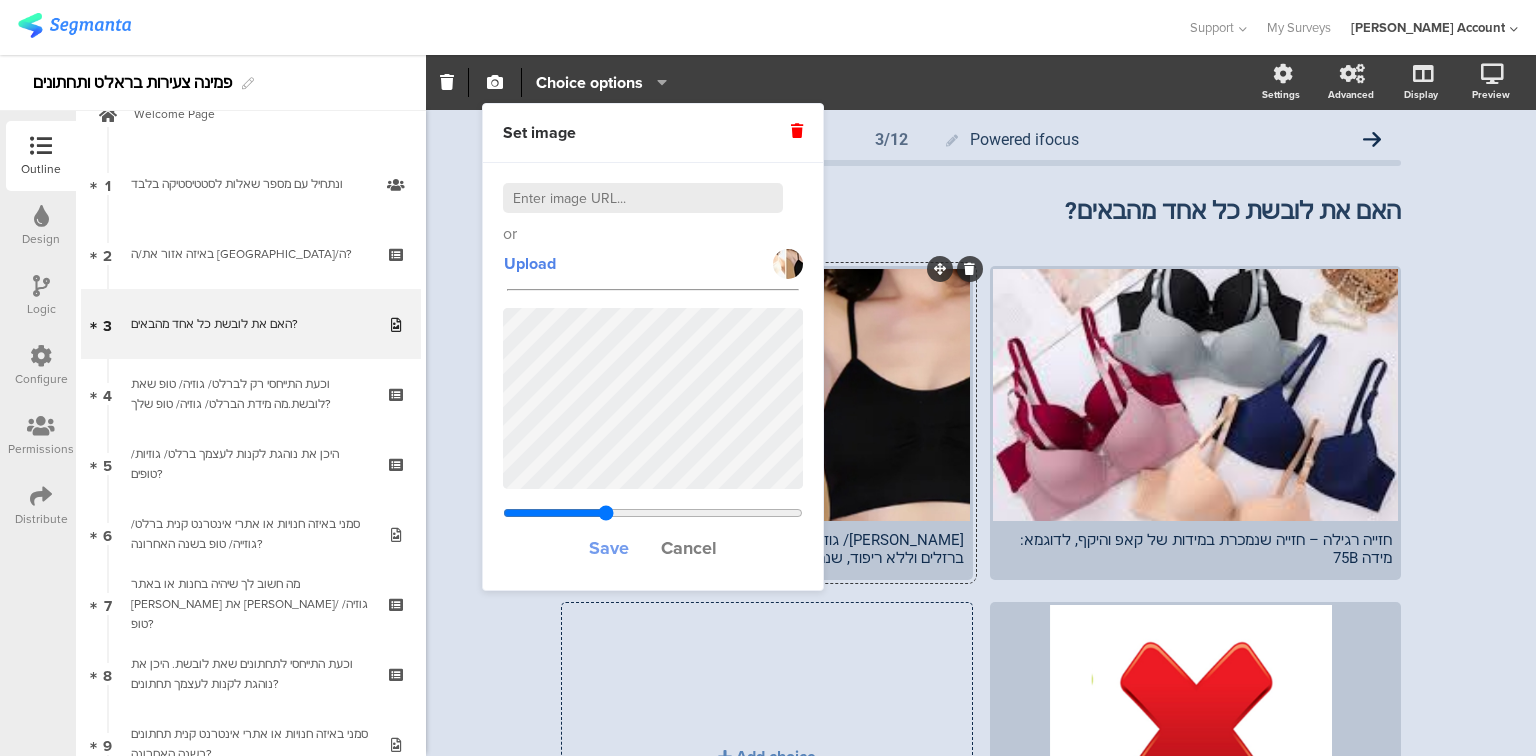 click on "Save" at bounding box center [609, 548] 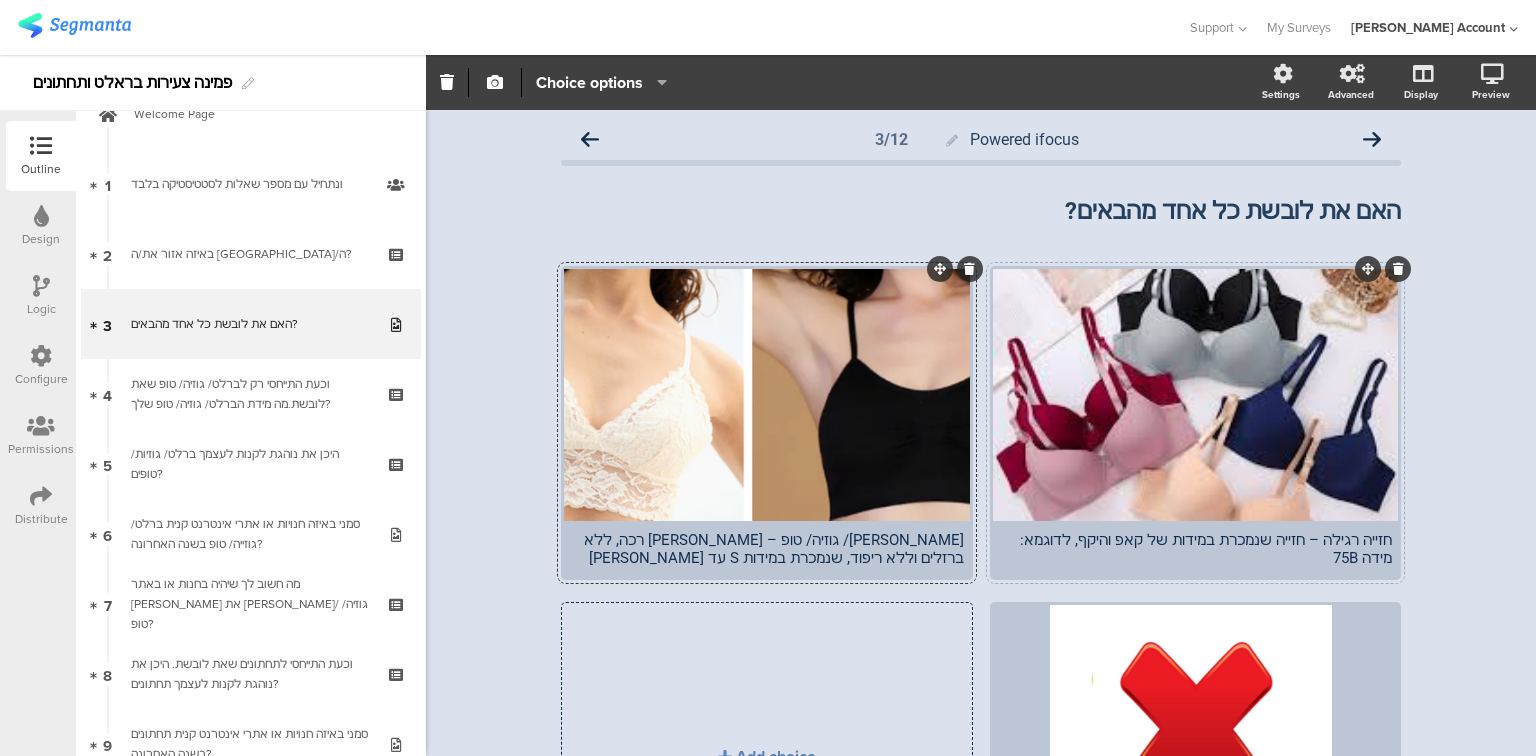 click 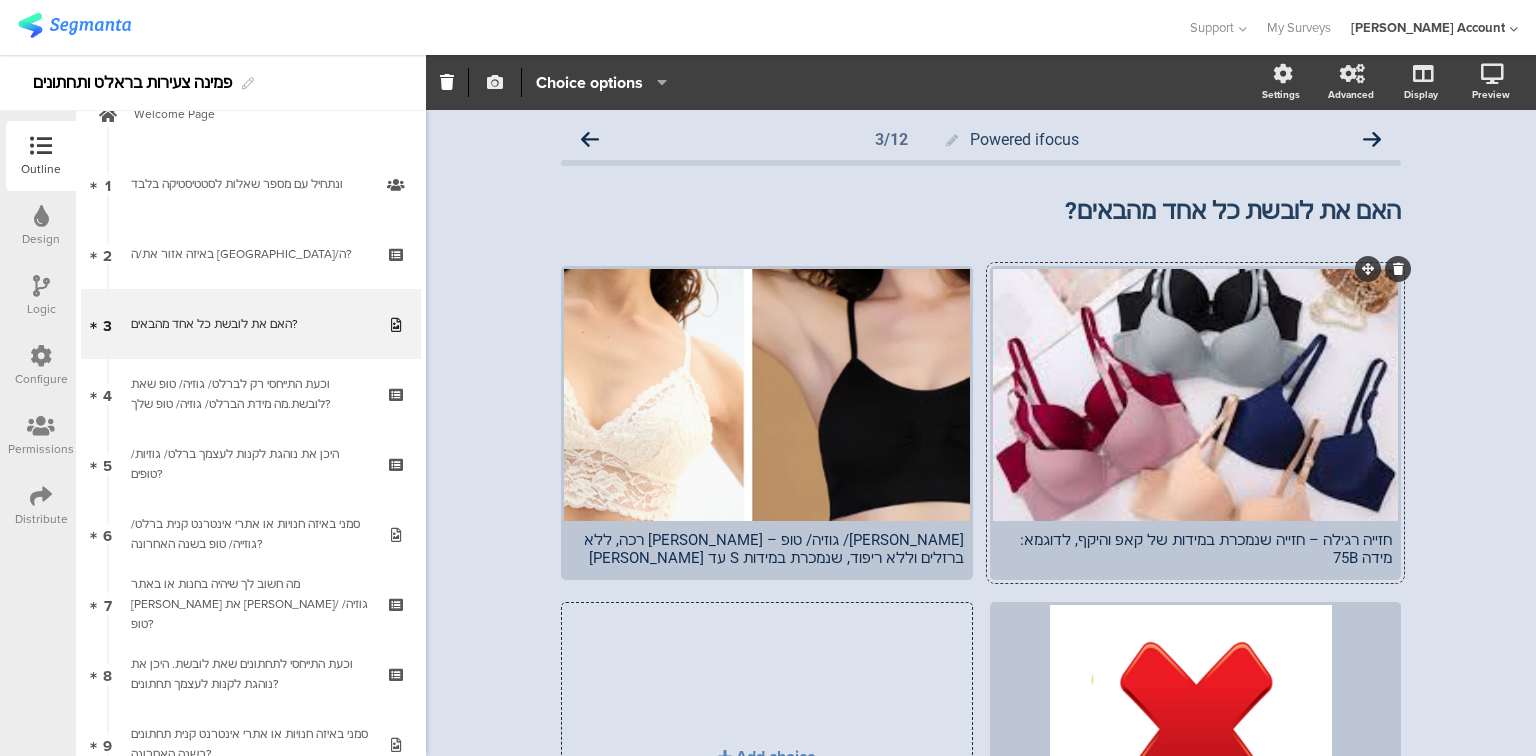 click 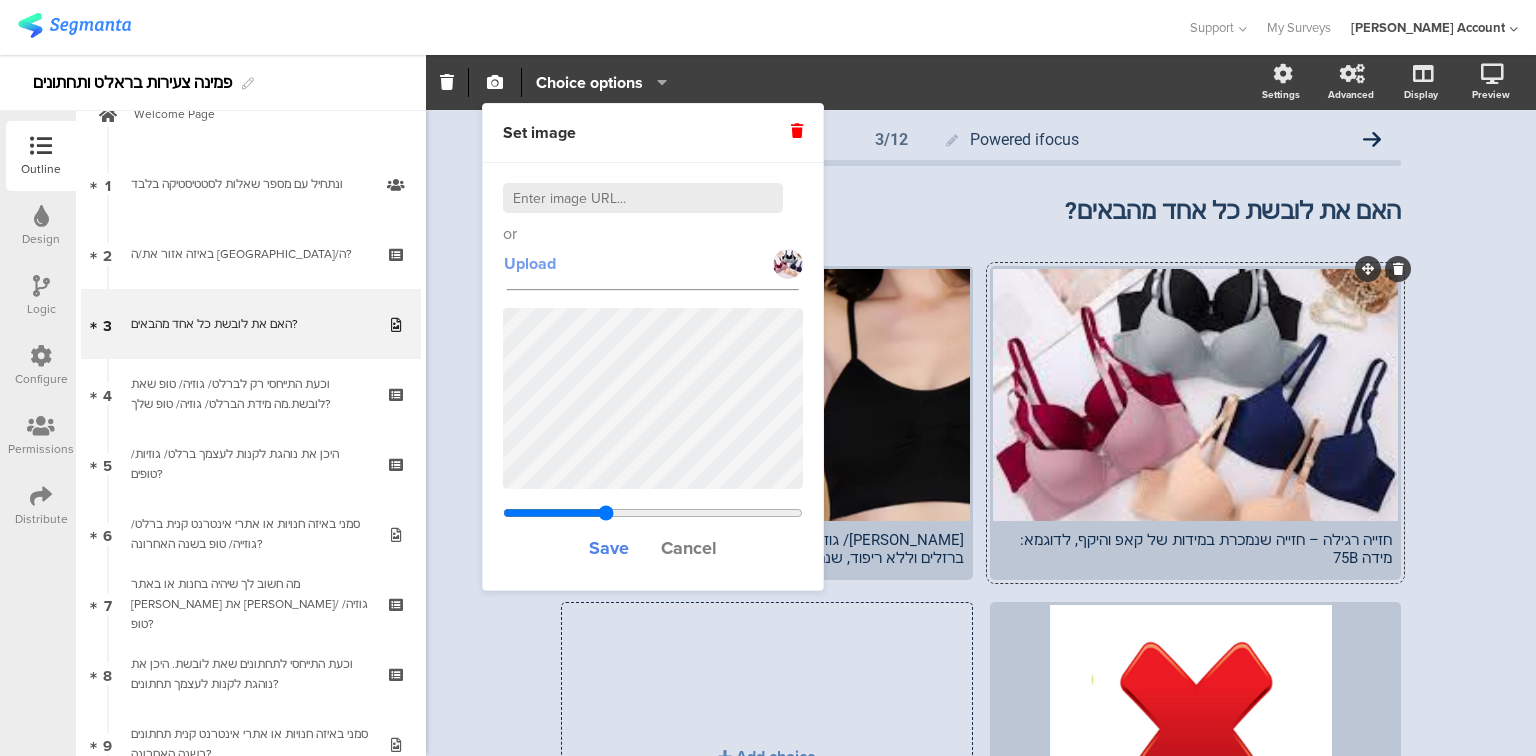 click on "Upload" at bounding box center (530, 263) 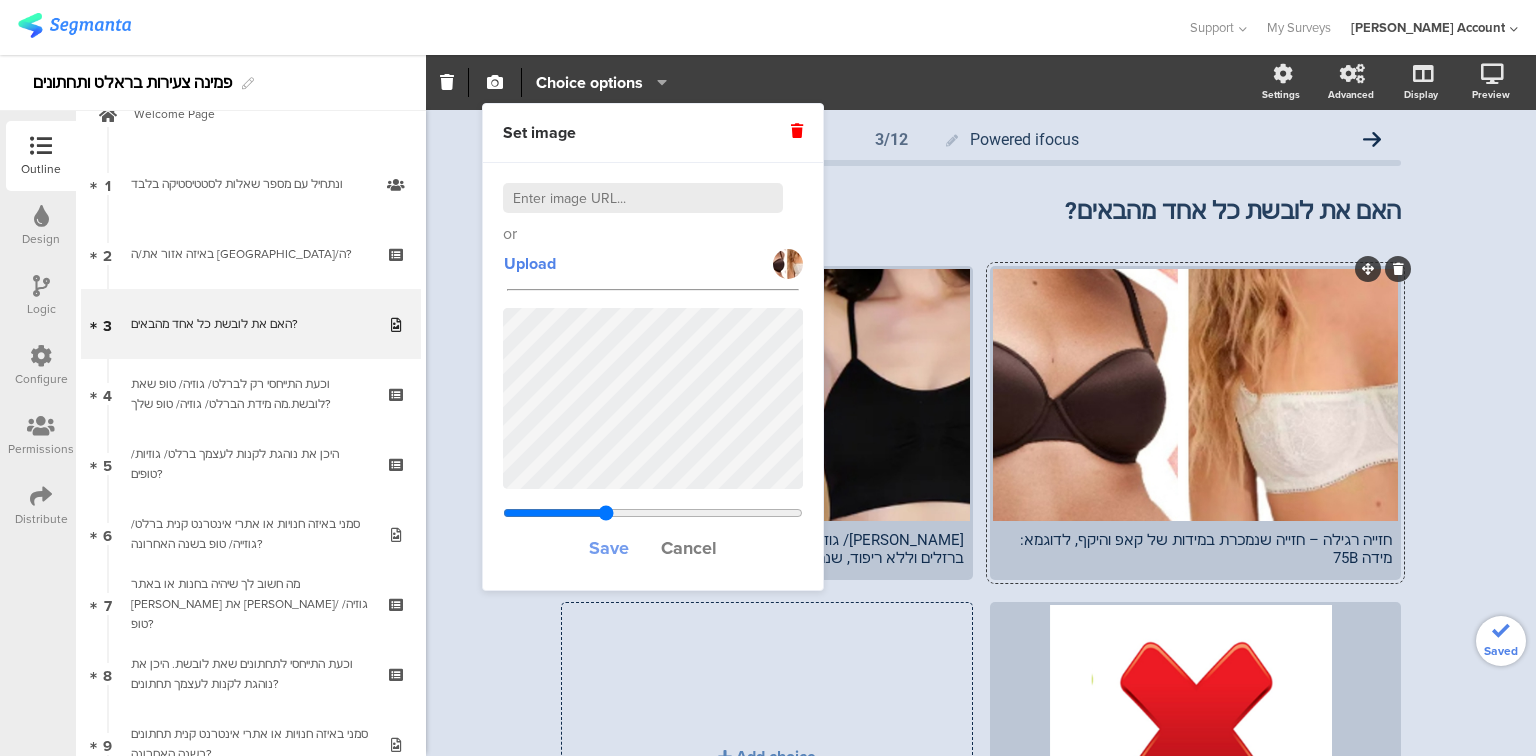 type on "0.635830965816955" 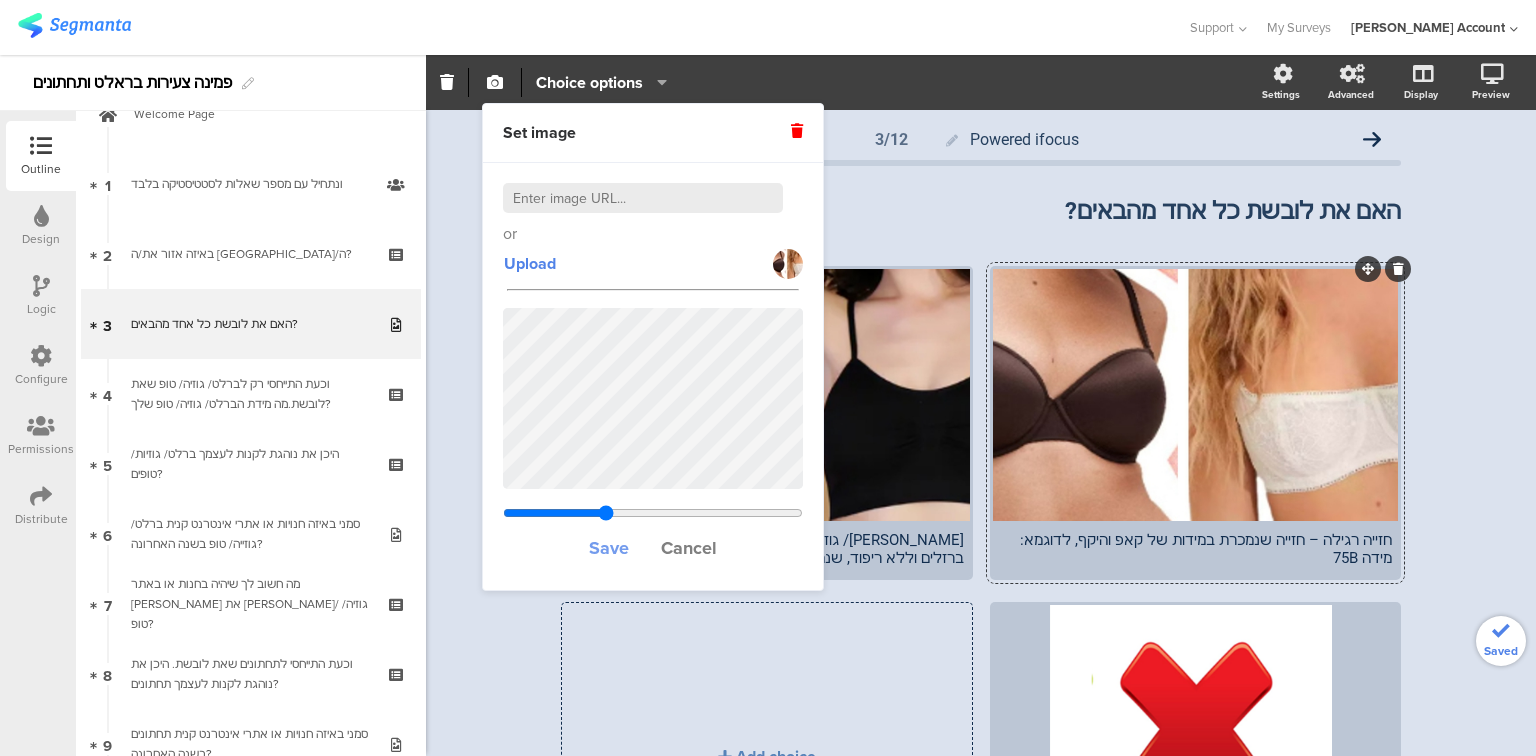 click on "Save" at bounding box center (609, 548) 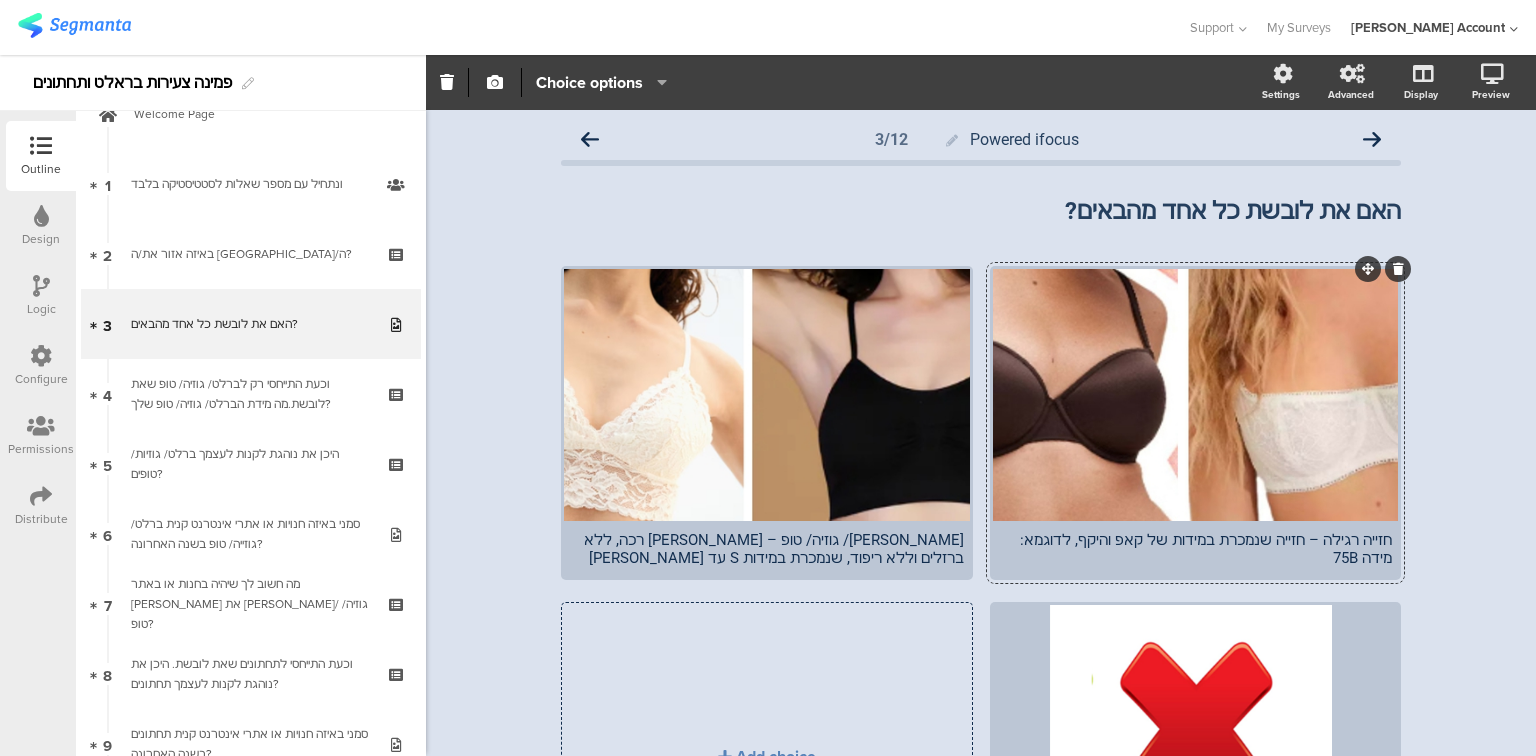 click on "Powered ifocus
3/12
האם את לובשת כל אחד מהבאים?
האם את לובשת כל אחד מהבאים?" 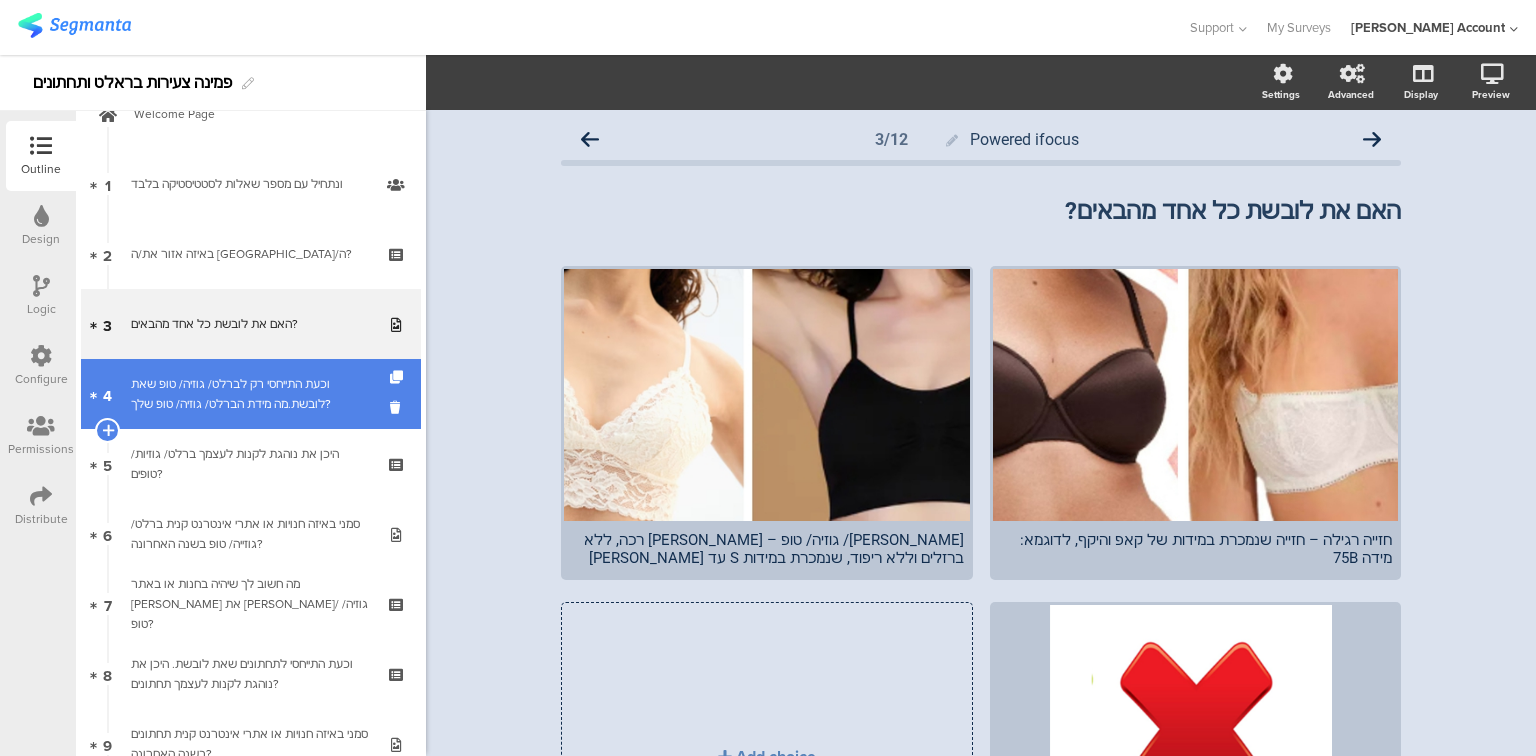 click on "וכעת התייחסי רק לברלט/ גוזיה/ טופ שאת לובשת.מה מידת הברלט/ גוזיה/ טופ שלך?" at bounding box center (250, 394) 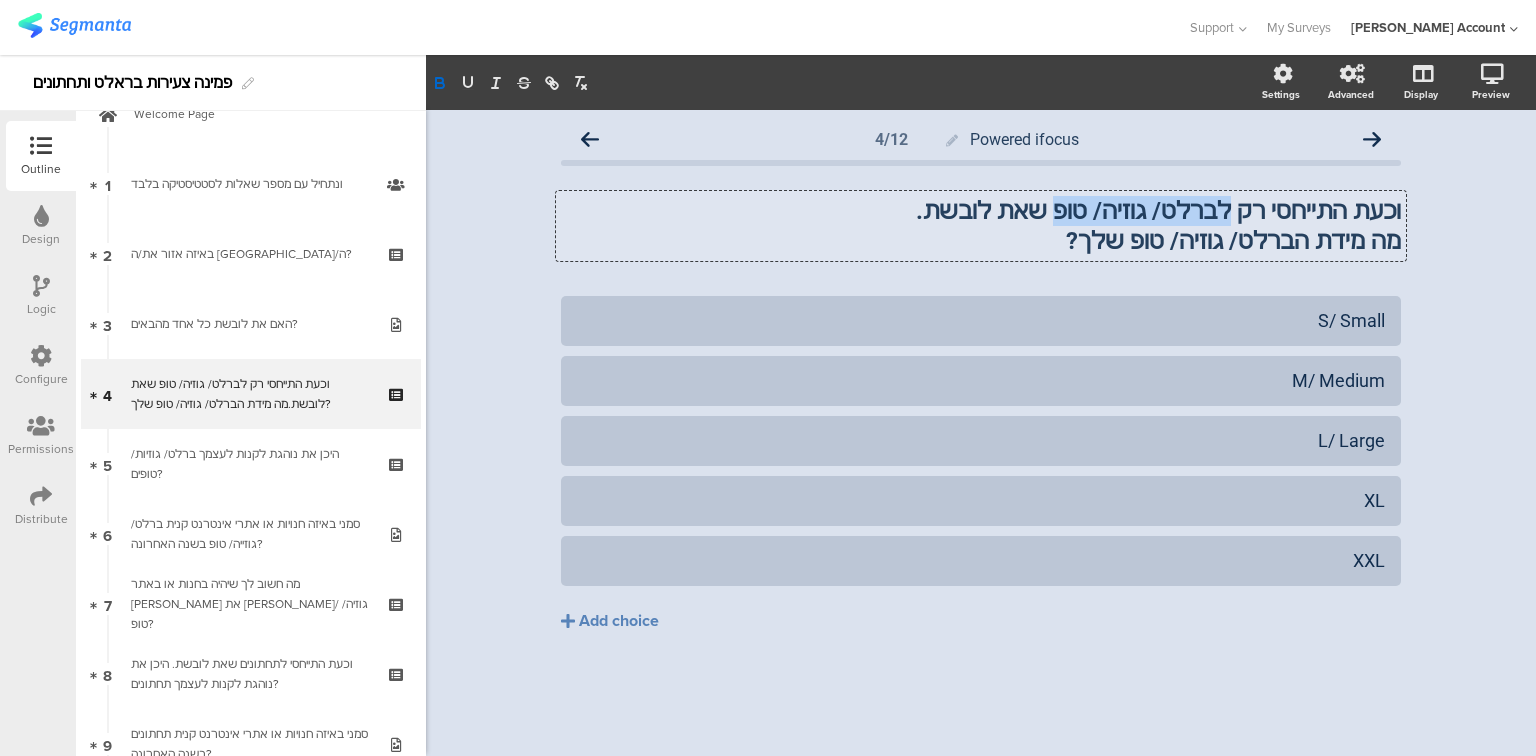 drag, startPoint x: 1245, startPoint y: 206, endPoint x: 1088, endPoint y: 216, distance: 157.31815 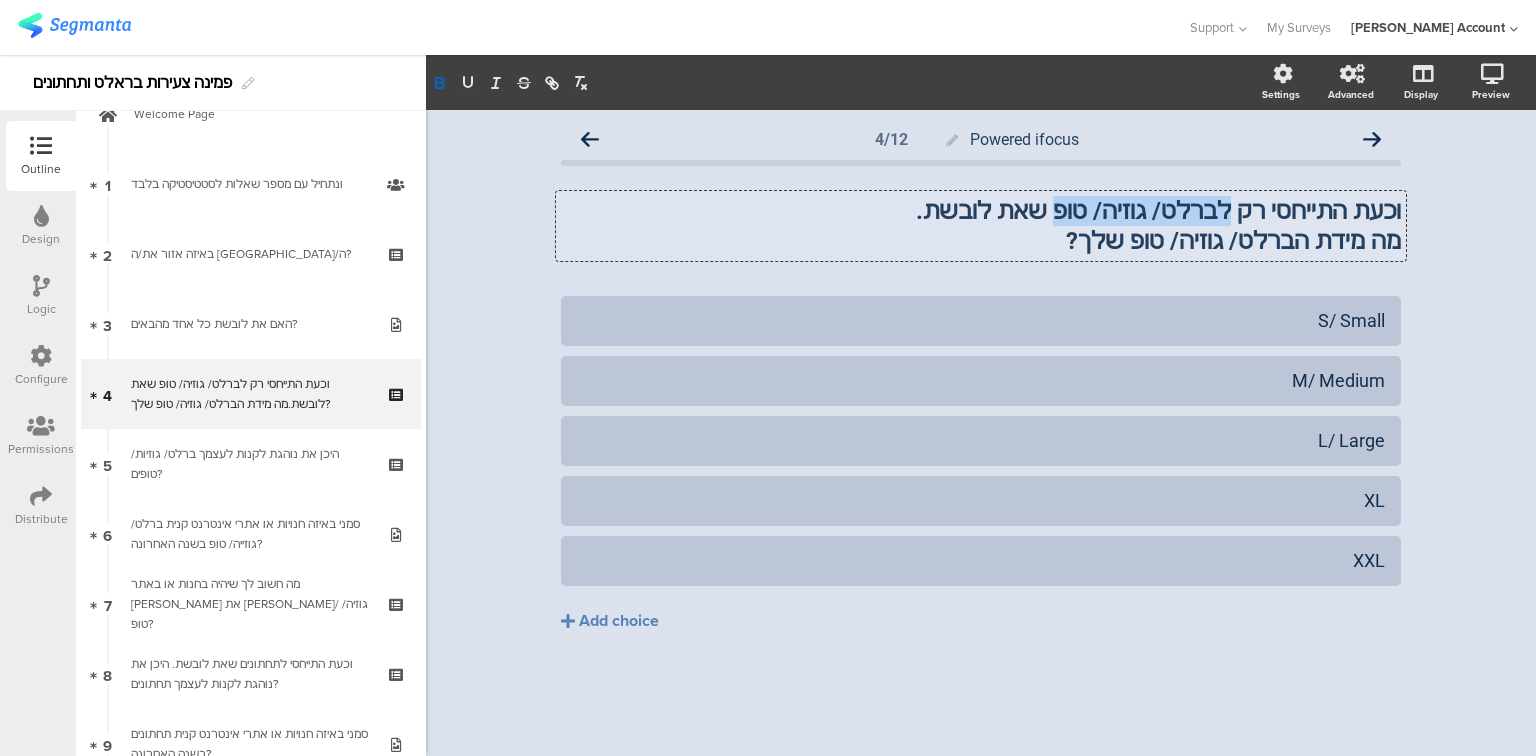 click on "וכעת התייחסי רק לברלט/ גוזיה/ טופ שאת לובשת. מה מידת הברלט/ גוזיה/ טופ שלך?
וכעת התייחסי רק לברלט/ גוזיה/ טופ שאת לובשת. מה מידת הברלט/ גוזיה/ טופ שלך?
וכעת התייחסי רק לברלט/ גוזיה/ טופ שאת לובשת. מה מידת הברלט/ גוזיה/ טופ שלך?" 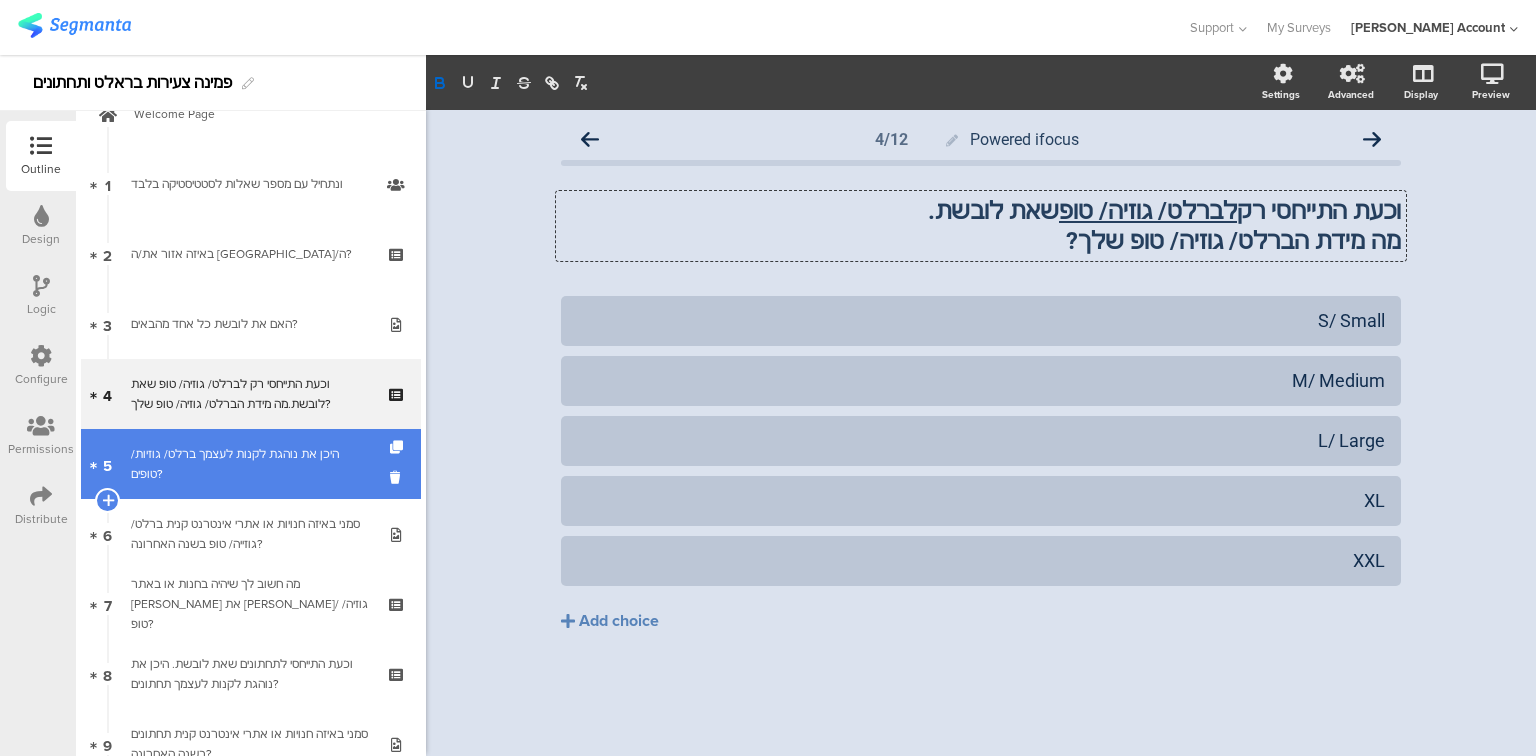 click on "היכן את נוהגת לקנות לעצמך ברלט/ גוזיות/ טופים?" at bounding box center (250, 464) 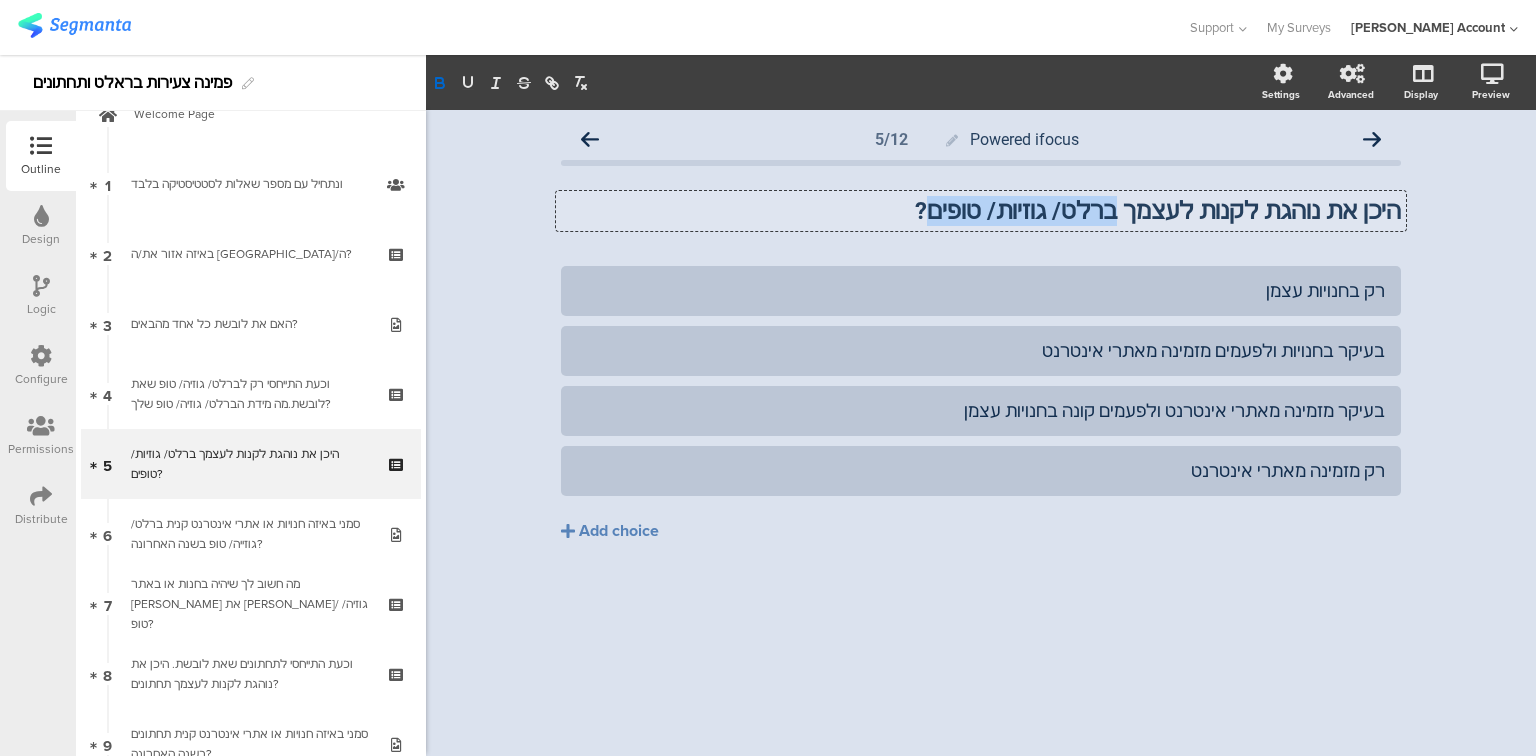 drag, startPoint x: 1149, startPoint y: 207, endPoint x: 988, endPoint y: 214, distance: 161.1521 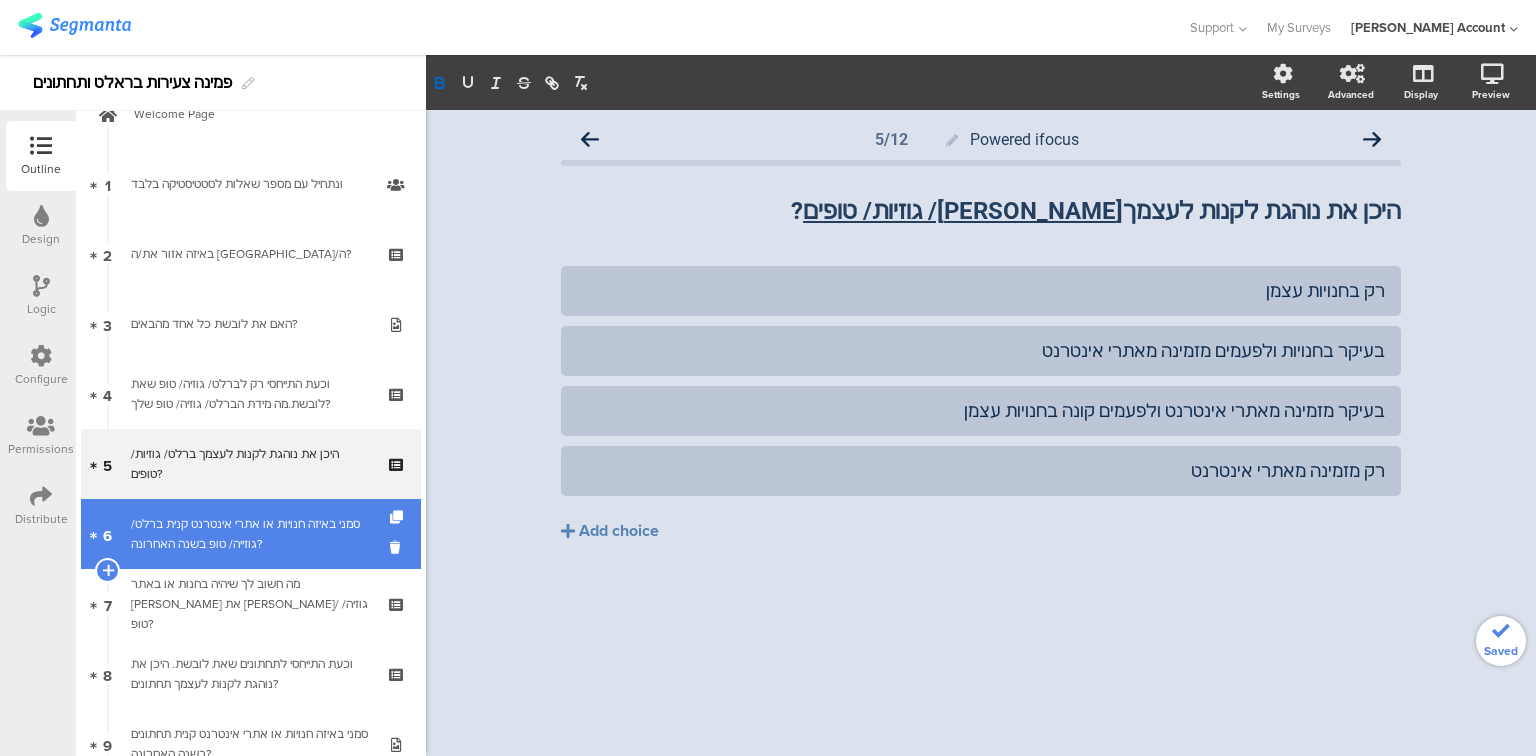 click on "סמני באיזה חנויות או אתרי אינטרנט קנית ברלט/ גוזייה/ טופ בשנה האחרונה?" at bounding box center [250, 534] 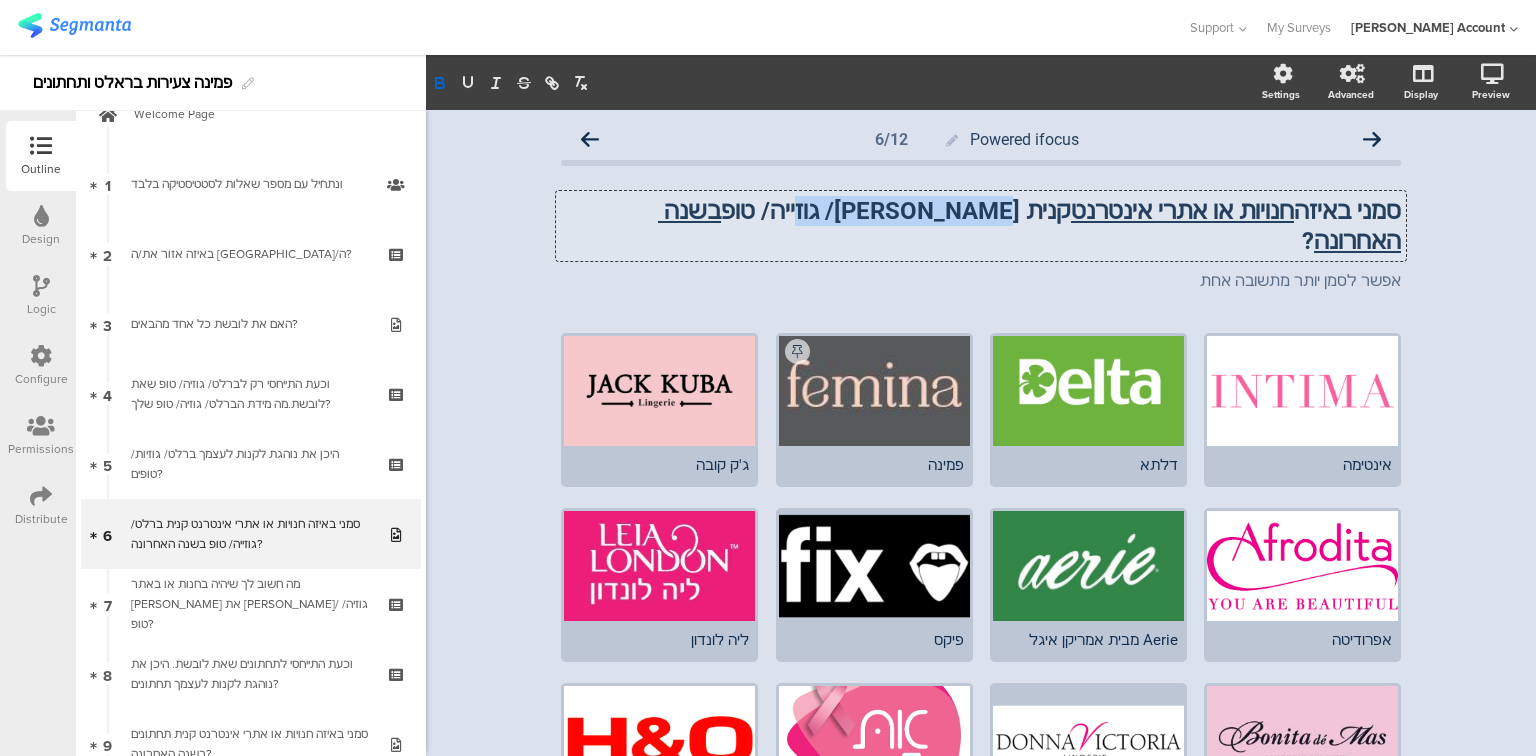 drag, startPoint x: 1037, startPoint y: 215, endPoint x: 880, endPoint y: 217, distance: 157.01274 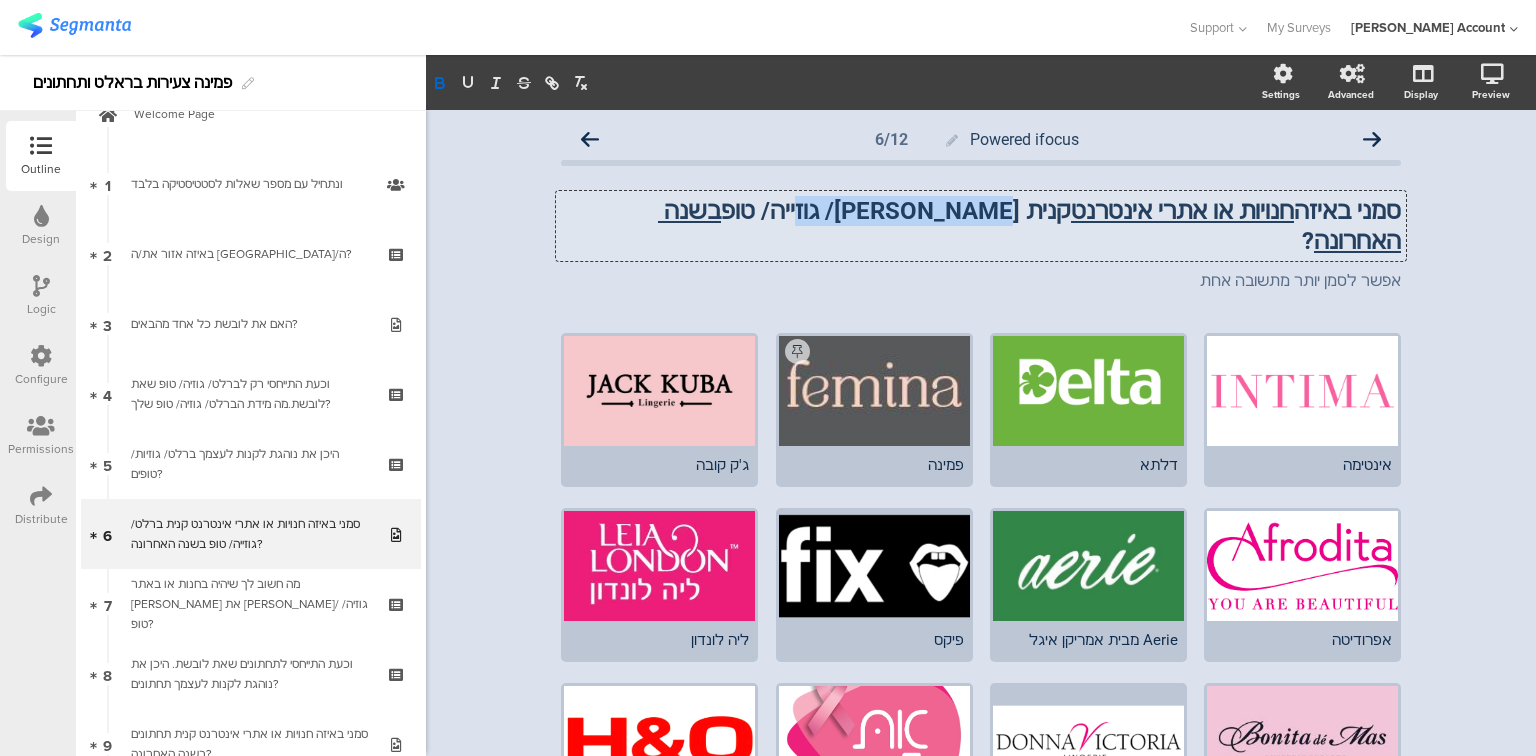 click on "סמני באיזה  חנויות או אתרי אינטרנט  קנית ברלט/ גוזייה/ טופ  בשנה האחרונה ?
סמני באיזה  חנויות או אתרי אינטרנט  קנית ברלט/ גוזייה/ טופ  בשנה האחרונה ?
סמני באיזה  חנויות או אתרי אינטרנט  קנית ברלט/ גוזייה/ טופ  בשנה האחרונה ?" 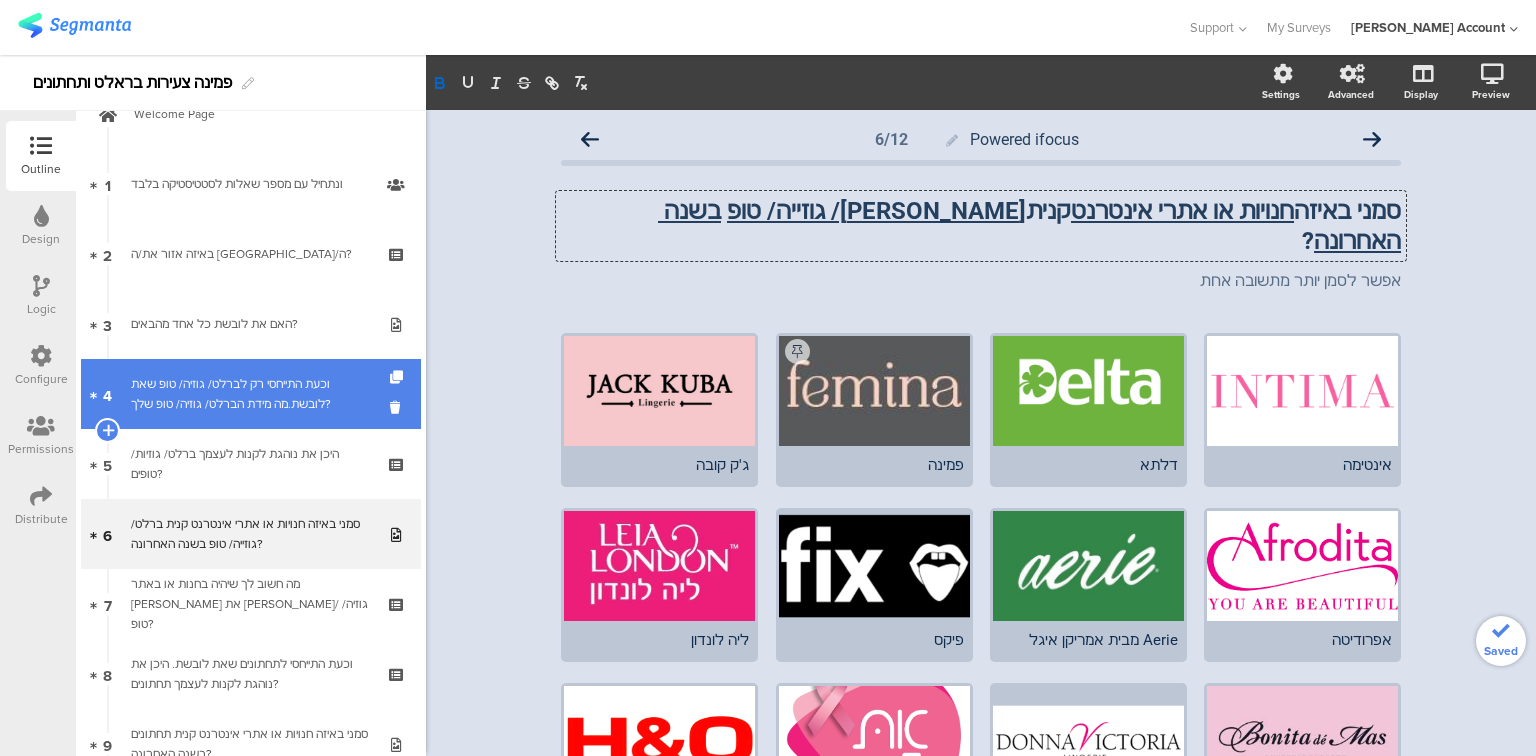 click on "וכעת התייחסי רק לברלט/ גוזיה/ טופ שאת לובשת.מה מידת הברלט/ גוזיה/ טופ שלך?" at bounding box center [250, 394] 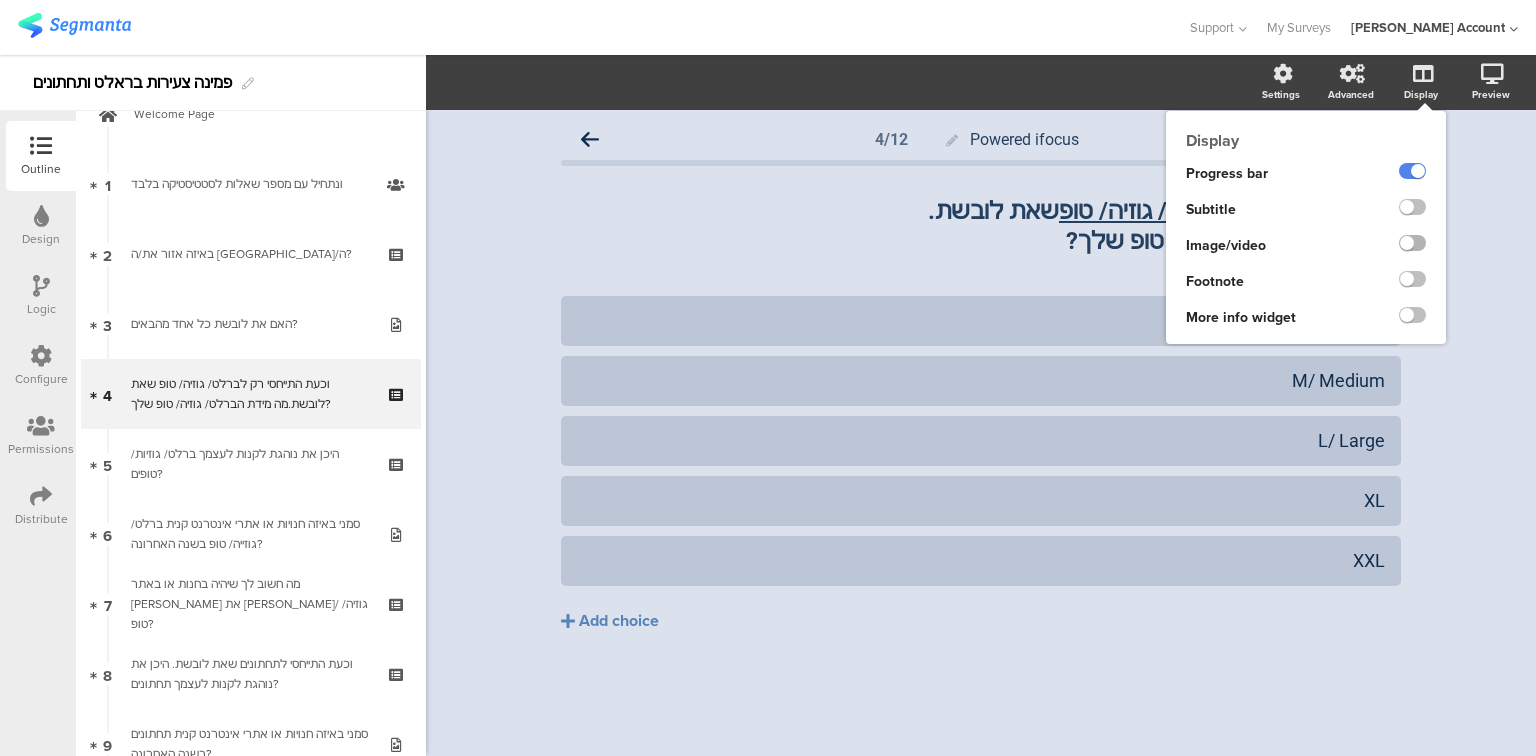 click 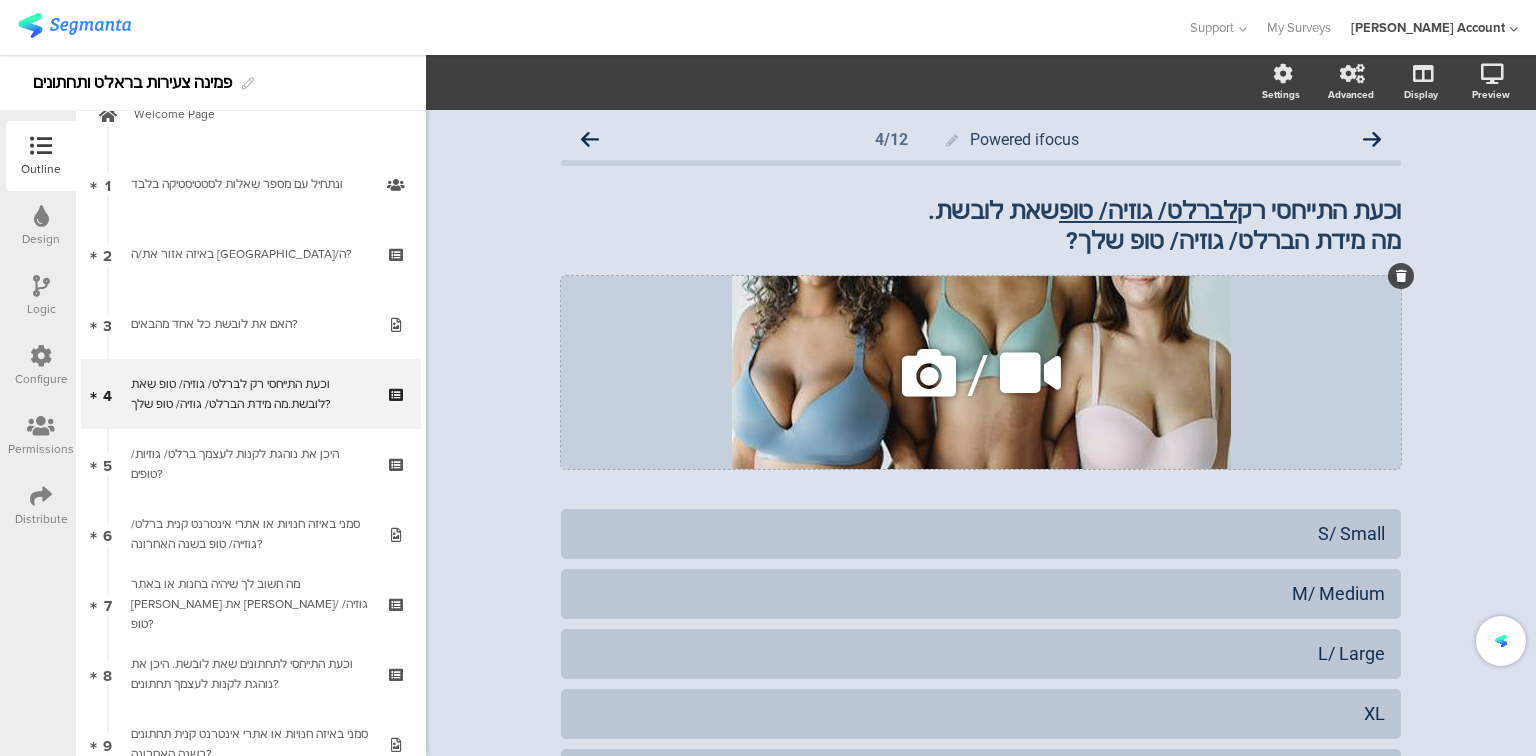 click 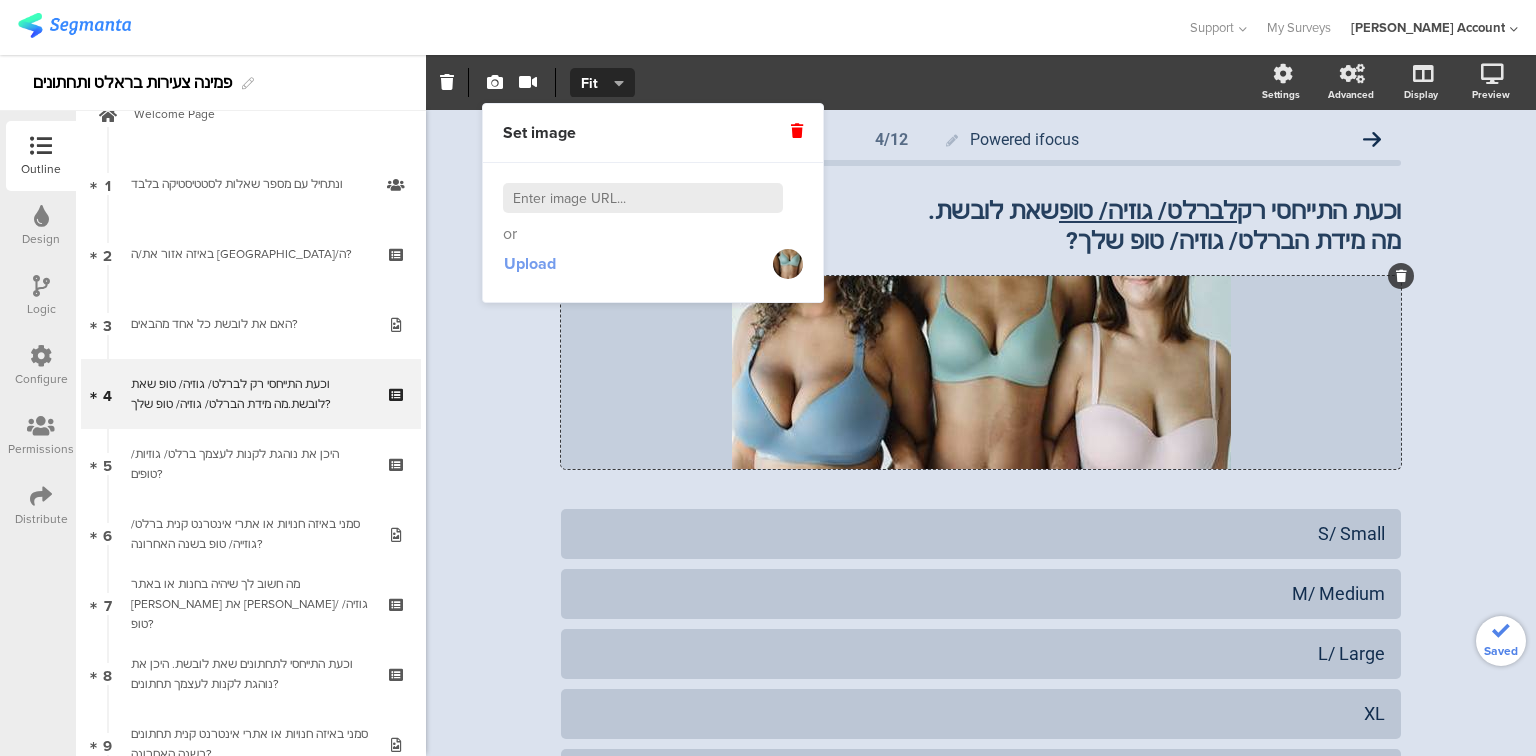 click on "Upload" at bounding box center (530, 263) 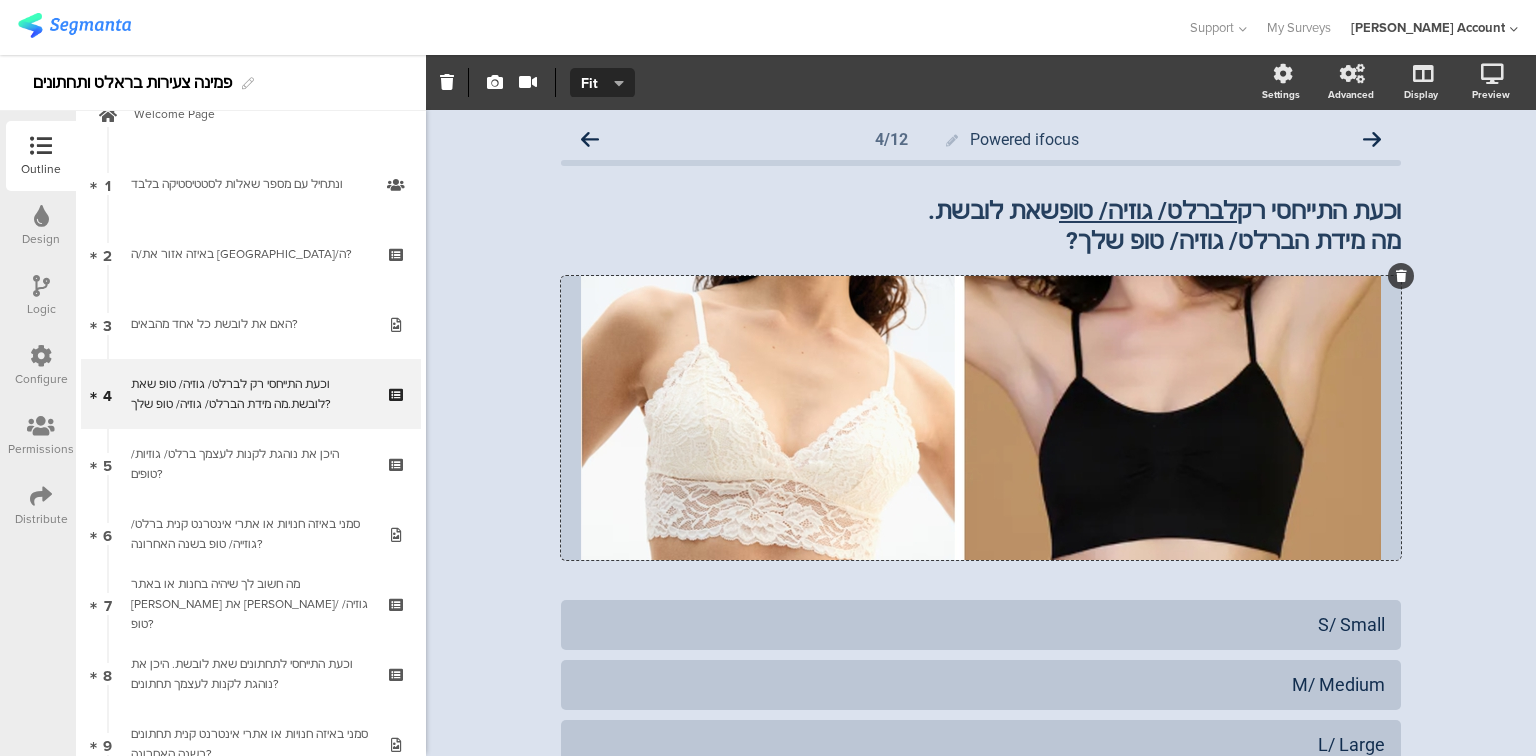 click on "Powered ifocus
4/12
וכעת התייחסי רק  לברלט/ גוזיה/ טופ  שאת לובשת. מה מידת הברלט/ גוזיה/ טופ שלך?
וכעת התייחסי רק  לברלט/ גוזיה/ טופ  שאת לובשת. מה מידת הברלט/ גוזיה/ טופ שלך?
/" 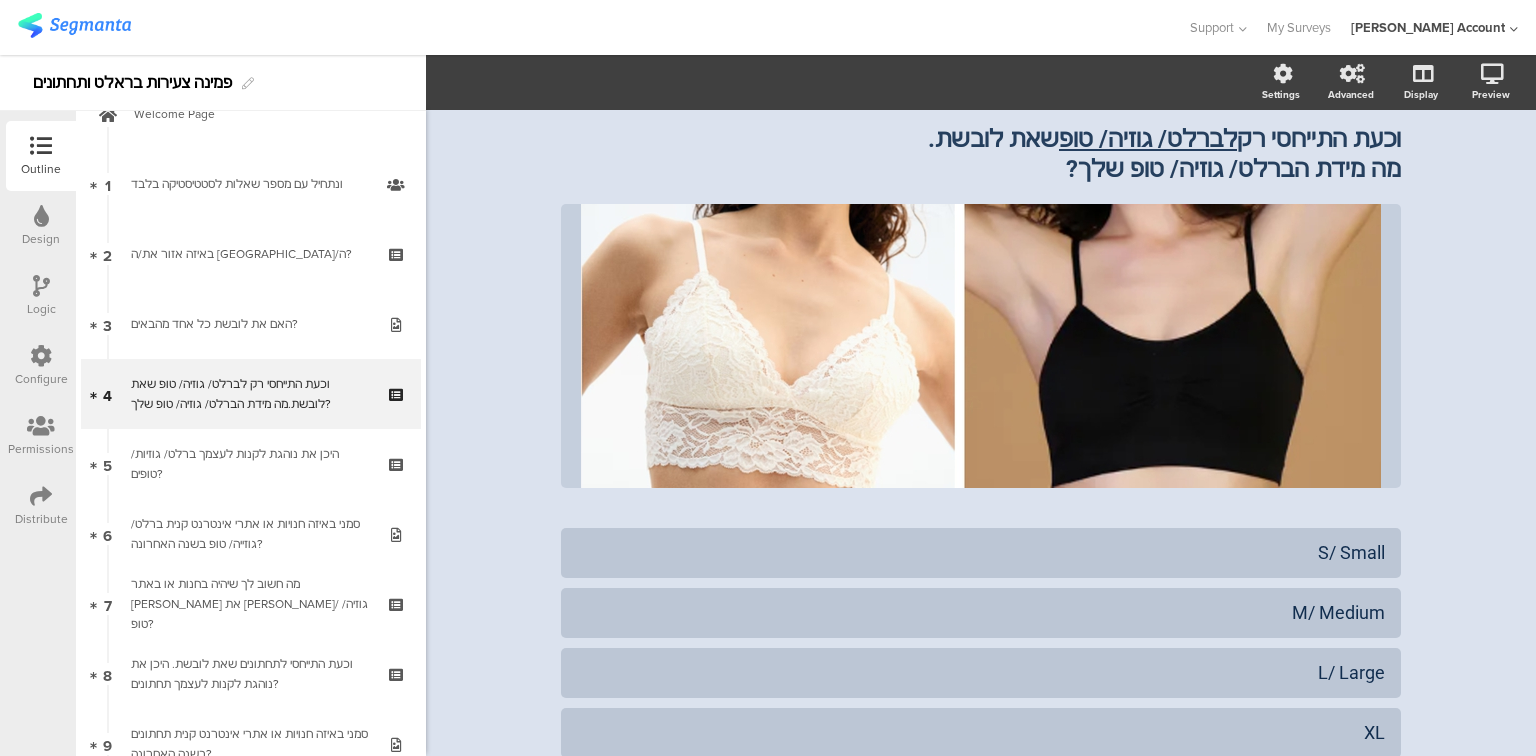 scroll, scrollTop: 0, scrollLeft: 0, axis: both 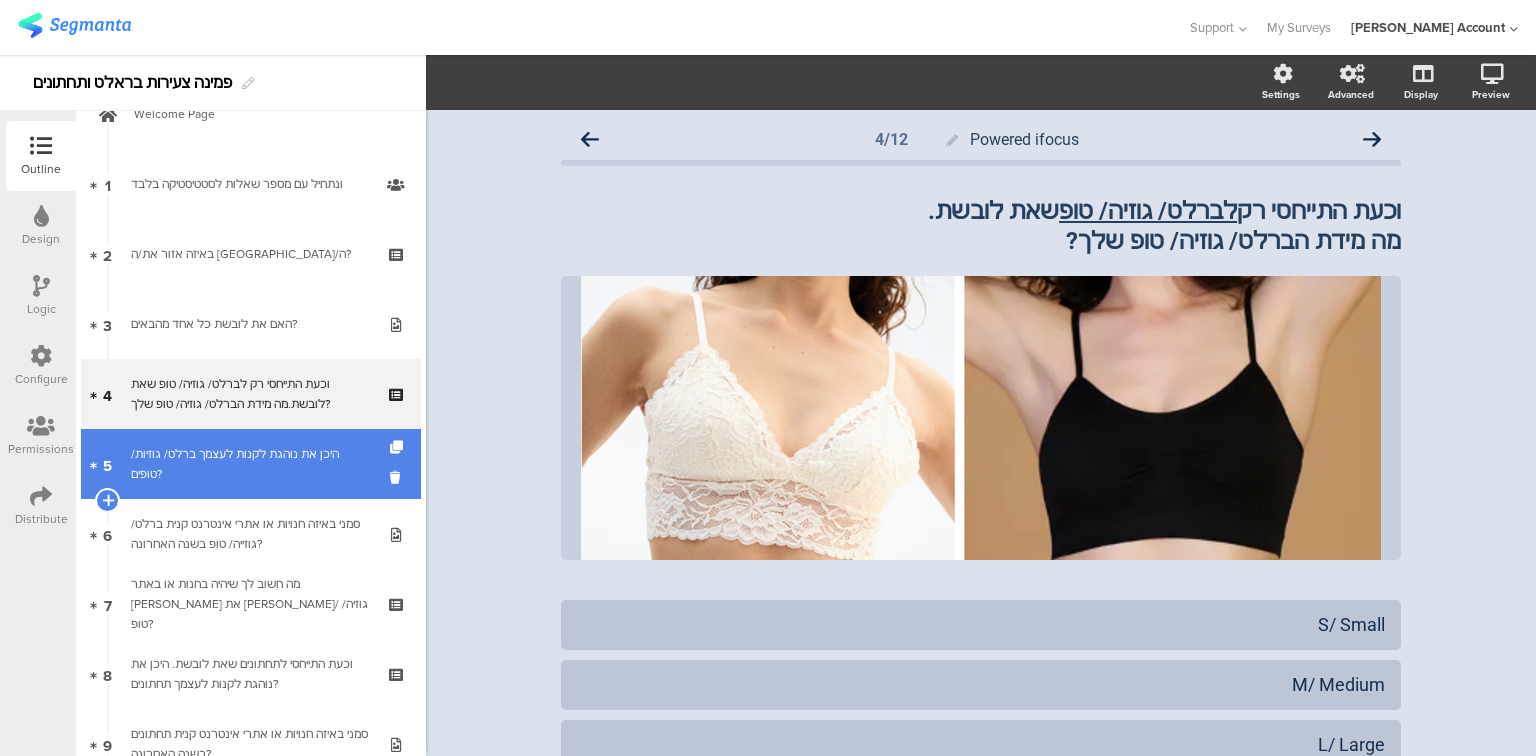 click on "היכן את נוהגת לקנות לעצמך ברלט/ גוזיות/ טופים?" at bounding box center (250, 464) 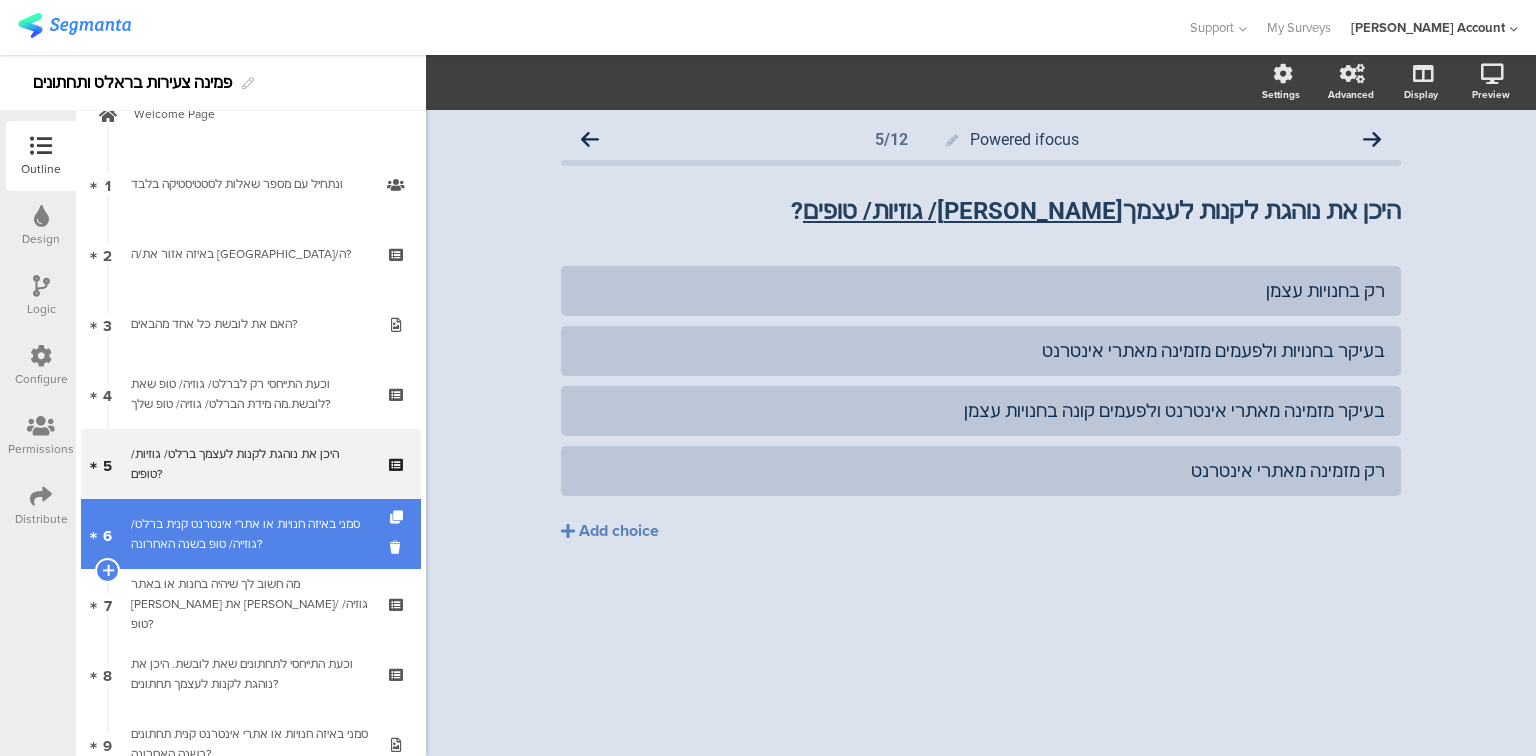 click on "סמני באיזה חנויות או אתרי אינטרנט קנית ברלט/ גוזייה/ טופ בשנה האחרונה?" at bounding box center (250, 534) 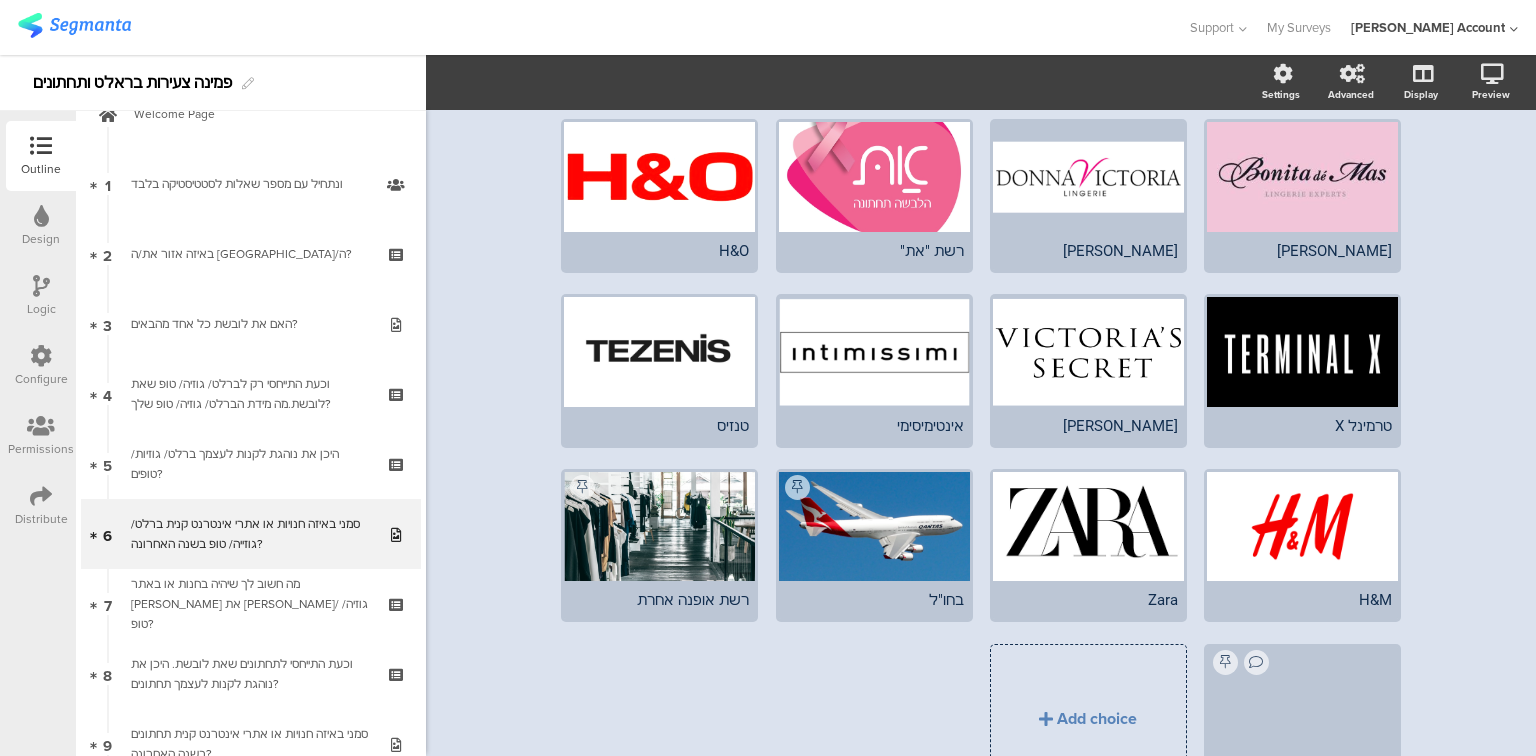 scroll, scrollTop: 652, scrollLeft: 0, axis: vertical 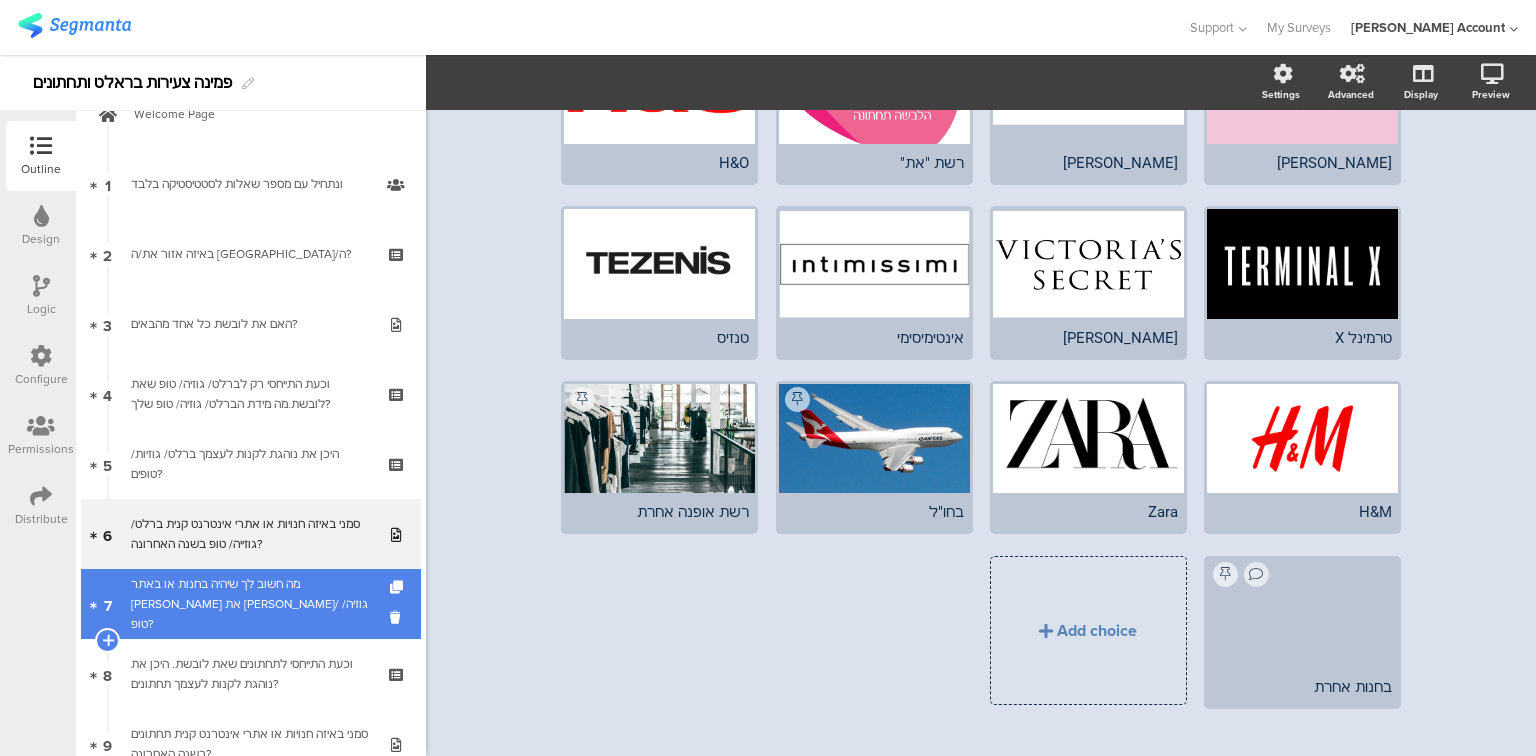 click on "מה חשוב לך שיהיה בחנות או באתר [PERSON_NAME] את [PERSON_NAME]/ גוזיה/ טופ?" at bounding box center [250, 604] 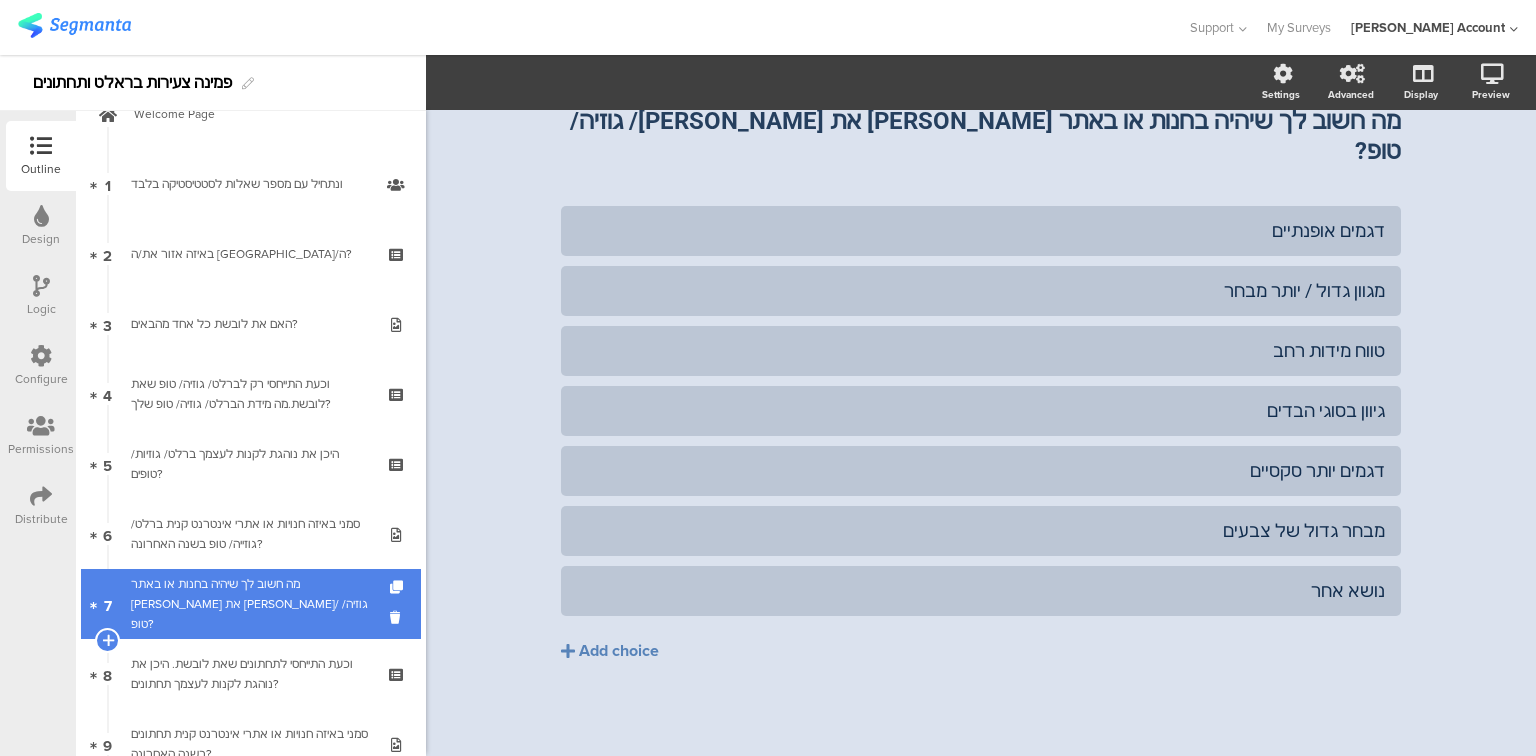 scroll, scrollTop: 60, scrollLeft: 0, axis: vertical 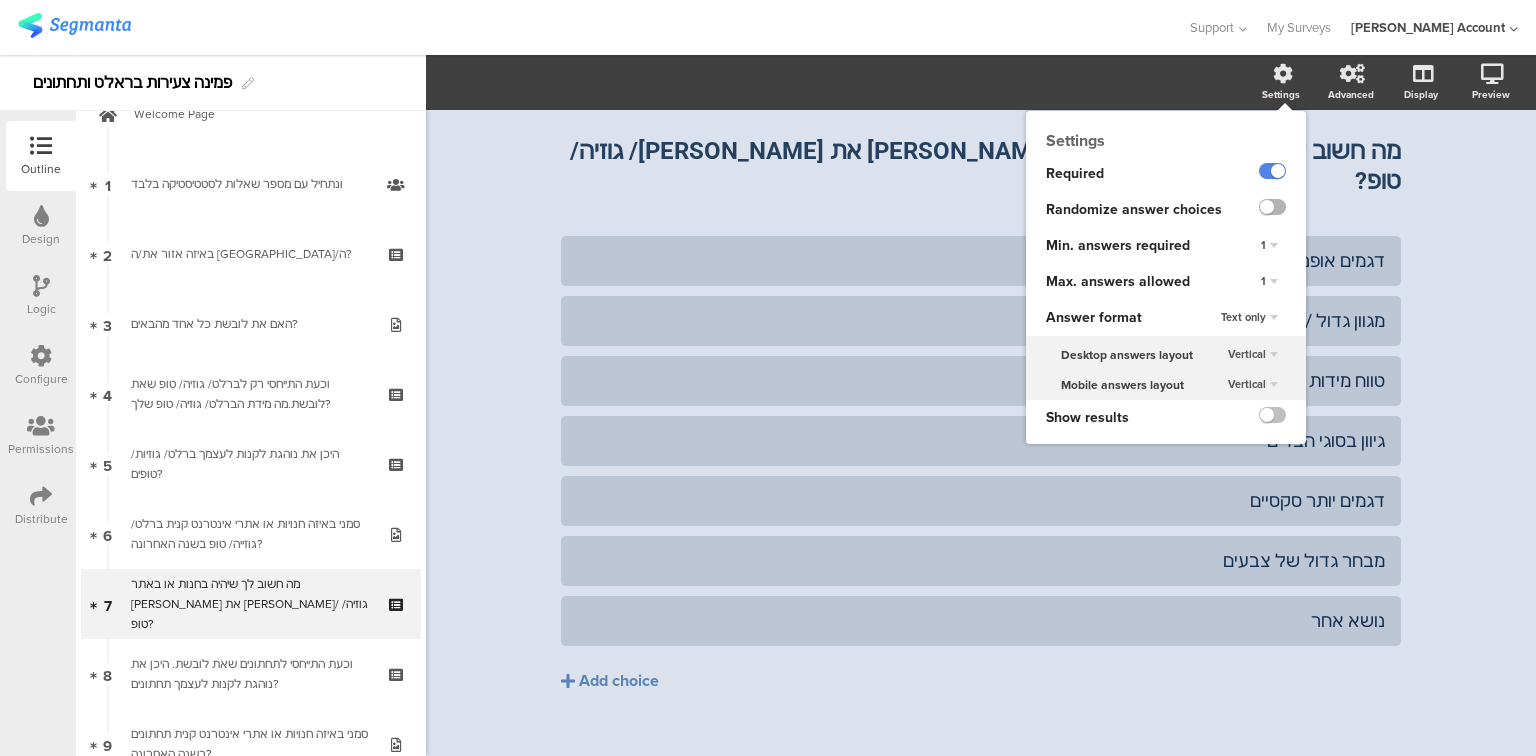click 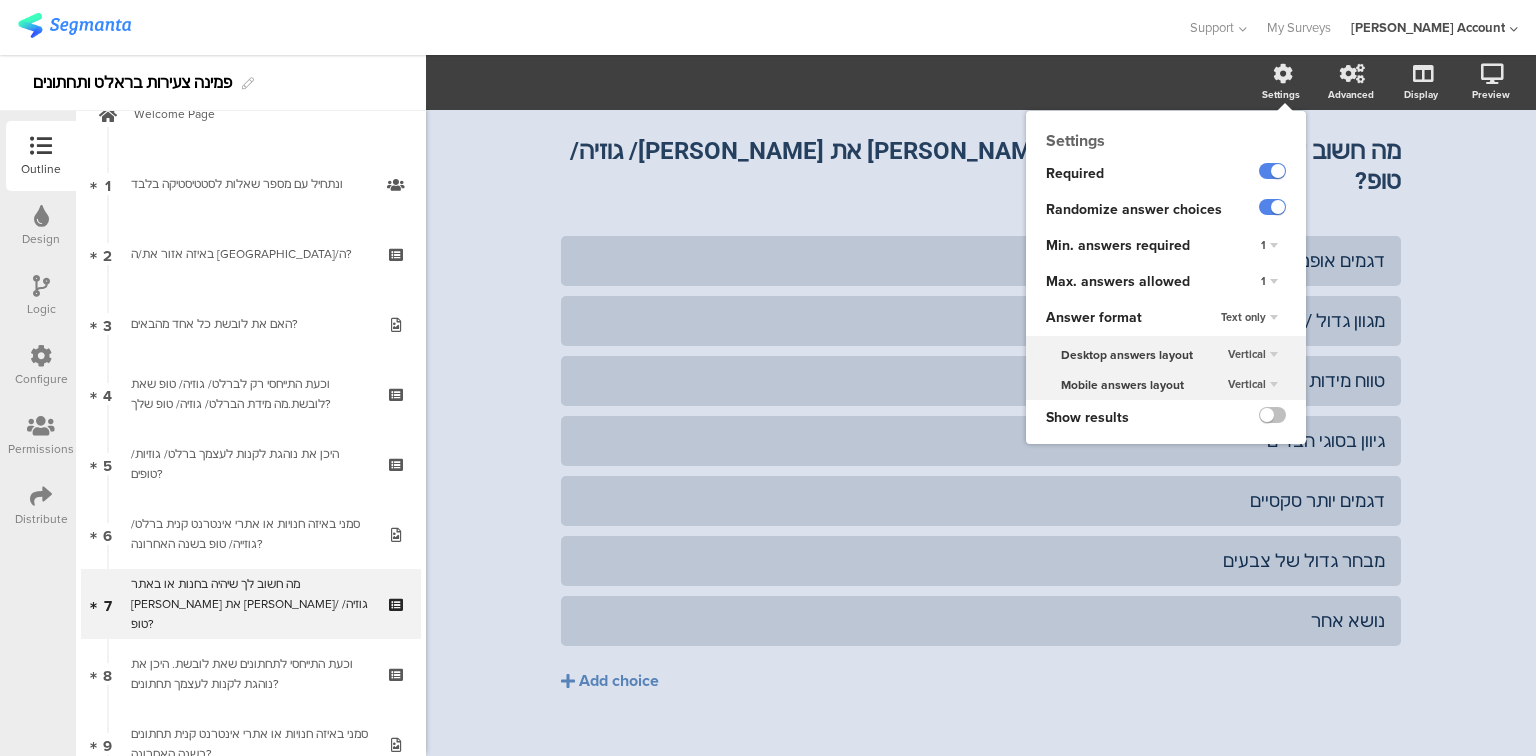 click on "1" 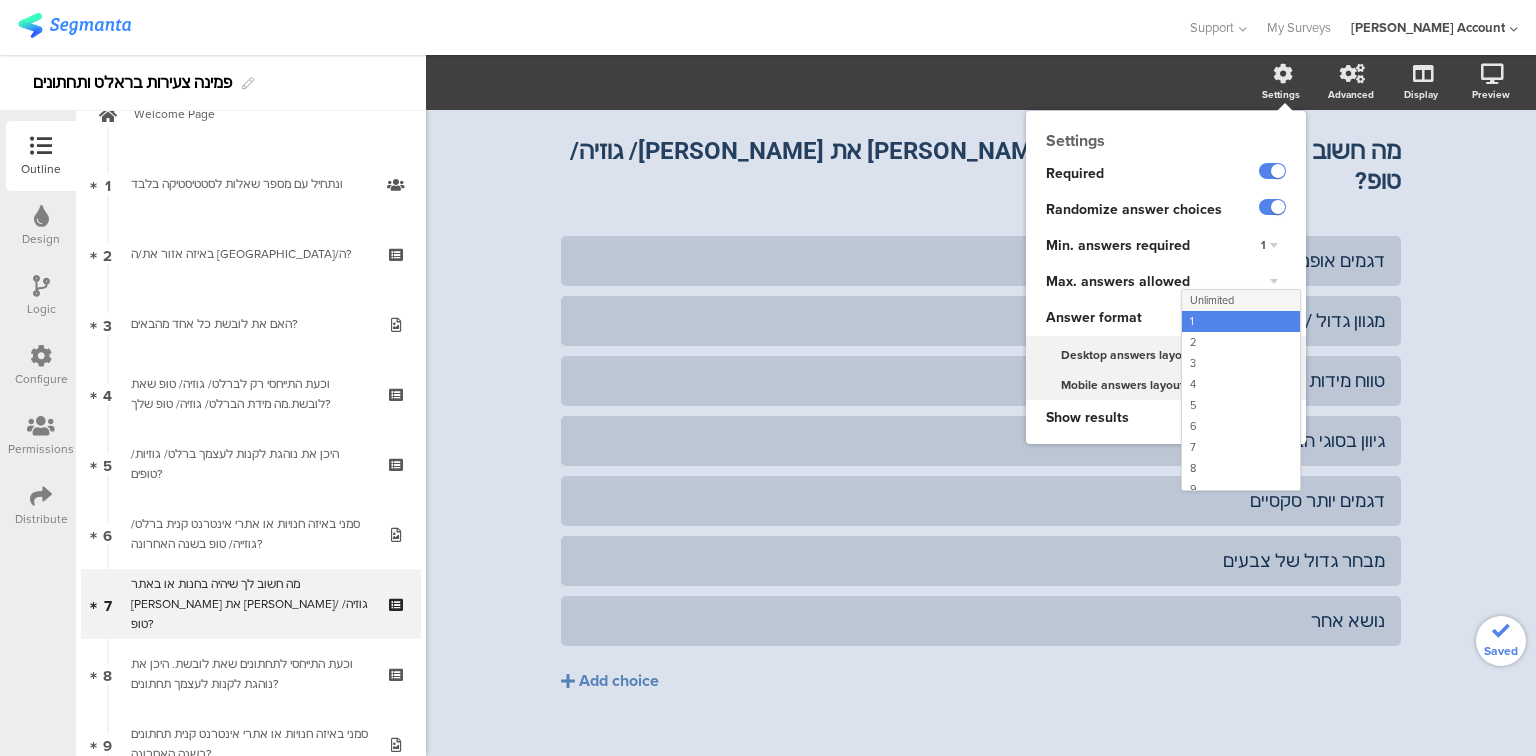 click on "Unlimited" 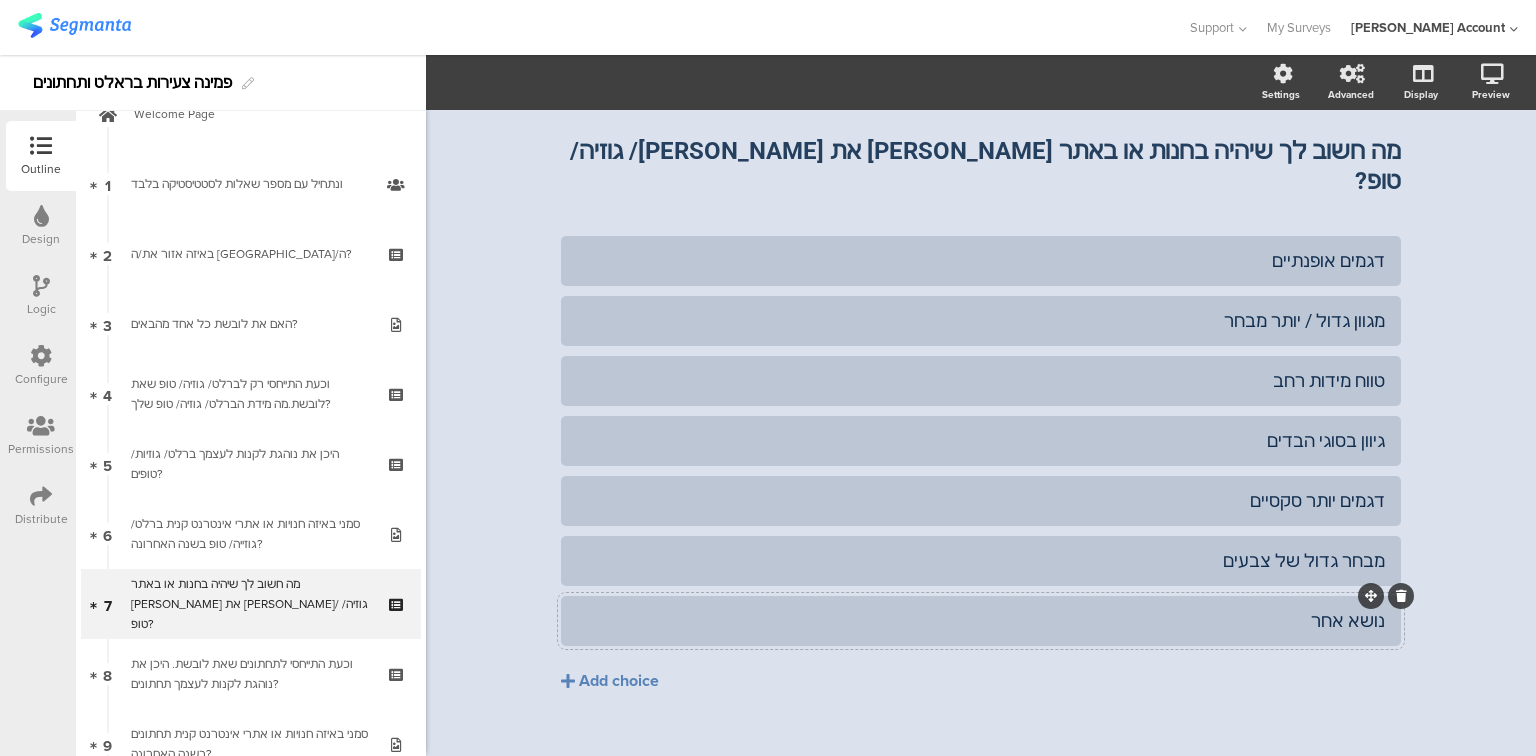 click 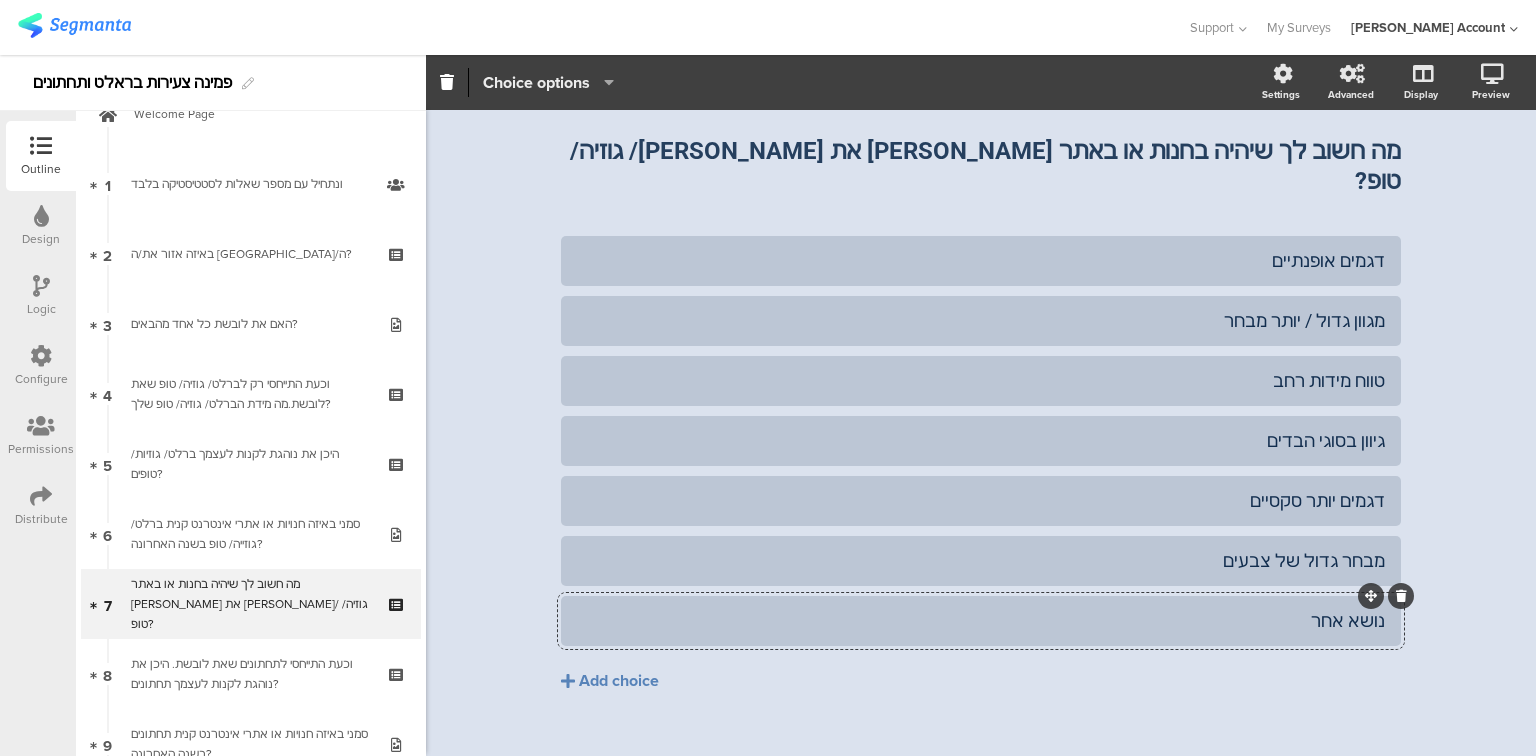 click on "Choice options" 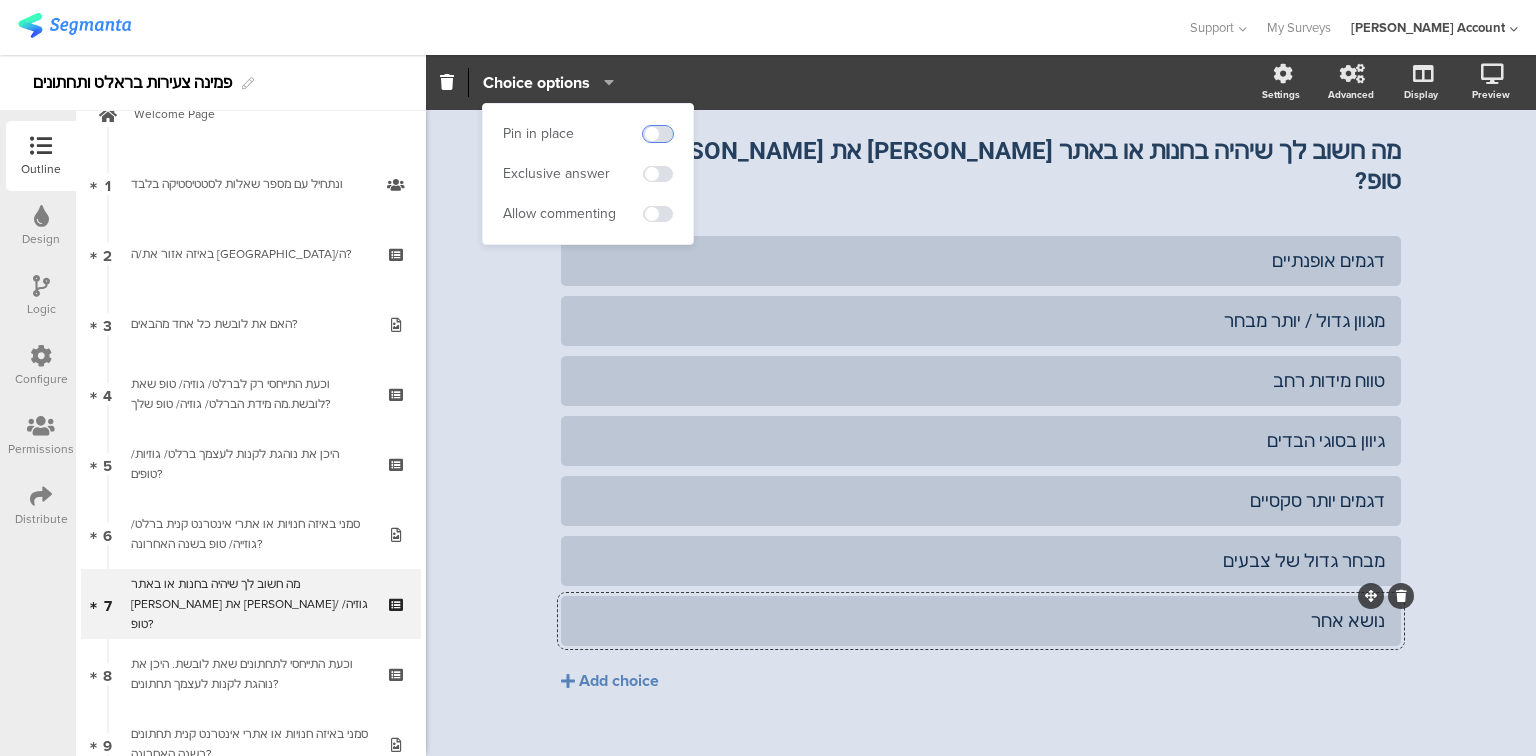 click at bounding box center (658, 134) 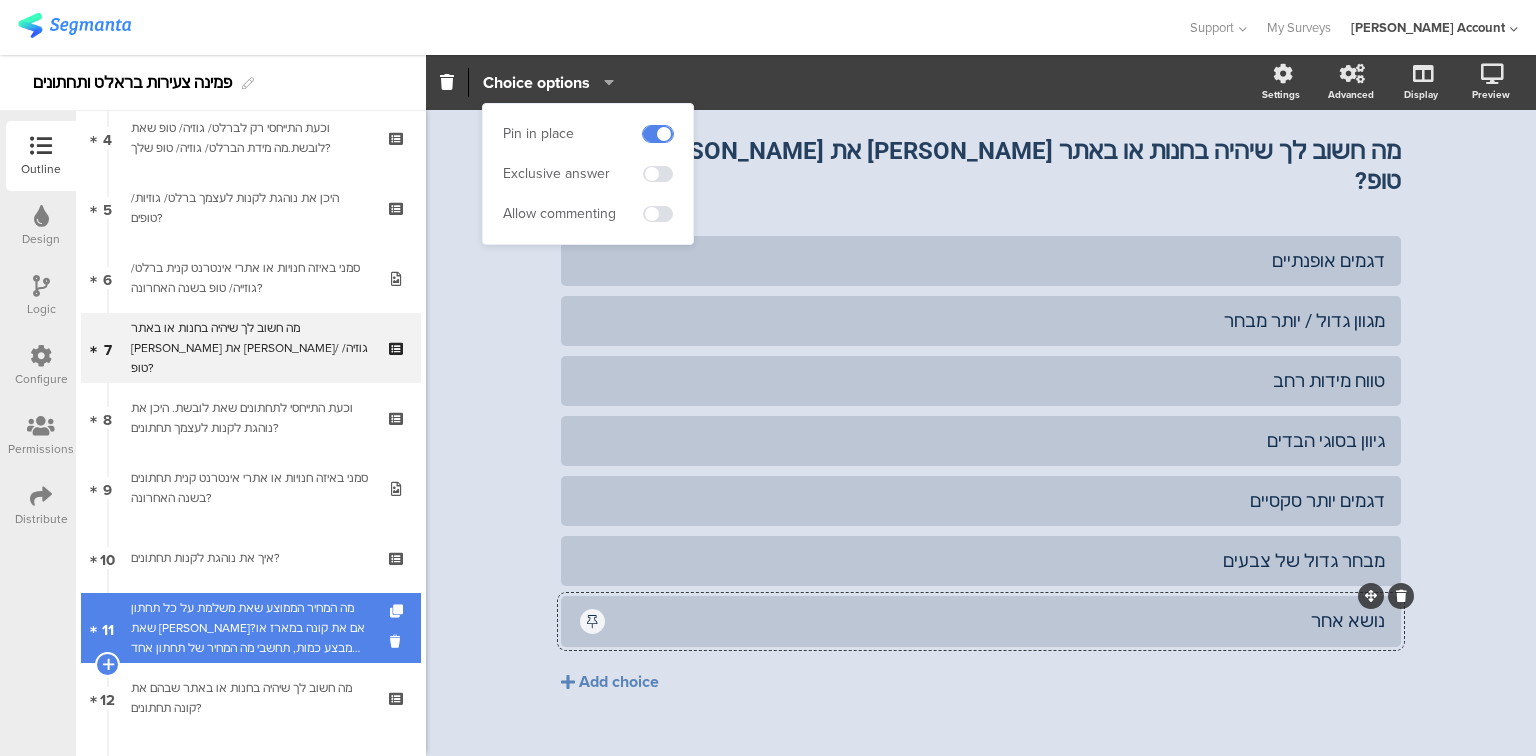 scroll, scrollTop: 362, scrollLeft: 0, axis: vertical 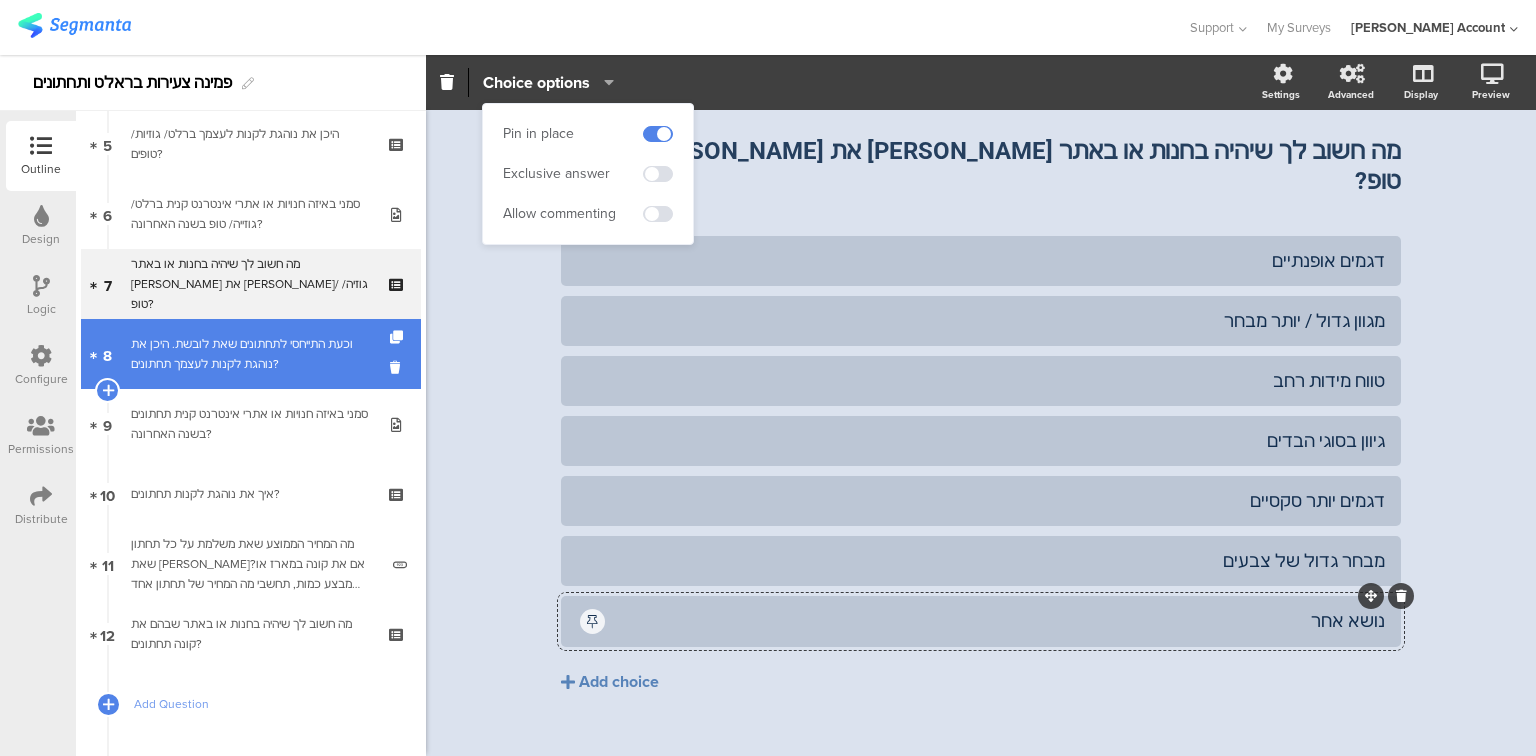 click on "וכעת התייחסי לתחתונים שאת לובשת. היכן את נוהגת לקנות לעצמך תחתונים?" at bounding box center (250, 354) 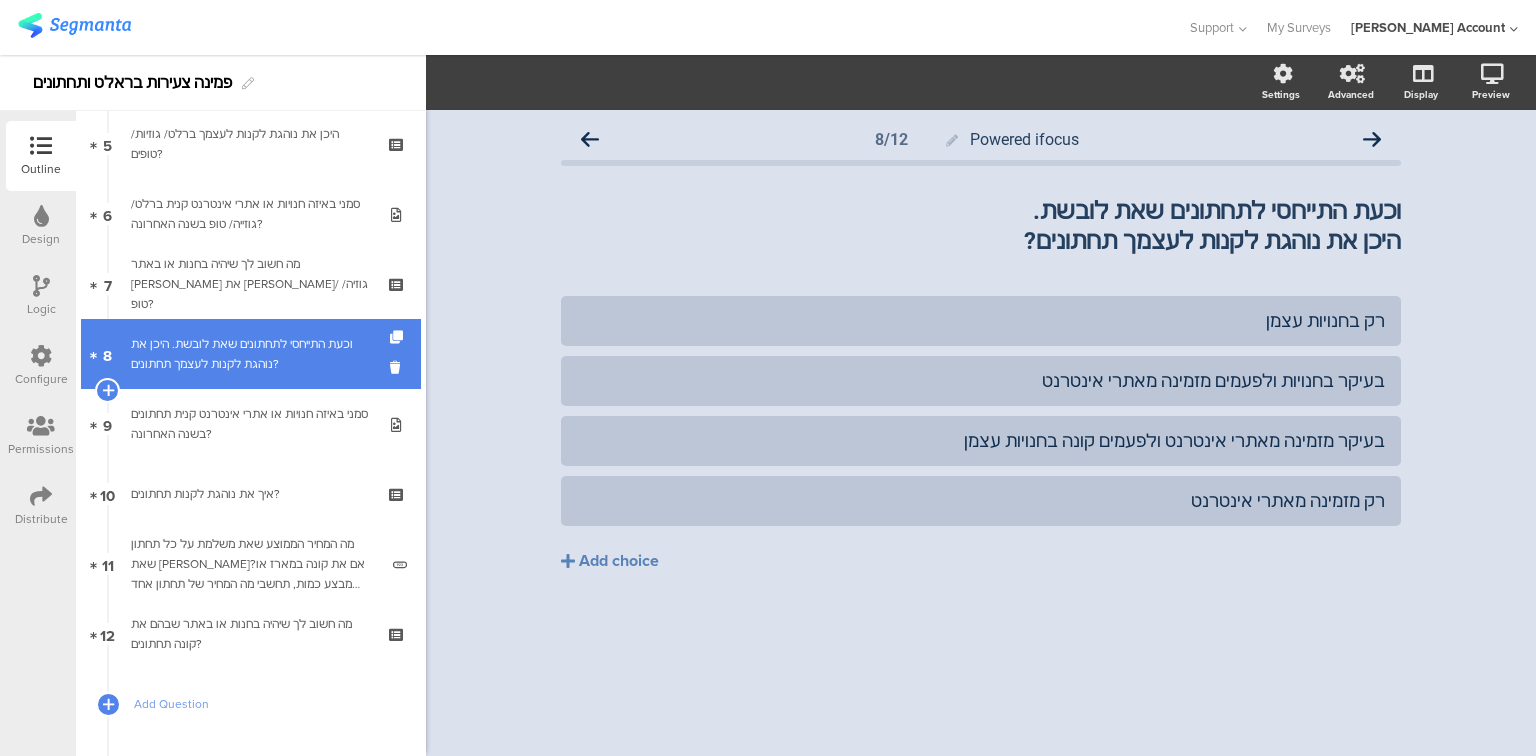 scroll, scrollTop: 0, scrollLeft: 0, axis: both 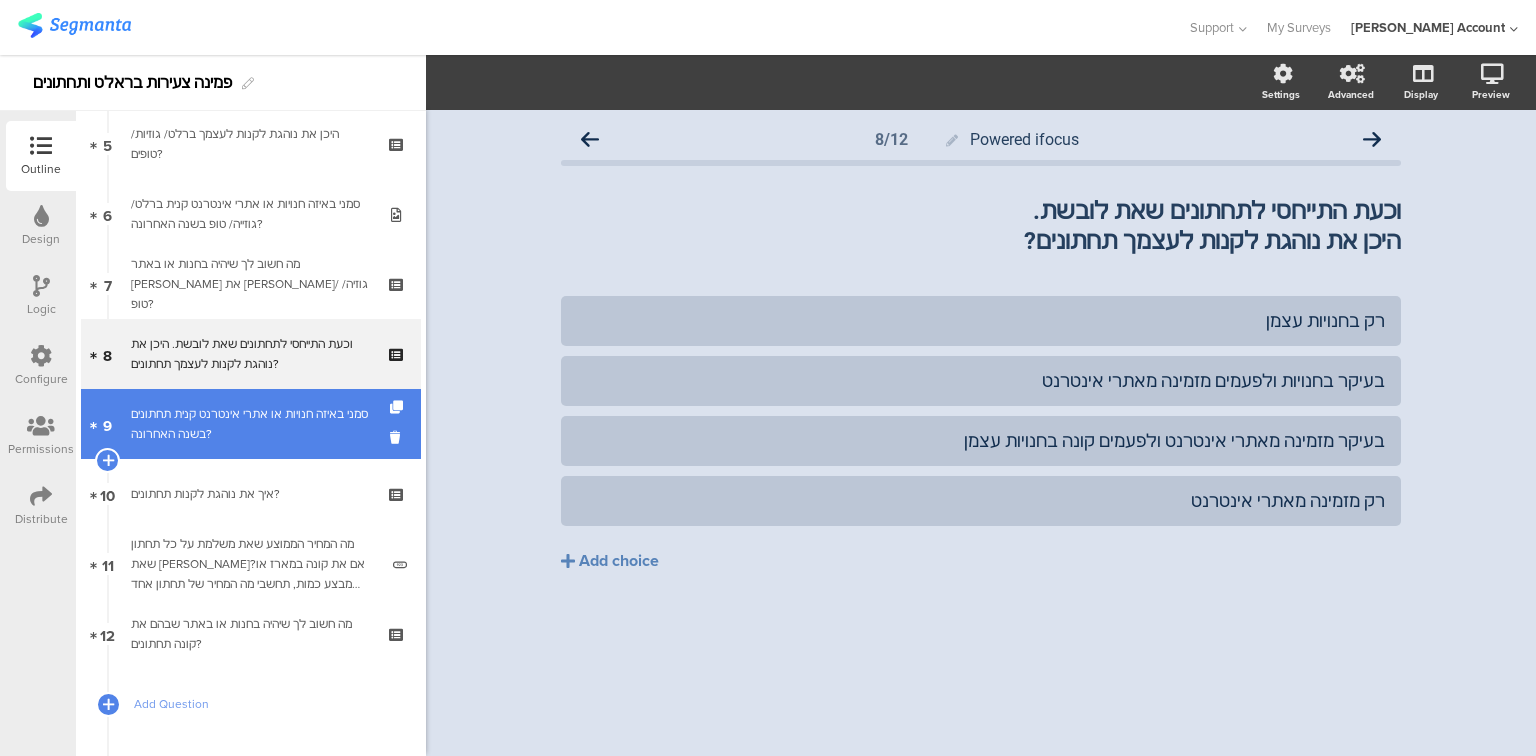 click on "סמני באיזה חנויות או אתרי אינטרנט קנית תחתונים בשנה האחרונה?" at bounding box center (250, 424) 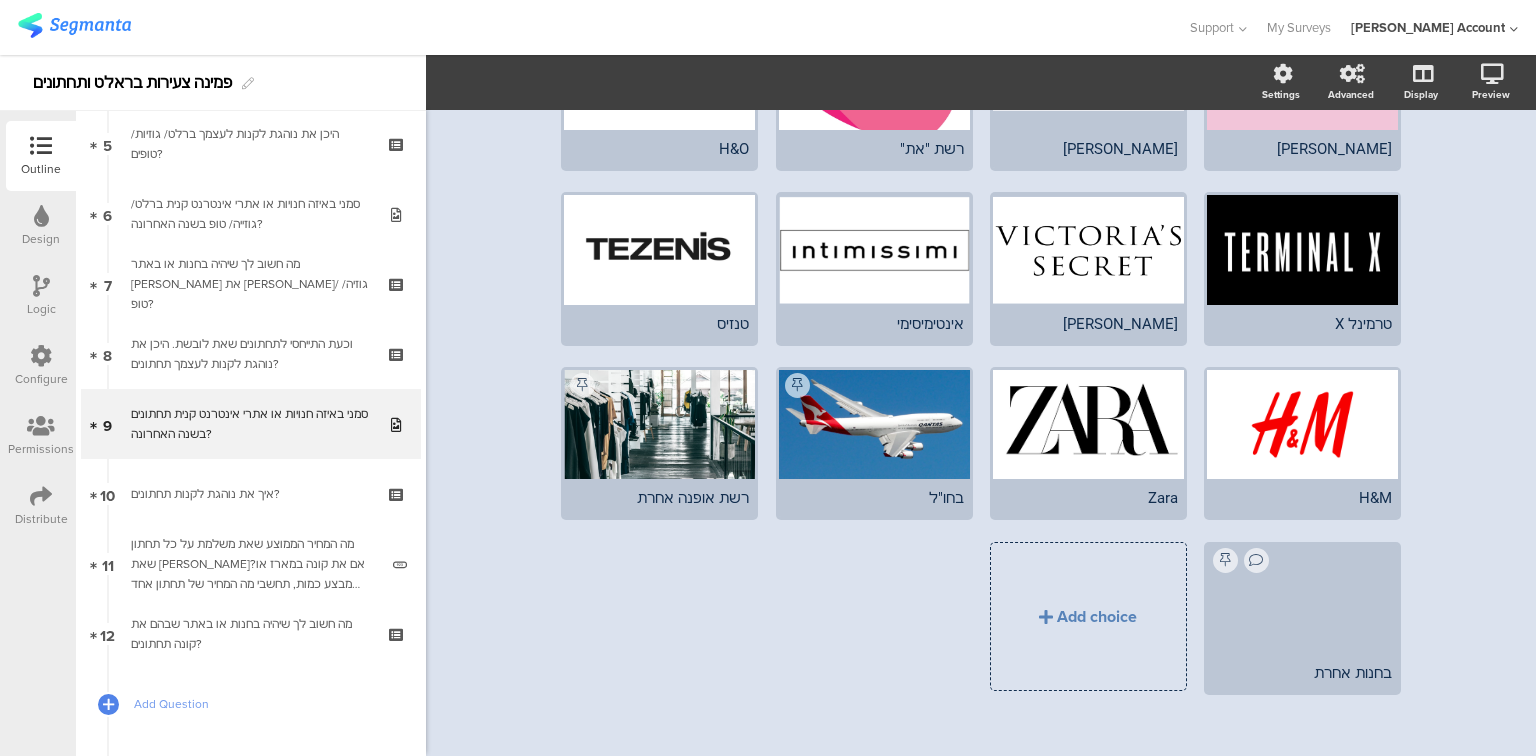 scroll, scrollTop: 640, scrollLeft: 0, axis: vertical 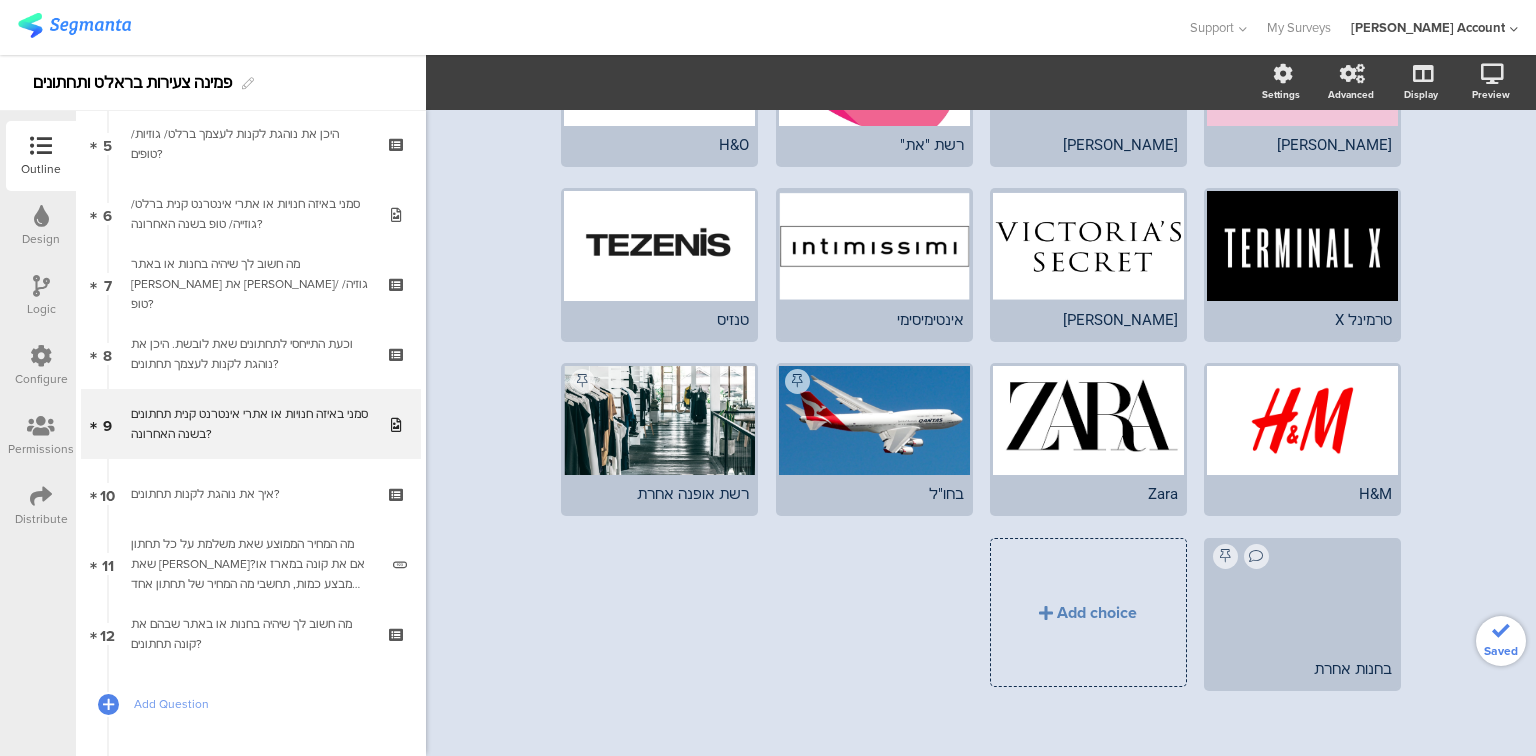 click on "איך את נוהגת לקנות תחתונים?" at bounding box center (250, 494) 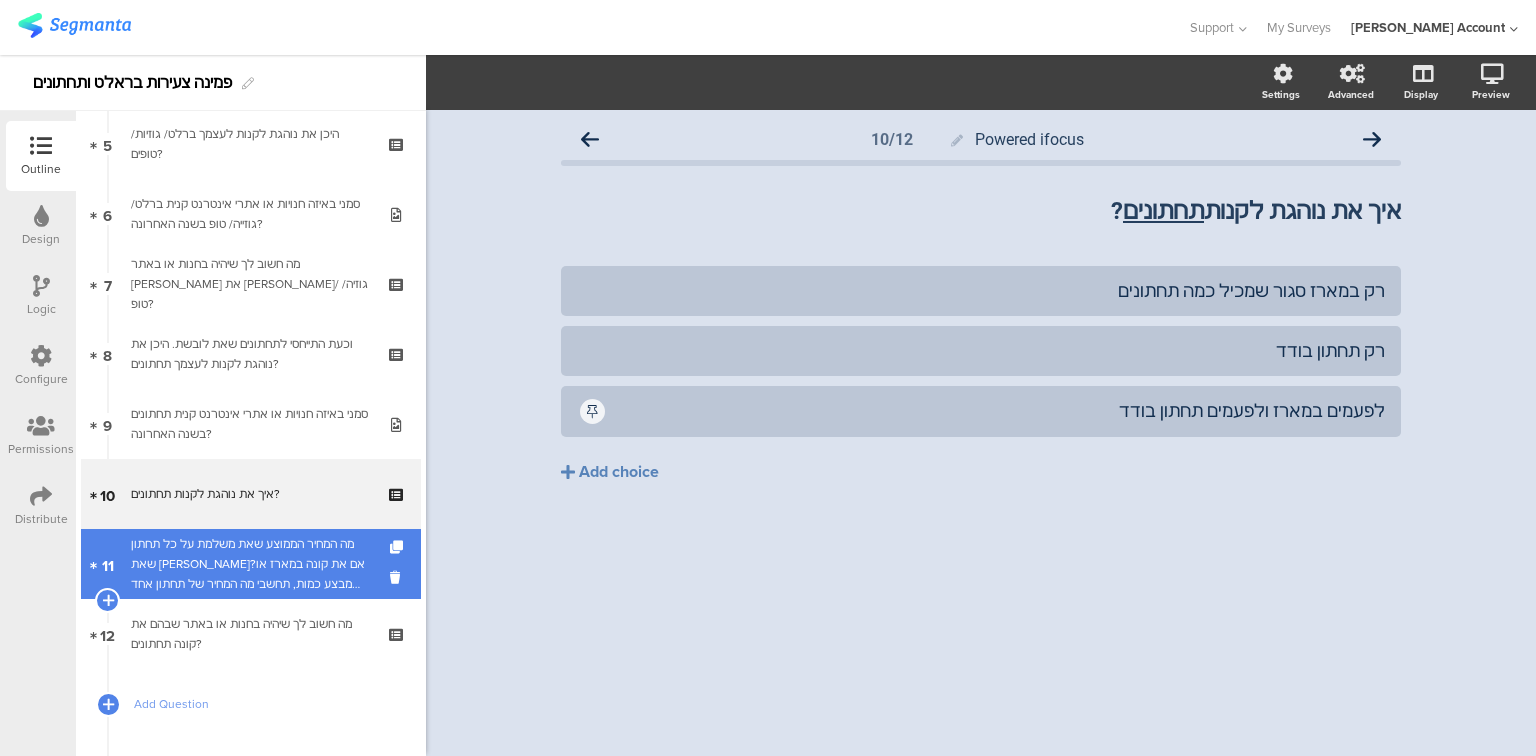 click on "מה המחיר הממוצע שאת משלמת על כל תחתון שאת [PERSON_NAME]?אם את קונה במארז או מבצע כמות, תחשבי מה המחיר של תחתון אחד שאת קונה?" at bounding box center (254, 564) 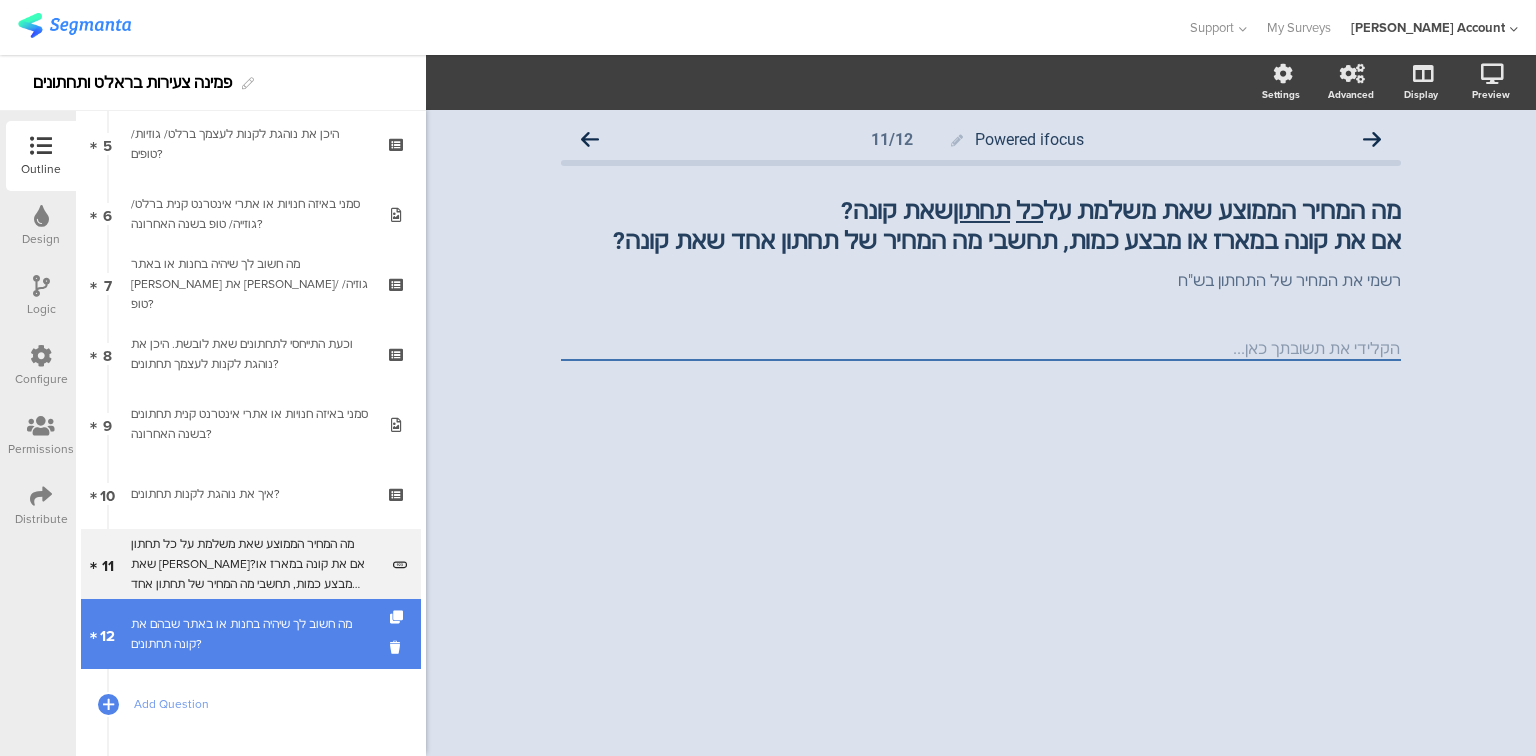 click on "מה חשוב לך שיהיה בחנות או באתר שבהם את קונה תחתו﻿נים?" at bounding box center [250, 634] 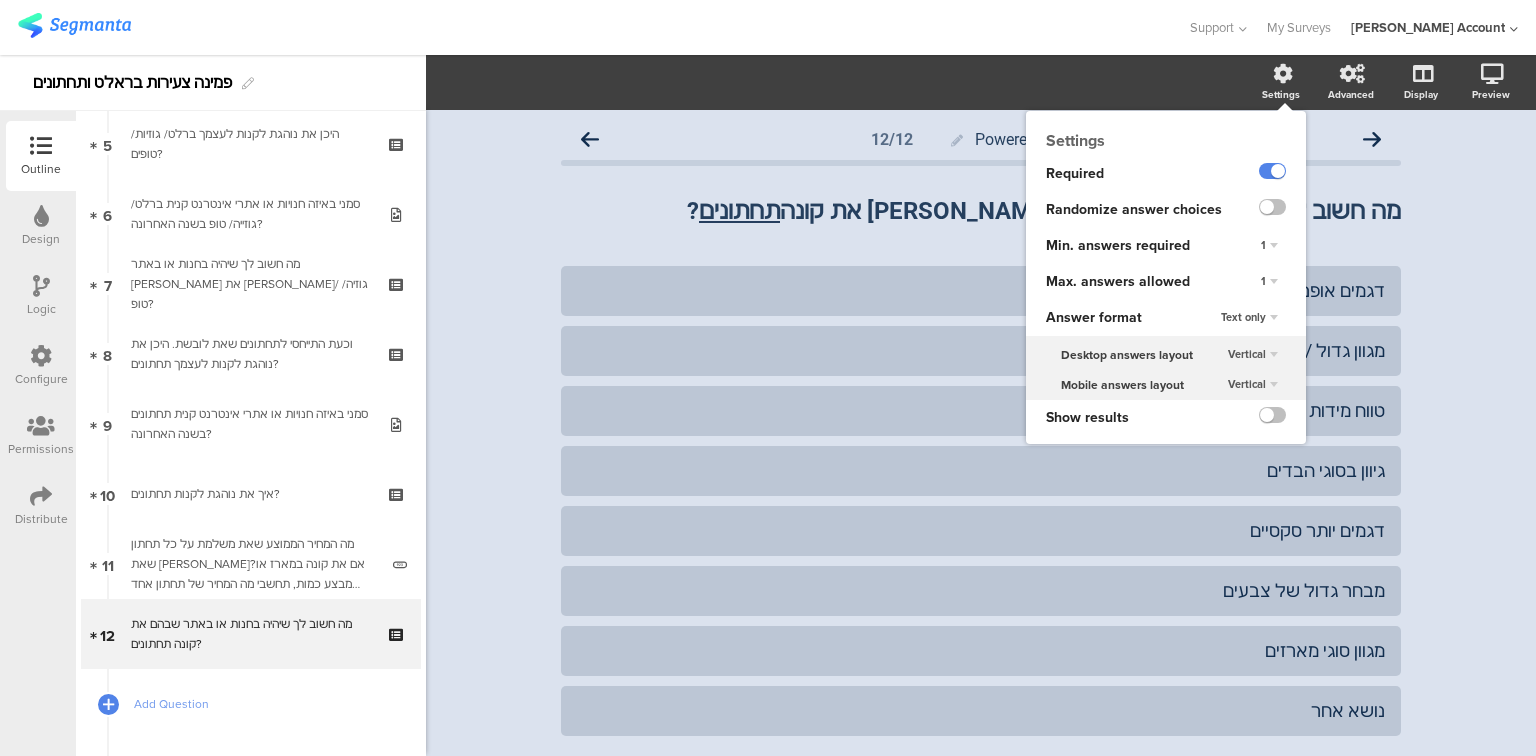 click on "1" 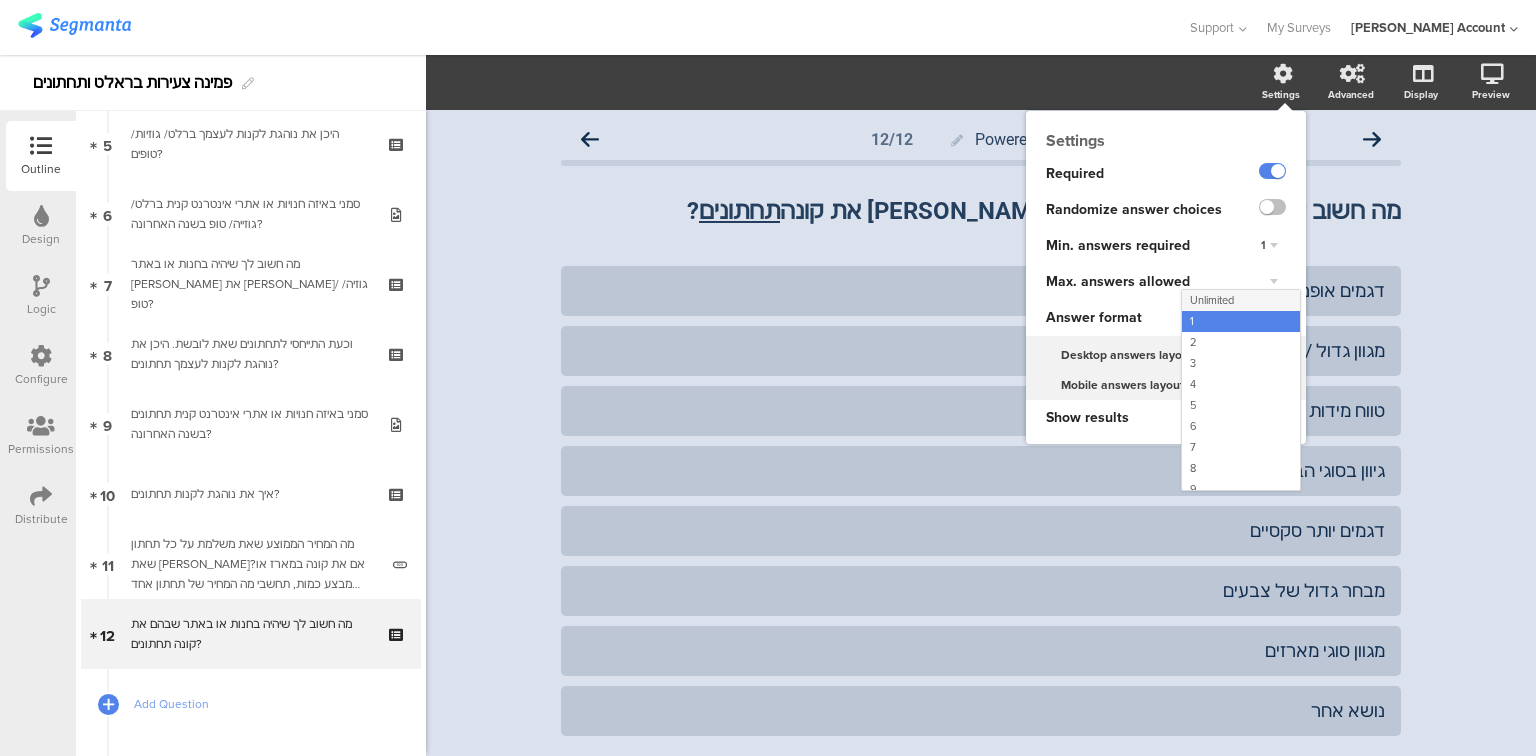 click on "Unlimited" 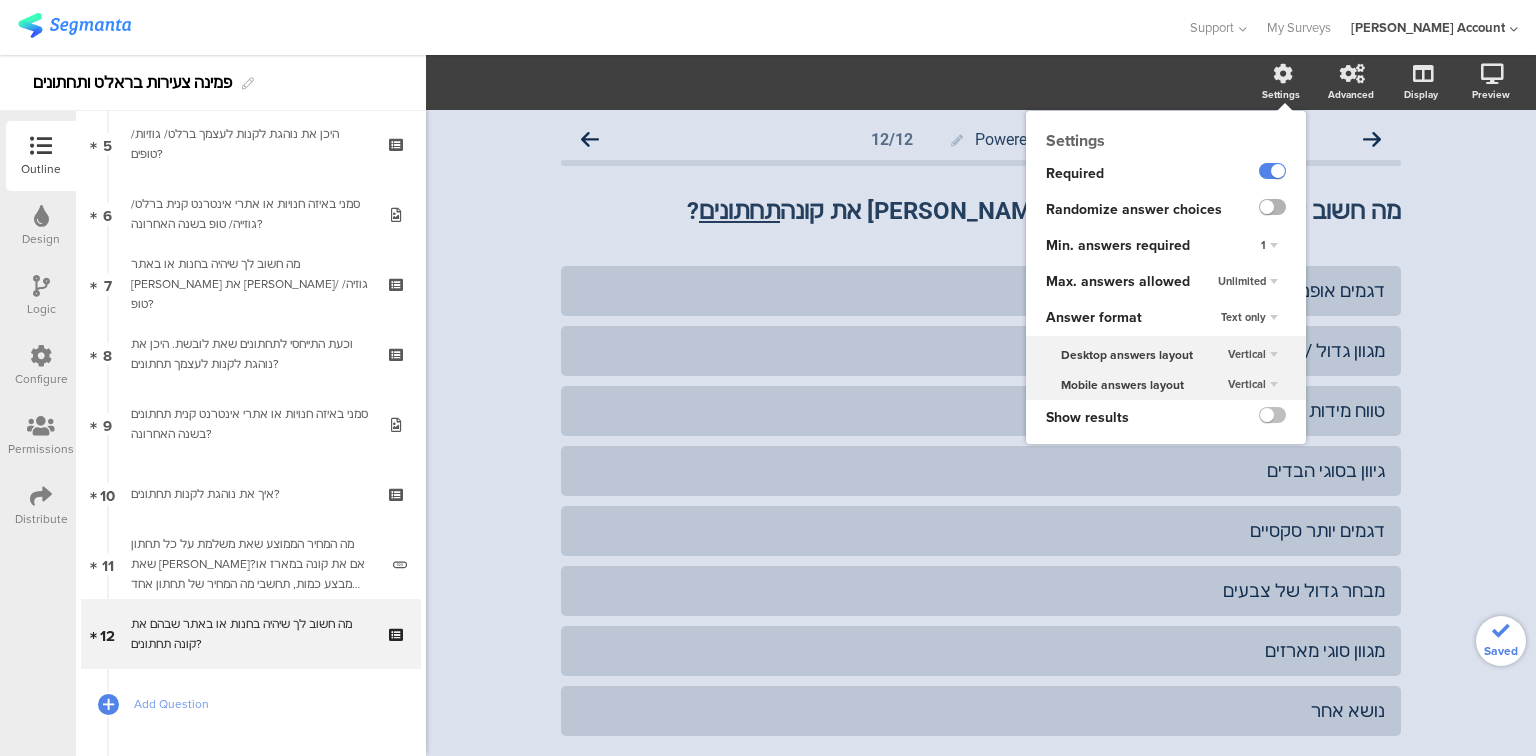 click 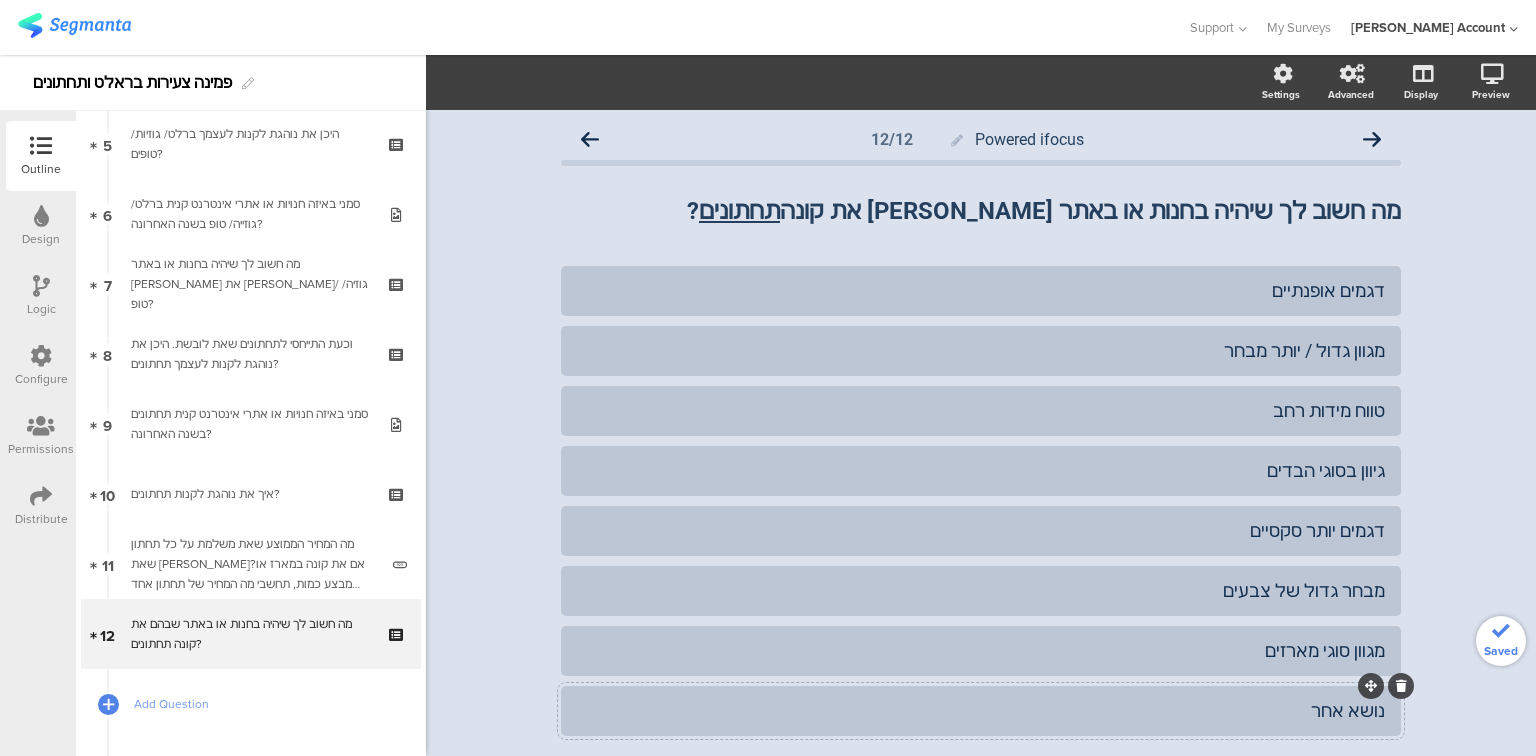 click on "נושא אחר" 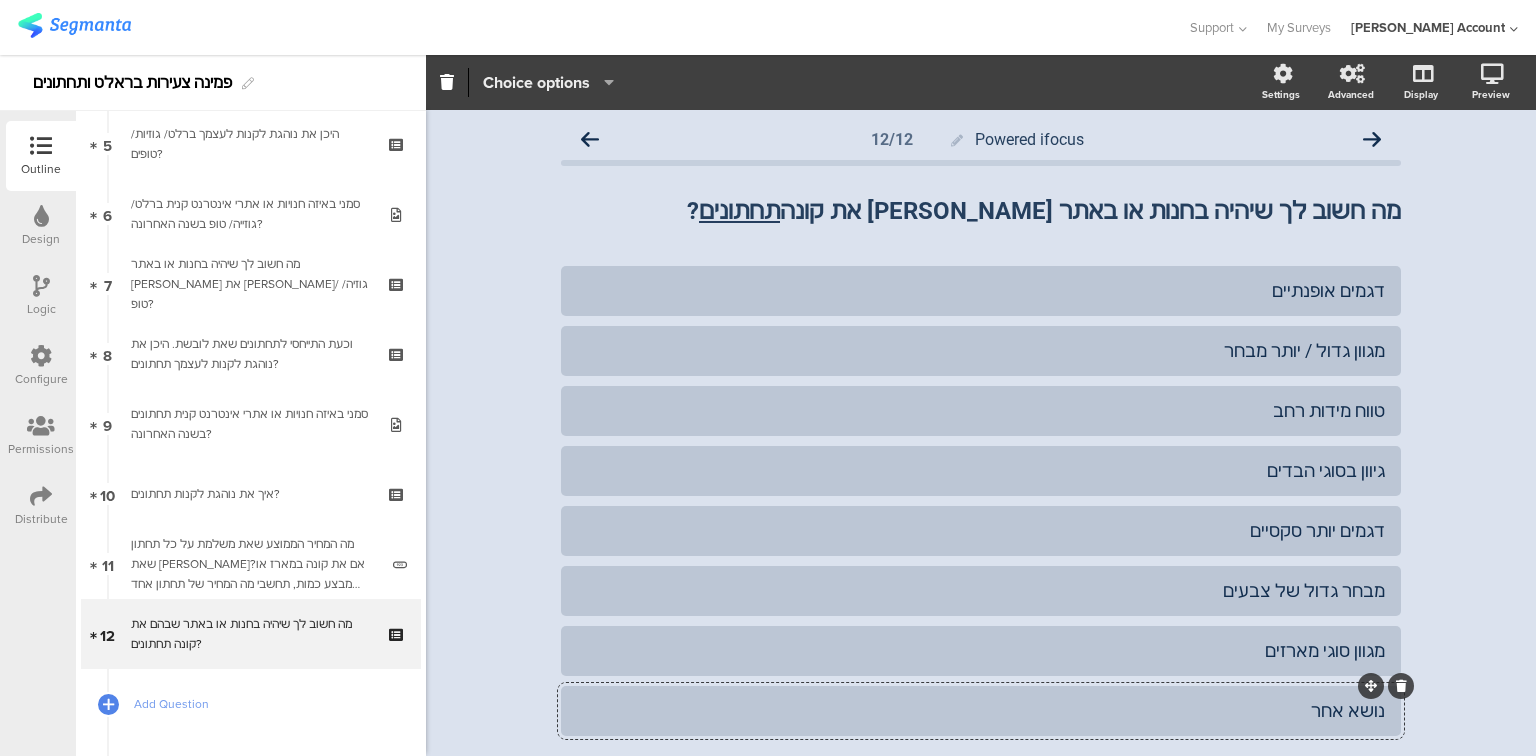 click on "Choice options" 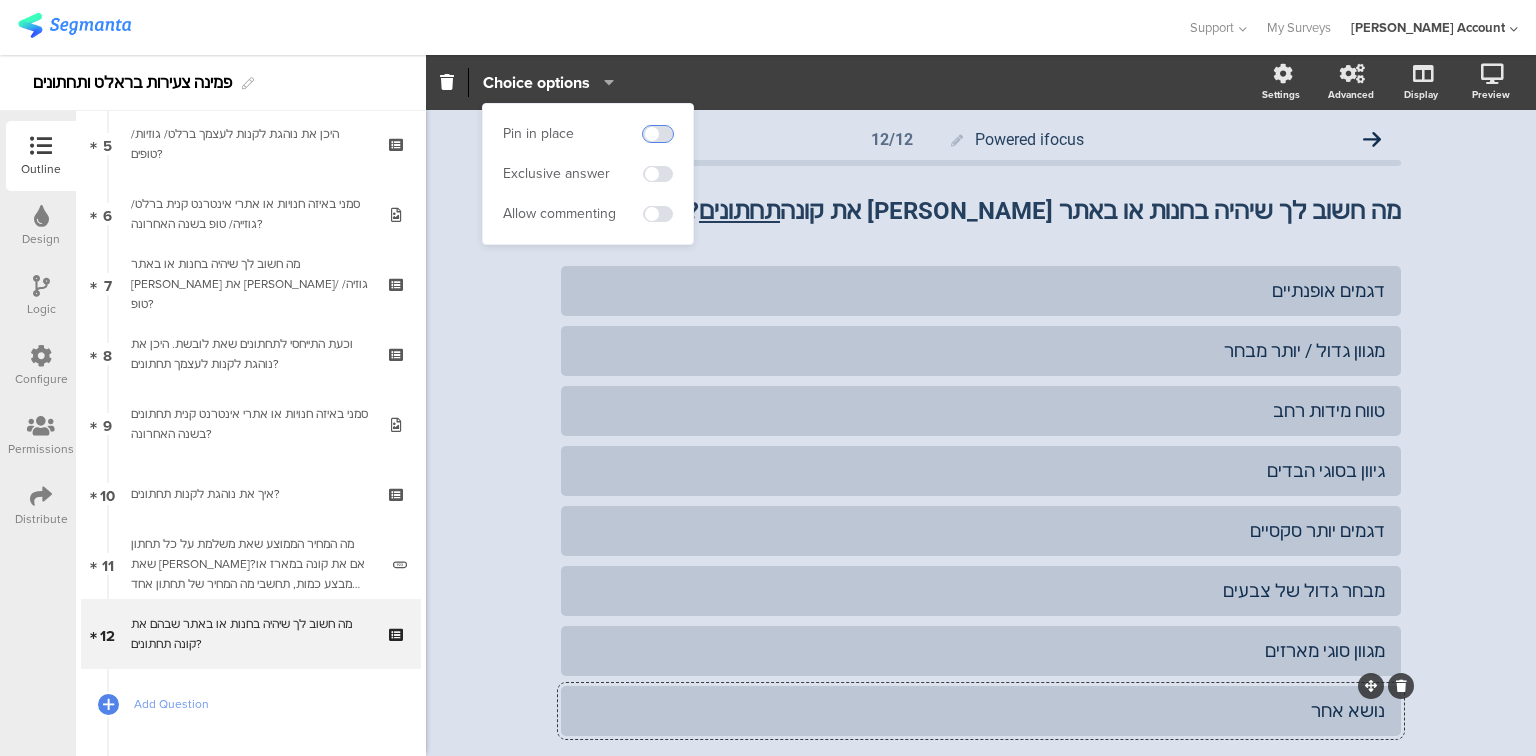 click at bounding box center [658, 134] 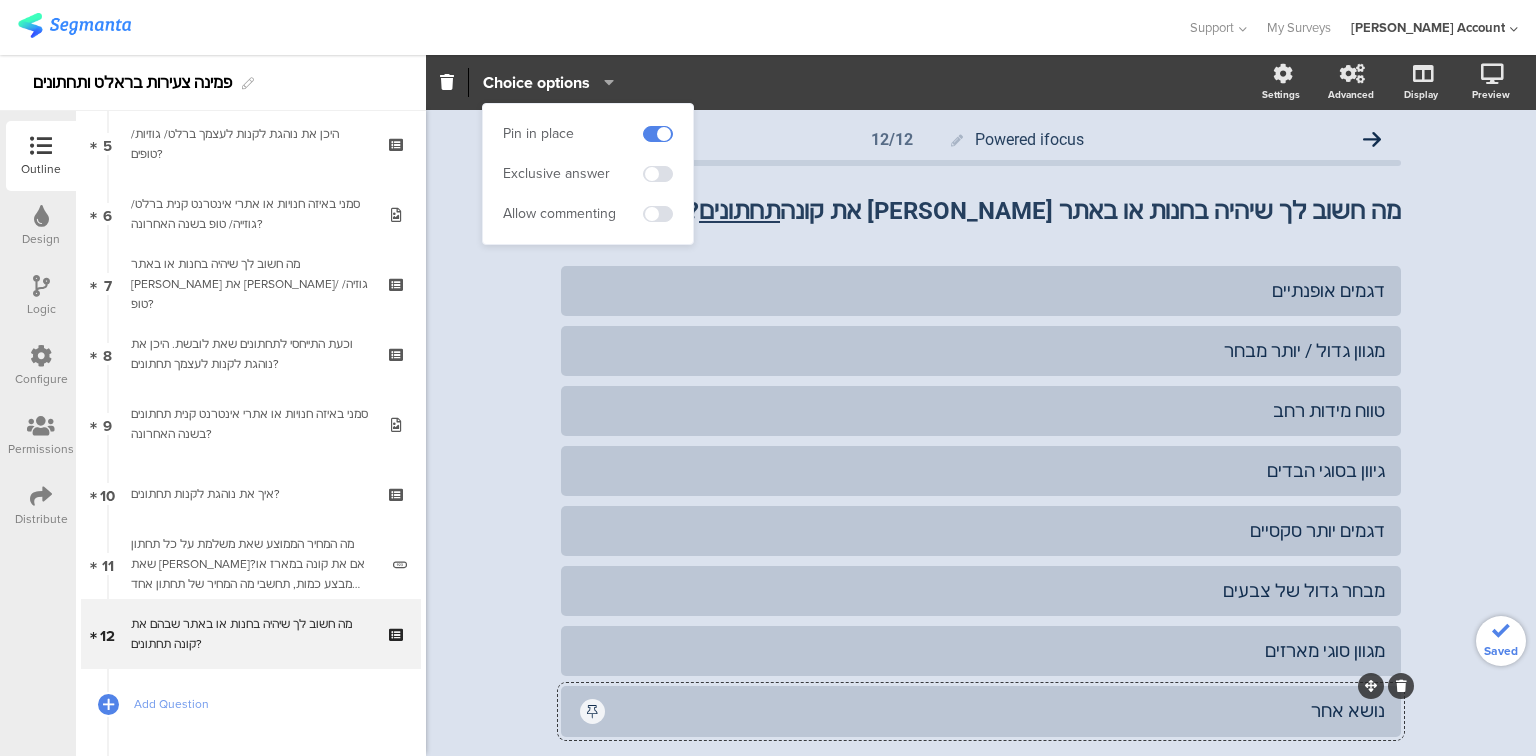 click on "Powered ifocus
12/12
מה חשוב לך שיהיה בחנות או באתר שבהם את קונה  תחתו ﻿ נים ?
מה חשוב לך שיהיה בחנות או באתר שבהם את קונה  תחתו ﻿ נים ?" 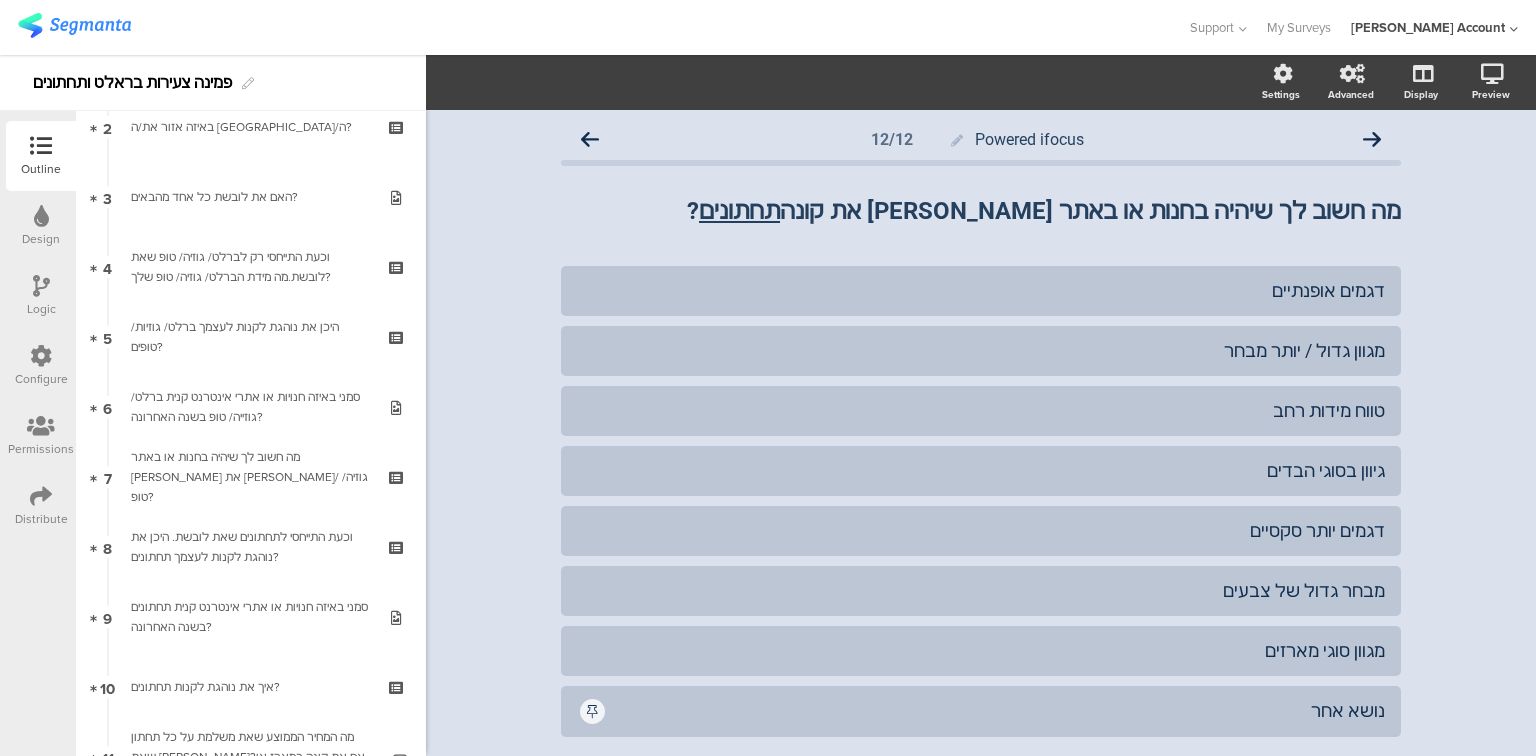 scroll, scrollTop: 0, scrollLeft: 0, axis: both 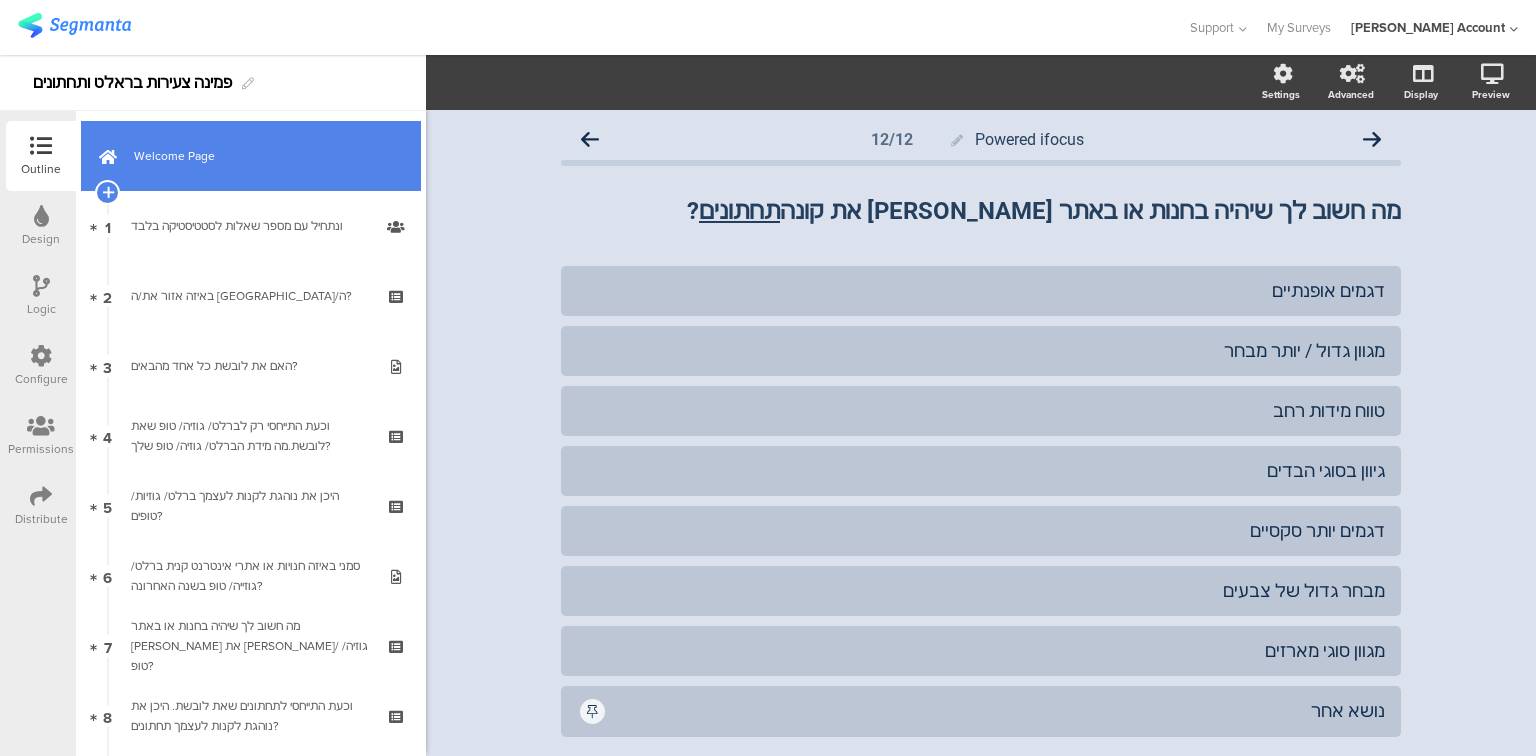 click on "Welcome Page" at bounding box center (251, 156) 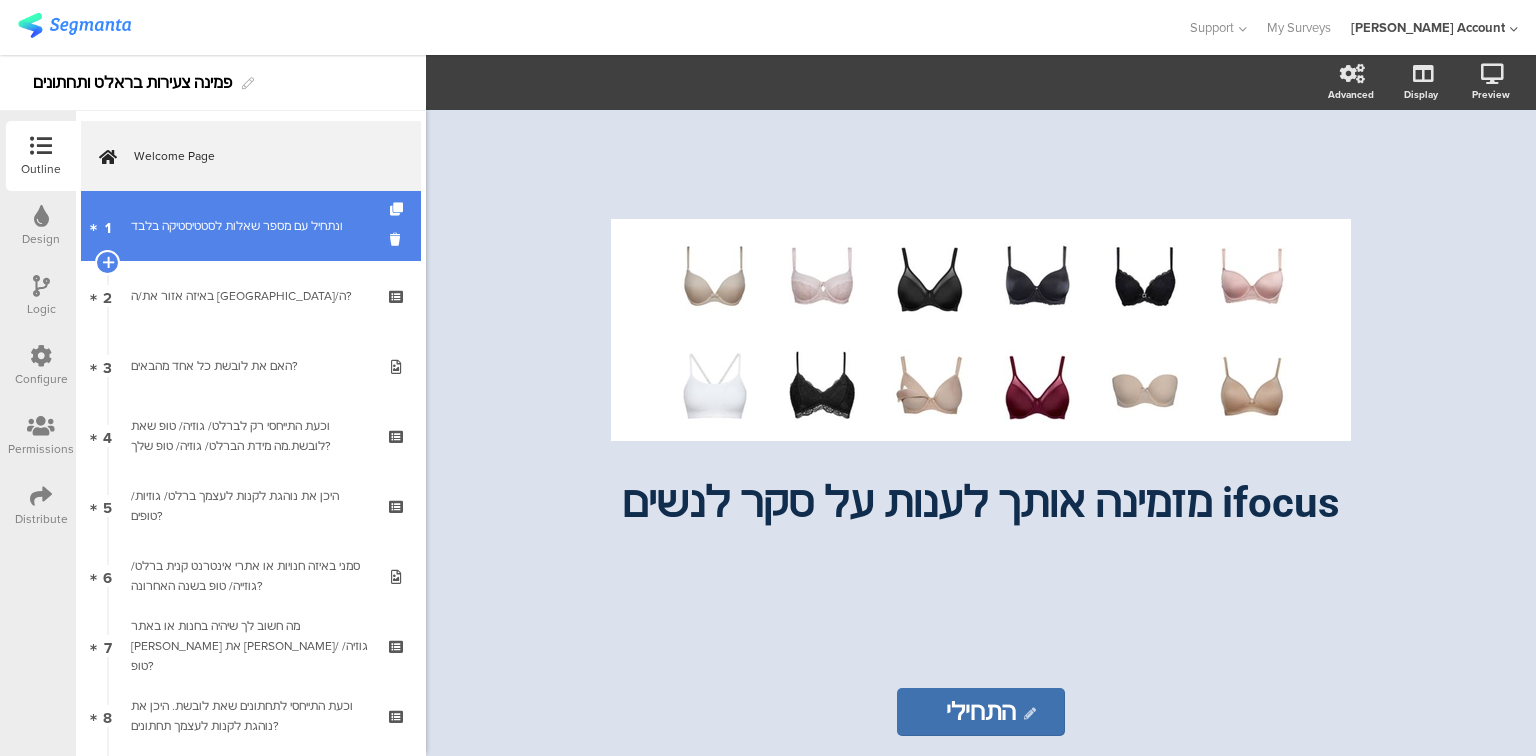 click on "1
ונתחיל עם מספר שאלות לסטטיסטיקה בלבד﻿﻿" at bounding box center (251, 226) 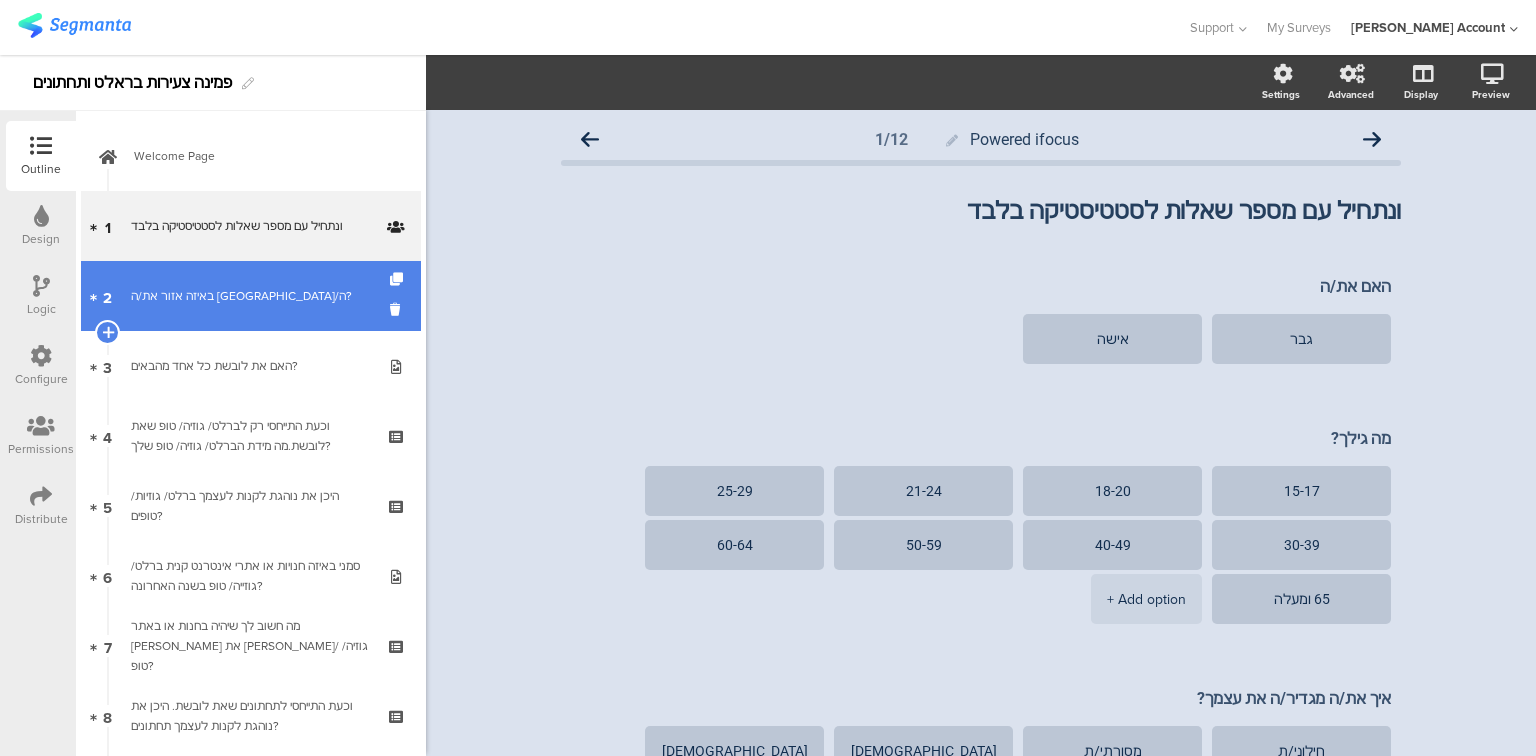 click on "באיזה אזור את/ה [GEOGRAPHIC_DATA]/ה?" at bounding box center (250, 296) 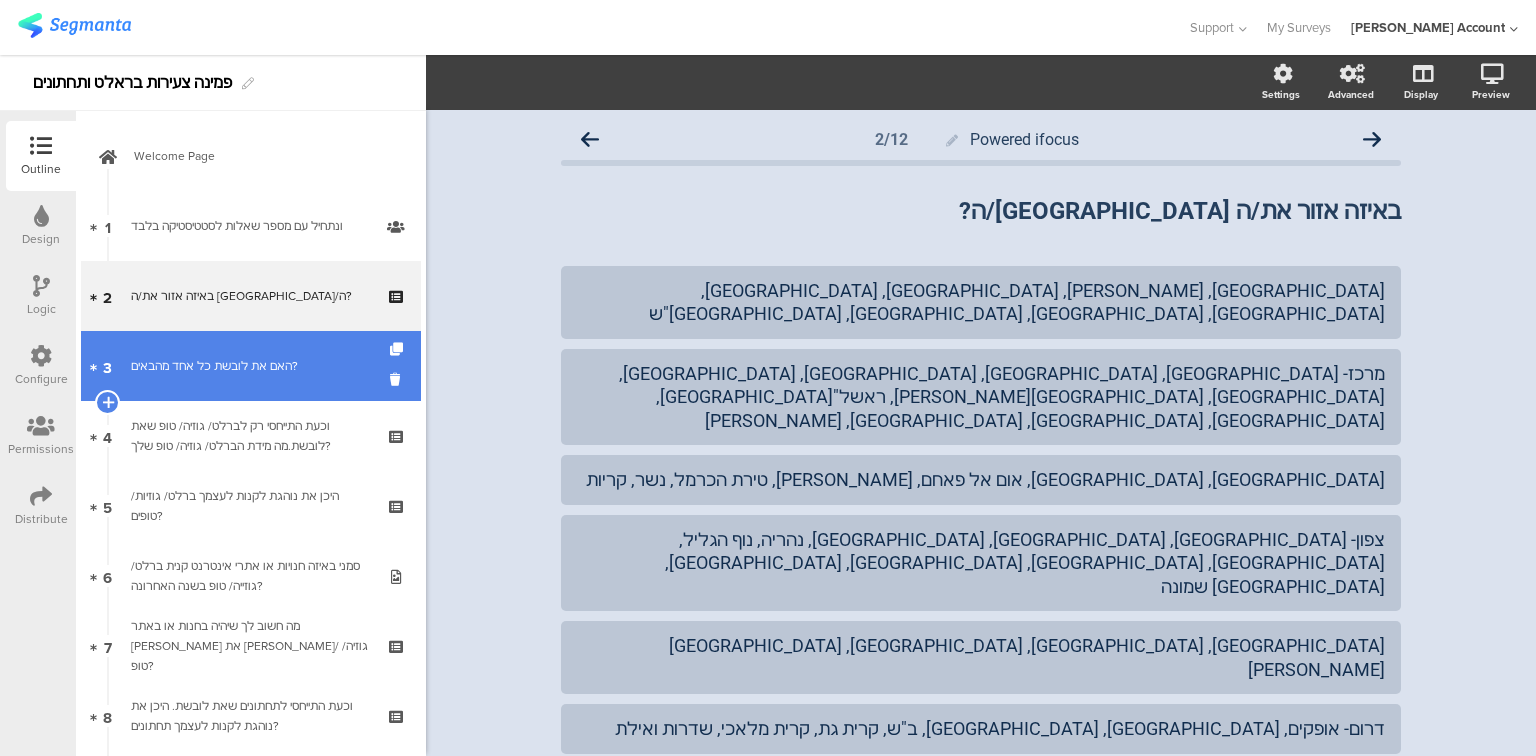 click on "3
האם את לובשת כל אחד מהבאים?" at bounding box center [251, 366] 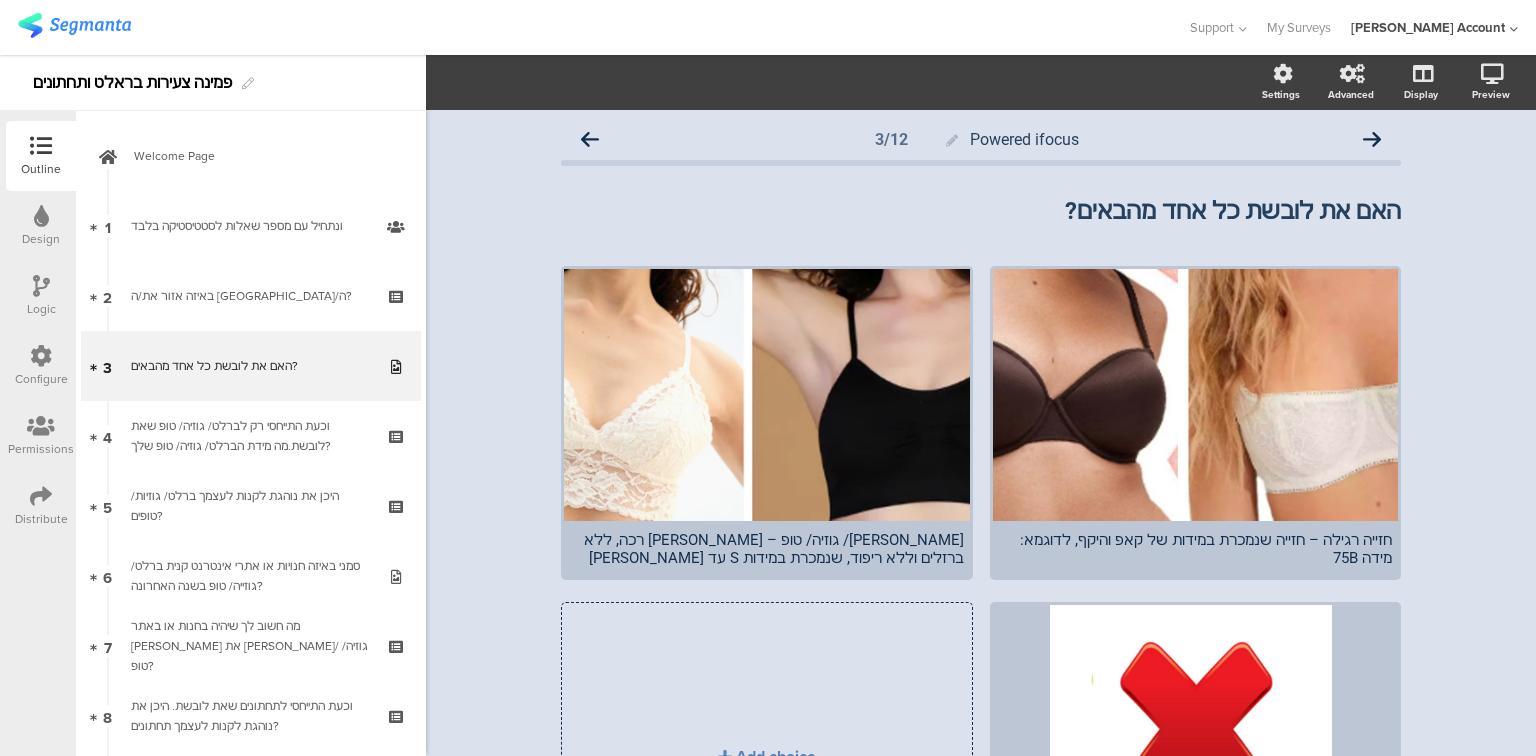 click on "Logic" at bounding box center (41, 296) 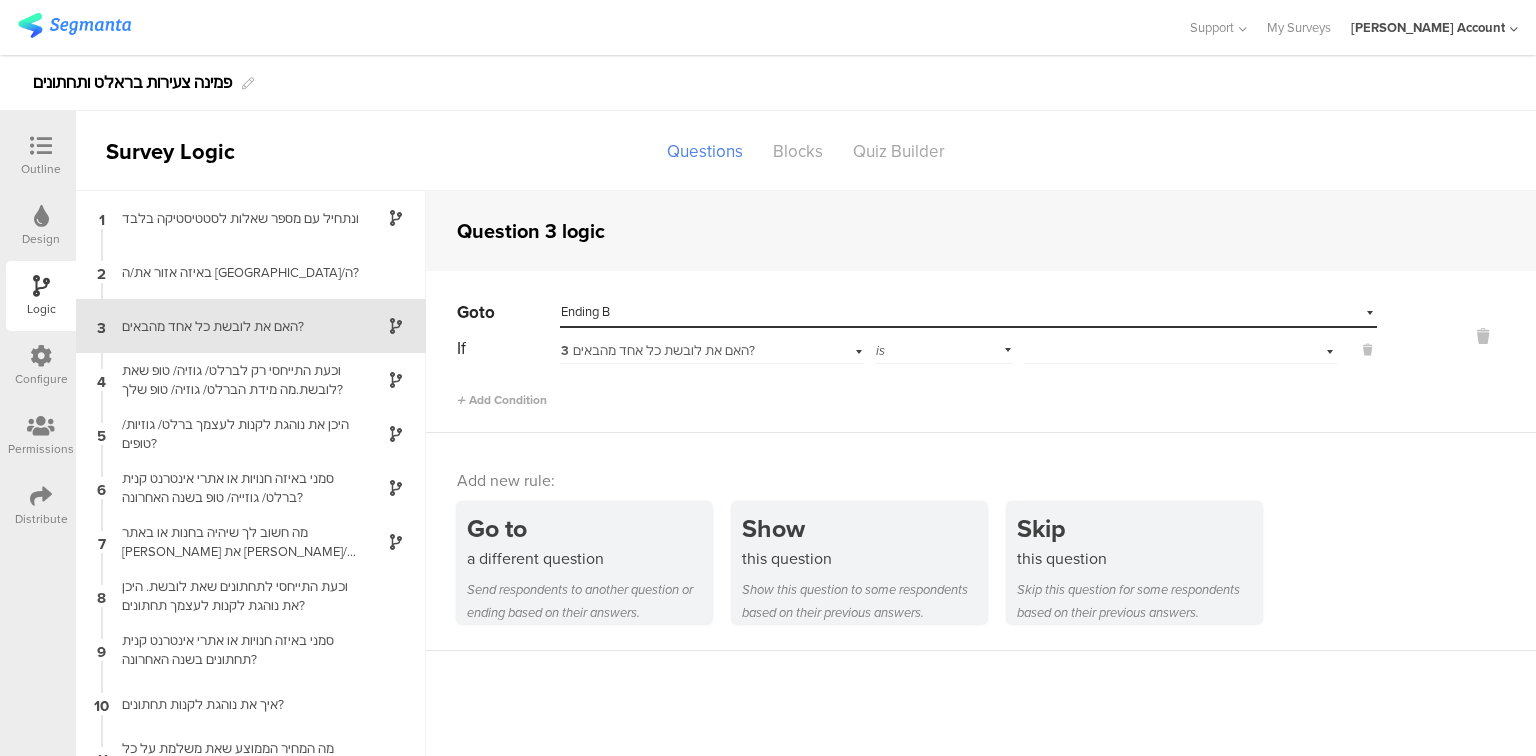 click at bounding box center (41, 217) 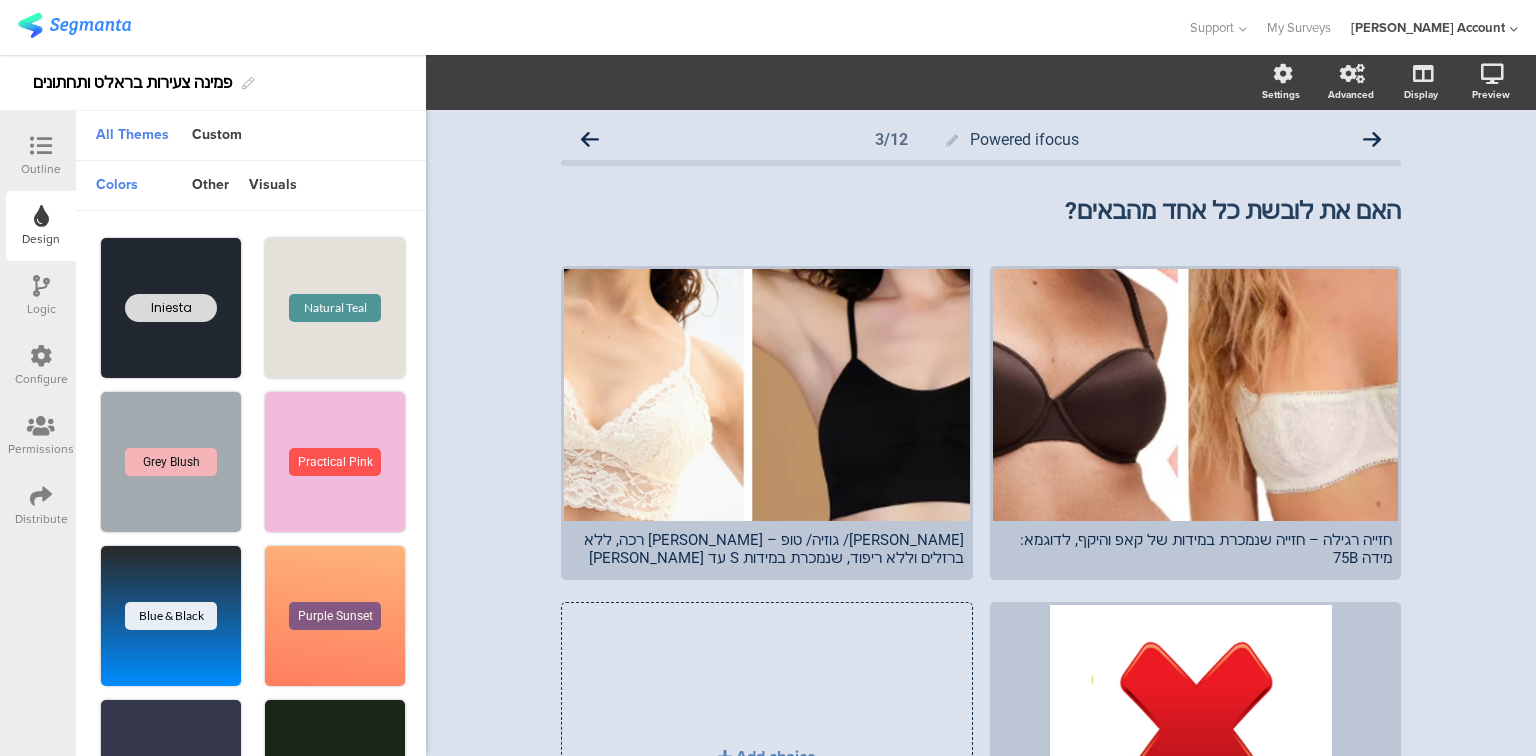 click at bounding box center [41, 286] 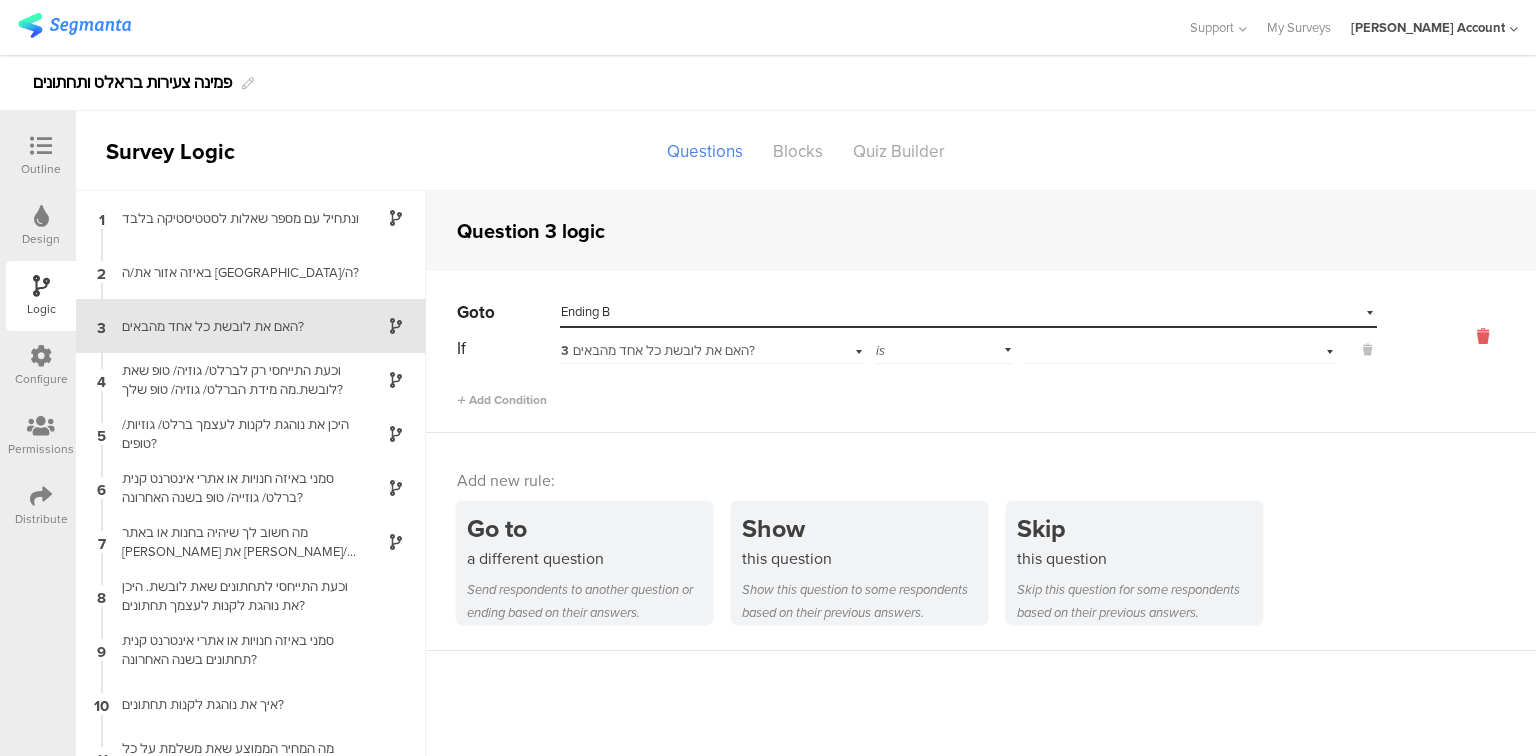 click at bounding box center [1483, 336] 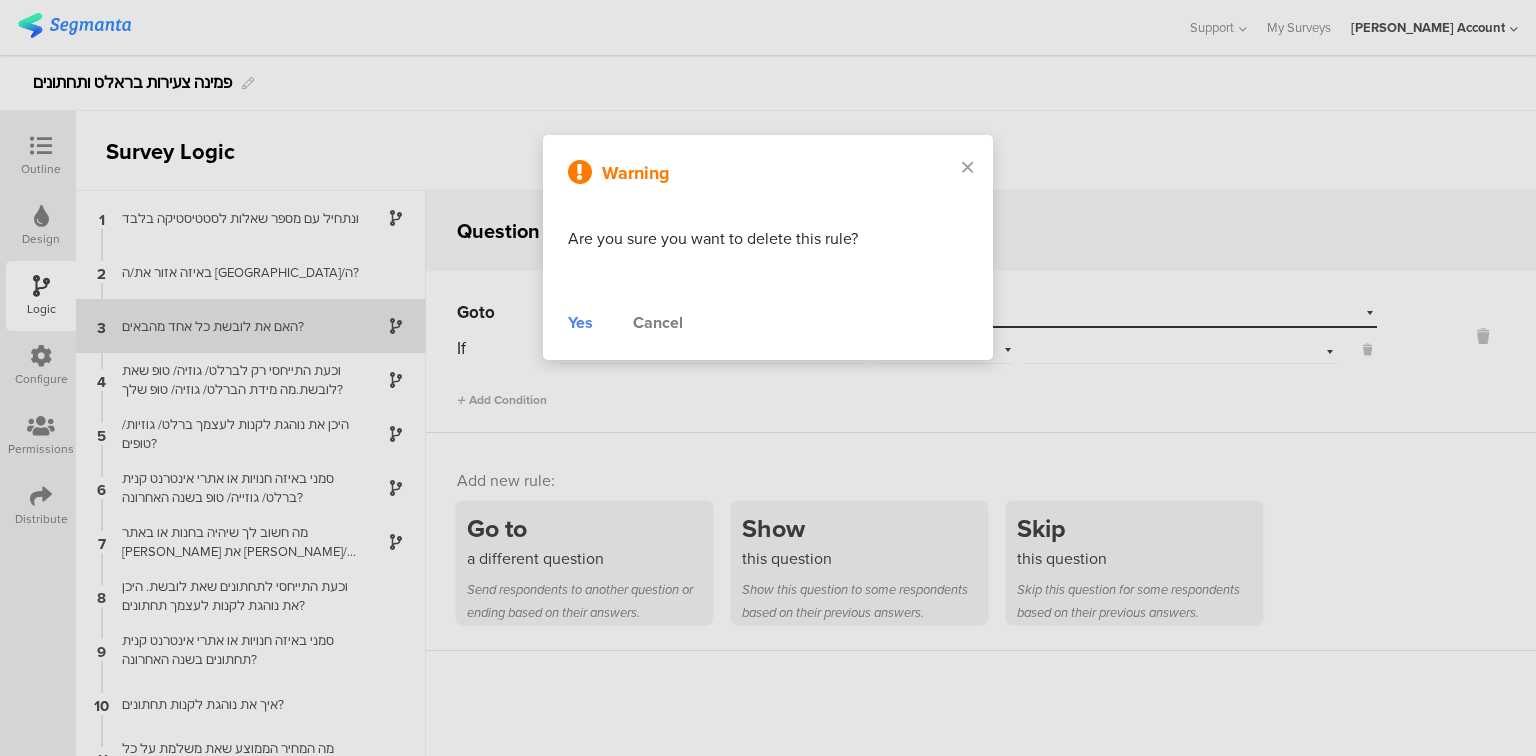 click on "Yes" at bounding box center [580, 323] 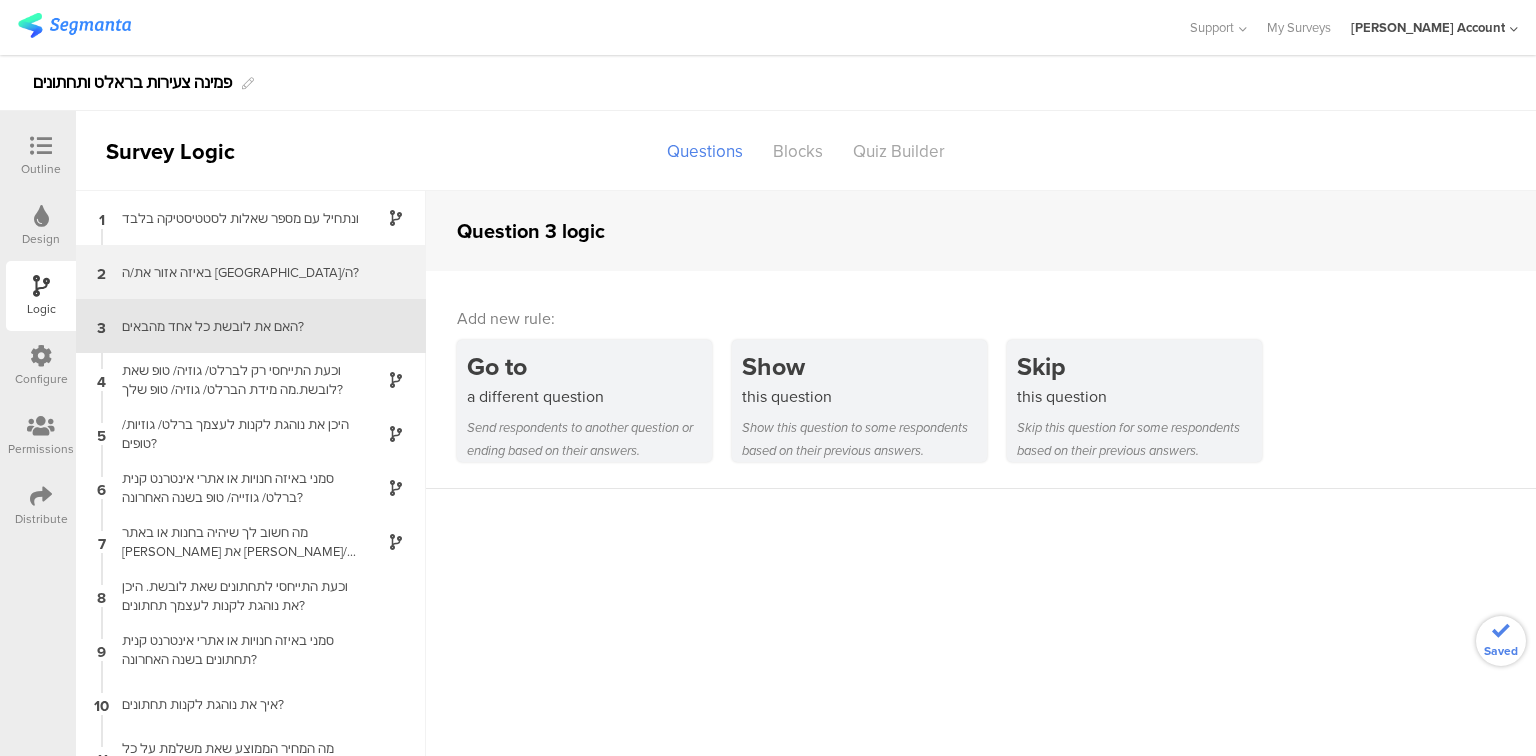 click on "2
באיזה אזור את/ה גר/ה?" at bounding box center (251, 272) 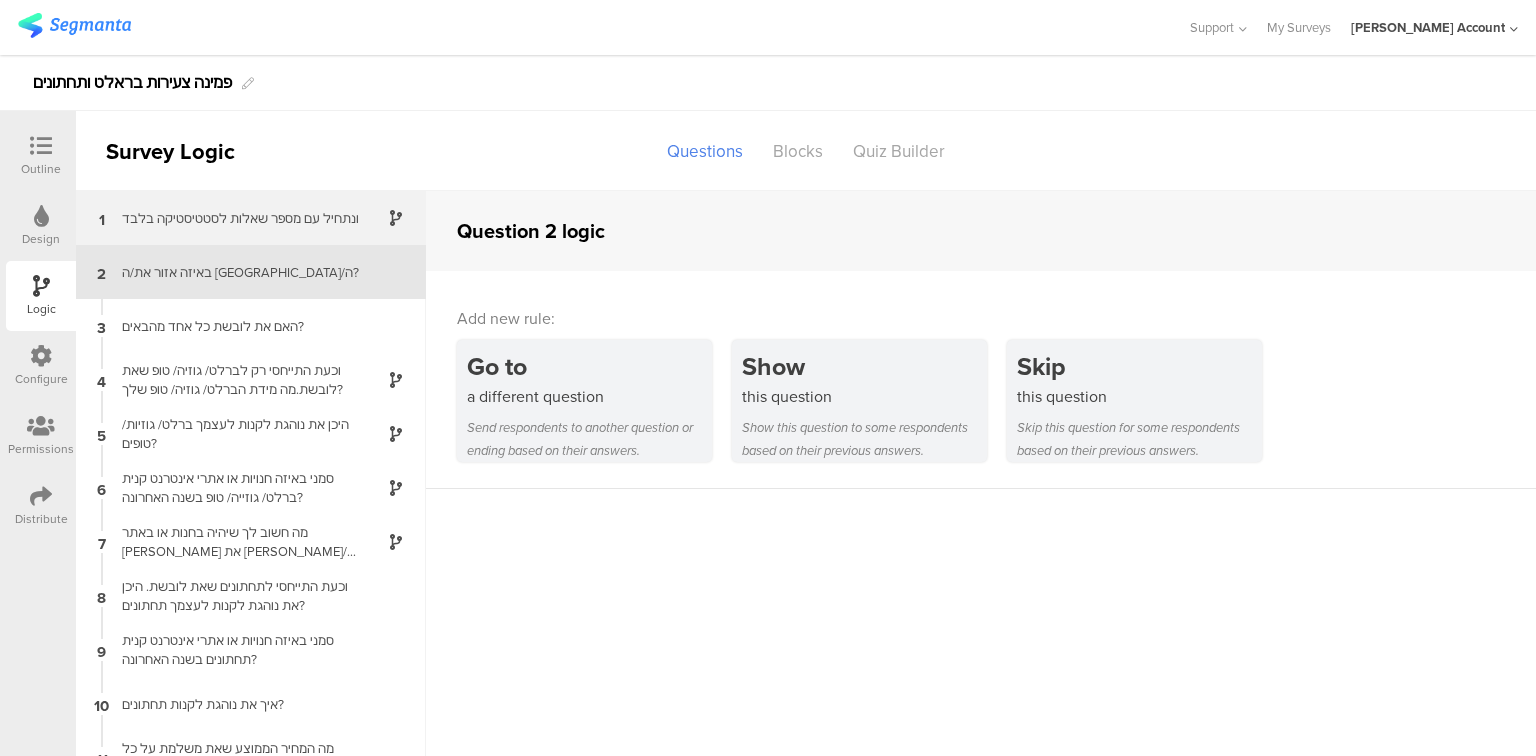click on "ונתחיל עם מספר שאלות לסטטיסטיקה בלבד﻿﻿" at bounding box center [235, 218] 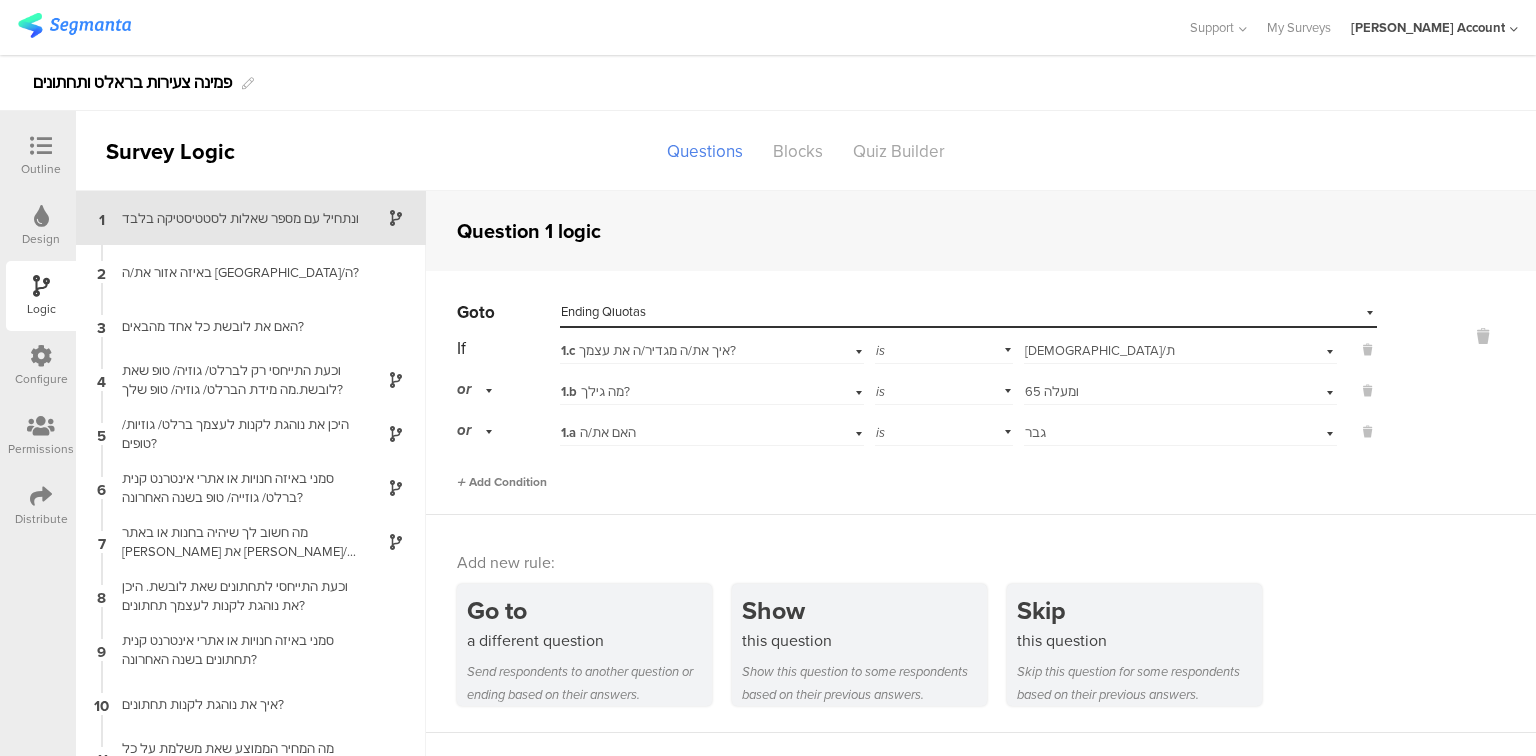 click on "Add Condition" at bounding box center [502, 482] 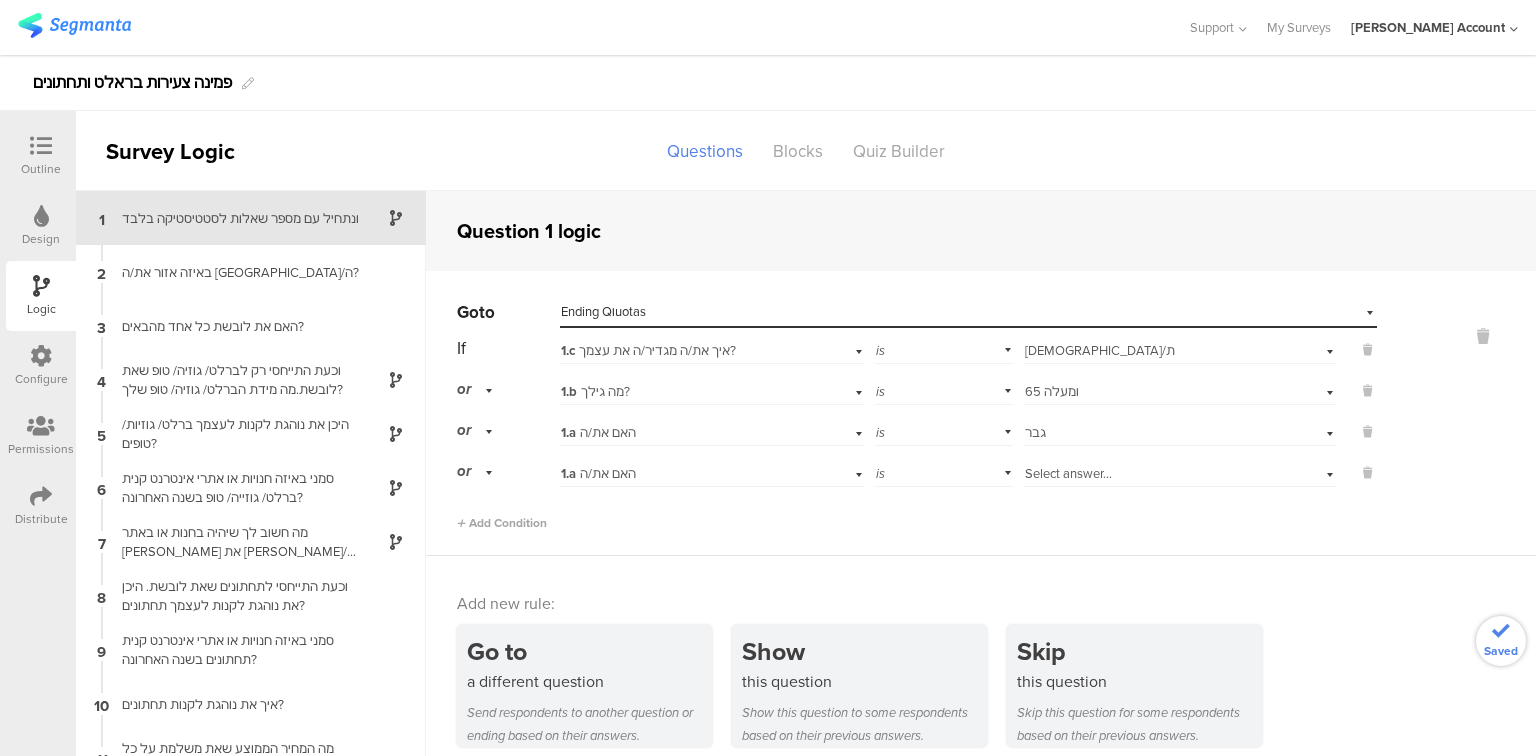 click on "Select answer..." at bounding box center (1068, 473) 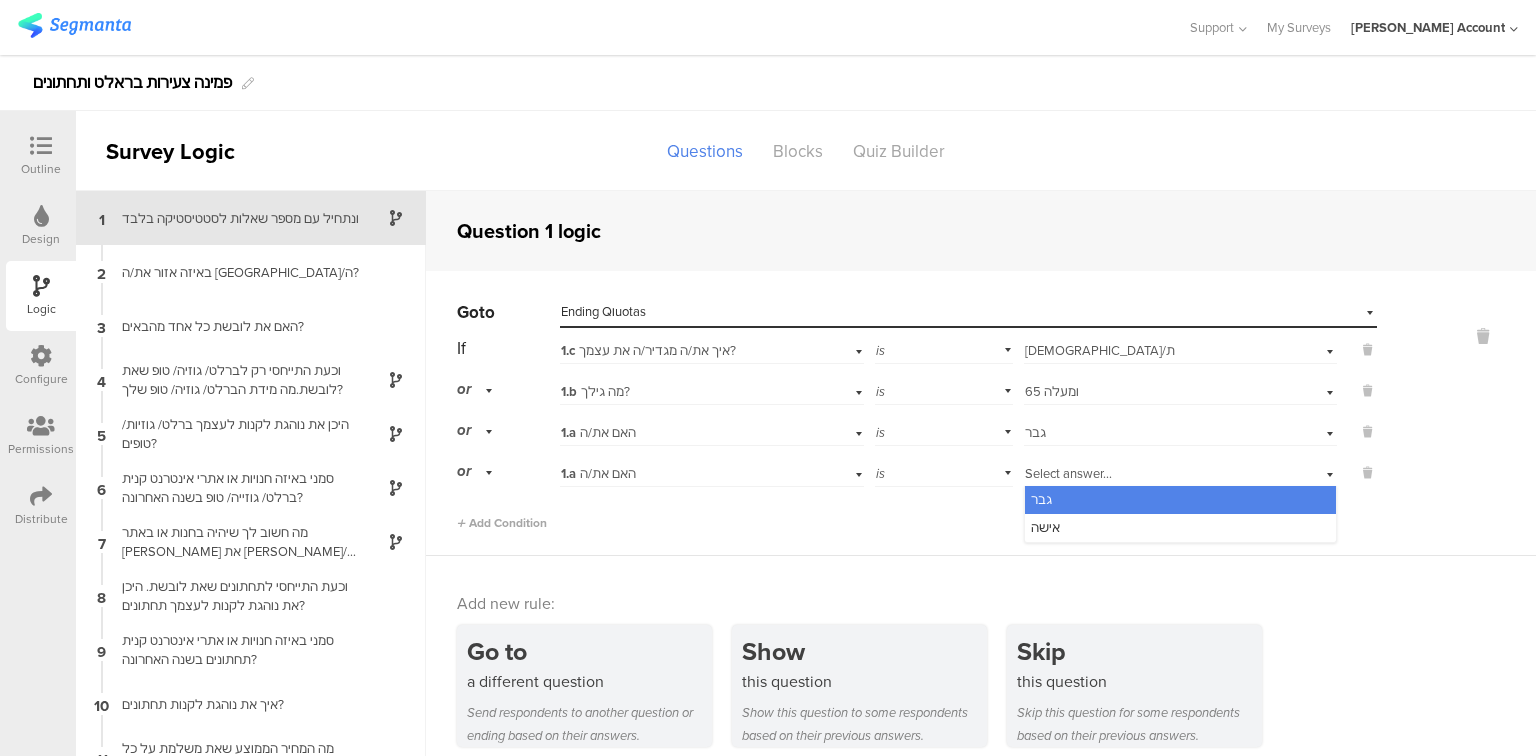 click on "1.a  האם את/ה" at bounding box center [685, 474] 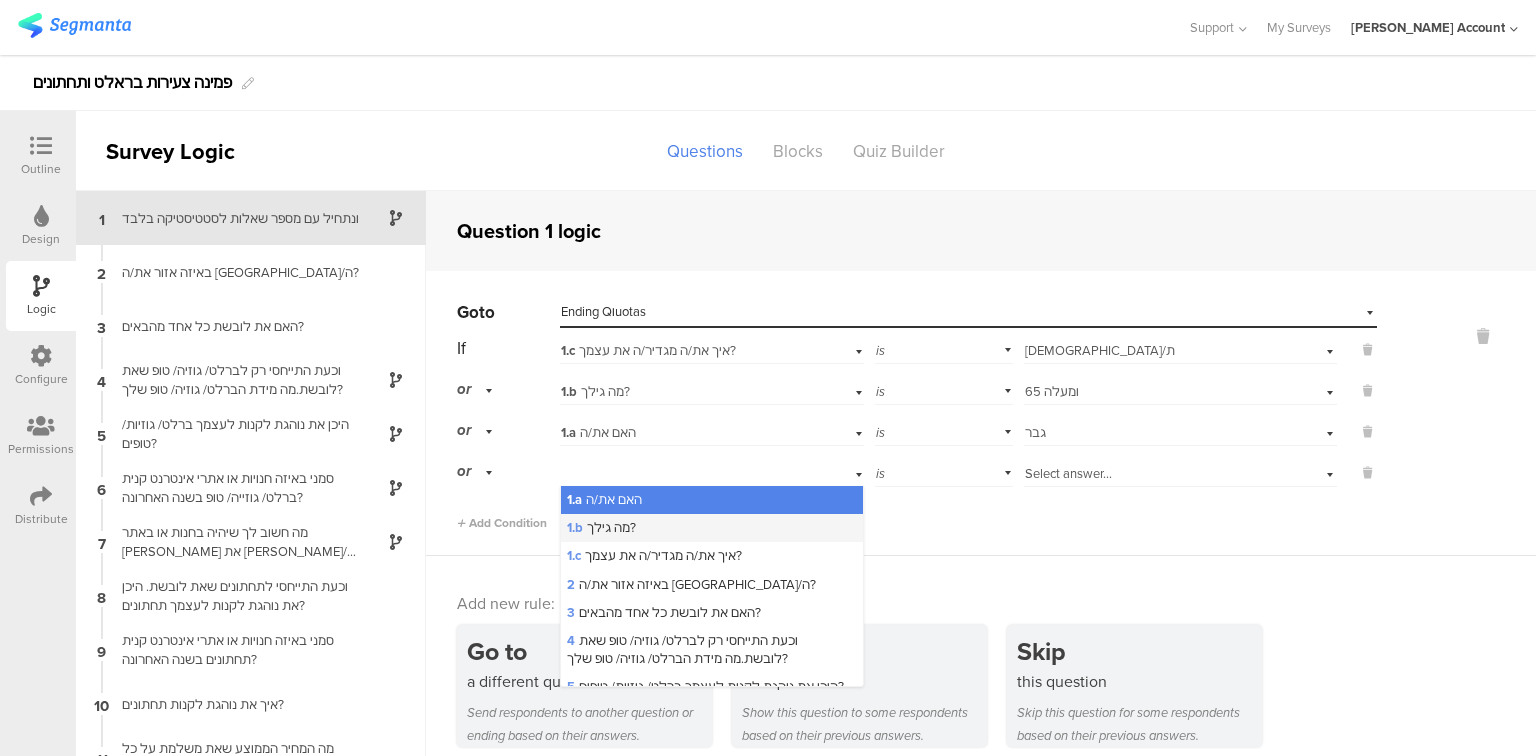 click on "1.b  מה גילך?" at bounding box center (712, 528) 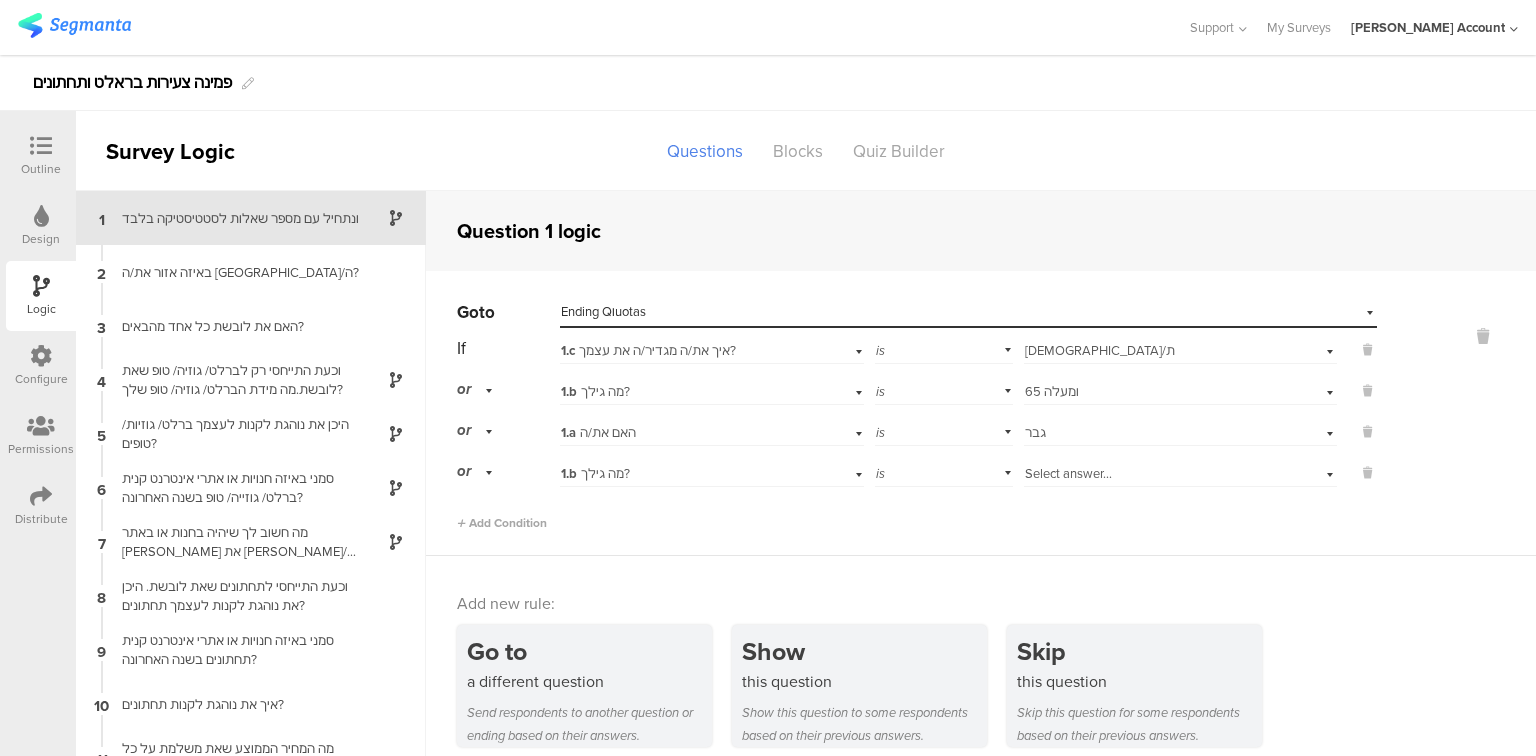 click on "Select answer..." at bounding box center [1068, 473] 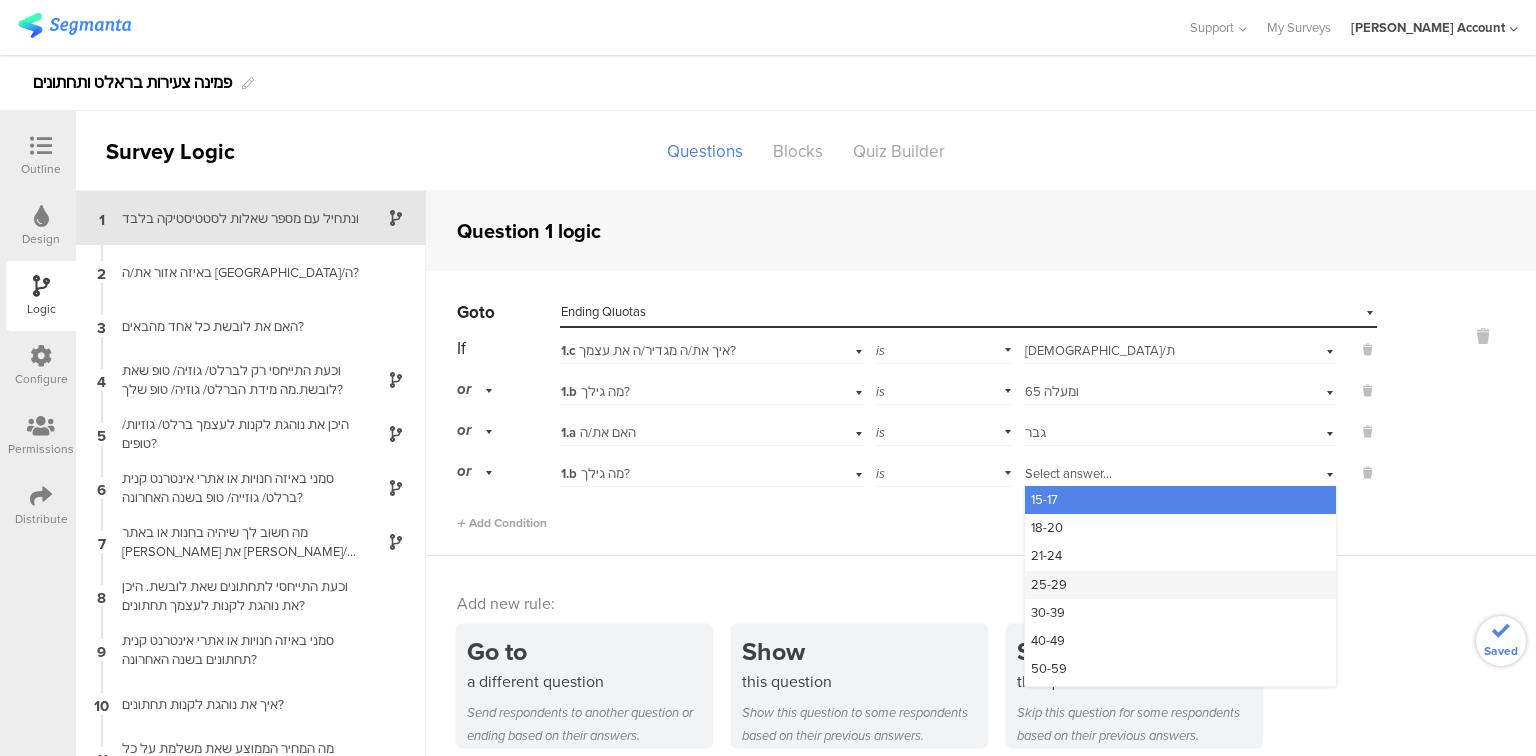click on "25-29" at bounding box center (1049, 584) 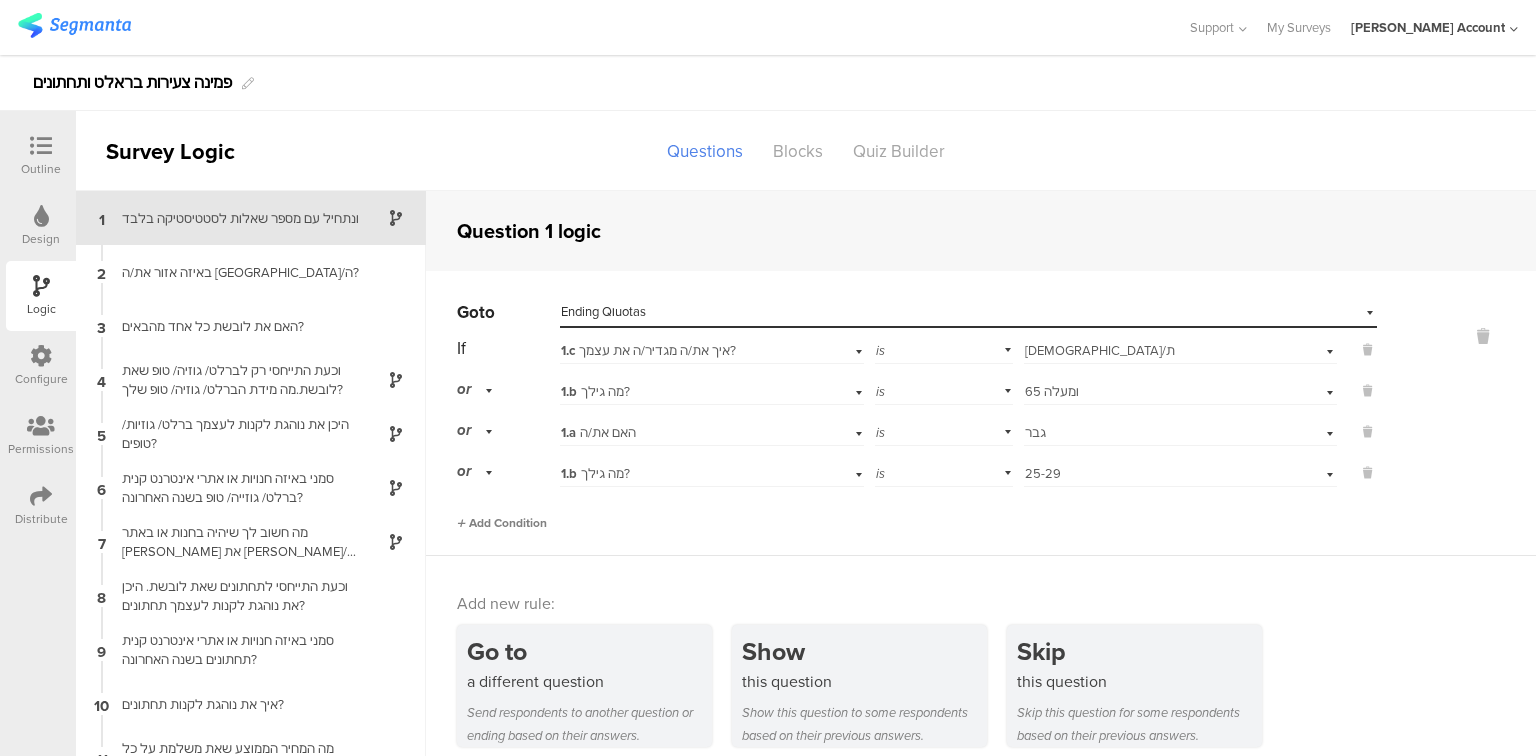 click on "Add Condition" at bounding box center (502, 523) 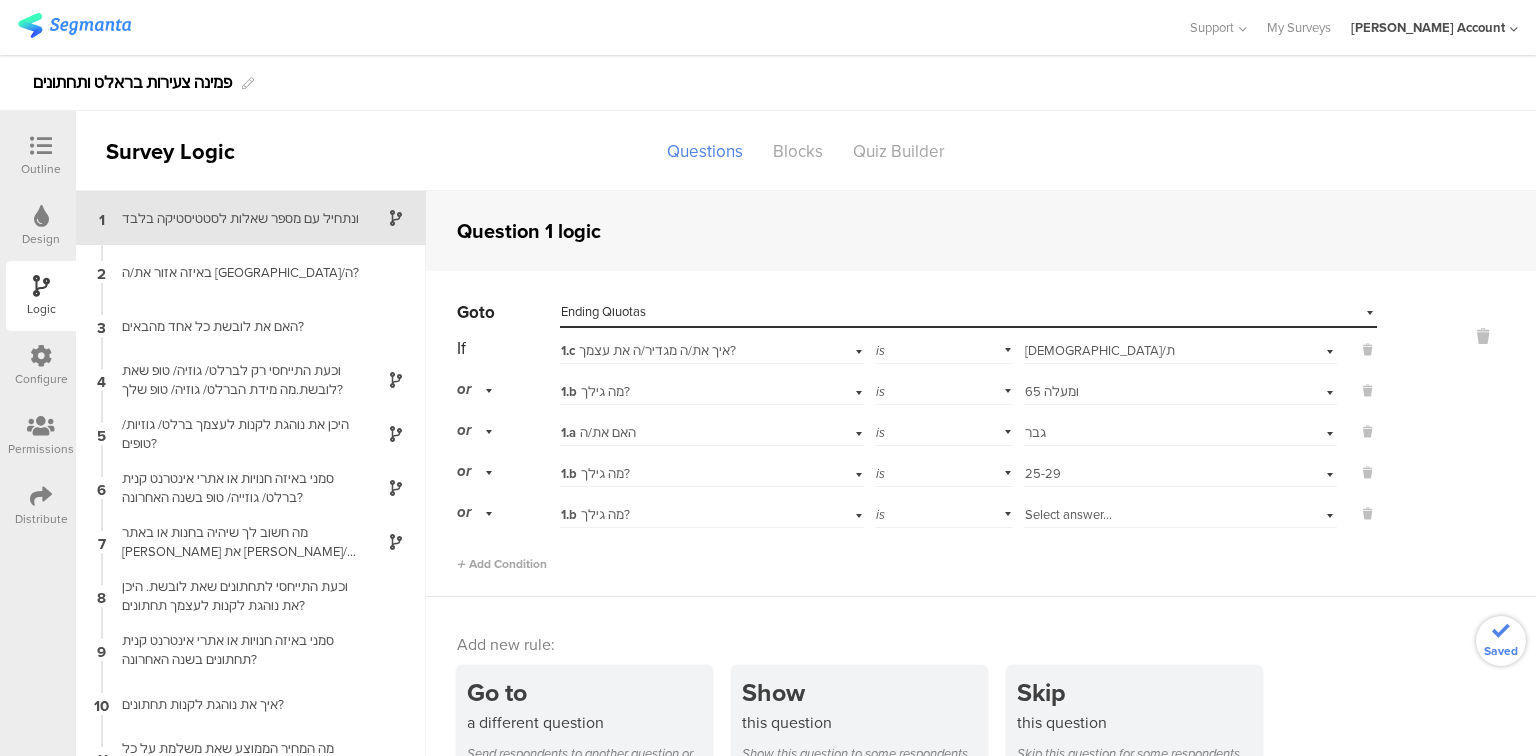 click on "Select answer..." at bounding box center [1068, 514] 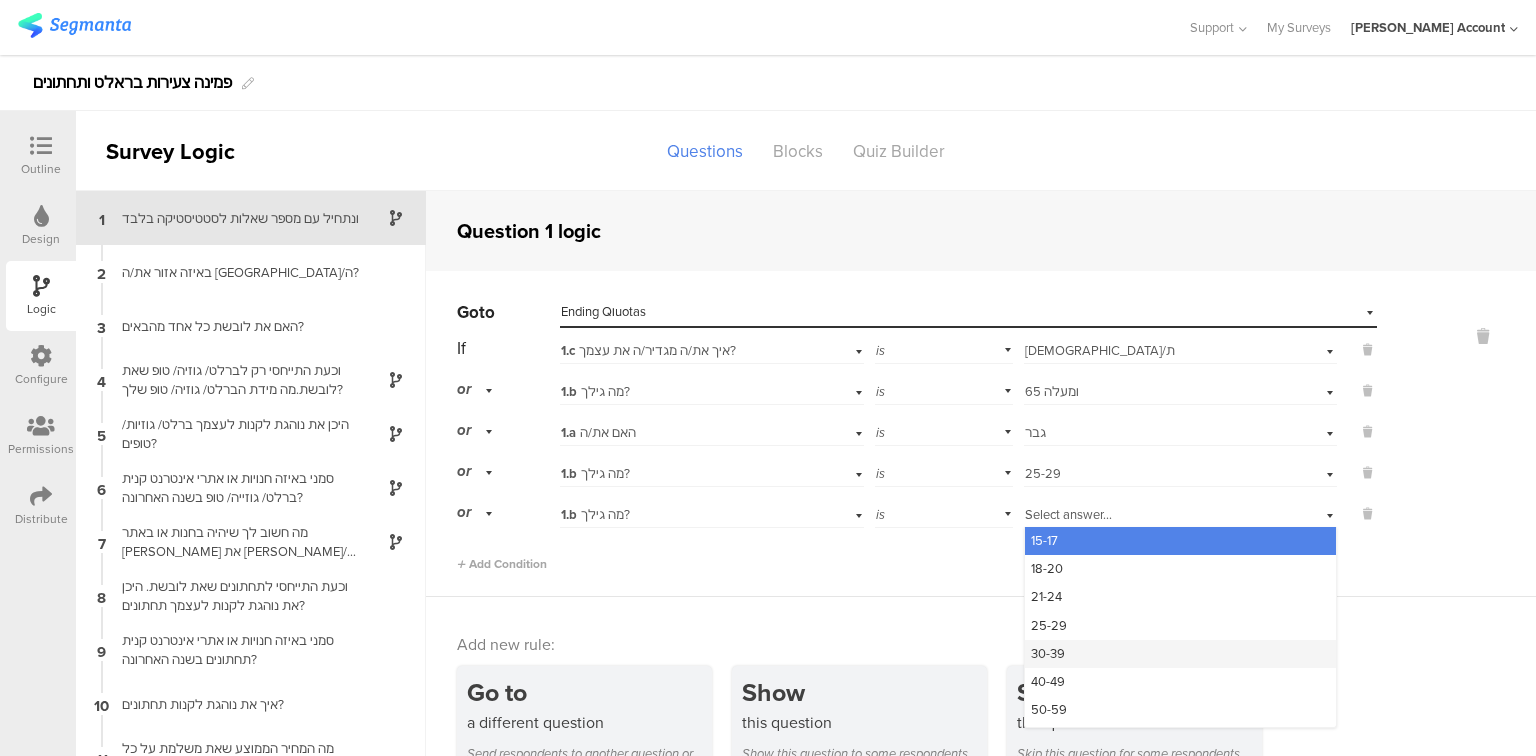 click on "30-39" at bounding box center (1048, 653) 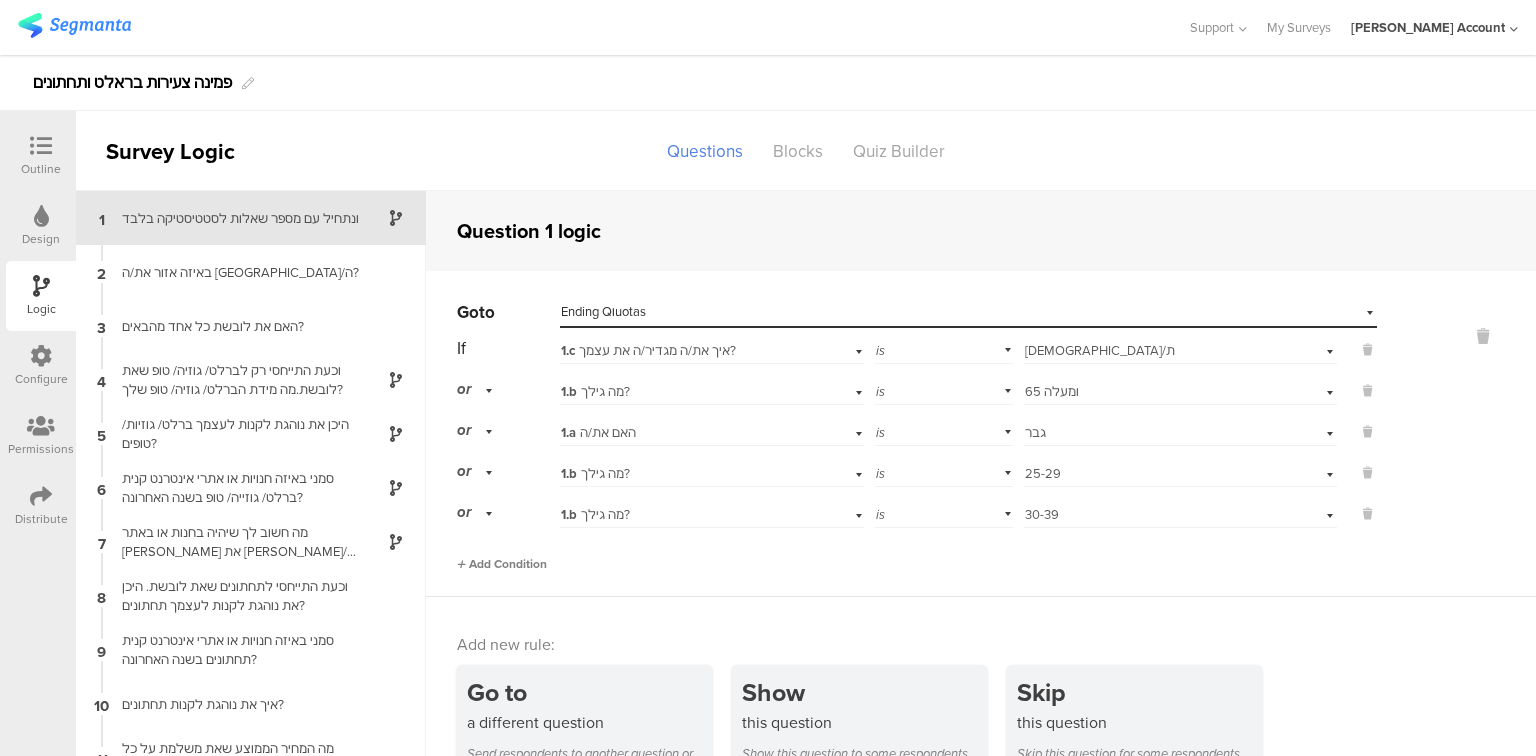click on "Add Condition" at bounding box center [502, 564] 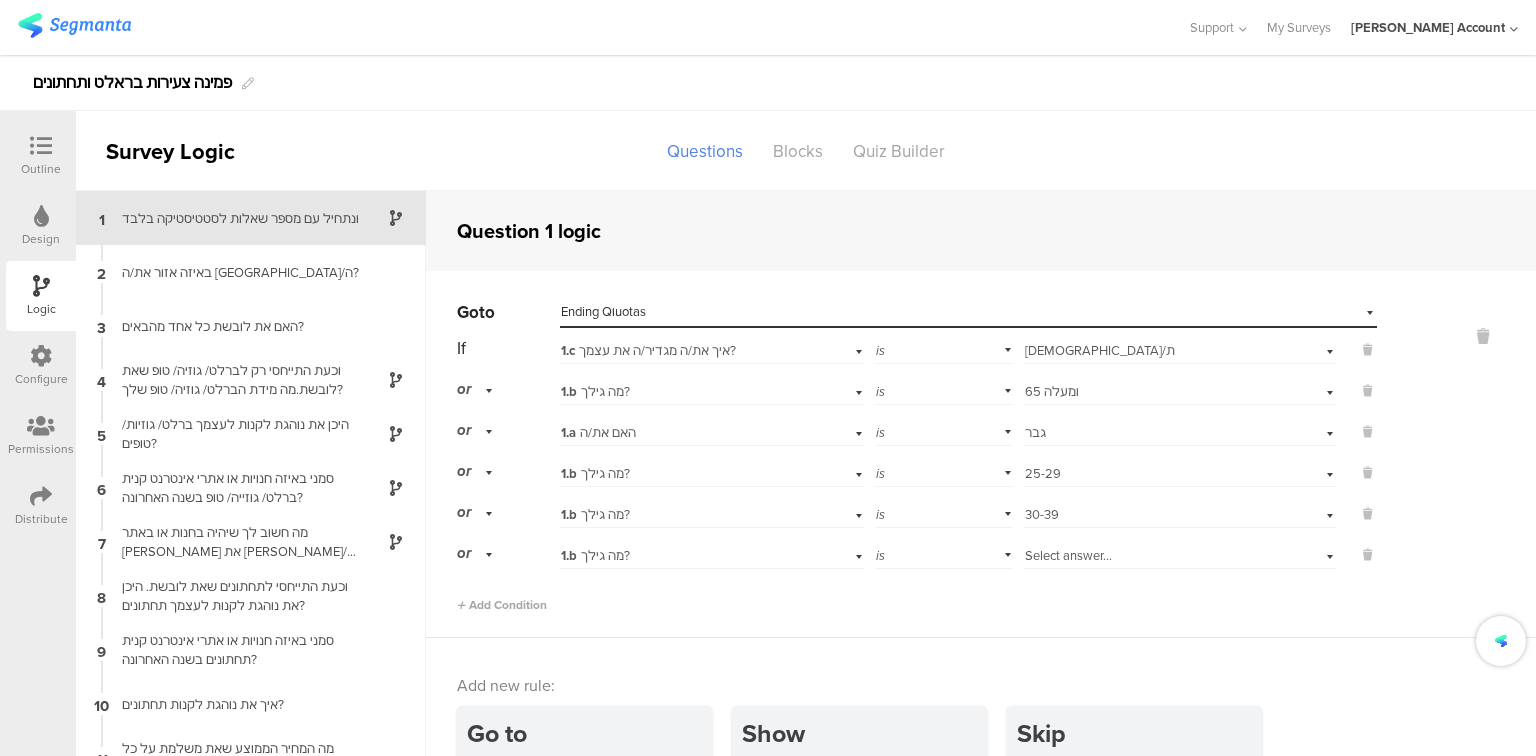 click on "Select answer..." at bounding box center (1068, 555) 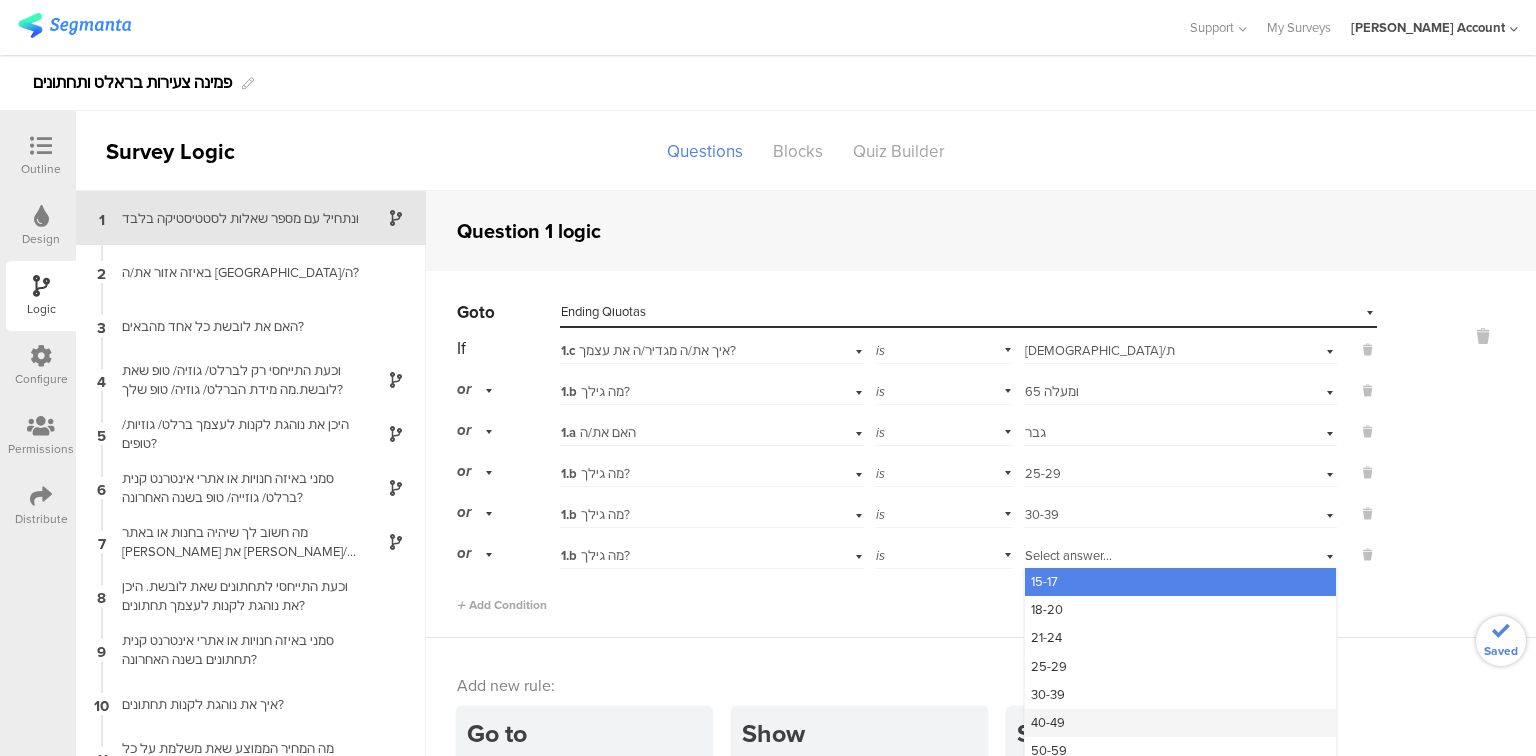 click on "40-49" at bounding box center (1180, 723) 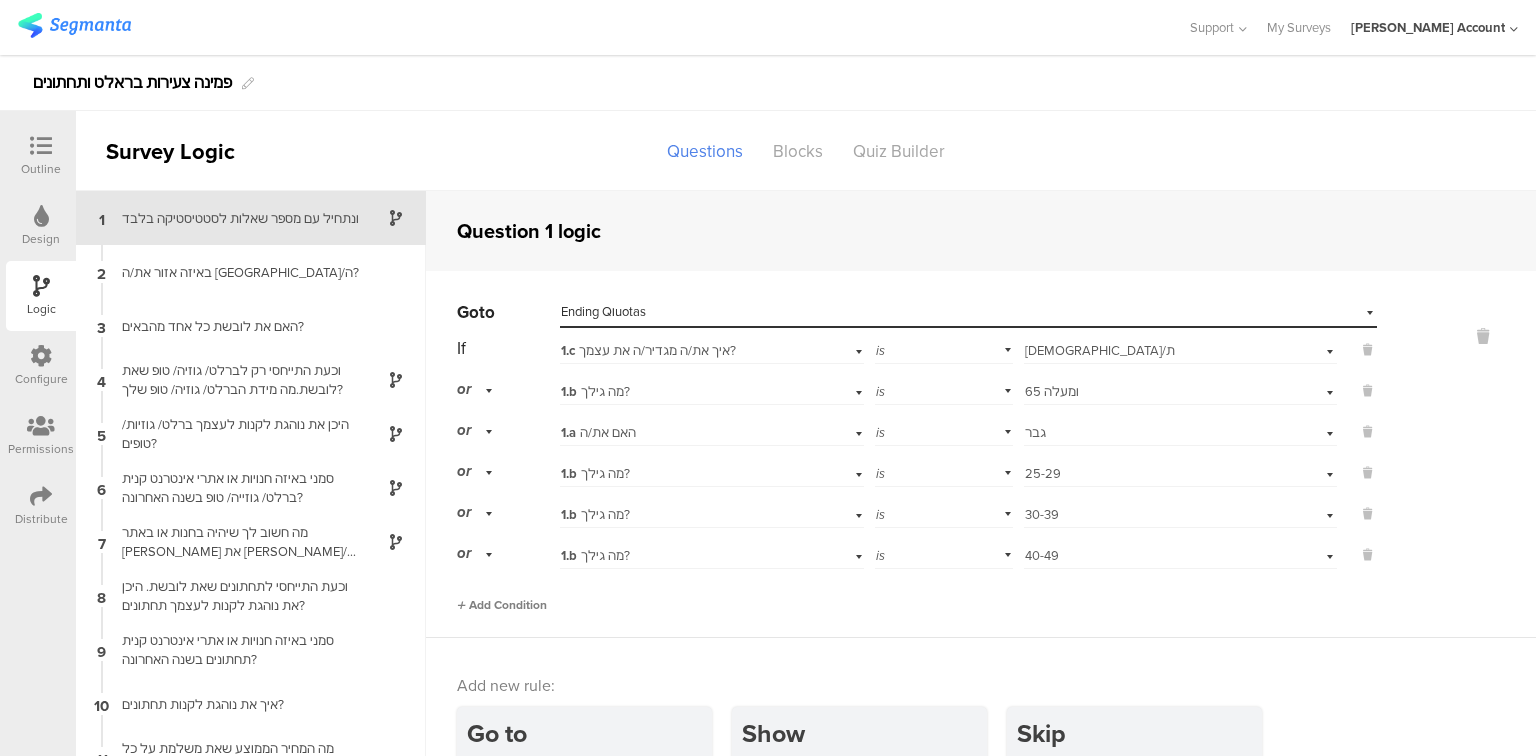 click on "Add Condition" at bounding box center (502, 605) 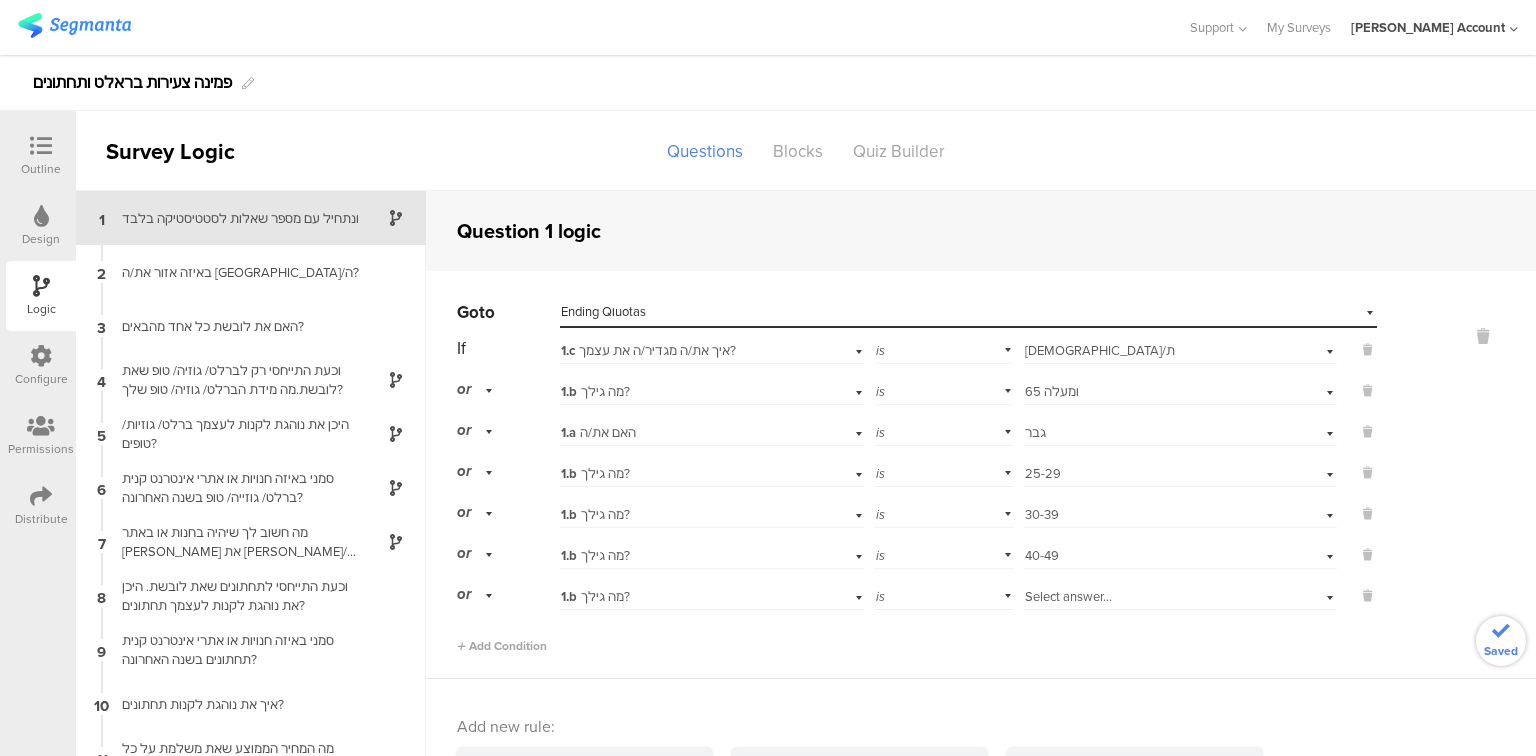 click on "Select answer..." at bounding box center (1068, 596) 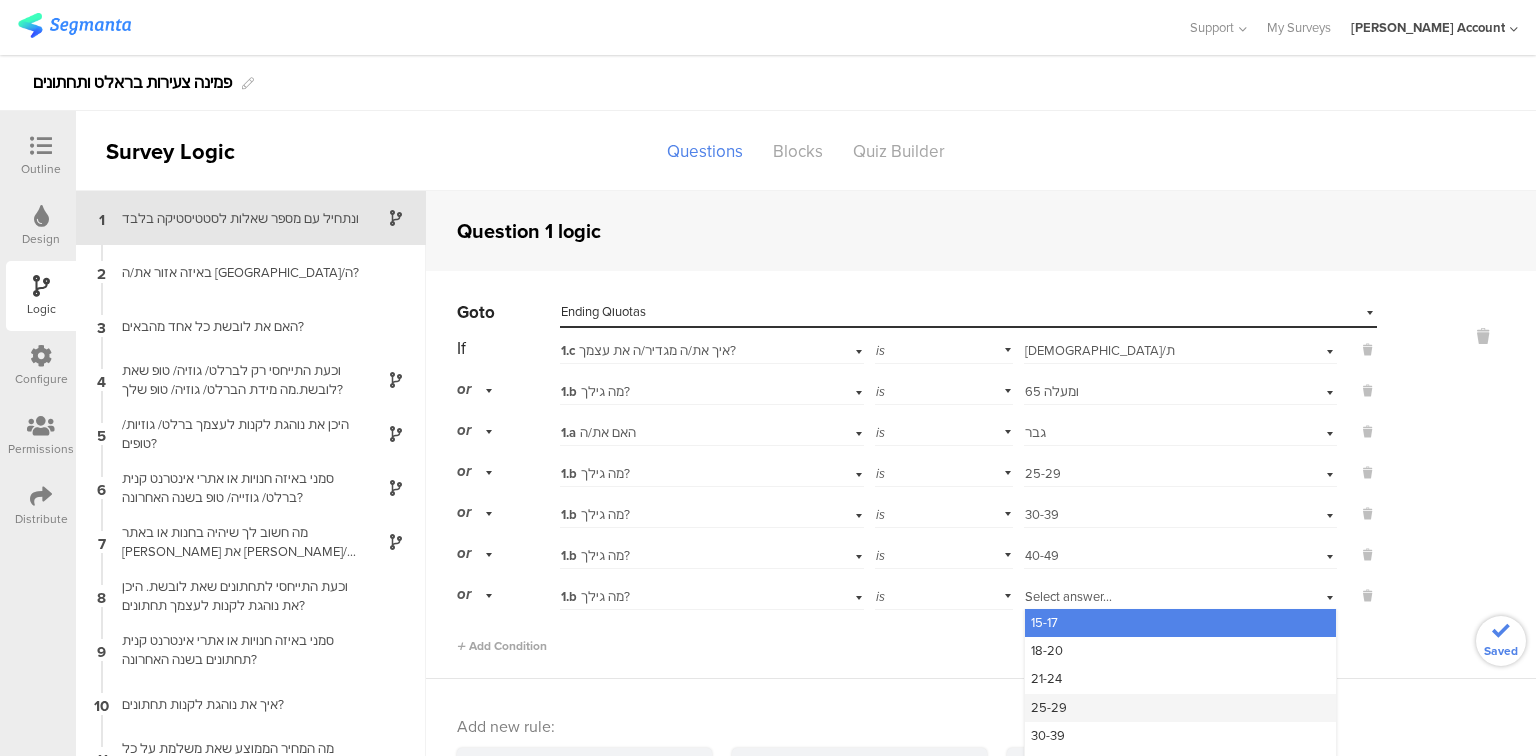 scroll, scrollTop: 53, scrollLeft: 0, axis: vertical 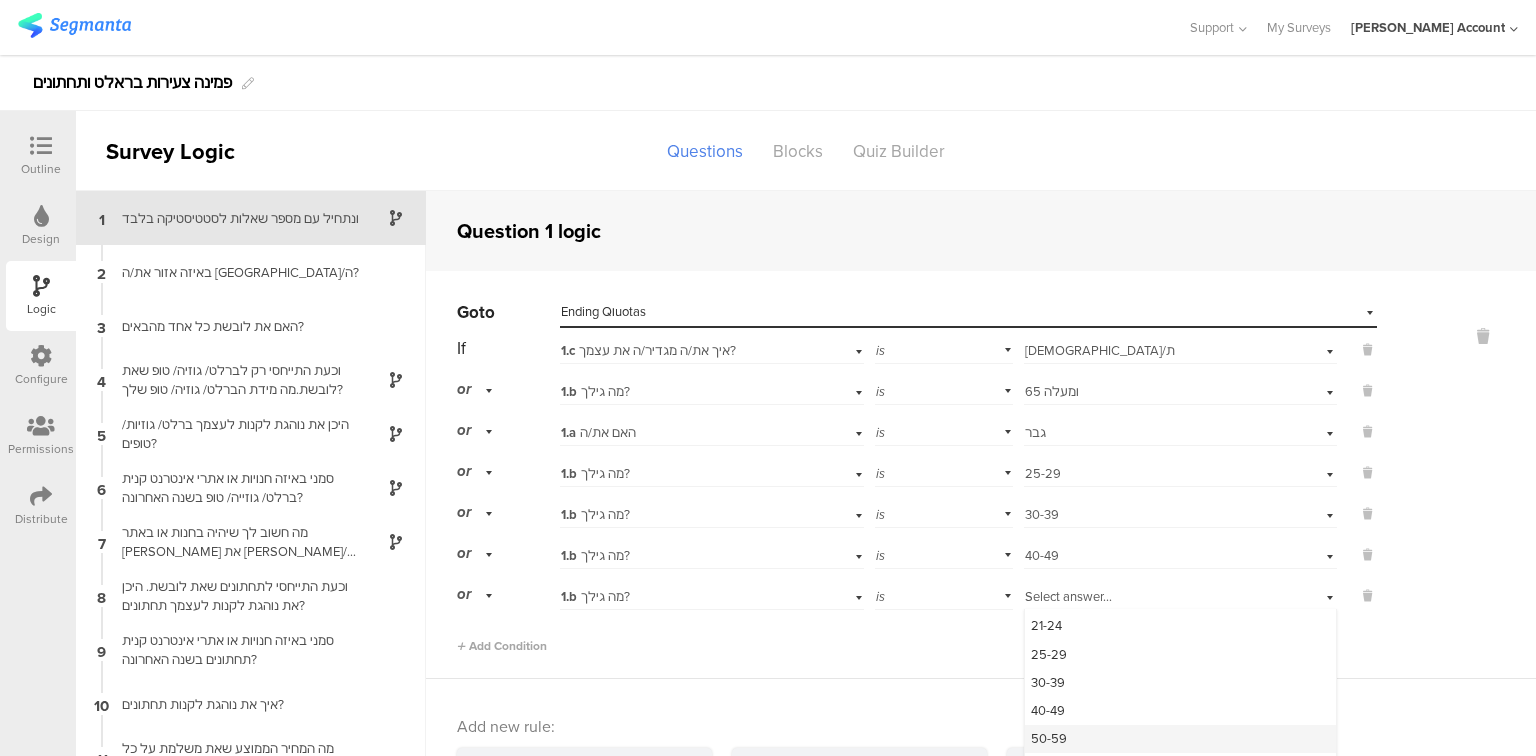 click on "50-59" at bounding box center (1049, 738) 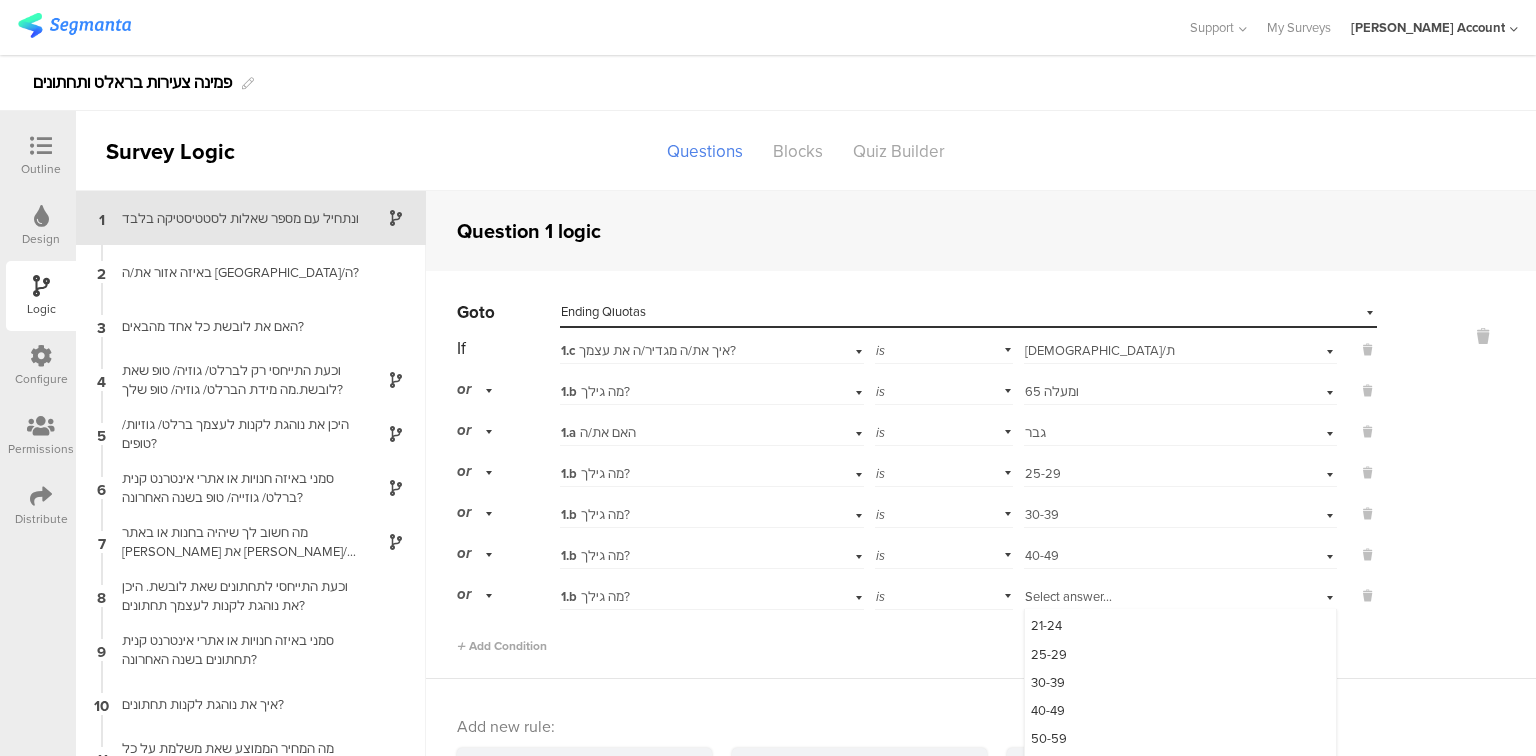 scroll, scrollTop: 0, scrollLeft: 0, axis: both 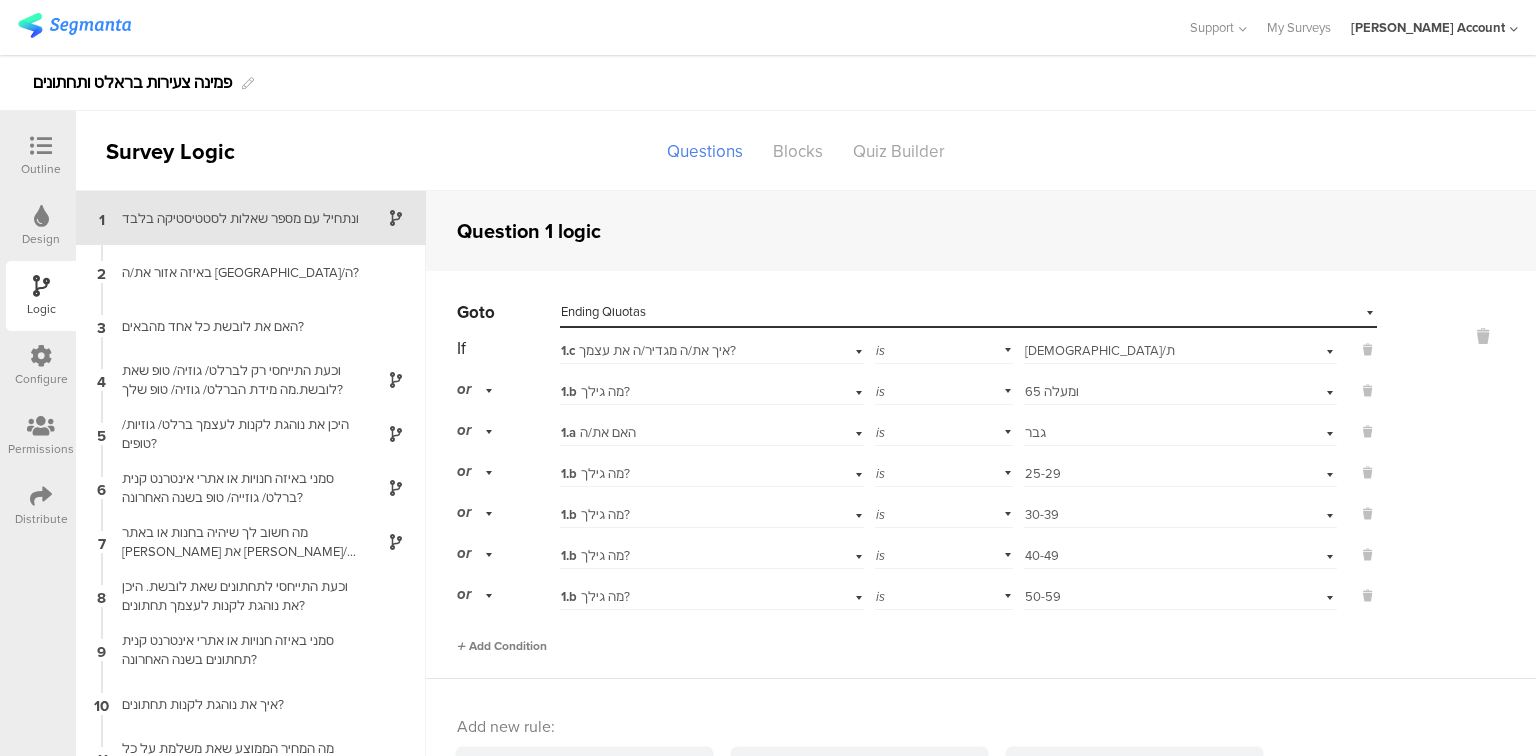 click on "Add Condition" at bounding box center [502, 646] 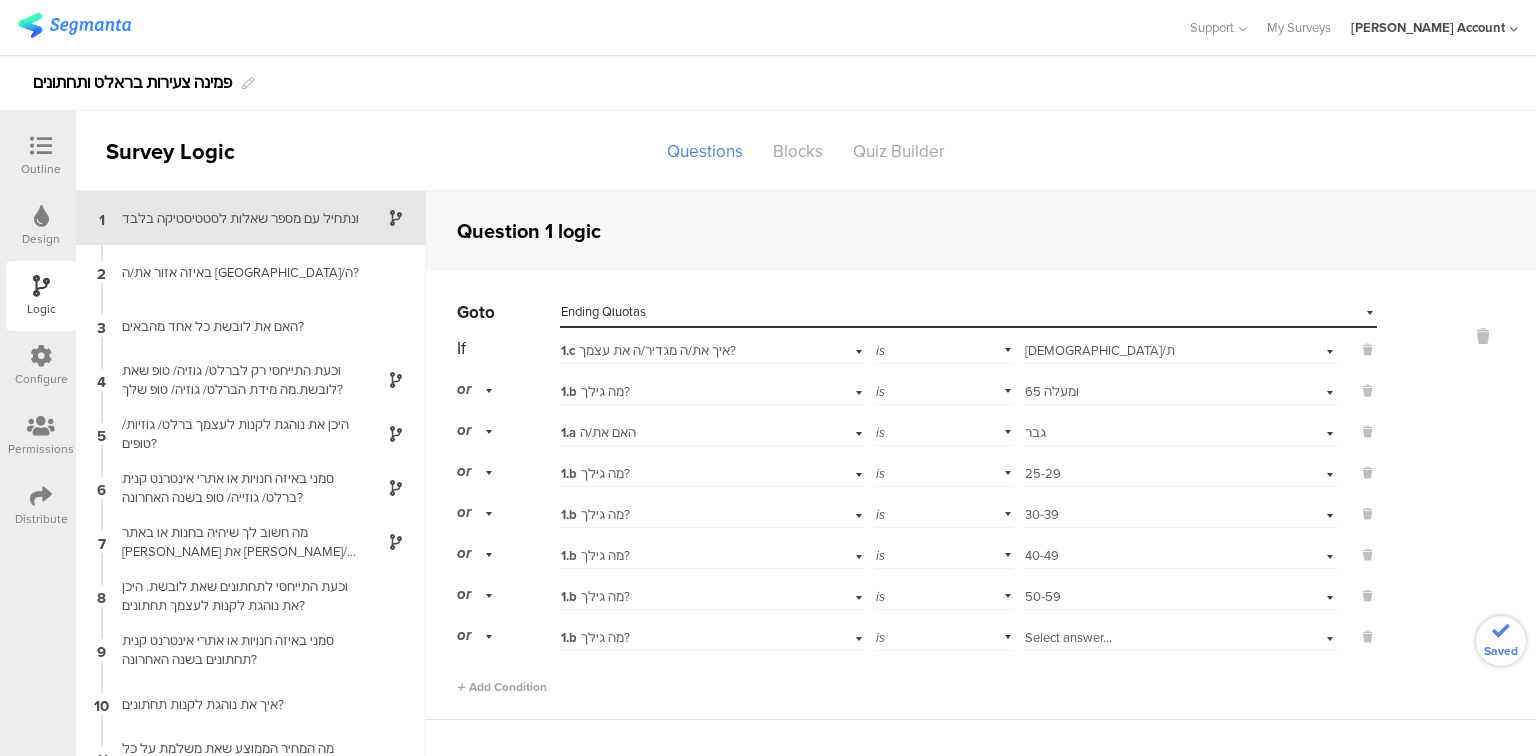 click on "Select answer..." at bounding box center [1068, 637] 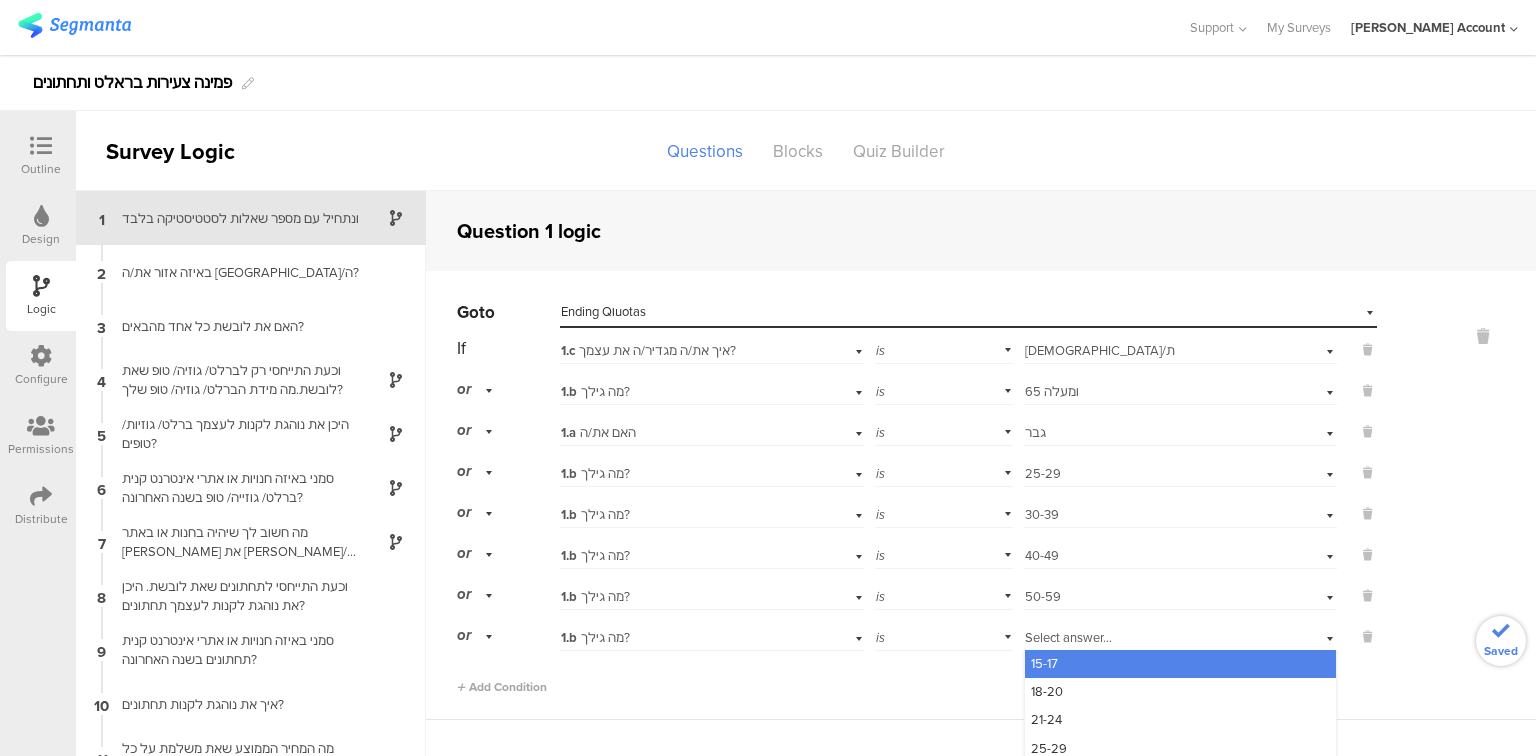 scroll, scrollTop: 101, scrollLeft: 0, axis: vertical 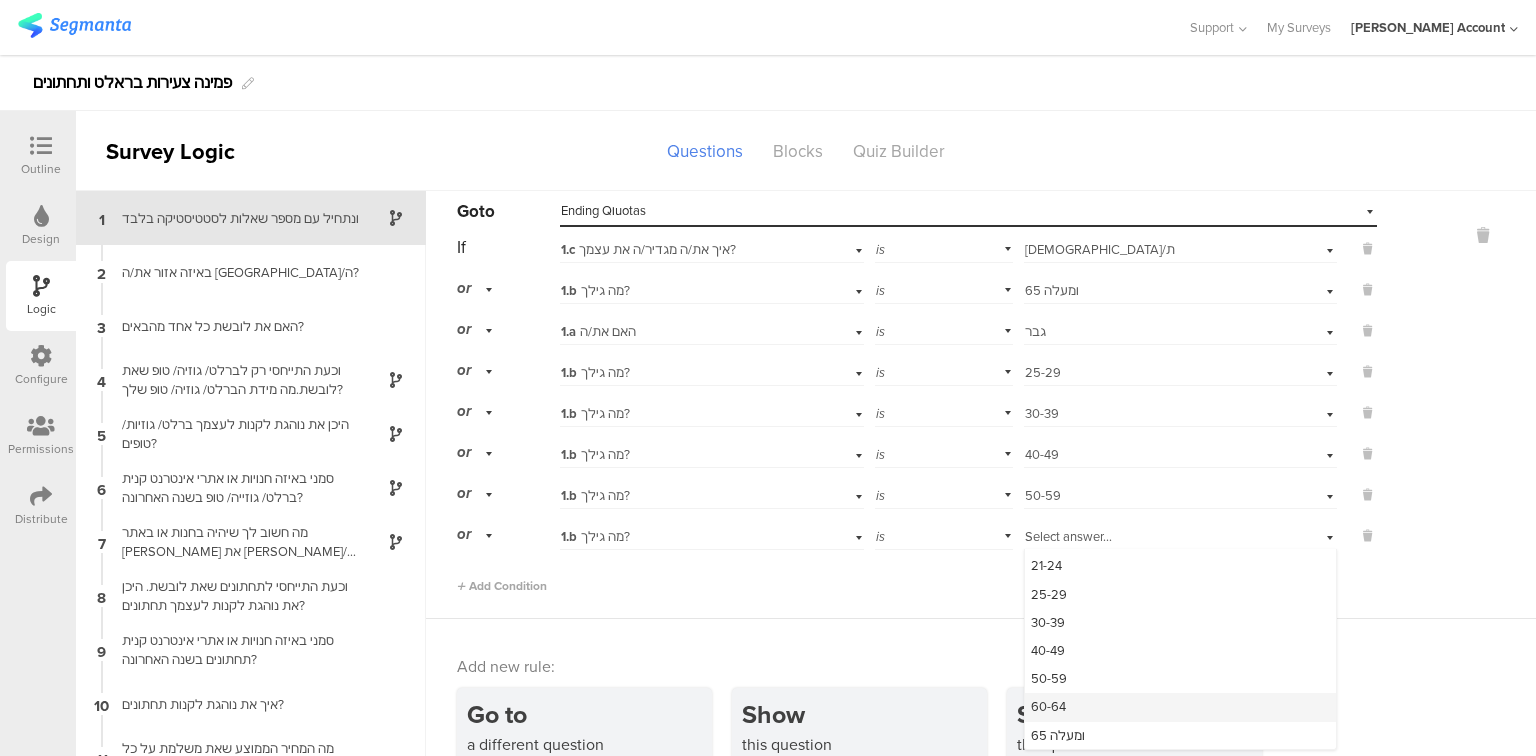 click on "60-64" at bounding box center [1048, 706] 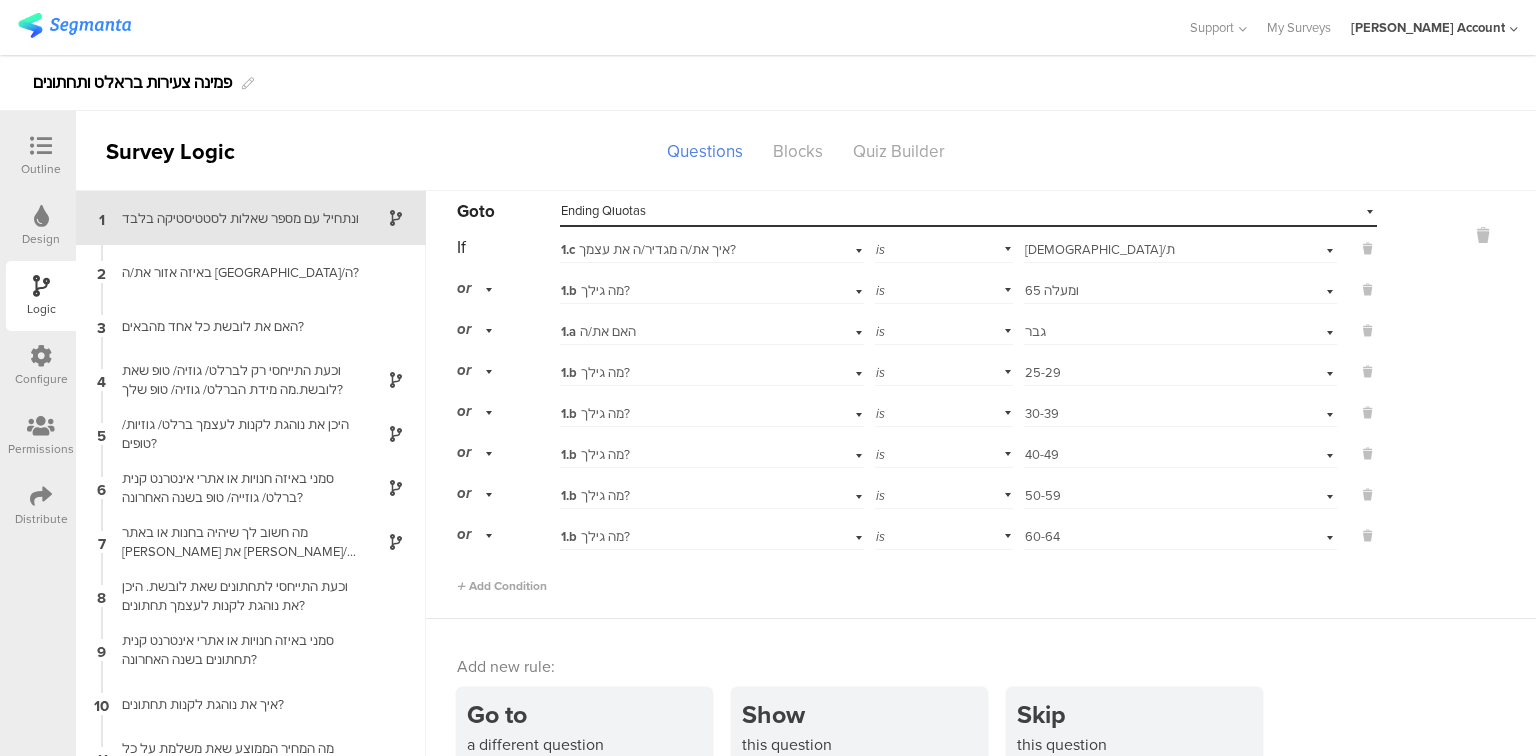 scroll, scrollTop: 0, scrollLeft: 0, axis: both 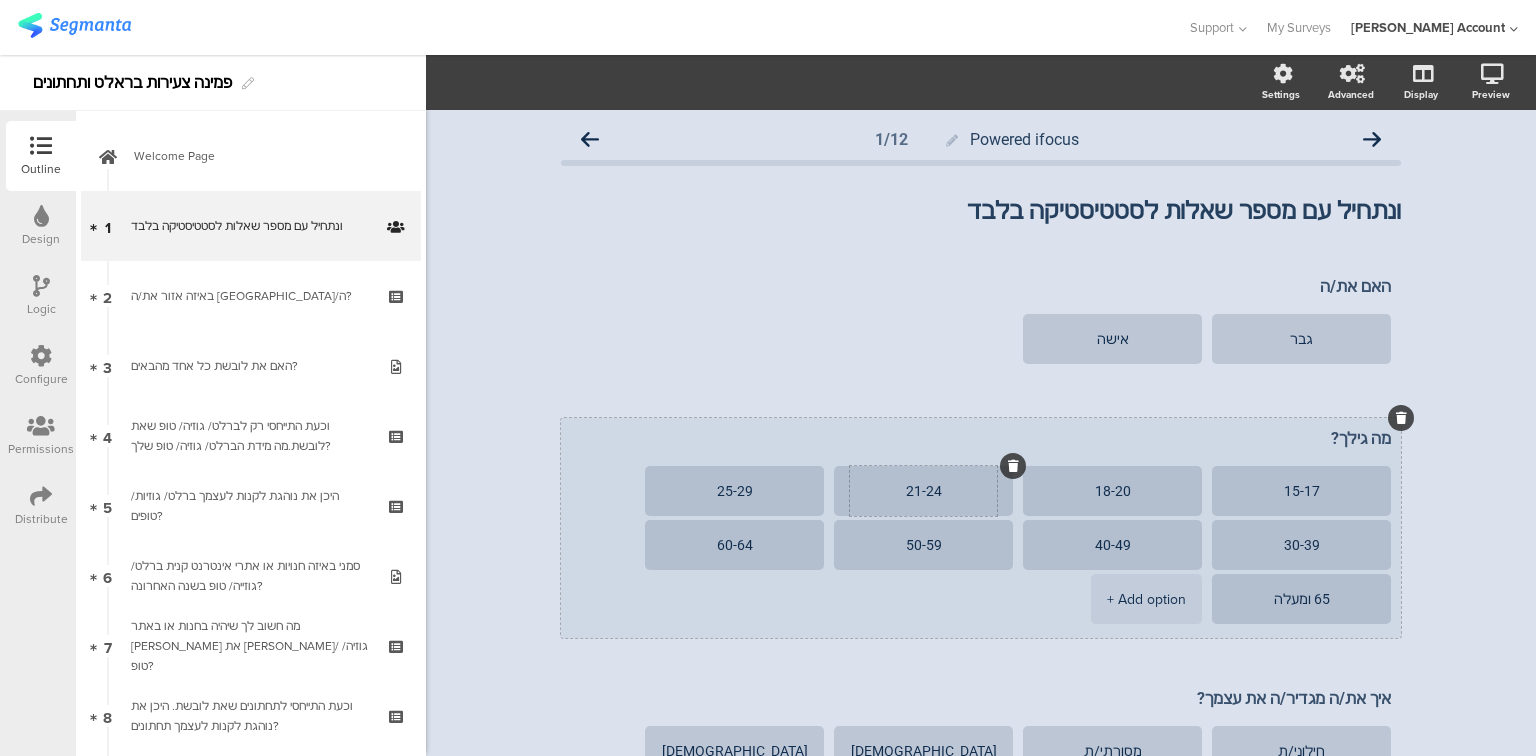 click on "21-24" at bounding box center (923, 491) 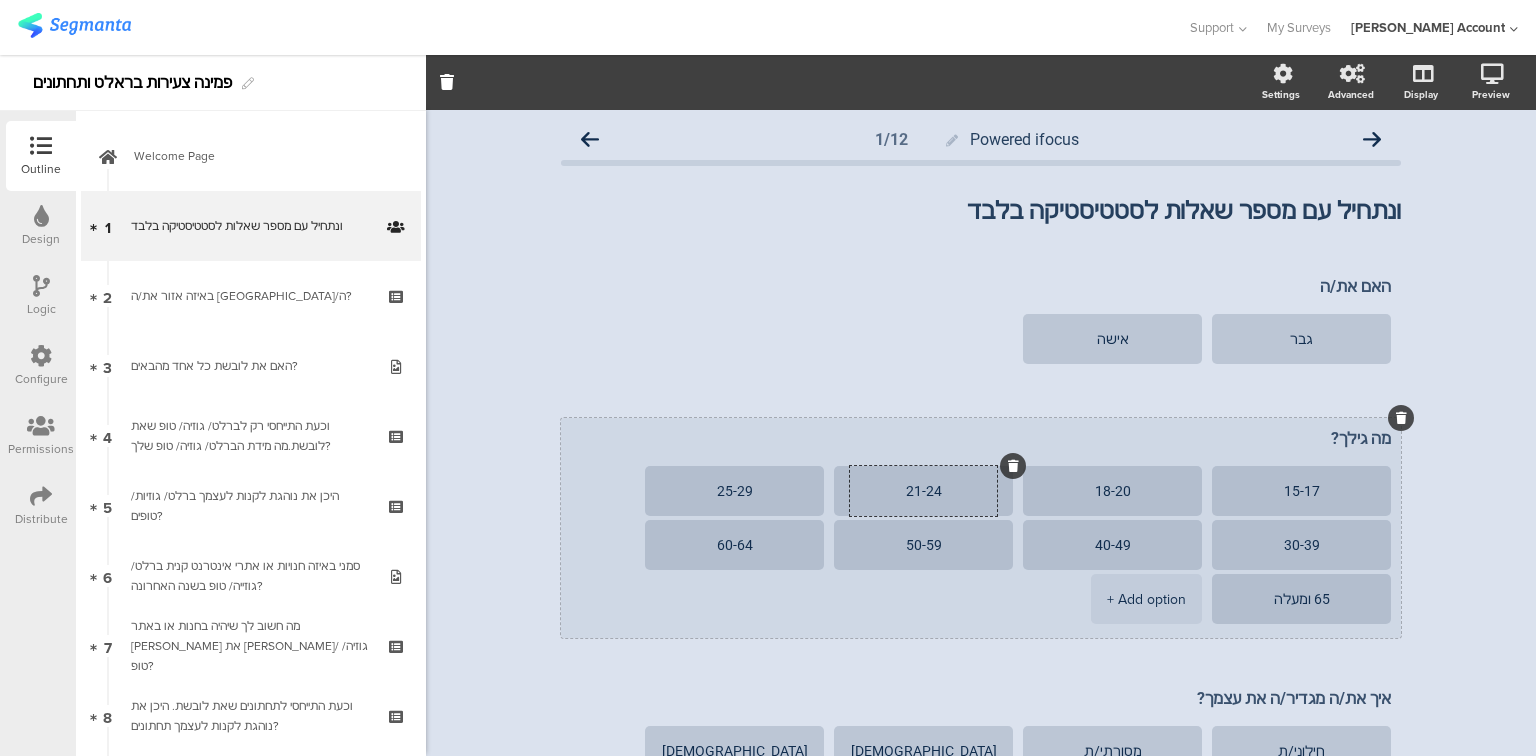 click on "21-24" at bounding box center (923, 491) 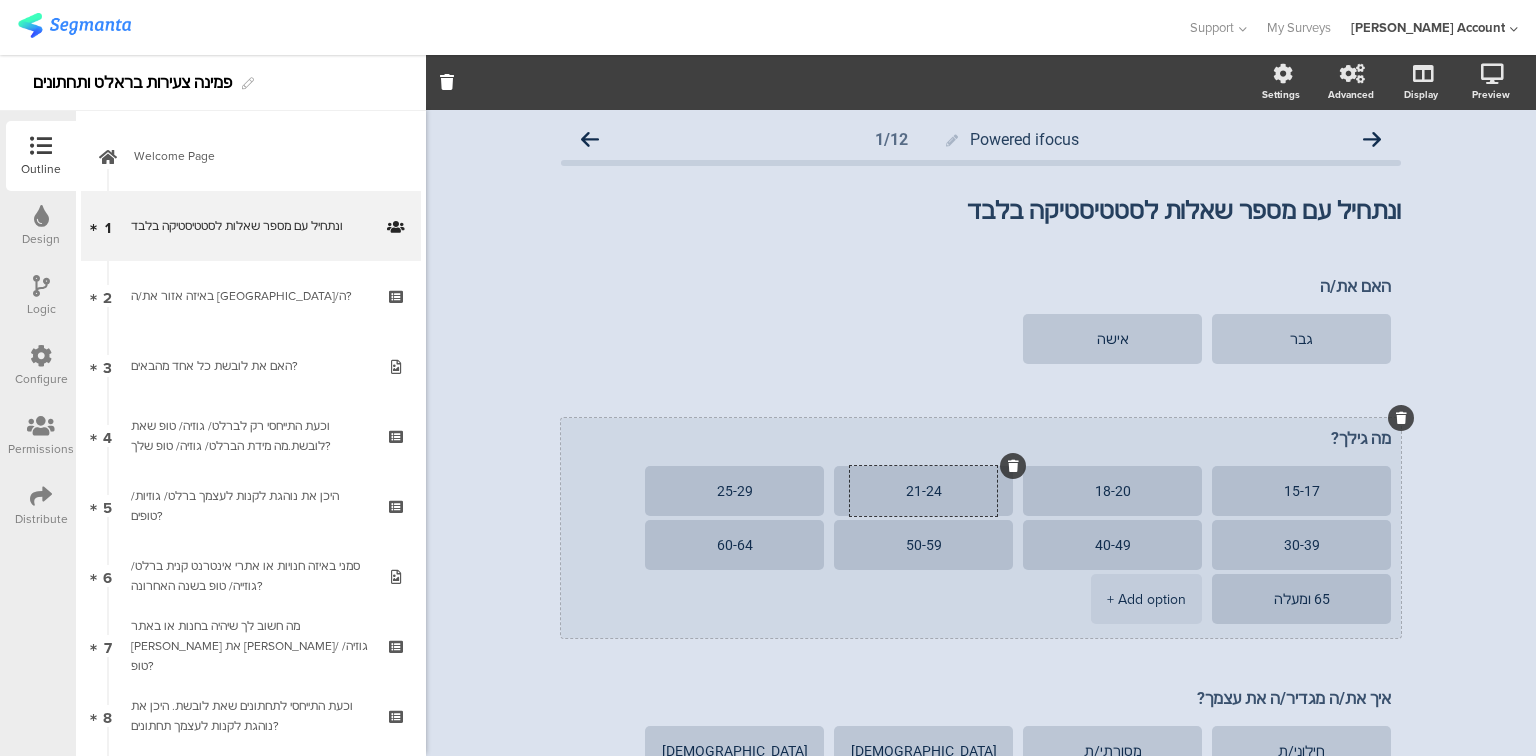 click on "21-24" at bounding box center [923, 491] 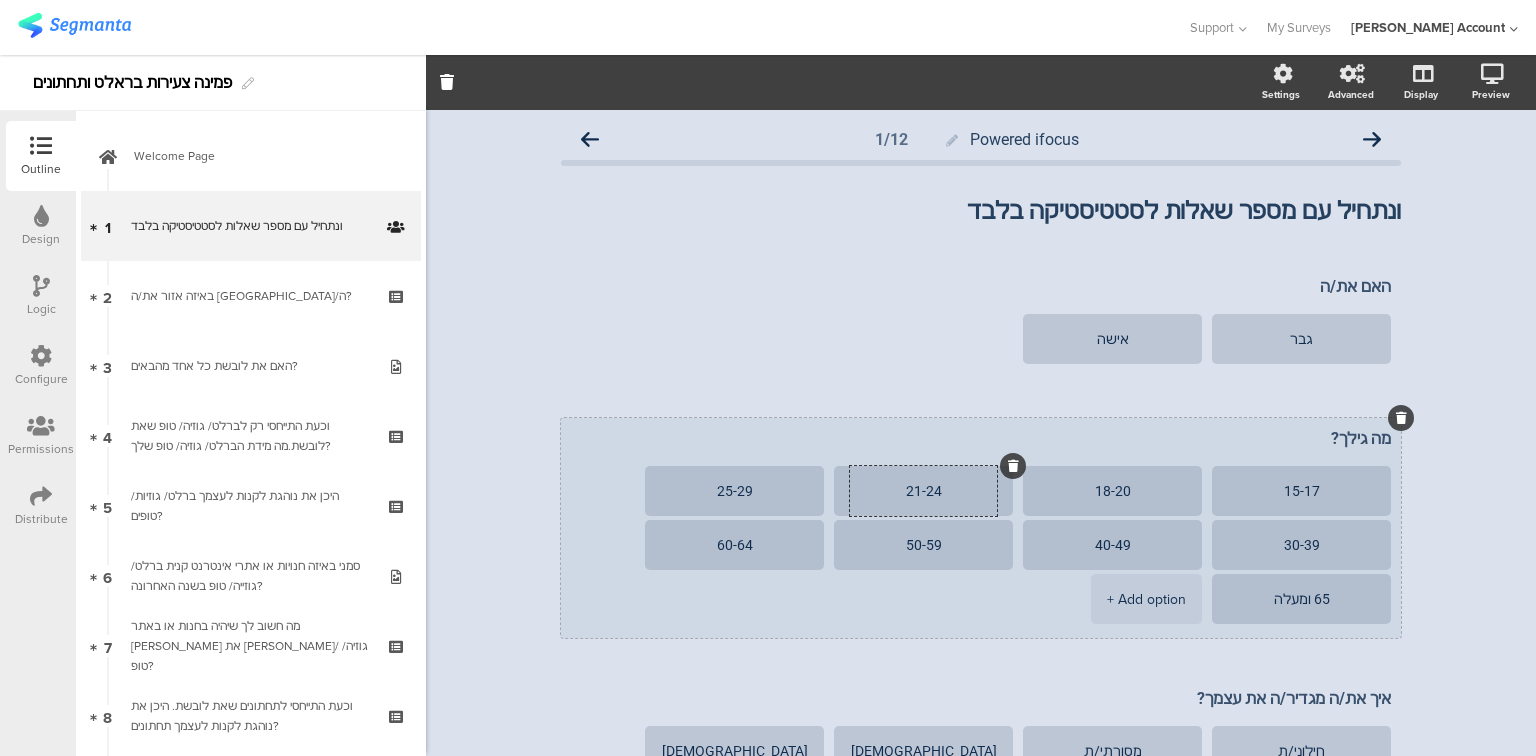 click on "21-24" at bounding box center [923, 491] 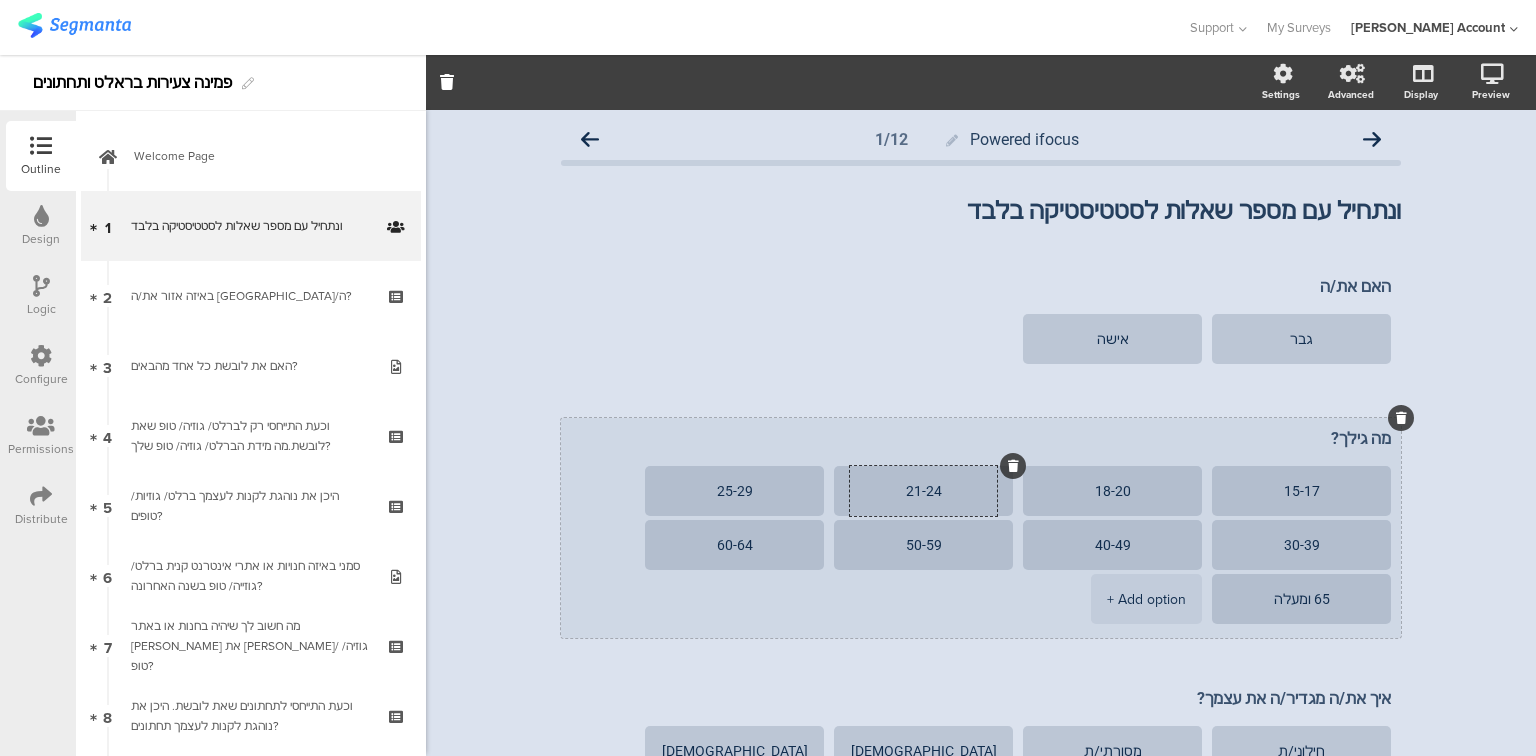 click on "21-24" at bounding box center [923, 491] 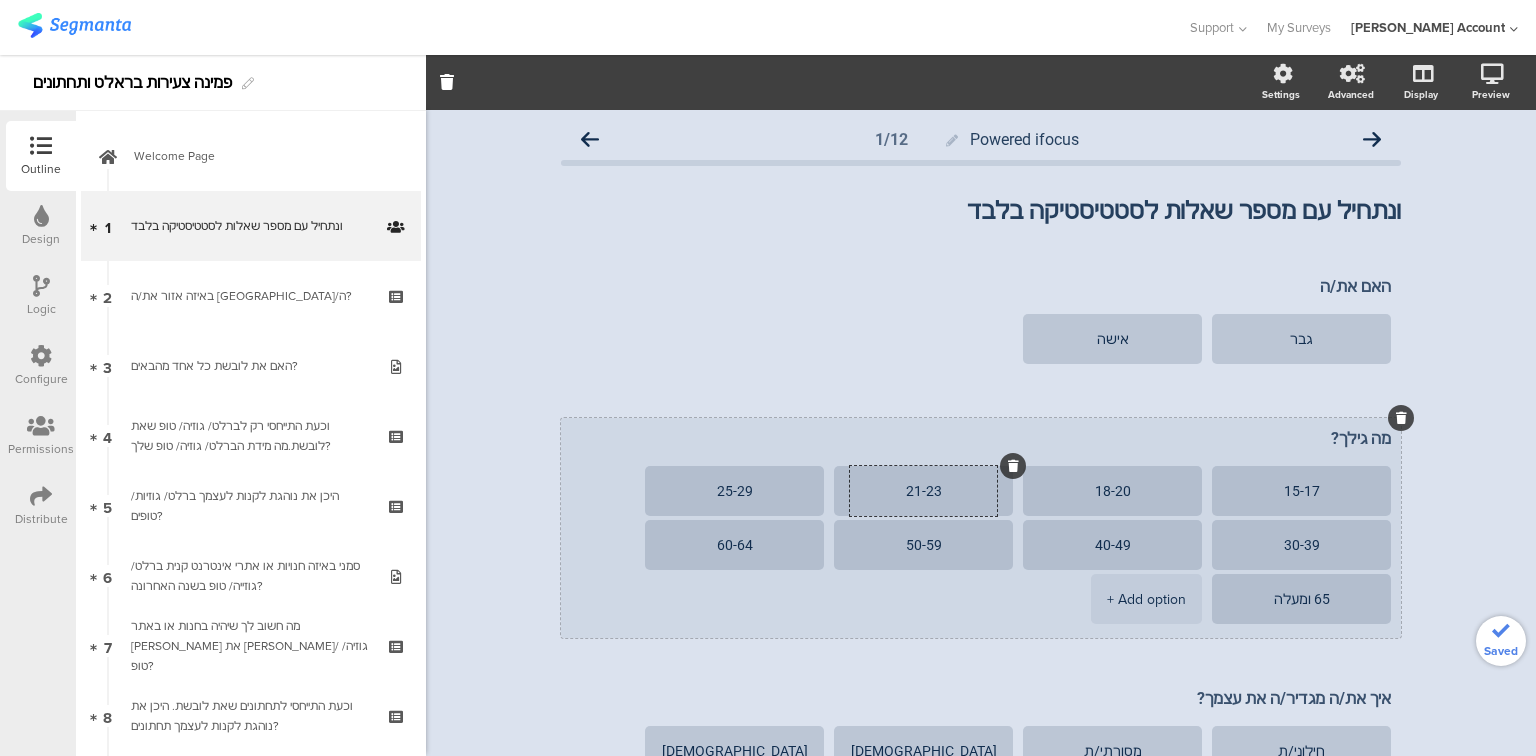 click on "+ Add option" at bounding box center (1146, 599) 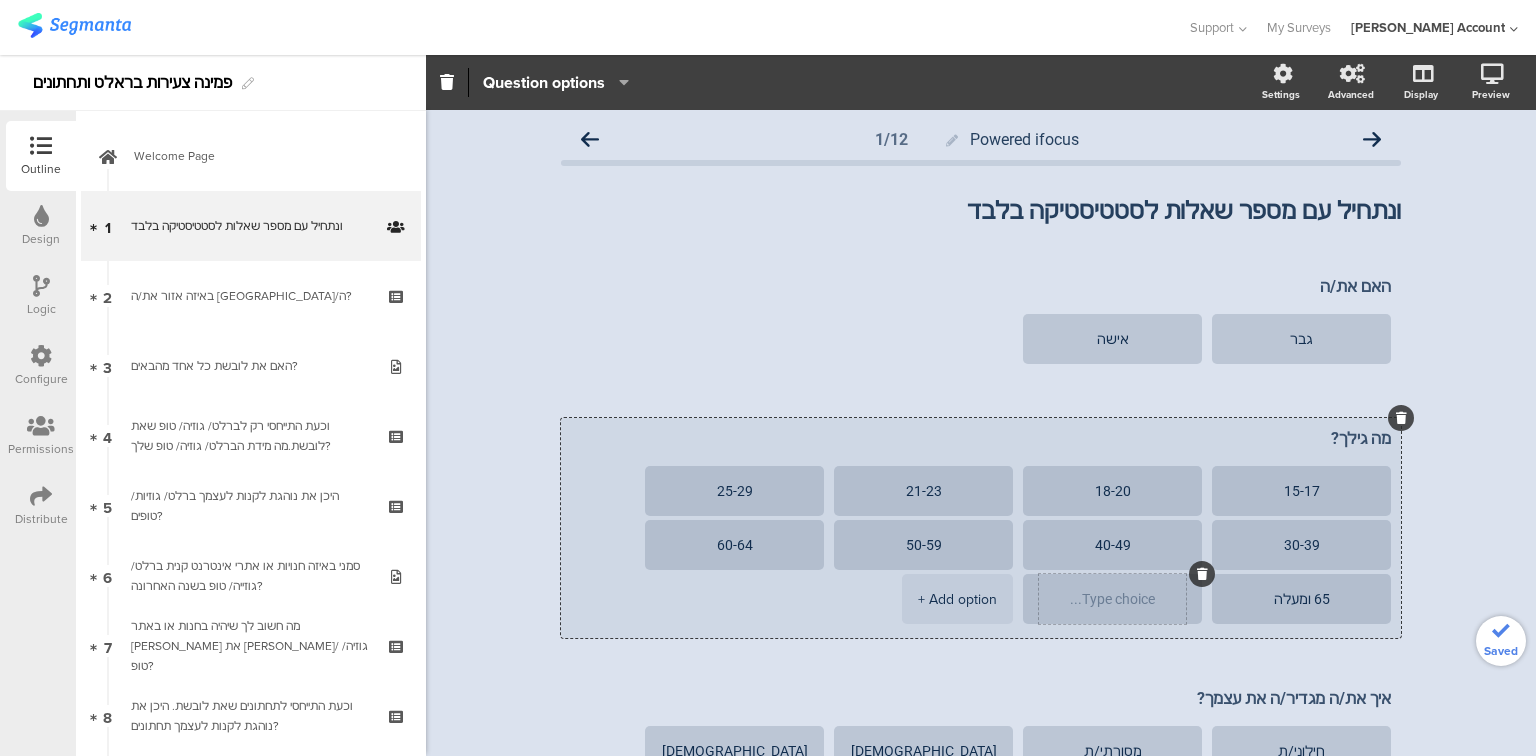 type on "21-23" 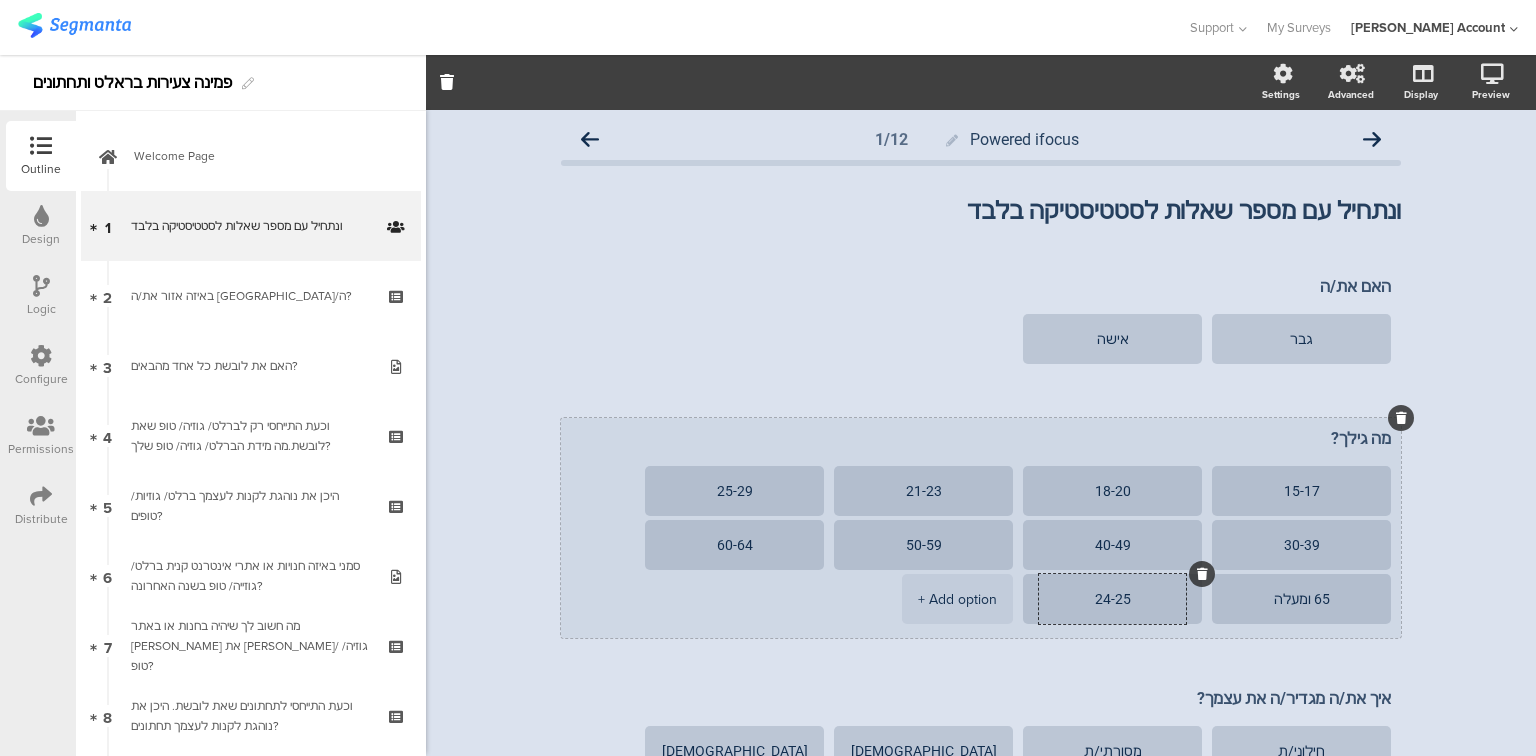 click at bounding box center [1202, 574] 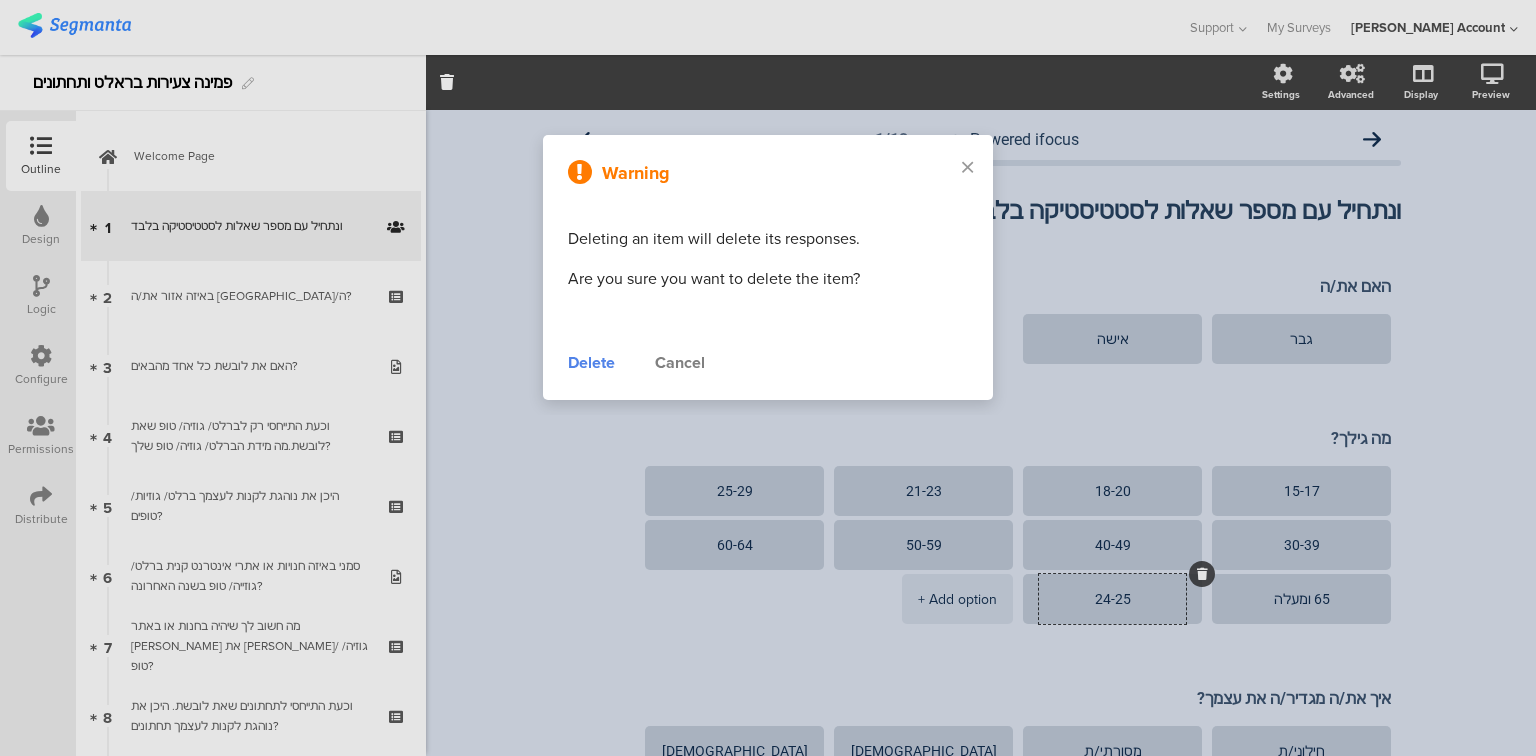 type on "24-25" 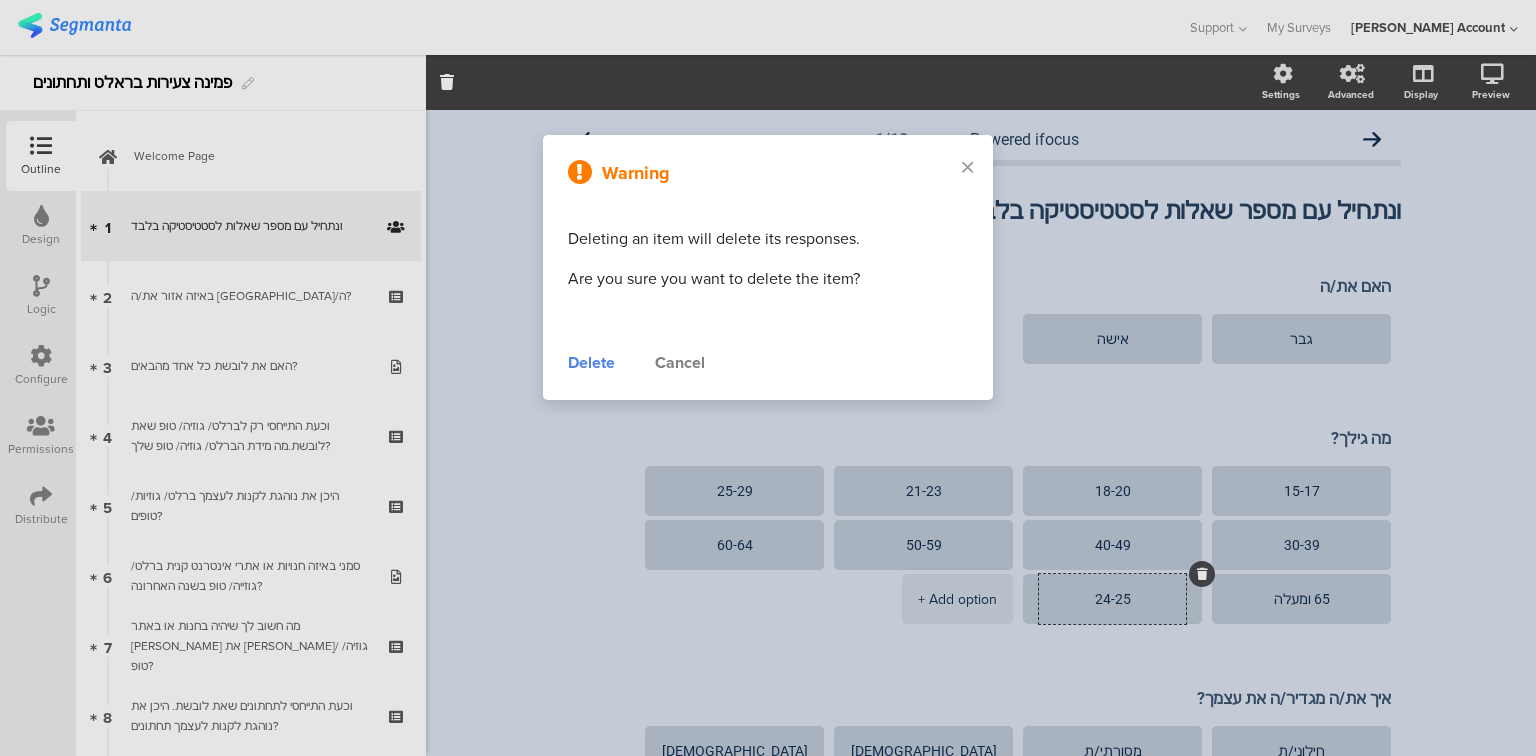 click on "Delete" at bounding box center [591, 363] 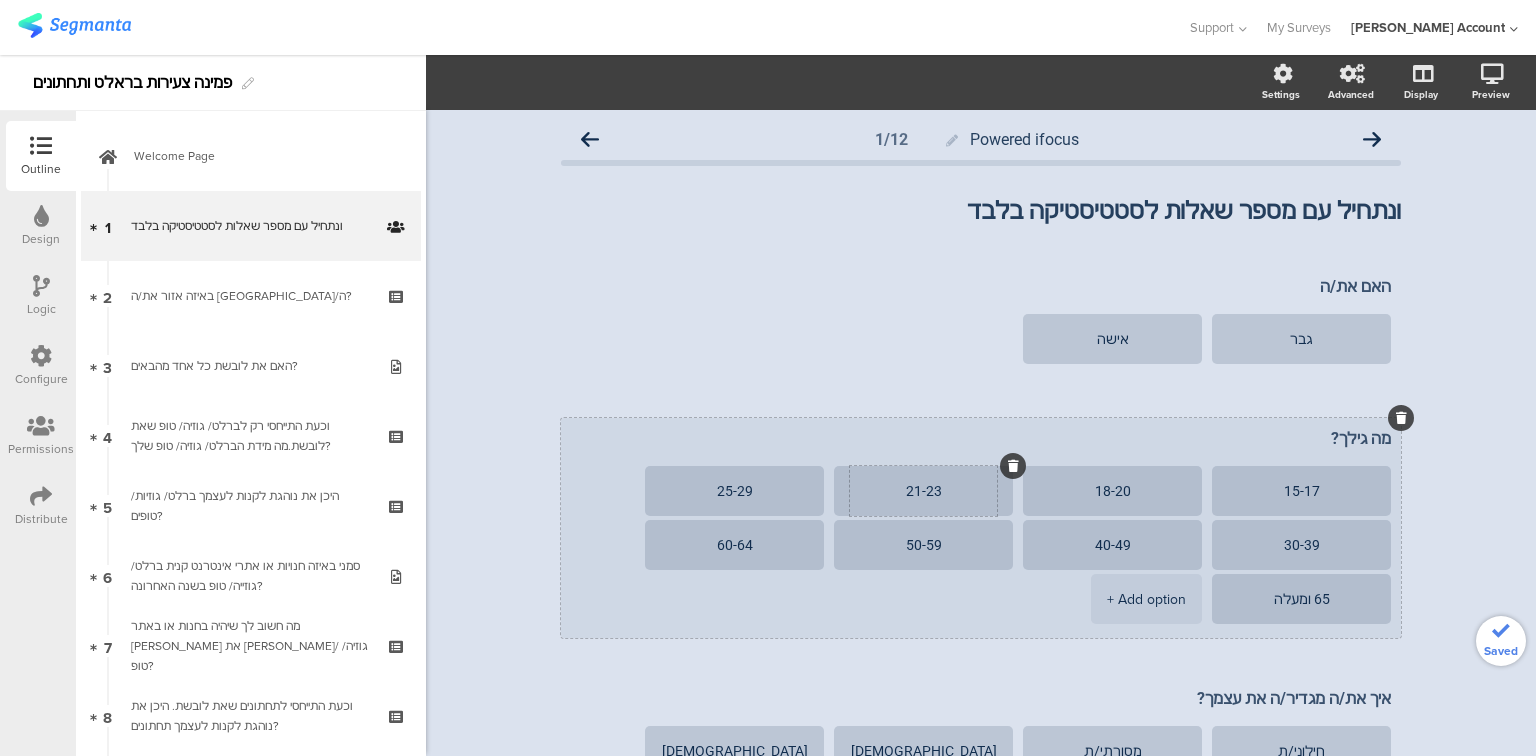 click on "21-23" at bounding box center (923, 491) 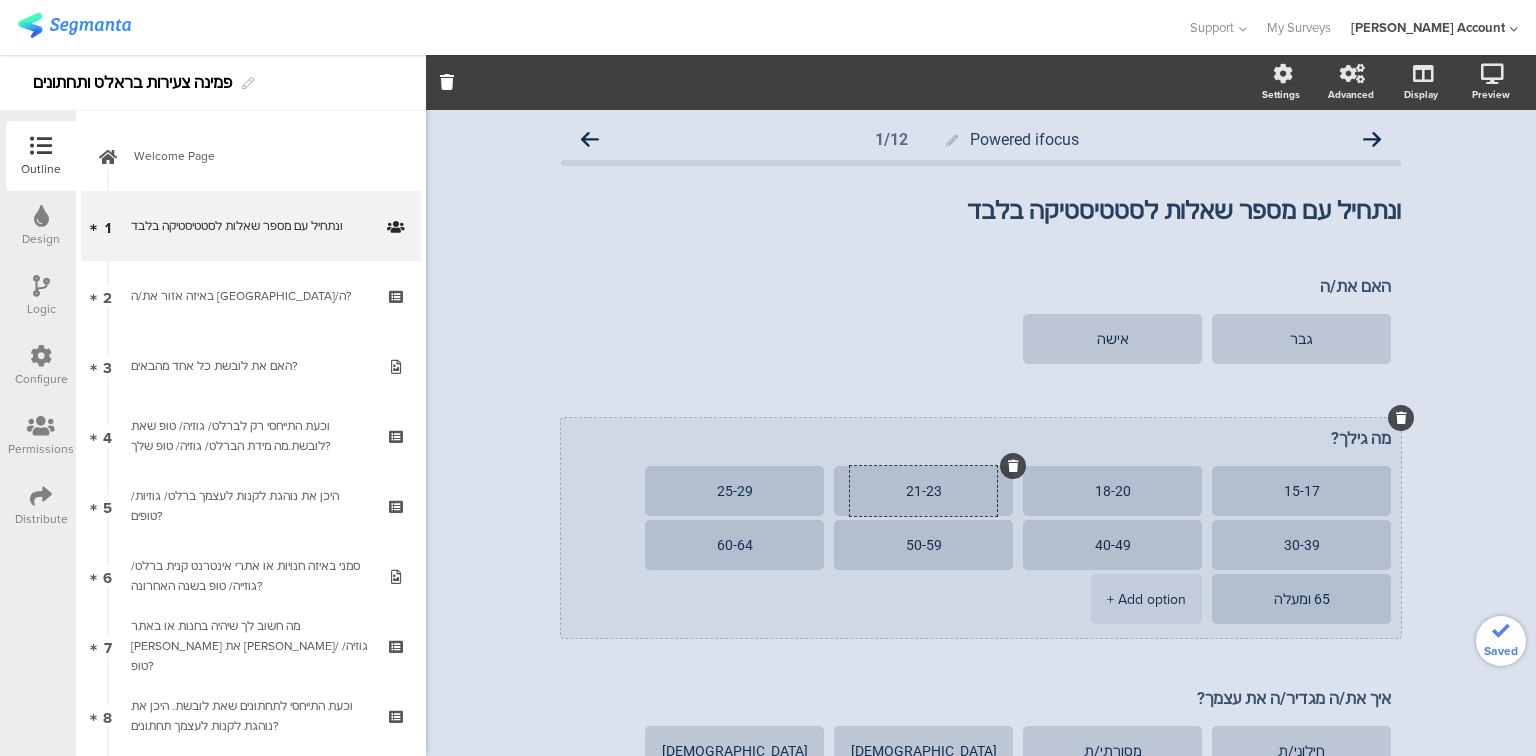 click on "21-23" at bounding box center [923, 491] 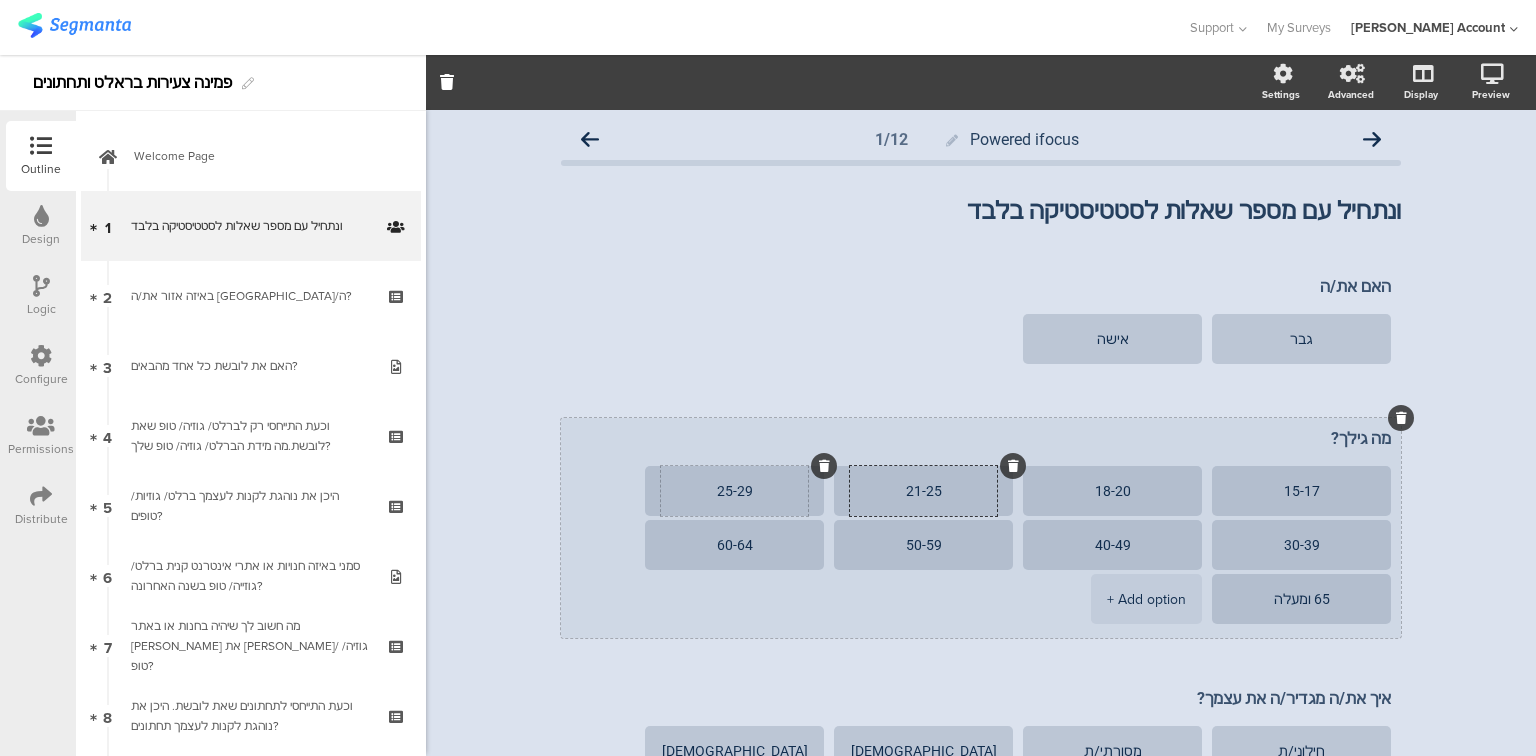 type on "21-25" 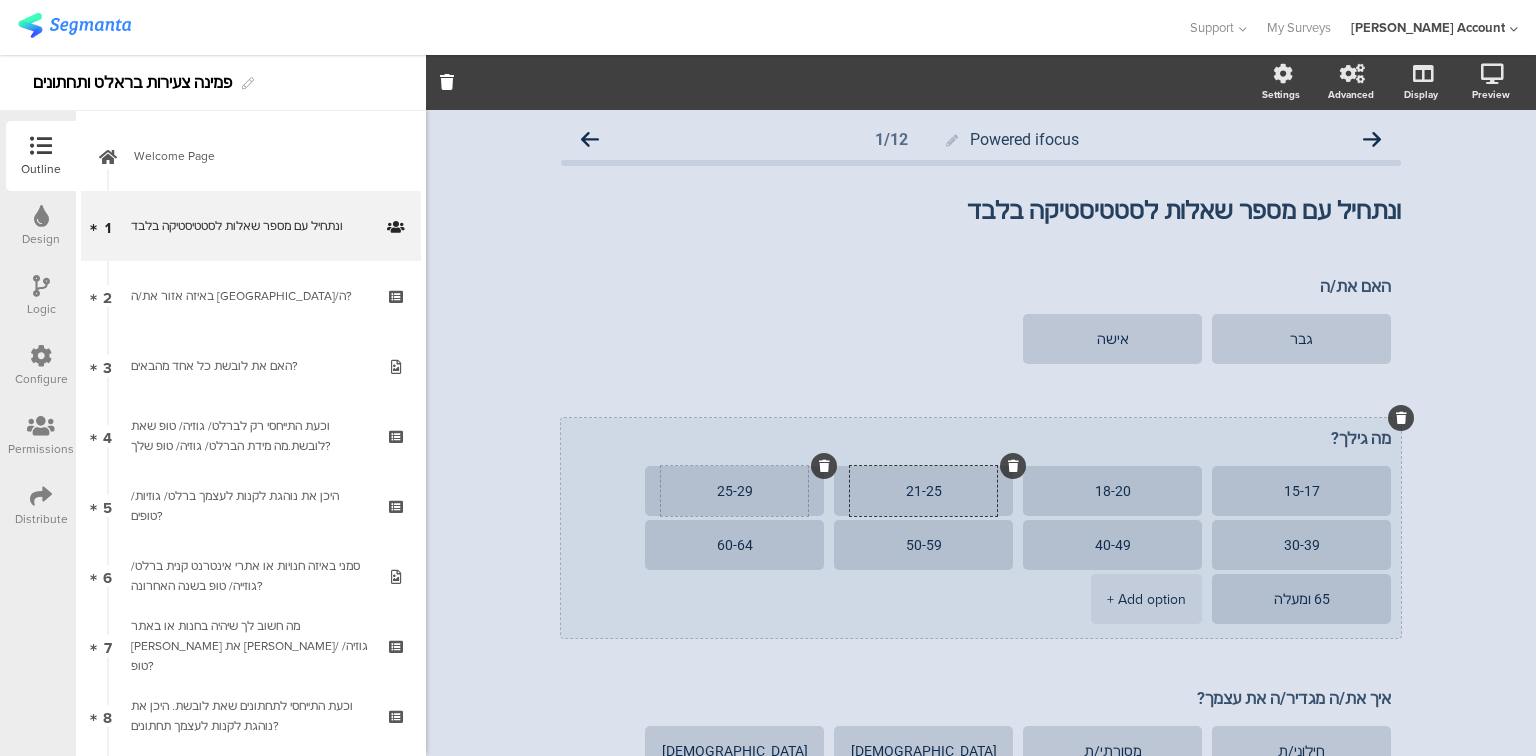 click on "25-29" at bounding box center (734, 491) 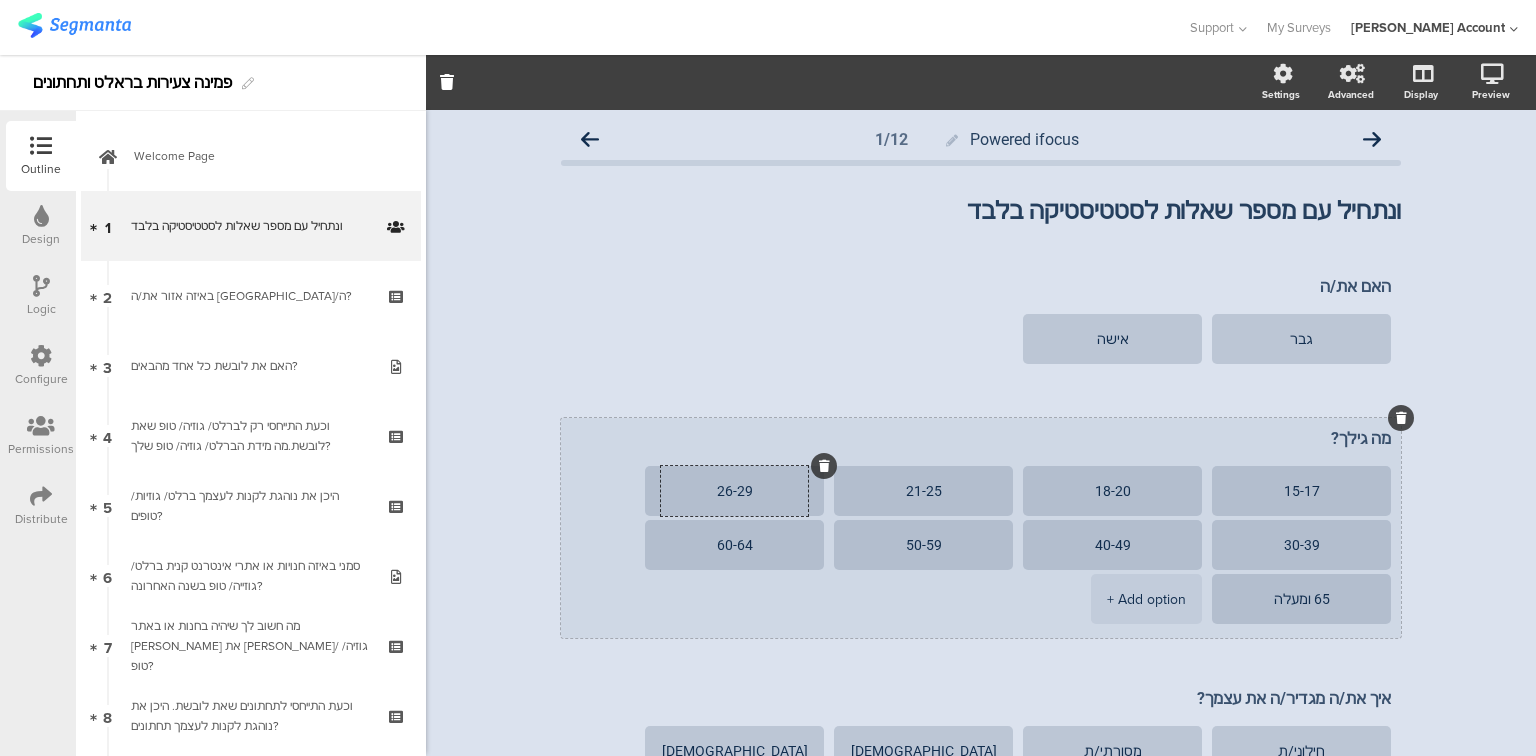 click on "15-17
18-20
21-25
26-29
30-39
40-49
50-59
60-64
65 ומעלה
+ Add option" at bounding box center [976, 547] 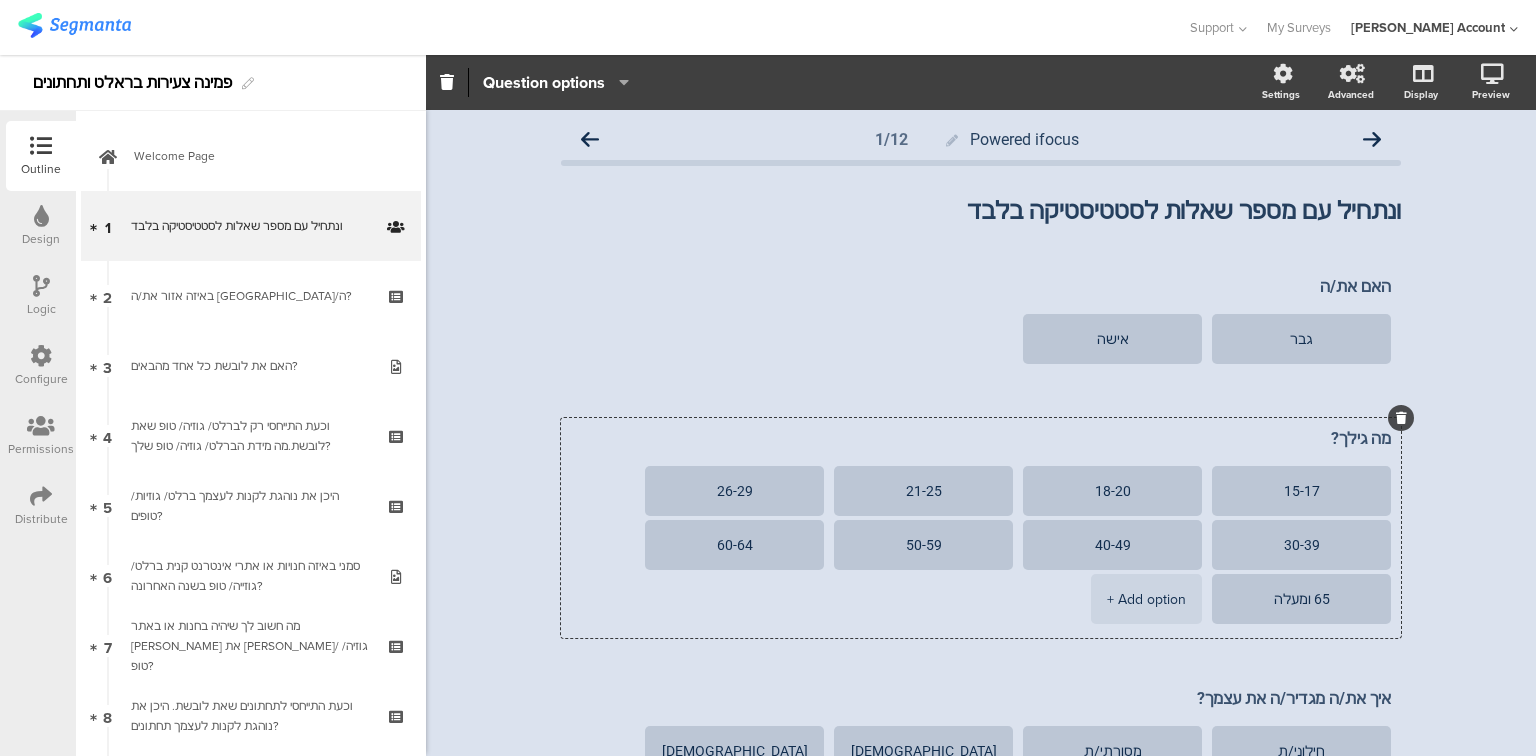 type on "26-29" 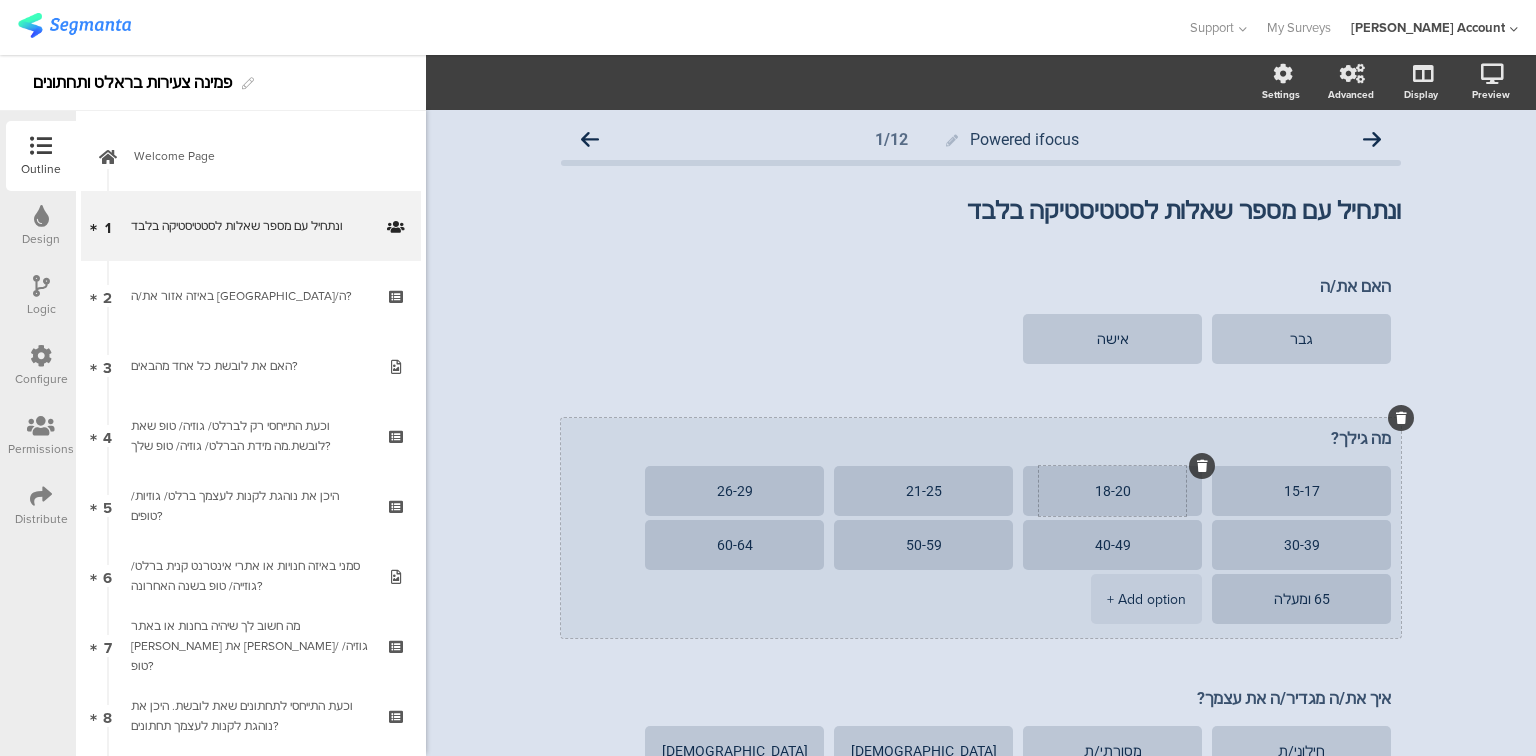 click on "18-20" at bounding box center [1112, 491] 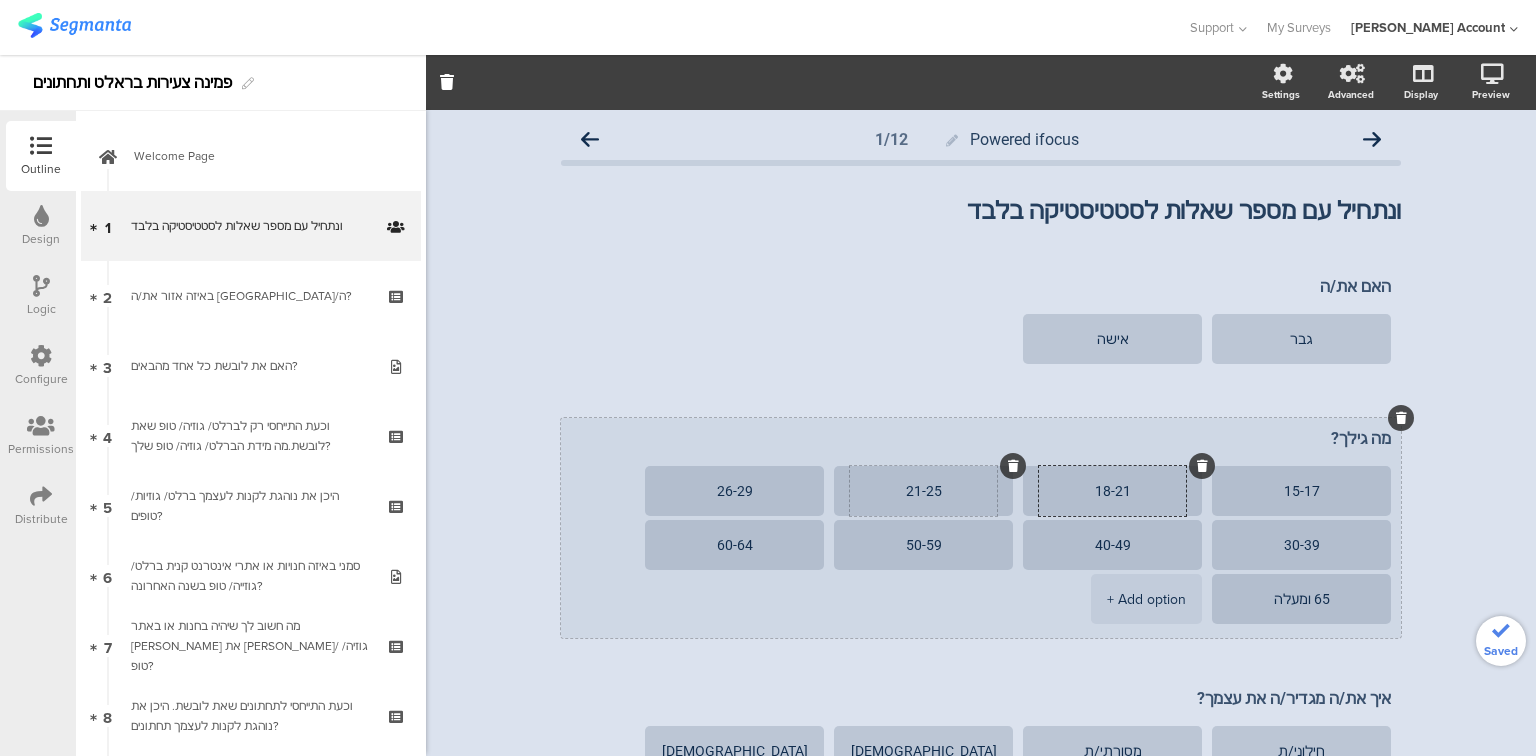 type on "18-21" 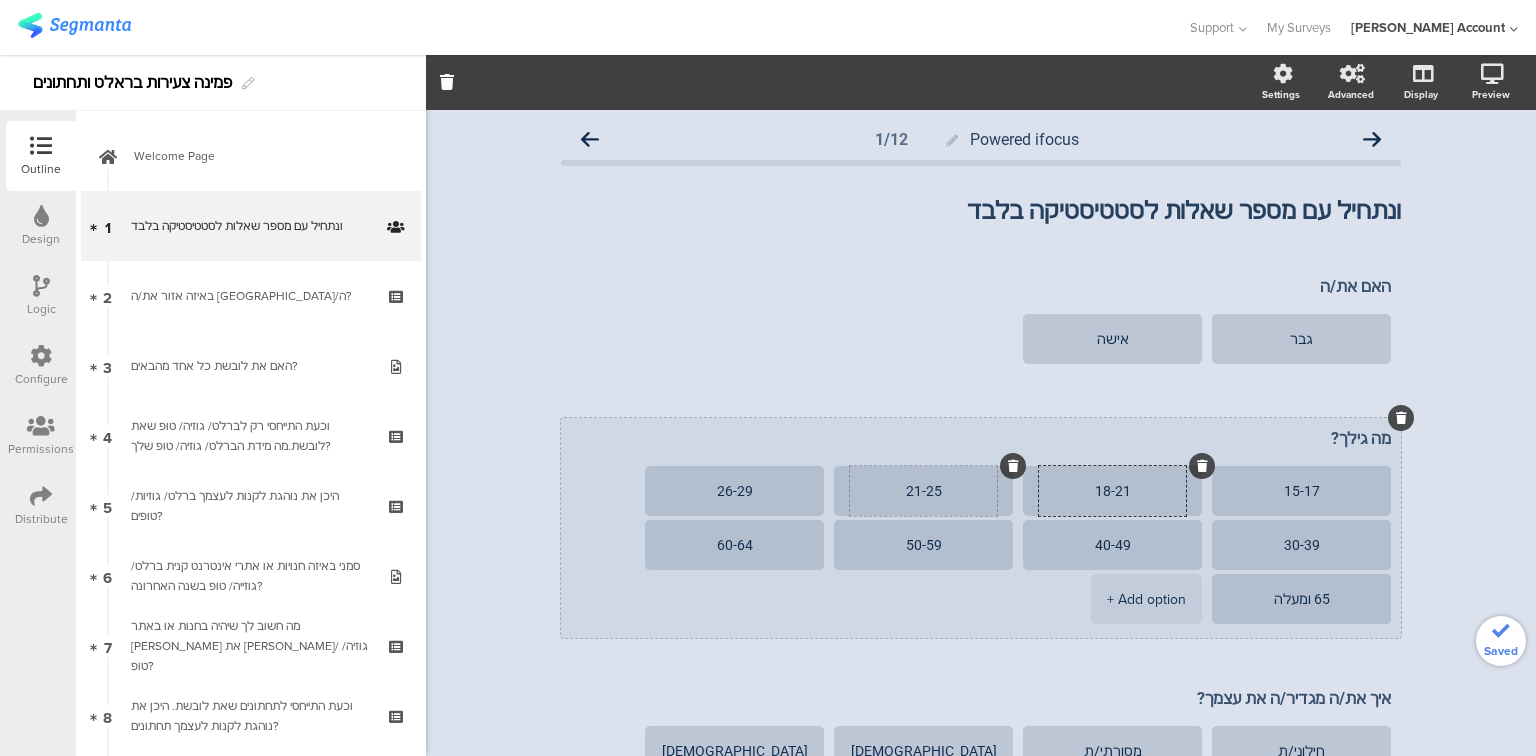 click on "21-25" at bounding box center (923, 491) 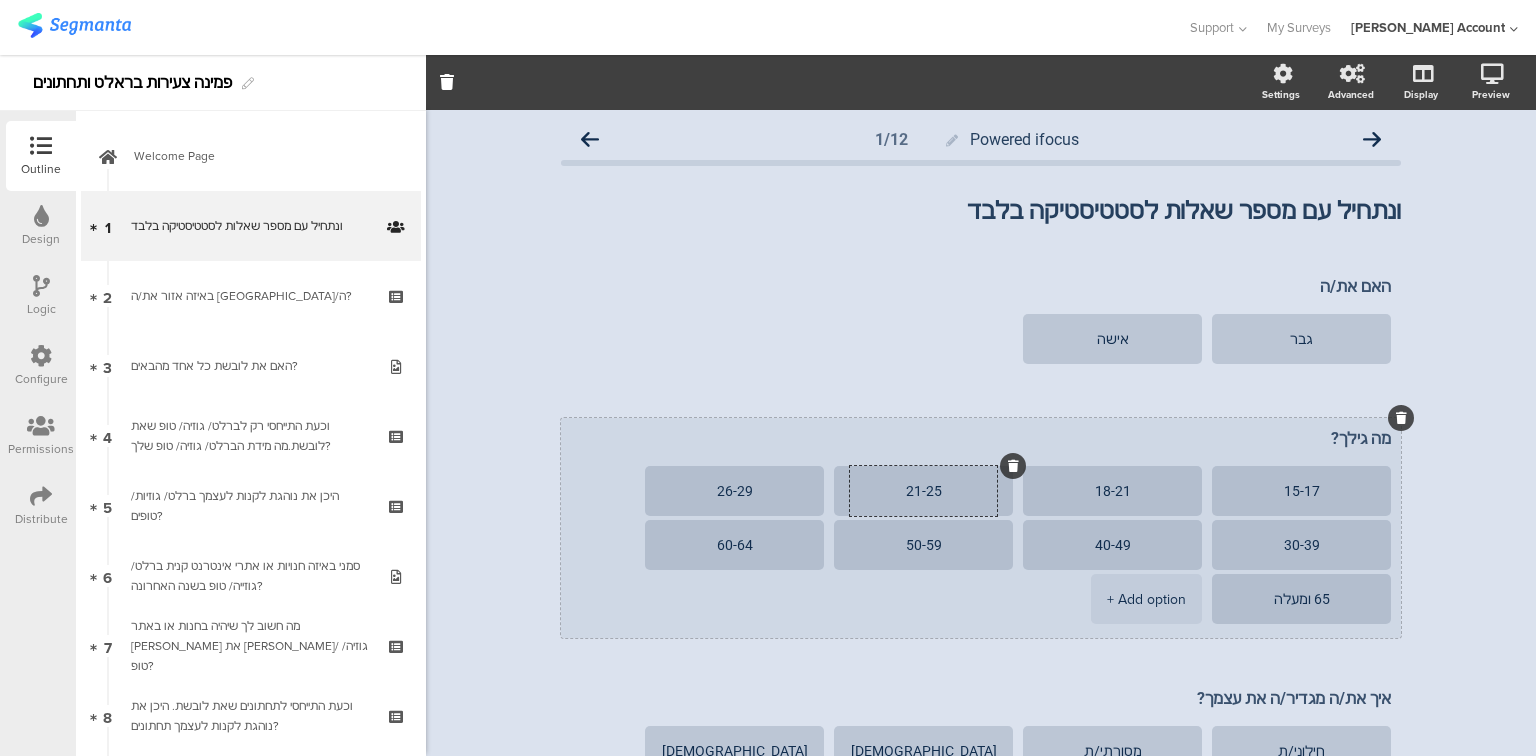 click on "21-25" at bounding box center [923, 491] 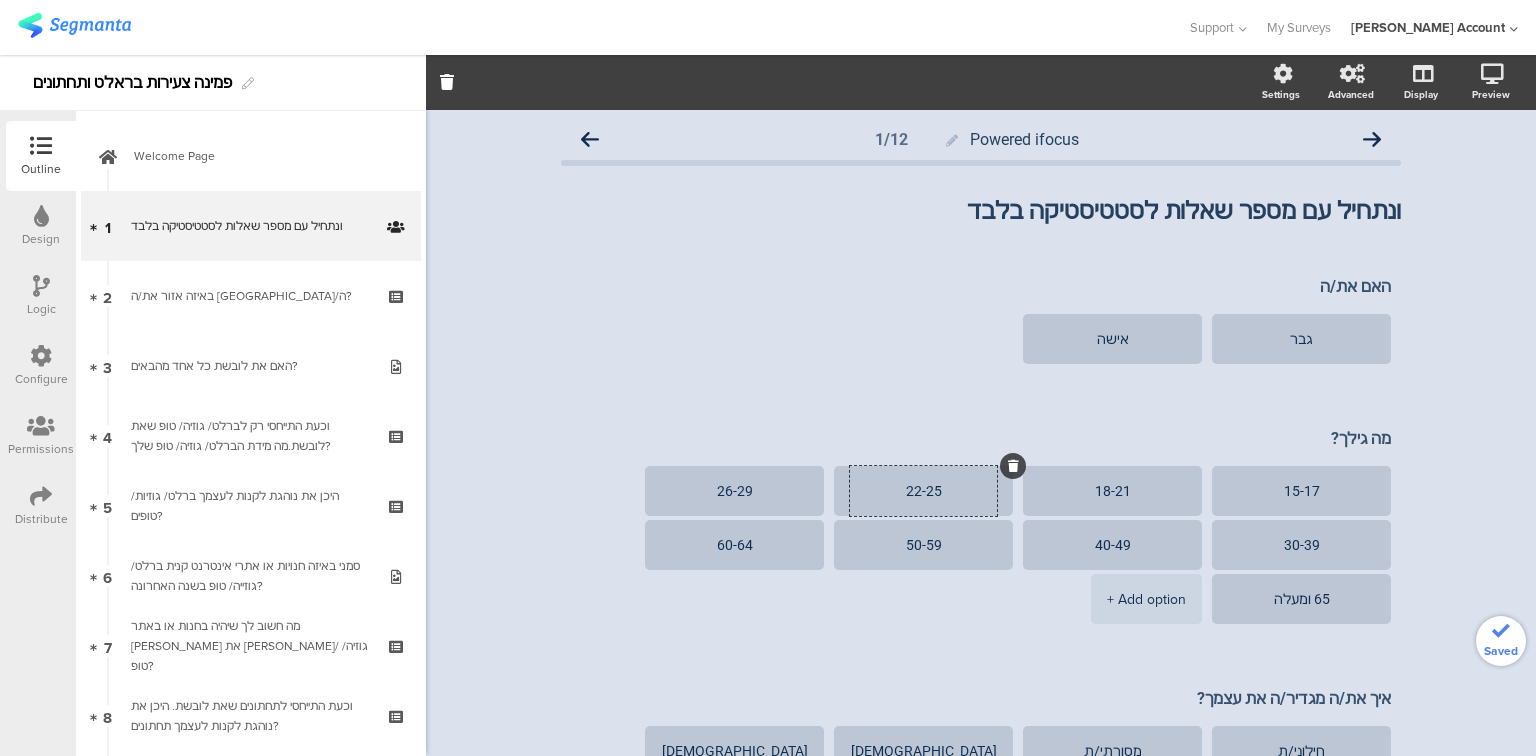 type on "22-25" 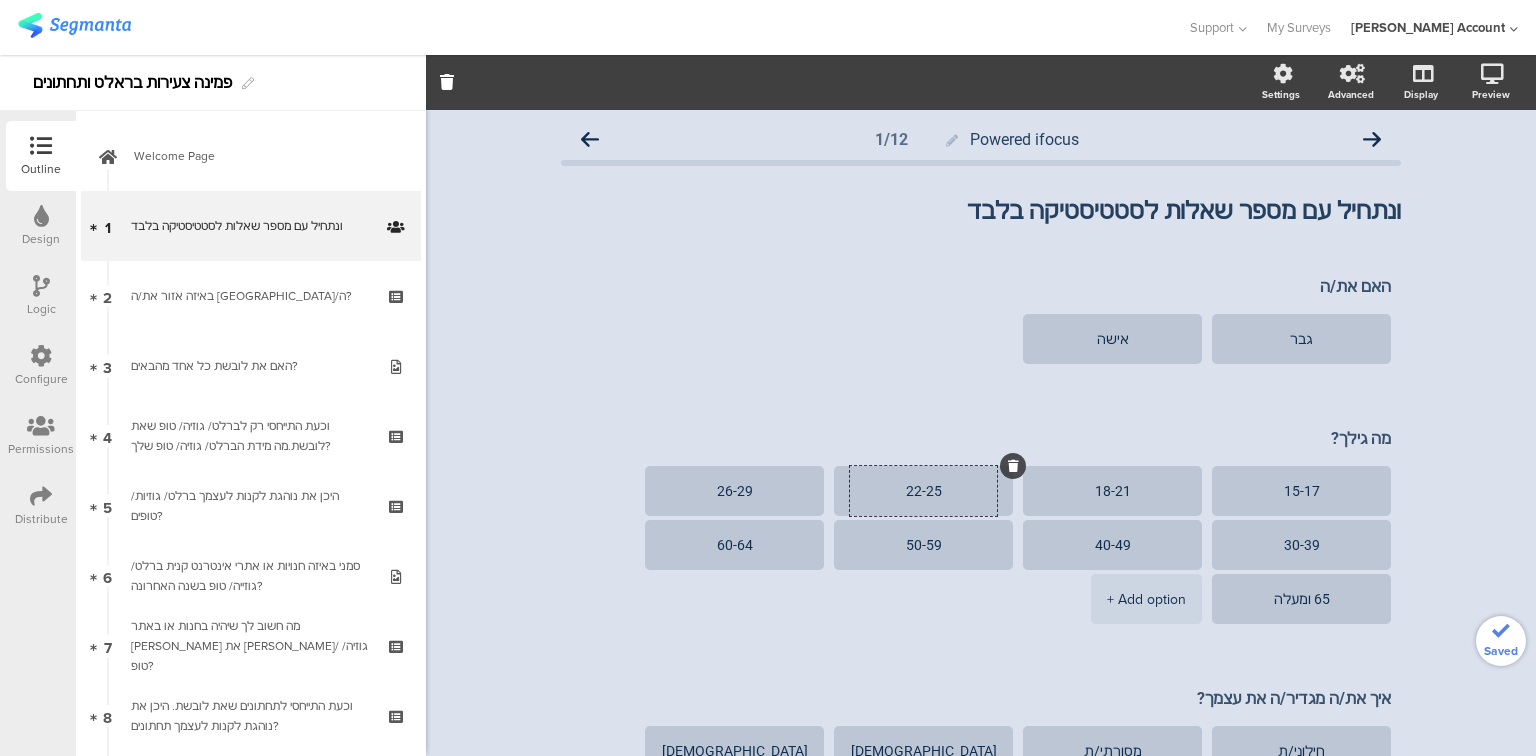 click on "Powered ifocus
1/12
ונתחיל עם מספר שאלות לסטטיסטיקה בלבד ﻿ ﻿
ונתחיל עם מספר שאלות לסטטיסטיקה בלבד ﻿ ﻿
האם את/ה
גבר" 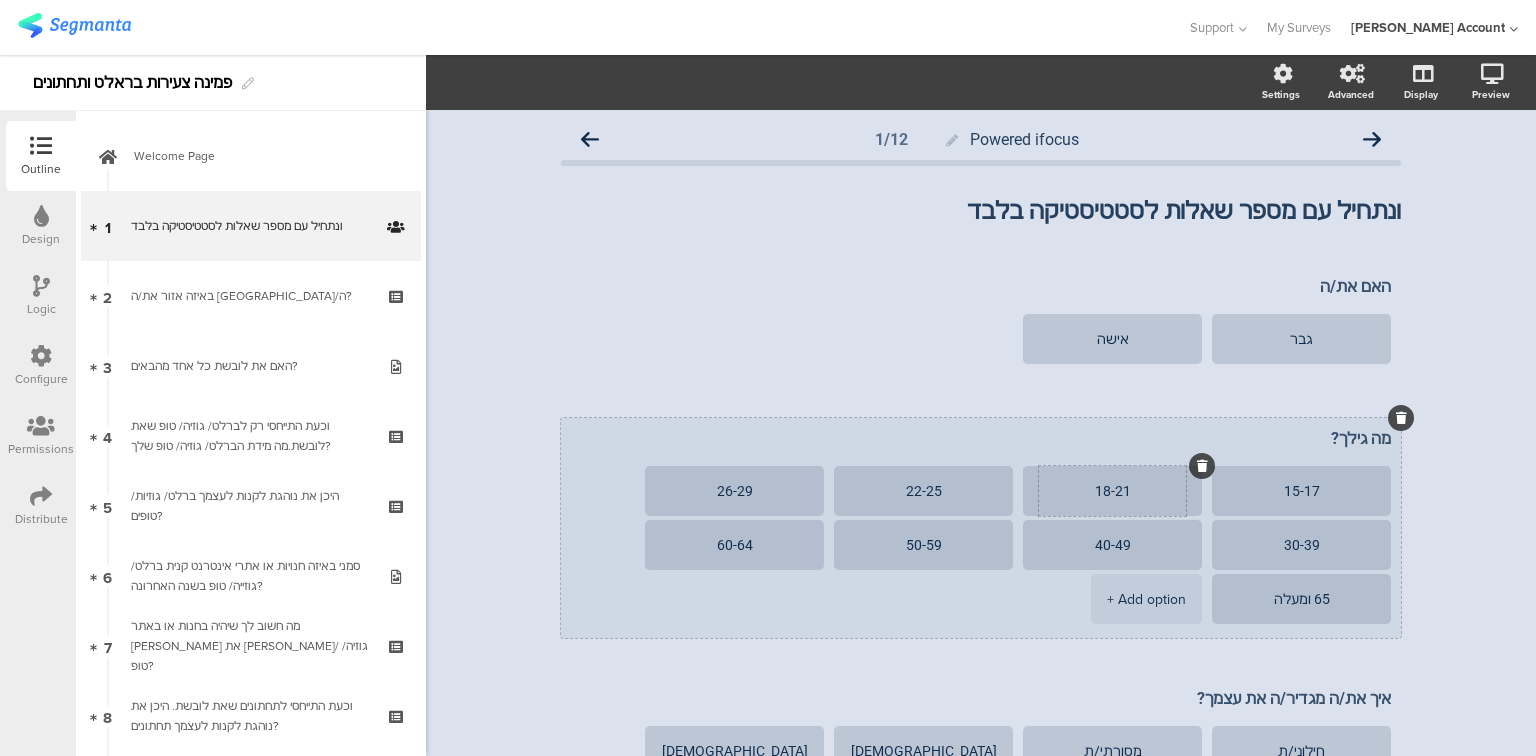 click on "18-21" at bounding box center (1112, 491) 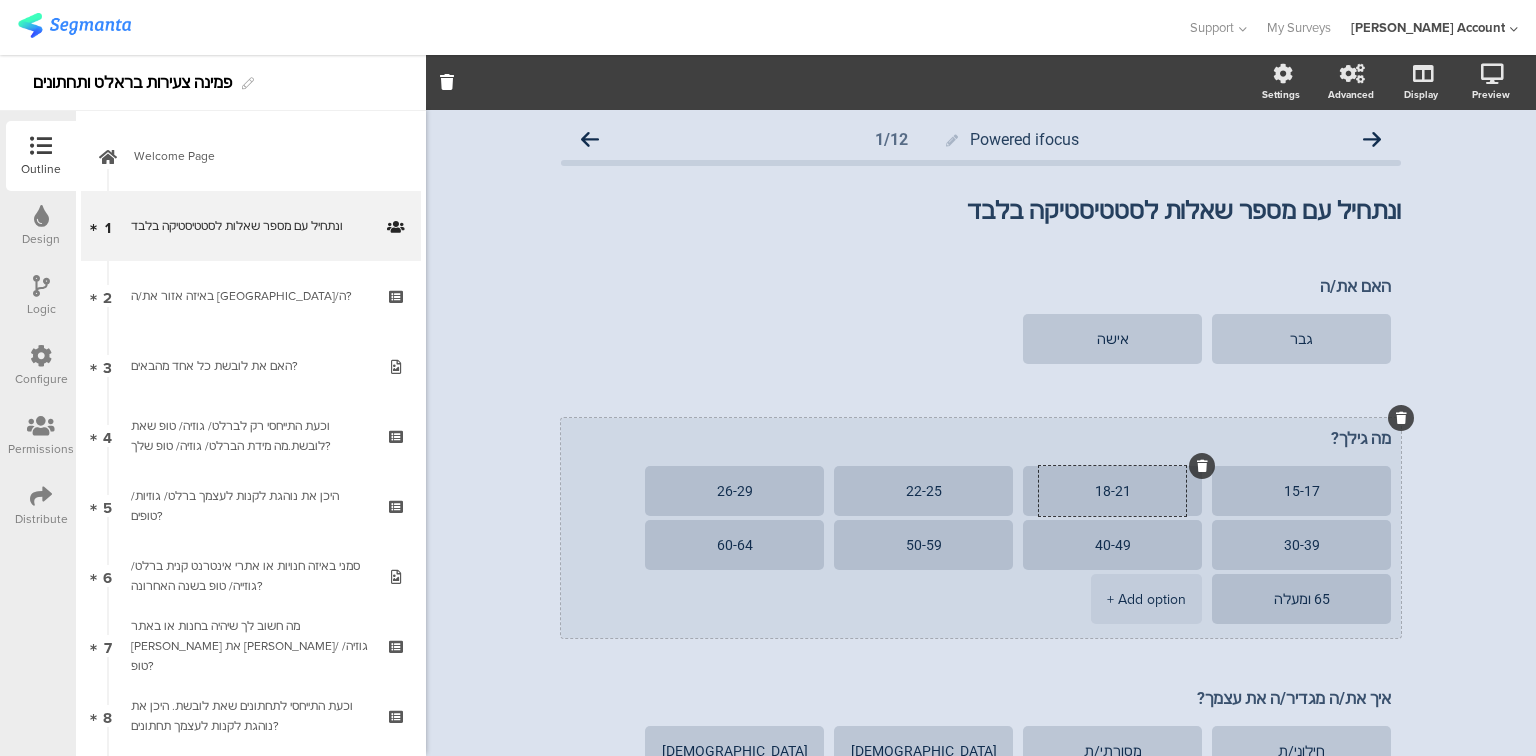 click on "18-21" at bounding box center [1112, 491] 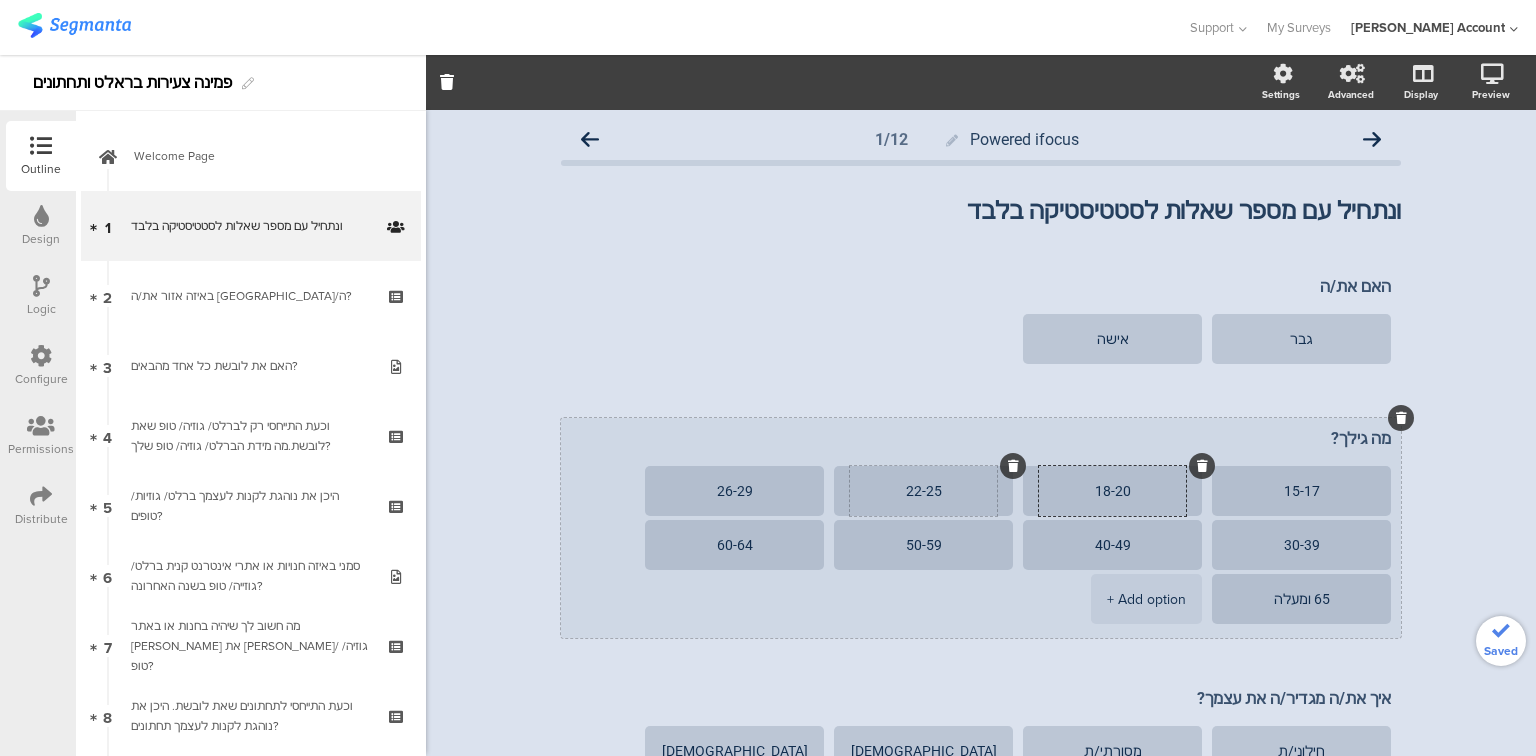 type on "18-20" 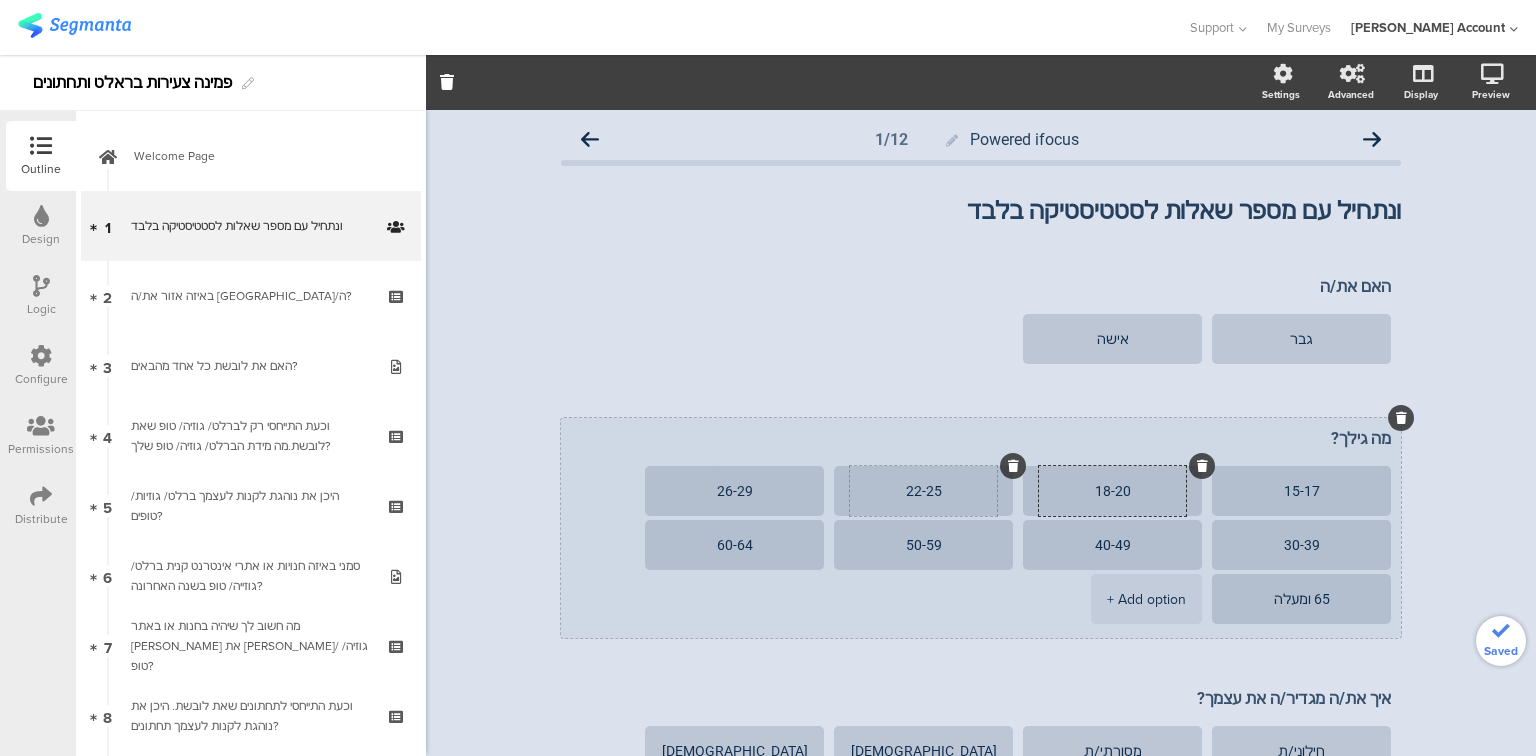 click on "22-25" at bounding box center [923, 491] 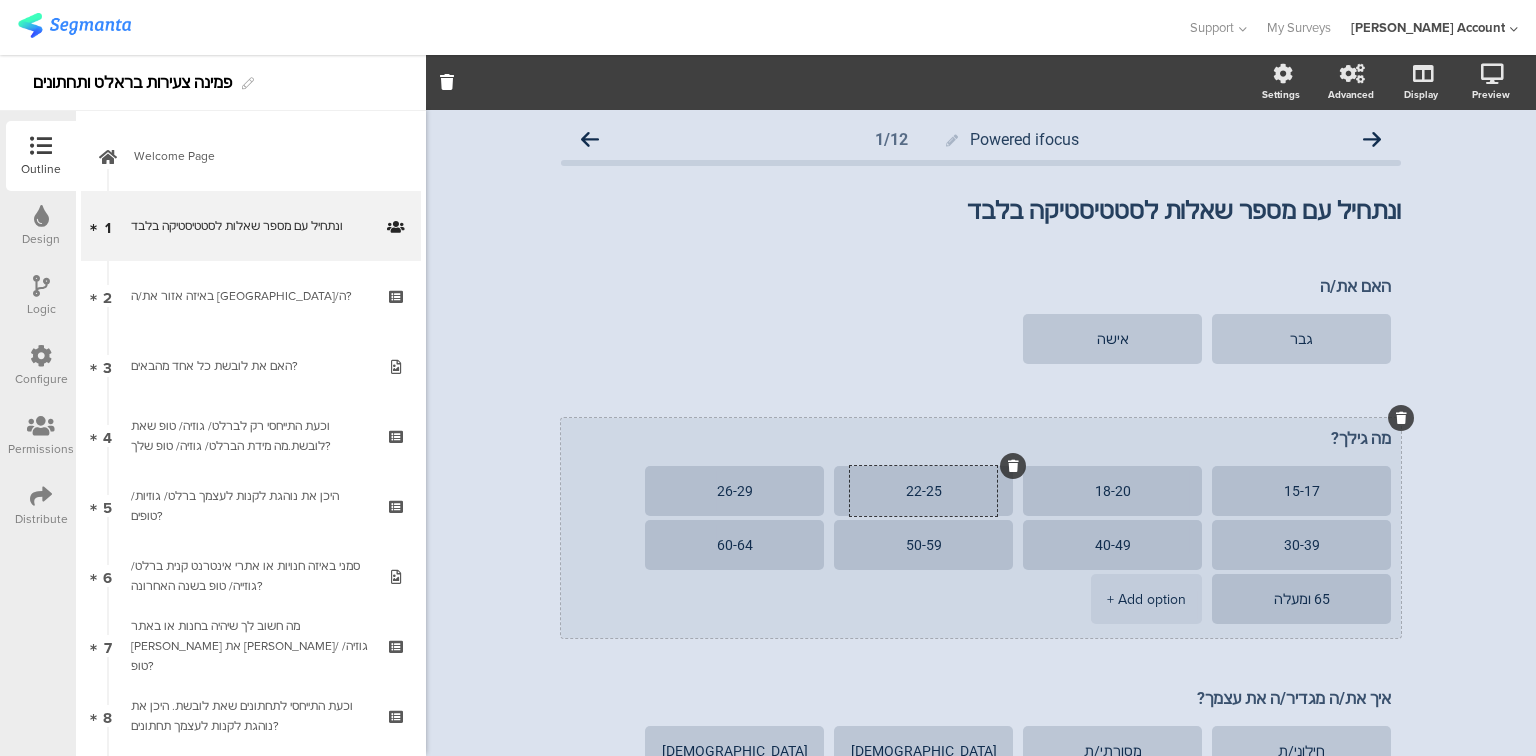 click on "22-25" at bounding box center [923, 491] 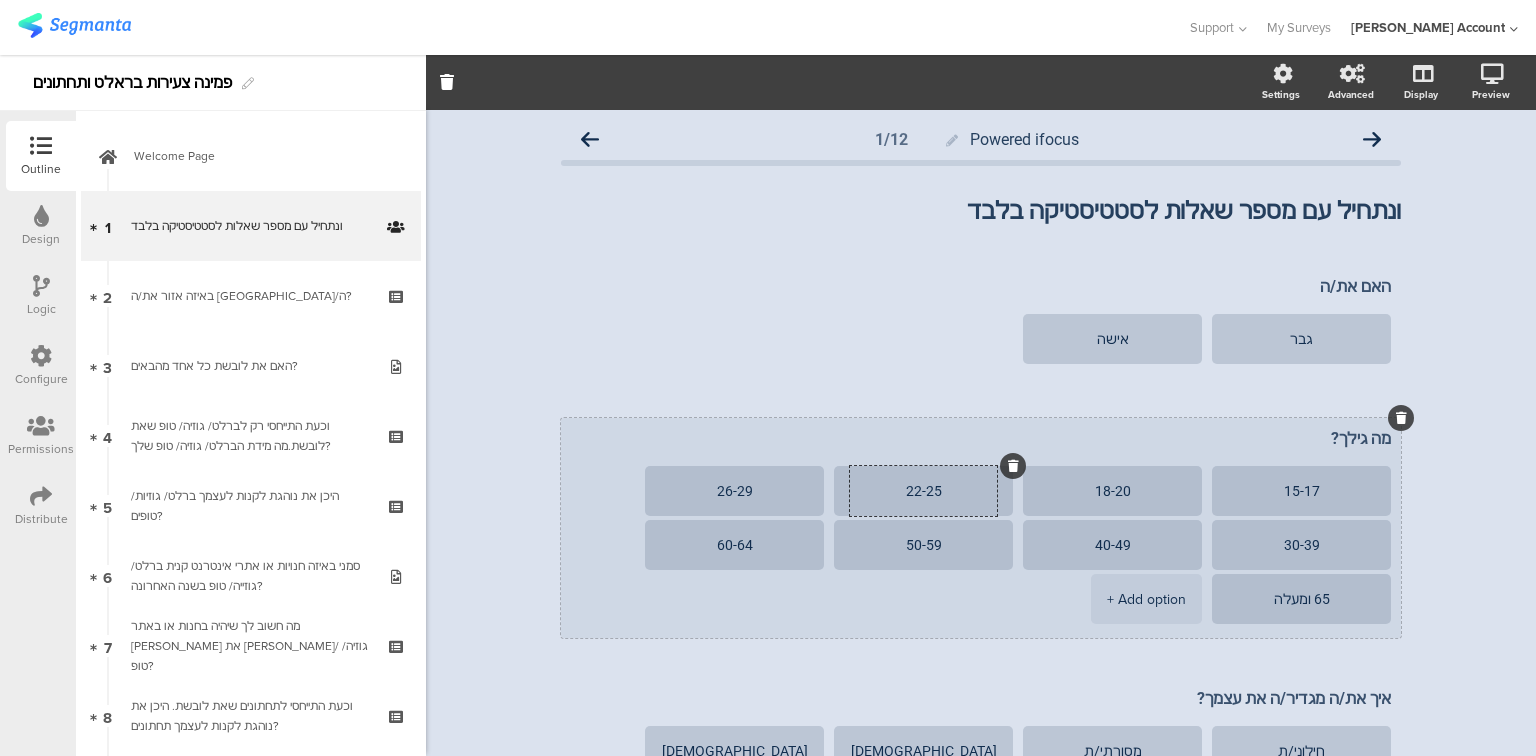 click on "22-25" at bounding box center (923, 491) 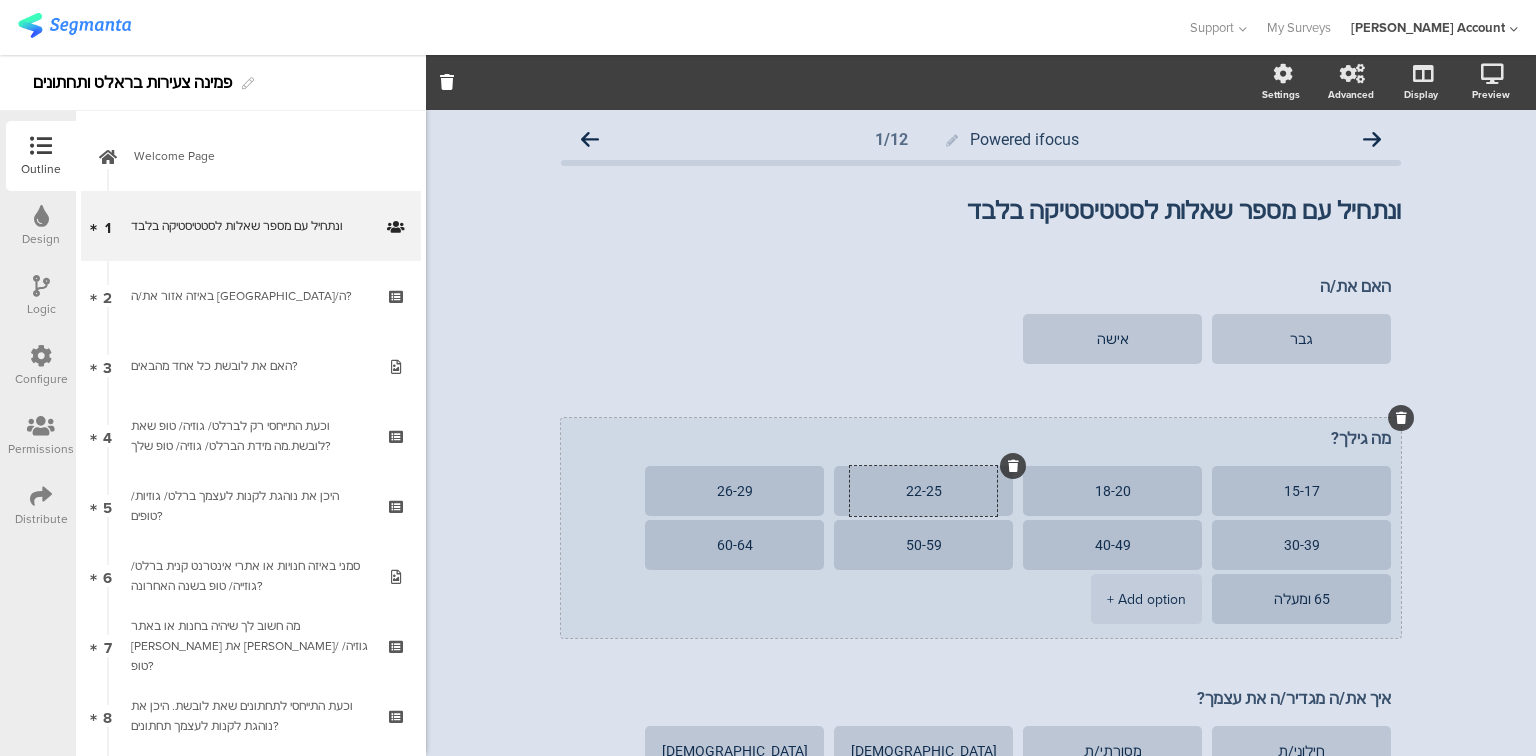 click on "22-25" at bounding box center [923, 491] 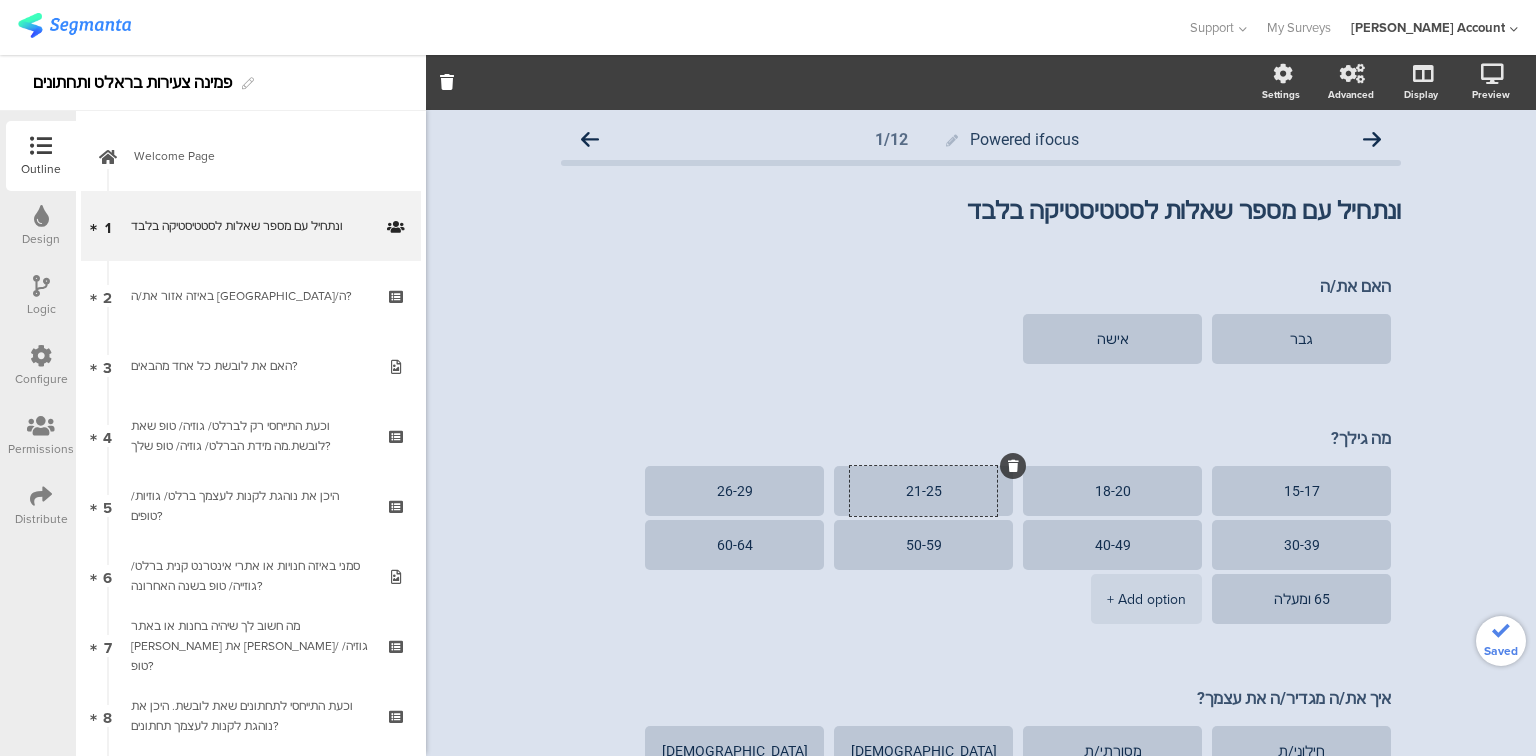 type on "21-25" 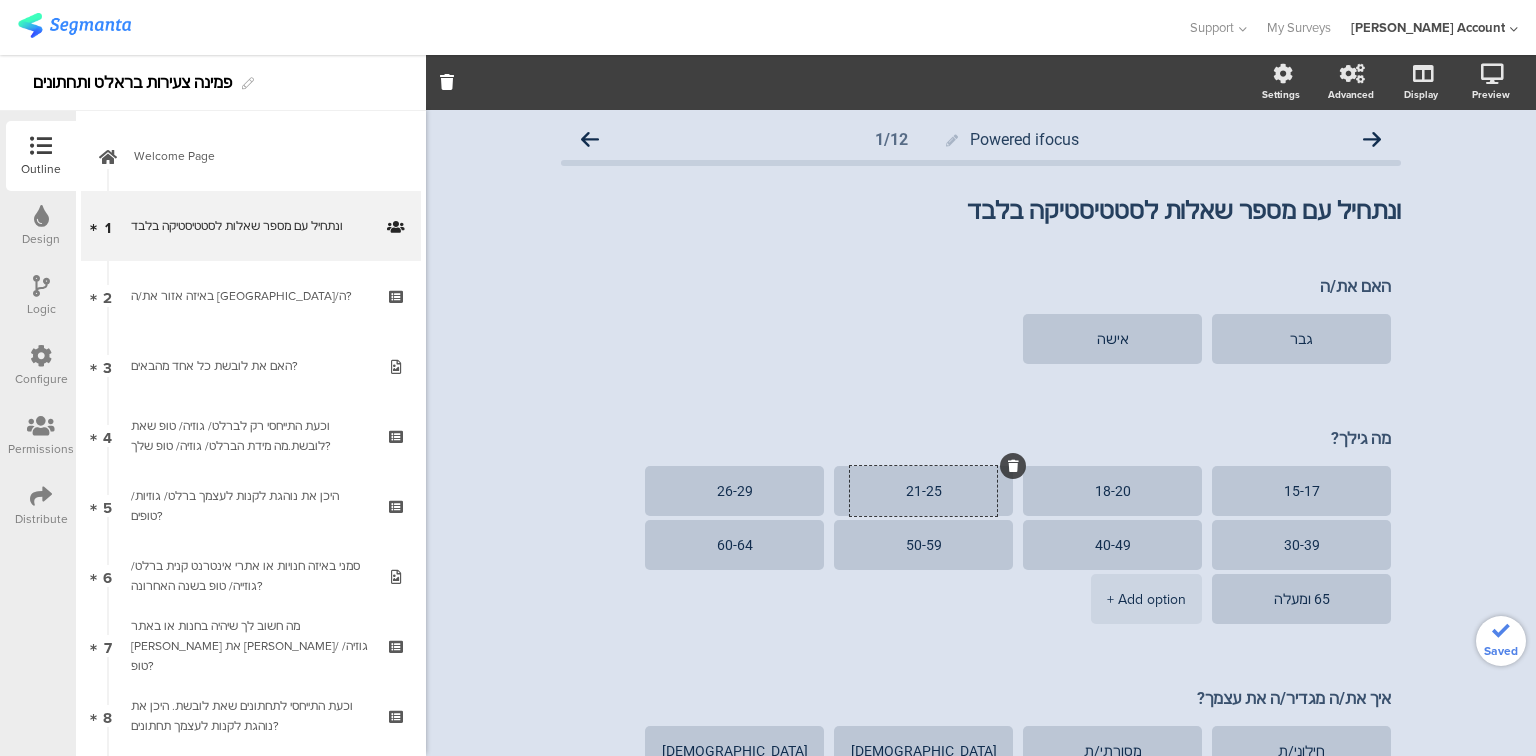 click on "האם את/ה
גבר
אישה
מה גילך?
15-17
18-20
21-25
26-29
30-39
40-49
50-59" 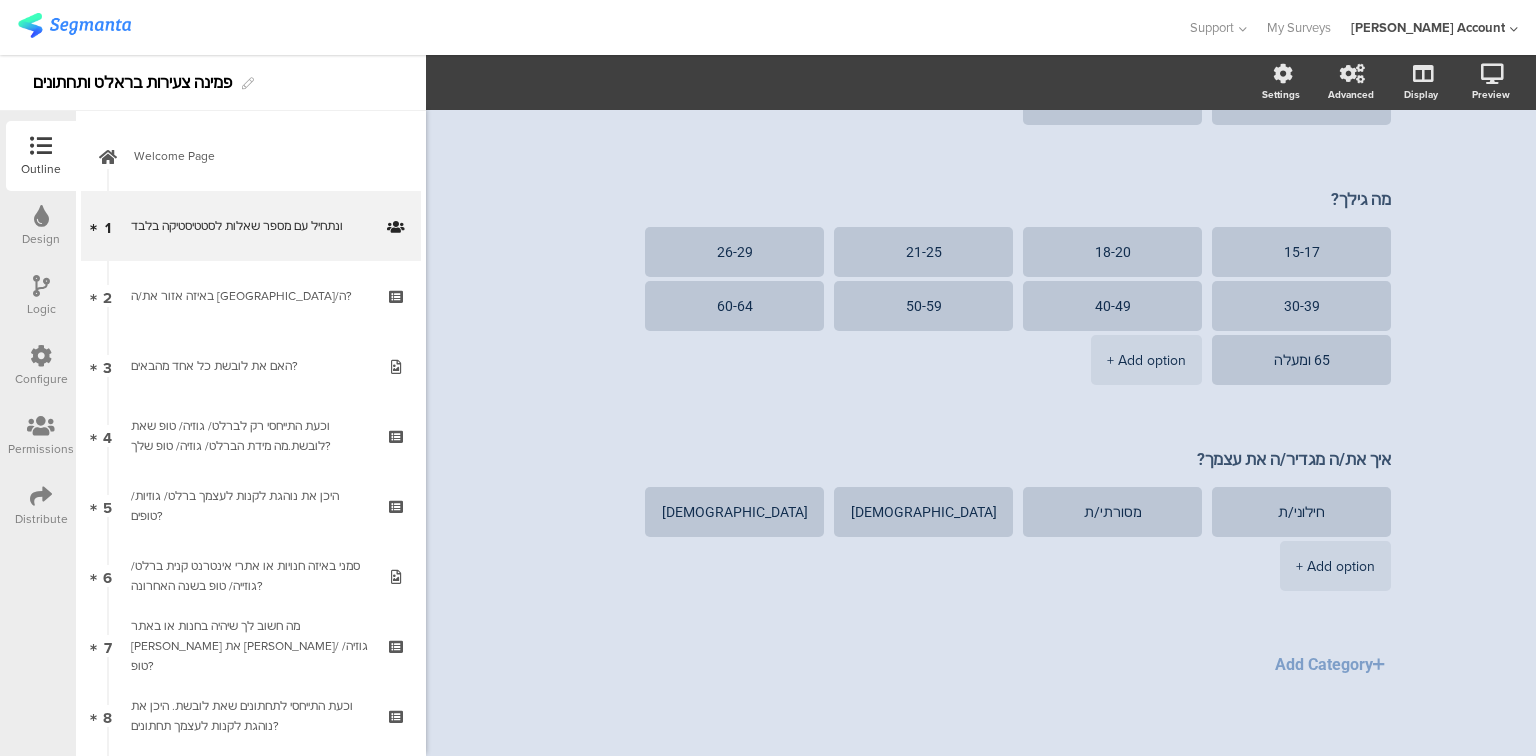 scroll, scrollTop: 247, scrollLeft: 0, axis: vertical 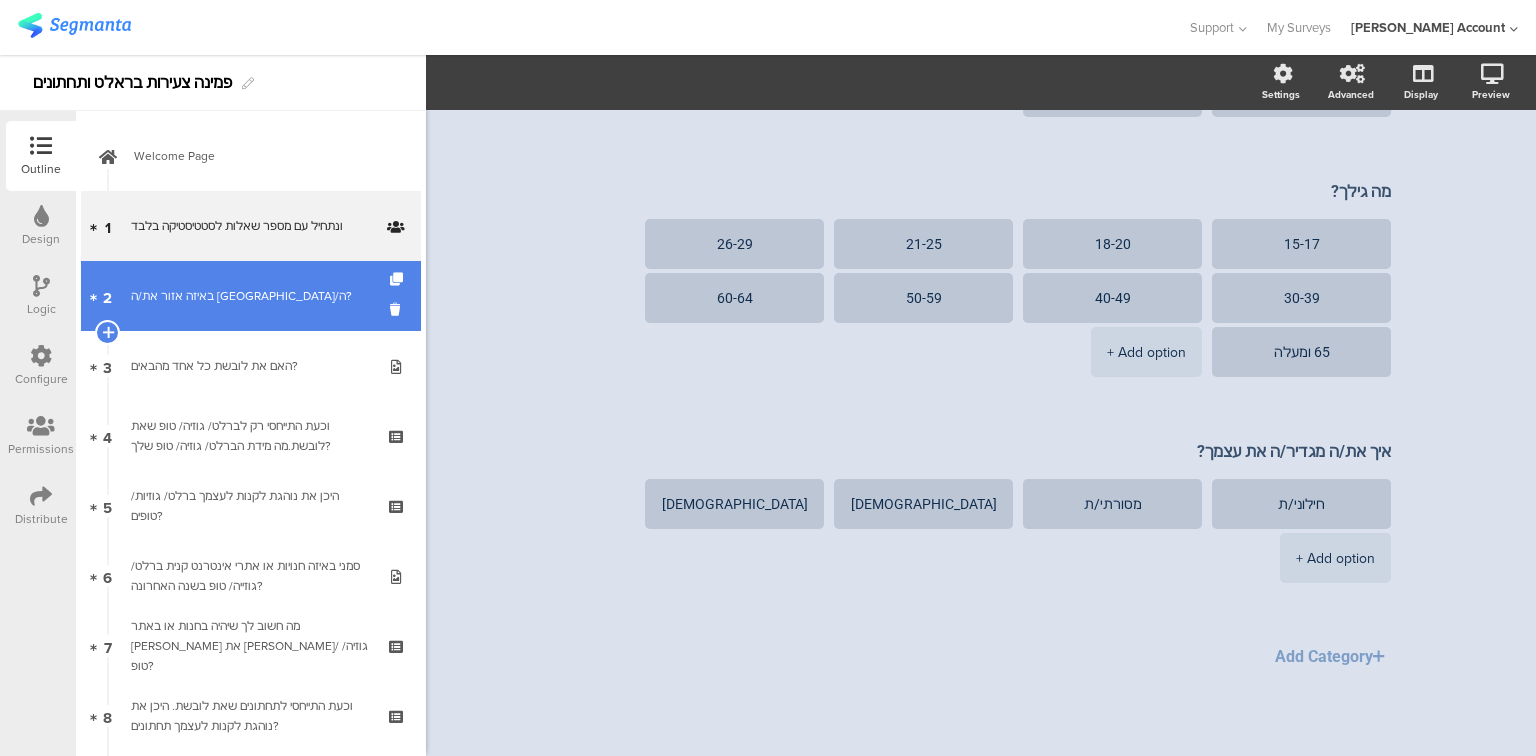 click on "2
באיזה אזור את/ה [GEOGRAPHIC_DATA]/ה?" at bounding box center (251, 296) 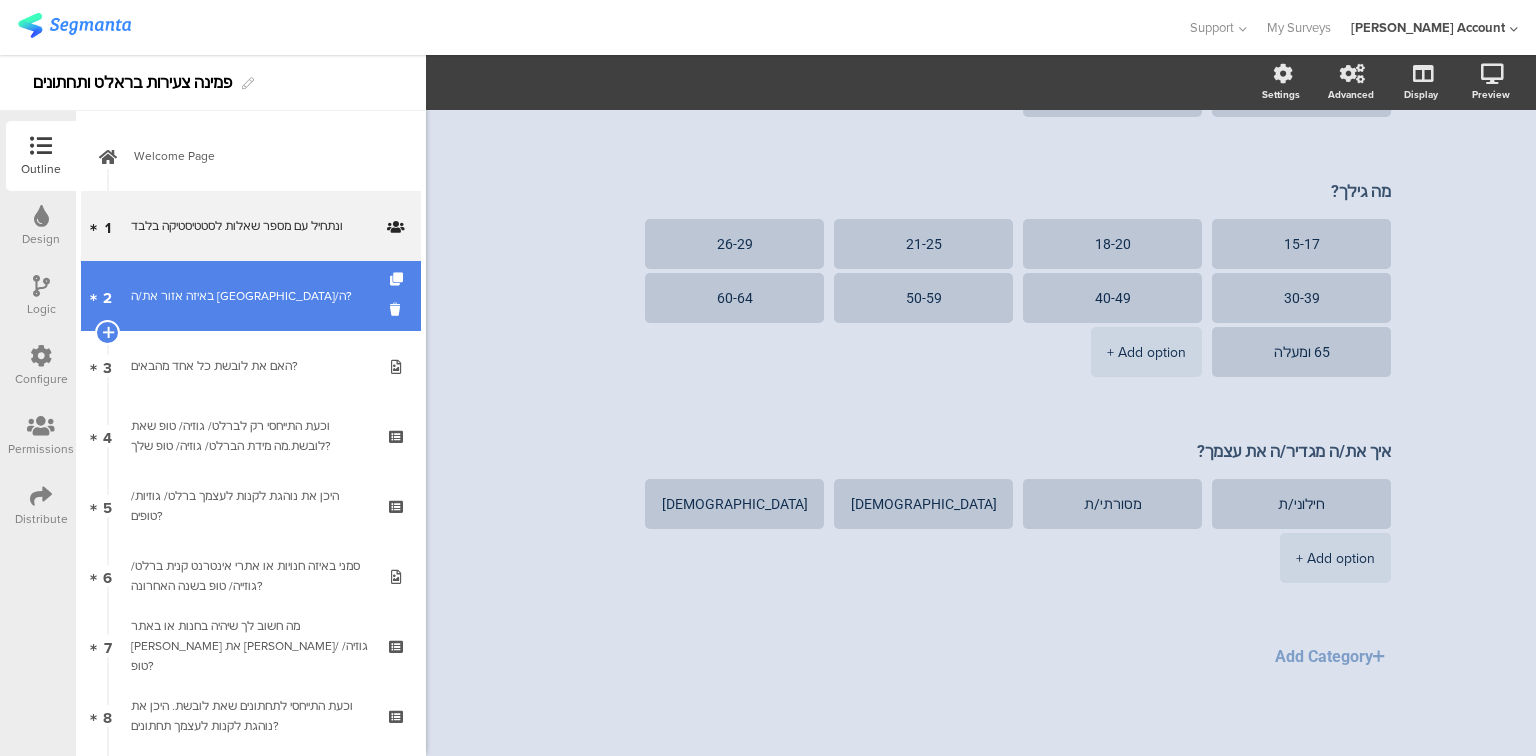 scroll, scrollTop: 60, scrollLeft: 0, axis: vertical 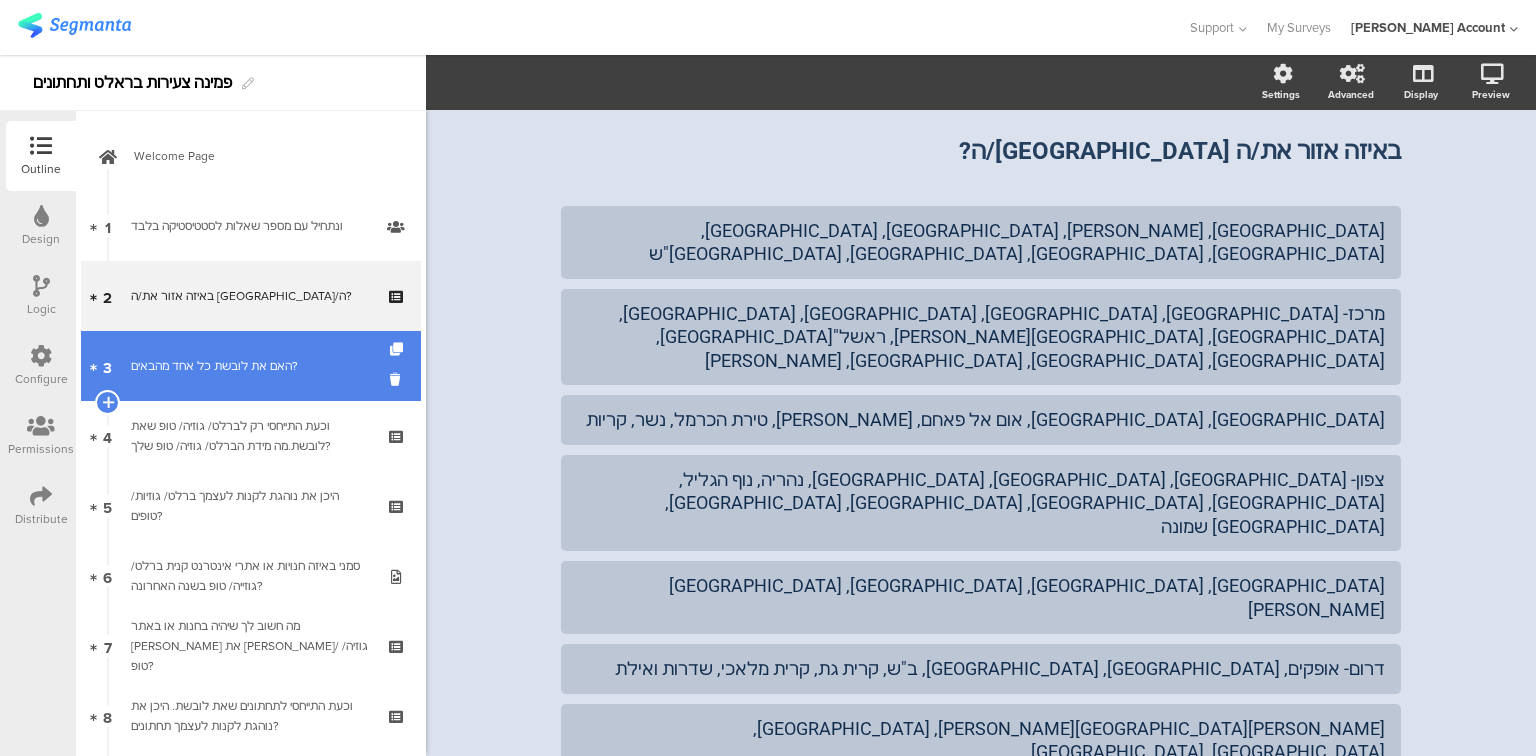 click on "3
האם את לובשת כל אחד מהבאים?" at bounding box center [251, 366] 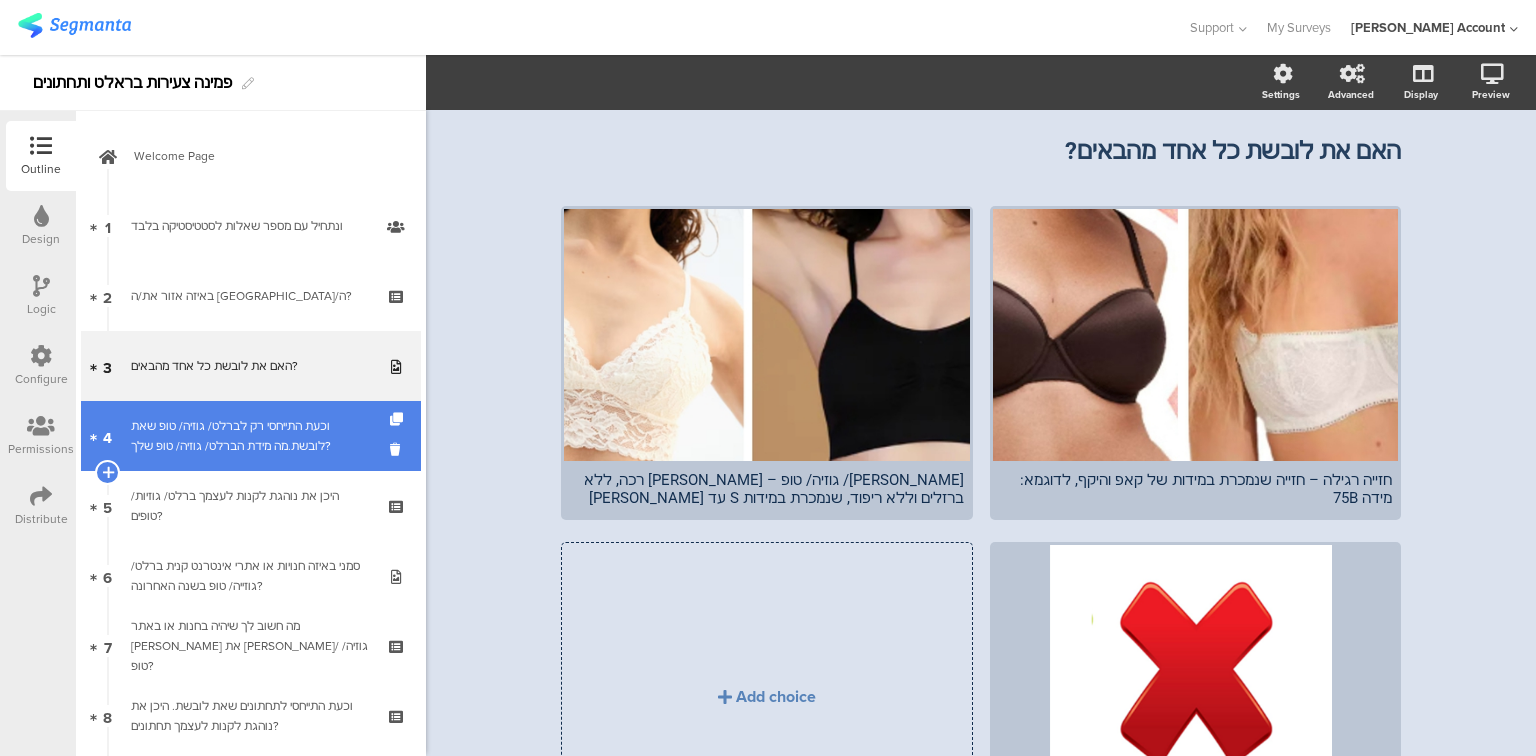 click on "וכעת התייחסי רק לברלט/ גוזיה/ טופ שאת לובשת.מה מידת הברלט/ גוזיה/ טופ שלך?" at bounding box center [250, 436] 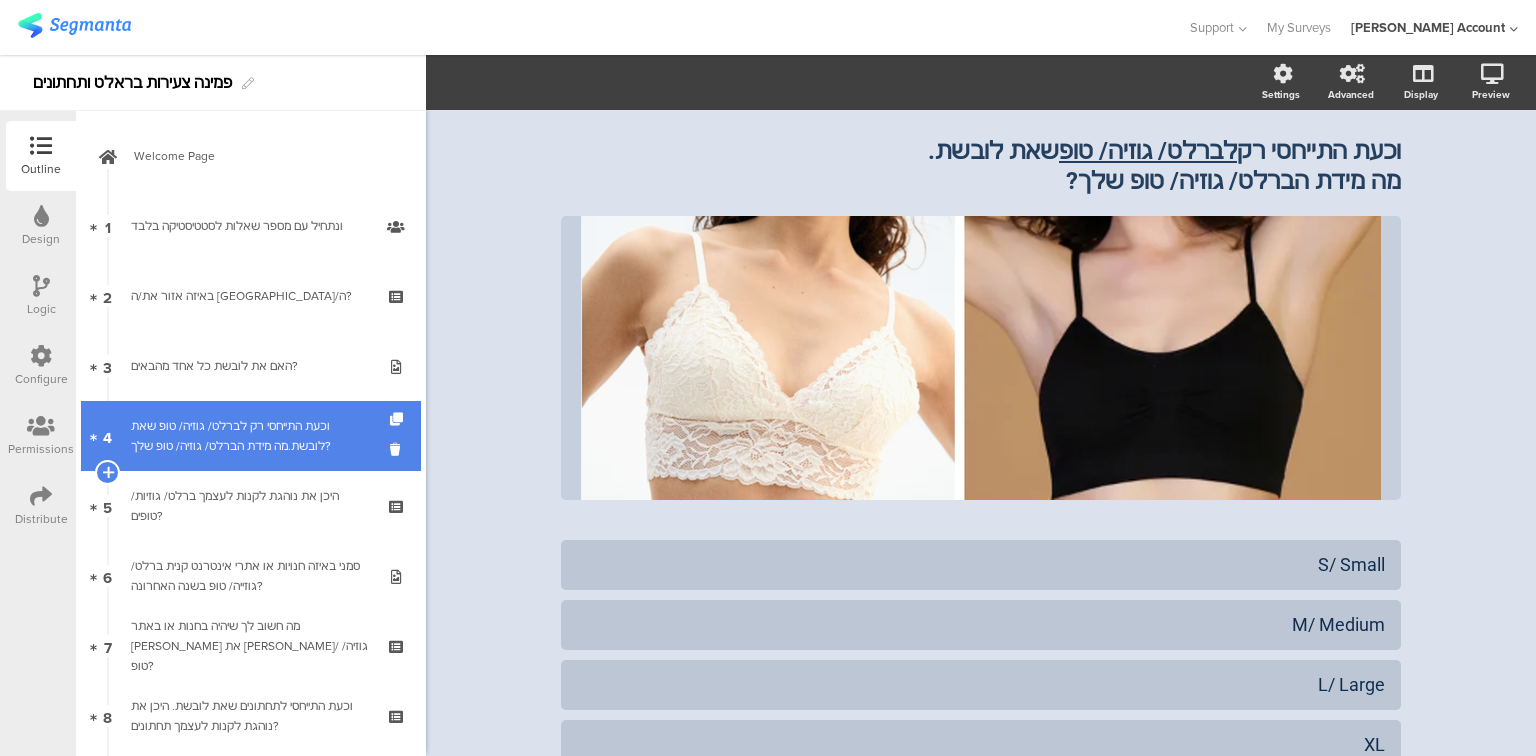 scroll, scrollTop: 0, scrollLeft: 0, axis: both 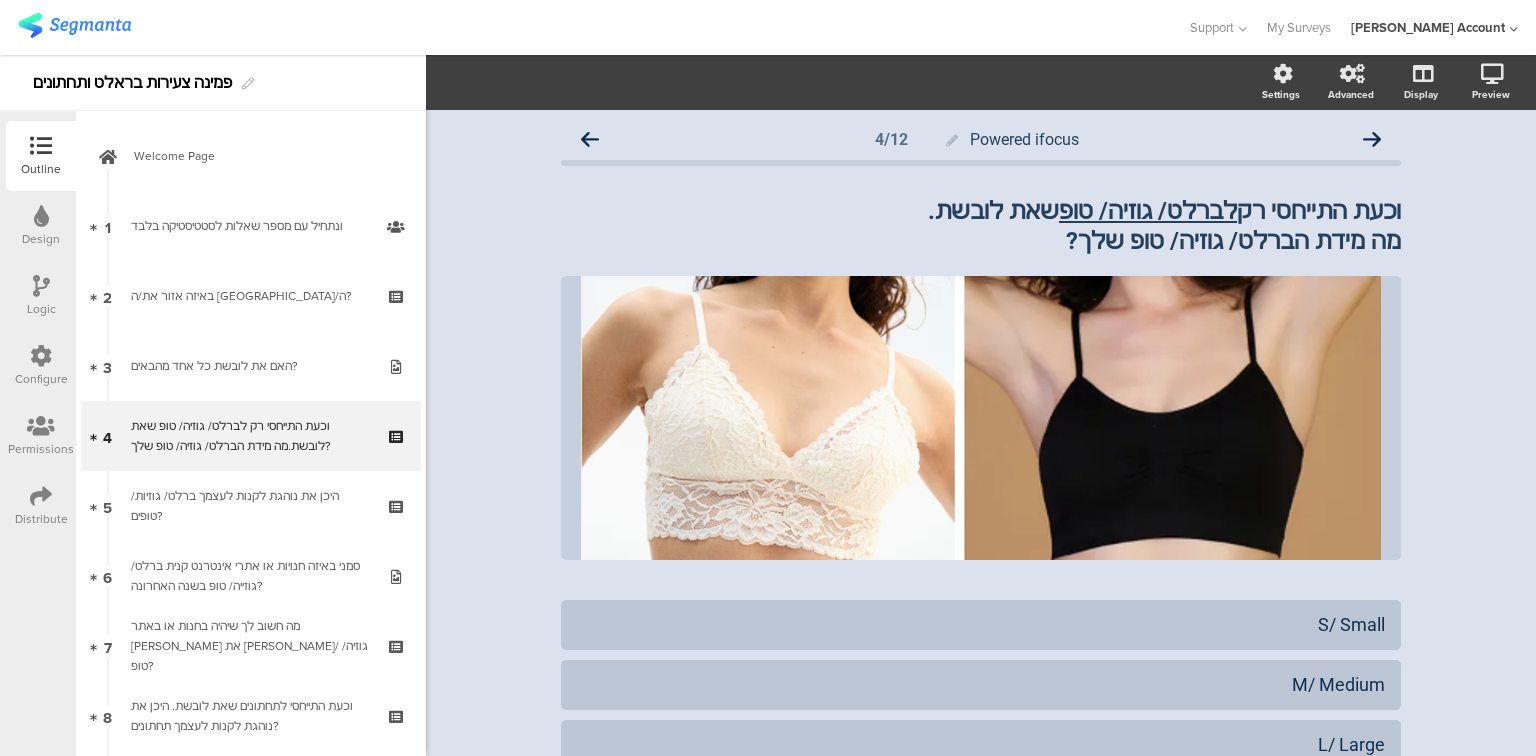 click on "Distribute" at bounding box center (41, 519) 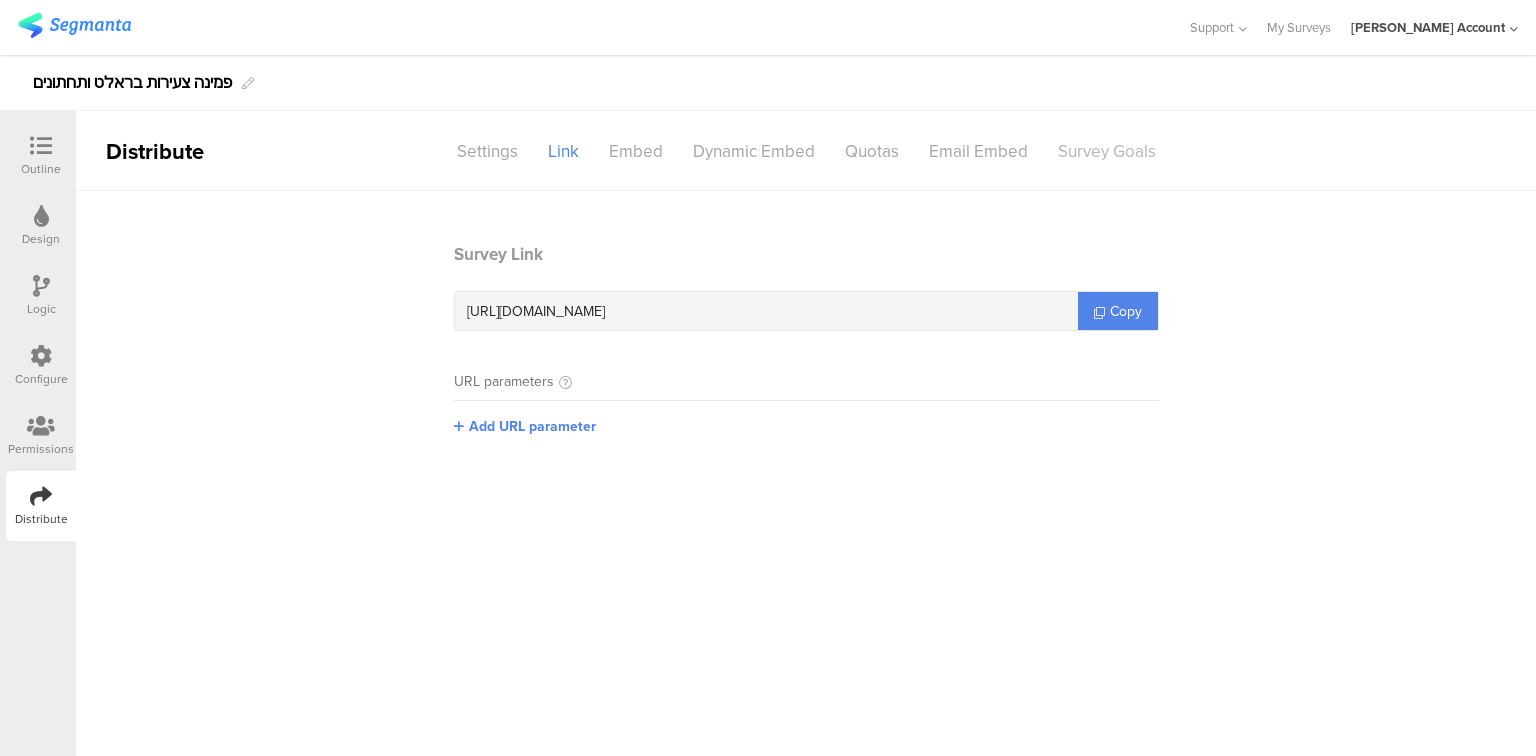 click on "Survey Goals" at bounding box center (1107, 151) 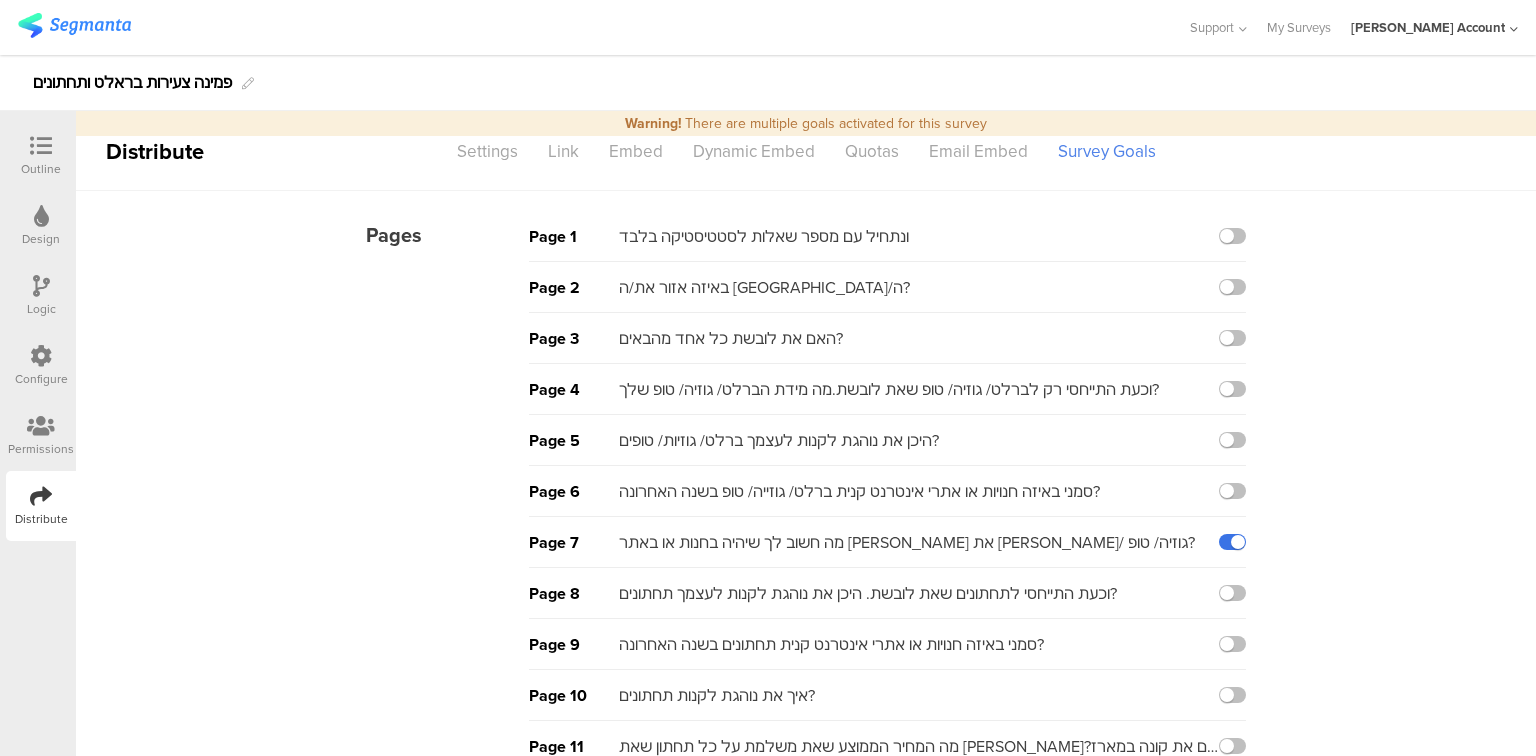 click at bounding box center [1232, 542] 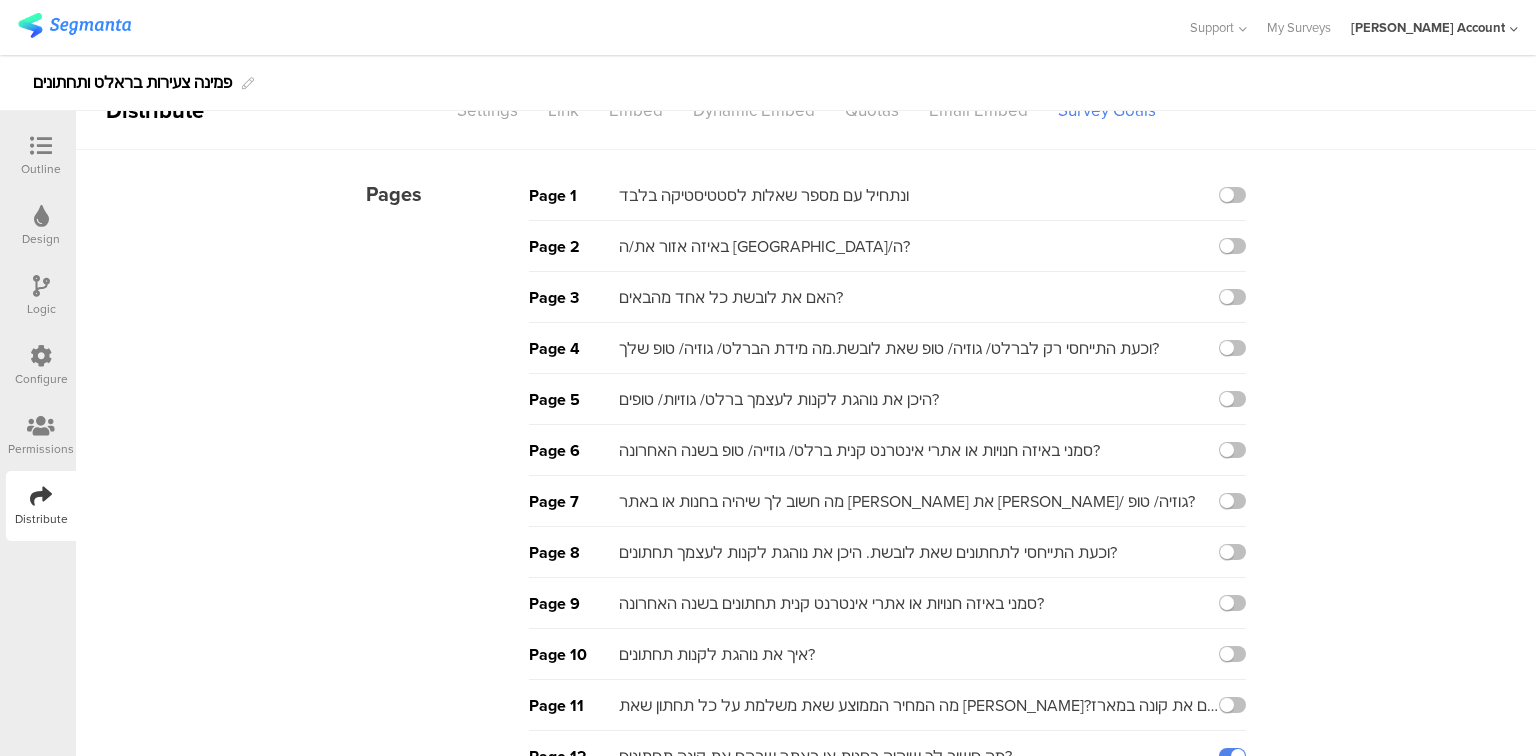 scroll, scrollTop: 0, scrollLeft: 0, axis: both 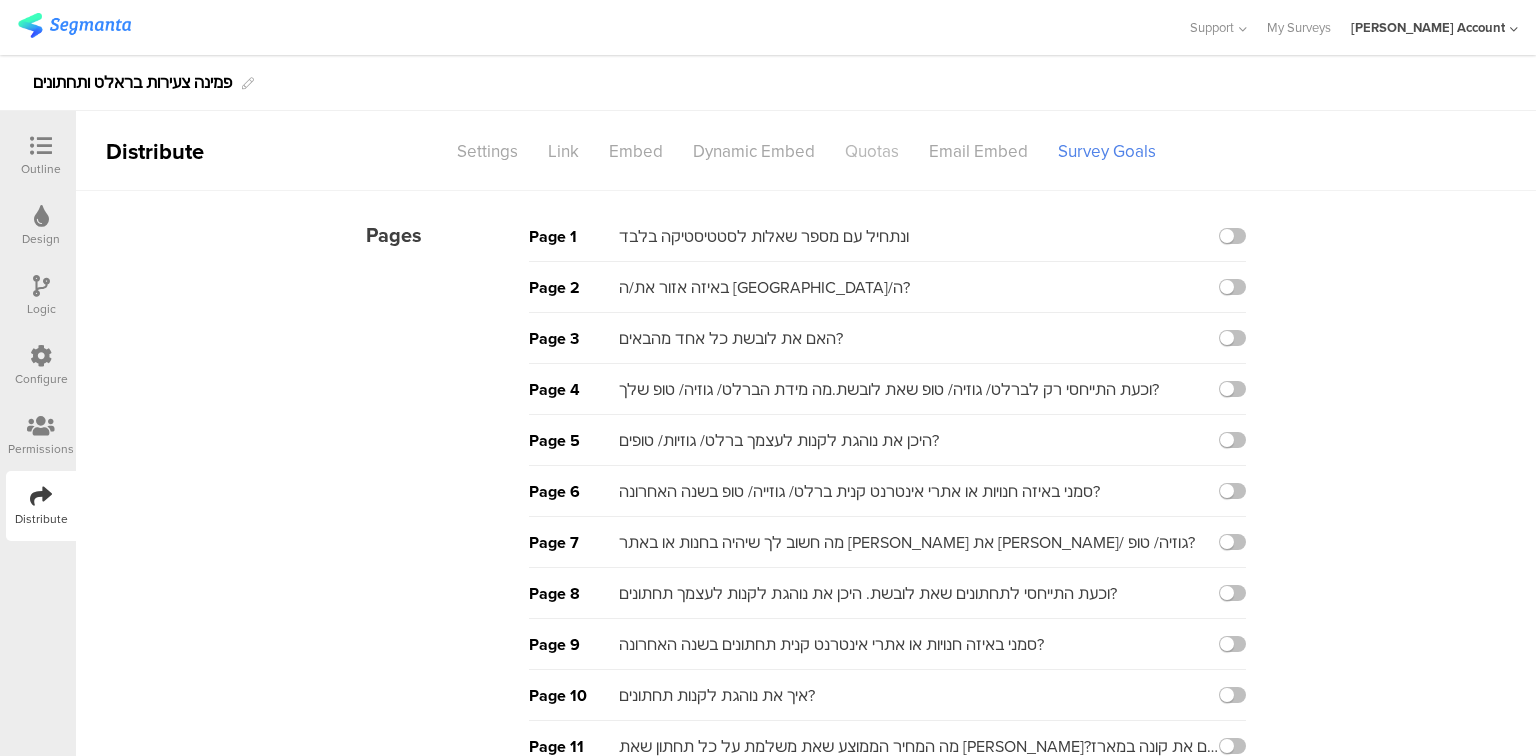 click on "Quotas" at bounding box center [872, 151] 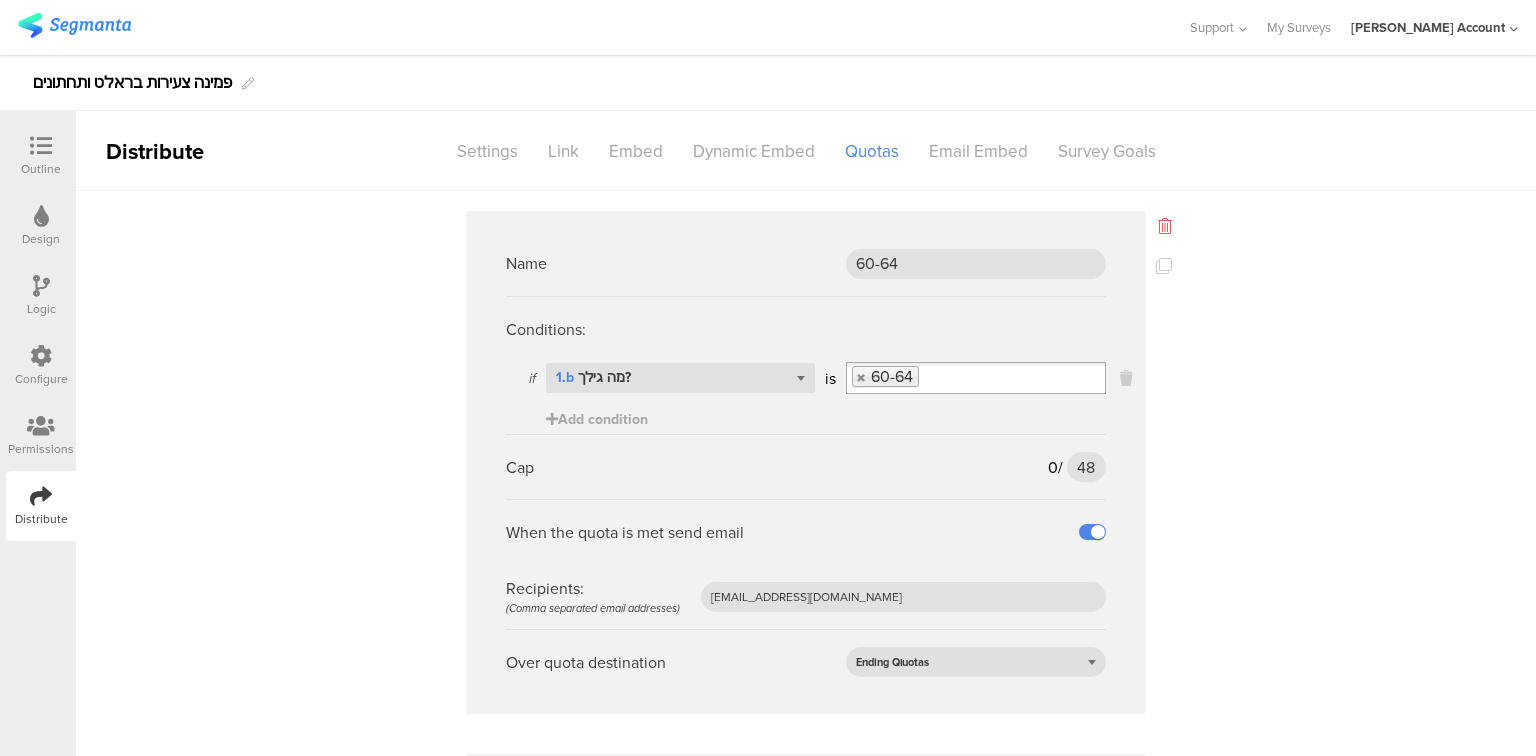 click at bounding box center [1165, 226] 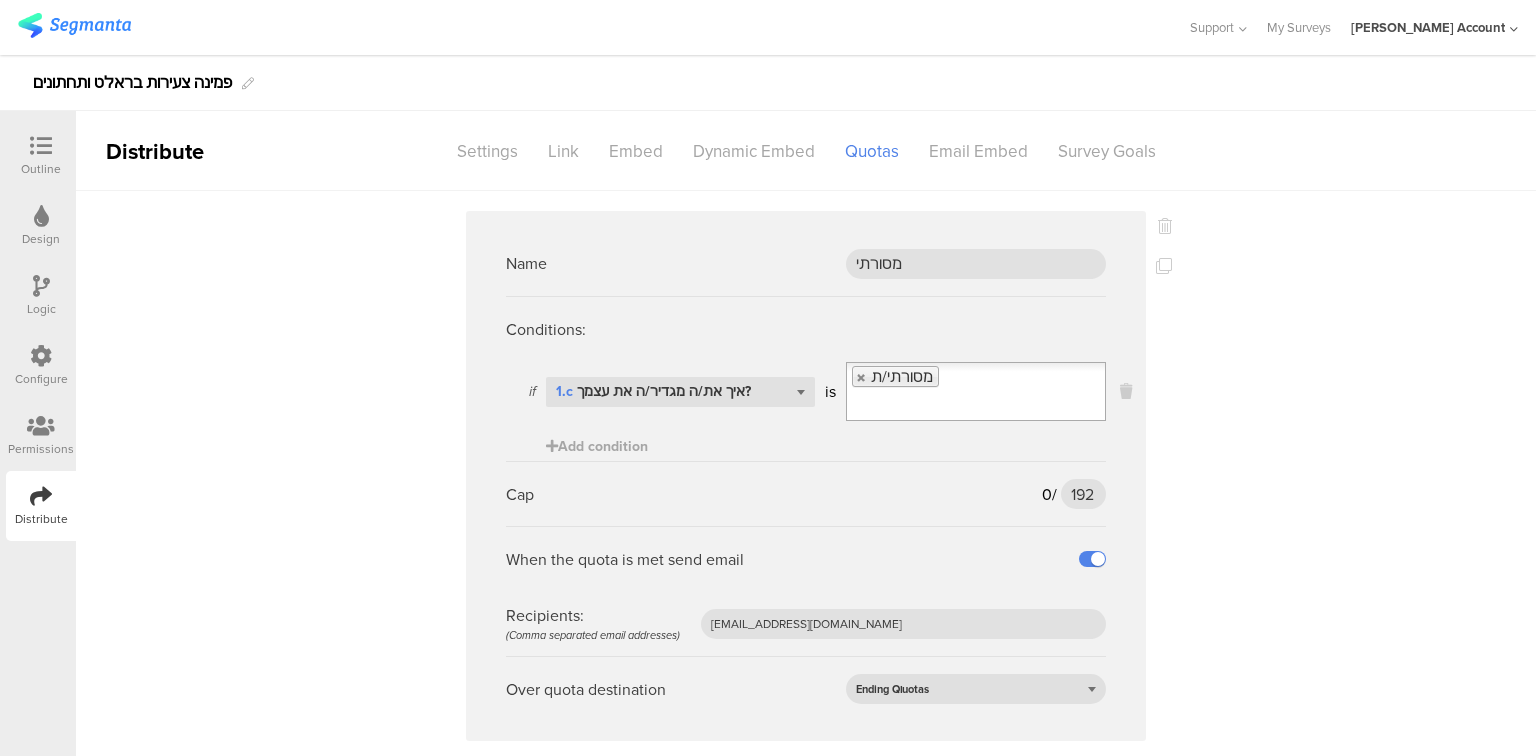 click at bounding box center (1165, 226) 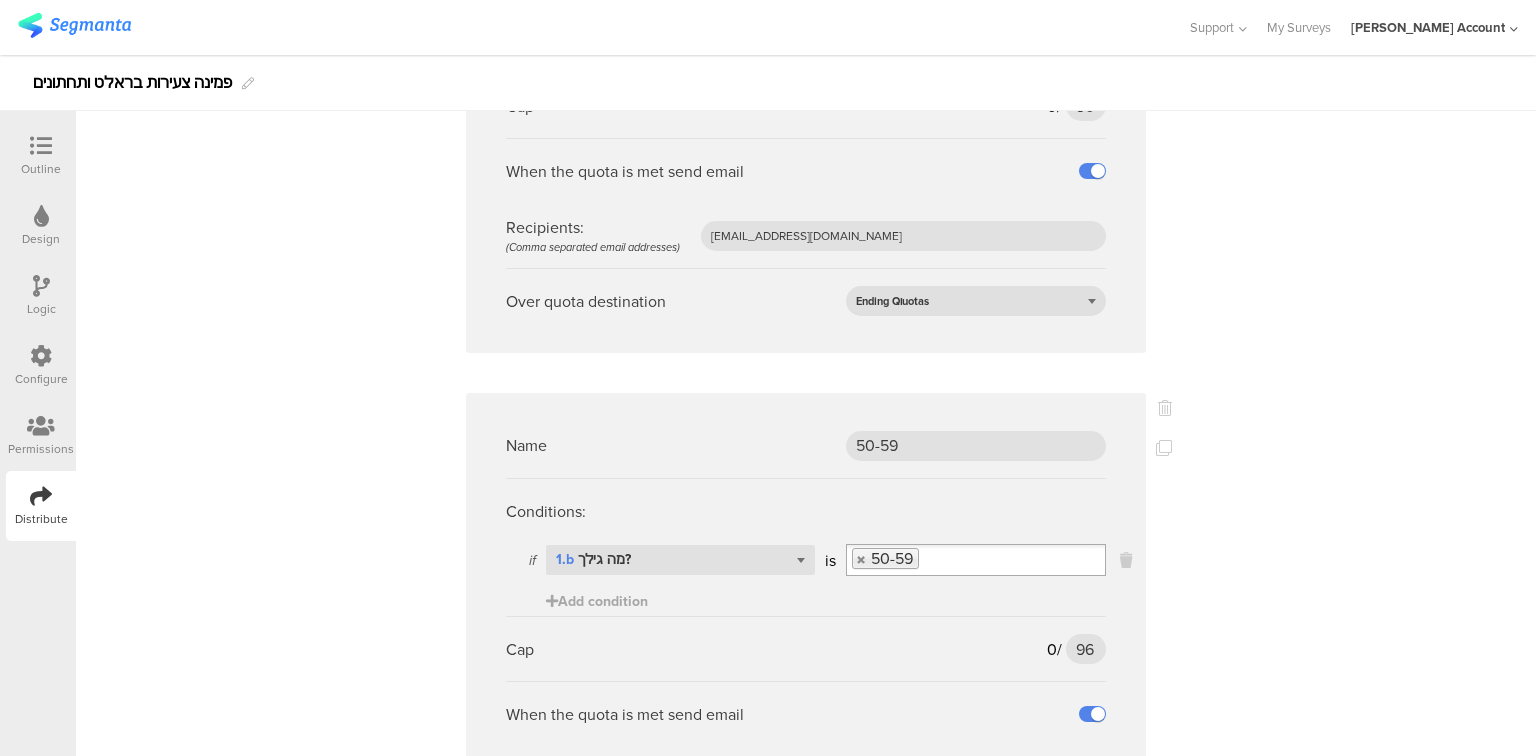 scroll, scrollTop: 400, scrollLeft: 0, axis: vertical 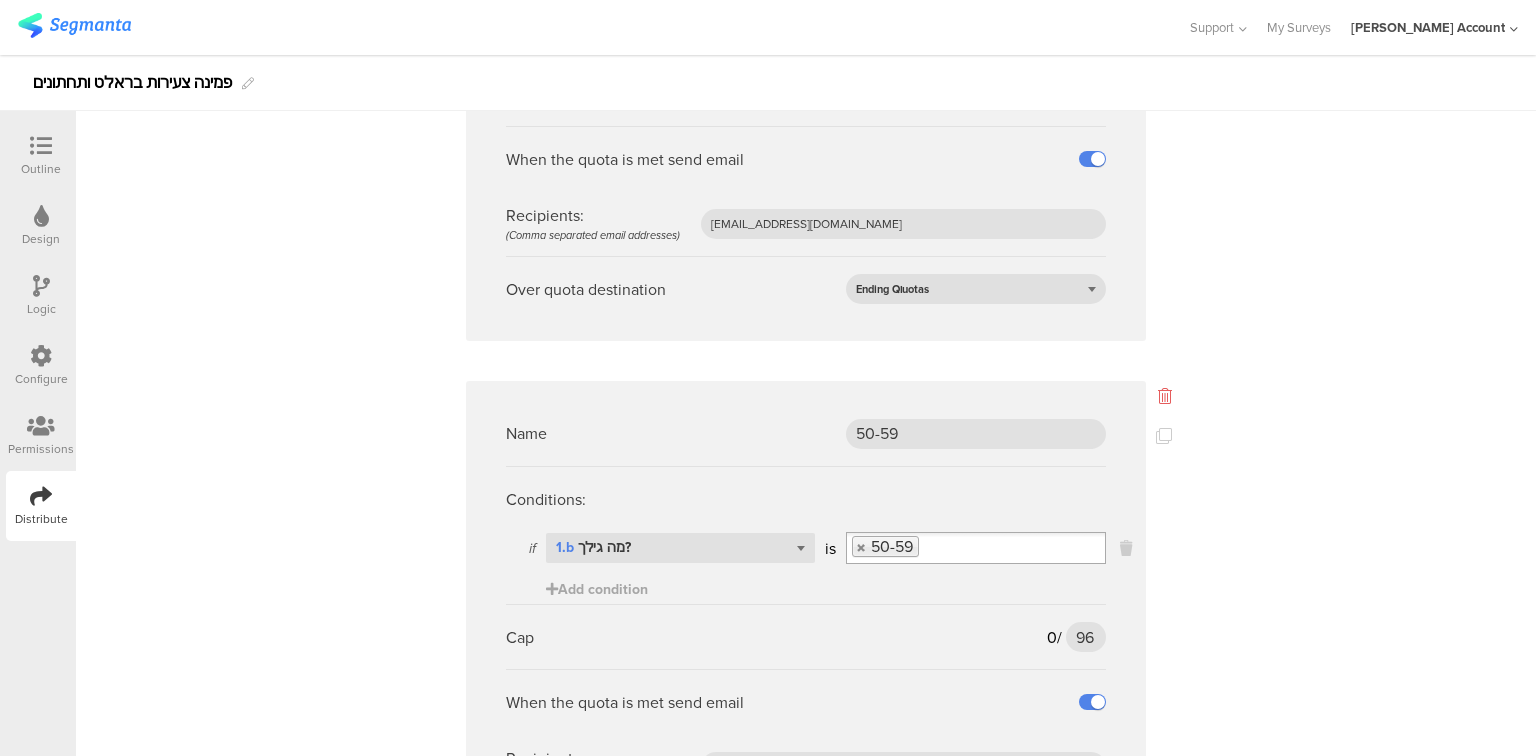 click at bounding box center [1165, 396] 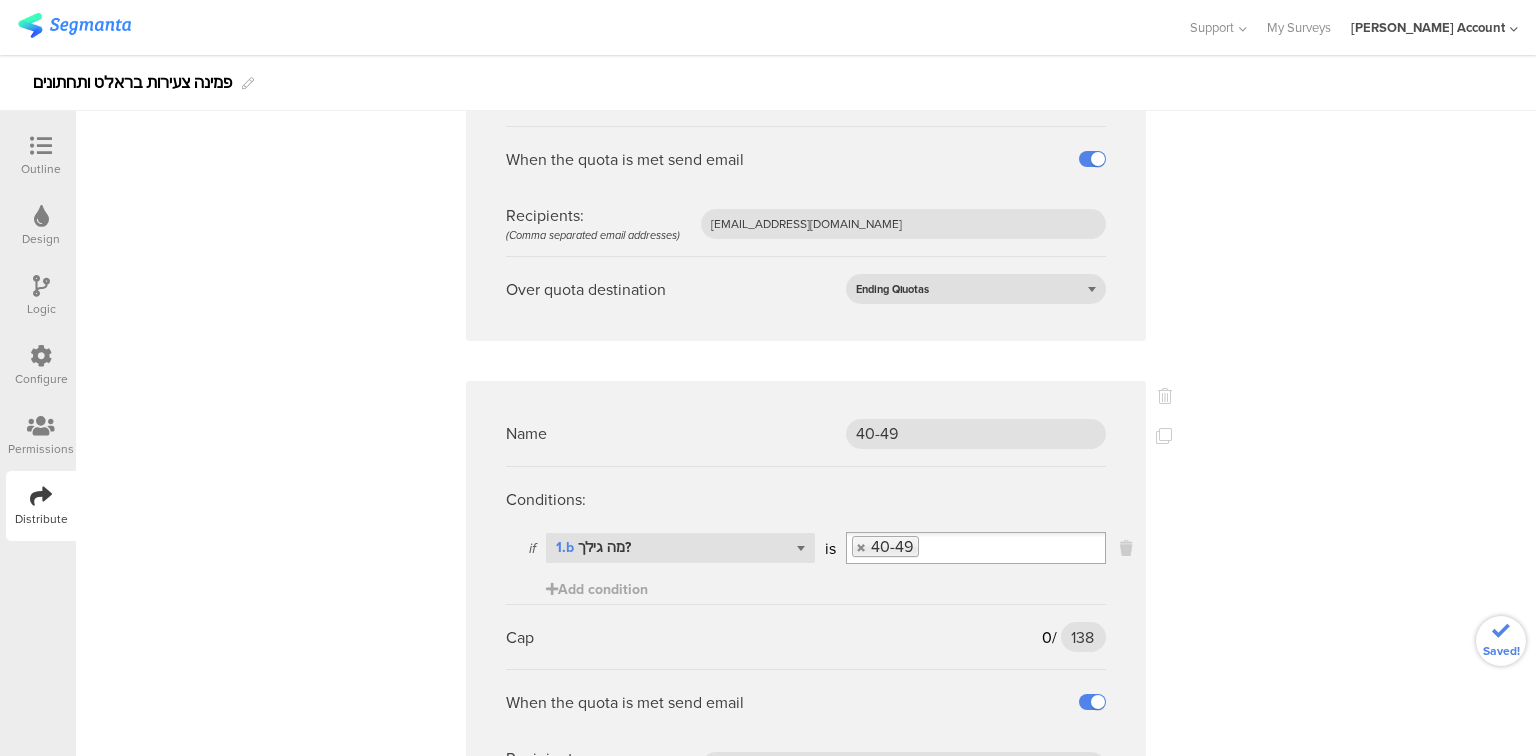 click at bounding box center (1165, 396) 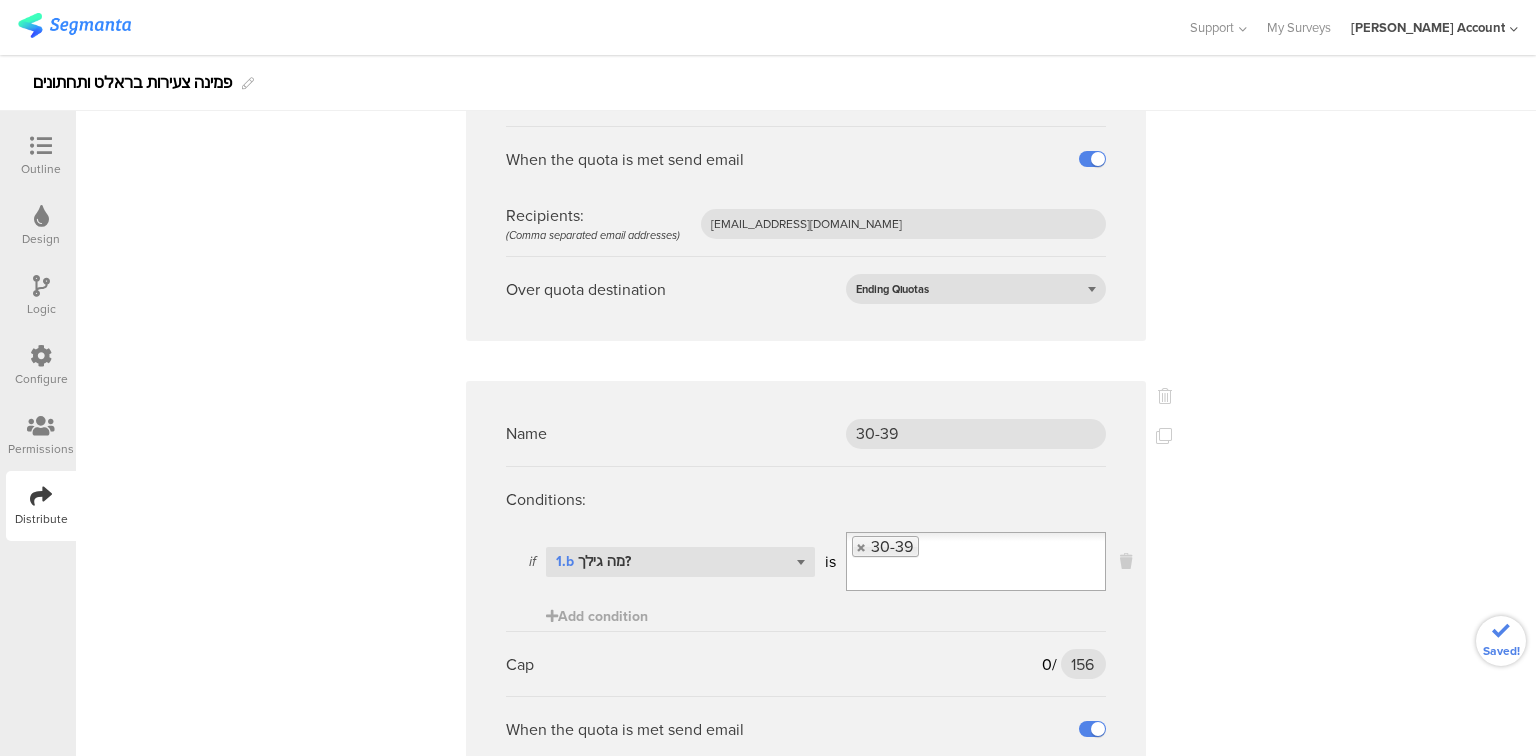 click at bounding box center [1165, 396] 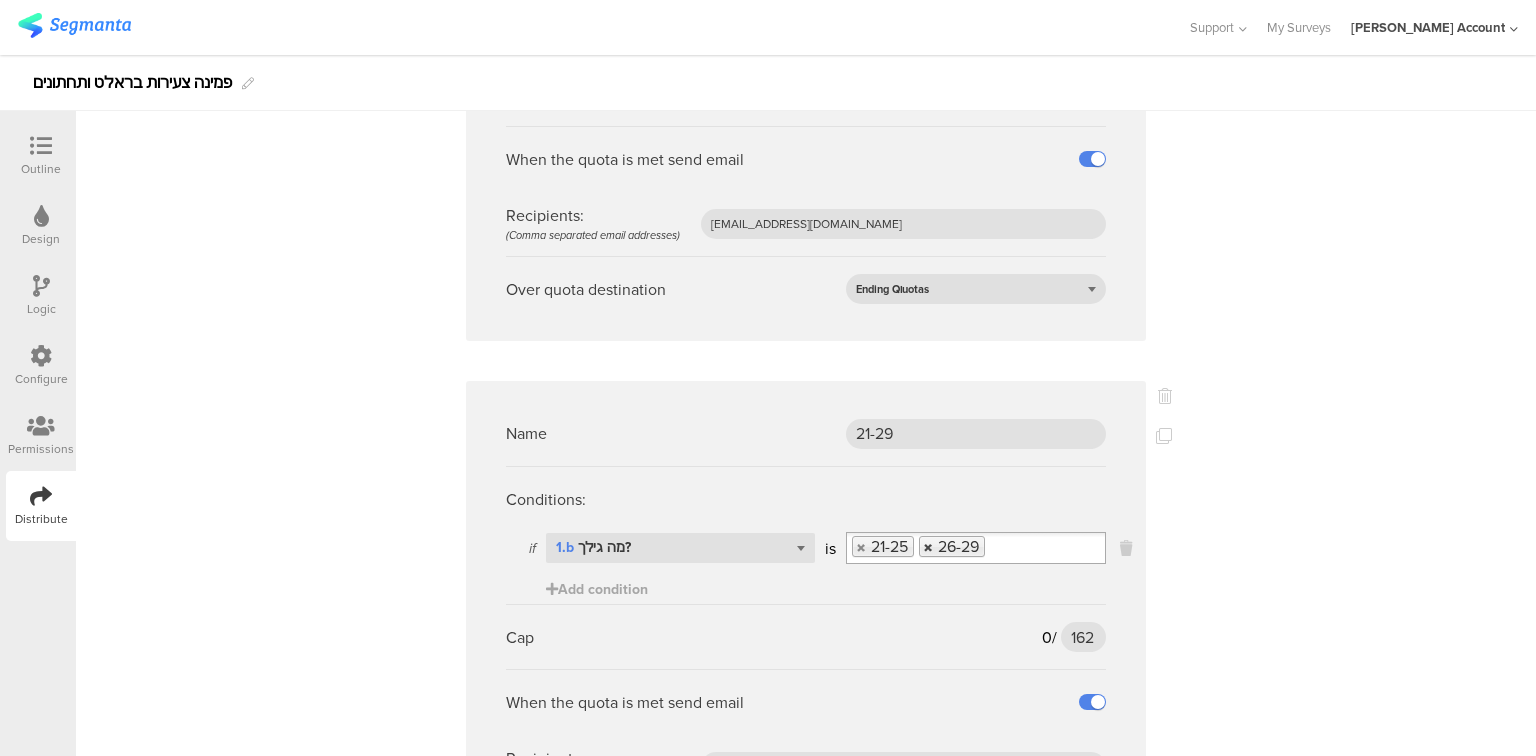 click at bounding box center [929, 547] 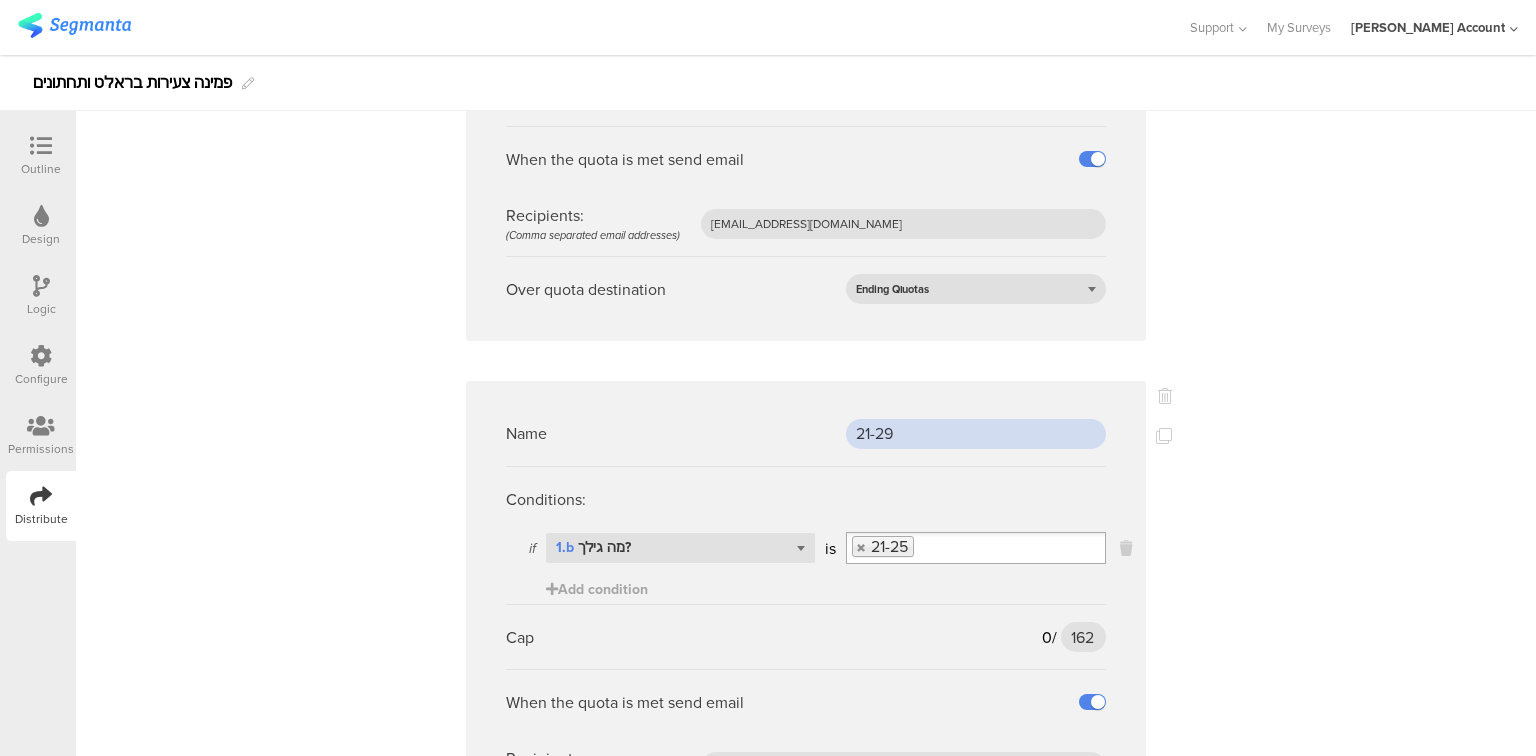 click on "21-29" at bounding box center [976, 434] 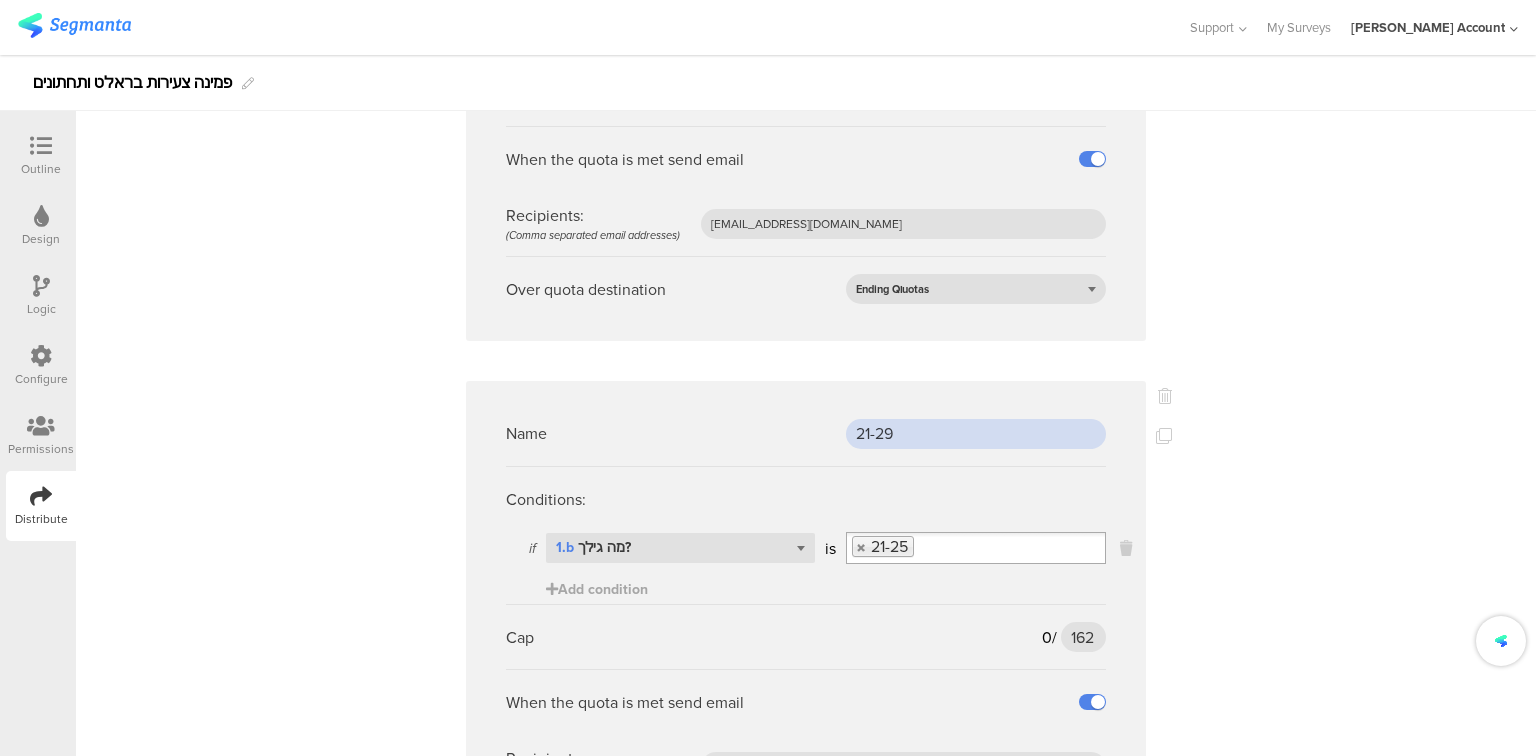 click on "21-29" at bounding box center (976, 434) 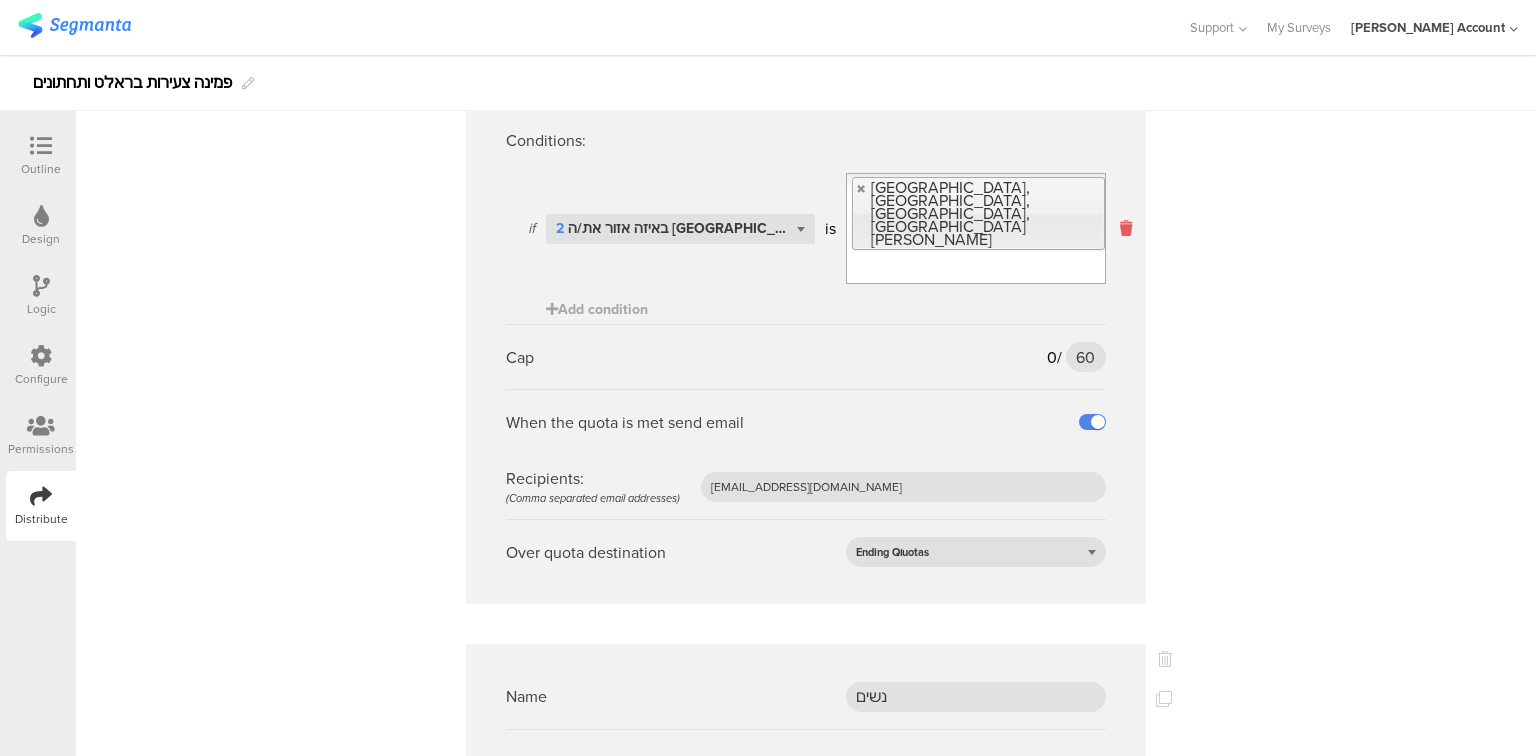 scroll, scrollTop: 1600, scrollLeft: 0, axis: vertical 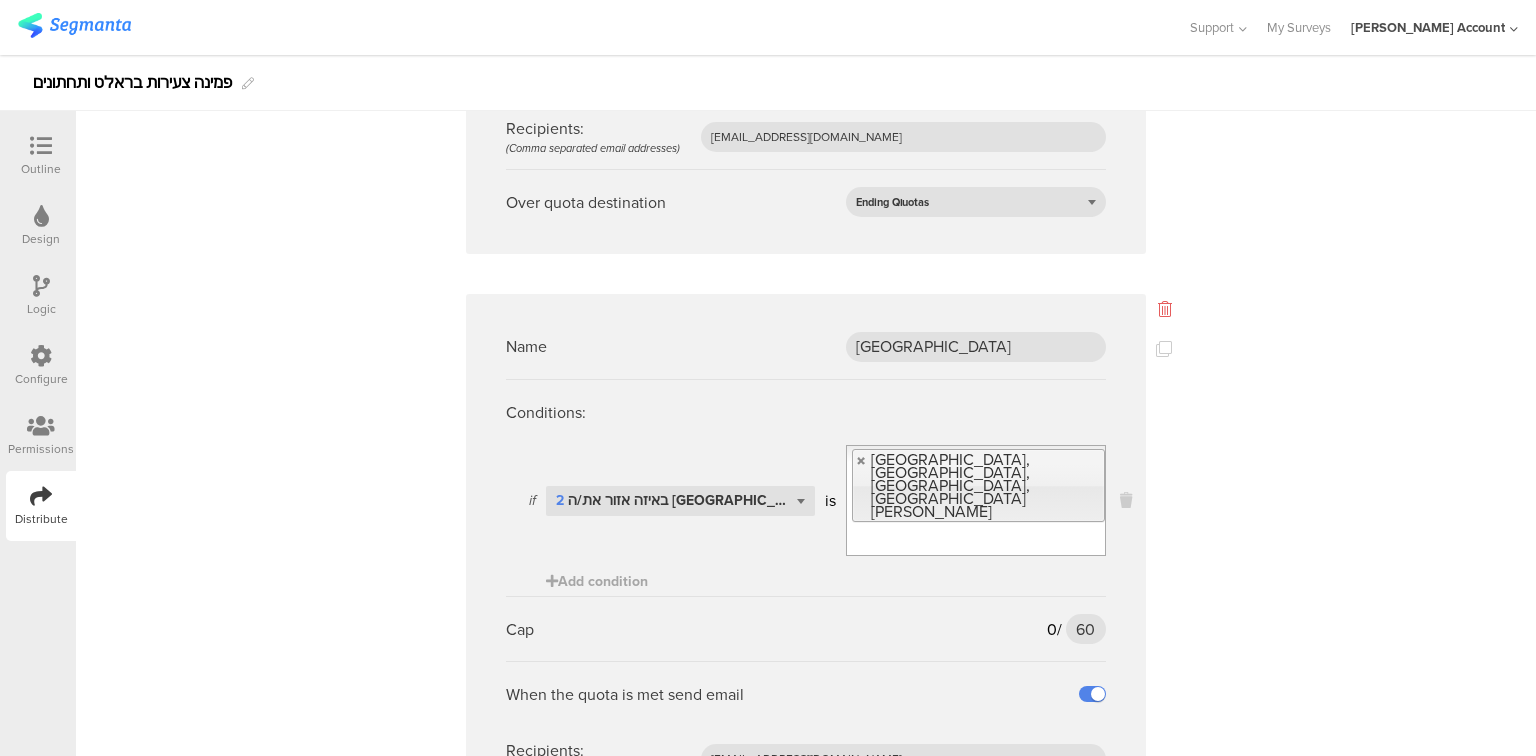 type on "21-25" 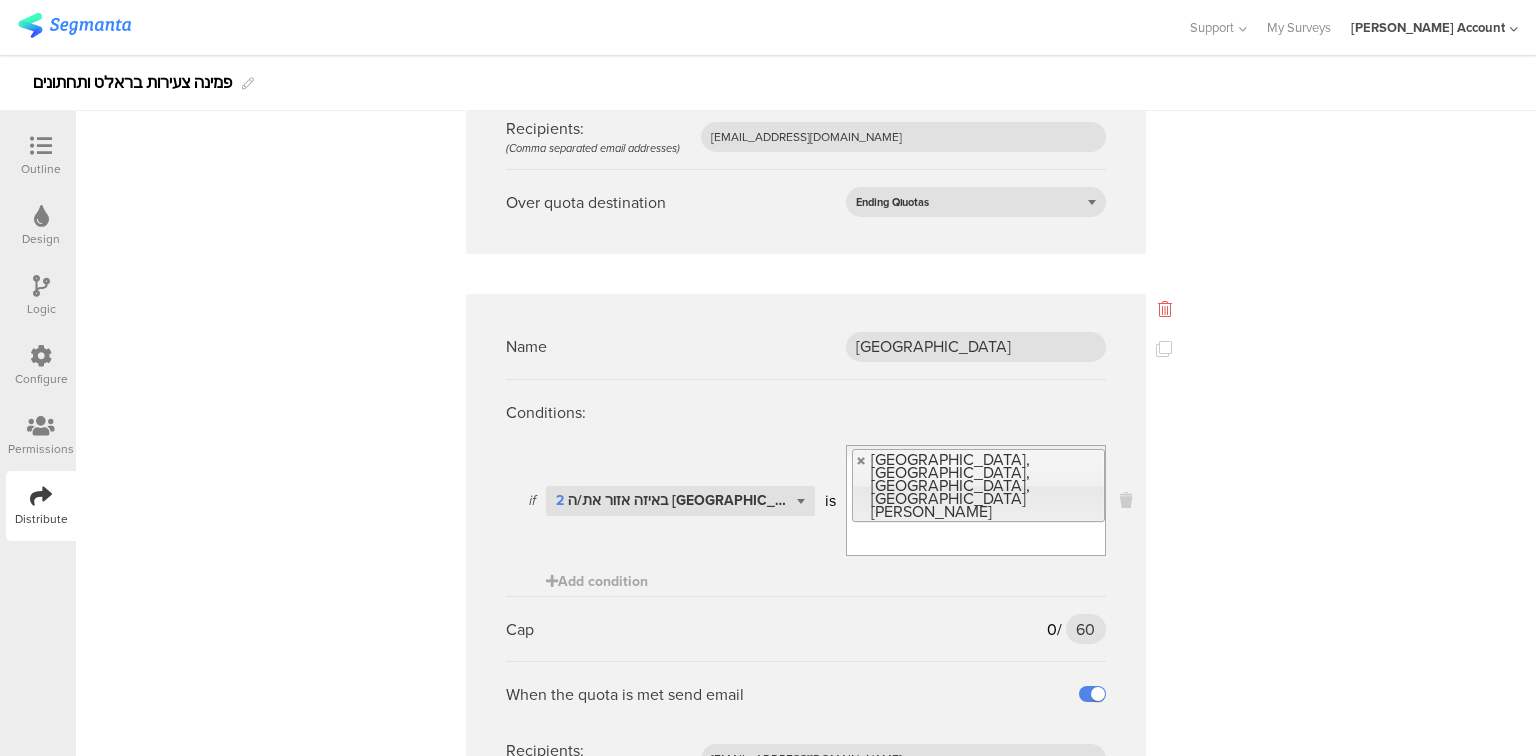 click at bounding box center (1165, 309) 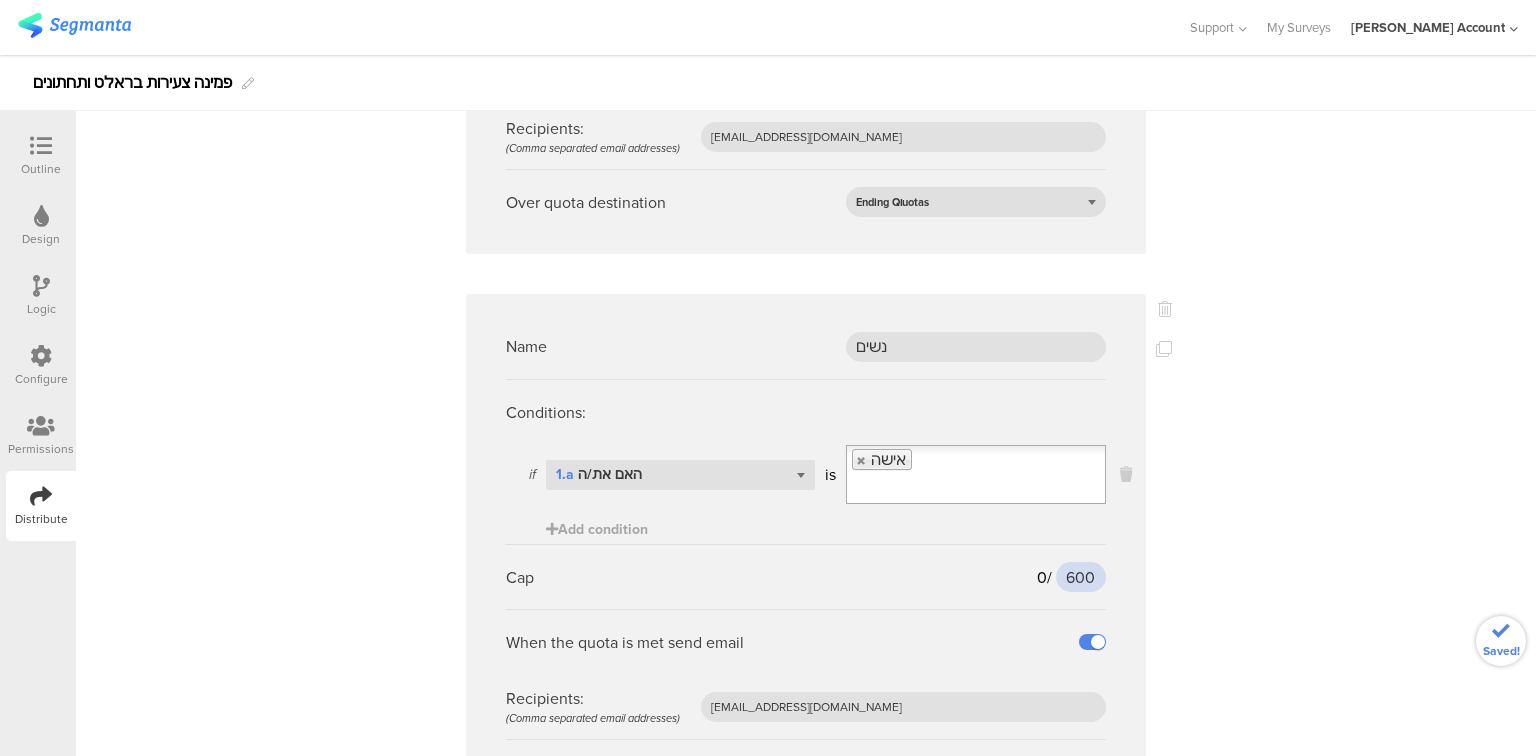 click on "600" at bounding box center (1081, 577) 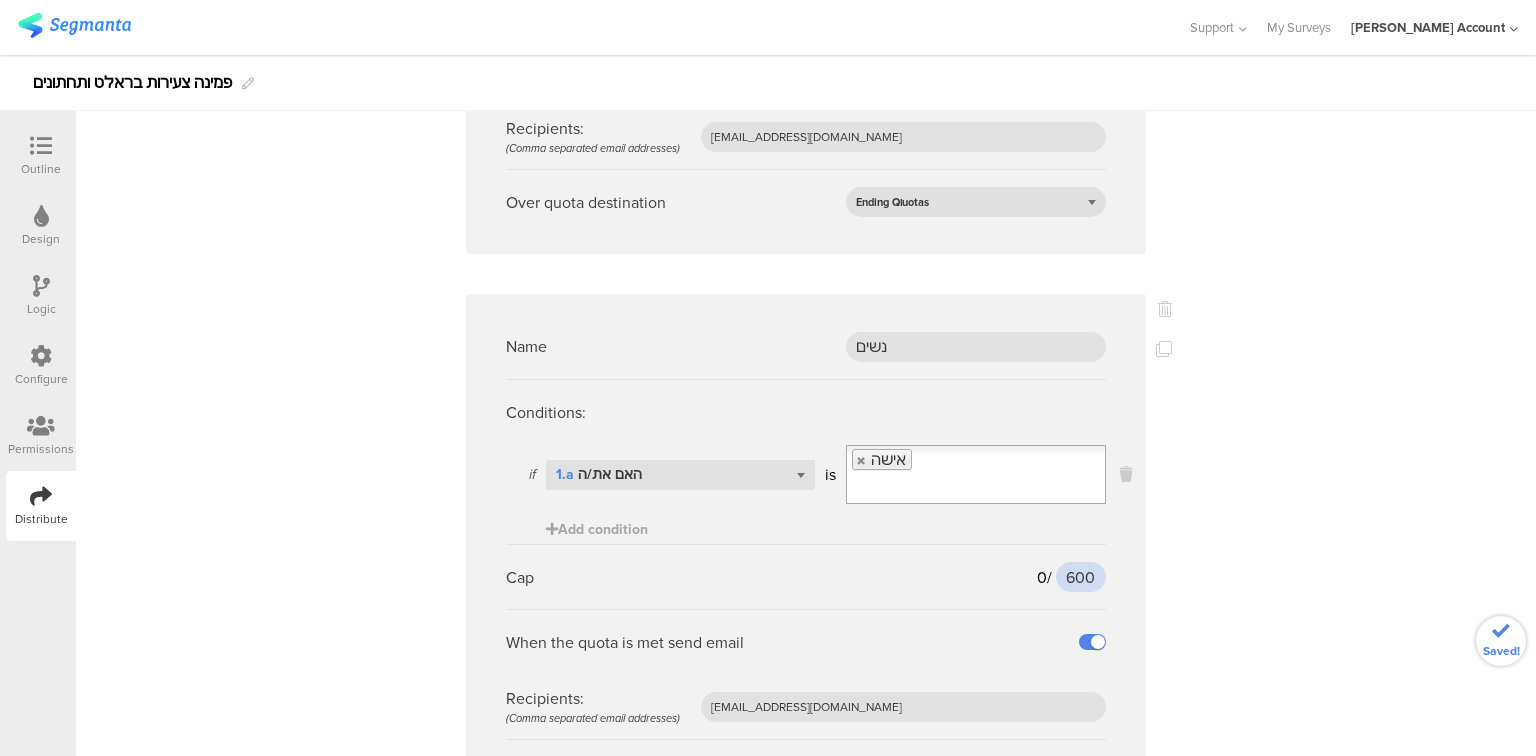 click on "600" at bounding box center [1081, 577] 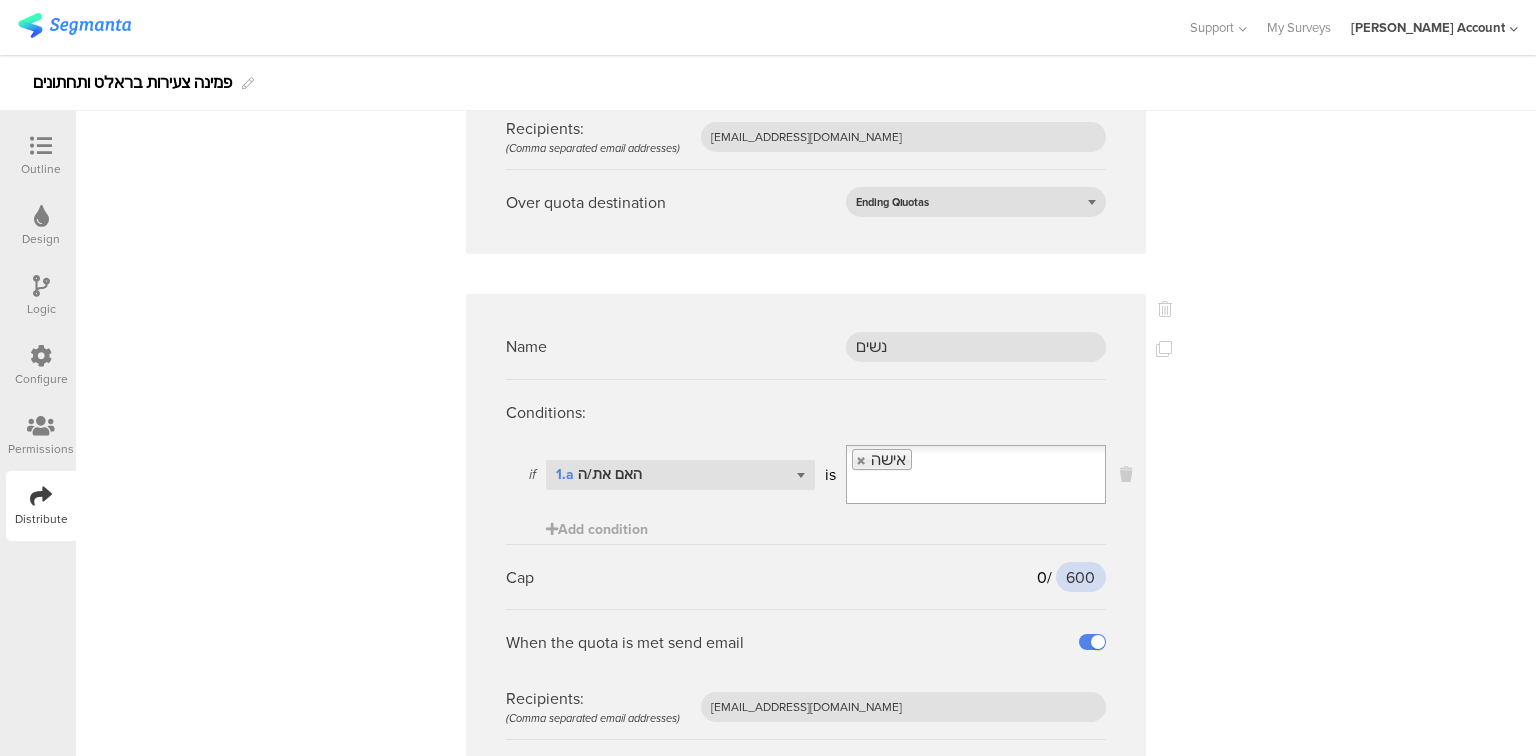 click on "600" at bounding box center (1081, 577) 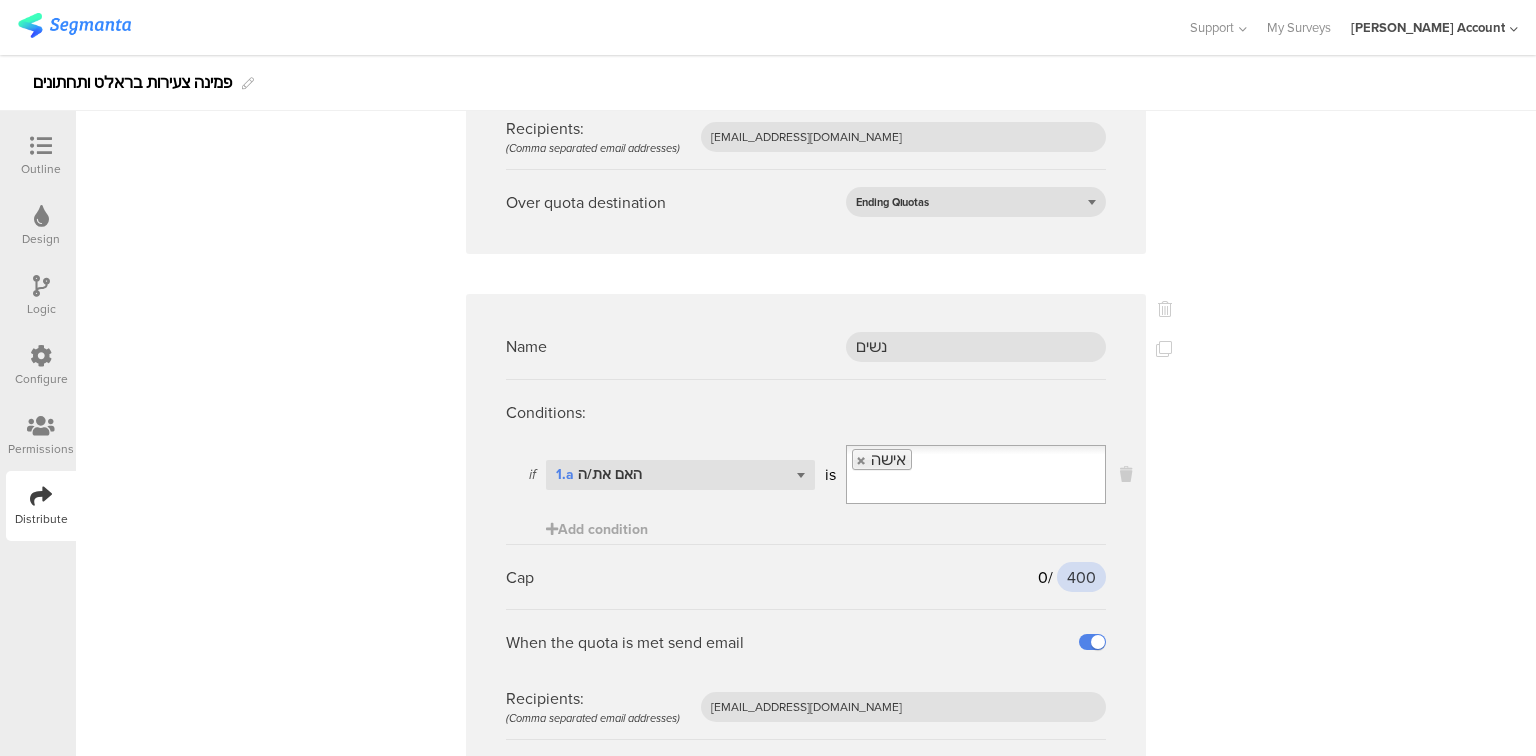 type on "400" 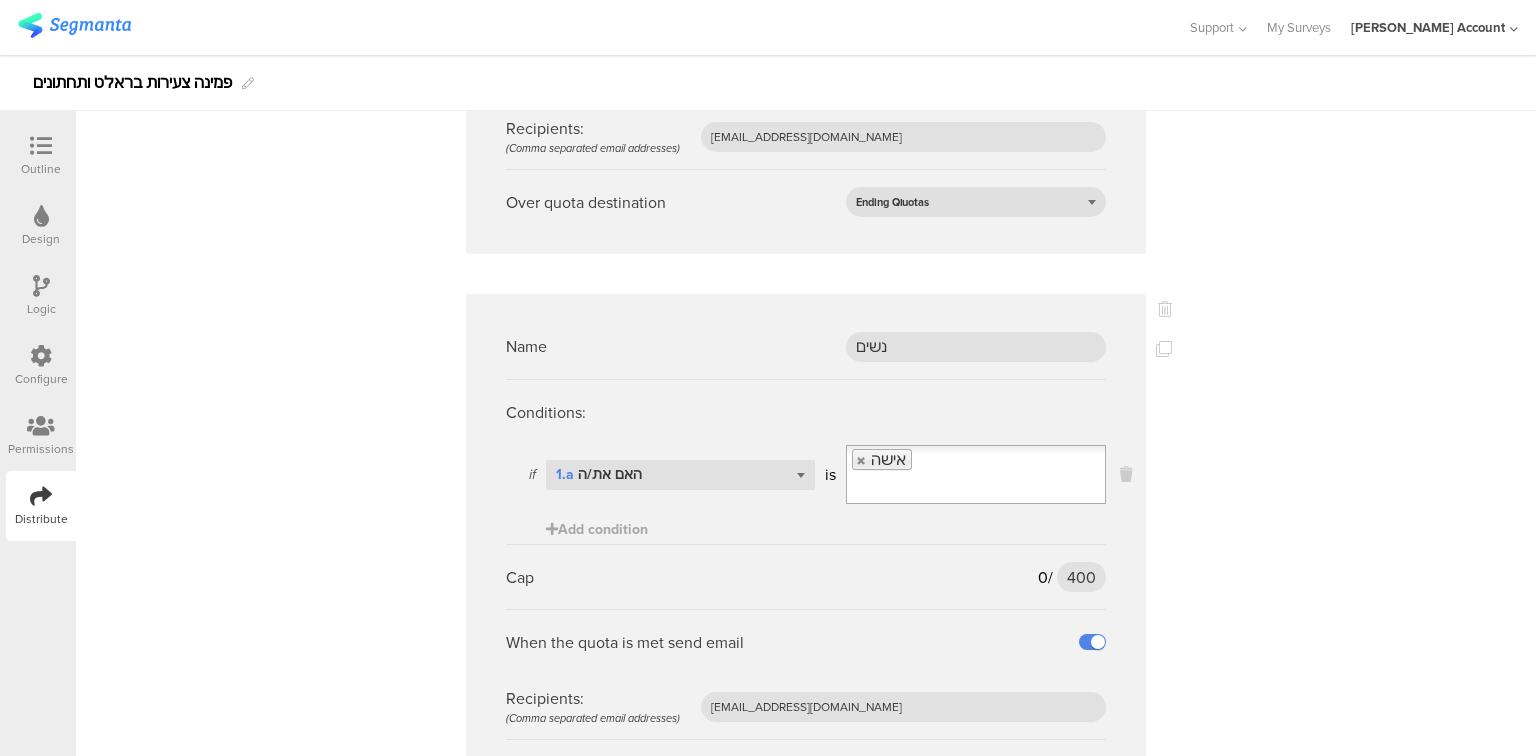 click on "Name
דתי
Conditions:
if
Select question...   1.c איך את/ה מגדיר/ה את עצמך?
is
דתי/ה
Add condition
Cap
0
/
90
90
When the quota is met send email
Recipients:  (Comma separated email addresses)
odelya@ifocus-r.com
Over quota destination
Ending Qוuotas
Name
21-25
Conditions:
if
Select question...   1.b מה גילך?
is
21-25
Add condition
Cap
0
/
162
162" at bounding box center (806, -241) 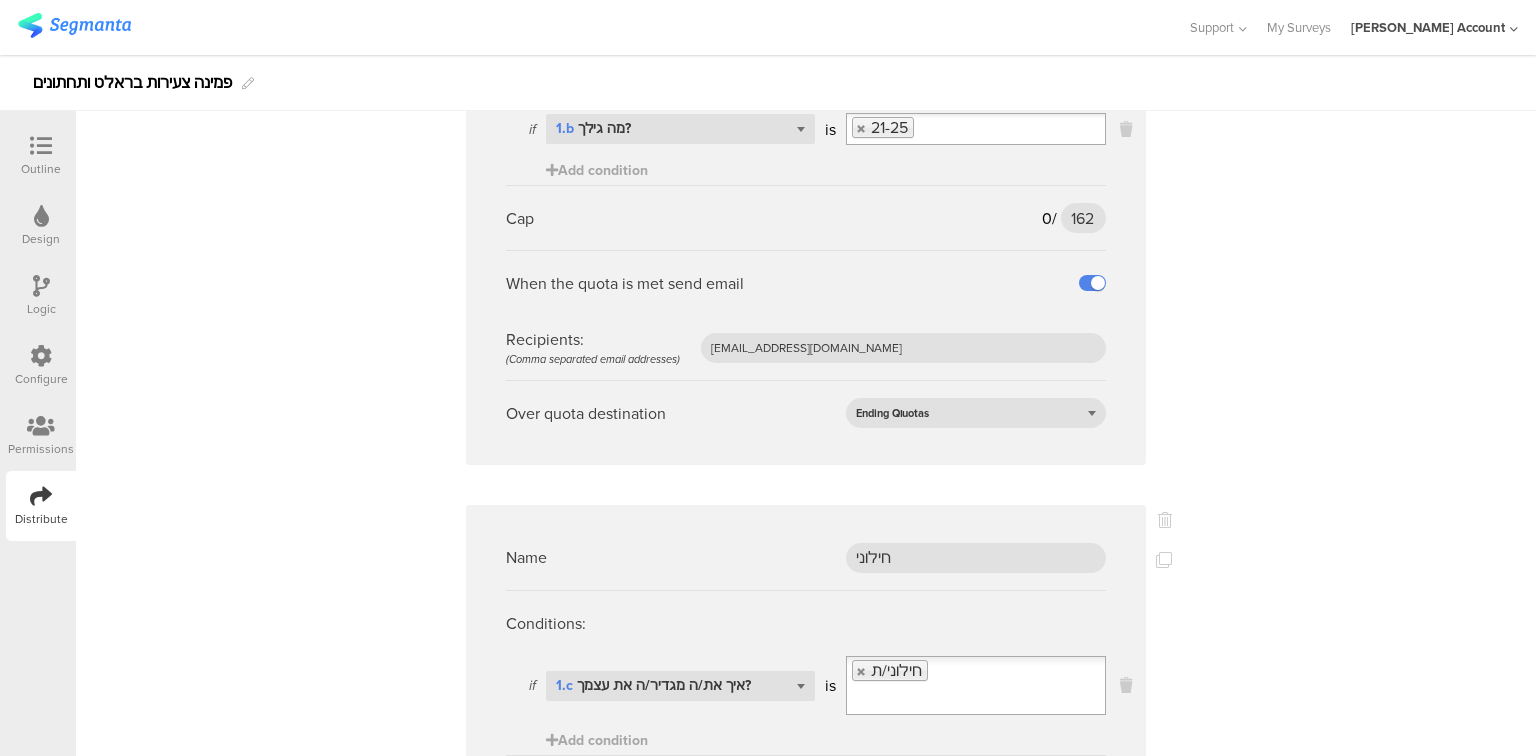 scroll, scrollTop: 489, scrollLeft: 0, axis: vertical 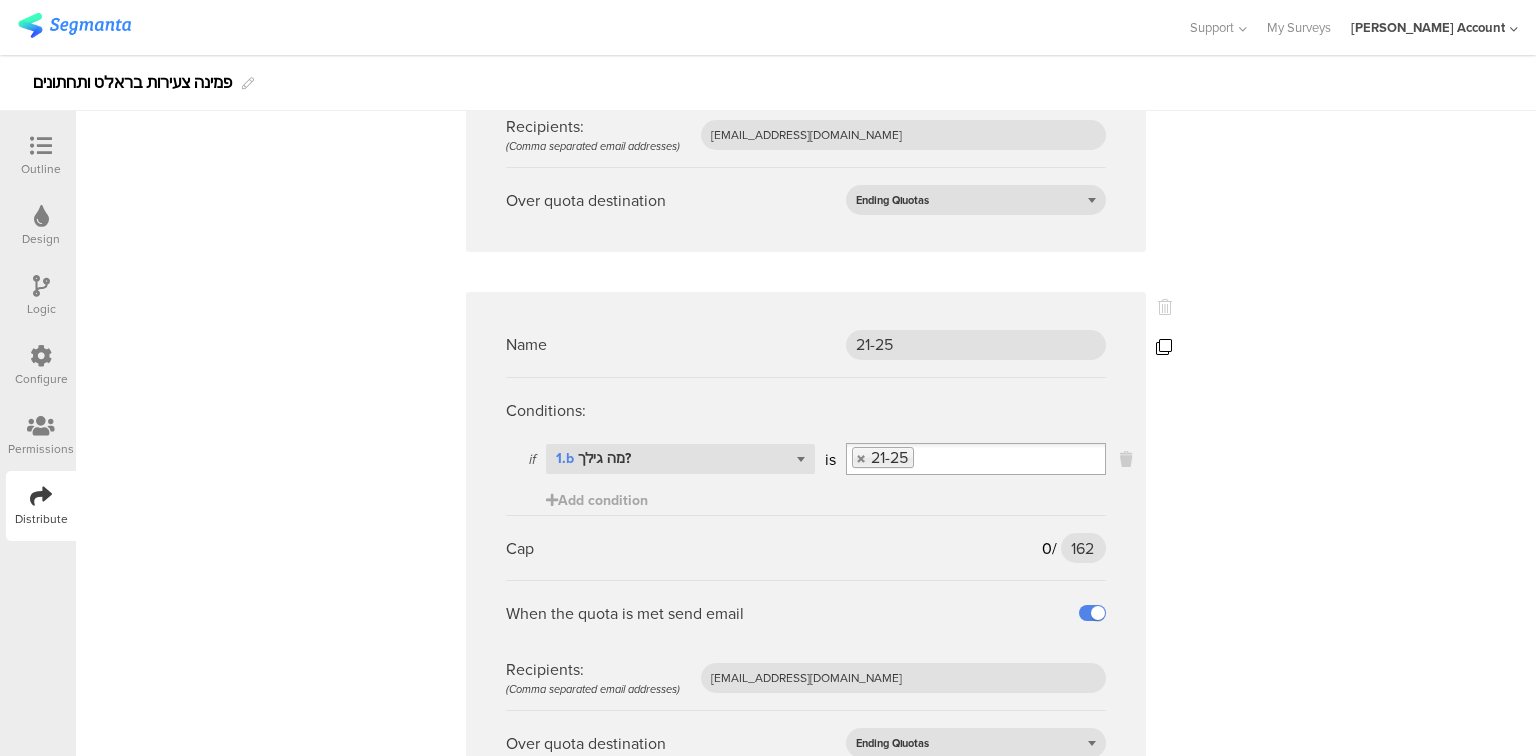 click at bounding box center (1164, 347) 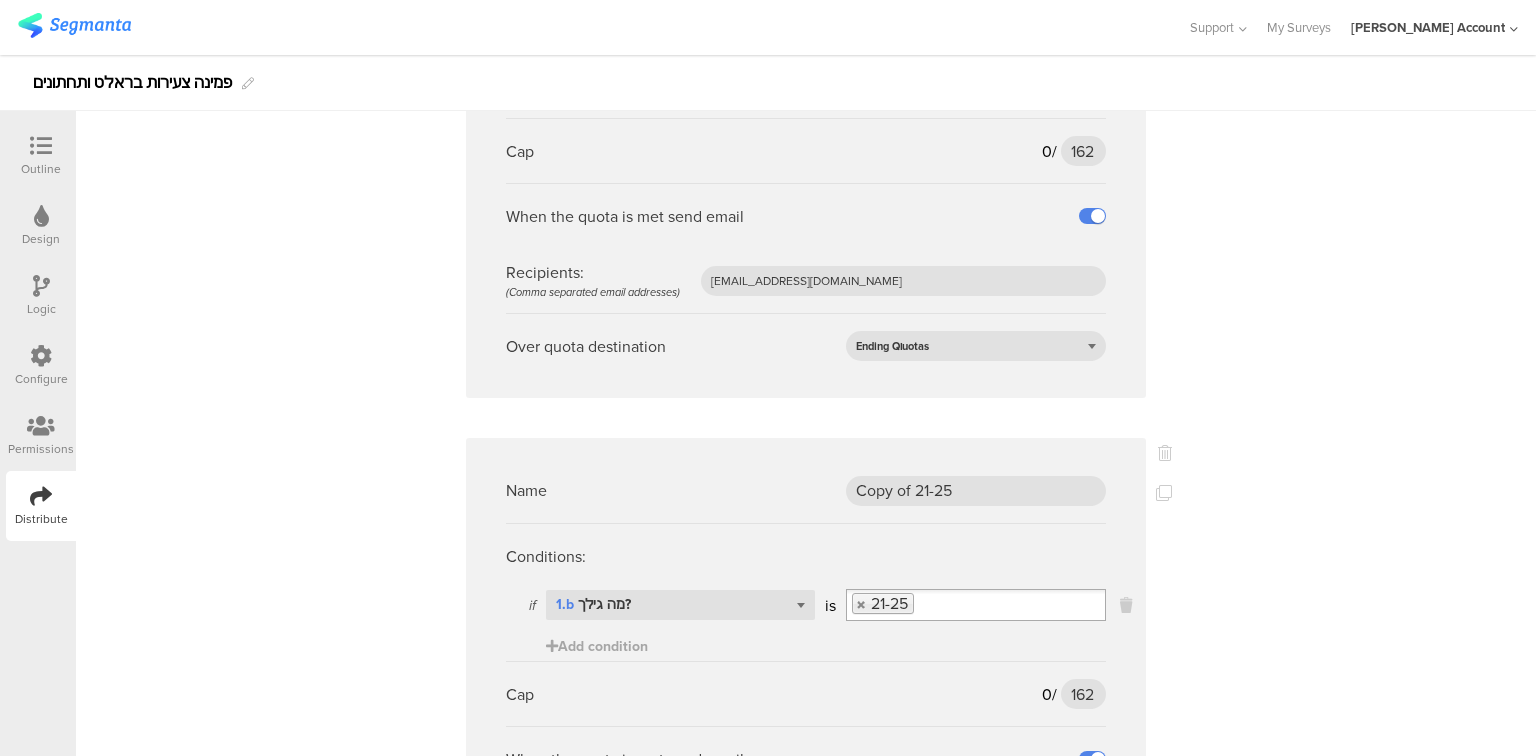 scroll, scrollTop: 889, scrollLeft: 0, axis: vertical 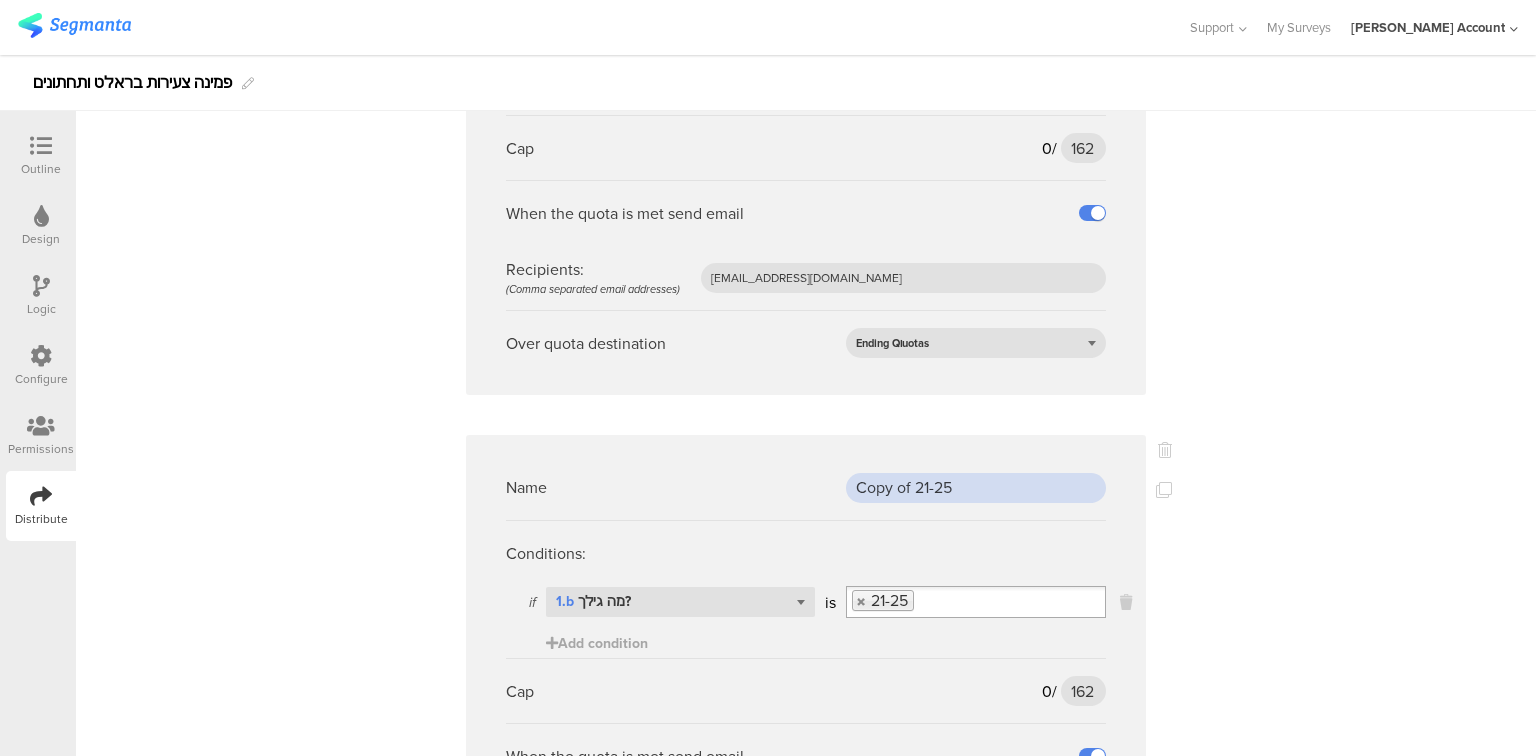 drag, startPoint x: 966, startPoint y: 462, endPoint x: 736, endPoint y: 435, distance: 231.57936 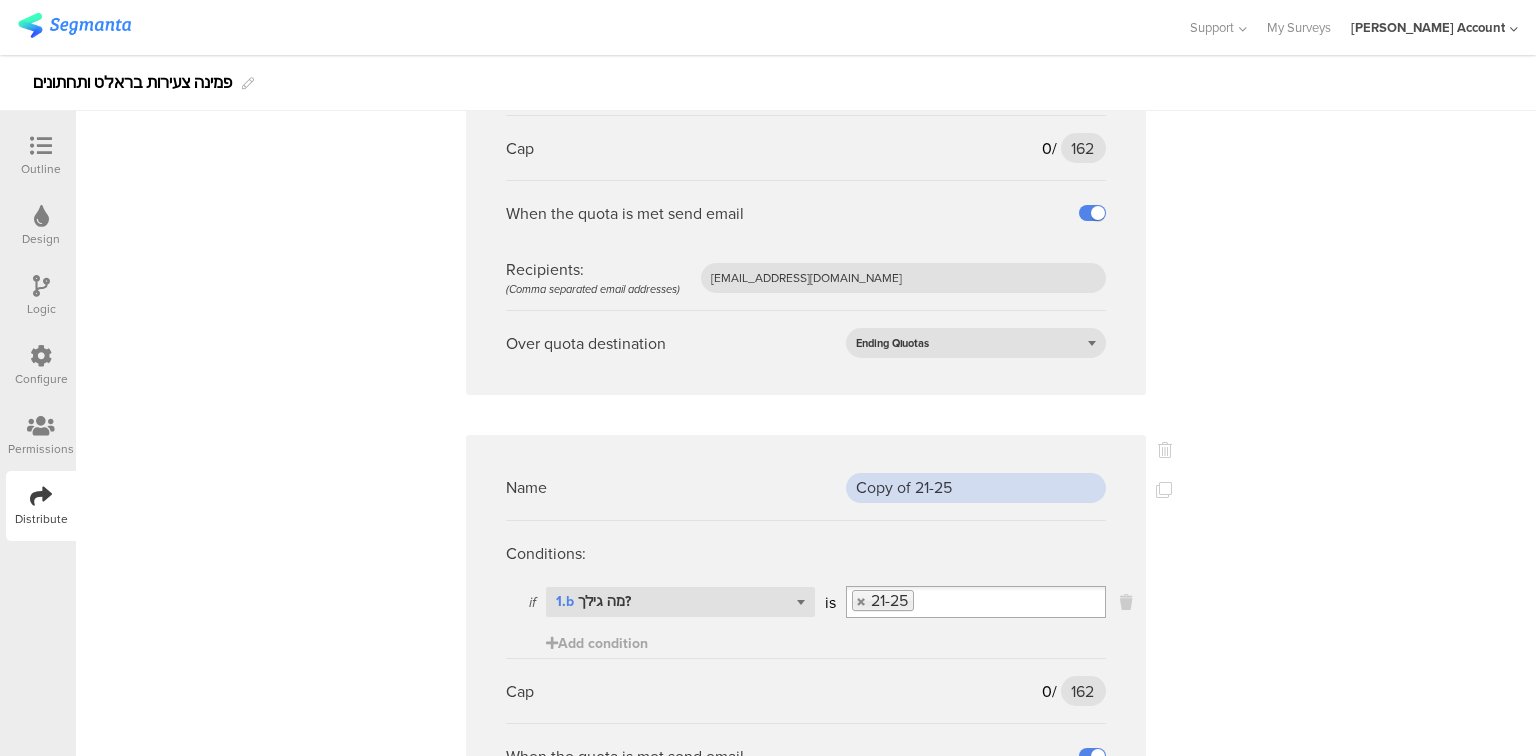 click on "Name
Copy of 21-25" at bounding box center [806, 487] 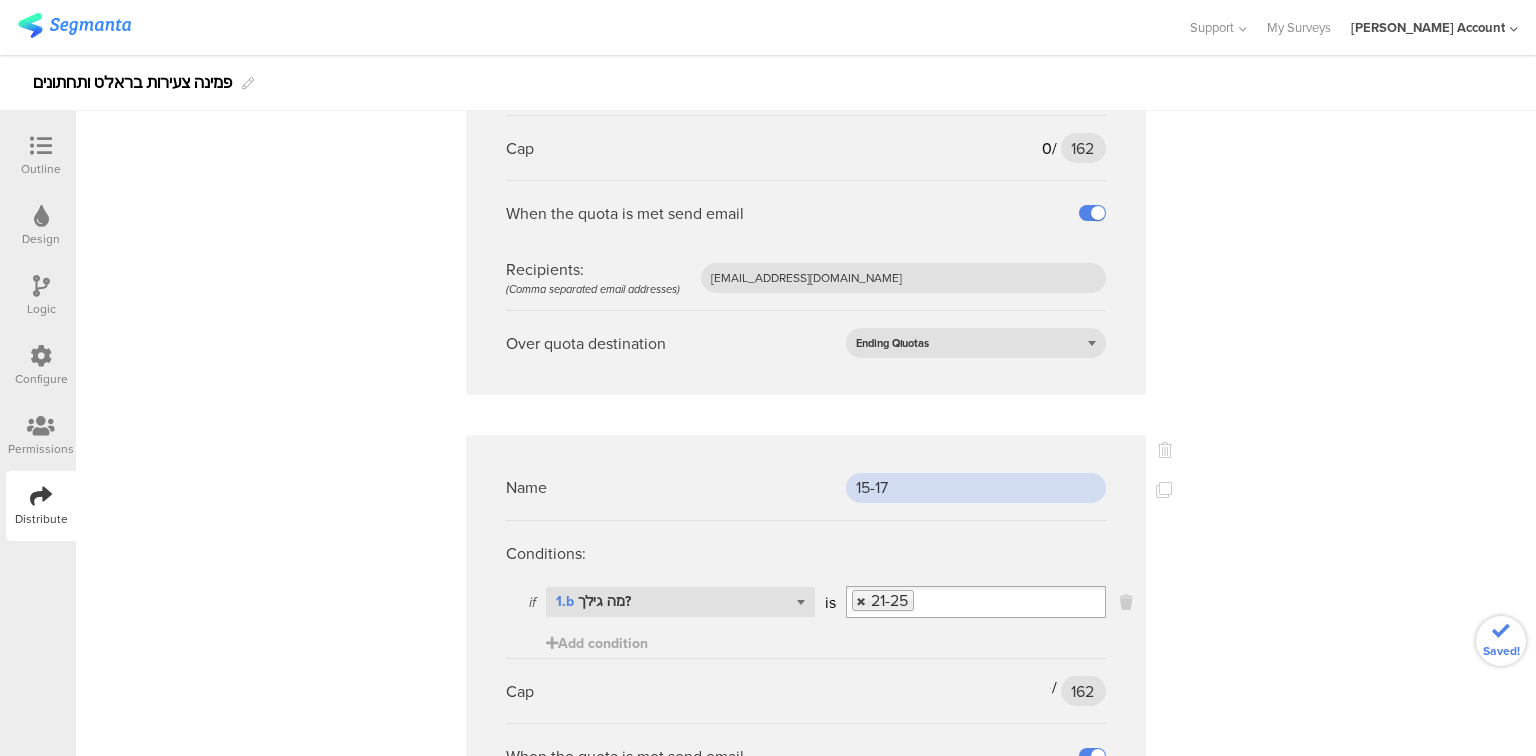type on "15-17" 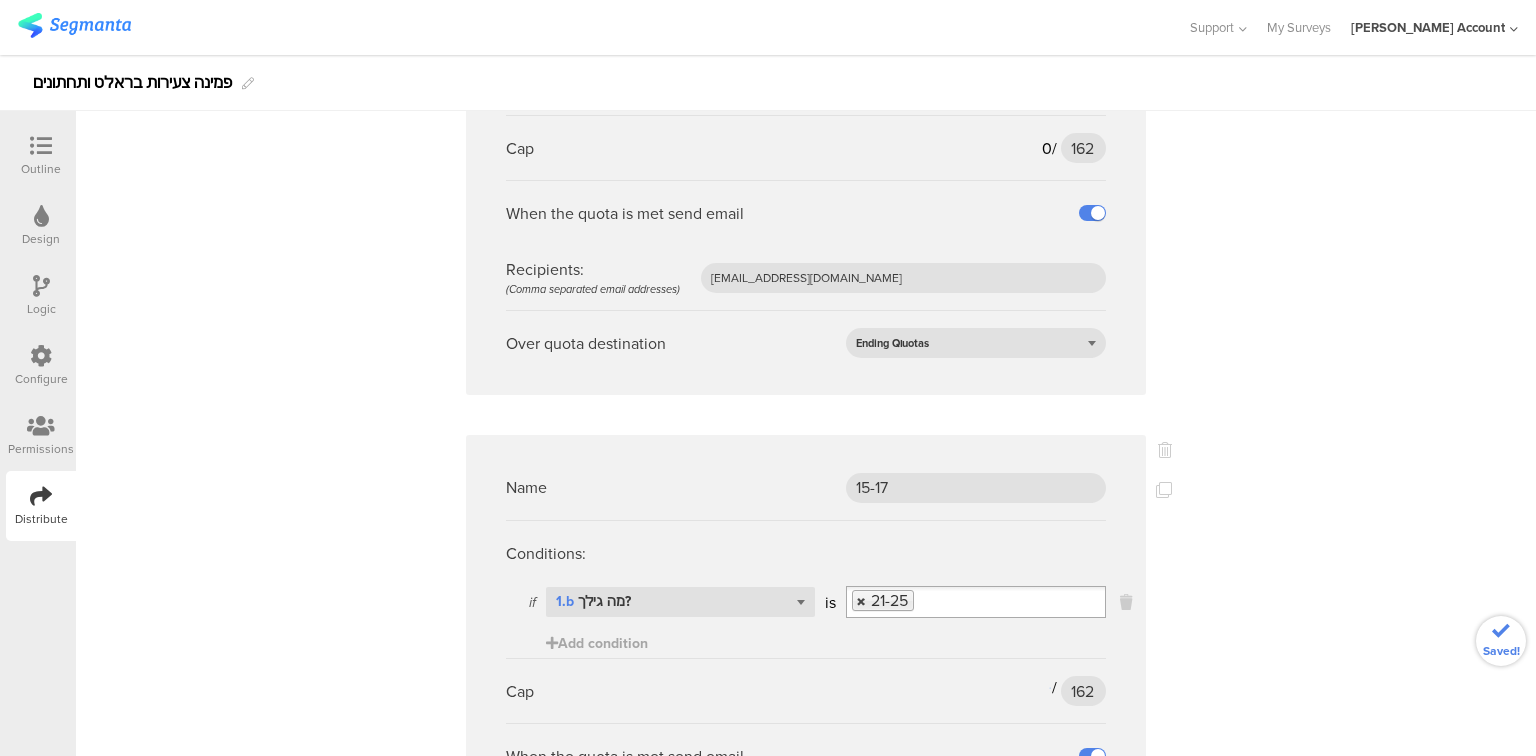 click at bounding box center (862, 601) 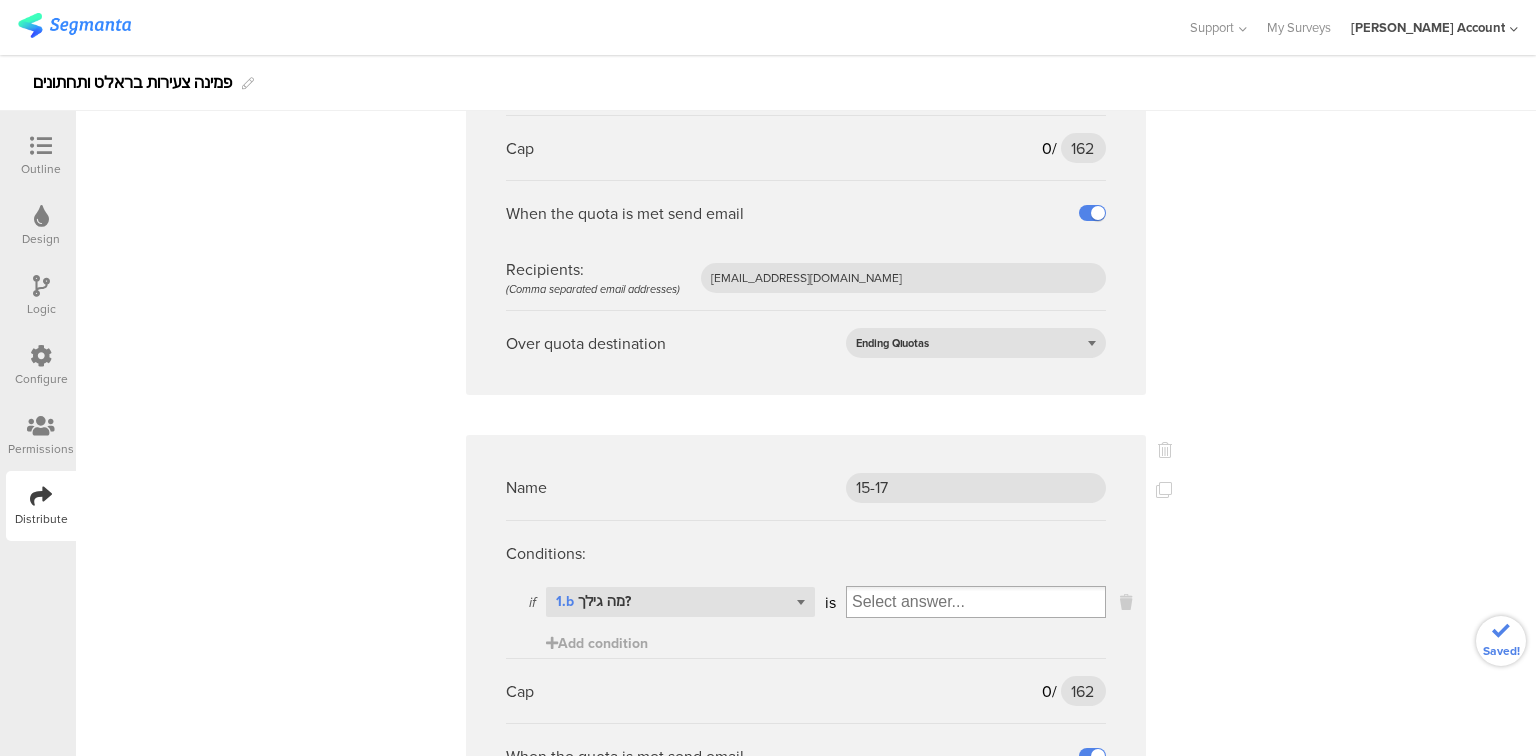 click at bounding box center (976, 602) 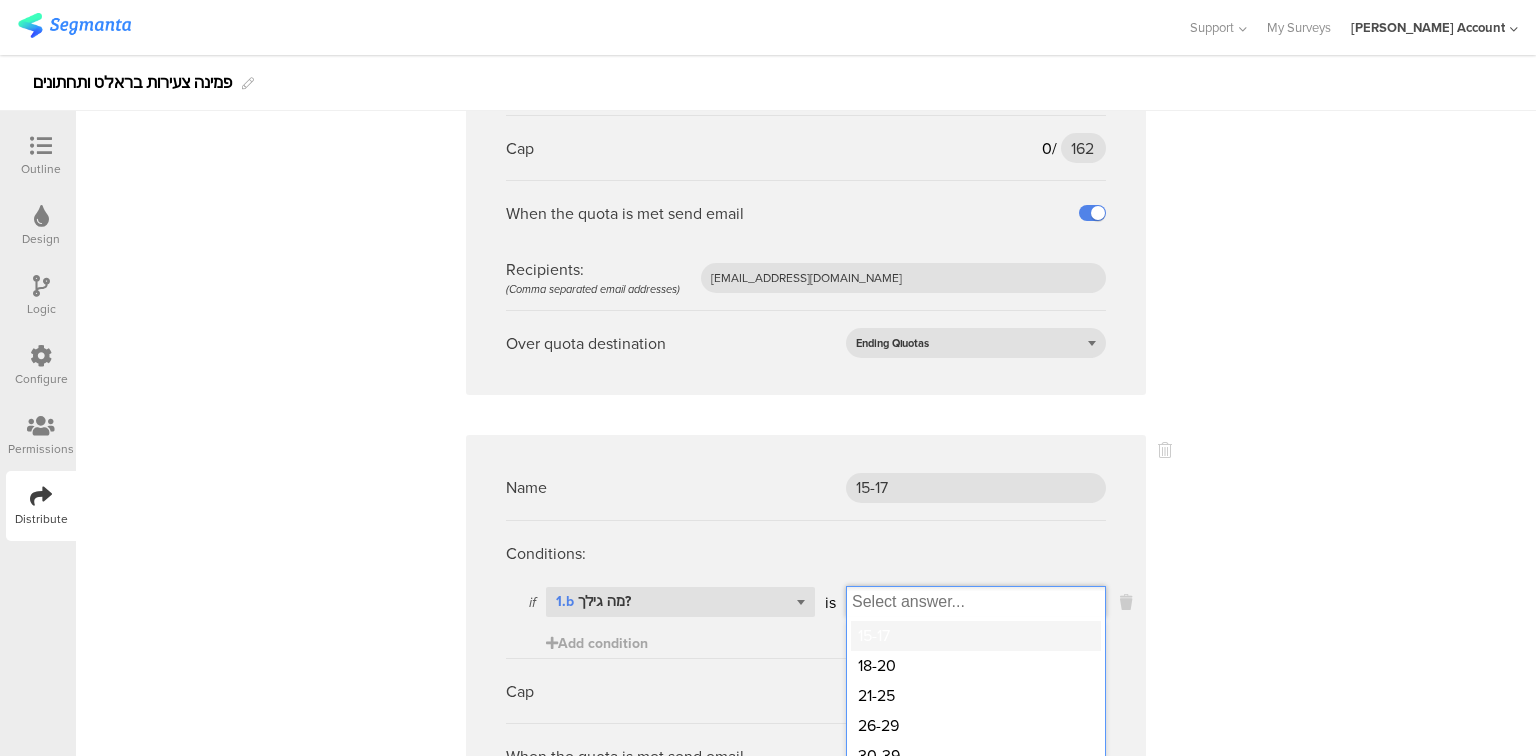 click on "15-17" at bounding box center [976, 636] 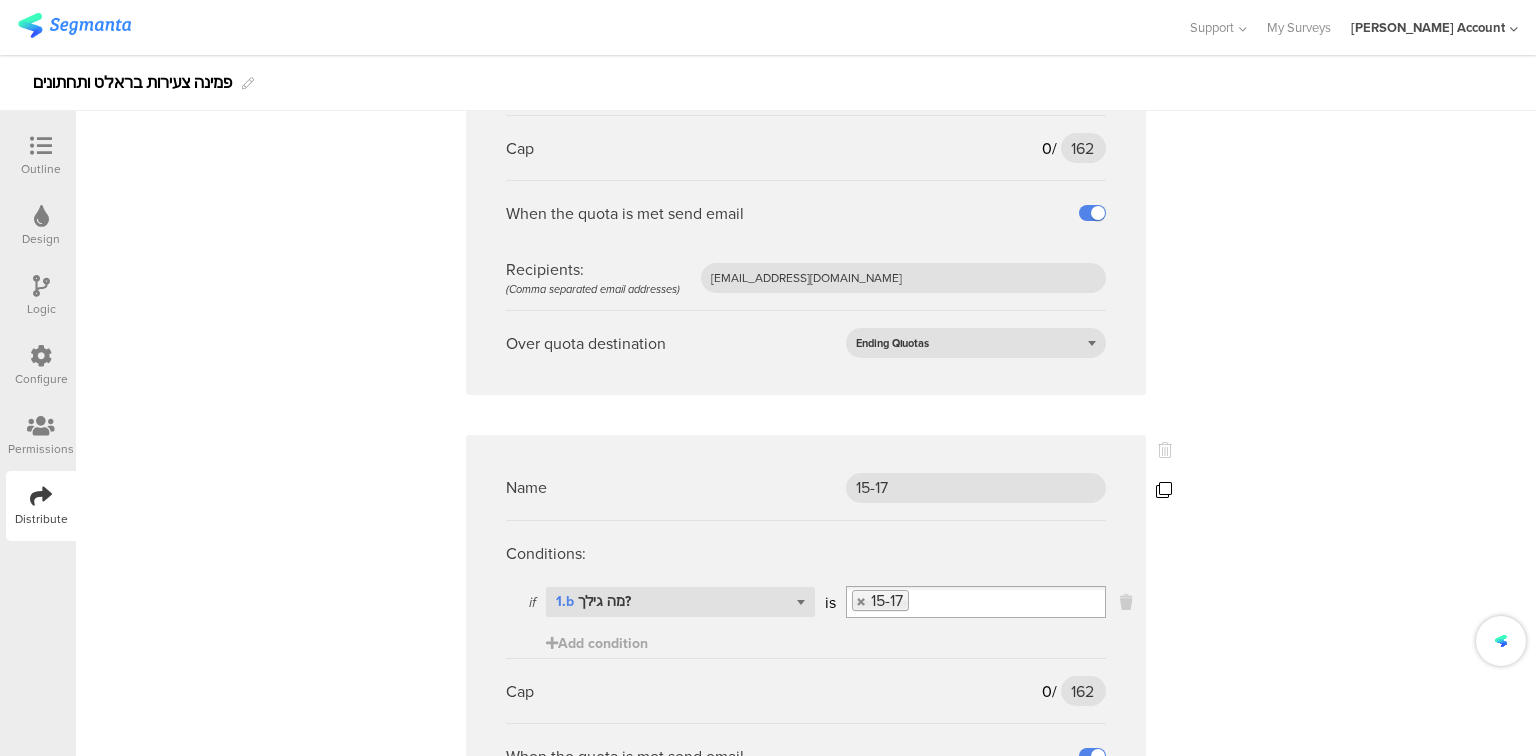 click at bounding box center [1164, 490] 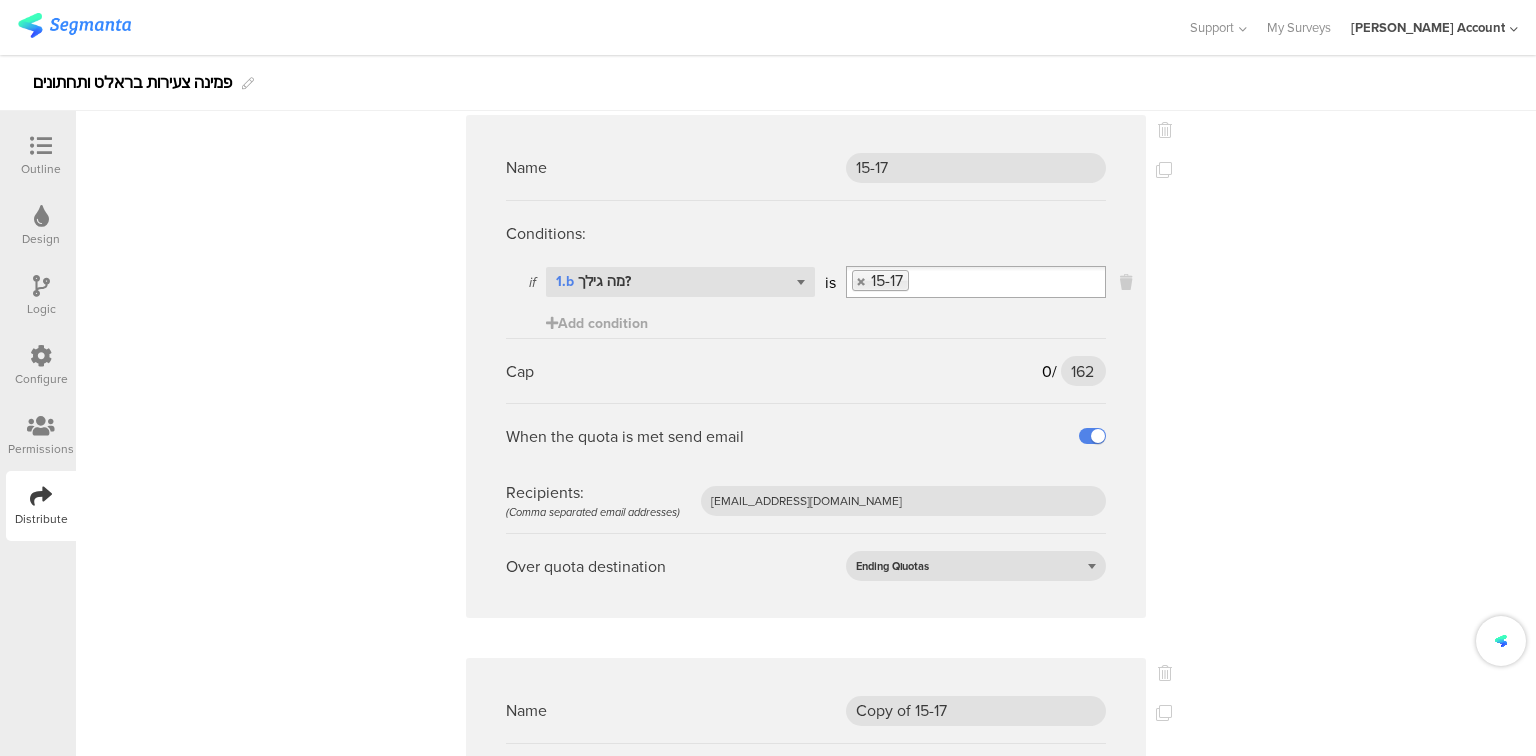 scroll, scrollTop: 1289, scrollLeft: 0, axis: vertical 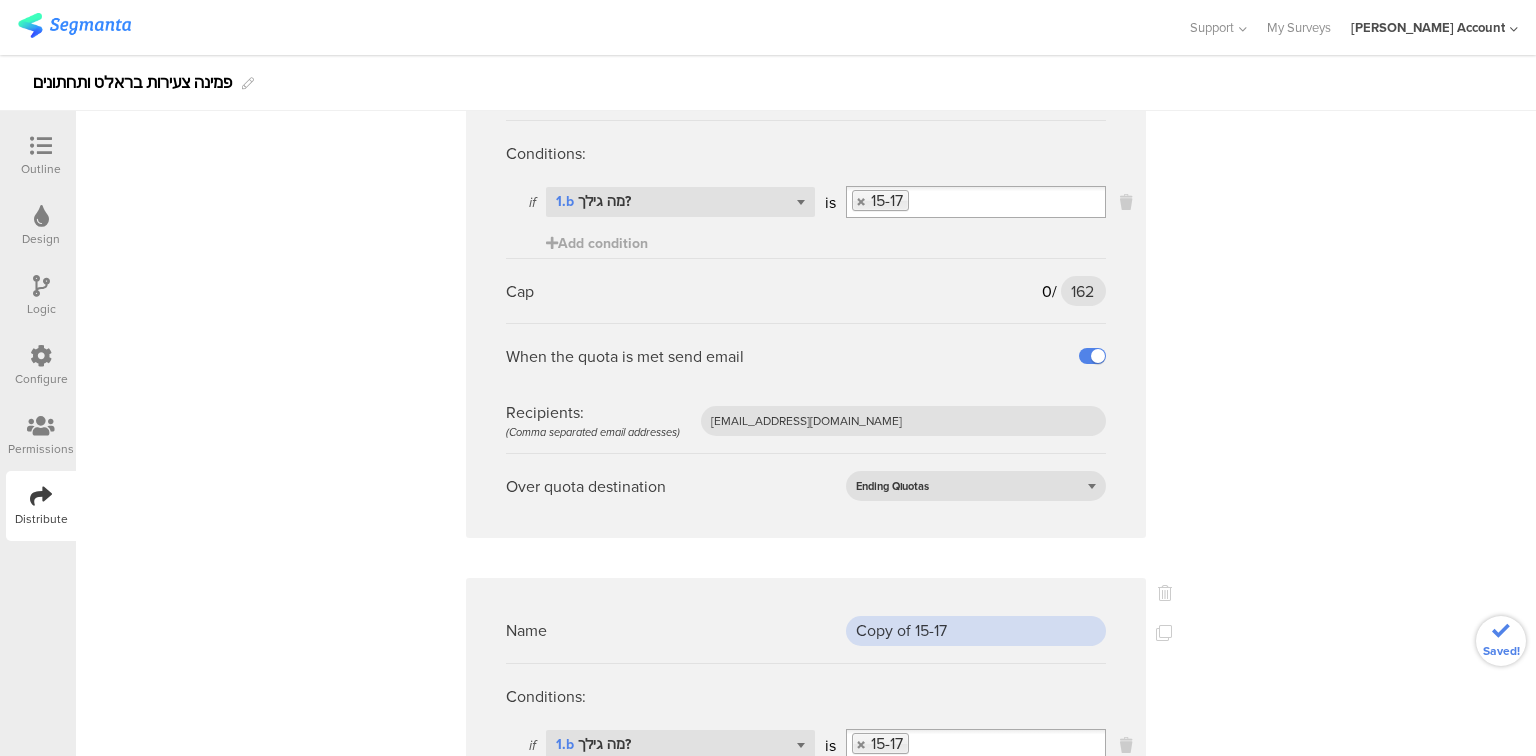 drag, startPoint x: 952, startPoint y: 602, endPoint x: 656, endPoint y: 589, distance: 296.28534 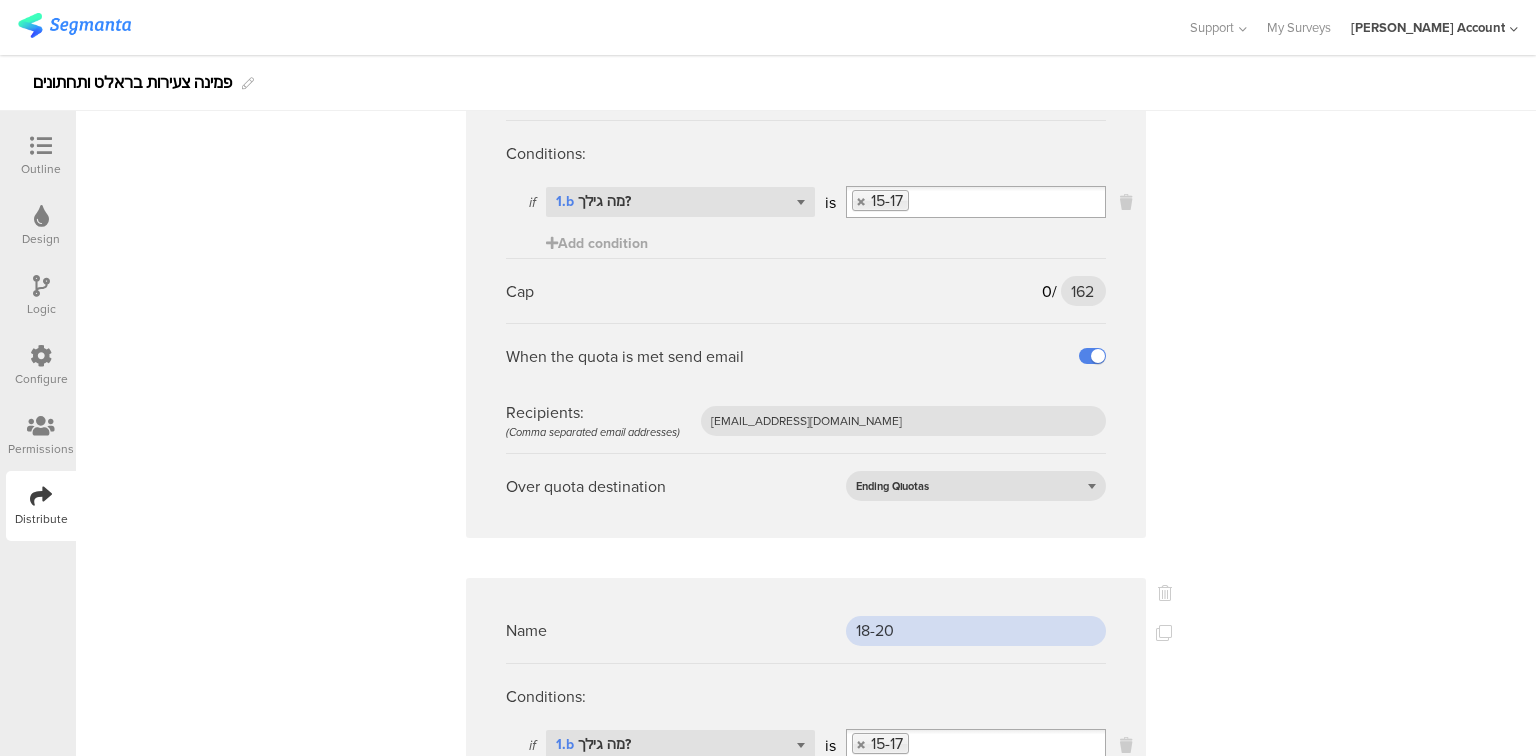 type on "18-20" 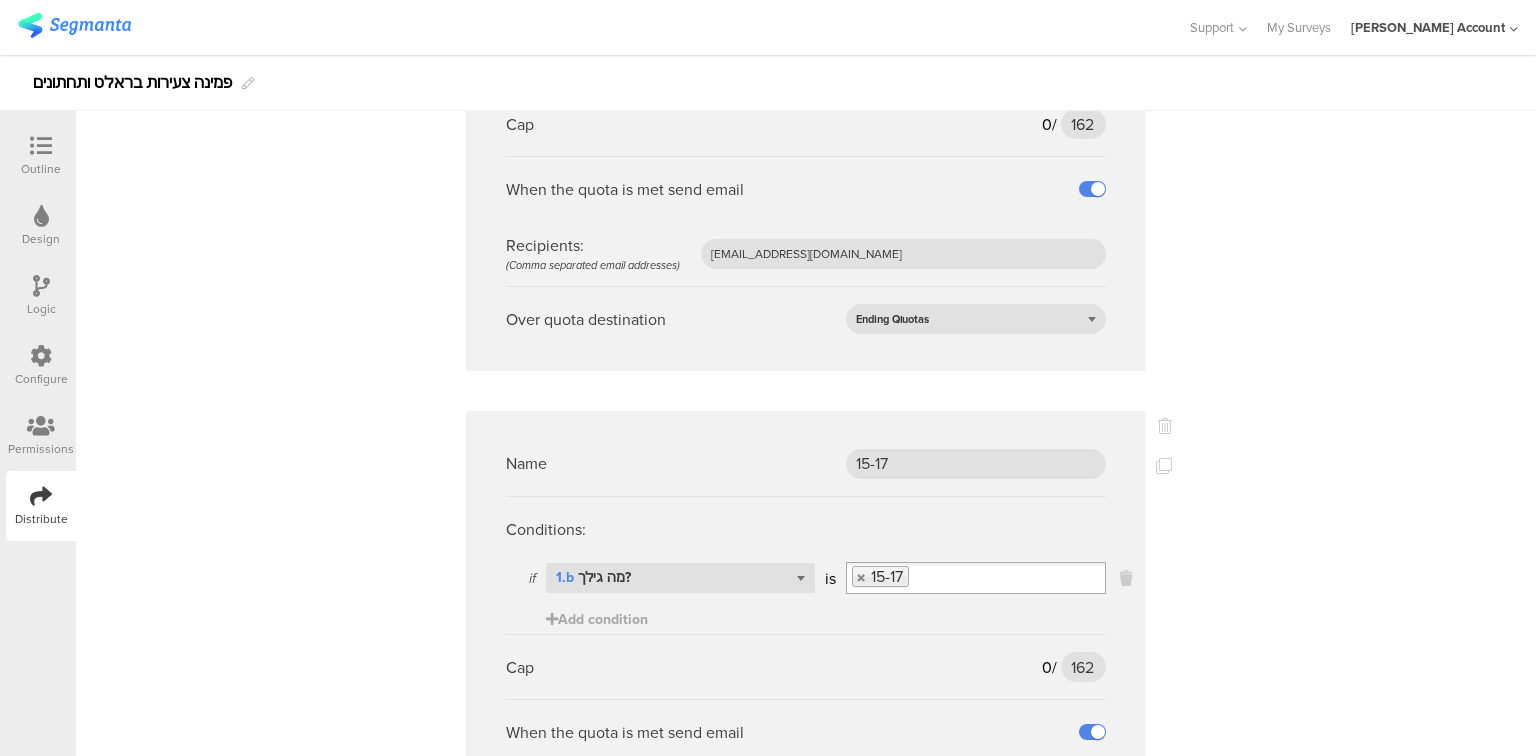 scroll, scrollTop: 1129, scrollLeft: 0, axis: vertical 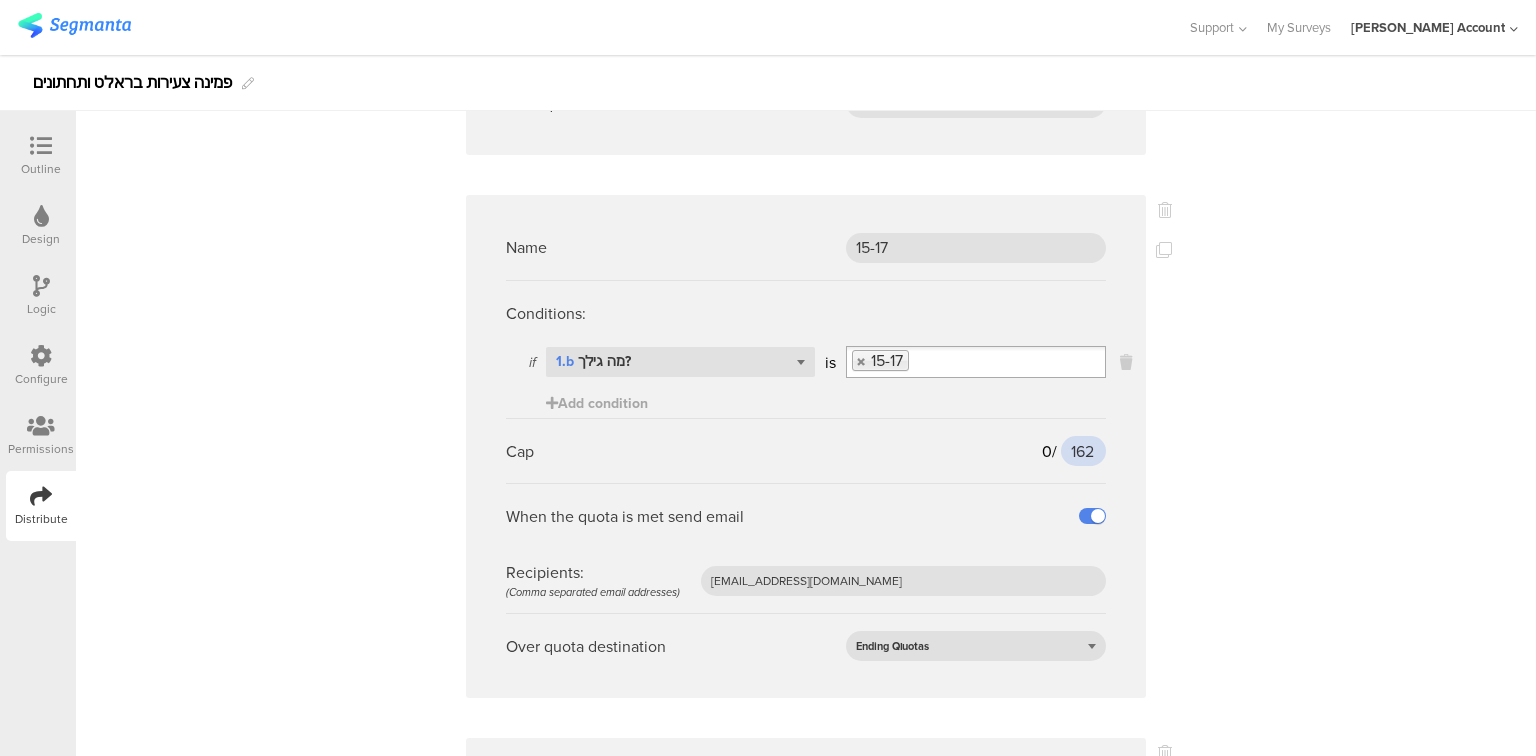 click on "162" at bounding box center [1083, 451] 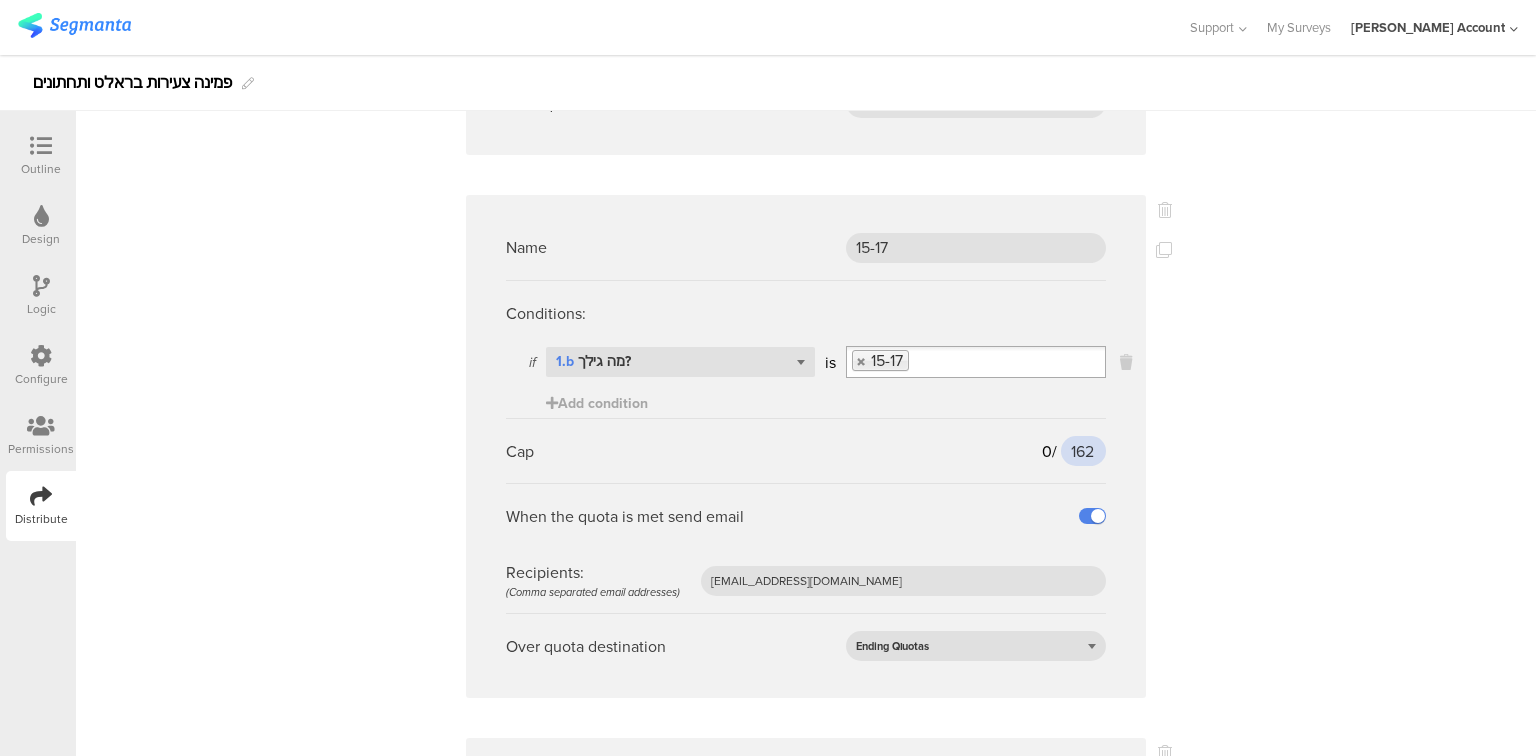 click on "162" at bounding box center [1083, 451] 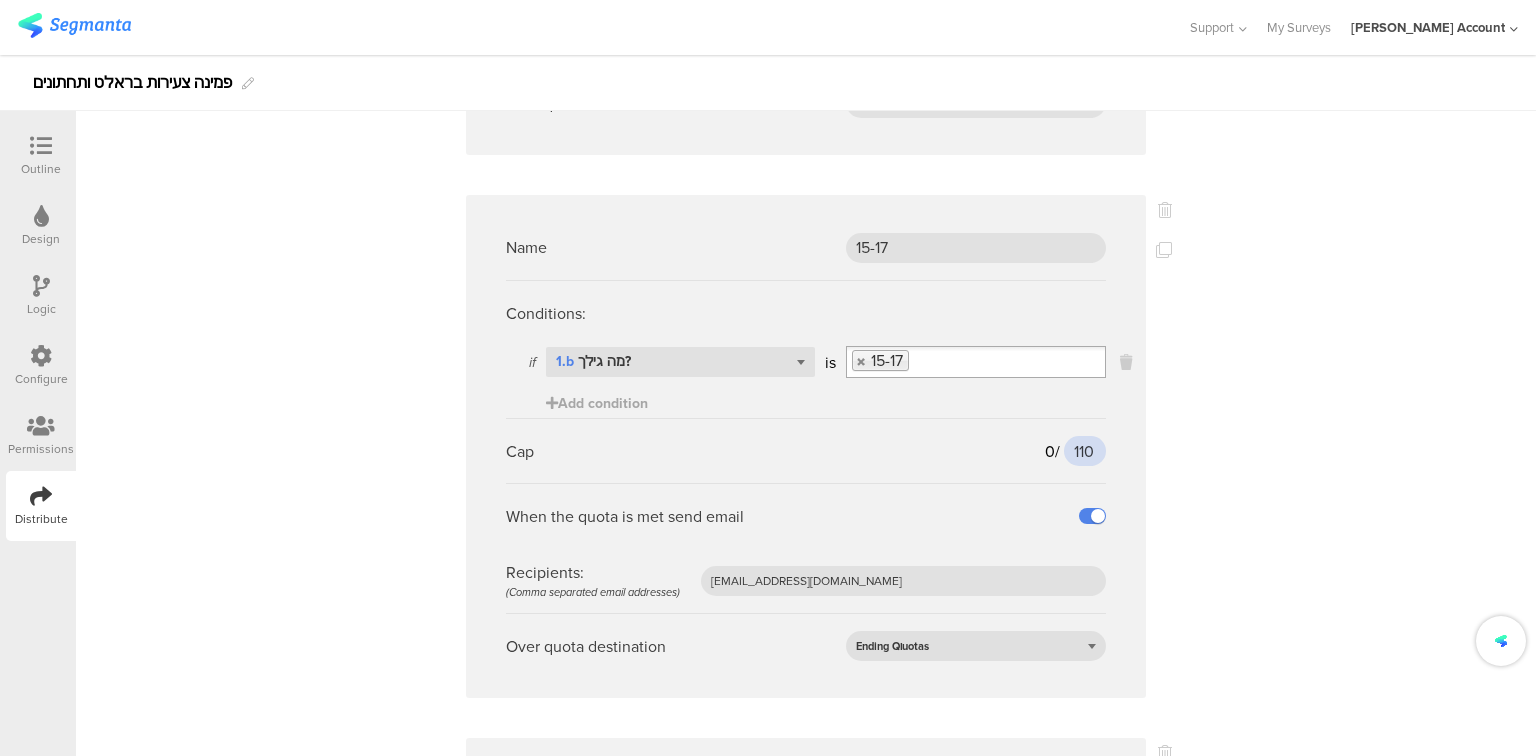 type on "110" 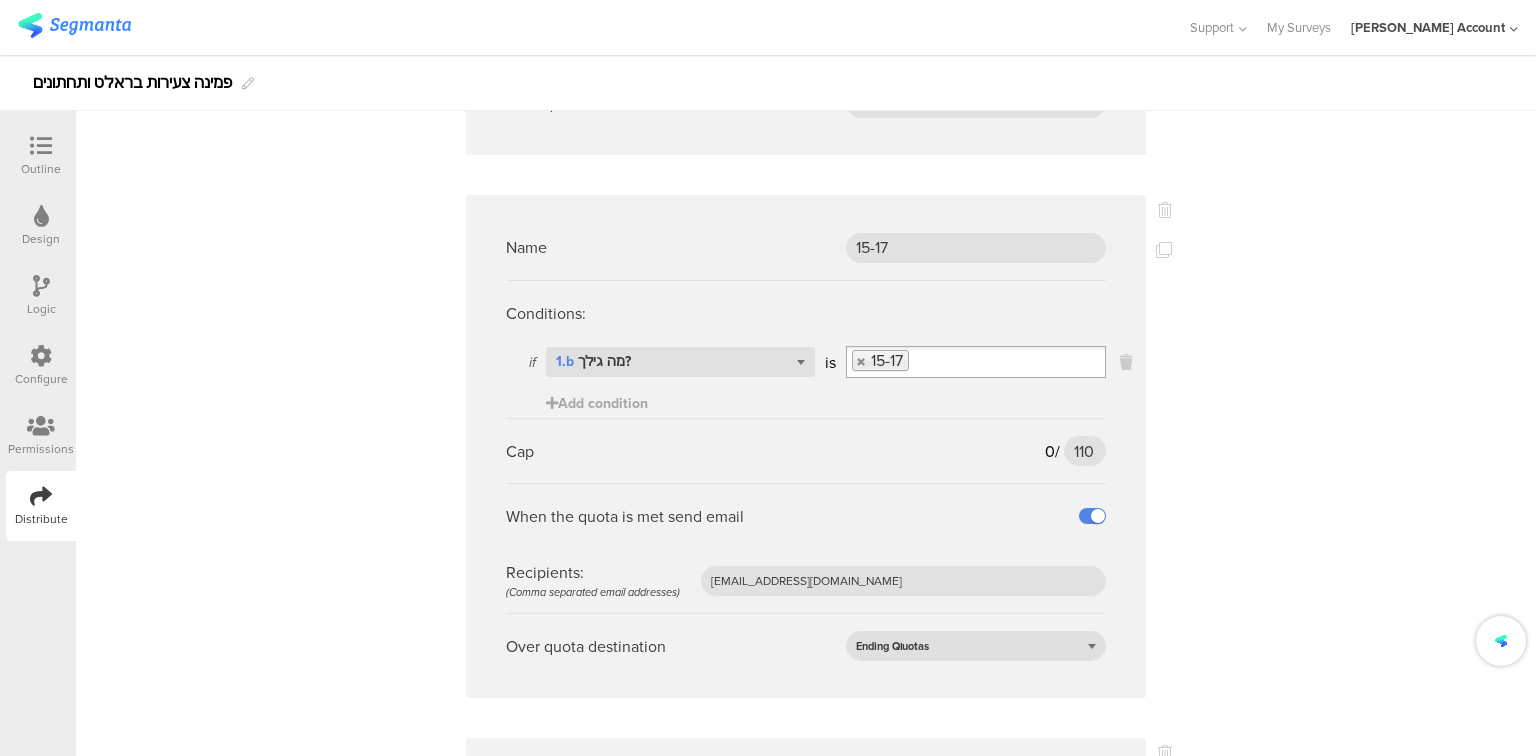 click on "Name
דתי
Conditions:
if
Select question...   1.c איך את/ה מגדיר/ה את עצמך?
is
דתי/ה
Add condition
Cap
0
/
90
90
When the quota is met send email
Recipients:  (Comma separated email addresses)
odelya@ifocus-r.com
Over quota destination
Ending Qוuotas
Name
21-25
Conditions:
if
Select question...   1.b מה גילך?
is
21-25
Add condition
Cap
0
/
162
162" at bounding box center (806, 773) 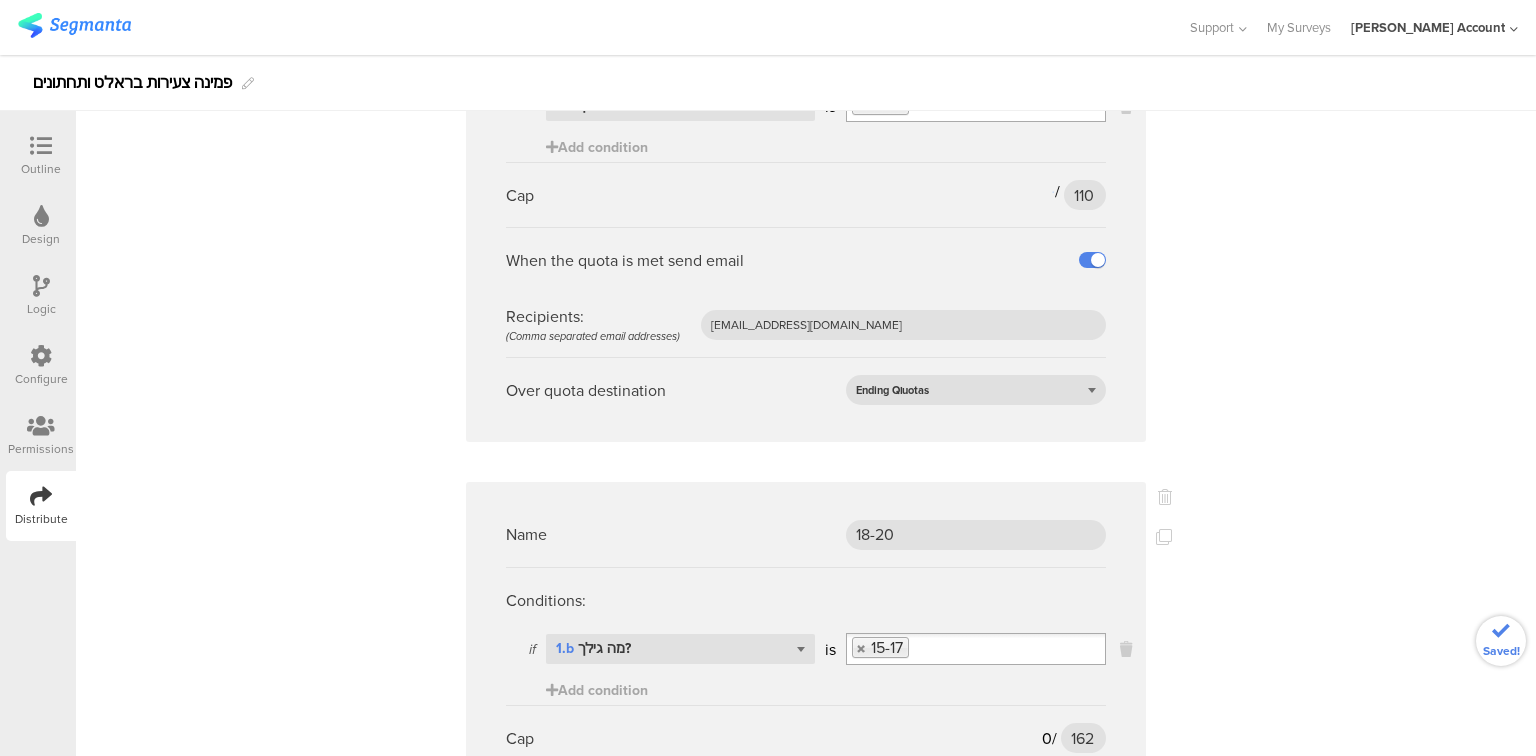scroll, scrollTop: 1449, scrollLeft: 0, axis: vertical 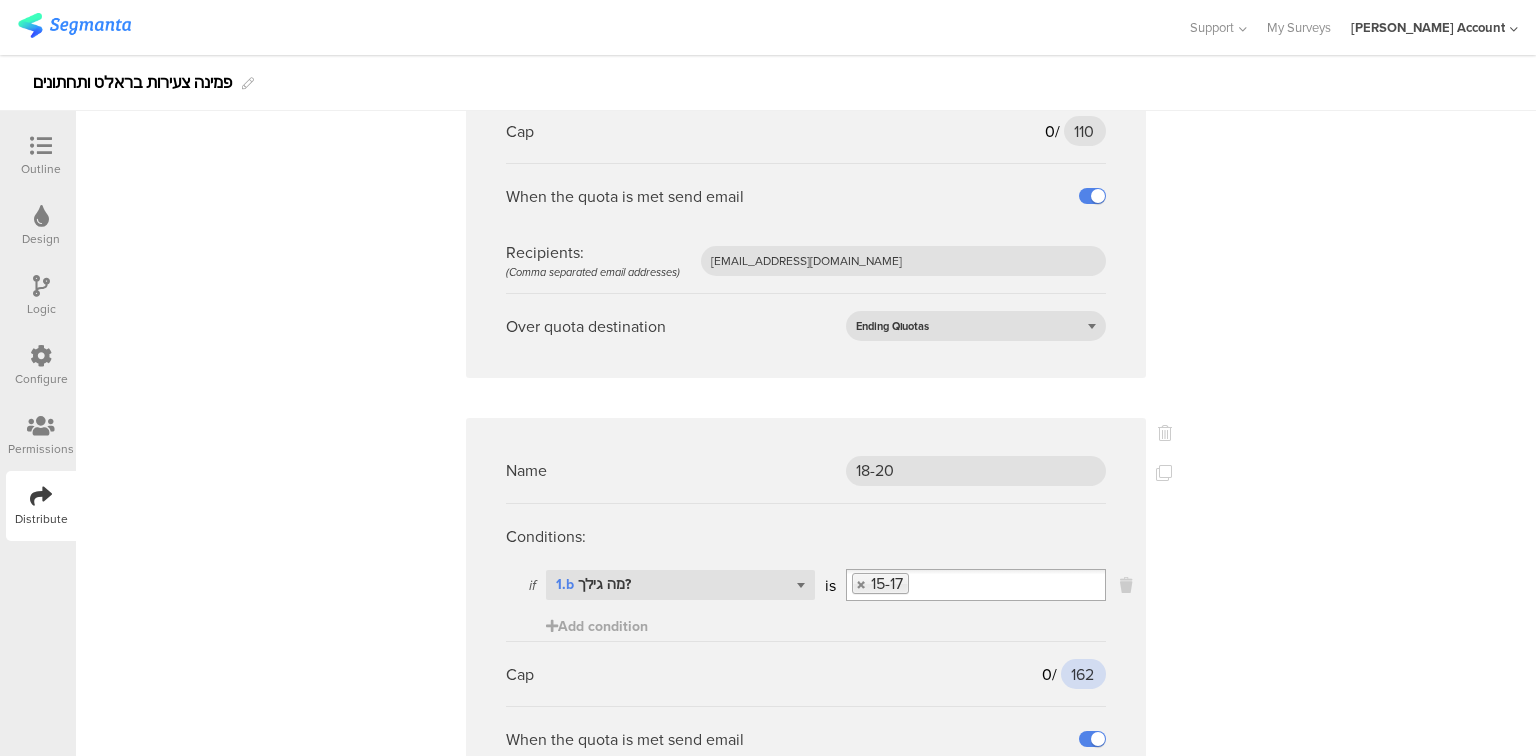 click on "162" at bounding box center (1083, 674) 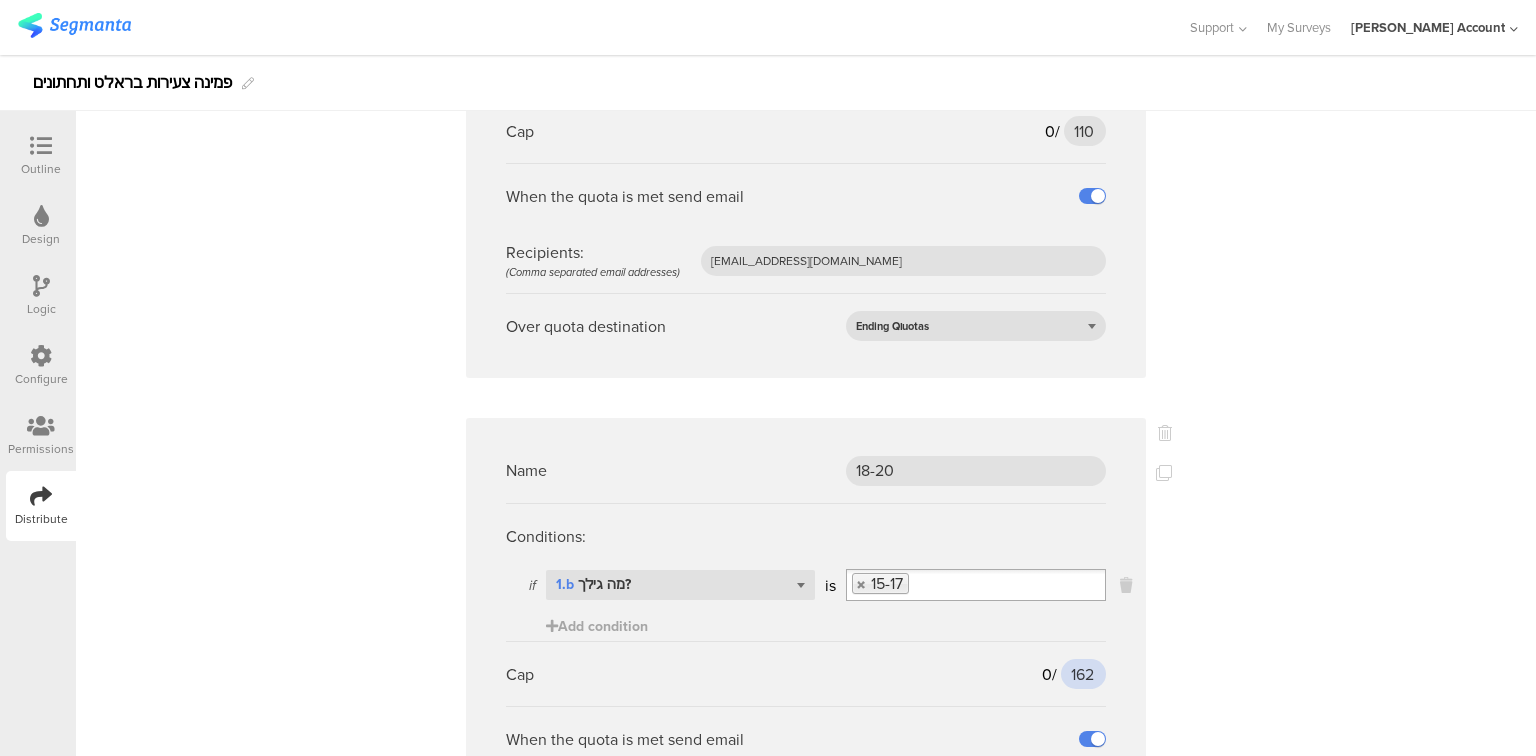 click on "162" at bounding box center (1083, 674) 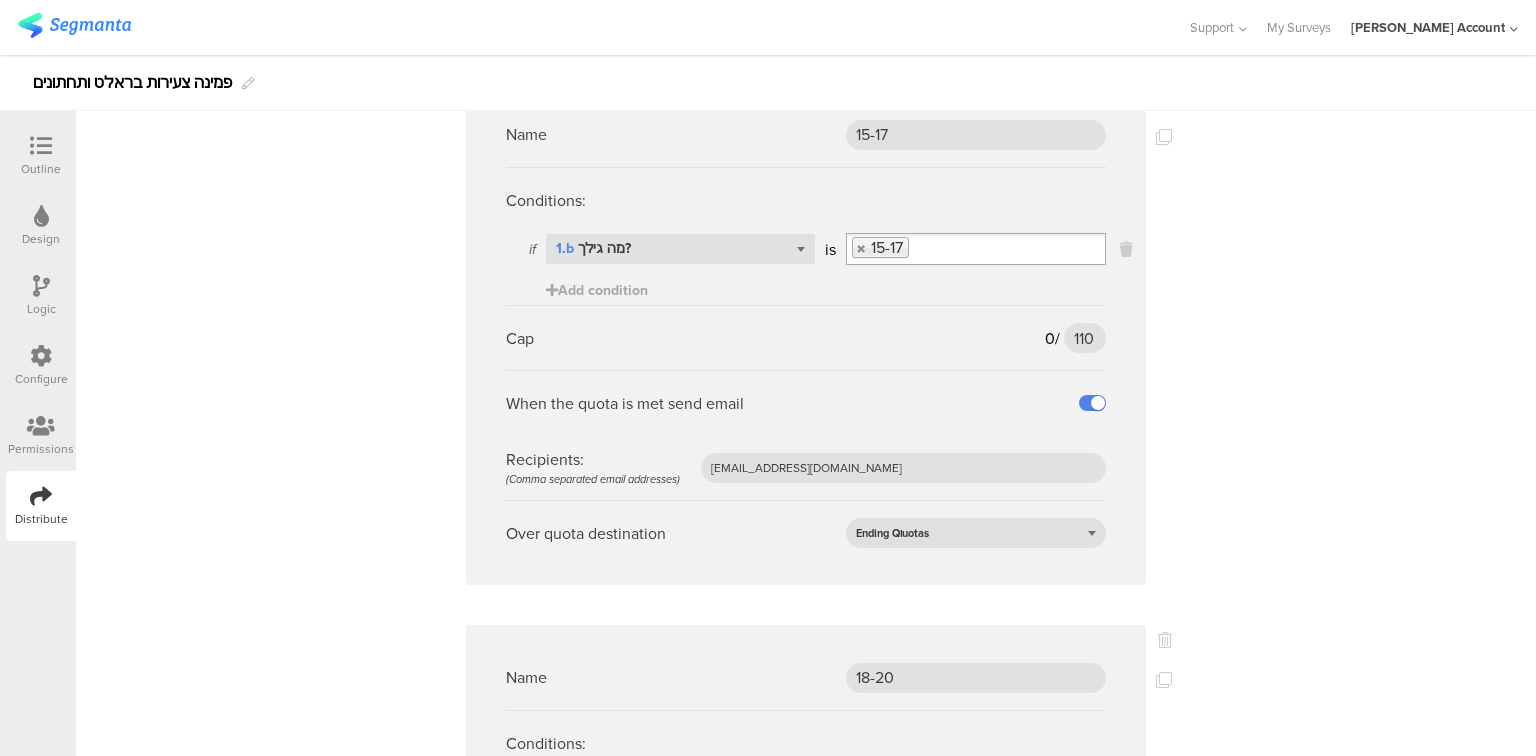 scroll, scrollTop: 1449, scrollLeft: 0, axis: vertical 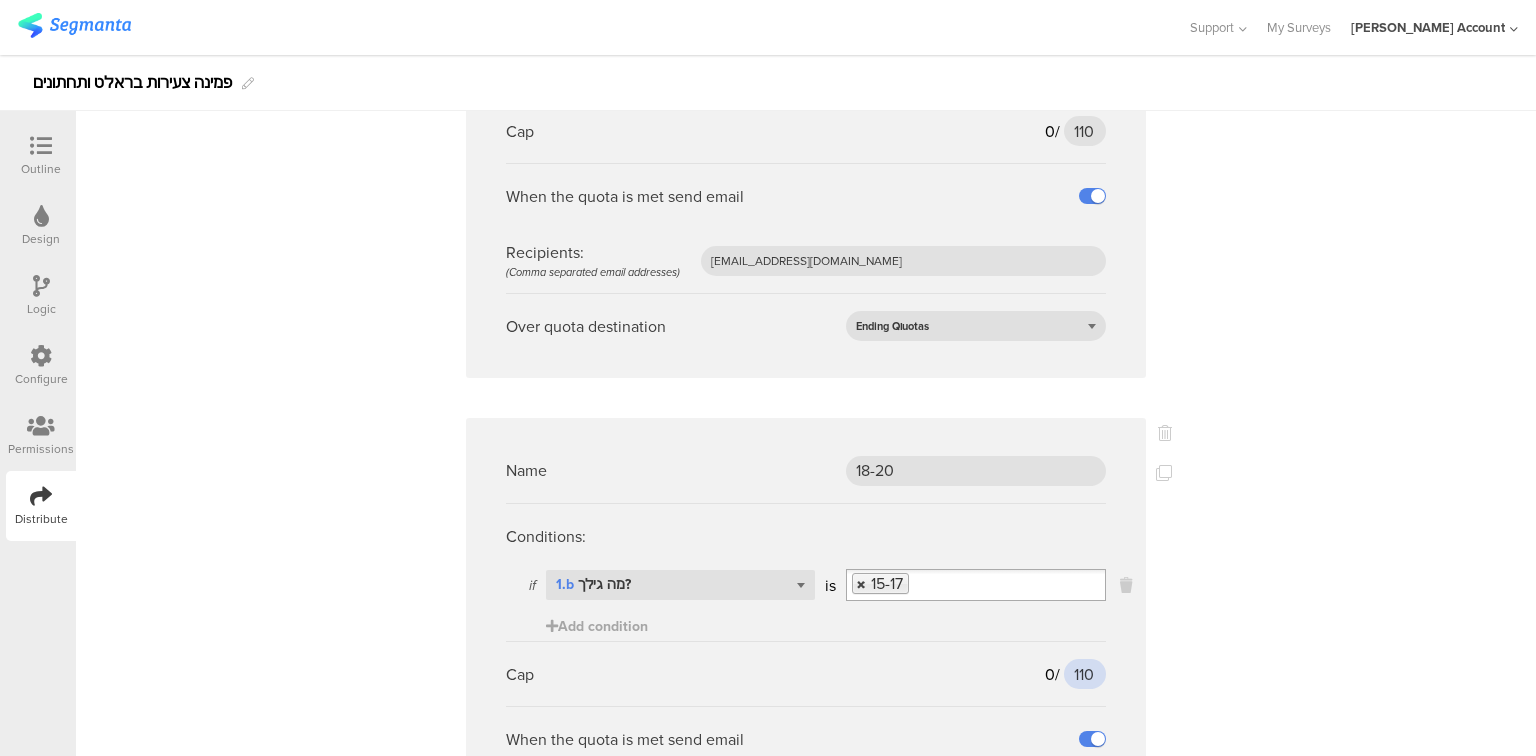 type on "110" 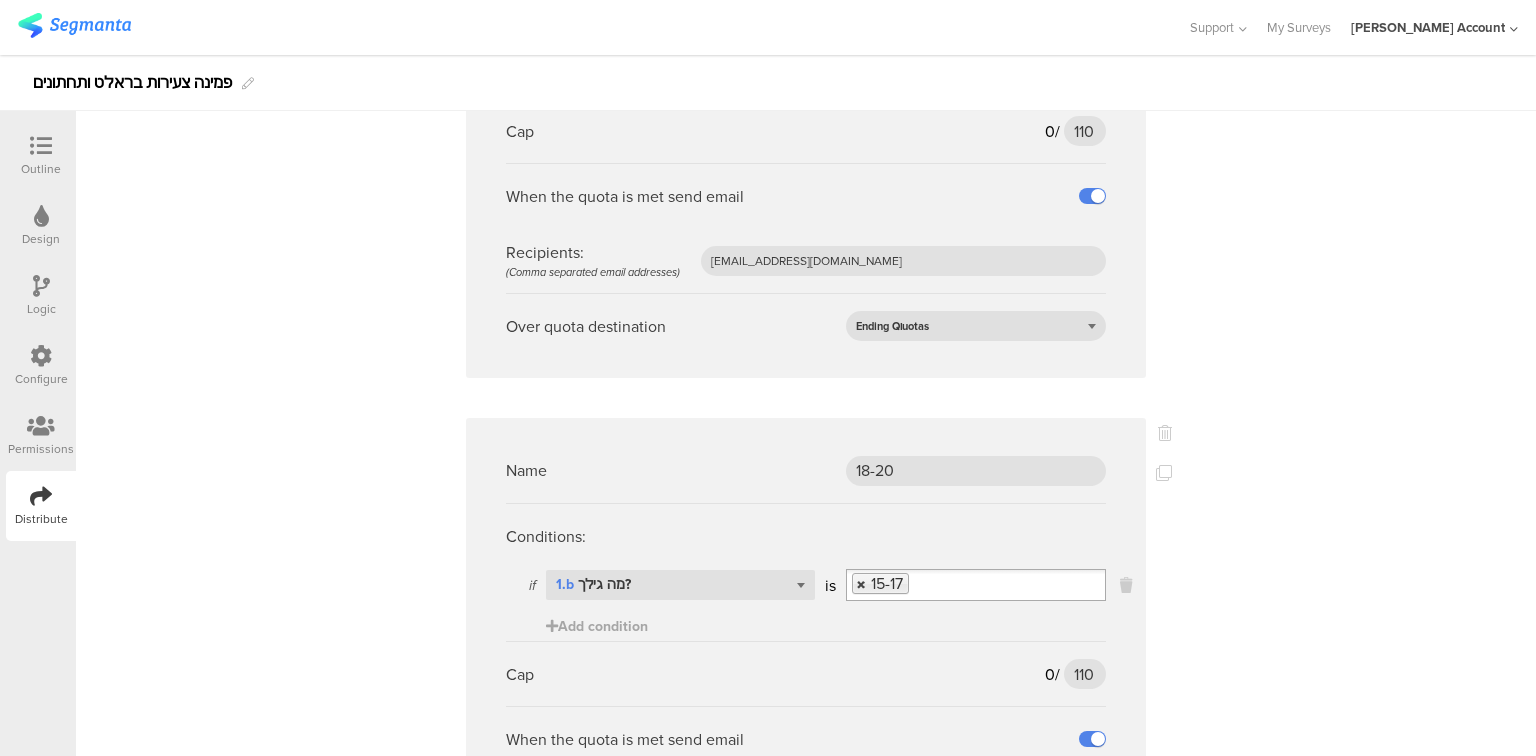 click at bounding box center [862, 584] 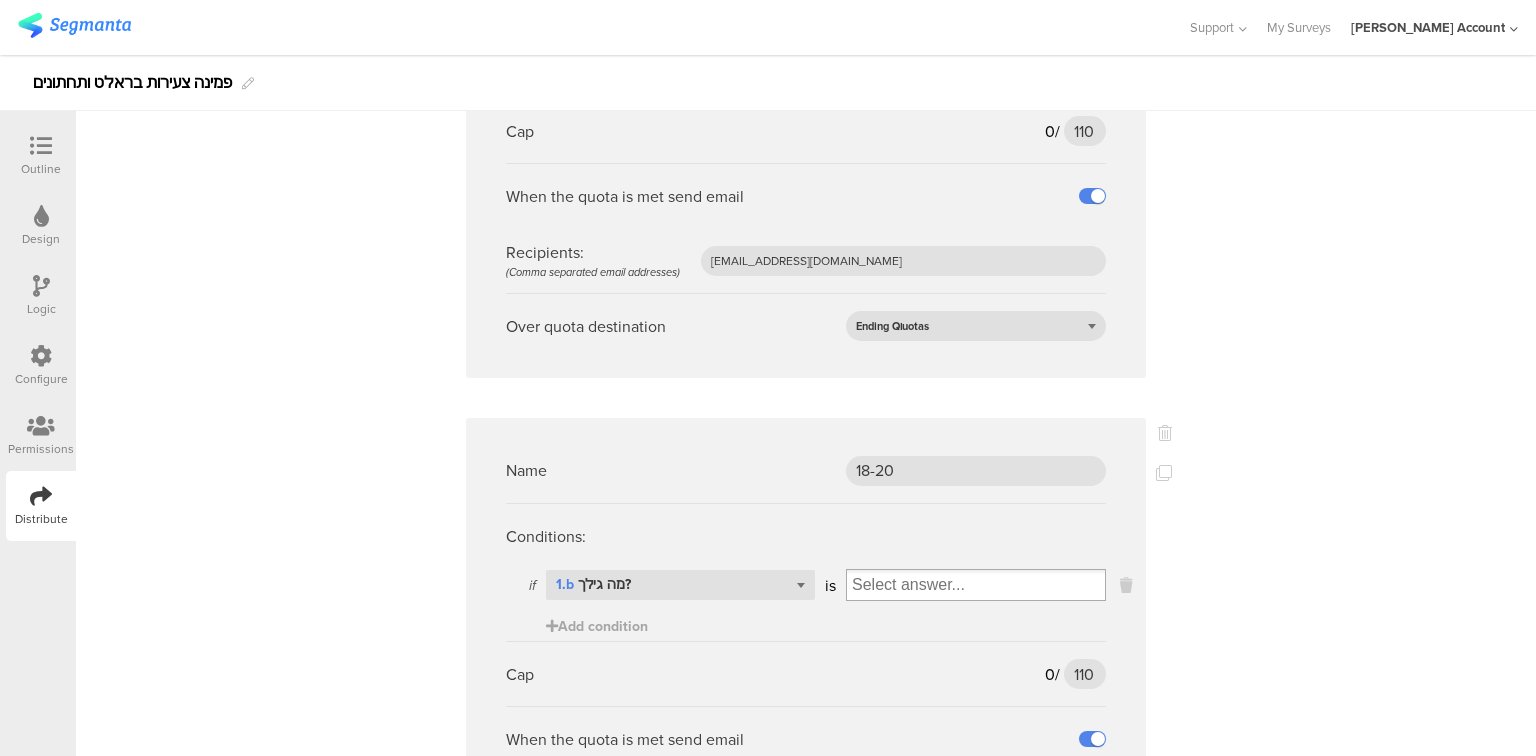 click at bounding box center (976, 585) 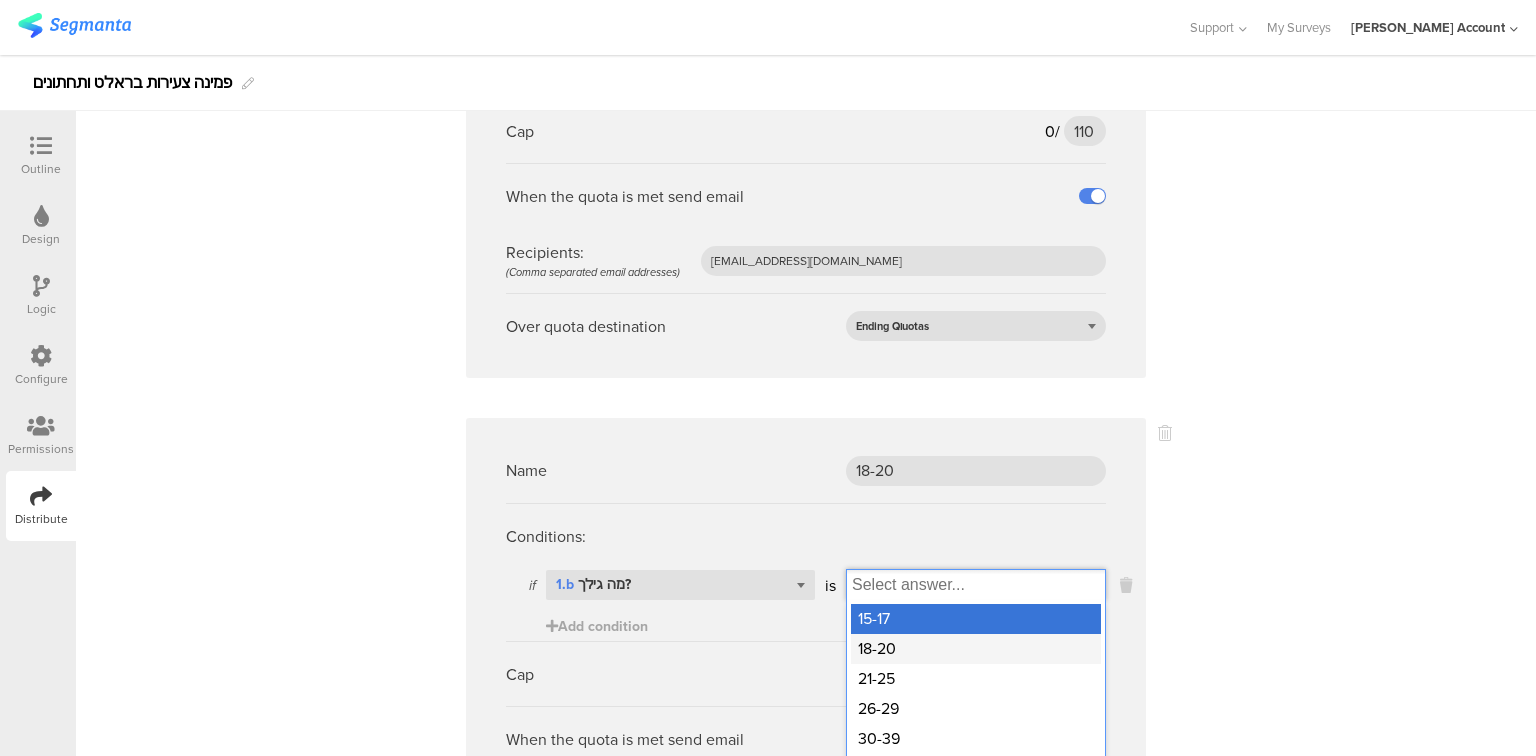 click on "18-20" at bounding box center (976, 649) 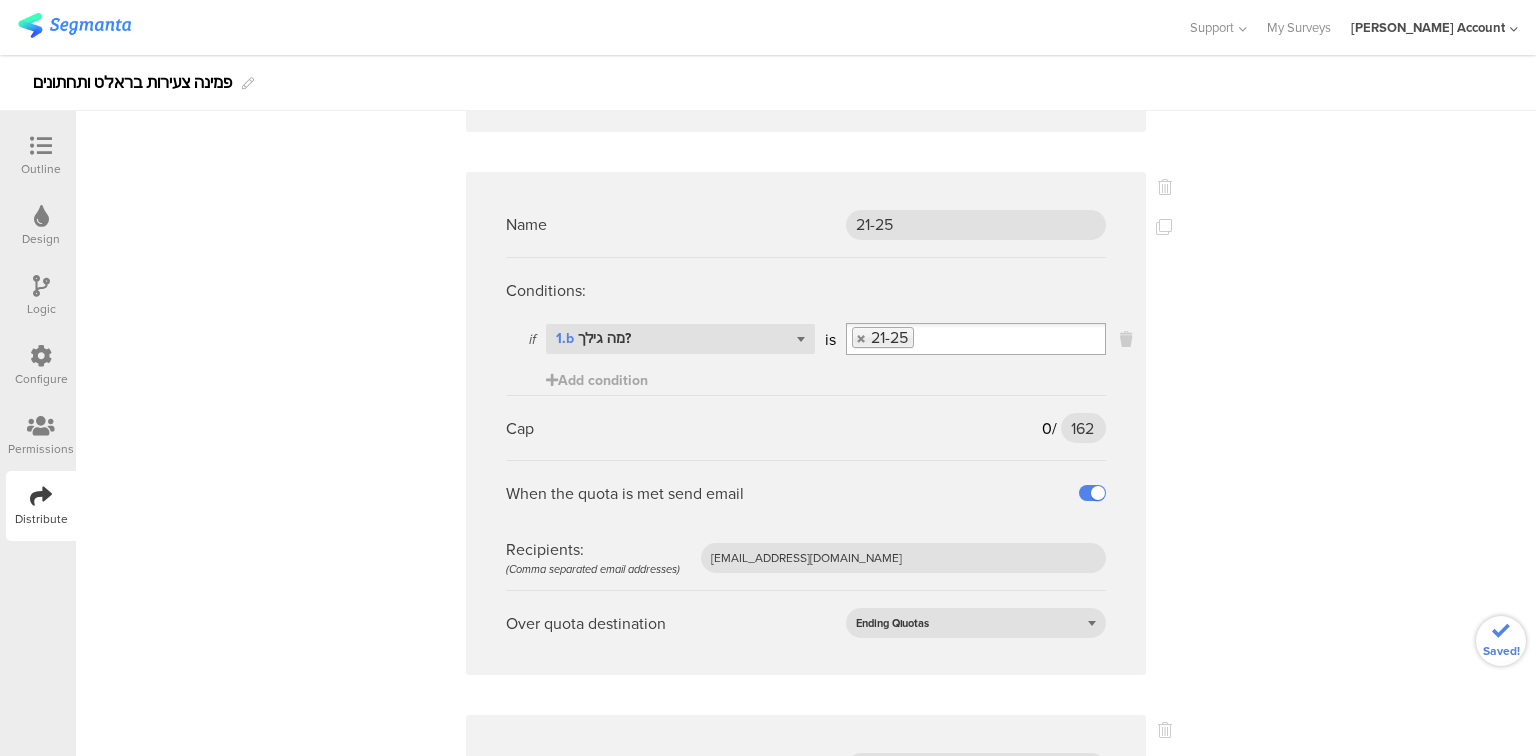 scroll, scrollTop: 489, scrollLeft: 0, axis: vertical 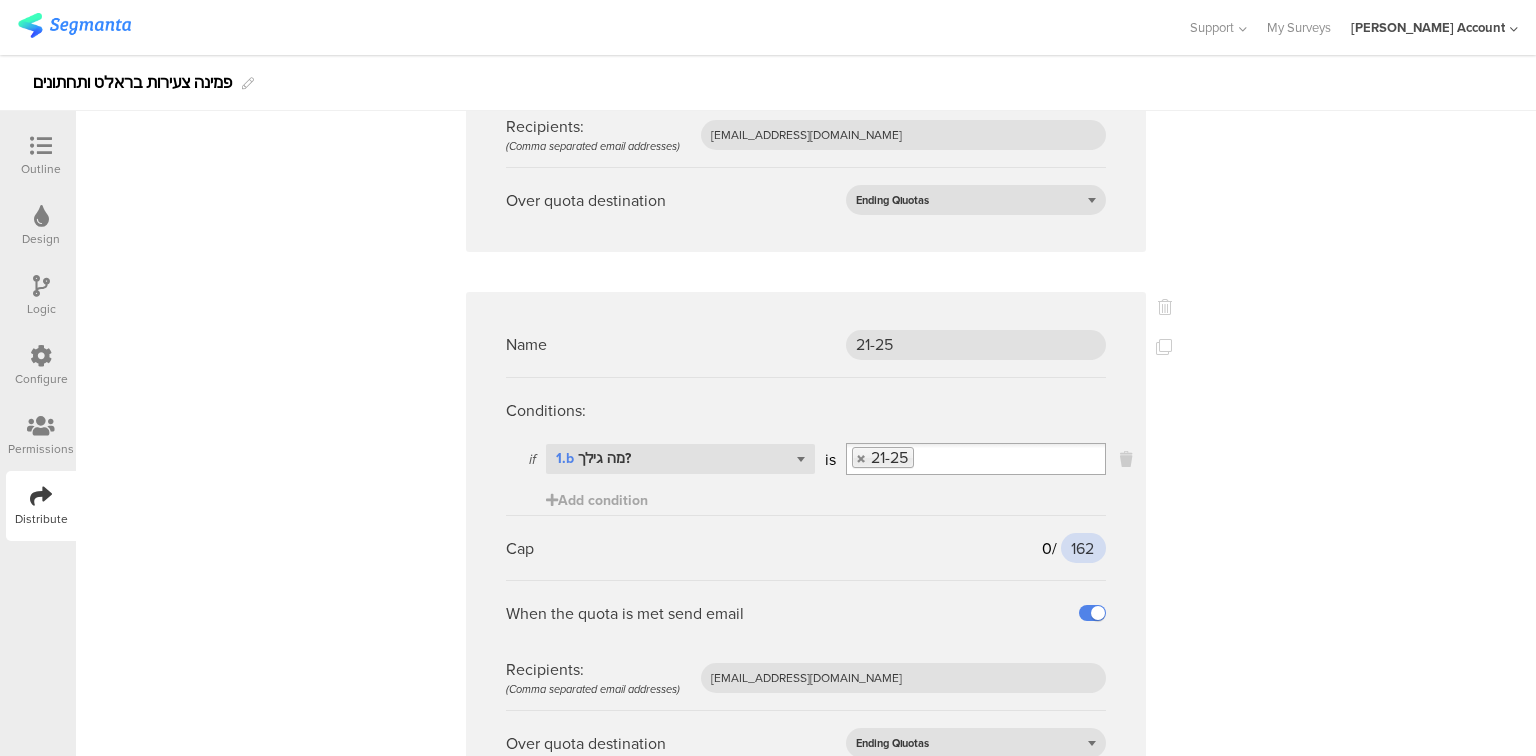 click on "162" at bounding box center (1083, 548) 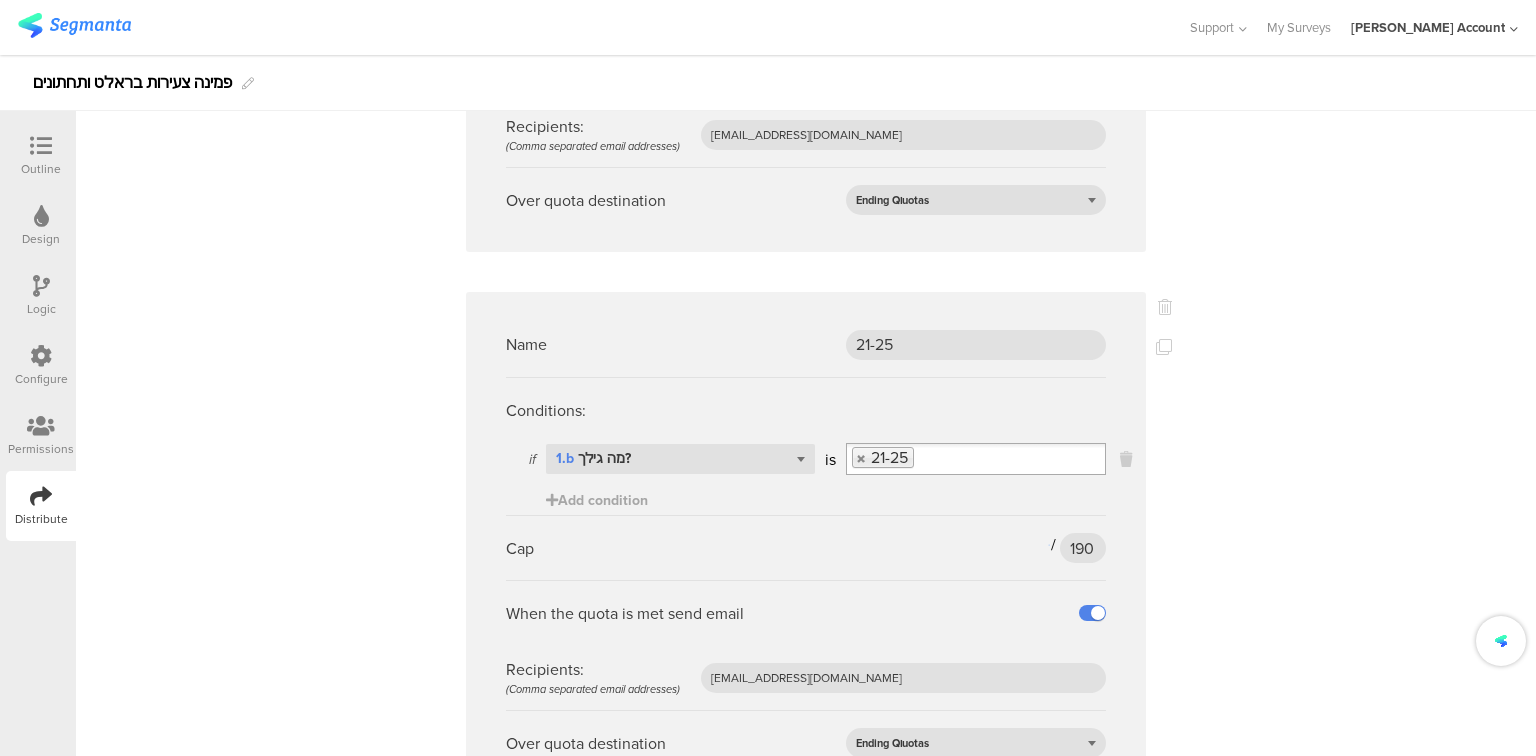 click on "Name
דתי
Conditions:
if
Select question...   1.c איך את/ה מגדיר/ה את עצמך?
is
דתי/ה
Add condition
Cap
0
/
90
90
When the quota is met send email
Recipients:  (Comma separated email addresses)
odelya@ifocus-r.com
Over quota destination
Ending Qוuotas
Name
21-25
Conditions:
if
Select question...   1.b מה גילך?
is
21-25
Add condition
Cap
0
/
190
190" at bounding box center (806, 1413) 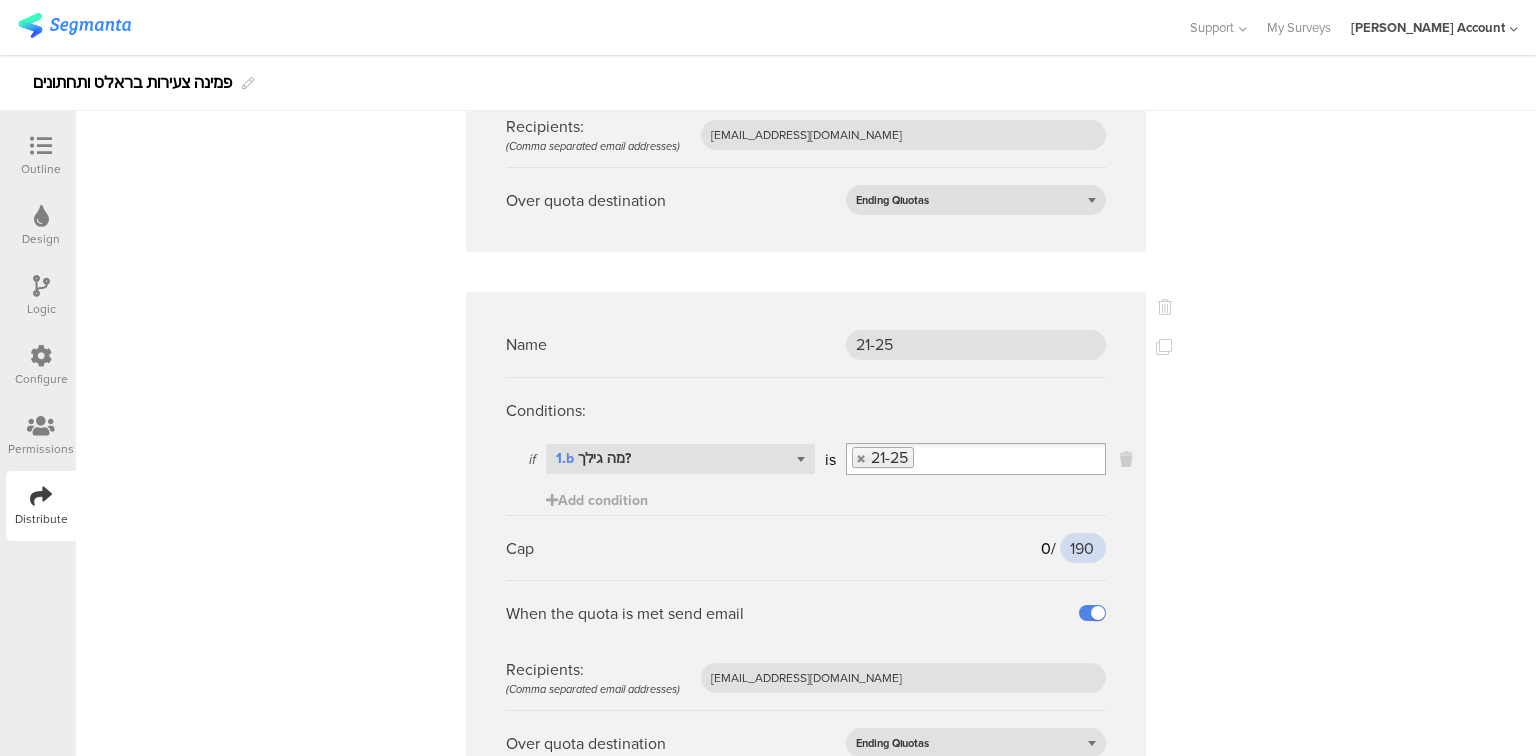 click on "190" at bounding box center [1083, 548] 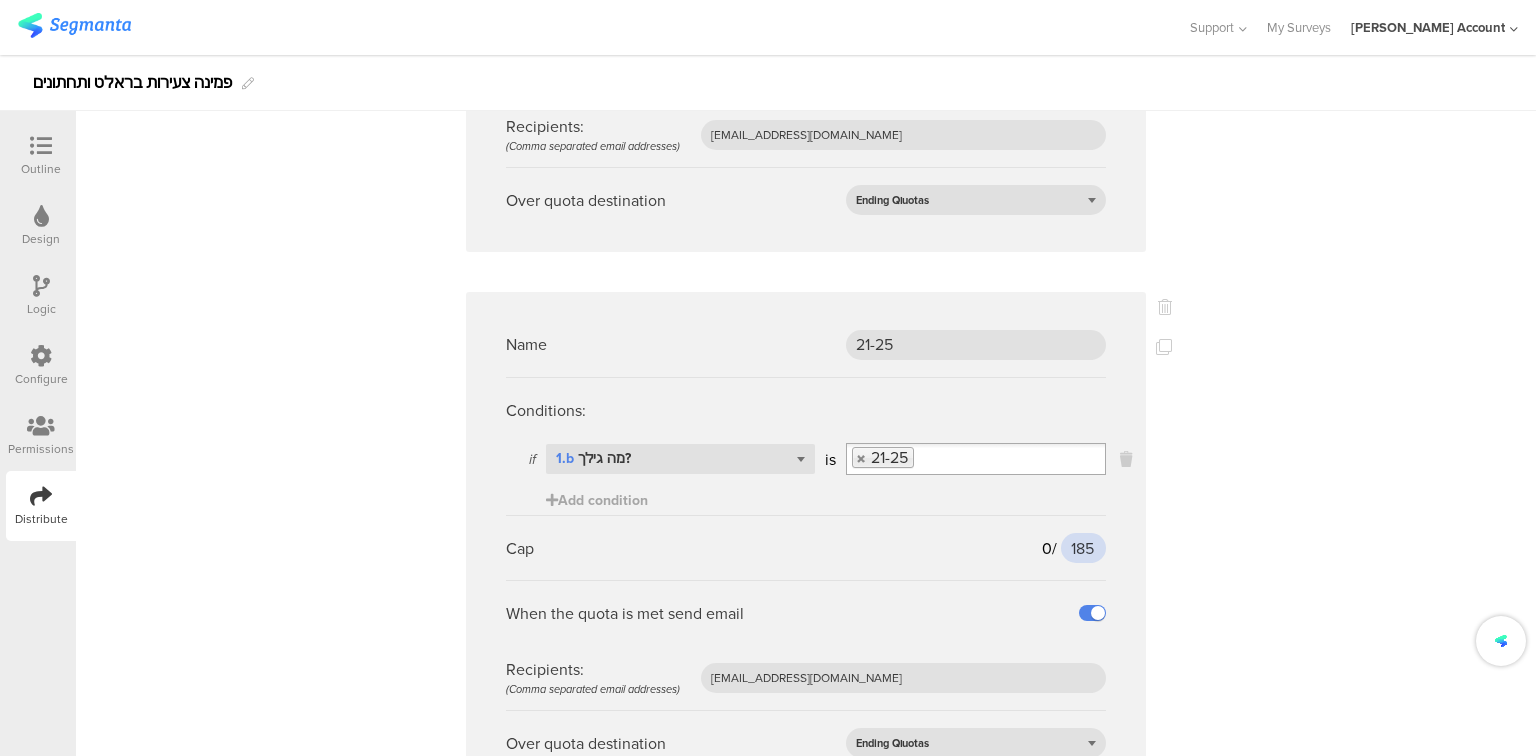 type on "185" 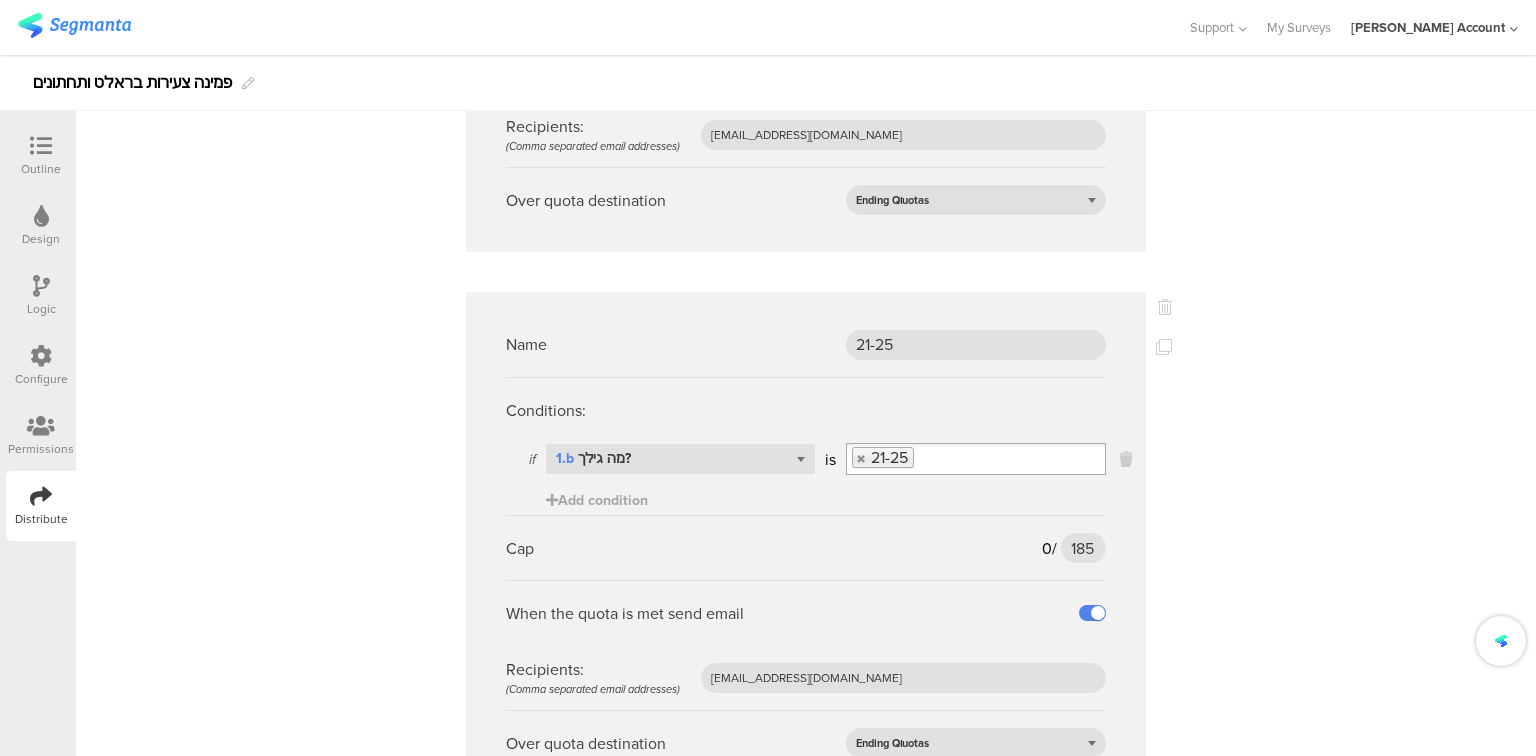 click on "Name
דתי
Conditions:
if
Select question...   1.c איך את/ה מגדיר/ה את עצמך?
is
דתי/ה
Add condition
Cap
0
/
90
90
When the quota is met send email
Recipients:  (Comma separated email addresses)
odelya@ifocus-r.com
Over quota destination
Ending Qוuotas
Name
21-25
Conditions:
if
Select question...   1.b מה גילך?
is
21-25
Add condition
Cap
0
/
185
185" at bounding box center [806, 1413] 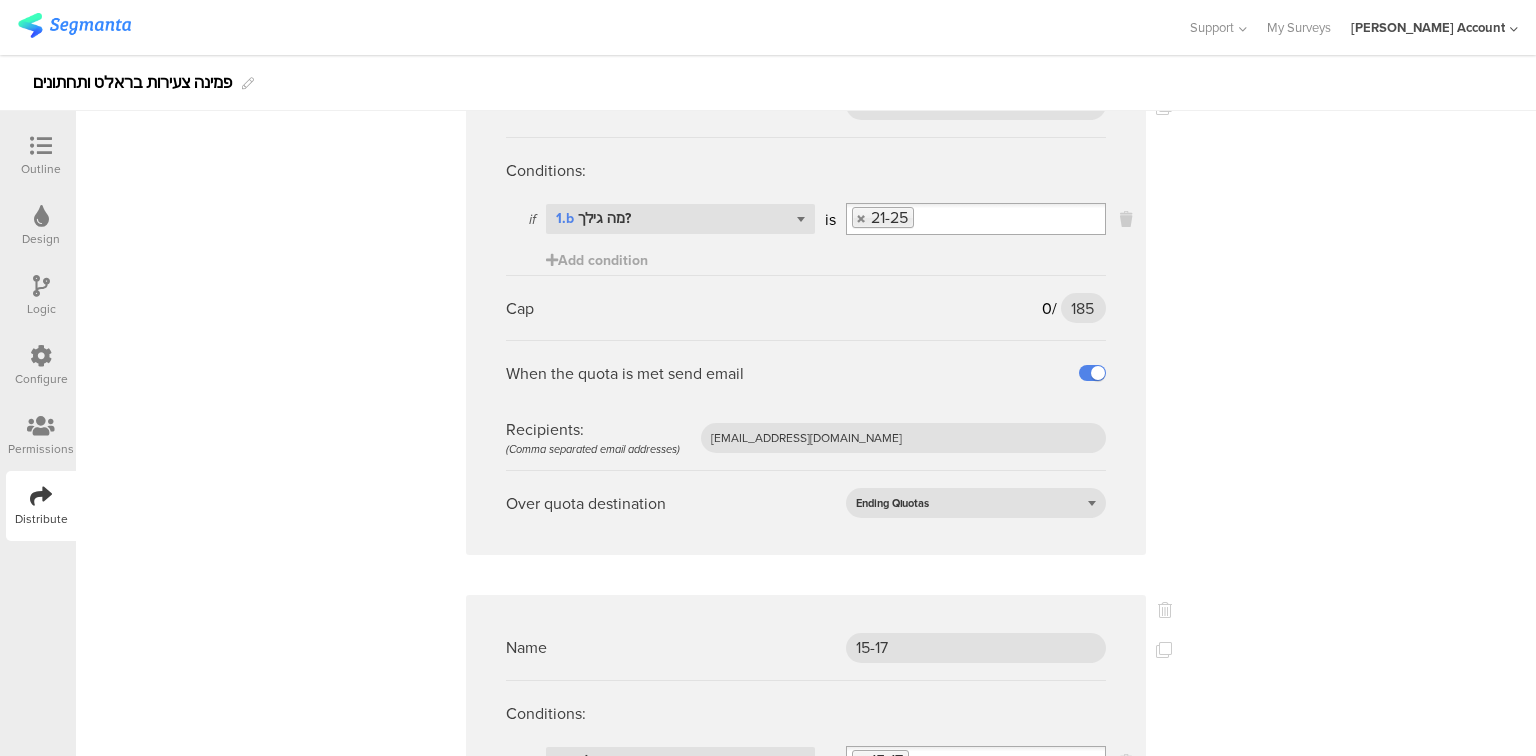 scroll, scrollTop: 1049, scrollLeft: 0, axis: vertical 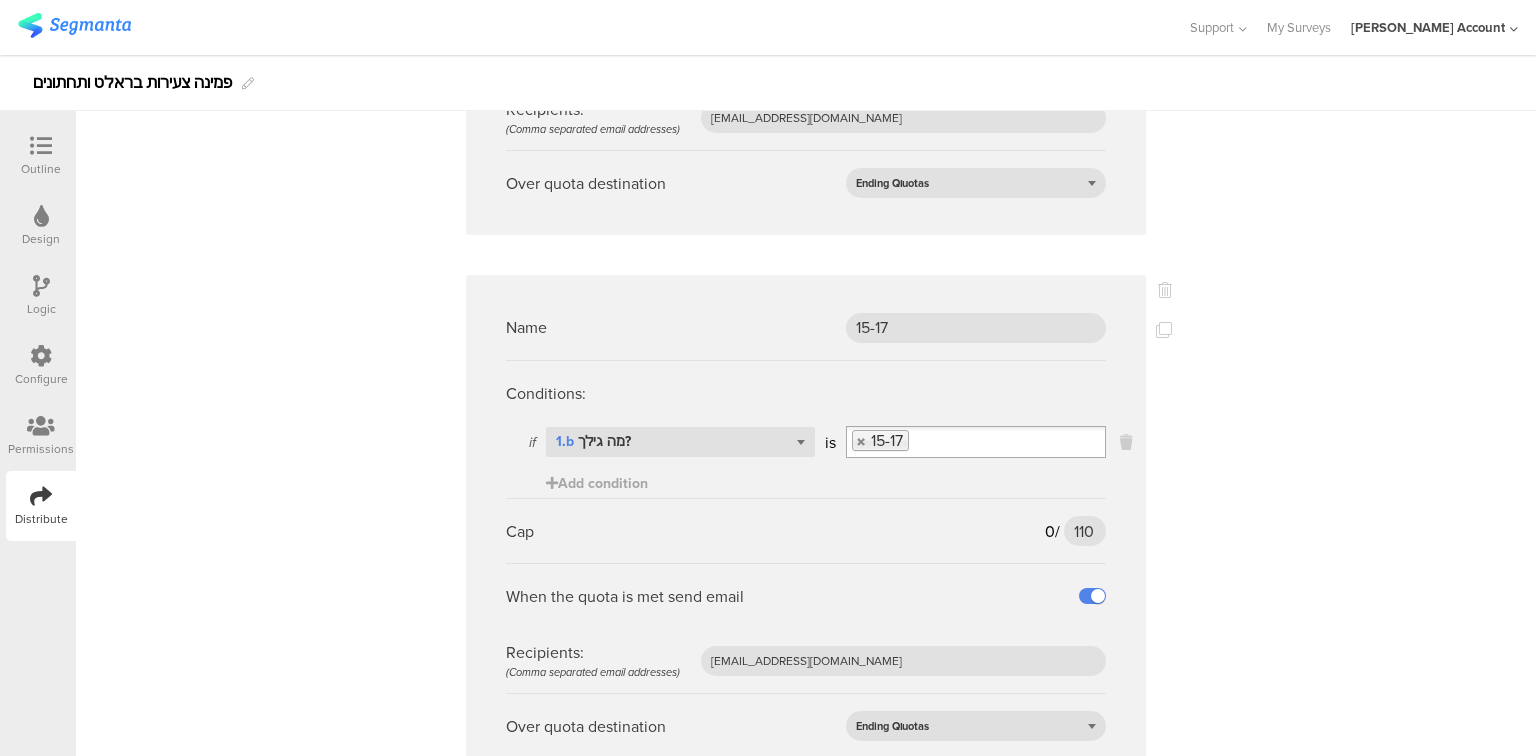 click on "Name
דתי
Conditions:
if
Select question...   1.c איך את/ה מגדיר/ה את עצמך?
is
דתי/ה
Add condition
Cap
0
/
90
90
When the quota is met send email
Recipients:  (Comma separated email addresses)
odelya@ifocus-r.com
Over quota destination
Ending Qוuotas
Name
21-25
Conditions:
if
Select question...   1.b מה גילך?
is
21-25
Add condition
Cap
0
/
185
185" at bounding box center [806, 853] 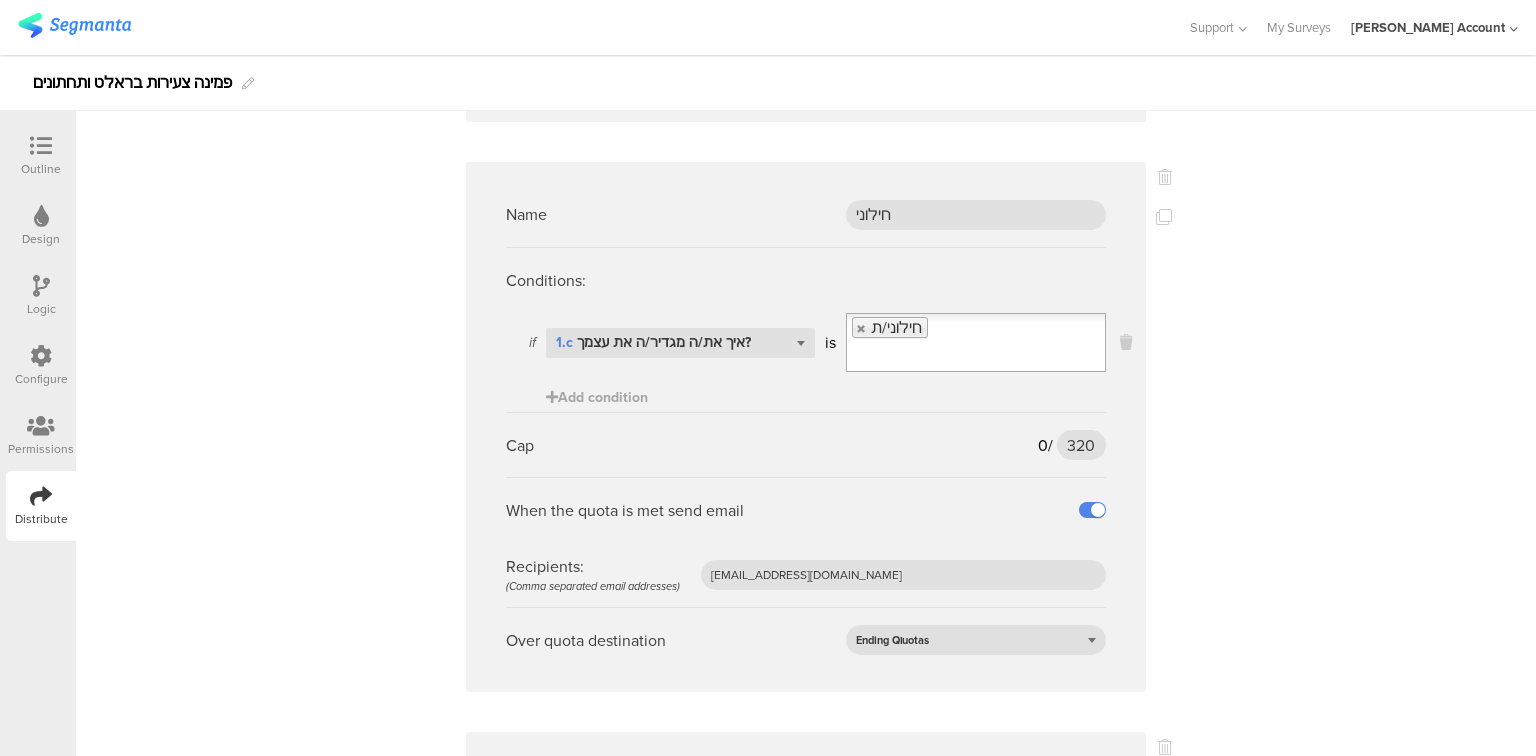 scroll, scrollTop: 2249, scrollLeft: 0, axis: vertical 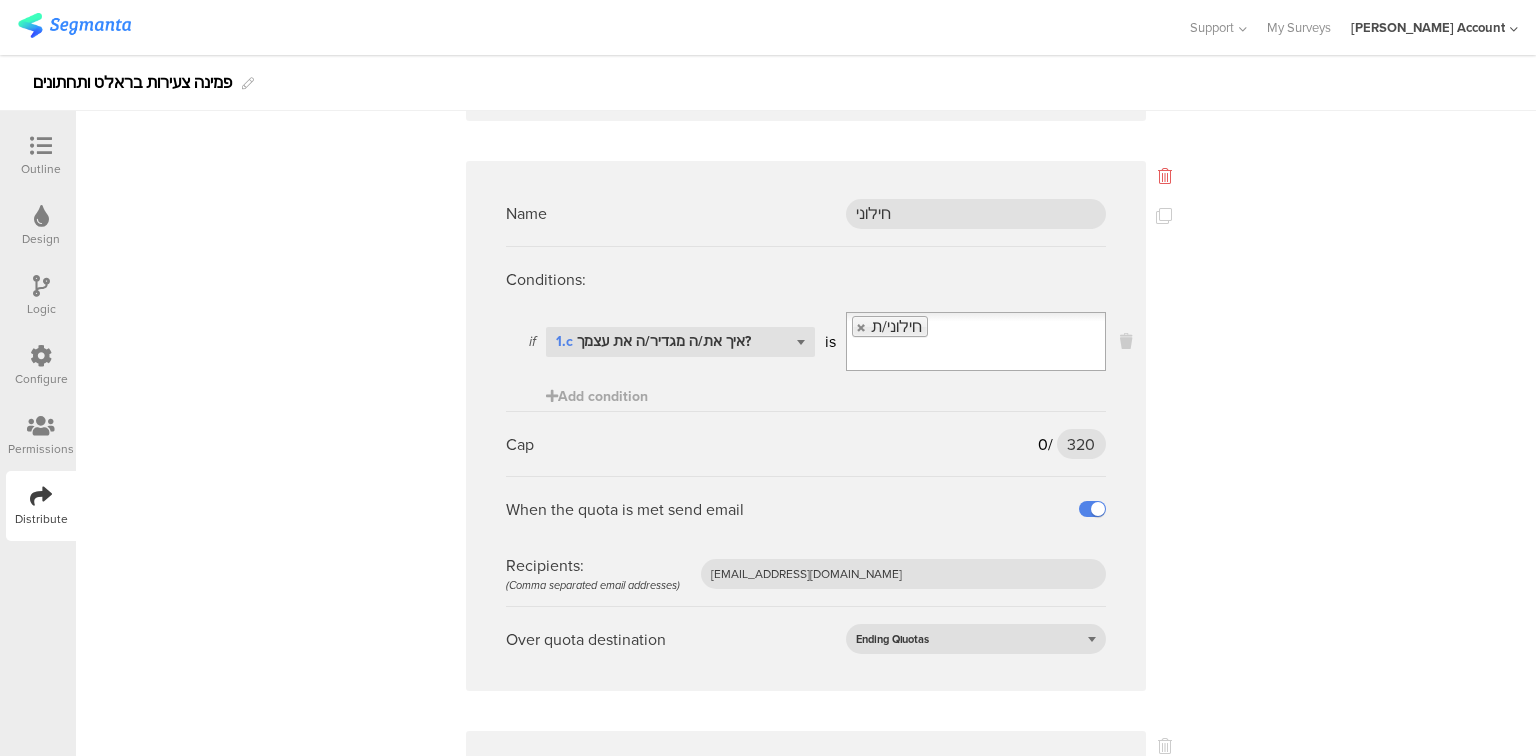 click at bounding box center (1165, 176) 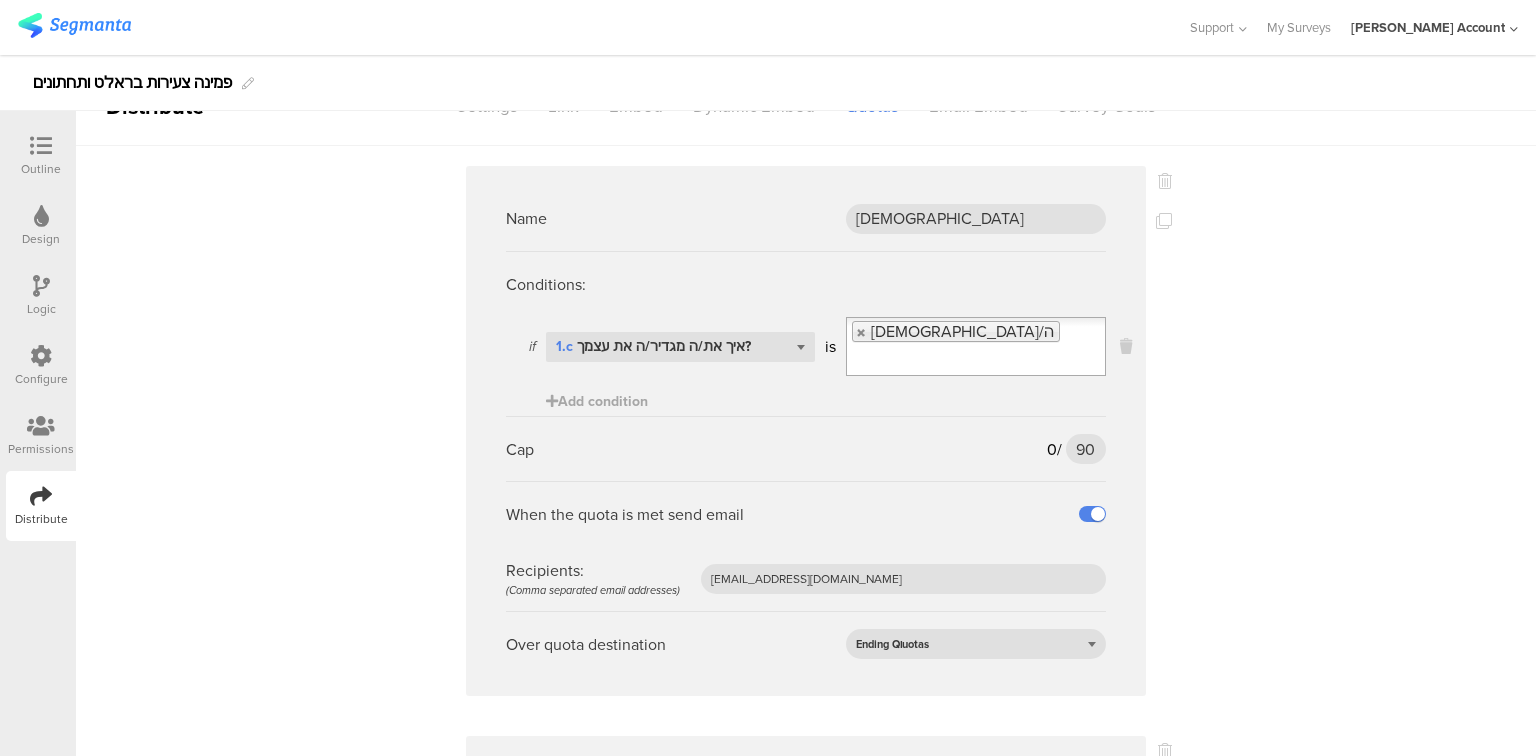 scroll, scrollTop: 0, scrollLeft: 0, axis: both 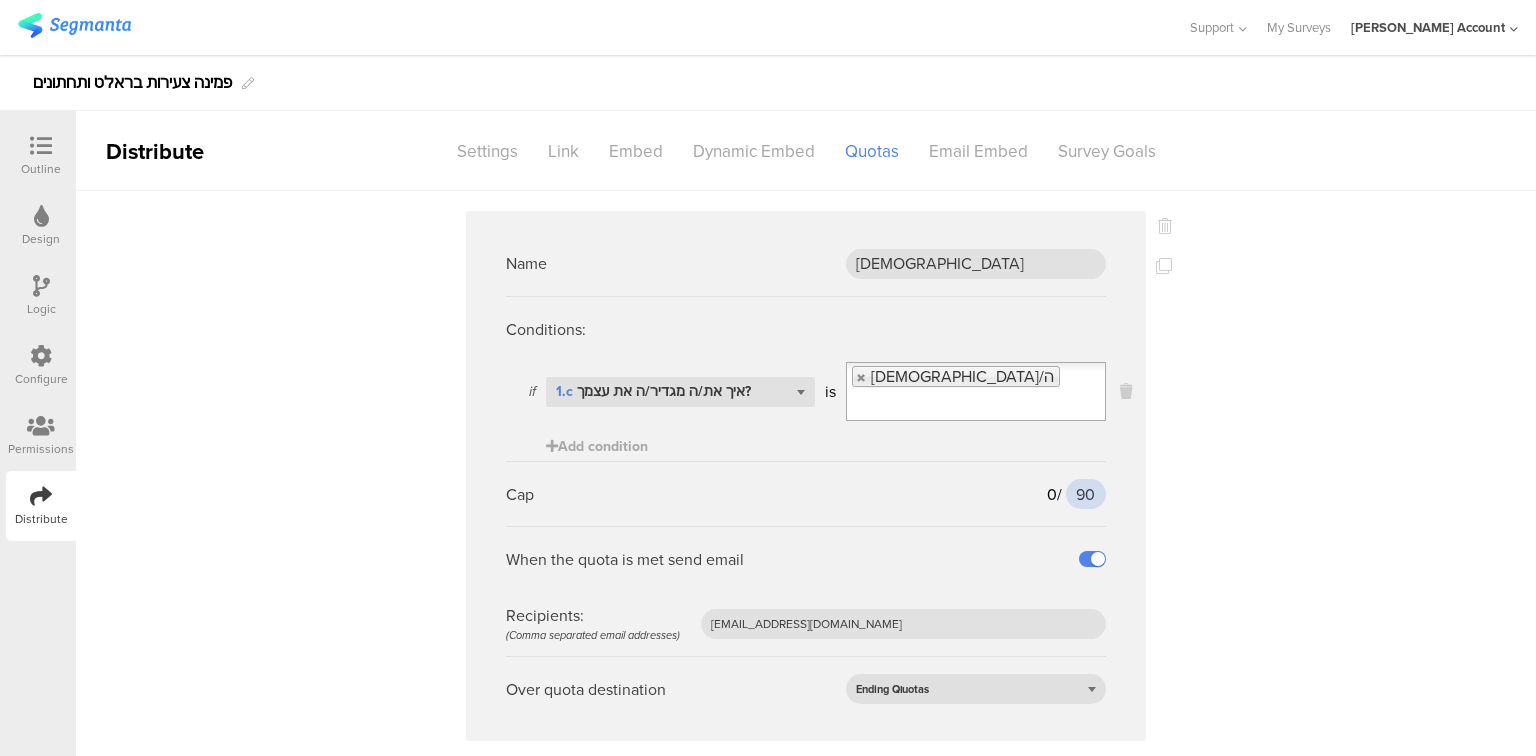 click on "90" at bounding box center [1086, 494] 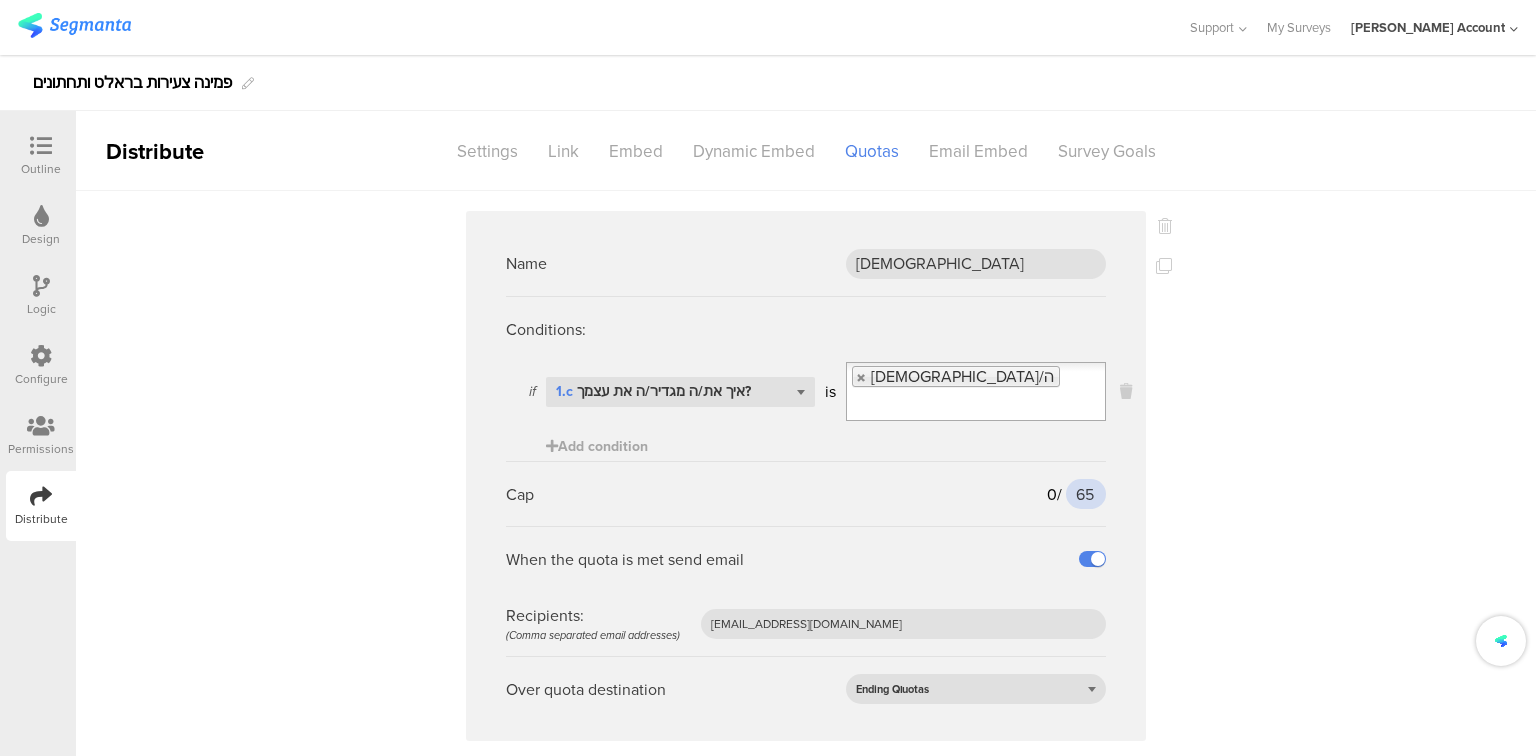 type on "65" 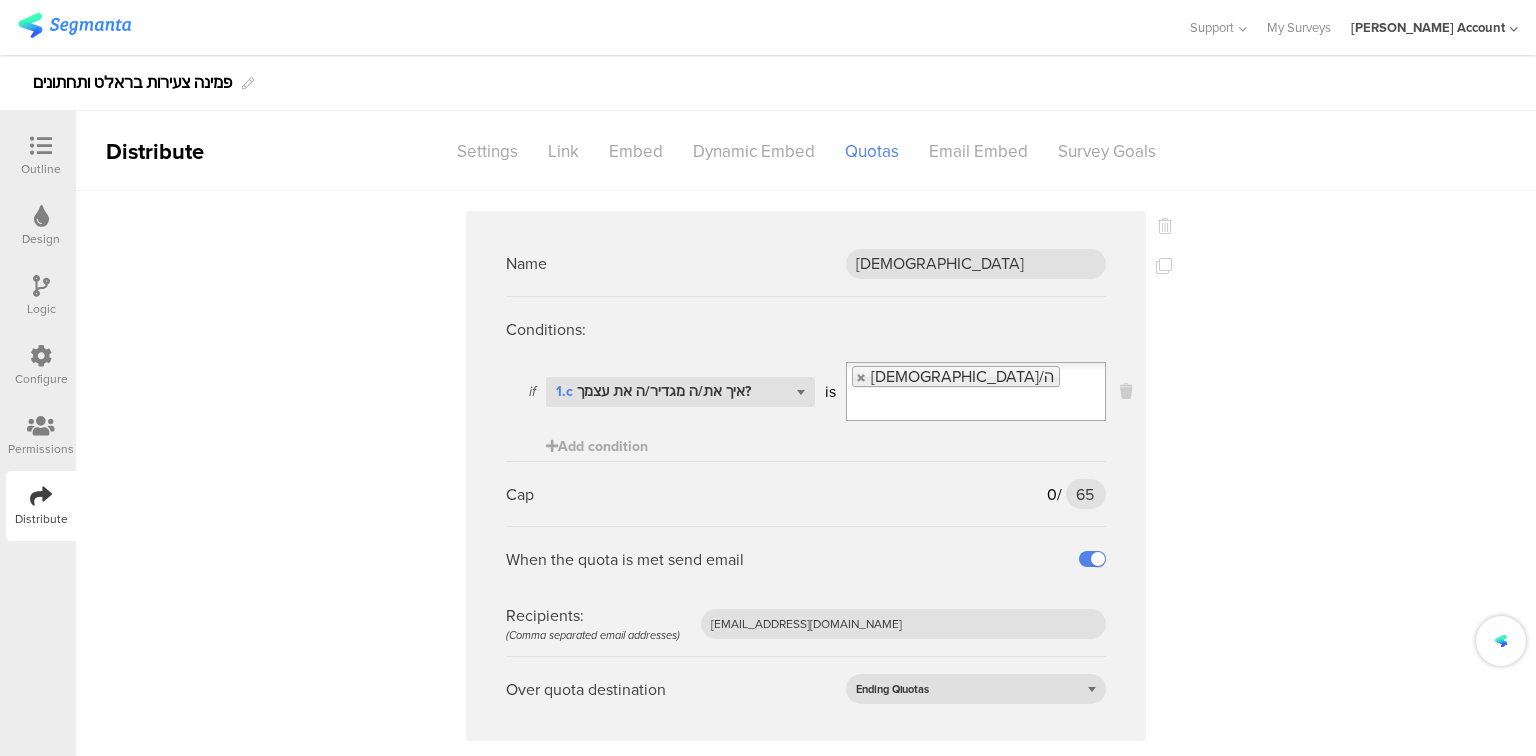 click on "Name
דתי
Conditions:
if
Select question...   1.c איך את/ה מגדיר/ה את עצמך?
is
דתי/ה
Add condition
Cap
0
/
65
65
When the quota is met send email
Recipients:  (Comma separated email addresses)
odelya@ifocus-r.com
Over quota destination
Ending Qוuotas
Name
21-25
Conditions:
if
Select question...   1.b מה גילך?
is
21-25
Add condition
Cap
0
/
185
185" at bounding box center (806, 1617) 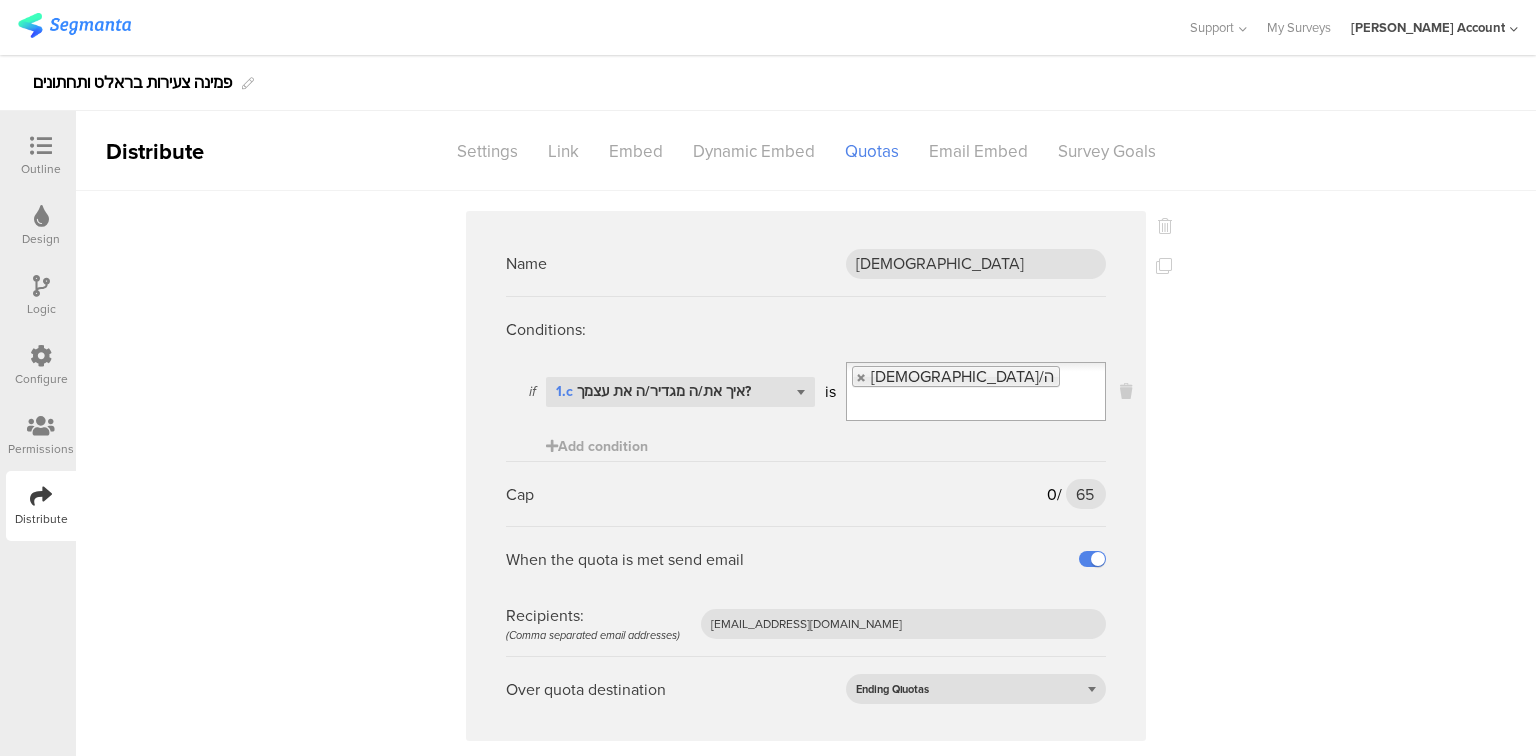click on "Name
דתי
Conditions:
if
Select question...   1.c איך את/ה מגדיר/ה את עצמך?
is
דתי/ה
Add condition
Cap
0
/
65
65
When the quota is met send email
Recipients:  (Comma separated email addresses)
odelya@ifocus-r.com
Over quota destination
Ending Qוuotas
Name
21-25
Conditions:
if
Select question...   1.b מה גילך?
is
21-25
Add condition
Cap
0
/
185
185" at bounding box center [806, 1617] 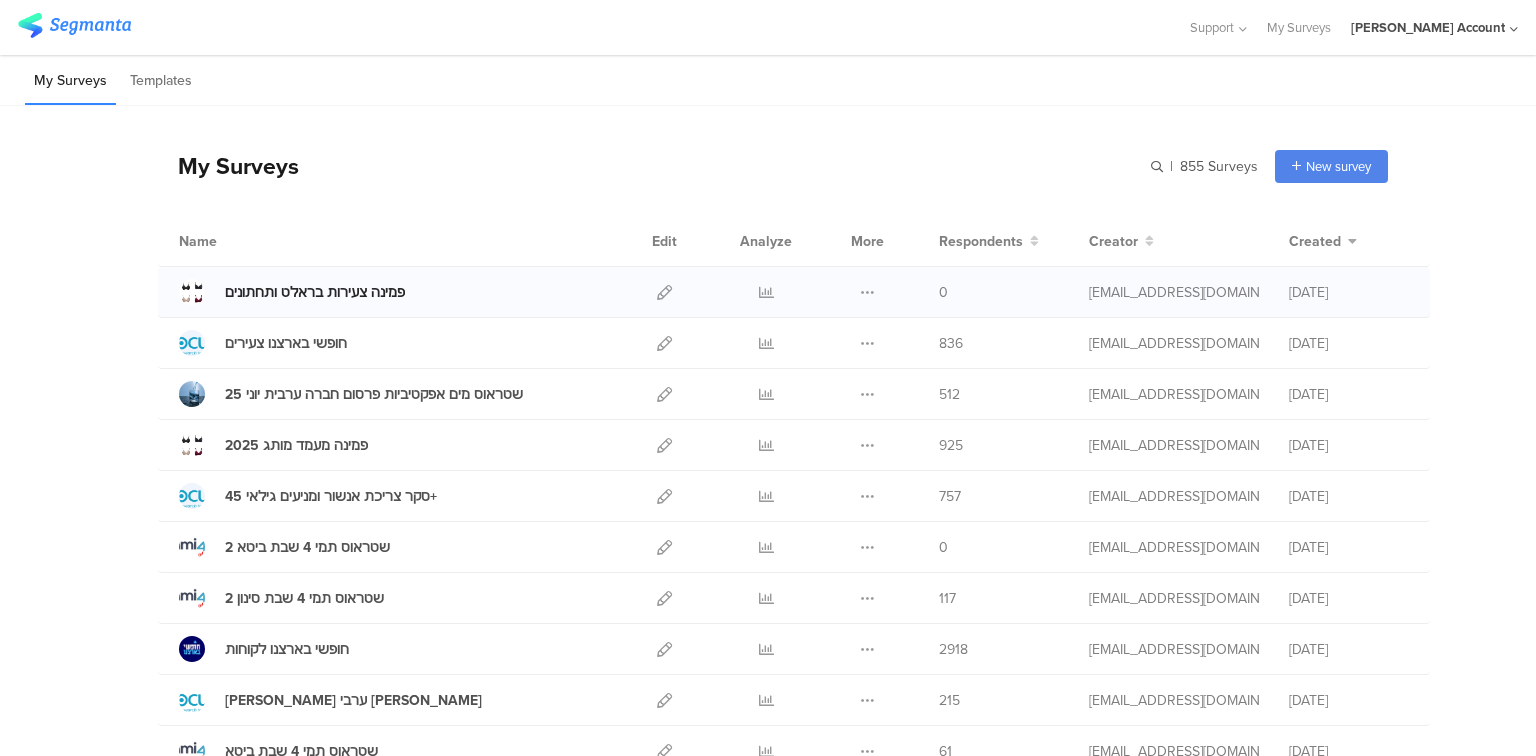 click on "פמינה צעירות בראלט ותחתונים" at bounding box center (315, 292) 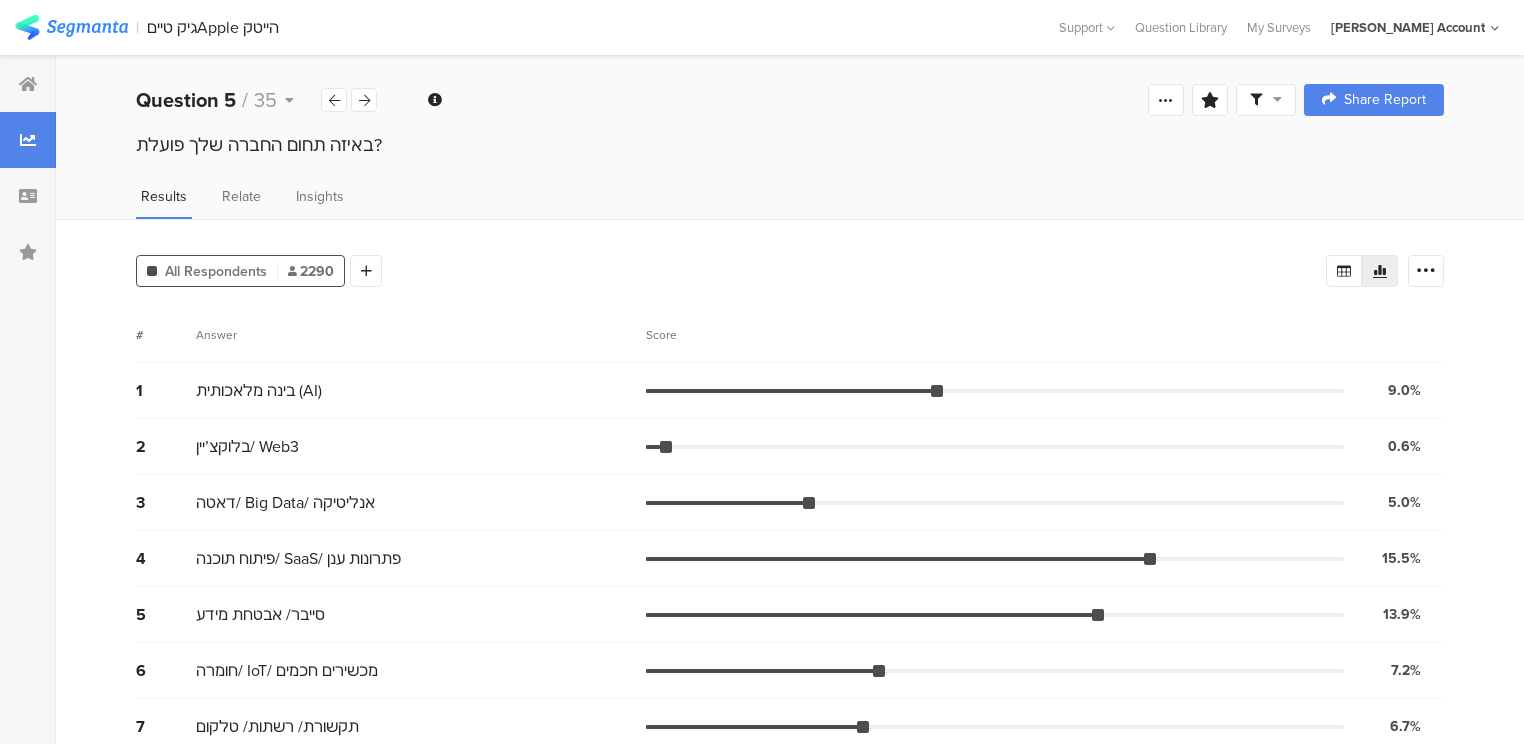 scroll, scrollTop: 0, scrollLeft: 0, axis: both 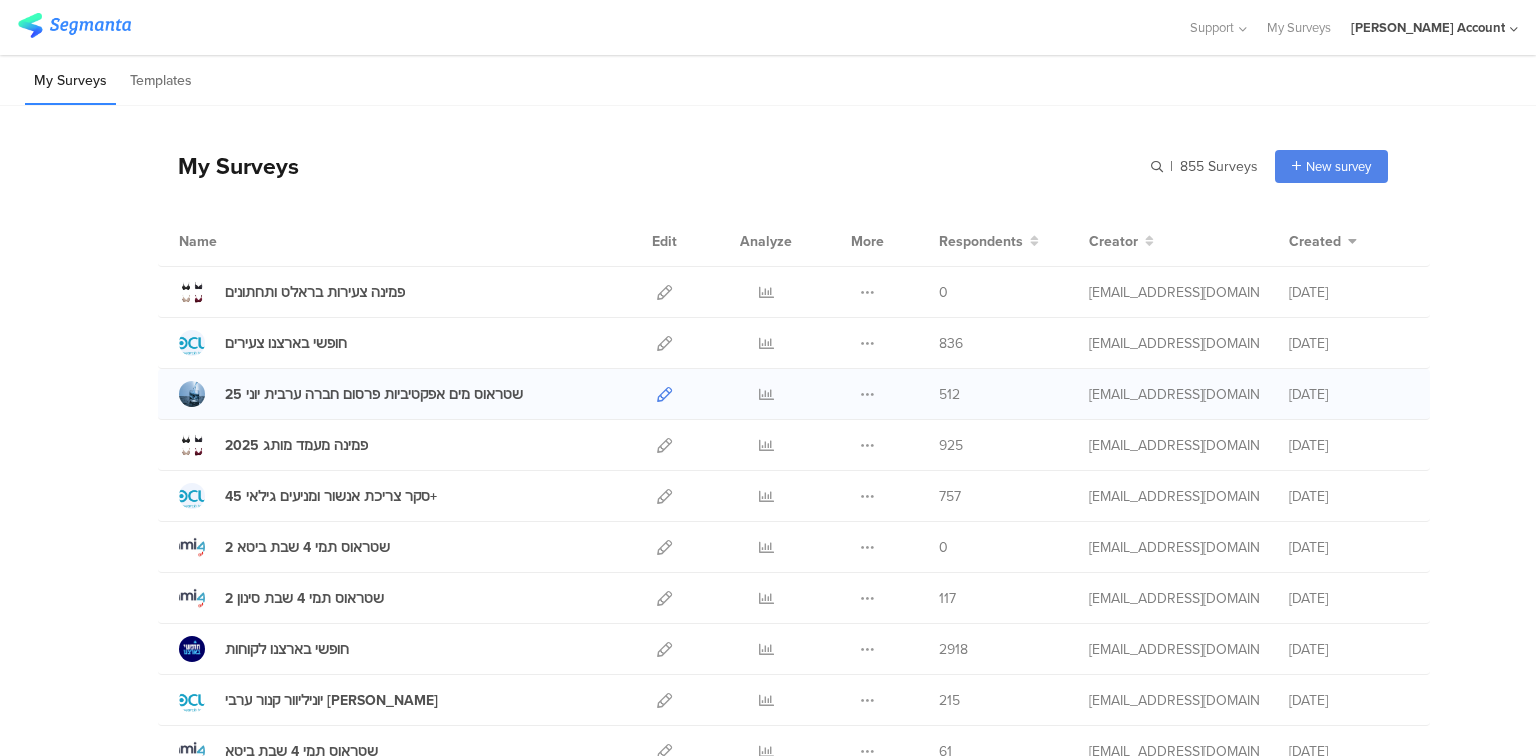 click at bounding box center (664, 394) 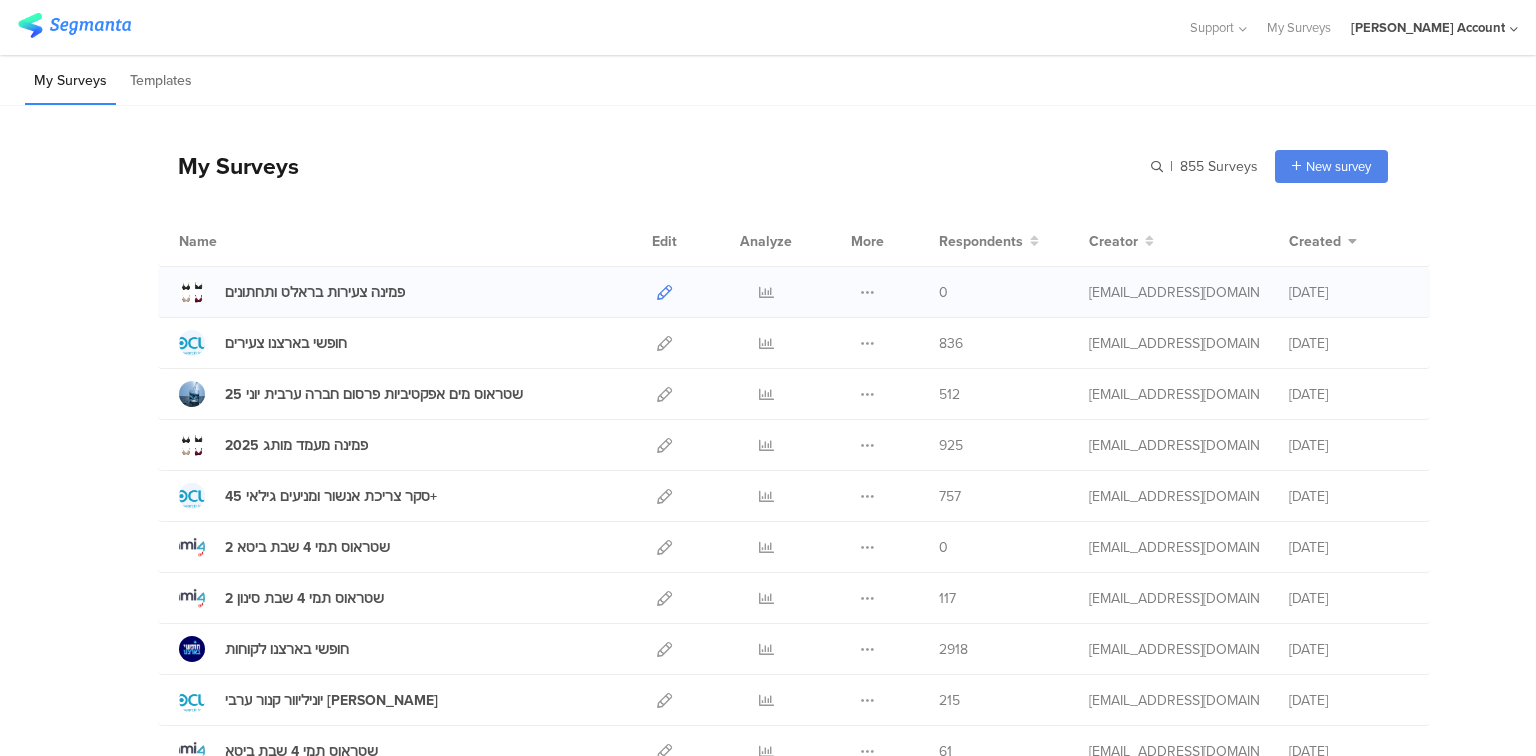 click at bounding box center [664, 292] 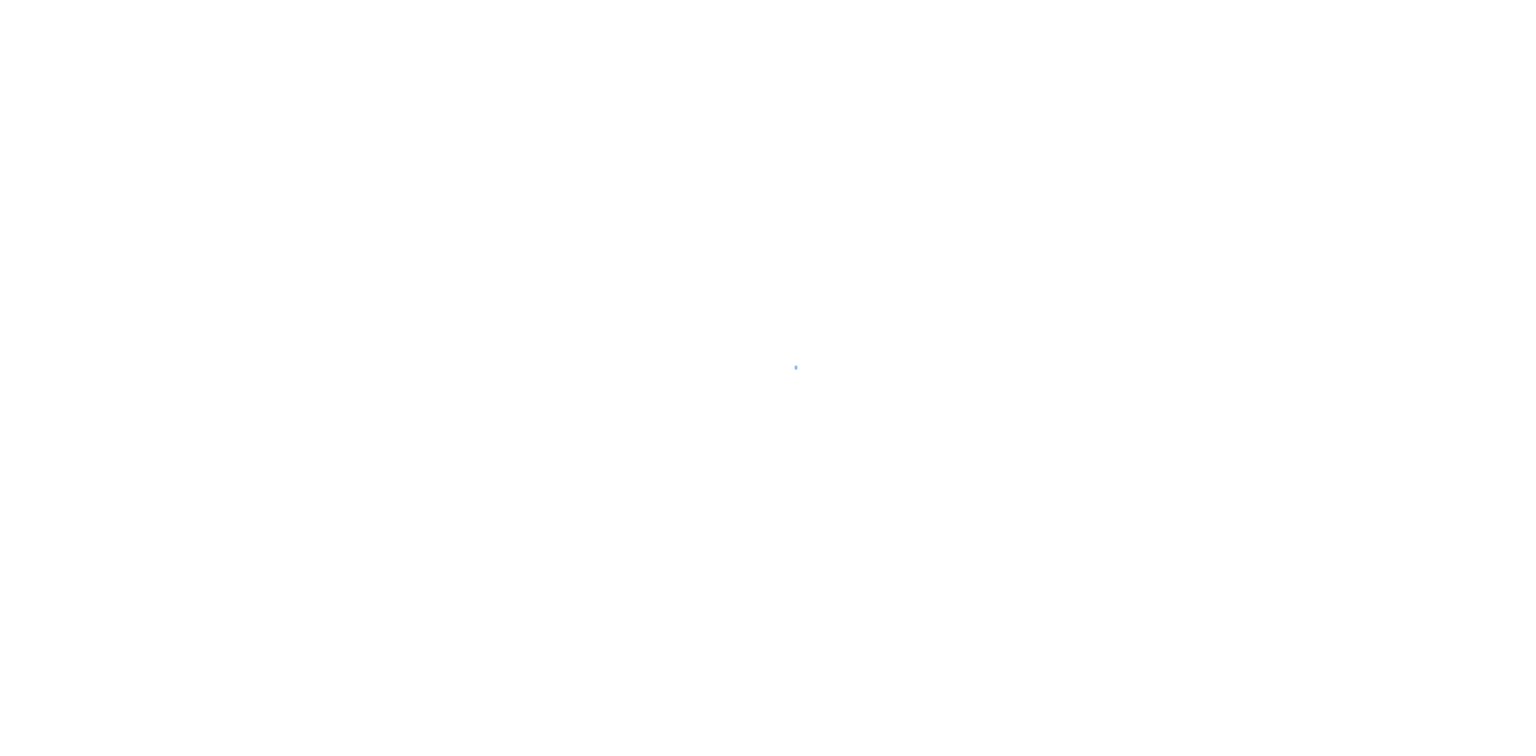 scroll, scrollTop: 0, scrollLeft: 0, axis: both 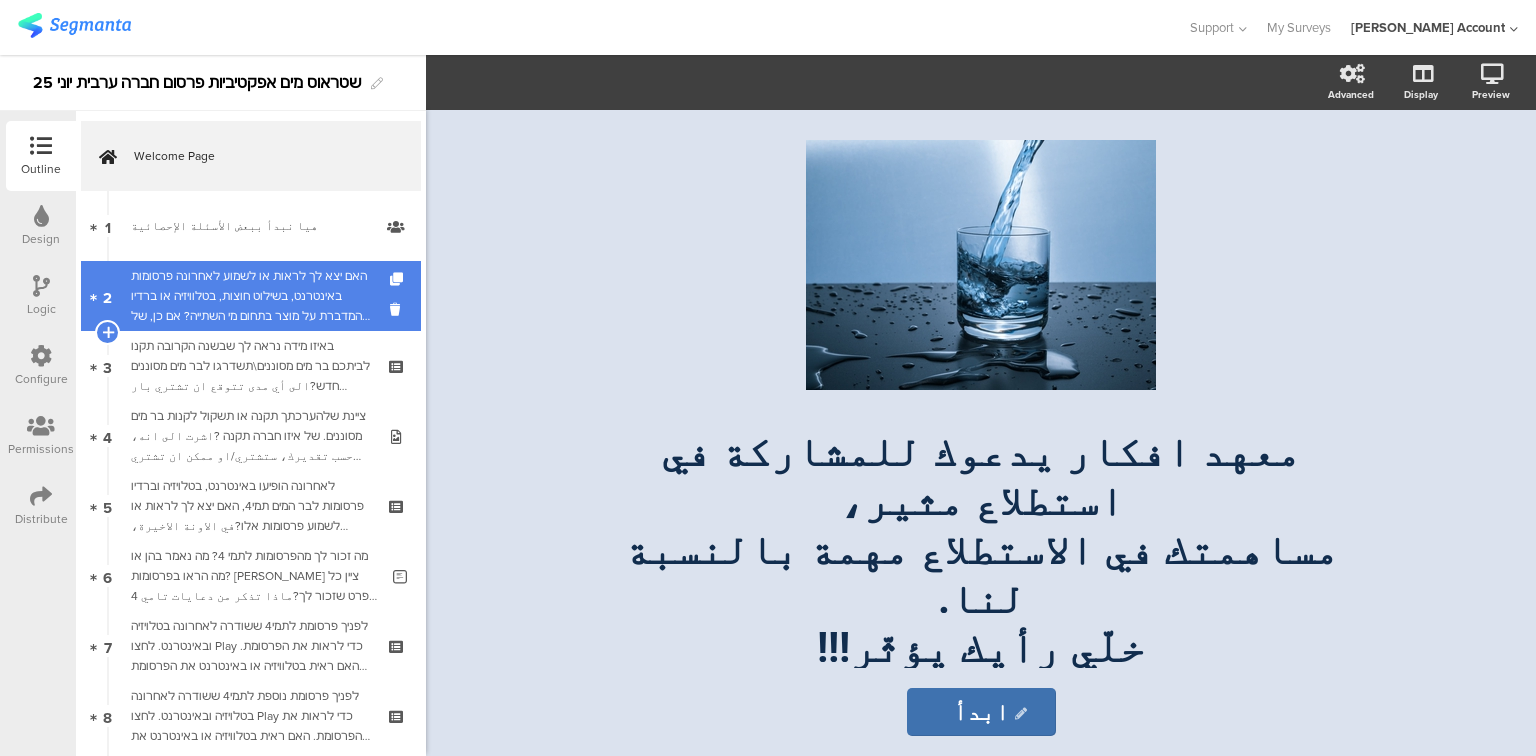 click on "האם יצא לך לראות או לשמוע לאחרונה פרסומות באינטרנט, בשילוט חוצות, בטלוויזיה או ברדיו המדברת על מוצר בתחום מי השתייה? אם כן, של איזה חברה?هل رأيت في الآونة الأخيرة في الانترنت، لافتات الشوارع، التلفزيون أو الراديو دعايات تحكي عن منتجات من مجال مياه الشرب؟ إذا نعم؟، لأي شركة؟" at bounding box center [250, 296] 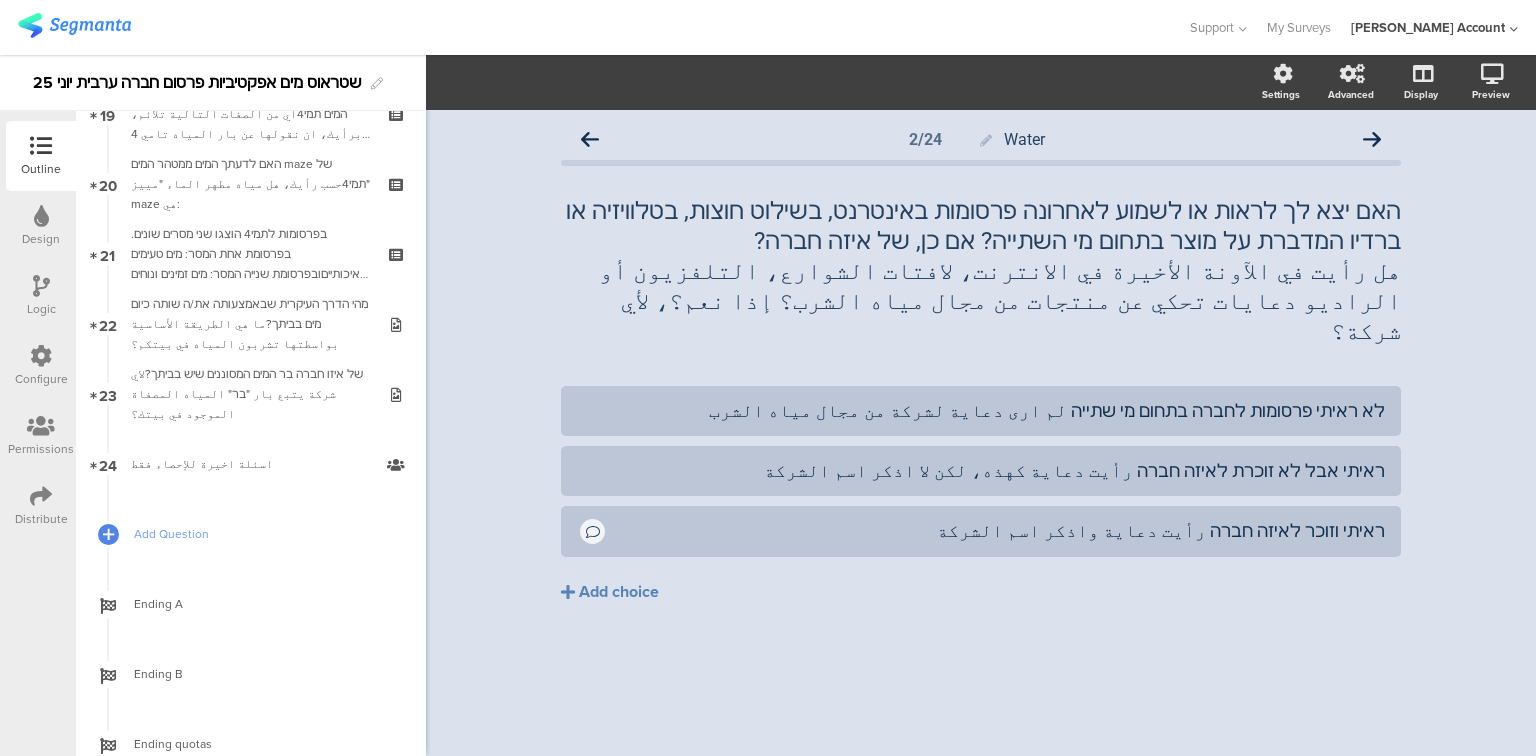 scroll, scrollTop: 1440, scrollLeft: 0, axis: vertical 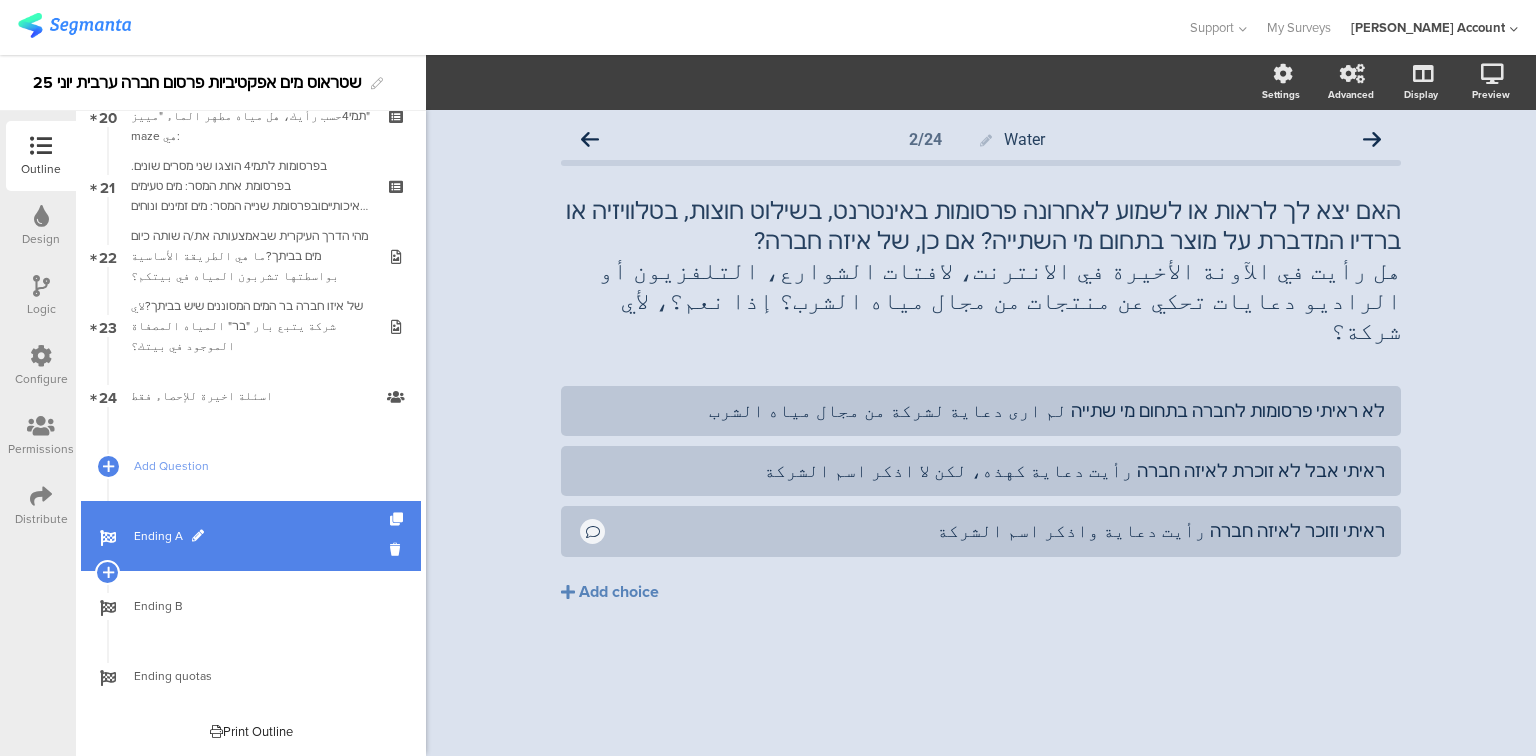 click on "Ending A" at bounding box center (251, 536) 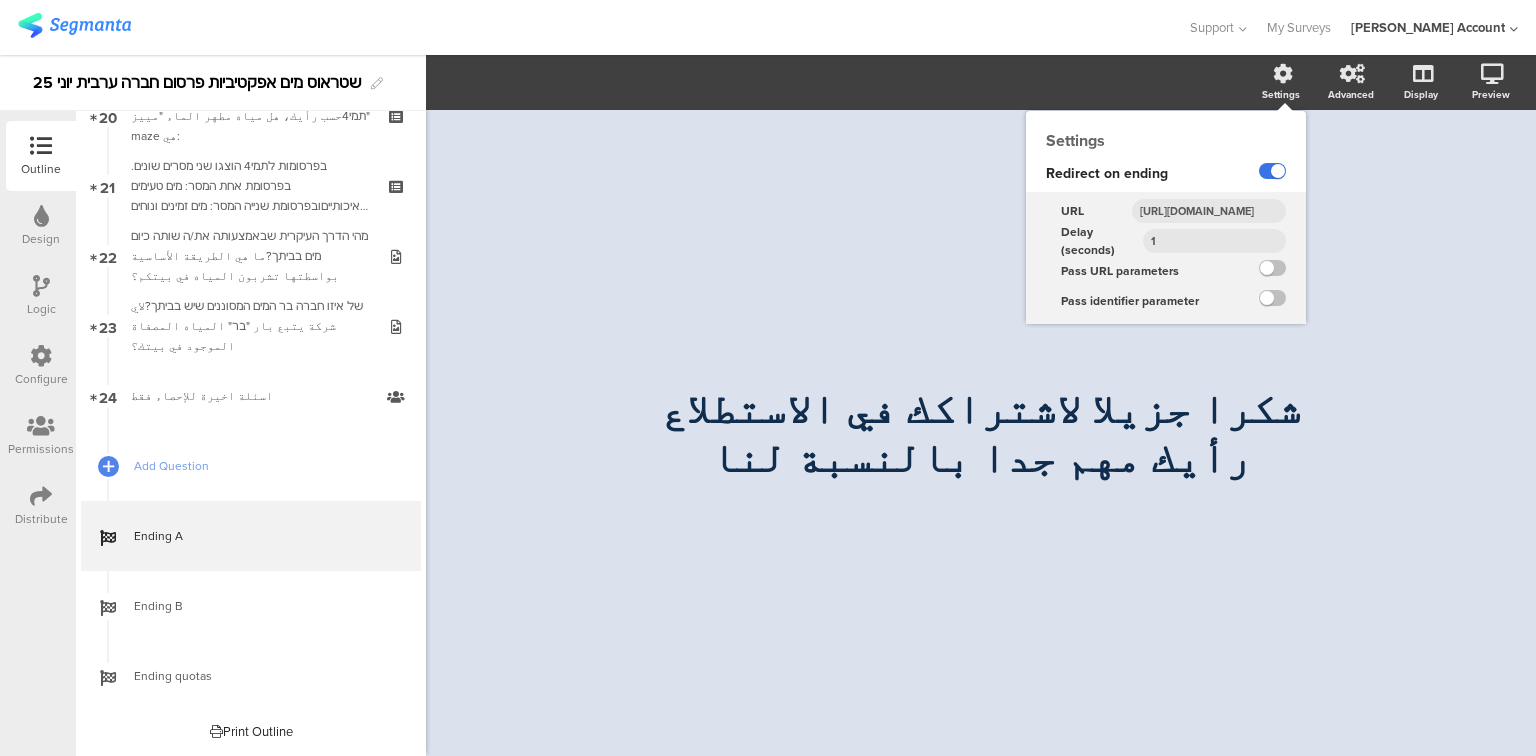 click 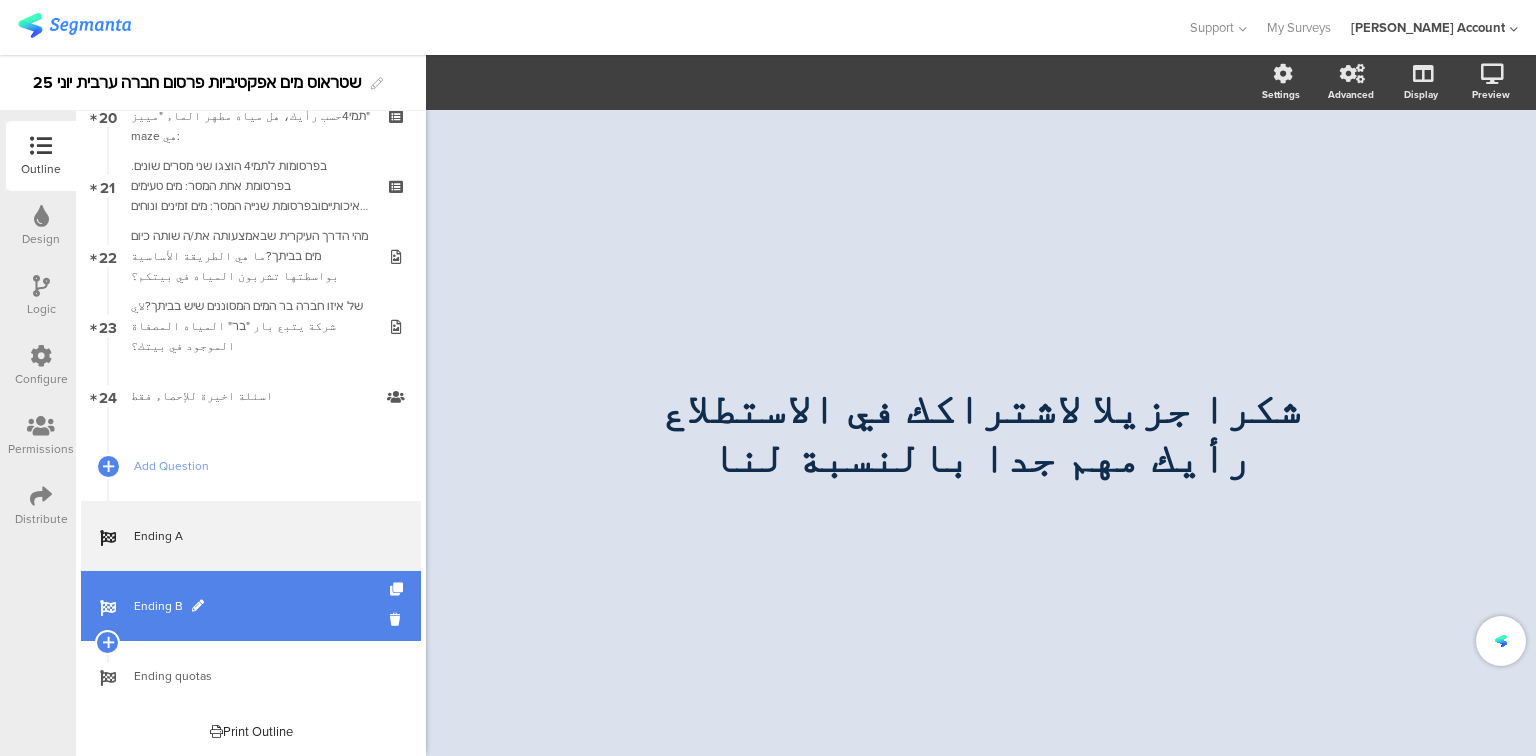 click on "Ending B" at bounding box center [262, 606] 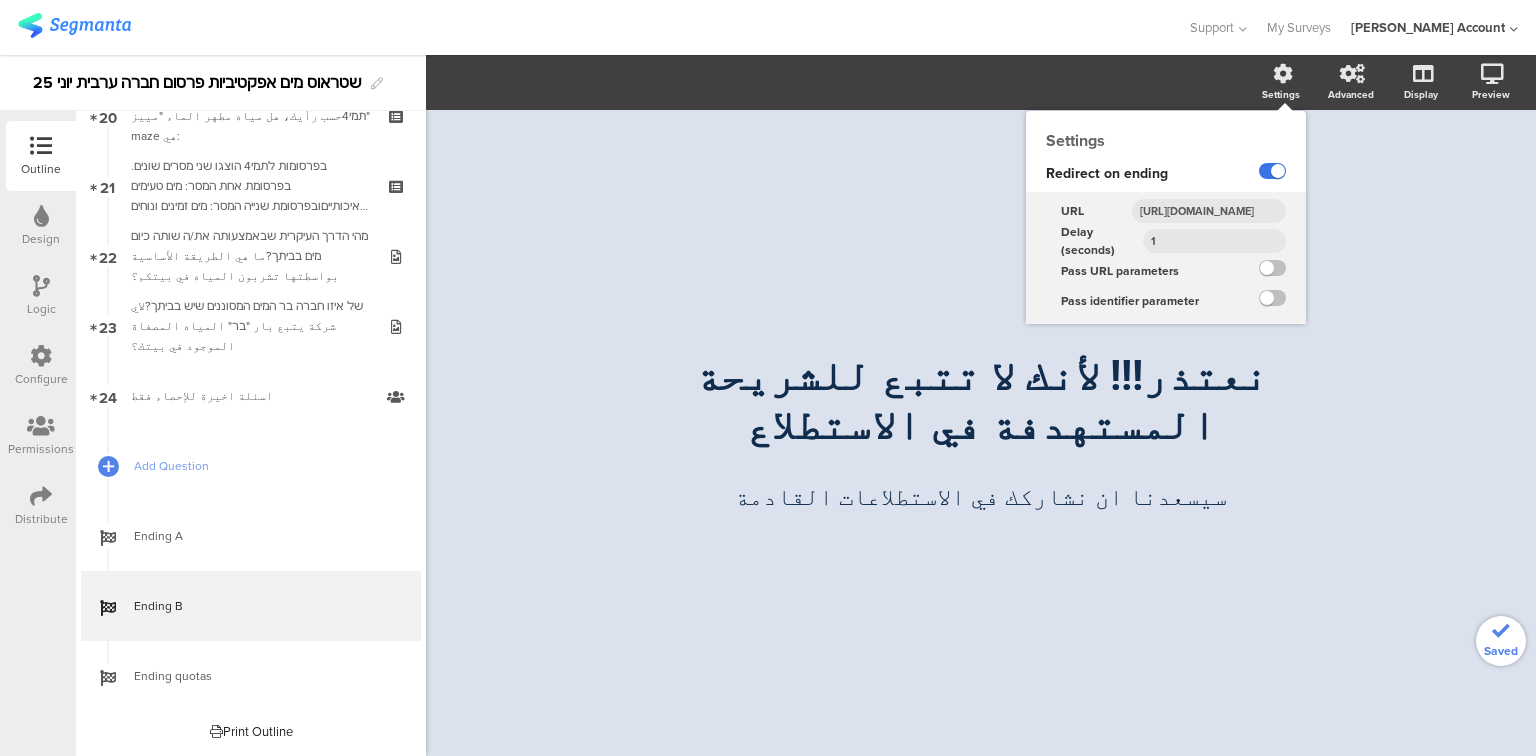 click 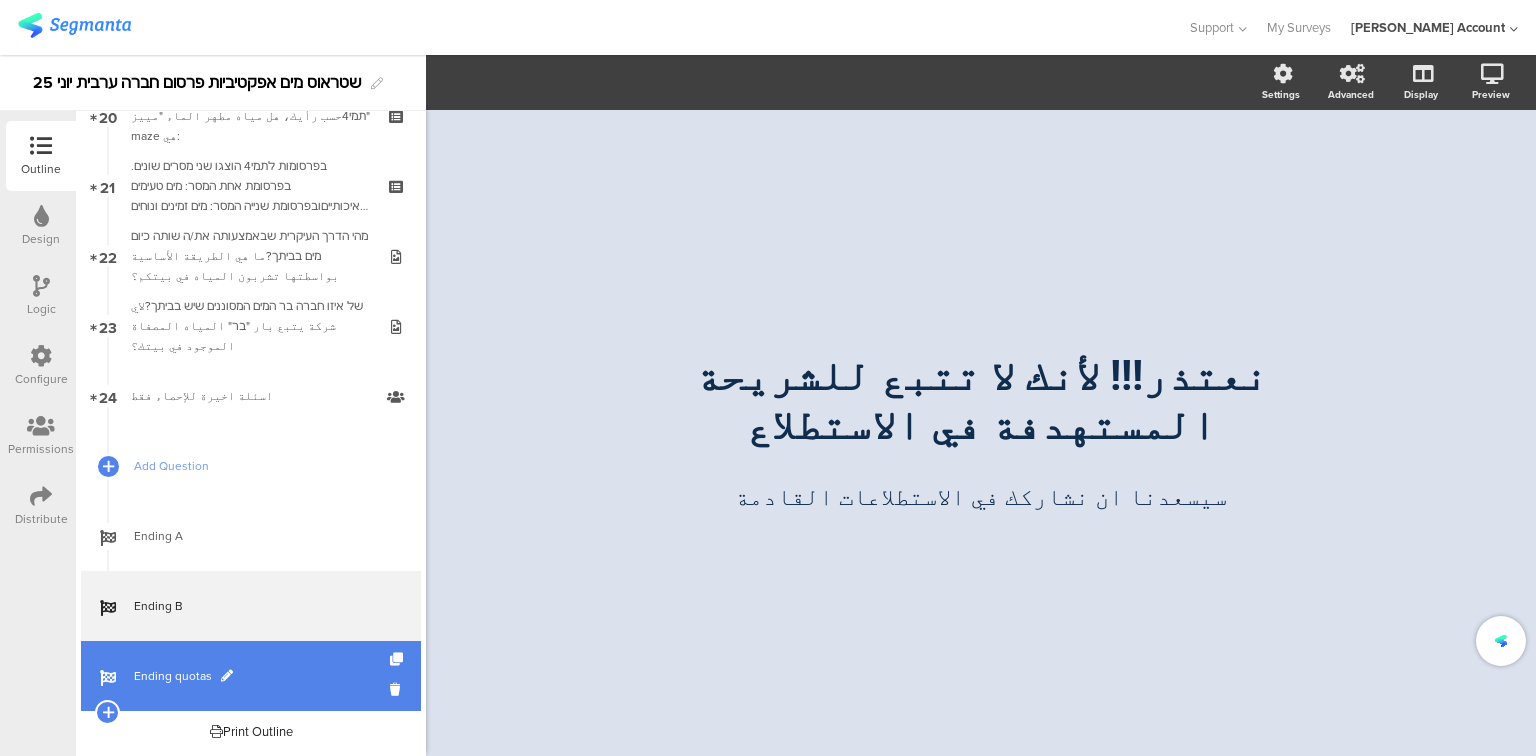 click on "Ending quotas" at bounding box center (251, 676) 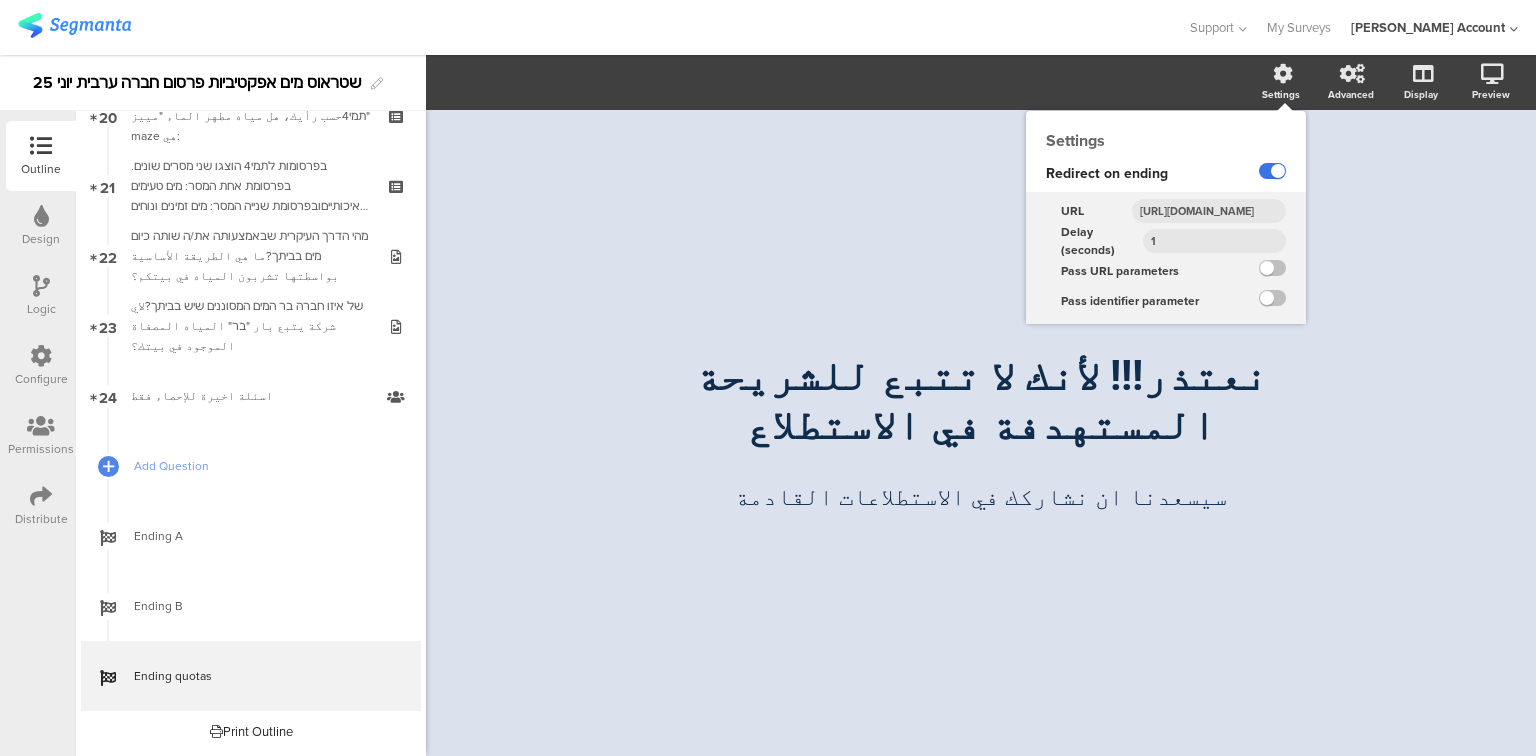 click 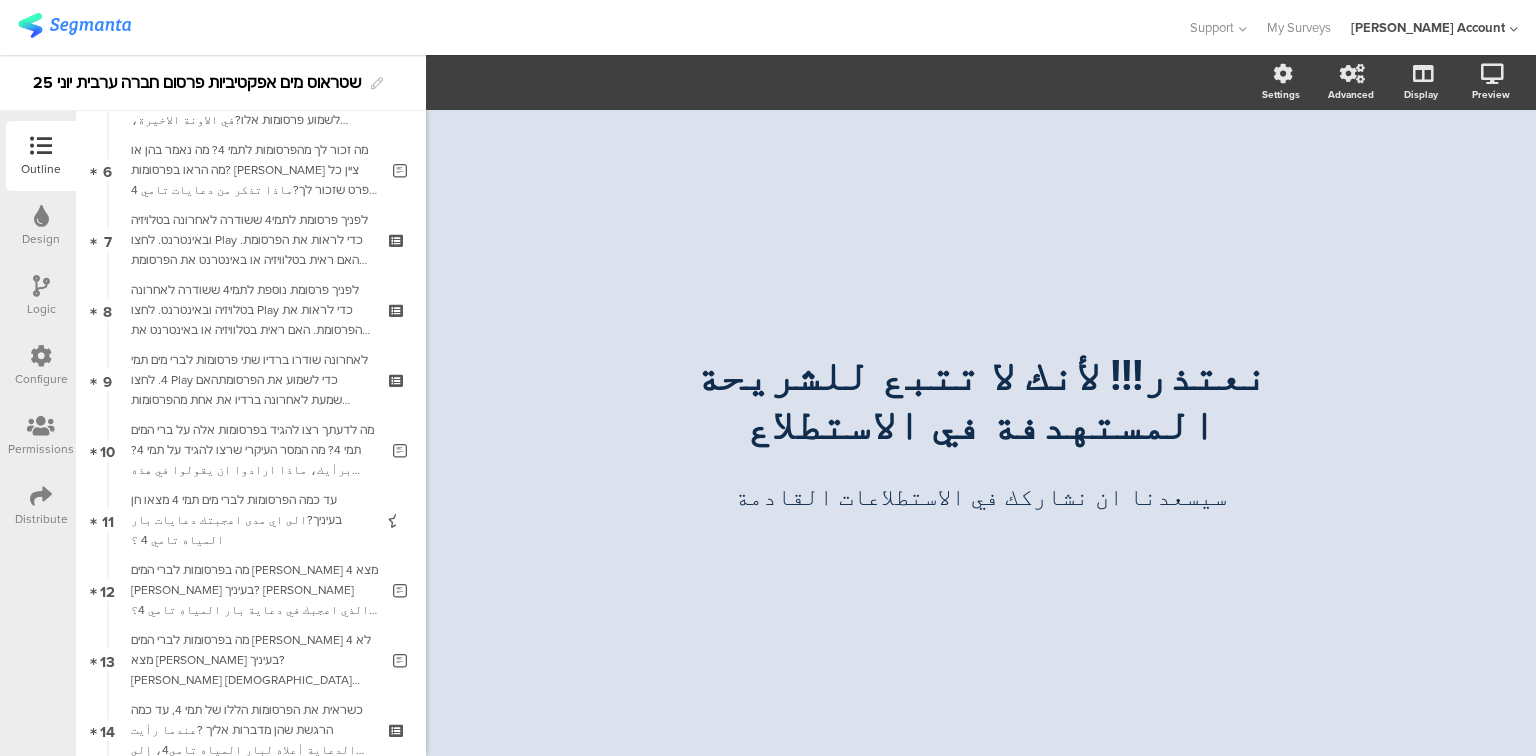 scroll, scrollTop: 0, scrollLeft: 0, axis: both 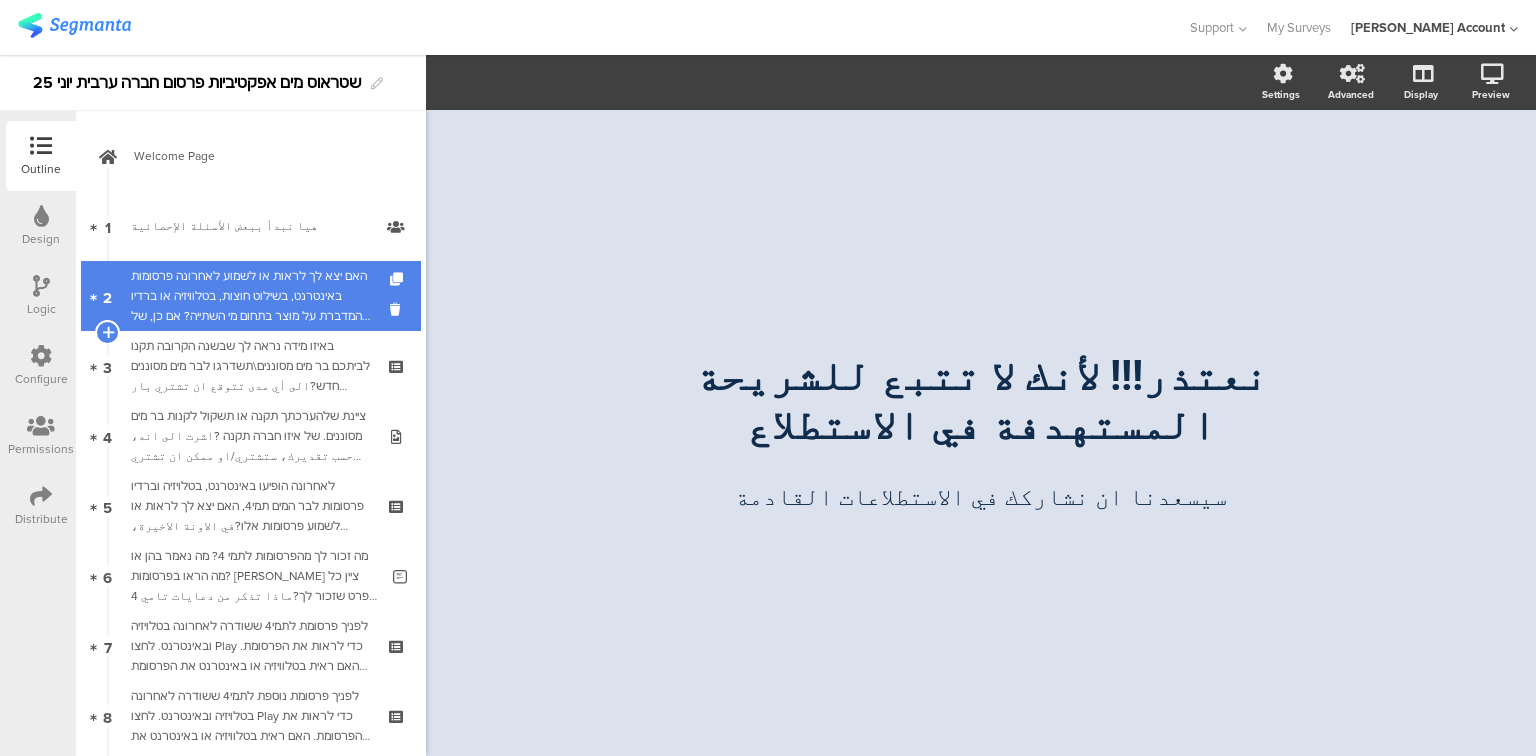 click on "האם יצא לך לראות או לשמוע לאחרונה פרסומות באינטרנט, בשילוט חוצות, בטלוויזיה או ברדיו המדברת על מוצר בתחום מי השתייה? אם כן, של איזה חברה?هل رأيت في الآونة الأخيرة في الانترنت، لافتات الشوارع، التلفزيون أو الراديو دعايات تحكي عن منتجات من مجال مياه الشرب؟ إذا نعم؟، لأي شركة؟" at bounding box center [250, 296] 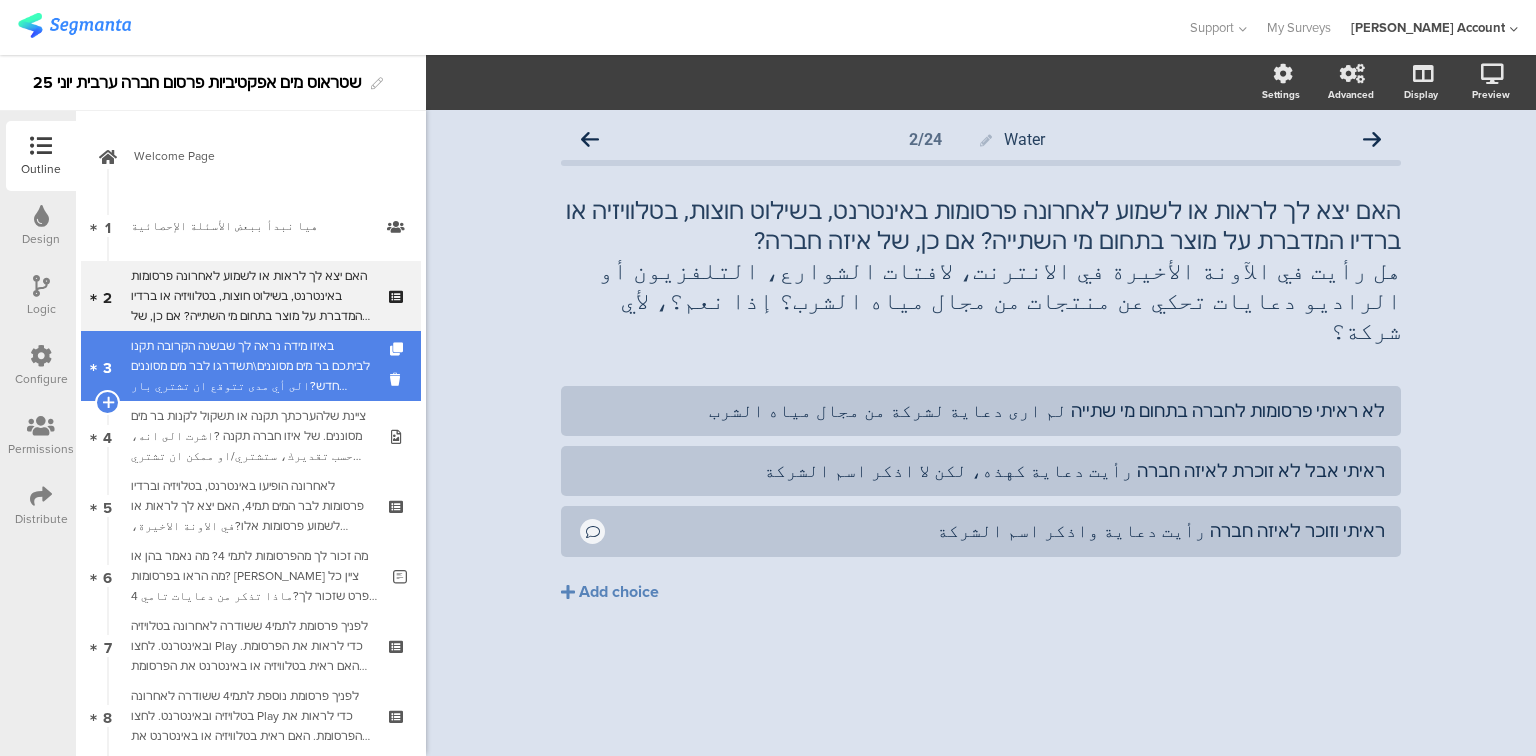 click on "באיזו מידה נראה לך שבשנה הקרובה תקנו לביתכם בר מים מסוננים\תשדרגו לבר מים מסוננים חדש?الى أي مدى تتوقع ان تشتري بار المياه المصفّاة لبيتك في السنة القريبة او ستبدّل البارالموجود ببار جديد؟" at bounding box center (250, 366) 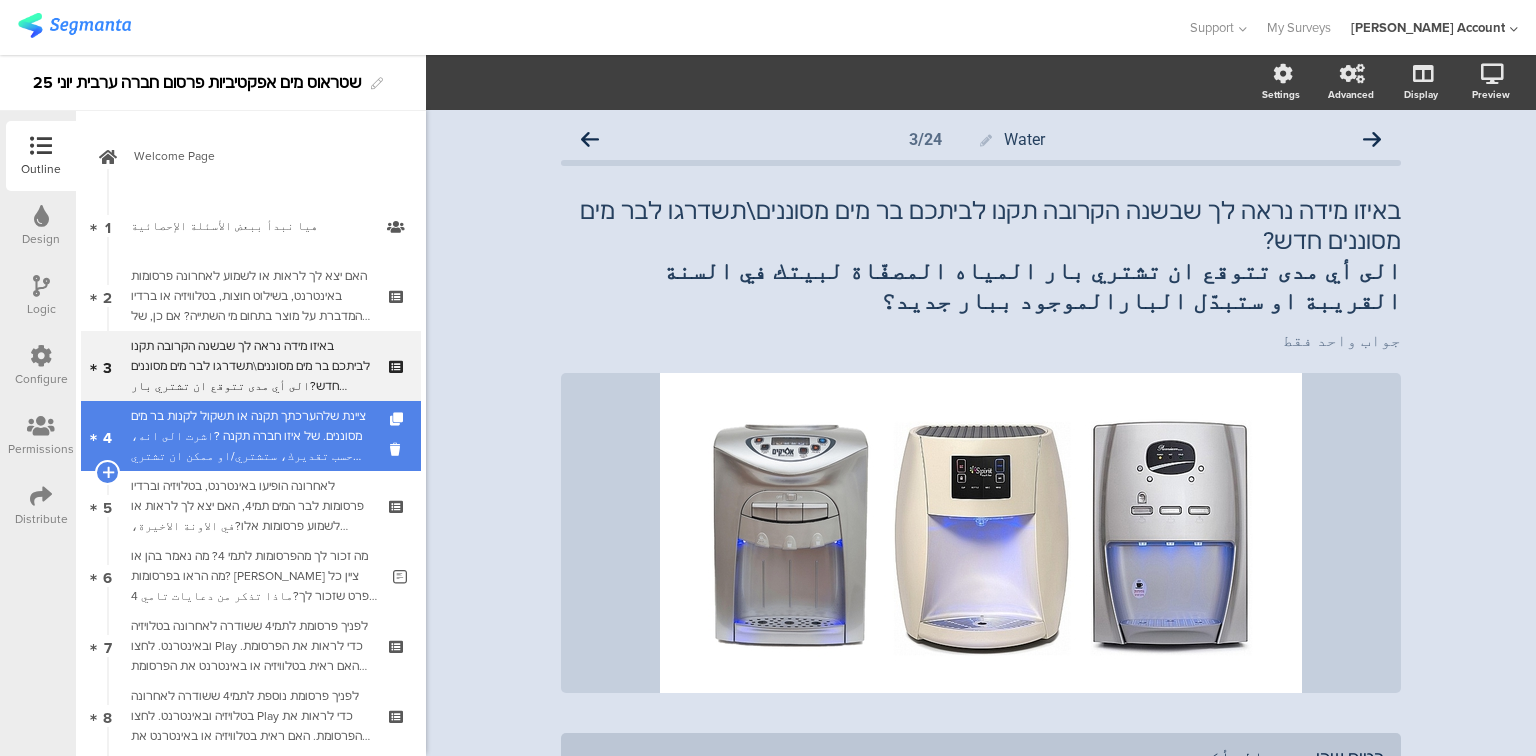 click on "ציינת שלהערכתך תקנה או תשקול לקנות בר מים מסוננים. של איזו חברה תקנה ?اشرت الى انه، حسب تقديرك، ستشتري/او ممكن ان تشتري بار مياه مصفاة. من اي شركة او ماركة ستشتري؟" at bounding box center (250, 436) 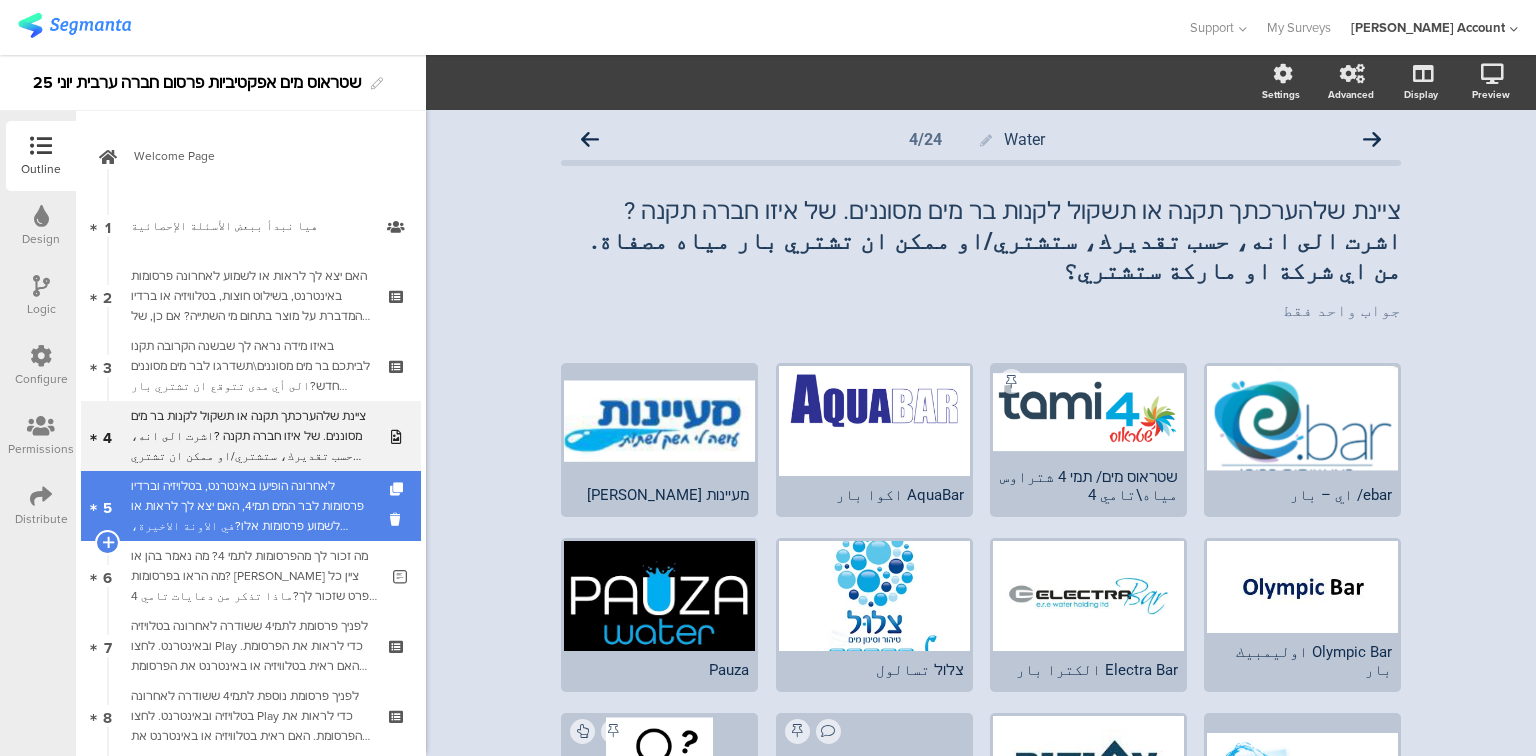click on "לאחרונה הופיעו באינטרנט, בטלויזיה וברדיו פרסומות לבר המים תמי4, האם יצא לך לראות או לשמוע פרסומות אלו?في الاونة الاخيرة، ظهرت دعايات في الانترنت والتلفزيون والراديو لبارالمياه تامي 4 ، هل رأيت او سمعت هذه الدعايات؟" at bounding box center [250, 506] 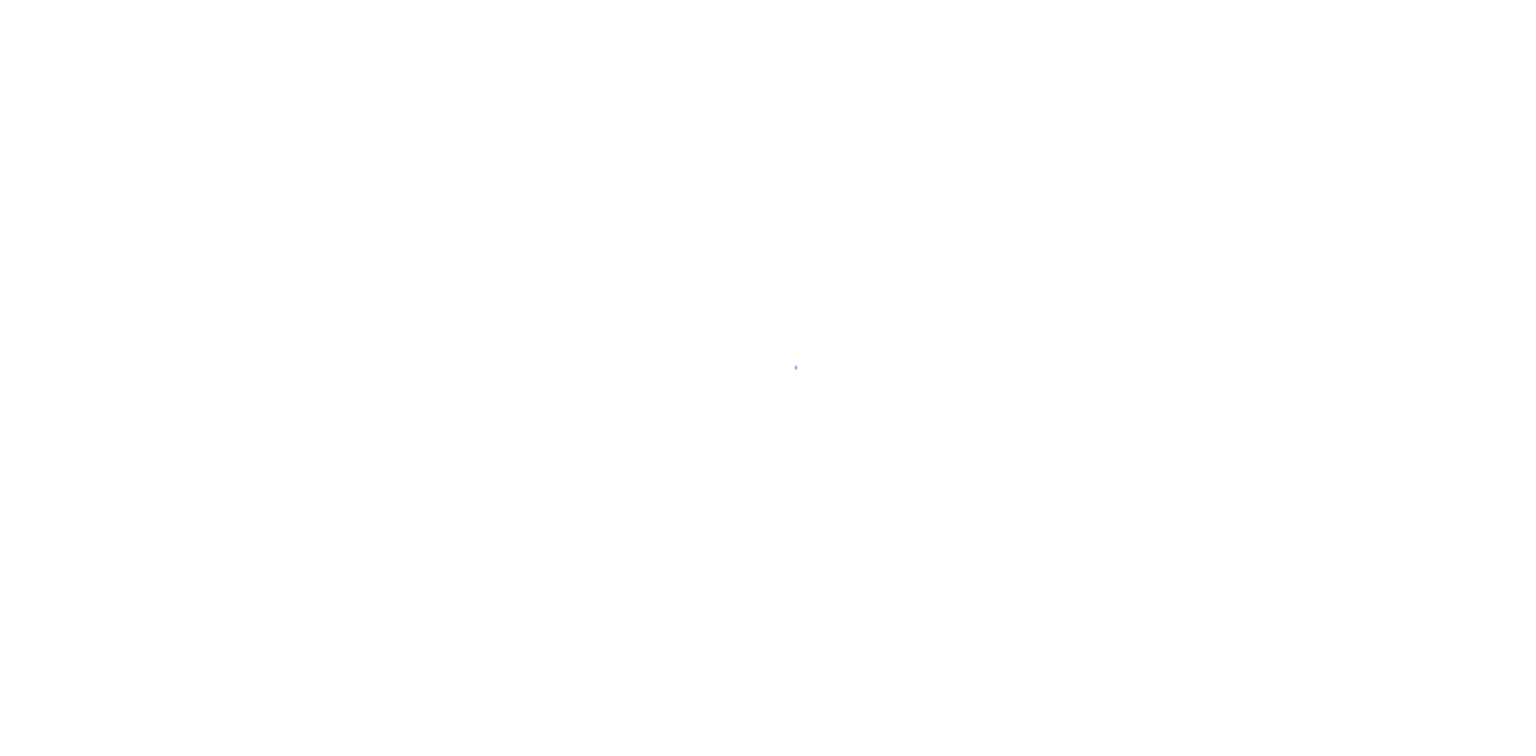 scroll, scrollTop: 0, scrollLeft: 0, axis: both 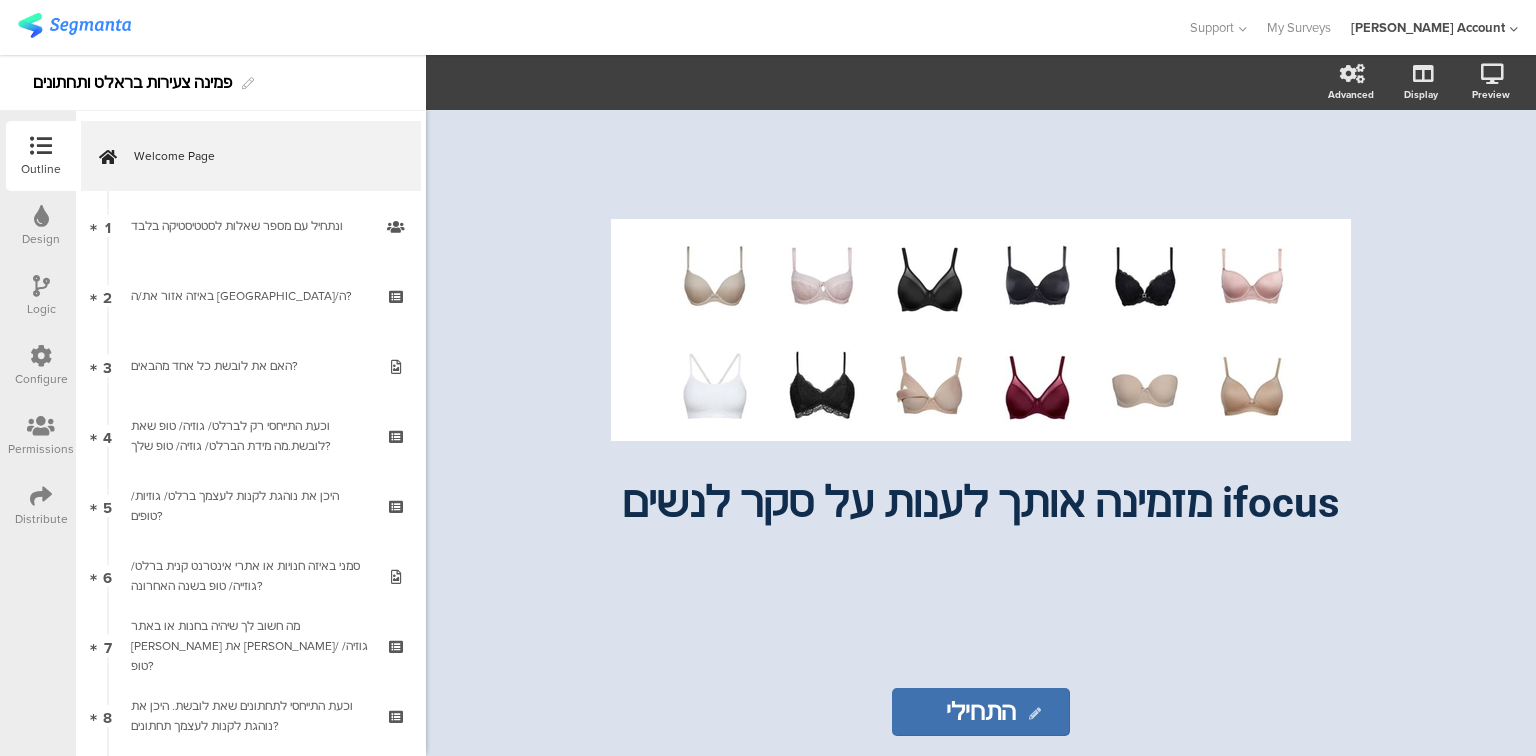 click on "Design" at bounding box center (41, 239) 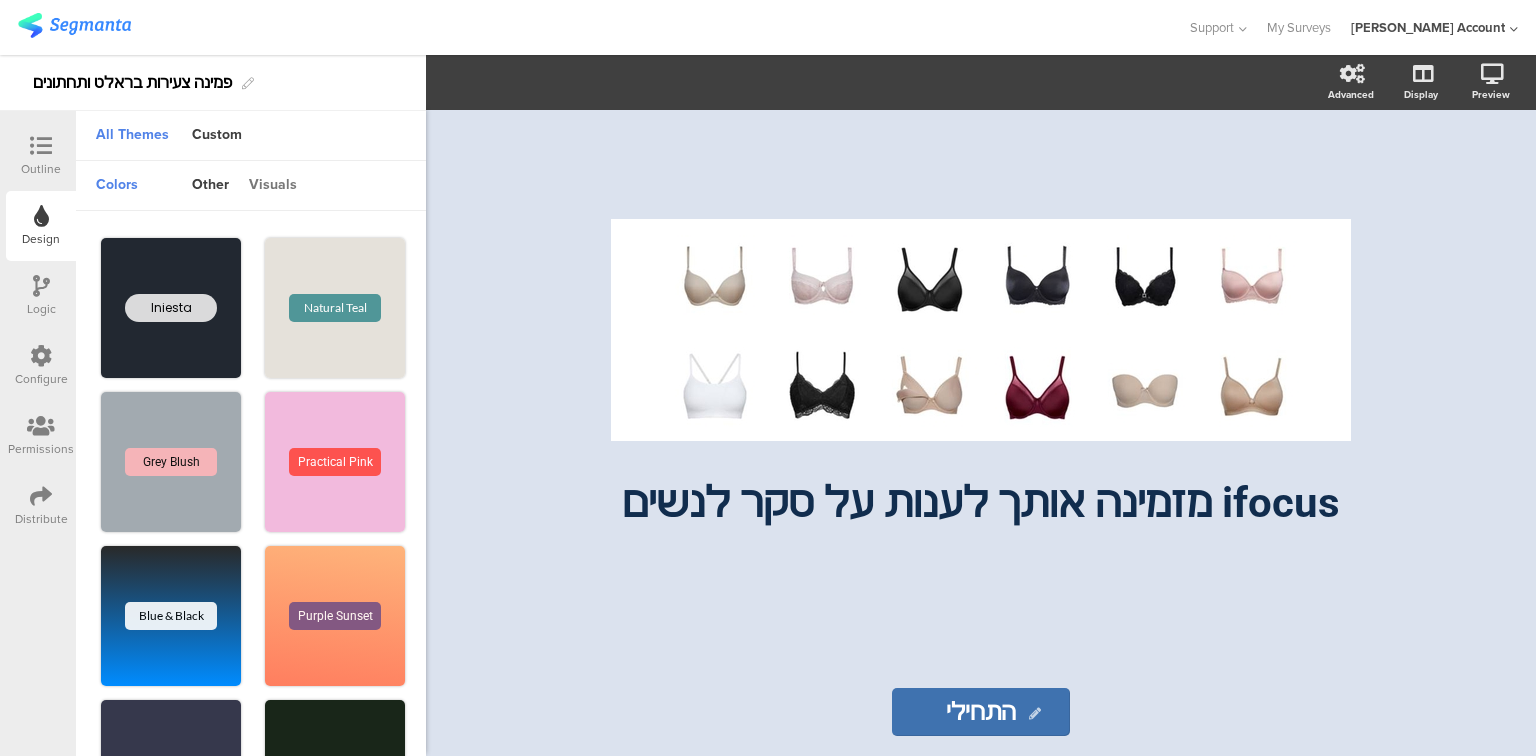 click on "visuals" at bounding box center [273, 186] 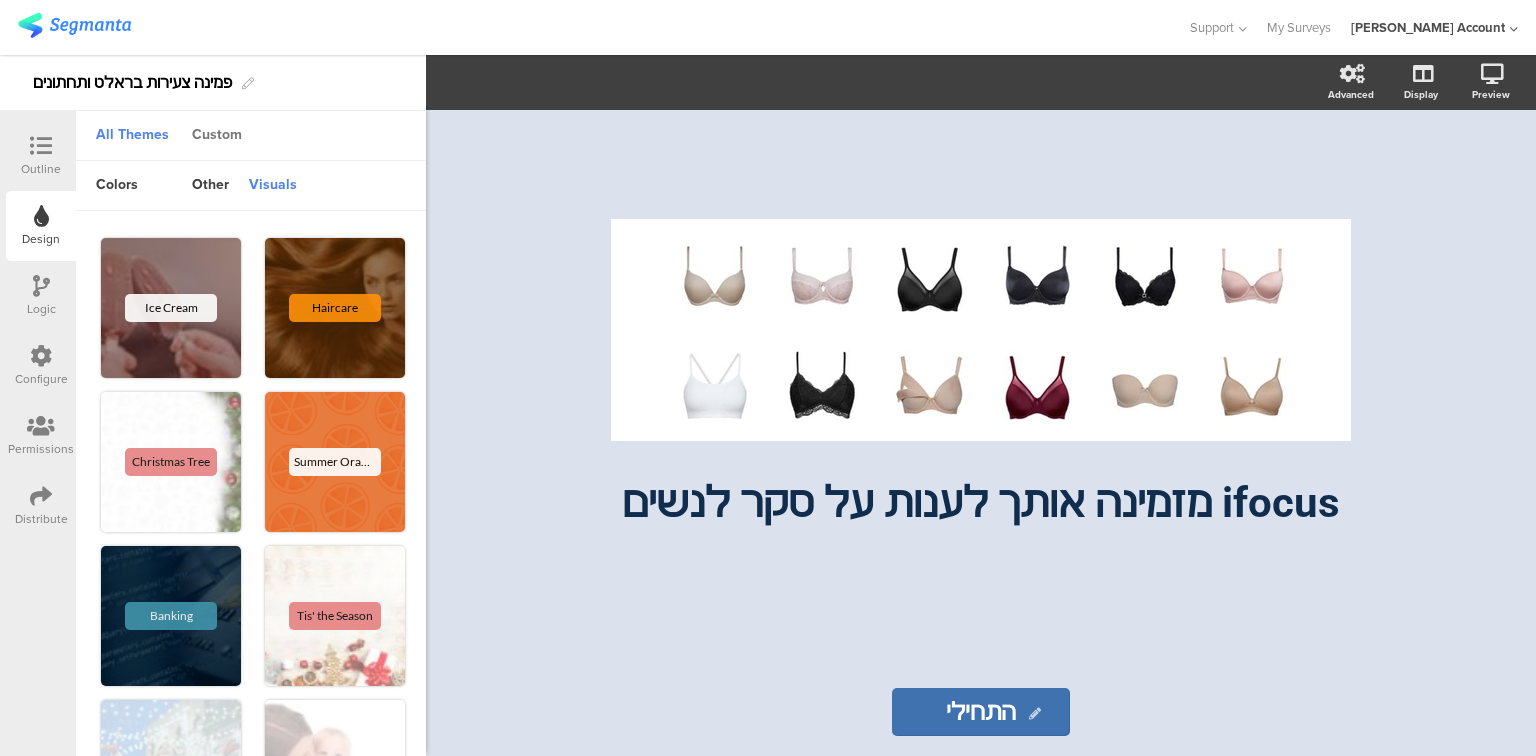 click on "Custom" at bounding box center [217, 136] 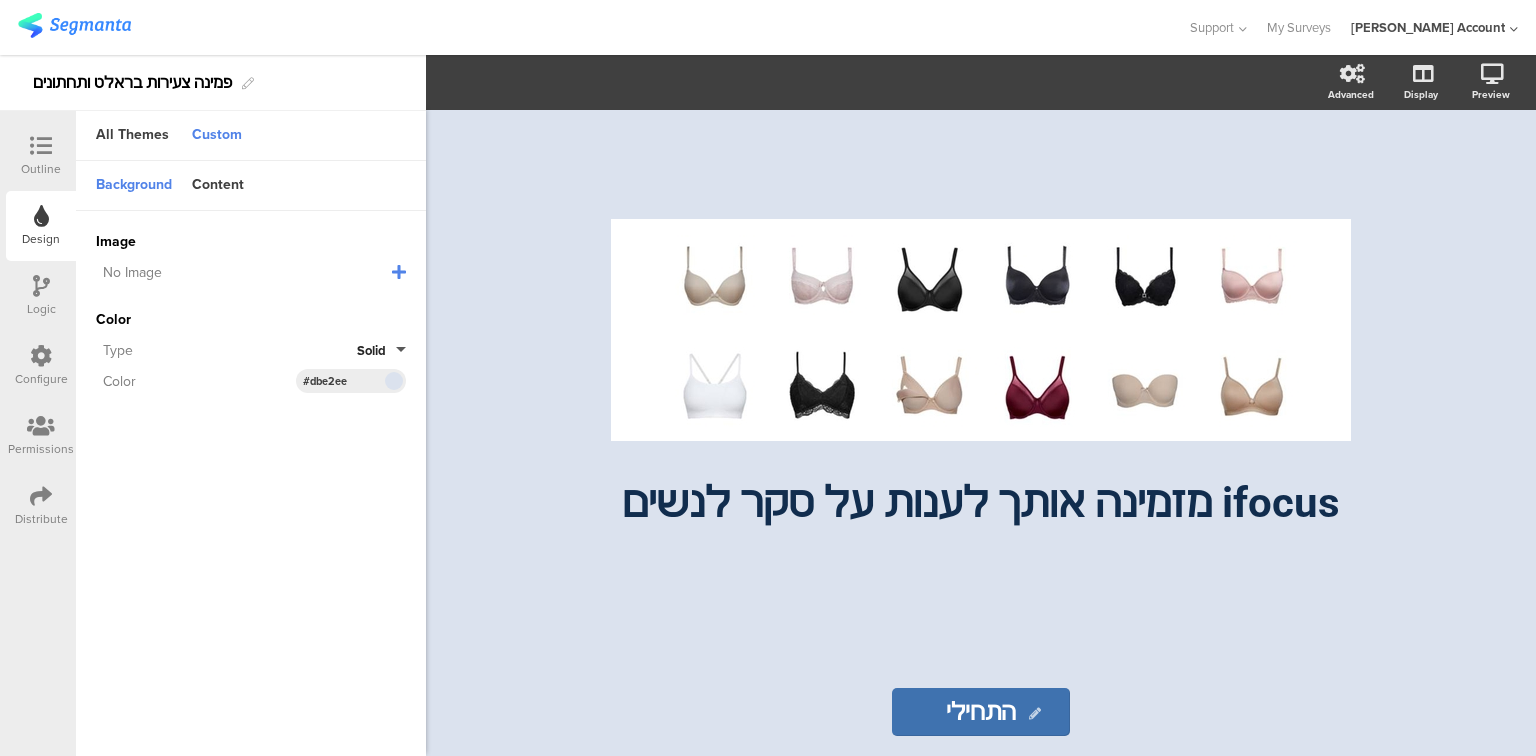 click 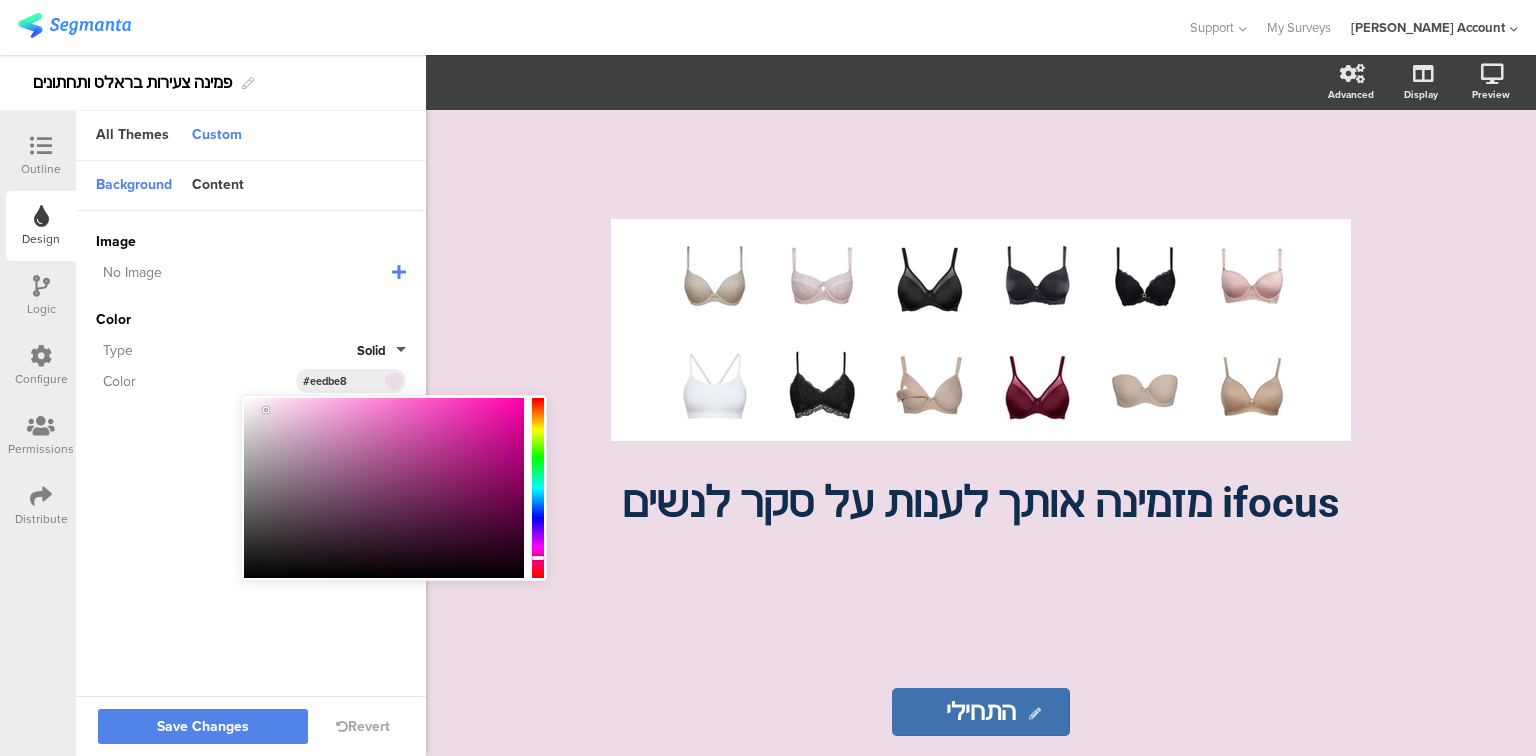 type on "#eedbe7" 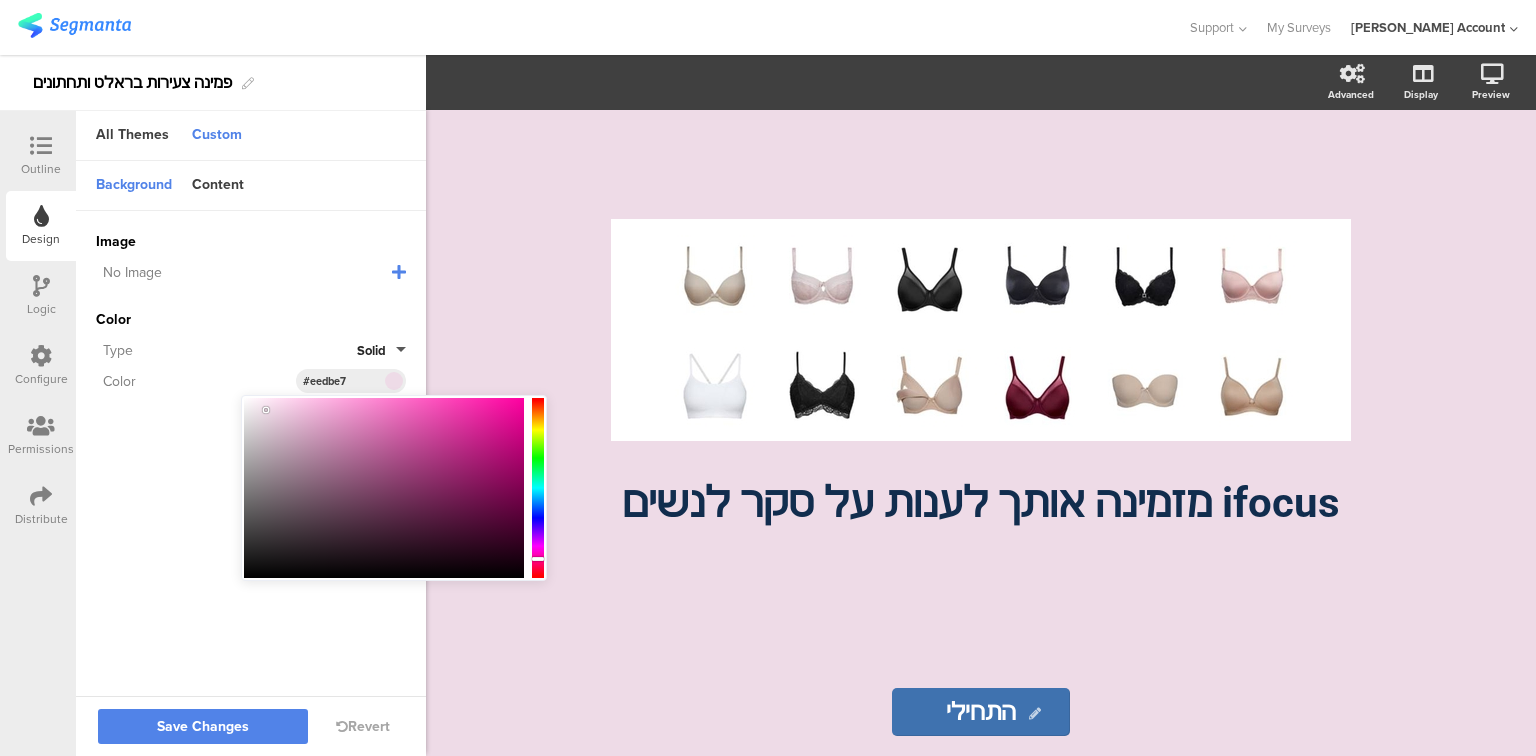 drag, startPoint x: 538, startPoint y: 504, endPoint x: 541, endPoint y: 557, distance: 53.08484 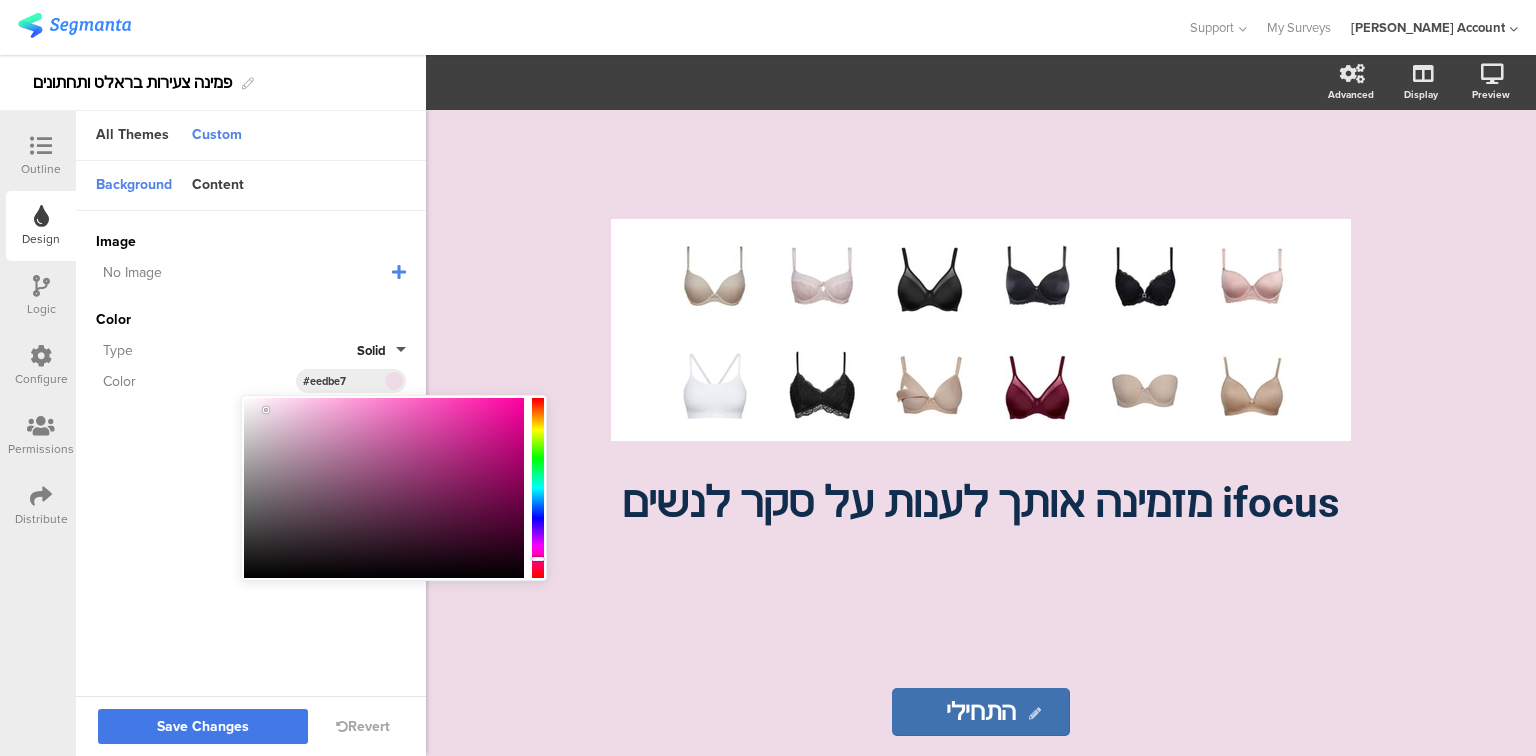 click on "Save Changes" at bounding box center (203, 727) 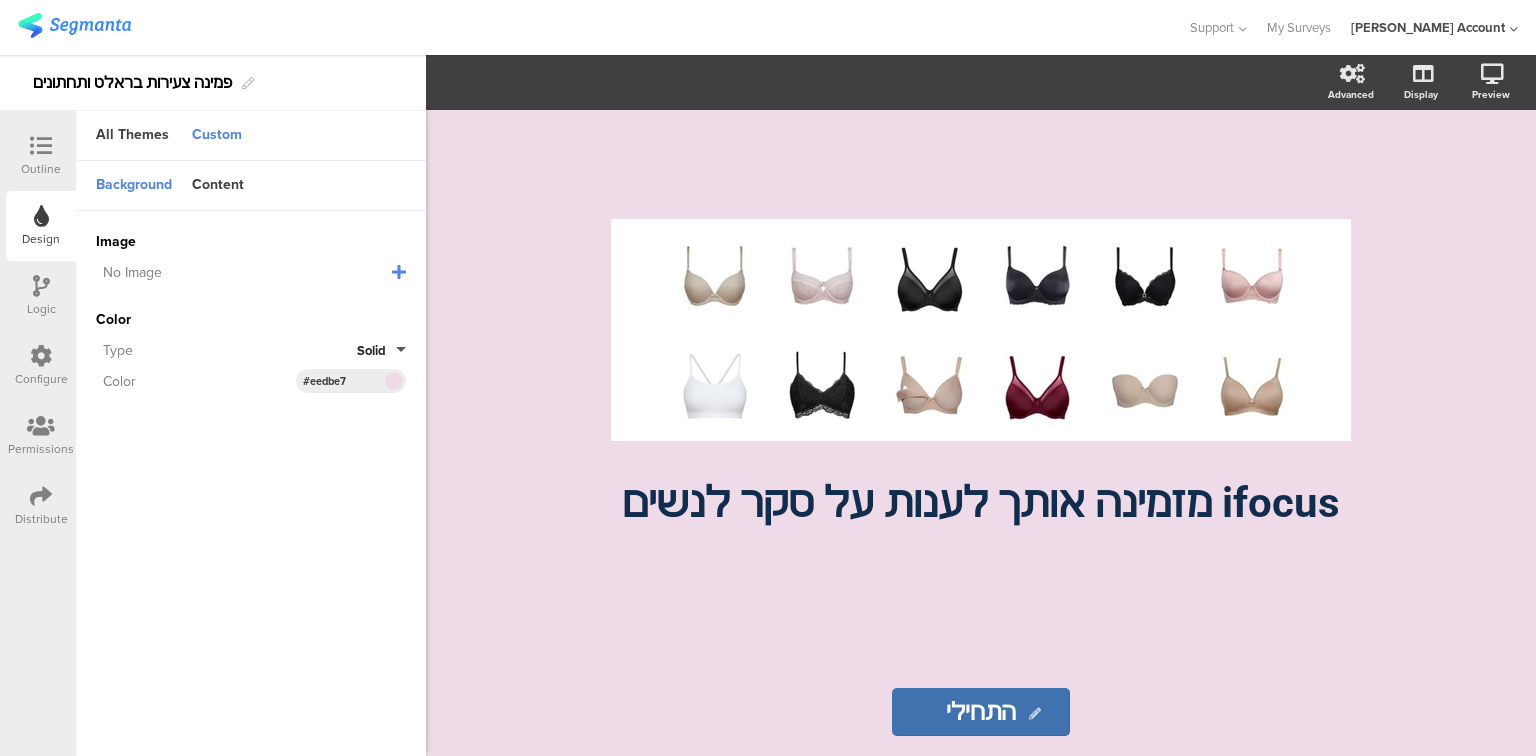click on "התחילי" 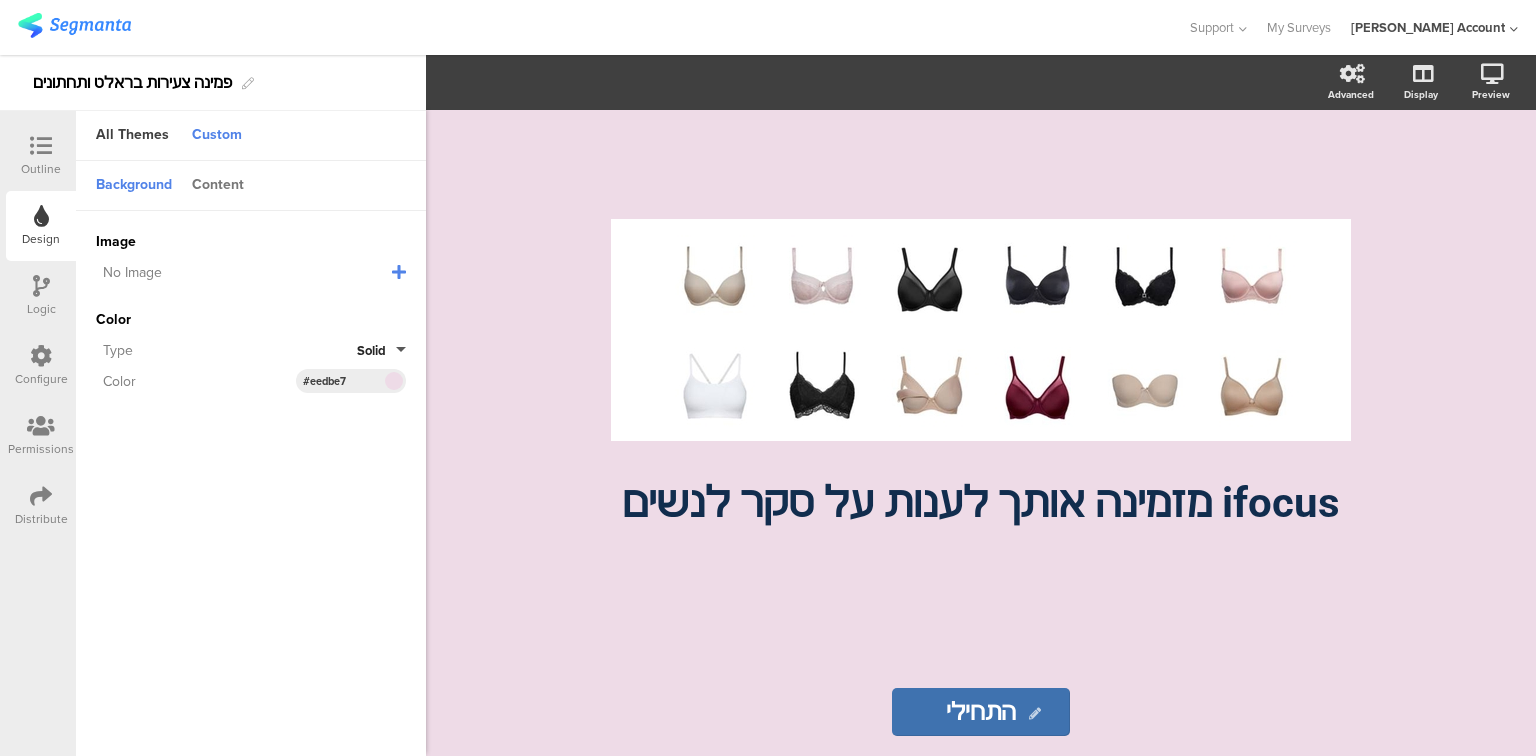 click on "Content" at bounding box center (218, 186) 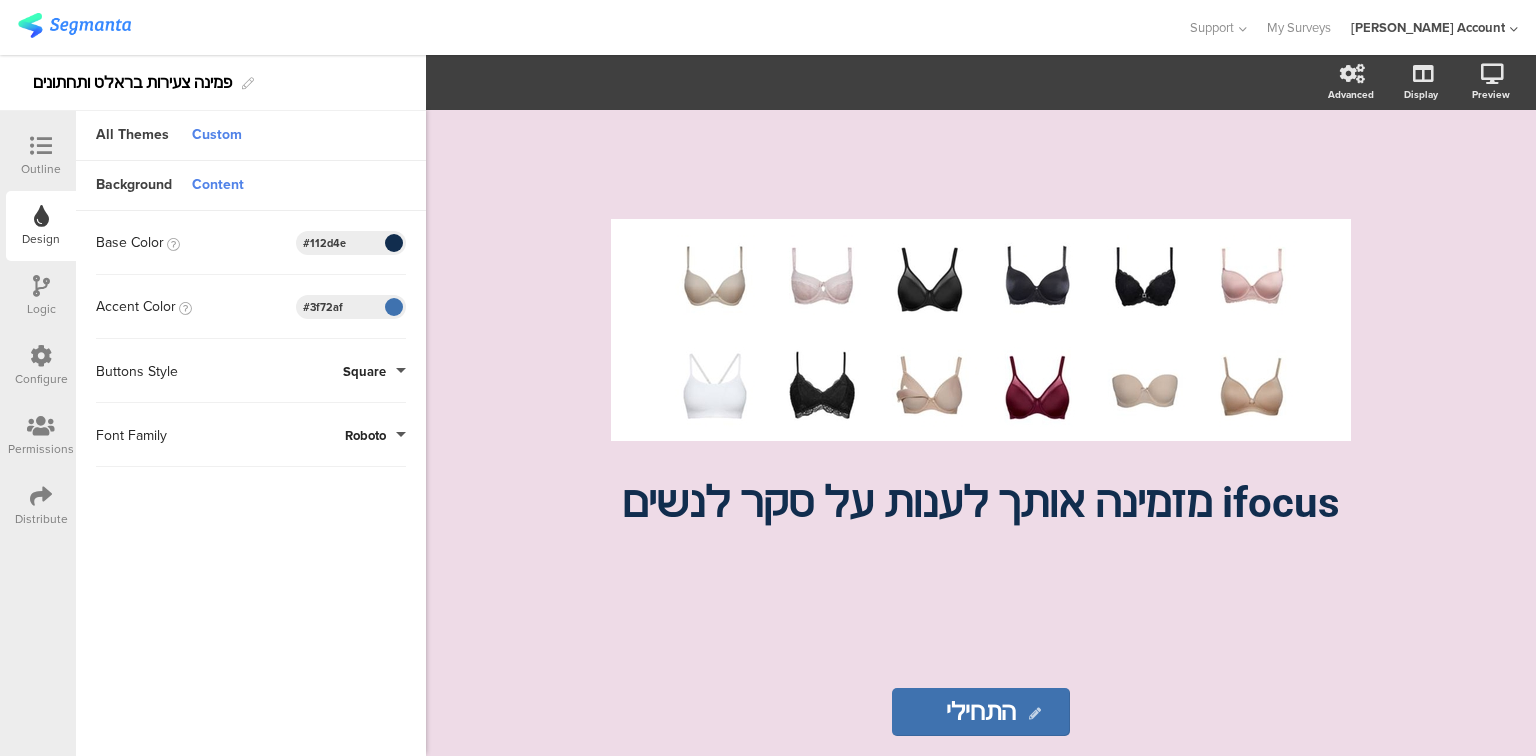 click at bounding box center (393, 307) 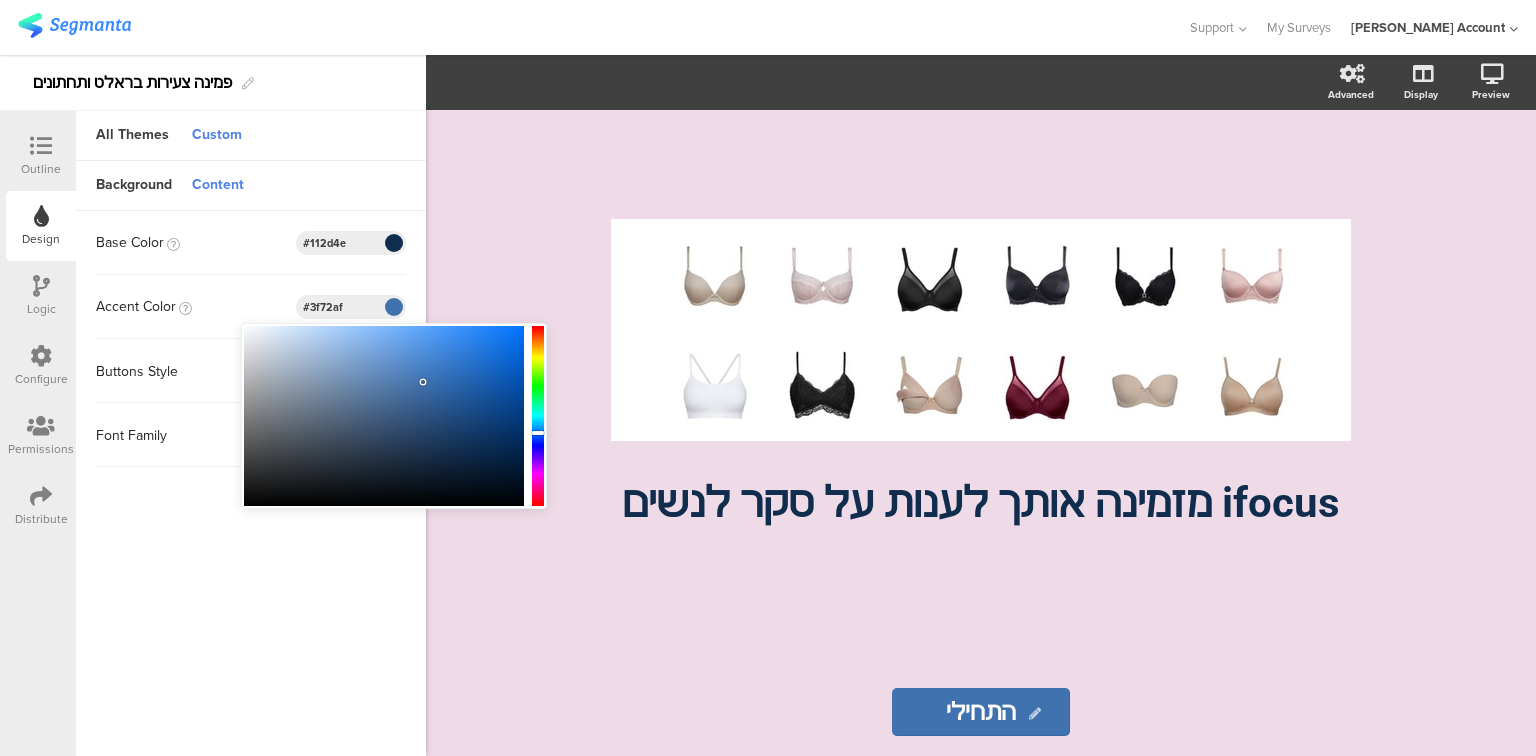 click at bounding box center [538, 416] 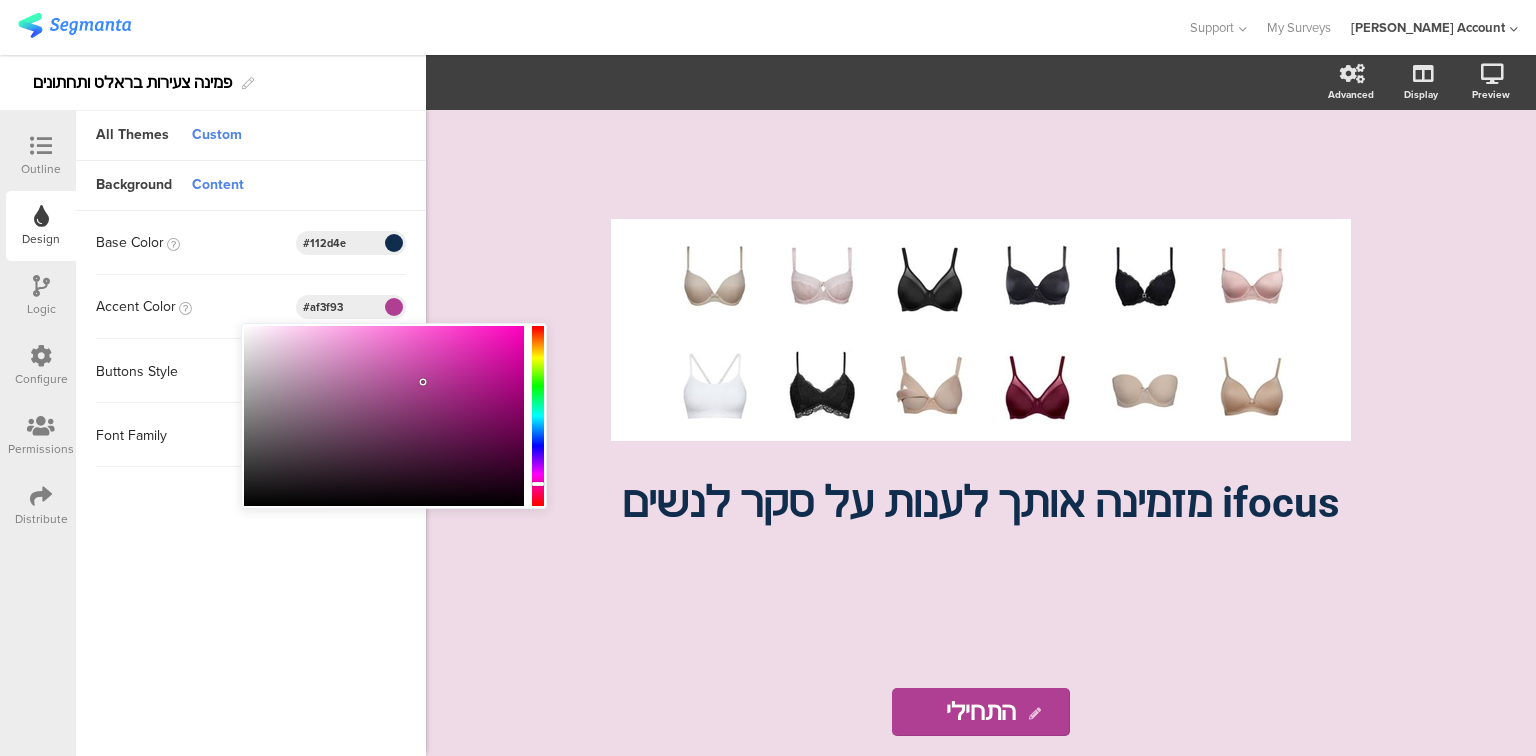 click at bounding box center (538, 416) 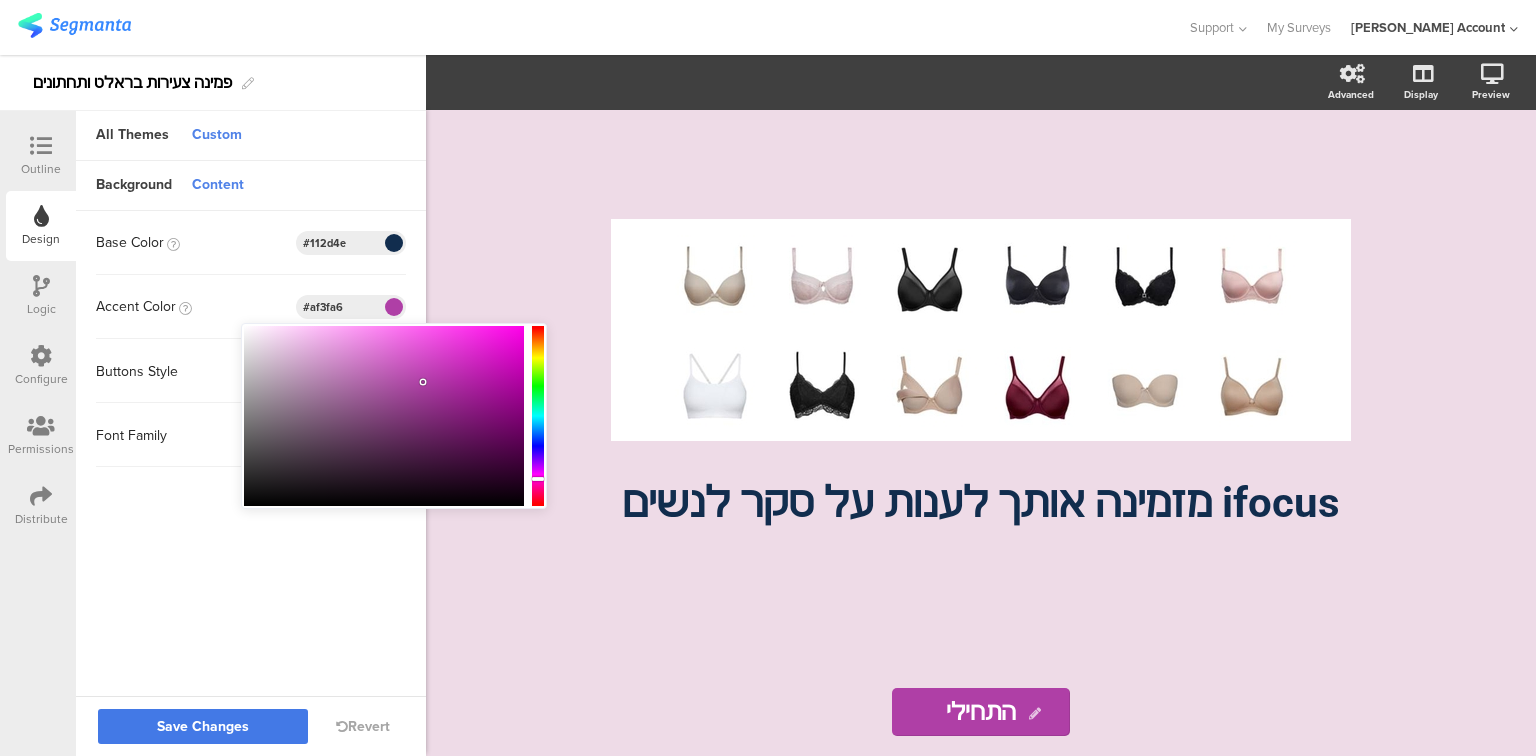 click on "Save Changes" at bounding box center [203, 726] 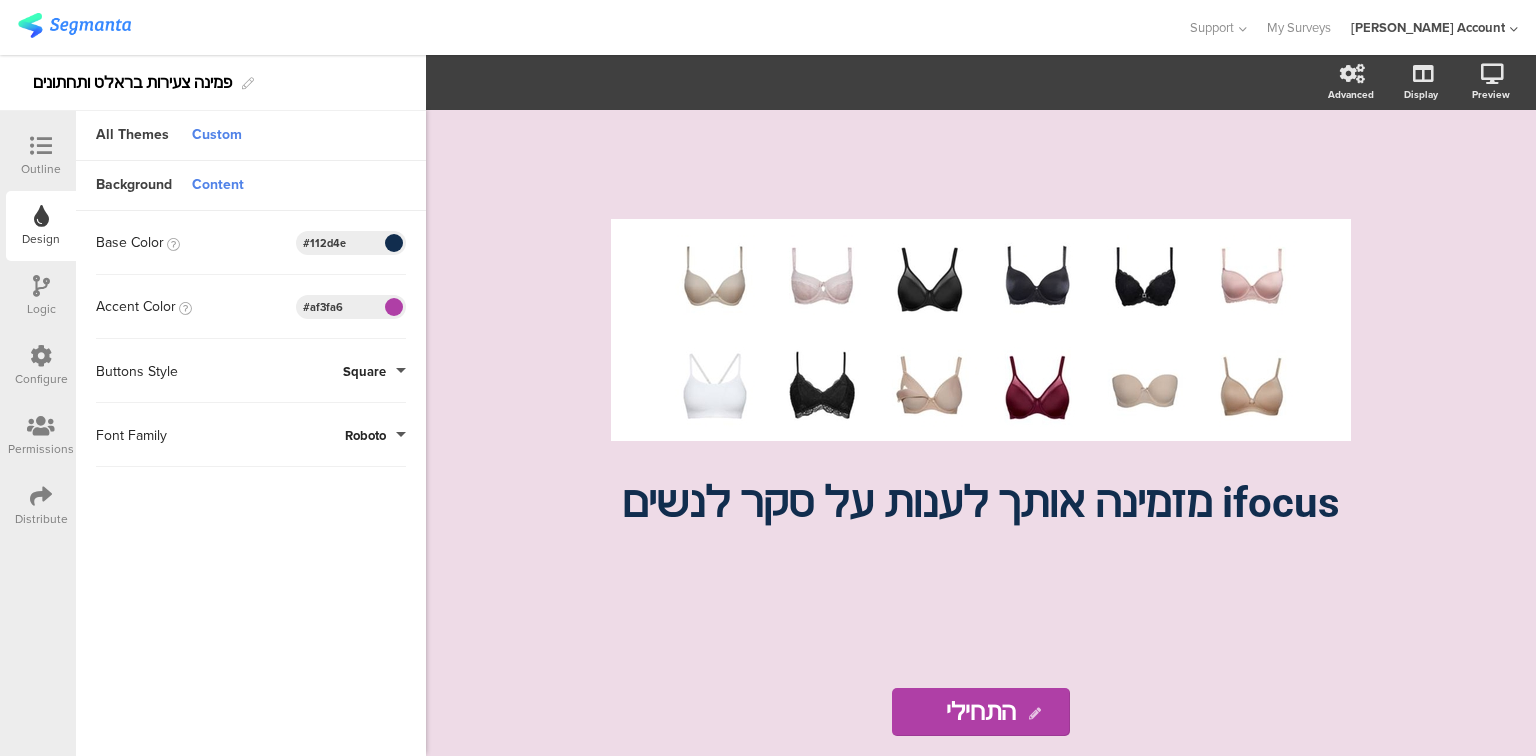 click at bounding box center [41, 146] 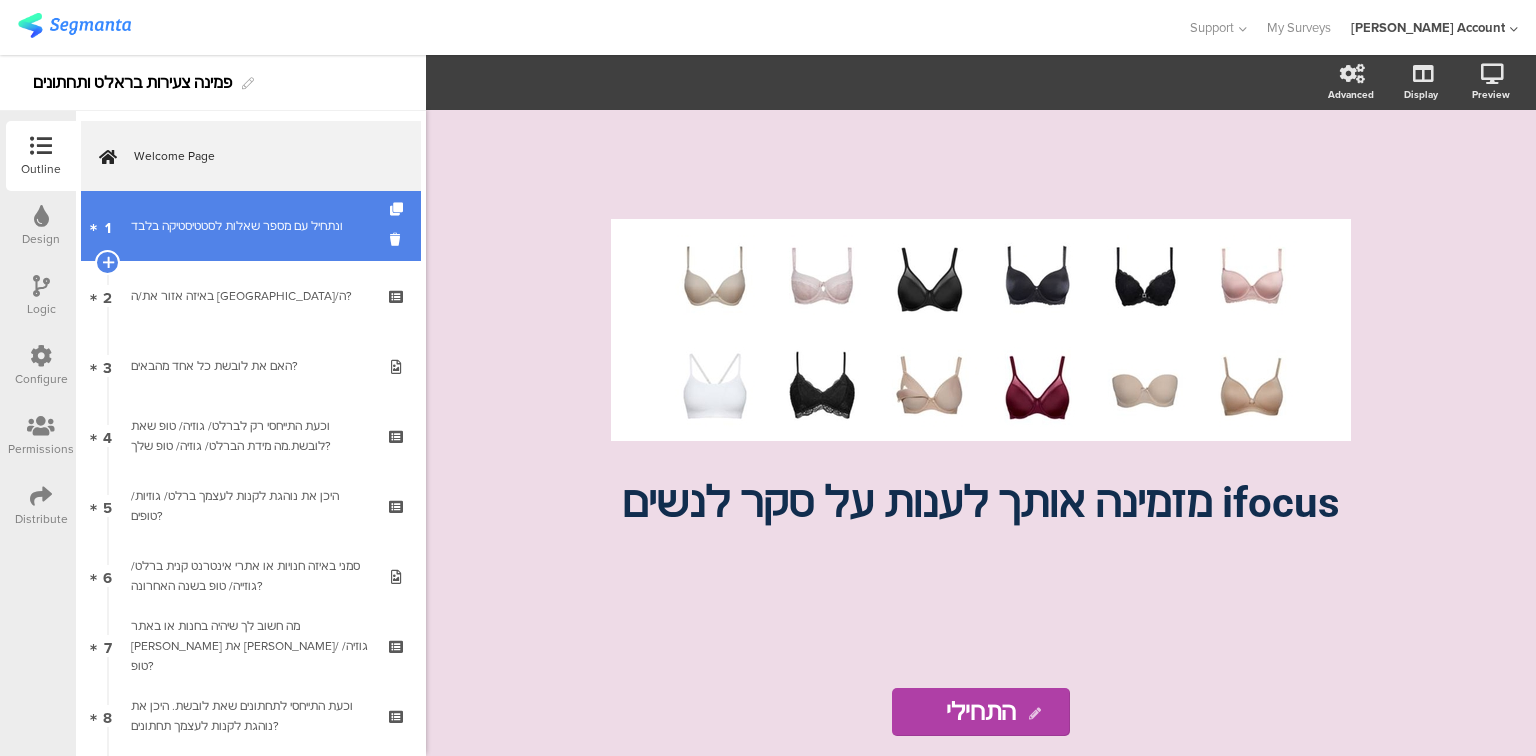 click on "ונתחיל עם מספר שאלות לסטטיסטיקה בלבד﻿﻿" at bounding box center [250, 226] 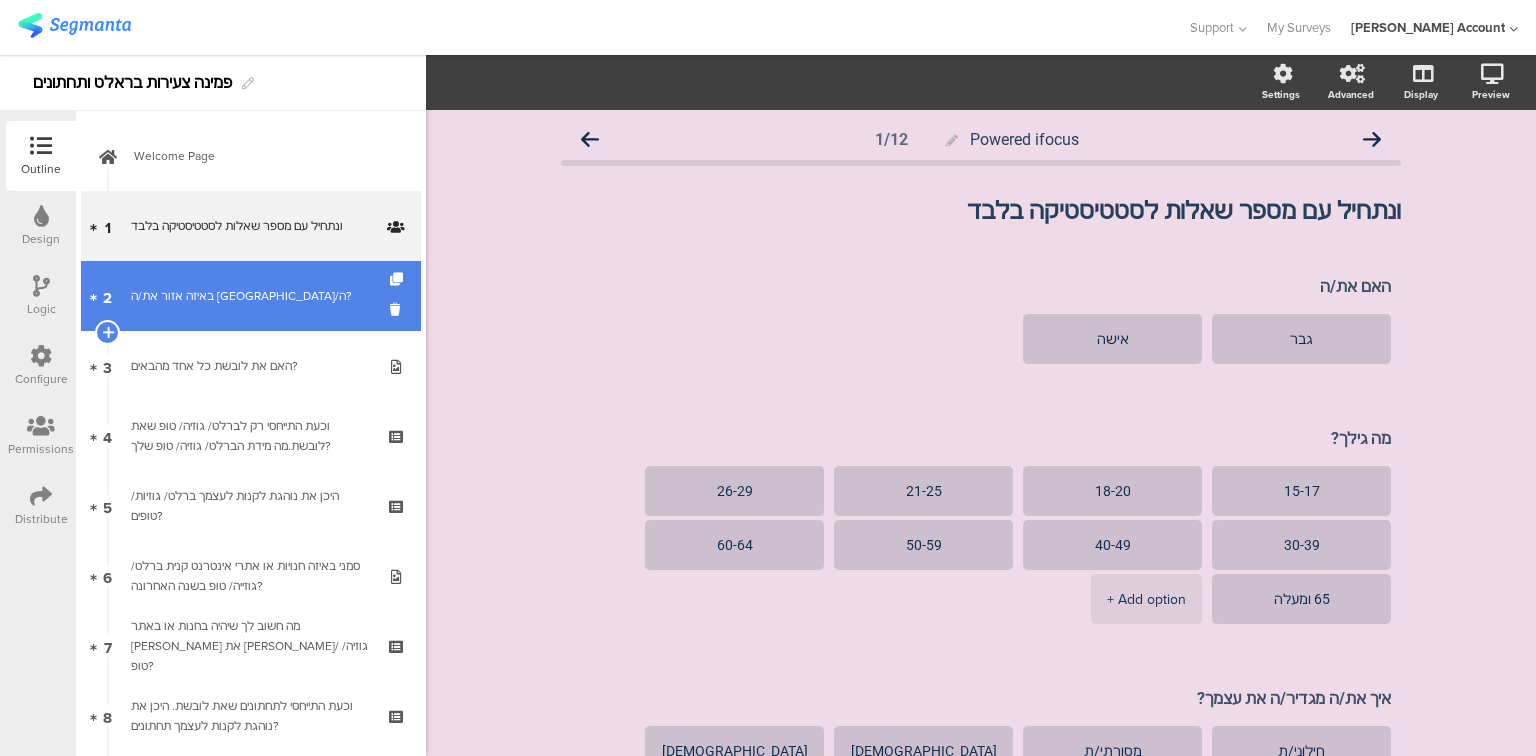 click on "באיזה אזור את/ה [GEOGRAPHIC_DATA]/ה?" at bounding box center (250, 296) 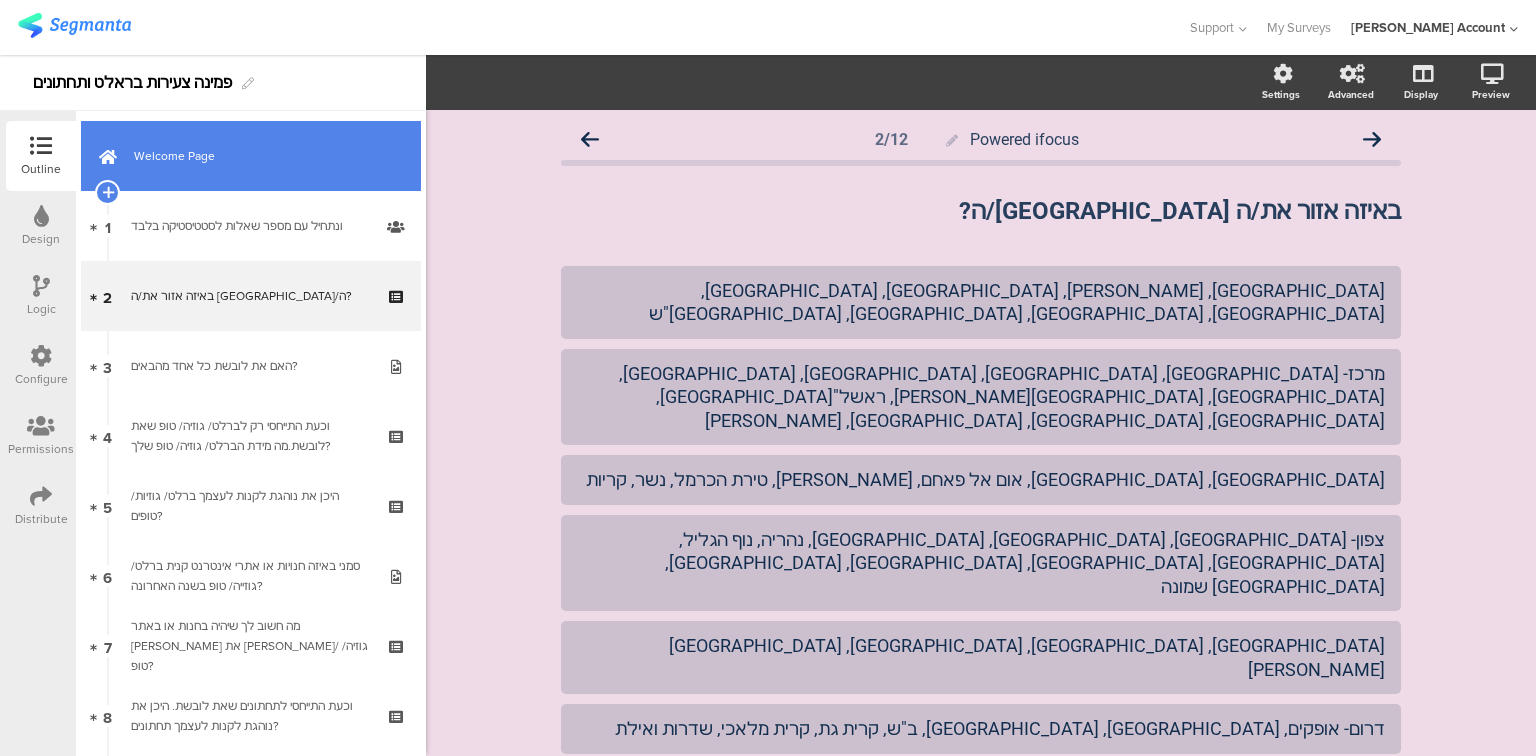 click on "Welcome Page" at bounding box center [251, 156] 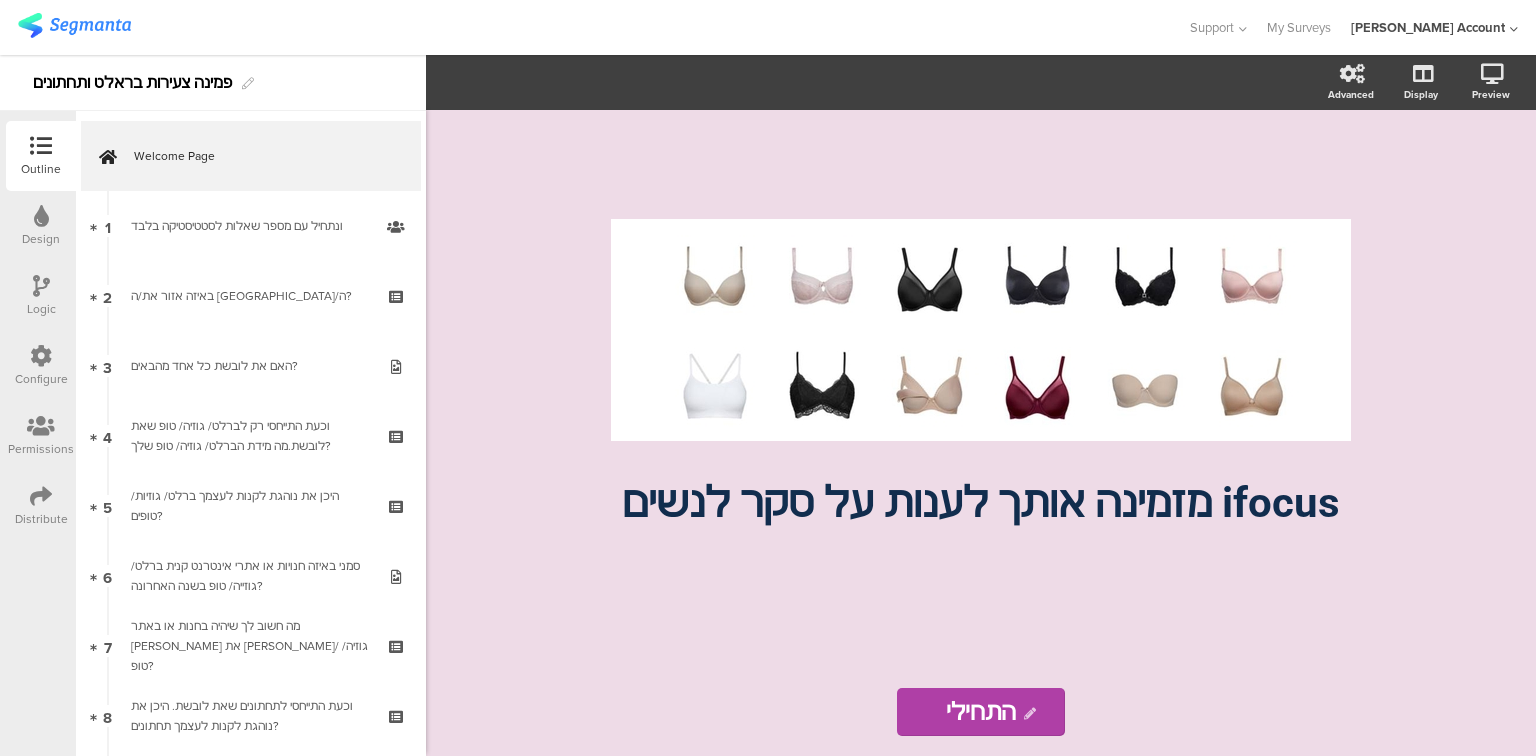 click on "Logic" at bounding box center [41, 296] 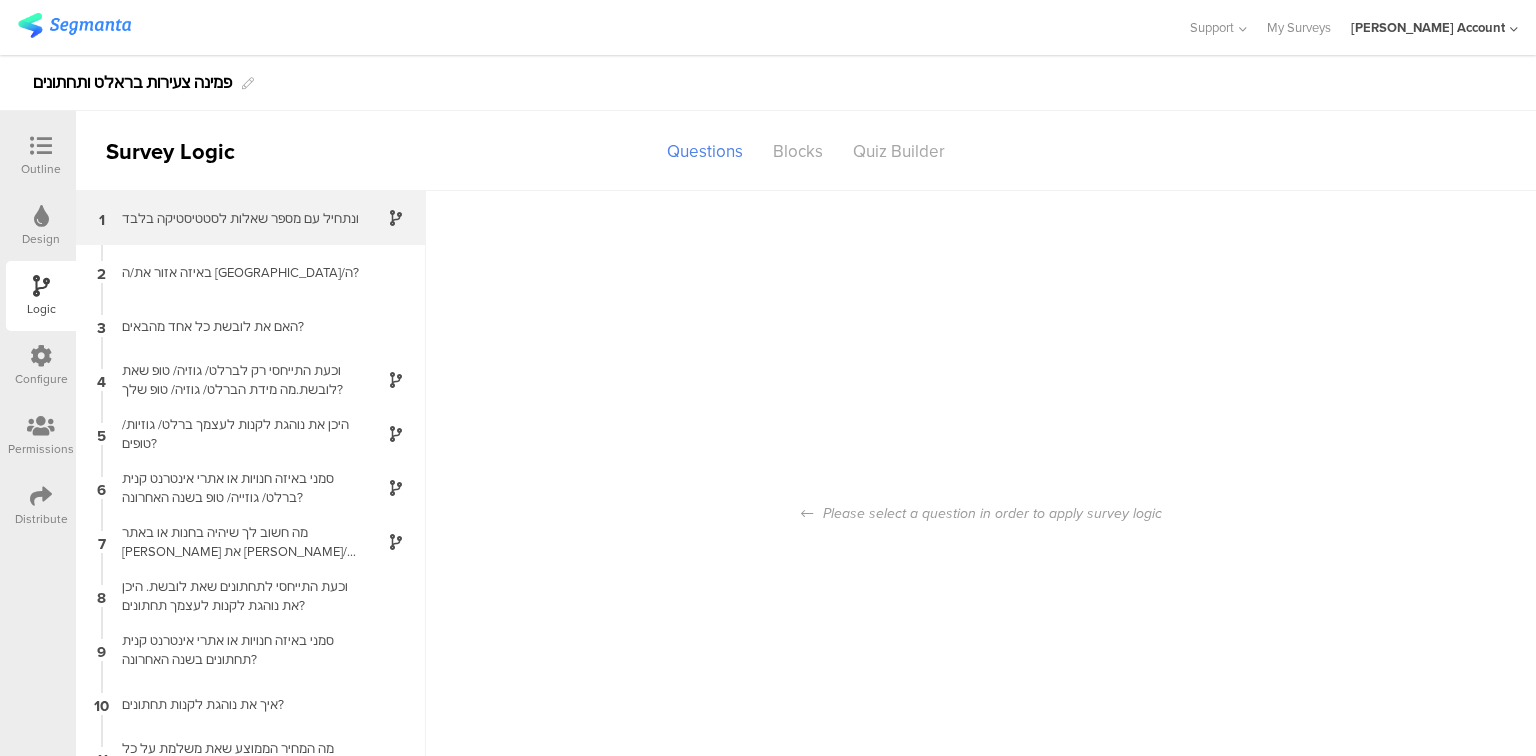 click on "ונתחיל עם מספר שאלות לסטטיסטיקה בלבד﻿﻿" at bounding box center [235, 218] 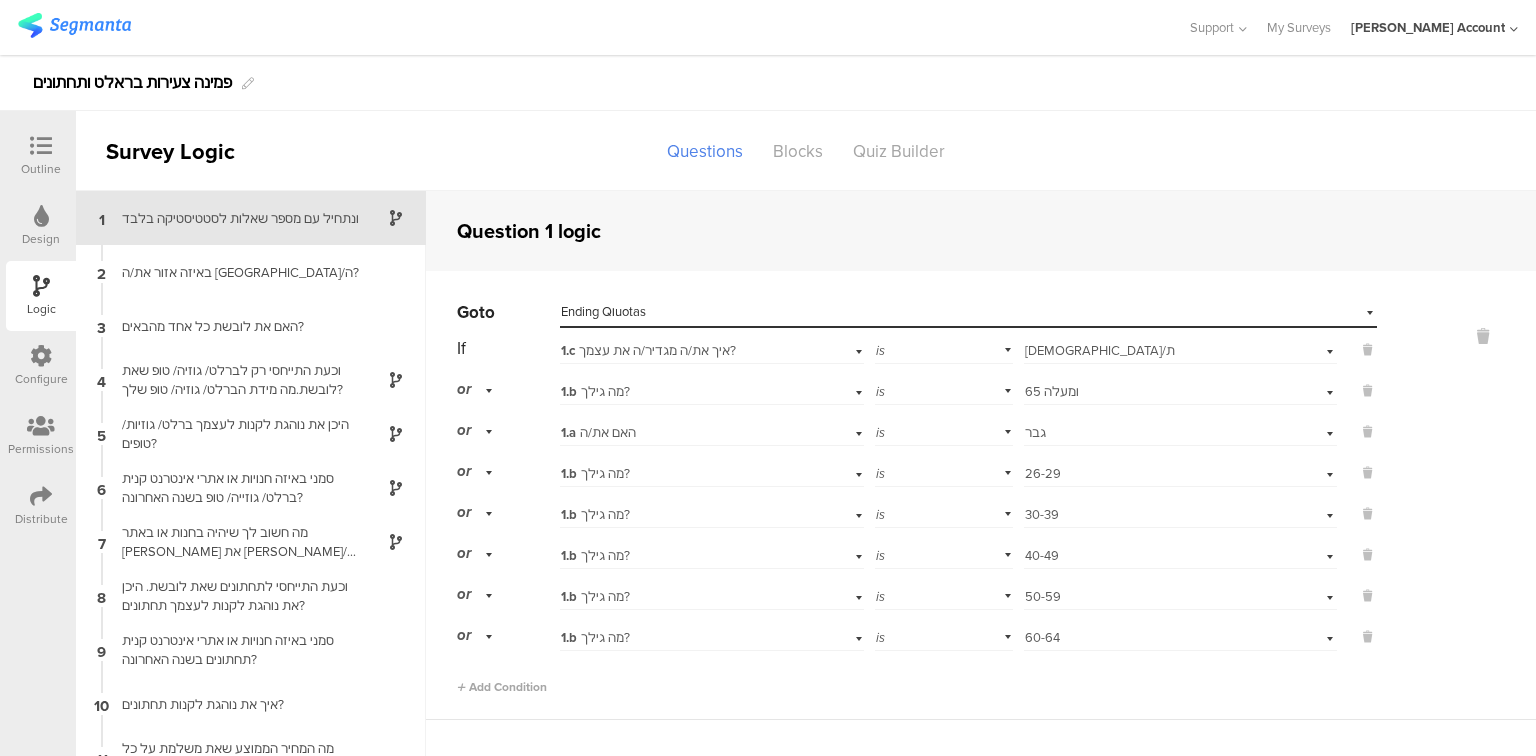 click at bounding box center (41, 356) 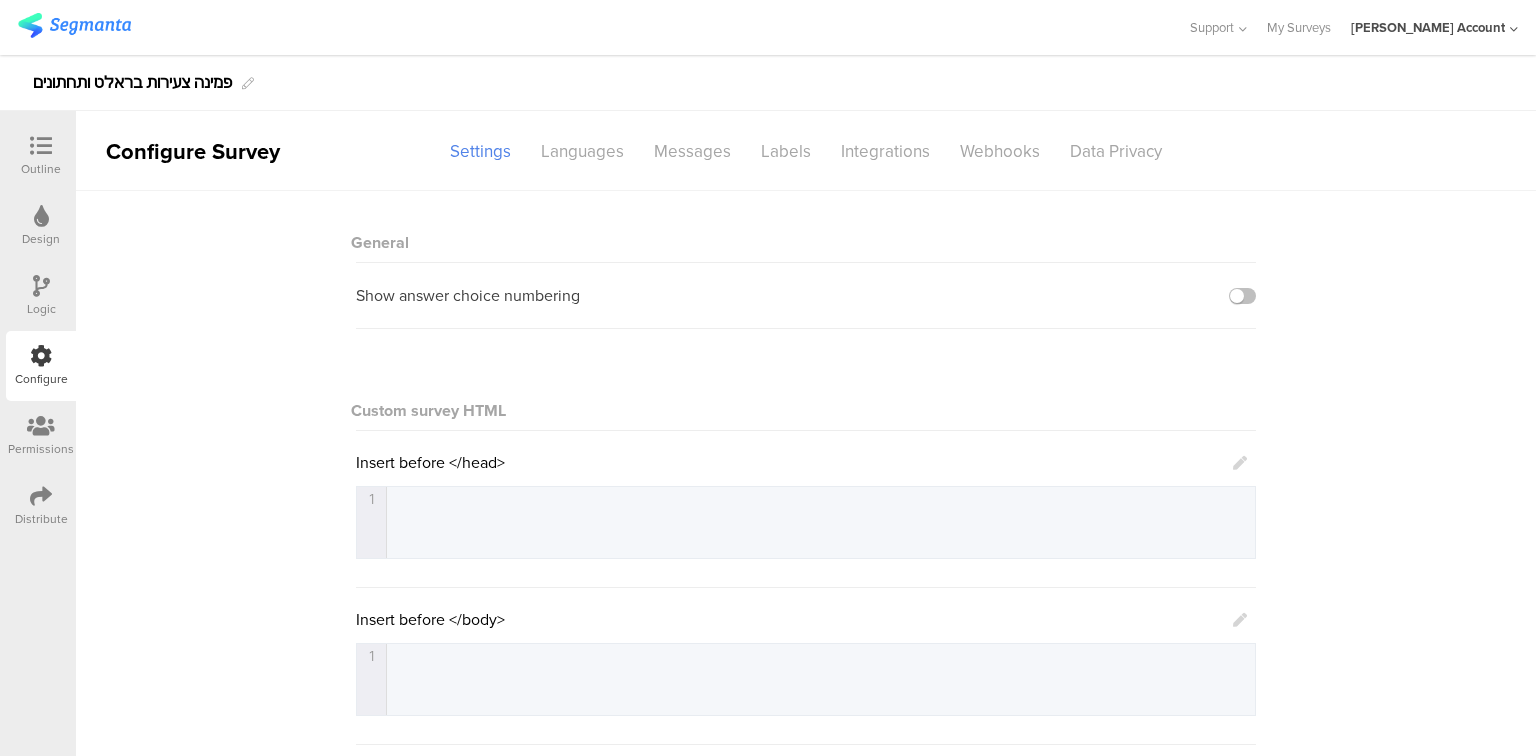 click at bounding box center (41, 286) 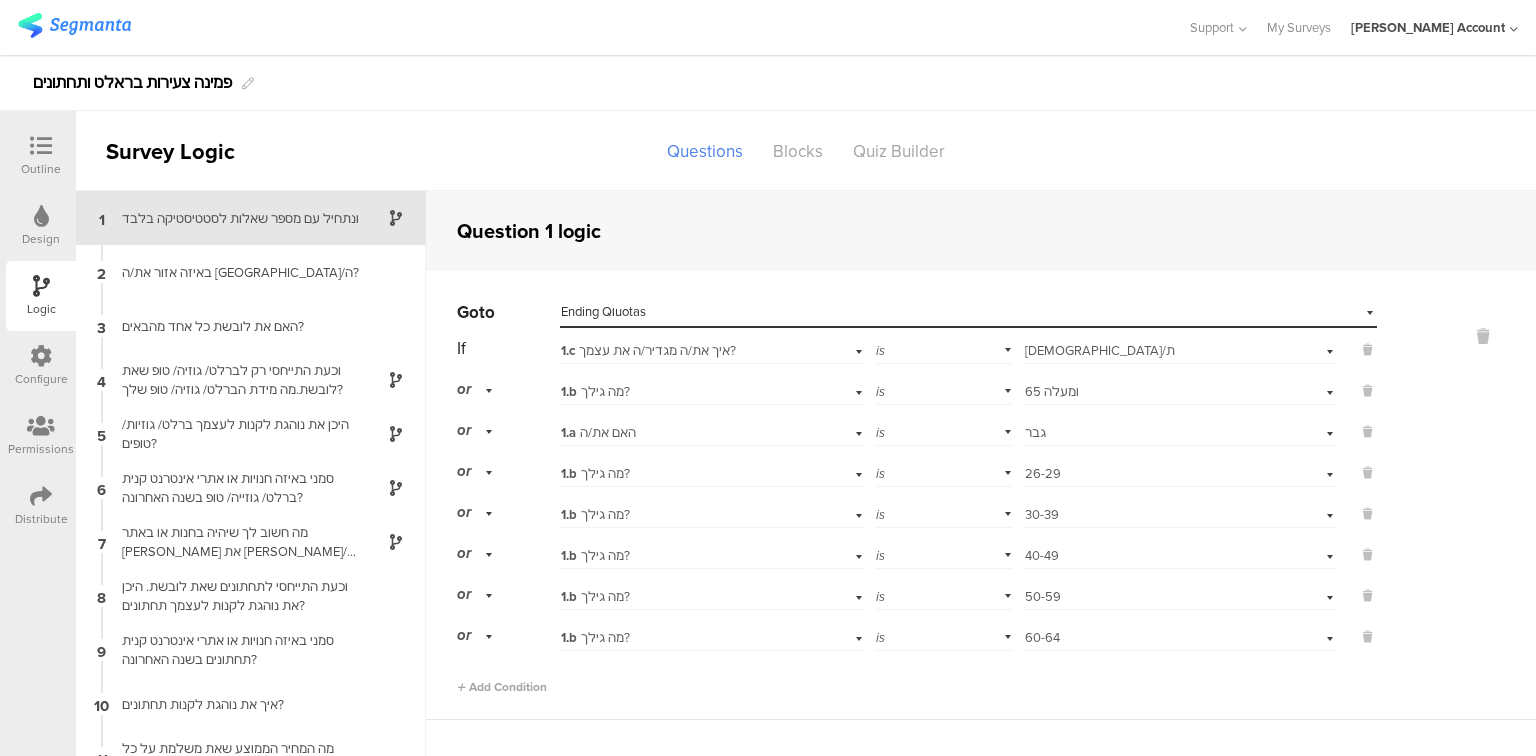 click at bounding box center [41, 216] 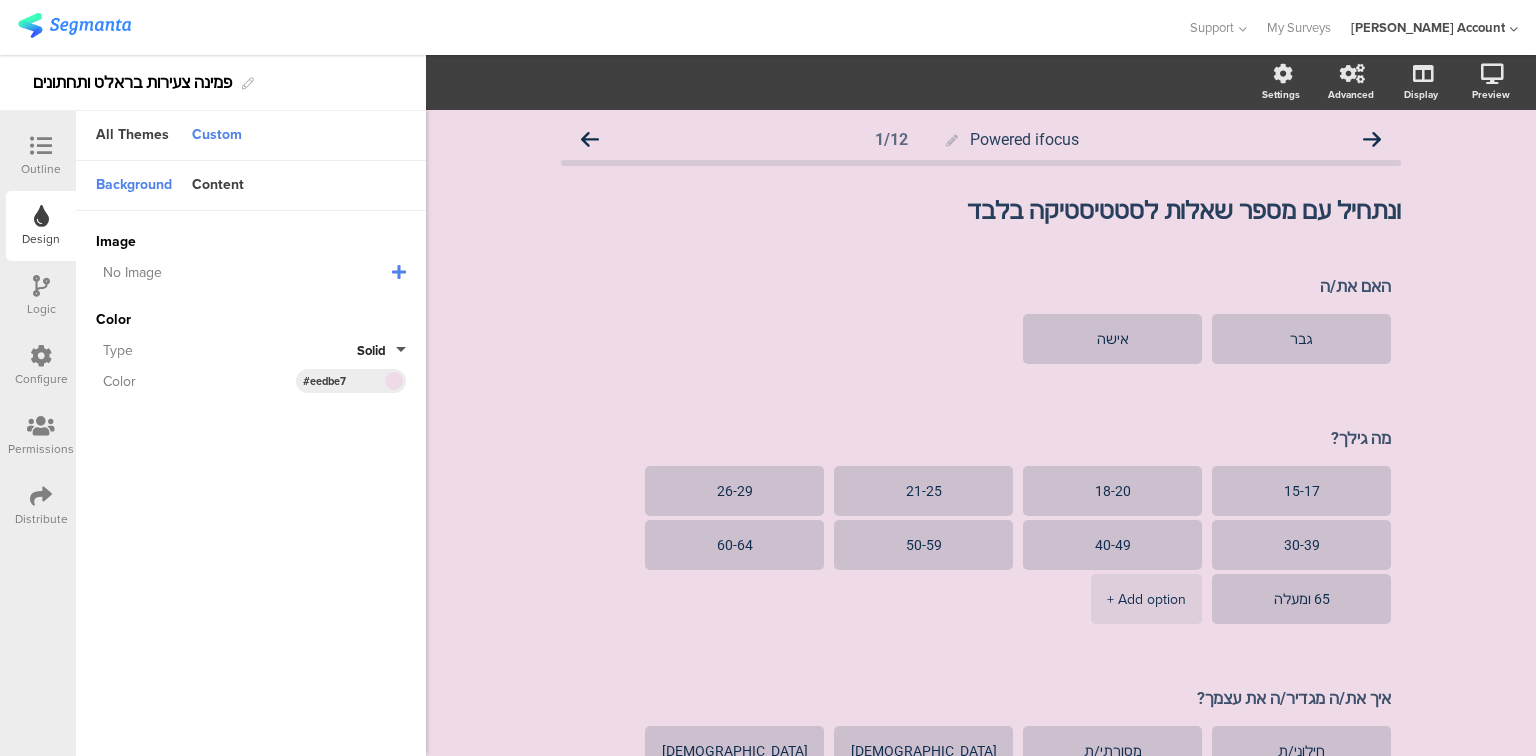 click 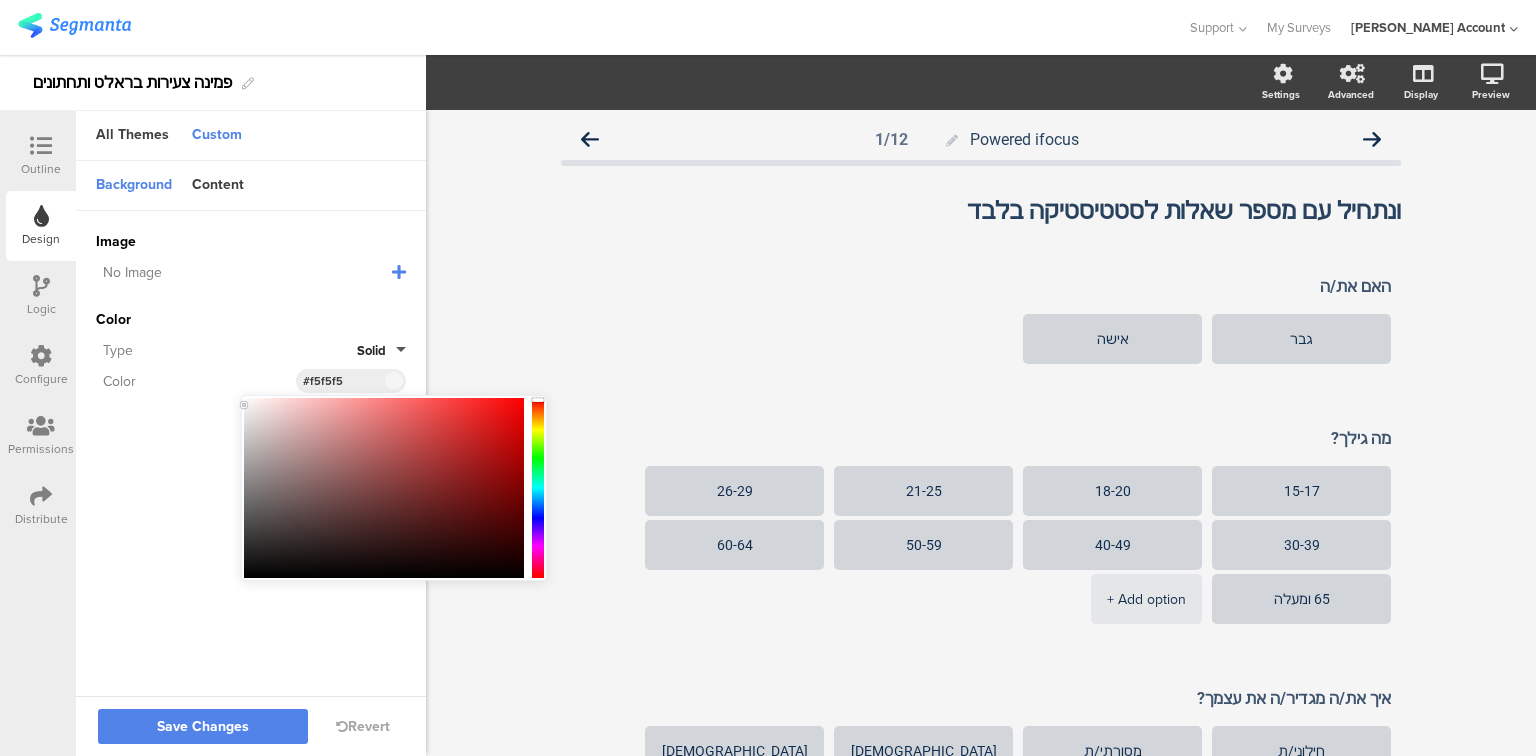drag, startPoint x: 265, startPoint y: 408, endPoint x: 243, endPoint y: 405, distance: 22.203604 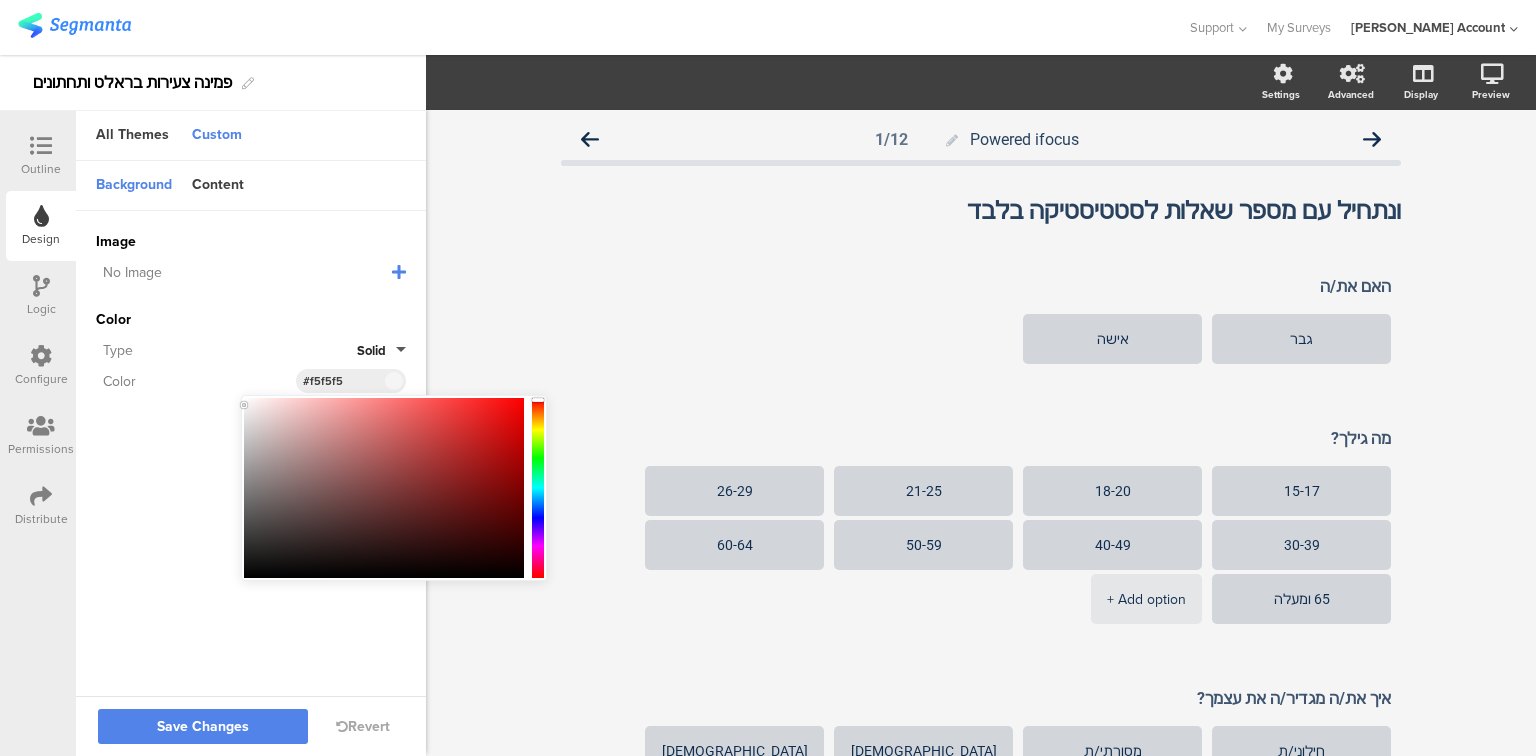 click at bounding box center (244, 405) 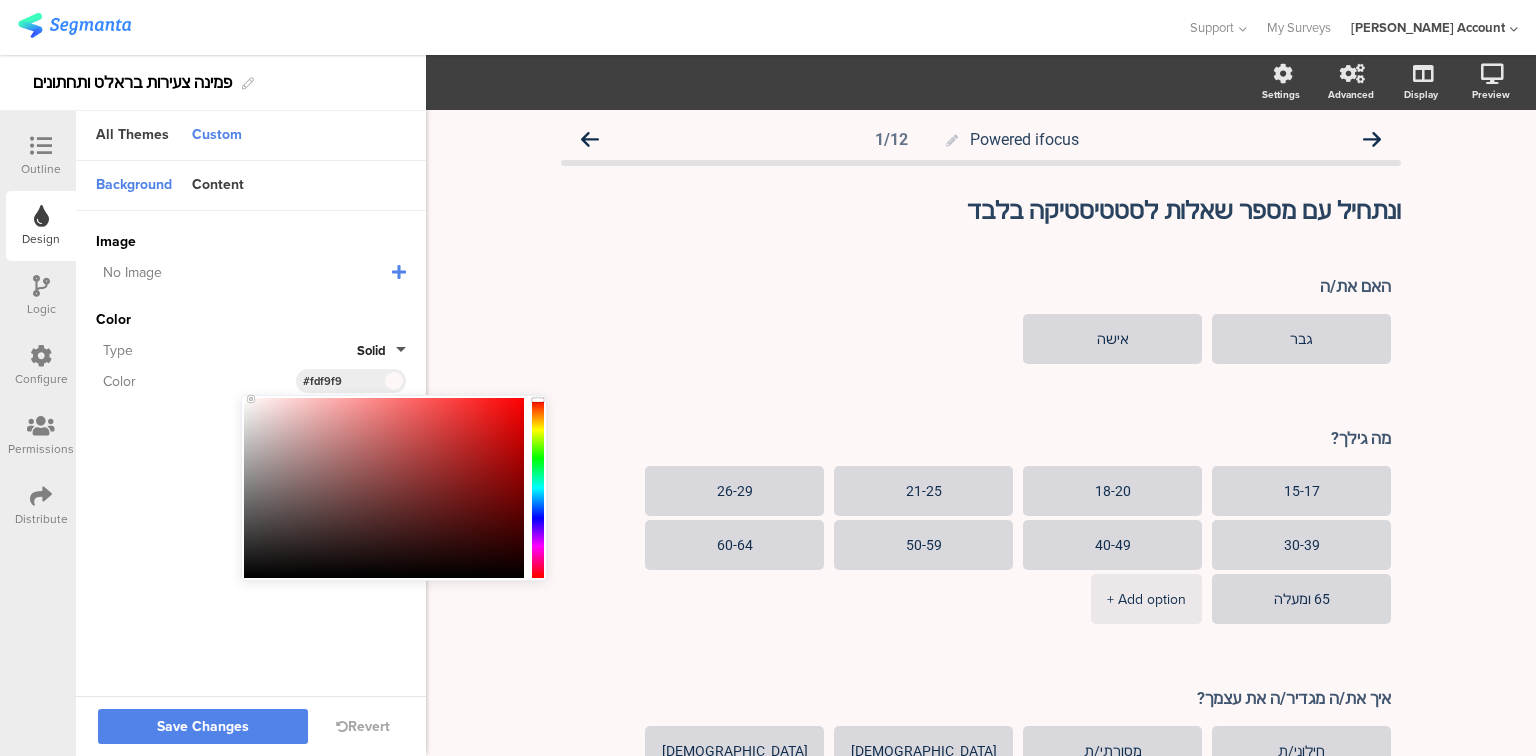 type on "#fdfafa" 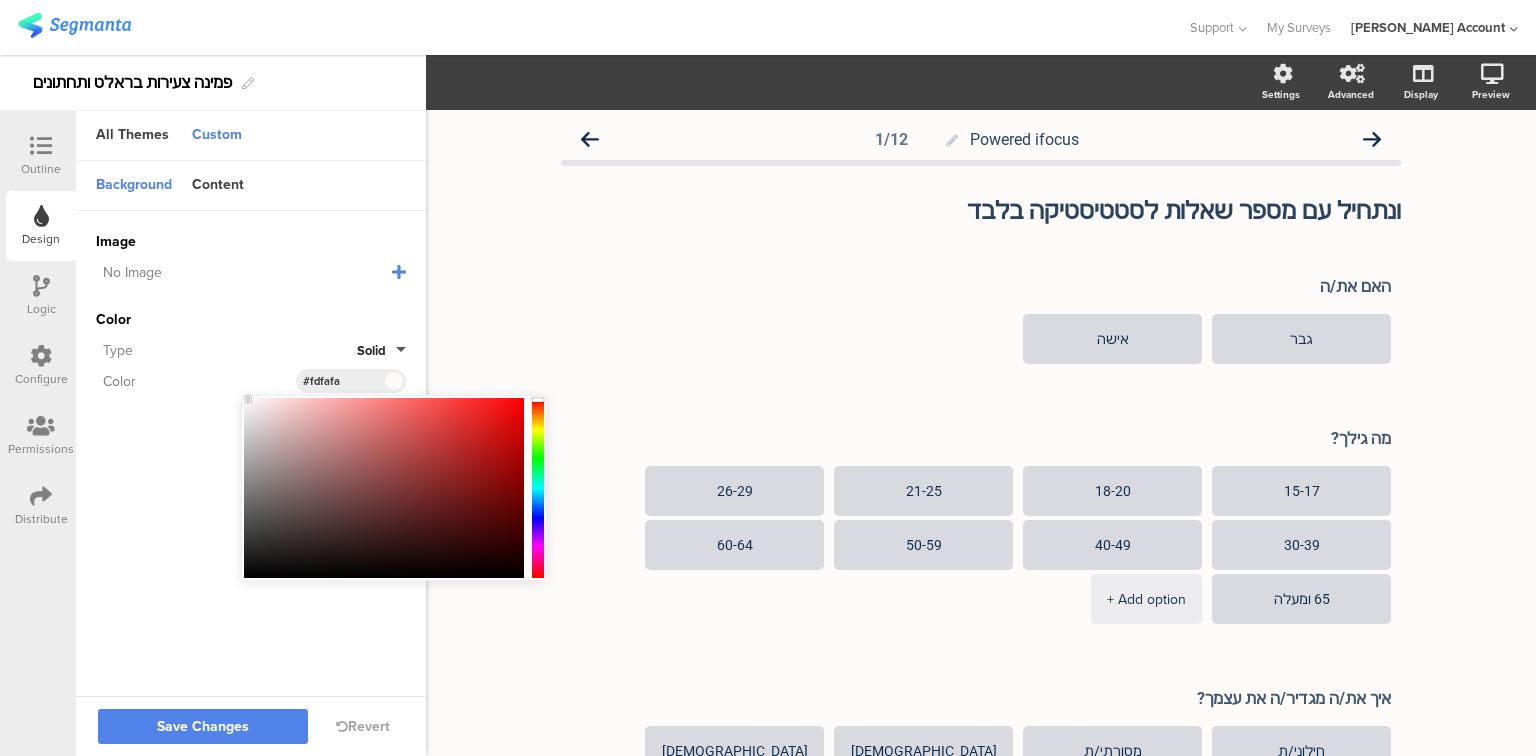 click at bounding box center [248, 399] 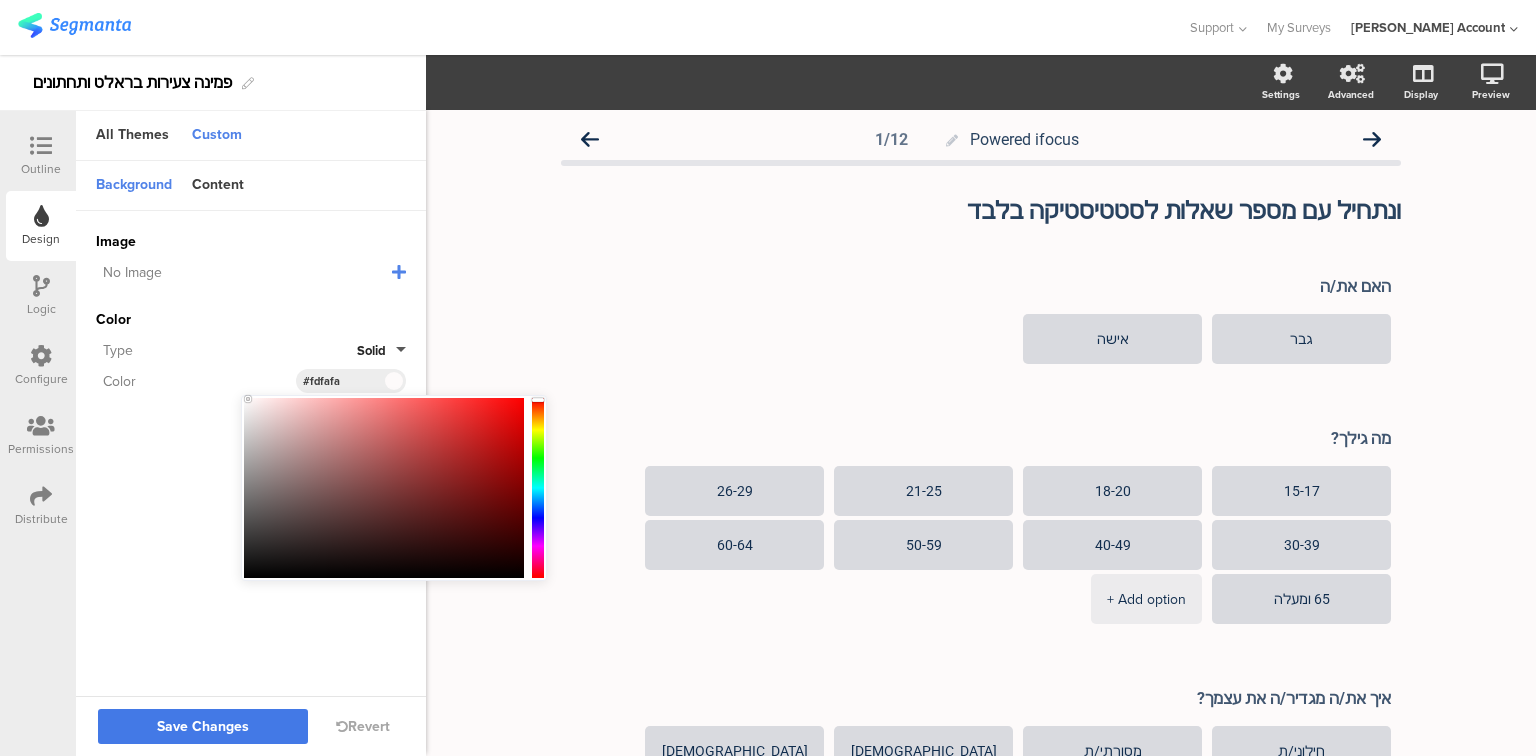 click on "Save Changes" at bounding box center (203, 727) 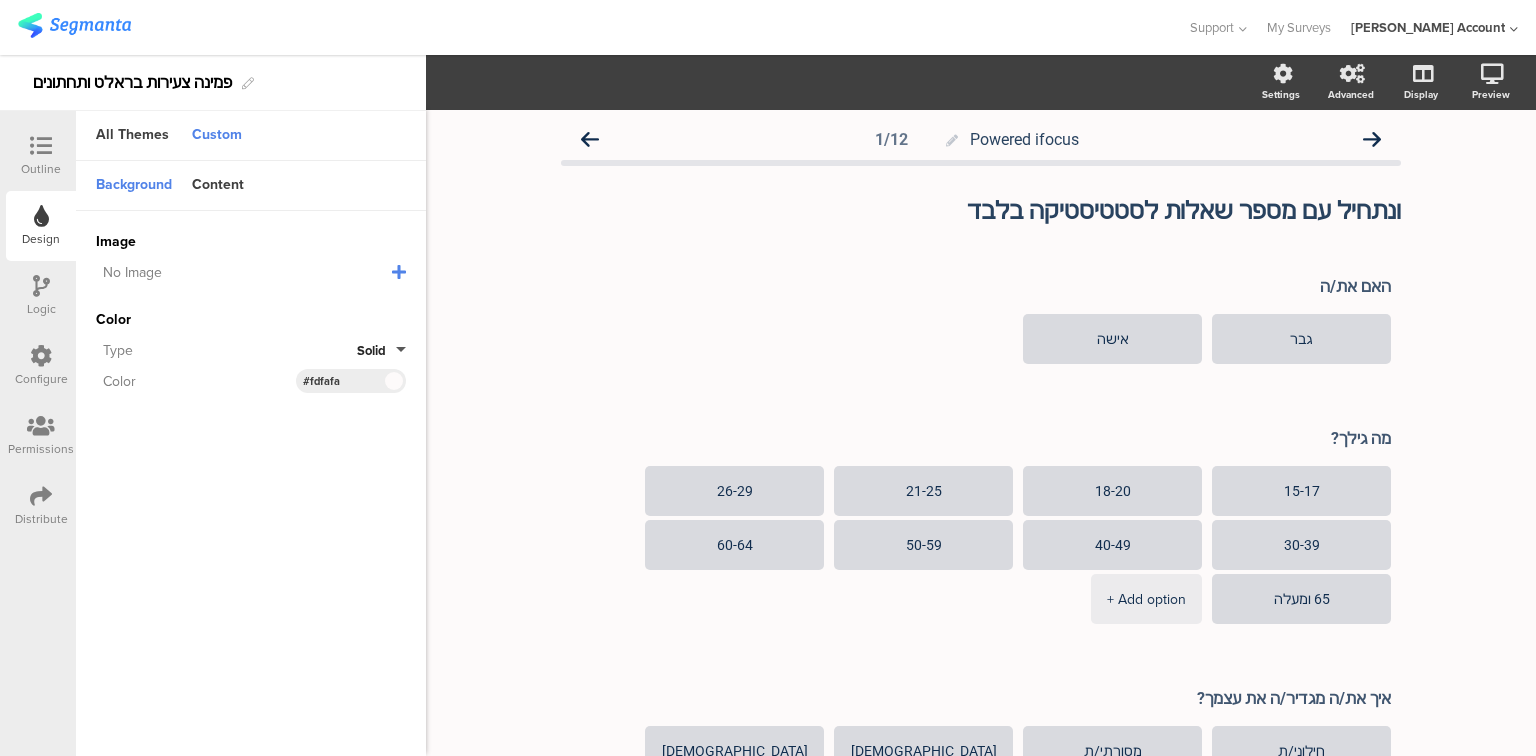 click at bounding box center [41, 146] 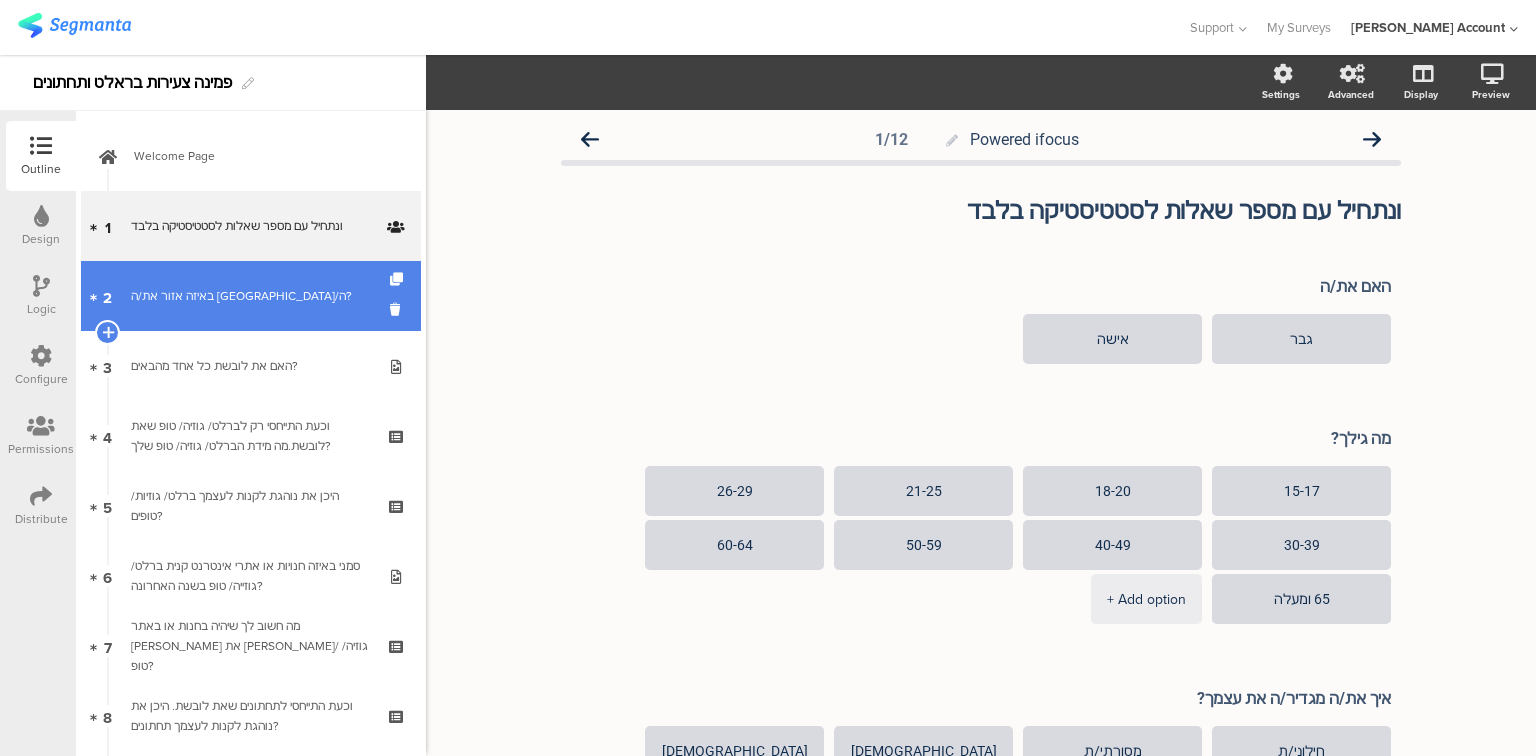 click on "באיזה אזור את/ה [GEOGRAPHIC_DATA]/ה?" at bounding box center (250, 296) 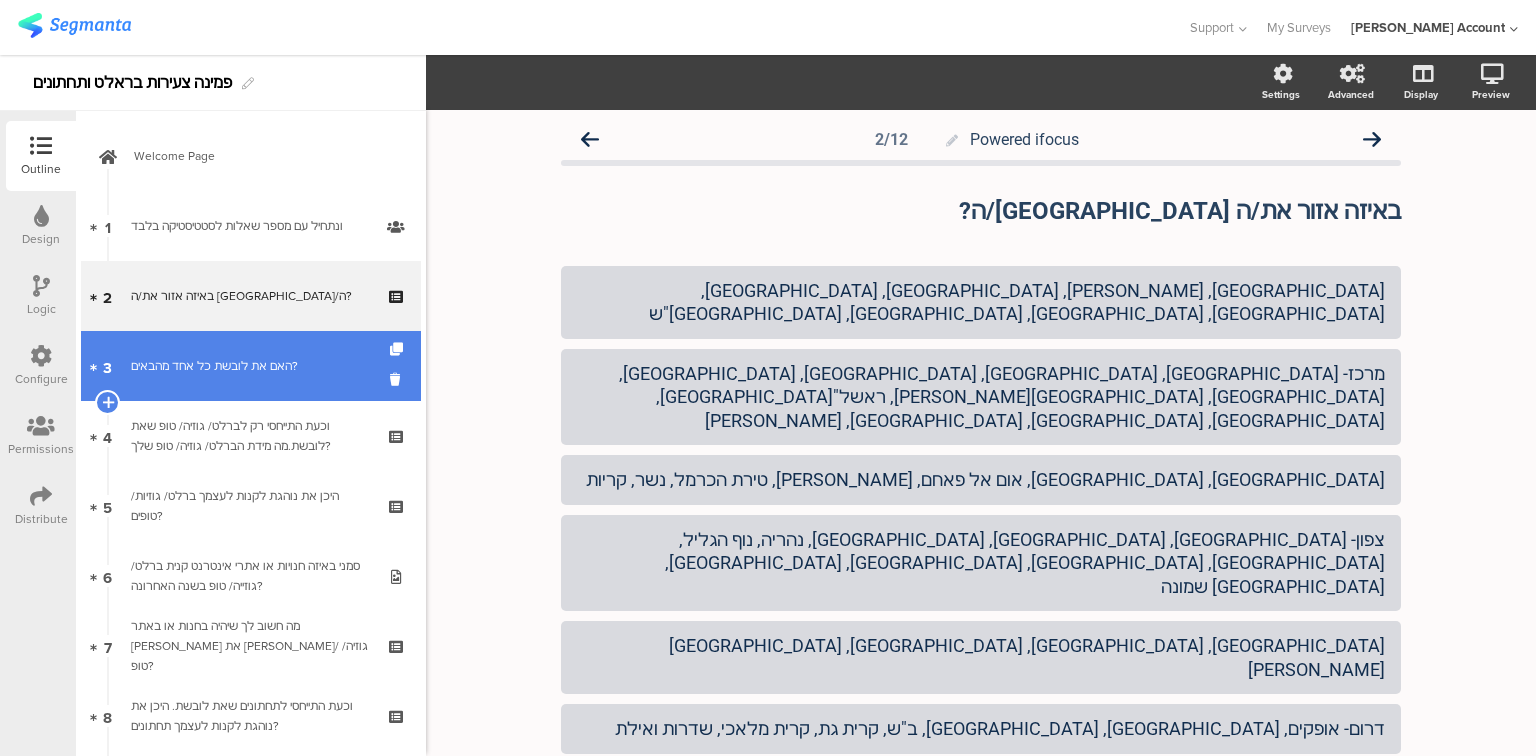 click on "האם את לובשת כל אחד מהבאים?" at bounding box center (250, 366) 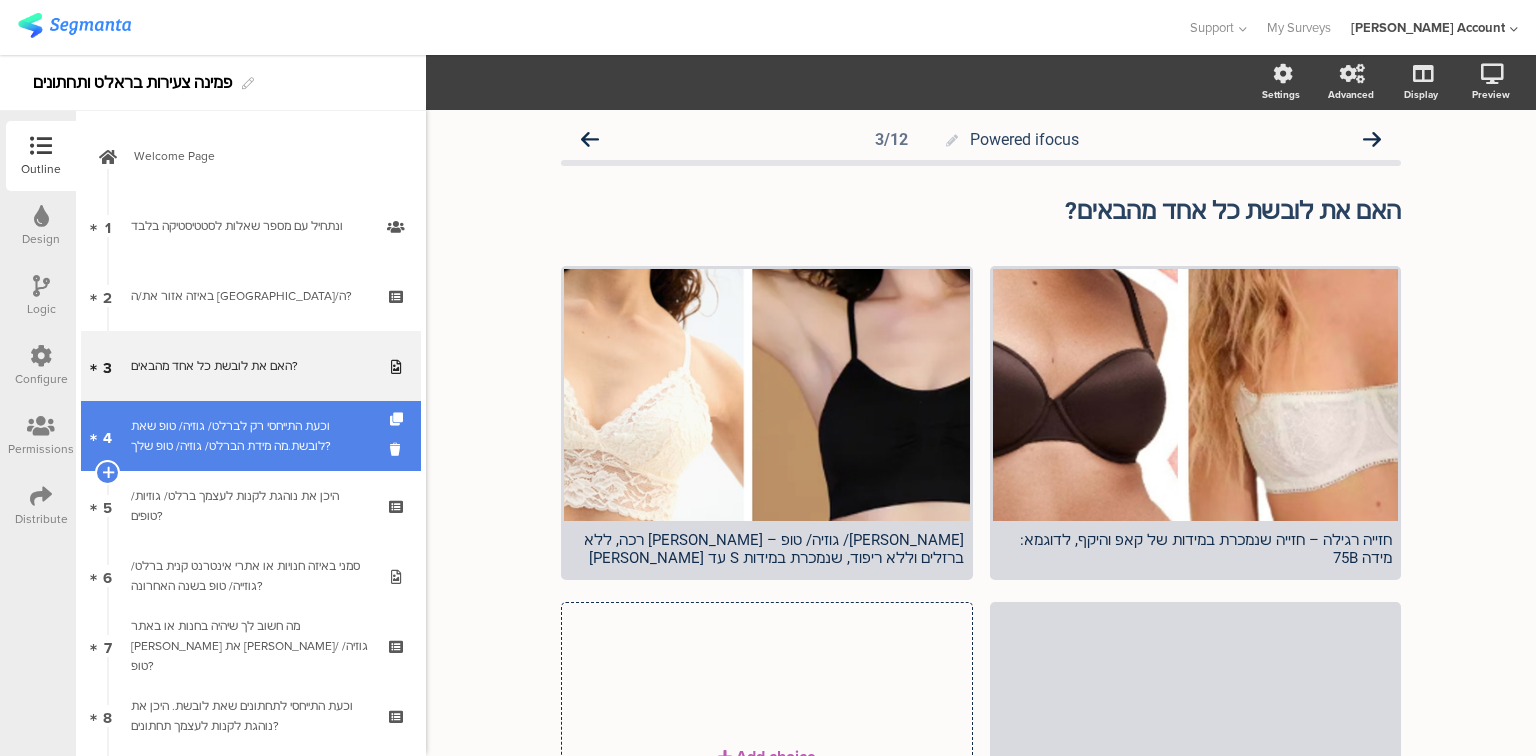 click on "וכעת התייחסי רק לברלט/ גוזיה/ טופ שאת לובשת.מה מידת הברלט/ גוזיה/ טופ שלך?" at bounding box center (250, 436) 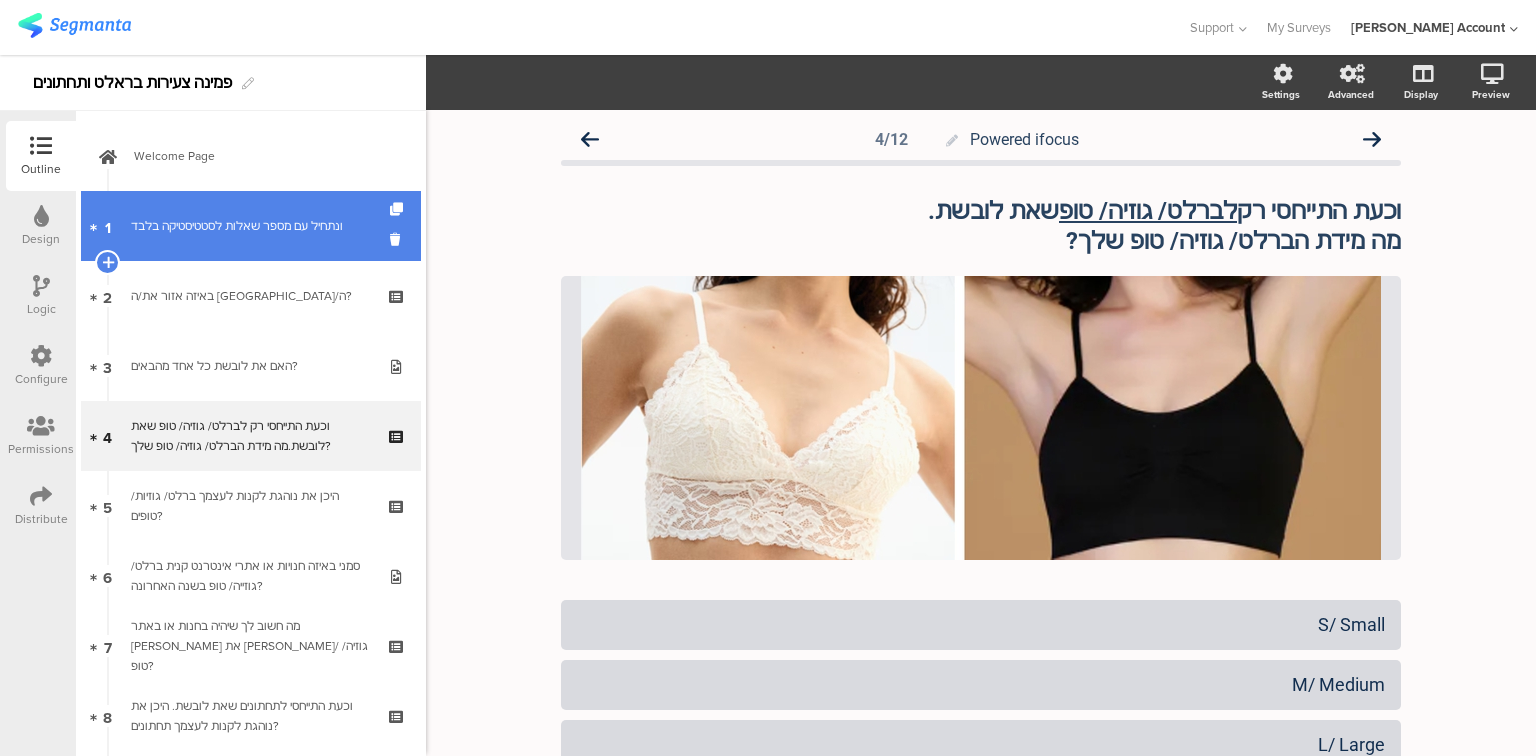 click on "ונתחיל עם מספר שאלות לסטטיסטיקה בלבד﻿﻿" at bounding box center (250, 226) 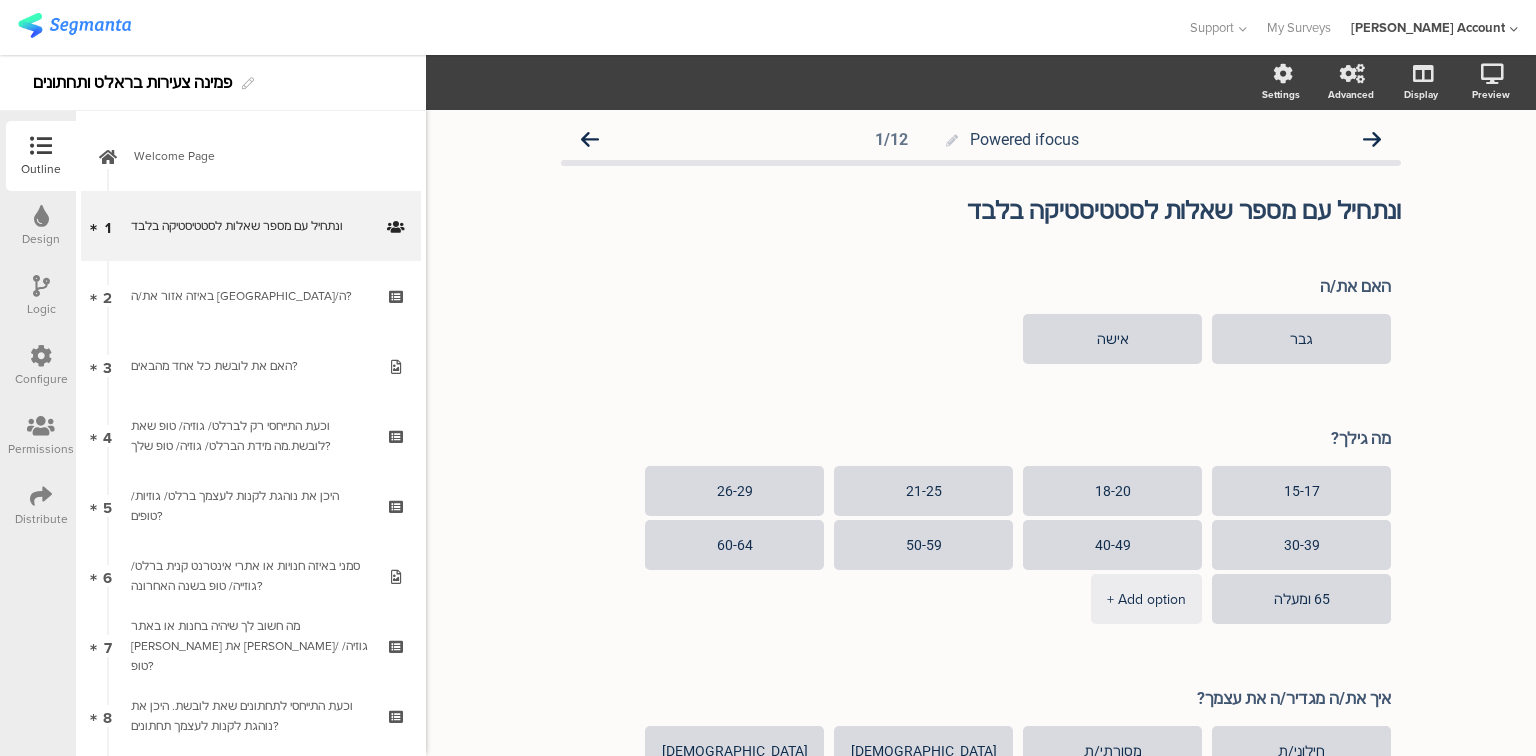 click at bounding box center (41, 286) 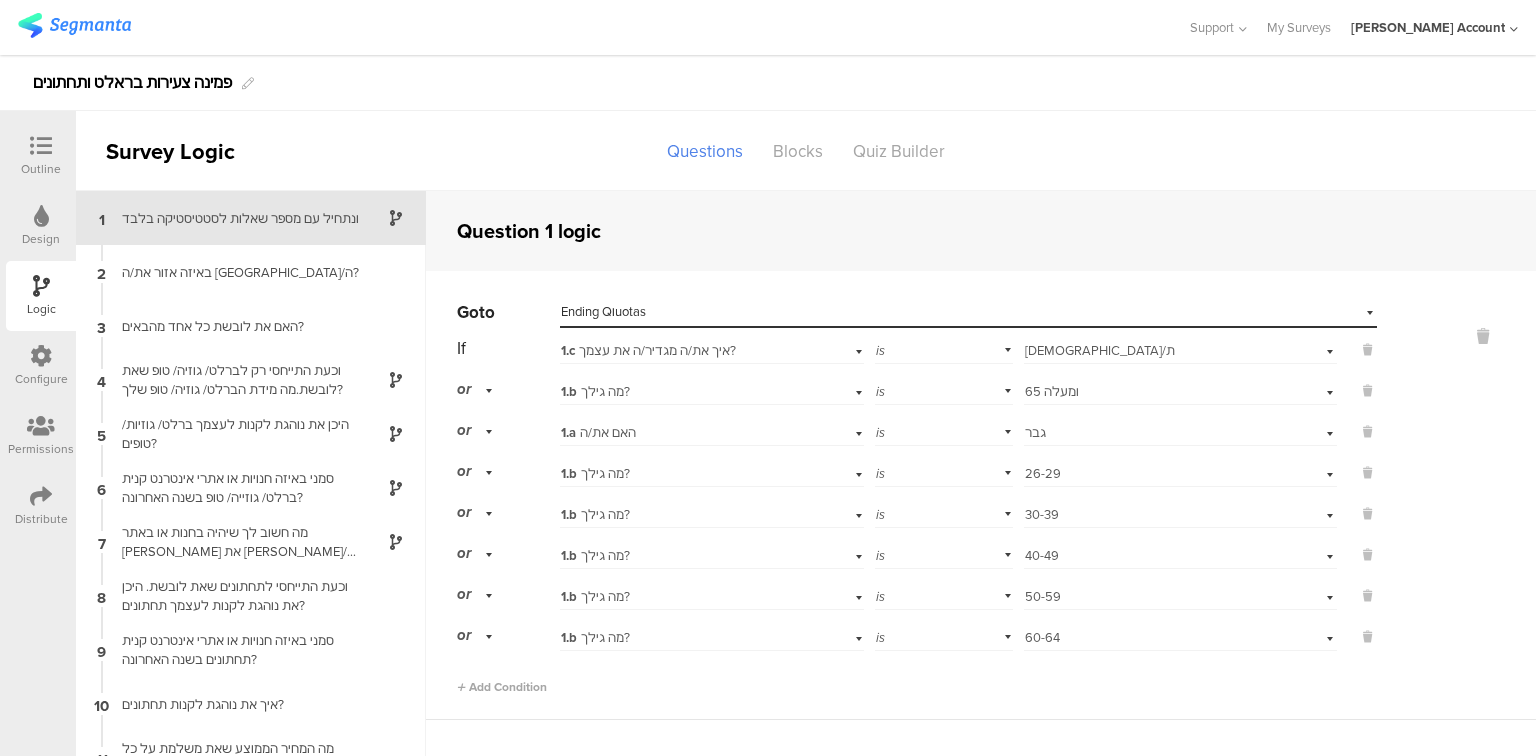 click at bounding box center (41, 146) 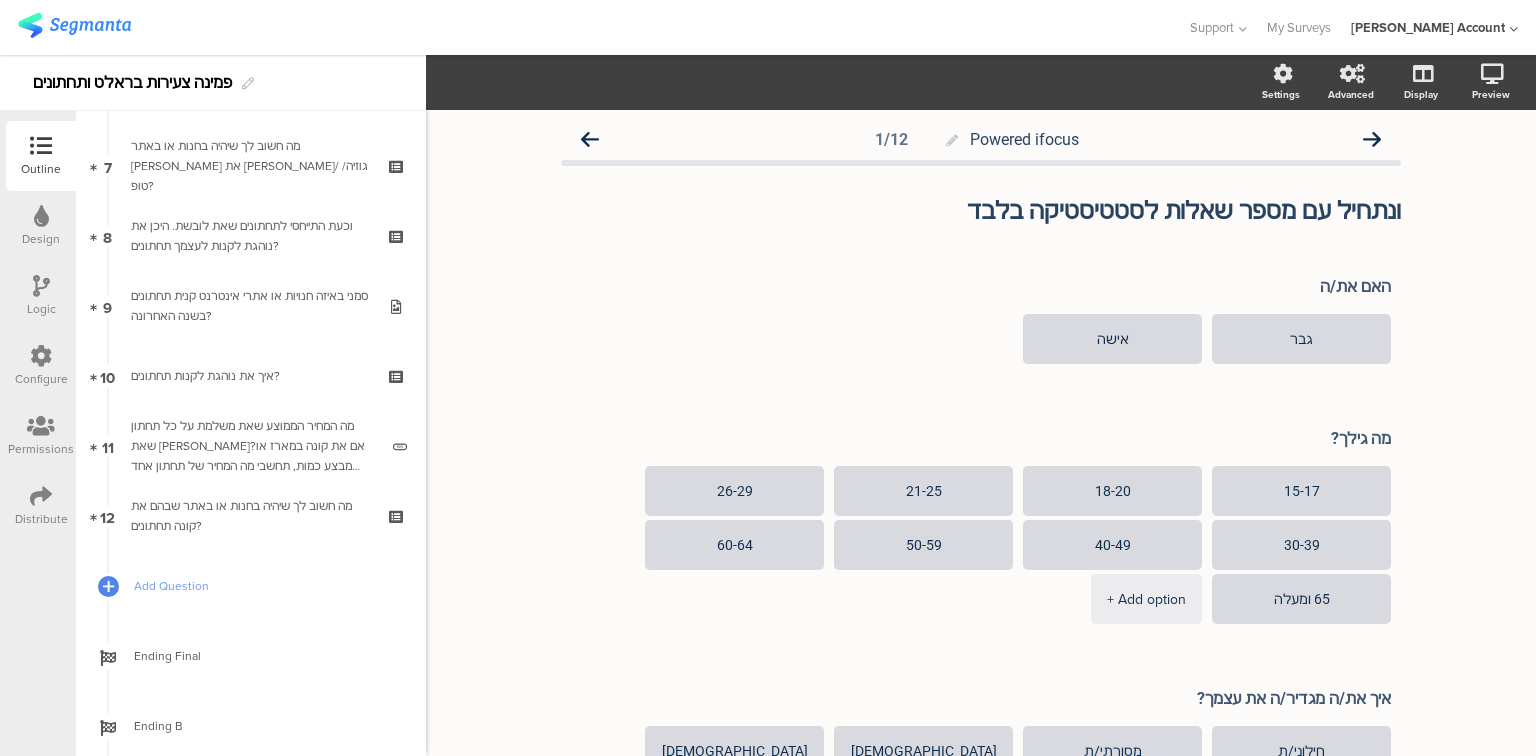 scroll, scrollTop: 600, scrollLeft: 0, axis: vertical 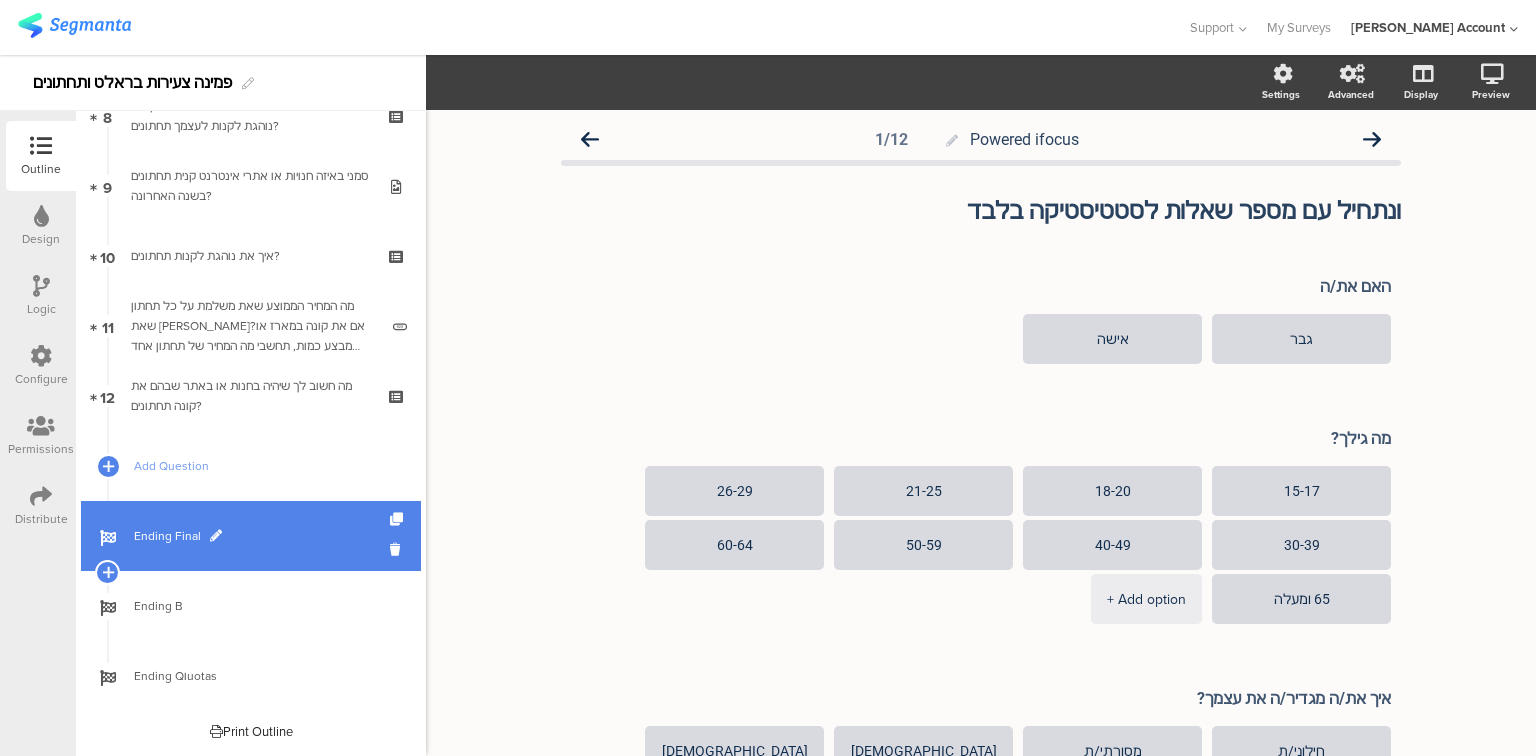click on "Ending Final" at bounding box center [262, 536] 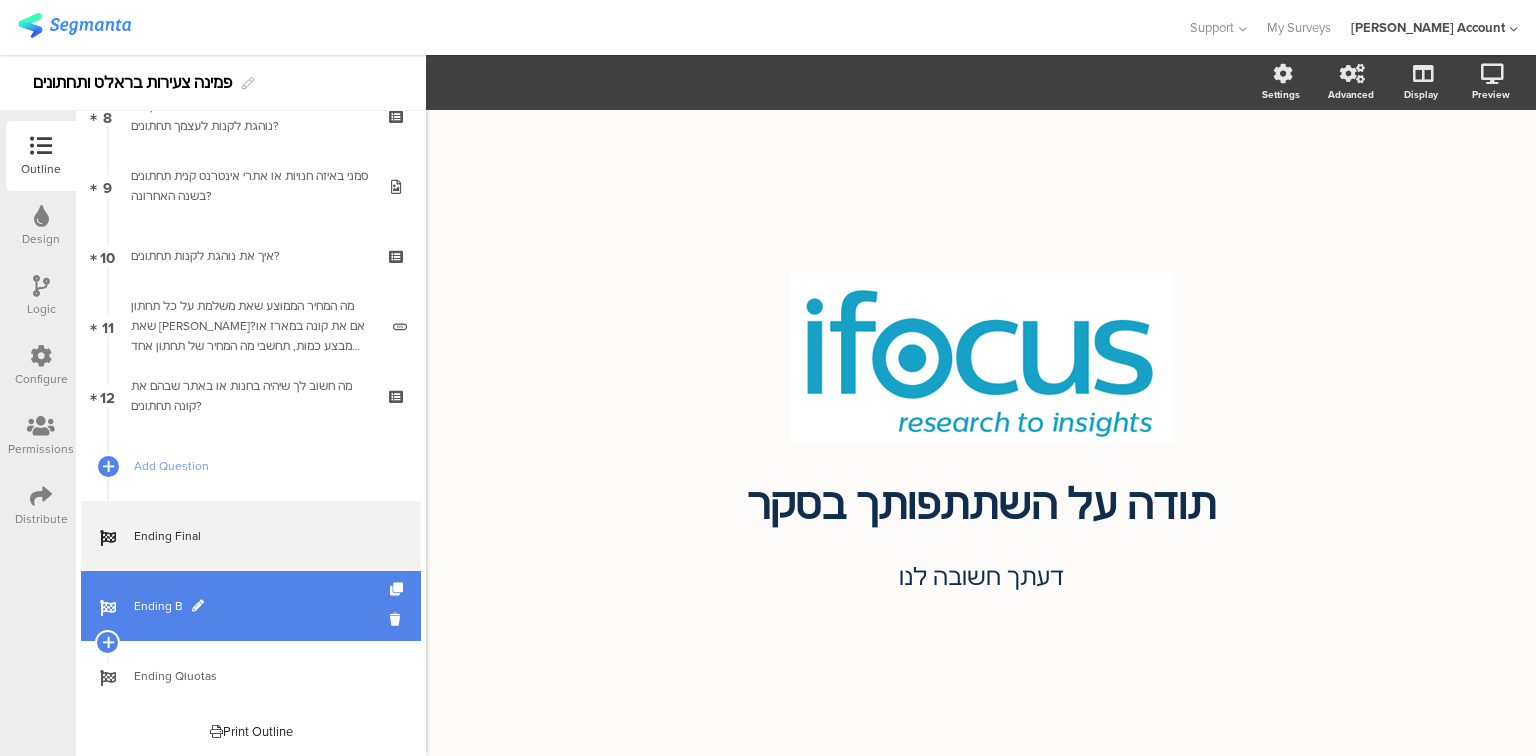 click on "Ending B" at bounding box center (262, 606) 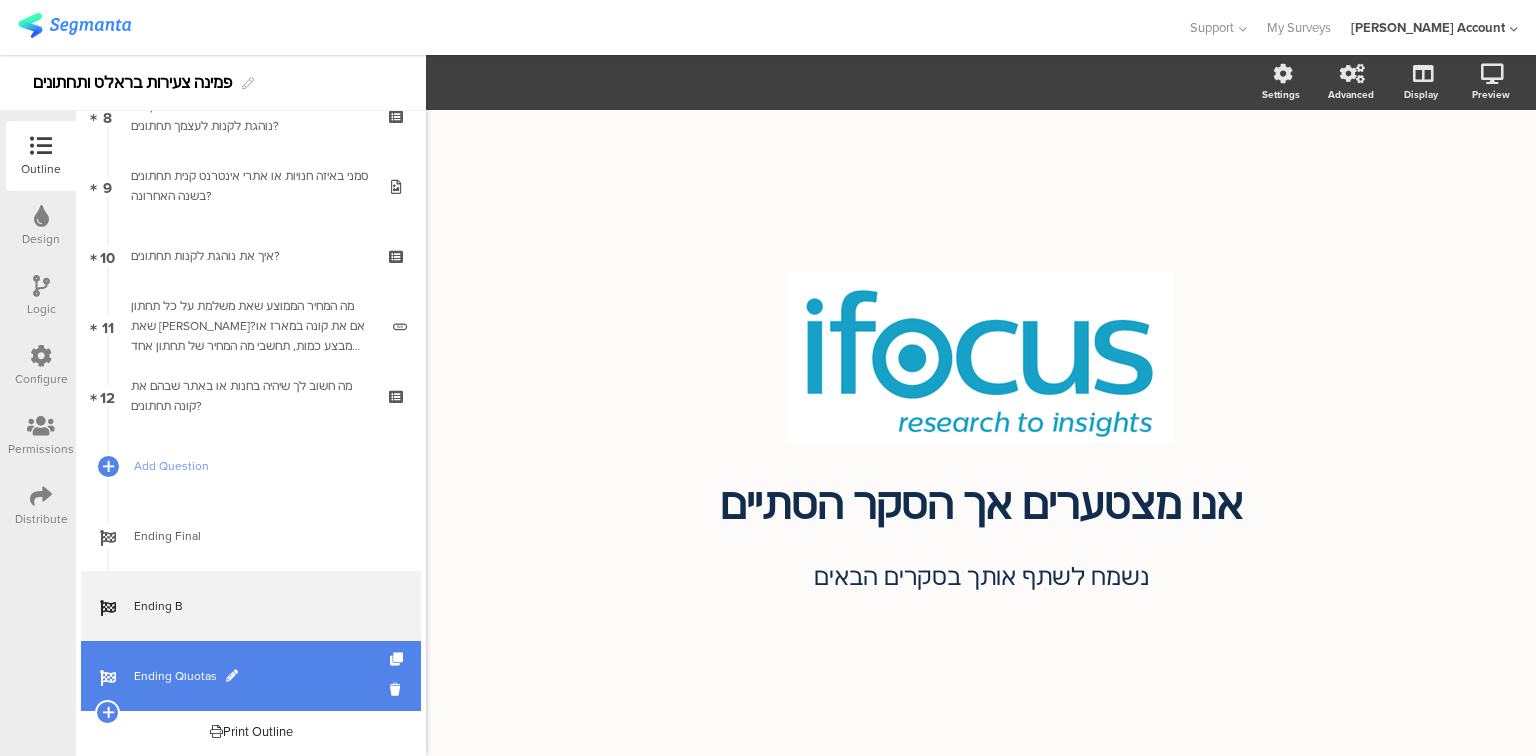 click on "Ending Qוuotas" at bounding box center (262, 676) 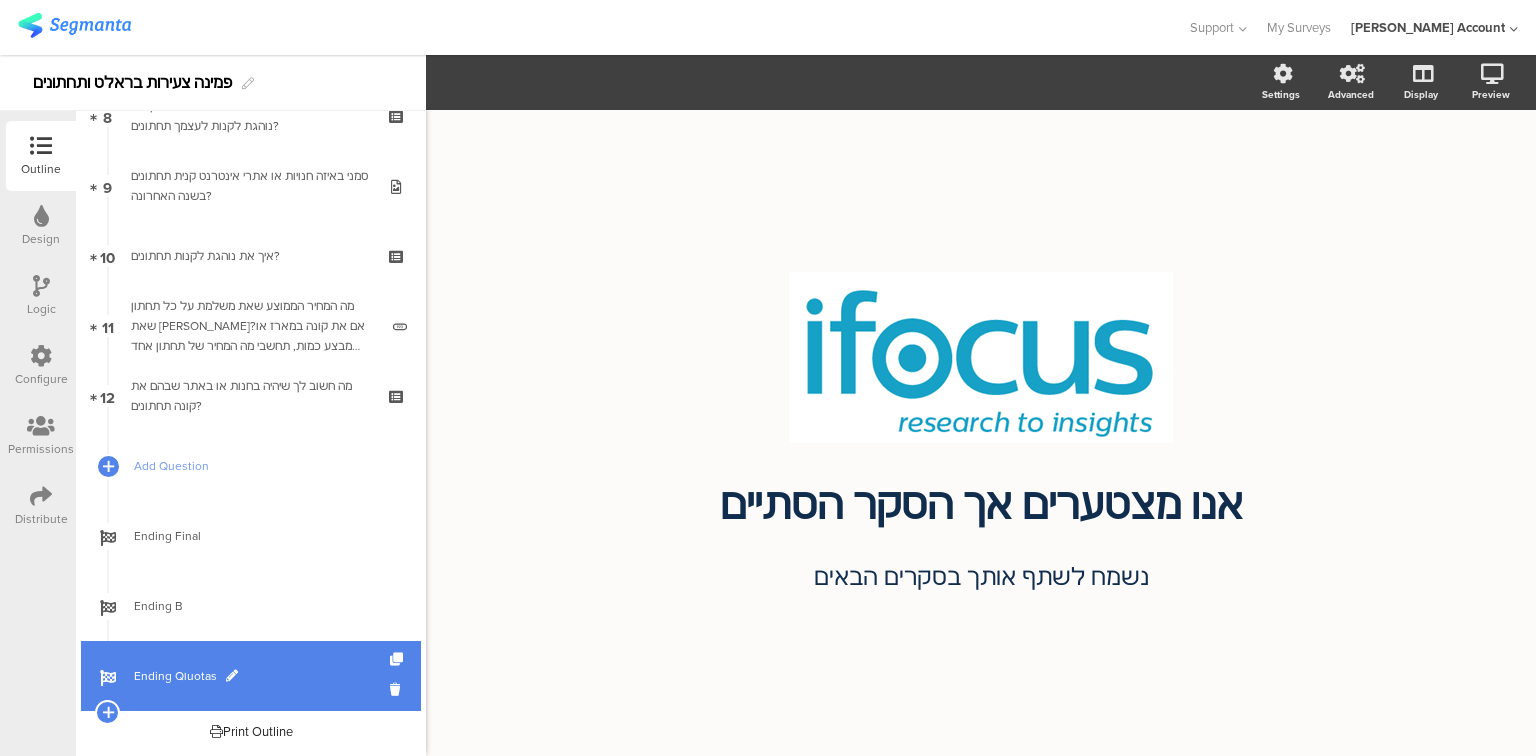 click on "Ending Qוuotas" at bounding box center (262, 676) 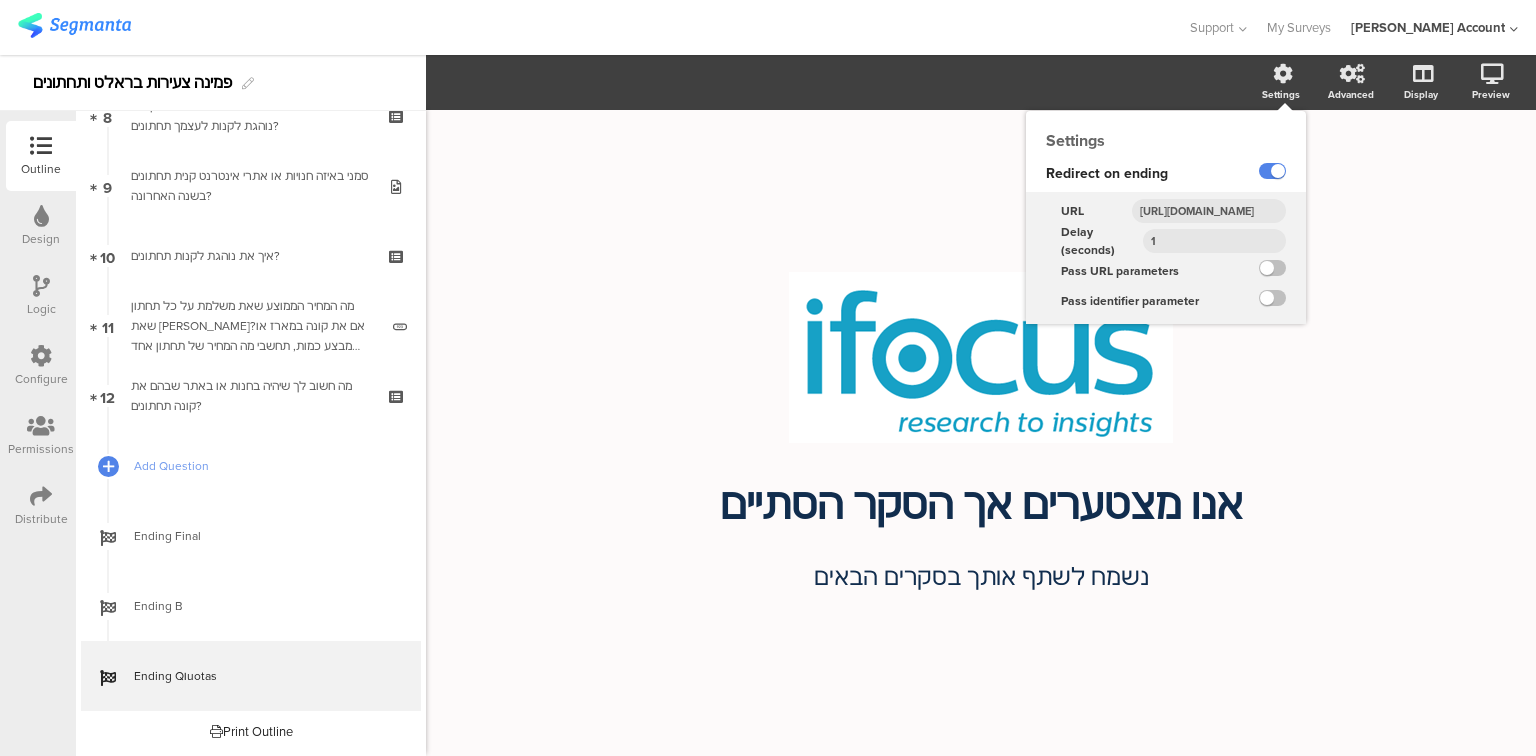 click 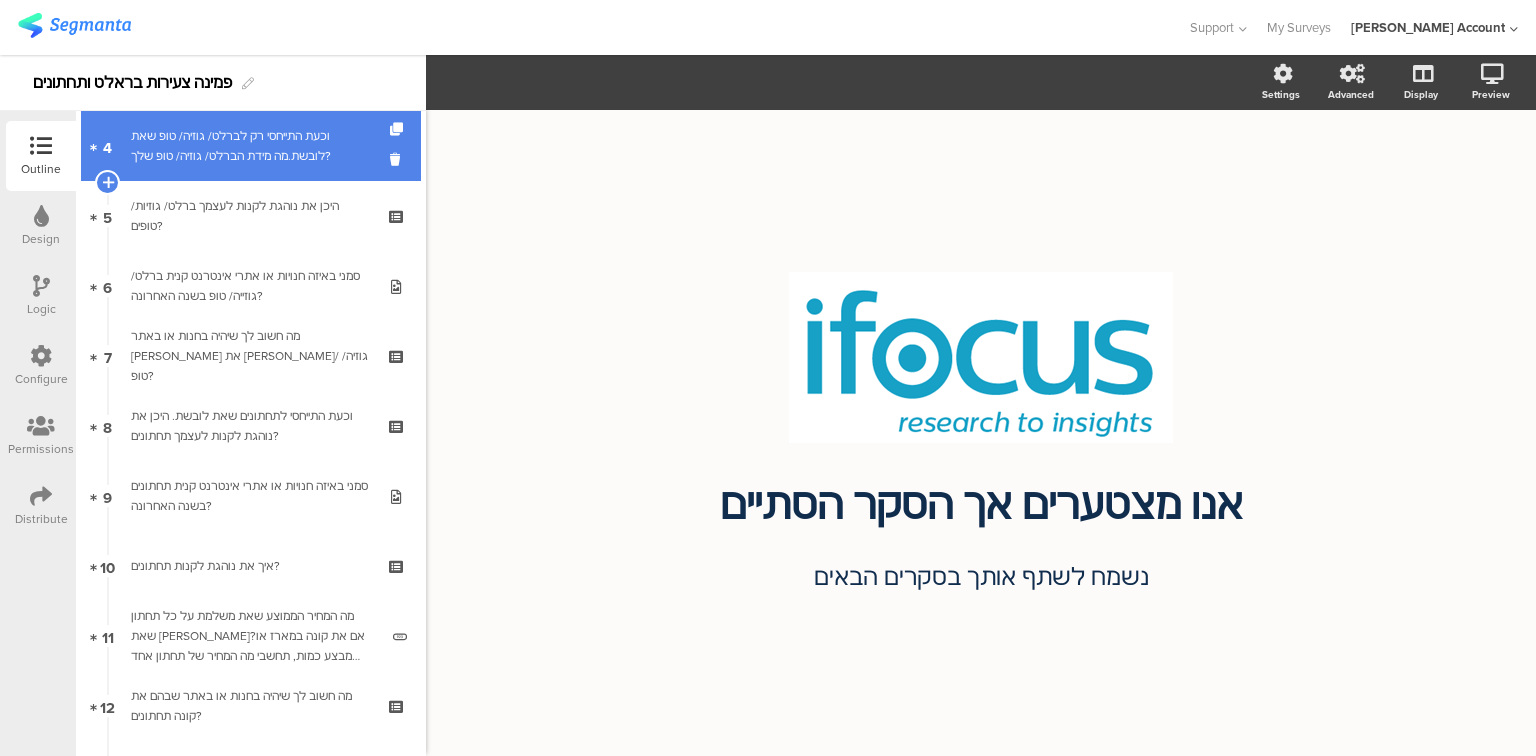 scroll, scrollTop: 0, scrollLeft: 0, axis: both 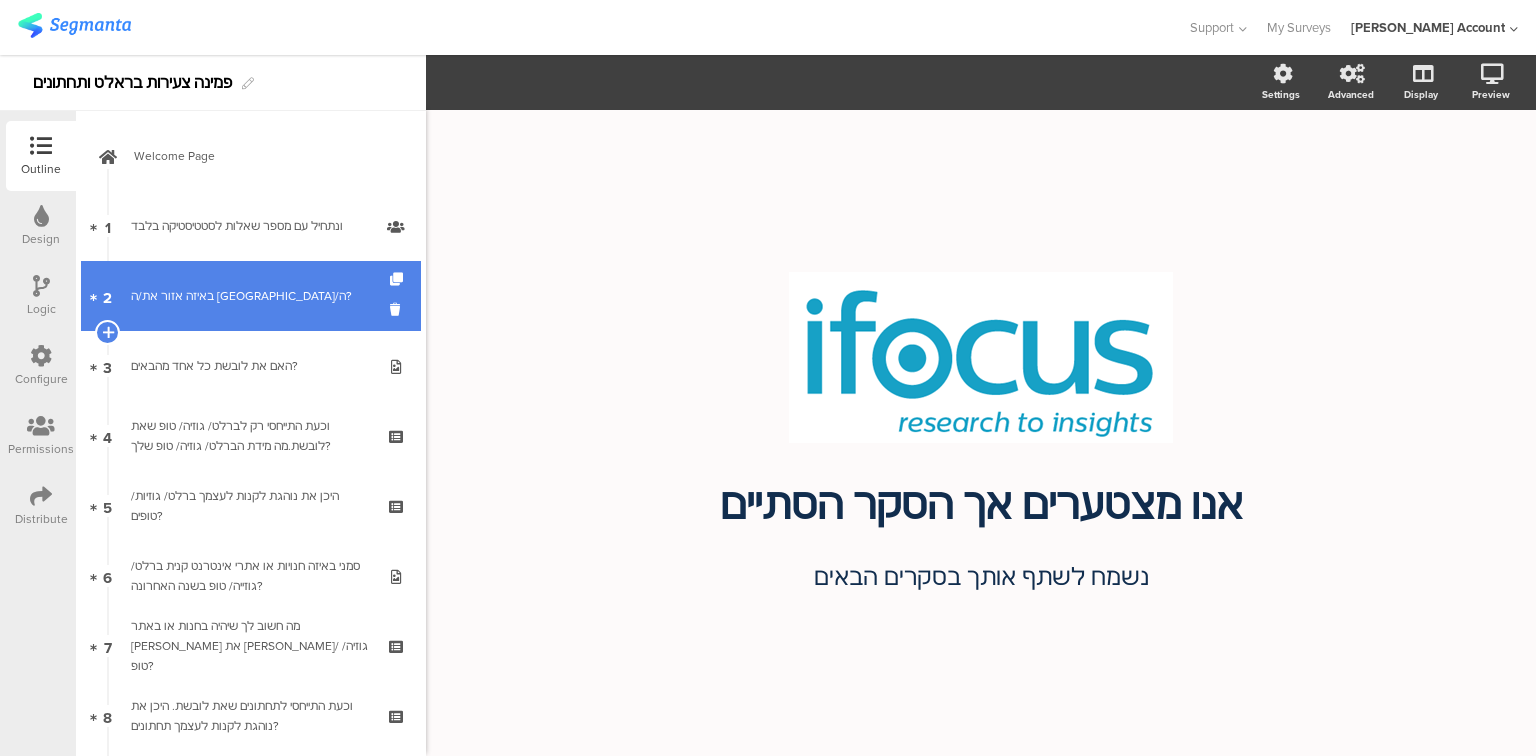click on "2
באיזה אזור את/ה [GEOGRAPHIC_DATA]/ה?" at bounding box center [251, 296] 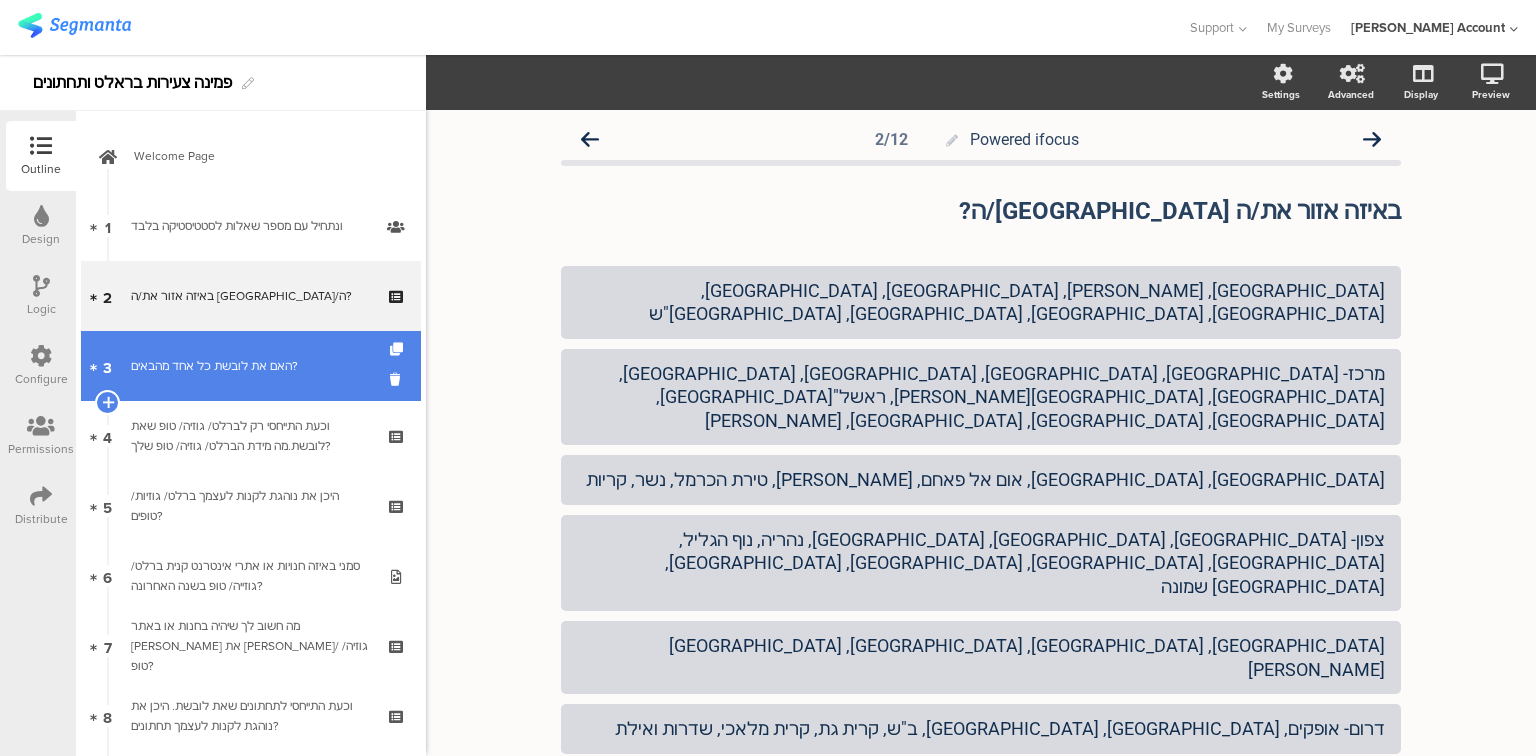 click on "3
האם את לובשת כל אחד מהבאים?" at bounding box center (251, 366) 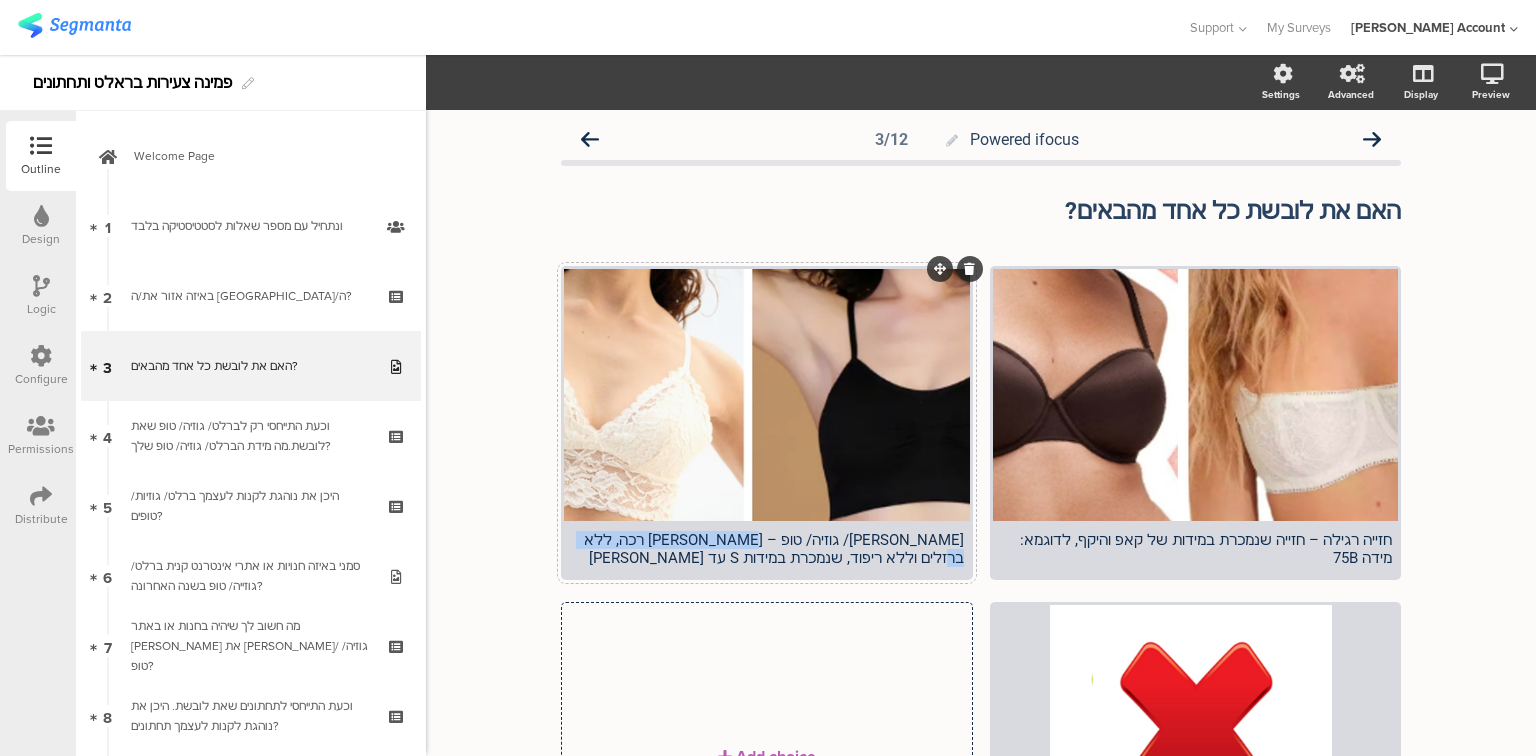 drag, startPoint x: 798, startPoint y: 540, endPoint x: 667, endPoint y: 536, distance: 131.06105 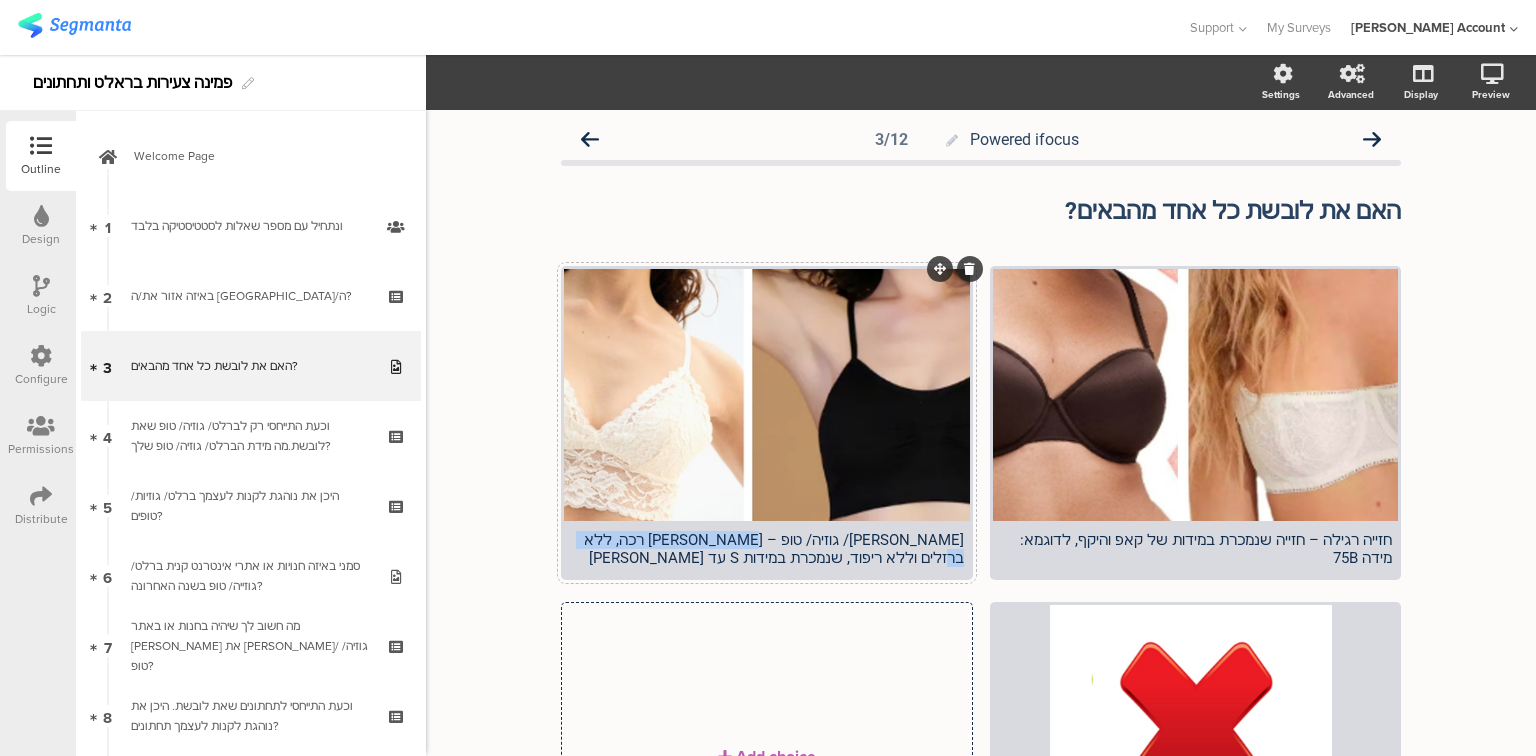 click on "[PERSON_NAME]/ גוזיה/ טופ – [PERSON_NAME] רכה, ללא ברזלים וללא ריפוד, שנמכרת במידות S עד [PERSON_NAME]" 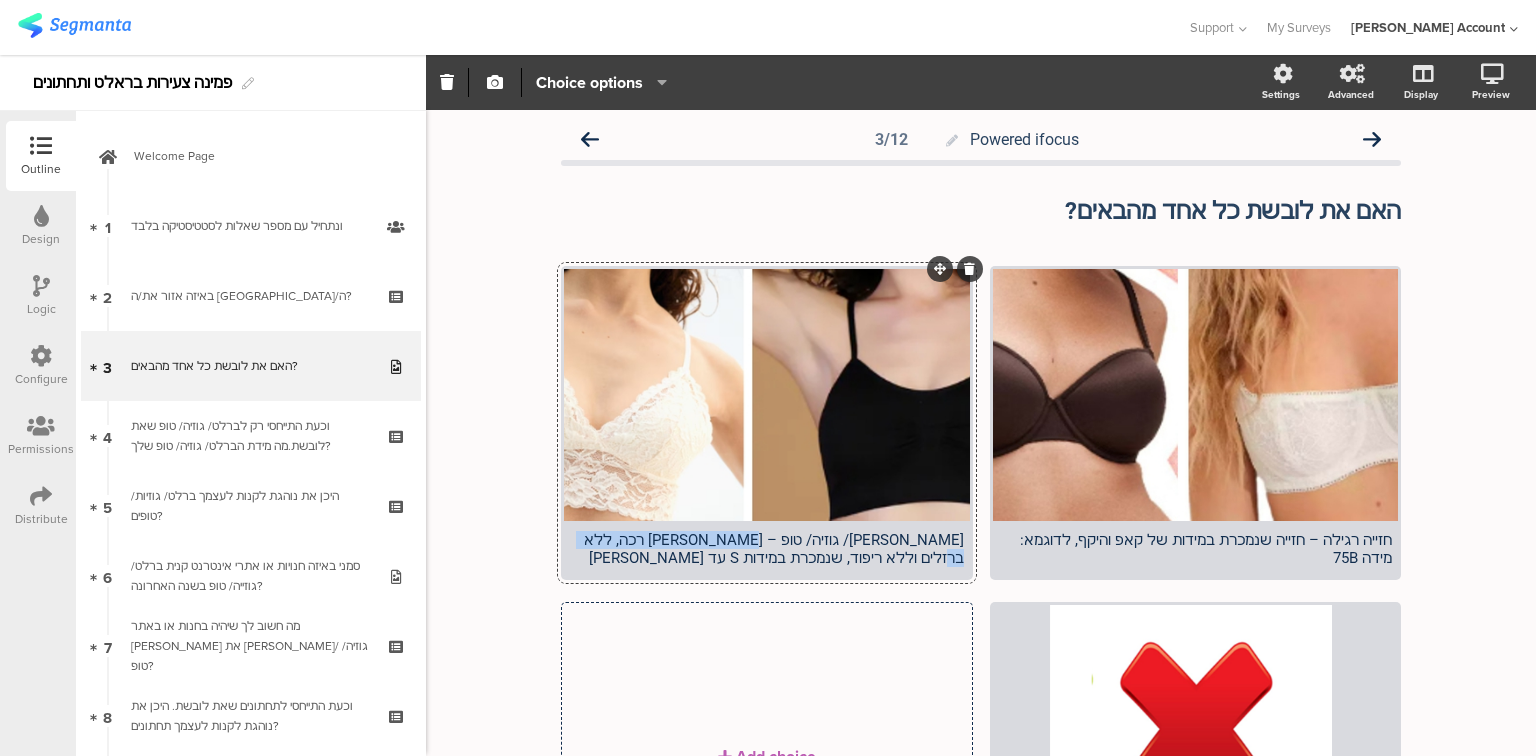 type 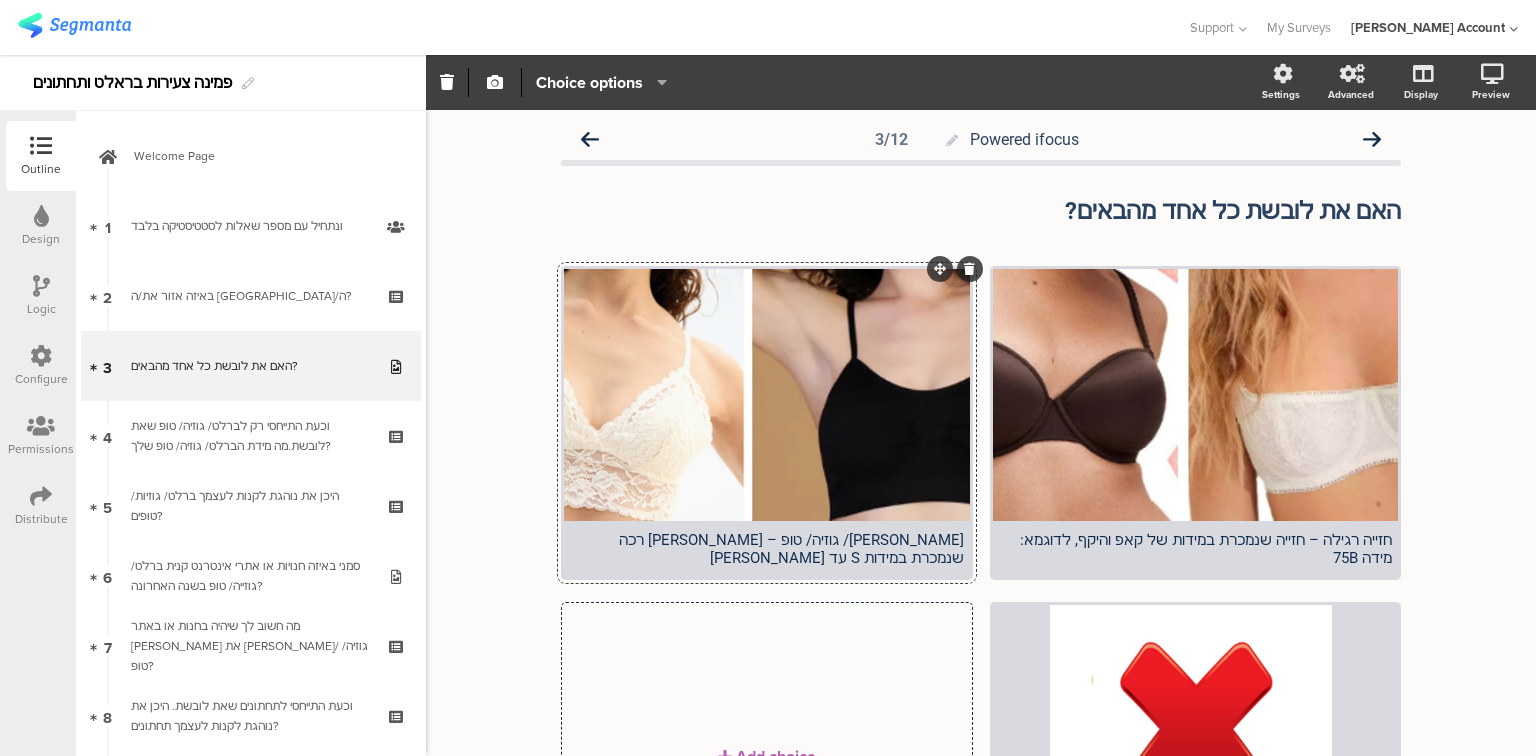 click on "[PERSON_NAME]/ גוזיה/ טופ – [PERSON_NAME] רכה שנמכרת במידות S עד [PERSON_NAME]" 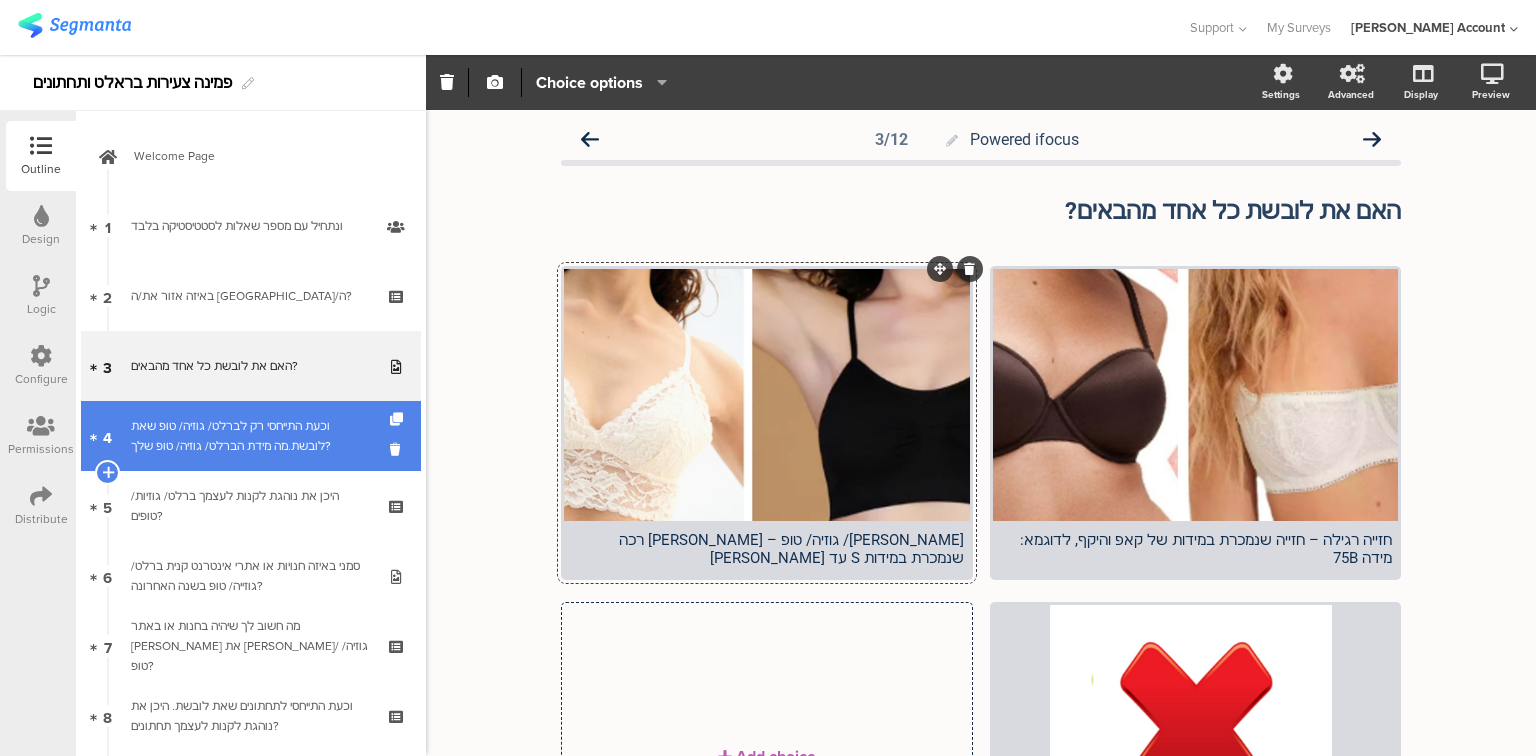 click on "וכעת התייחסי רק לברלט/ גוזיה/ טופ שאת לובשת.מה מידת הברלט/ גוזיה/ טופ שלך?" at bounding box center [250, 436] 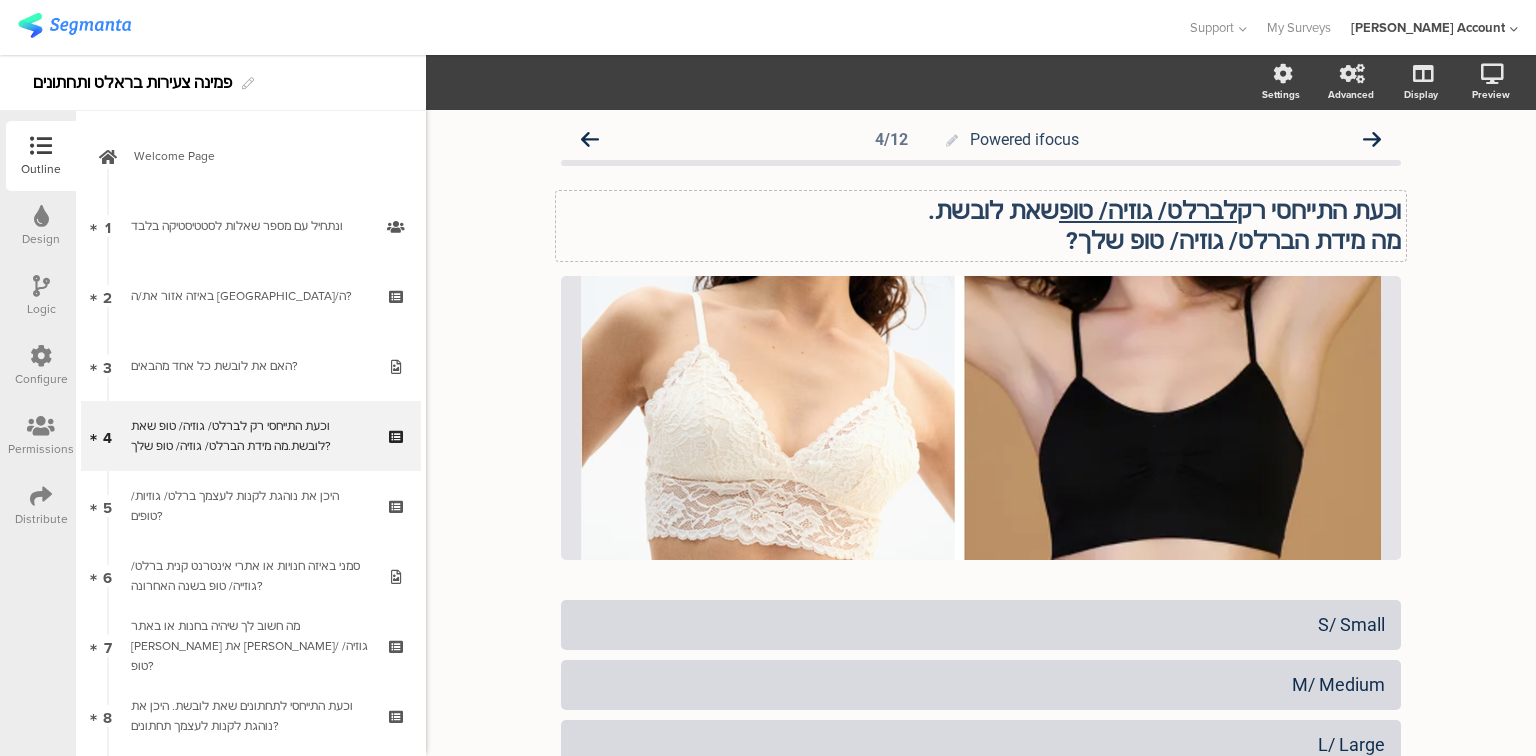 click on "וכעת התייחסי רק  לברלט/ גוזיה/ טופ  שאת לובשת. מה מידת הברלט/ גוזיה/ טופ שלך?
וכעת התייחסי רק  לברלט/ גוזיה/ טופ  שאת לובשת. מה מידת הברלט/ גוזיה/ טופ שלך?" 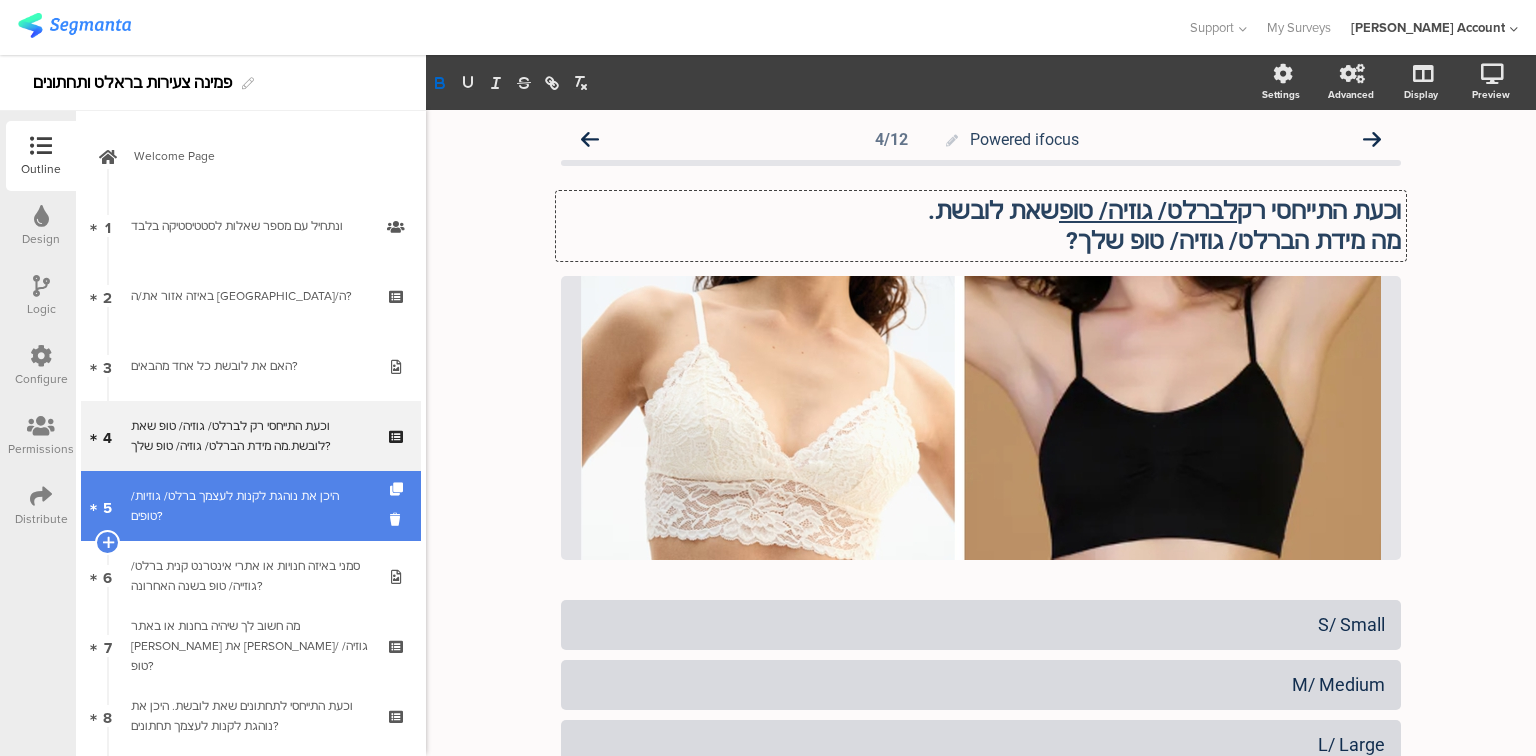 click on "היכן את נוהגת לקנות לעצמך ברלט/ גוזיות/ טופים?" at bounding box center [250, 506] 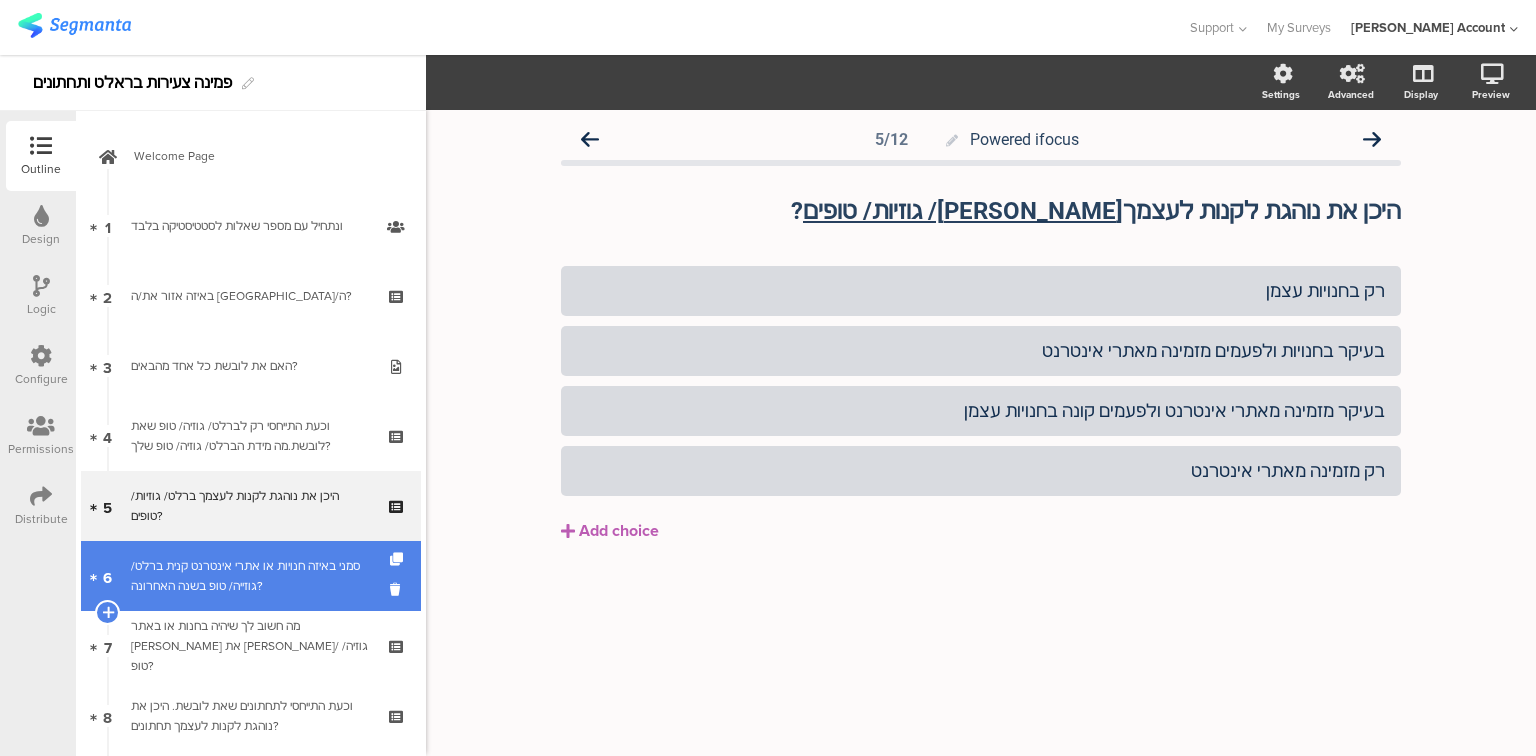 click on "סמני באיזה חנויות או אתרי אינטרנט קנית ברלט/ גוזייה/ טופ בשנה האחרונה?" at bounding box center [250, 576] 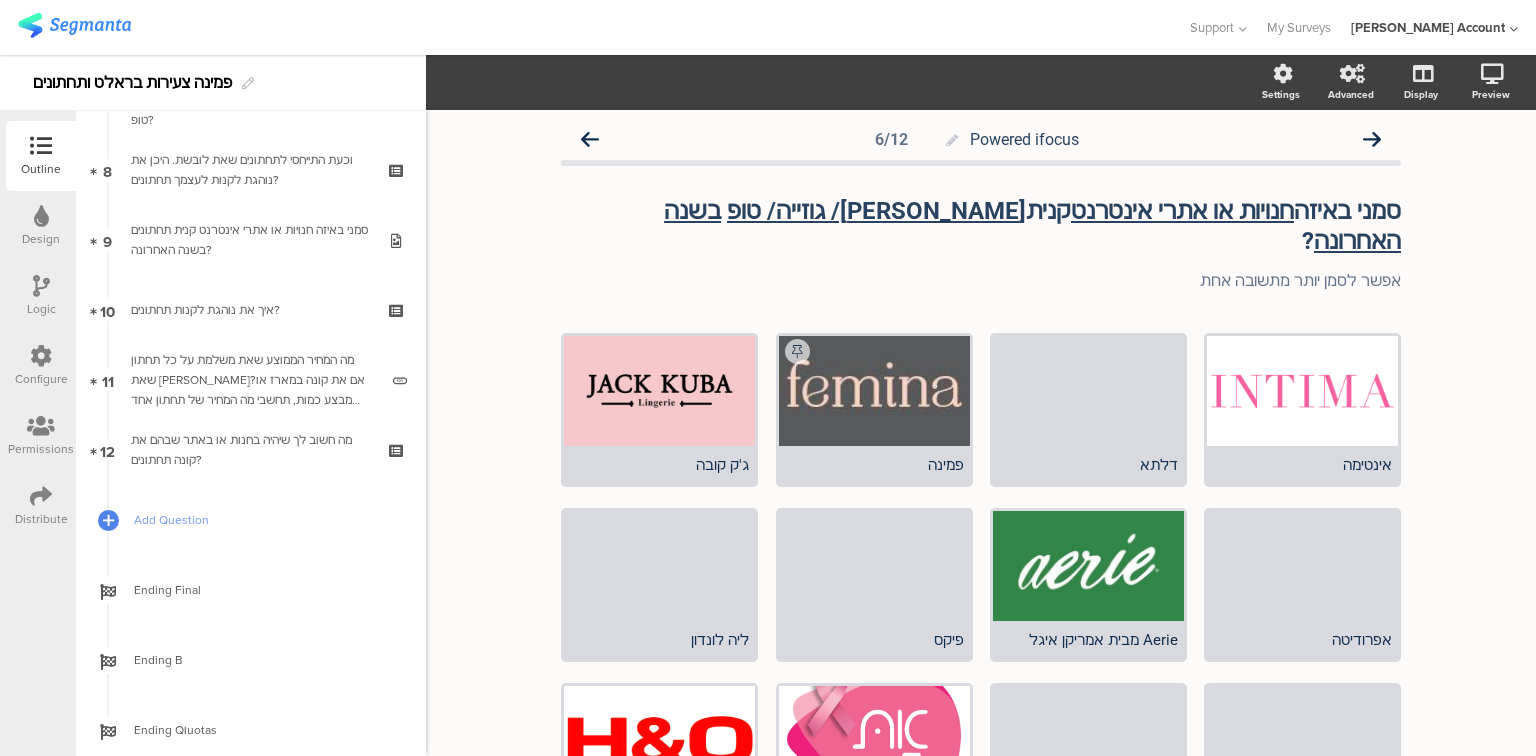 scroll, scrollTop: 560, scrollLeft: 0, axis: vertical 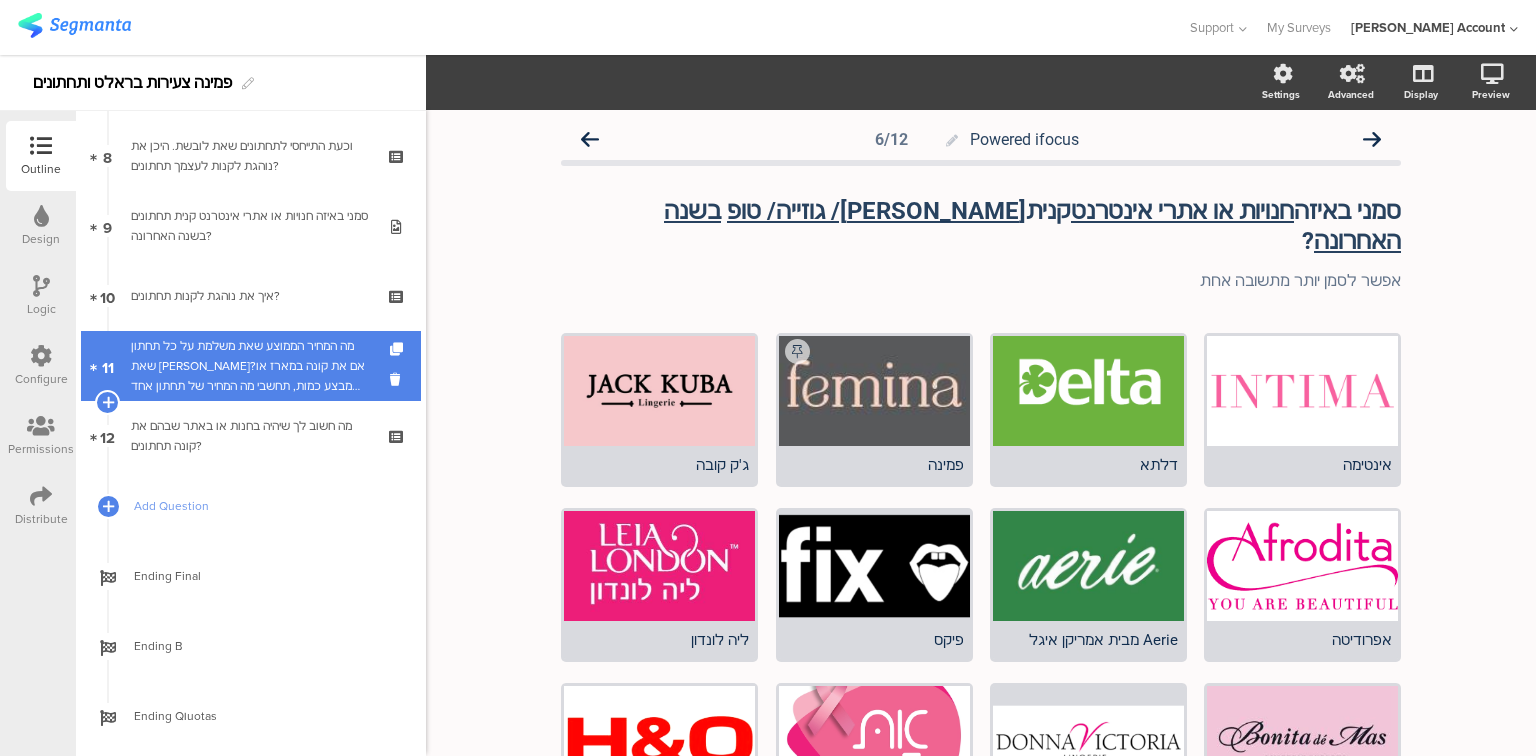click on "מה המחיר הממוצע שאת משלמת על כל תחתון שאת [PERSON_NAME]?אם את קונה במארז או מבצע כמות, תחשבי מה המחיר של תחתון אחד שאת קונה?" at bounding box center (254, 366) 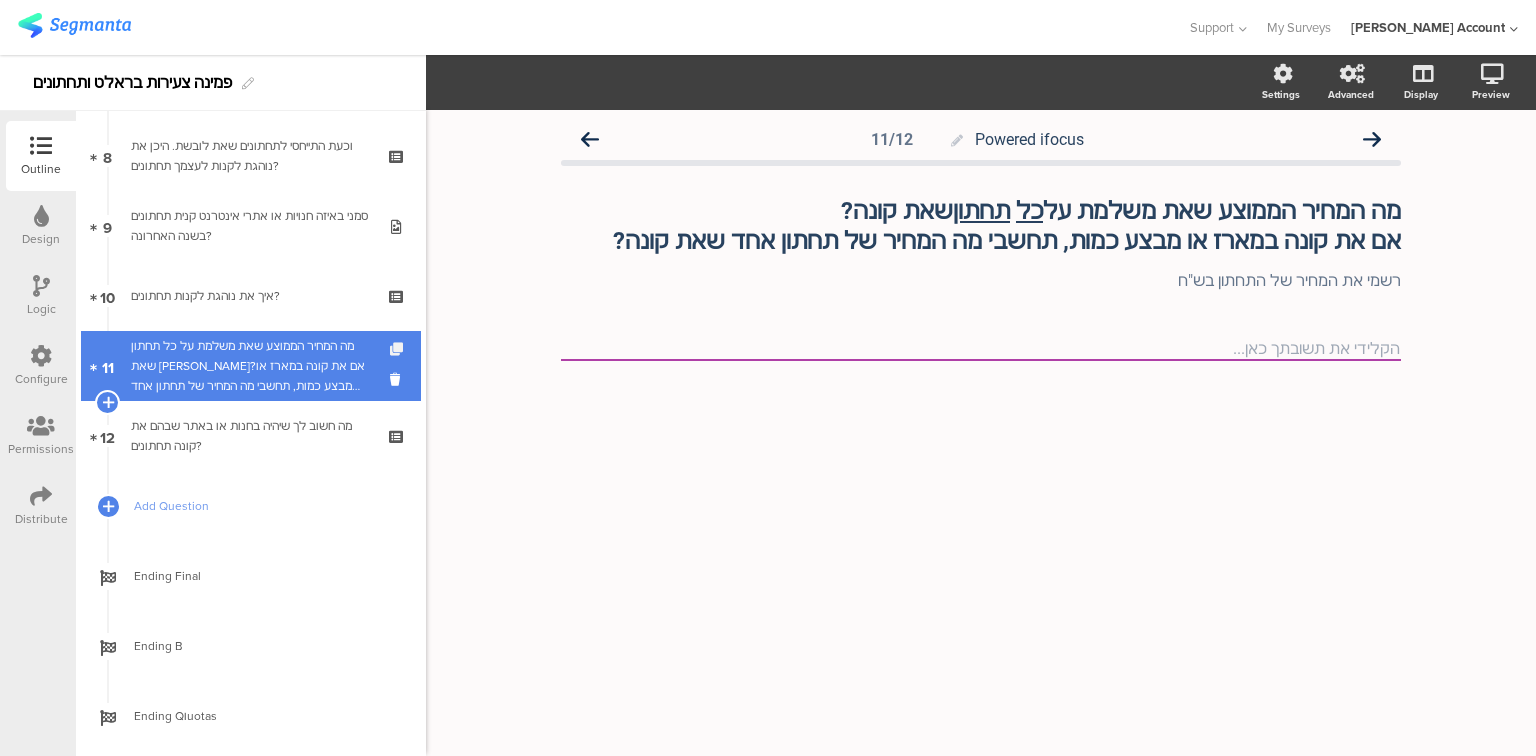 click at bounding box center (398, 349) 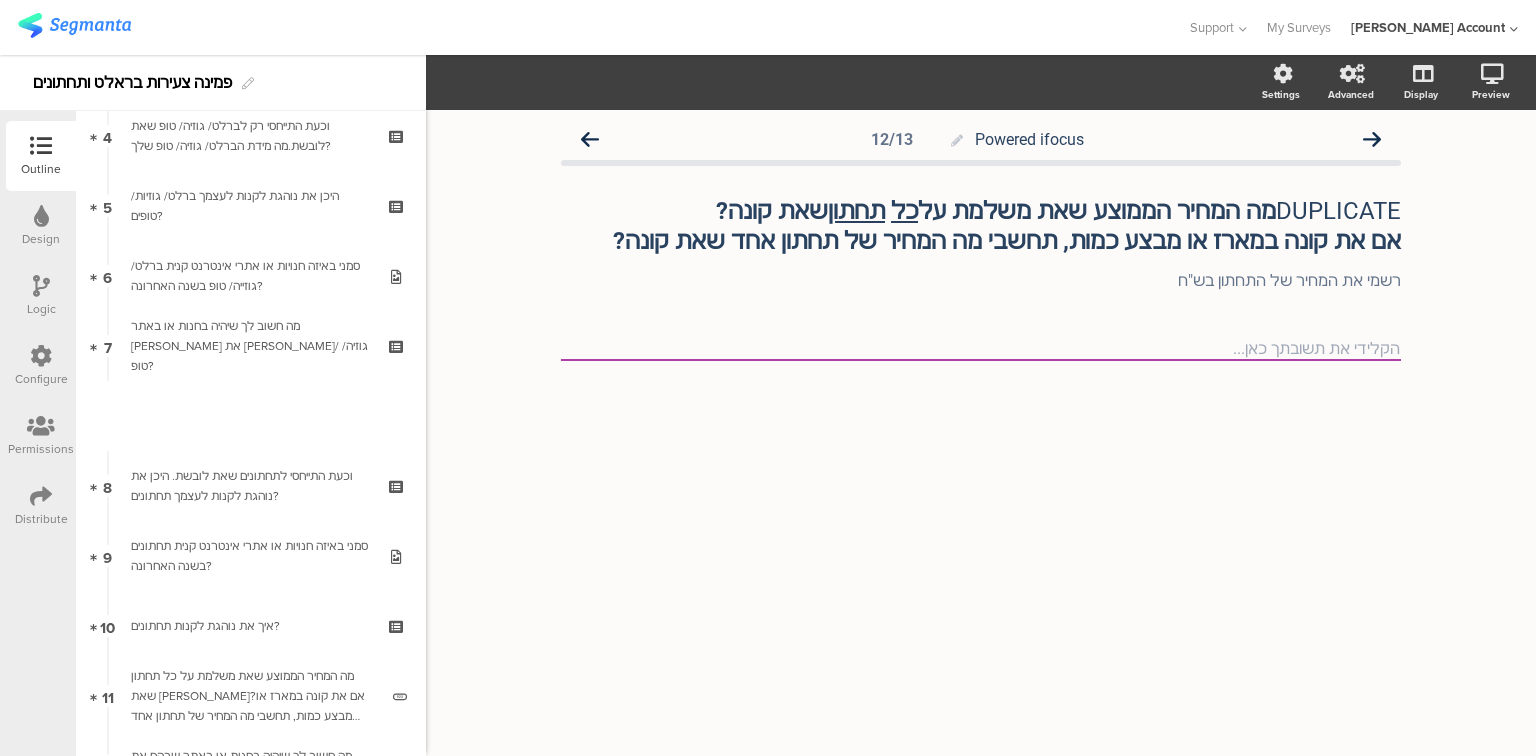 scroll, scrollTop: 240, scrollLeft: 0, axis: vertical 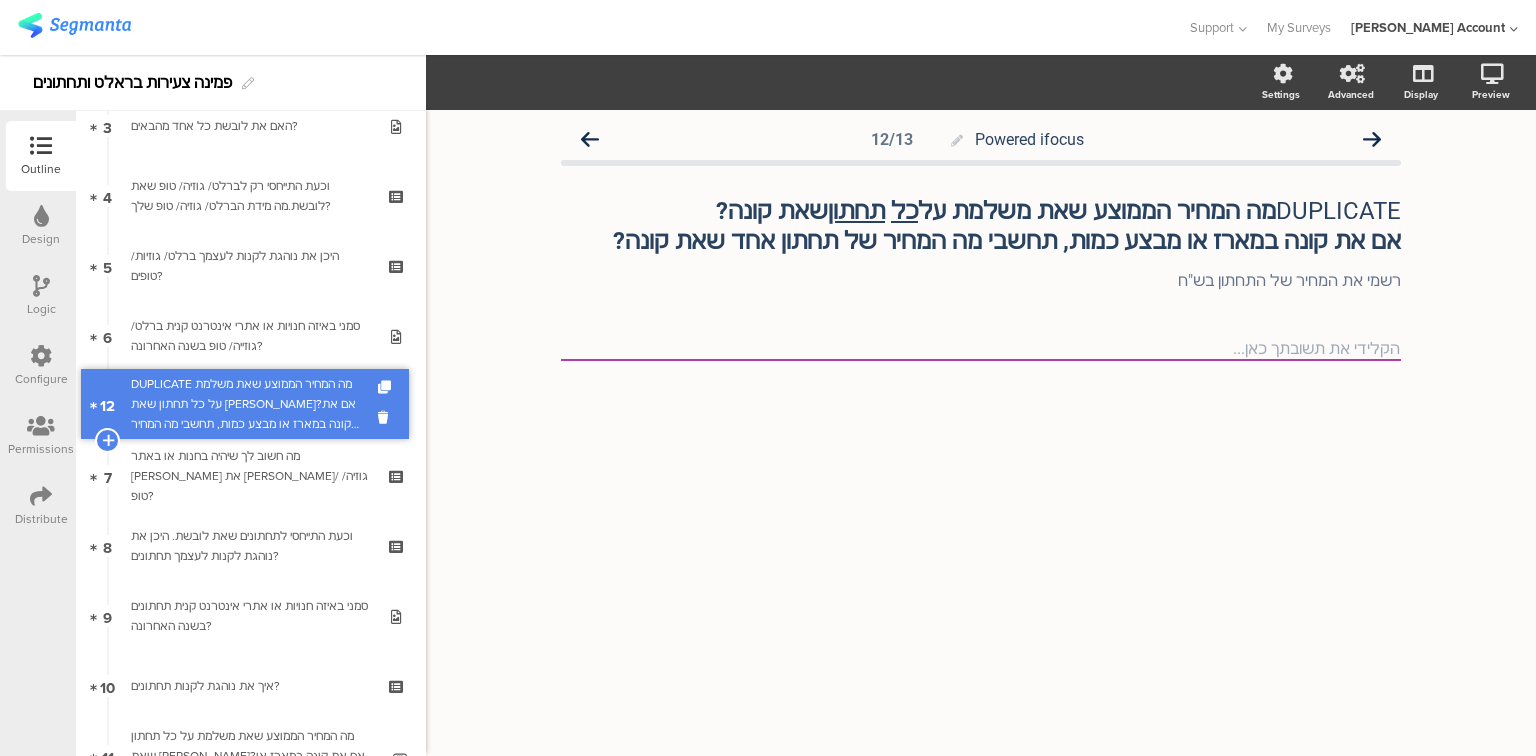 drag, startPoint x: 280, startPoint y: 456, endPoint x: 183, endPoint y: 424, distance: 102.14206 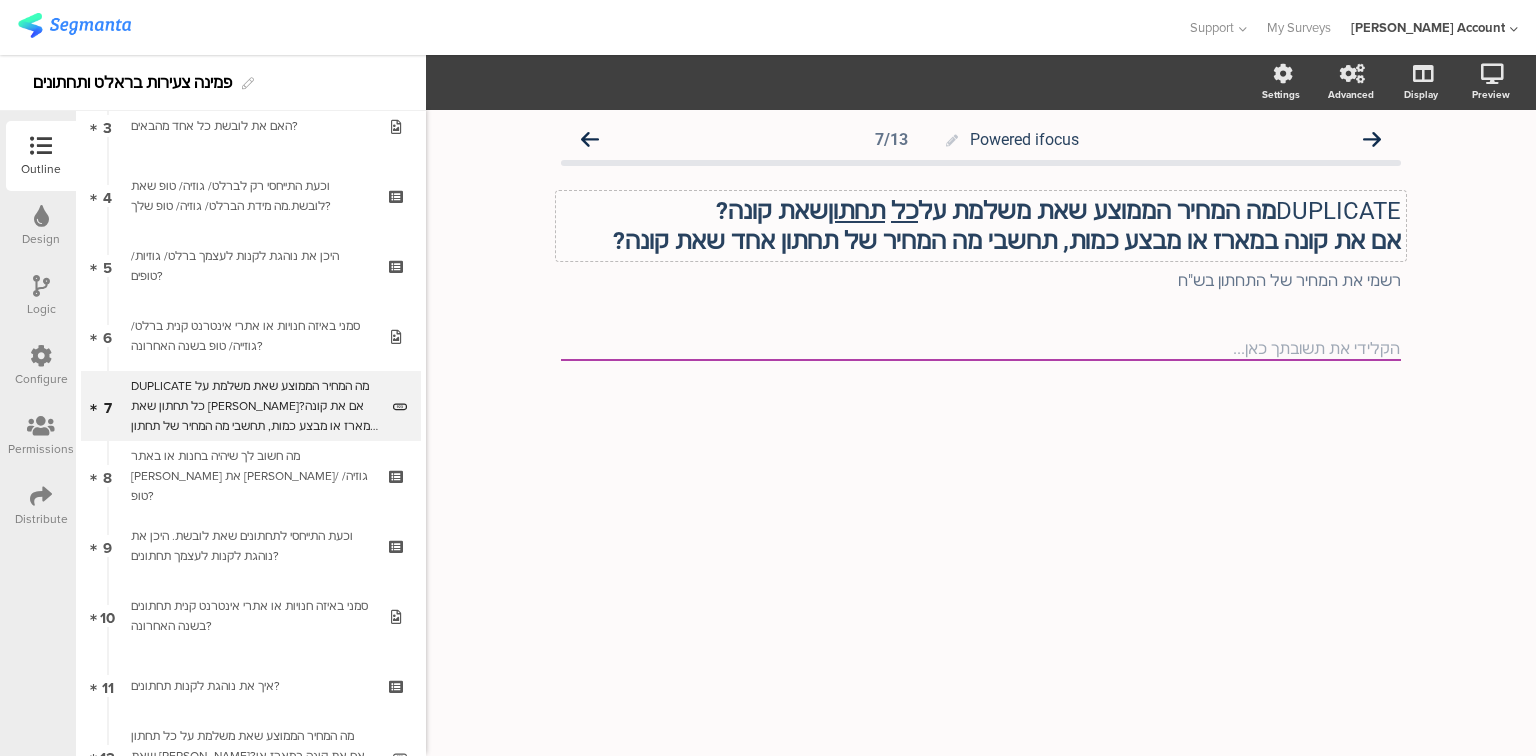 click on "DUPLICATE  מה המחיר הממוצע שאת משלמת על  כל   תחתון  שאת [PERSON_NAME]? אם את קונה במארז או מבצע כמות, תחשבי מה המחיר של תחתון אחד שאת קונה?
DUPLICATE  מה המחיר הממוצע שאת משלמת על  כל   תחתון  שאת [PERSON_NAME]? אם את קונה במארז או מבצע כמות, תחשבי מה המחיר של תחתון אחד שאת קונה?" 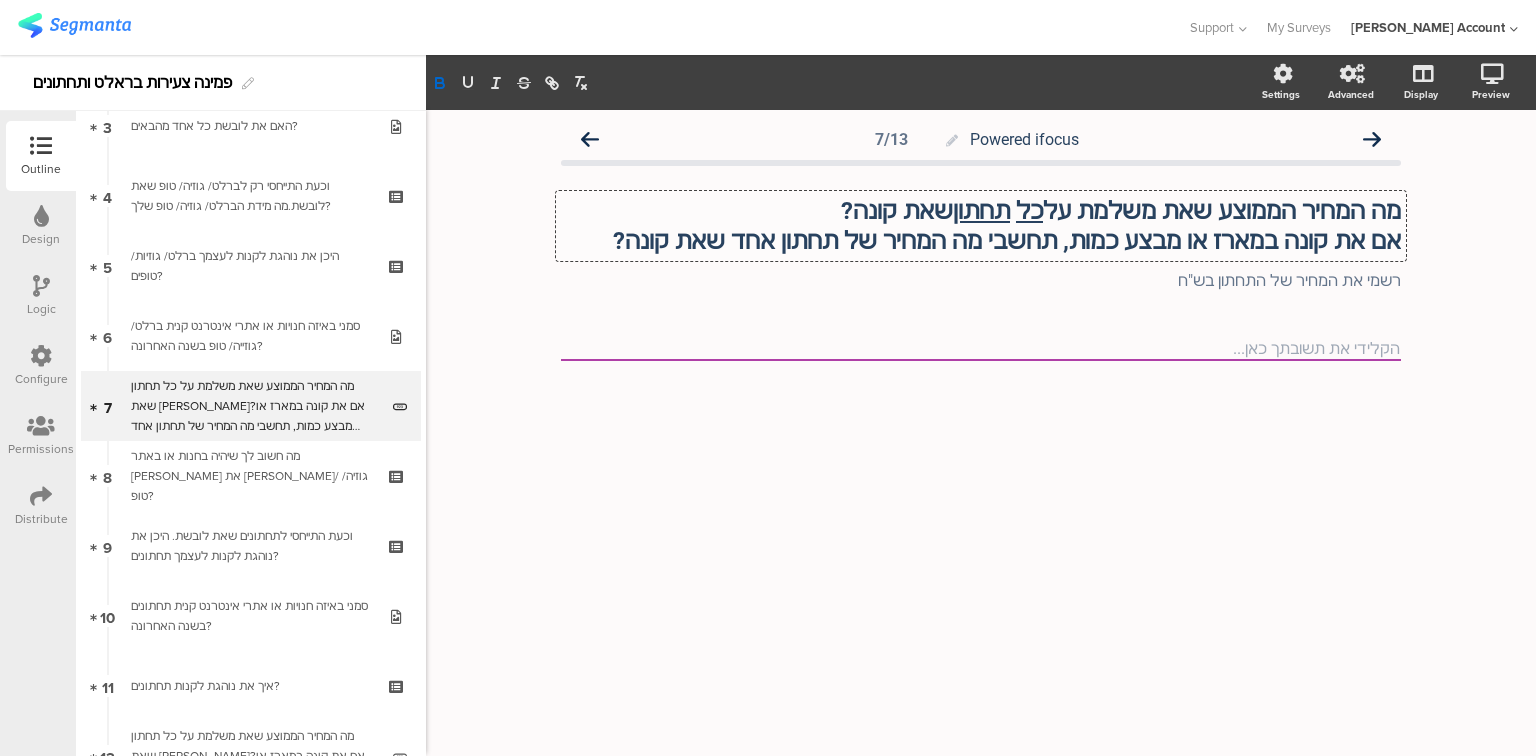 drag, startPoint x: 1082, startPoint y: 213, endPoint x: 997, endPoint y: 211, distance: 85.02353 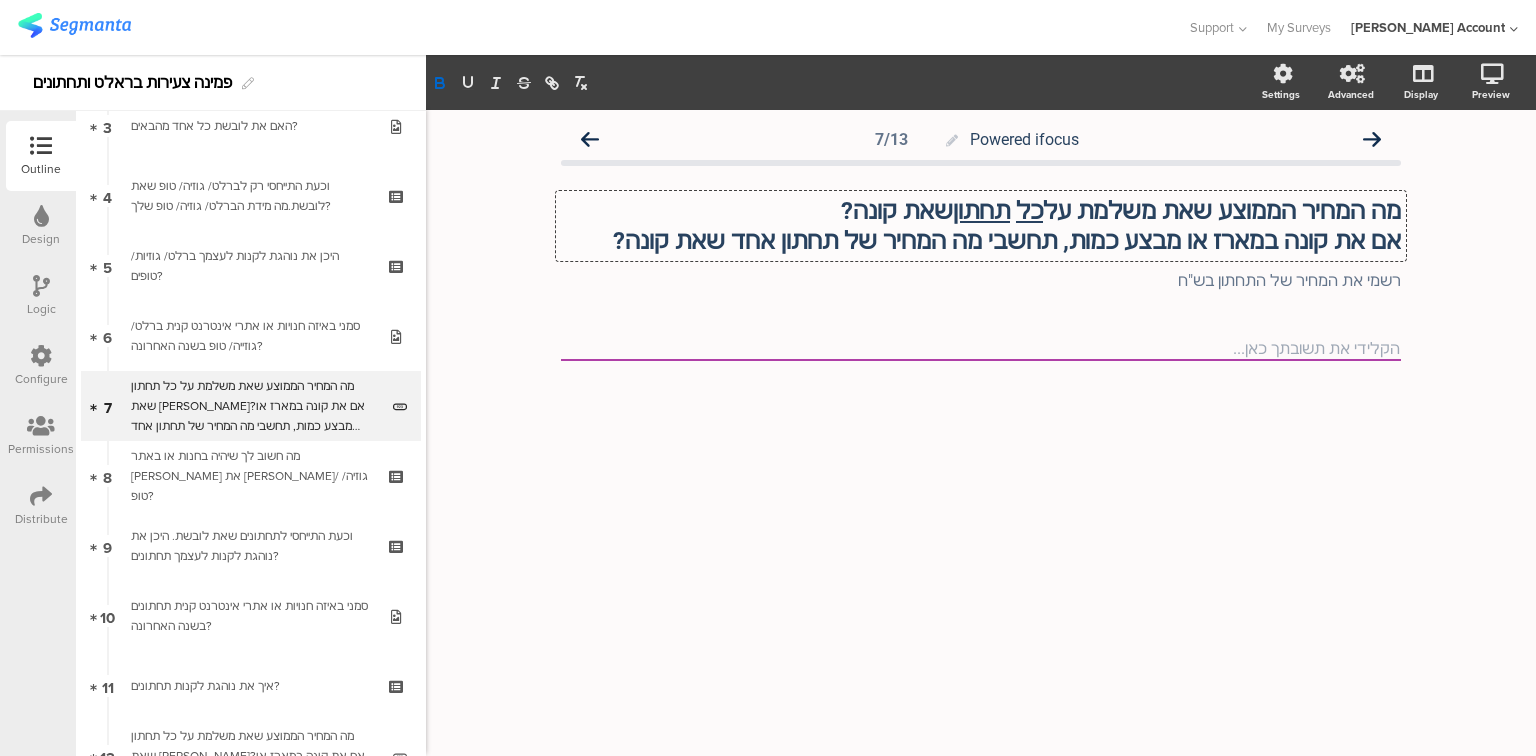 click on "מה המחיר הממוצע שאת משלמת על  כל   תחתון  שאת [PERSON_NAME]?" 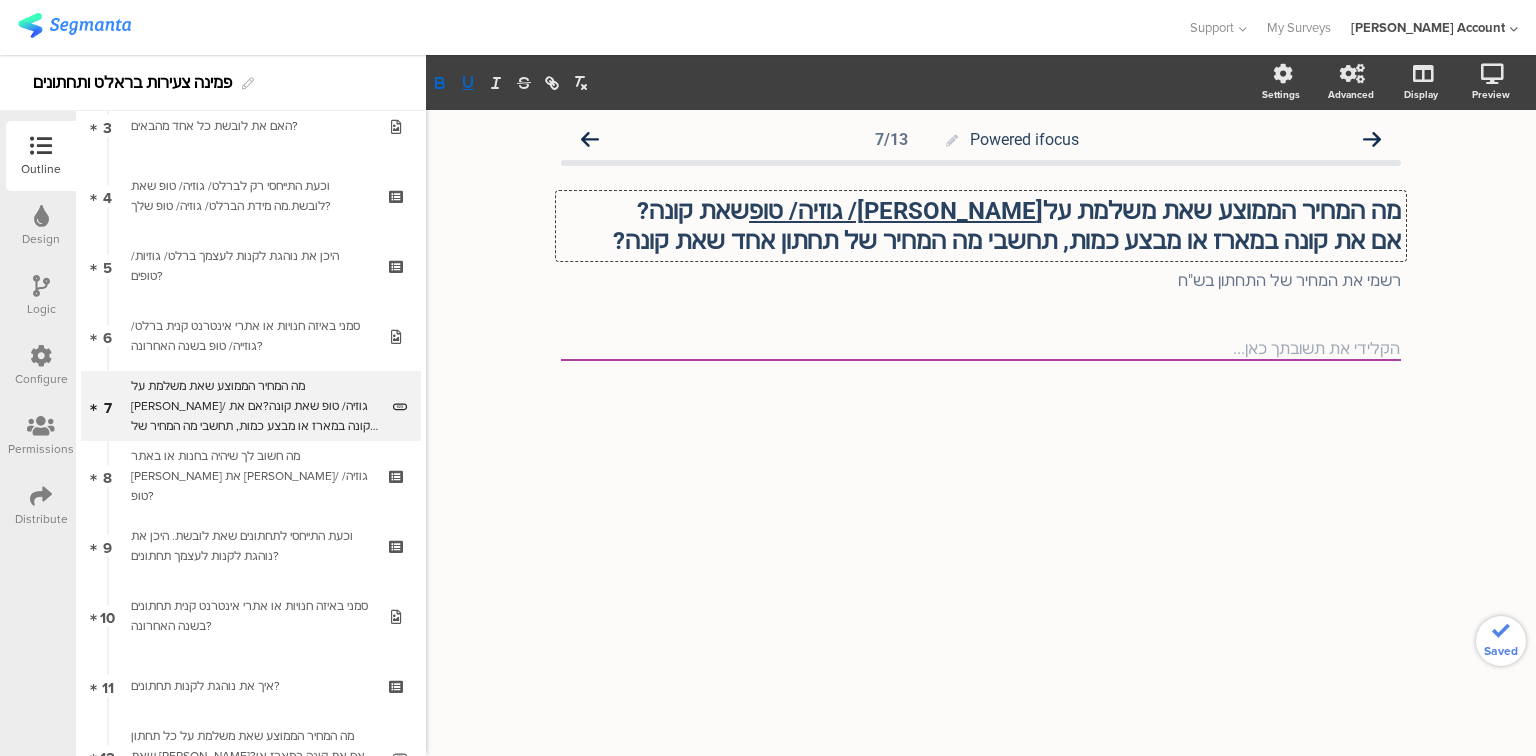 click 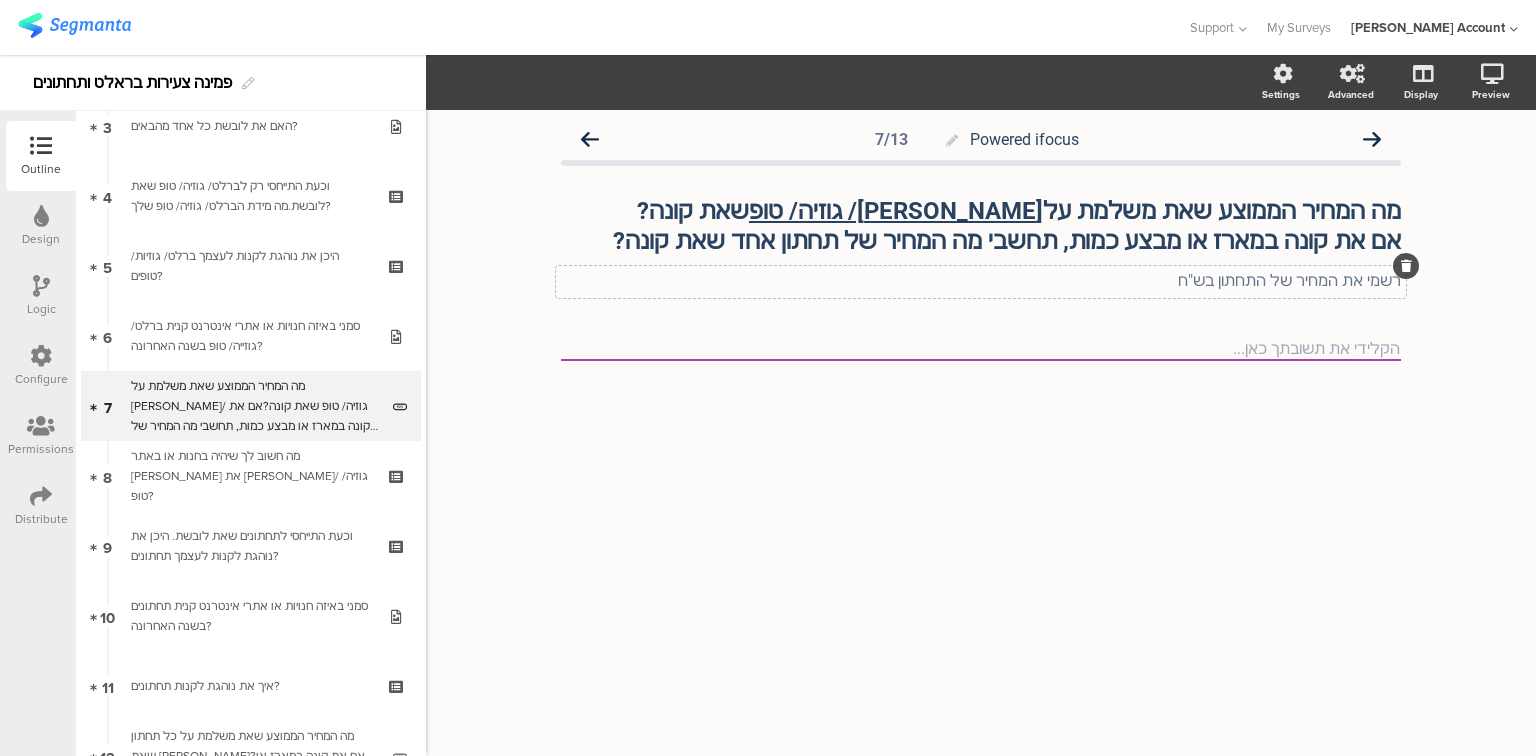 click on "רשמי את המחיר של התחתון בש"ח
רשמי את המחיר של התחתון בש"ח" 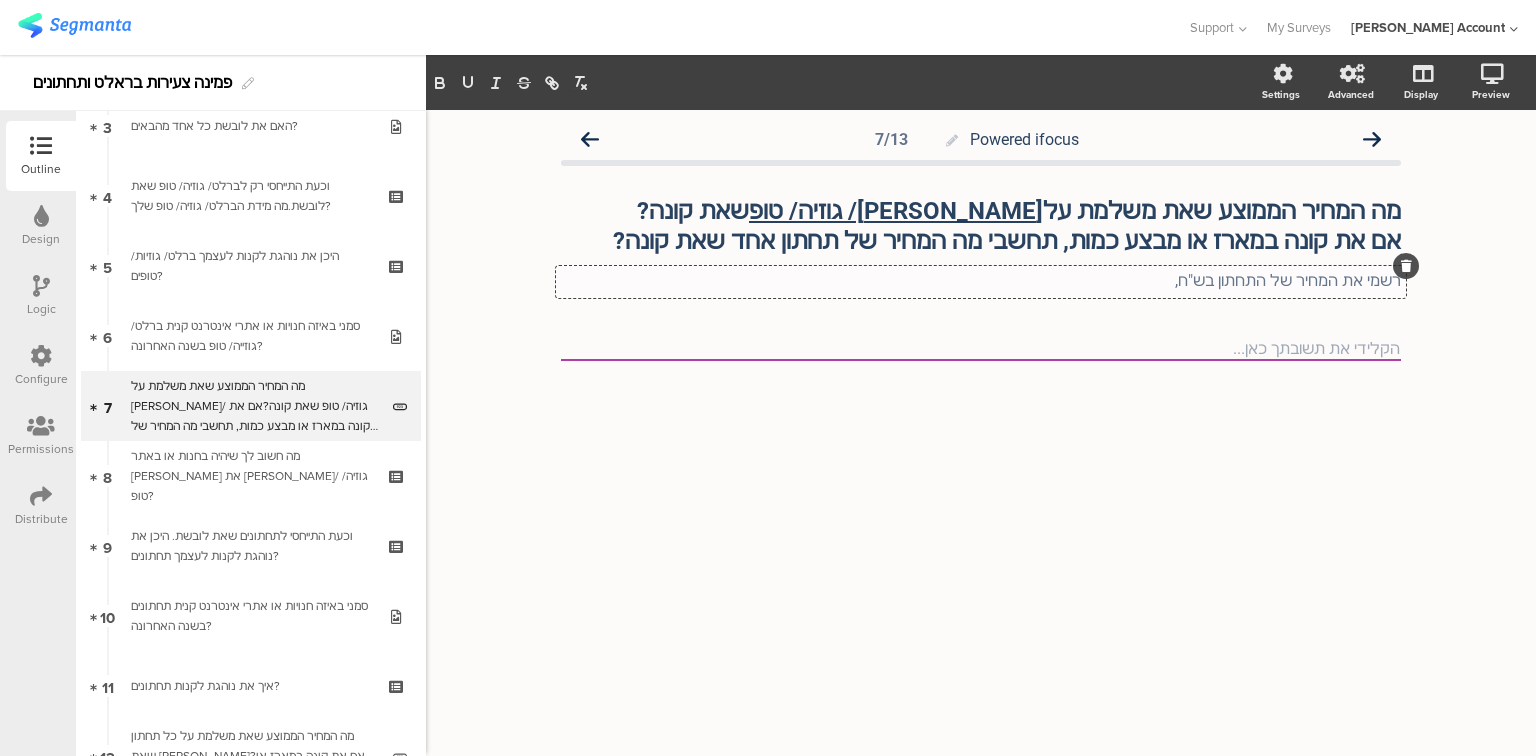 type 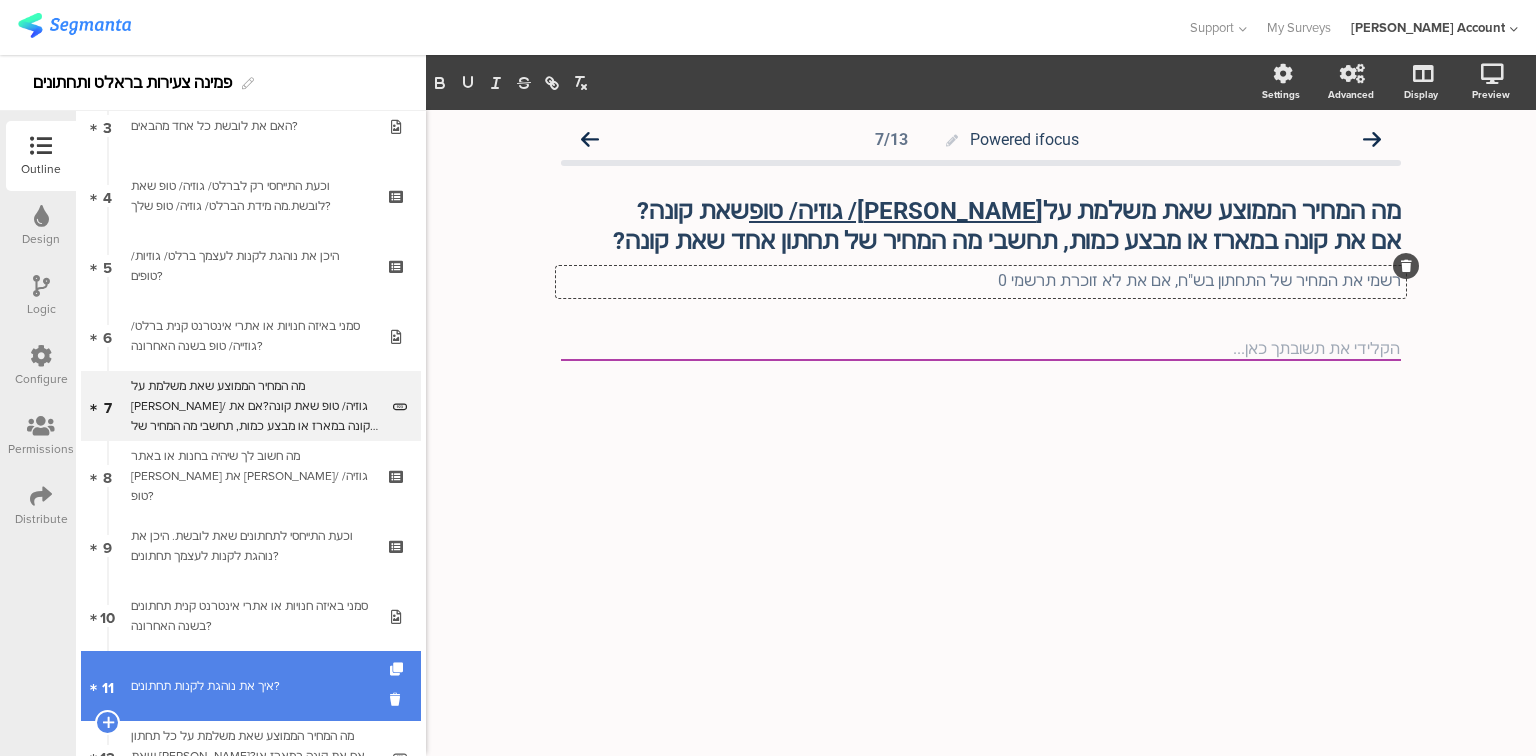 scroll, scrollTop: 670, scrollLeft: 0, axis: vertical 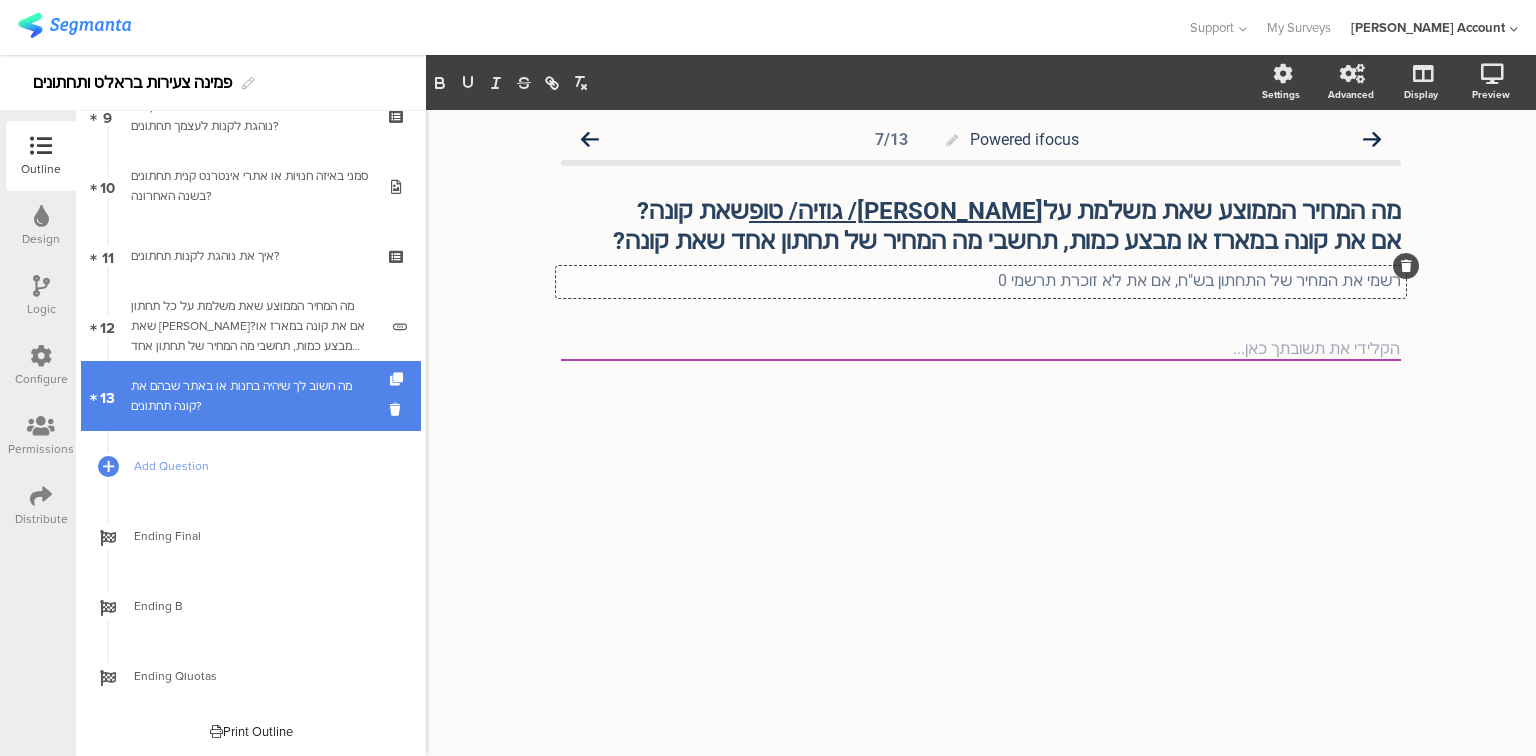 click on "מה חשוב לך שיהיה בחנות או באתר שבהם את קונה תחתו﻿נים?" at bounding box center (250, 396) 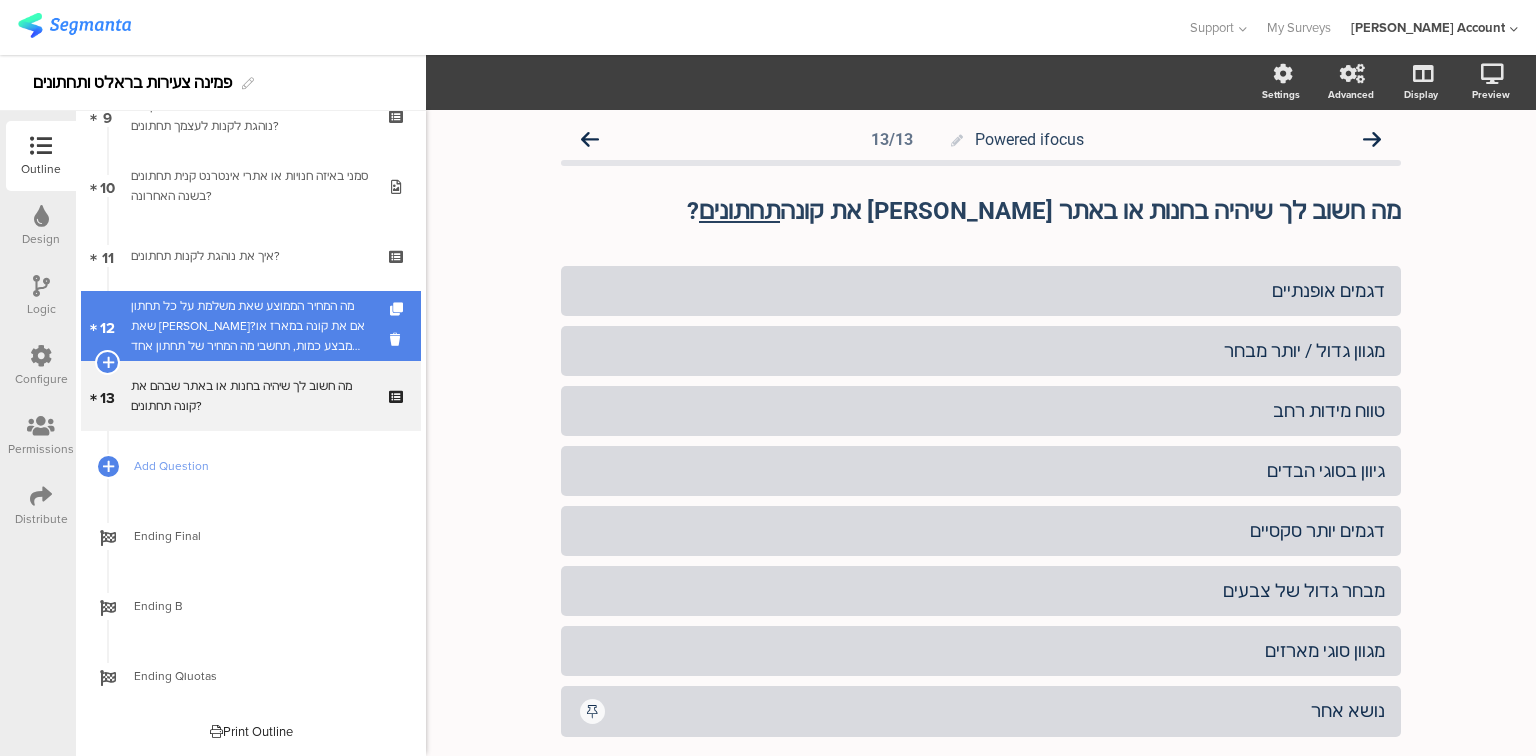 click on "מה המחיר הממוצע שאת משלמת על כל תחתון שאת [PERSON_NAME]?אם את קונה במארז או מבצע כמות, תחשבי מה המחיר של תחתון אחד שאת קונה?" at bounding box center [254, 326] 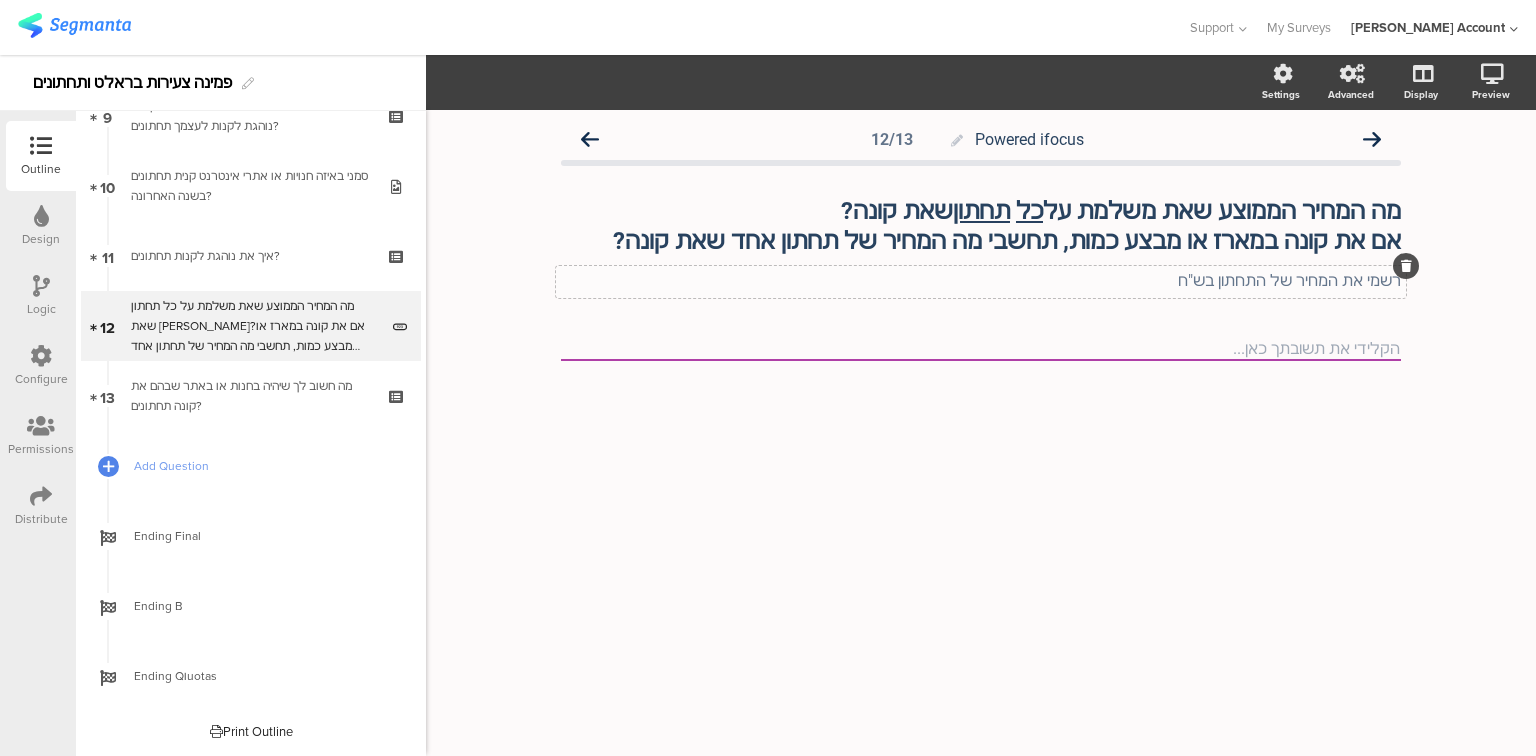 click on "רשמי את המחיר של התחתון בש"ח
רשמי את המחיר של התחתון בש"ח" 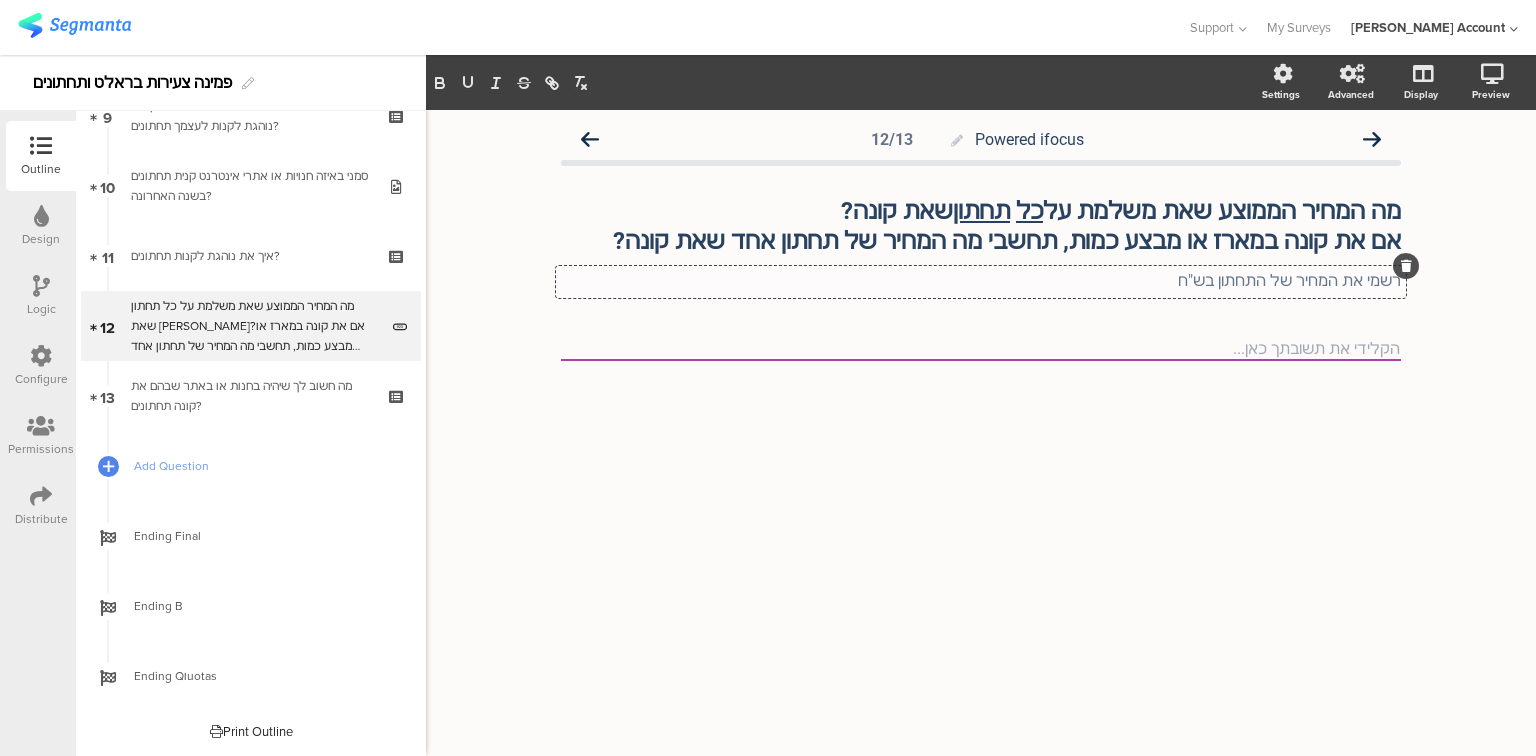 type 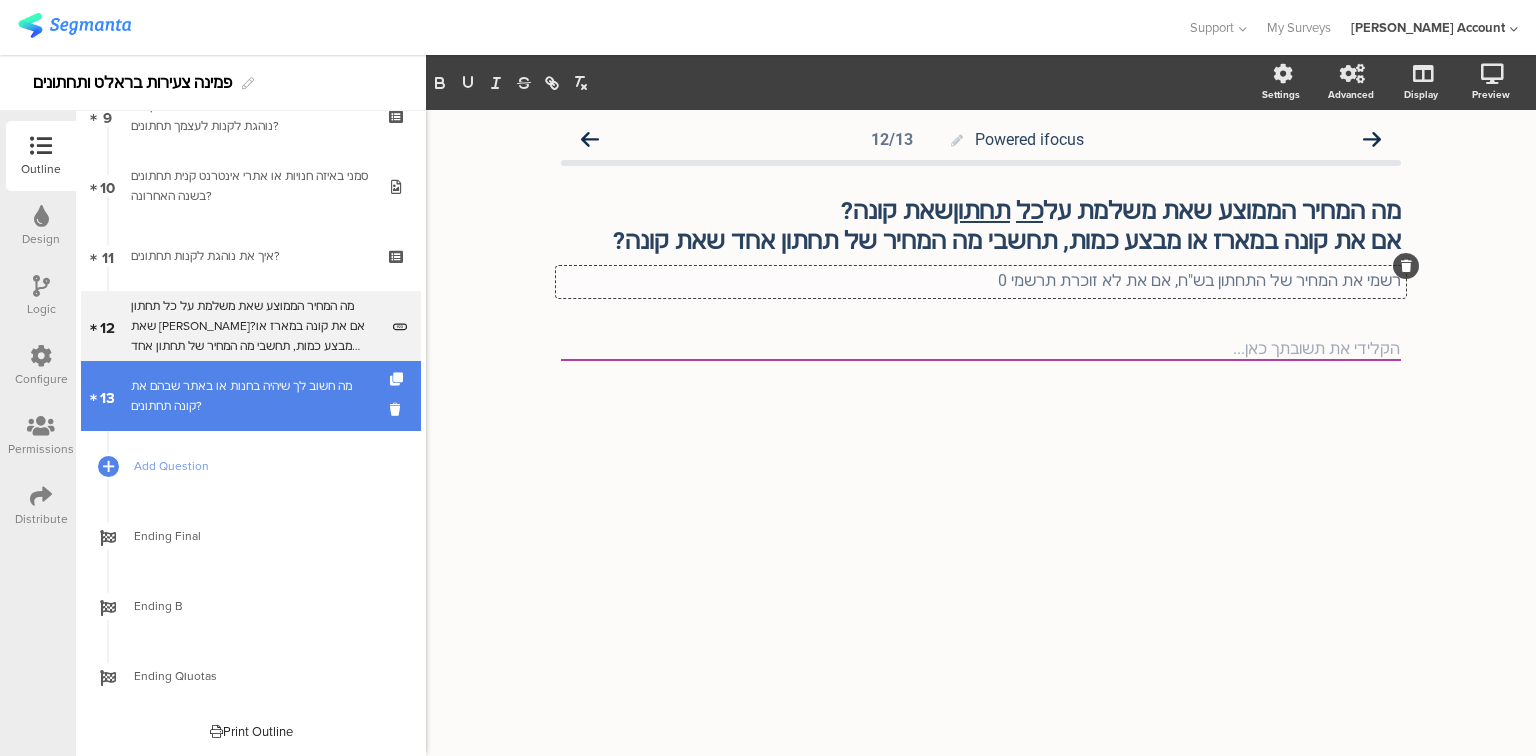 click on "מה חשוב לך שיהיה בחנות או באתר שבהם את קונה תחתו﻿נים?" at bounding box center (250, 396) 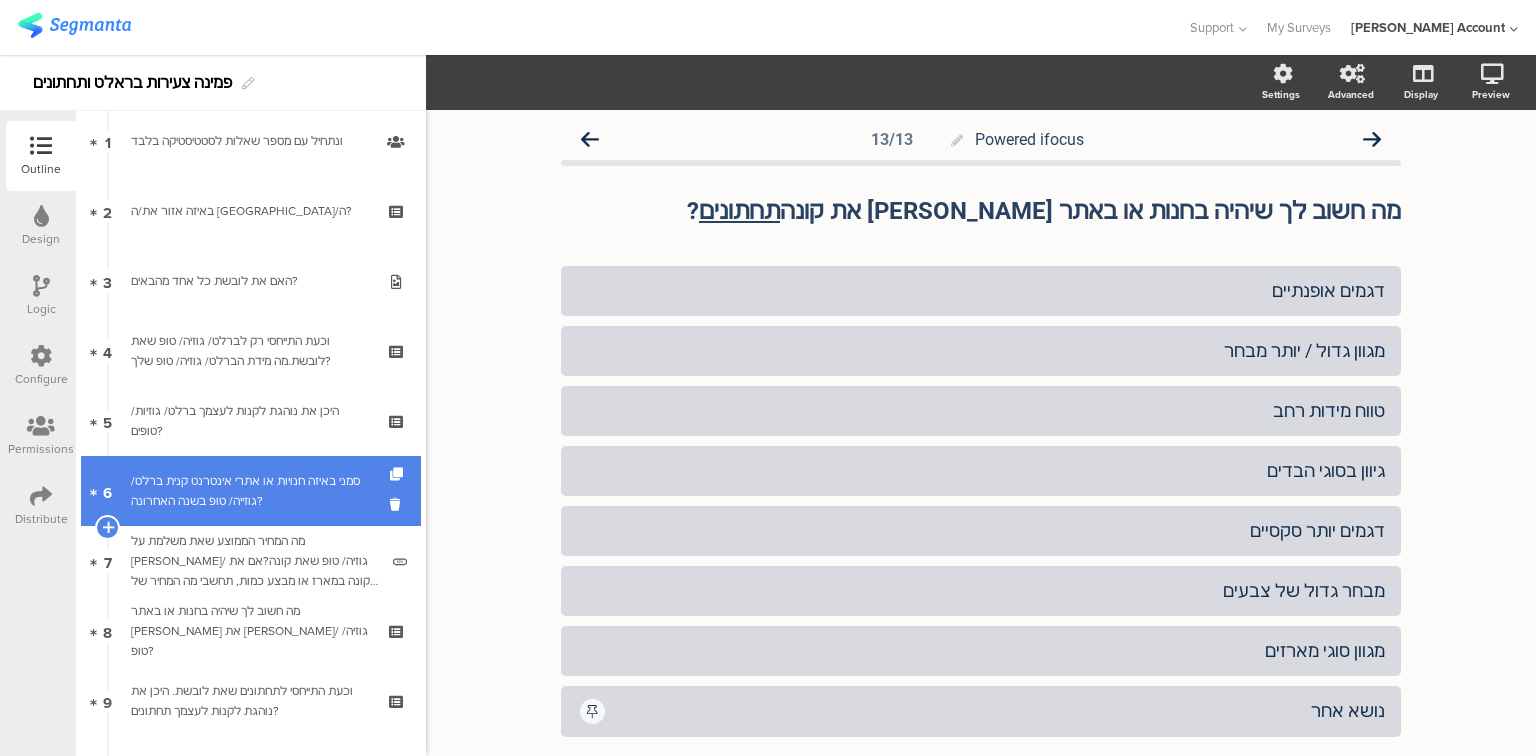 scroll, scrollTop: 80, scrollLeft: 0, axis: vertical 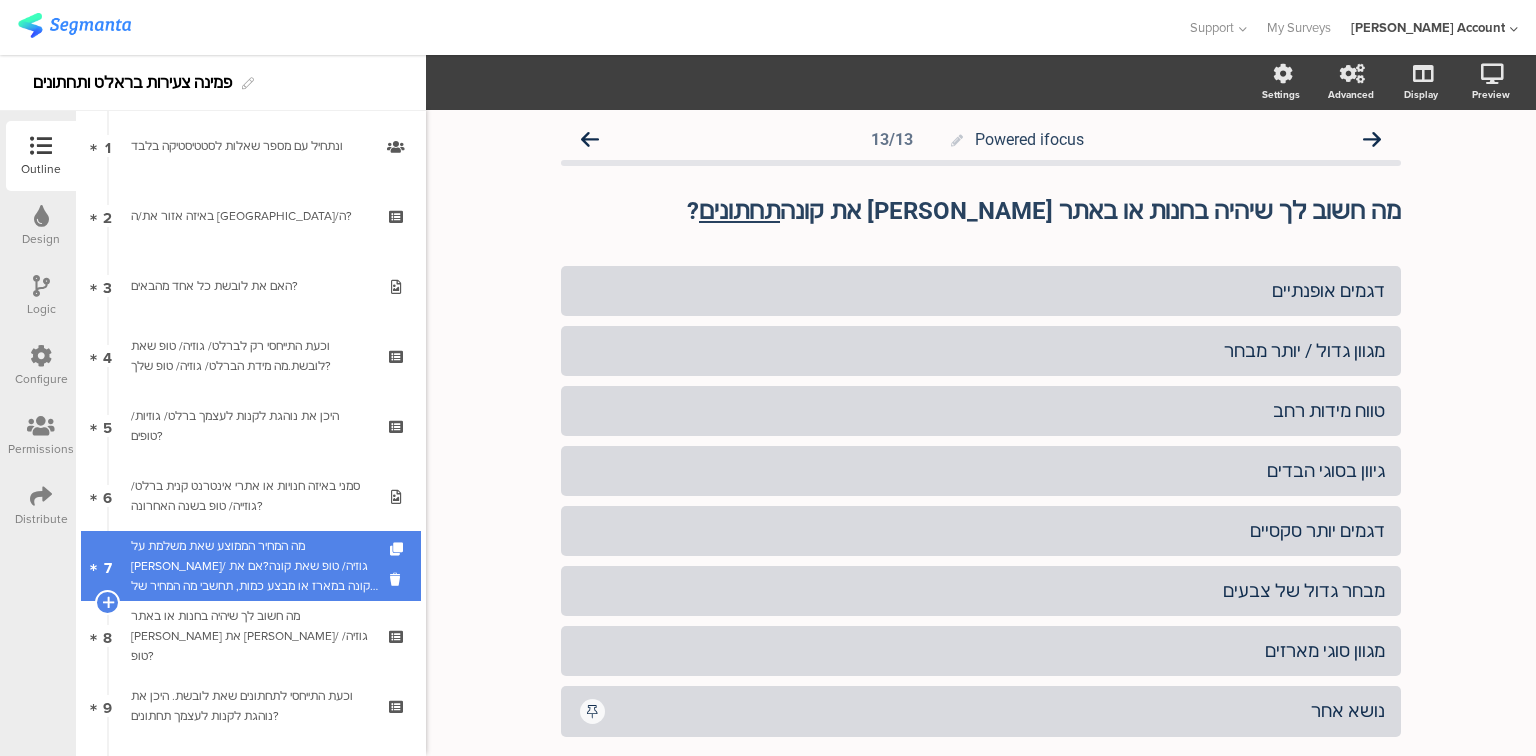 click on "מה המחיר הממוצע שאת משלמת על [PERSON_NAME]/ גוזיה/ טופ שאת קונה?אם את קונה במארז או מבצע כמות, תחשבי מה המחיר של תחתון אחד שאת קונה?" at bounding box center [254, 566] 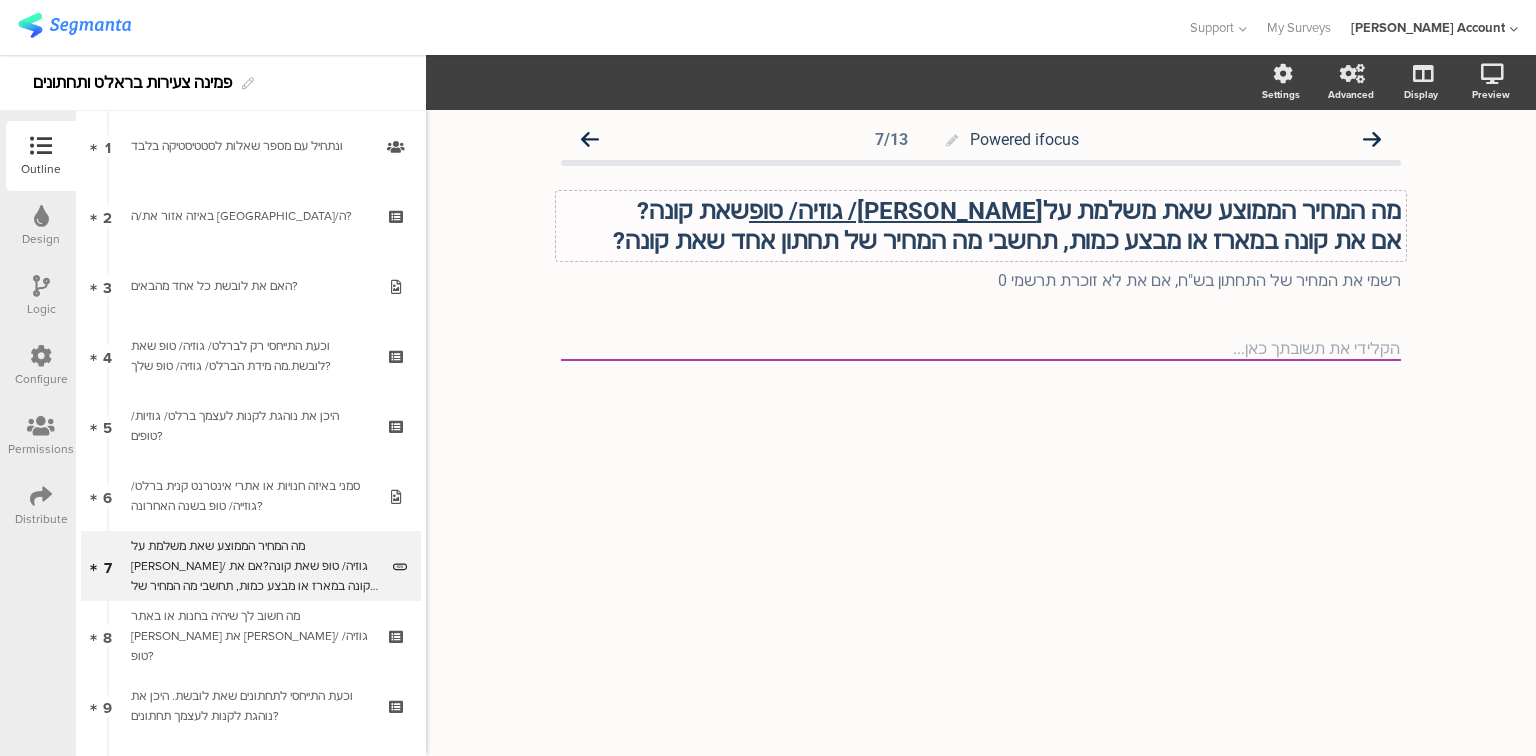 click on "מה המחיר הממוצע שאת משלמת על  [PERSON_NAME]/ גוזיה/ טופ  שאת קונה? אם את קונה במארז או מבצע כמות, תחשבי מה המחיר של תחתון אחד שאת קונה?
מה המחיר הממוצע שאת משלמת על  [PERSON_NAME]/ גוזיה/ טופ  שאת קונה? אם את קונה במארז או מבצע כמות, תחשבי מה המחיר של תחתון אחד שאת קונה?" 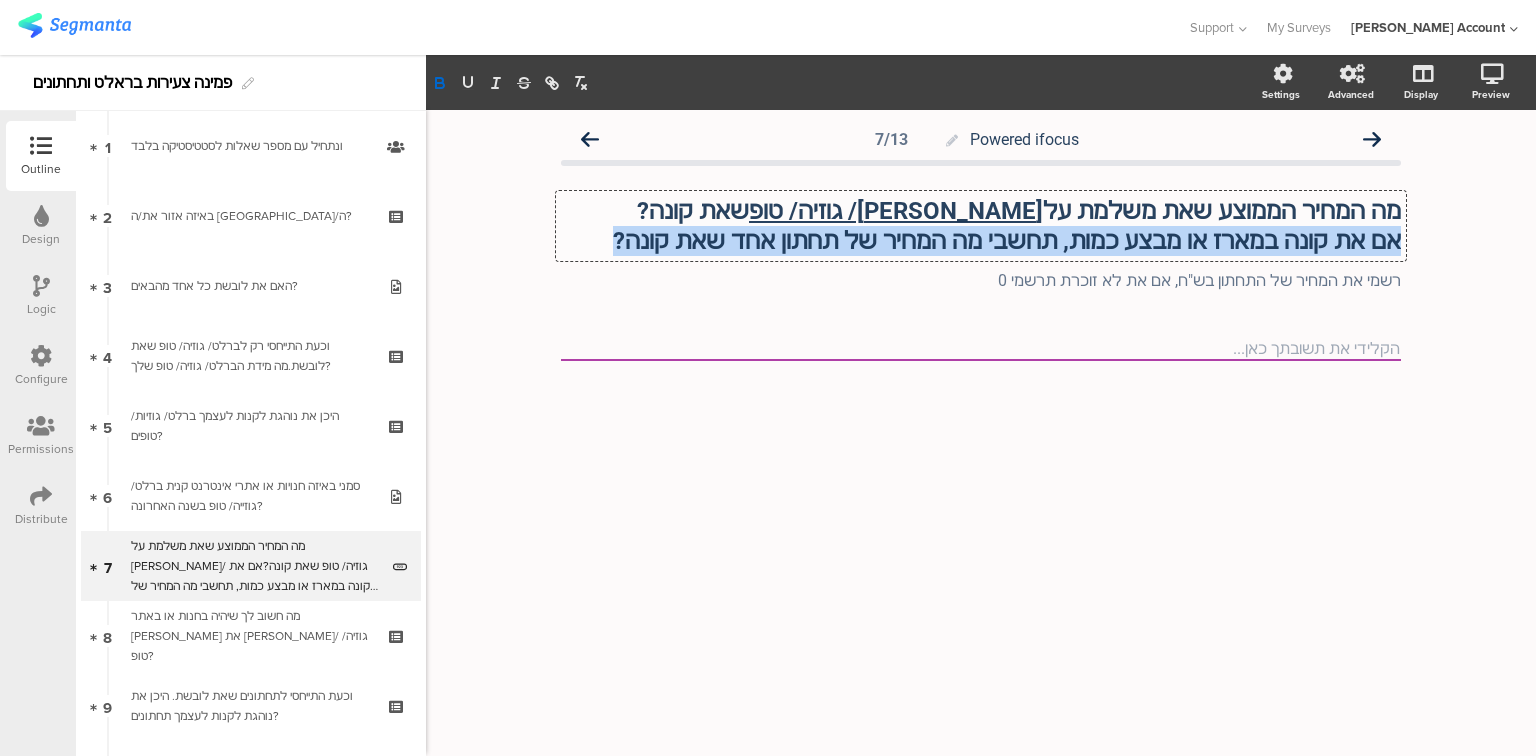 drag, startPoint x: 1397, startPoint y: 239, endPoint x: 692, endPoint y: 243, distance: 705.01135 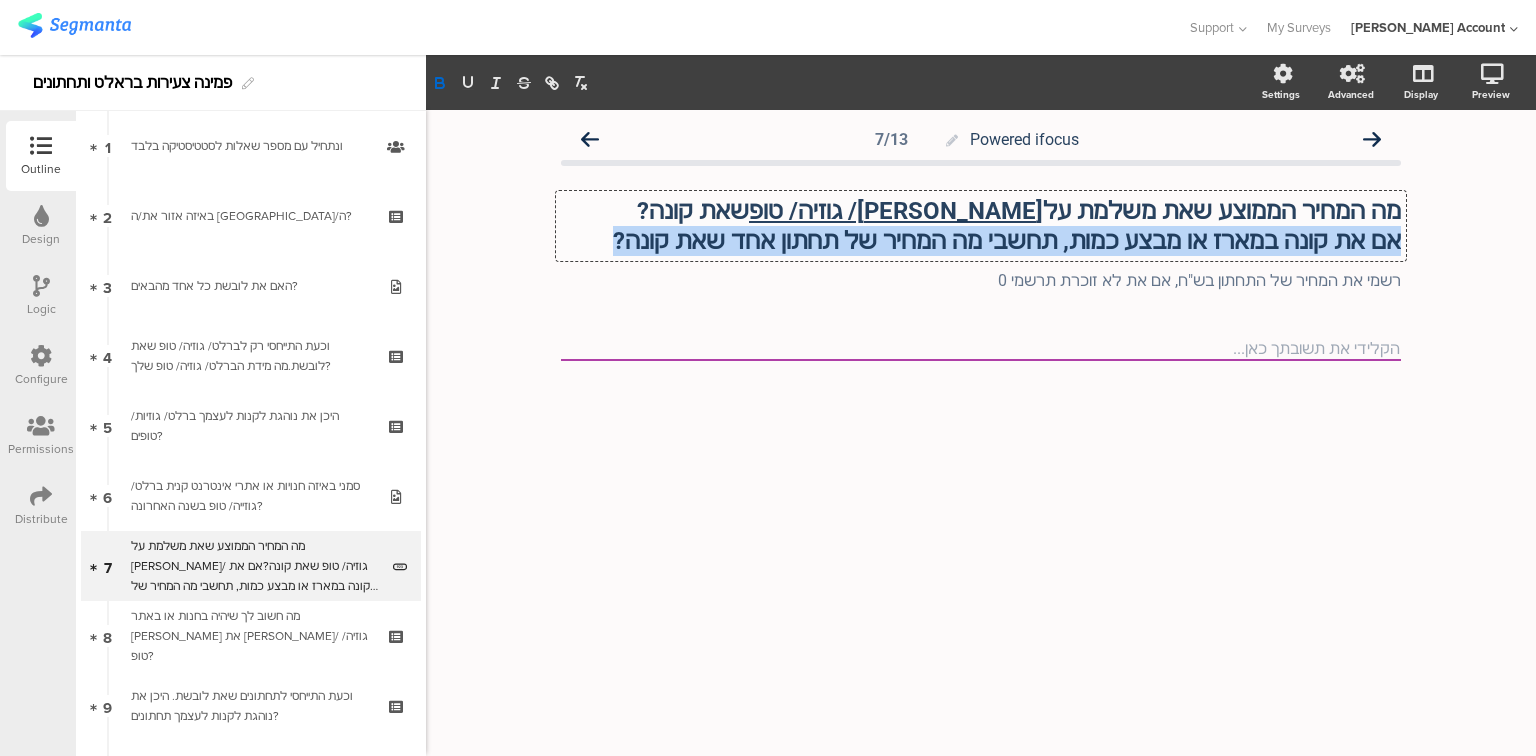 click on "אם את קונה במארז או מבצע כמות, תחשבי מה המחיר של תחתון אחד שאת קונה?" 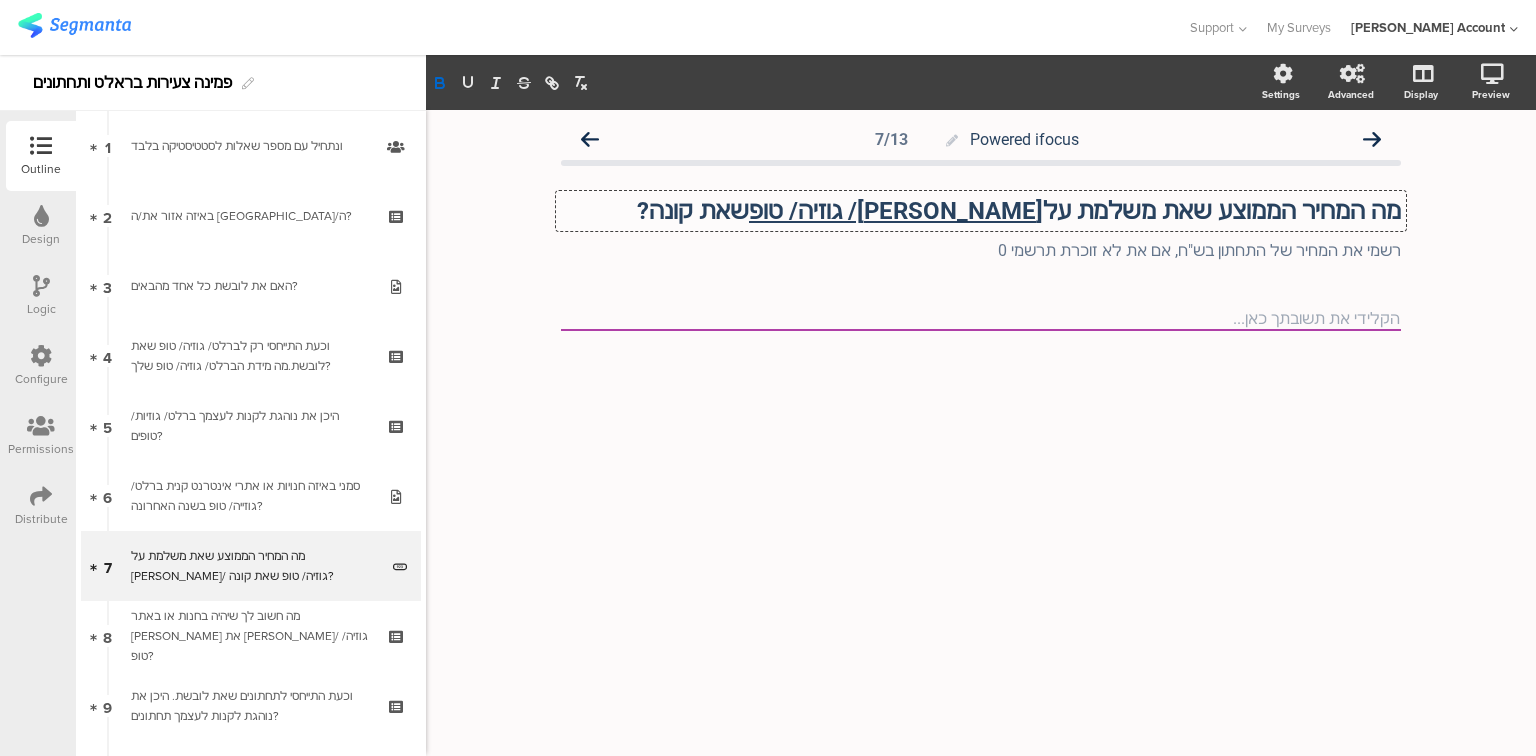 click on "מה המחיר הממוצע שאת משלמת על  [PERSON_NAME]/ גוזיה/ טופ  שאת קונה?" 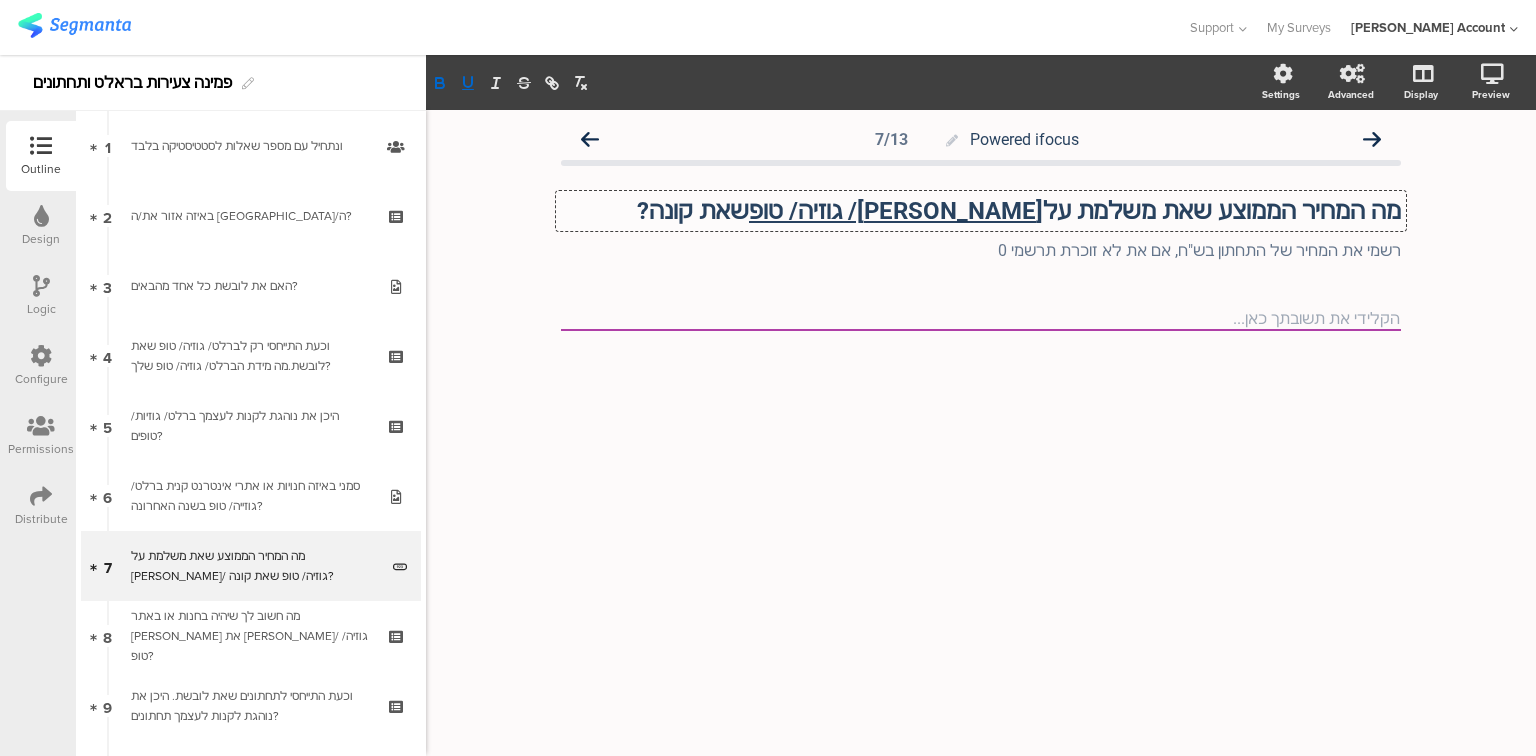 click on "מה המחיר הממוצע שאת משלמת על  [PERSON_NAME]/ גוזיה/ טופ  שאת קונה?" 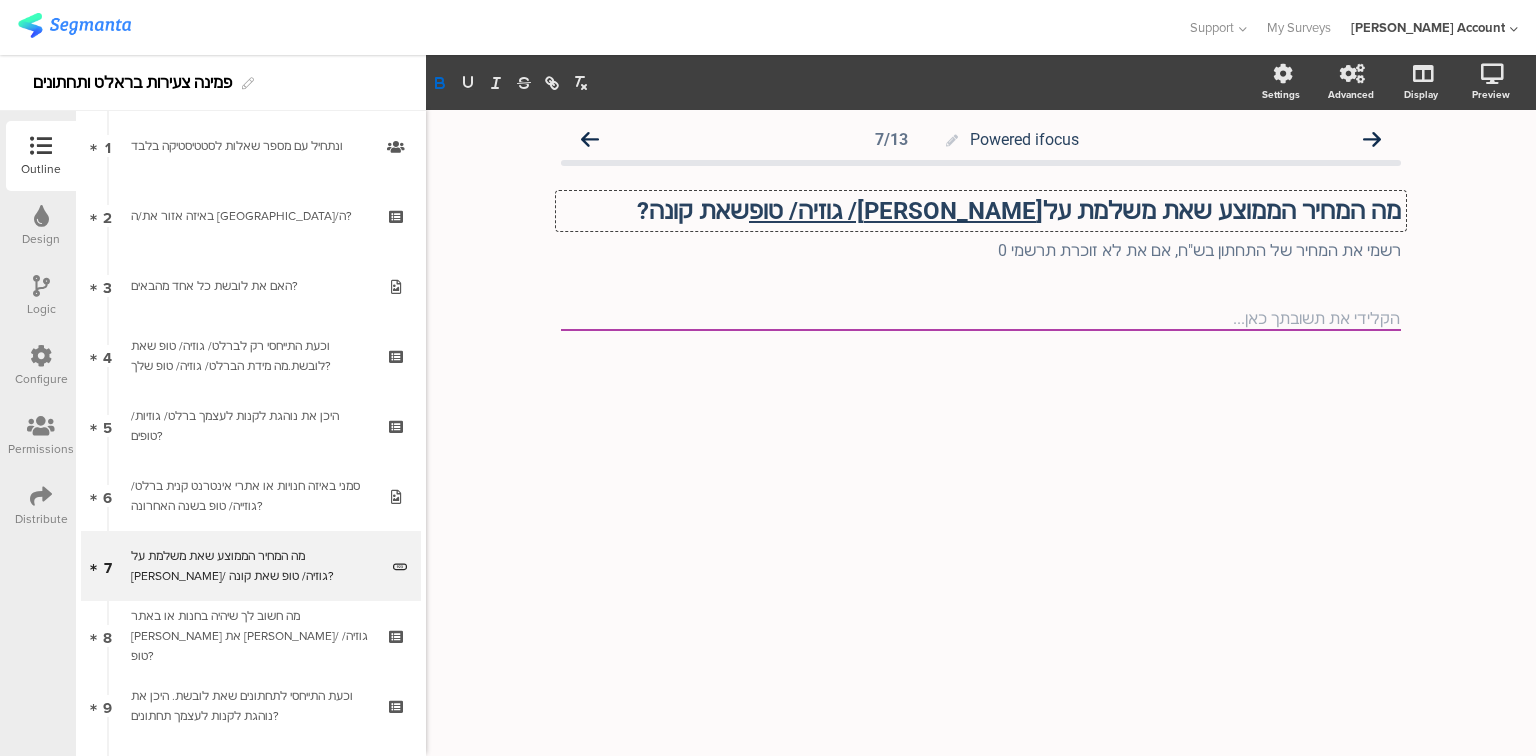 type 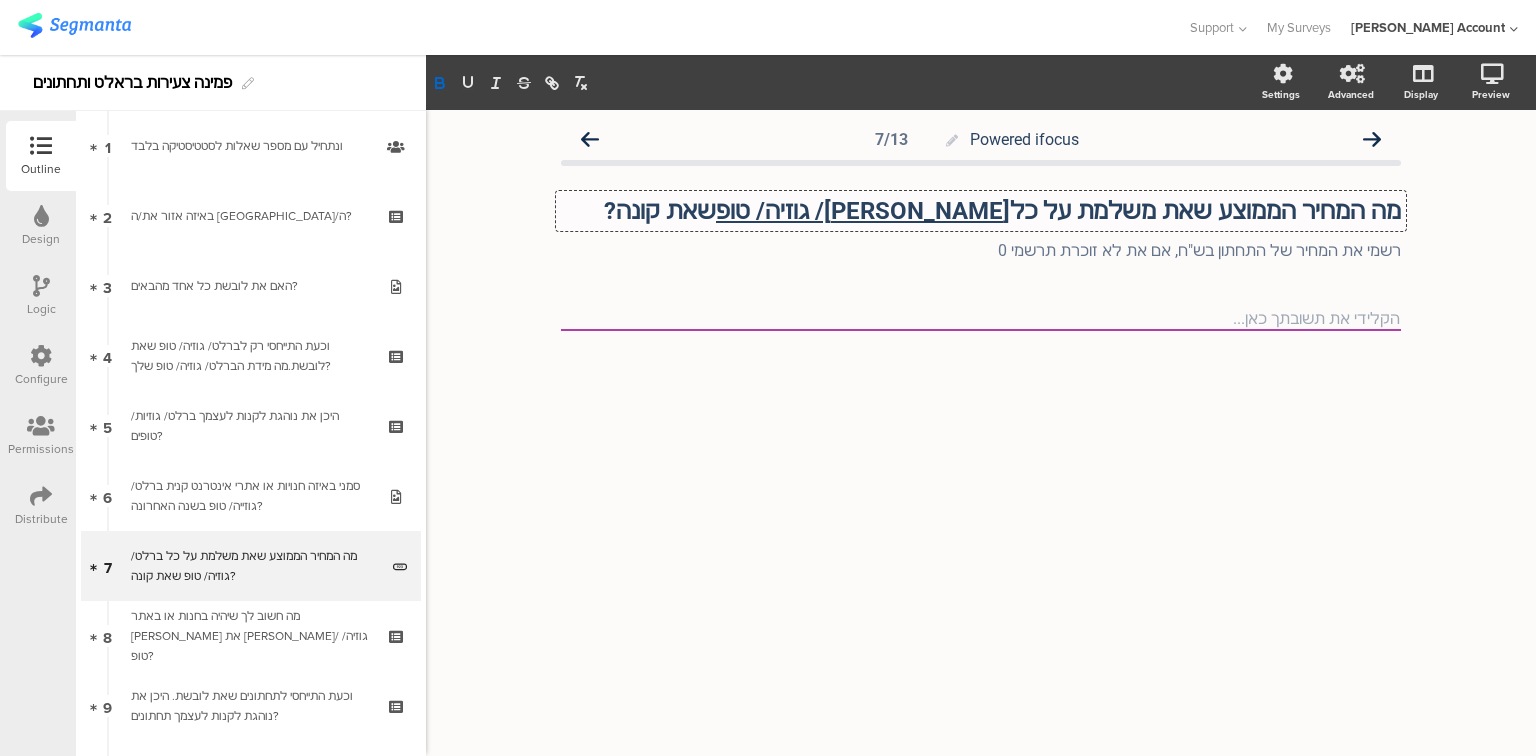 click on "מה המחיר הממוצע שאת משלמת על כל  [PERSON_NAME]/ גוזיה/ טופ  שאת קונה?" 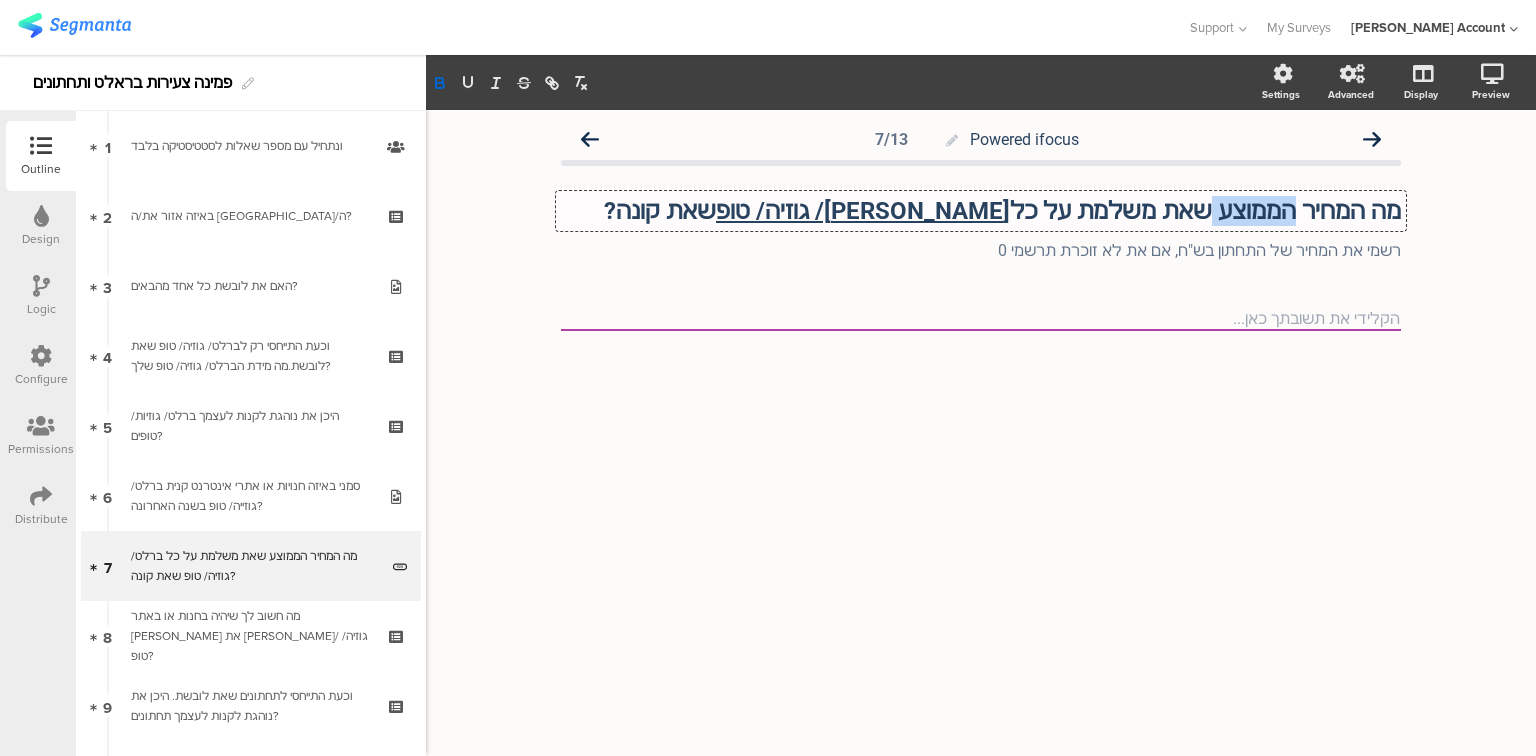 click on "מה המחיר הממוצע שאת משלמת על כל  [PERSON_NAME]/ גוזיה/ טופ  שאת קונה?" 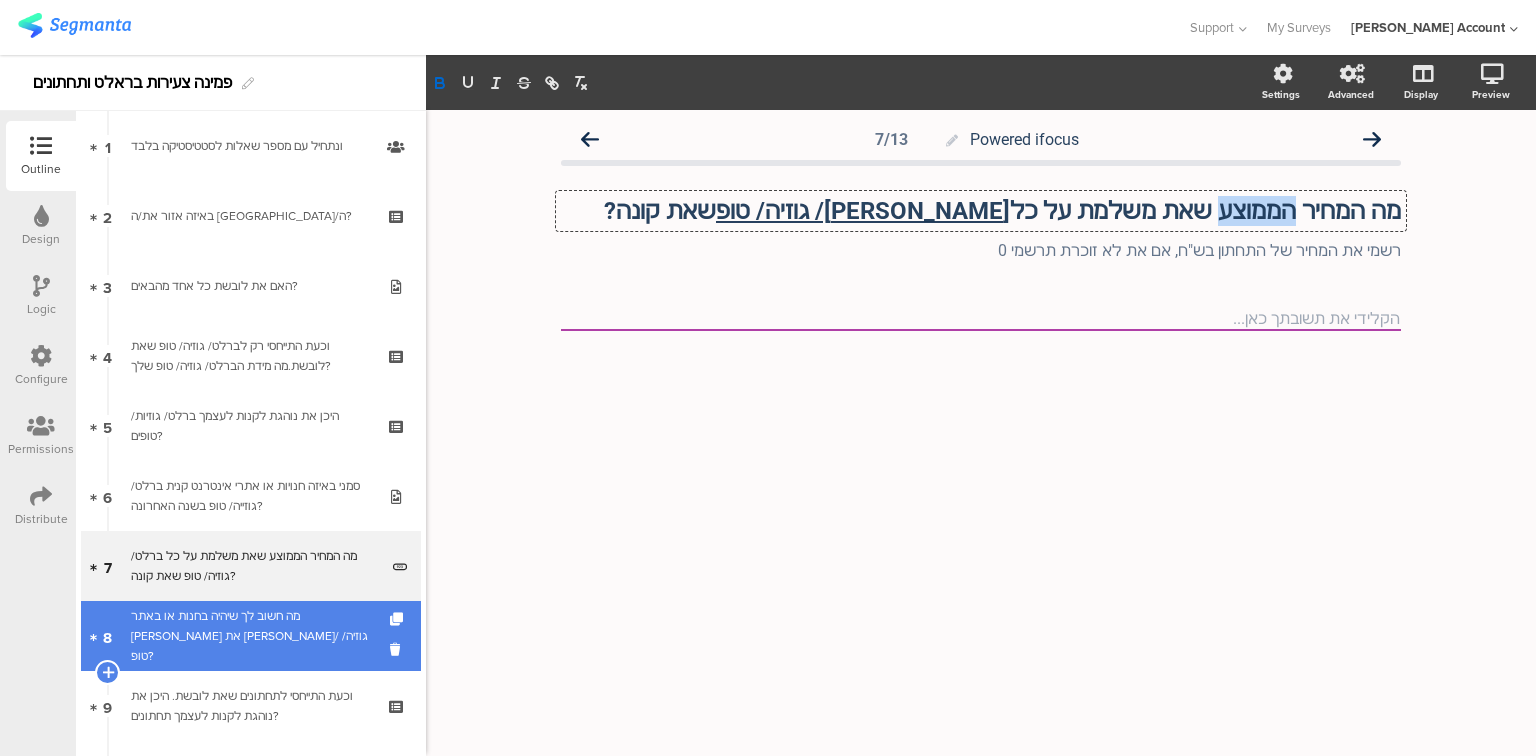 click on "מה חשוב לך שיהיה בחנות או באתר [PERSON_NAME] את [PERSON_NAME]/ גוזיה/ טופ?" at bounding box center (250, 636) 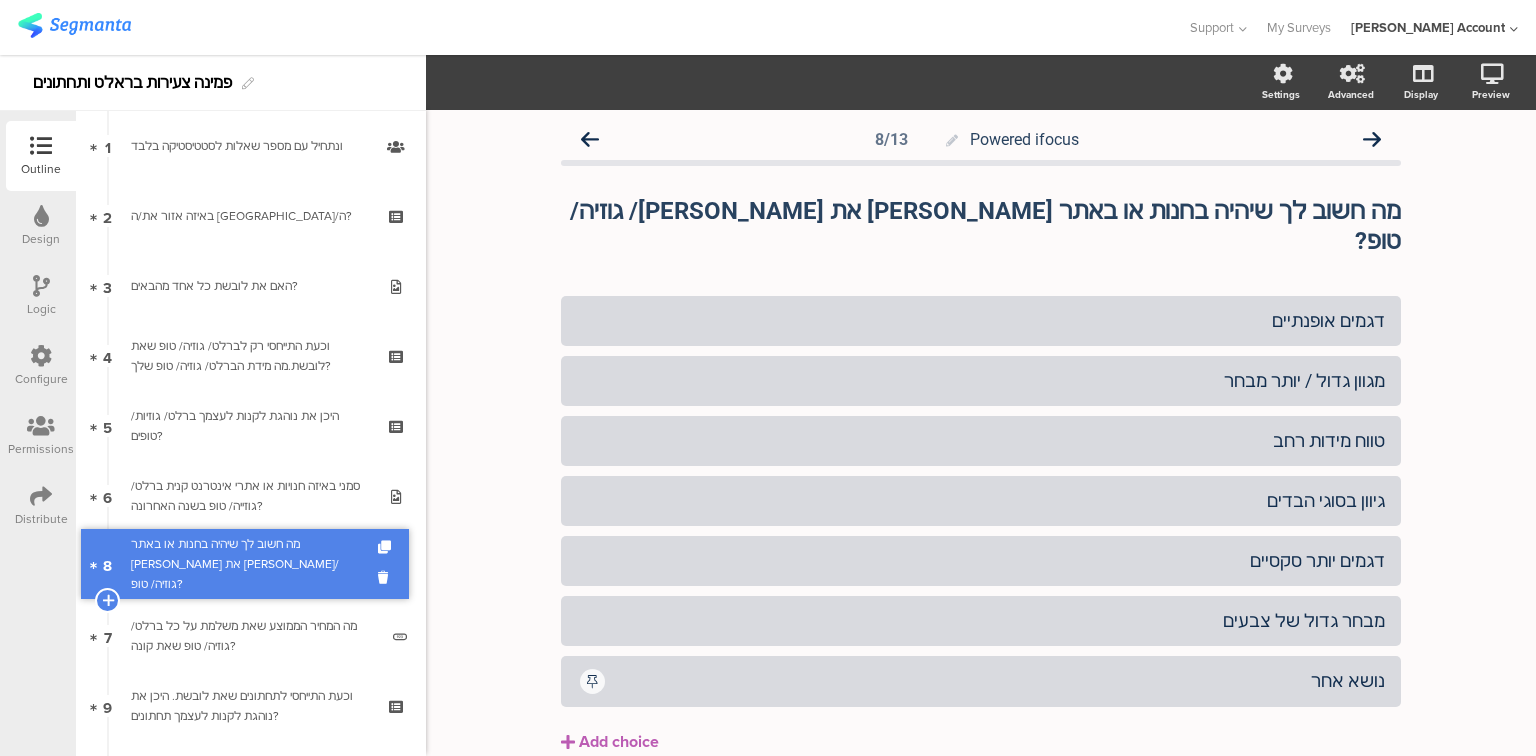 drag, startPoint x: 268, startPoint y: 628, endPoint x: 268, endPoint y: 556, distance: 72 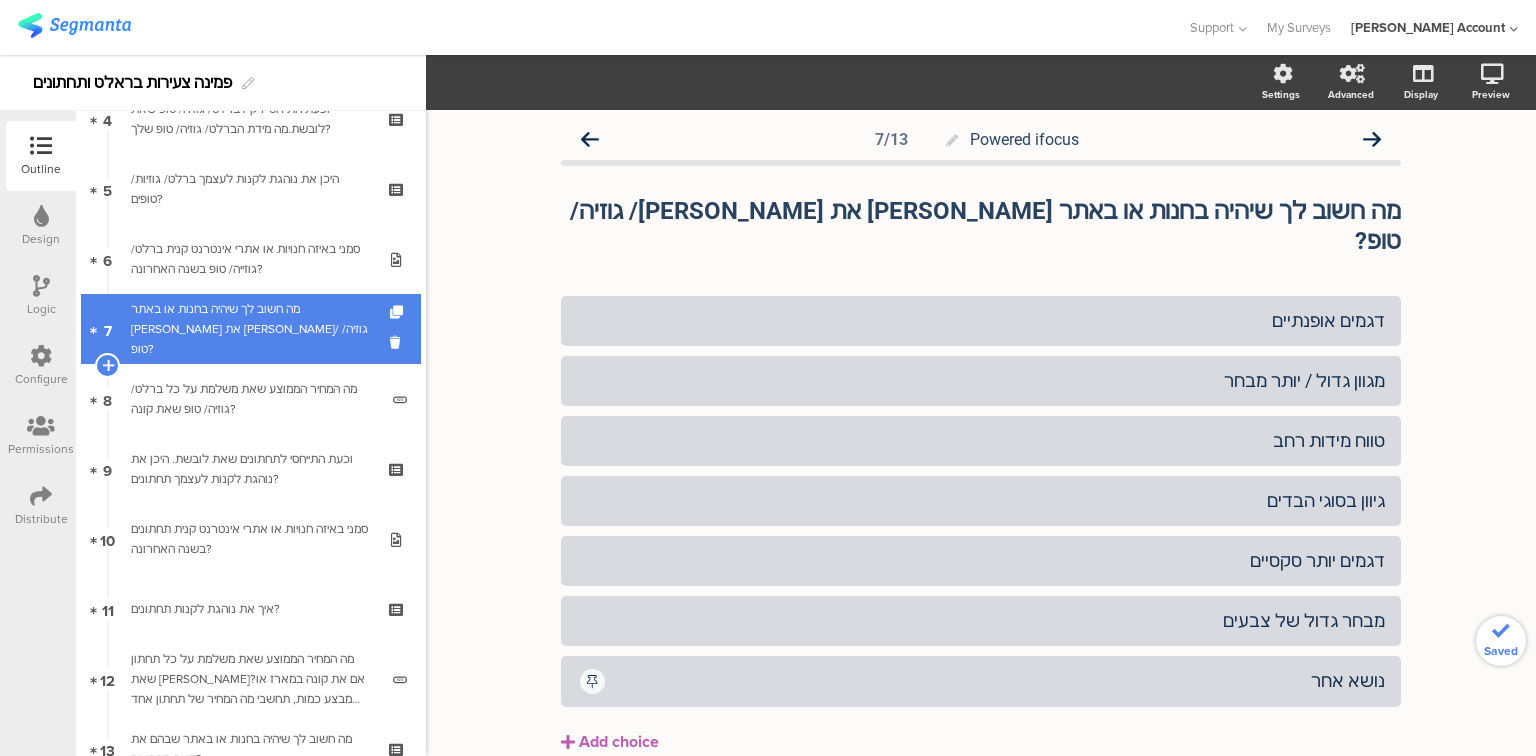 scroll, scrollTop: 480, scrollLeft: 0, axis: vertical 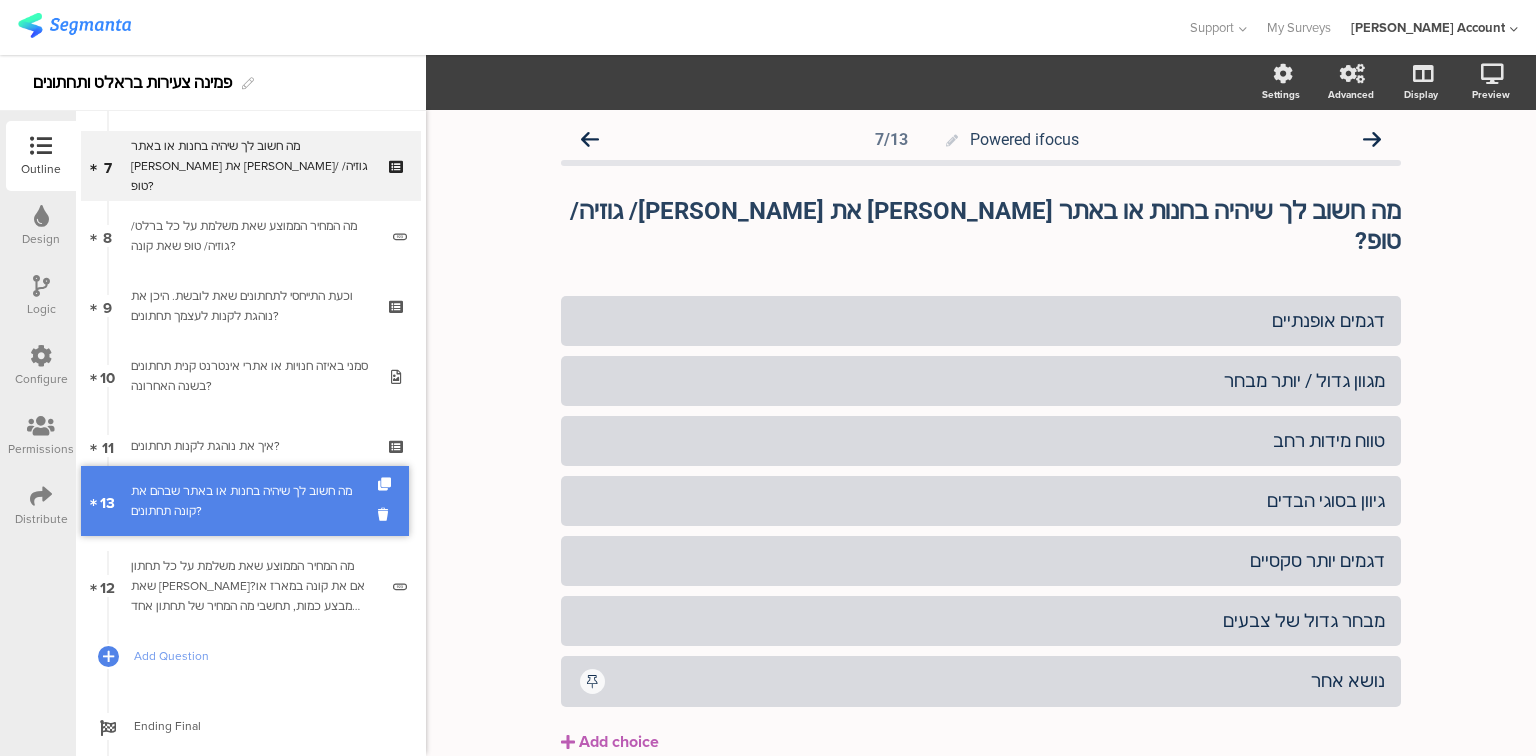 drag, startPoint x: 273, startPoint y: 586, endPoint x: 272, endPoint y: 501, distance: 85.00588 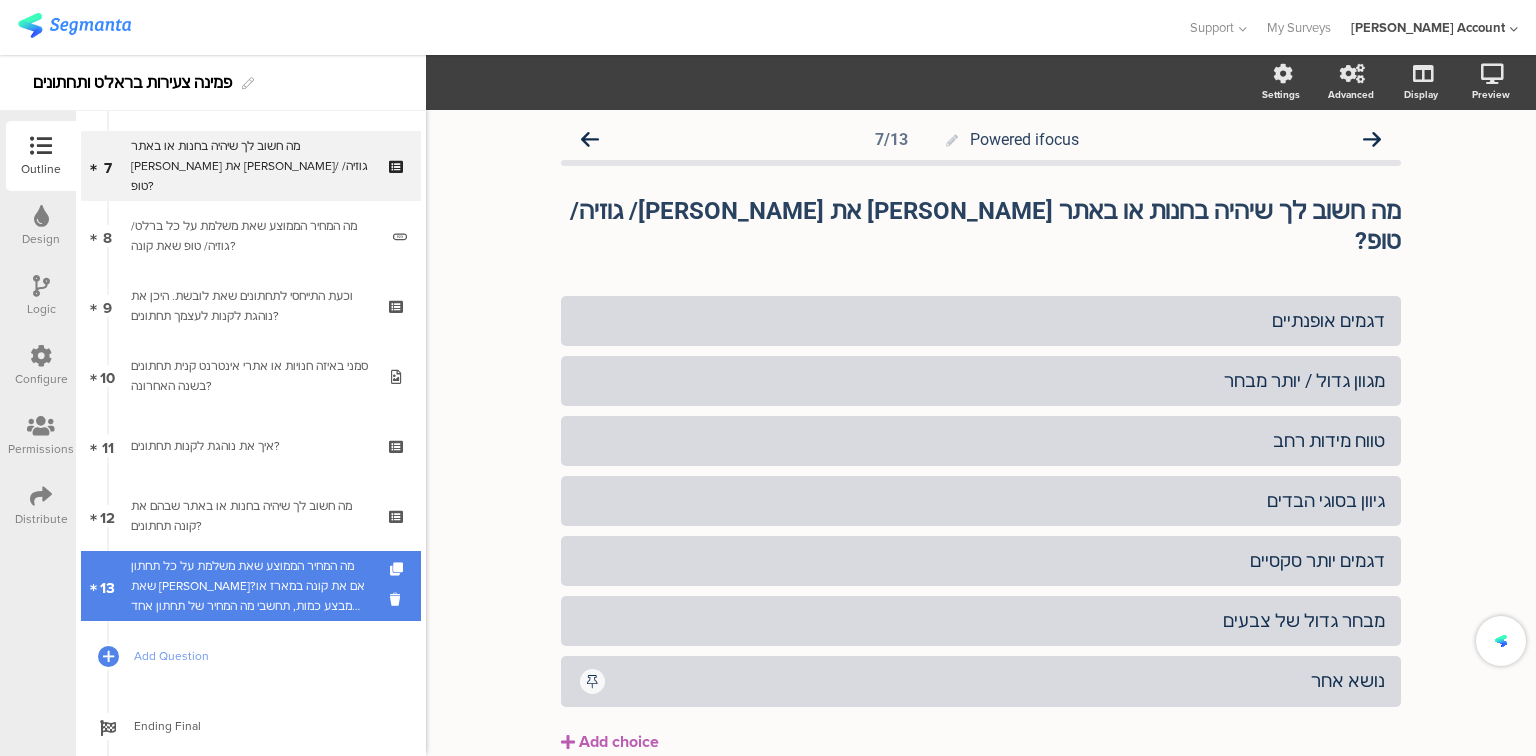click on "מה המחיר הממוצע שאת משלמת על כל תחתון שאת [PERSON_NAME]?אם את קונה במארז או מבצע כמות, תחשבי מה המחיר של תחתון אחד שאת קונה?" at bounding box center (254, 586) 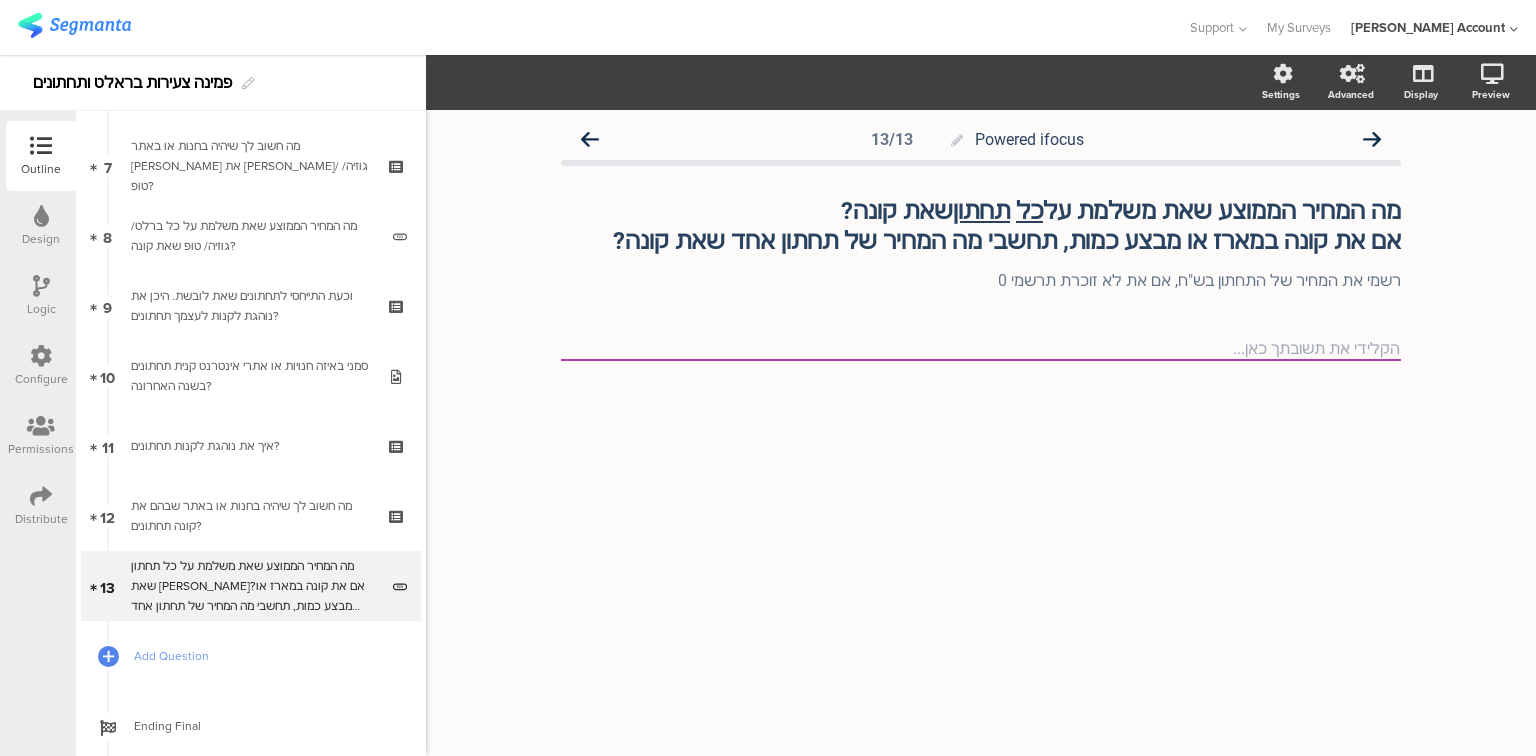 click on "Distribute" at bounding box center [41, 519] 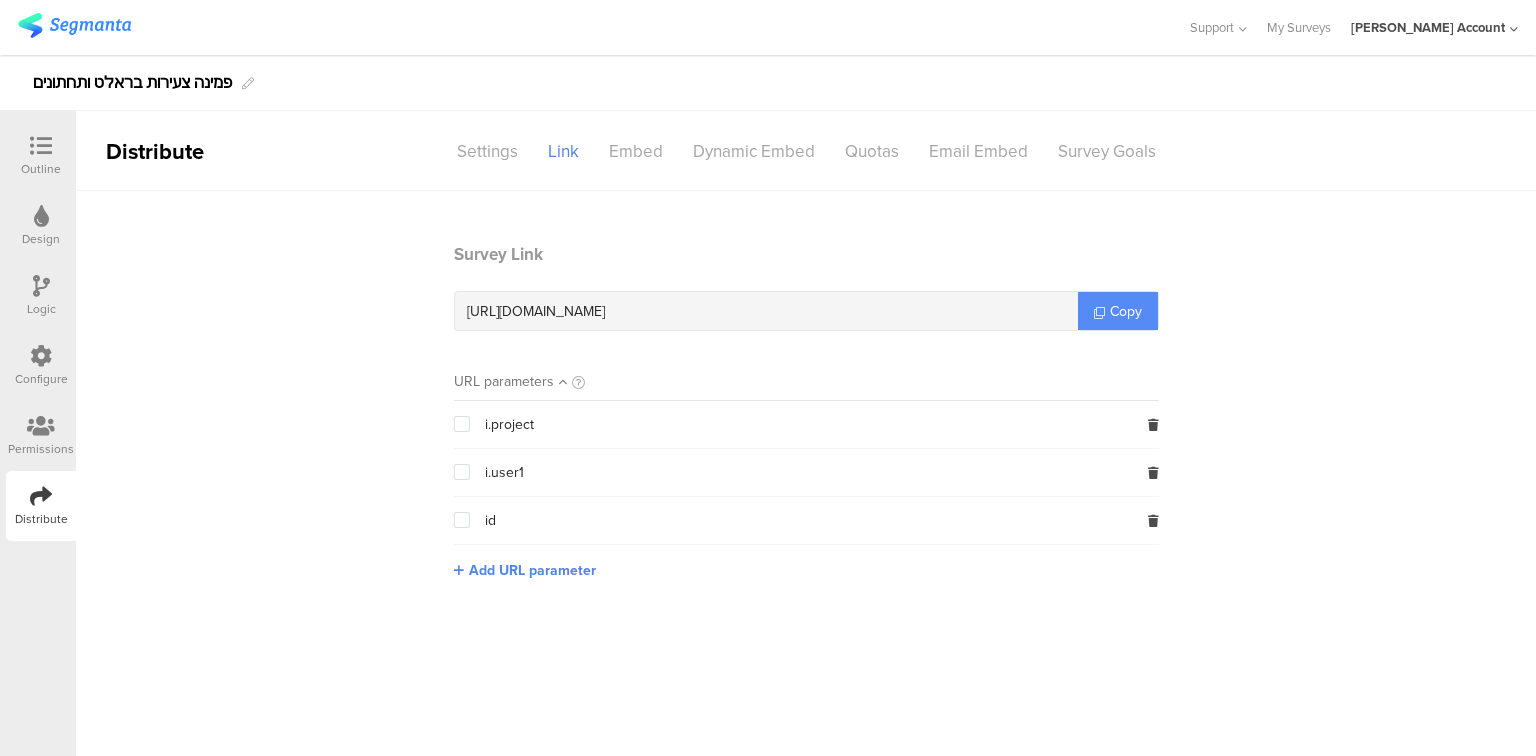 click on "Copy" at bounding box center [1126, 311] 